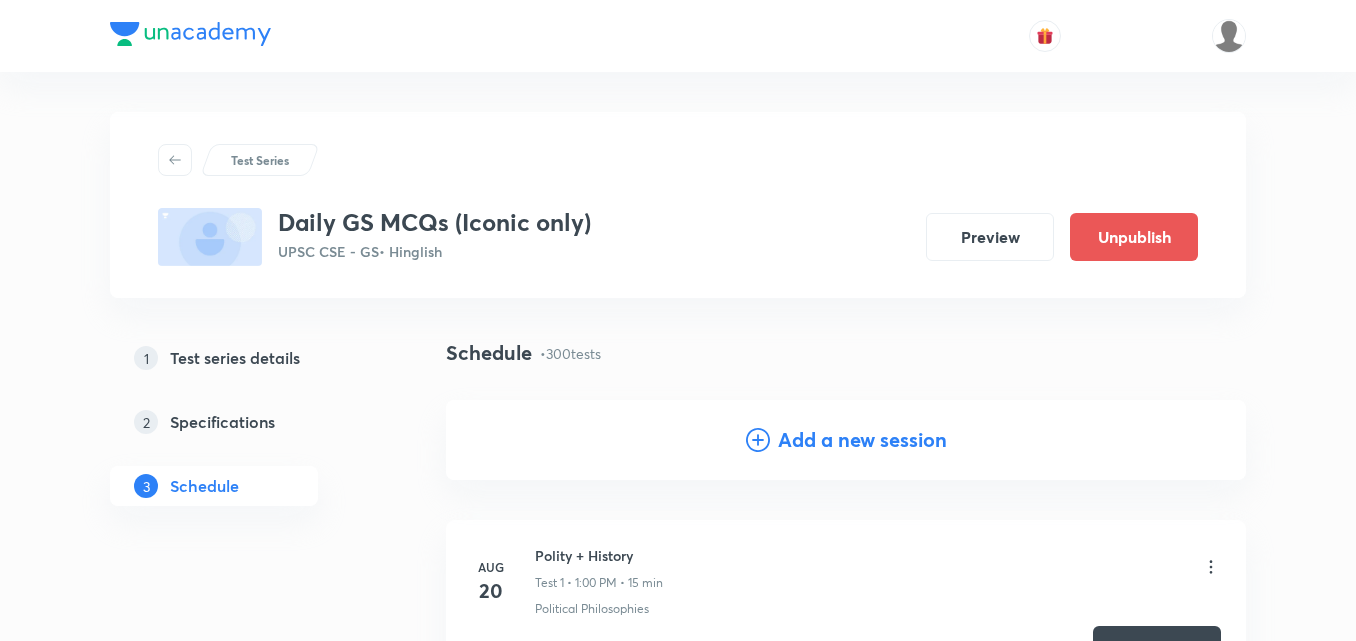scroll, scrollTop: 58448, scrollLeft: 0, axis: vertical 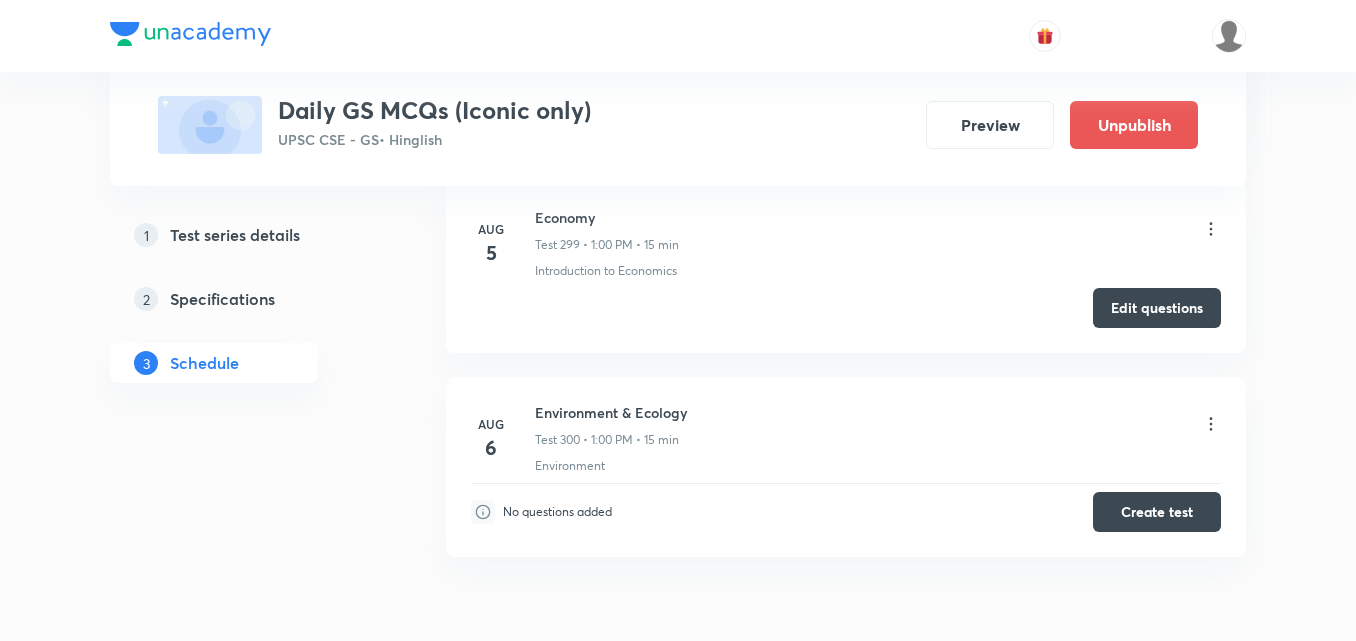 click on "2 Specifications" at bounding box center [246, 299] 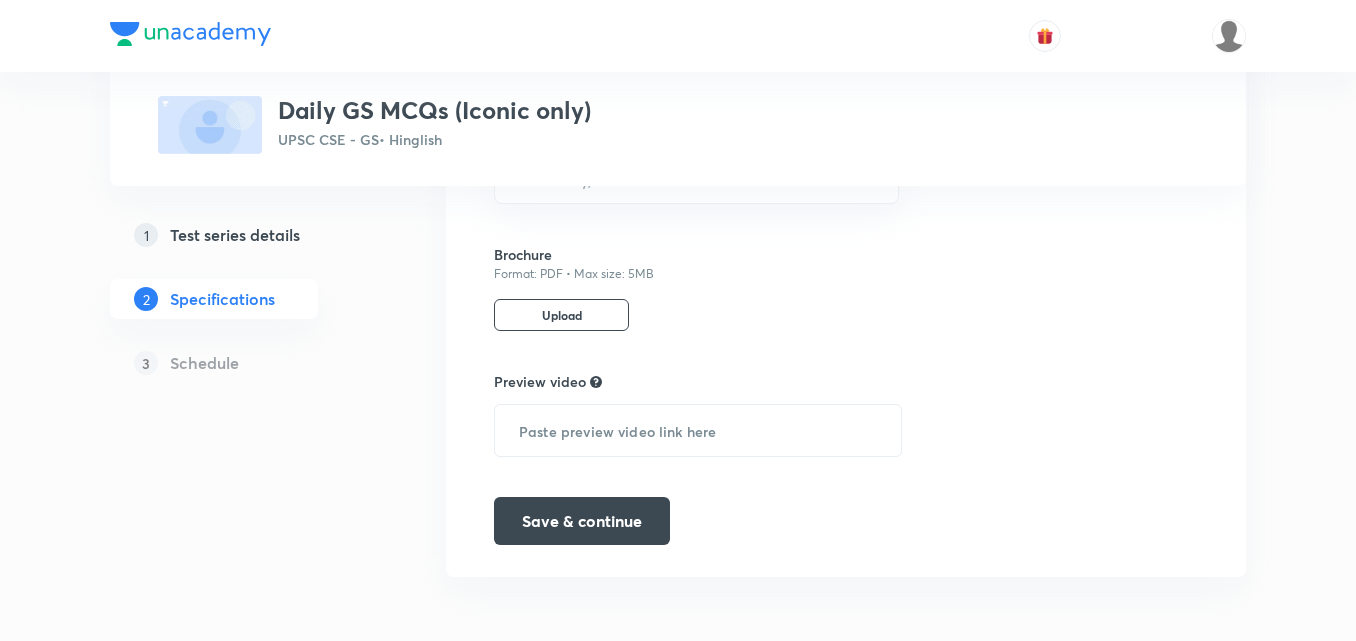 scroll, scrollTop: 0, scrollLeft: 0, axis: both 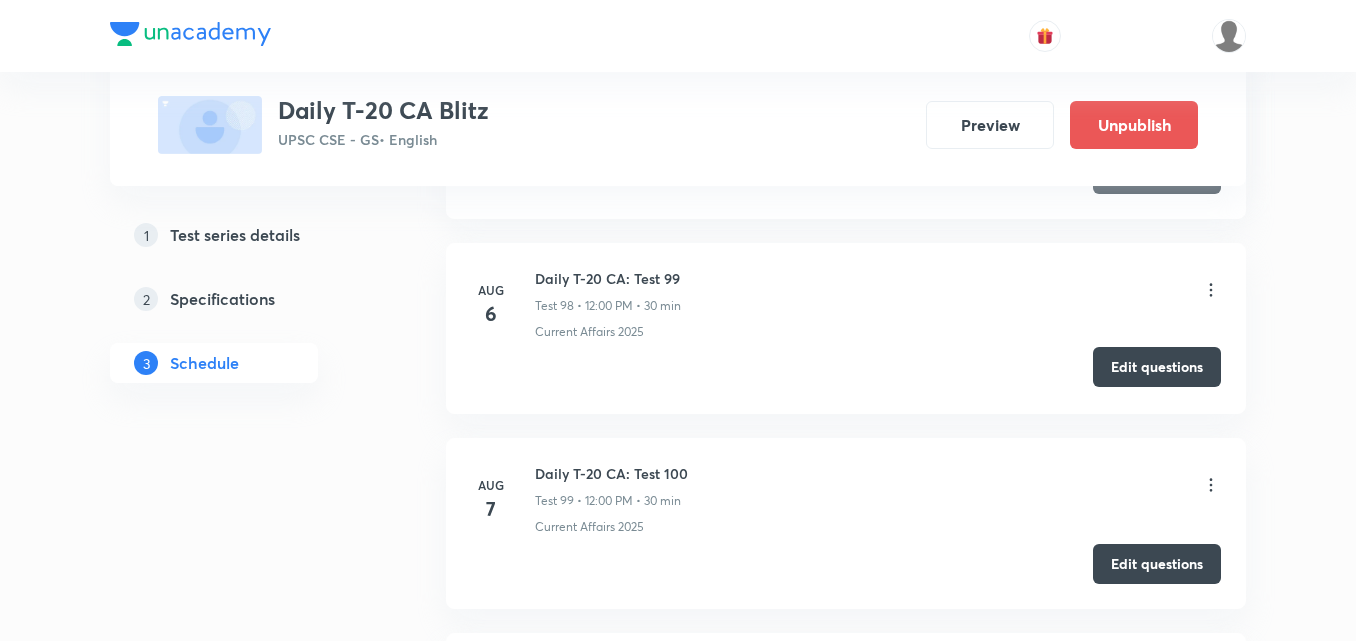 click on "Edit questions" at bounding box center (1157, 367) 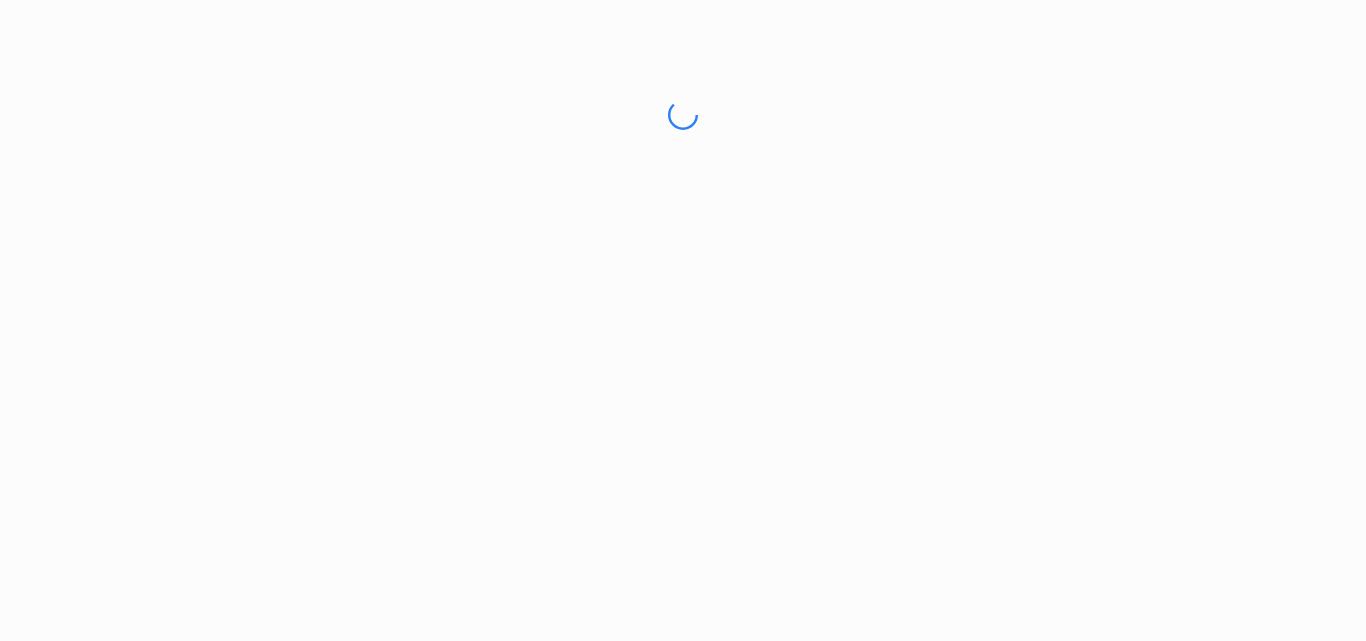 scroll, scrollTop: 0, scrollLeft: 0, axis: both 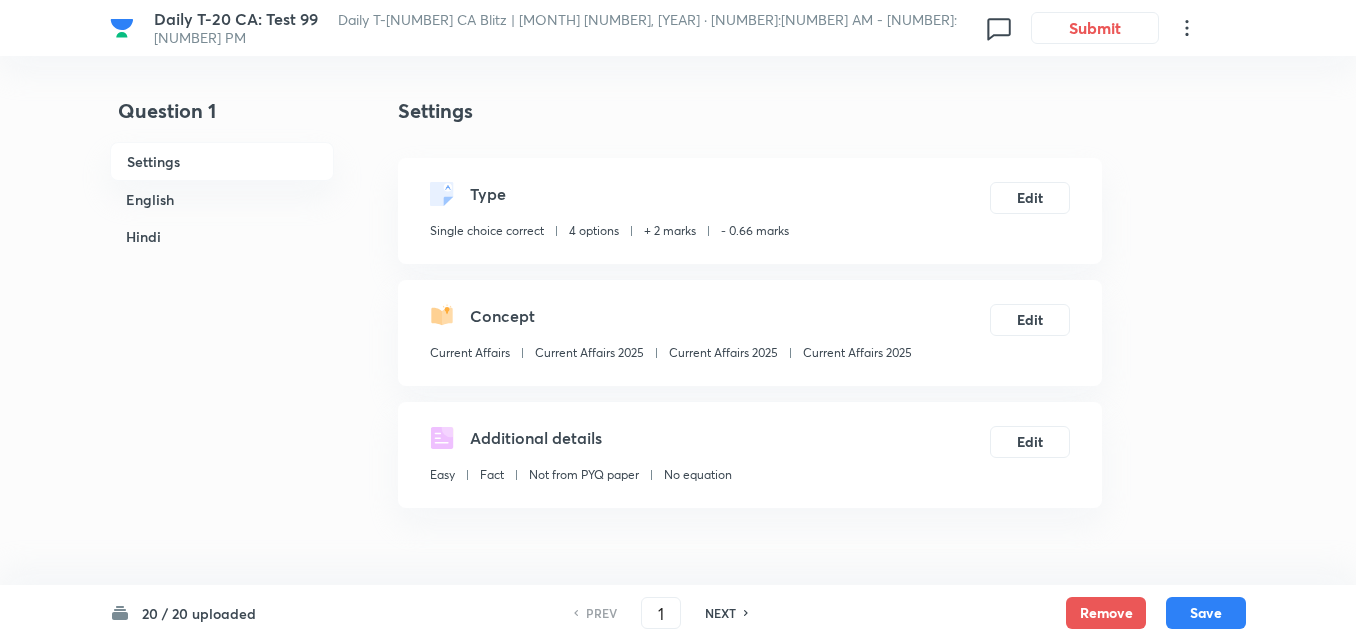 click on "English" at bounding box center [222, 199] 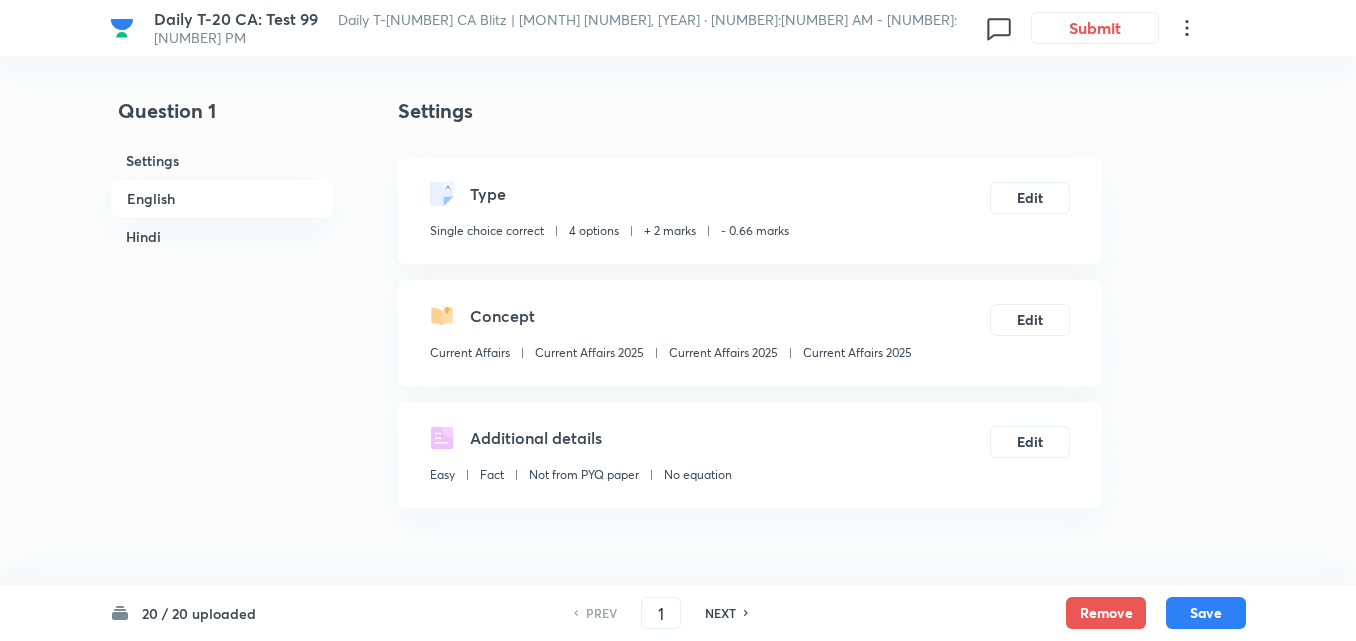 scroll, scrollTop: 516, scrollLeft: 0, axis: vertical 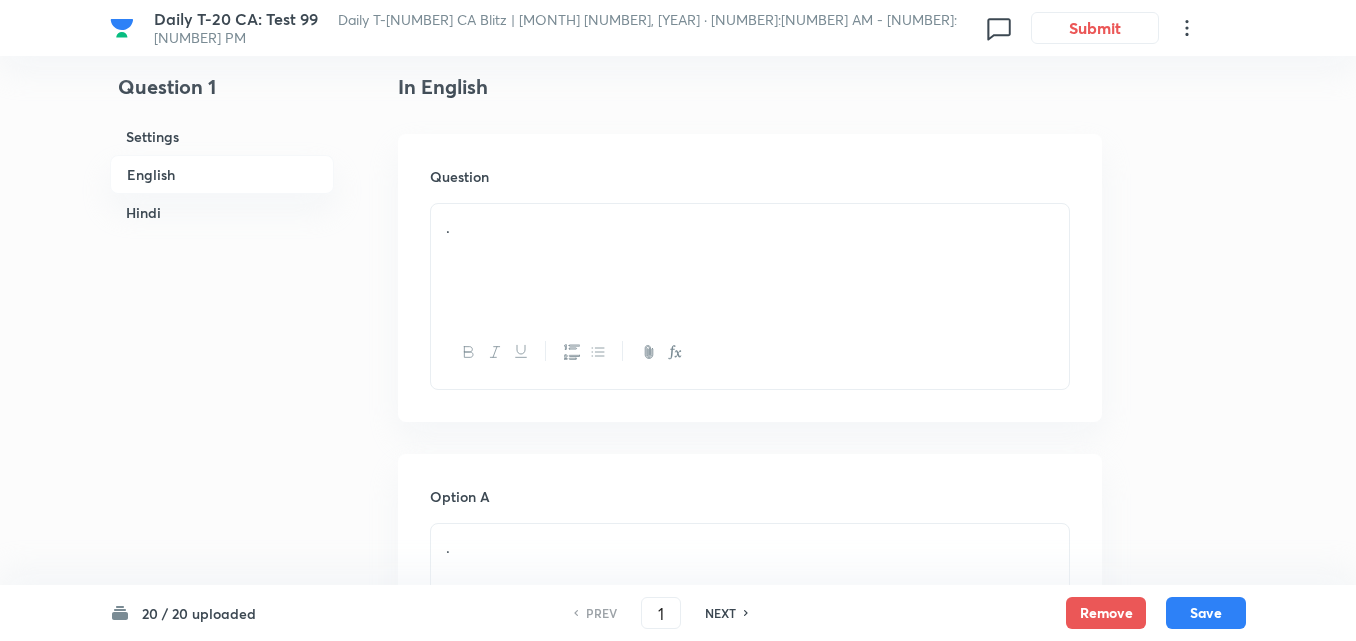 click on "." at bounding box center (750, 260) 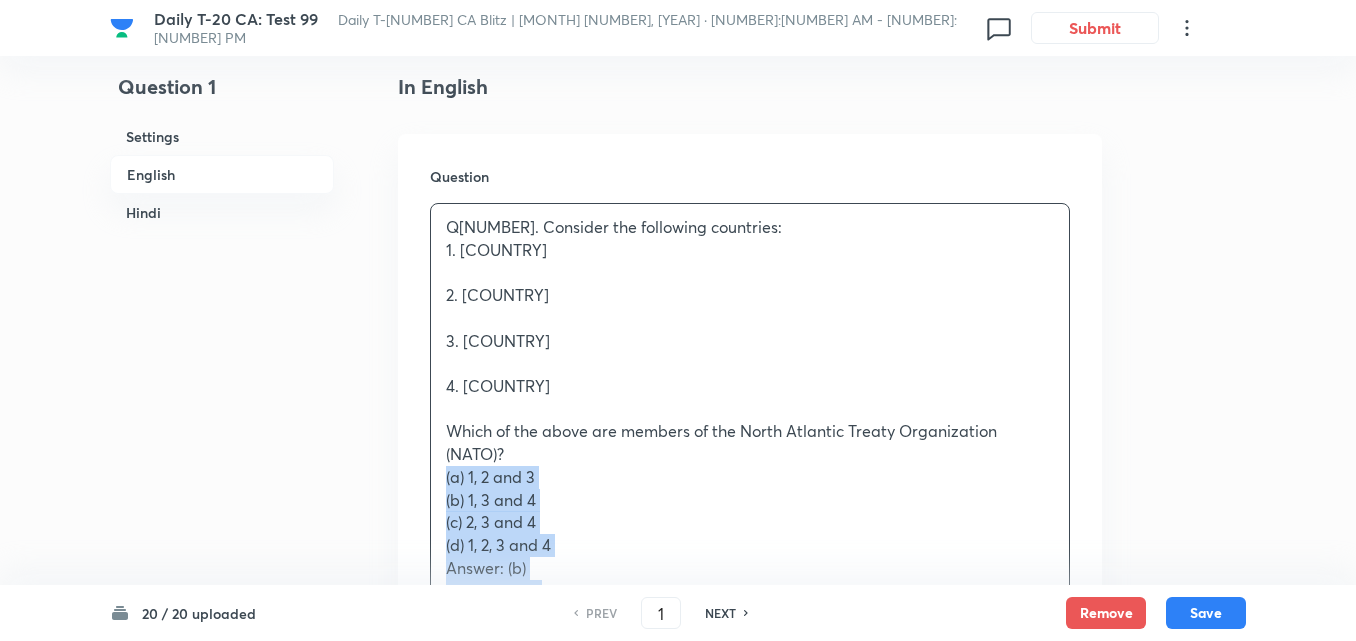 click on "Question Q1. Consider the following countries: 1.	[COUNTRY] 2.	[COUNTRY] 3.	[COUNTRY] 4.	[COUNTRY] Which of the above are members of the North Atlantic Treaty Organization (NATO)? (a) 1, 2 and 3  (b) 1, 3 and 4  (c) 2, 3 and 4  (d) 1, 2, 3 and 4  Answer: (b) Explanation: ●	[COUNTRY] joined NATO in [YEAR]. ●	[COUNTRY] is a founding member (1949). ●	[COUNTRY] joined in 2017. ●	[COUNTRY] is not a member; it follows a policy of neutrality. प्रश्न 1. निम्नलिखित देशों पर विचार कीजिए: 1.	[COUNTRY] 2.	[COUNTRY] 3.	[COUNTRY] 4.	[COUNTRY] इनमें से कौन नाटो (NATO) के सदस्य देश हैं? (a) 1, 2 और 3  (b) 1, 3 और 4  (c) 2, 3 और 4  (d) 1, 2, 3 और 4  उत्तर: (b) व्याख्या: ●	[COUNTRY] ने [YEAR] में नाटो की सदस्यता ली।" at bounding box center (750, 791) 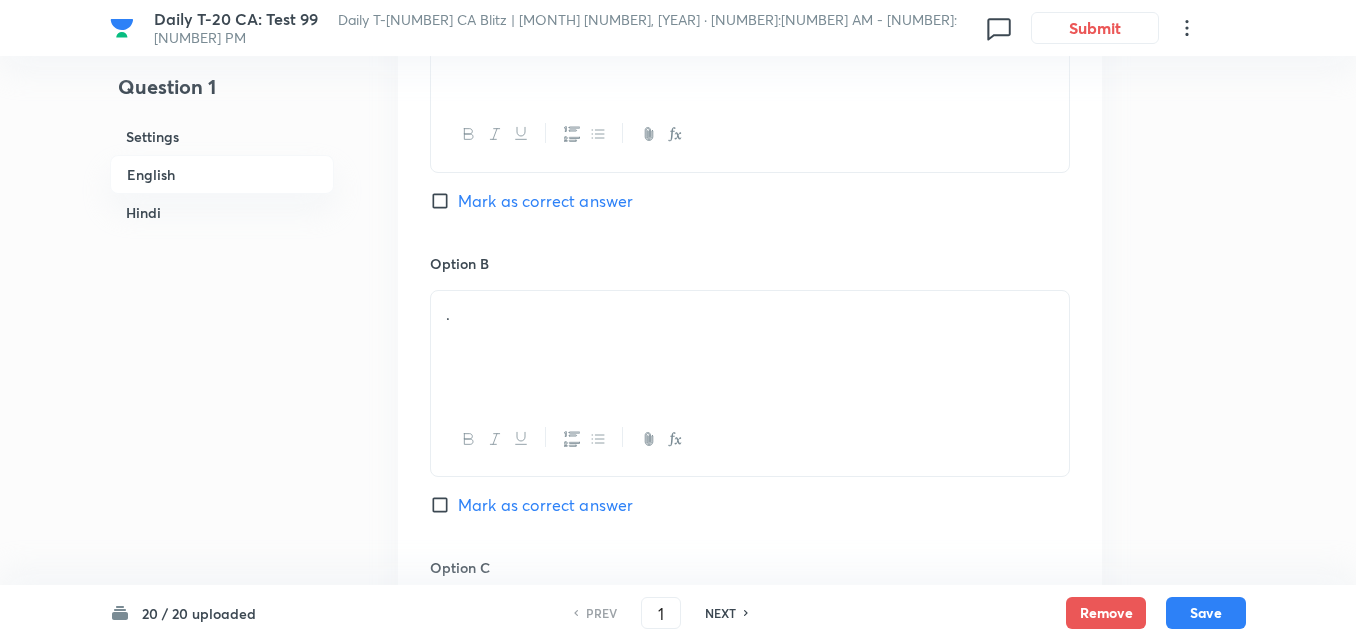 scroll, scrollTop: 1016, scrollLeft: 0, axis: vertical 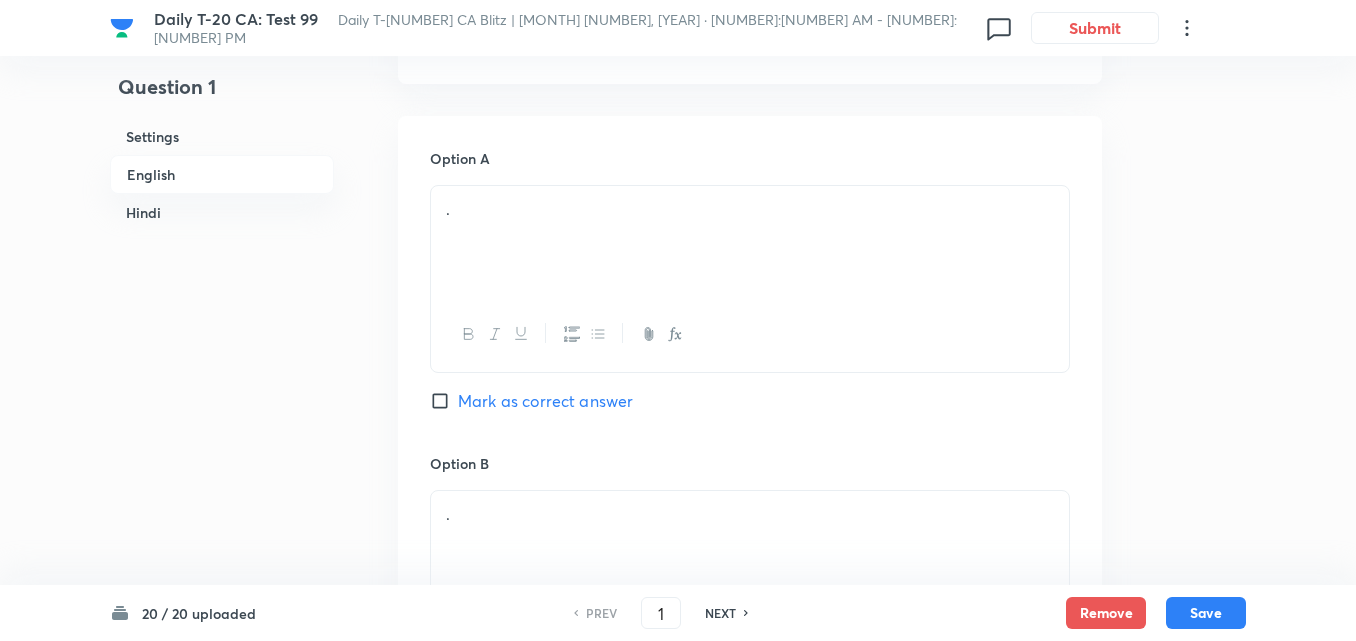 click on "." at bounding box center [750, 242] 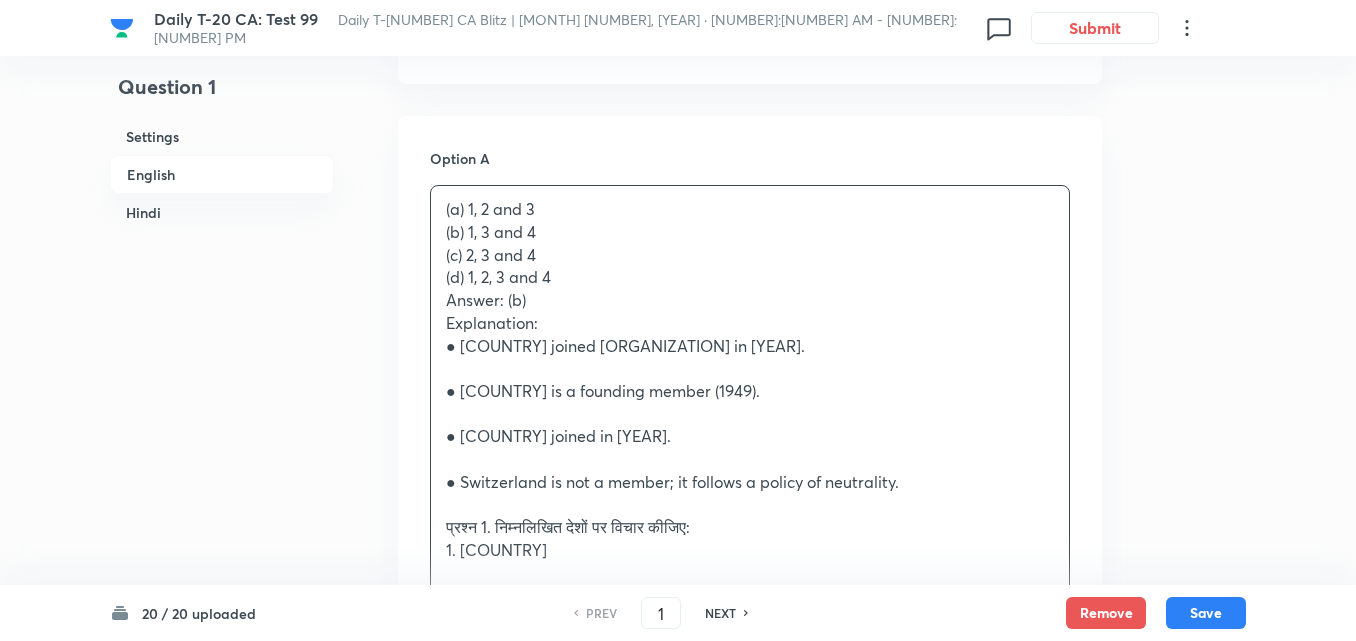 click on "Option A (a) 1, 2 and 3 (b) 1, 3 and 4 (c) 2, 3 and 4 (d) 1, 2, 3 and 4 Answer: (b) Explanation: ●	Finland joined NATO in 2023. ●	Turkey is a founding member (1949). ●	Montenegro joined in 2017. ●	Switzerland is not a member; it follows a policy of neutrality. प्रश्न 1. निम्नलिखित देशों पर विचार कीजिए: 1.	फिनलैंड 2.	स्विट्ज़रलैंड 3.	तुर्की 4.	मोंटेनेग्रो इनमें से कौन नाटो (NATO) के सदस्य देश हैं? (a) 1, 2 और 3 (b) 1, 3 और 4 (c) 2, 3 और 4 (d) 1, 2, 3 और 4 उत्तर: (b) व्याख्या: ●	फिनलैंड ने 2023 में नाटो की सदस्यता ली। ●	तुर्की संस्थापक सदस्य है। ●	मोंटेनेग्रो 2017 में सदस्य बना। Mark as correct answer Option B . Option C ." at bounding box center [750, 1113] 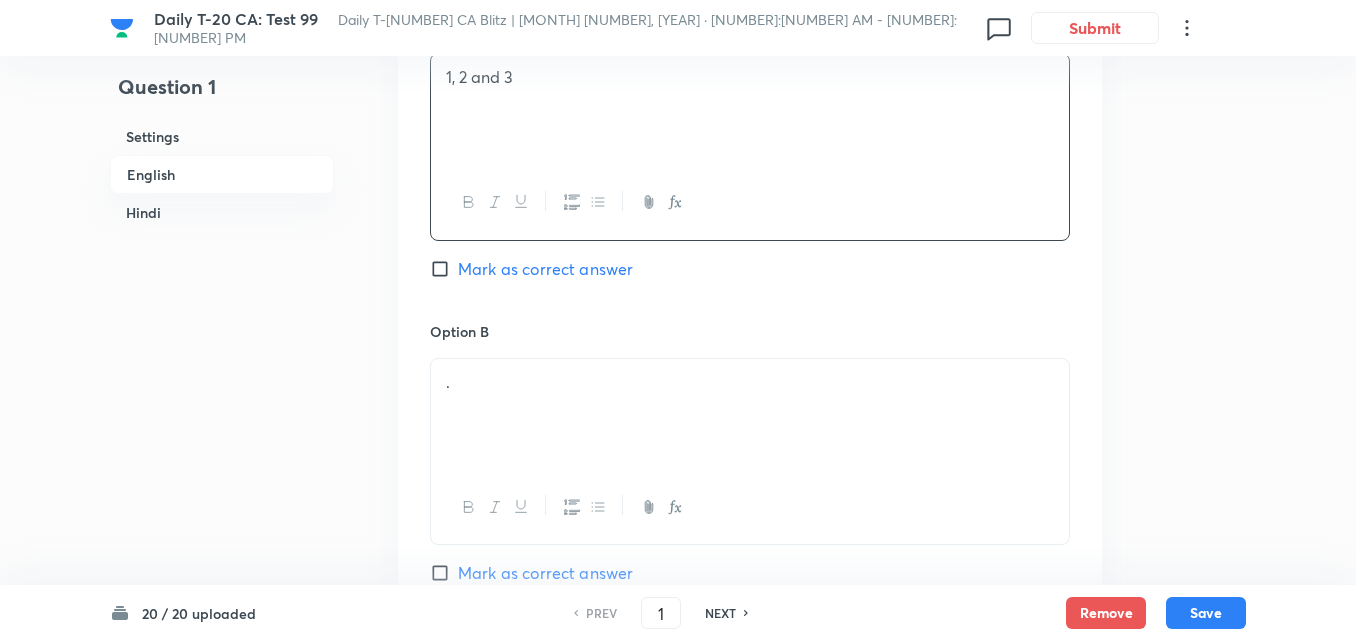 scroll, scrollTop: 1316, scrollLeft: 0, axis: vertical 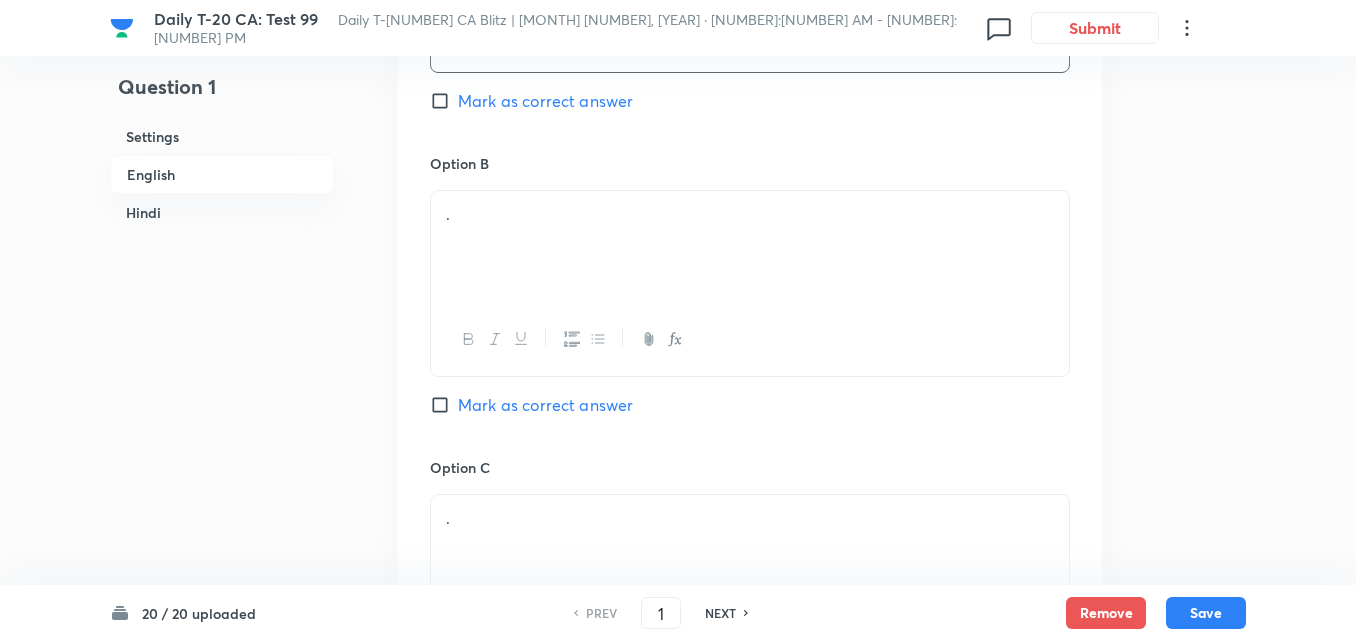 click on "." at bounding box center [750, 247] 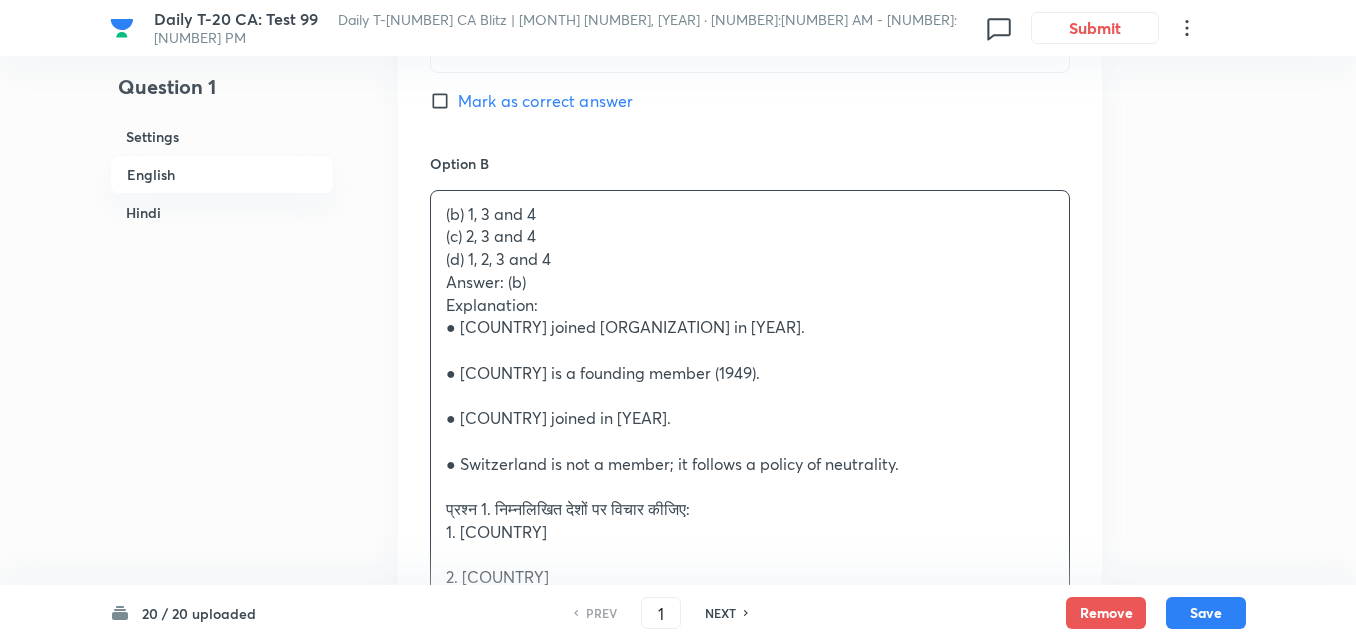 drag, startPoint x: 451, startPoint y: 227, endPoint x: 438, endPoint y: 226, distance: 13.038404 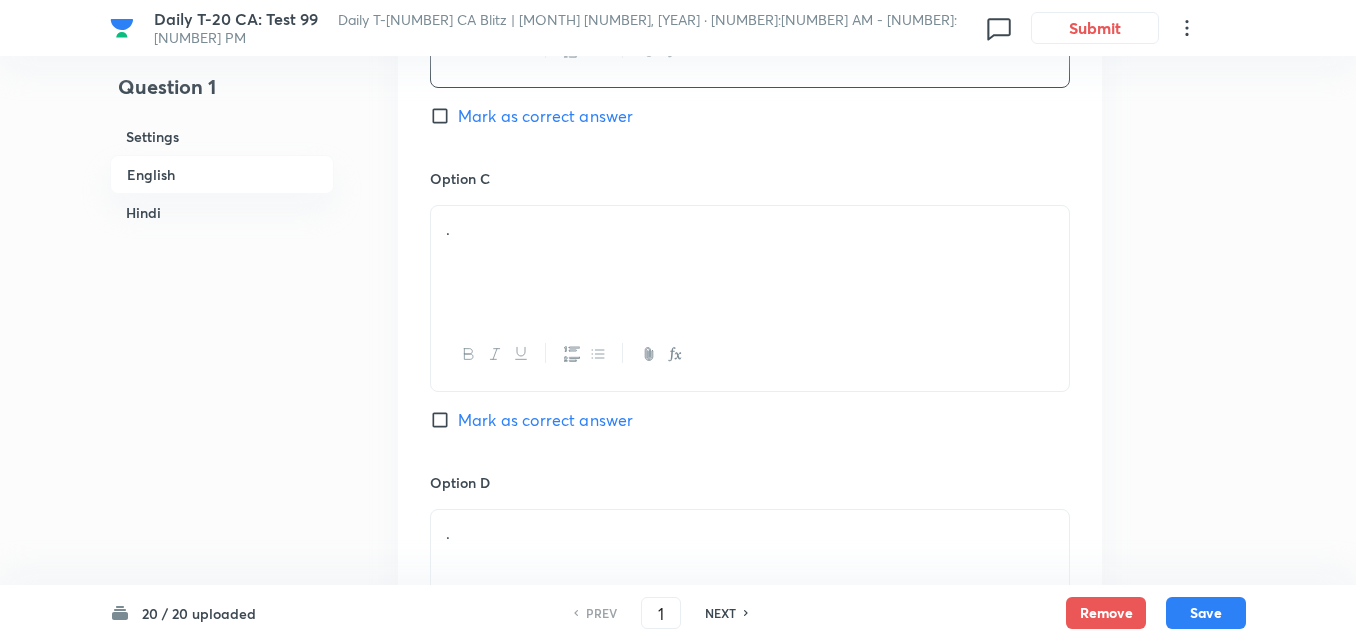 scroll, scrollTop: 1616, scrollLeft: 0, axis: vertical 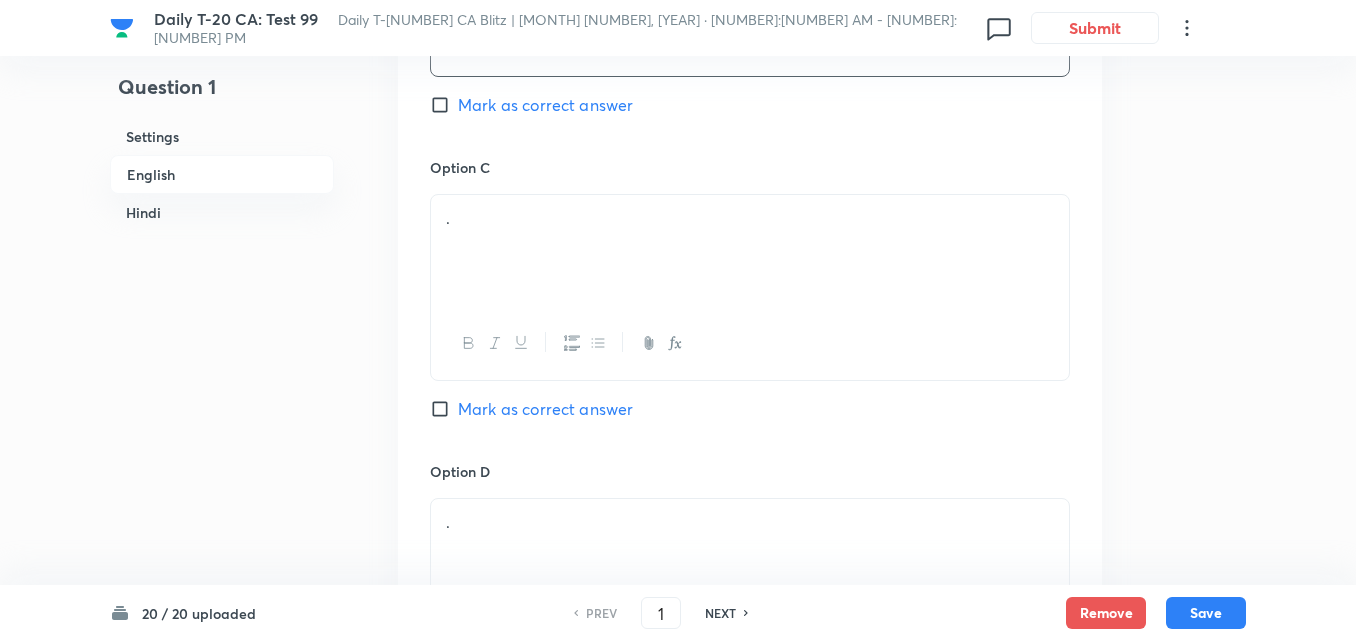 click on "." at bounding box center [750, 251] 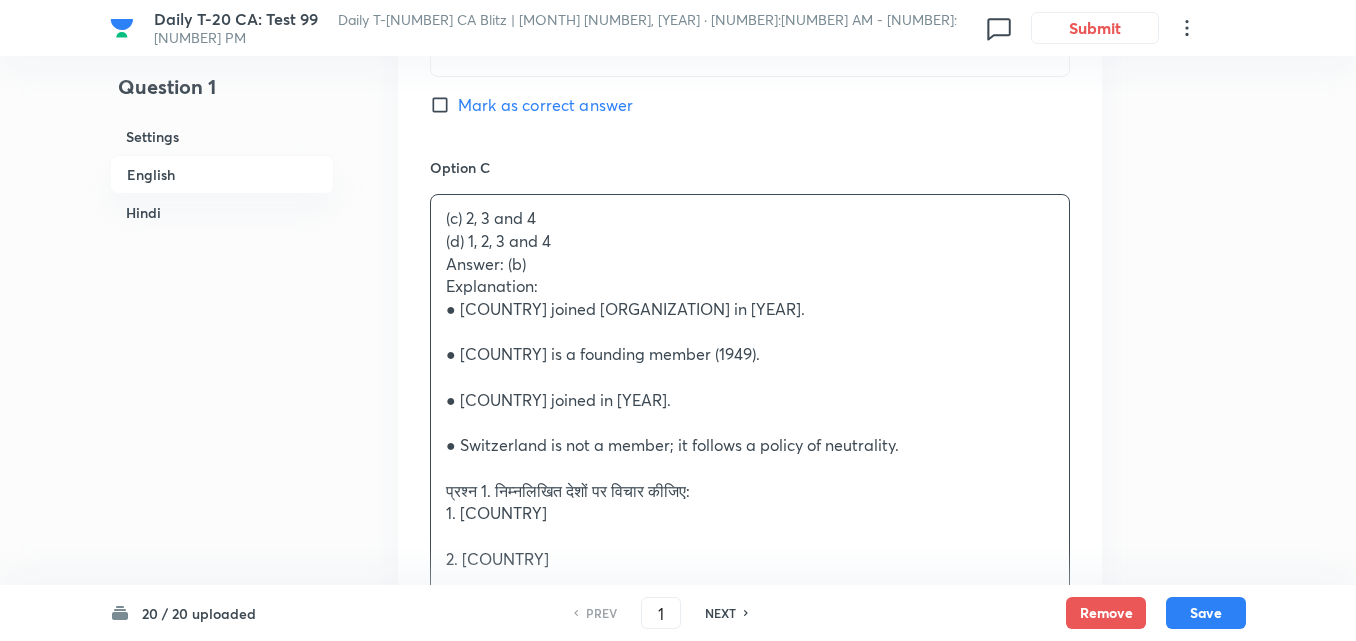 drag, startPoint x: 432, startPoint y: 245, endPoint x: 421, endPoint y: 245, distance: 11 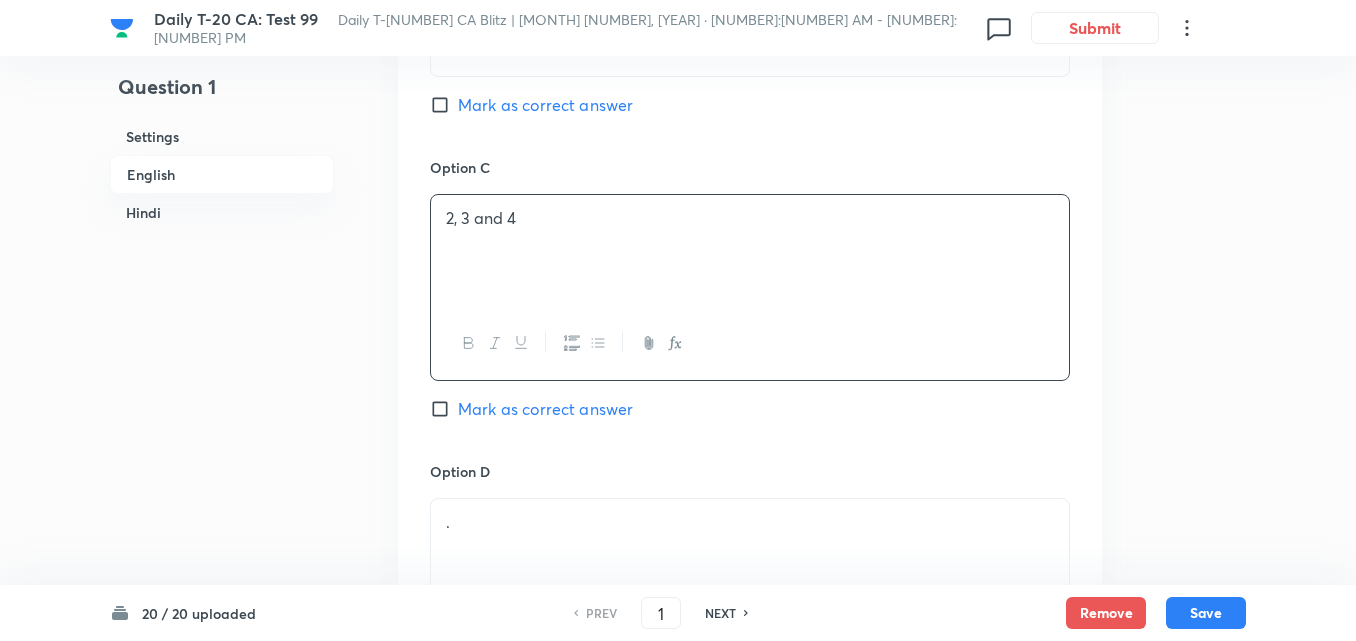 click on "Option B 1, 3 and 4 Mark as correct answer" at bounding box center [750, 5] 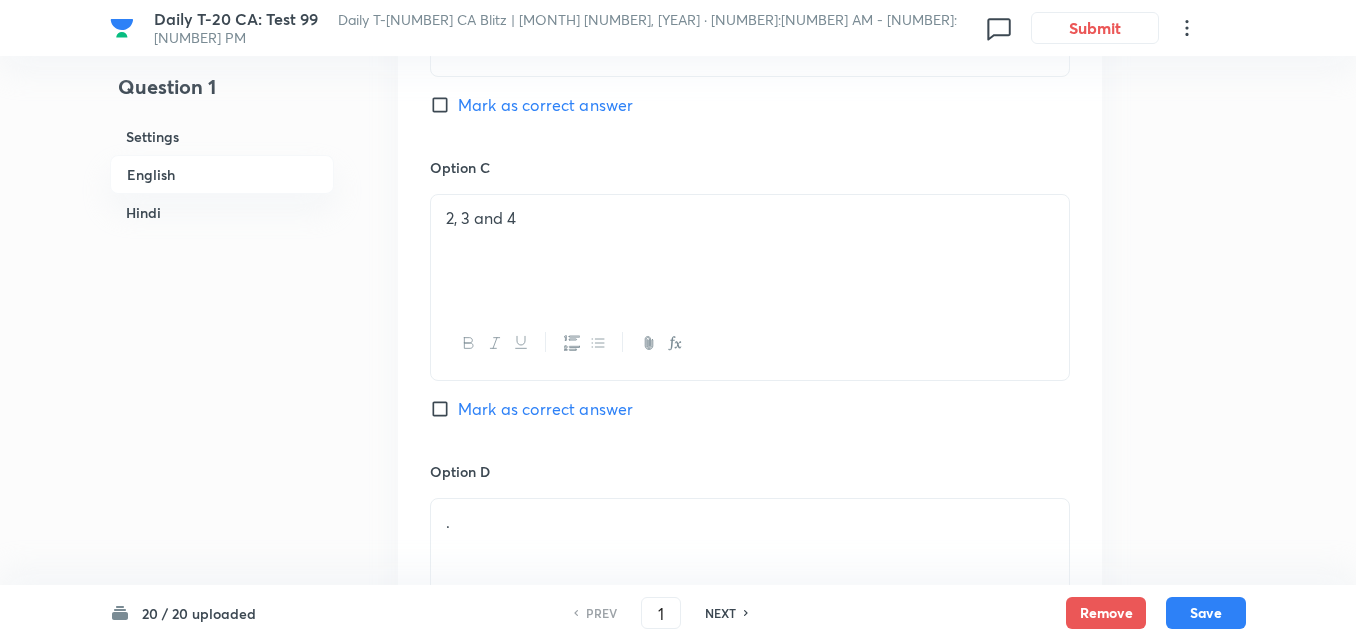 click on "Mark as correct answer" at bounding box center (545, 105) 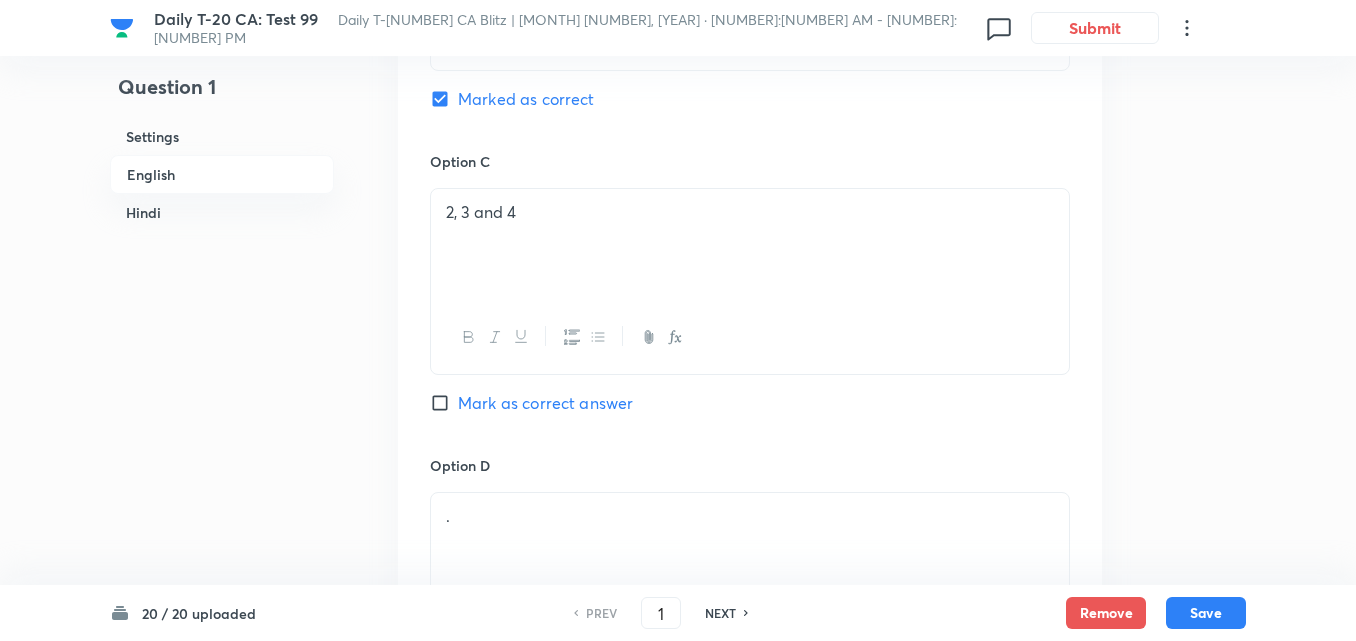 checkbox on "false" 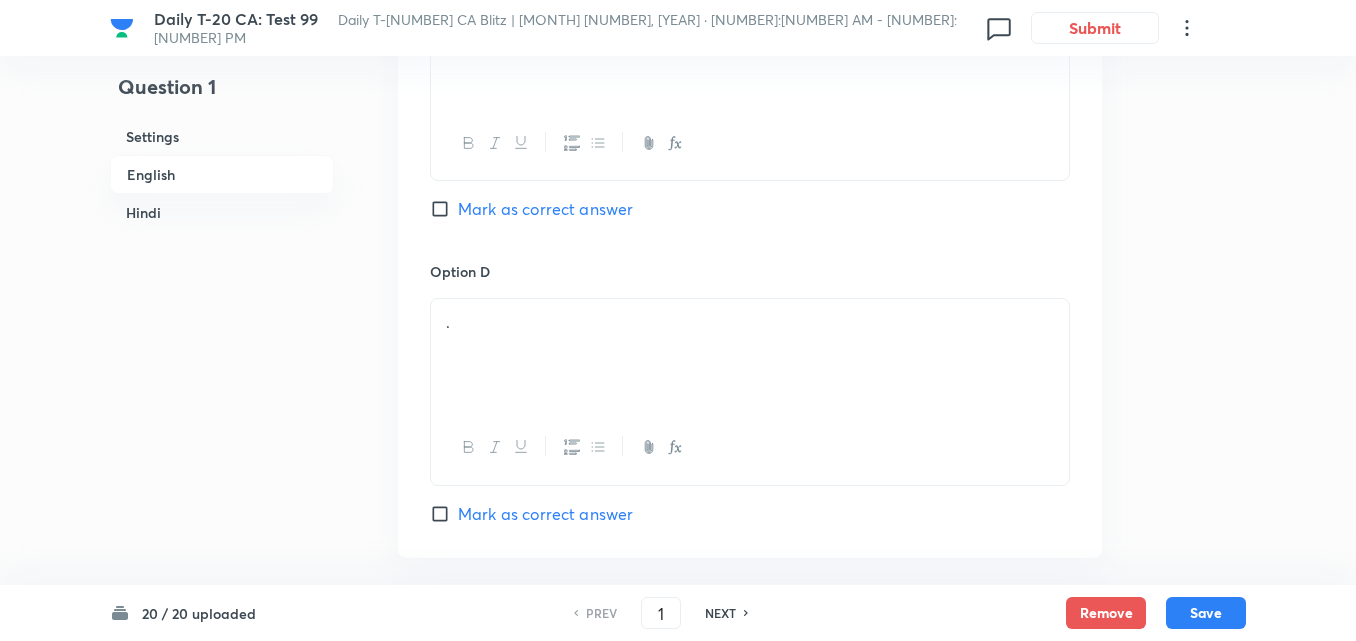 click on "." at bounding box center (750, 355) 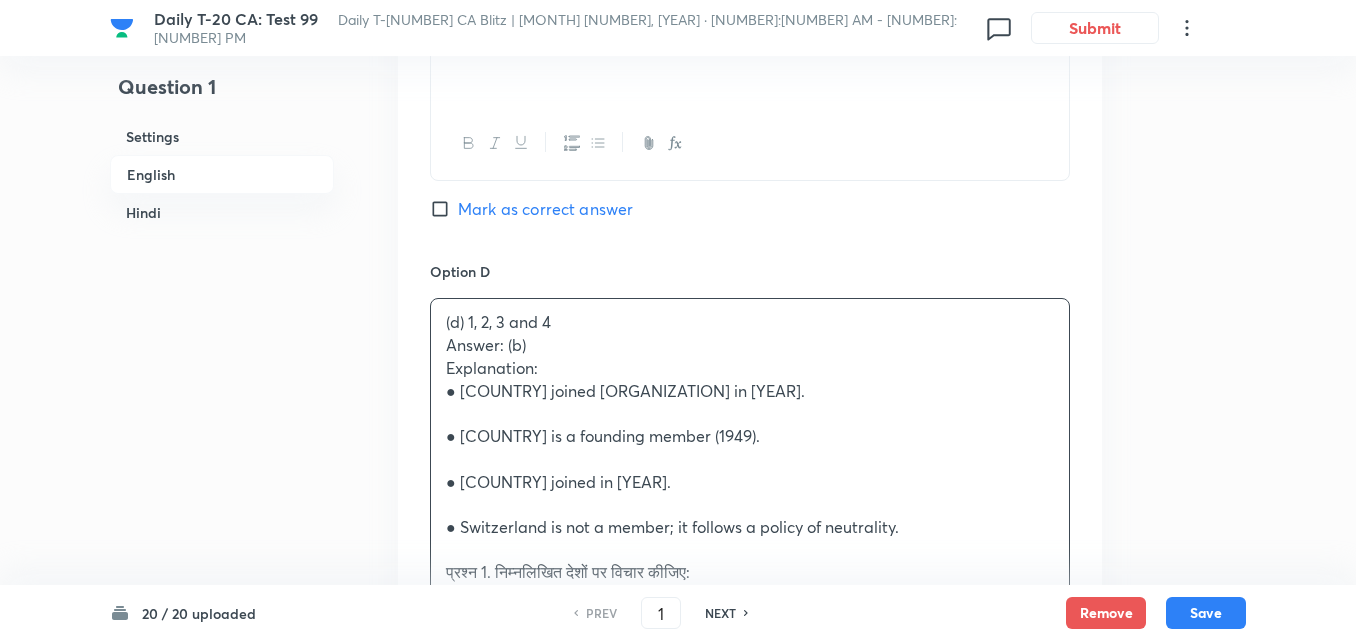 click on "(d) 1, 2, 3 and 4 Answer: (b) Explanation: ●	[COUNTRY] joined NATO in [YEAR]. ●	Turkey is a founding member ([YEAR]). ●	Montenegro joined in [YEAR]. ●	[COUNTRY] is not a member; it follows a policy of neutrality. प्रश्न 1. निम्नलिखित देशों पर विचार कीजिए: 1.	फिनलैंड 2.	स्विट्ज़रलैंड 3.	तुर्की 4.	मोंटेनेग्रो इनमें से कौन नाटो (NATO) के सदस्य देश हैं? (a) 1, 2 और 3 (b) 1, 3 और 4 (c) 2, 3 और 4 (d) 1, 2, 3 और 4 उत्तर: (b) व्याख्या: ●	फिनलैंड ने [YEAR] में नाटो की सदस्यता ली। ●	तुर्की संस्थापक सदस्य है। ●	मोंटेनेग्रो [YEAR] में सदस्य बना।" at bounding box center (750, 697) 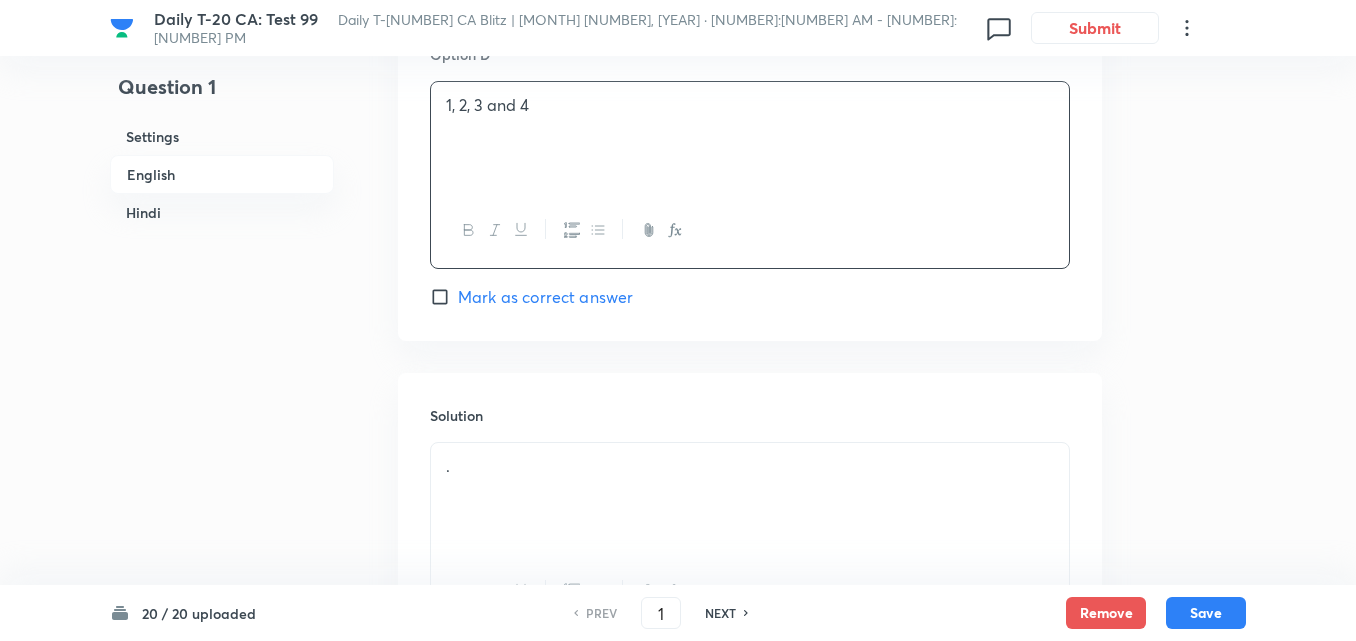 scroll, scrollTop: 2316, scrollLeft: 0, axis: vertical 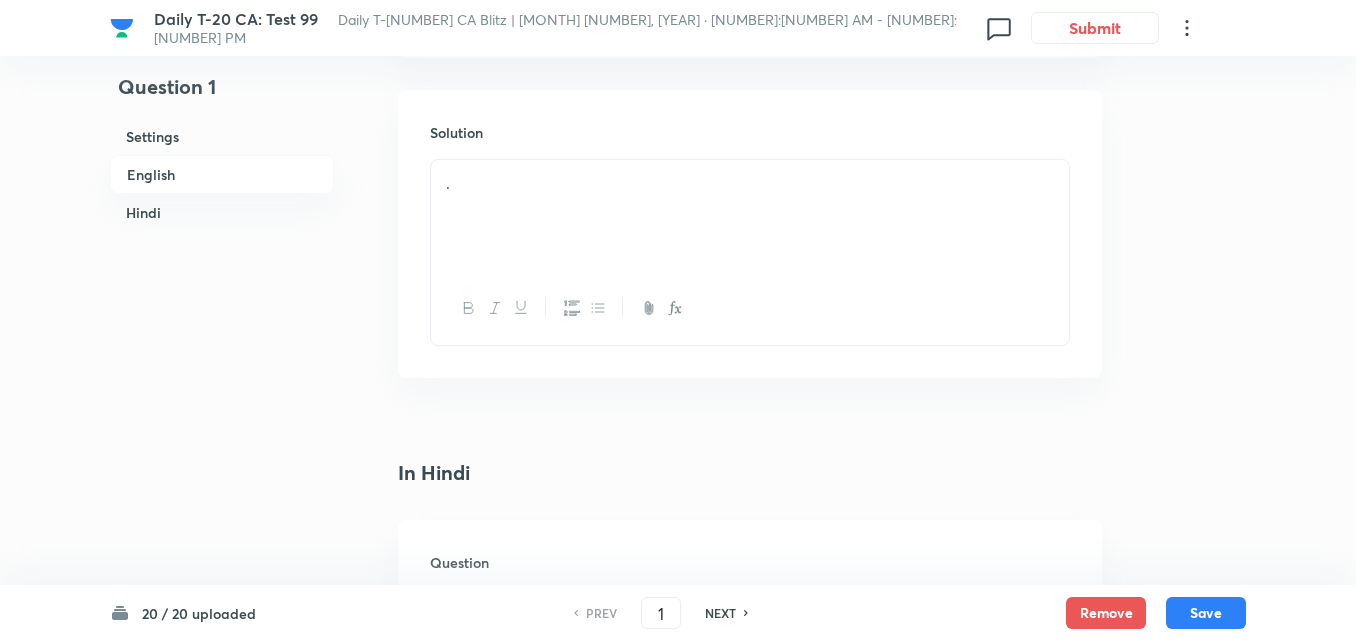 click on "." at bounding box center (750, 216) 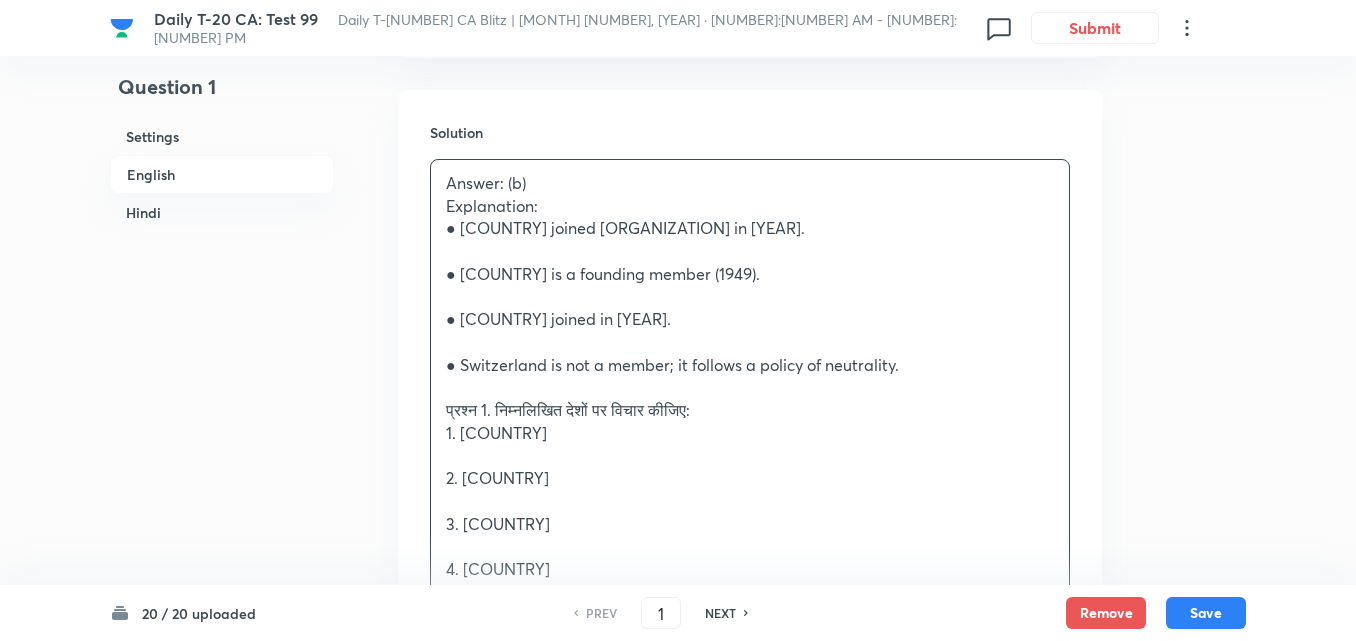 click on "Solution Answer: (b) Explanation: ●	[COUNTRY] joined NATO in [YEAR]. ●	Turkey is a founding member ([YEAR]). ●	[COUNTRY] joined in [YEAR]. ●	[COUNTRY] is not a member; it follows a policy of neutrality. प्रश्न 1. निम्नलिखित देशों पर विचार कीजिए: 1.	[COUNTRY] 2.	[COUNTRY] 3.	तुर्की 4.	[COUNTRY] इनमें से कौन नाटो (NATO) के सदस्य देश हैं? (a) 1, 2 और 3 (b) 1, 3 और 4 (c) 2, 3 और 4 (d) 1, 2, 3 और 4 उत्तर: (b) व्याख्या: ●	[COUNTRY] ने [YEAR] में नाटो की सदस्यता ली। ●	तुर्की संस्थापक सदस्य है। ●	[COUNTRY] [YEAR] में सदस्य बना।" at bounding box center [750, 565] 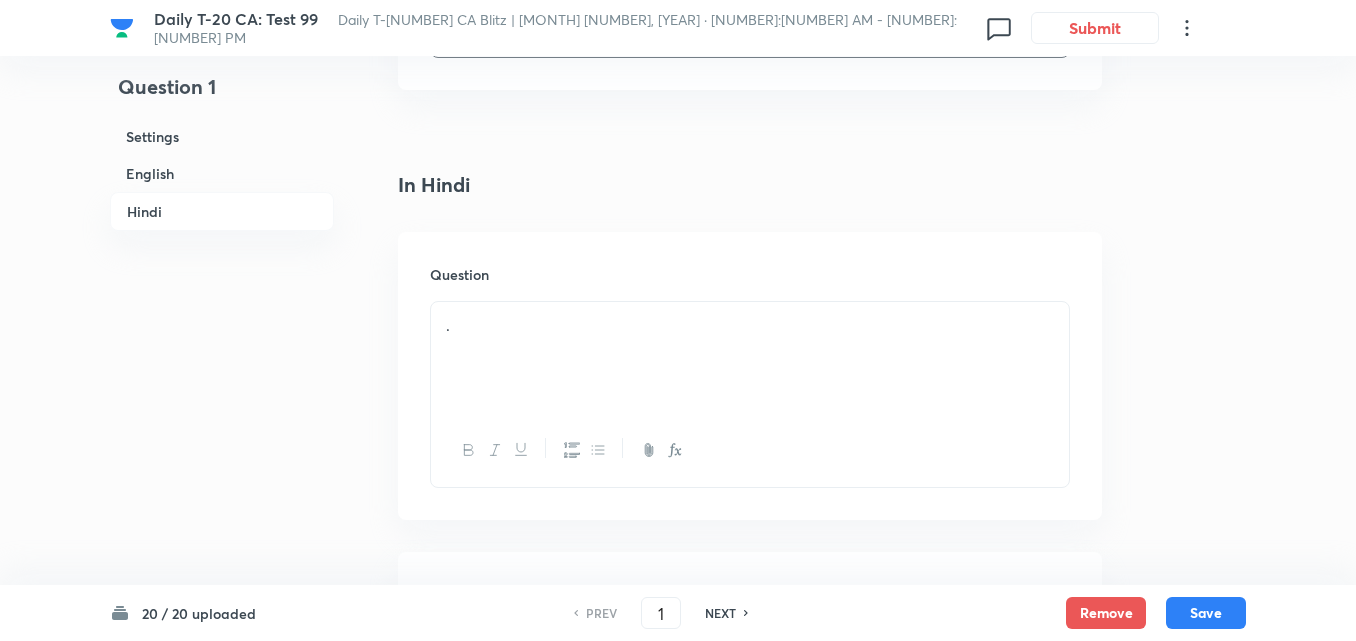 scroll, scrollTop: 2816, scrollLeft: 0, axis: vertical 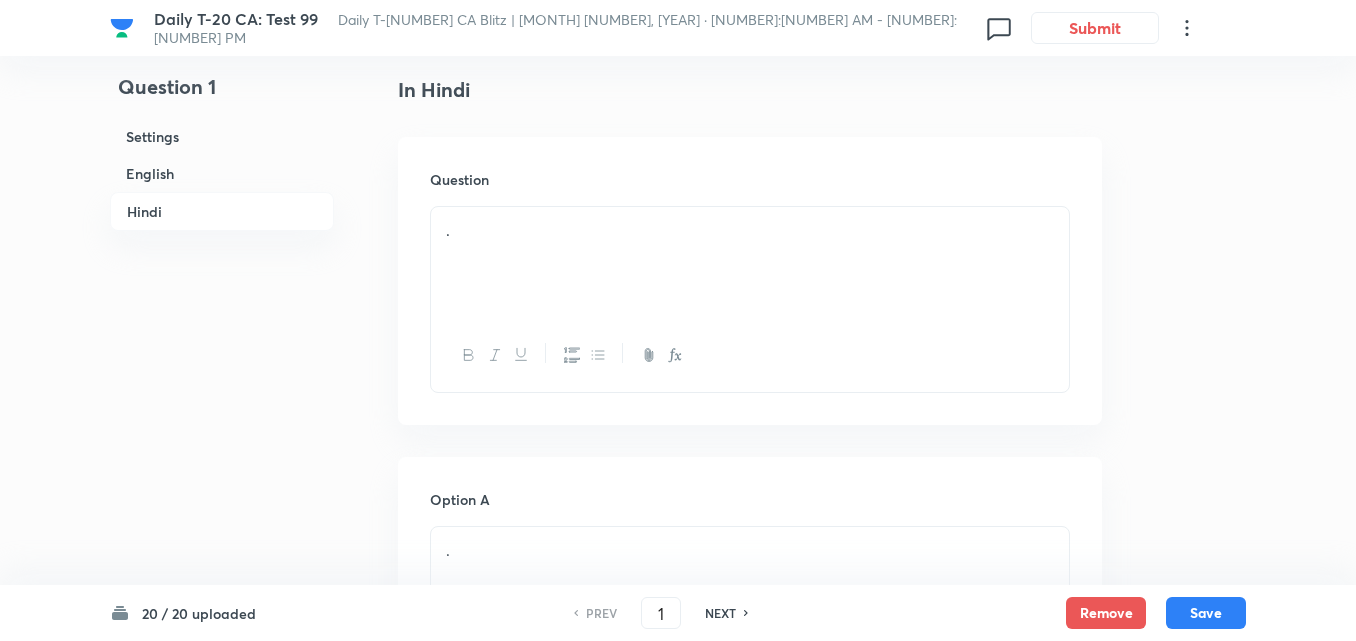 click on "." at bounding box center (750, 230) 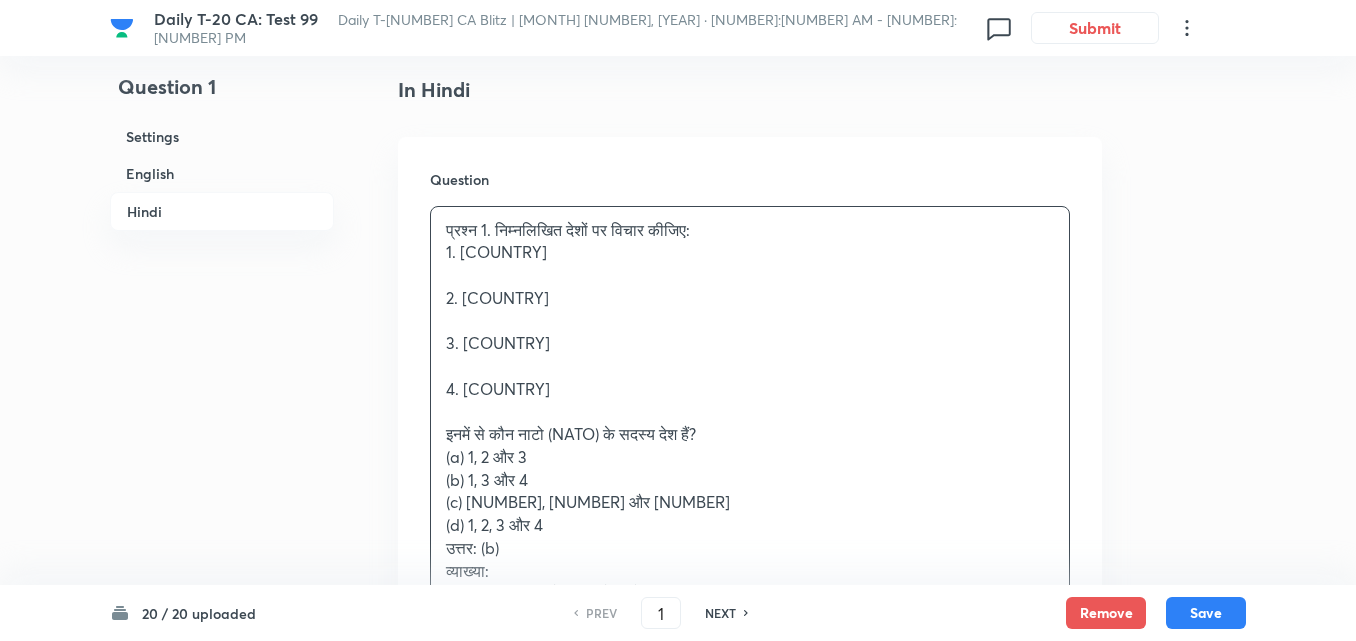 click on "प्रश्न 1. निम्नलिखित देशों पर विचार कीजिए: 1.	[COUNTRY] 2.	[COUNTRY] 3.	[COUNTRY] 4.	[COUNTRY] इनमें से कौन नाटो (NATO) के सदस्य देश हैं? (a) 1, 2 और 3 (b) 1, 3 और 4 (c) 2, 3 और 4 (d) 1, 2, 3 और 4 उत्तर: (b) व्याख्या: ●	[COUNTRY] ने [YEAR] में नाटो की सदस्यता ली। ●	[COUNTRY] संस्थापक सदस्य है। ●	[COUNTRY] [YEAR] में सदस्य बना। ●	[COUNTRY] सदस्य नहीं है; यह तटस्थता की नीति अपनाता है।" at bounding box center [750, 480] 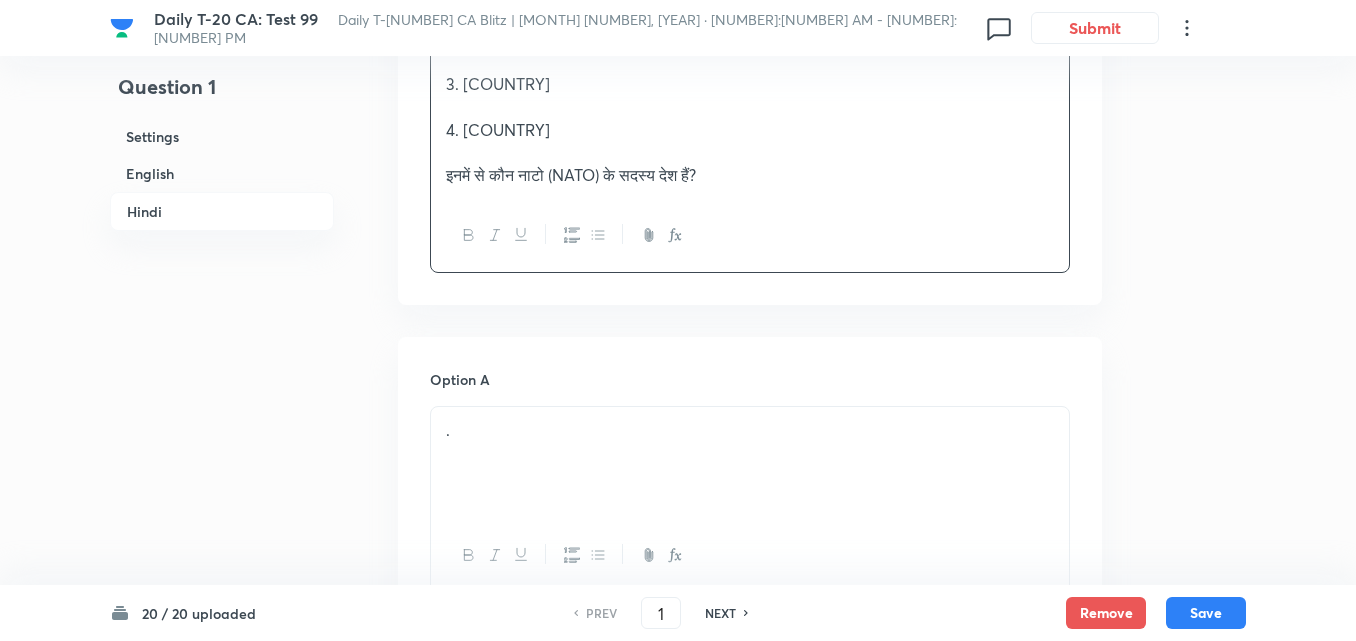 scroll, scrollTop: 3216, scrollLeft: 0, axis: vertical 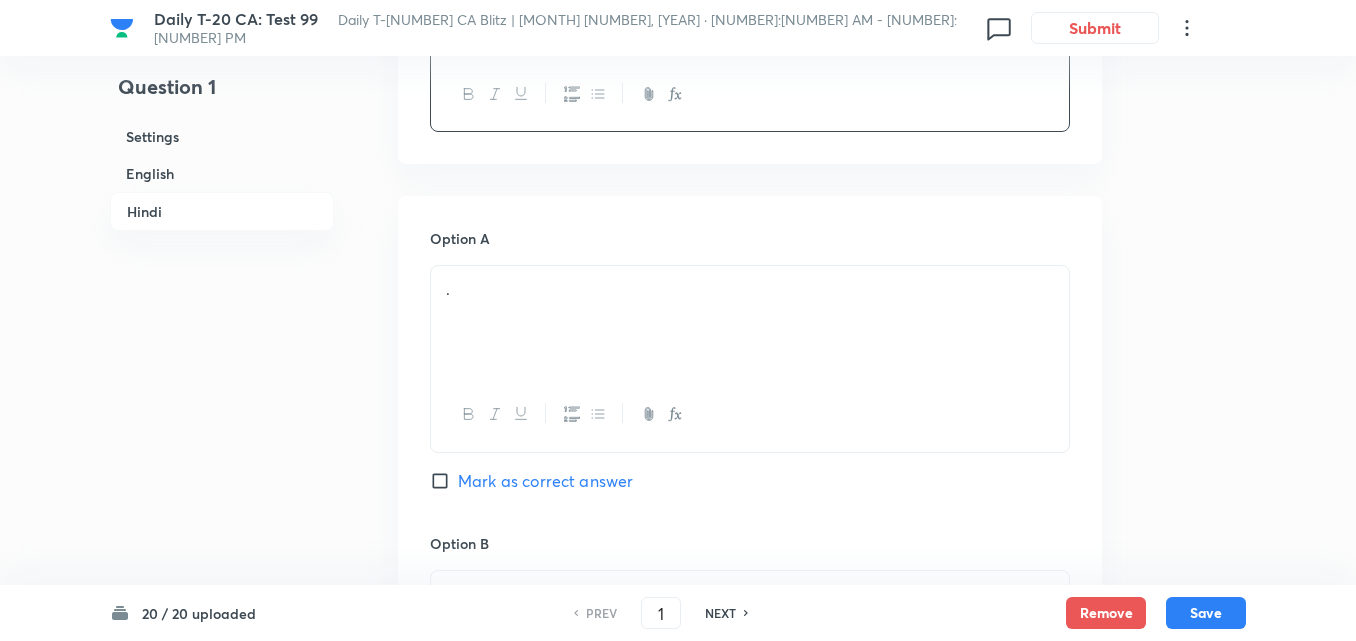 click on "." at bounding box center (750, 322) 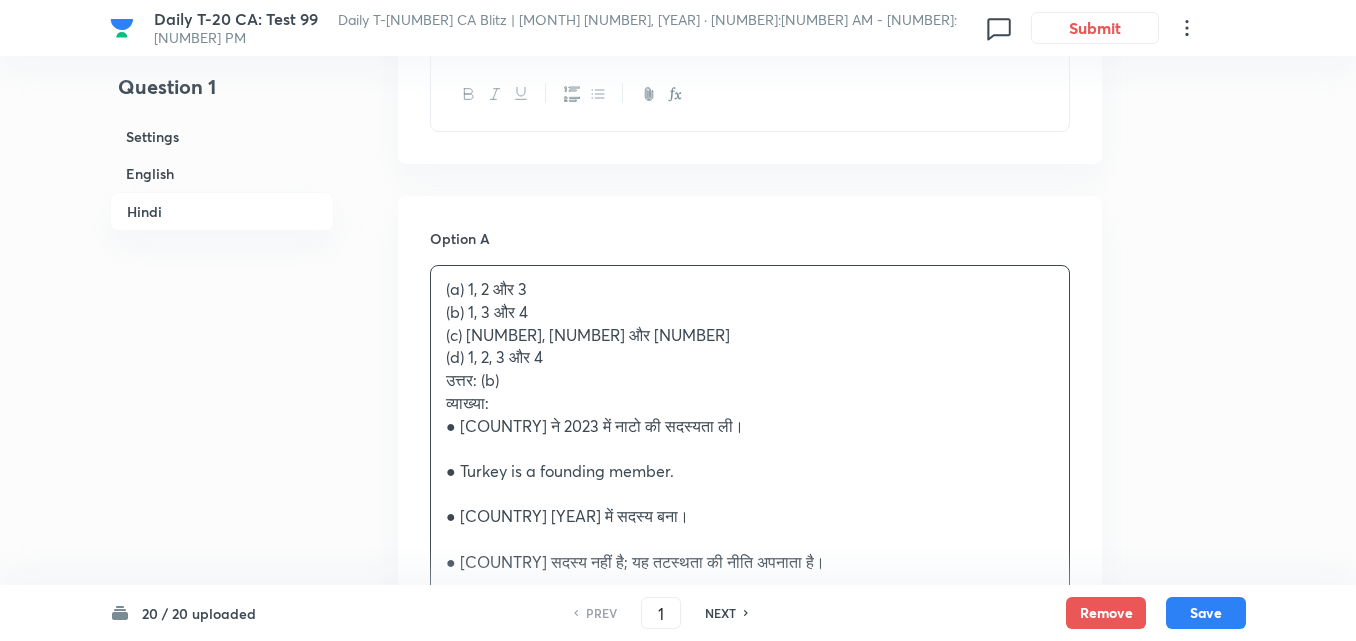 click on "Option A (a) 1, 2 और 3 (b) 1, 3 और 4 (c) 2, 3 और 4 (d) 1, 2, 3 और 4 उत्तर: (b) व्याख्या: ●	[COUNTRY] ने [YEAR] में नाटो की सदस्यता ली। ●	तुर्की संस्थापक सदस्य है। ●	मोंटेनेग्रो [YEAR] में सदस्य बना। ●	स्विट्ज़रलैंड सदस्य नहीं है; यह तटस्थता की नीति अपनाता है। Mark as correct answer Option B . Marked as correct Option C . Mark as correct answer Option D . Mark as correct answer" at bounding box center (750, 920) 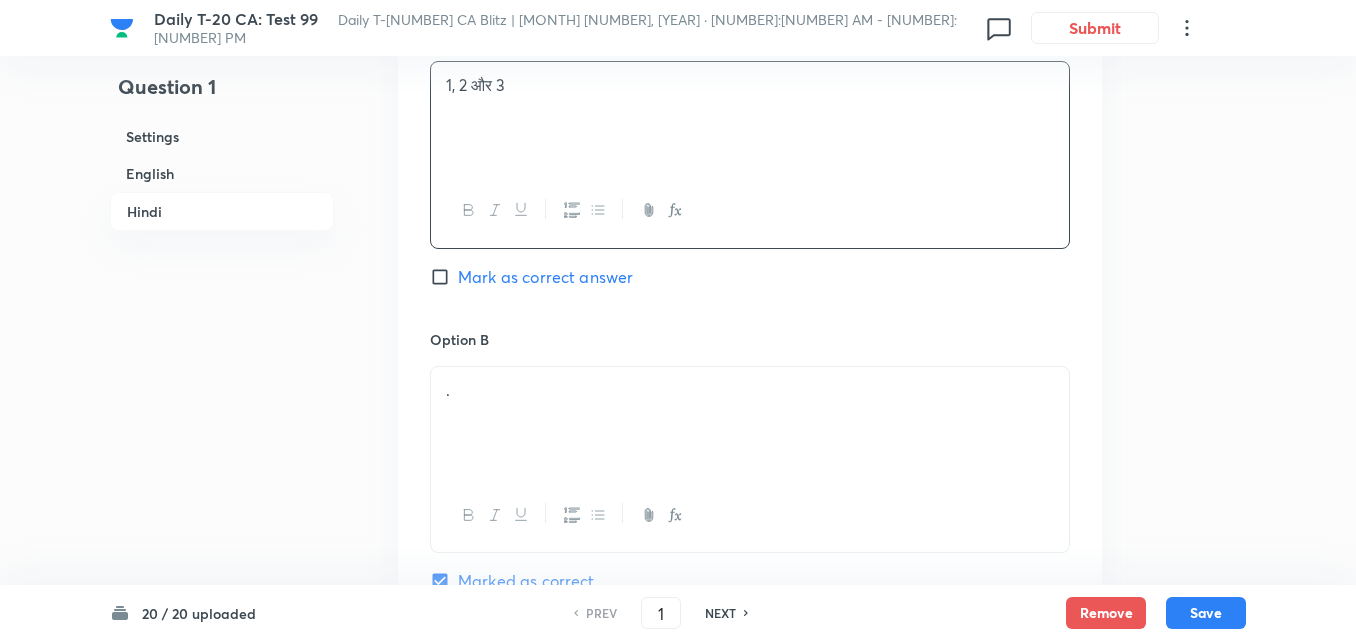 scroll, scrollTop: 3616, scrollLeft: 0, axis: vertical 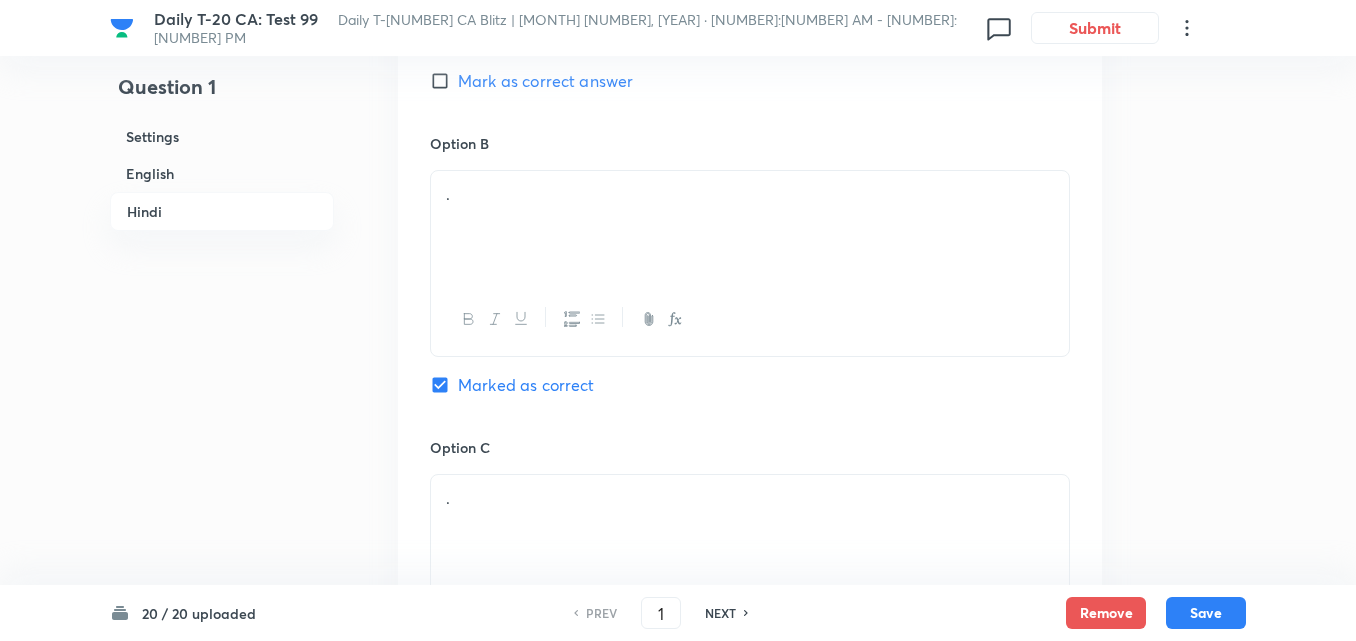 click on "." at bounding box center (750, 227) 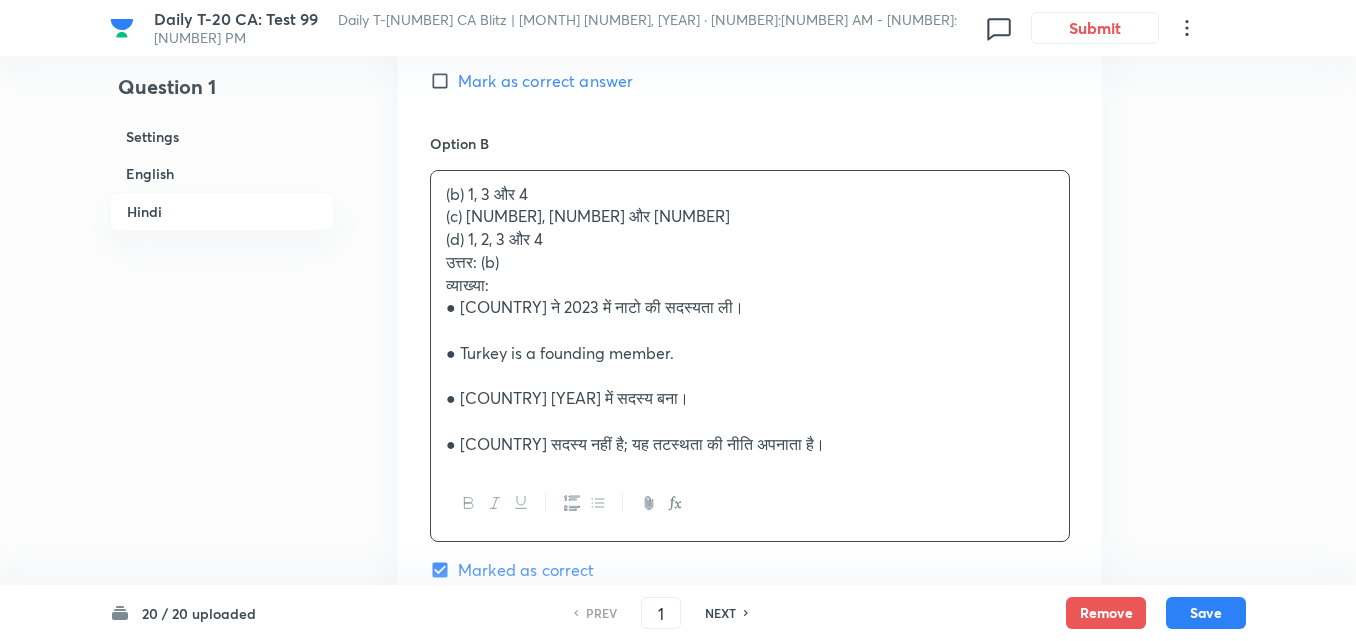 click on "Option A 1, 2 और 3 Mark as correct answer Option B (b) 1, 3 और 4 (c) 2, 3 और 4 (d) 1, 2, 3 और 4 उत्तर: (b) व्याख्या: ● [COUNTRY] ने 2023 में नाटो की सदस्यता ली। ● [COUNTRY] संस्थापक सदस्य है। ● [COUNTRY] 2017 में सदस्य बना। ● [COUNTRY] सदस्य नहीं है; यह तटस्थता की नीति अपनाता है। Marked as correct Option C . Mark as correct answer Option D . Mark as correct answer" at bounding box center (750, 509) 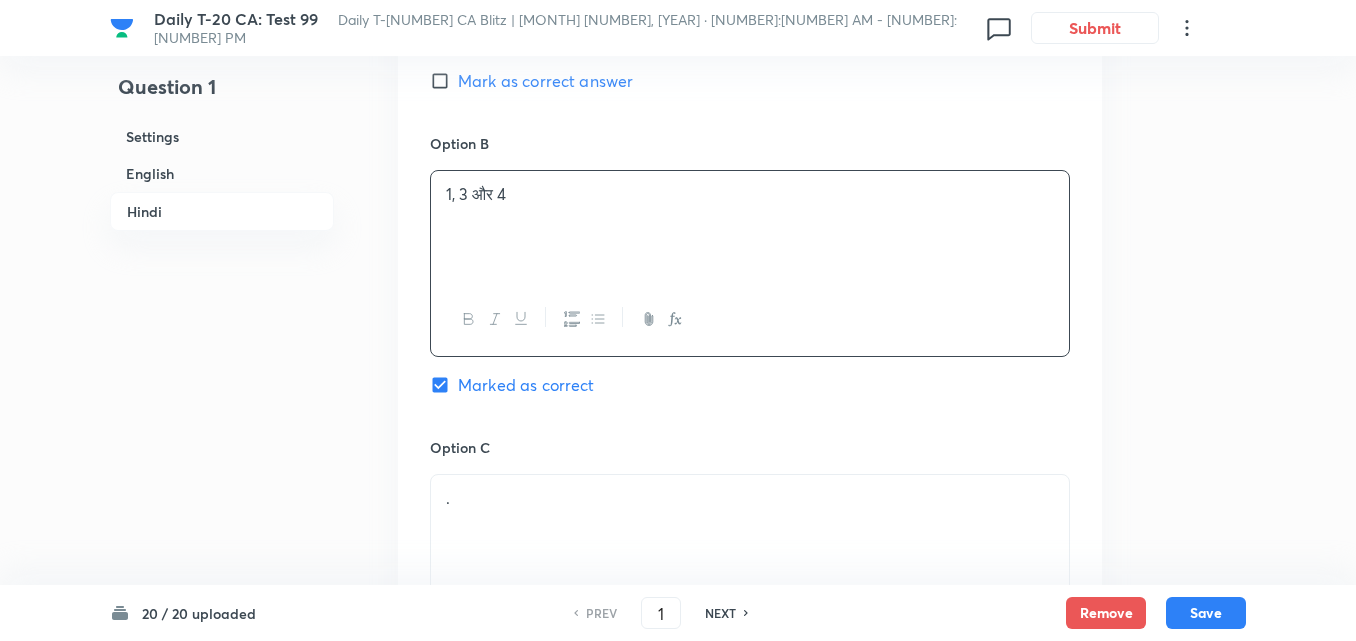 scroll, scrollTop: 3916, scrollLeft: 0, axis: vertical 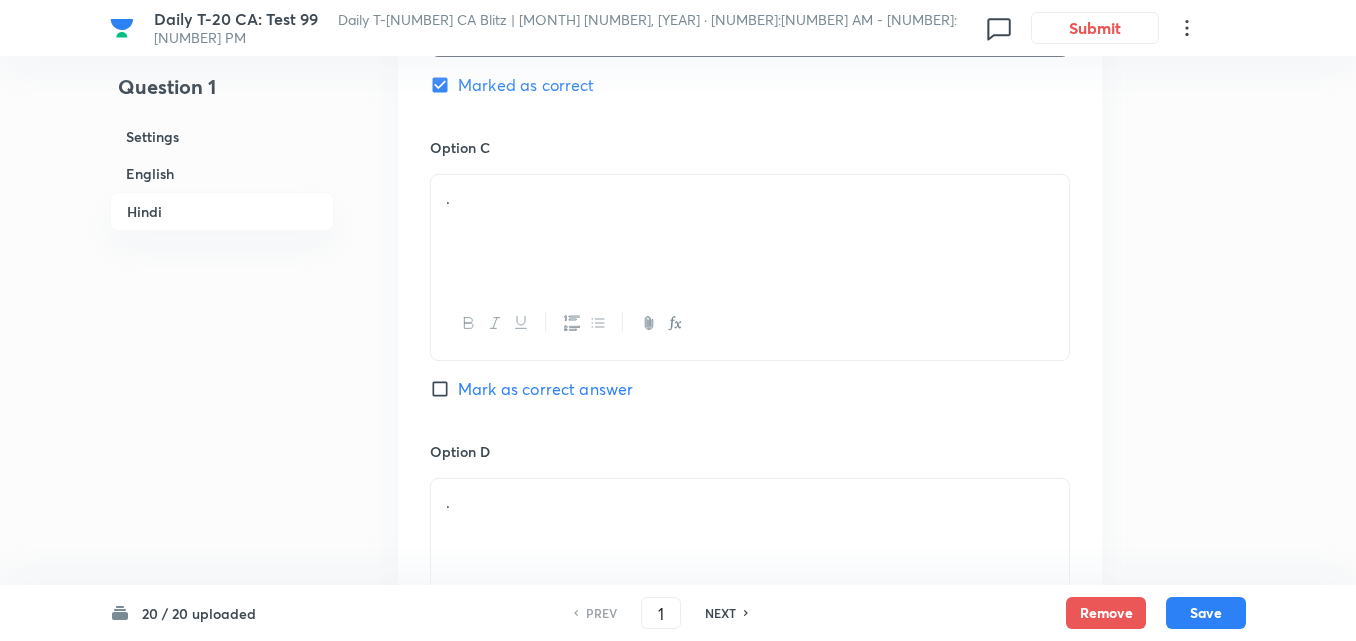 click on "." at bounding box center (750, 198) 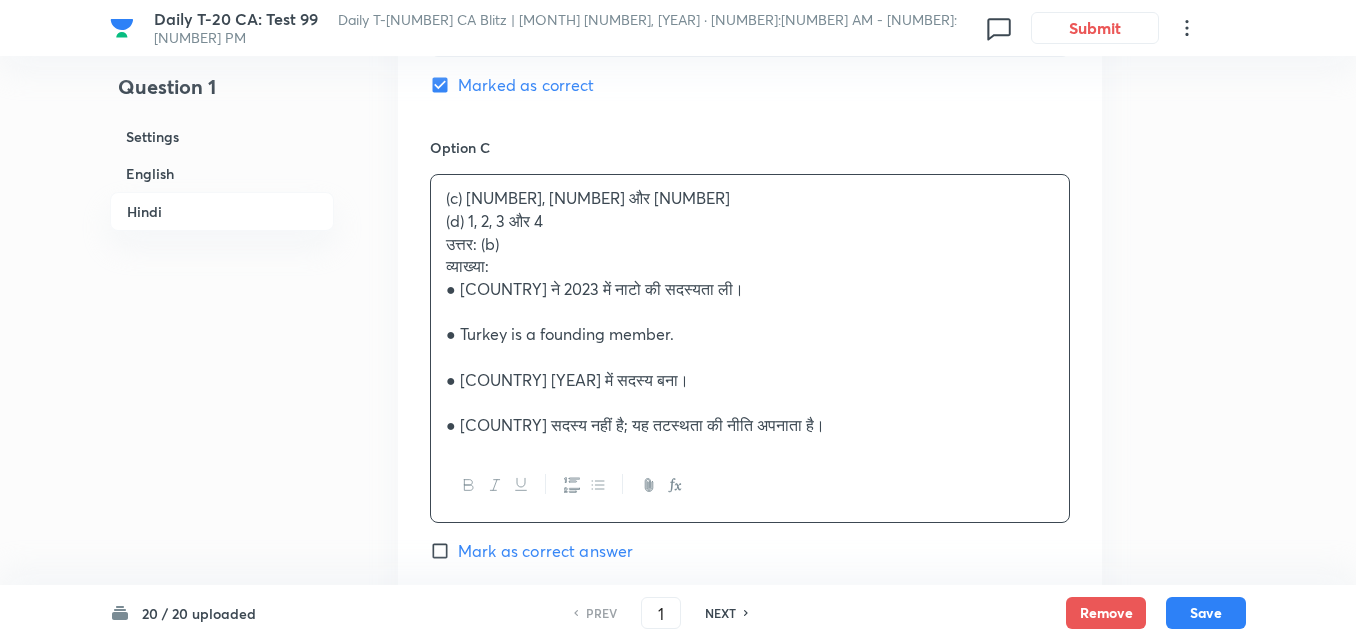click on "Option A [NUMBER], [NUMBER] और [NUMBER] Mark as correct answer Option B [NUMBER], [NUMBER] और [NUMBER] Marked as correct Option C (c) [NUMBER], [NUMBER] और [NUMBER] (d) [NUMBER], [NUMBER], [NUMBER] और [NUMBER] उत्तर: (b) व्याख्या: ●	फिनलैंड ने [YEAR] में नाटो की सदस्यता ली। ●	तुर्की संस्थापक सदस्य है। ●	मोंटेनेग्रो [YEAR] में सदस्य बना। ●	स्विट्जरलैंड सदस्य नहीं है; यह तटस्थता की नीति अपनाता है। Mark as correct answer Option D . Mark as correct answer" at bounding box center (750, 197) 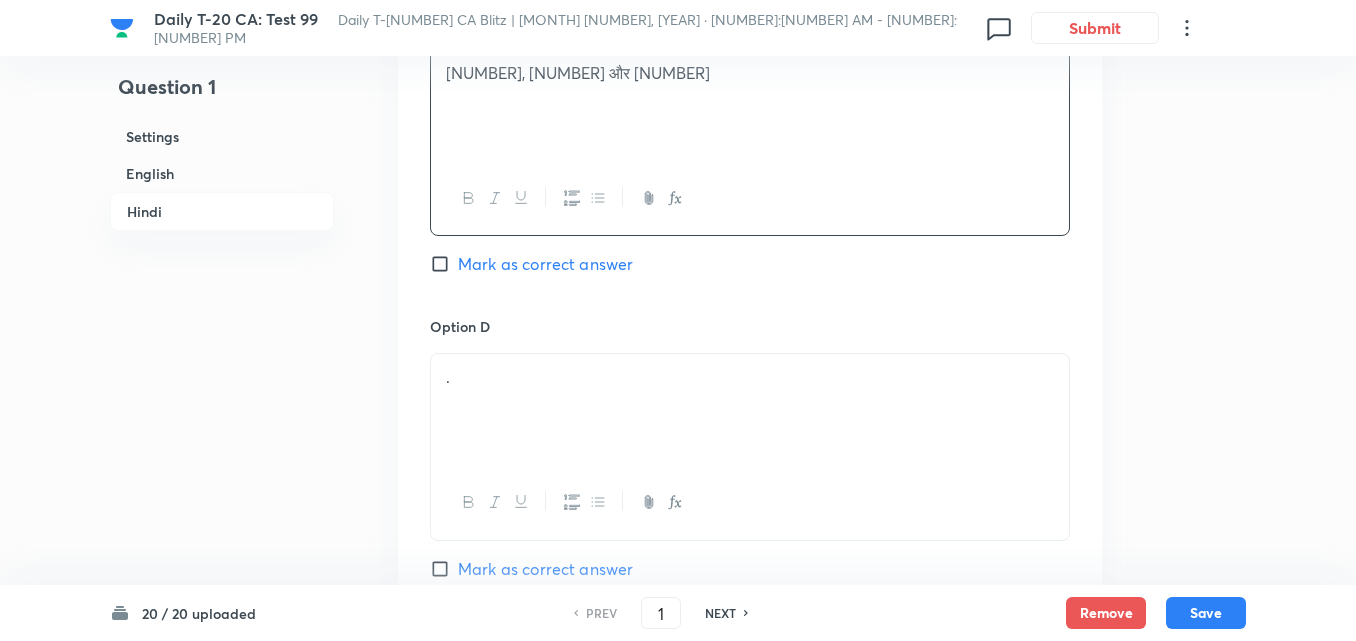scroll, scrollTop: 4216, scrollLeft: 0, axis: vertical 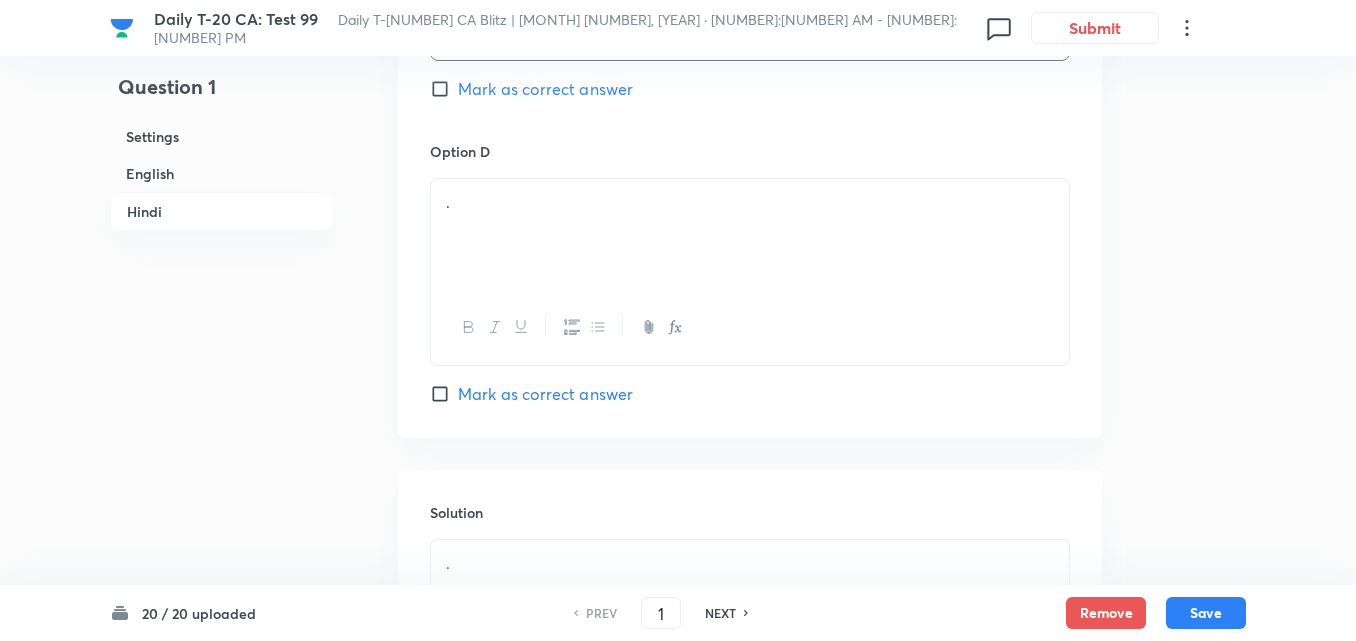 click on "." at bounding box center (750, 235) 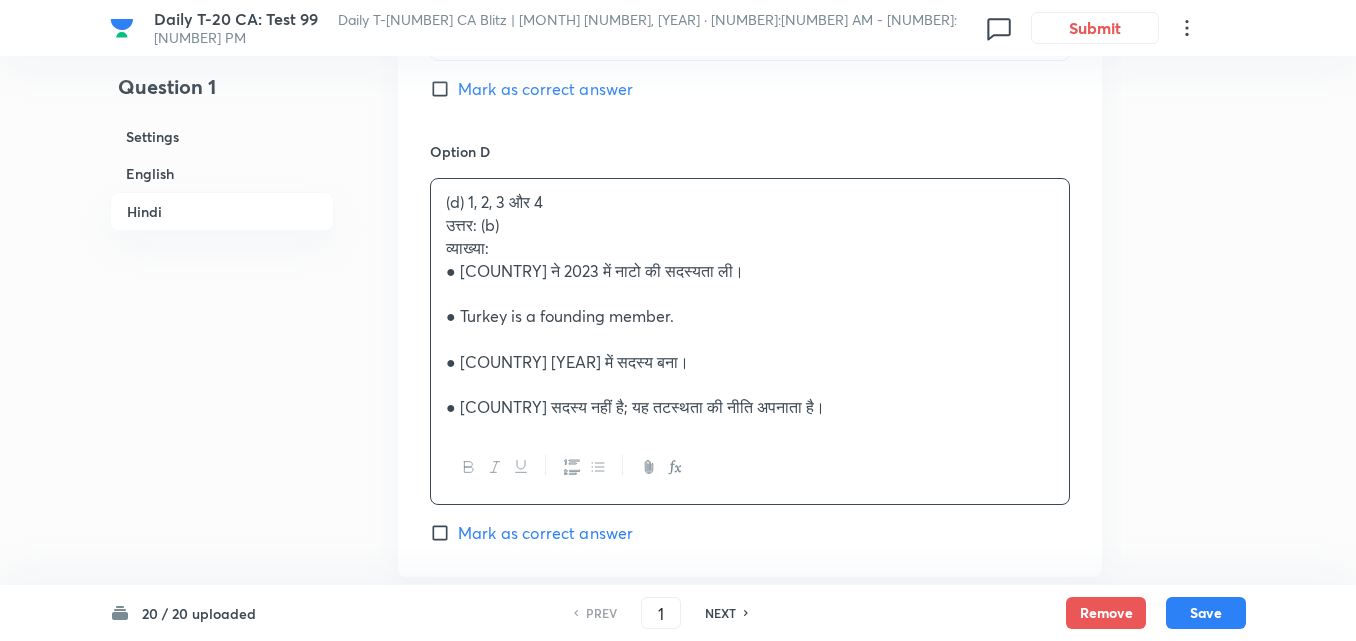 drag, startPoint x: 457, startPoint y: 218, endPoint x: 444, endPoint y: 219, distance: 13.038404 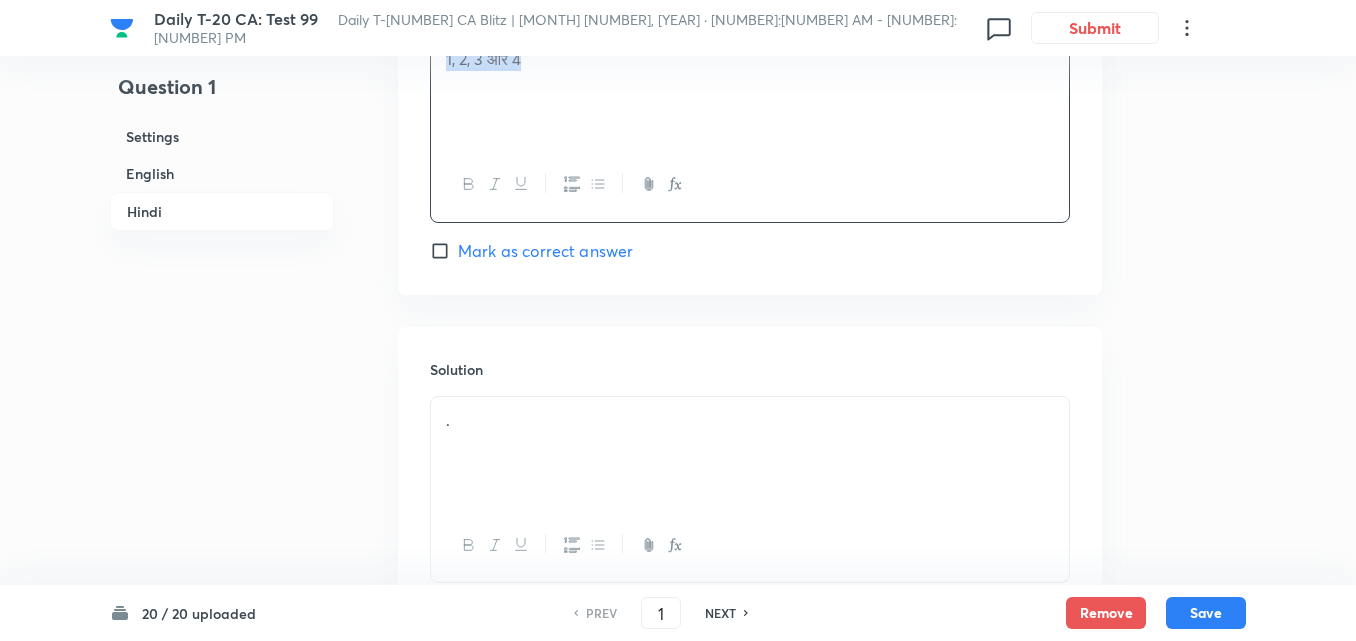 scroll, scrollTop: 4509, scrollLeft: 0, axis: vertical 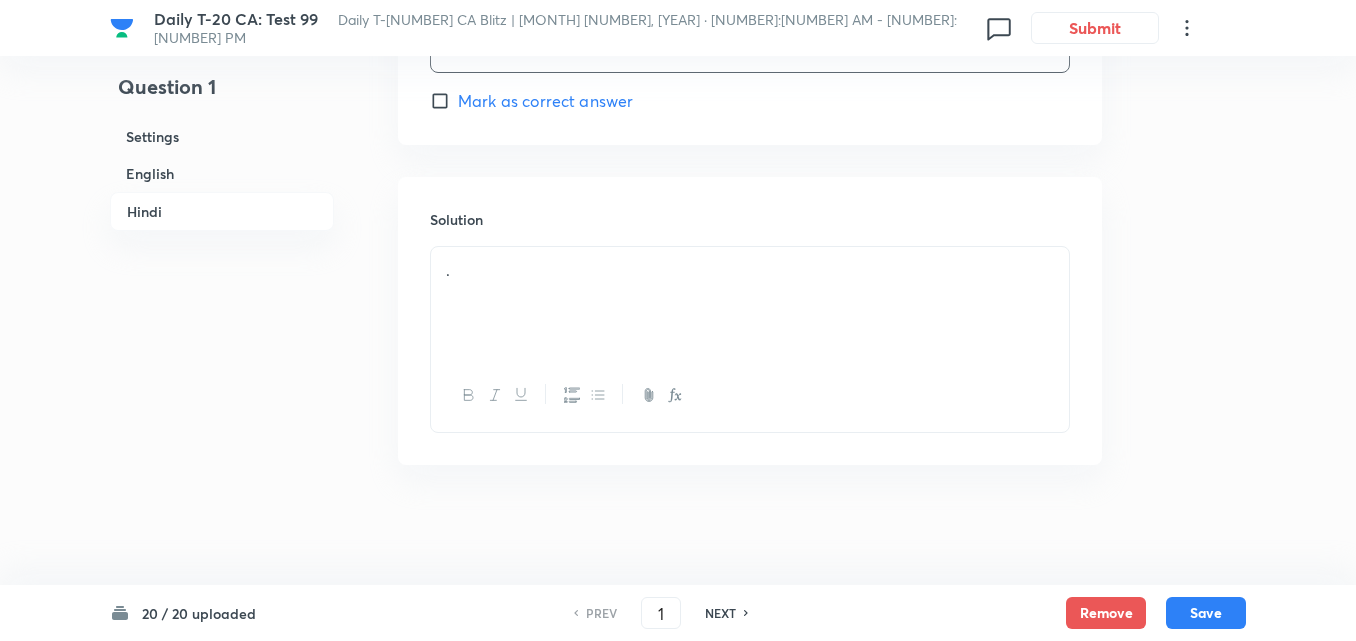 click on "." at bounding box center [750, 303] 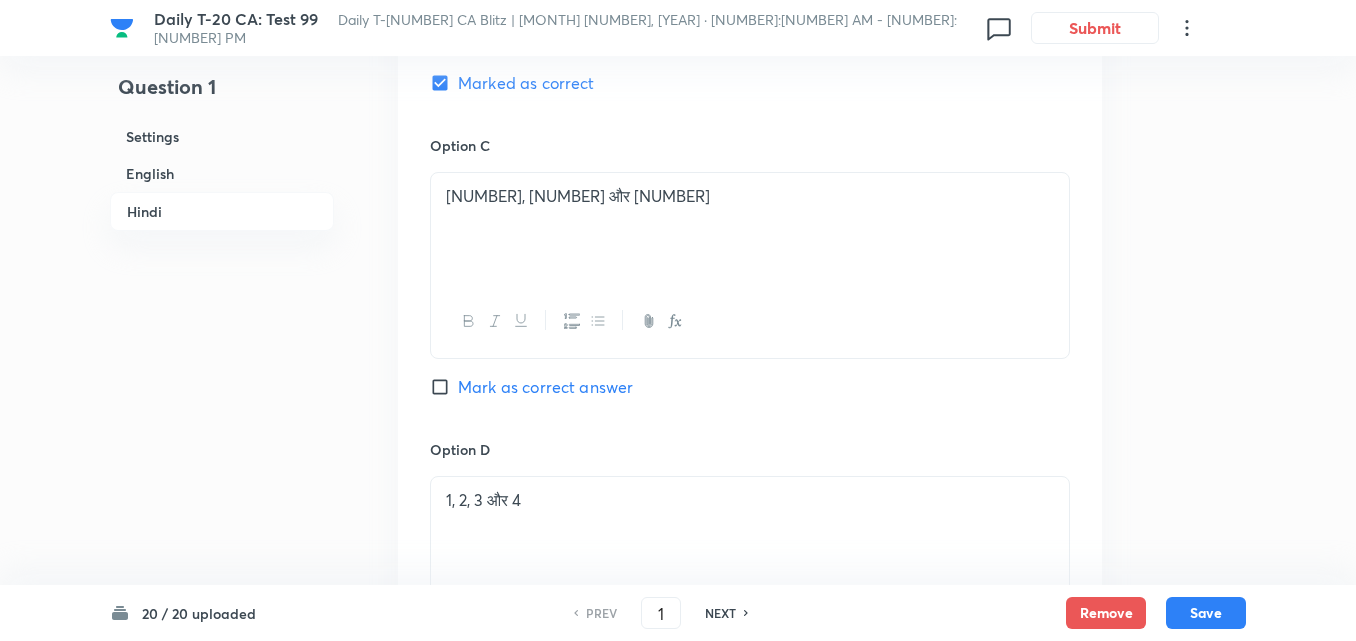 scroll, scrollTop: 3609, scrollLeft: 0, axis: vertical 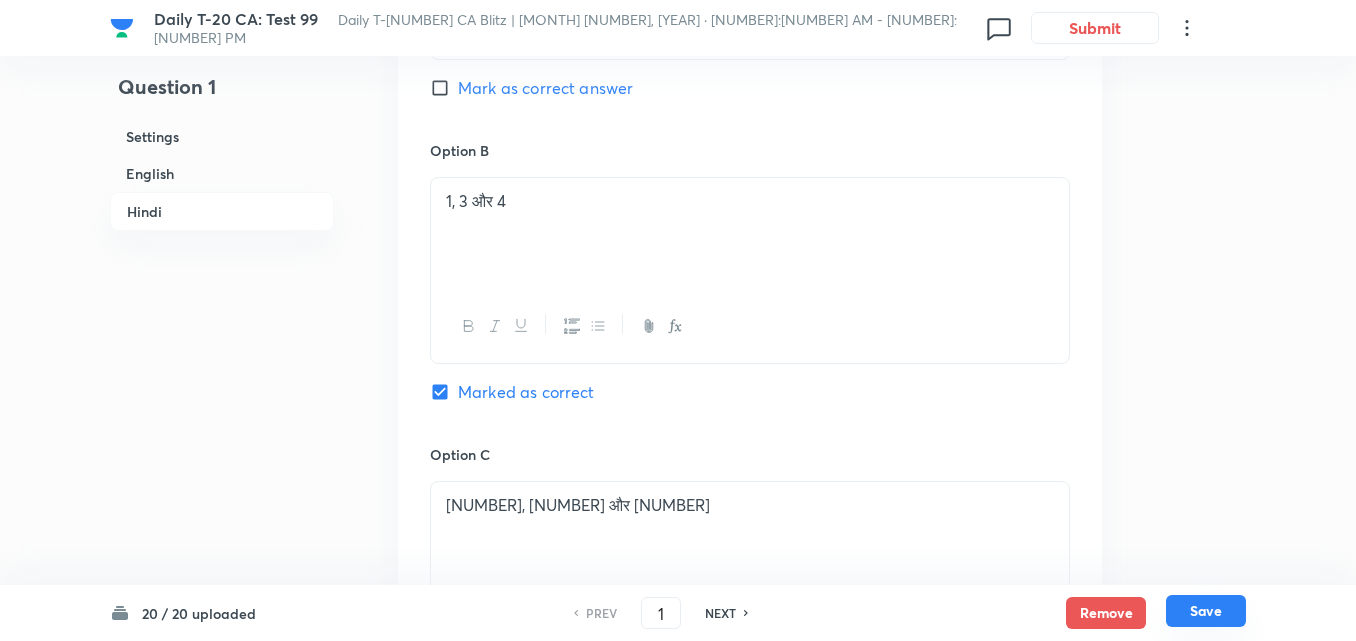 click on "Save" at bounding box center [1206, 611] 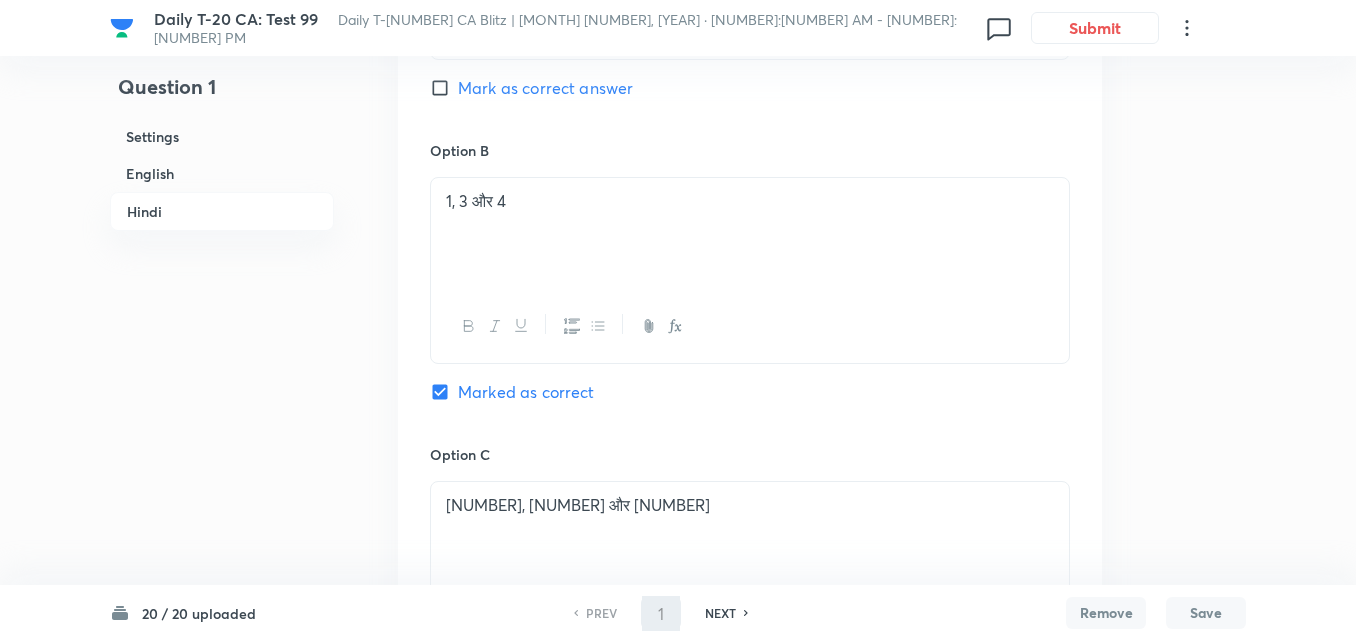 type on "2" 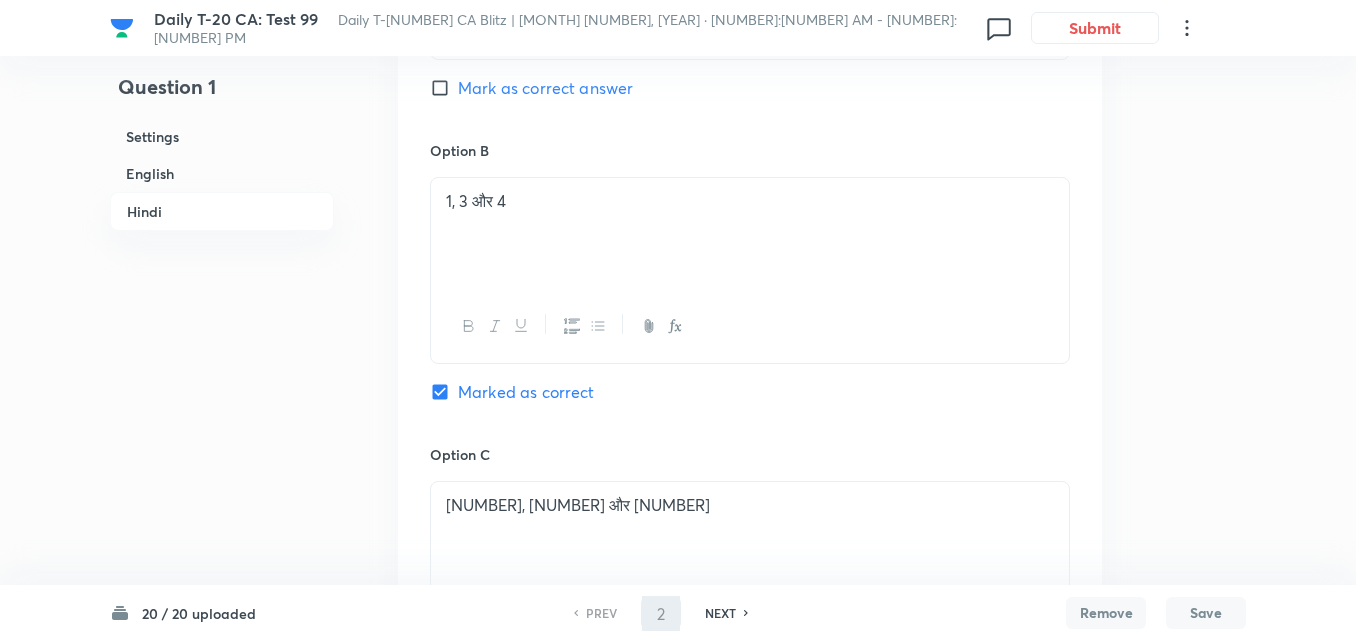 checkbox on "false" 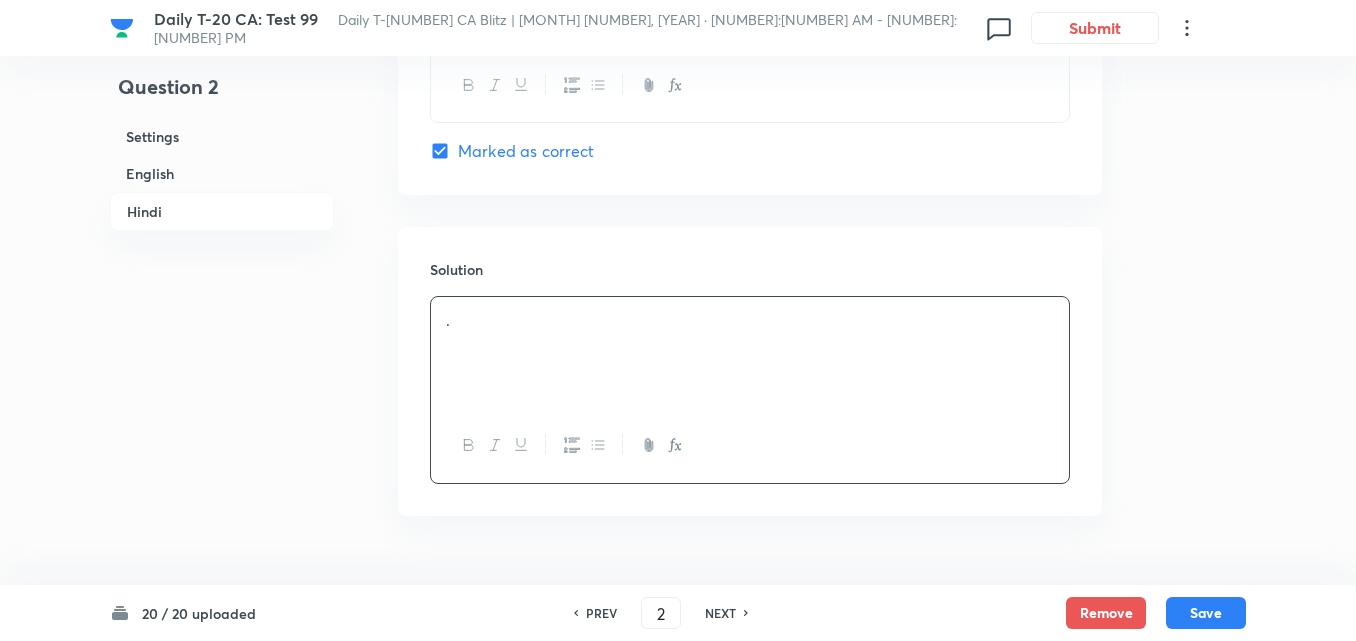 click on "English" at bounding box center (222, 173) 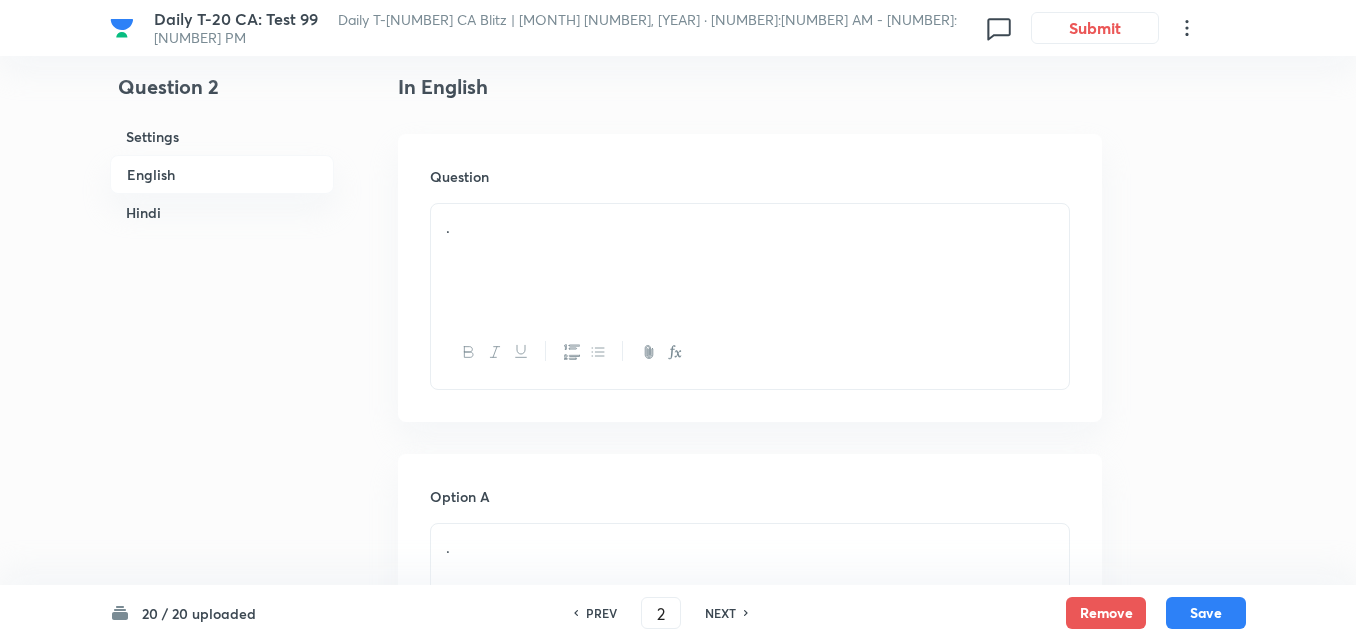 click on "." at bounding box center [750, 260] 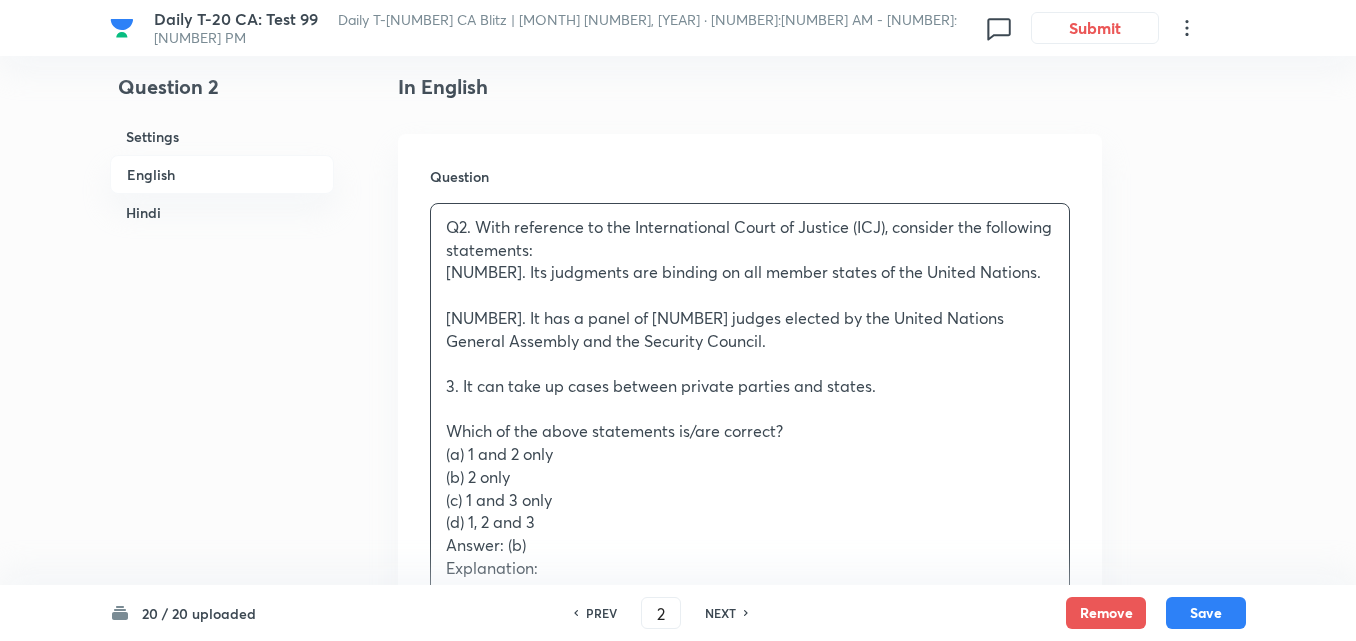 click on "Question 2 Settings English Hindi Settings Type Single choice correct 4 options + 2 marks - 0.66 marks Edit Concept Current Affairs Current Affairs 2025 Current Affairs 2025 Current Affairs 2025 Edit Additional details Easy Fact Not from PYQ paper No equation Edit In English Question Q2. With reference to the International Court of Justice (ICJ), consider the following statements: 1. Its judgments are binding on all member states of the United Nations. 2. It has a panel of 15 judges elected by the United Nations General Assembly and the Security Council. 3. It can take up cases between private parties and states. Which of the above statements is/are correct? (a) 1 and 2 only (b) 2 only (c) 1 and 3 only (d) 1, 2 and 3 Answer: (b) Explanation: ● ICJ’s jurisdiction is only over states, not private parties. ● Judgments are binding only on parties to the case, not on all UN members. ● It comprises 15 judges elected by both UNGA and UNSC. (a) केवल 1 और 2 (b) केवल 2 Option A . . ." at bounding box center (678, 2306) 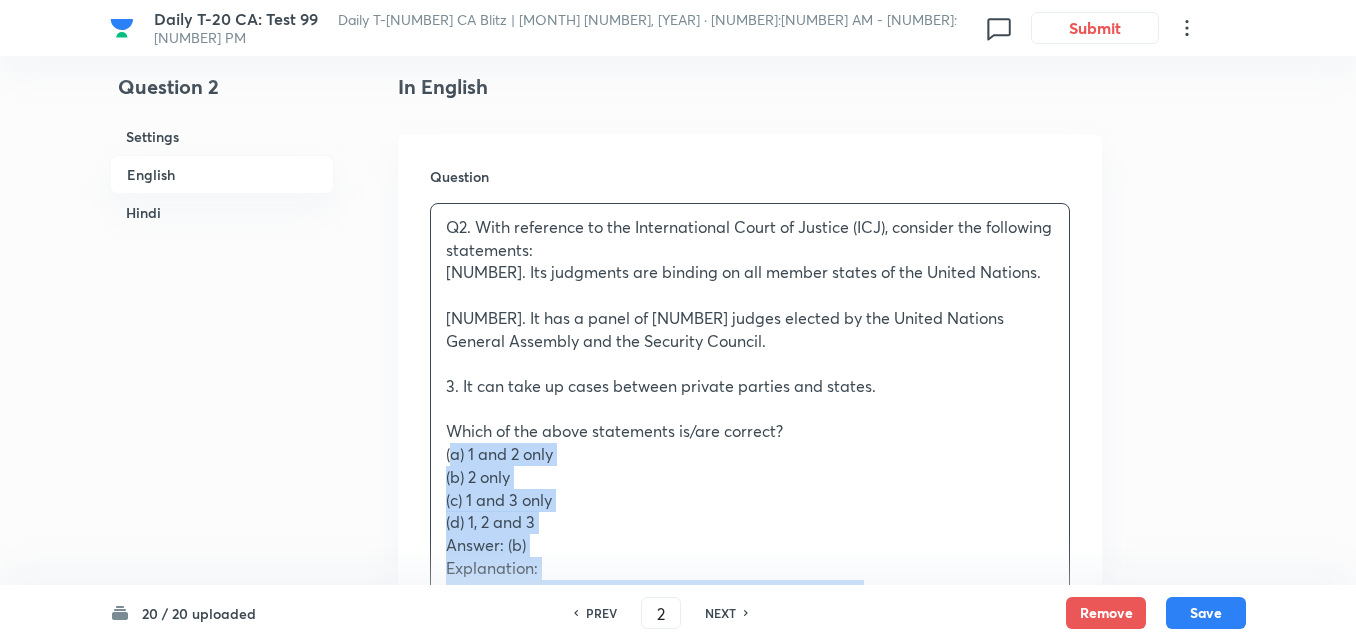 drag, startPoint x: 715, startPoint y: 506, endPoint x: 749, endPoint y: 495, distance: 35.735138 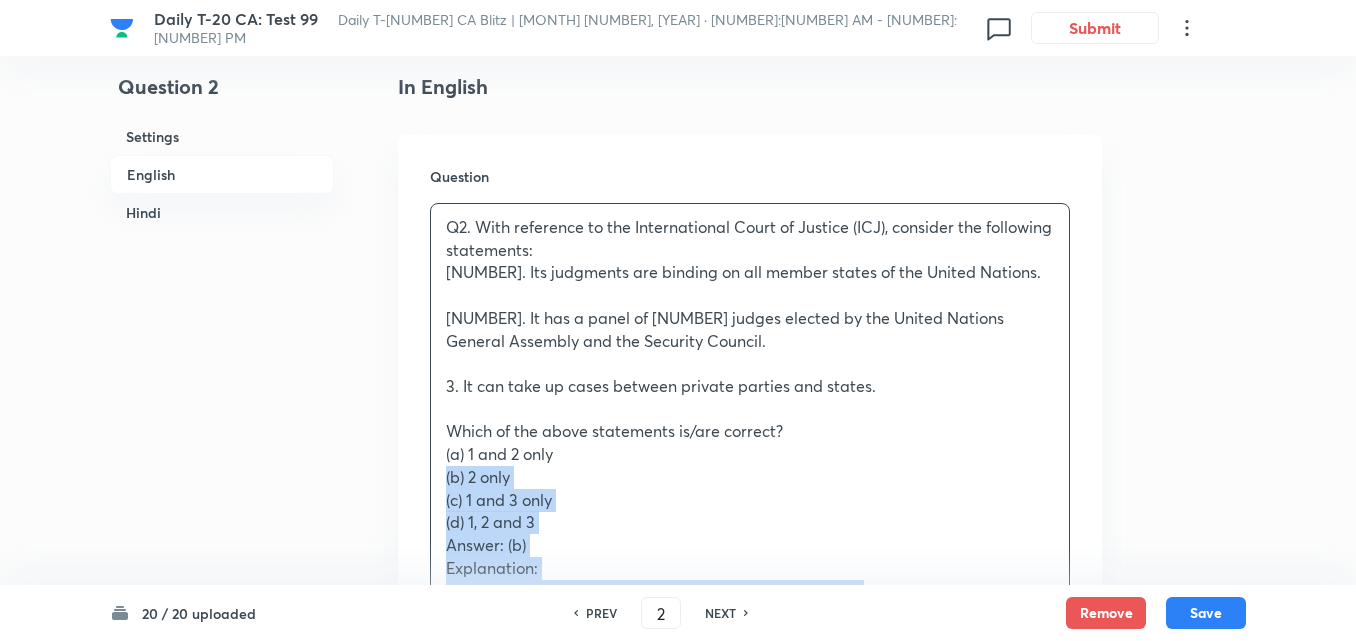 drag, startPoint x: 438, startPoint y: 469, endPoint x: 415, endPoint y: 468, distance: 23.021729 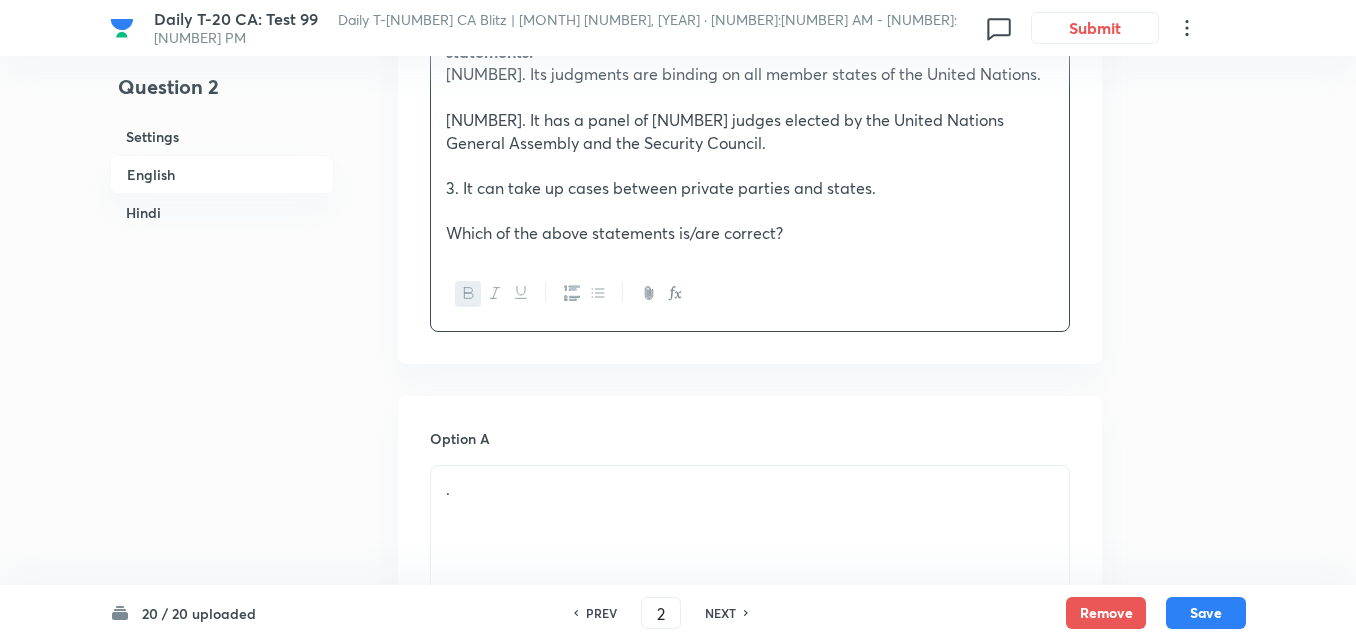 scroll, scrollTop: 1016, scrollLeft: 0, axis: vertical 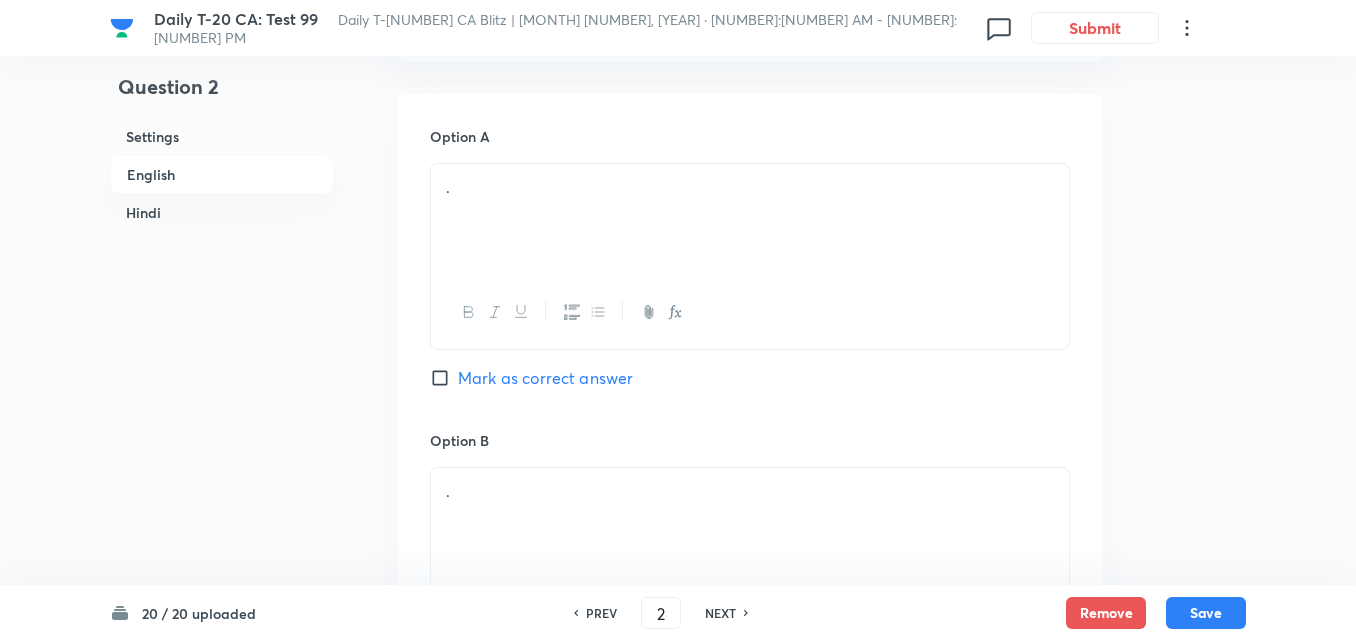 click on "." at bounding box center (750, 220) 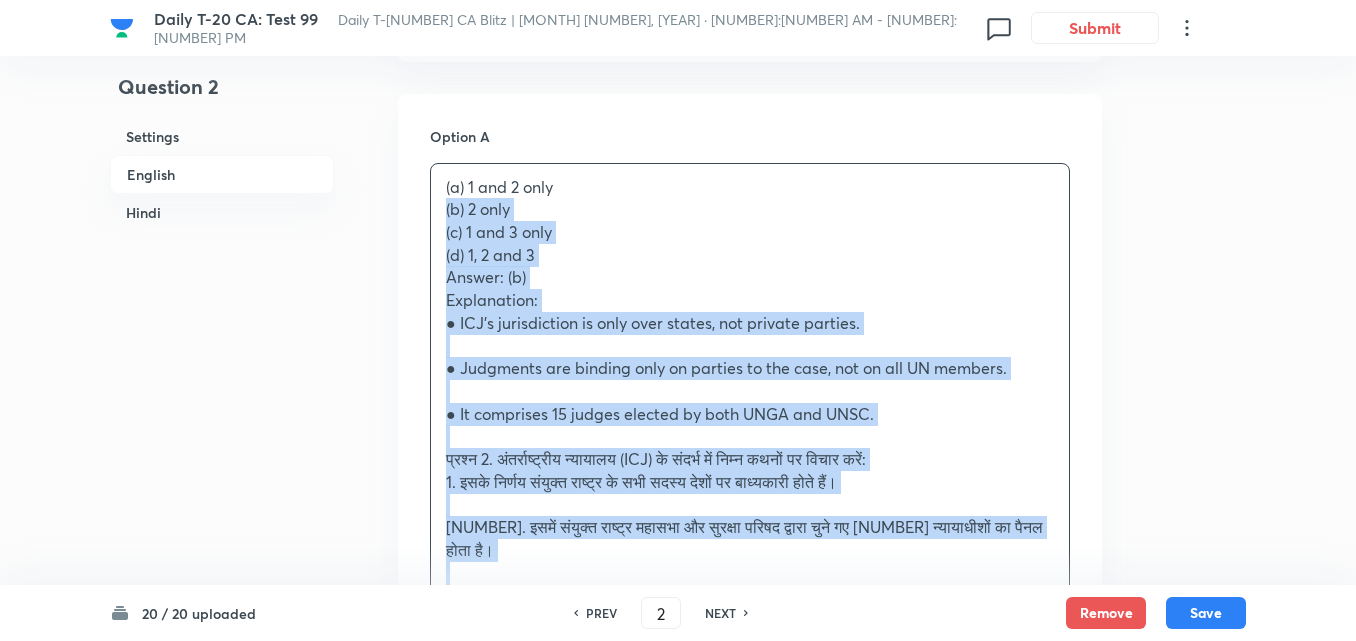click on "Question 2 Settings English Hindi Settings Type Single choice correct 4 options + 2 marks - 0.66 marks Edit Concept Current Affairs Current Affairs 2025 Current Affairs 2025 Current Affairs 2025 Edit Additional details Easy Fact Not from PYQ paper No equation Edit In English Question With reference to the International Court of Justice (ICJ), consider the following statements: 1. Its judgments are binding on all member states of the United Nations. 2. It has a panel of 15 judges elected by the United Nations General Assembly and the Security Council. 3. It can take up cases between private parties and states. Which of the above statements is/are correct? Option A (a) 1 and 2 only (b) 2 only (c) 1 and 3 only (d) 1, 2 and 3 Answer: (b) Explanation: ● ICJ’s jurisdiction is only over states, not private parties. ● Judgments are binding only on parties to the case, not on all UN members. ● It comprises 15 judges elected by both UNGA and UNSC. (a) केवल 1 और 2 (b) केवल 2 (d) 1, 2 और 3" at bounding box center [678, 1739] 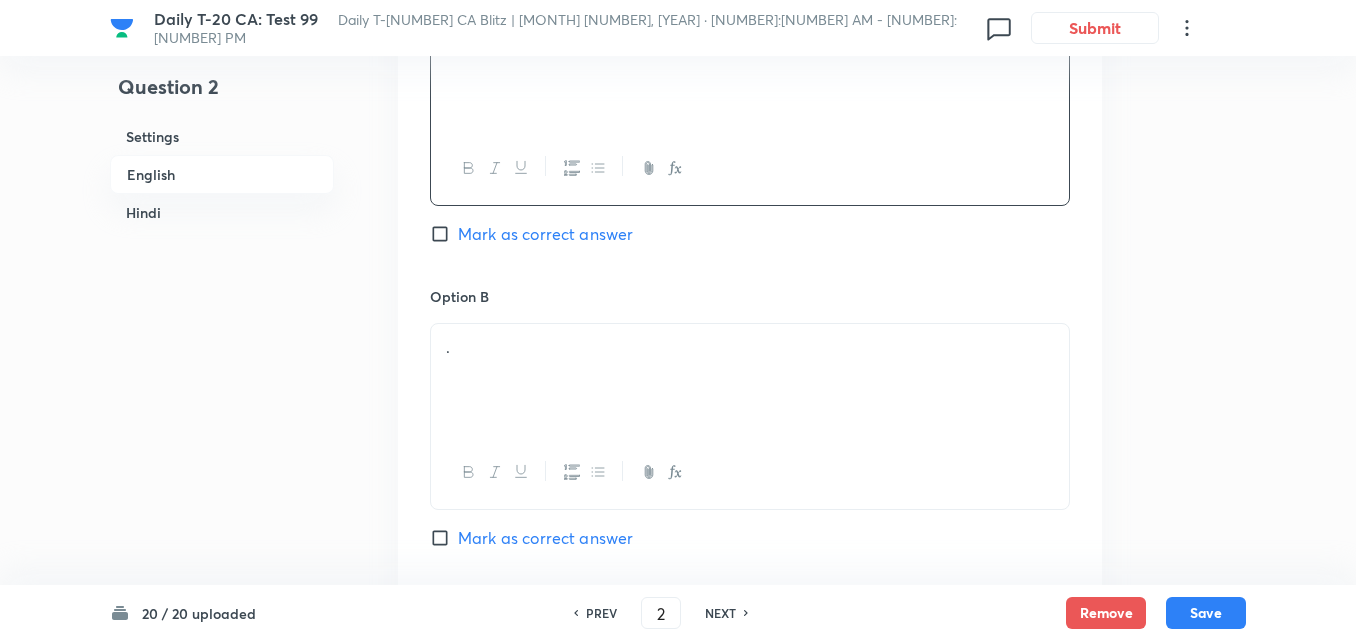 scroll, scrollTop: 1316, scrollLeft: 0, axis: vertical 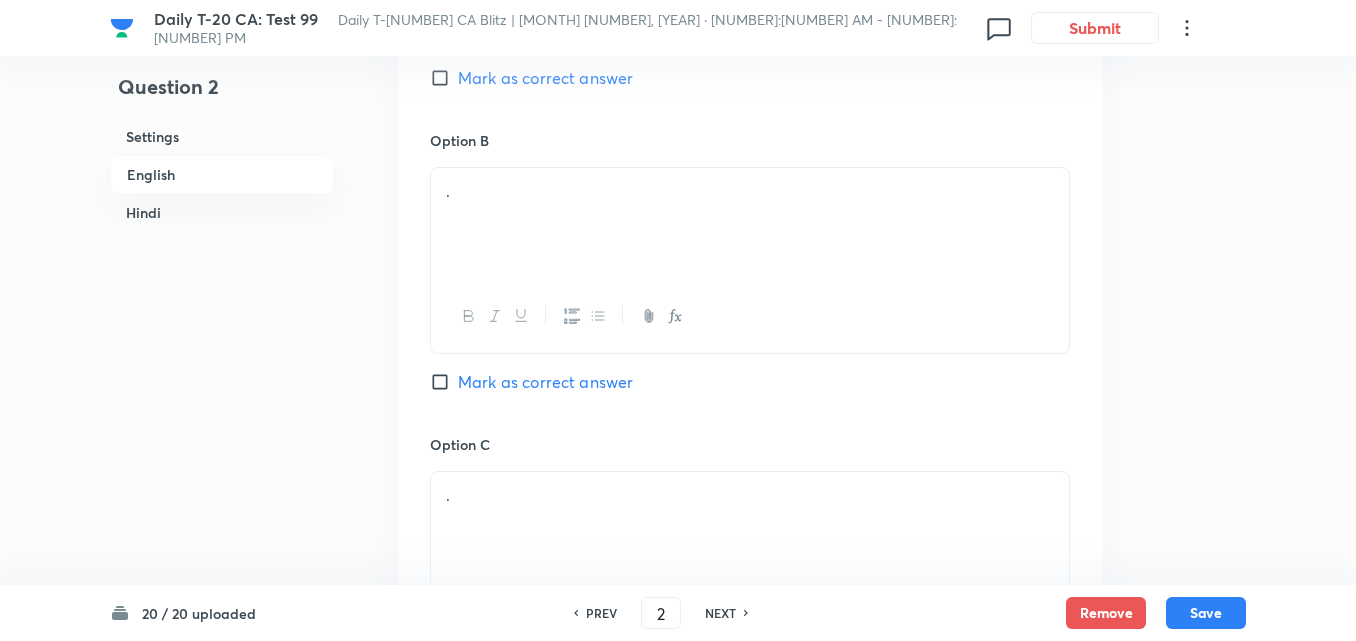 click on "." at bounding box center [750, 224] 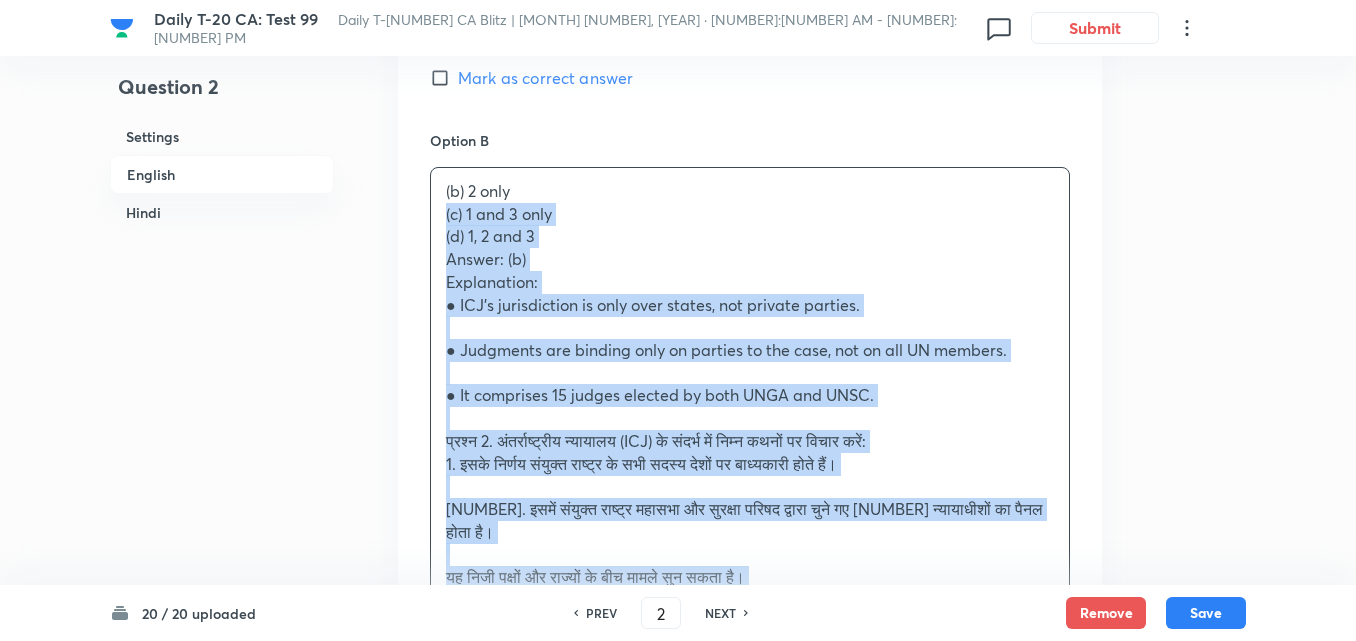 drag, startPoint x: 453, startPoint y: 215, endPoint x: 423, endPoint y: 222, distance: 30.805843 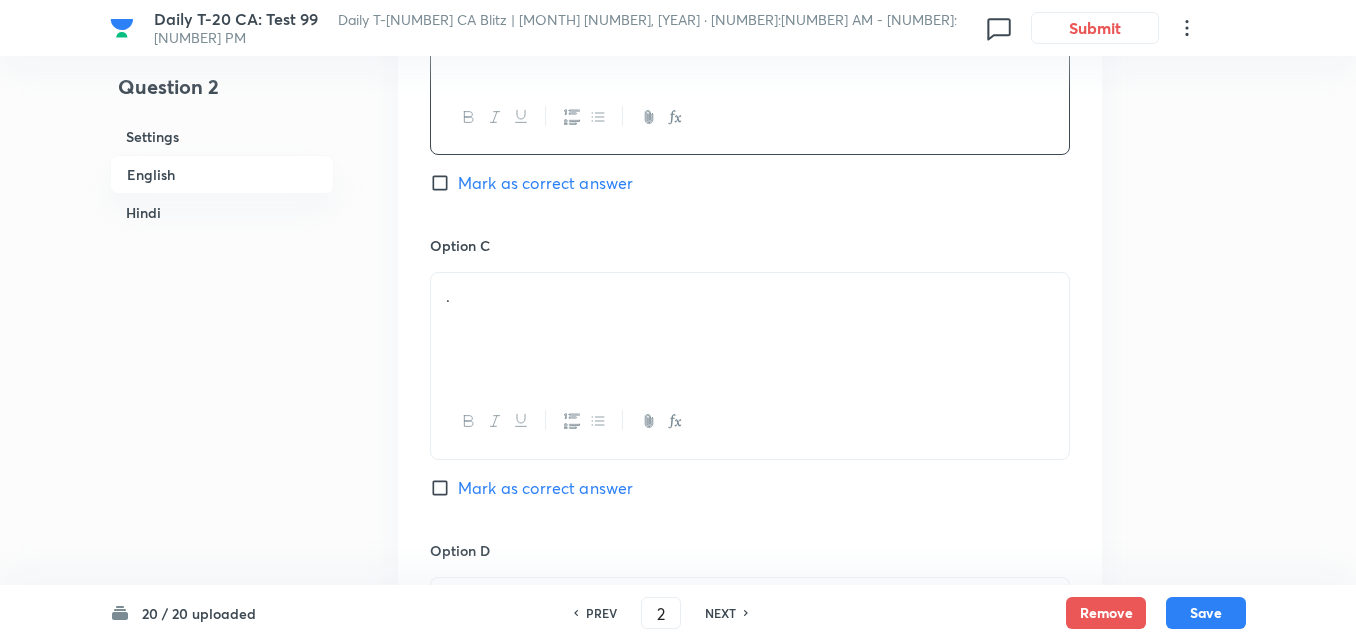 scroll, scrollTop: 1516, scrollLeft: 0, axis: vertical 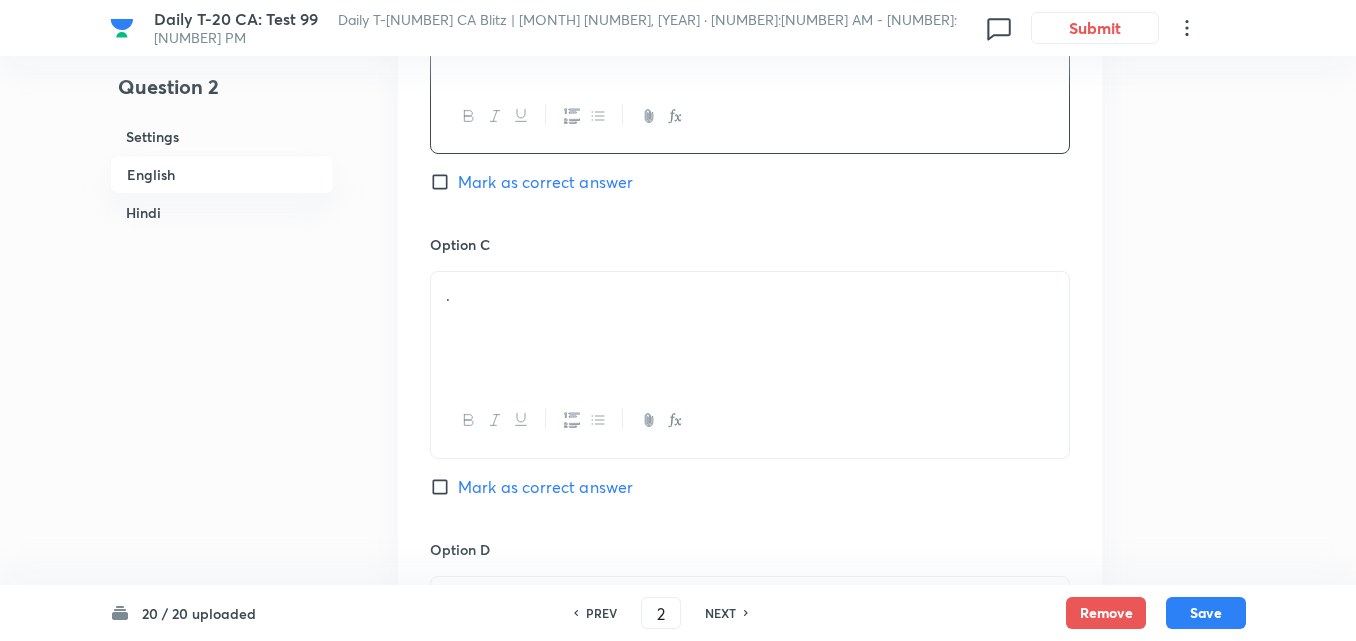 click on "Mark as correct answer" at bounding box center [545, 182] 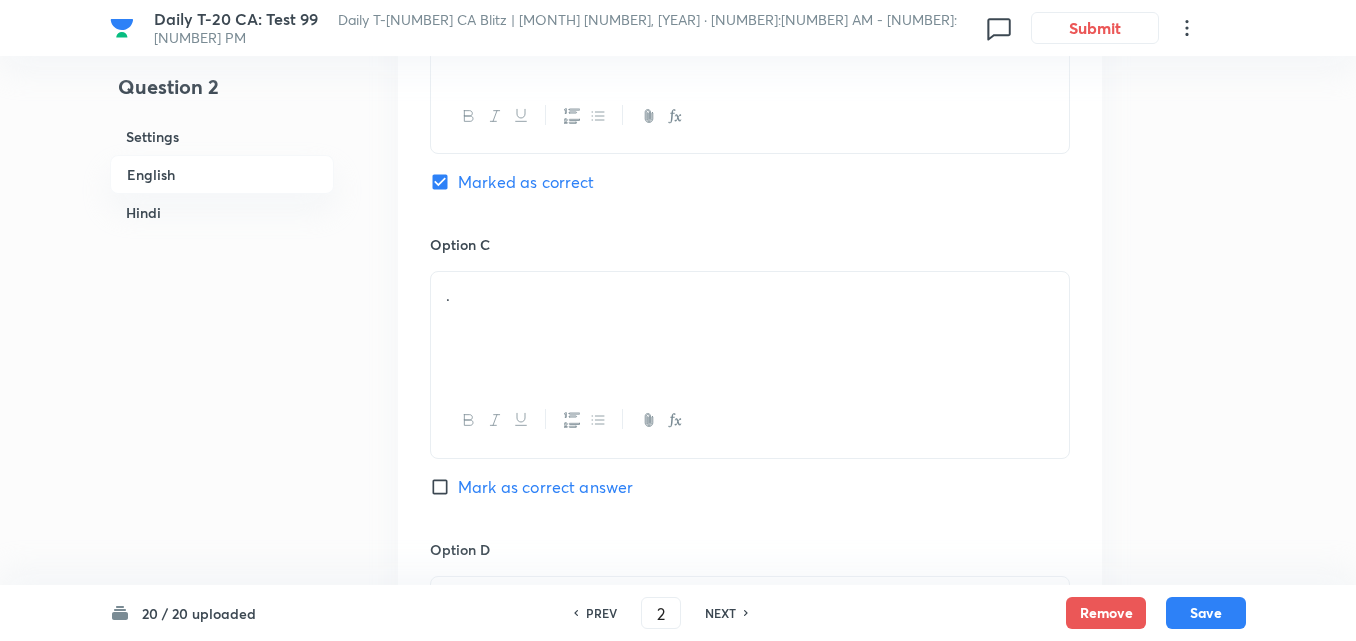 checkbox on "false" 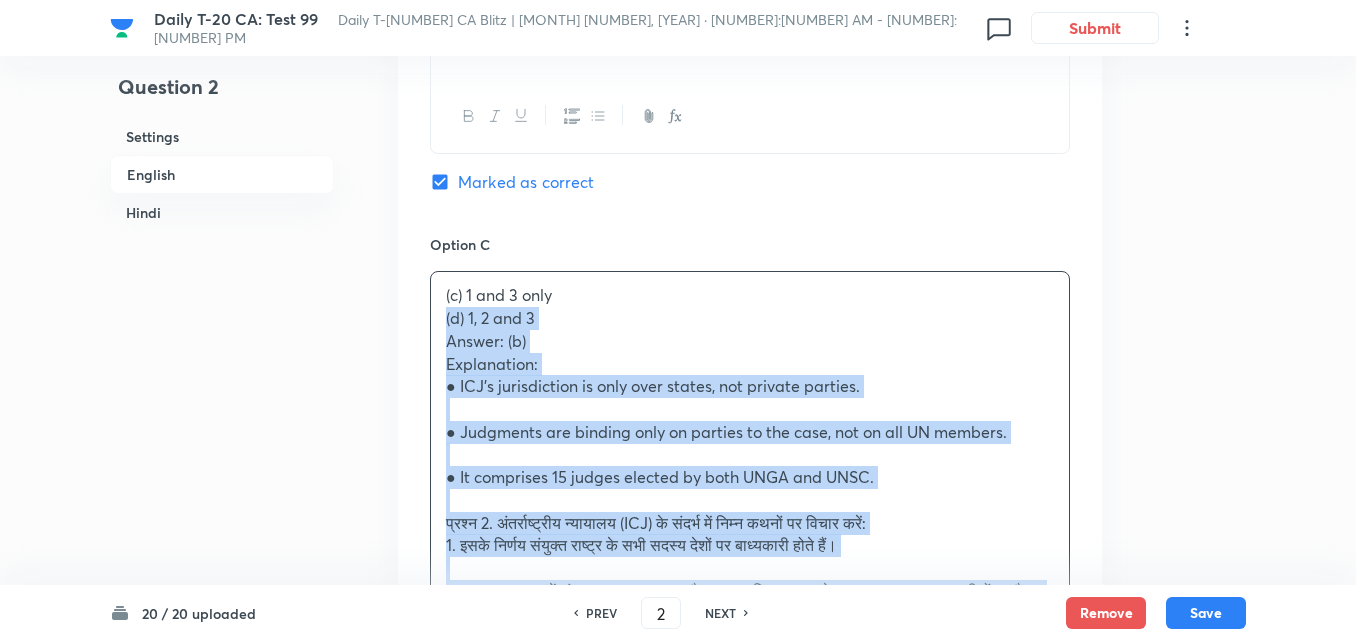 drag, startPoint x: 428, startPoint y: 331, endPoint x: 417, endPoint y: 326, distance: 12.083046 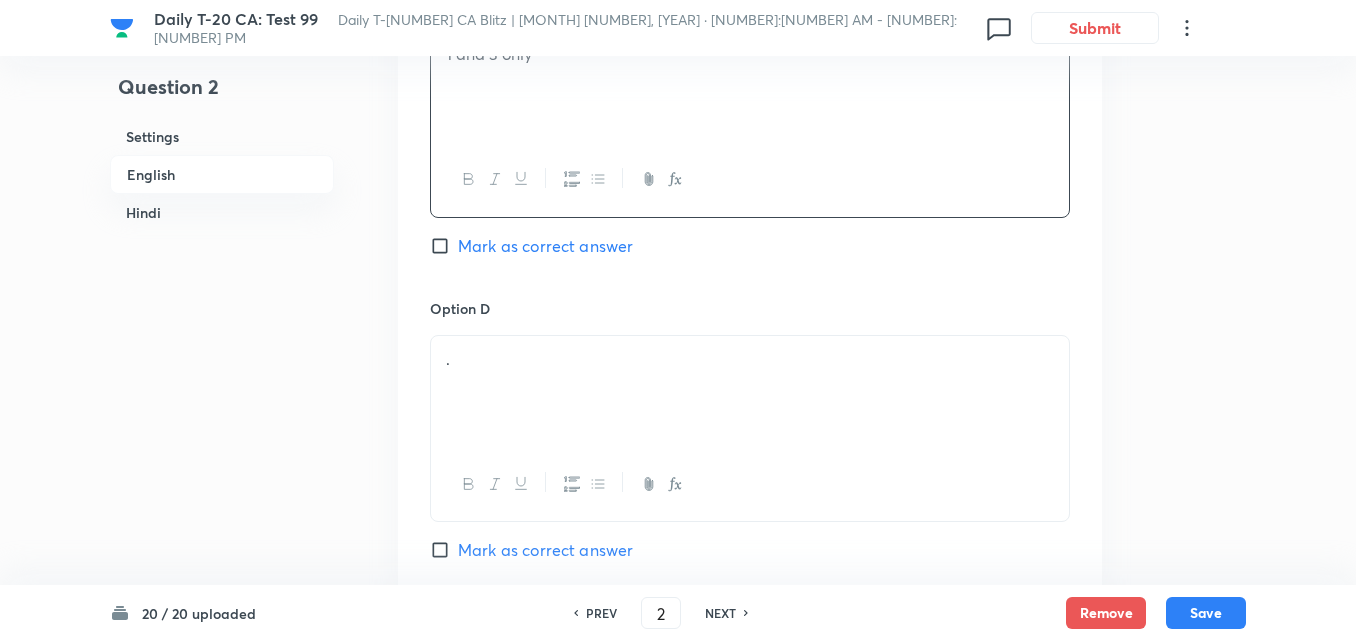 scroll, scrollTop: 1916, scrollLeft: 0, axis: vertical 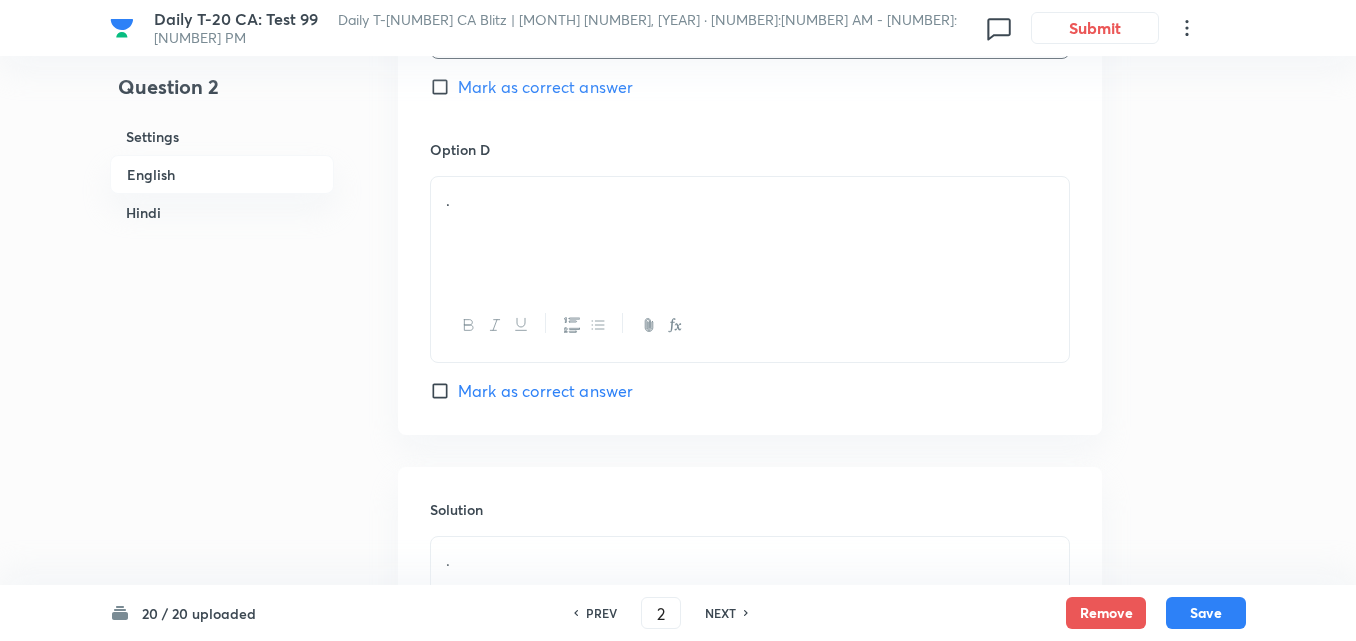 click on "." at bounding box center (750, 233) 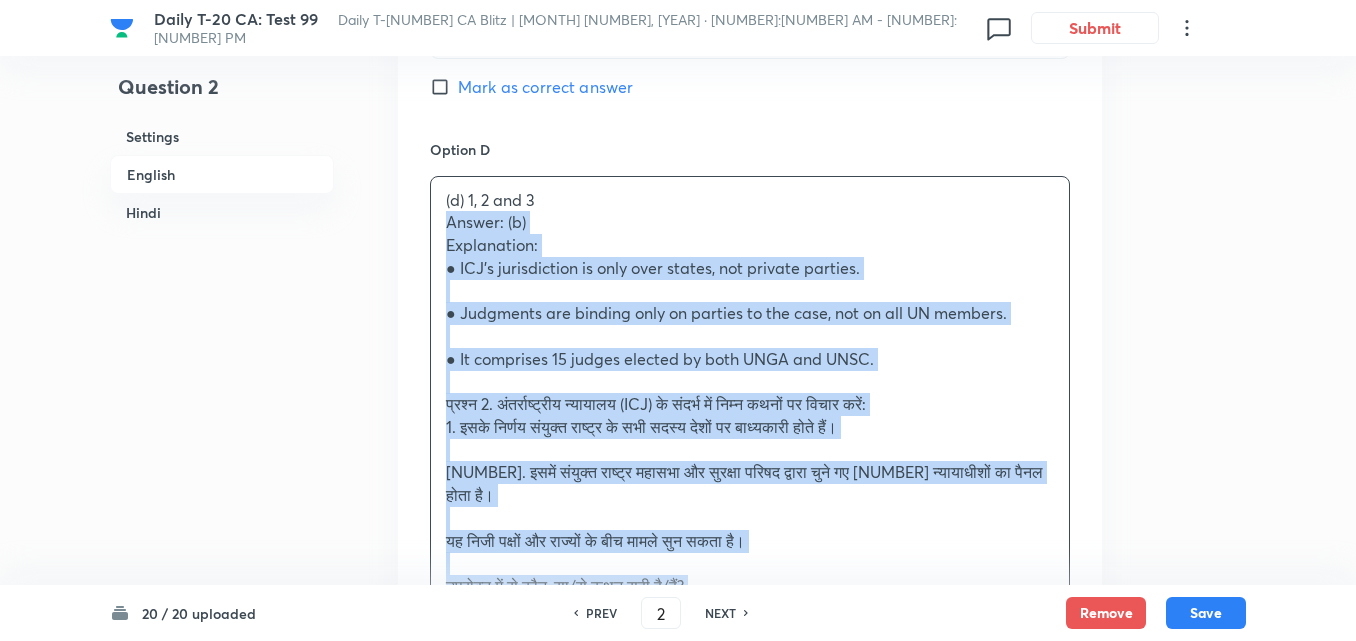 click on "Option A 1 and 2 only Mark as correct answer Option B 2 only Marked as correct Option C 1 and 3 only Mark as correct answer Option D (d) 1, 2 and 3 Answer: (b) Explanation: ●	ICJ’s jurisdiction is only over states, not private parties. ●	Judgments are binding only on parties to the case, not on all UN members. ●	It comprises 15 judges elected by both UNGA and UNSC. प्रश्न 2. अंतर्राष्ट्रीय न्यायालय (ICJ) के संदर्भ में निम्न कथनों पर विचार करें: 1.	इसके निर्णय संयुक्त राष्ट्र के सभी सदस्य देशों पर बाध्यकारी होते हैं। 2.	इसमें संयुक्त राष्ट्र महासभा और सुरक्षा परिषद द्वारा चुने गए 15 न्यायाधीशों का पैनल होता है।" at bounding box center [750, 100] 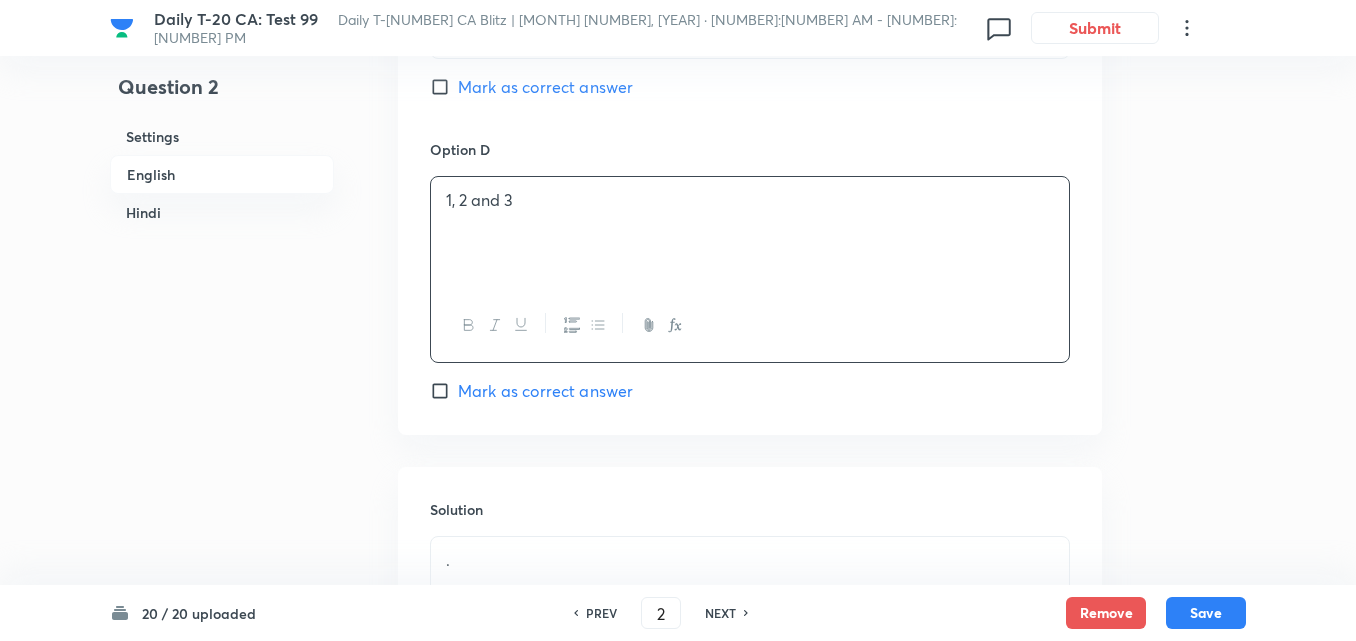 scroll, scrollTop: 2216, scrollLeft: 0, axis: vertical 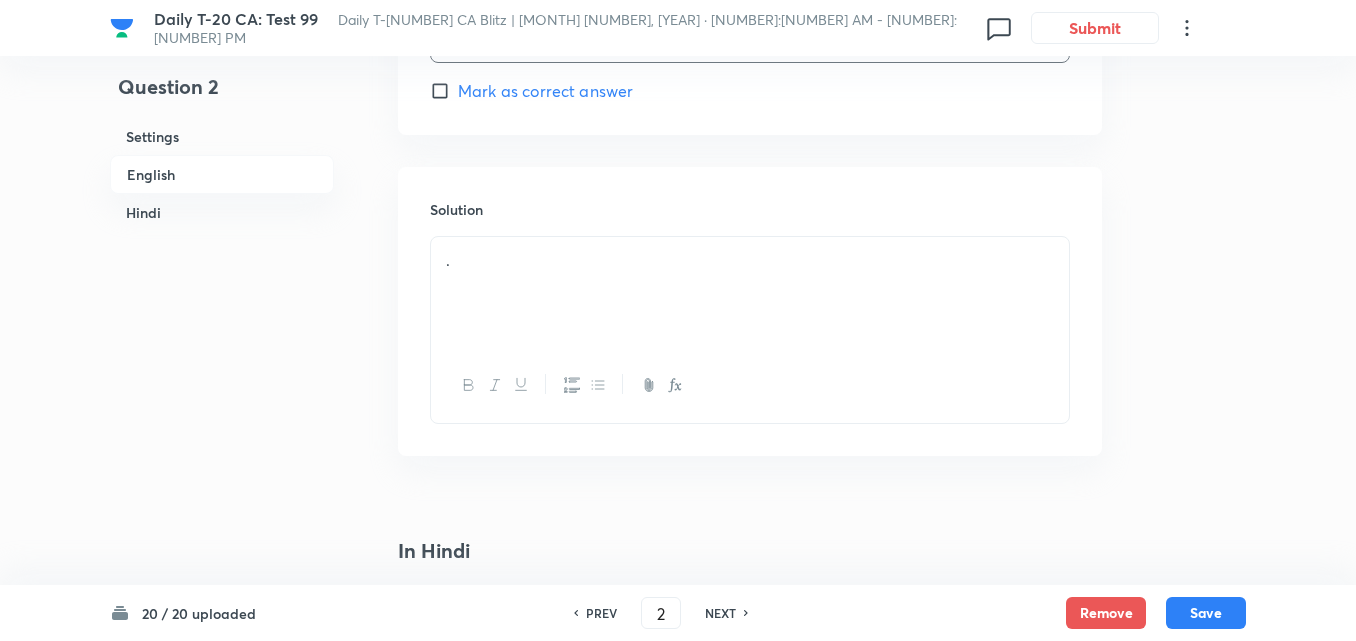 click on "." at bounding box center (750, 293) 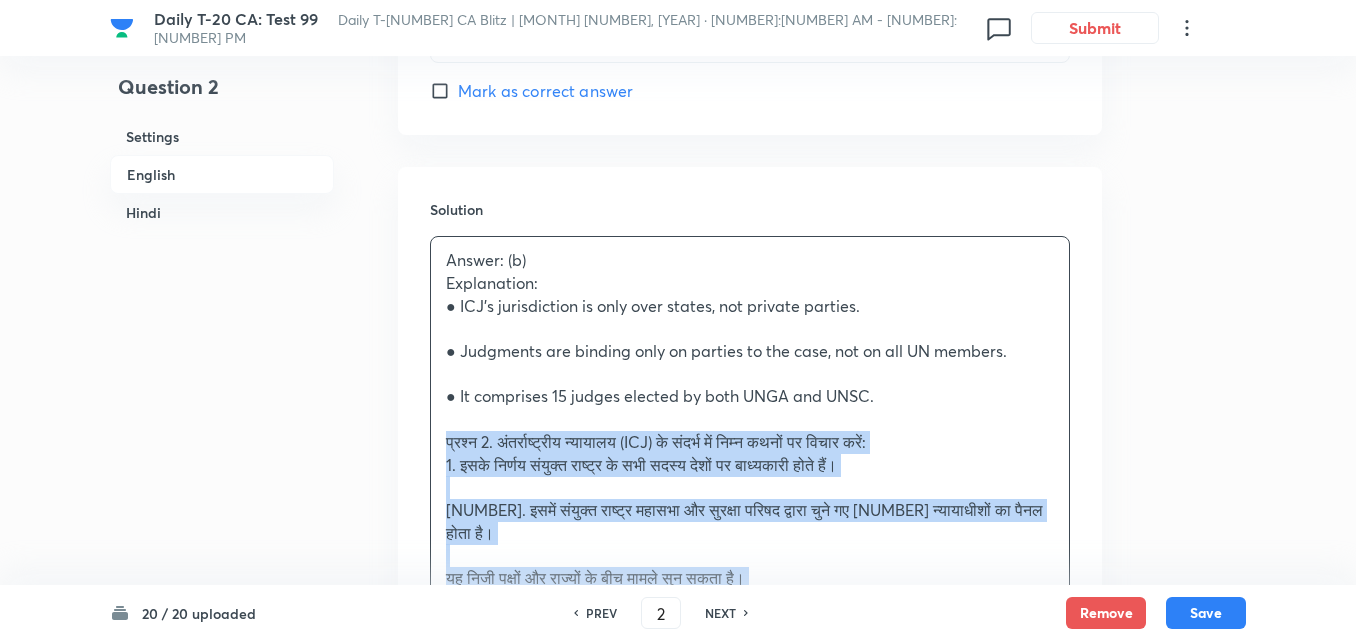 click on "Solution Answer: (b) Explanation: ●	ICJ’s jurisdiction is only over states, not private parties. ●	Judgments are binding only on parties to the case, not on all UN members. ●	It comprises 15 judges elected by both UNGA and UNSC. प्रश्न 2. अंतर्राष्ट्रीय न्यायालय (ICJ) के संदर्भ में निम्न कथनों पर विचार करें: 1.	इसके निर्णय संयुक्त राष्ट्र के सभी सदस्य देशों पर बाध्यकारी होते हैं। 2.	इसमें संयुक्त राष्ट्र महासभा और सुरक्षा परिषद द्वारा चुने गए 15 न्यायाधीशों का पैनल होता है। 3.	यह निजी पक्षों और राज्यों के बीच मामले सुन सकता है।" at bounding box center (750, 585) 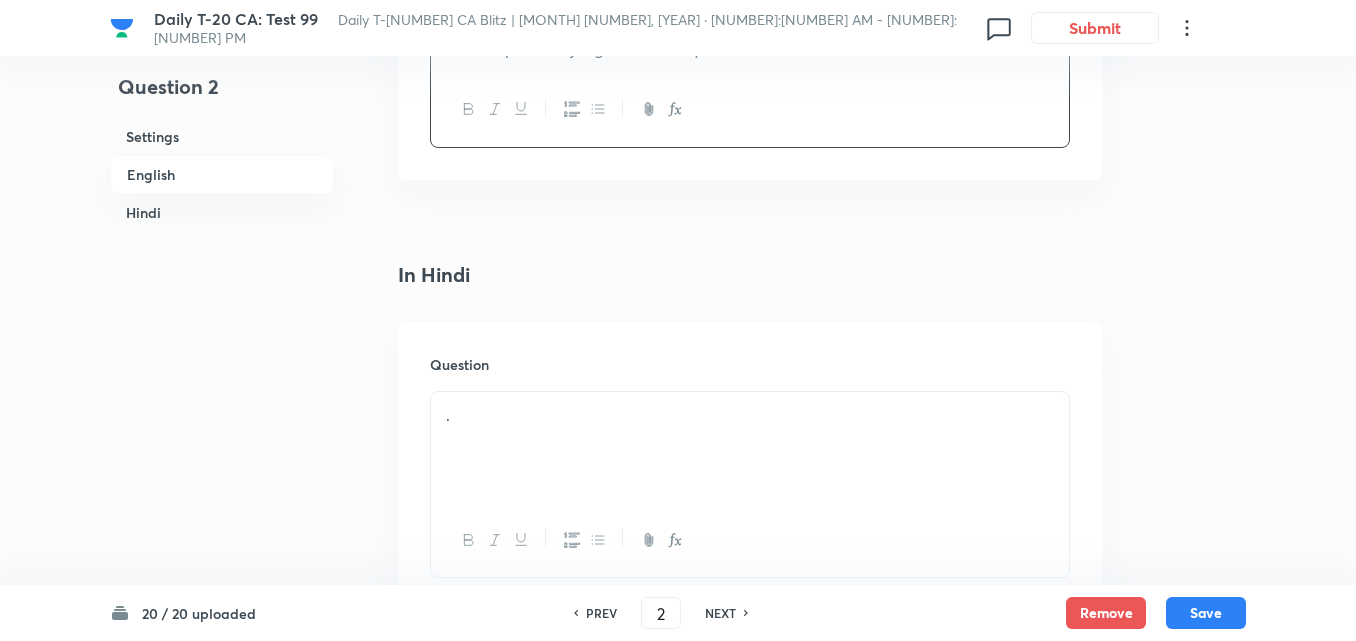 scroll, scrollTop: 2716, scrollLeft: 0, axis: vertical 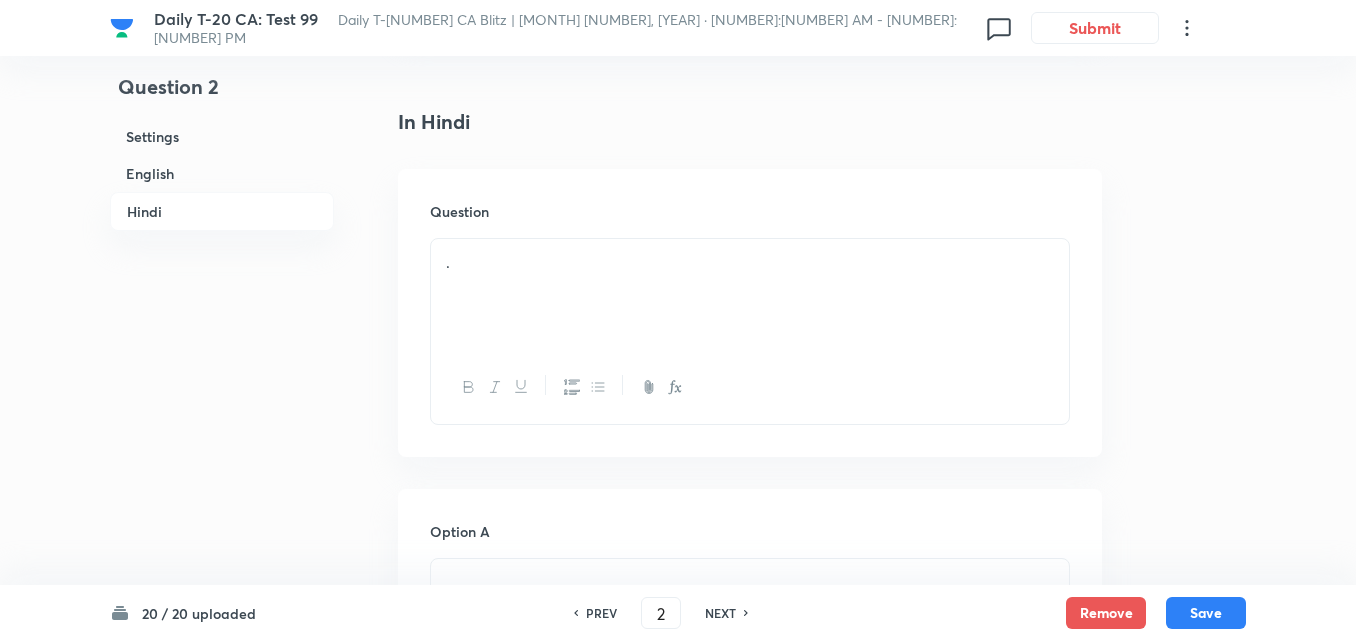 click on "." at bounding box center [750, 262] 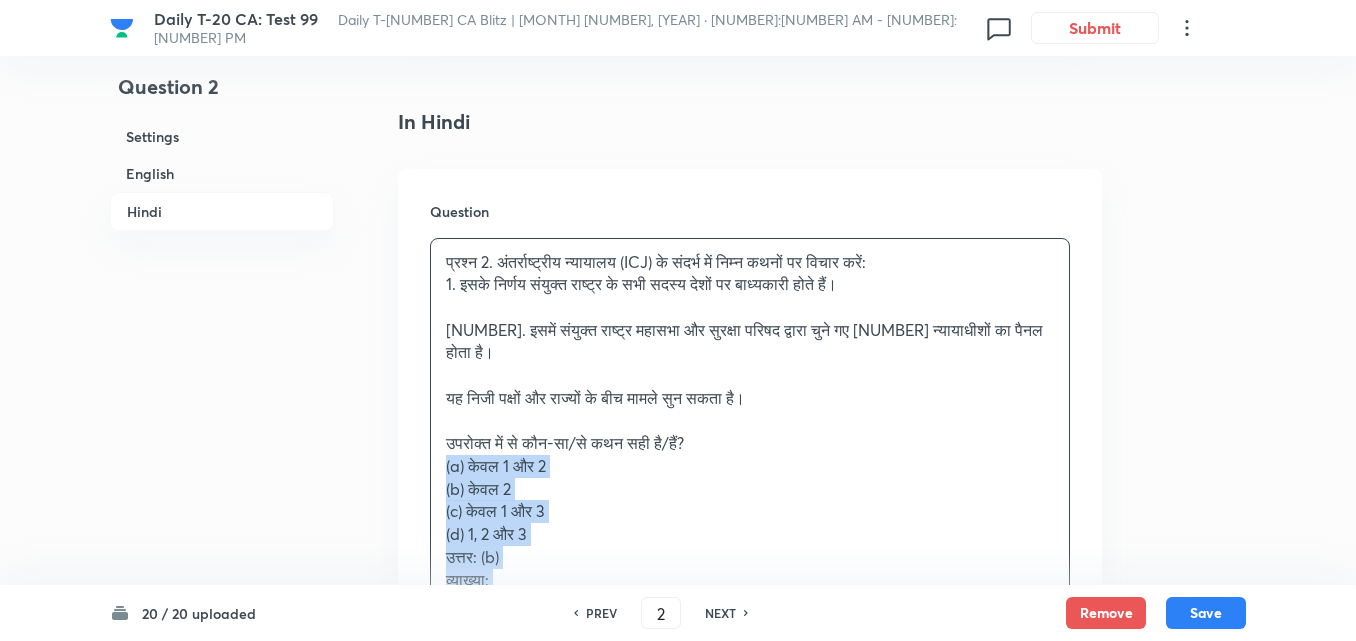 drag, startPoint x: 446, startPoint y: 439, endPoint x: 431, endPoint y: 444, distance: 15.811388 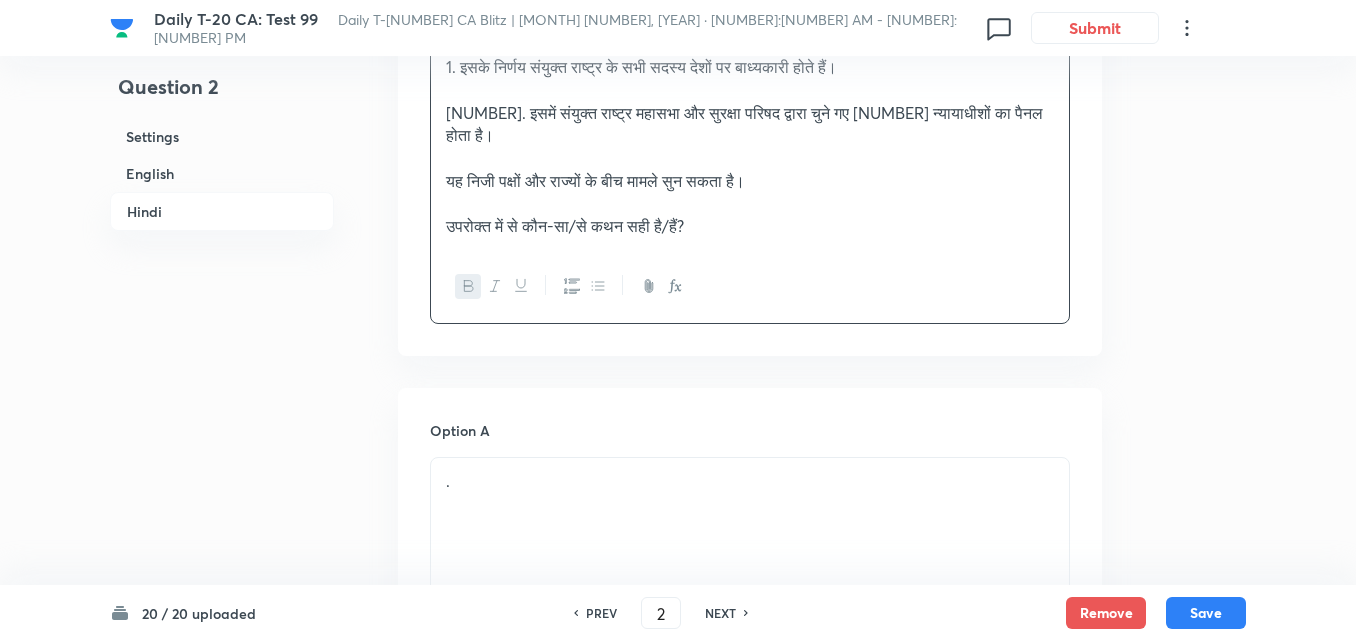 scroll, scrollTop: 3216, scrollLeft: 0, axis: vertical 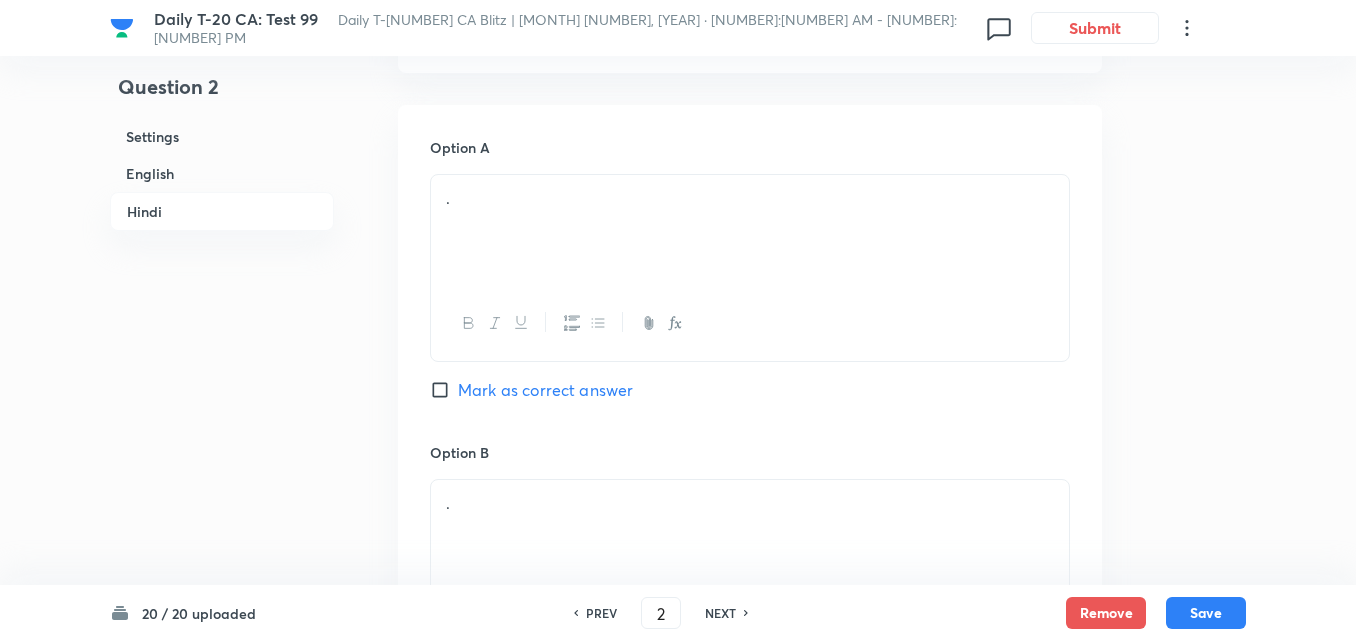 click on "." at bounding box center (750, 198) 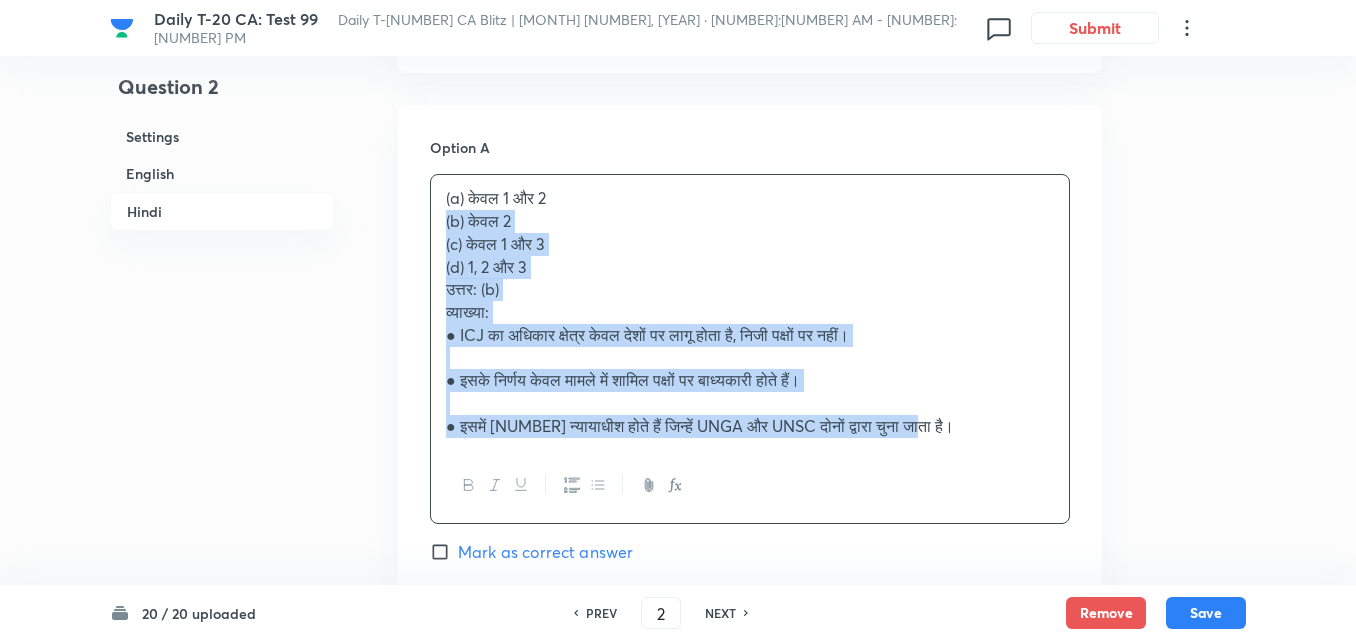 drag, startPoint x: 438, startPoint y: 196, endPoint x: 425, endPoint y: 195, distance: 13.038404 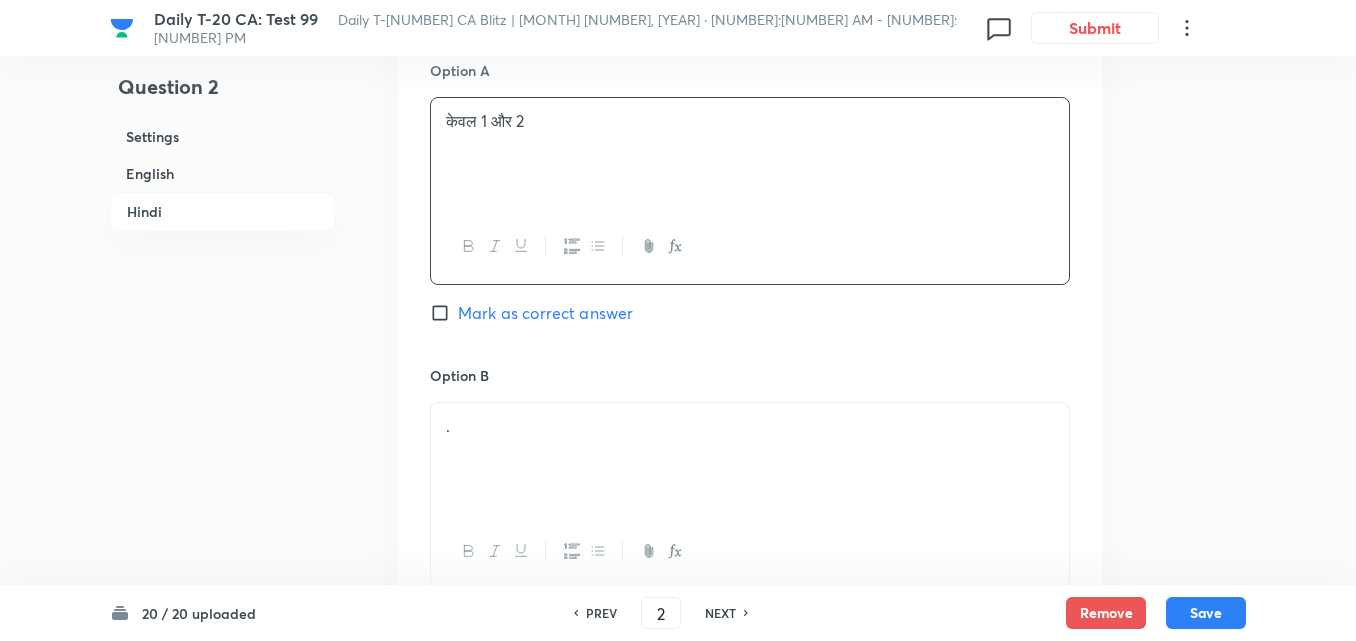 scroll, scrollTop: 3416, scrollLeft: 0, axis: vertical 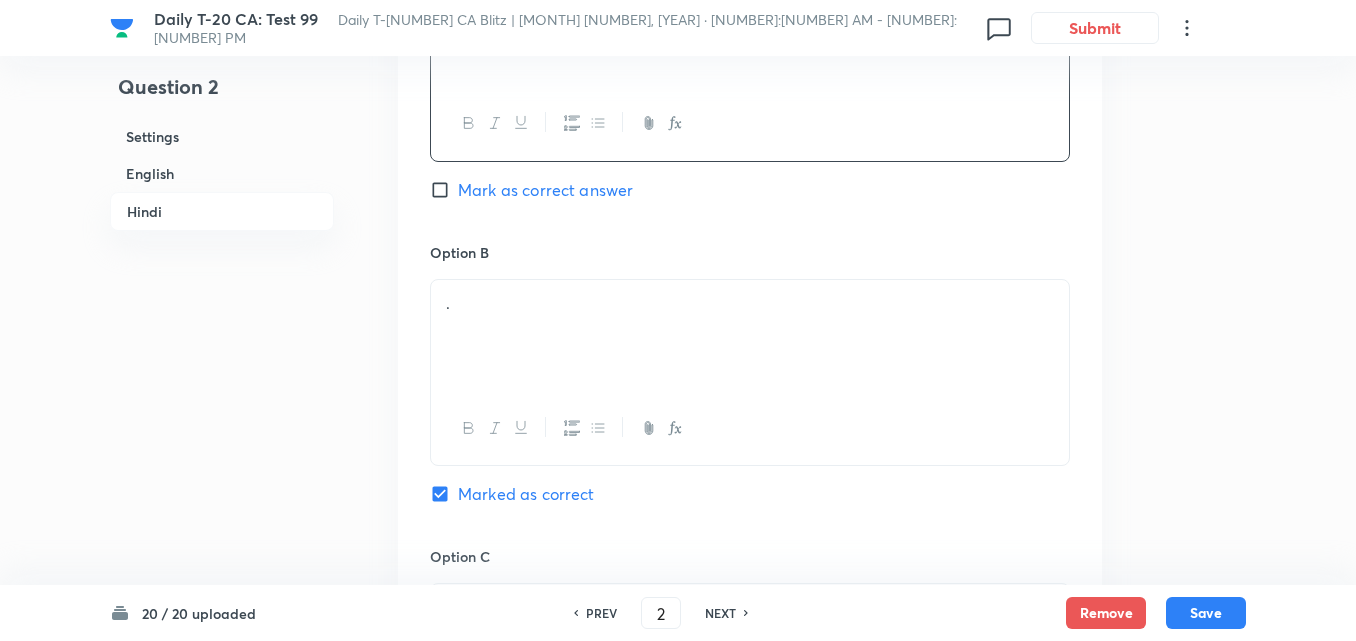 click on "." at bounding box center [750, 303] 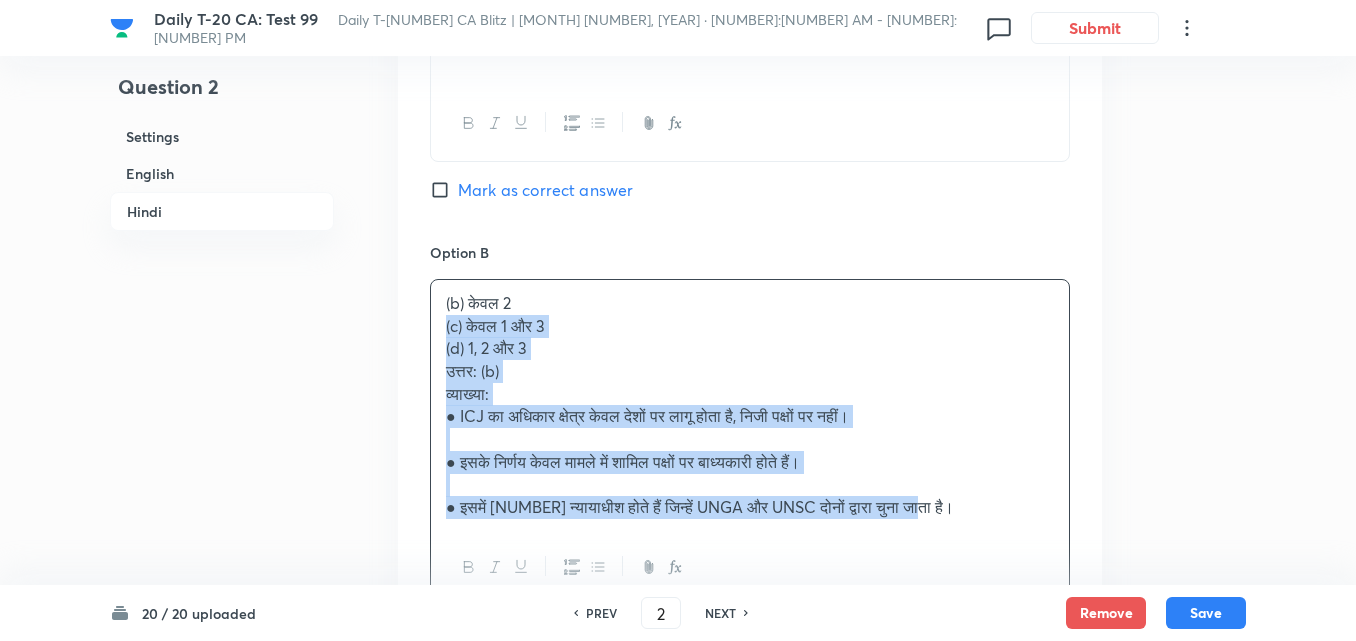 click on "(b) केवल 2 (c) केवल 1 और 3 (d) 1, 2 और 3 उत्तर: (b) व्याख्या: ●	[ORGANIZATION] का अधिकार क्षेत्र केवल देशों पर लागू होता है, निजी पक्षों पर नहीं। ●	इसके निर्णय केवल मामले में शामिल पक्षों पर बाध्यकारी होते हैं। ●	इसमें [NUMBER] न्यायाधीश होते हैं जिन्हें [ORGANIZATION] और [ORGANIZATION] दोनों द्वारा चुना जाता है।" at bounding box center [750, 405] 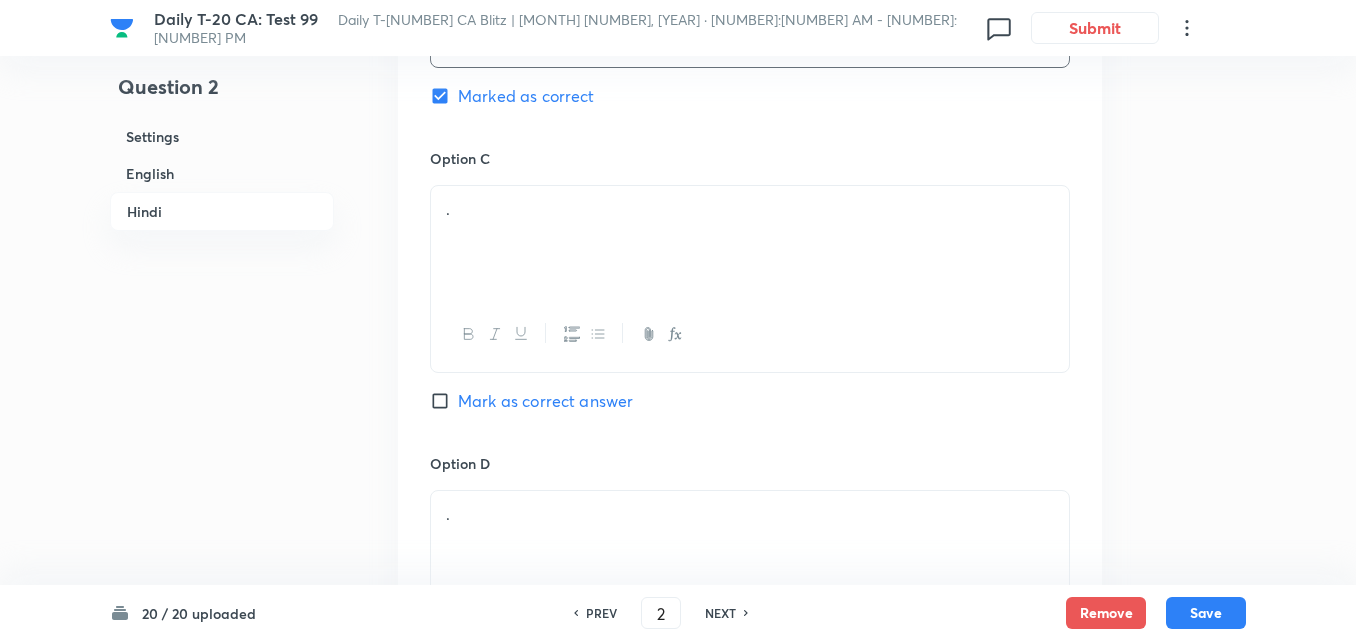 scroll, scrollTop: 3816, scrollLeft: 0, axis: vertical 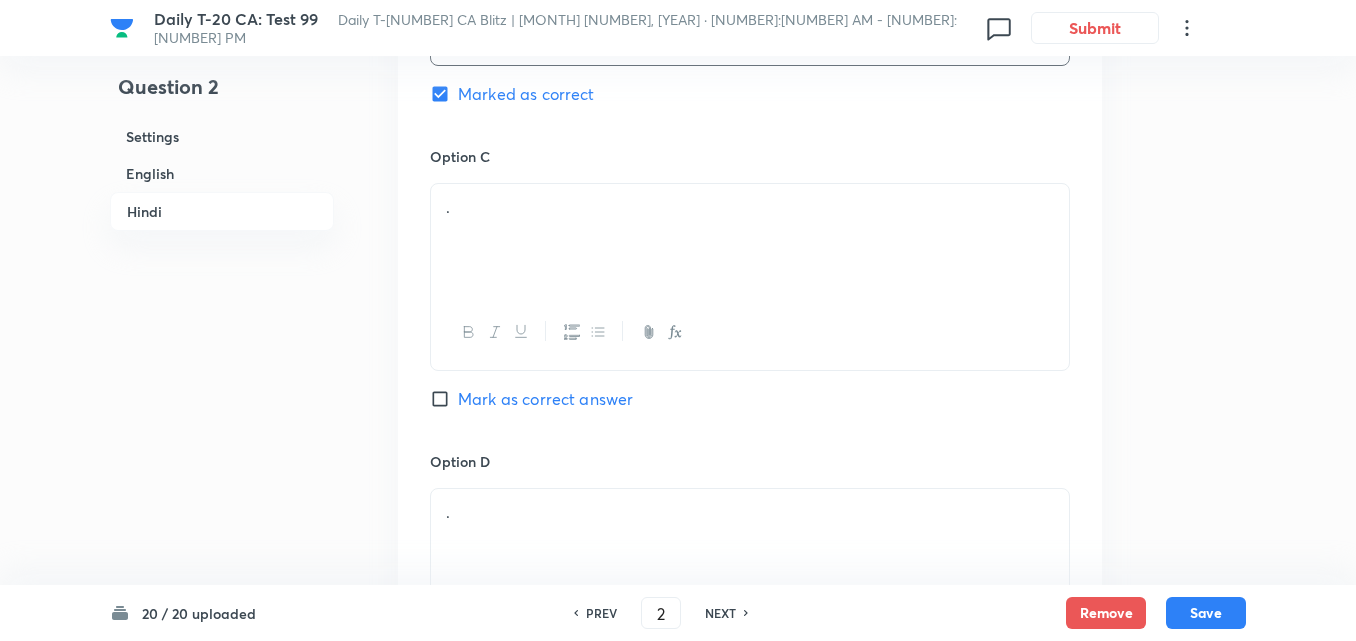 click on "." at bounding box center [750, 240] 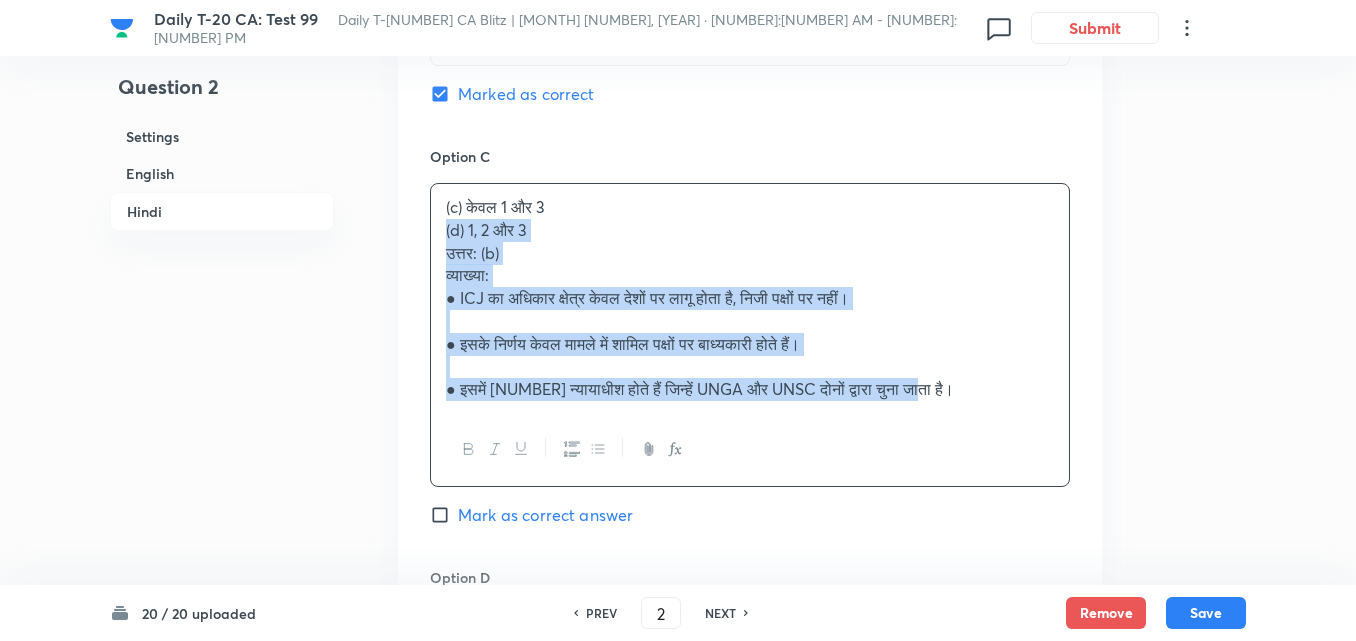 click on "(c) केवल 1 और 3 (d) 1, 2 और 3 उत्तर: (b) व्याख्या: ●	[ORGANIZATION] का अधिकार क्षेत्र केवल देशों पर लागू होता है, निजी पक्षों पर नहीं। ●	इसके निर्णय केवल मामले में शामिल पक्षों पर बाध्यकारी होते हैं। ●	इसमें [NUMBER] न्यायाधीश होते हैं जिन्हें [ORGANIZATION] और [ORGANIZATION] दोनों द्वारा चुना जाता है।" at bounding box center (750, 298) 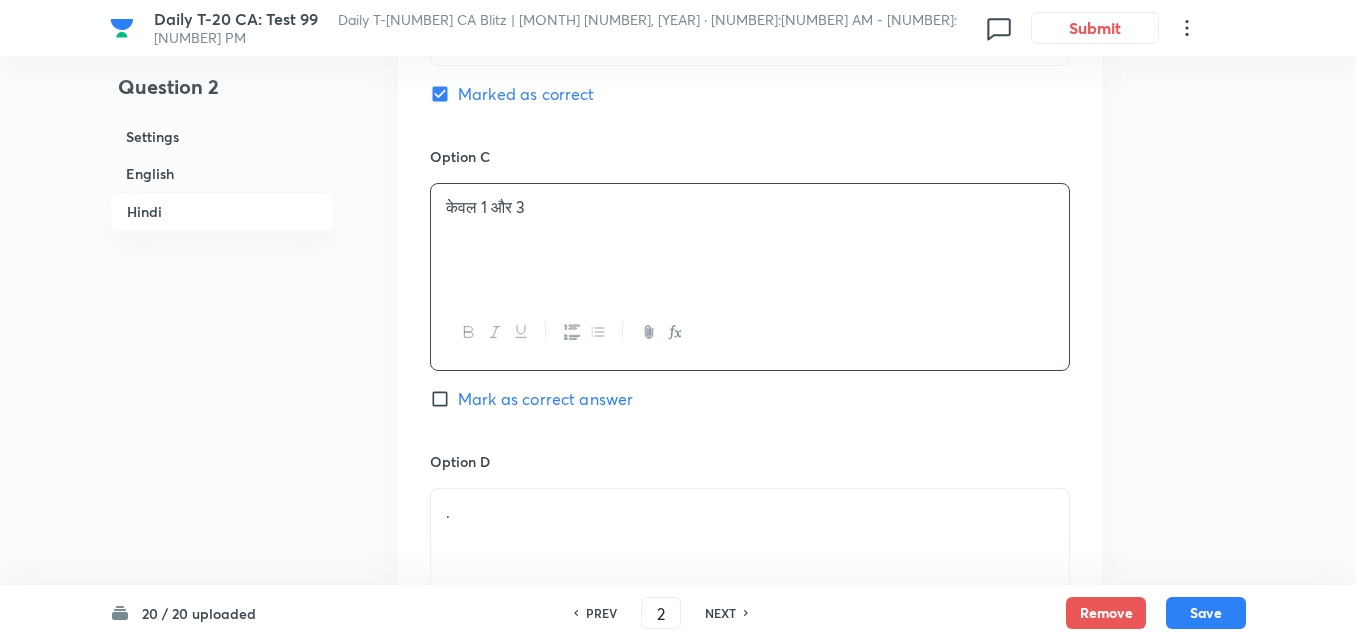 scroll, scrollTop: 4016, scrollLeft: 0, axis: vertical 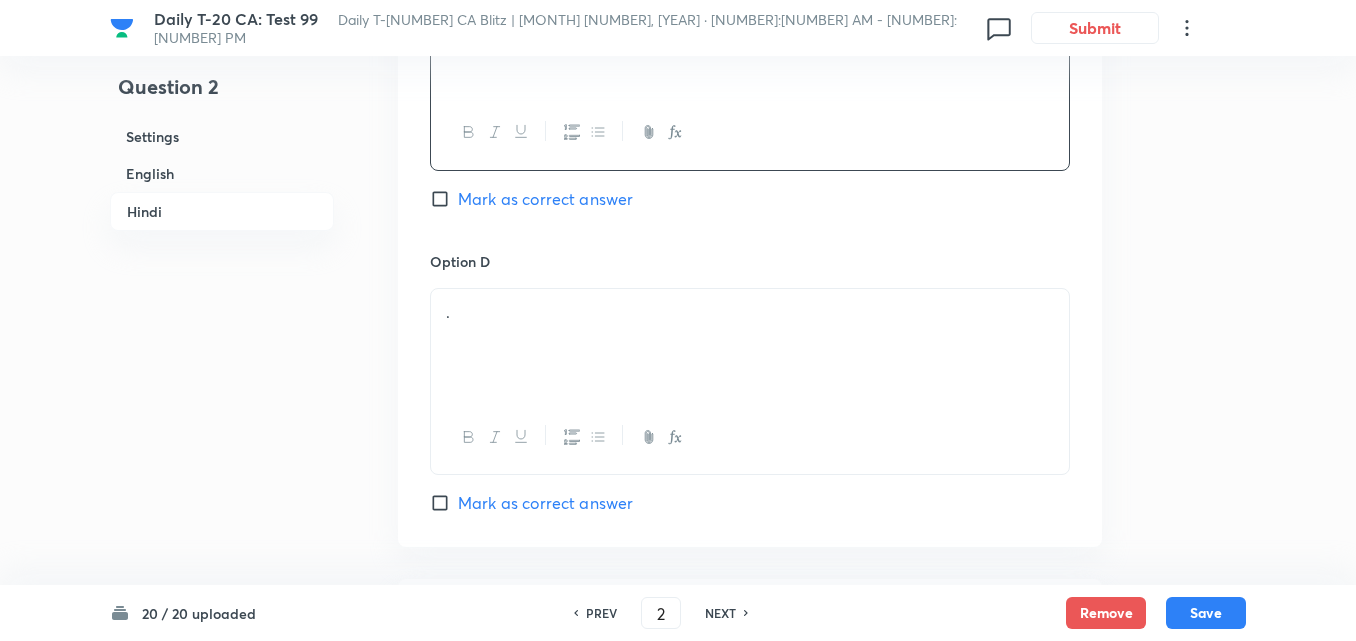 click on "." at bounding box center [750, 312] 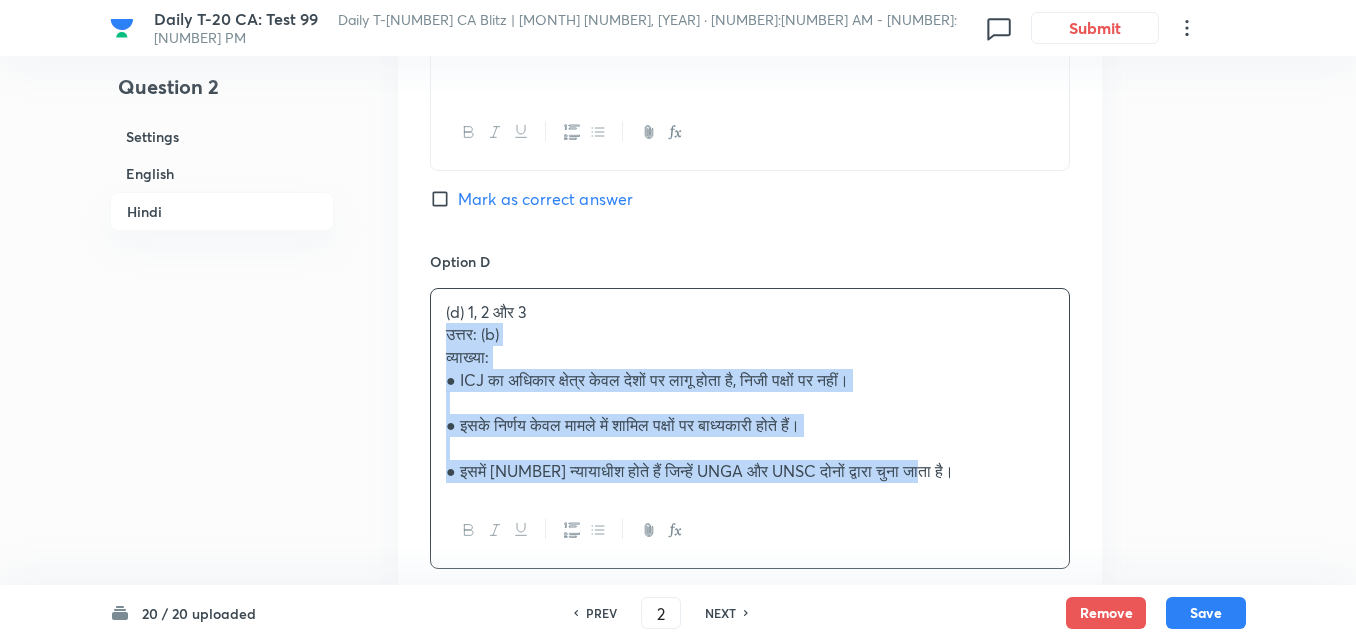 click on "(d) 1, 2 और 3 उत्तर: (b) व्याख्या: ●	ICJ का अधिकार क्षेत्र केवल देशों पर लागू होता है, निजी पक्षों पर नहीं। ●	इसके निर्णय केवल मामले में शामिल पक्षों पर बाध्यकारी होते हैं। ●	इसमें 15 न्यायाधीश होते हैं जिन्हें UNGA और UNSC दोनों द्वारा चुना जाता है।" at bounding box center [750, 392] 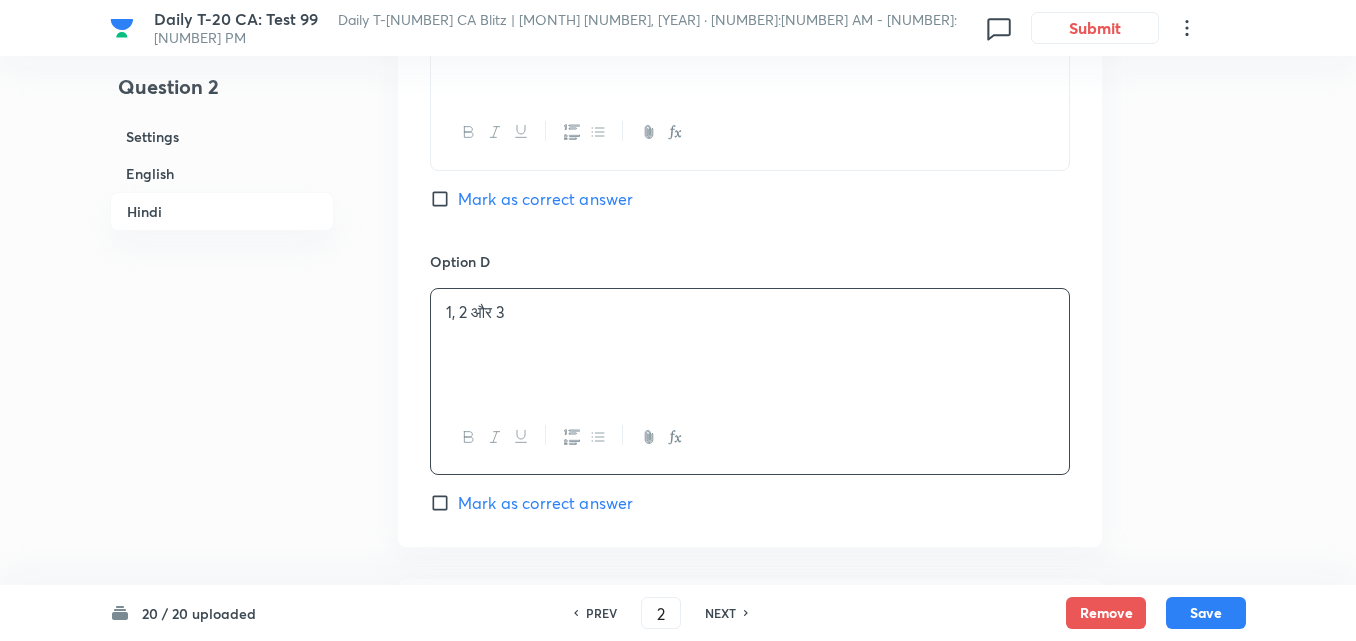 scroll, scrollTop: 4396, scrollLeft: 0, axis: vertical 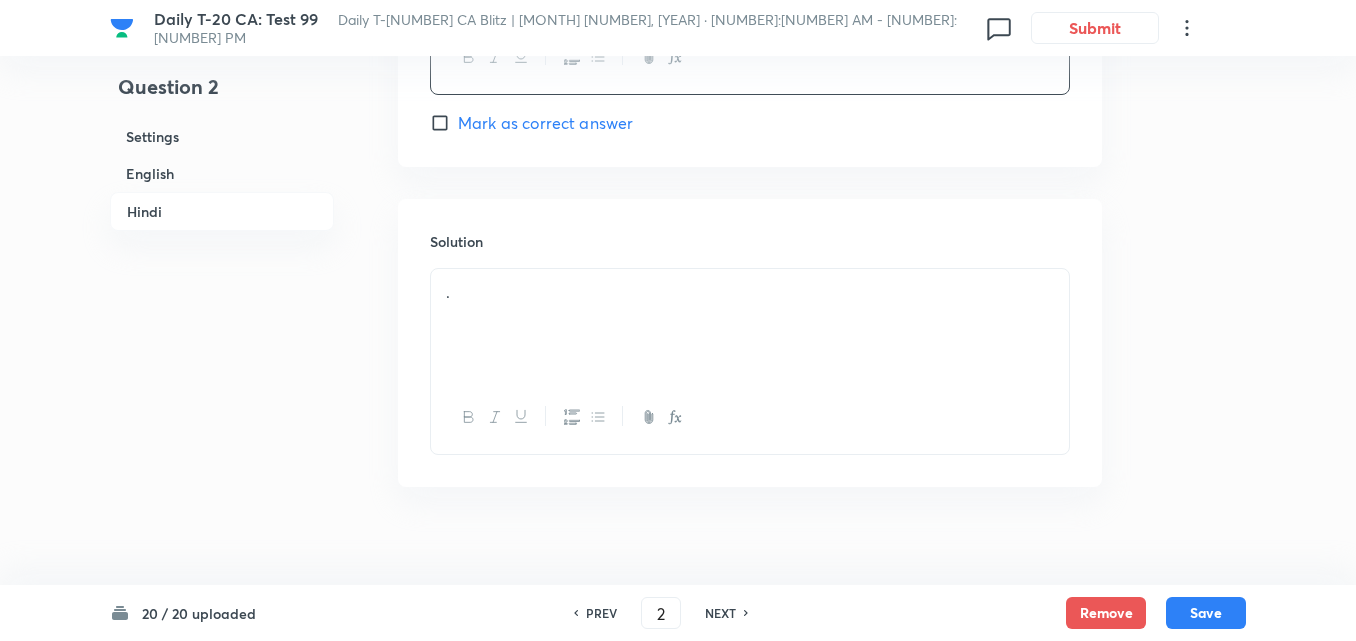 click on "." at bounding box center [750, 325] 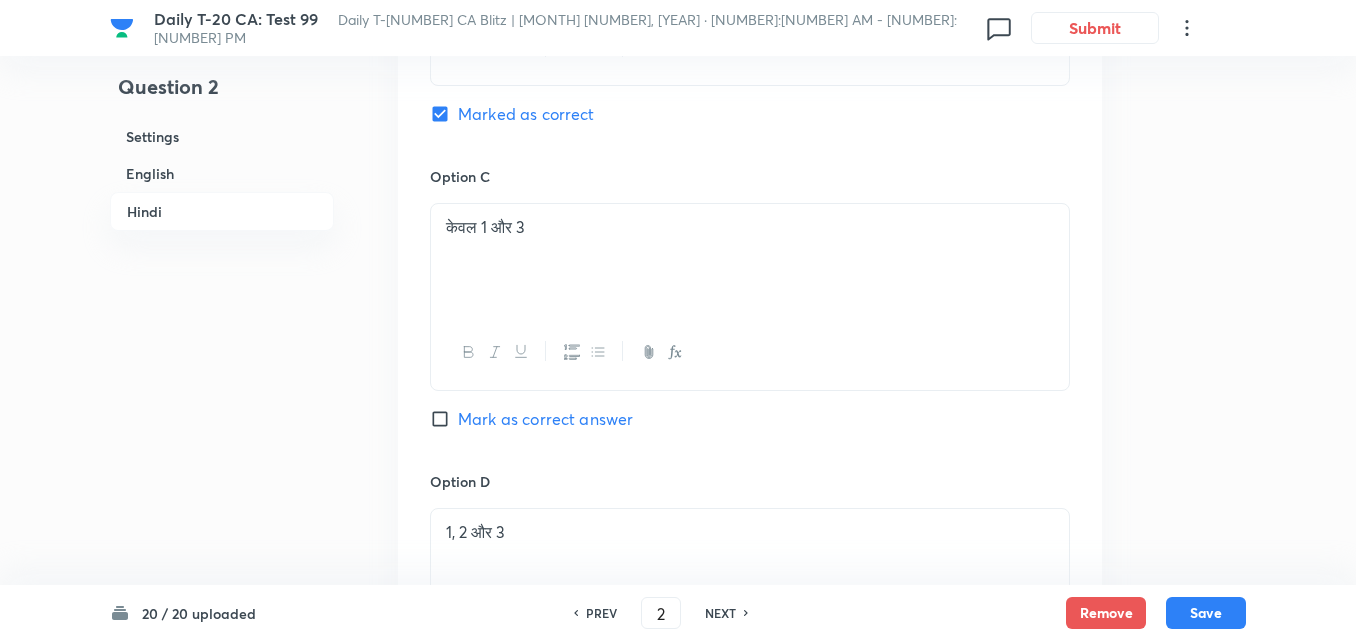 scroll, scrollTop: 3396, scrollLeft: 0, axis: vertical 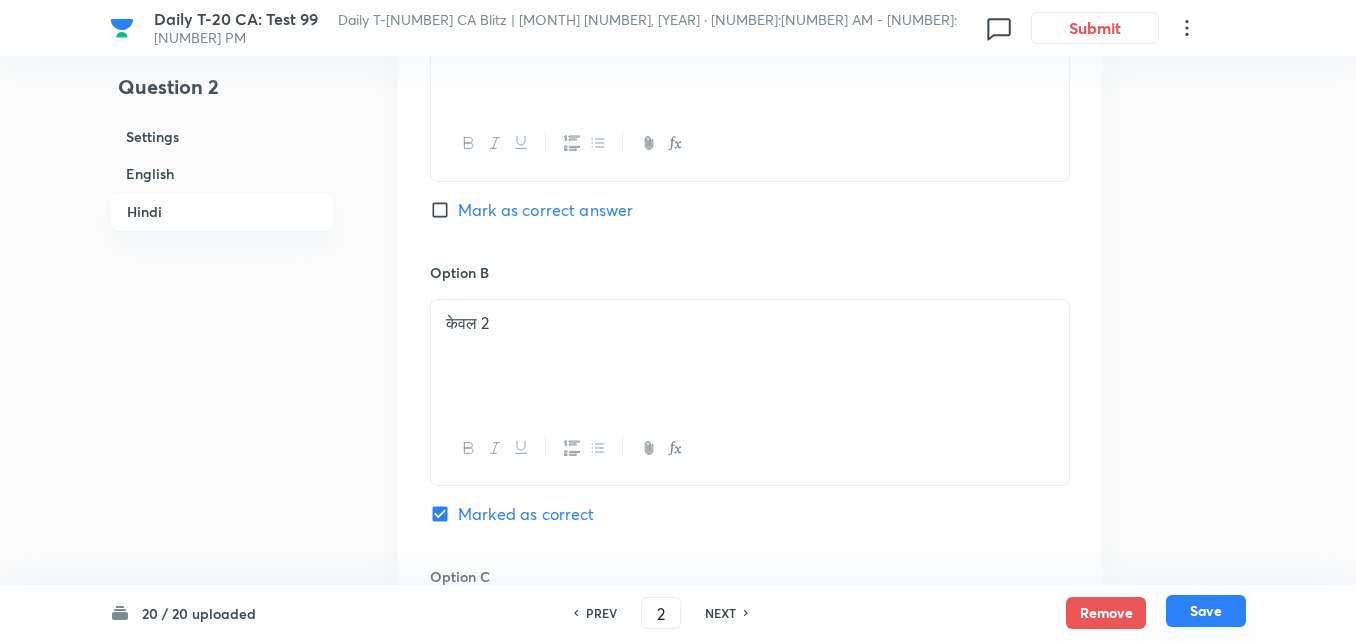 click on "Save" at bounding box center [1206, 611] 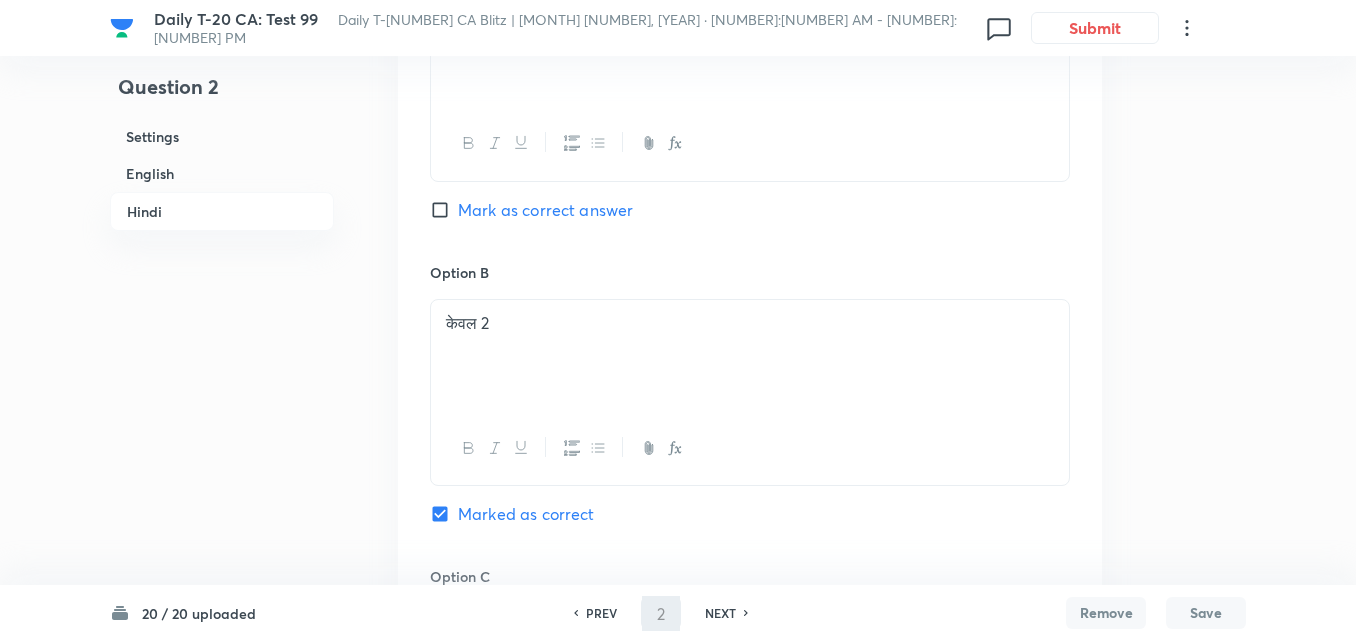 type on "3" 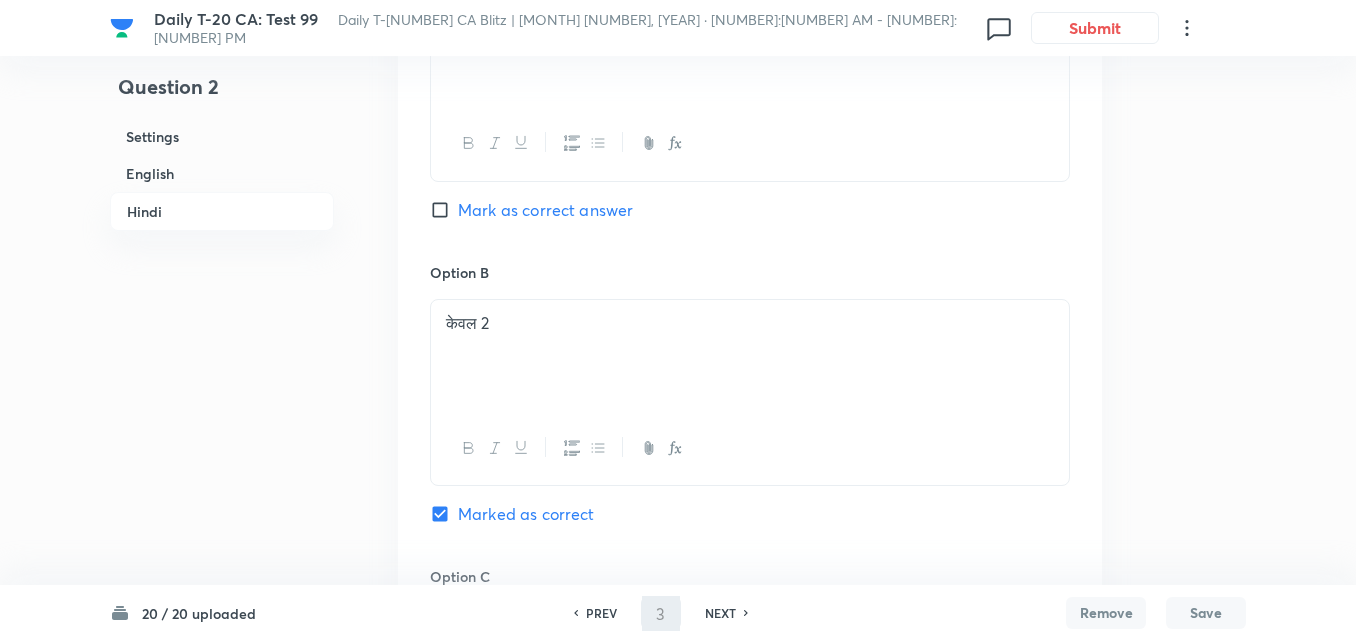 checkbox on "false" 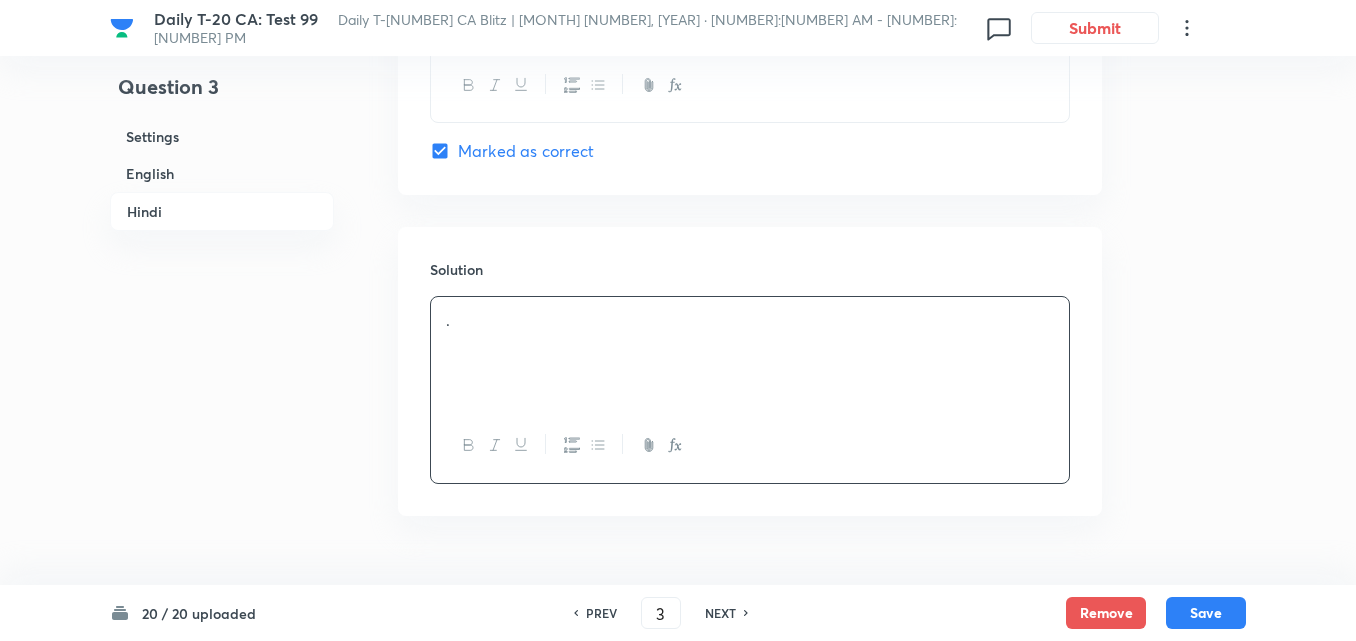 click on "English" at bounding box center (222, 173) 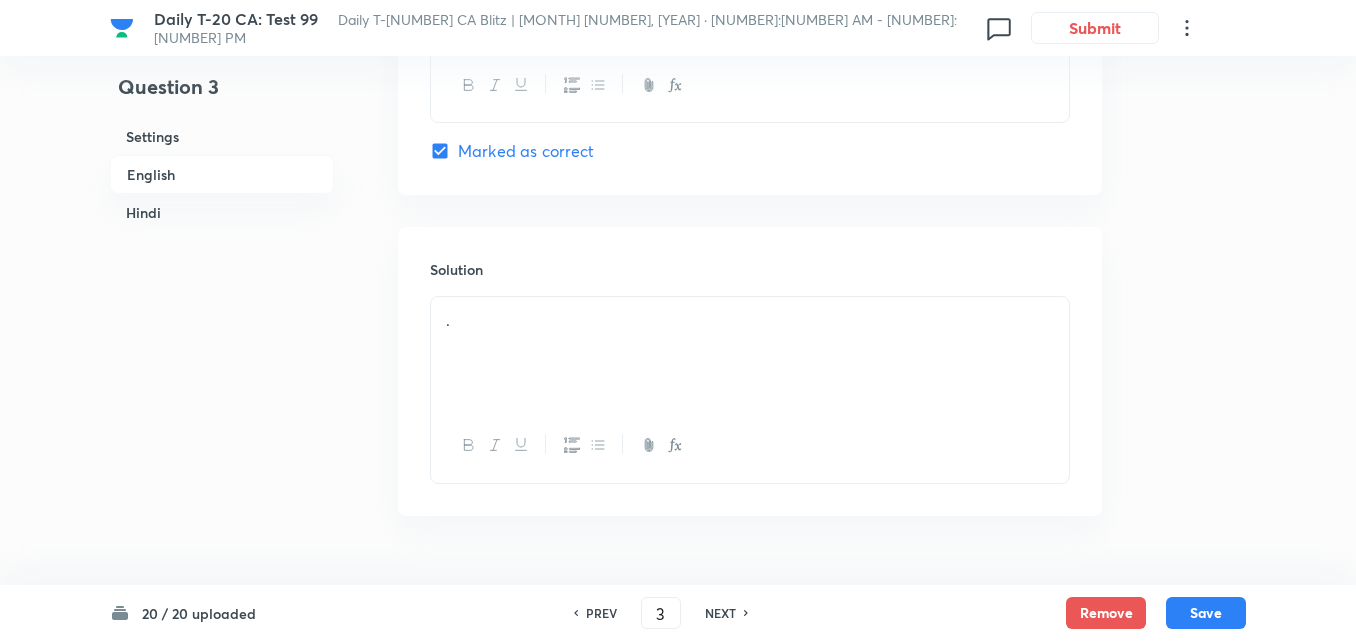 scroll, scrollTop: 516, scrollLeft: 0, axis: vertical 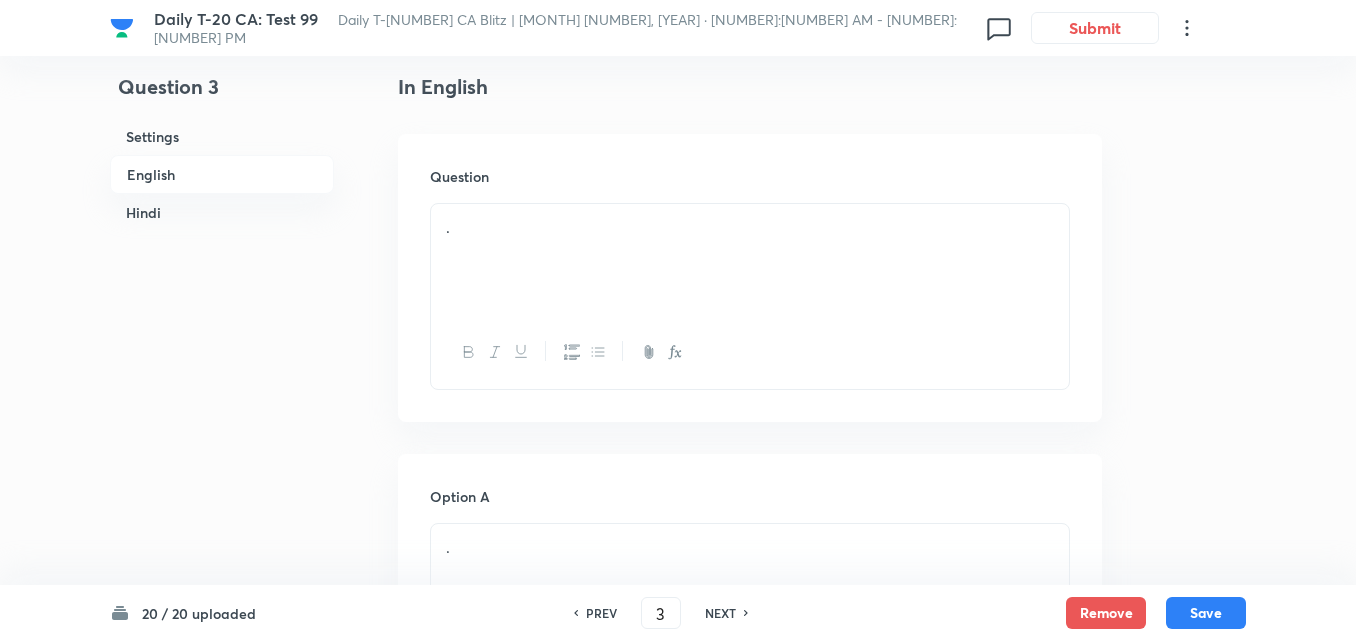 click on "." at bounding box center (750, 260) 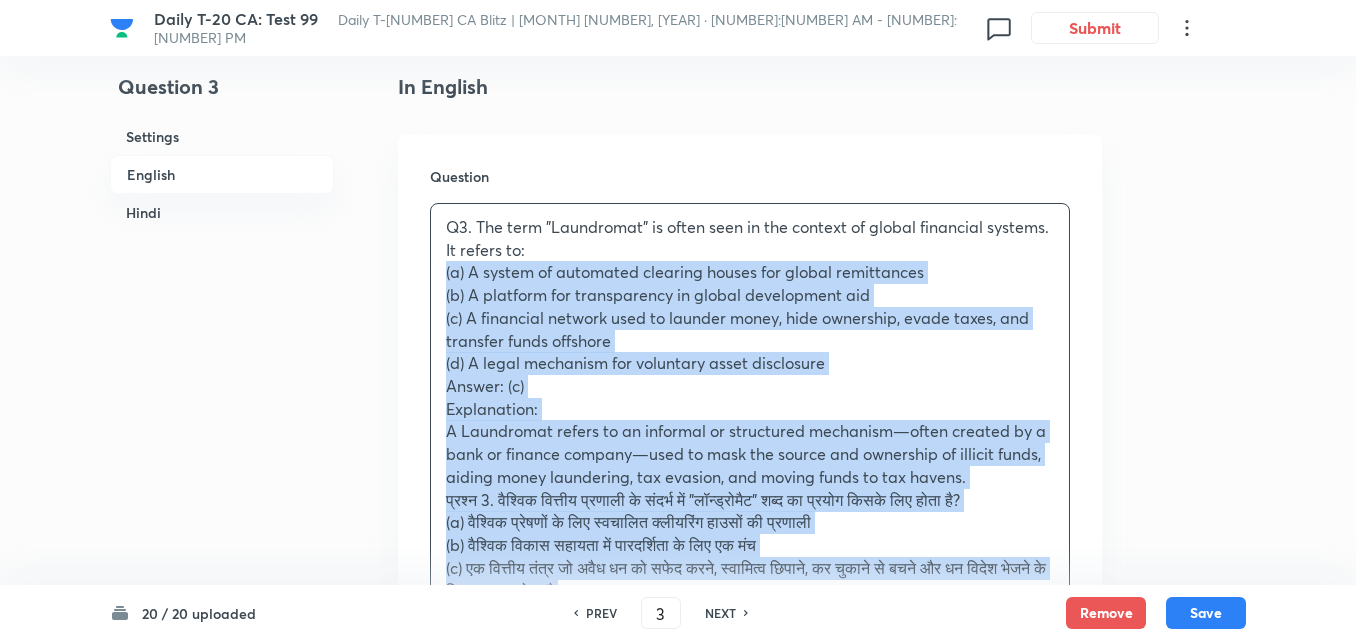 drag, startPoint x: 434, startPoint y: 289, endPoint x: 365, endPoint y: 271, distance: 71.30919 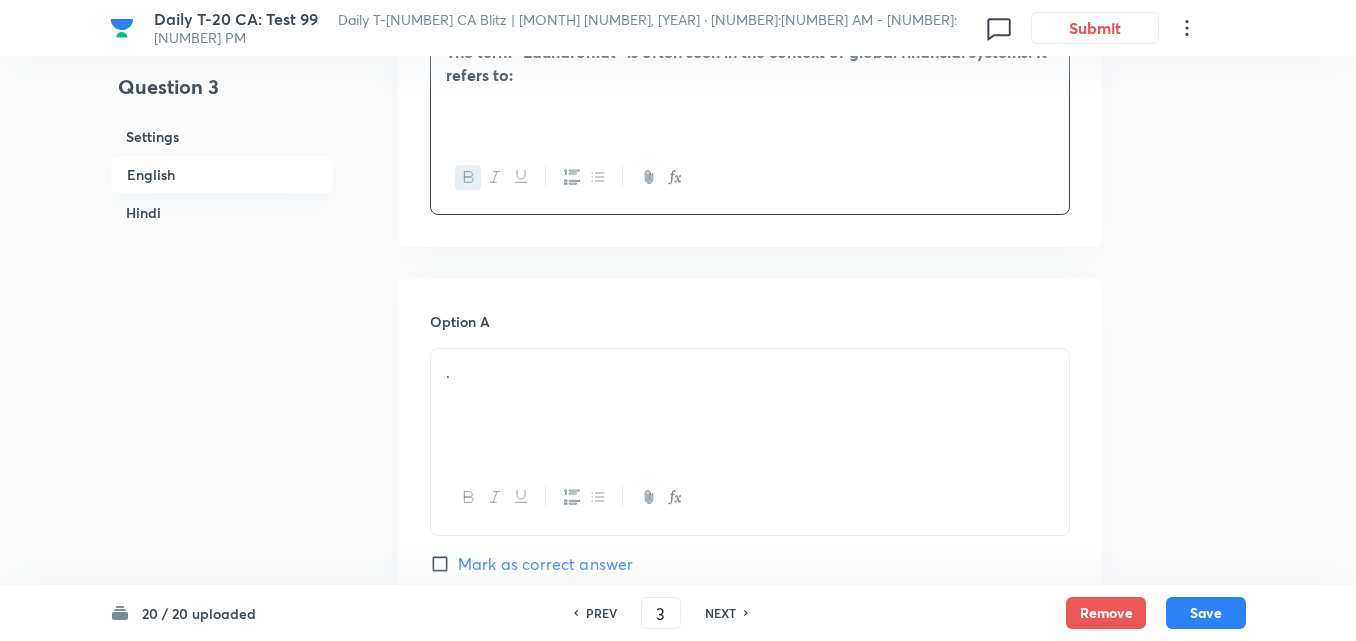 scroll, scrollTop: 916, scrollLeft: 0, axis: vertical 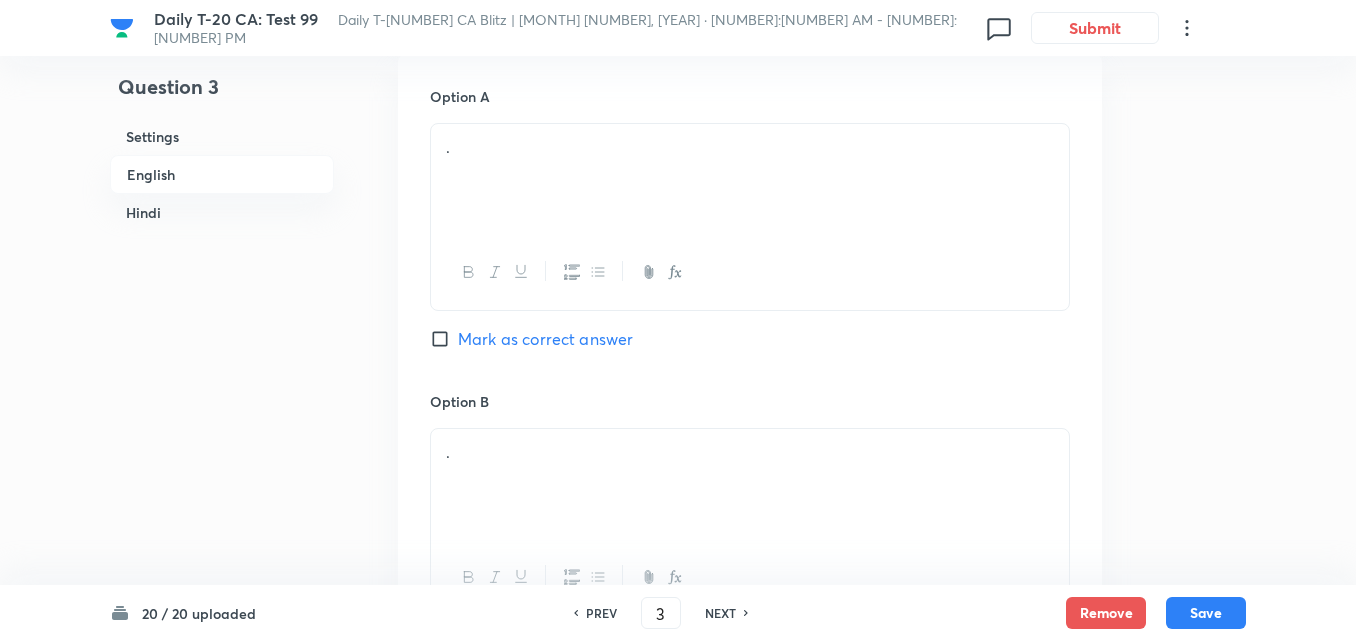 click on "." at bounding box center (750, 180) 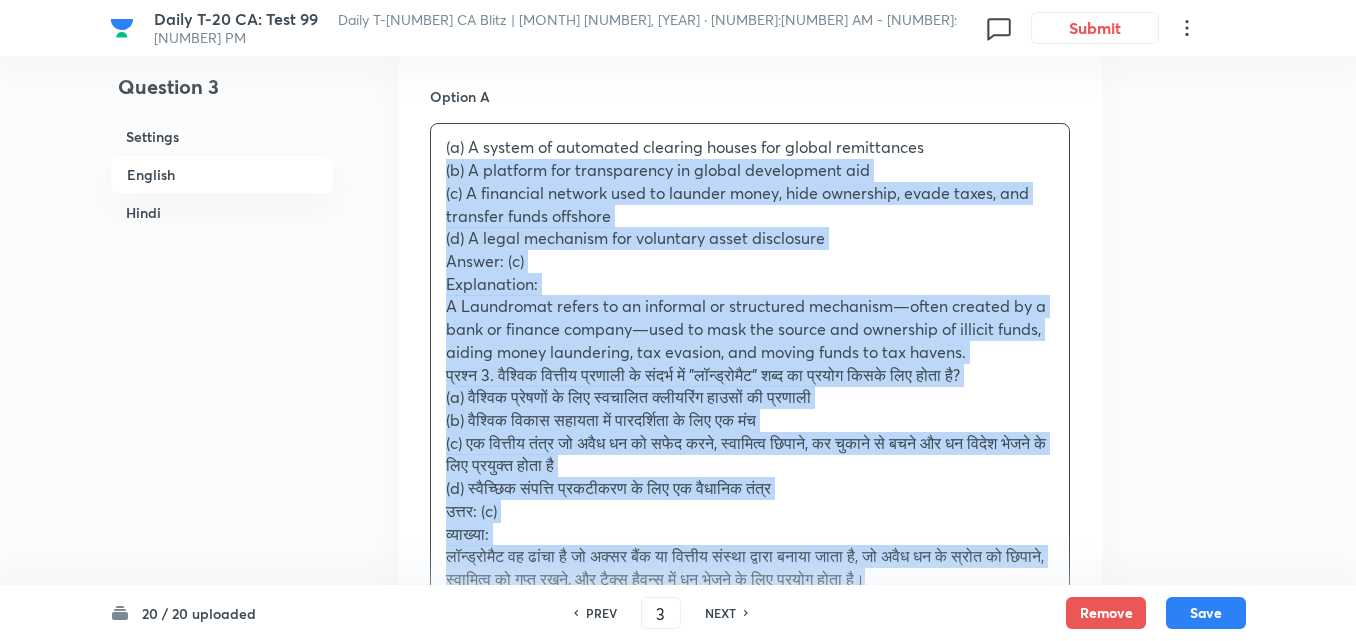 click on "Option A (a) A system of automated clearing houses for global remittances (b) A platform for transparency in global development aid (c) A financial network used to launder money, hide ownership, evade taxes, and transfer funds offshore (d) A legal mechanism for voluntary asset disclosure Answer: (c) Explanation: A Laundromat refers to an informal or structured mechanism—often created by a bank or finance company—used to mask the source and ownership of illicit funds, aiding money laundering, tax evasion, and moving funds to tax havens. प्रश्न 3. वैश्विक वित्तीय प्रणाली के संदर्भ में "लॉन्ड्रोमैट" शब्द का प्रयोग किसके लिए होता है? (a) वैश्विक प्रेषणों के लिए स्वचालित क्लीयरिंग हाउसों की प्रणाली उत्तर: (c) व्याख्या: Option B . . ." at bounding box center [750, 858] 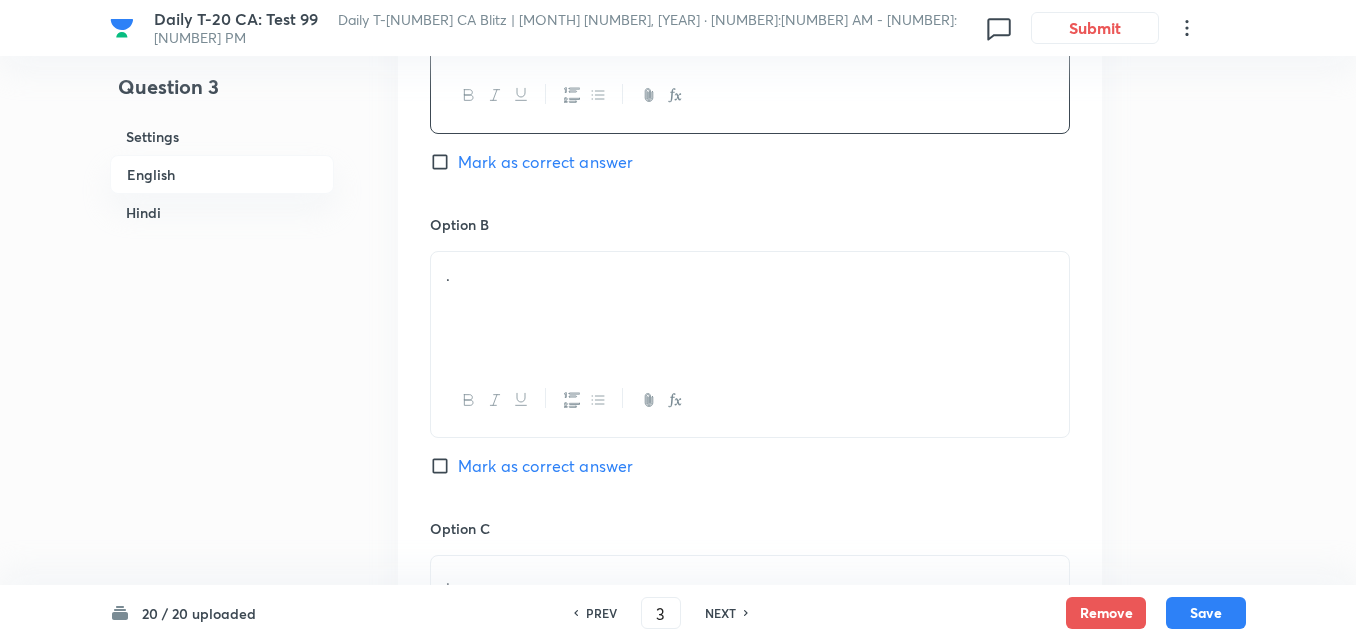 scroll, scrollTop: 1116, scrollLeft: 0, axis: vertical 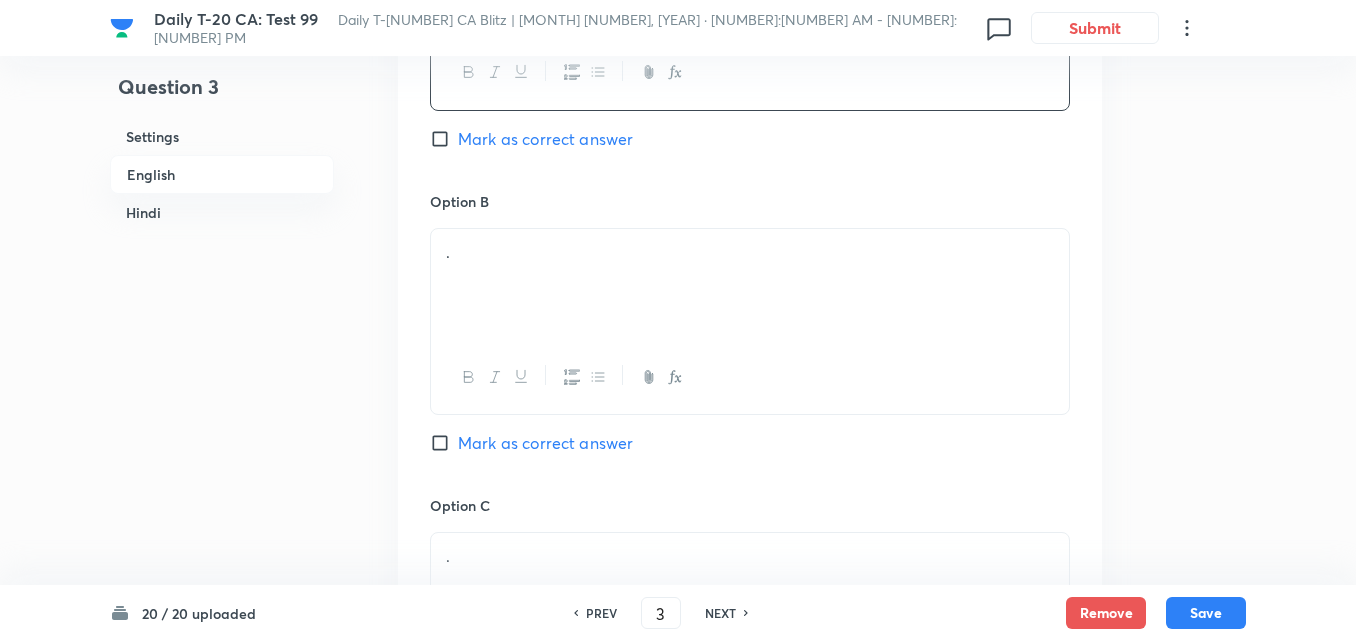 click at bounding box center (750, 377) 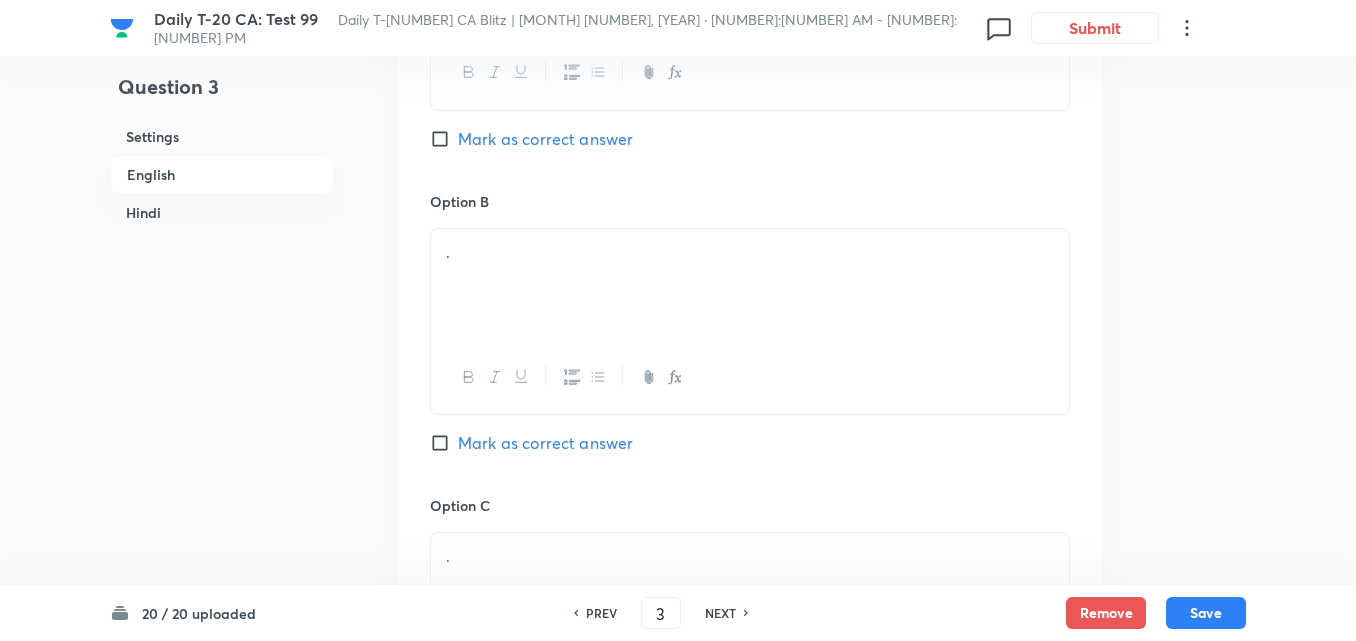click on "." at bounding box center [750, 285] 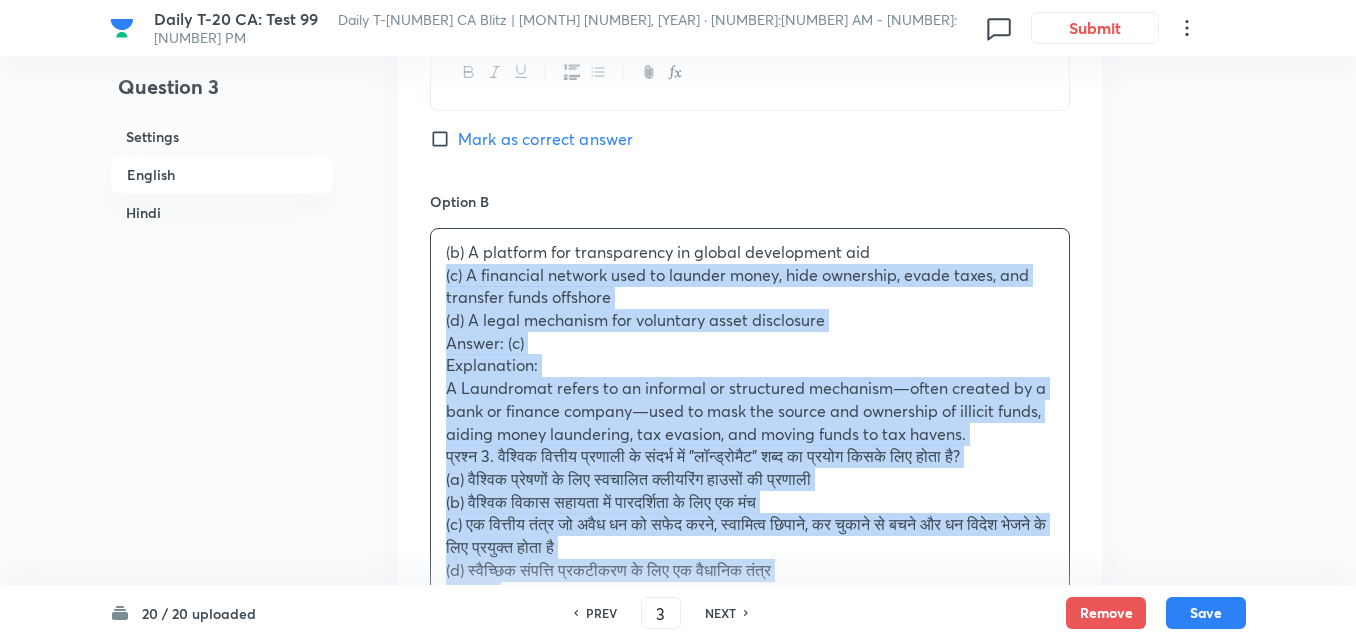 click on "Option A A system of automated clearing houses for global remittances Mark as correct answer Option B (b) A platform for transparency in global development aid (c) A financial network used to launder money, hide ownership, evade taxes, and transfer funds offshore (d) A legal mechanism for voluntary asset disclosure Answer: (c) Explanation: A Laundromat refers to an informal or structured mechanism—often created by a bank or finance company—used to mask the source and ownership of illicit funds, aiding money laundering, tax evasion, and moving funds to tax havens. प्रश्न 3. वैश्विक वित्तीय प्रणाली के संदर्भ में "लॉन्ड्रोमैट" शब्द का प्रयोग किसके लिए होता है? (a) वैश्विक प्रेषणों के लिए स्वचालित क्लीयरिंग हाउसों की प्रणाली उत्तर: (c) Option C . ." at bounding box center (750, 646) 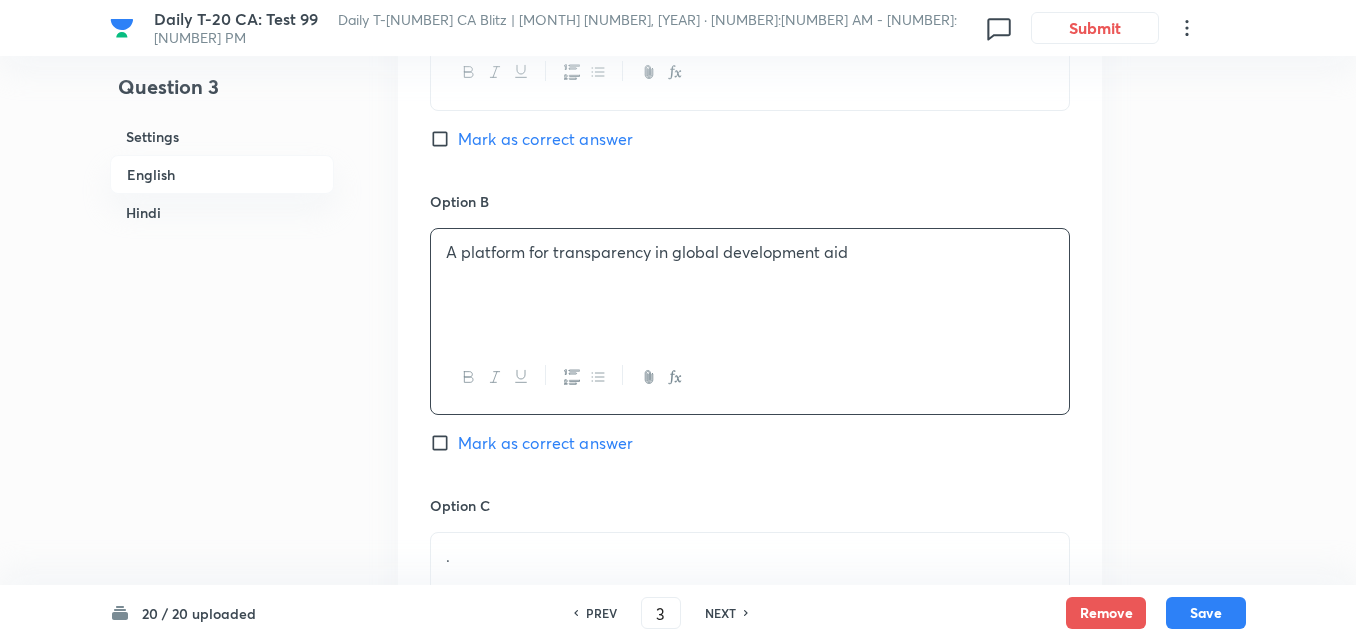scroll, scrollTop: 1416, scrollLeft: 0, axis: vertical 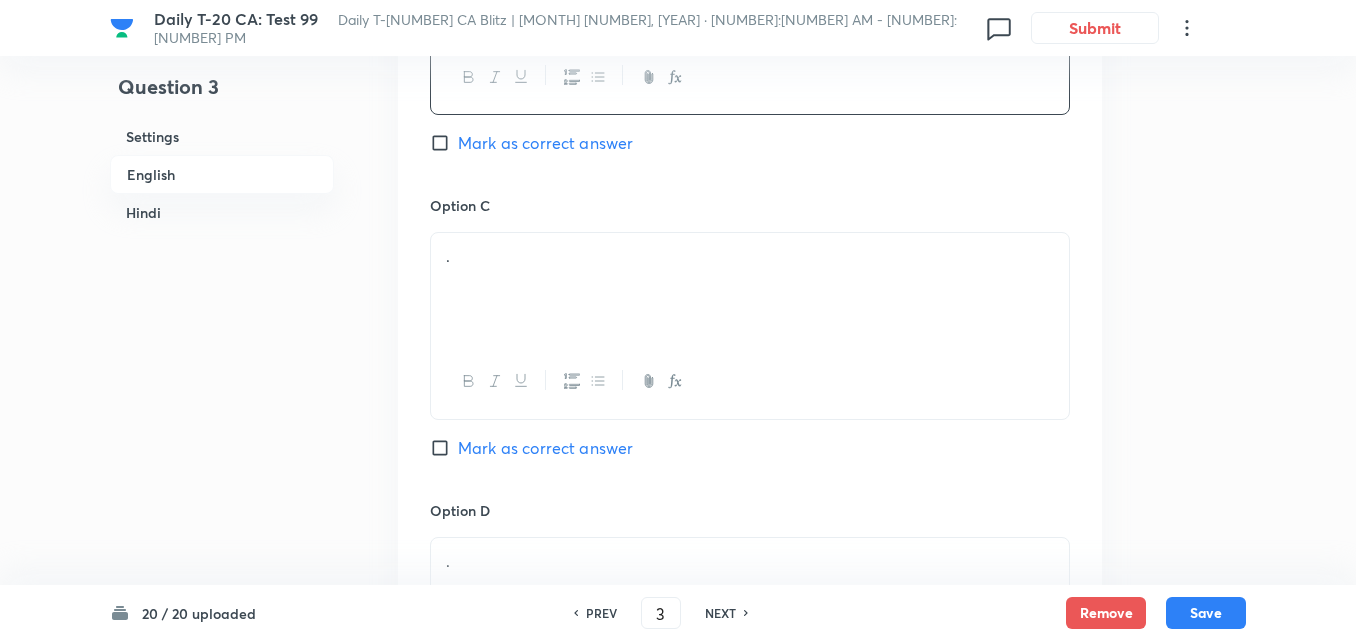 click on "." at bounding box center (750, 256) 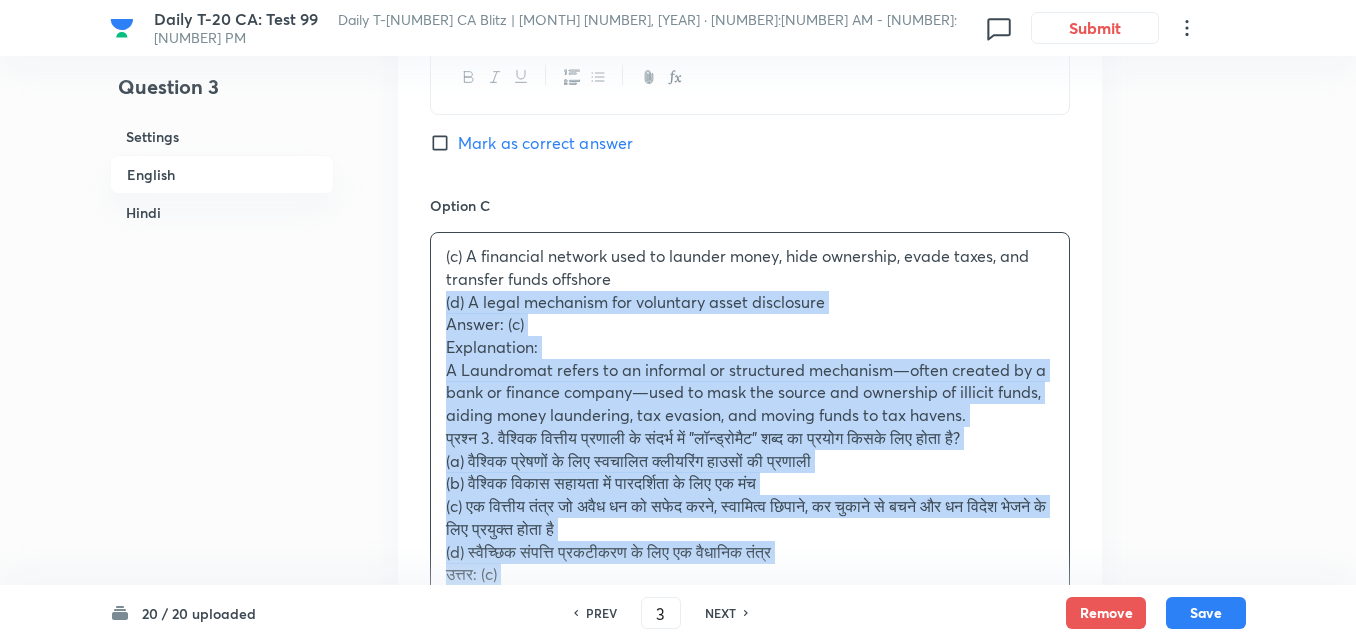 click on "(c) A financial network used to launder money, hide ownership, evade taxes, and transfer funds offshore (d) A legal mechanism for voluntary asset disclosure Answer: (c) Explanation:  A Laundromat refers to an informal or structured mechanism—often created by a bank or finance company—used to mask the source and ownership of illicit funds, aiding money laundering, tax evasion, and moving funds to tax havens. प्रश्न 3. वैश्विक वित्तीय प्रणाली के संदर्भ में "लॉन्ड्रोमैट" शब्द का प्रयोग किसके लिए होता है? (a) वैश्विक प्रेषणों के लिए स्वचालित क्लीयरिंग हाउसों की प्रणाली (b) वैश्विक विकास सहायता में पारदर्शिता के लिए एक मंच उत्तर: (c) व्याख्या:" at bounding box center [750, 486] 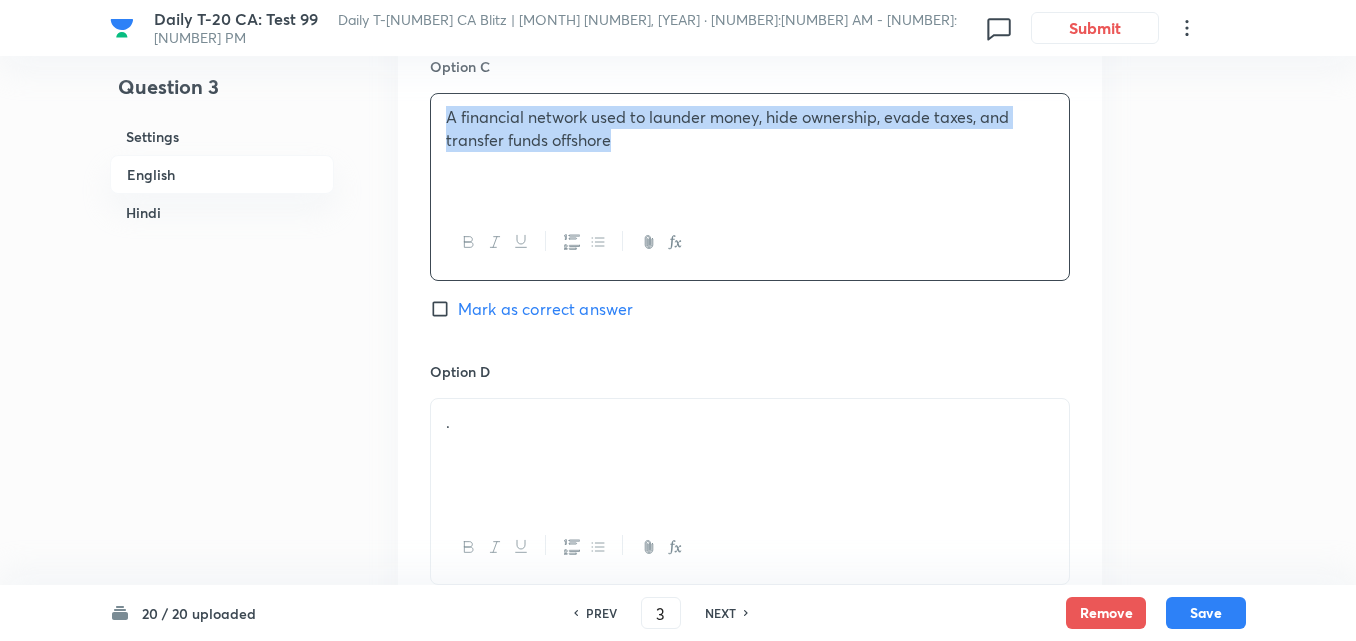 scroll, scrollTop: 1716, scrollLeft: 0, axis: vertical 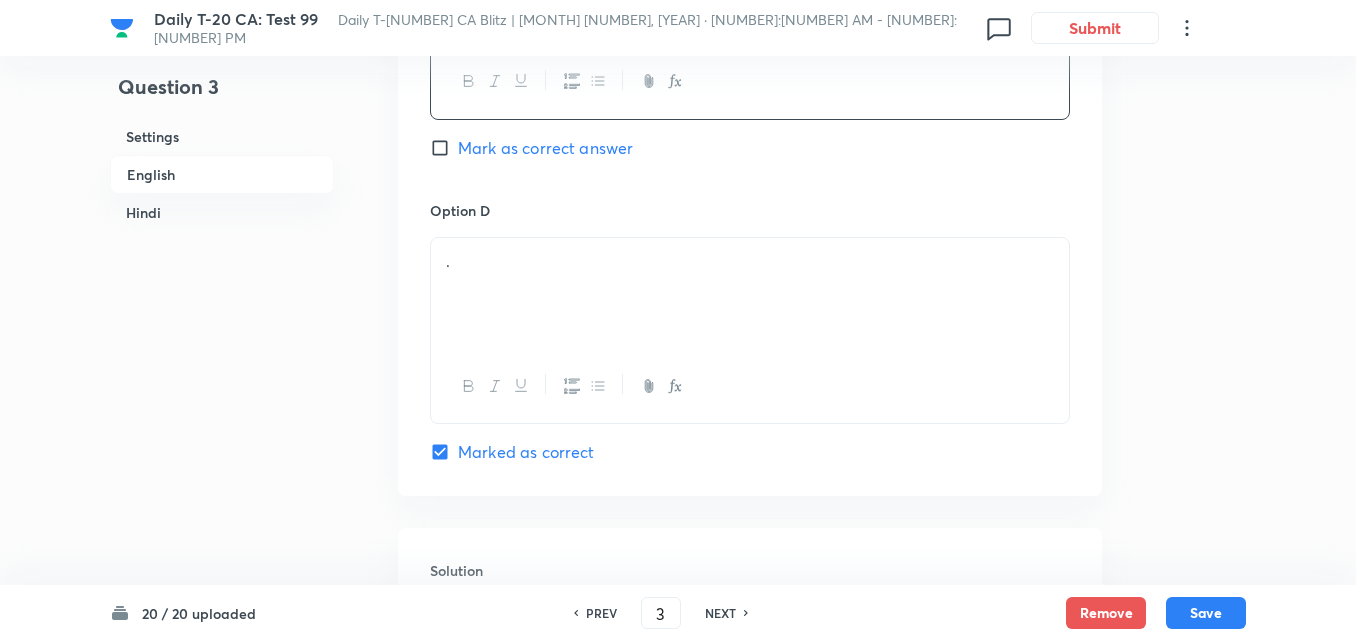 click on "Option C A financial network used to launder money, hide ownership, evade taxes, and transfer funds offshore Mark as correct answer" at bounding box center (750, 47) 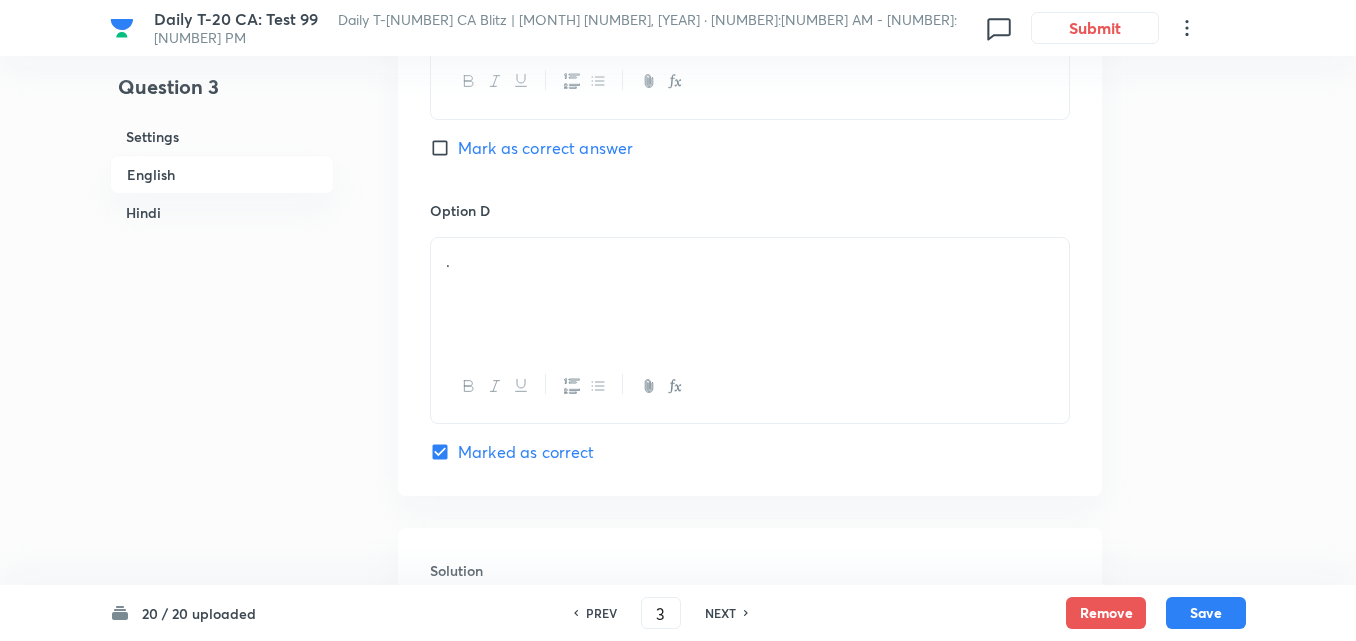 click on "Mark as correct answer" at bounding box center (545, 148) 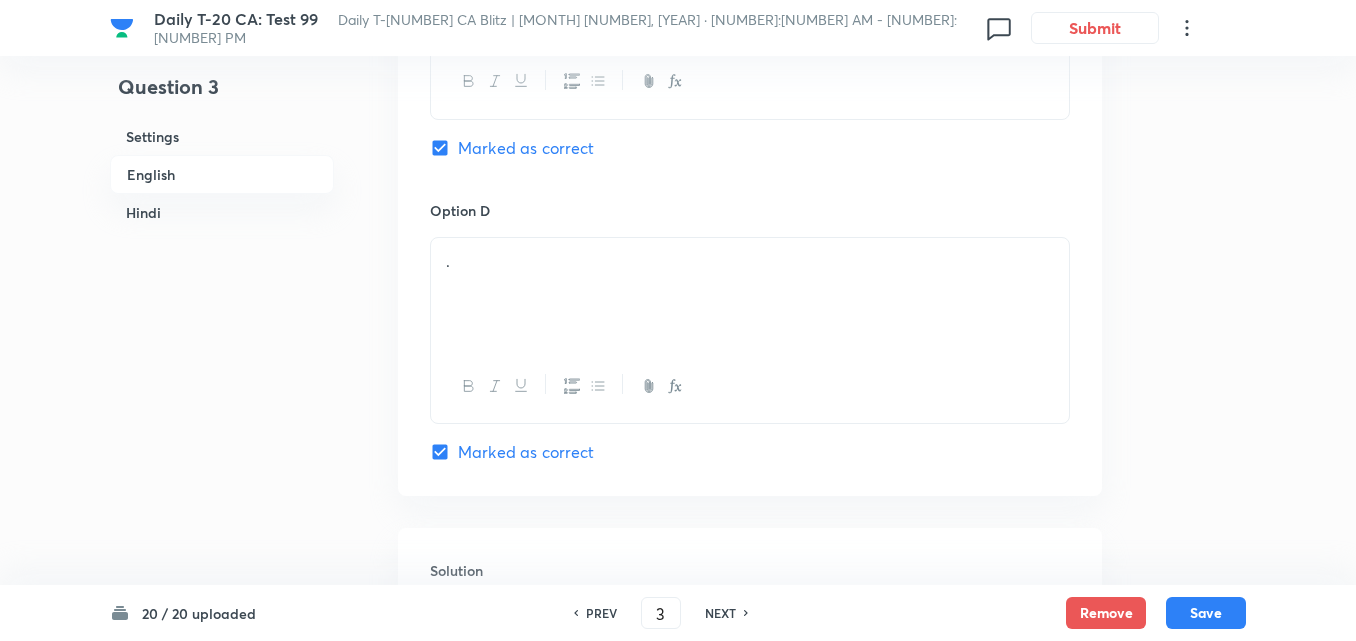 checkbox on "false" 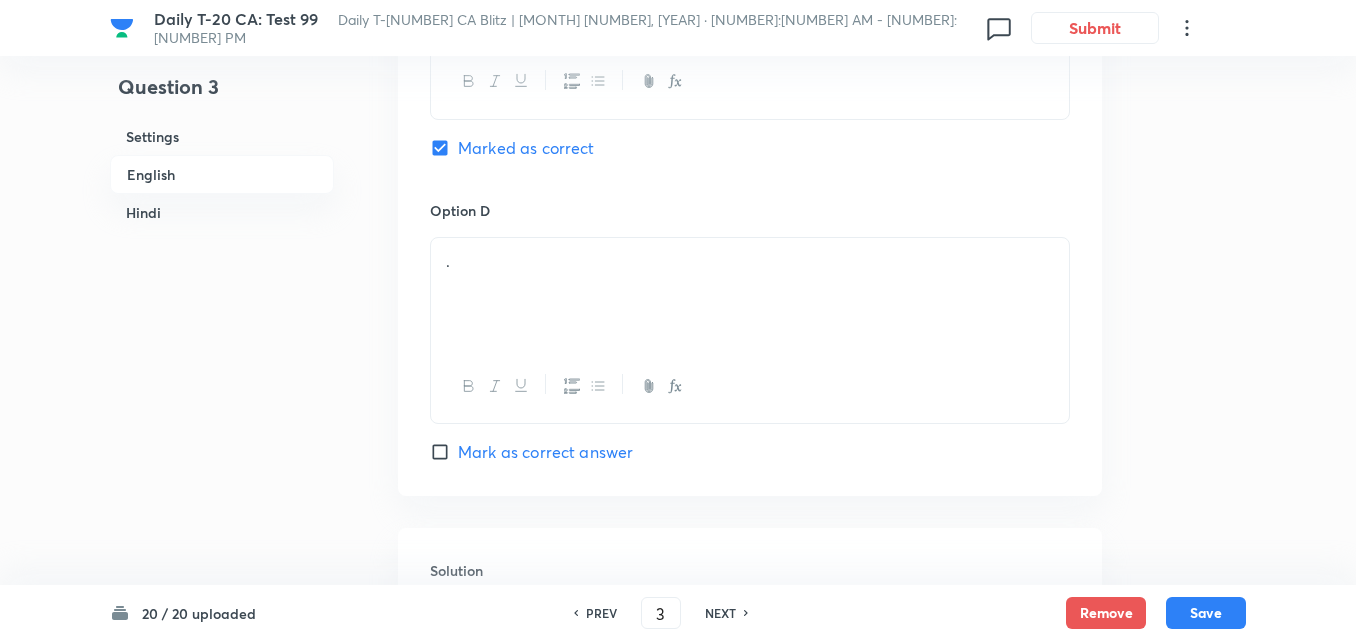 click on "." at bounding box center (750, 294) 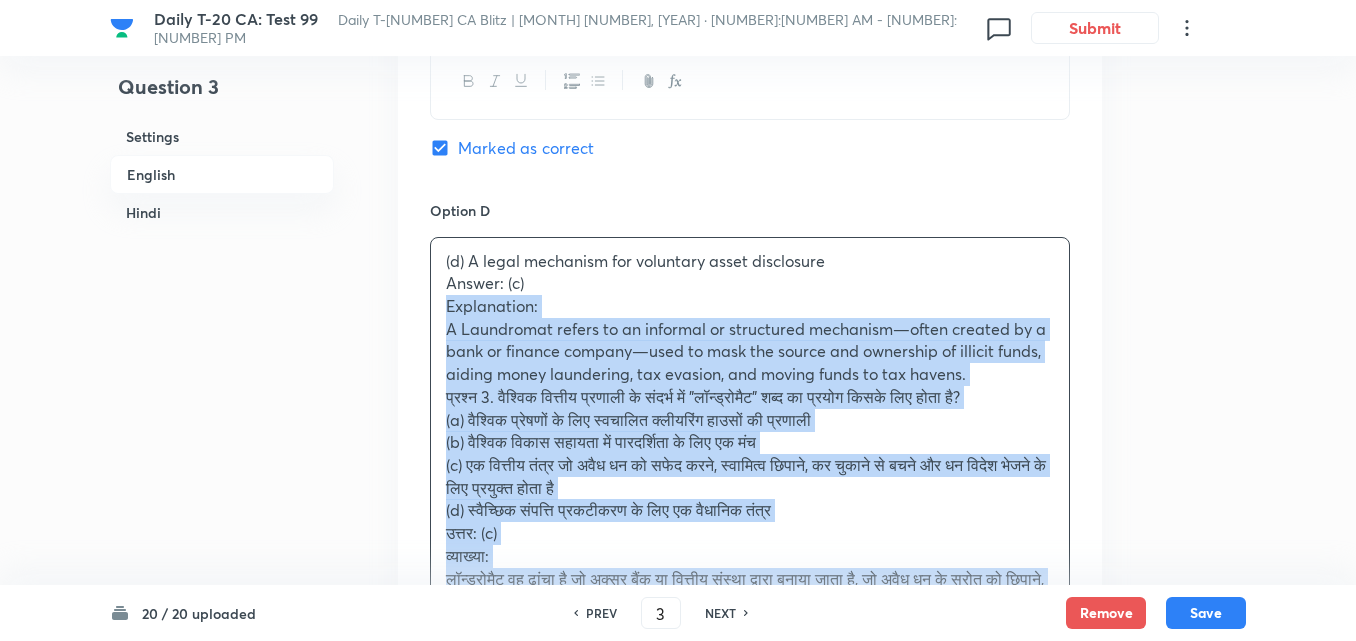 drag, startPoint x: 448, startPoint y: 304, endPoint x: 432, endPoint y: 297, distance: 17.464249 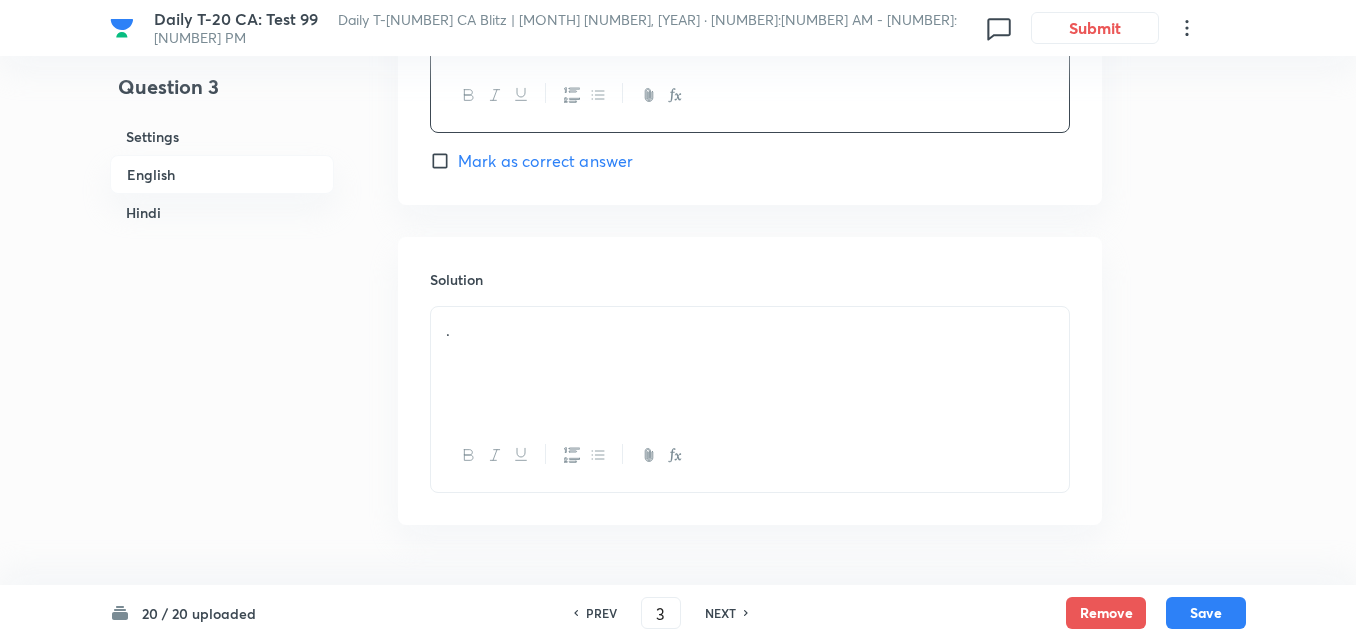 scroll, scrollTop: 2216, scrollLeft: 0, axis: vertical 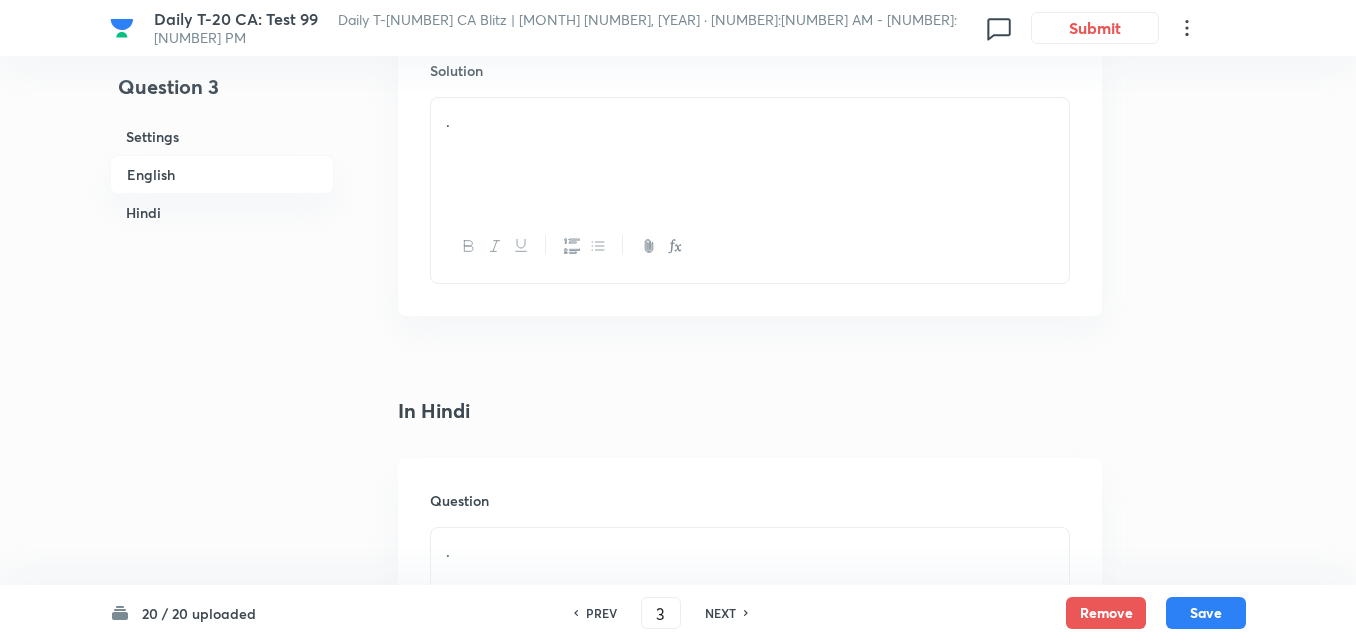 click on "." at bounding box center [750, 154] 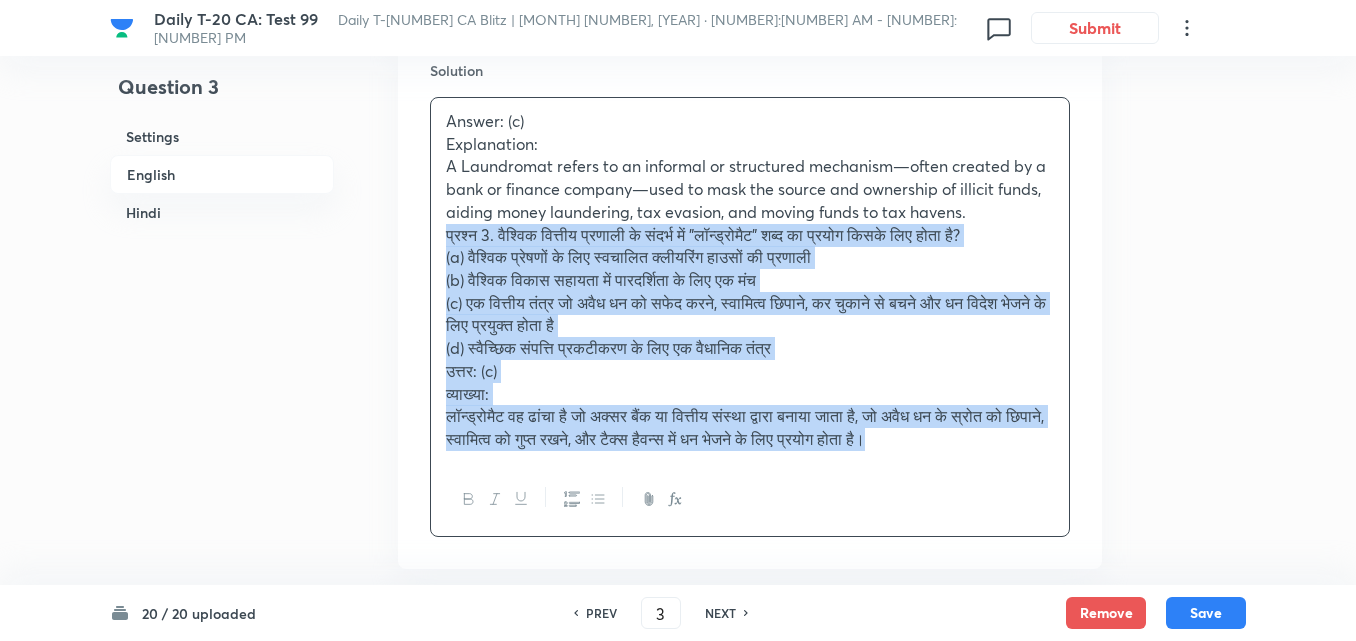 click on "Solution Answer: (c) Explanation: A Laundromat refers to an informal or structured mechanism—often created by a bank or finance company—used to mask the source and ownership of illicit funds, aiding money laundering, tax evasion, and moving funds to tax havens. प्रश्न 3. वैश्विक वित्तीय प्रणाली के संदर्भ में "लॉन्ड्रोमैट" शब्द का प्रयोग किसके लिए होता है? (a) वैश्विक प्रेषणों के लिए स्वचालित क्लीयरिंग हाउसों की प्रणाली (b) वैश्विक विकास सहायता में पारदर्शिता के लिए एक मंच (d) स्वैच्छिक संपत्ति प्रकटीकरण के लिए एक वैधानिक तंत्र उत्तर: (c) व्याख्या:" at bounding box center [750, 298] 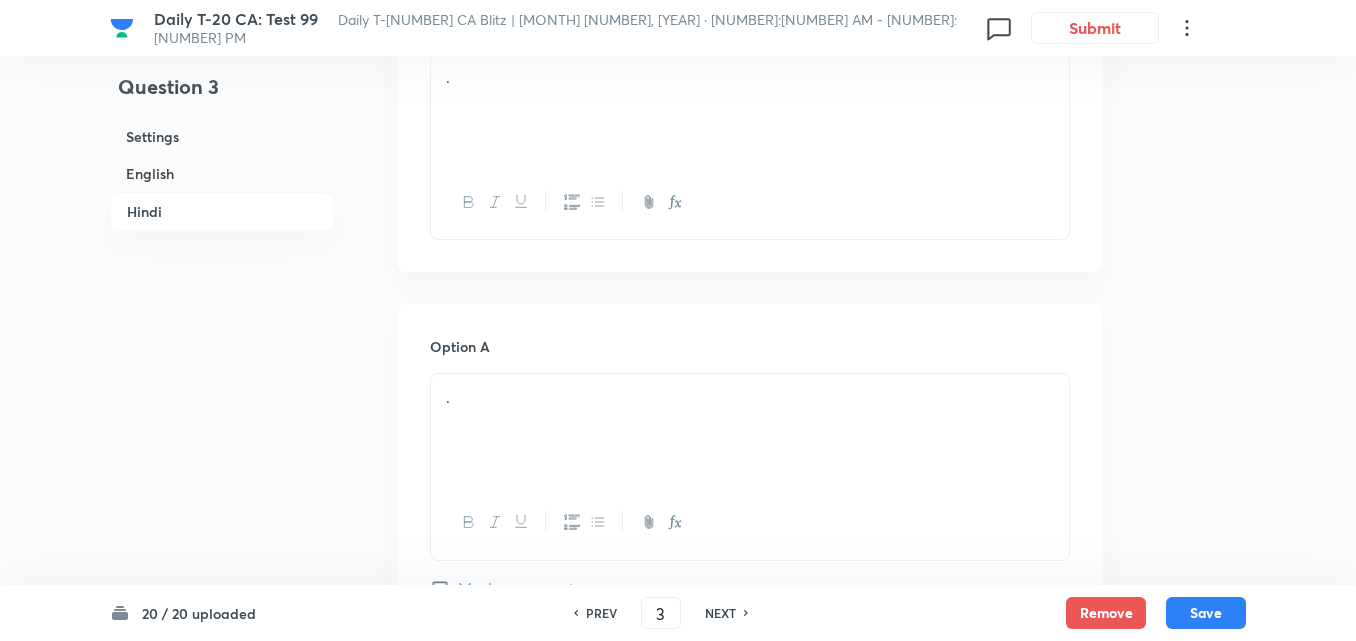 click on "." at bounding box center [750, 110] 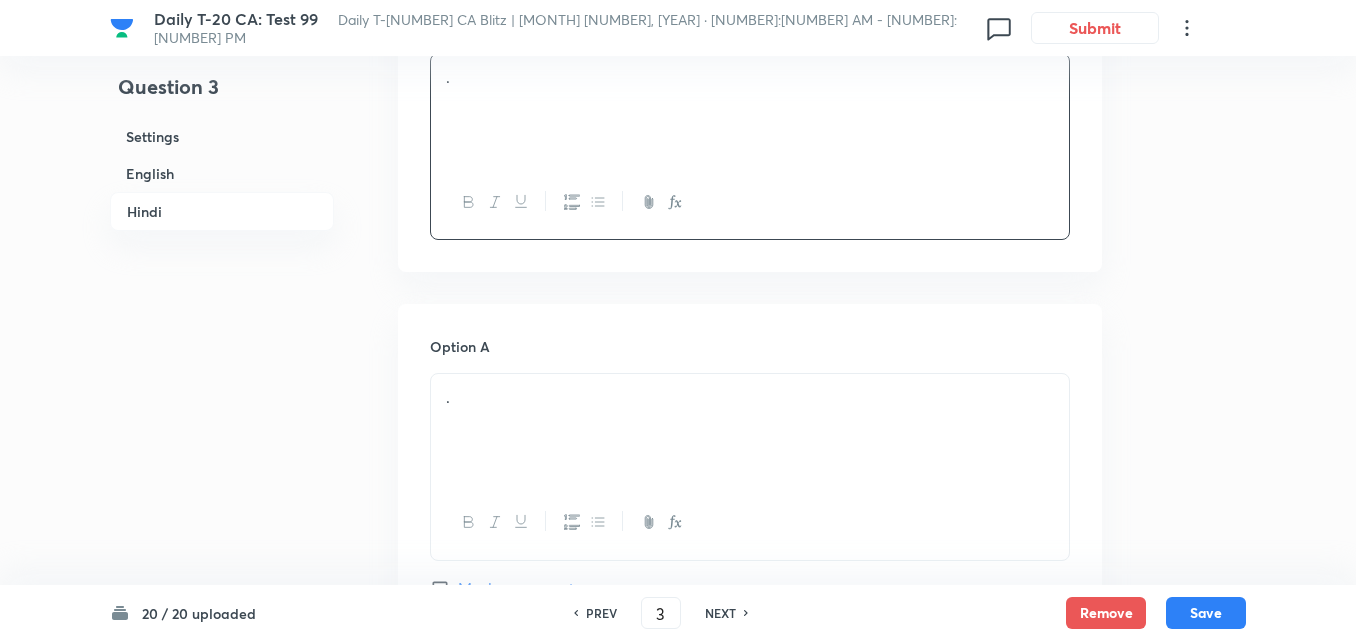 scroll, scrollTop: 2616, scrollLeft: 0, axis: vertical 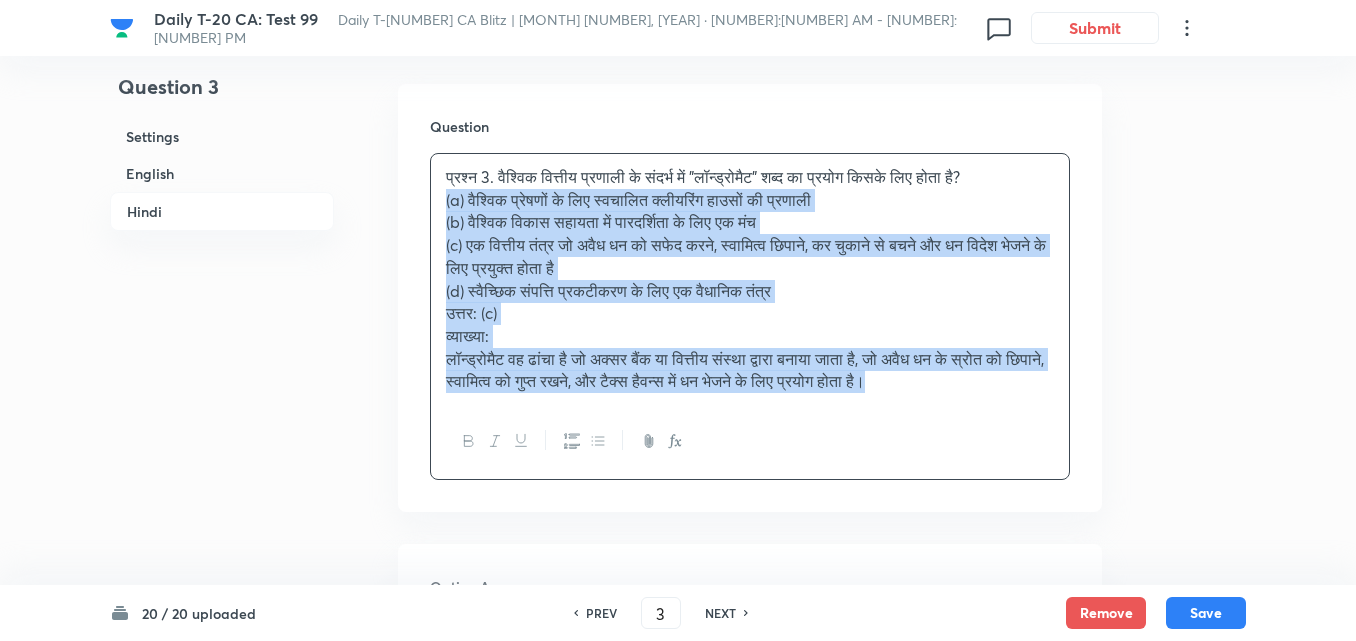 drag, startPoint x: 412, startPoint y: 211, endPoint x: 391, endPoint y: 198, distance: 24.698177 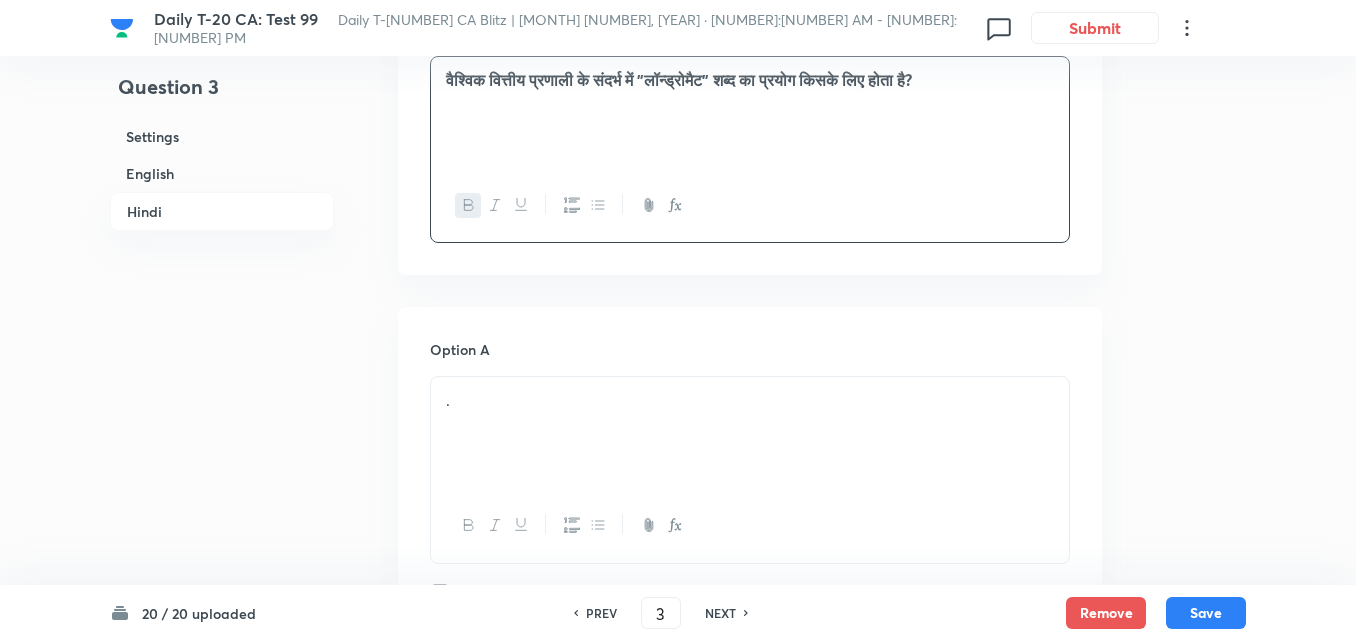 scroll, scrollTop: 2916, scrollLeft: 0, axis: vertical 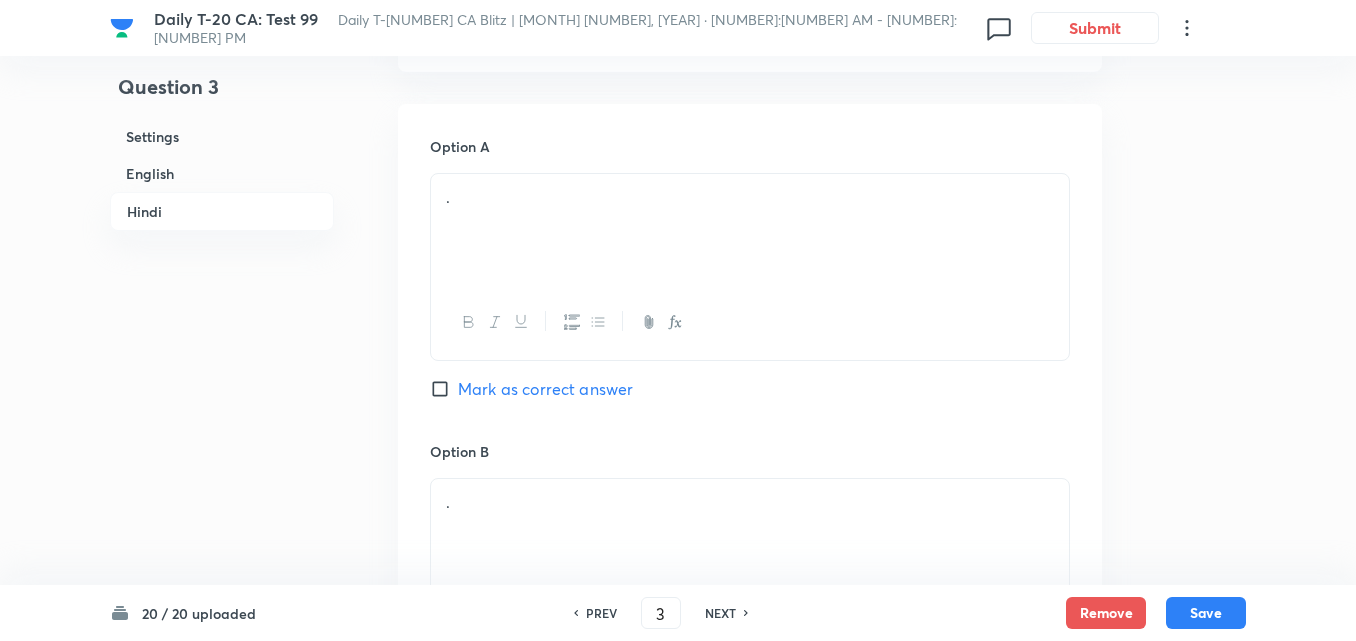 click on "." at bounding box center [750, 230] 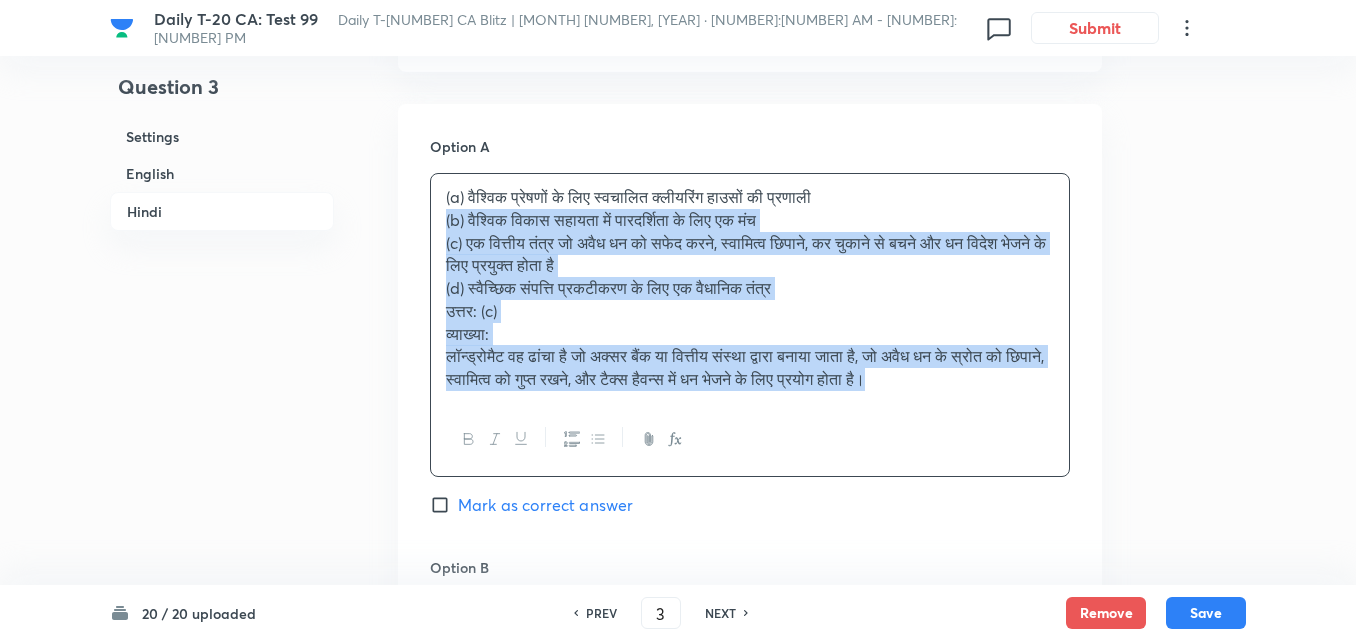 drag, startPoint x: 434, startPoint y: 206, endPoint x: 415, endPoint y: 212, distance: 19.924858 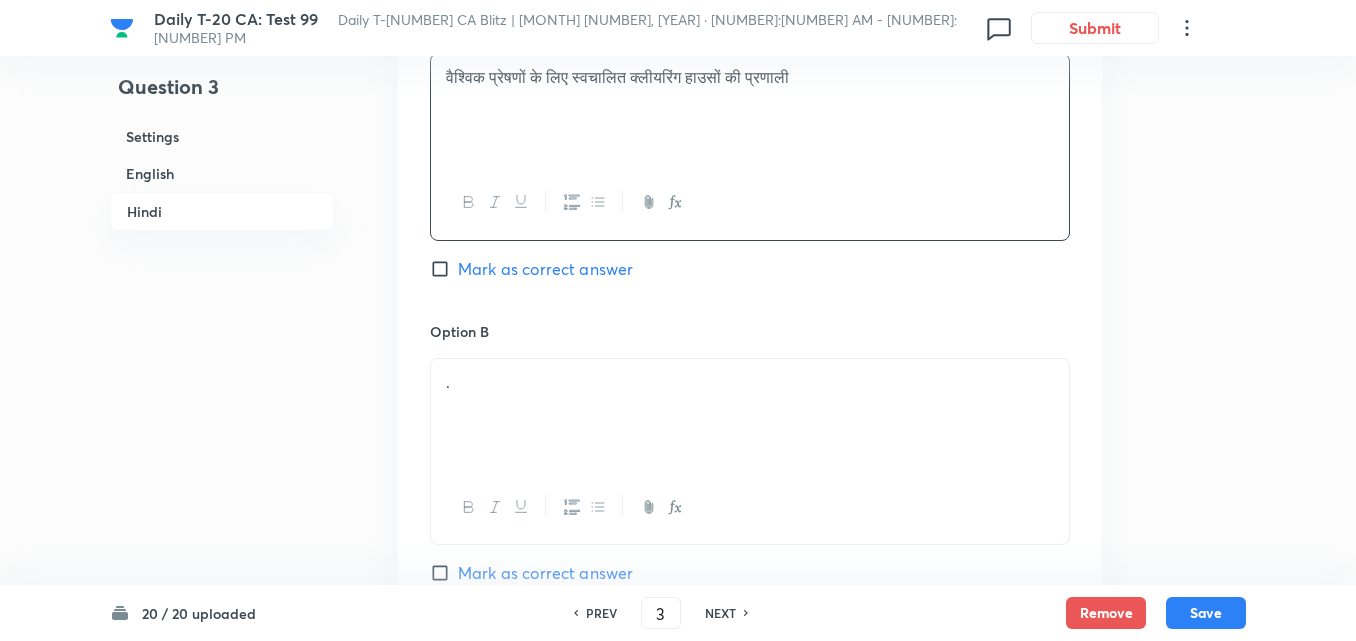 scroll, scrollTop: 3216, scrollLeft: 0, axis: vertical 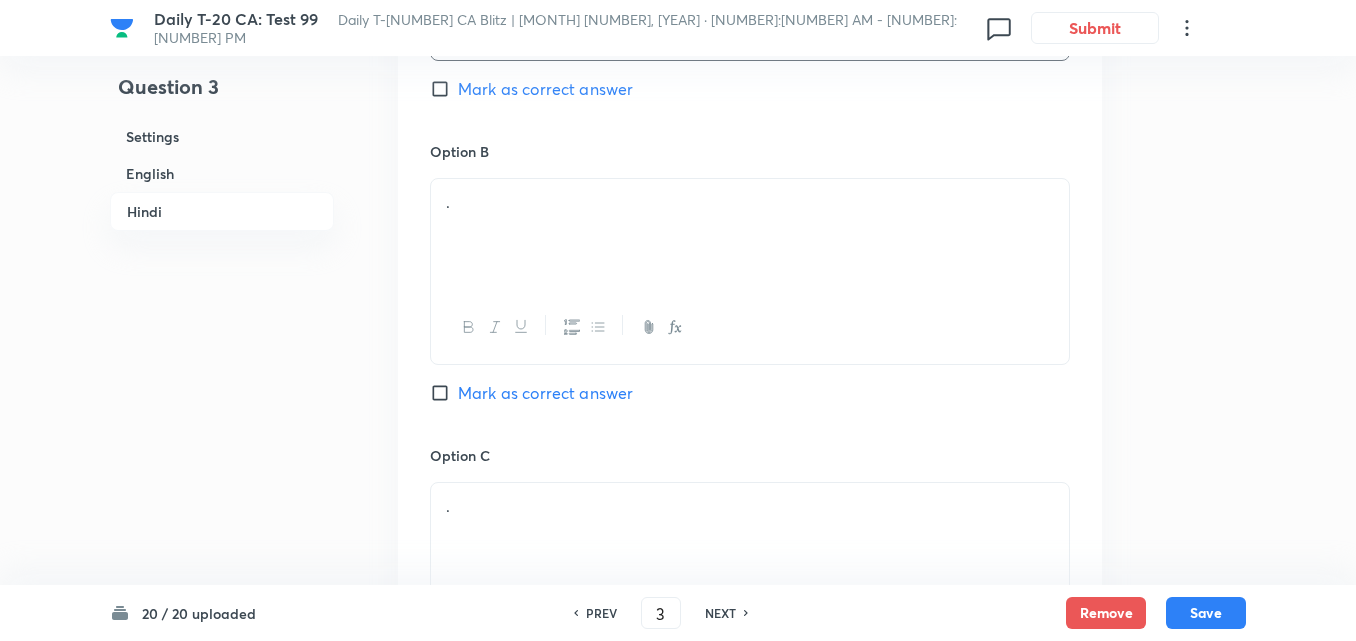 click on "." at bounding box center (750, 235) 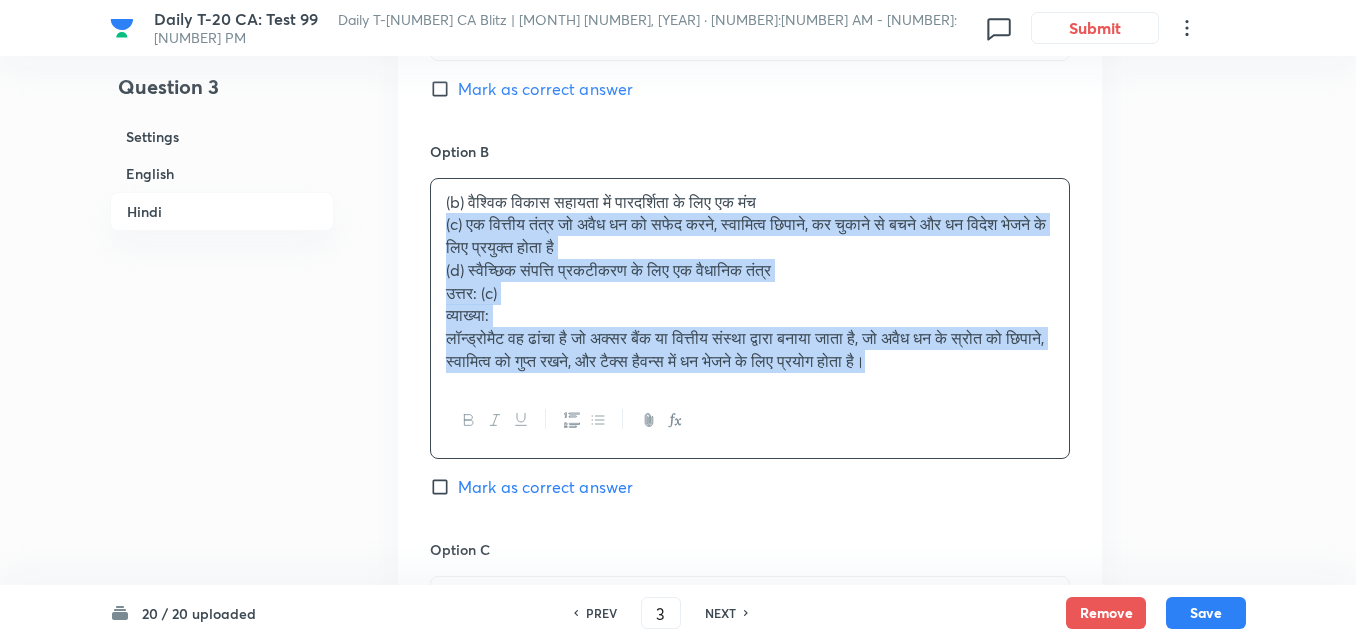 click on "(b) वैश्विक विकास सहायता में पारदर्शिता के लिए एक मंच (c) एक वित्तीय तंत्र जो अवैध धन को सफेद करने, स्वामित्व छिपाने, कर चुकाने से बचने और धन विदेश भेजने के लिए प्रयुक्त होता है (d) स्वैच्छिक संपत्ति प्रकटीकरण के लिए एक वैधानिक तंत्र उत्तर: (c) व्याख्या:" at bounding box center [750, 318] 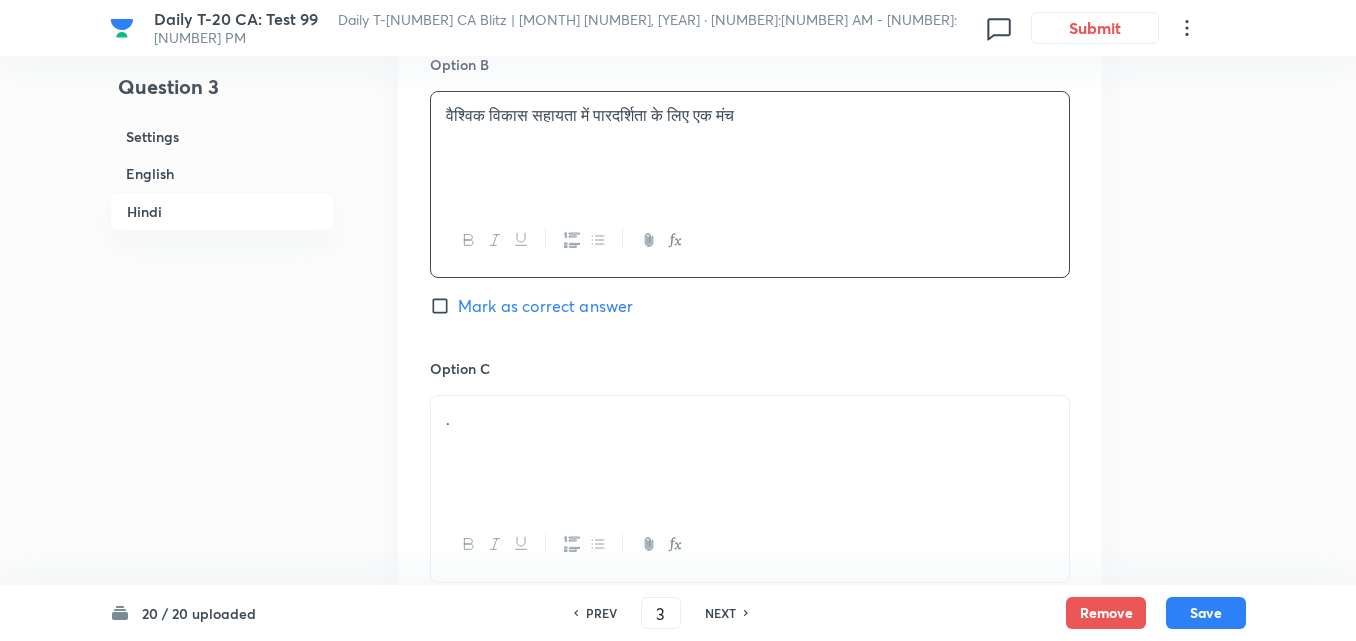 scroll, scrollTop: 3416, scrollLeft: 0, axis: vertical 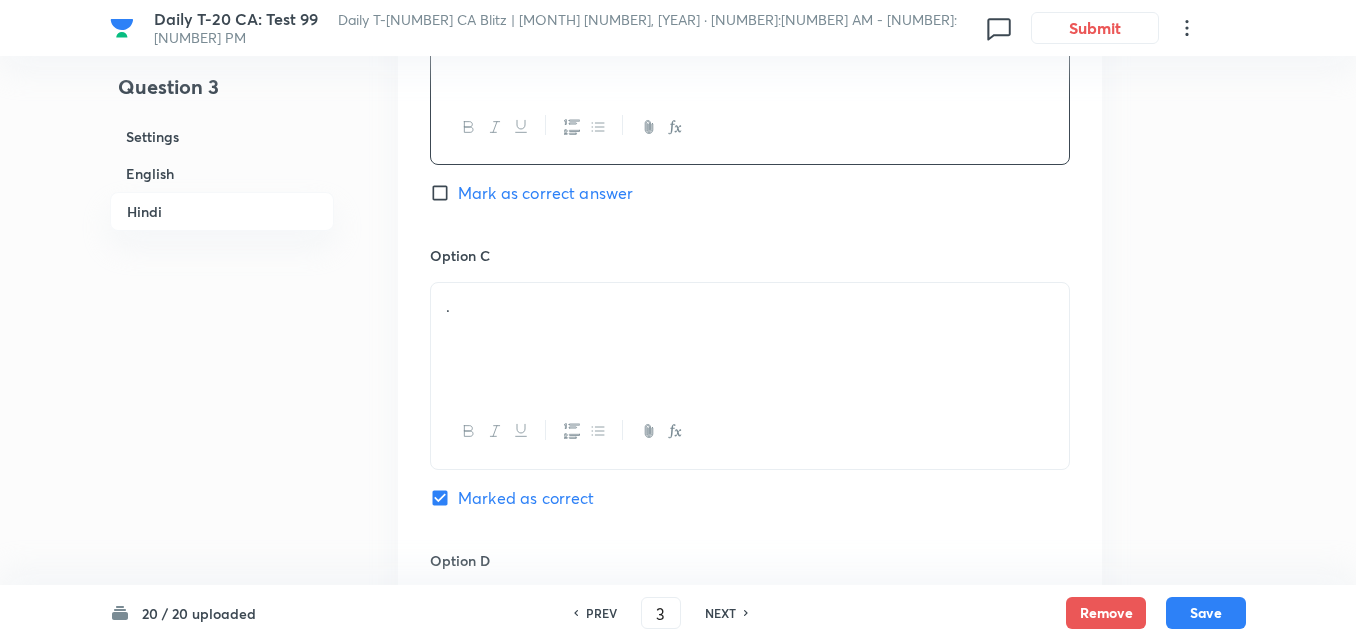 click on "." at bounding box center [750, 306] 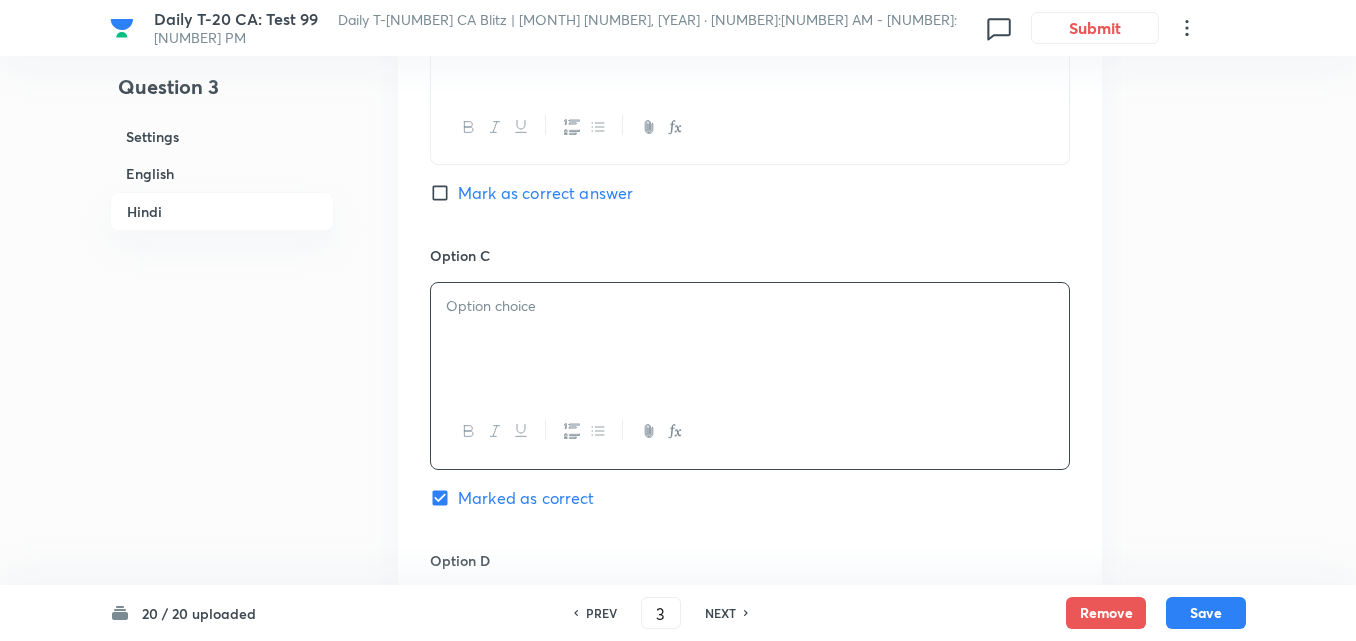 paste 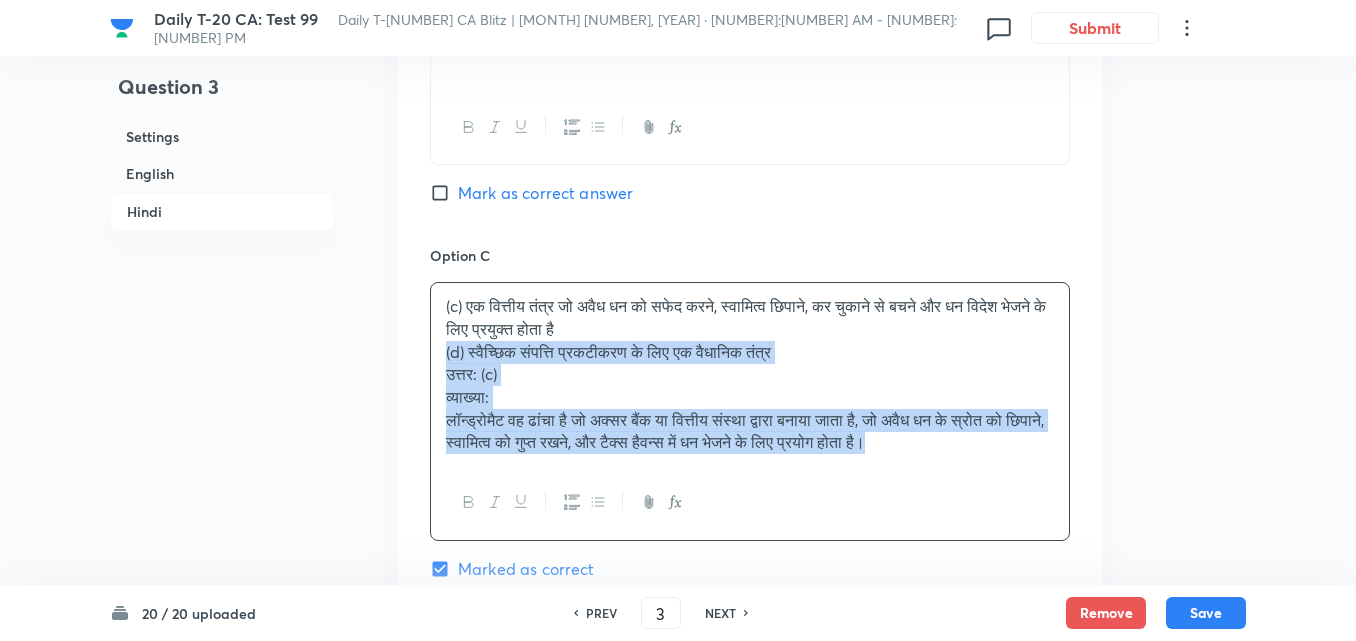 drag, startPoint x: 449, startPoint y: 348, endPoint x: 426, endPoint y: 354, distance: 23.769728 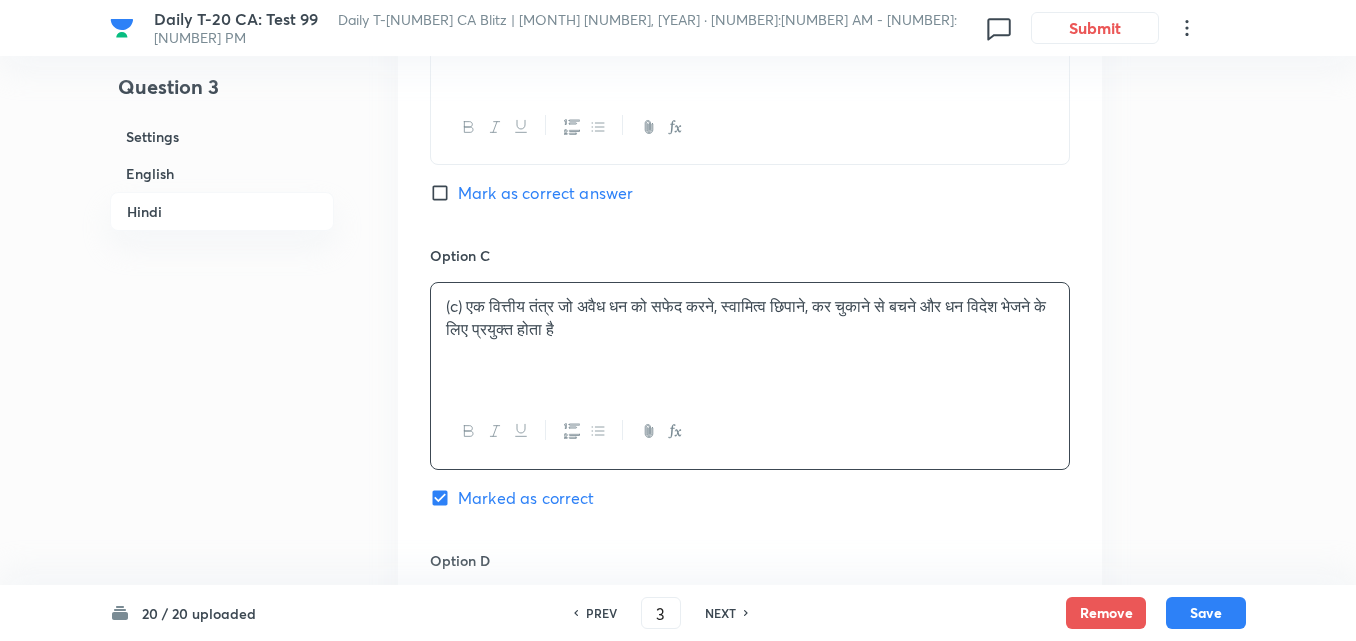 type 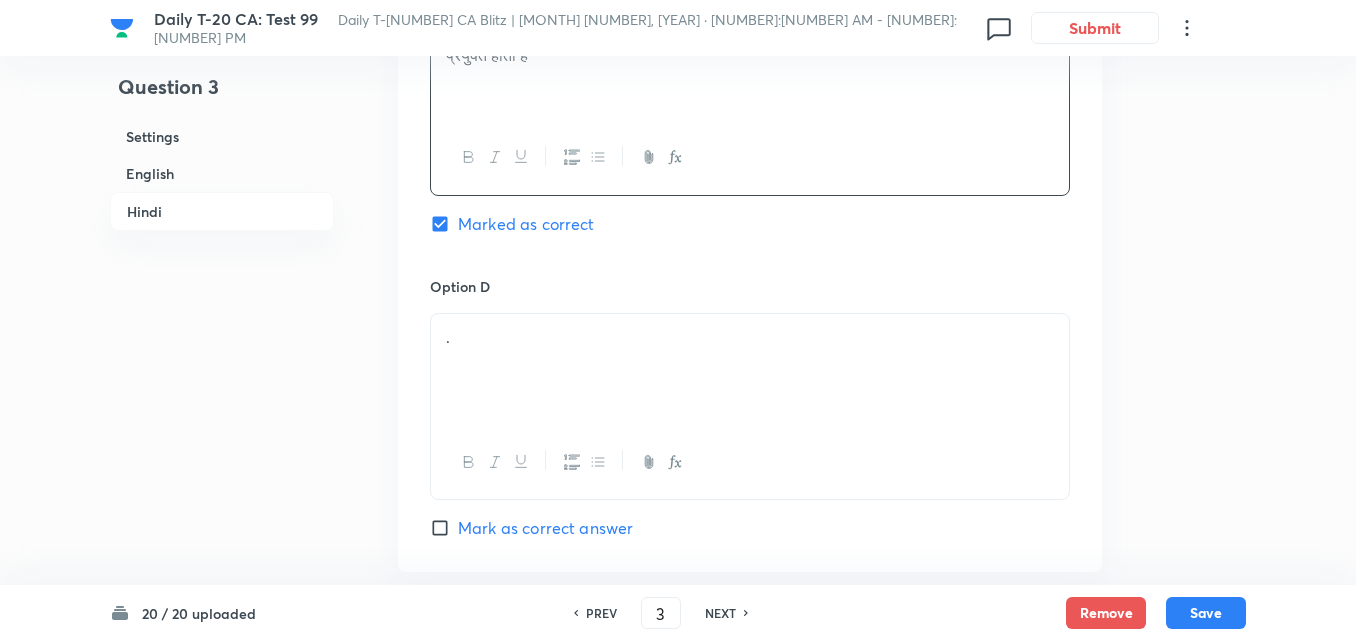 scroll, scrollTop: 3816, scrollLeft: 0, axis: vertical 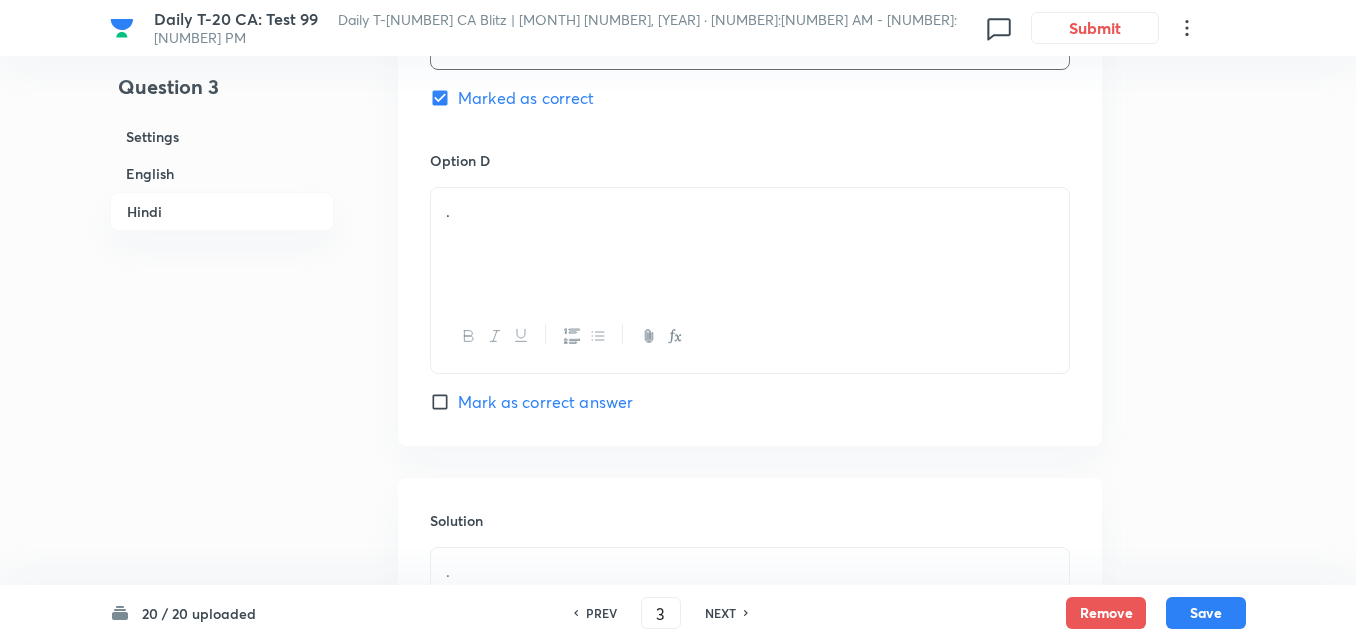 click on "." at bounding box center (750, 244) 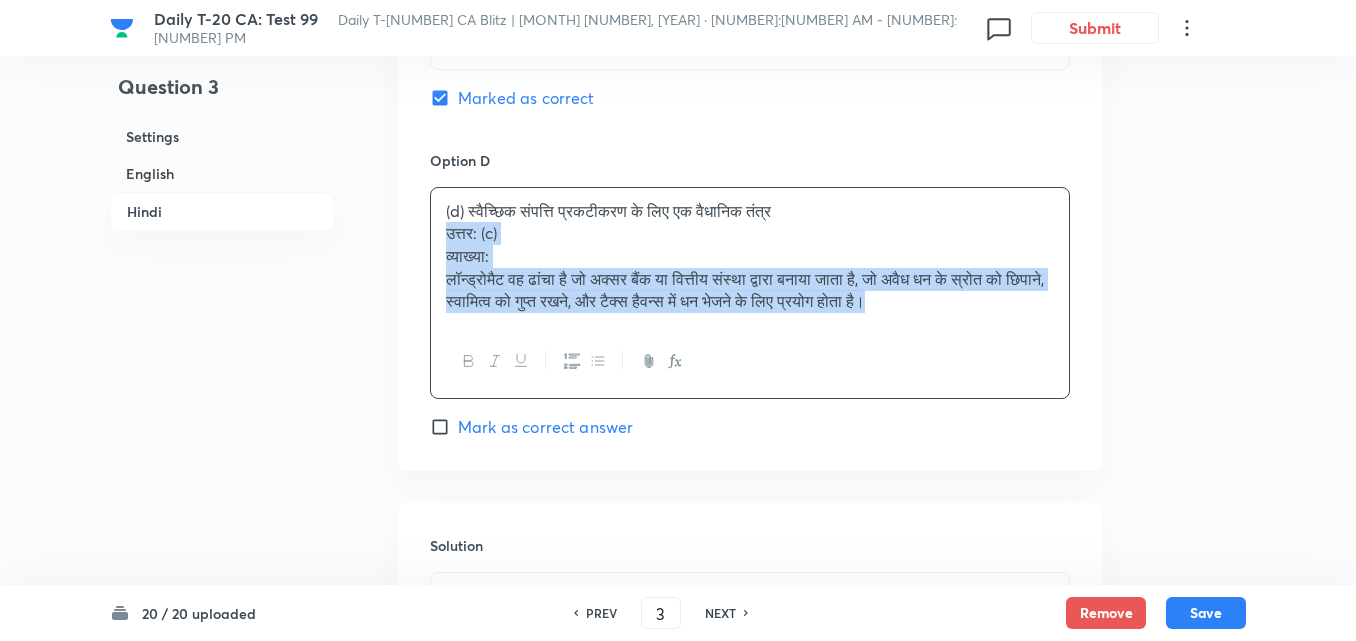 click on "Option A वैश्विक प्रेषणों के लिए स्वचालित क्लीयरिंग हाउसों की प्रणाली Mark as correct answer Option B वैश्विक विकास सहायता में पारदर्शिता के लिए एक मंच Mark as correct answer Option C एक वित्तीय तंत्र जो अवैध धन को सफेद करने, स्वामित्व छिपाने, कर चुकाने से बचने और धन विदेश भेजने के लिए प्रयुक्त होता है Marked as correct Option D (d) स्वैच्छिक संपत्ति प्रकटीकरण के लिए एक वैधानिक तंत्र उत्तर: (c) व्याख्या: Mark as correct answer" at bounding box center [750, -163] 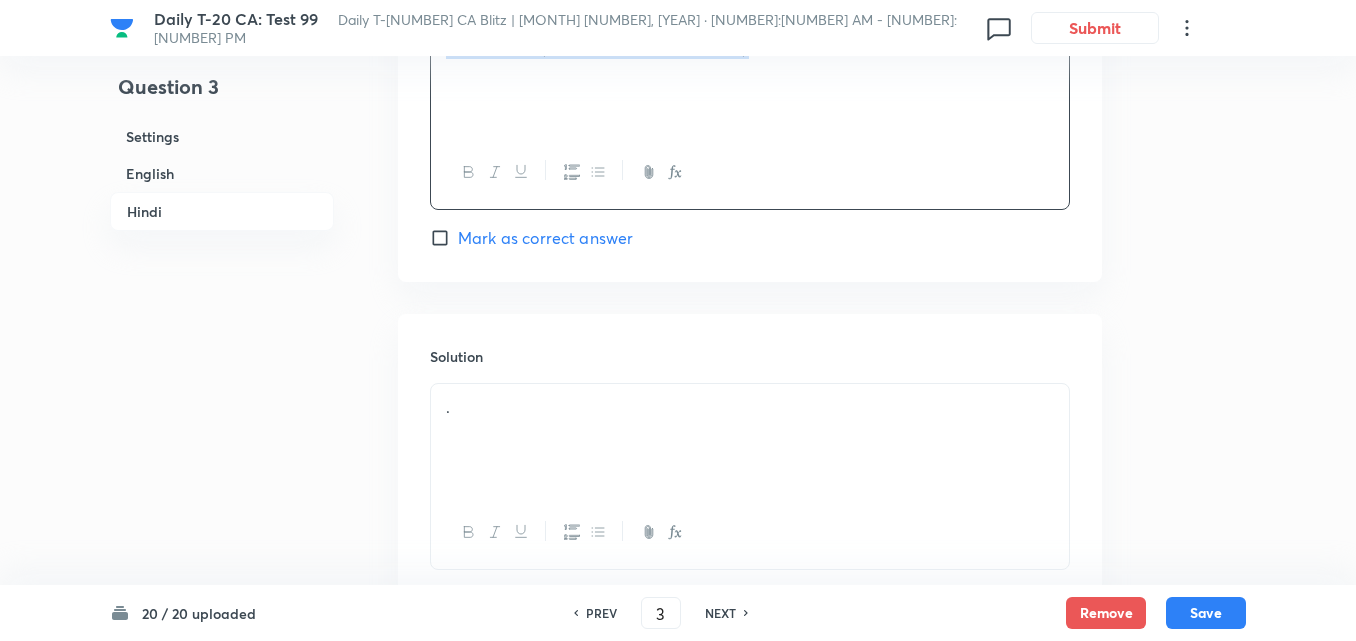 scroll, scrollTop: 4117, scrollLeft: 0, axis: vertical 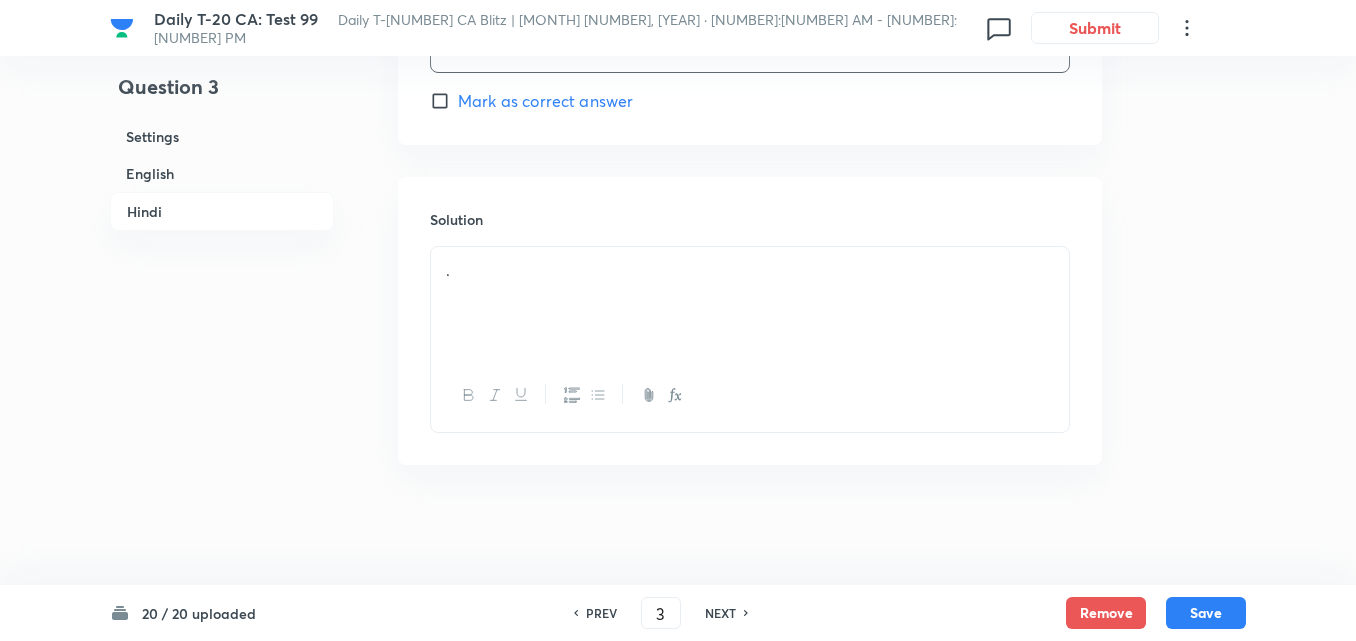 click on "." at bounding box center (750, 303) 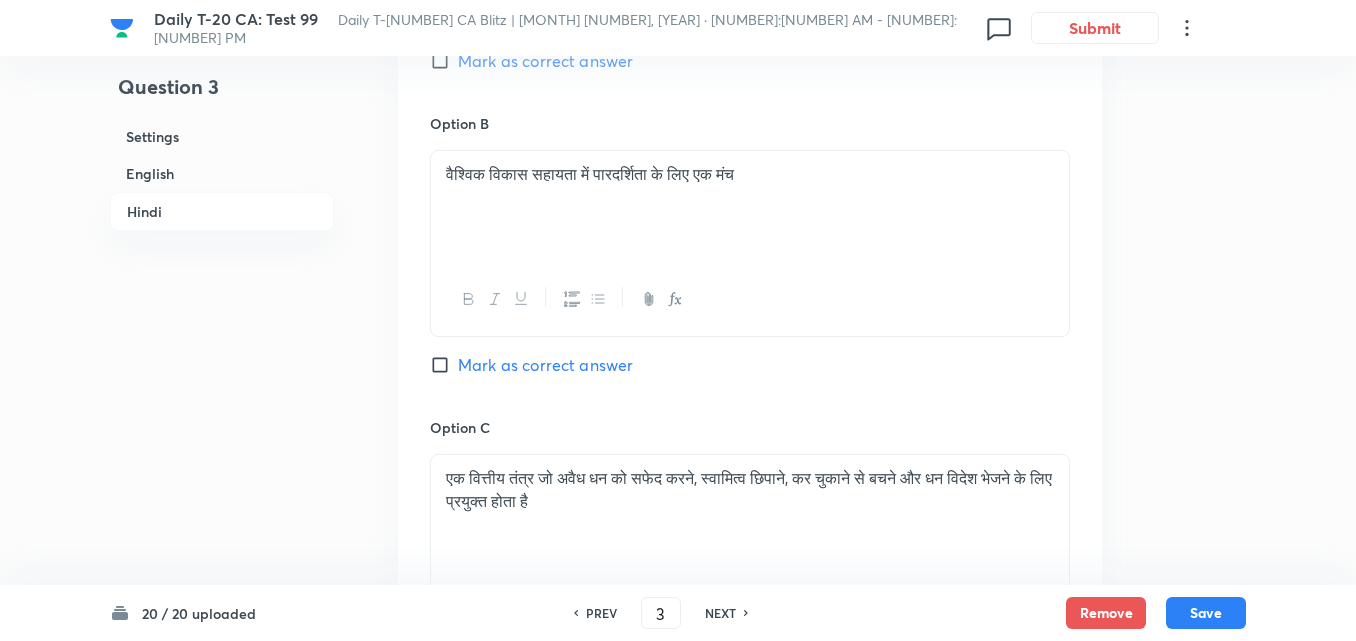 scroll, scrollTop: 3317, scrollLeft: 0, axis: vertical 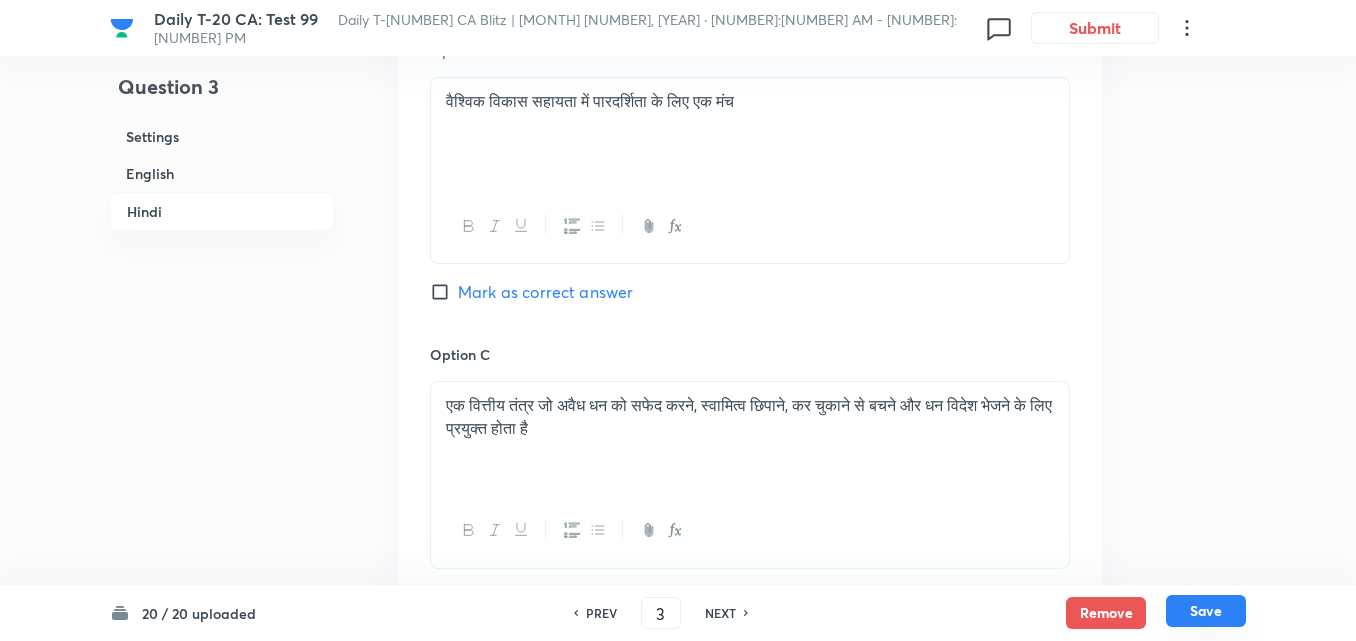 click on "Save" at bounding box center (1206, 611) 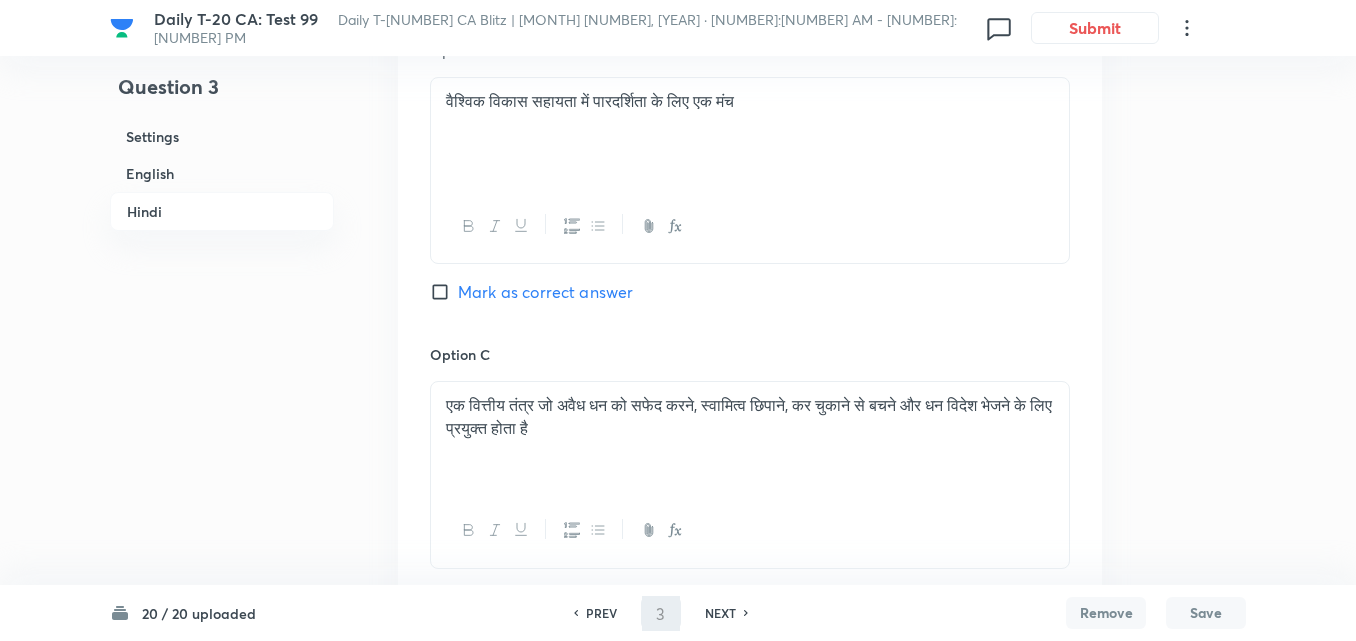 type on "4" 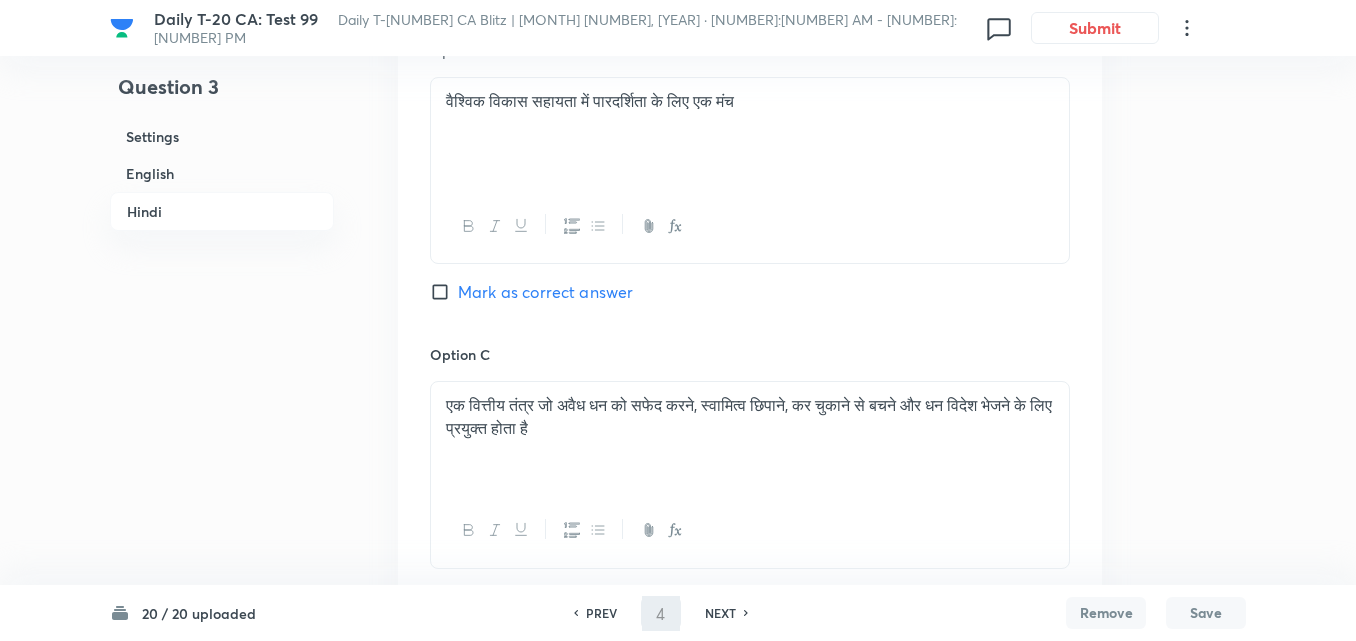 checkbox on "false" 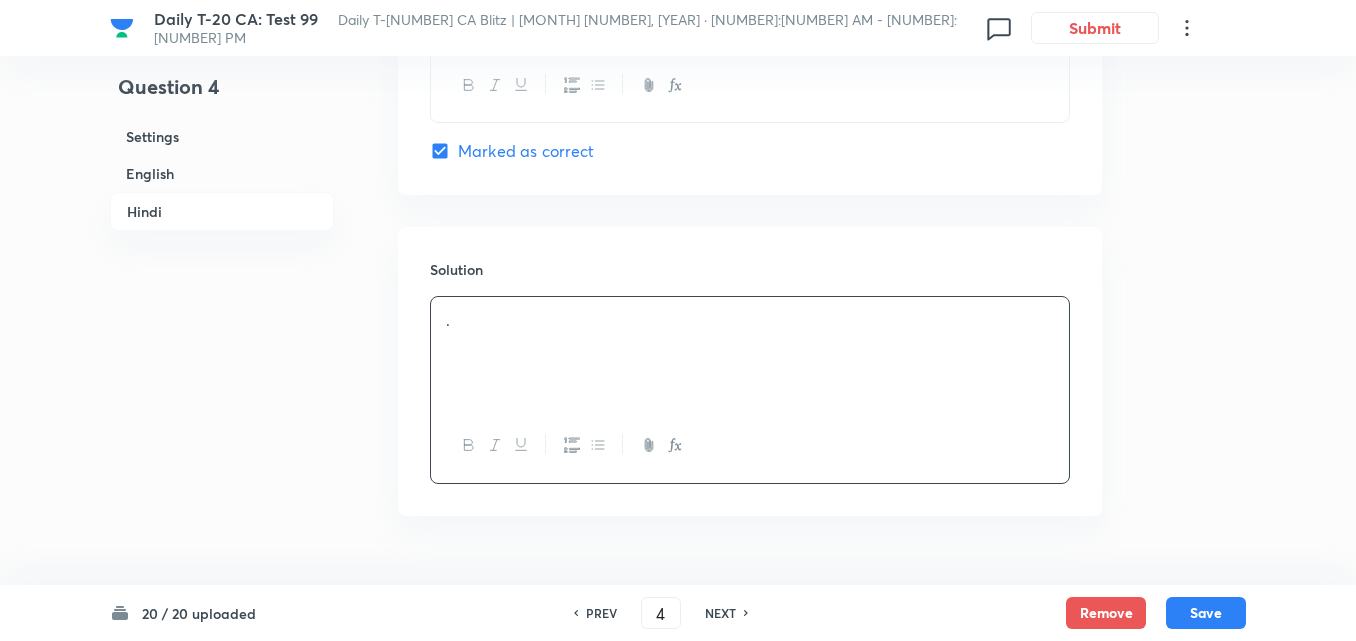 click on "English" at bounding box center (222, 173) 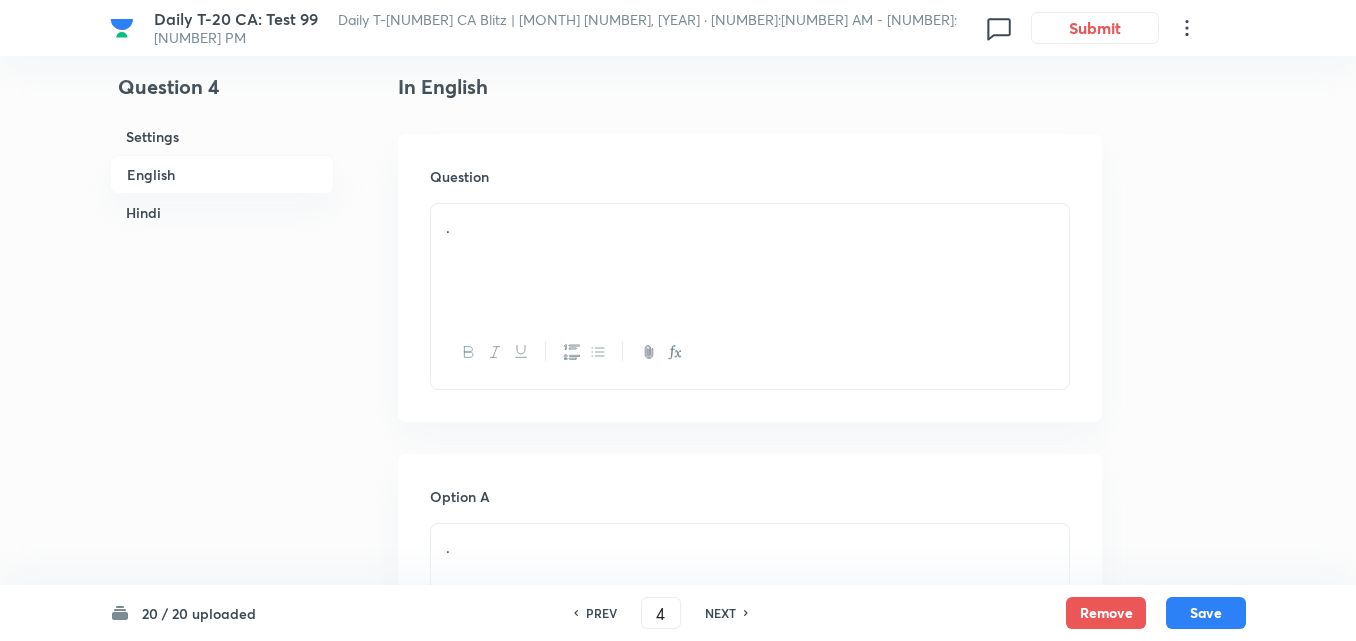 click on "." at bounding box center (750, 260) 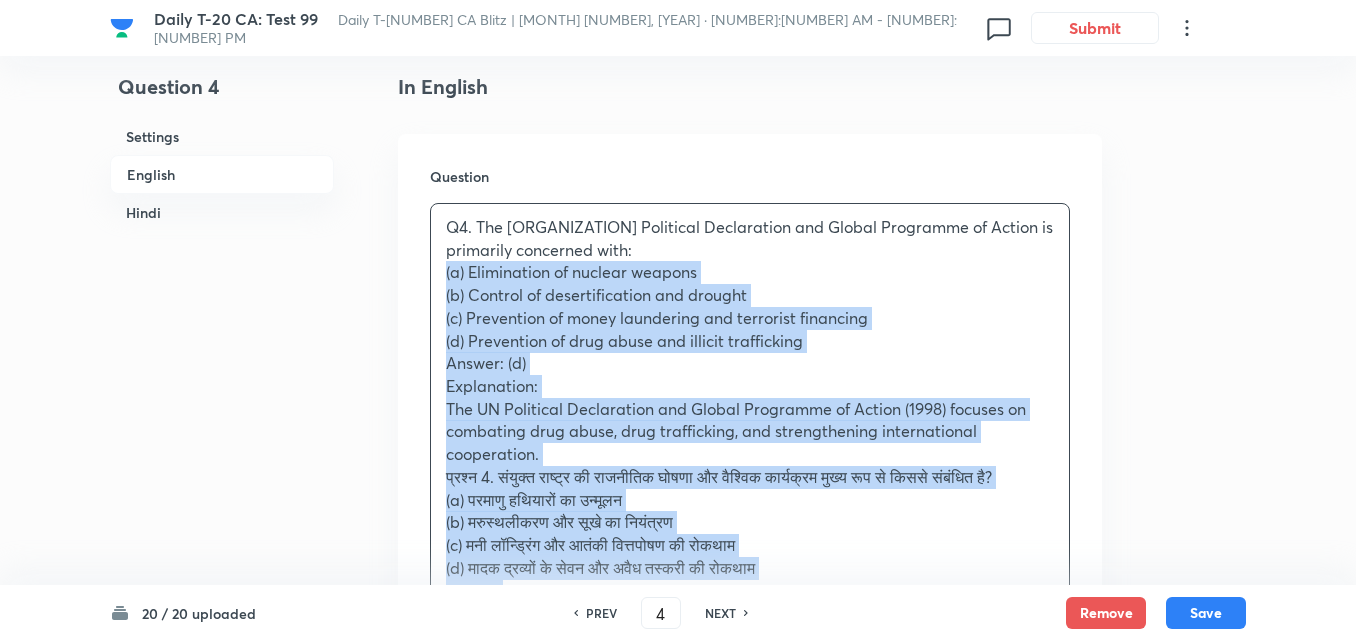 click on "Q4. The UN Political Declaration and Global Programme of Action is primarily concerned with: (a) Elimination of nuclear weapons  (b) Control of desertification and drought  (c) Prevention of money laundering and terrorist financing  (d) Prevention of drug abuse and illicit trafficking Answer: (d) Explanation:  The UN Political Declaration and Global Programme of Action ([YEAR]) focuses on combating drug abuse, drug trafficking, and strengthening international cooperation. प्रश्न 4. संयुक्त राष्ट्र की राजनीतिक घोषणा और वैश्विक कार्यक्रम मुख्य रूप से किससे संबंधित है? (a) परमाणु हथियारों का उन्मूलन  (b) मरुस्थलीकरण और सूखे का नियंत्रण  (c) मनी लॉन्ड्रिंग और आतंकी वित्तपोषण की रोकथाम" at bounding box center (750, 454) 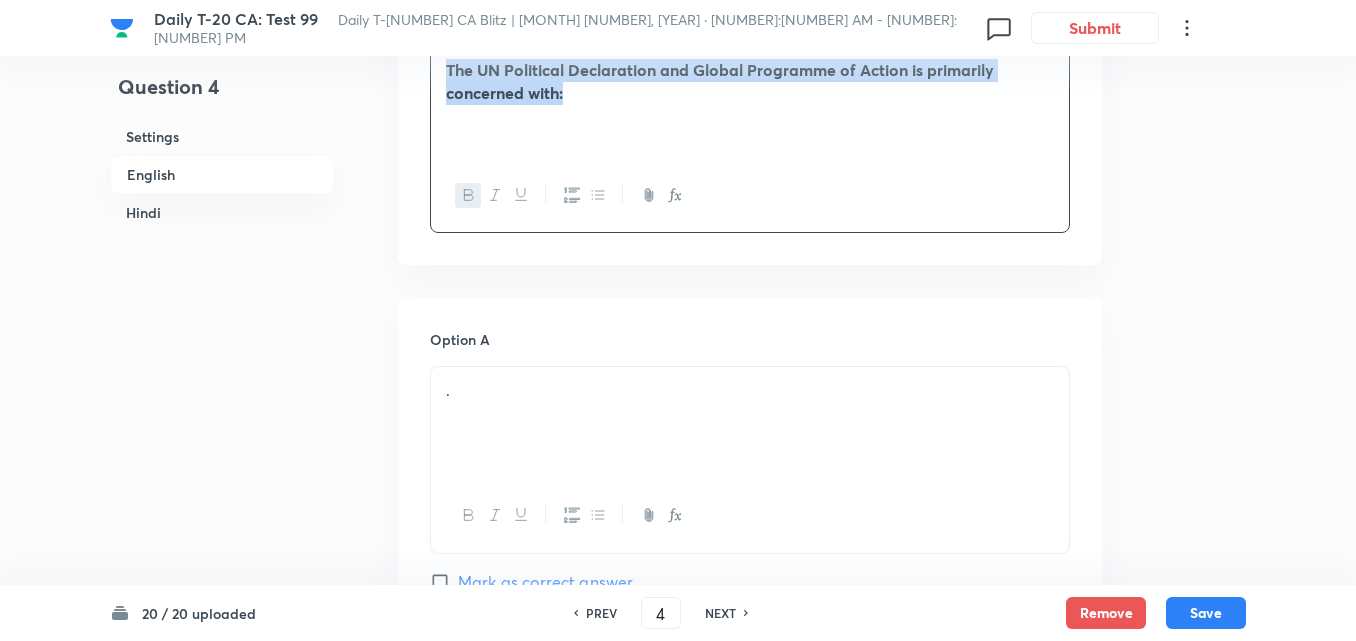 scroll, scrollTop: 816, scrollLeft: 0, axis: vertical 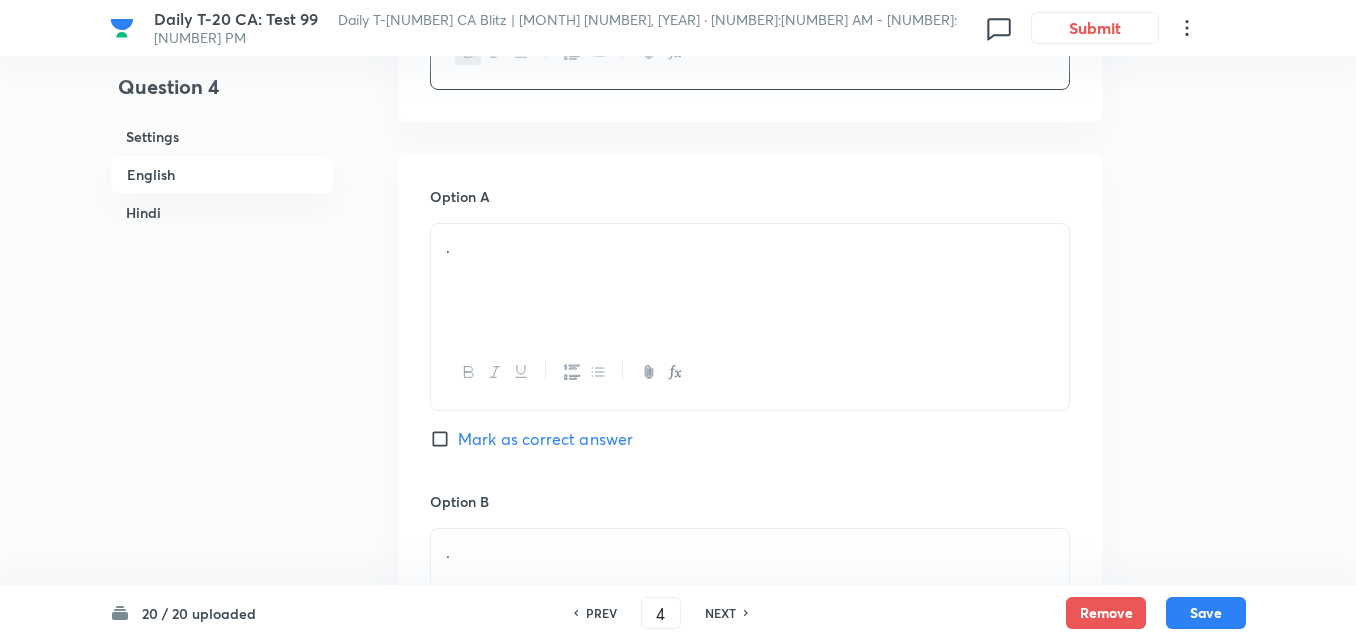 click on "." at bounding box center [750, 247] 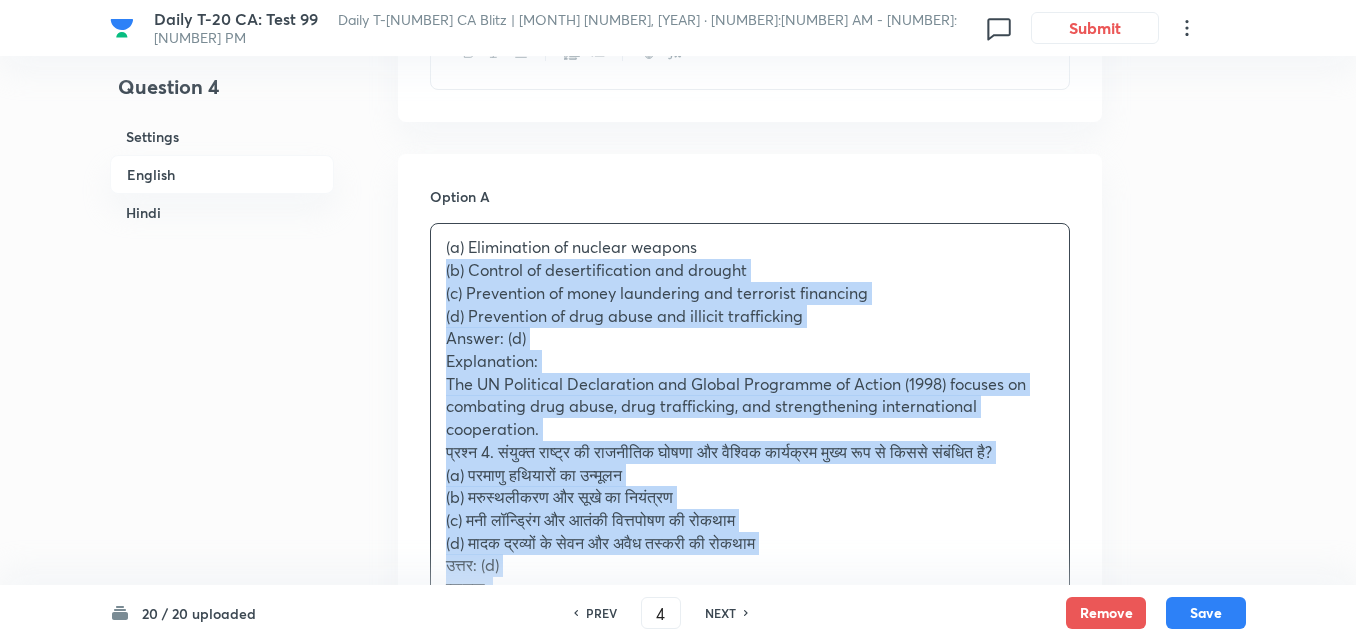 click on "Option A (a) Elimination of nuclear weapons (b) Control of desertification and drought (c) Prevention of money laundering and terrorist financing (d) Prevention of drug abuse and illicit trafficking Answer: (d) Explanation: The UN Political Declaration and Global Programme of Action (1998) focuses on combating drug abuse, drug trafficking, and strengthening international cooperation. प्रश्न 4. संयुक्त राष्ट्र की राजनीतिक घोषणा और वैश्विक कार्यक्रम मुख्य रूप से किससे संबंधित है? (a) परमाणु हथियारों का उन्मूलन (b) मरुस्थलीकरण और सूखे का नियंत्रण (c) मनी लॉन्ड्रिंग और आतंकी वित्तपोषण की रोकथाम उत्तर: (d) व्याख्या: Mark as correct answer Option B . Option C . ." at bounding box center [750, 935] 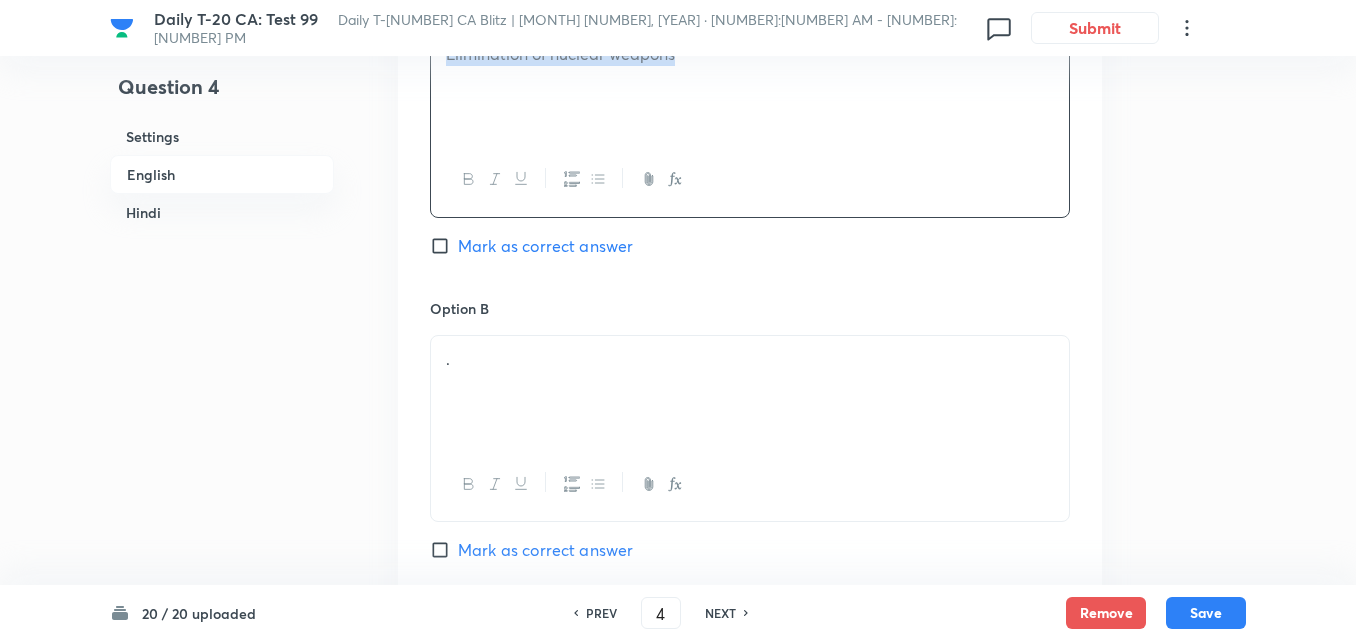 scroll, scrollTop: 1116, scrollLeft: 0, axis: vertical 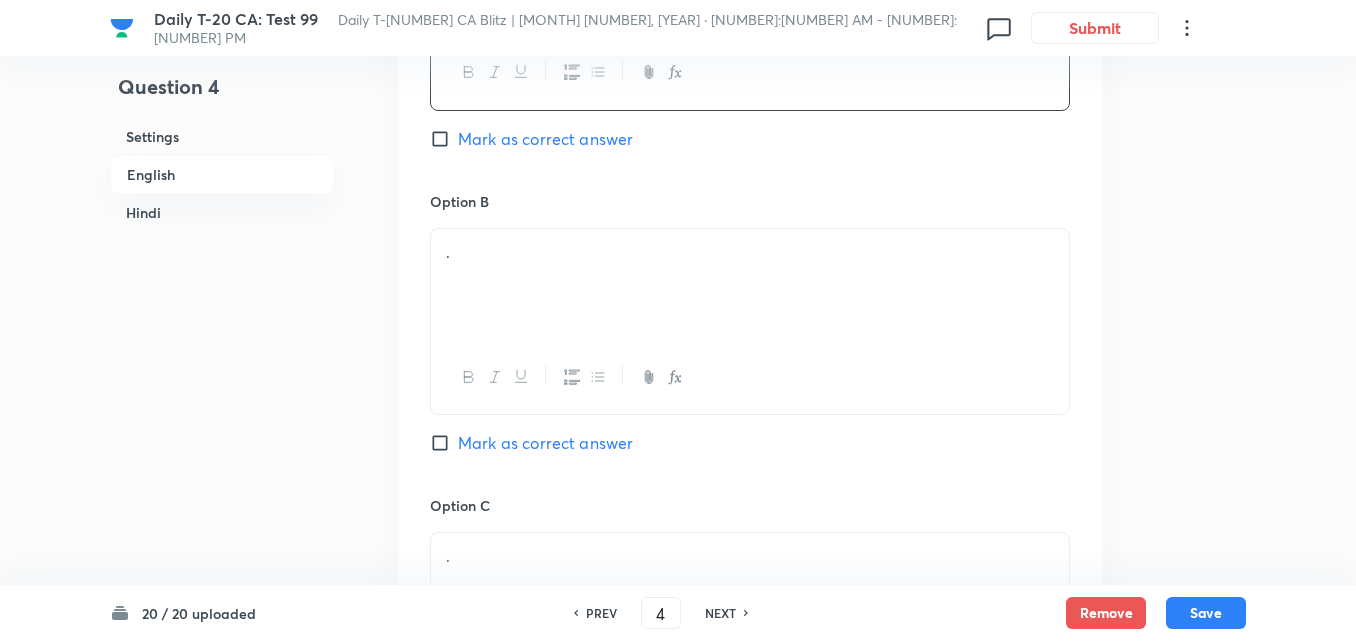 click on "Mark as correct answer" at bounding box center (545, 139) 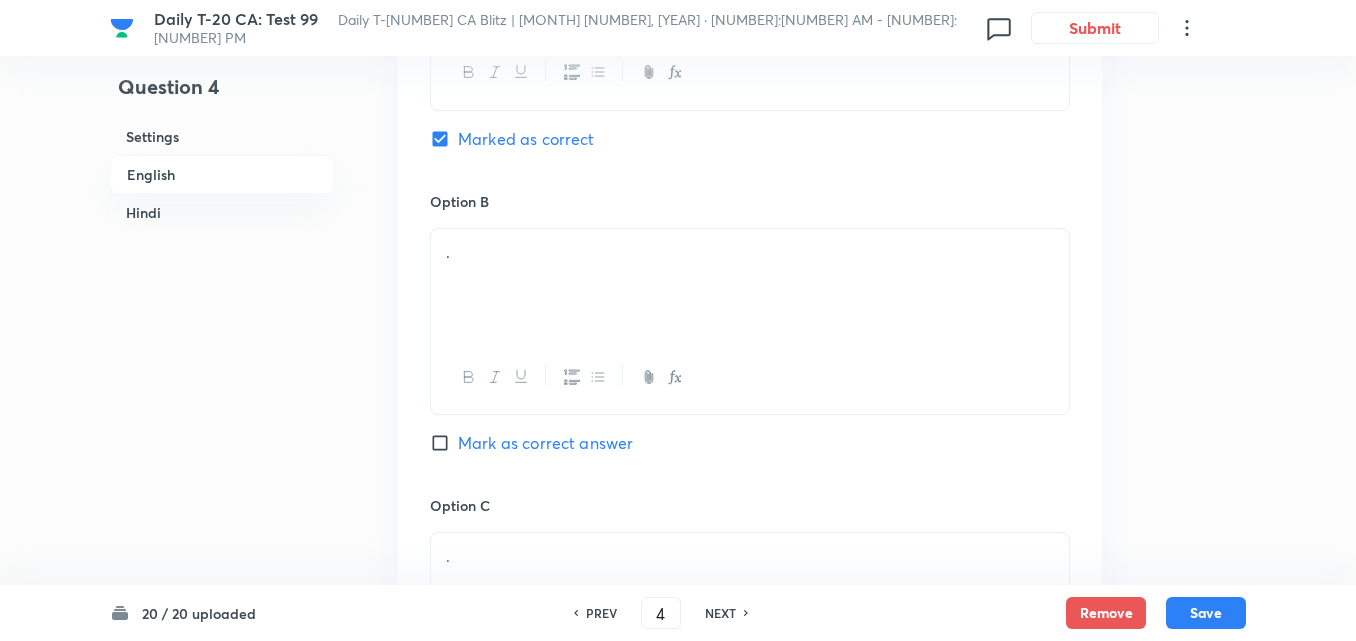 checkbox on "false" 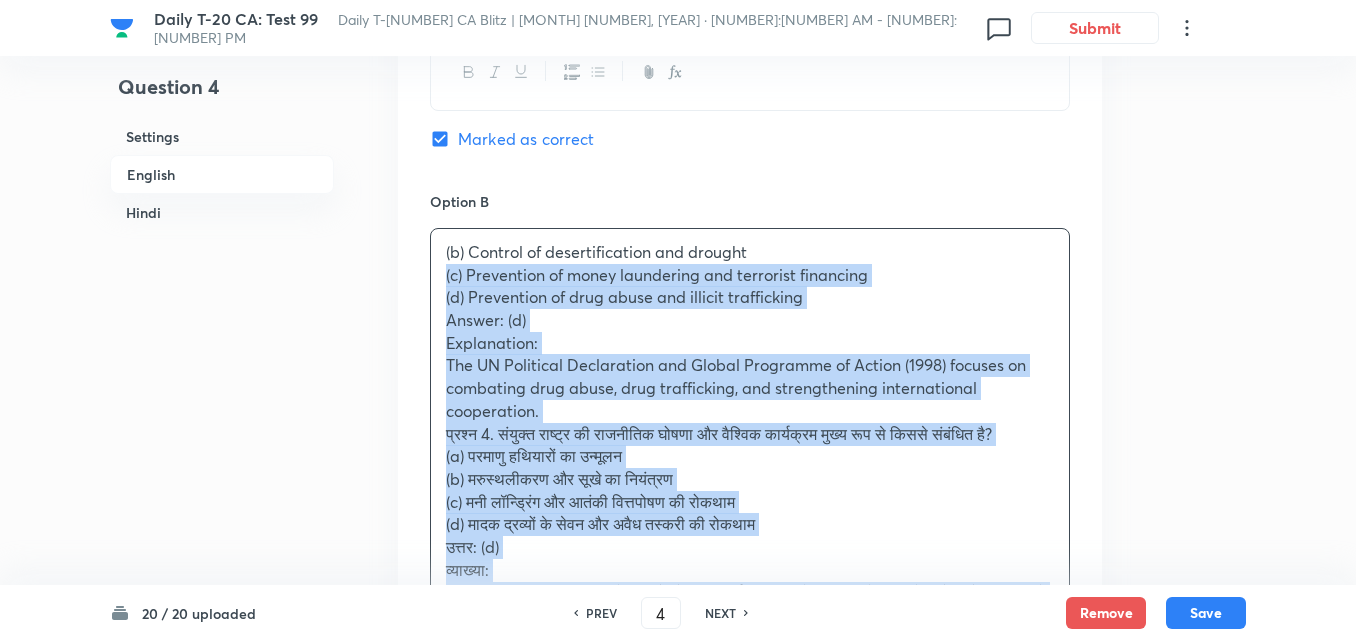 click on "Option A Elimination of nuclear weapons Marked as correct Option B (b) Control of desertification and drought (c) Prevention of money laundering and terrorist financing (d) Prevention of drug abuse and illicit trafficking Answer: (d) Explanation: The UN Political Declaration and Global Programme of Action (1998) focuses on combating drug abuse, drug trafficking, and strengthening international cooperation. प्रश्न 4. संयुक्त राष्ट्र की राजनीतिक घोषणा और वैश्विक कार्यक्रम मुख्य रूप से किससे संबंधित है? (a) परमाणु हथियारों का उन्मूलन (b) मरुस्थलीकरण और सूखे का नियंत्रण (c) मनी लॉन्ड्रिंग और आतंकी वित्तपोषण की रोकथाम उत्तर: (d) व्याख्या: Mark as correct answer . ." at bounding box center (750, 624) 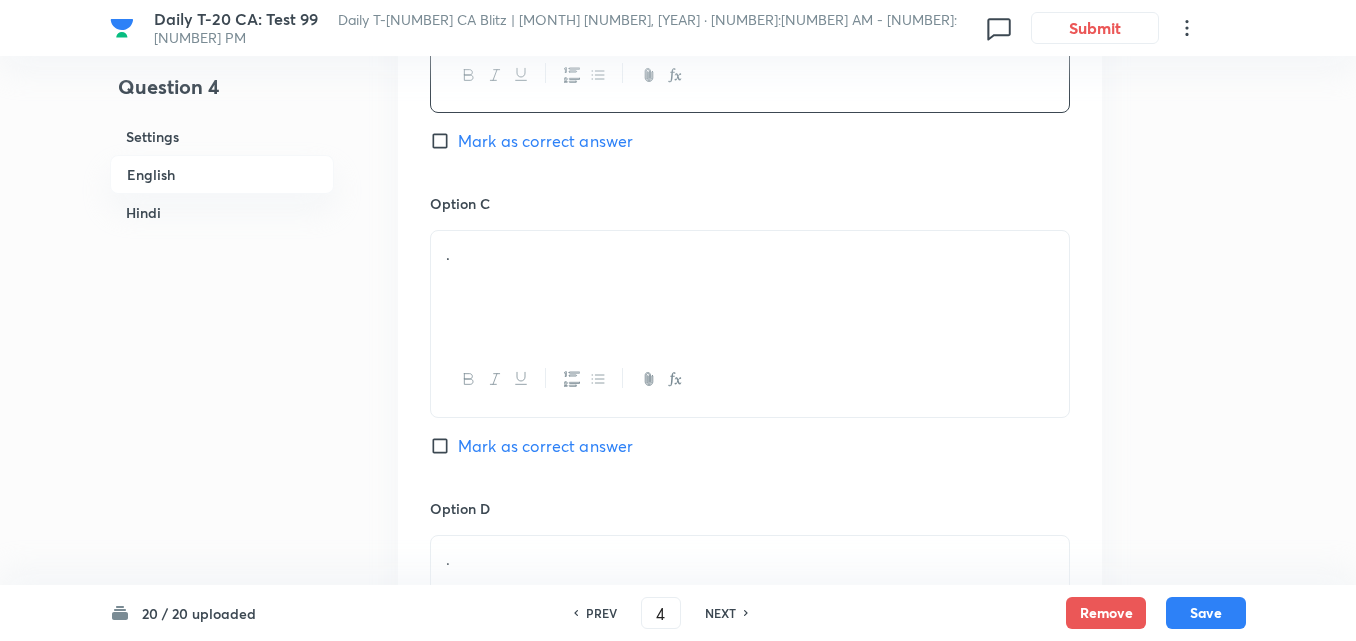 scroll, scrollTop: 1516, scrollLeft: 0, axis: vertical 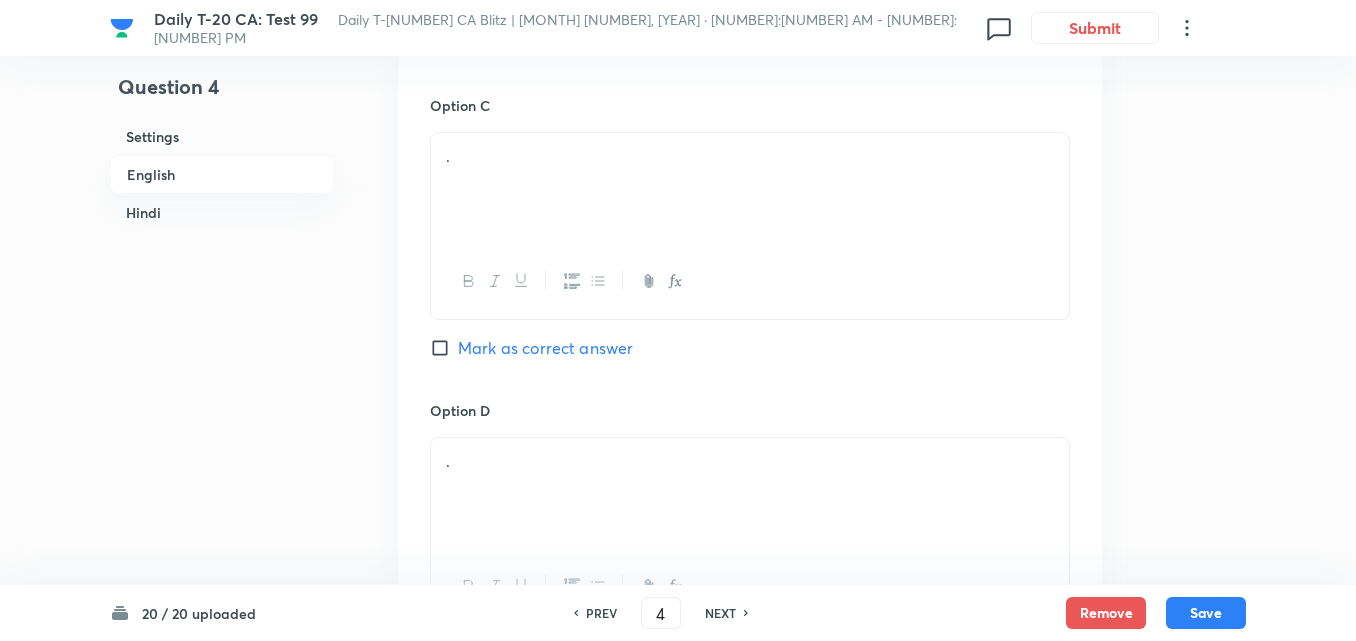 click on "." at bounding box center [750, 189] 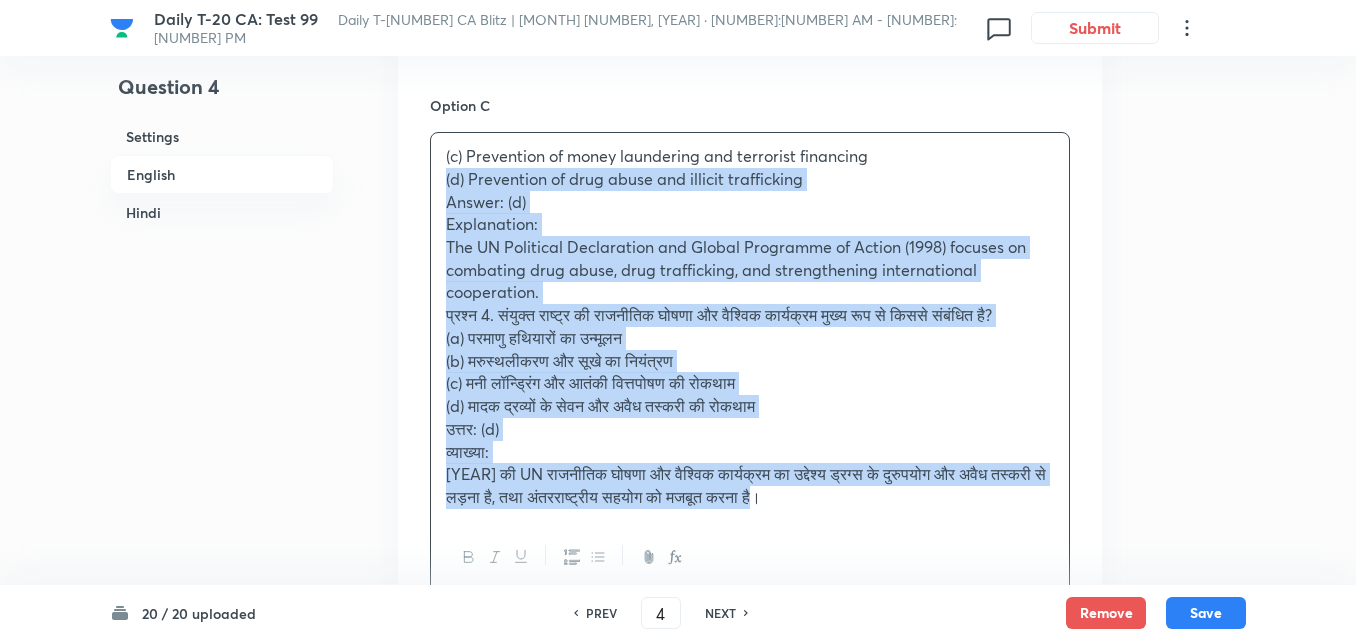 drag, startPoint x: 455, startPoint y: 180, endPoint x: 416, endPoint y: 197, distance: 42.544094 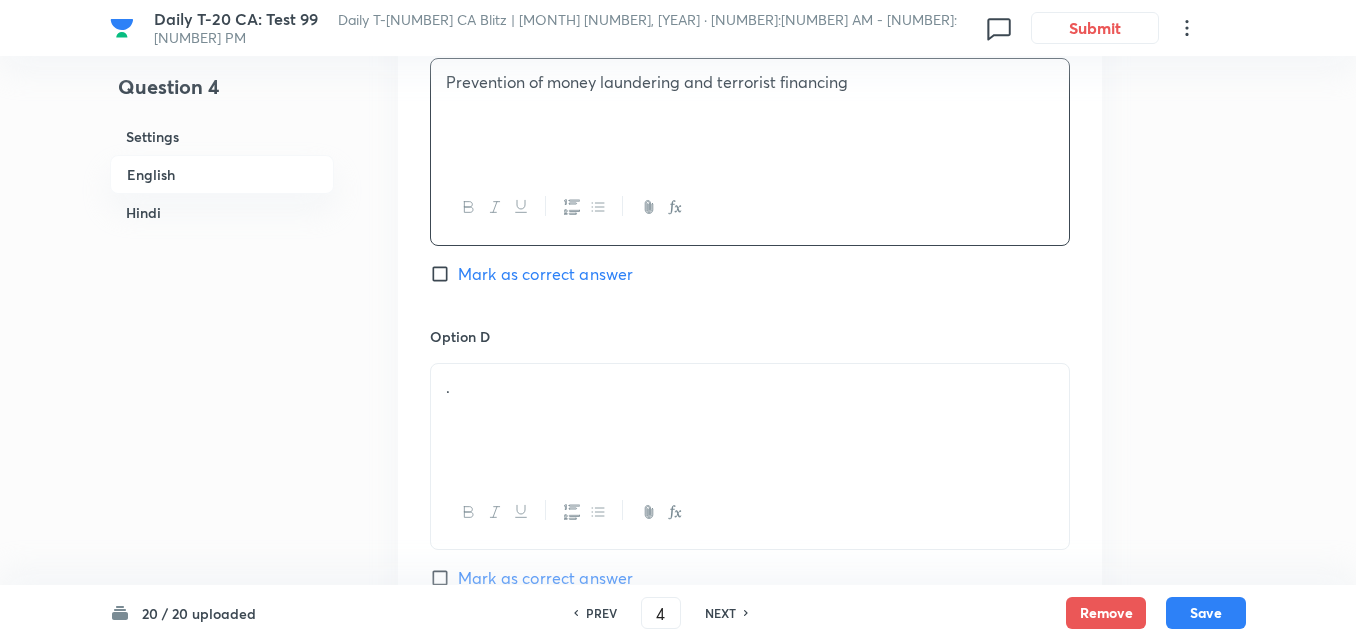 scroll, scrollTop: 1716, scrollLeft: 0, axis: vertical 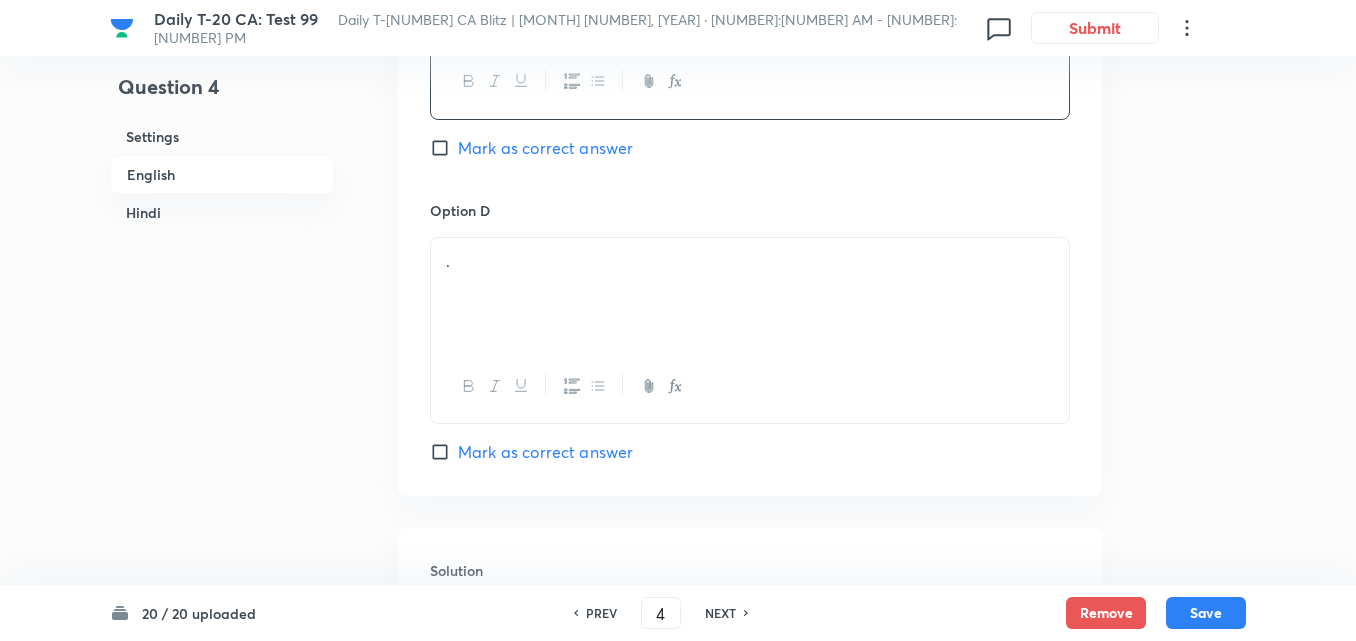 click on "." at bounding box center (750, 261) 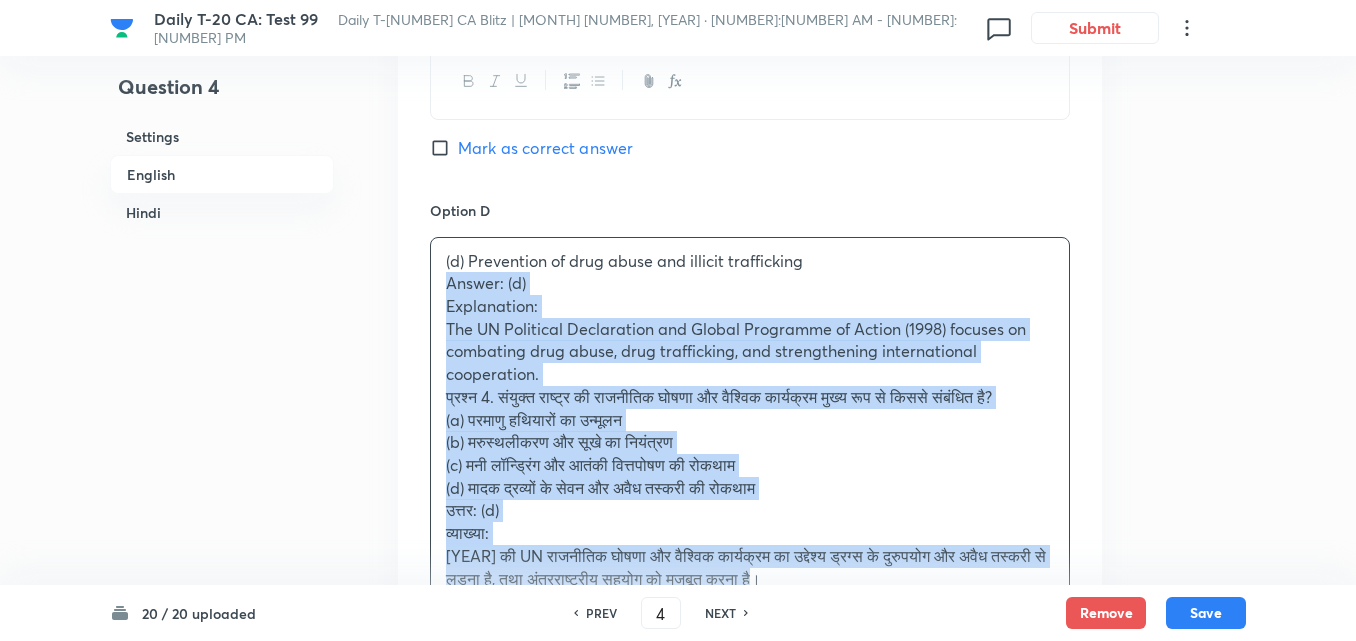 click on "Prevention of drug abuse and illicit trafficking Answer: (d) Explanation: The UN Political Declaration and Global Programme of Action (1998) focuses on combating drug abuse, drug trafficking, and strengthening international cooperation. प्रश्न 4. संयुक्त राष्ट्र की राजनीतिक घोषणा और वैश्विक कार्यक्रम मुख्य रूप से किससे संबंधित है? (a) परमाणु हथियारों का उन्मूलन (b) मरुस्थलीकरण और सूखे का नियंत्रण (c) मनी लॉन्ड्रिंग और आतंकी वित्तपोषण की रोकथाम (d) मादक द्रव्यों के सेवन और अवैध तस्करी की रोकथाम उत्तर: (d) व्याख्या:" at bounding box center (750, 420) 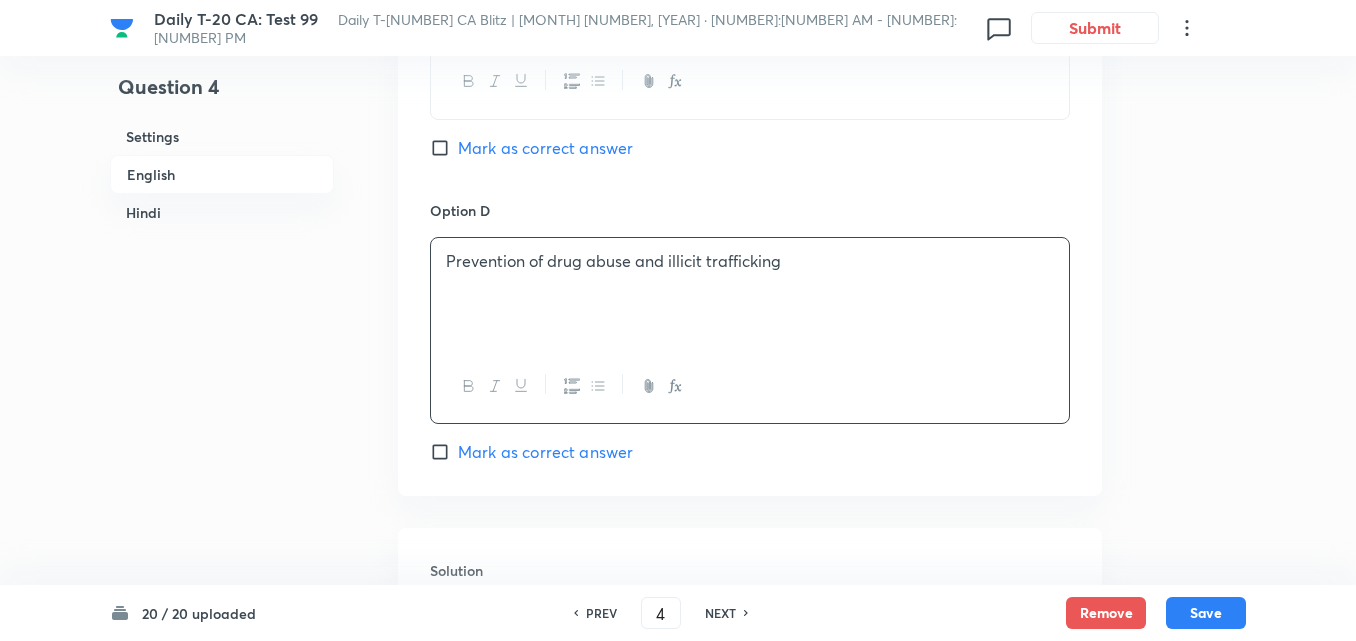 scroll, scrollTop: 2016, scrollLeft: 0, axis: vertical 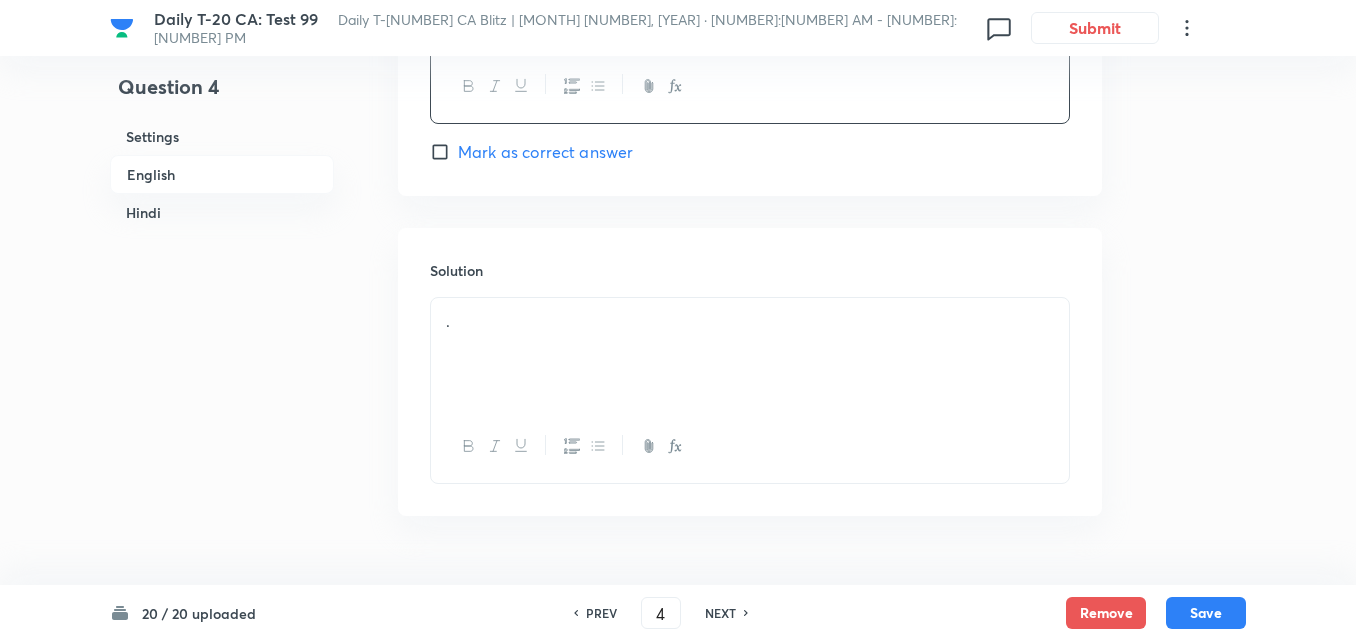 click on "Mark as correct answer" at bounding box center [545, 152] 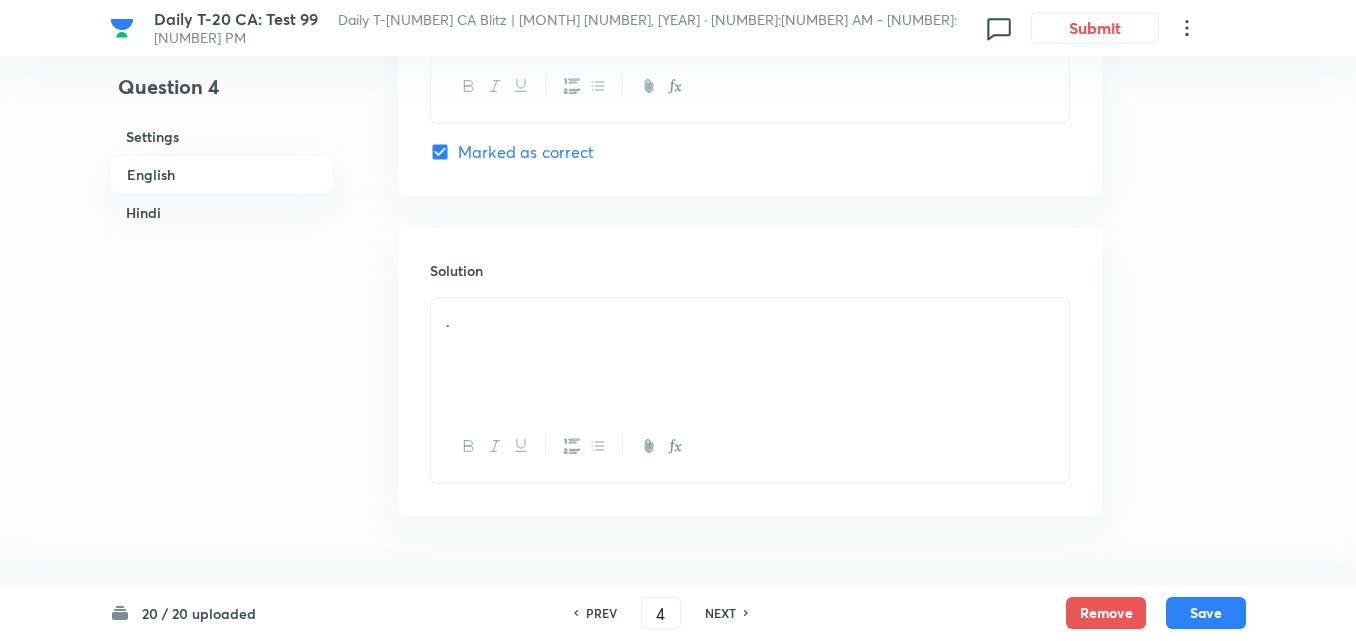 checkbox on "false" 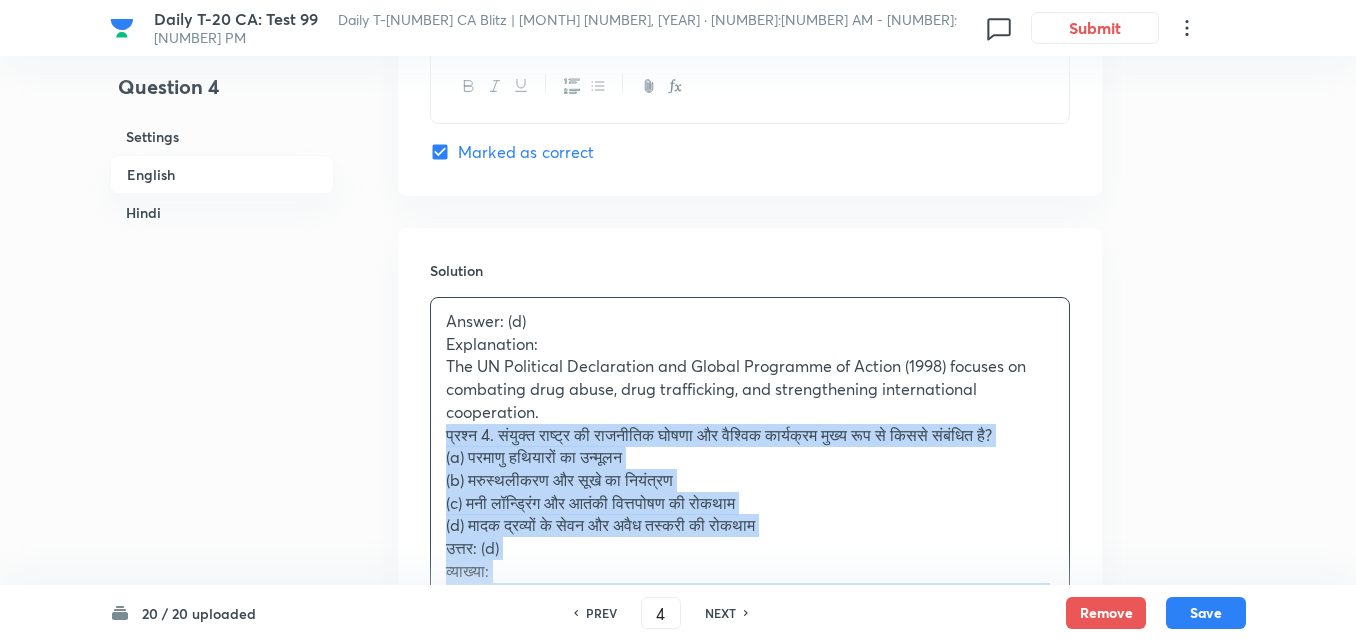 drag, startPoint x: 471, startPoint y: 421, endPoint x: 411, endPoint y: 432, distance: 61 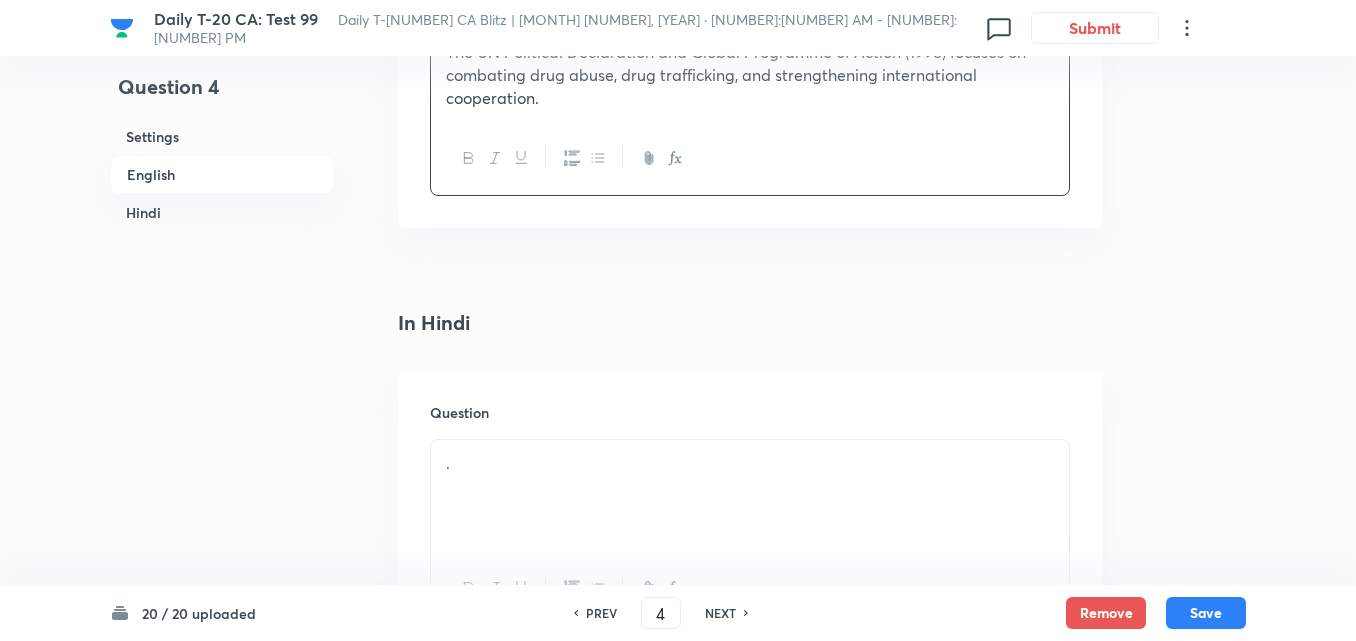 scroll, scrollTop: 2516, scrollLeft: 0, axis: vertical 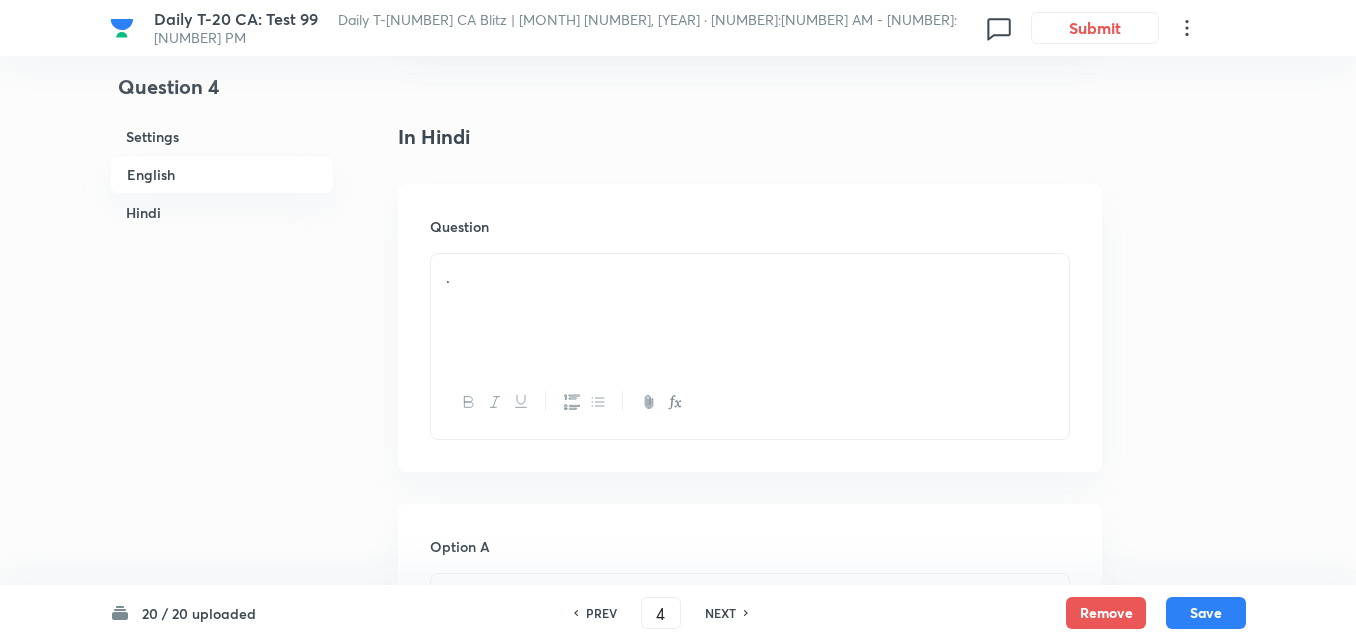 click on "Question" at bounding box center [750, 226] 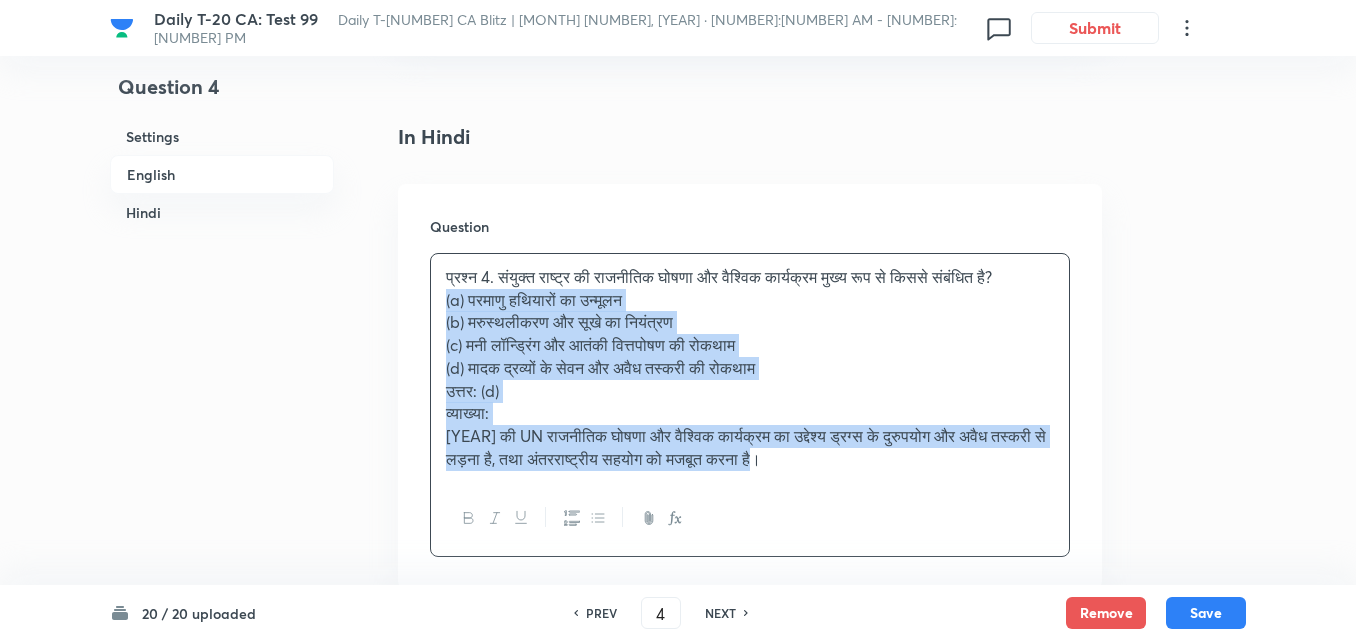 drag, startPoint x: 395, startPoint y: 310, endPoint x: 338, endPoint y: 310, distance: 57 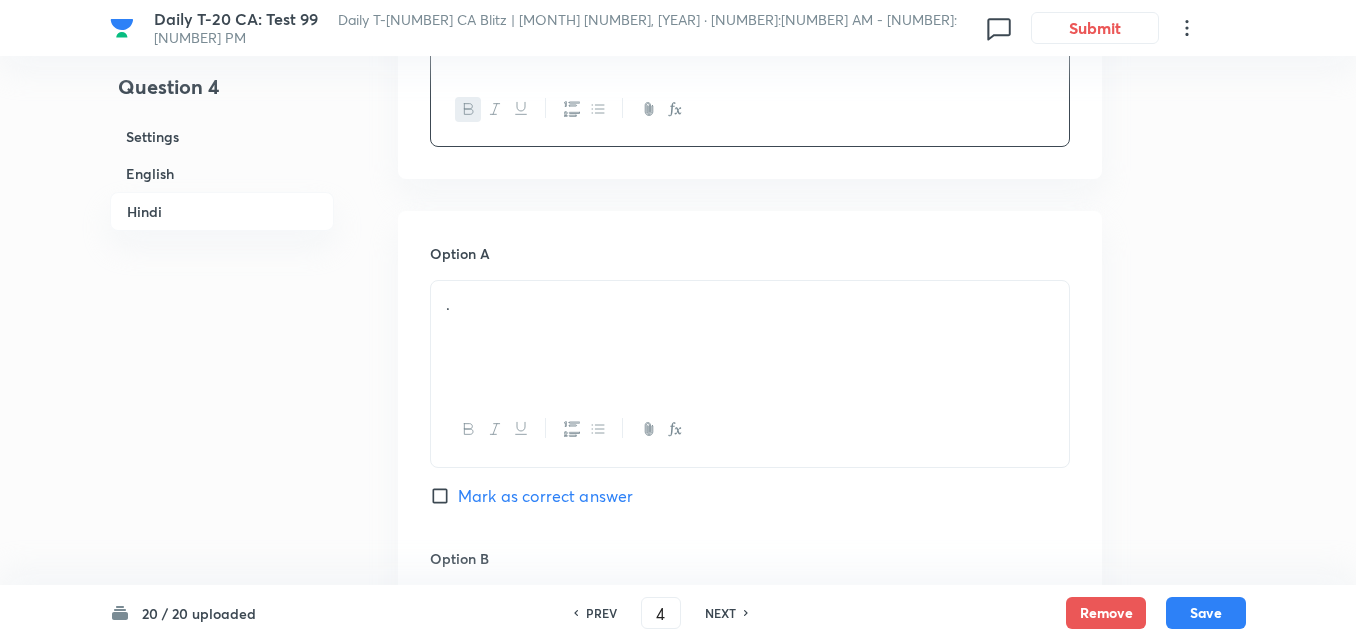 scroll, scrollTop: 2916, scrollLeft: 0, axis: vertical 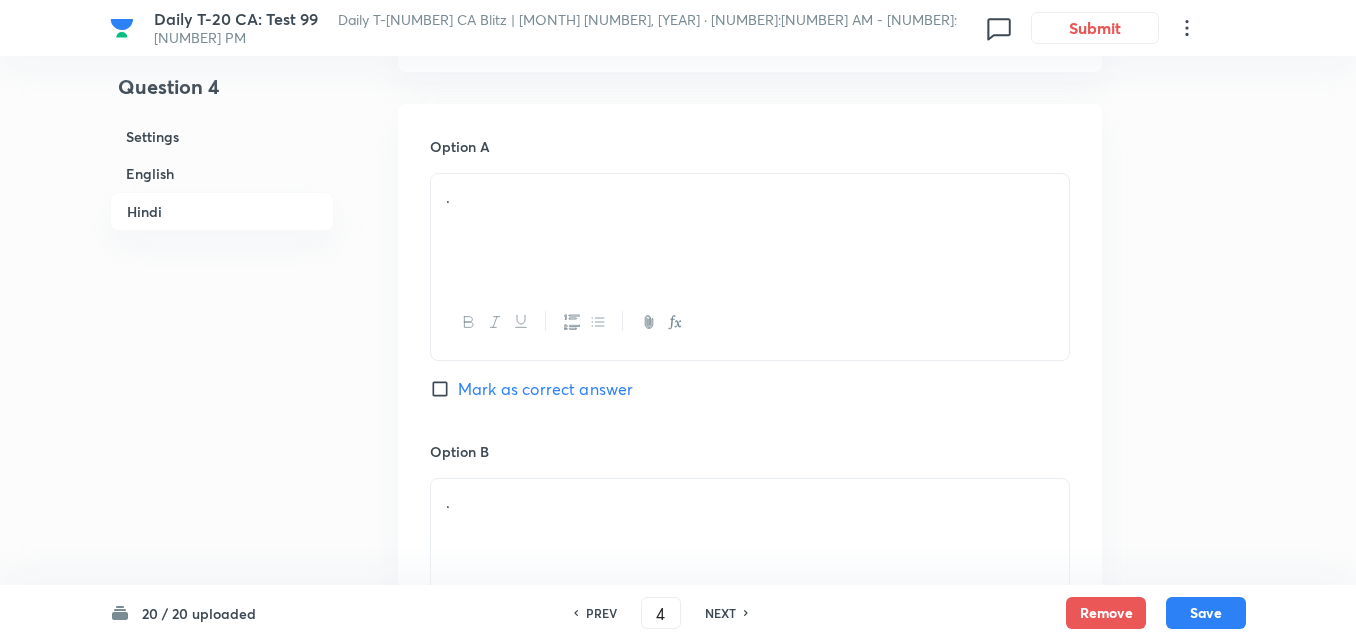 click on "." at bounding box center (750, 197) 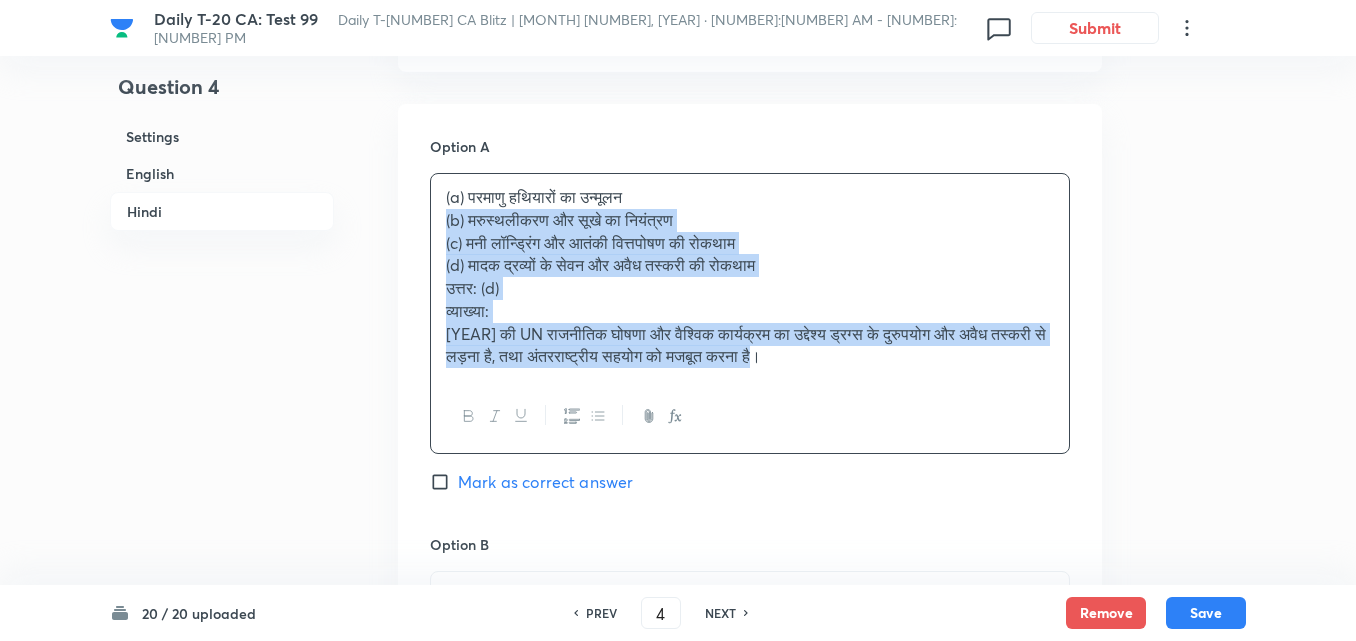click on "Option A (a) परमाणु हथियारों का उन्मूलन (b) मरुस्थलीकरण और सूखे का नियंत्रण (c) मनी लॉन्ड्रिंग और आतंकी वित्तपोषण की रोकथाम (d) मादक द्रव्यों के सेवन और अवैध तस्करी की रोकथाम उत्तर: (d) व्याख्या: 1998 की UN राजनीतिक घोषणा और वैश्विक कार्यक्रम का उद्देश्य ड्रग्स के दुरुपयोग और अवैध तस्करी से लड़ना है, तथा अंतरराष्ट्रीय सहयोग को मजबूत करना है। Mark as correct answer Option B . Mark as correct answer Option C . Mark as correct answer Option D . Marked as correct" at bounding box center [750, 771] 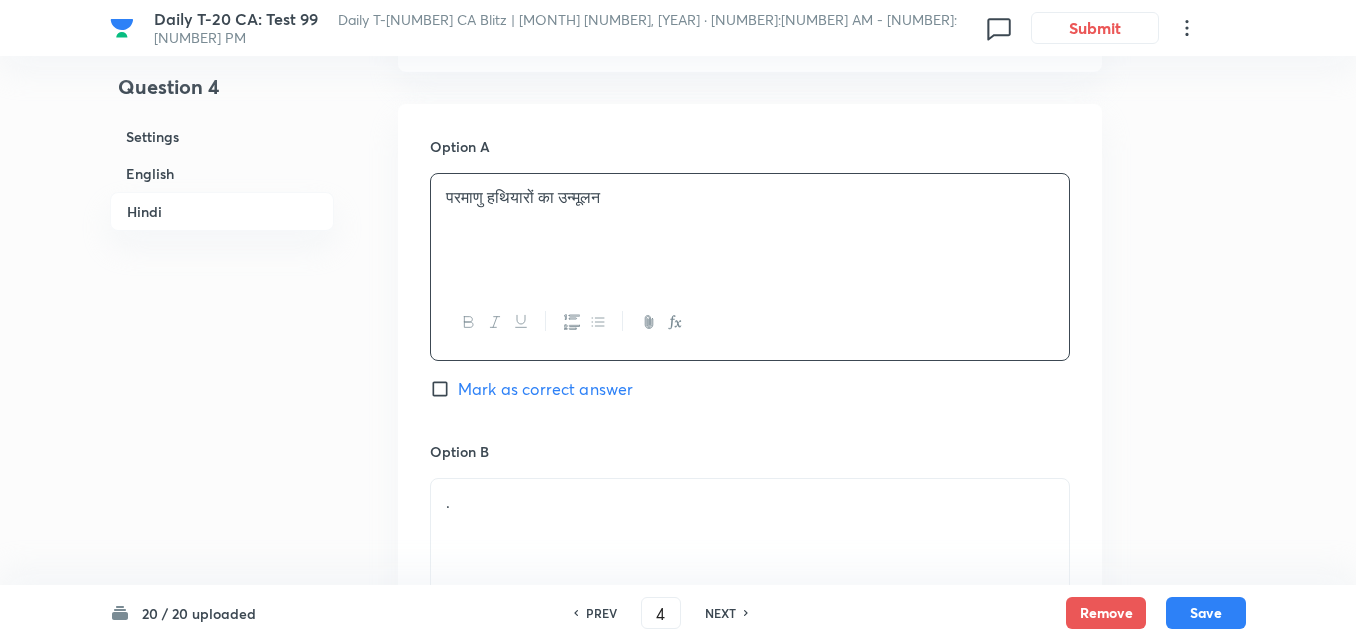 scroll, scrollTop: 3216, scrollLeft: 0, axis: vertical 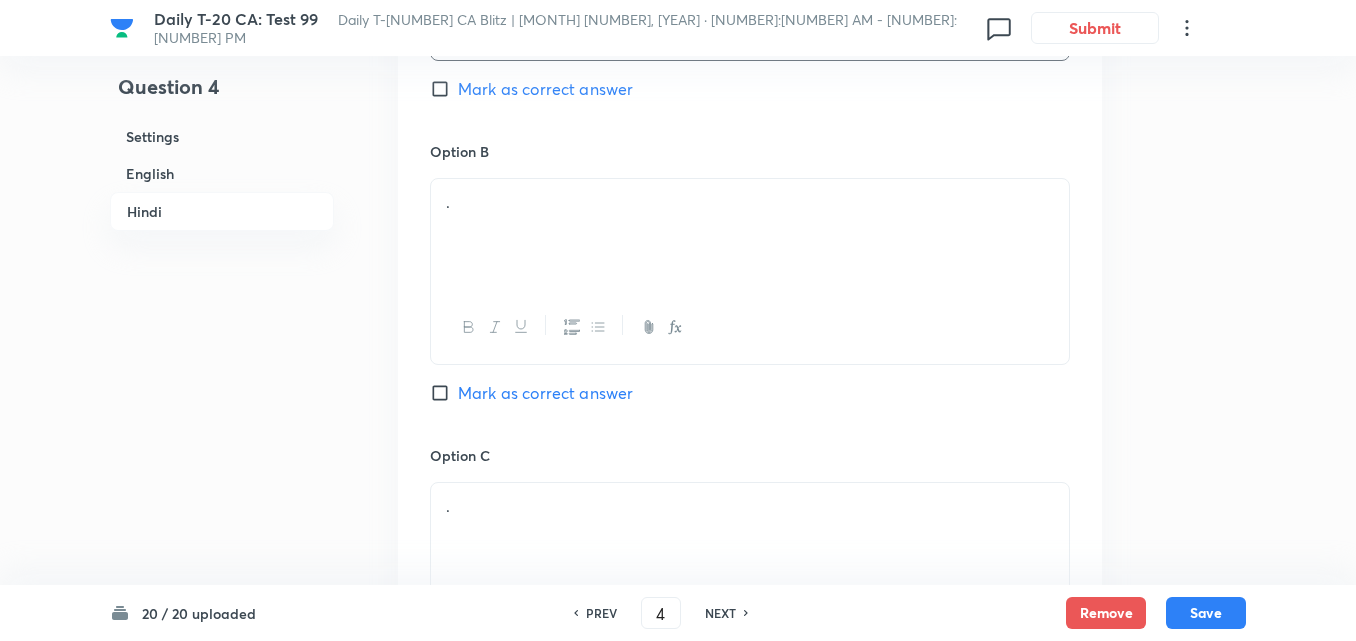 click on "." at bounding box center [750, 235] 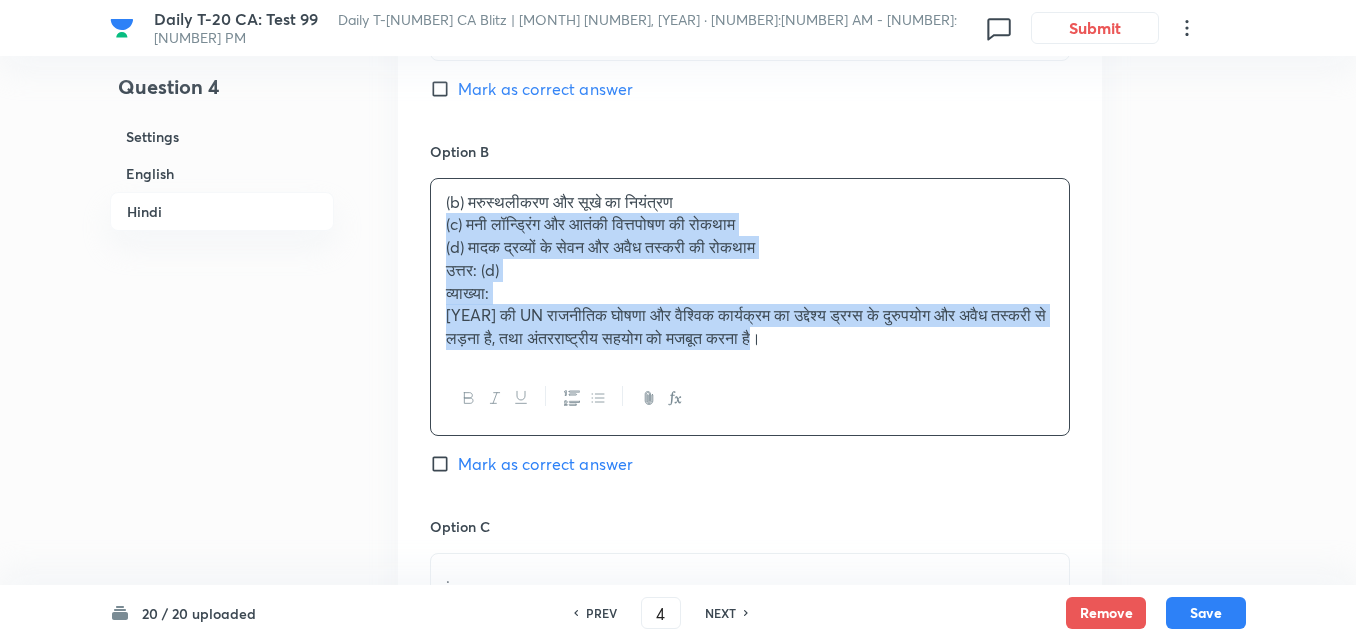 drag, startPoint x: 433, startPoint y: 228, endPoint x: 421, endPoint y: 226, distance: 12.165525 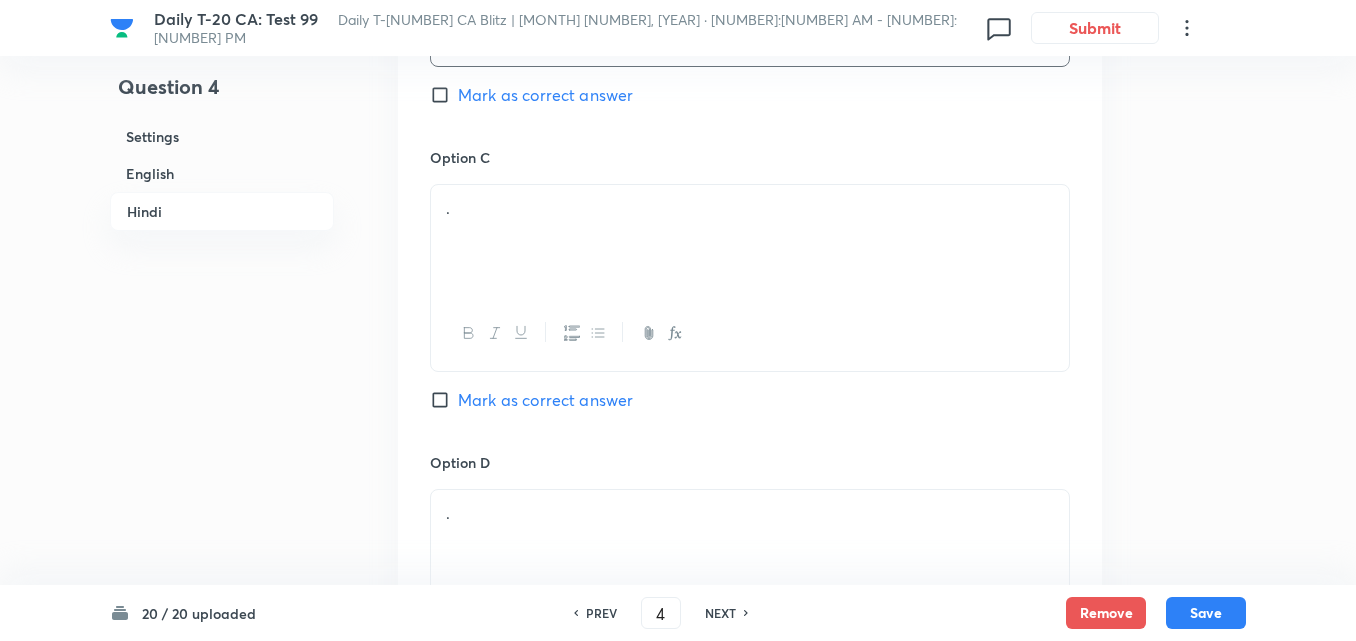 scroll, scrollTop: 3516, scrollLeft: 0, axis: vertical 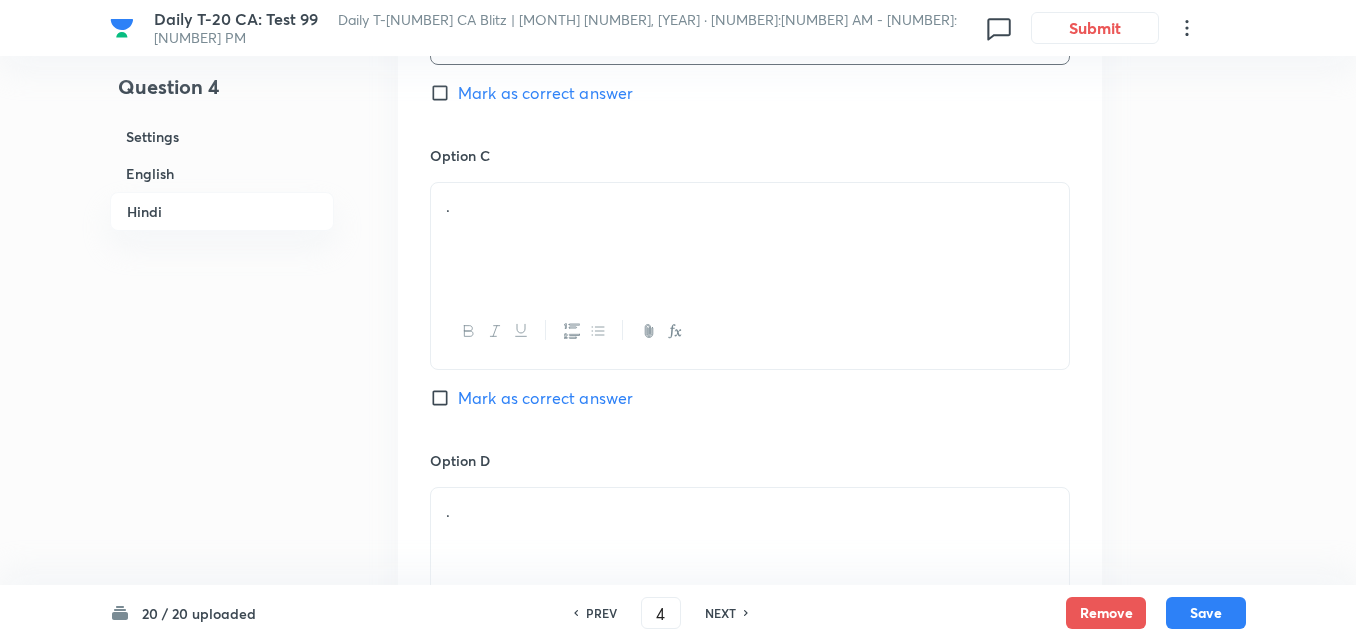 click on "." at bounding box center [750, 206] 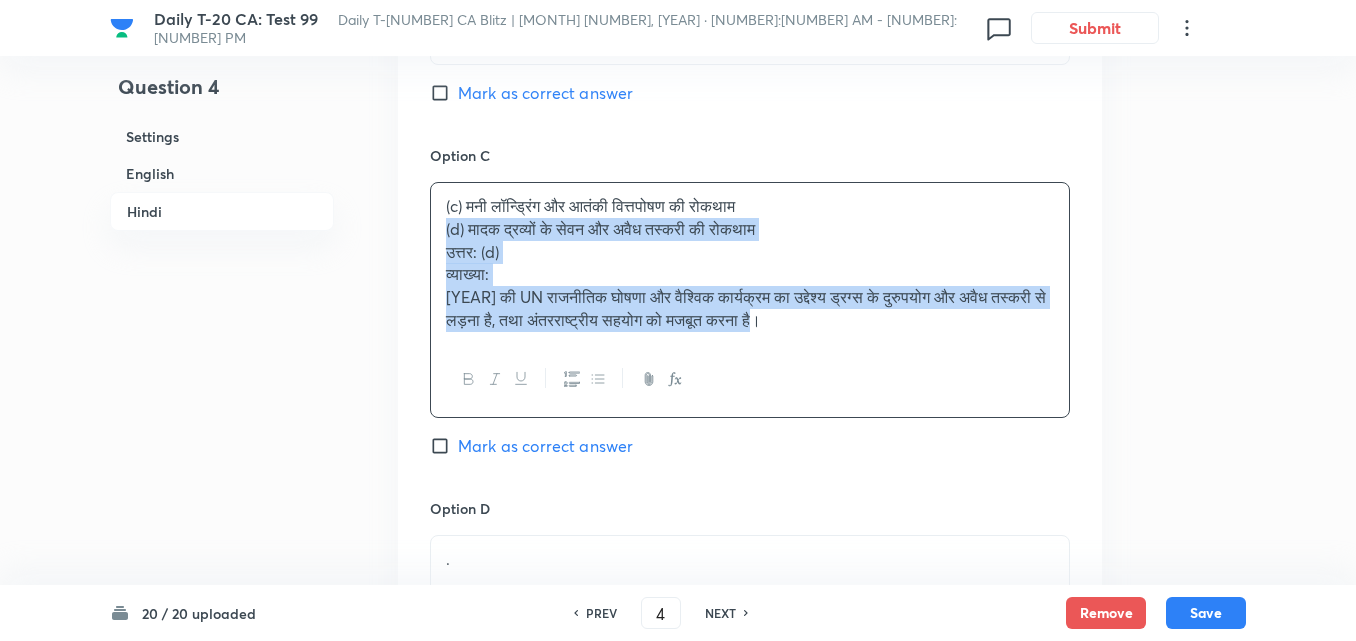 drag, startPoint x: 426, startPoint y: 227, endPoint x: 413, endPoint y: 227, distance: 13 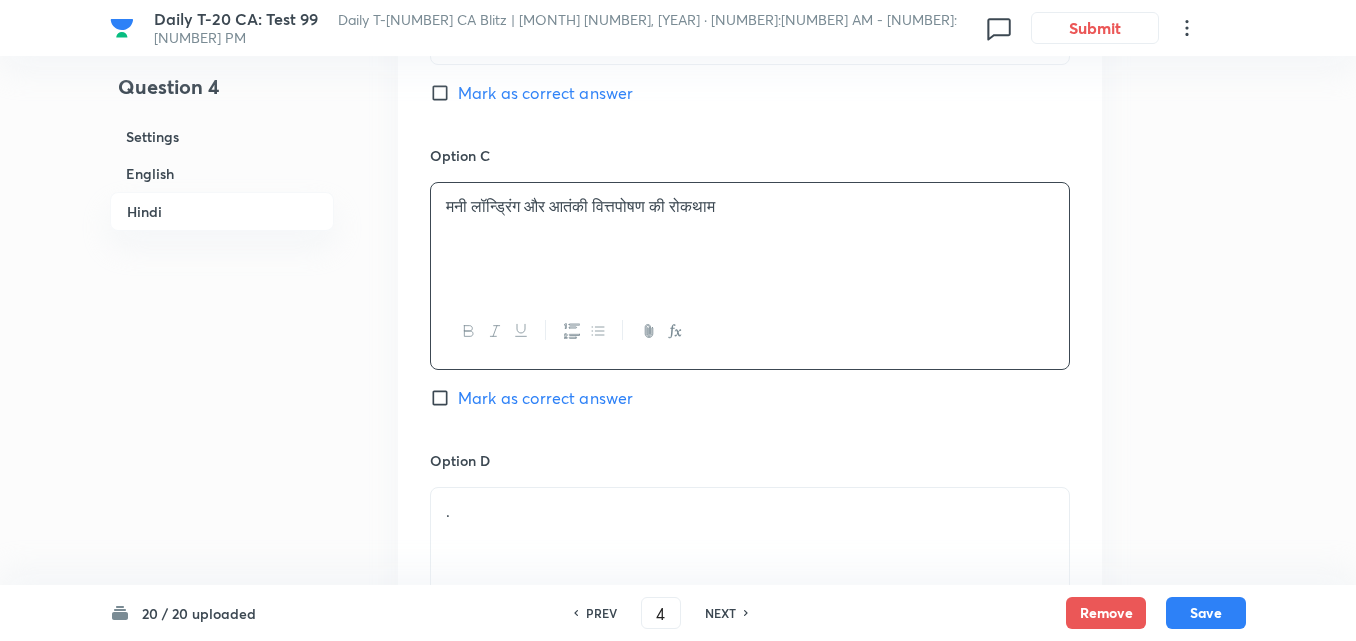 scroll, scrollTop: 3716, scrollLeft: 0, axis: vertical 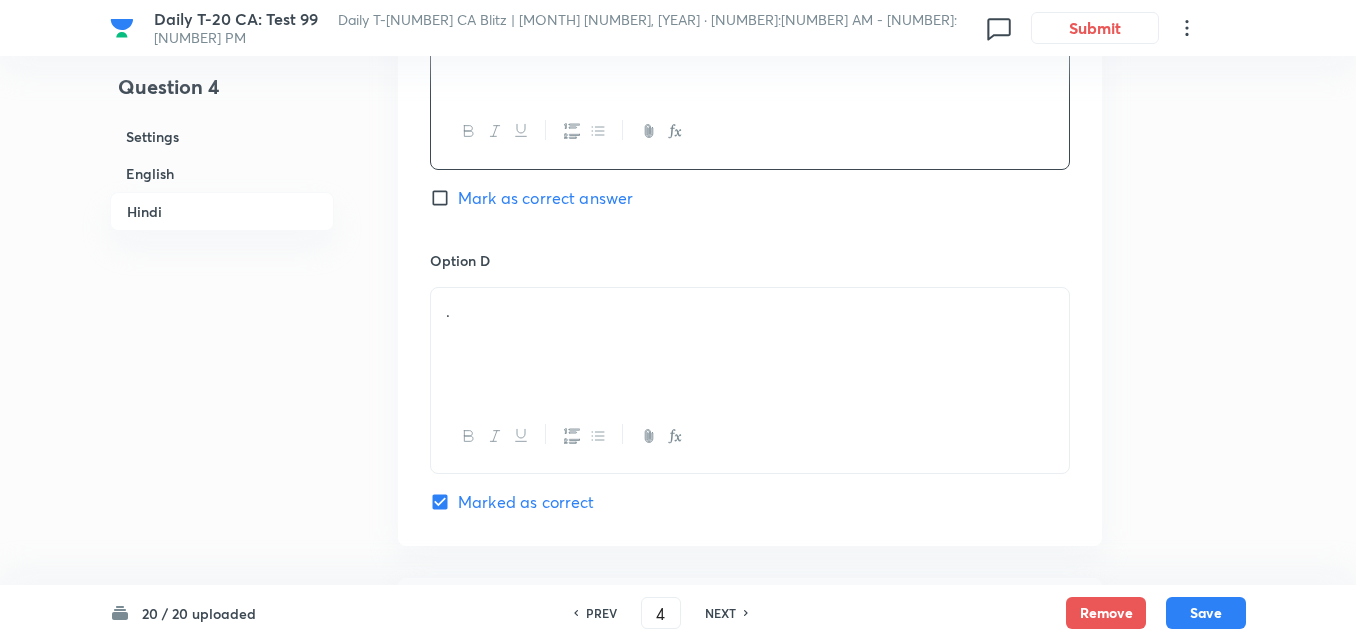 click on "." at bounding box center (750, 311) 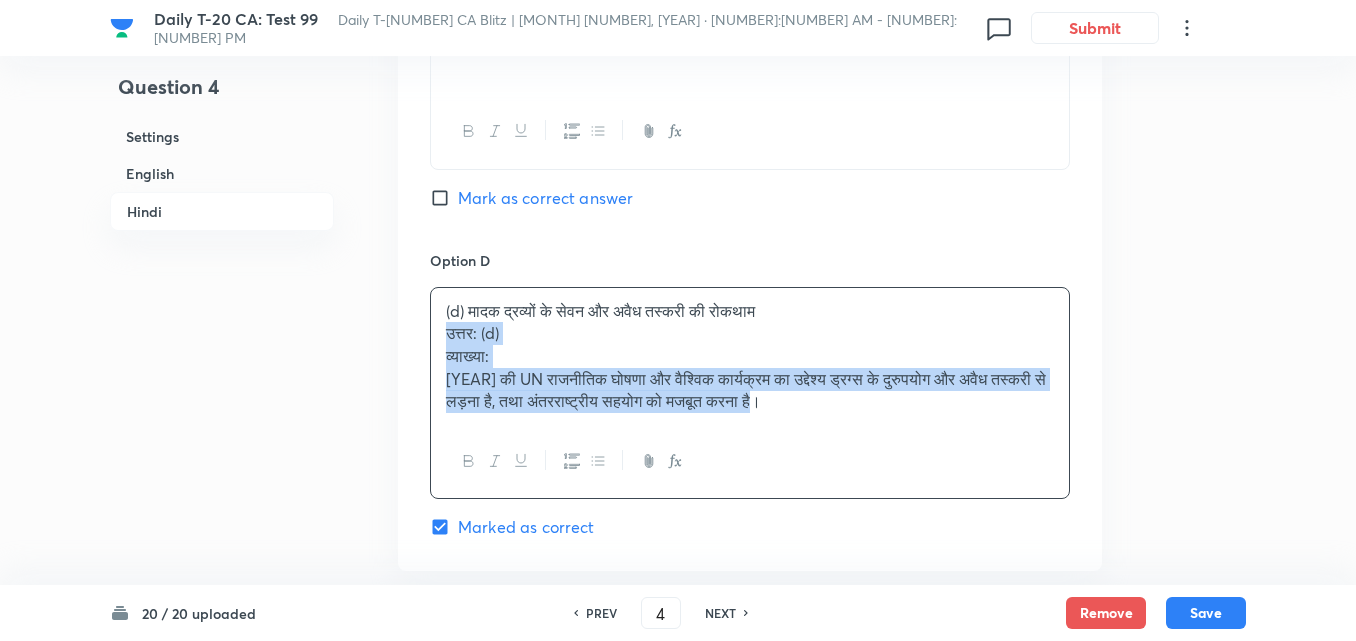 click on "Option A परमाणु हथियारों का उन्मूलन Mark as correct answer Option B मरुस्थलीकरण और सूखे का नियंत्रण Mark as correct answer Option C मनी लॉन्ड्रिंग और आतंकी वित्तपोषण की रोकथाम Mark as correct answer Option D (d) मादक द्रव्यों के सेवन और अवैध तस्करी की रोकथाम उत्तर: (d) व्याख्या: [YEAR] की UN राजनीतिक घोषणा और वैश्विक कार्यक्रम का उद्देश्य ड्रग्स के दुरुपयोग और अवैध तस्करी से लड़ना है, तथा अंतरराष्ट्रीय सहयोग को मजबूत करना है। Marked as correct" at bounding box center (750, -63) 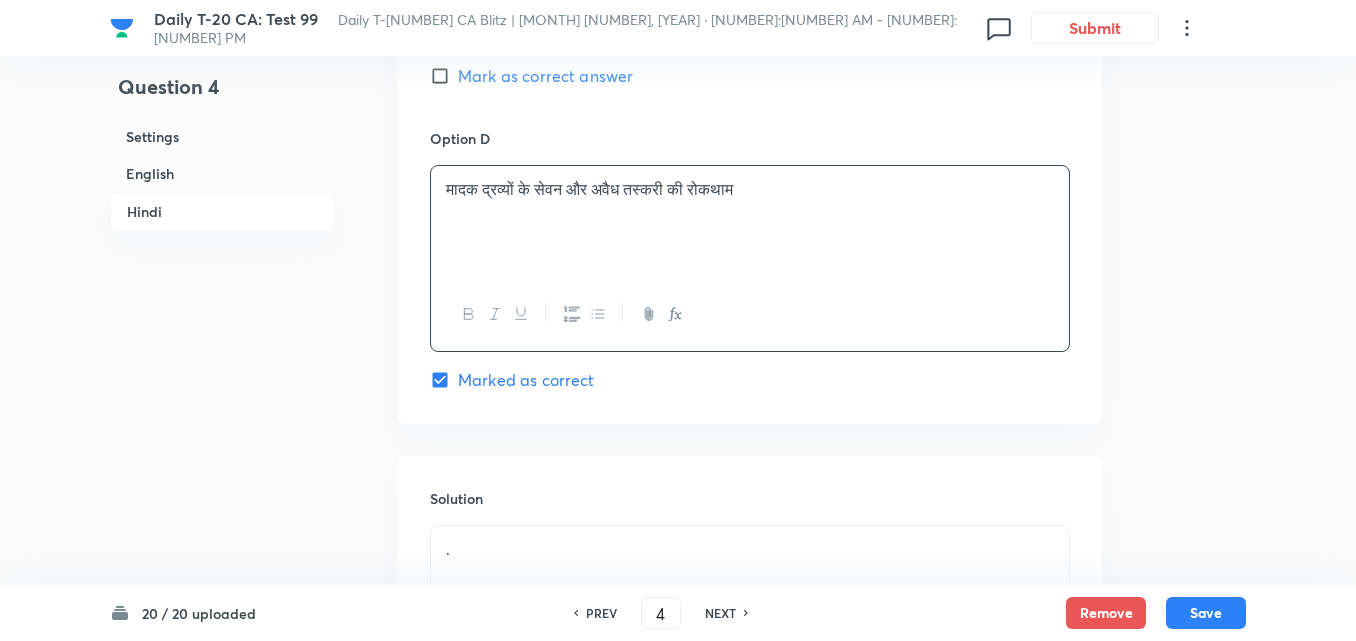 scroll, scrollTop: 4116, scrollLeft: 0, axis: vertical 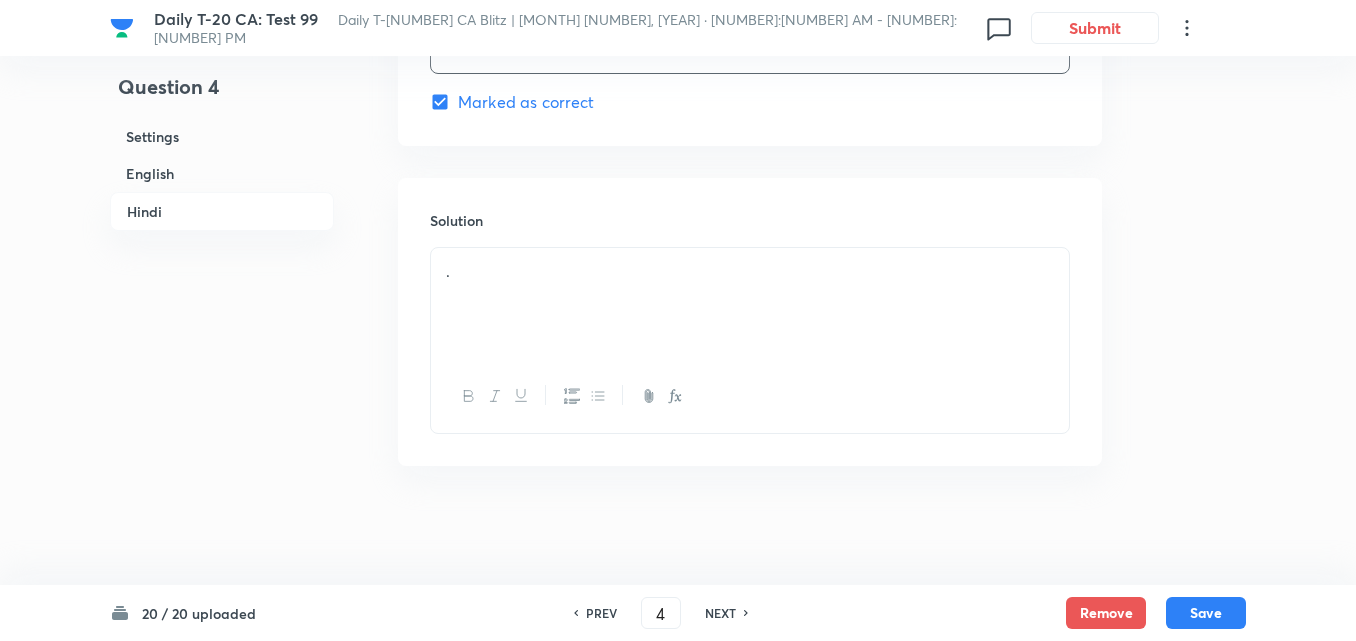click on "." at bounding box center [750, 304] 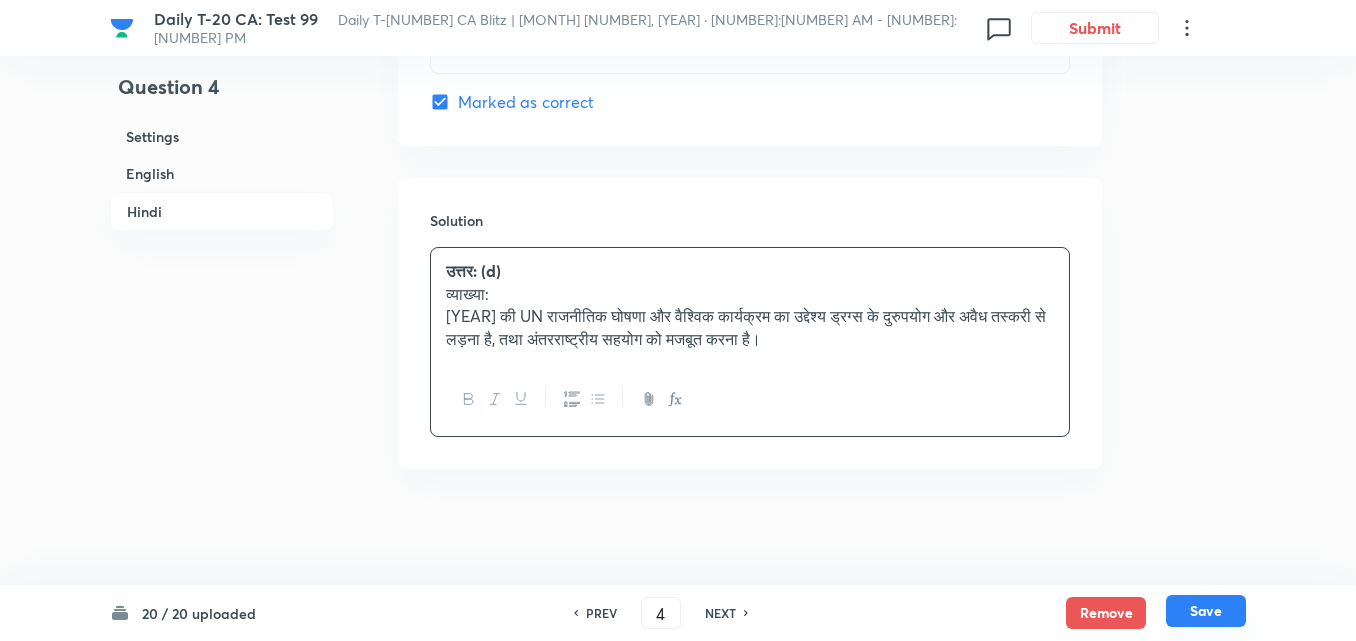 click on "Save" at bounding box center (1206, 611) 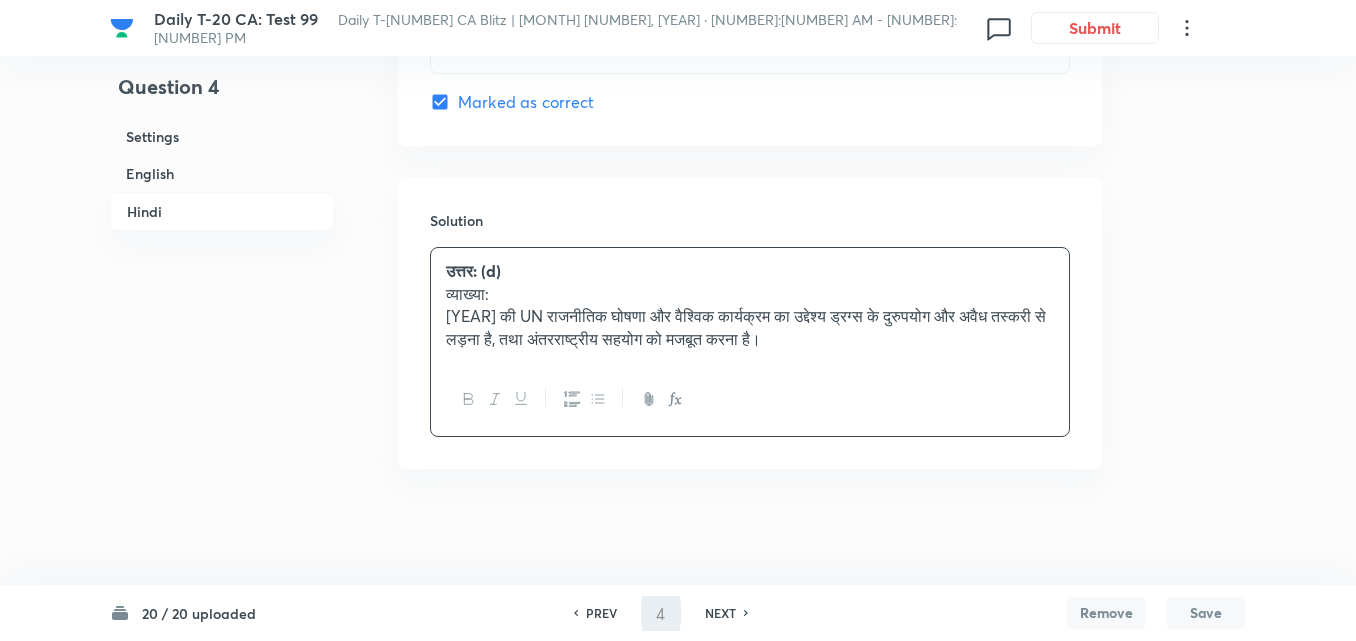 type on "5" 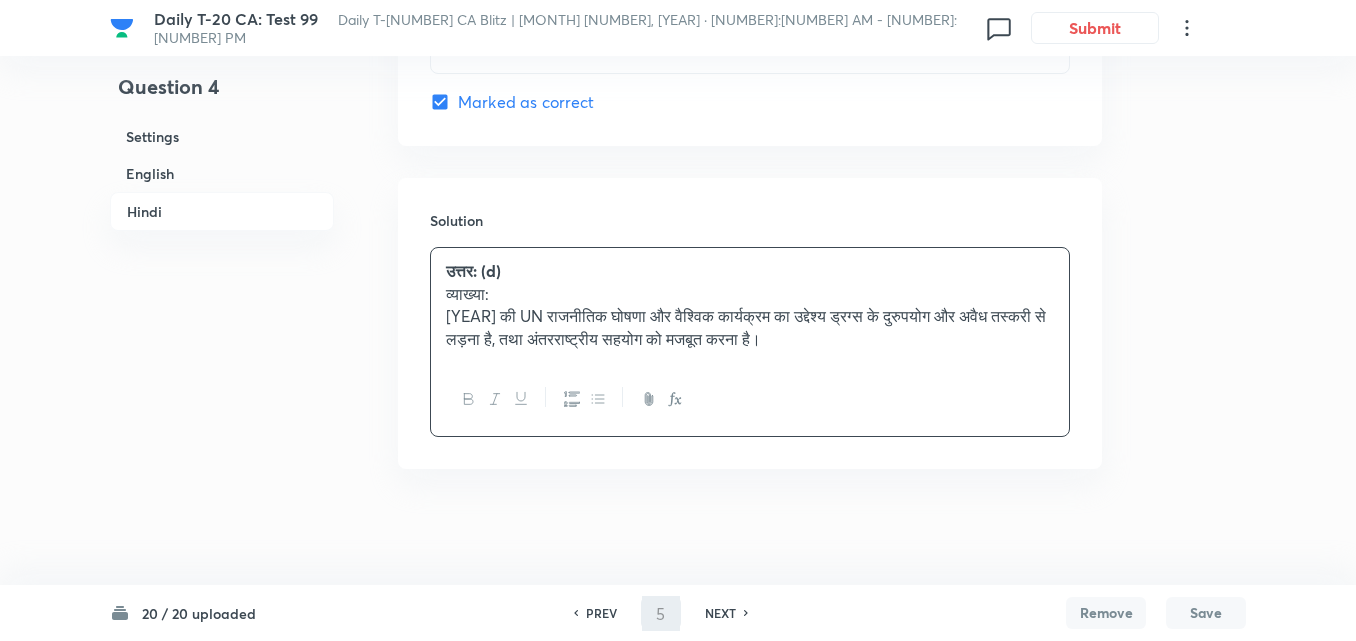 checkbox on "false" 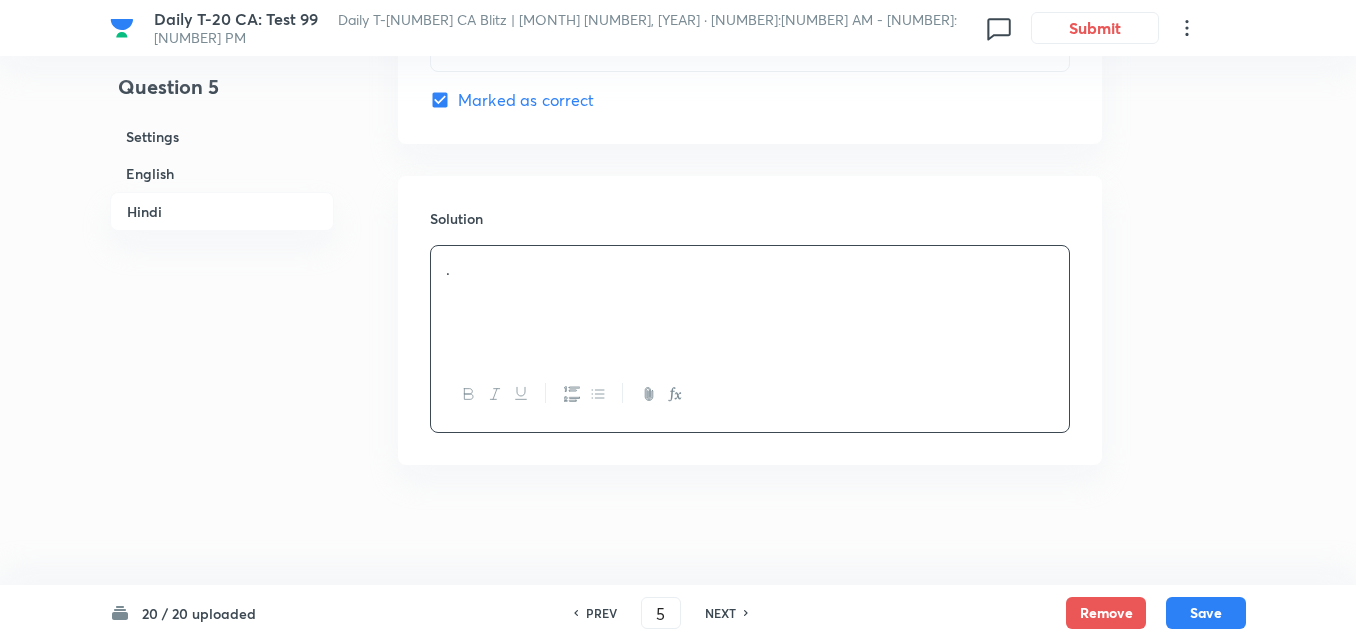 checkbox on "true" 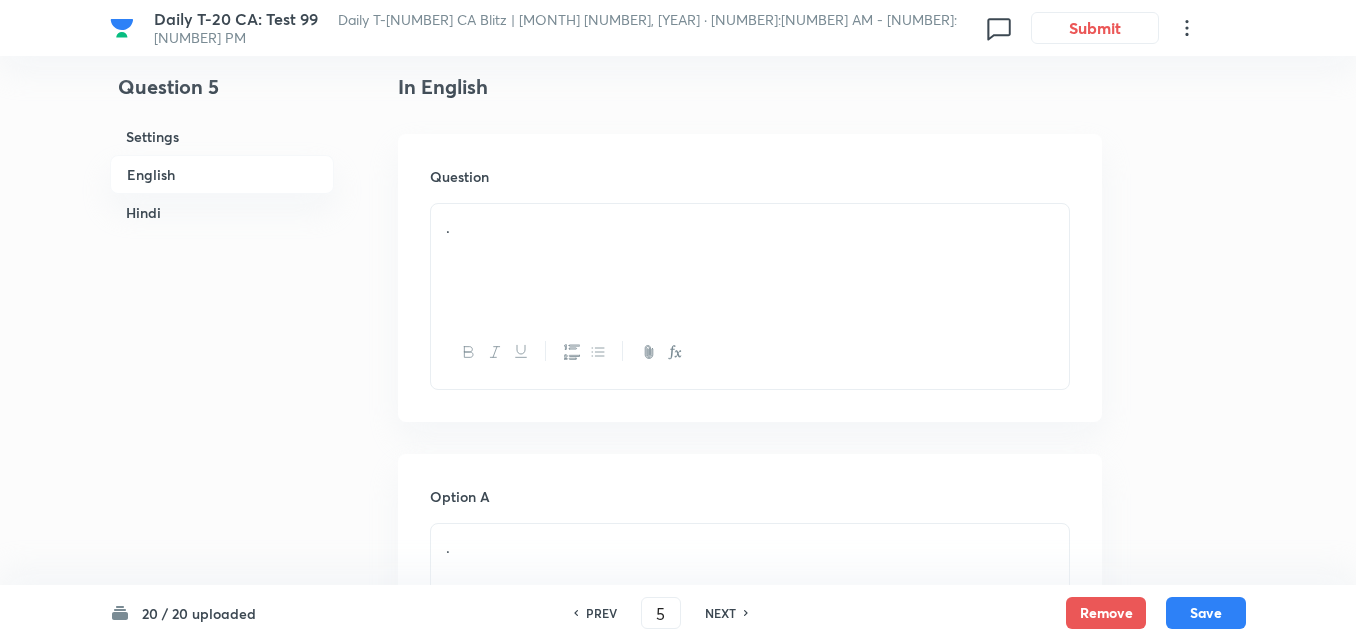 click on "." at bounding box center (750, 260) 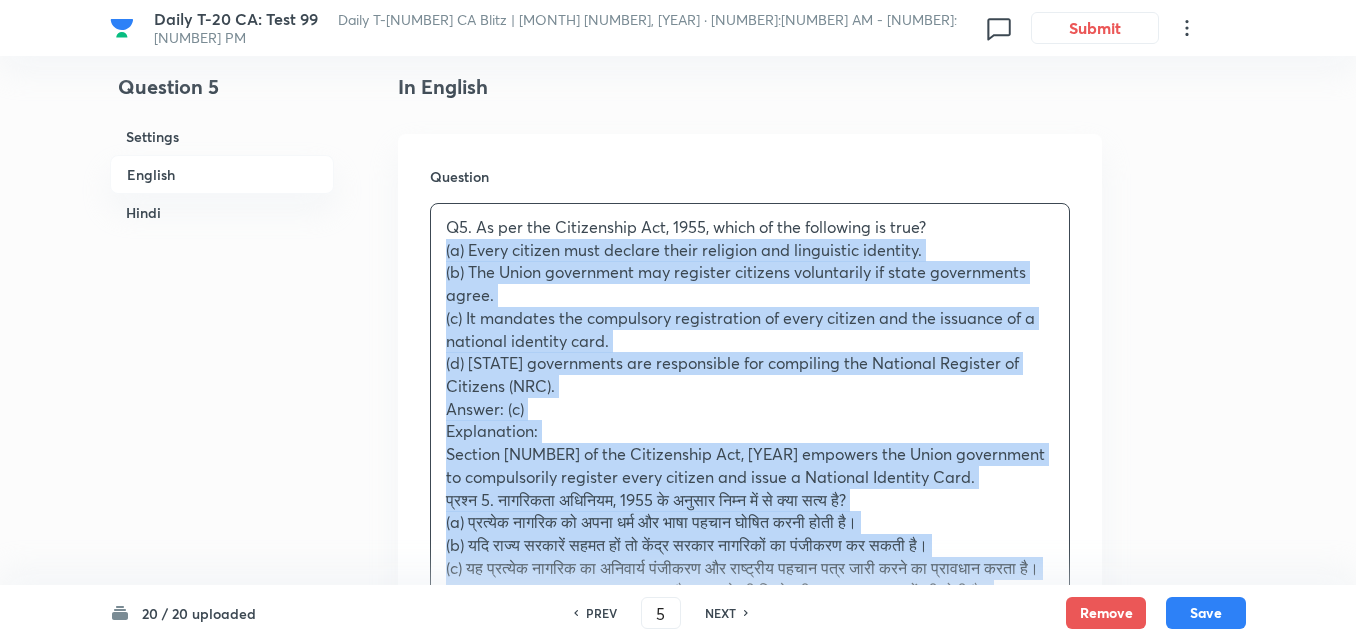 drag, startPoint x: 421, startPoint y: 259, endPoint x: 387, endPoint y: 259, distance: 34 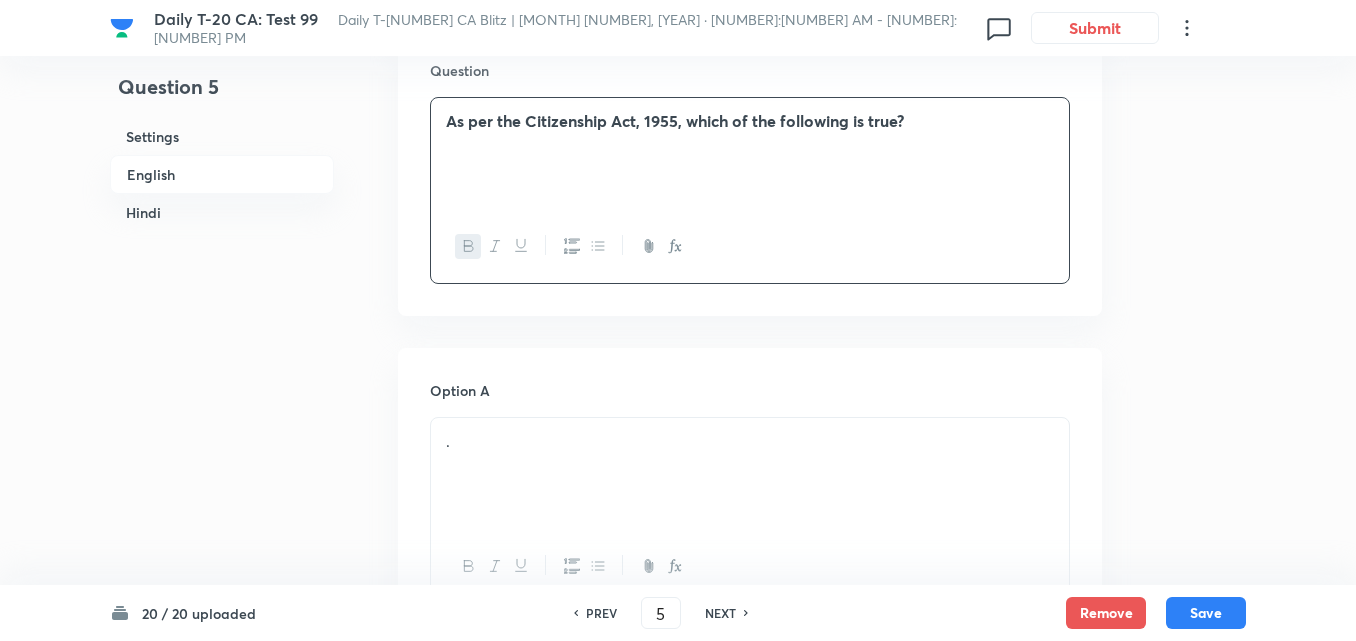scroll, scrollTop: 916, scrollLeft: 0, axis: vertical 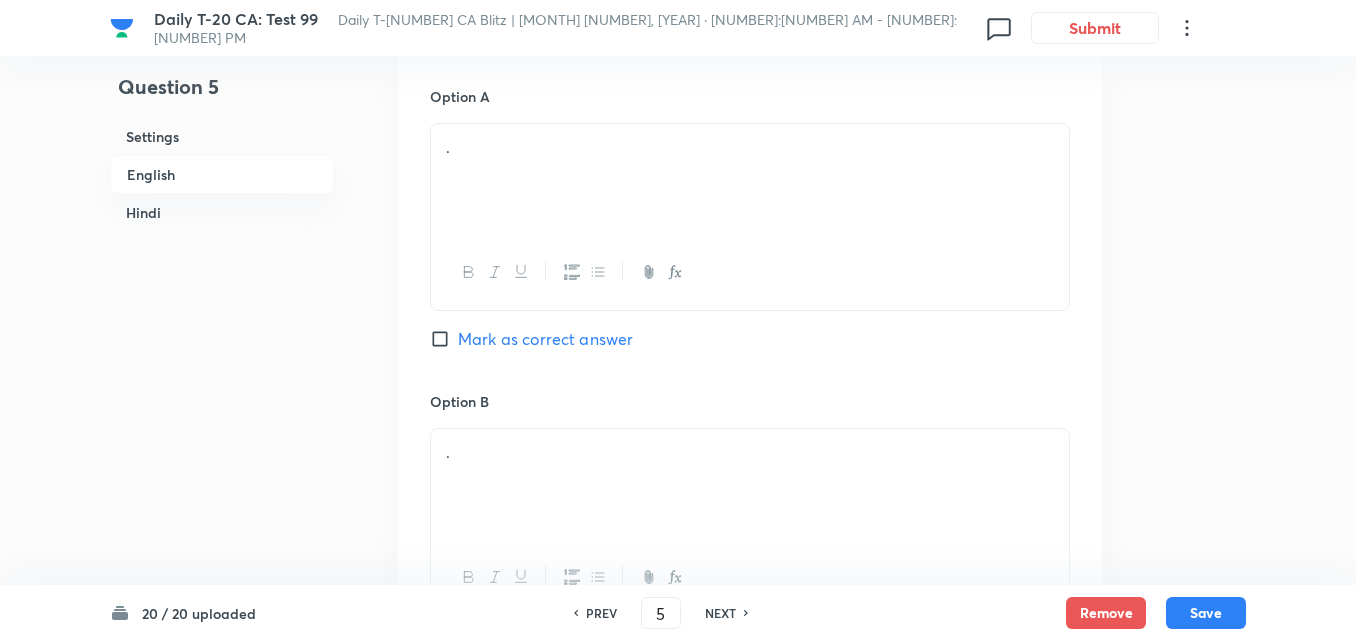 type on "bullet" 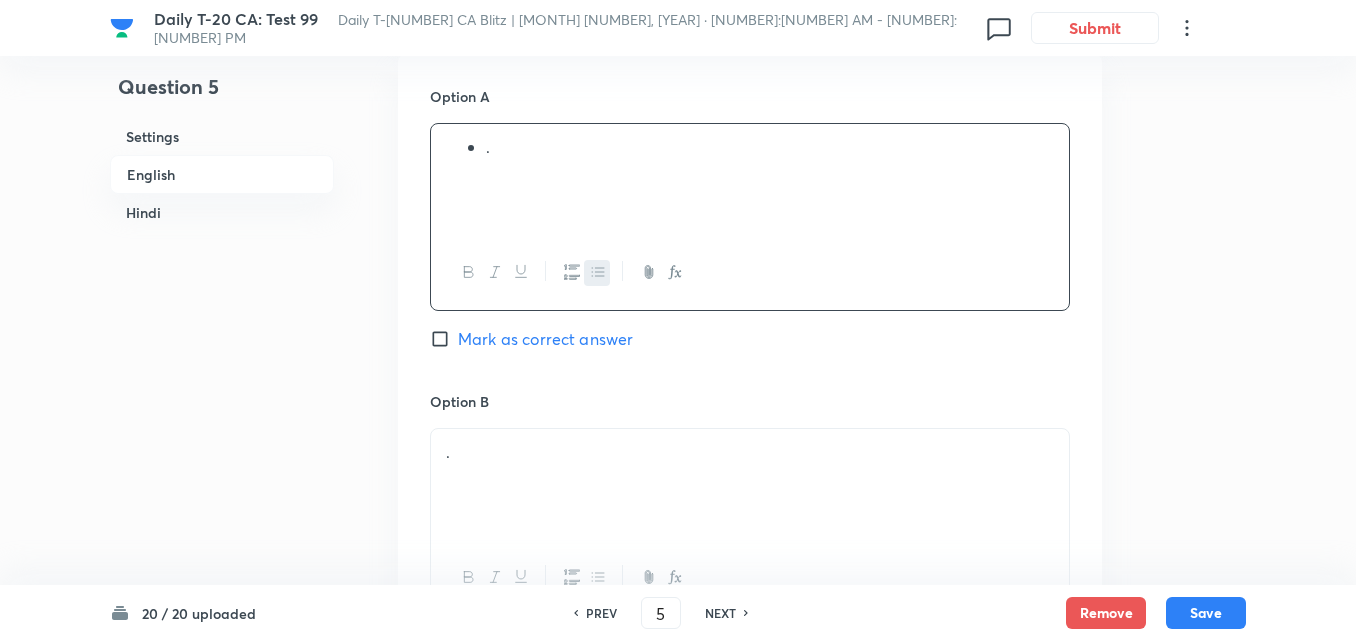 click on "." at bounding box center [750, 180] 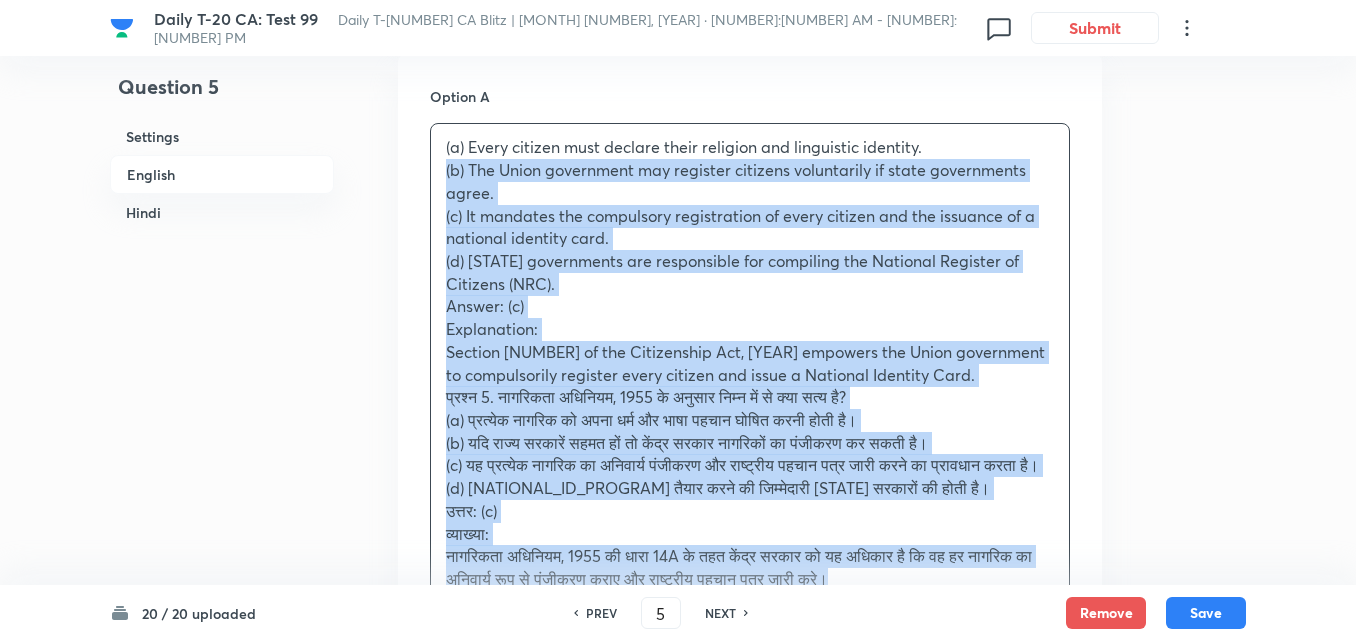 click on "Option A (a) Every citizen must declare their religion and linguistic identity. (b) The Union government may register citizens voluntarily if state governments agree. (c) It mandates the compulsory registration of every citizen and the issuance of a national identity card. (d) State governments are responsible for compiling the National Register of Citizens (NRC). Answer: (c) Explanation: Section 14A of the Citizenship Act, 1955 empowers the Union government to compulsorily register every citizen and issue a National Identity Card. प्रश्न 5. नागरिकता अधिनियम, 1955 के अनुसार निम्न में से क्या सत्य है? (a) प्रत्येक नागरिक को अपना धर्म और भाषा पहचान घोषित करनी होती है। उत्तर: (c) व्याख्या: Mark as correct answer Option B . Mark as correct answer Option C . Mark as correct answer Option D ." at bounding box center [750, 858] 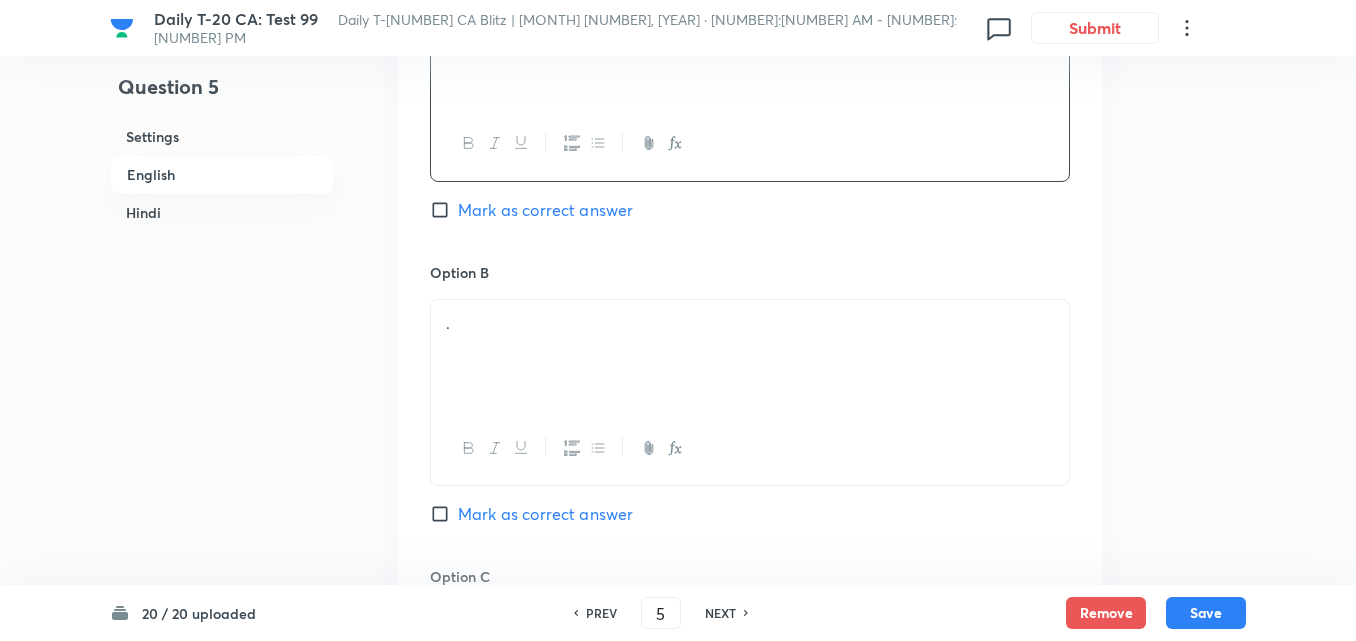 scroll, scrollTop: 1116, scrollLeft: 0, axis: vertical 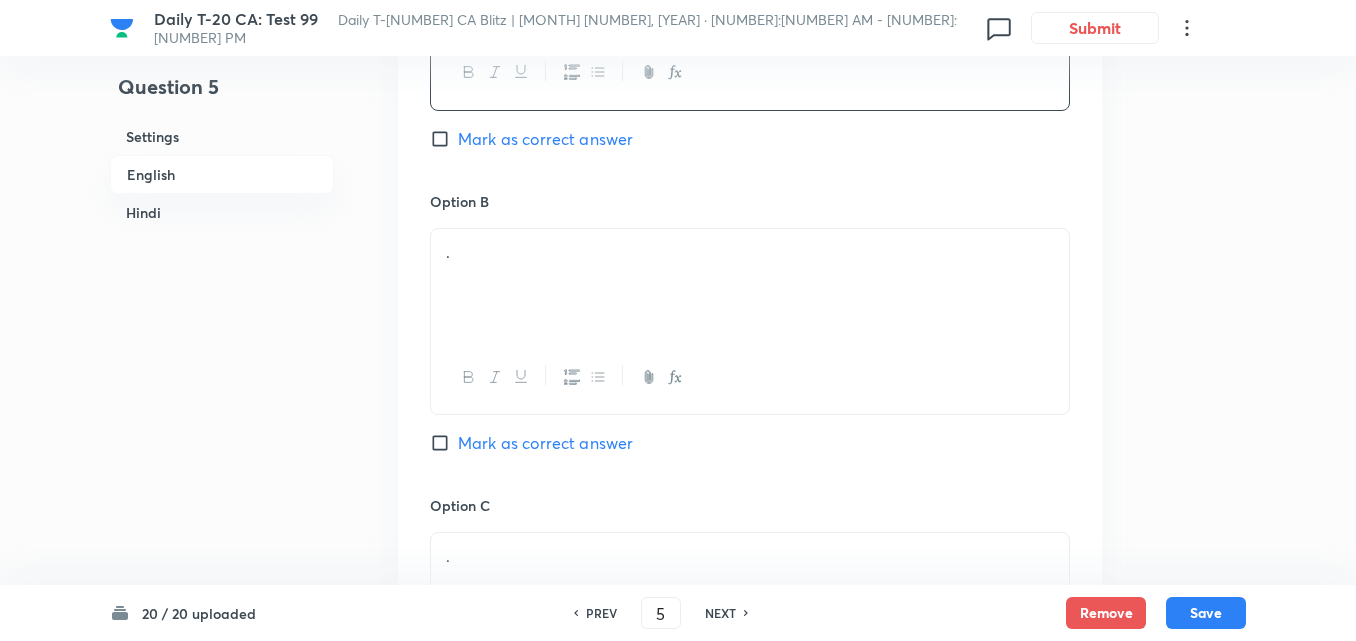 click on "." at bounding box center (750, 285) 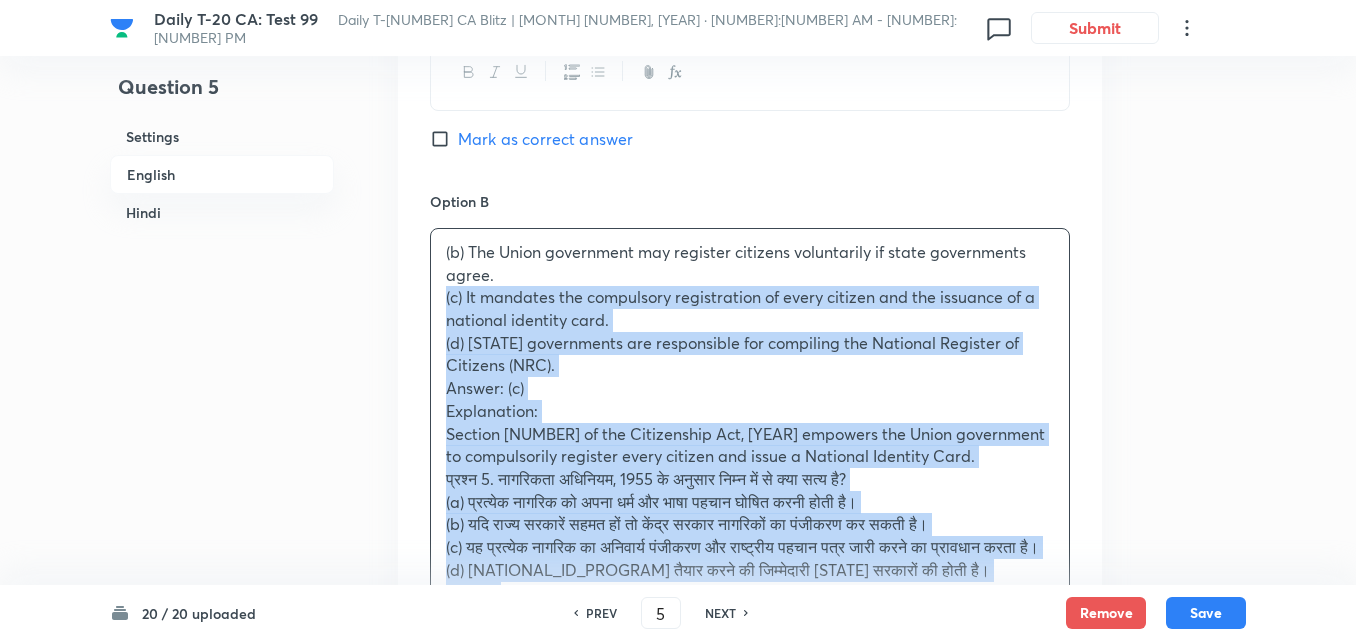 drag, startPoint x: 432, startPoint y: 303, endPoint x: 420, endPoint y: 304, distance: 12.0415945 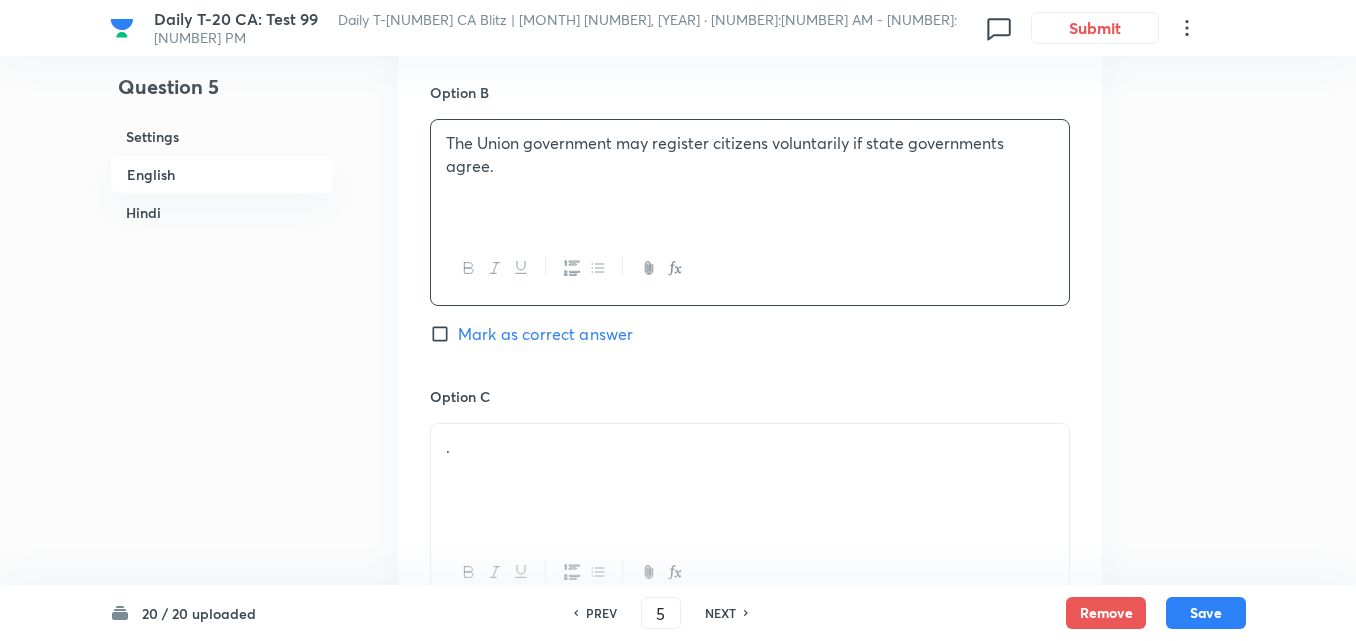 scroll, scrollTop: 1416, scrollLeft: 0, axis: vertical 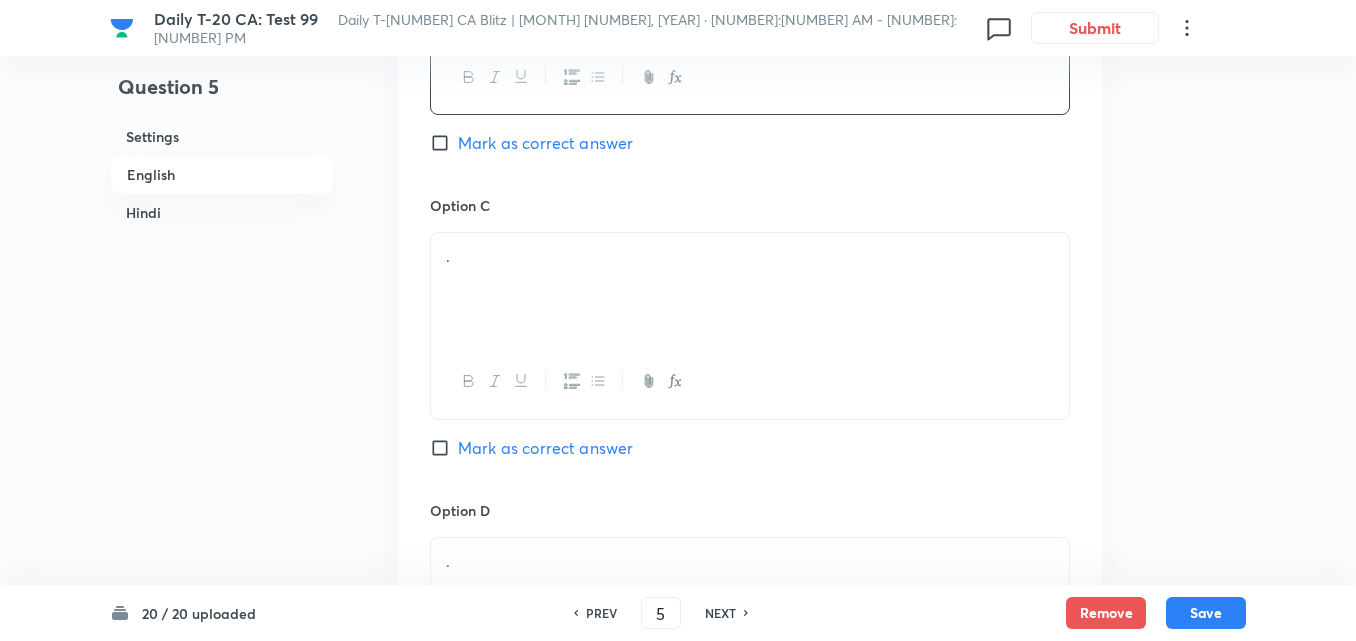 click on "." at bounding box center (750, 289) 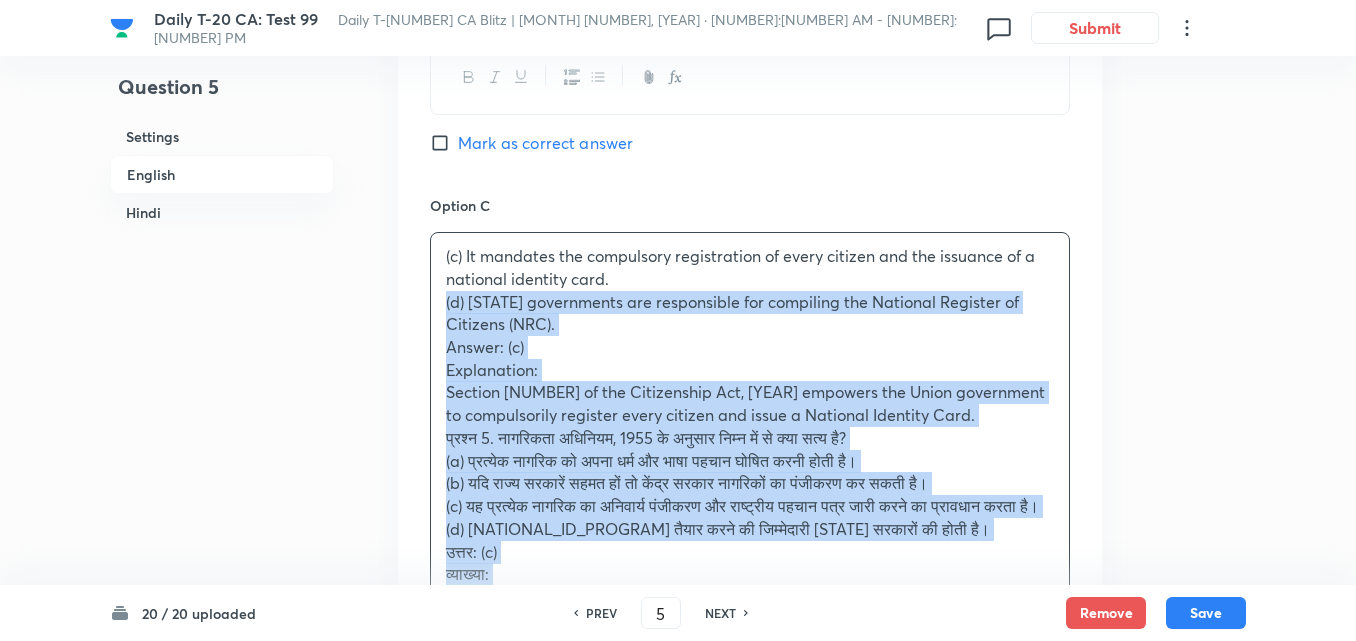 drag, startPoint x: 439, startPoint y: 299, endPoint x: 427, endPoint y: 304, distance: 13 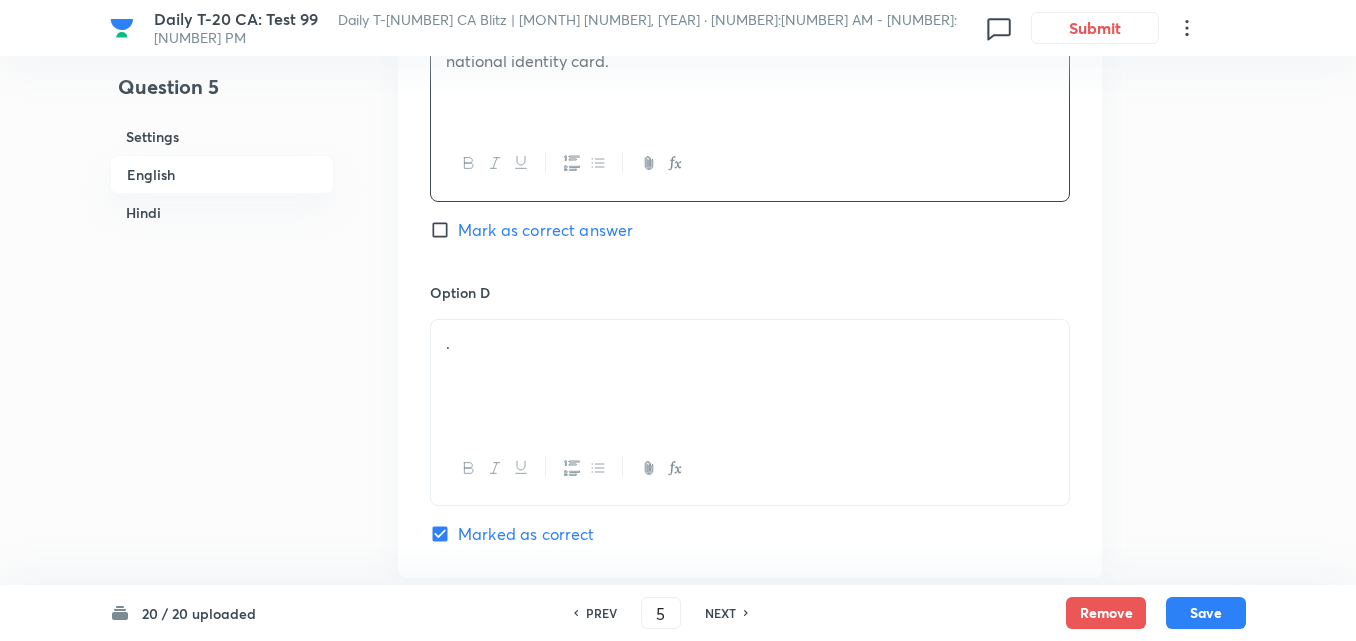 scroll, scrollTop: 1816, scrollLeft: 0, axis: vertical 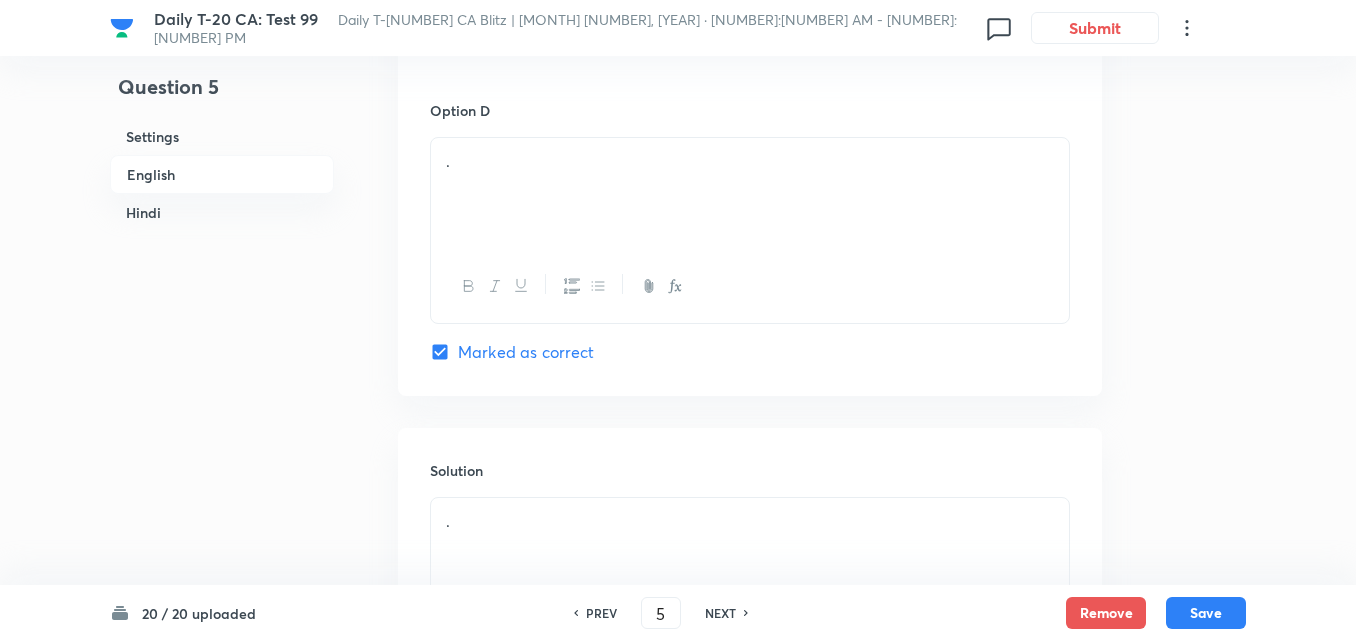 click on "." at bounding box center (750, 194) 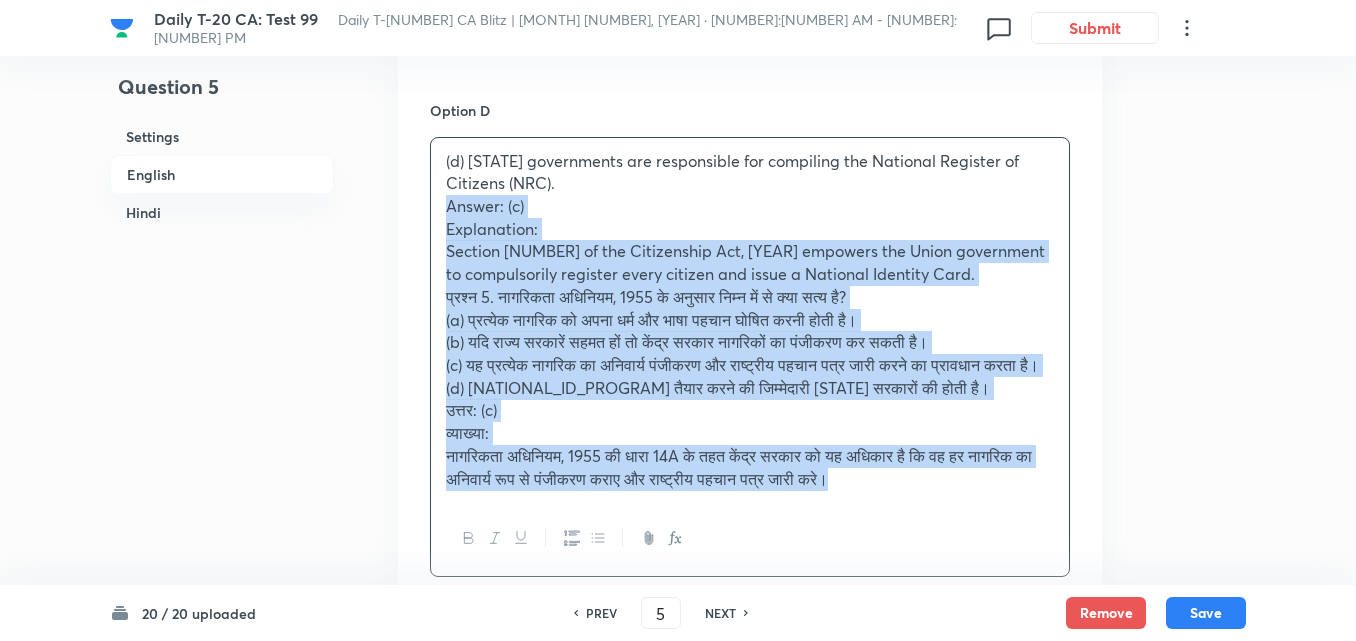 drag, startPoint x: 435, startPoint y: 212, endPoint x: 423, endPoint y: 212, distance: 12 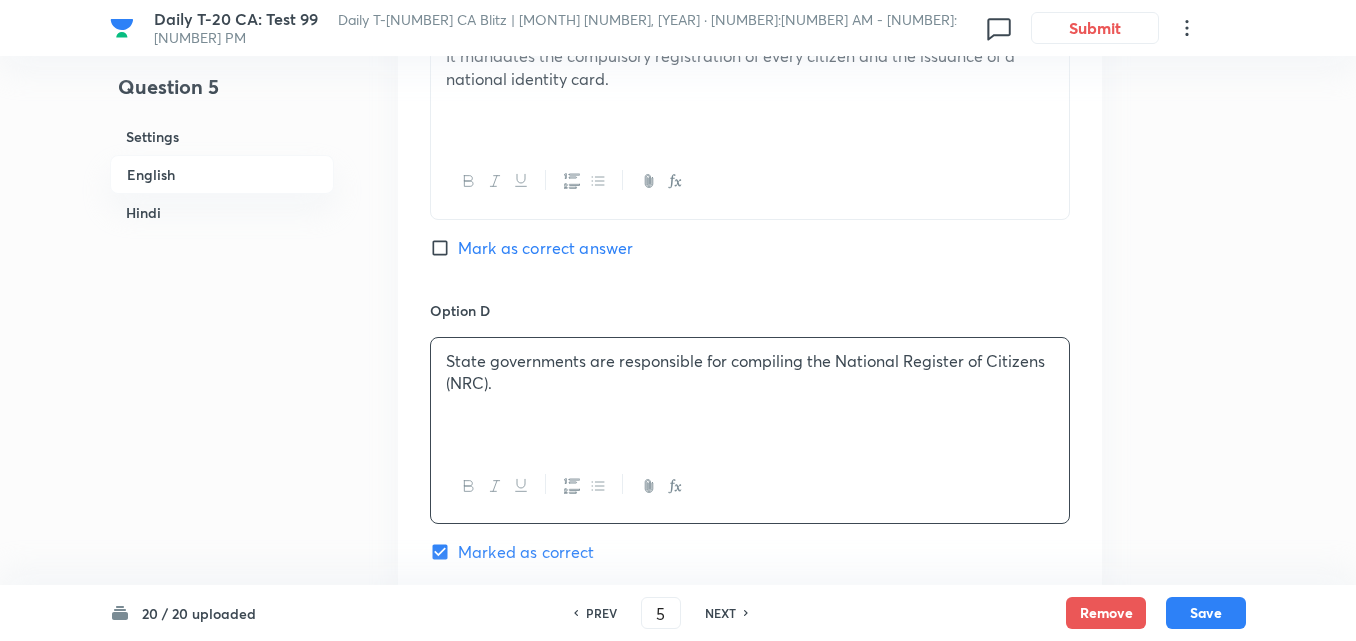click on "Mark as correct answer" at bounding box center (545, 248) 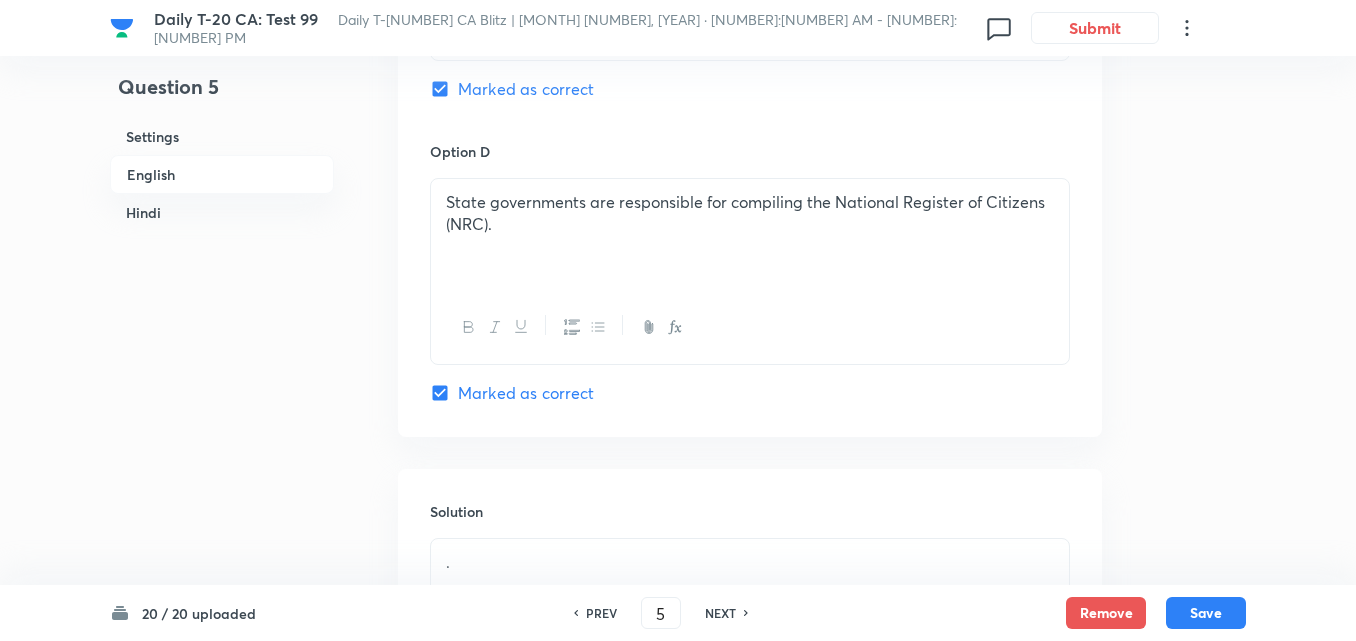 checkbox on "false" 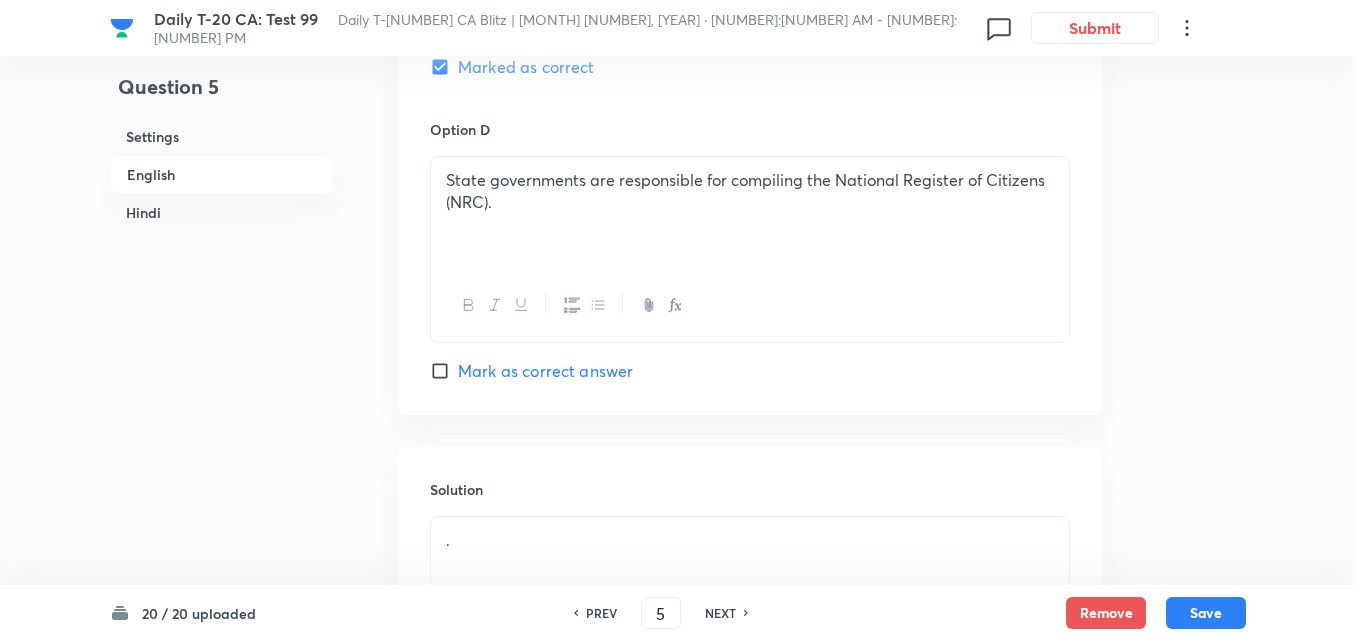 scroll, scrollTop: 2016, scrollLeft: 0, axis: vertical 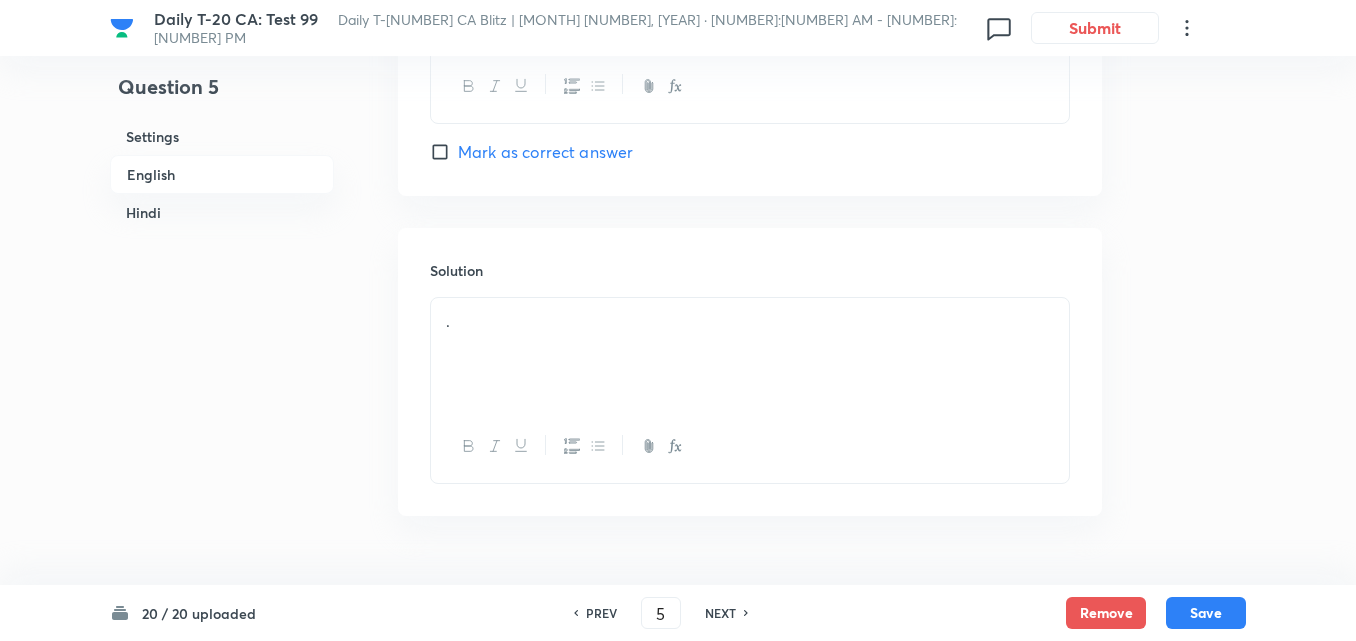 click on "." at bounding box center (750, 354) 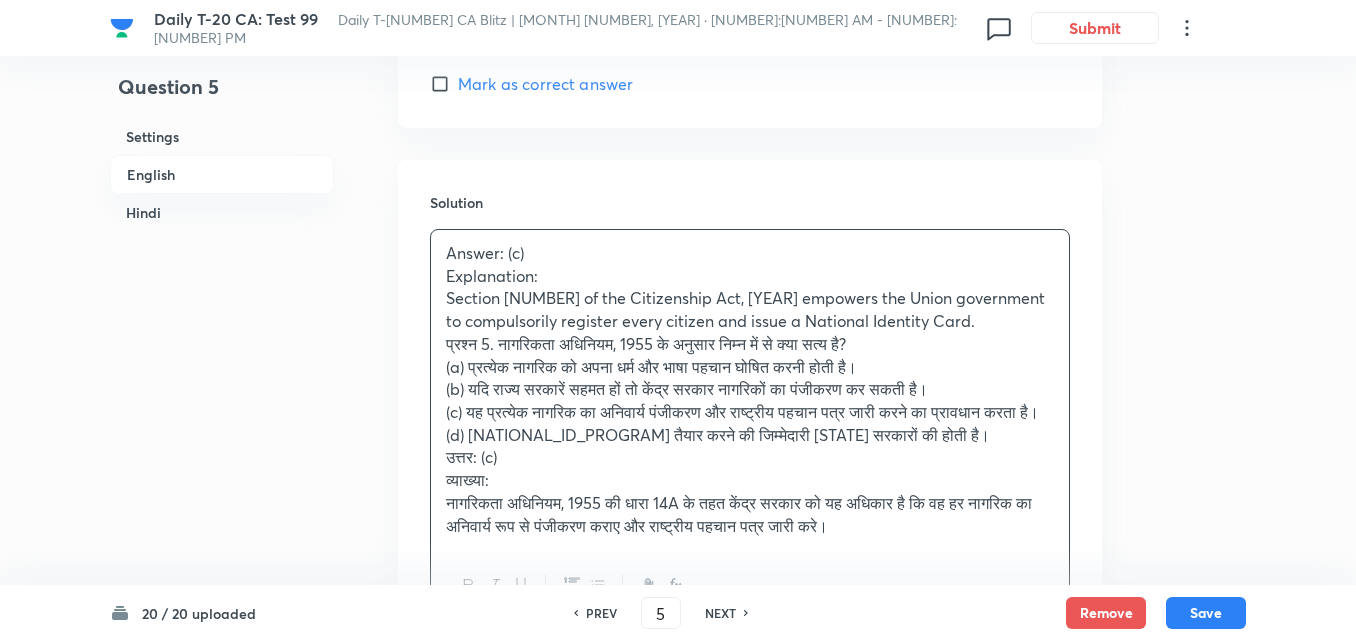 scroll, scrollTop: 2116, scrollLeft: 0, axis: vertical 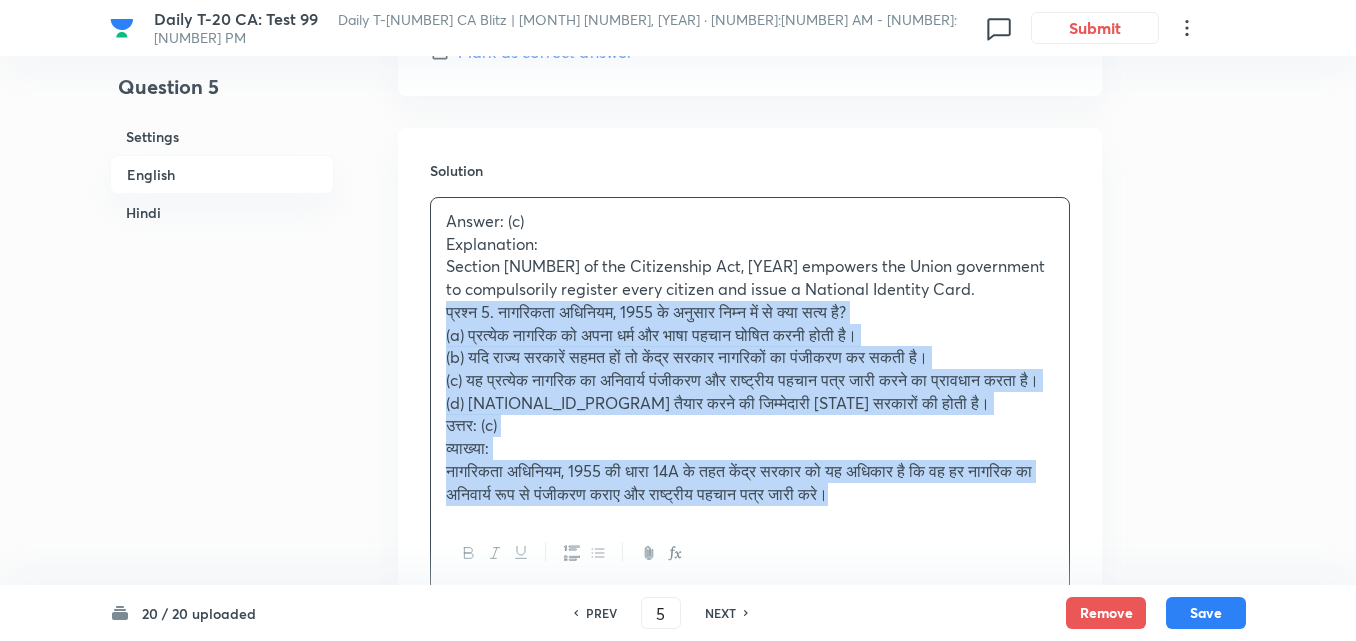 click on "Section 14A of the Citizenship Act, 1955 empowers the Union government to compulsorily register every citizen and issue a National Identity Card. प्रश्न 5. नागरिकता अधिनियम, 1955 के अनुसार निम्न में से क्या सत्य है? (a) प्रत्येक नागरिक को अपना धर्म और भाषा पहचान घोषित करनी होती है। (b) यदि राज्य सरकारें सहमत हों तो केंद्र सरकार नागरिकों का पंजीकरण कर सकती है। (c) यह प्रत्येक नागरिक का अनिवार्य पंजीकरण और राष्ट्रीय पहचान पत्र जारी करने का प्रावधान करता है। उत्तर: (c) व्याख्या:" at bounding box center (750, 376) 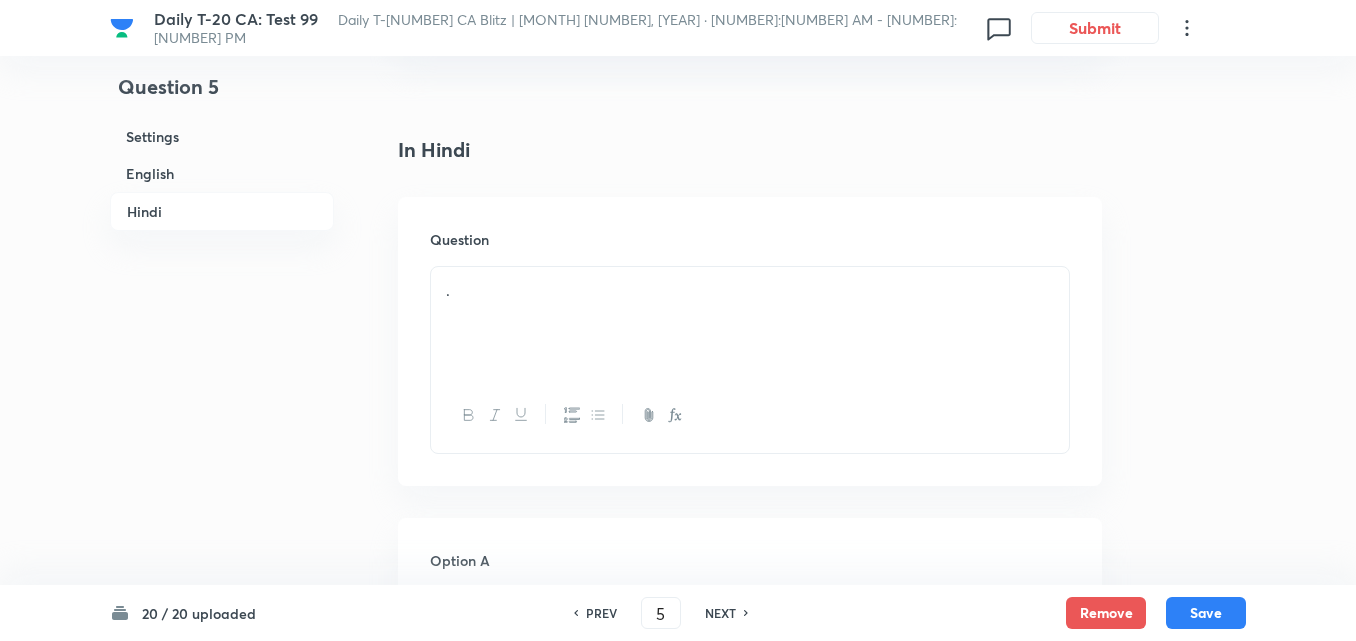 scroll, scrollTop: 2516, scrollLeft: 0, axis: vertical 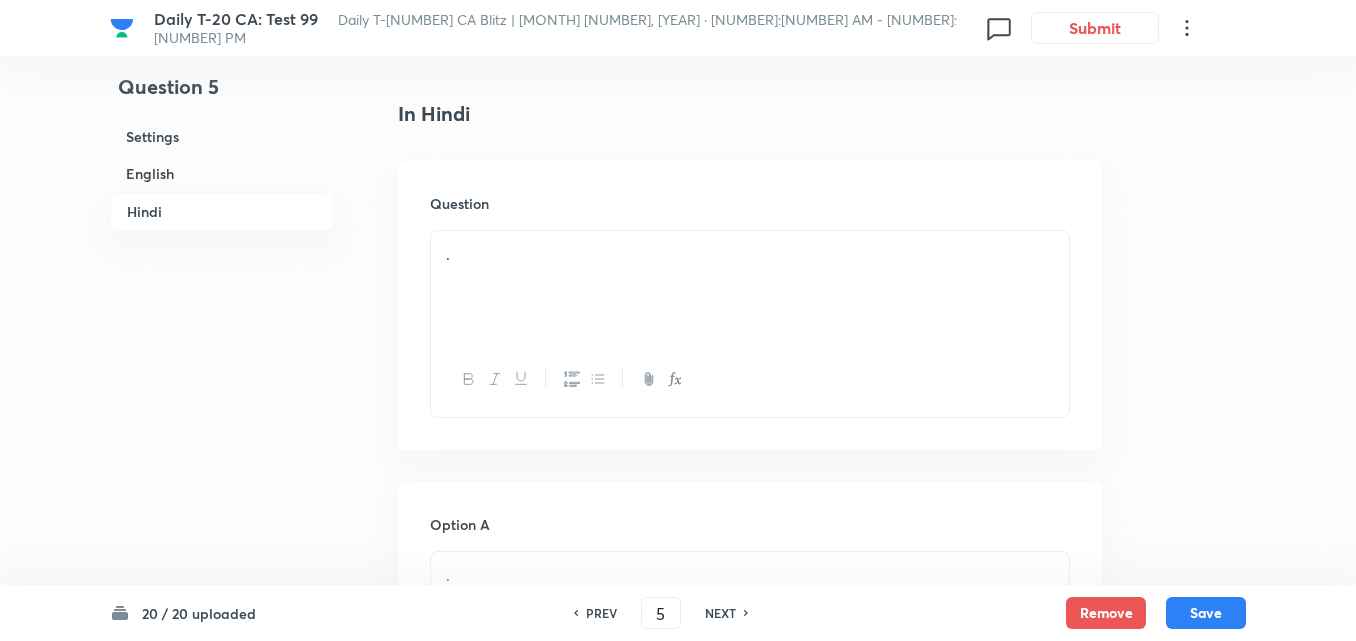click on "." at bounding box center [750, 254] 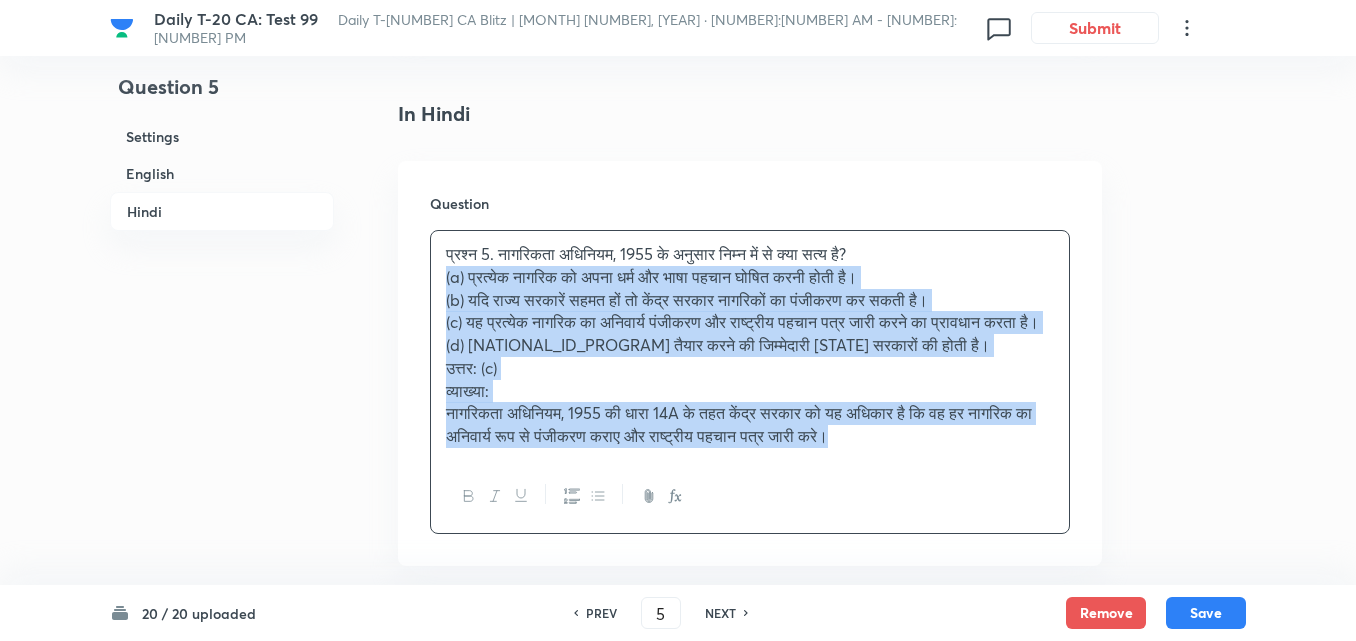 drag, startPoint x: 409, startPoint y: 290, endPoint x: 397, endPoint y: 286, distance: 12.649111 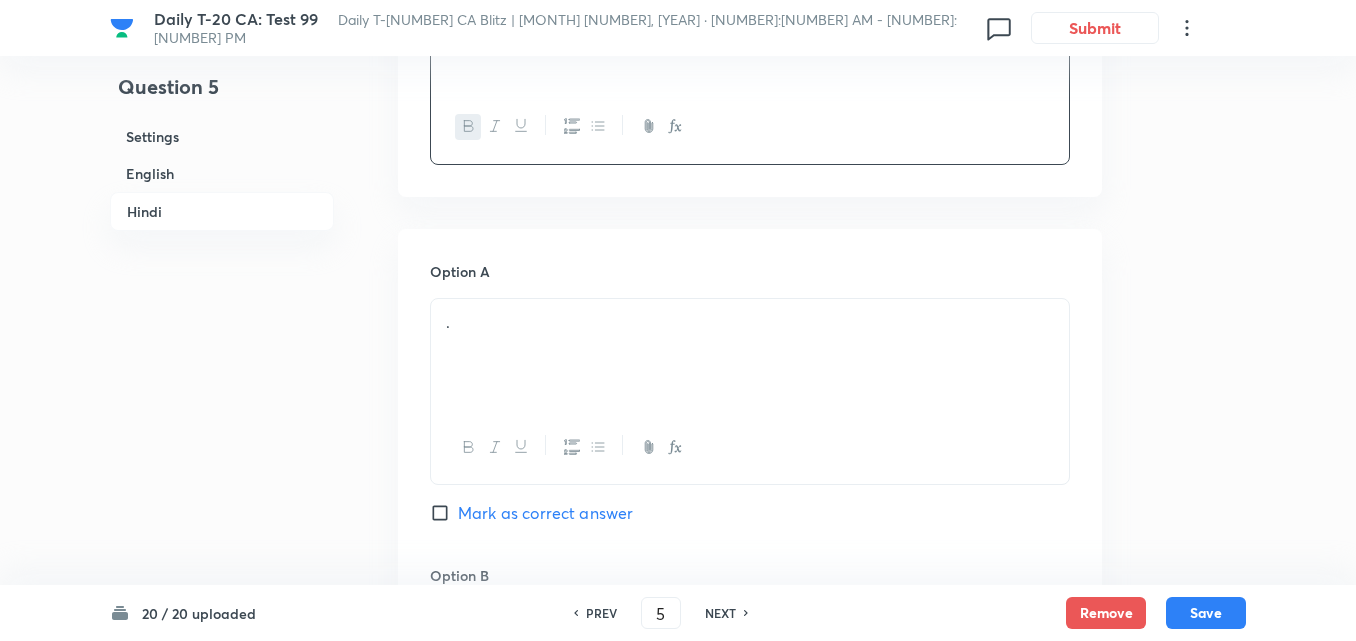 scroll, scrollTop: 2916, scrollLeft: 0, axis: vertical 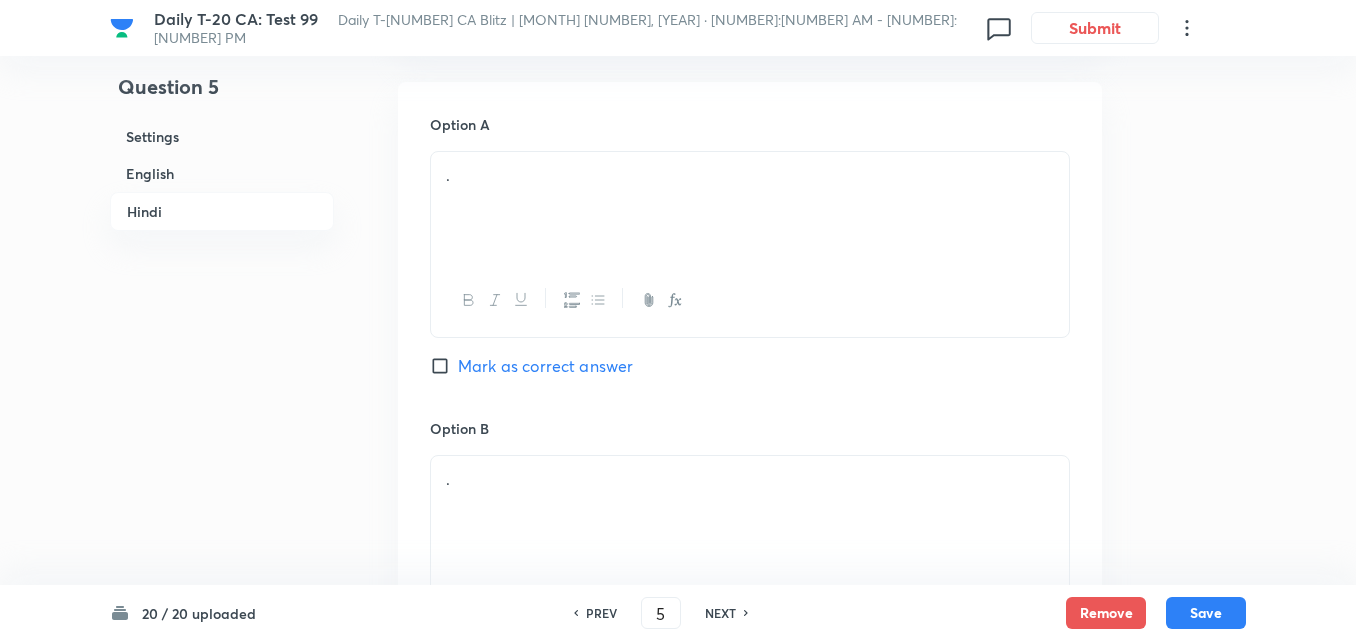 click on "." at bounding box center (750, 208) 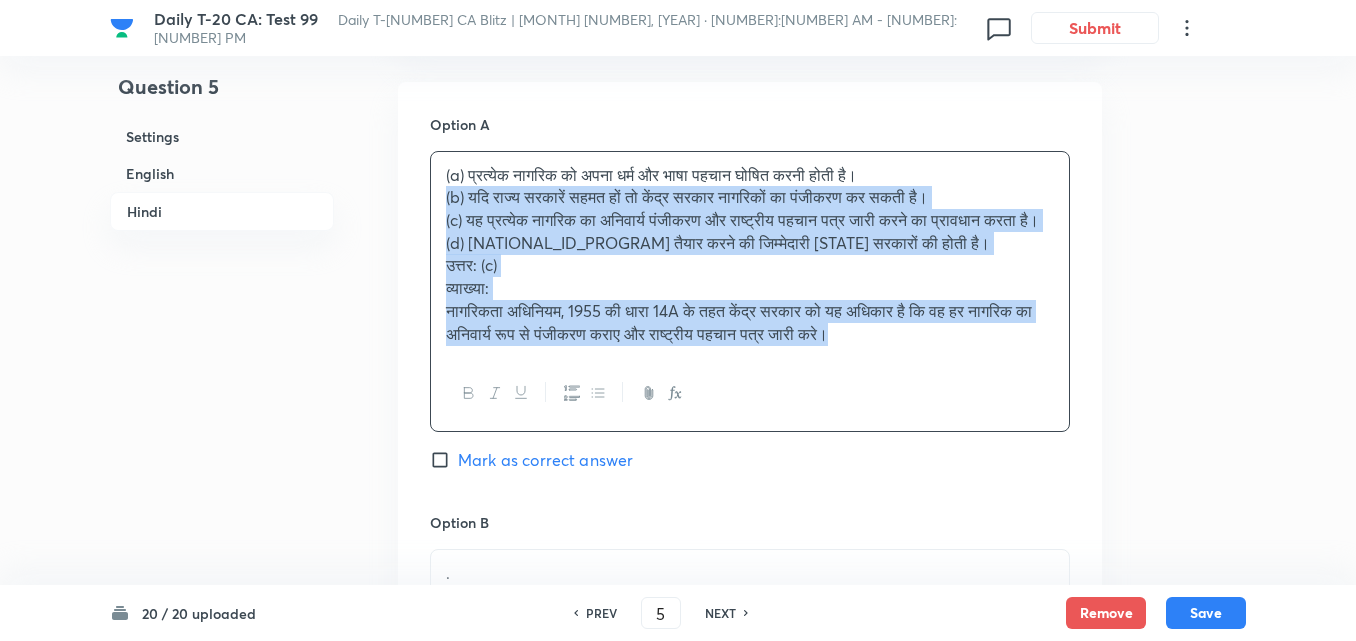click on "Option A (a) प्रत्येक नागरिक को अपना धर्म और भाषा पहचान घोषित करनी होती है। (b) यदि राज्य सरकारें सहमत हों तो केंद्र सरकार नागरिकों का पंजीकरण कर सकती है। (c) यह प्रत्येक नागरिक का अनिवार्य पंजीकरण और राष्ट्रीय पहचान पत्र जारी करने का प्रावधान करता है। (d) राष्ट्रीय नागरिक रजिस्टर (NRC) तैयार करने की जिम्मेदारी राज्य सरकारों की होती है। उत्तर: (c) व्याख्या: Mark as correct answer Option B . Mark as correct answer Option C . Marked as correct Option D . Mark as correct answer" at bounding box center (750, 749) 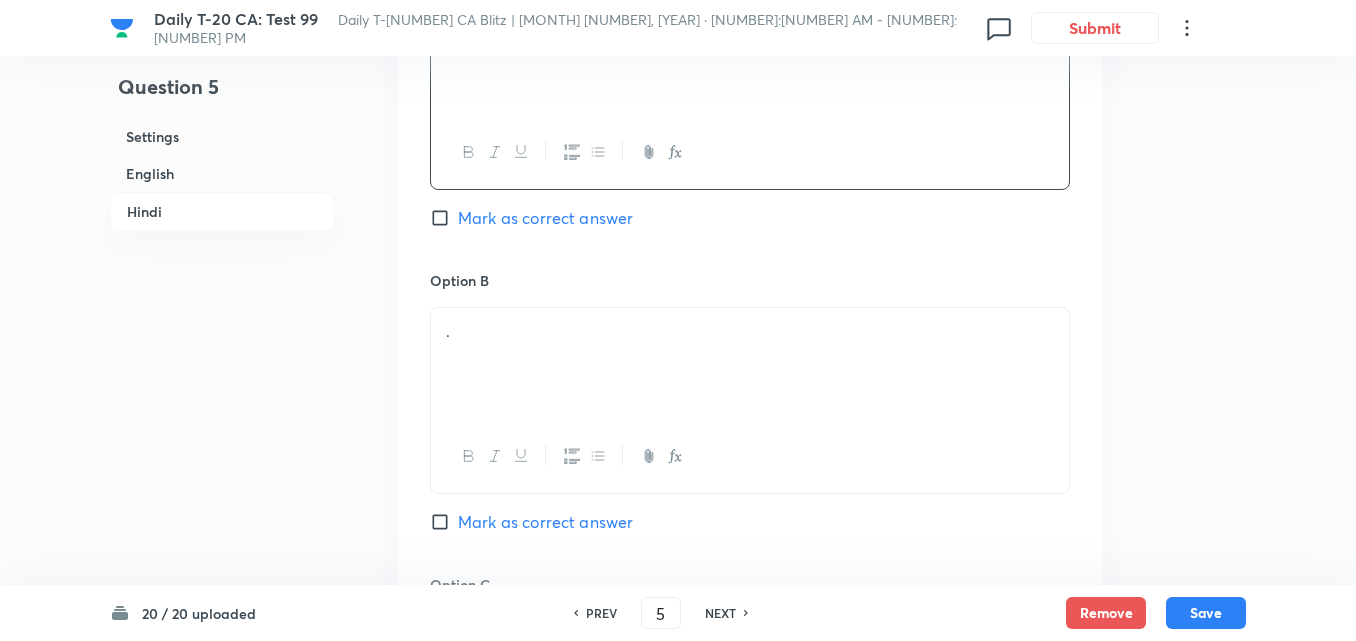 scroll, scrollTop: 3216, scrollLeft: 0, axis: vertical 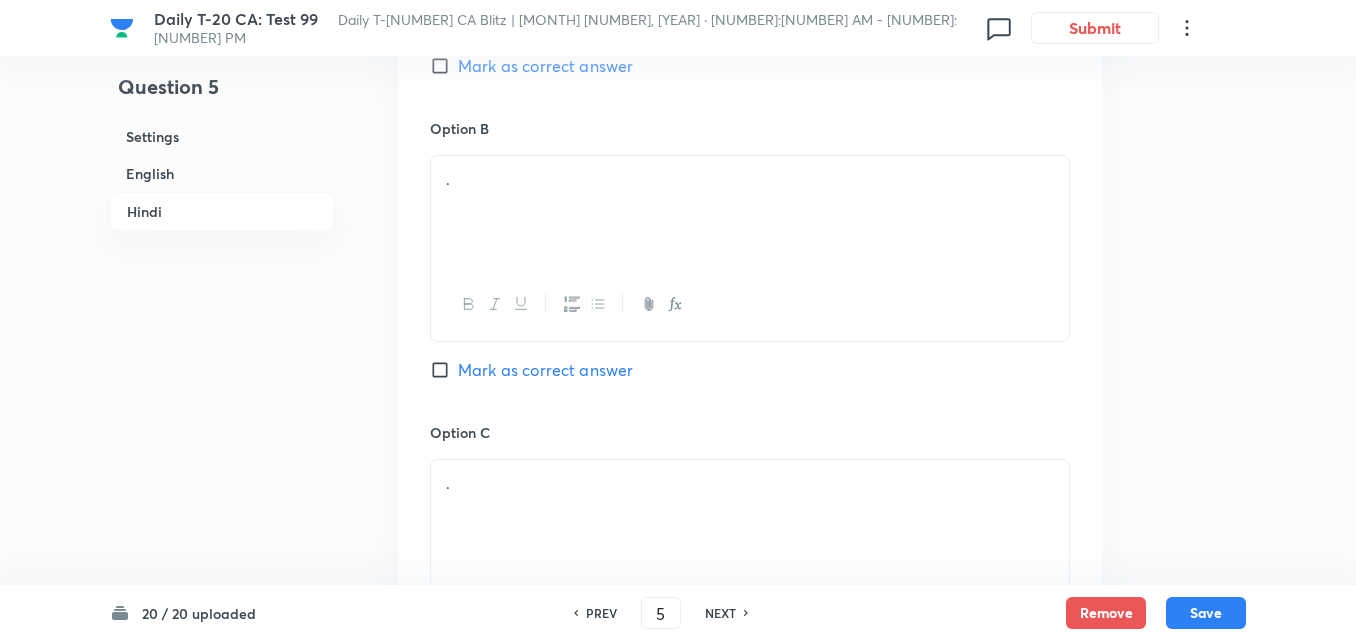 click on "." at bounding box center [750, 212] 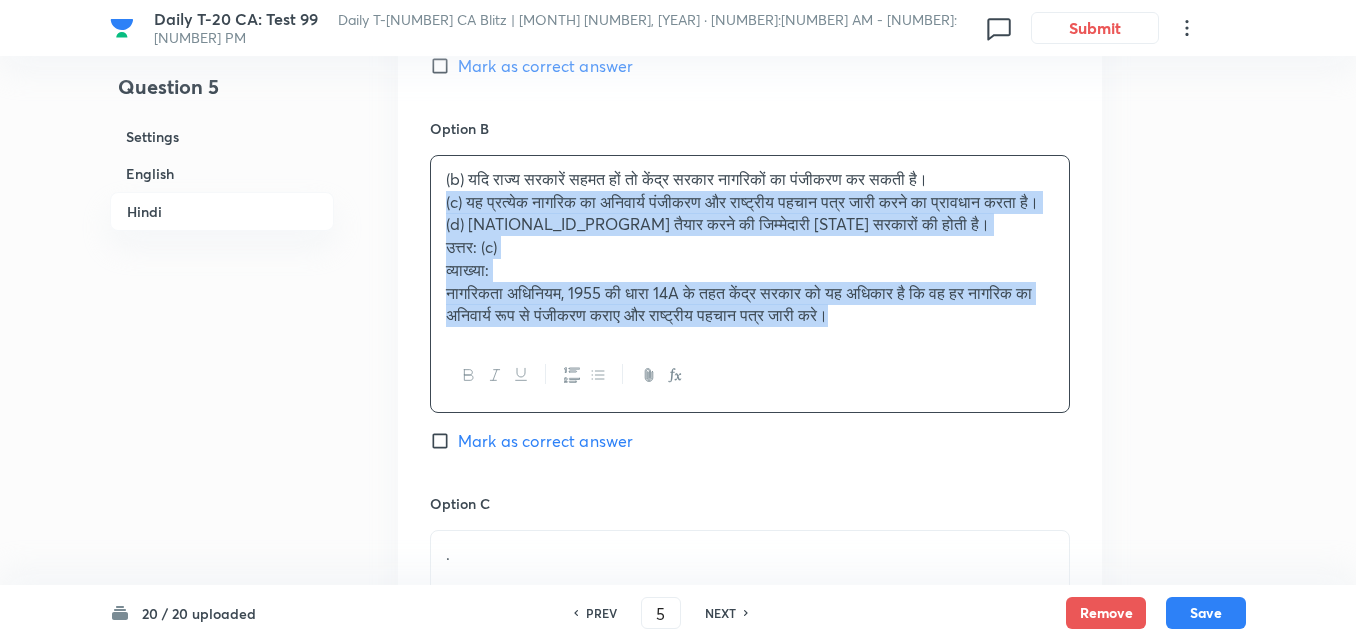click on "Option A प्रत्येक नागरिक को अपना धर्म और भाषा पहचान घोषित करनी होती है। Mark as correct answer Option B (b) यदि राज्य सरकारें सहमत हों तो केंद्र सरकार नागरिकों का पंजीकरण कर सकती है। (c) यह प्रत्येक नागरिक का अनिवार्य पंजीकरण और राष्ट्रीय पहचान पत्र जारी करने का प्रावधान करता है। (d) राष्ट्रीय नागरिक रजिस्टर (NRC) तैयार करने की जिम्मेदारी राज्य सरकारों की होती है। उत्तर: (c) व्याख्या: Mark as correct answer Option C . Marked as correct Option D . Mark as correct answer" at bounding box center (750, 438) 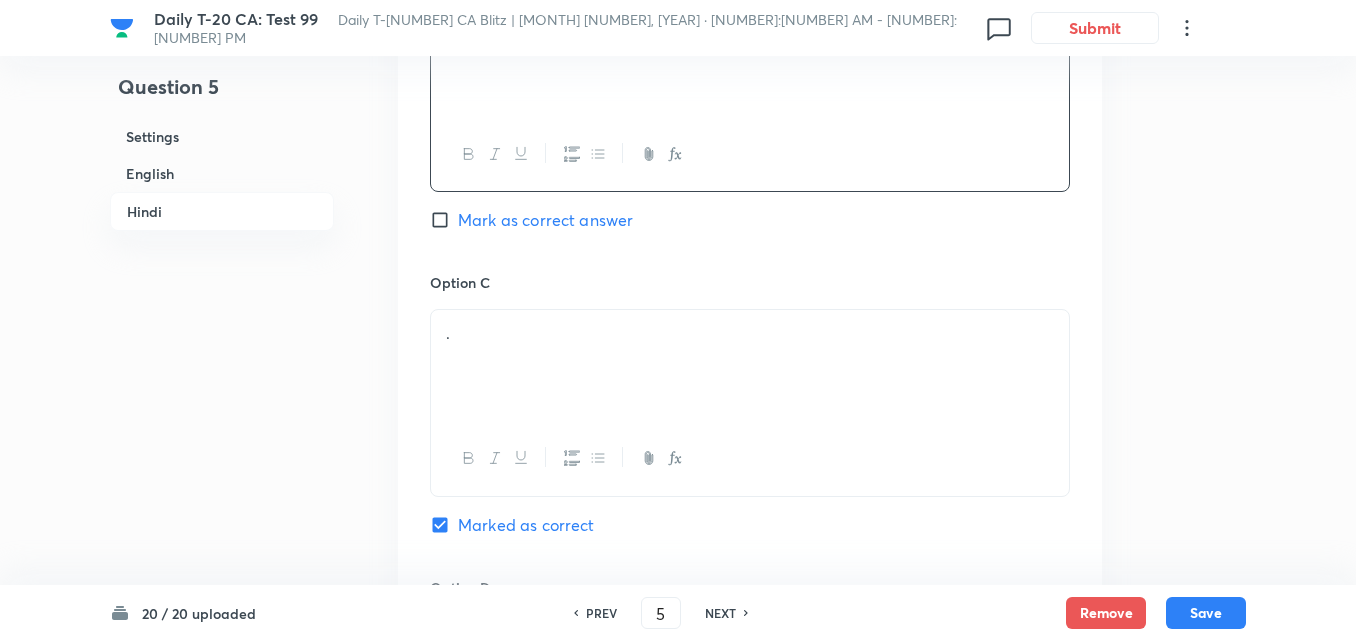 scroll, scrollTop: 3516, scrollLeft: 0, axis: vertical 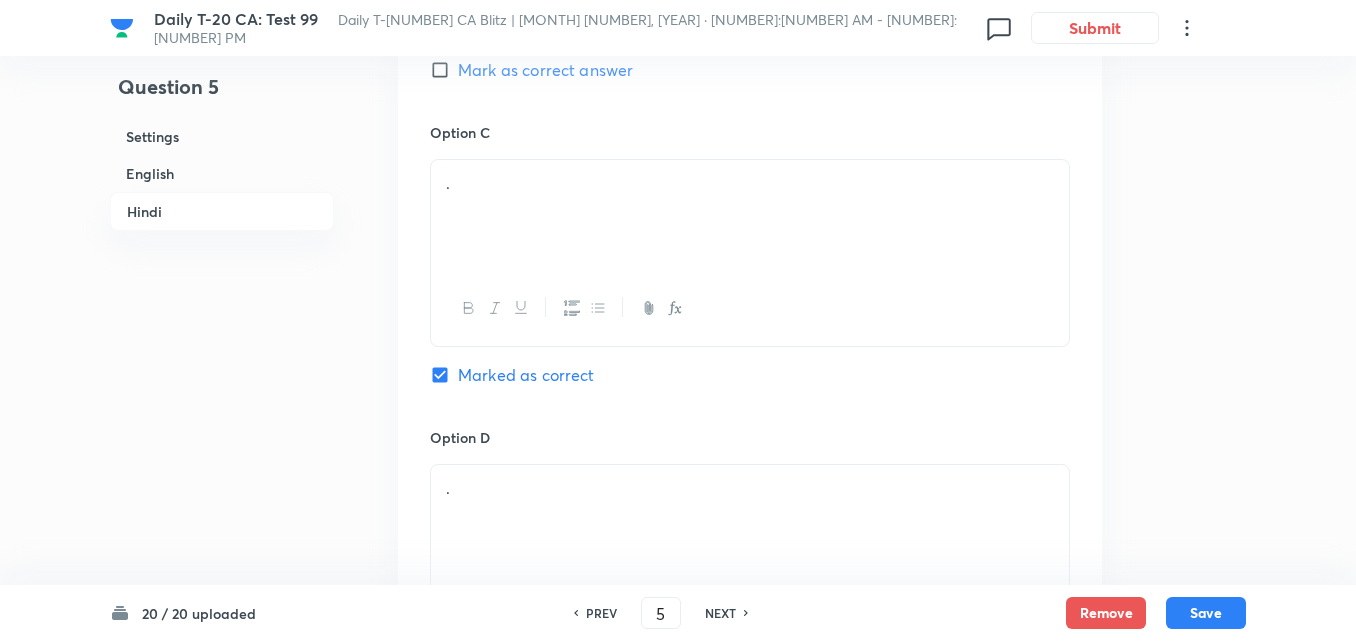 click on "." at bounding box center [750, 183] 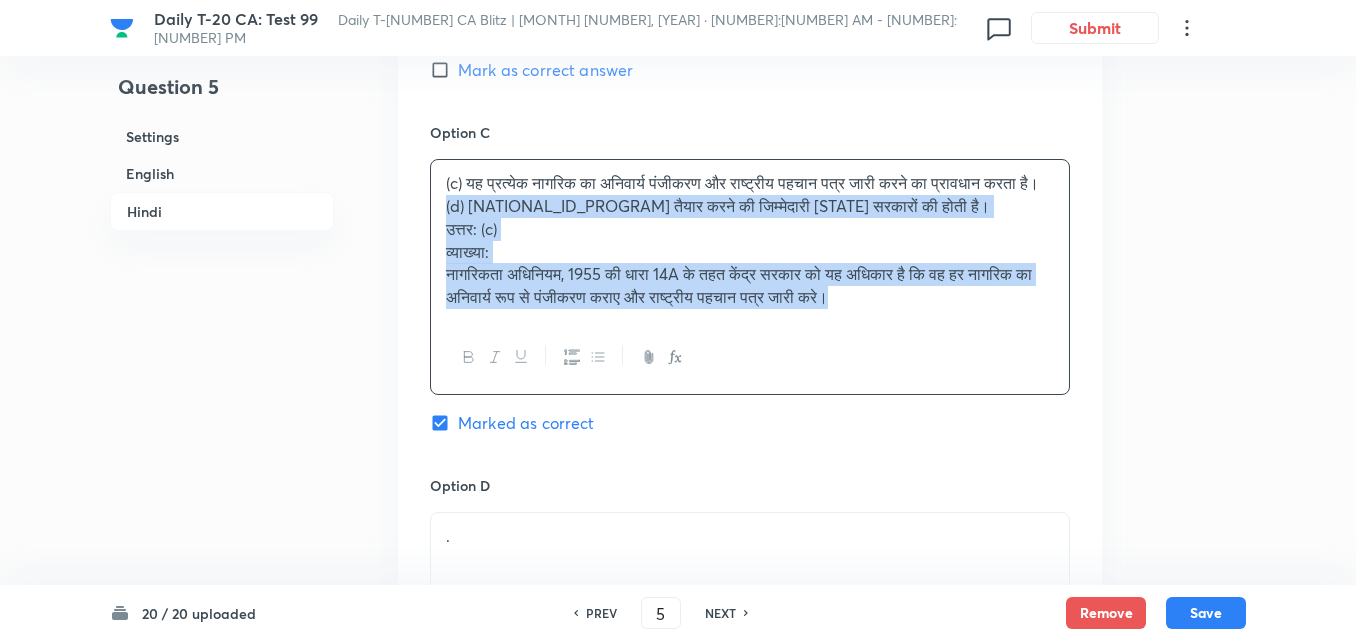 drag, startPoint x: 439, startPoint y: 217, endPoint x: 429, endPoint y: 224, distance: 12.206555 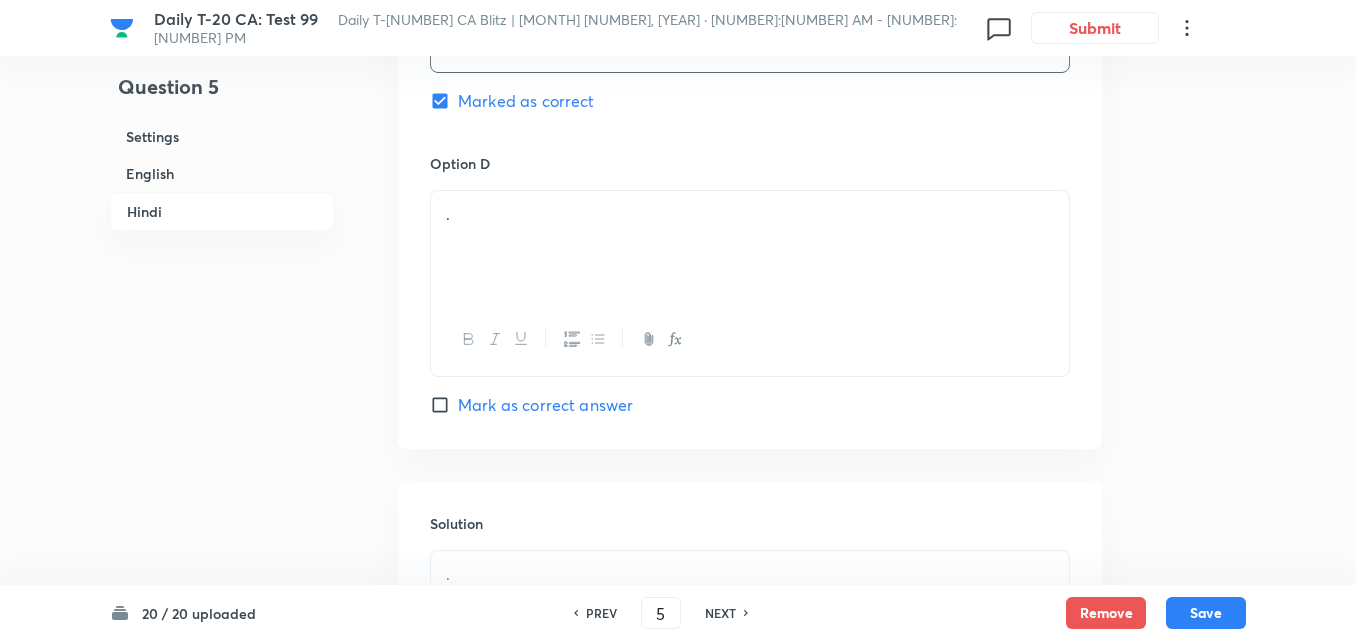 scroll, scrollTop: 3816, scrollLeft: 0, axis: vertical 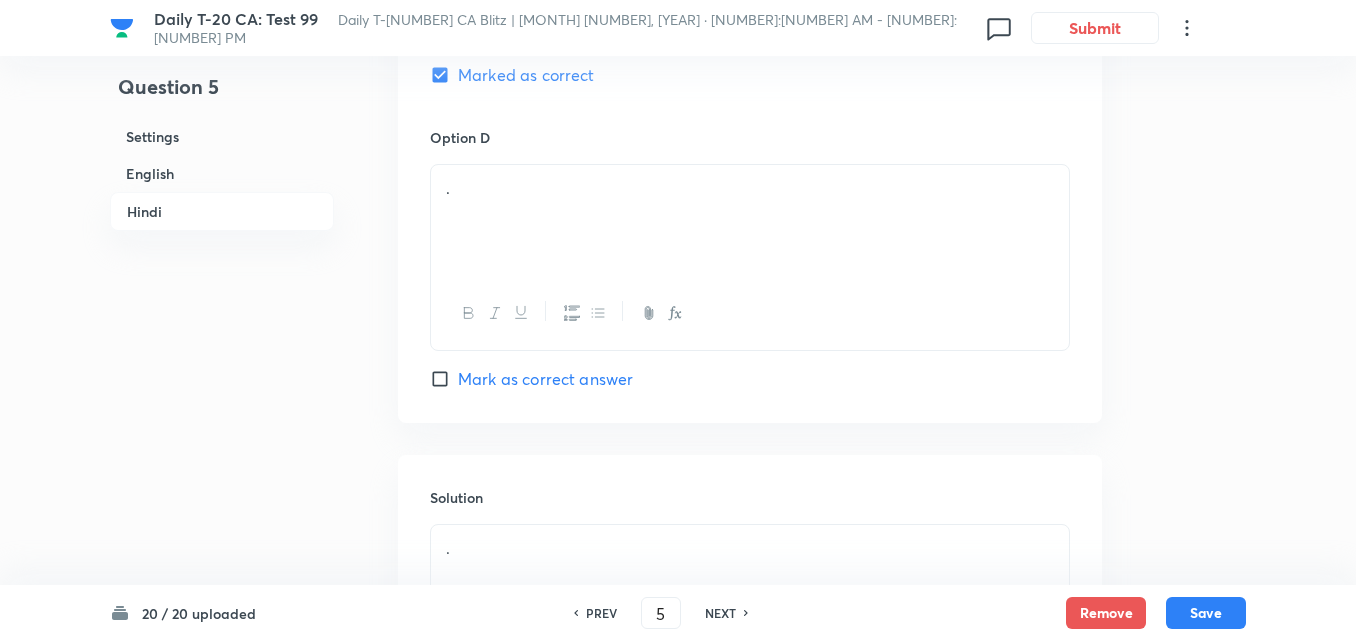 click on "." at bounding box center [750, 221] 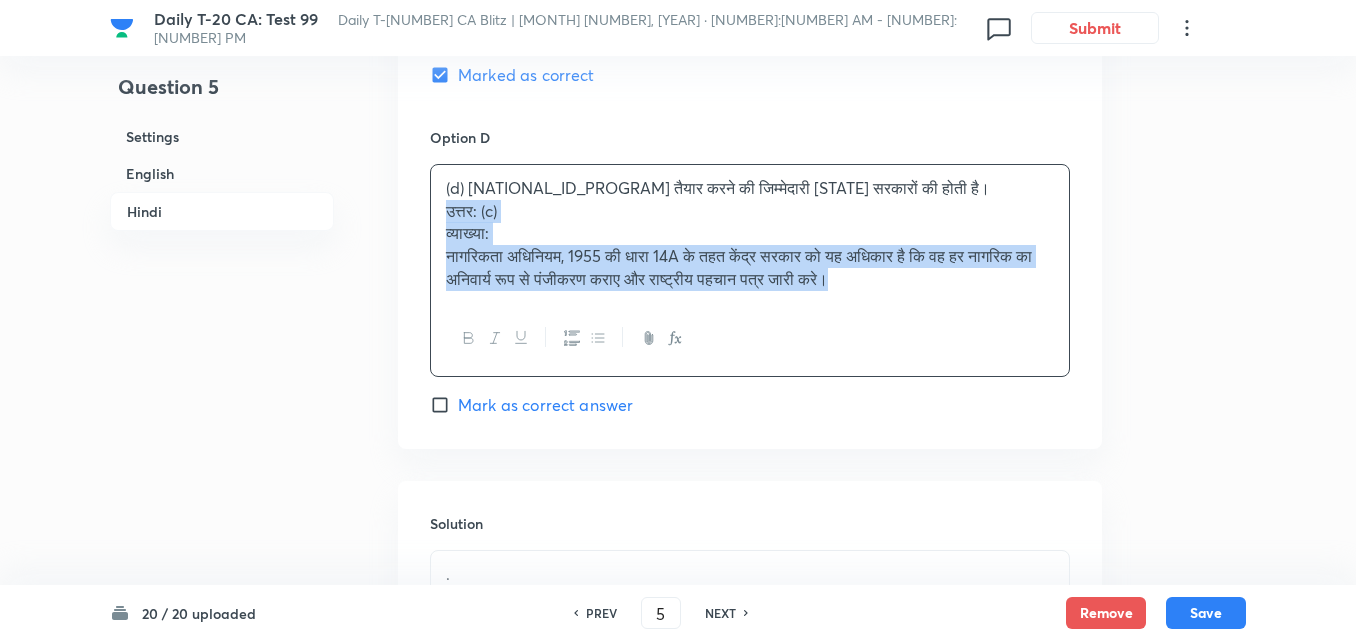 click on "Option A प्रत्येक नागरिक को अपना धर्म और भाषा पहचान घोषित करनी होती है। Mark as correct answer Option B यदि राज्य सरकारें सहमत हों तो केंद्र सरकार नागरिकों का पंजीकरण कर सकती है। Mark as correct answer Option C यह प्रत्येक नागरिक का अनिवार्य पंजीकरण और राष्ट्रीय पहचान पत्र जारी करने का प्रावधान करता है। Marked as correct Option D (d) राष्ट्रीय नागरिक रजिस्टर (NRC) तैयार करने की जिम्मेदारी राज्य सरकारों की होती है। उत्तर: (c) व्याख्या: Mark as correct answer" at bounding box center (750, -185) 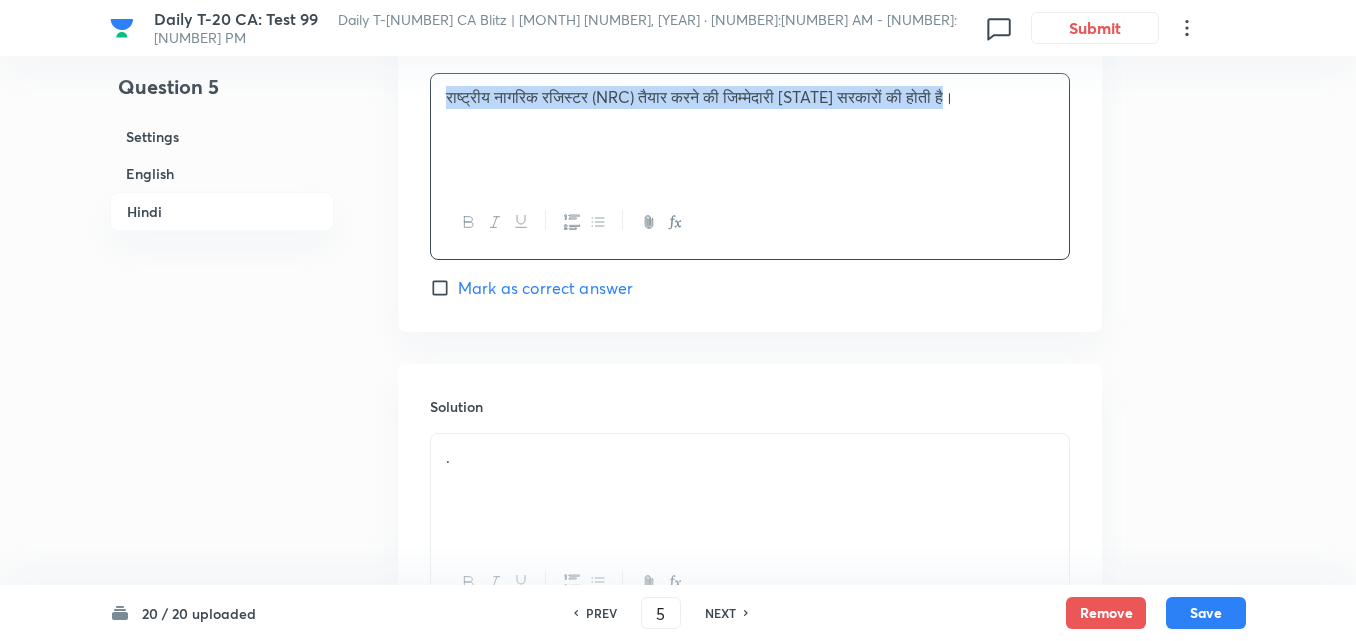 scroll, scrollTop: 4095, scrollLeft: 0, axis: vertical 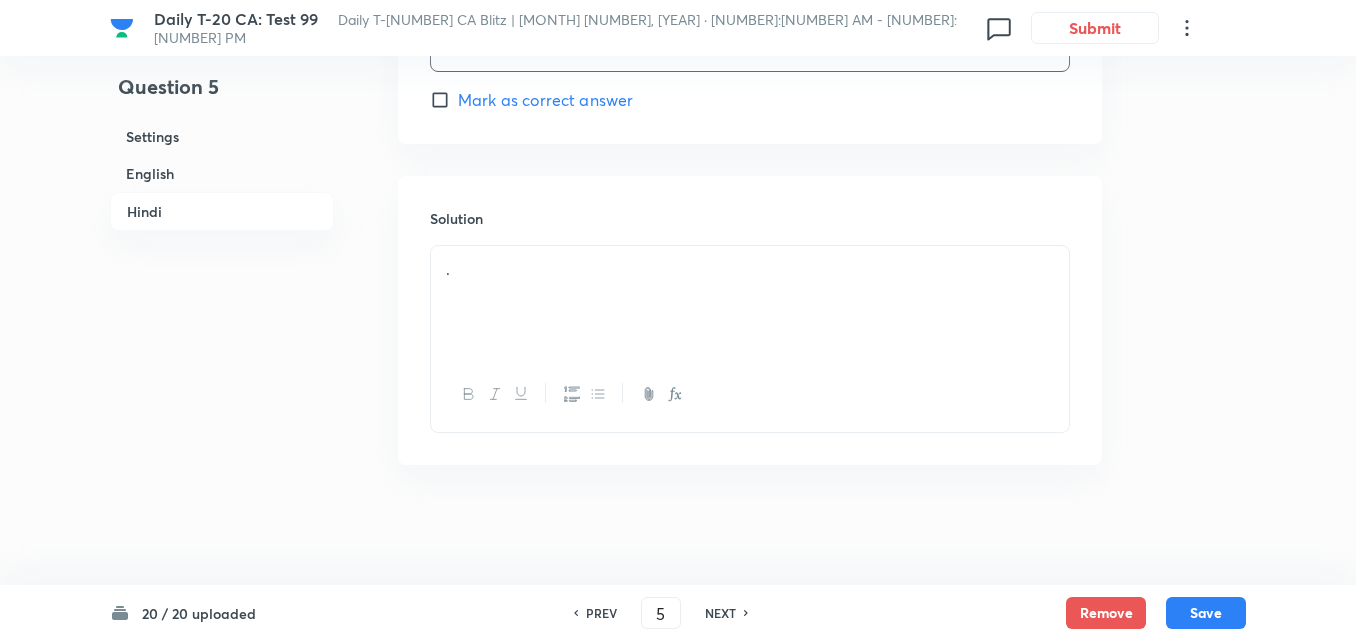 click on "." at bounding box center (750, 302) 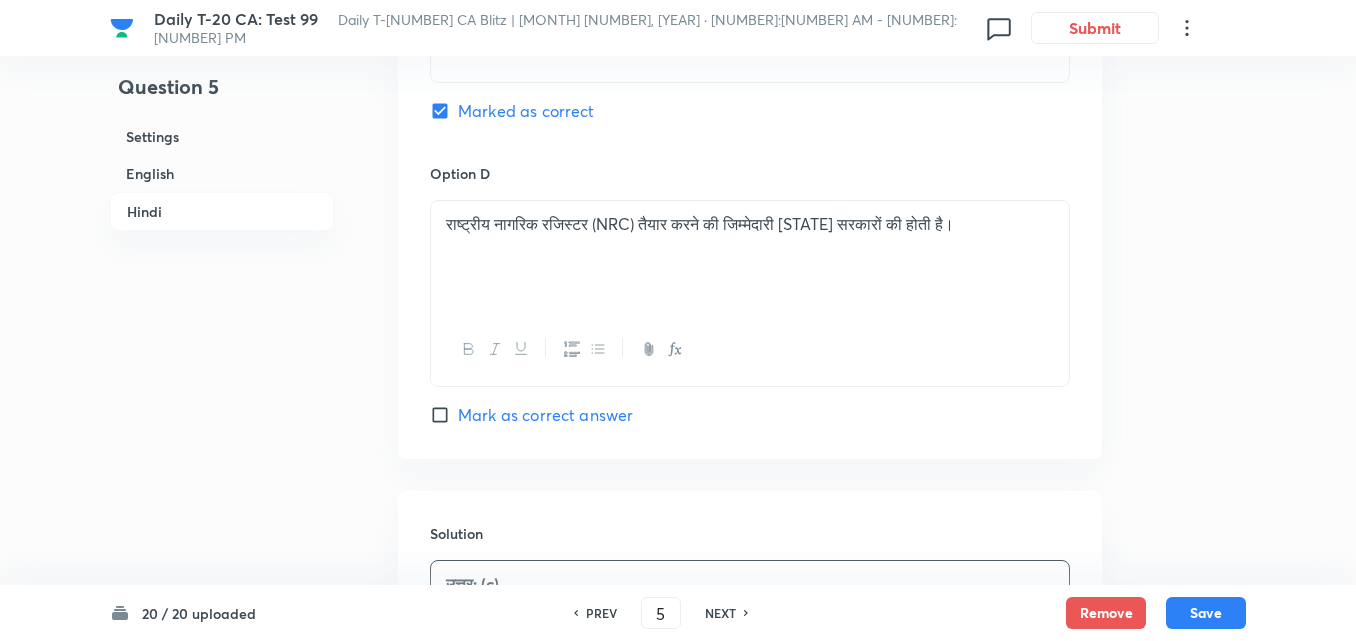 scroll, scrollTop: 3595, scrollLeft: 0, axis: vertical 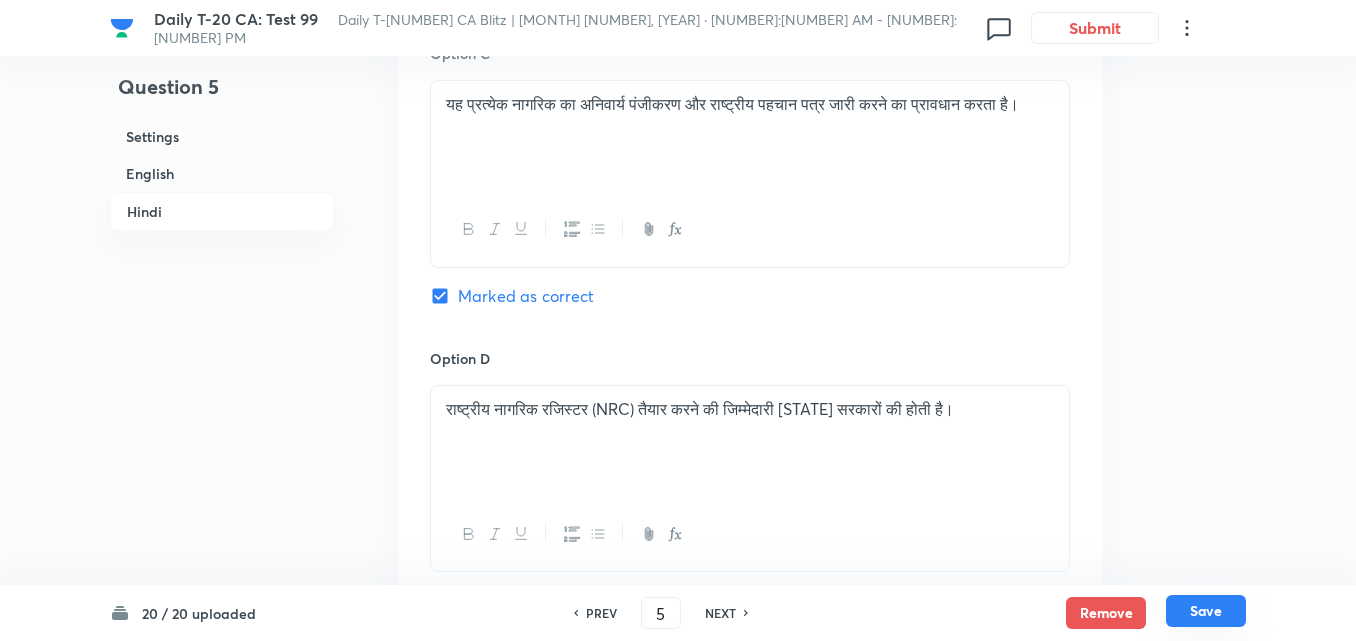 click on "Save" at bounding box center (1206, 611) 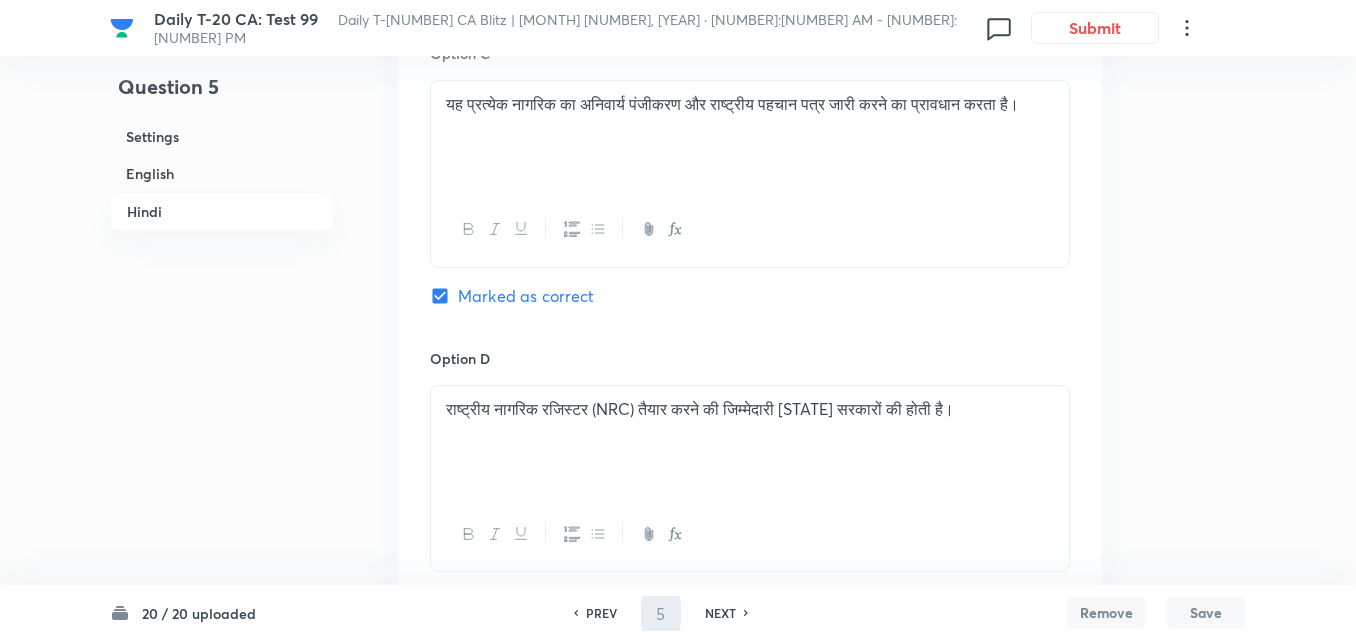 type on "6" 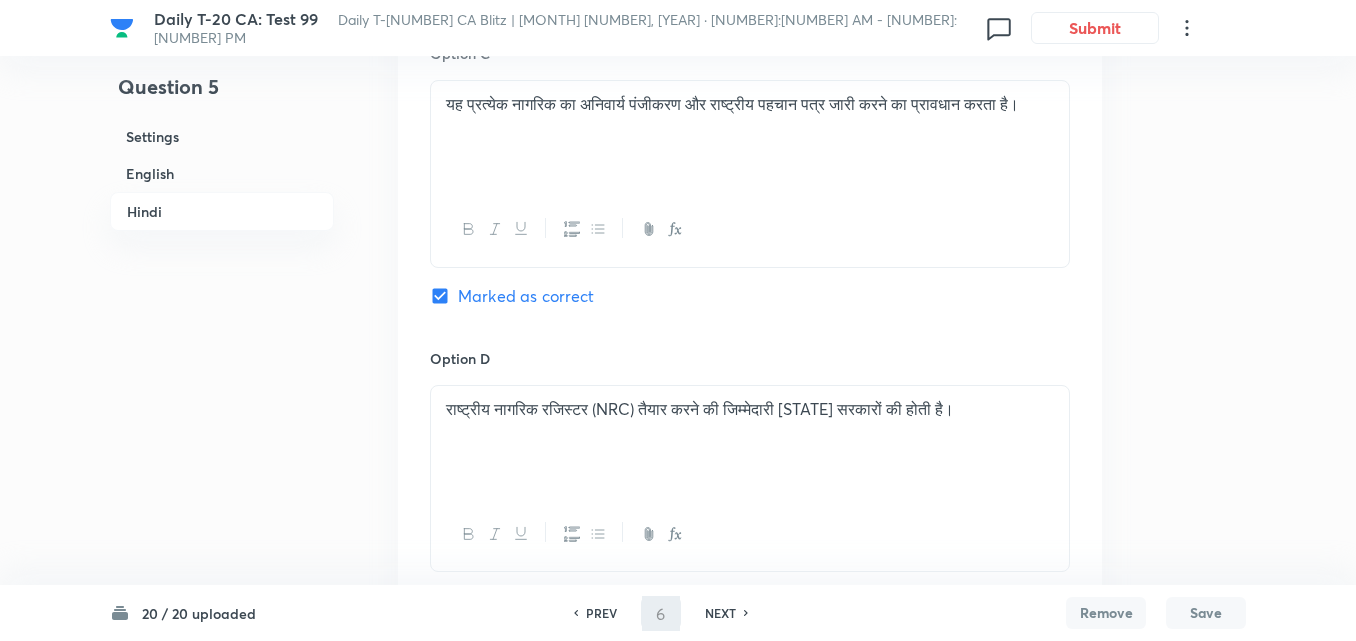 checkbox on "false" 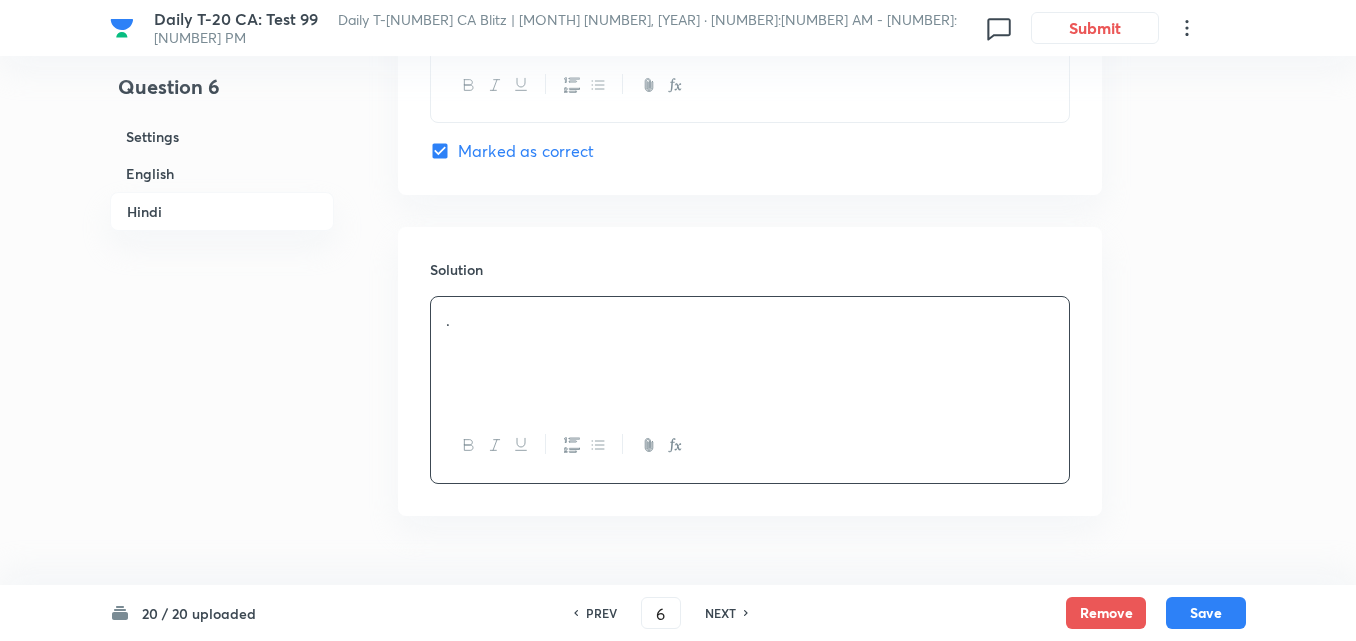 click on "English" at bounding box center [222, 173] 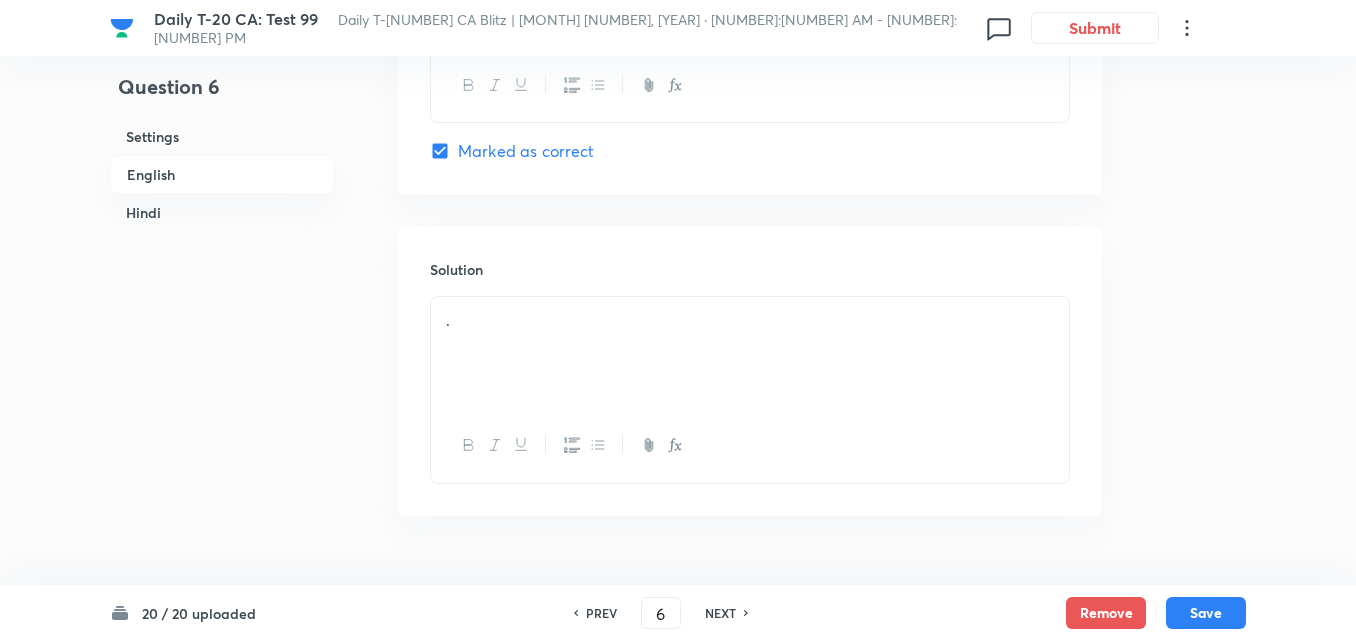 scroll, scrollTop: 516, scrollLeft: 0, axis: vertical 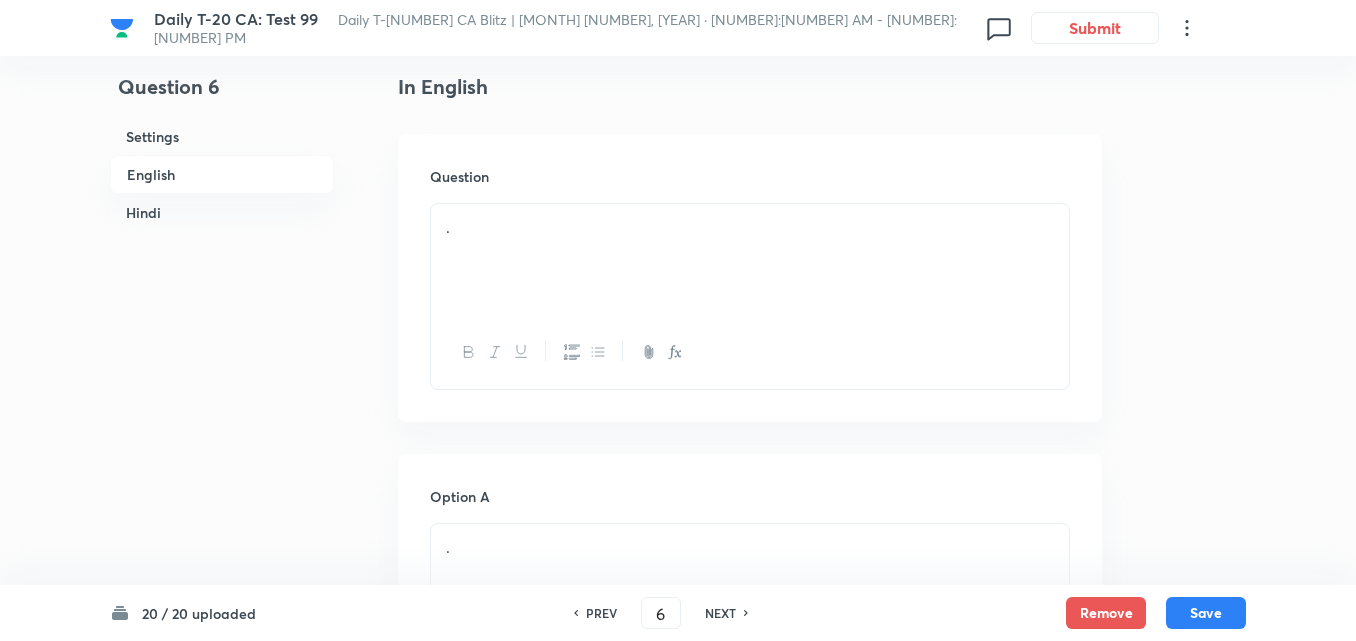 click on "." at bounding box center (750, 260) 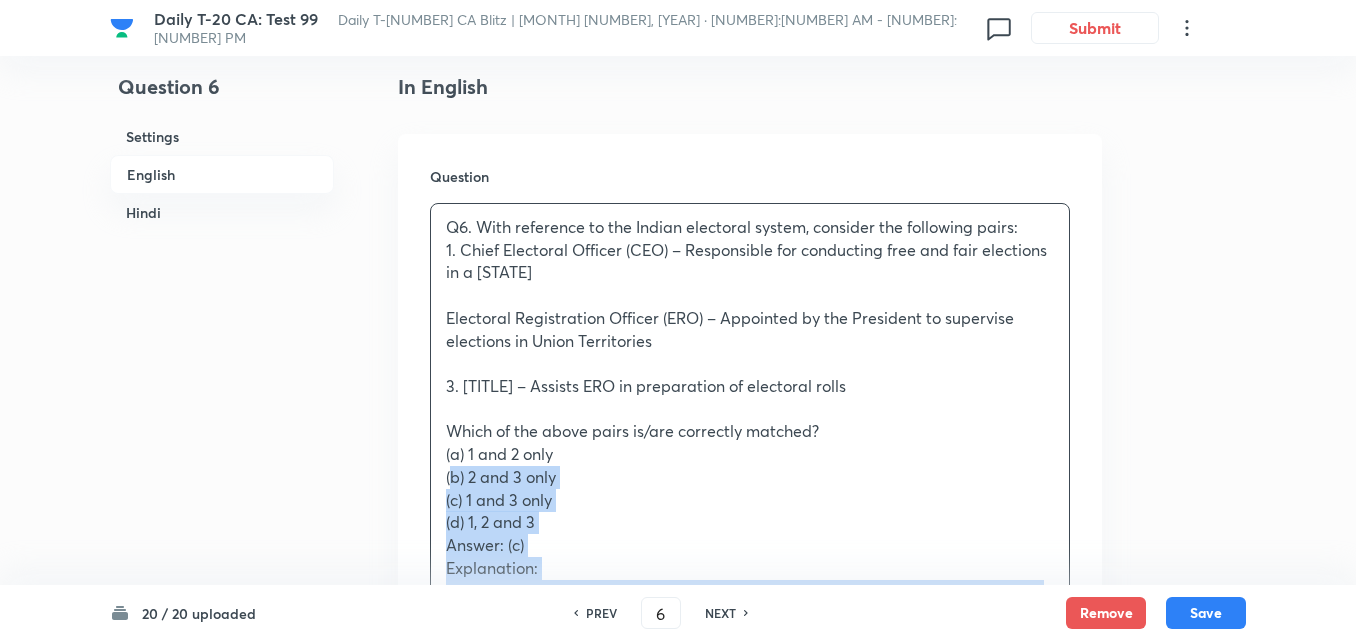 click on "Question Q6. With reference to the Indian electoral system, consider the following pairs: 1. Chief Electoral Officer (CEO) – Responsible for conducting free and fair elections in a state 2. Electoral Registration Officer (ERO) – Appointed by the President to supervise elections in Union Territories 3. Assistant Electoral Registration Officer (AERO) – Assists ERO in preparation of electoral rolls Which of the above pairs is/are correctly matched? (a) 1 and 2 only (b) 2 and 3 only (c) 1 and 3 only (d) 1, 2 and 3 Answer: (c) Explanation: ● CEO is appointed by the Election Commission and works under it to ensure free and fair elections at the state level. ● ERO is appointed by the Election Commission (not the President), responsible for preparing and revising electoral rolls. ● AERO assists the ERO and is also appointed by the Election Commission. उपरोक्त में से कौन-से युग्म सही सुसंगत हैं? (a) केवल 1 और 2" at bounding box center [750, 745] 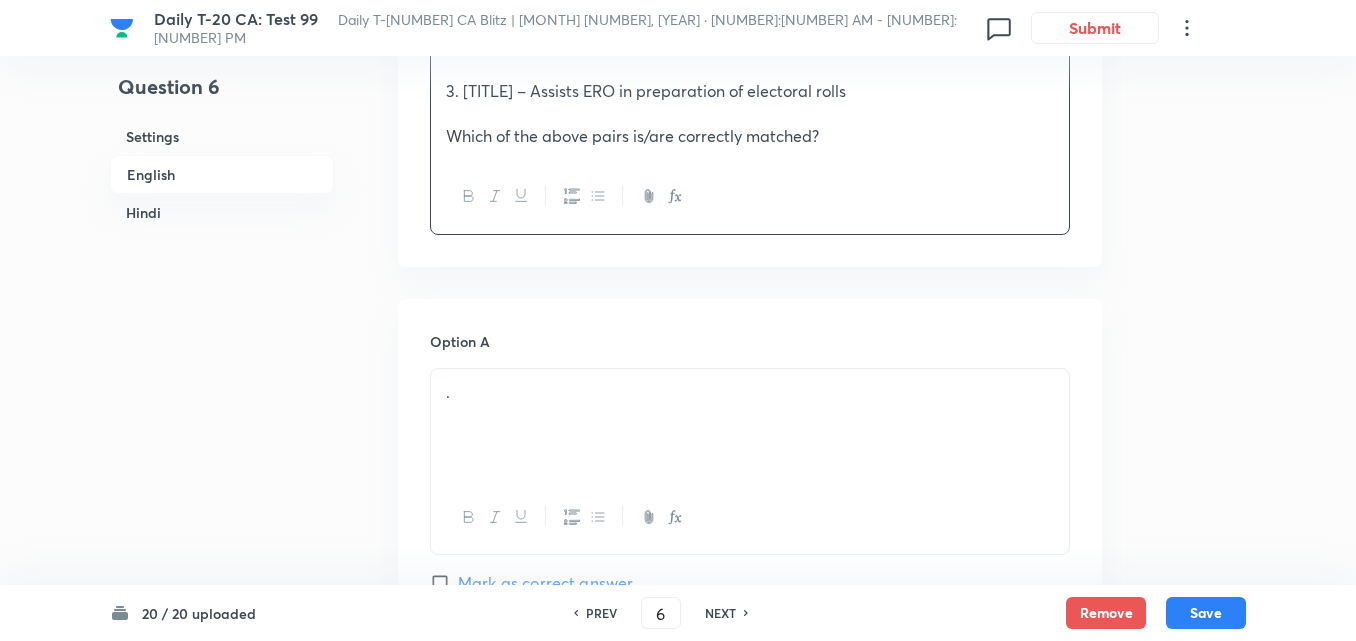 scroll, scrollTop: 1016, scrollLeft: 0, axis: vertical 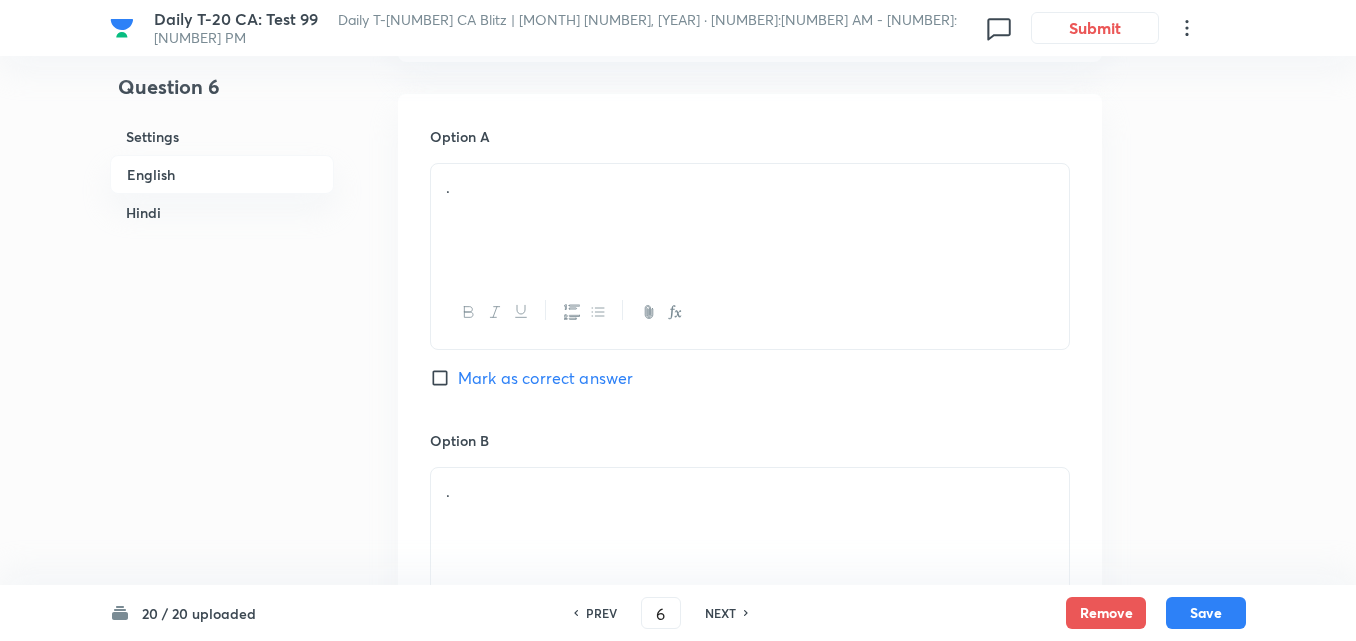 click on "." at bounding box center (750, 220) 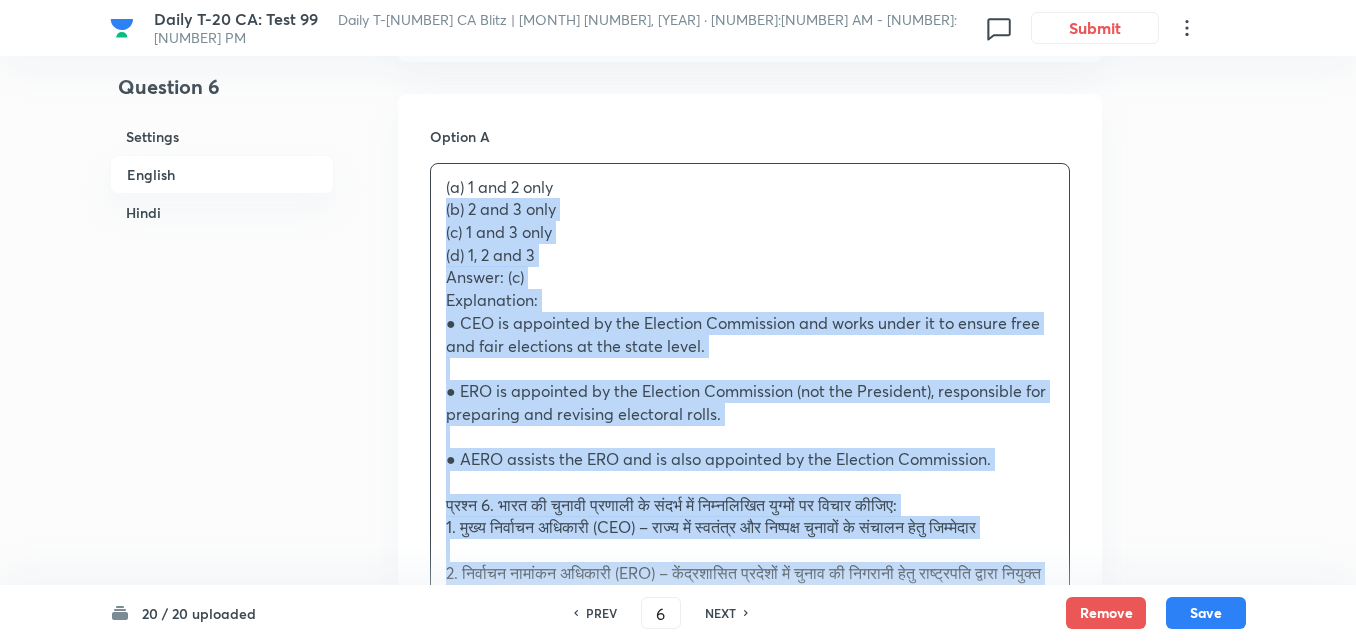 click on "(a) [NUMBER] and [NUMBER] only (b) [NUMBER] and [NUMBER] only (c) [NUMBER] and [NUMBER] only (d) [NUMBER], [NUMBER] and [NUMBER] Answer: (c) Explanation: ●	CEO is appointed by the Election Commission and works under it to ensure free and fair elections at the state level. ●	ERO is appointed by the Election Commission (not the President), responsible for preparing and revising electoral rolls. ●	AERO assists the ERO and is also appointed by the Election Commission. प्रश्न [NUMBER]. भारत की चुनावी प्रणाली के संदर्भ में निम्नलिखित युग्मों पर विचार कीजिए: [NUMBER].	मुख्य निर्वाचन अधिकारी (CEO) – राज्य में स्वतंत्र और निष्पक्ष चुनावों के संचालन हेतु जिम्मेदार उपरोक्त में से कौन-से युग्म सही सुसंगत हैं? (a) केवल [NUMBER] और [NUMBER]" at bounding box center (750, 562) 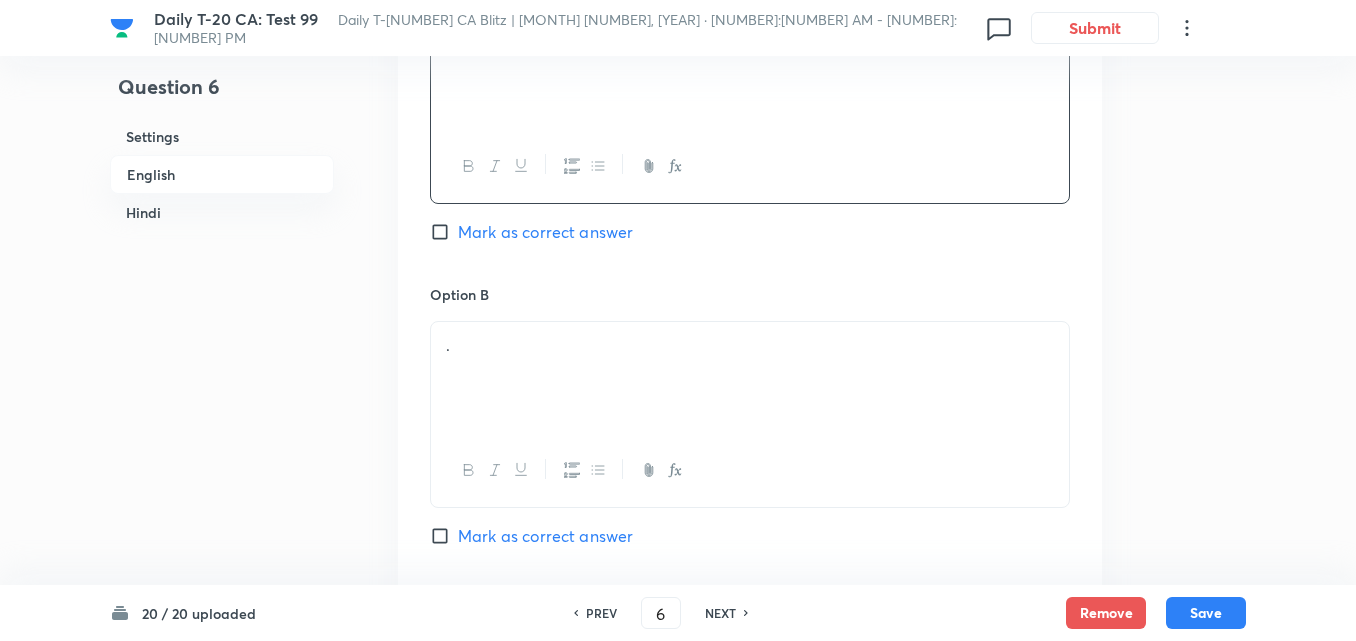 scroll, scrollTop: 1316, scrollLeft: 0, axis: vertical 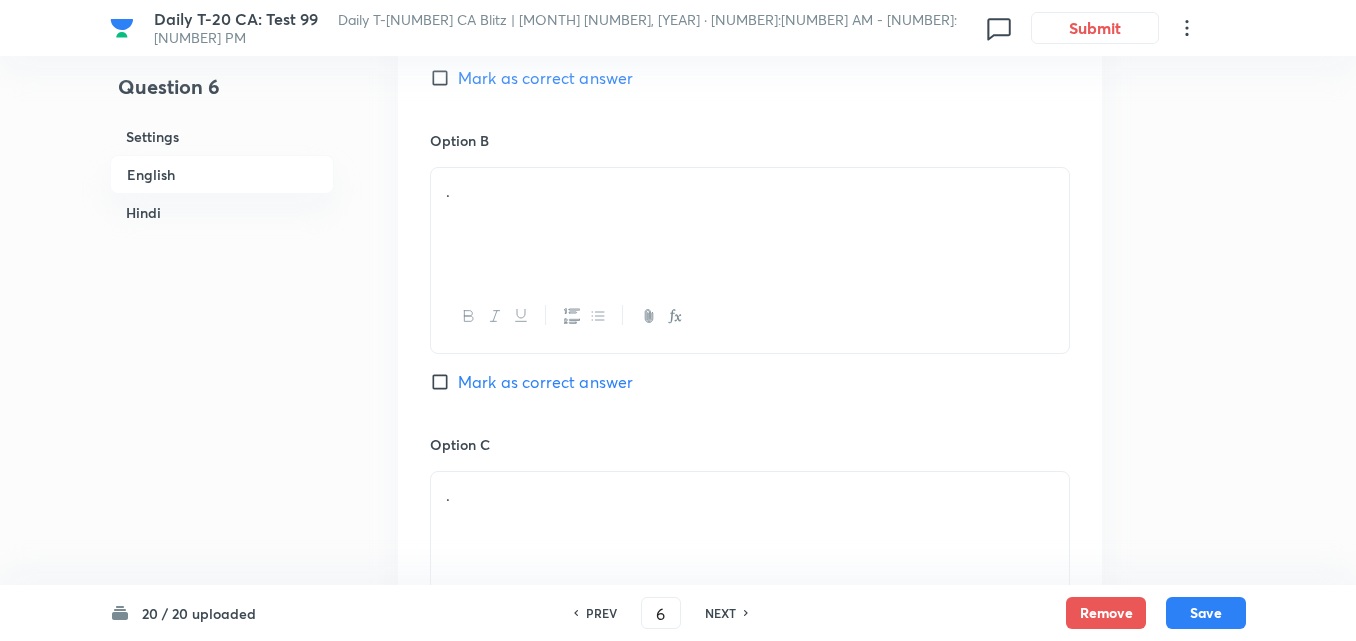 click on "." at bounding box center [750, 224] 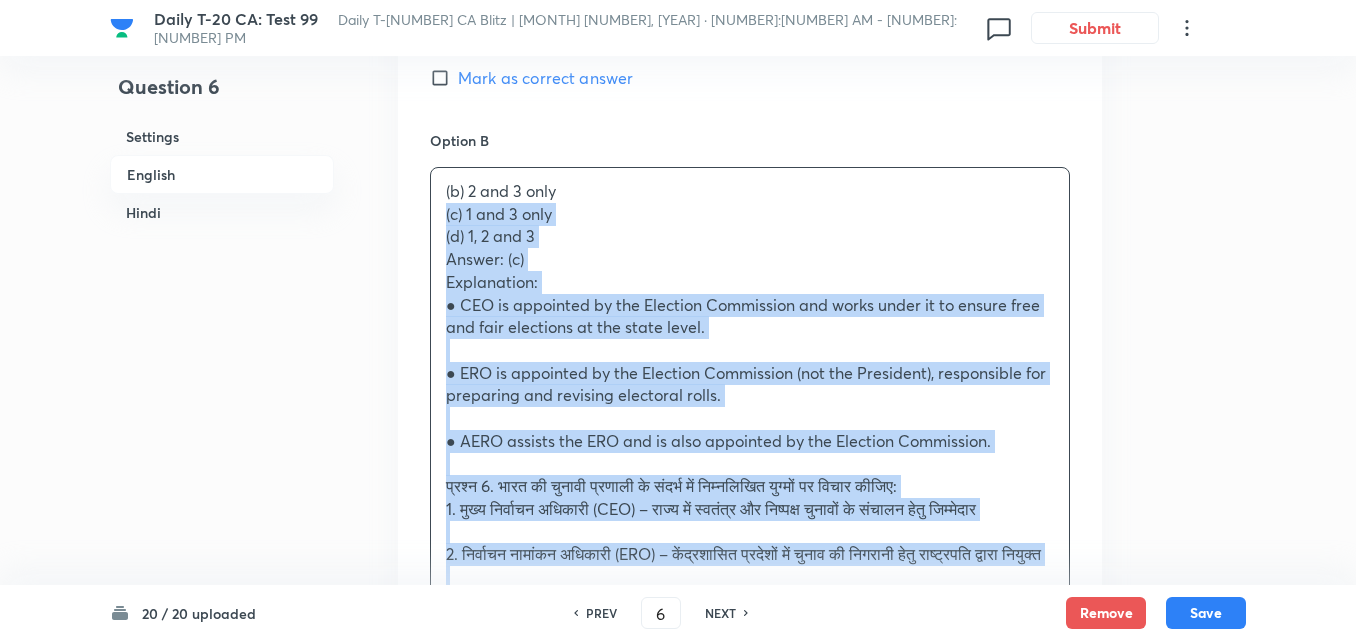 drag, startPoint x: 414, startPoint y: 240, endPoint x: 403, endPoint y: 240, distance: 11 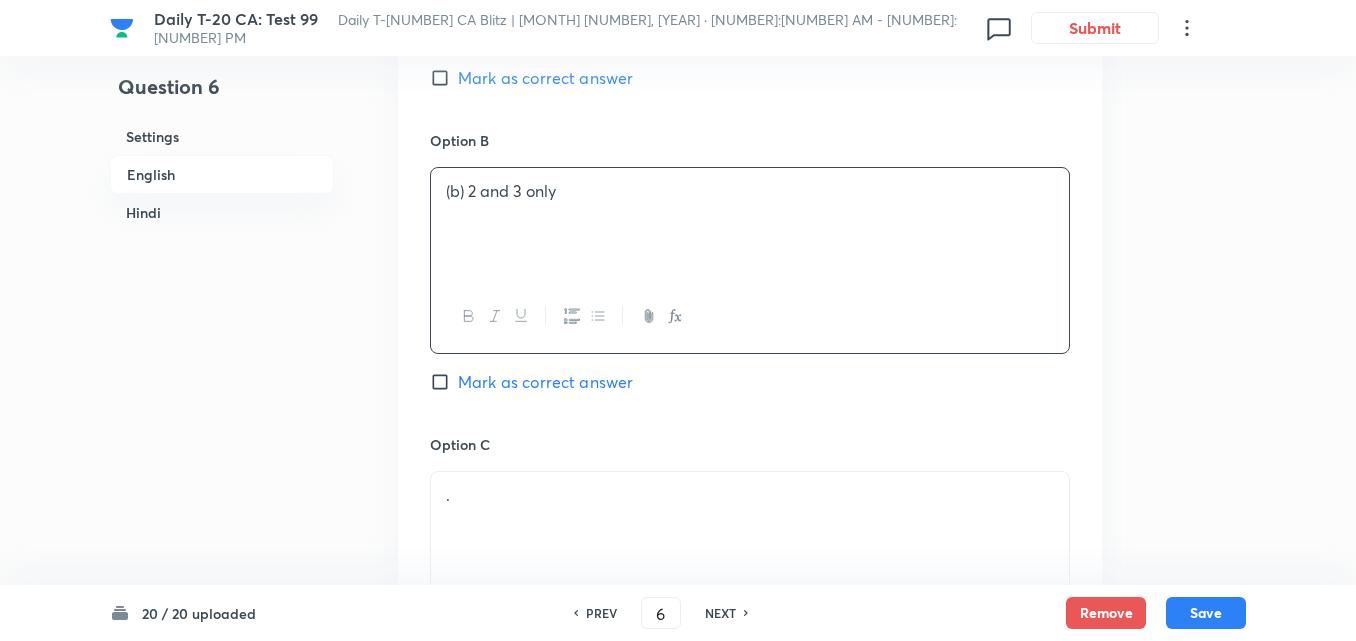 type 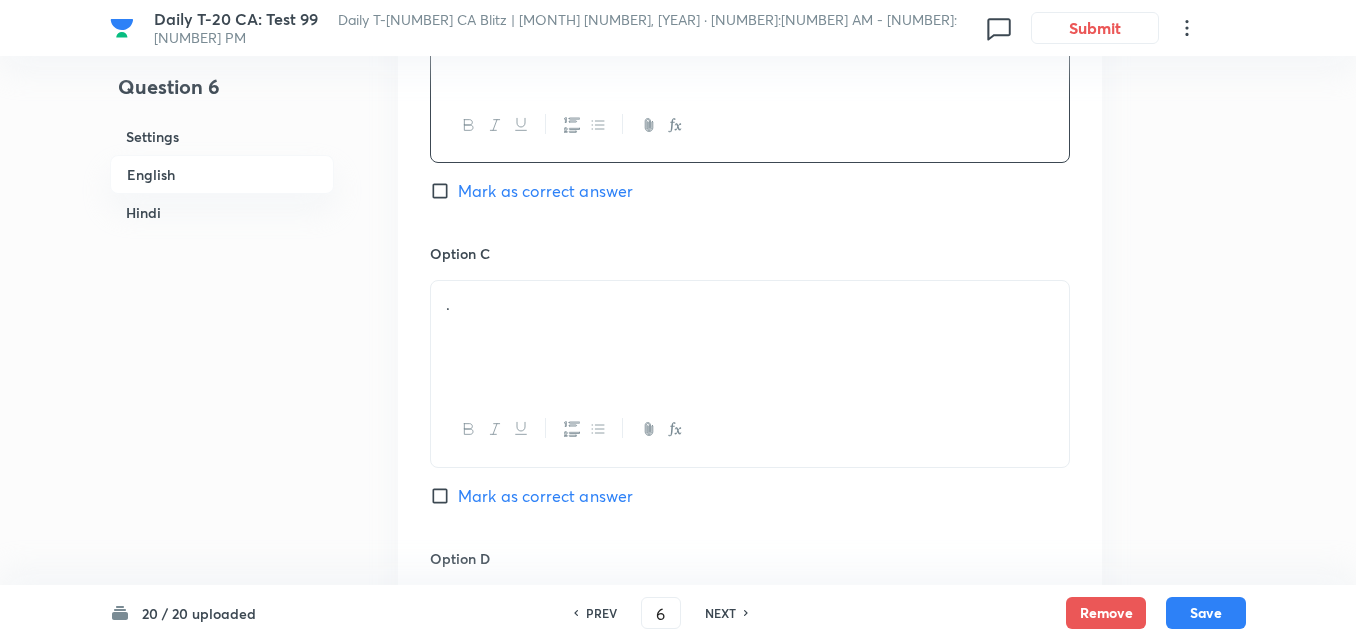 scroll, scrollTop: 1616, scrollLeft: 0, axis: vertical 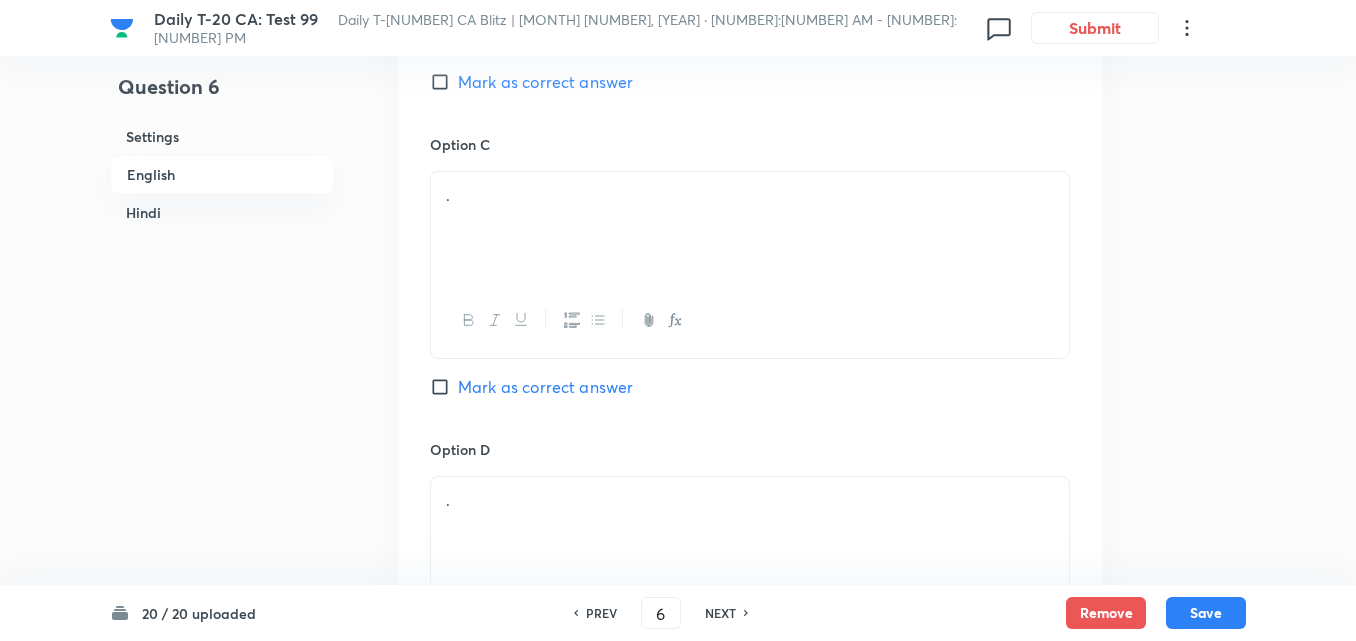 click on "." at bounding box center (750, 228) 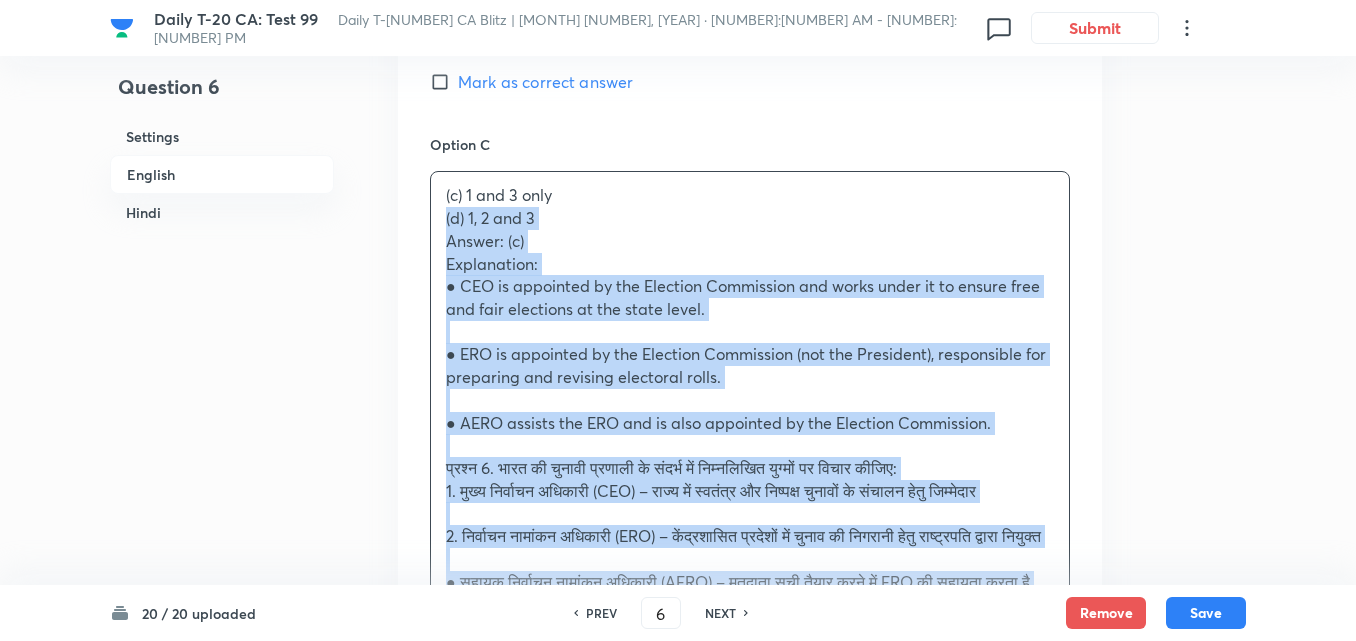 click on "Option A 1 and 2 only Mark as correct answer Option B 2 and 3 only Mark as correct answer Option C (c) 1 and 3 only (d) 1, 2 and 3 Answer: (c) Explanation: ●	CEO is appointed by the Election Commission and works under it to ensure free and fair elections at the state level. ●	ERO is appointed by the Election Commission (not the President), responsible for preparing and revising electoral rolls. ●	AERO assists the ERO and is also appointed by the Election Commission. प्रश्न 6. भारत की चुनावी प्रणाली के संदर्भ में निम्नलिखित युग्मों पर विचार कीजिए: 1.	मुख्य निर्वाचन अधिकारी (CEO) – राज्य में स्वतंत्र और निष्पक्ष चुनावों के संचालन हेतु जिम्मेदार (a) केवल 1 और 2 (b) केवल 2 और 3 (c) केवल 1 और 3 ." at bounding box center (750, 434) 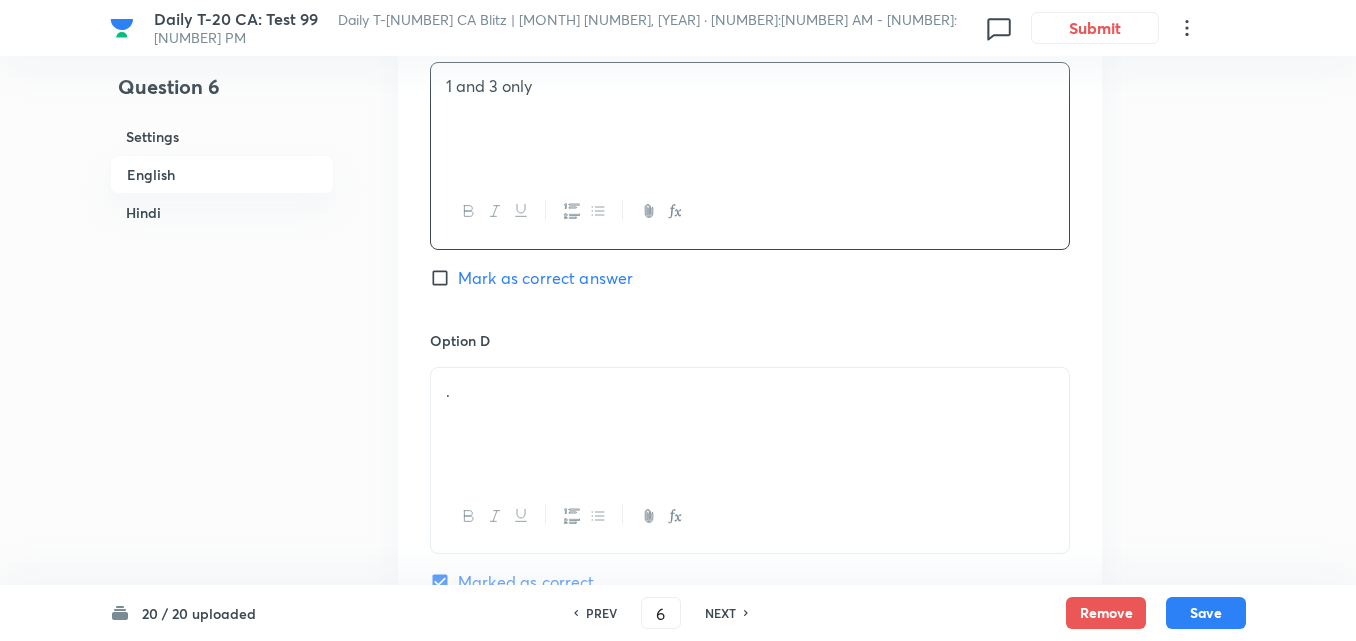 scroll, scrollTop: 1816, scrollLeft: 0, axis: vertical 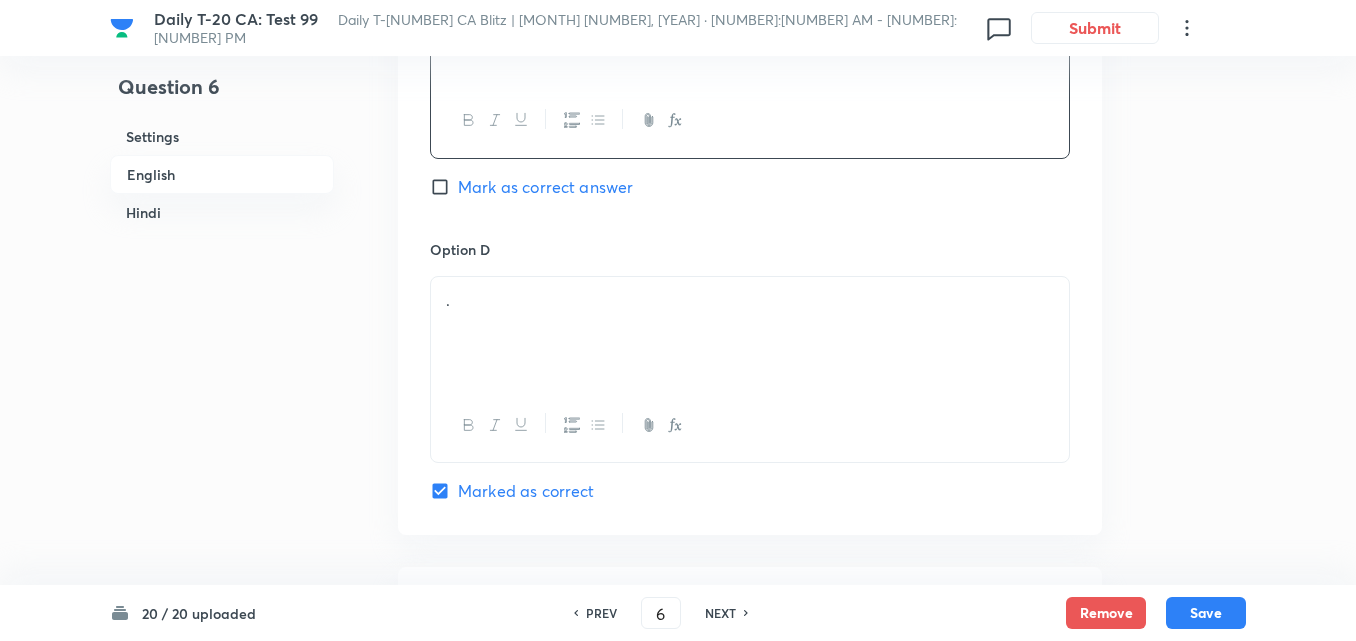 click on "." at bounding box center (750, 333) 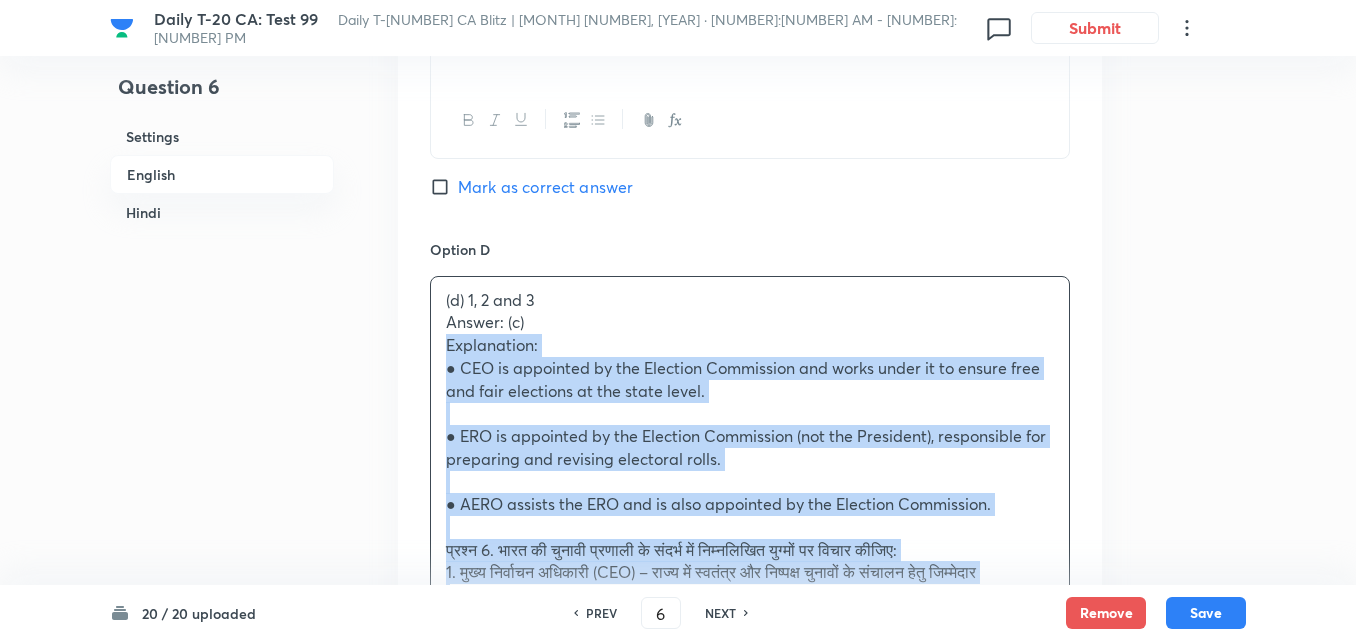 click on "(d) 1, 2 and 3 Answer: (c) Explanation: ●	CEO is appointed by the Election Commission and works under it to ensure free and fair elections at the state level. ●	ERO is appointed by the Election Commission (not the President), responsible for preparing and revising electoral rolls. ●	AERO assists the ERO and is also appointed by the Election Commission. प्रश्न 6. भारत की चुनावी प्रणाली के संदर्भ में निम्नलिखित युग्मों पर विचार कीजिए: 1.	मुख्य निर्वाचन अधिकारी (CEO) – राज्य में स्वतंत्र और निष्पक्ष चुनावों के संचालन हेतु जिम्मेदार उपरोक्त में से कौन-से युग्म सही सुसंगत हैं? (a) केवल 1 और 2 (b) केवल 2 और 3 (c) केवल 1 और 3" at bounding box center [750, 641] 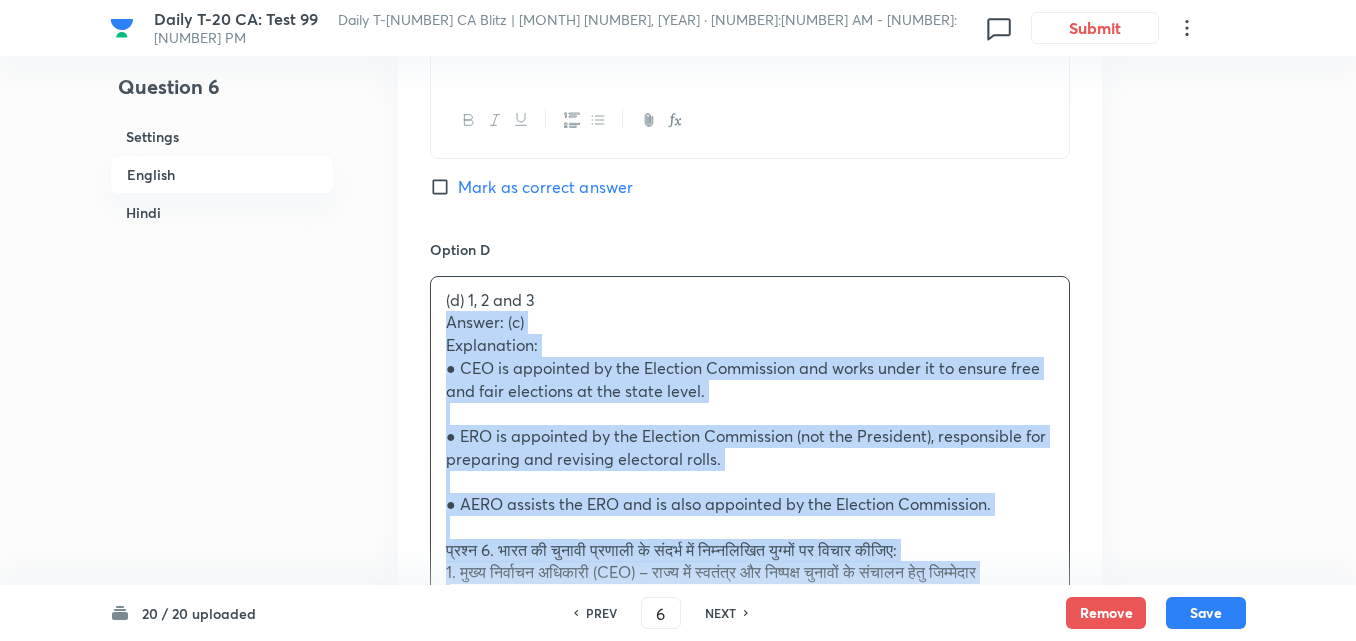 click on "(d) 1, 2 and 3 Answer: (c) Explanation: ●	CEO is appointed by the Election Commission and works under it to ensure free and fair elections at the state level. ●	ERO is appointed by the Election Commission (not the President), responsible for preparing and revising electoral rolls. ●	AERO assists the ERO and is also appointed by the Election Commission. प्रश्न 6. भारत की चुनावी प्रणाली के संदर्भ में निम्नलिखित युग्मों पर विचार कीजिए: 1.	मुख्य निर्वाचन अधिकारी (CEO) – राज्य में स्वतंत्र और निष्पक्ष चुनावों के संचालन हेतु जिम्मेदार उपरोक्त में से कौन-से युग्म सही सुसंगत हैं? (a) केवल 1 और 2 (b) केवल 2 और 3 (c) केवल 1 और 3" at bounding box center [750, 641] 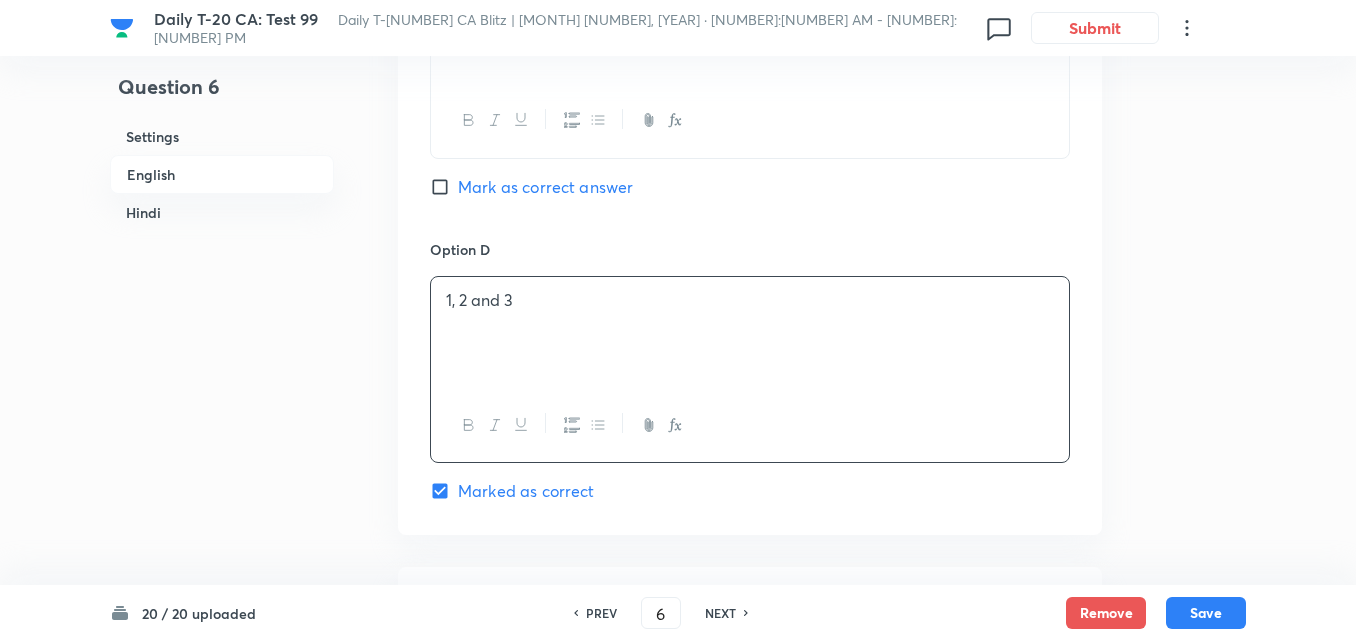 click on "Mark as correct answer" at bounding box center (545, 187) 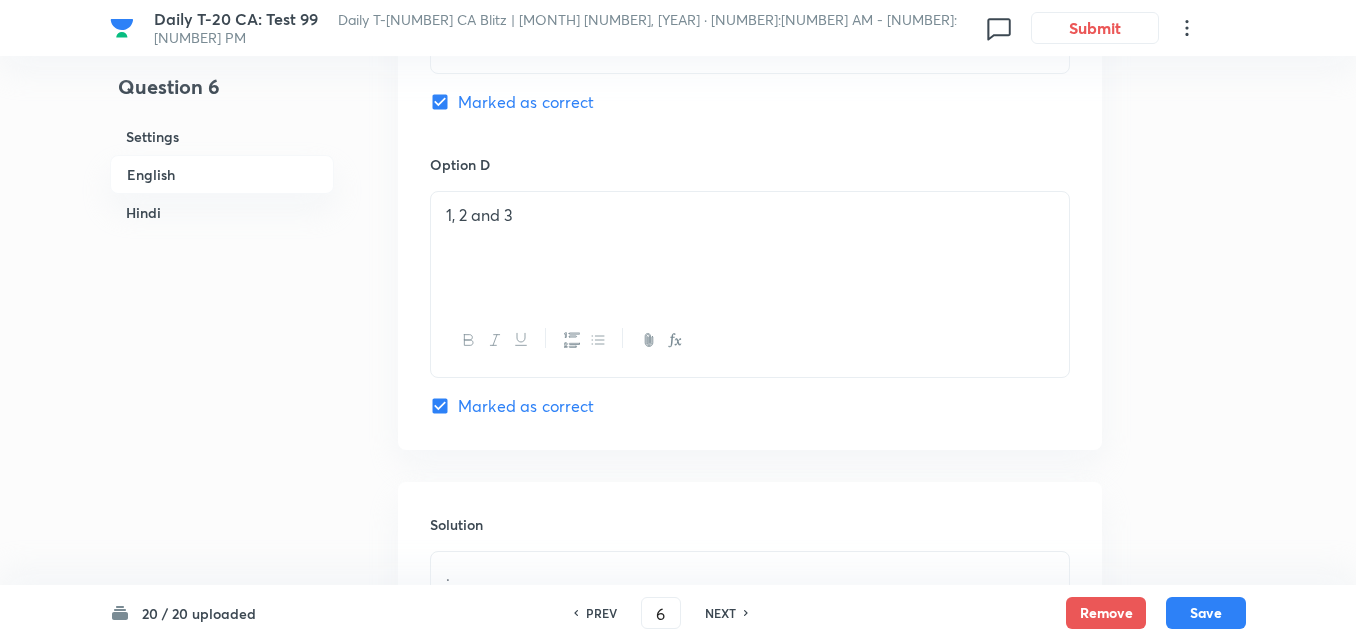checkbox on "false" 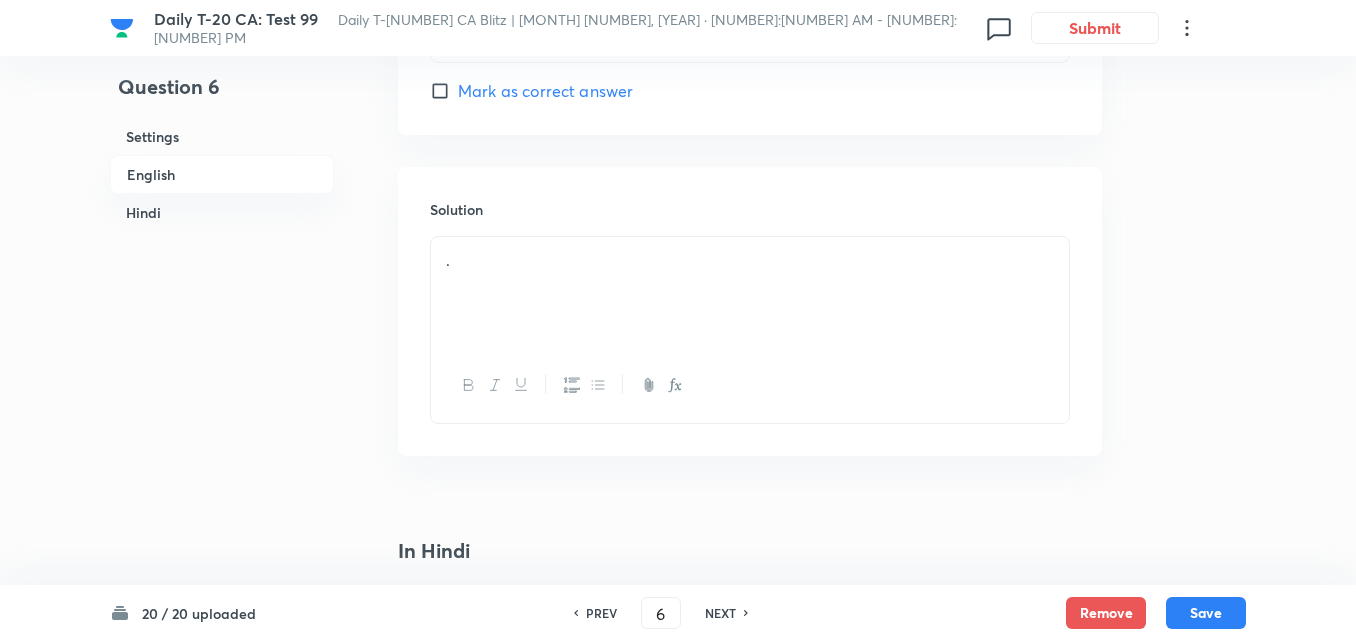 click on "." at bounding box center (750, 293) 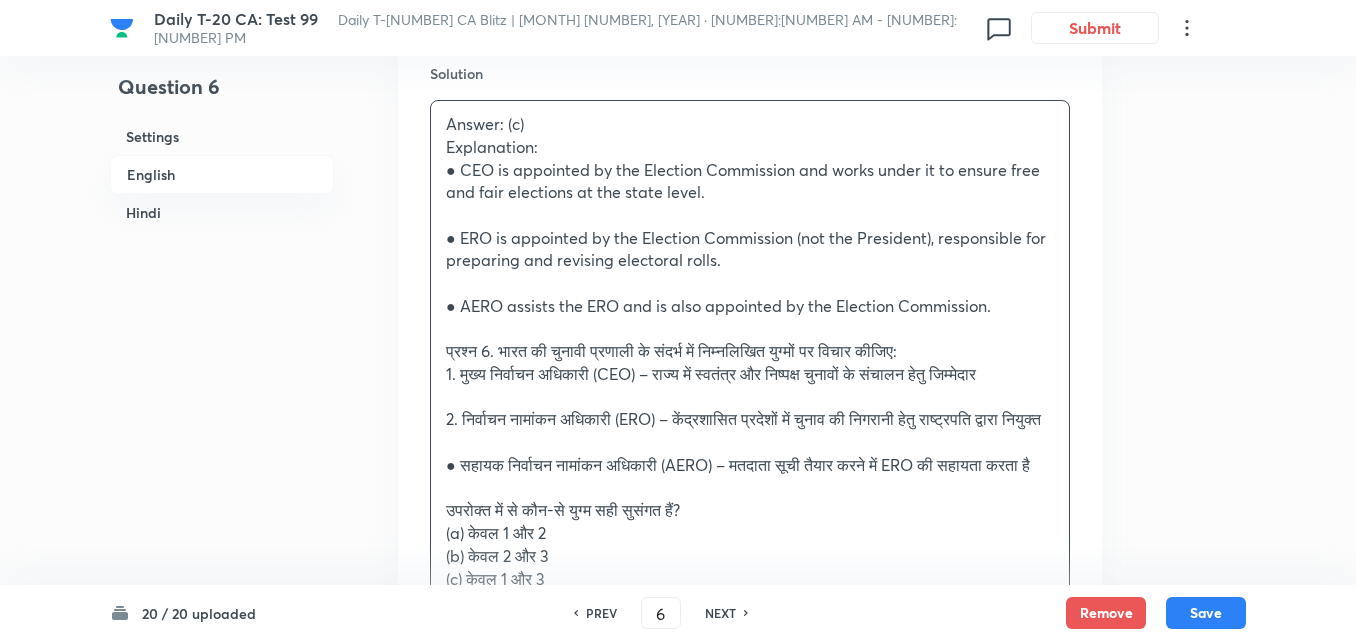 scroll, scrollTop: 2416, scrollLeft: 0, axis: vertical 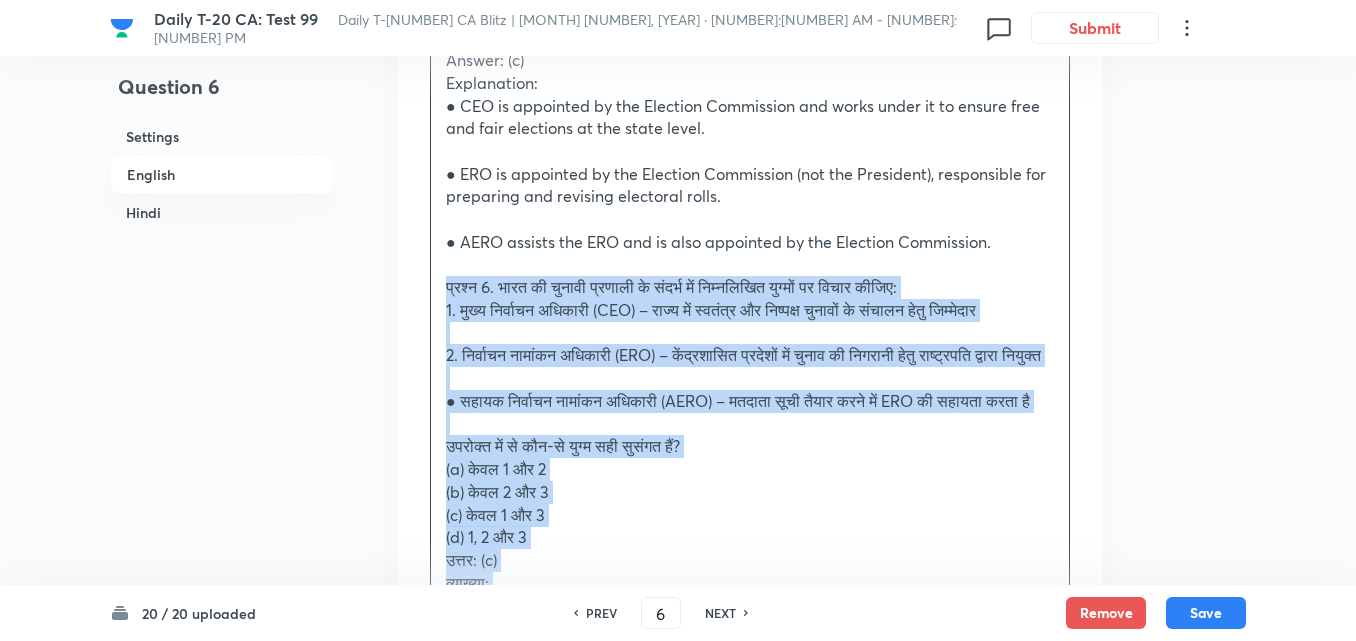 drag, startPoint x: 432, startPoint y: 336, endPoint x: 401, endPoint y: 320, distance: 34.88553 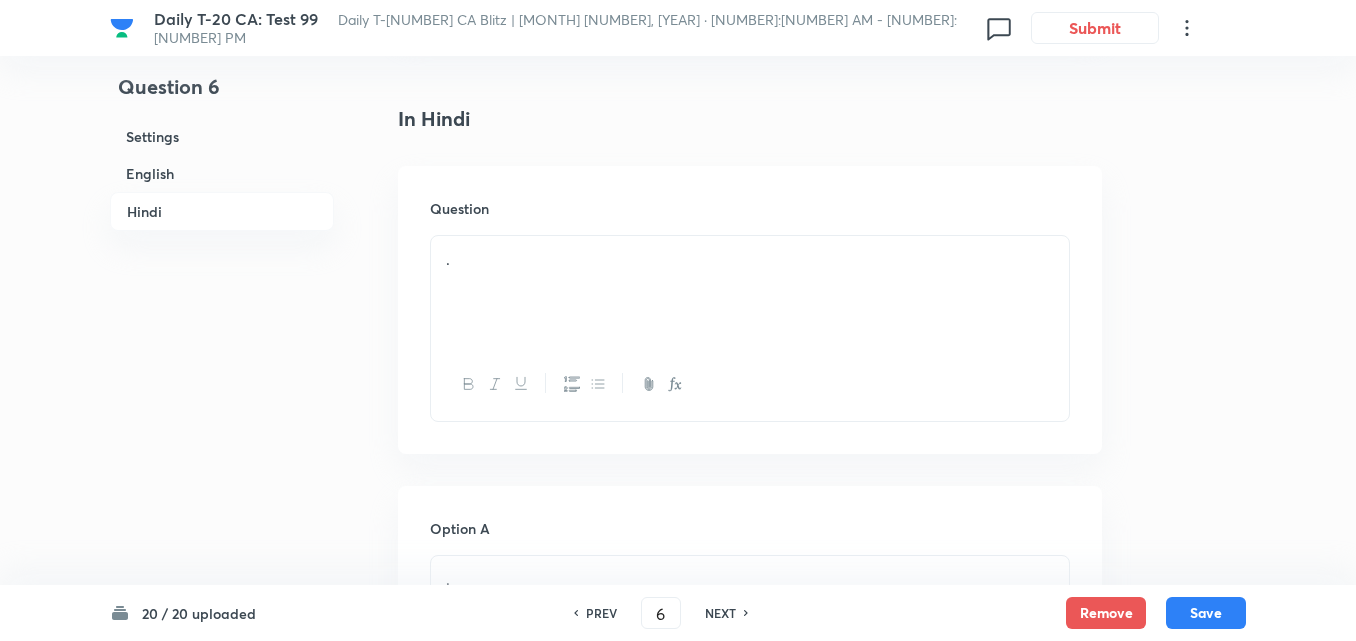scroll, scrollTop: 2816, scrollLeft: 0, axis: vertical 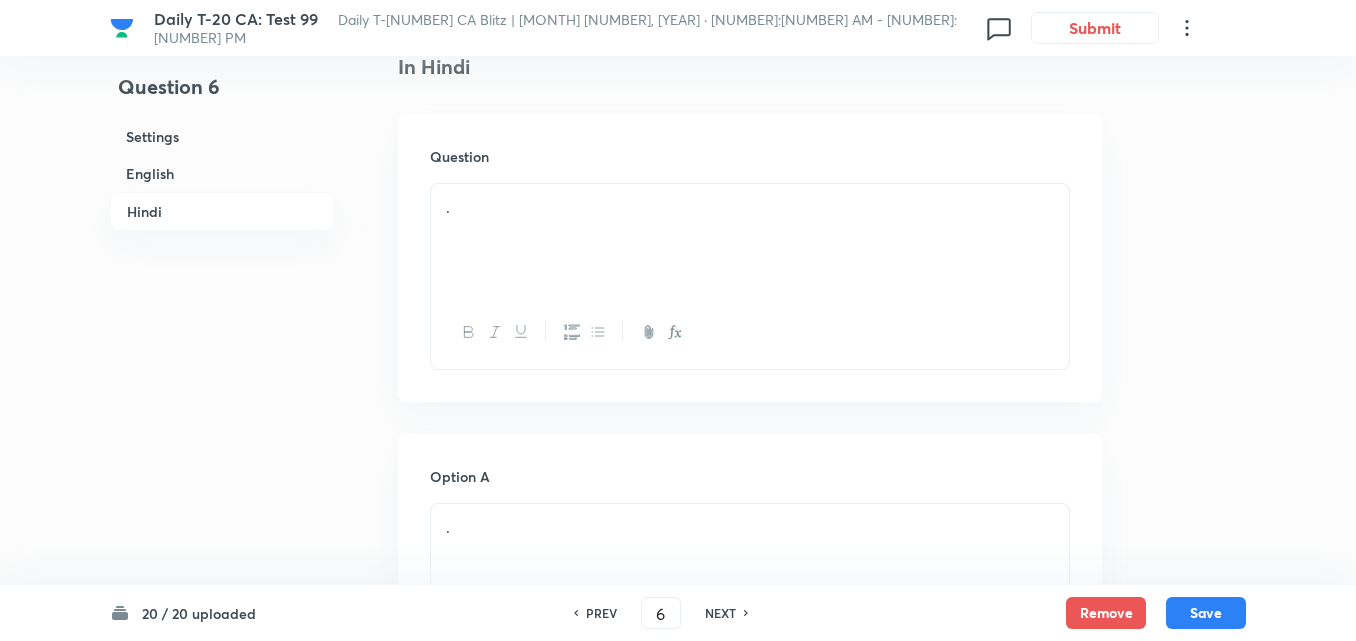 click on "." at bounding box center [750, 240] 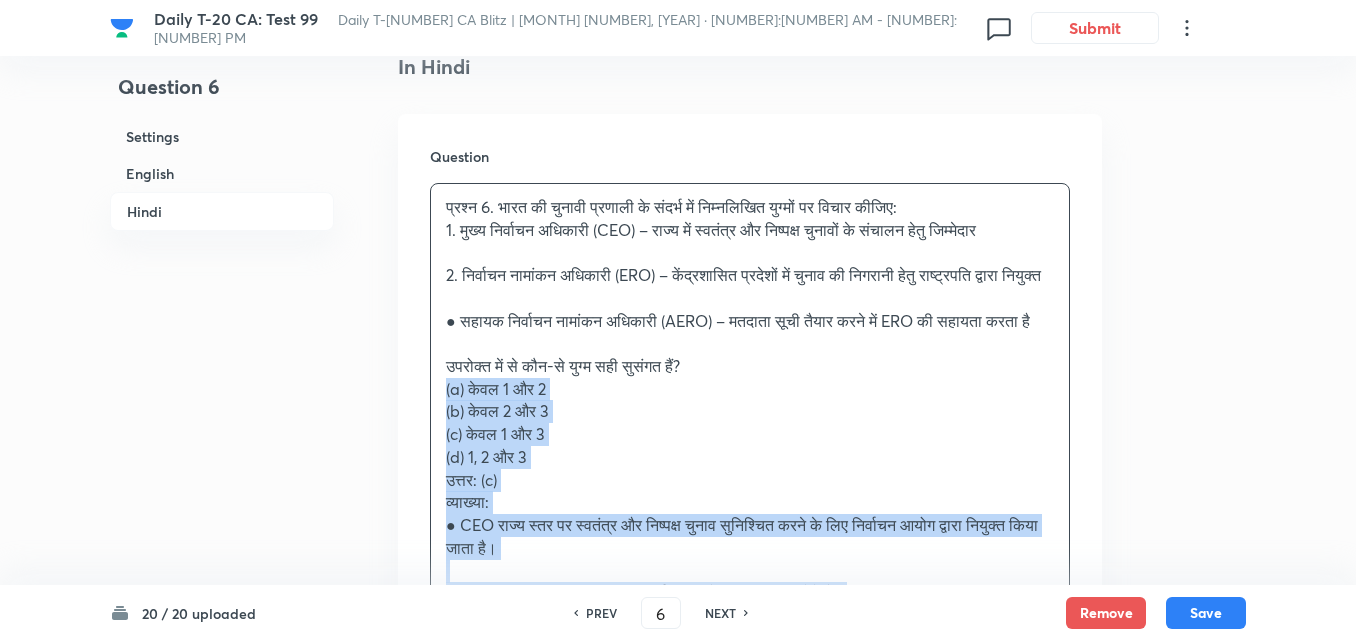 drag, startPoint x: 465, startPoint y: 462, endPoint x: 430, endPoint y: 464, distance: 35.057095 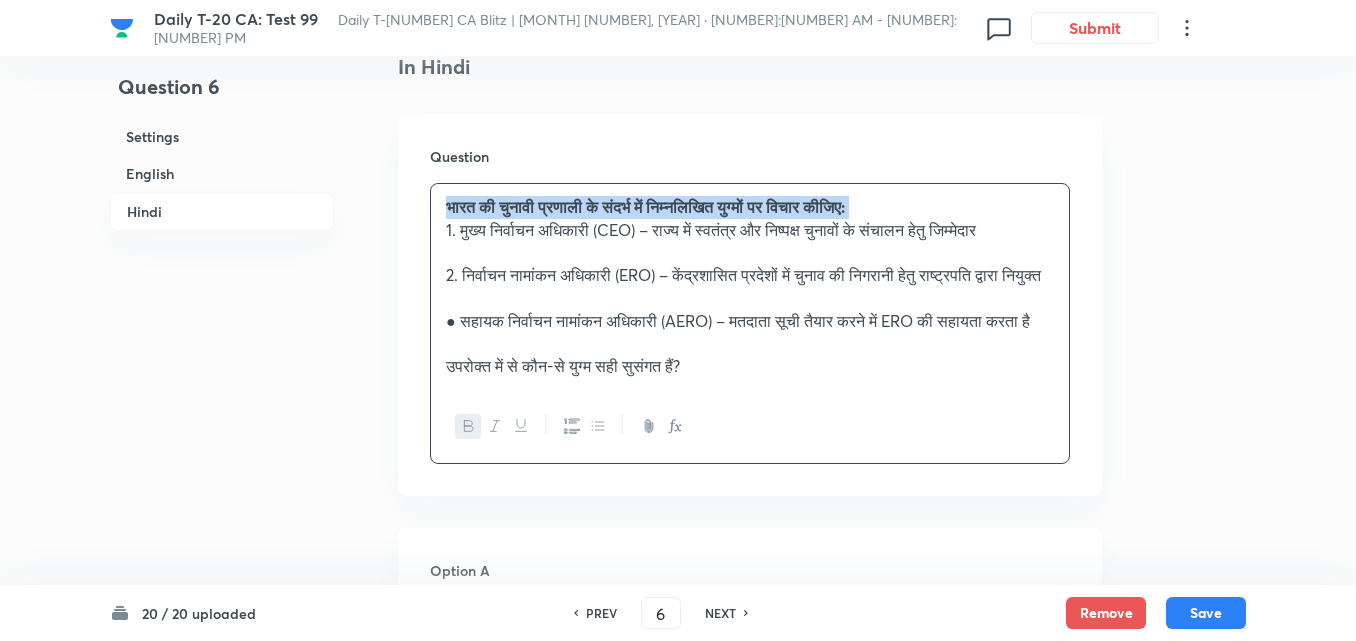 scroll, scrollTop: 3216, scrollLeft: 0, axis: vertical 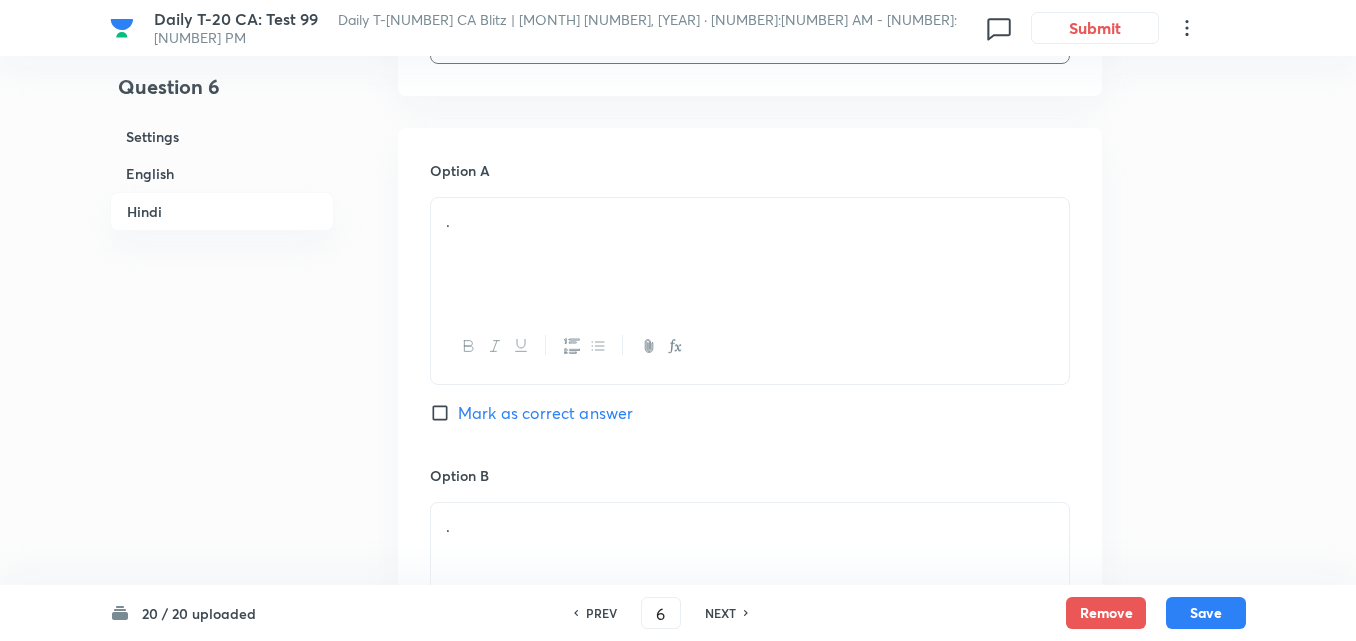 click on "." at bounding box center (750, 254) 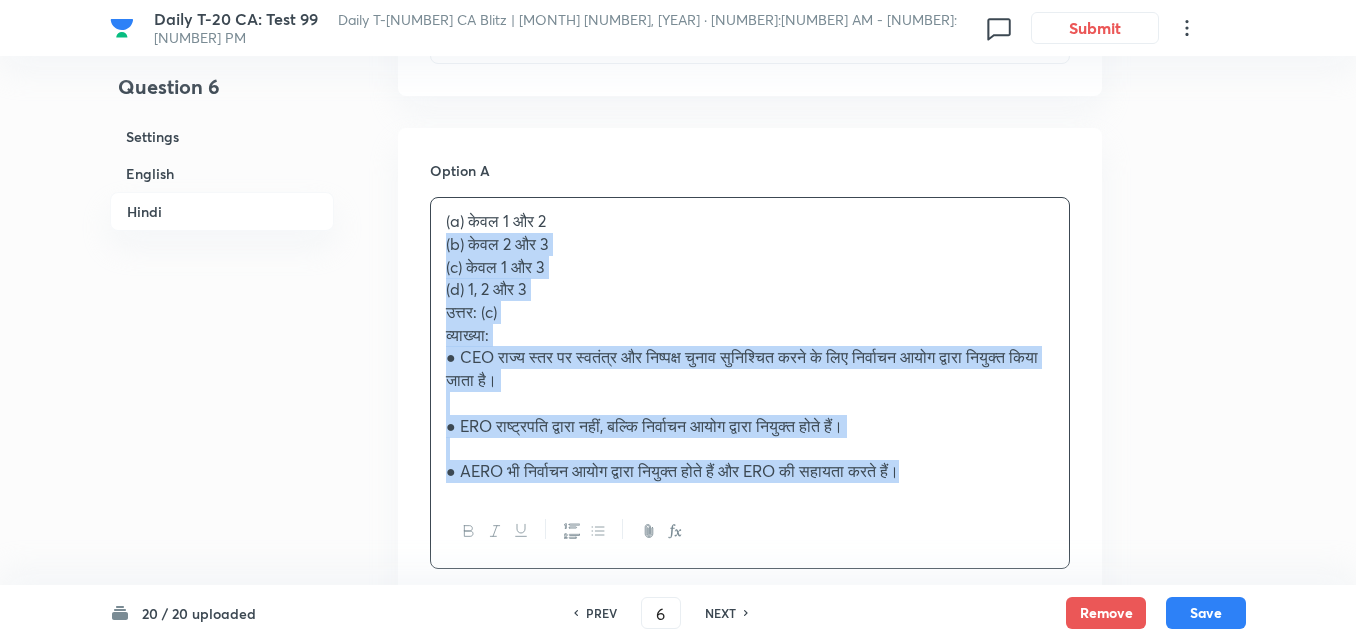 drag, startPoint x: 474, startPoint y: 327, endPoint x: 444, endPoint y: 318, distance: 31.320919 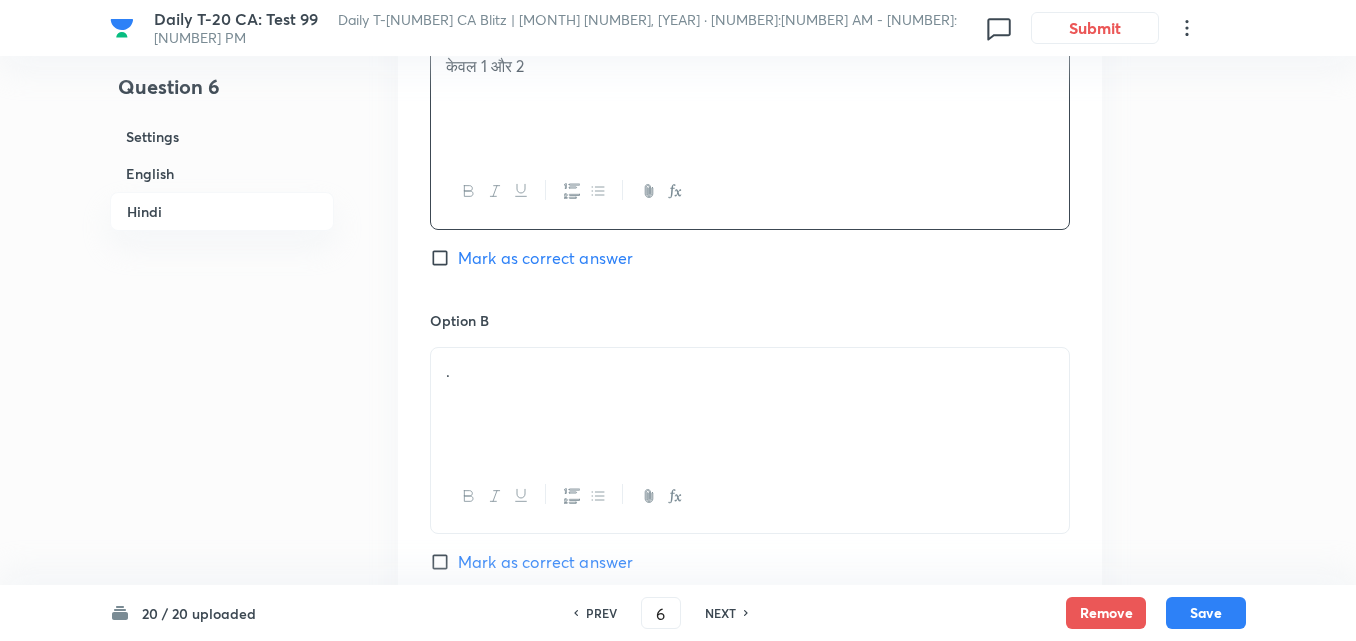scroll, scrollTop: 3516, scrollLeft: 0, axis: vertical 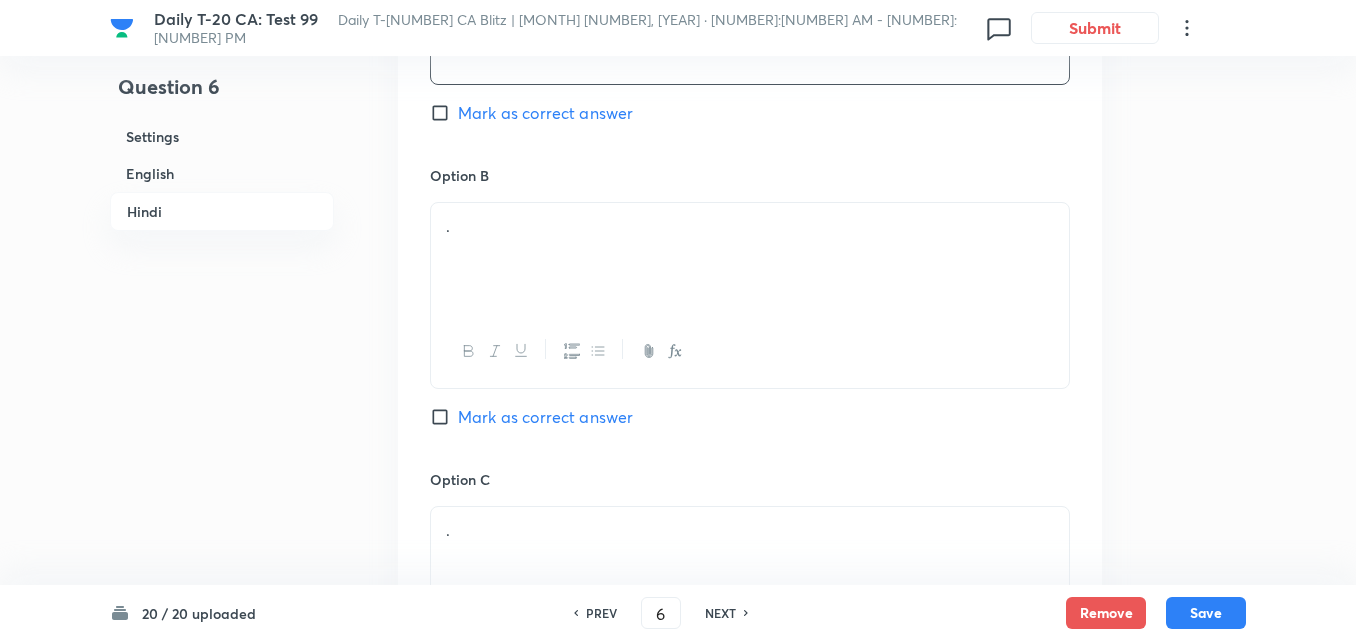 click on "." at bounding box center (750, 259) 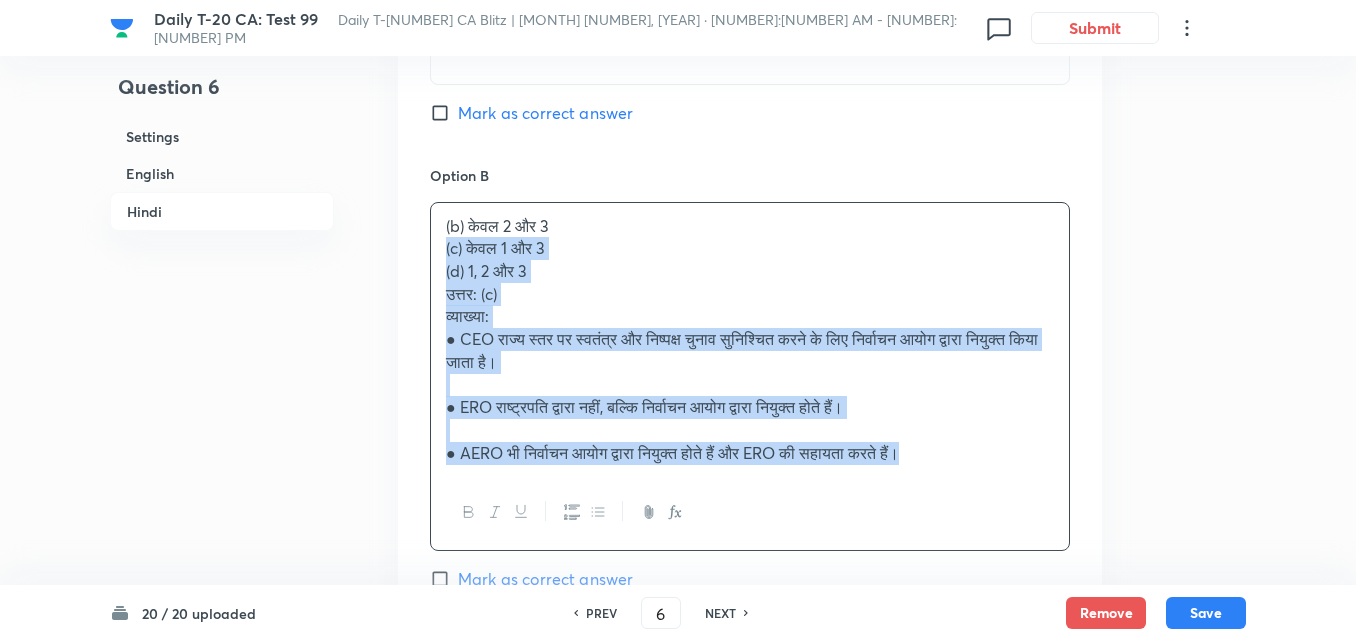 click on "Option A केवल 1 और 2 Mark as correct answer Option B (b) केवल 2 और 3 (c) केवल 1 और 3 (d) 1, 2 और 3 उत्तर: (c) व्याख्या: ●	CEO [STATE] स्तर पर स्वतंत्र और निष्पक्ष चुनाव सुनिश्चित करने के लिए निर्वाचन आयोग द्वारा नियुक्त किया जाता है। ●	ERO राष्ट्रपति द्वारा नहीं, बल्कि निर्वाचन आयोग द्वारा नियुक्त होते हैं। ●	AERO भी निर्वाचन आयोग द्वारा नियुक्त होते हैं और ERO की सहायता करते हैं। Mark as correct answer Option C . Marked as correct Option D . Mark as correct answer" at bounding box center (750, 529) 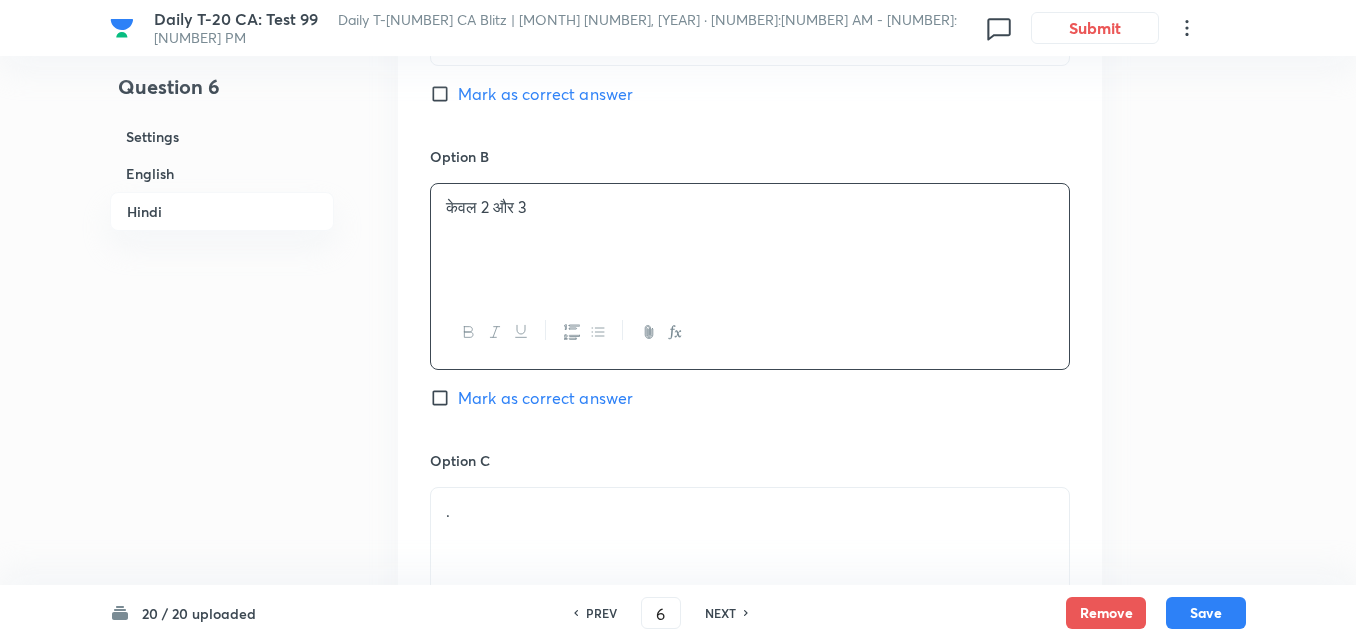 scroll, scrollTop: 3916, scrollLeft: 0, axis: vertical 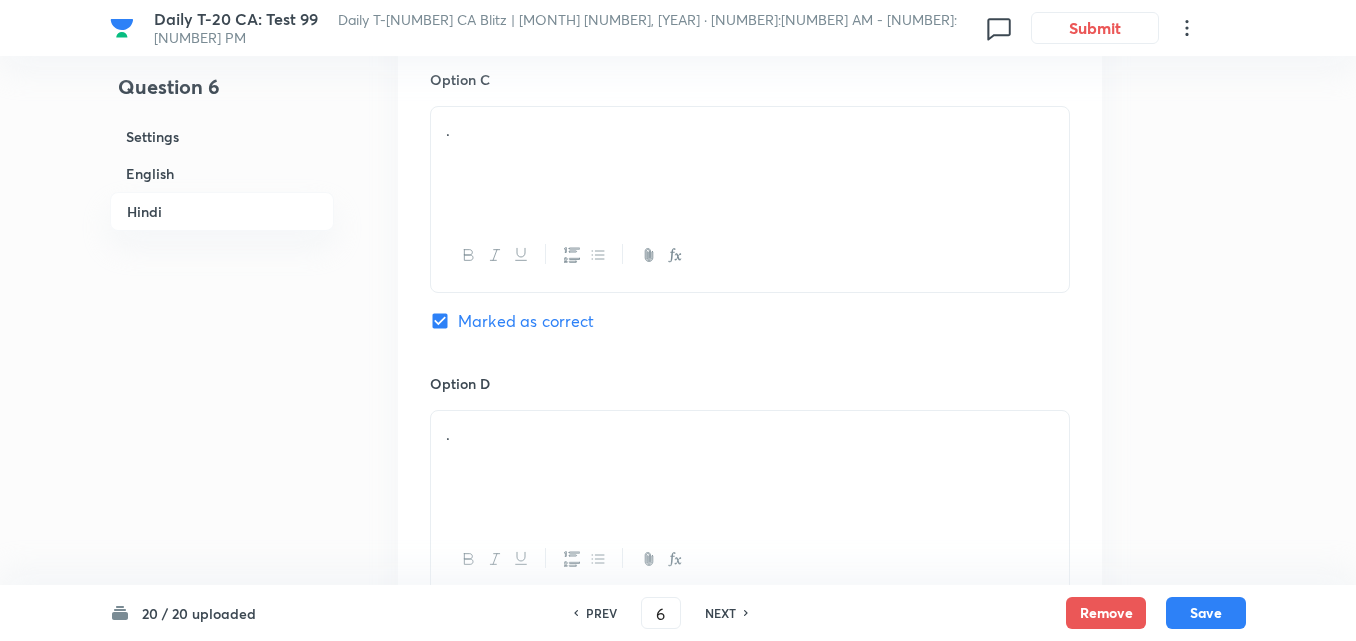click on "." at bounding box center (750, 163) 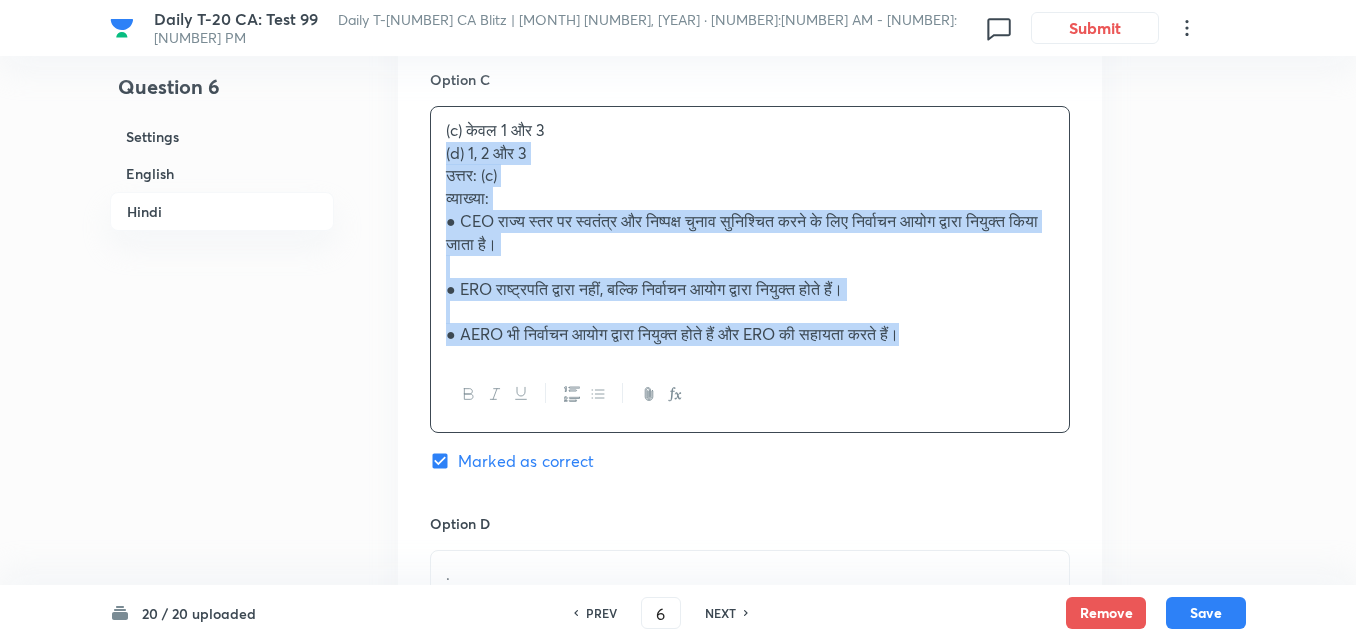 drag, startPoint x: 428, startPoint y: 219, endPoint x: 403, endPoint y: 212, distance: 25.96151 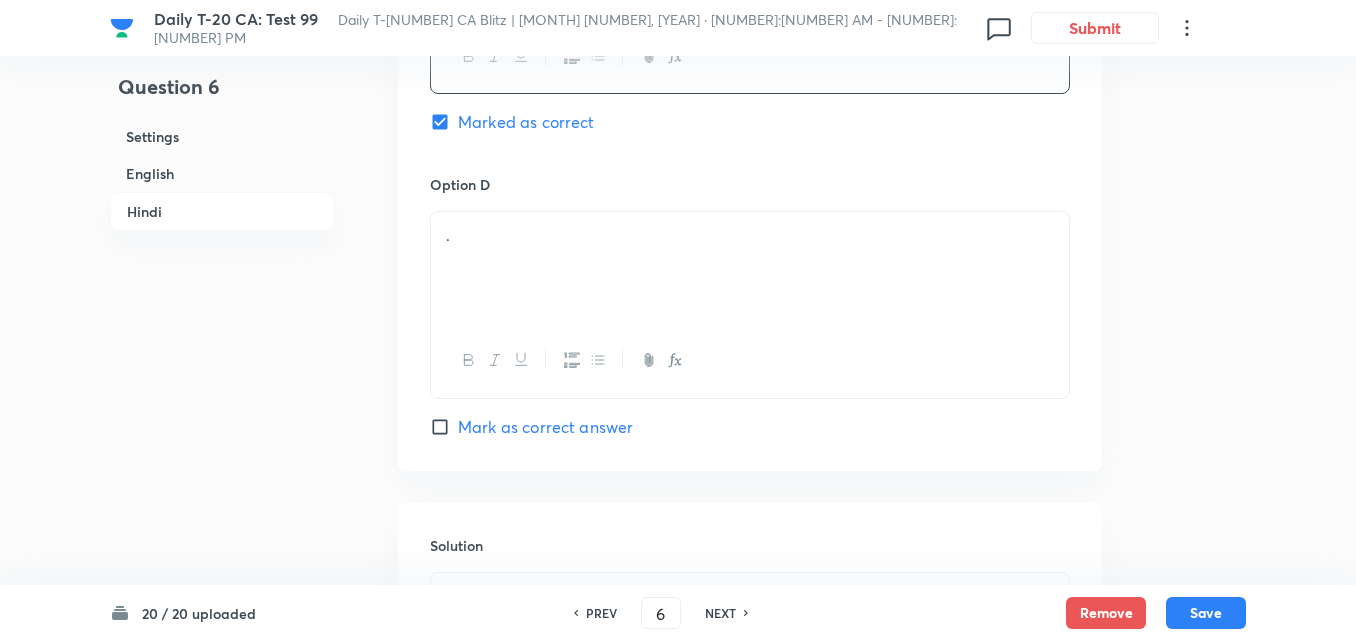 scroll, scrollTop: 4116, scrollLeft: 0, axis: vertical 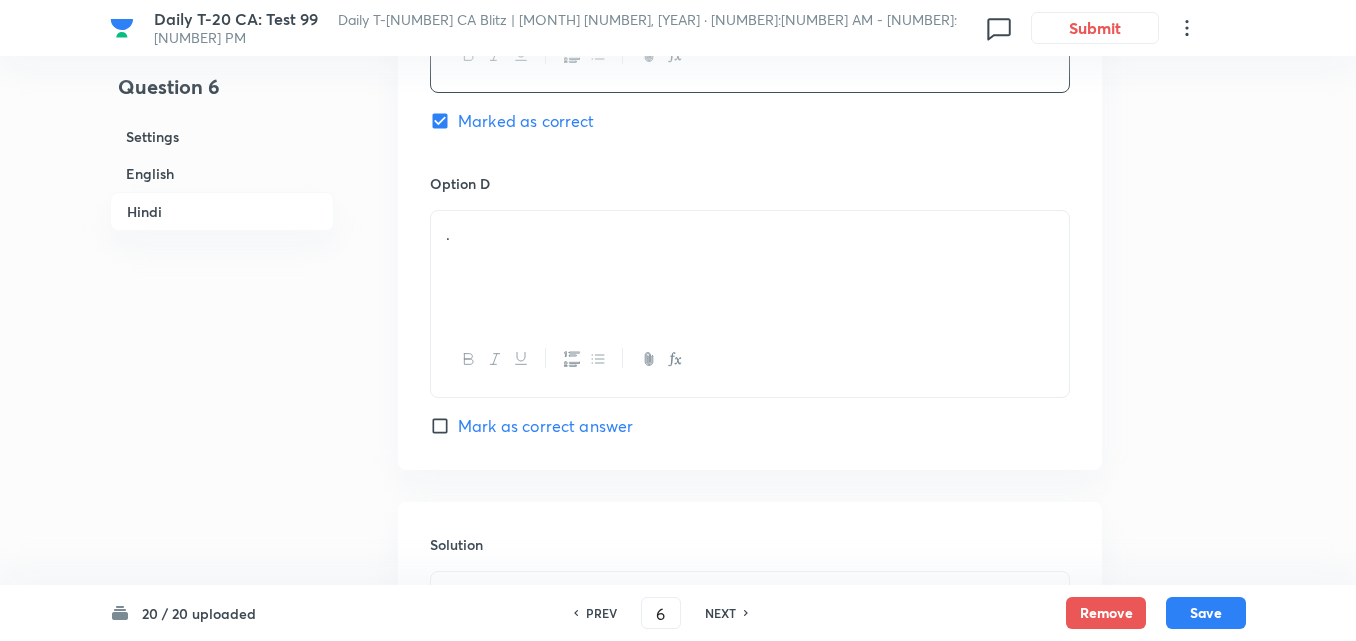 click on "." at bounding box center [750, 267] 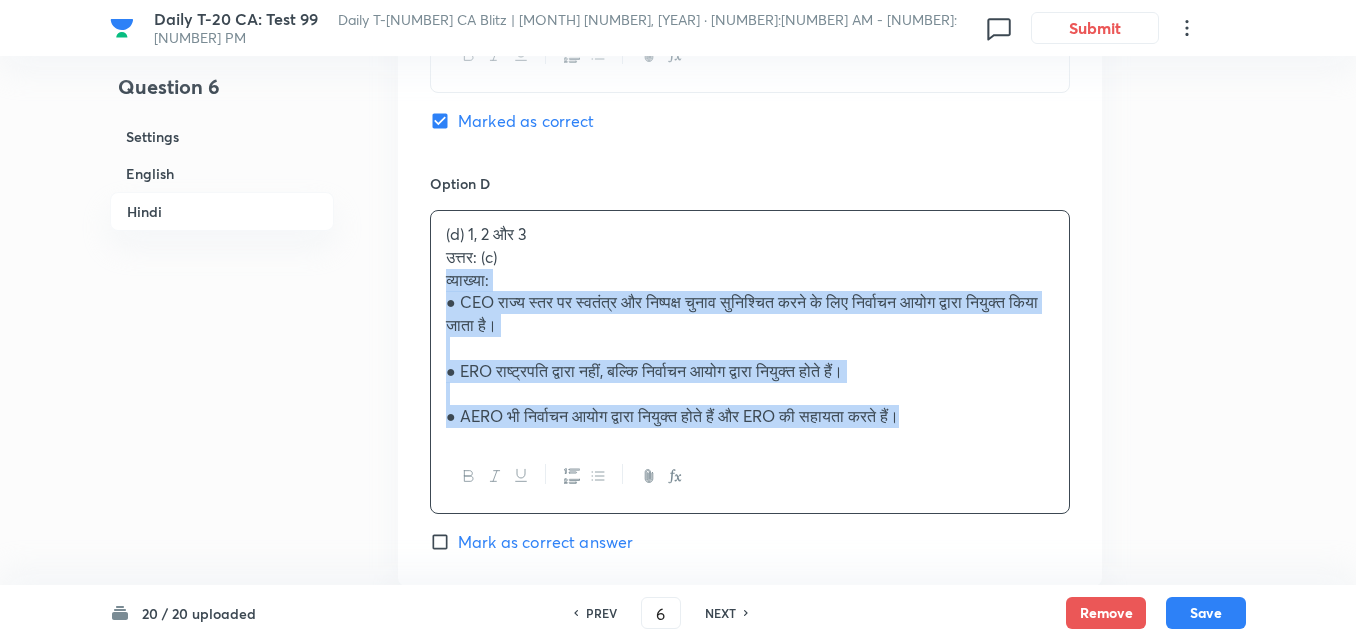 click on "Option A केवल 1 और 2 Mark as correct answer Option B केवल 2 और 3 Mark as correct answer Option C केवल 1 और 3 Marked as correct Option D (d) 1, 2 और 3 उत्तर: (c) व्याख्या: ● CEO राज्य स्तर पर स्वतंत्र और निष्पक्ष चुनाव सुनिश्चित करने के लिए निर्वाचन आयोग द्वारा नियुक्त किया जाता है। ● ERO राष्ट्रपति द्वारा नहीं, बल्कि निर्वाचन आयोग द्वारा नियुक्त होते हैं। ● AERO भी निर्वाचन आयोग द्वारा नियुक्त होते हैं और ERO की सहायता करते हैं। Mark as correct answer" at bounding box center (750, -93) 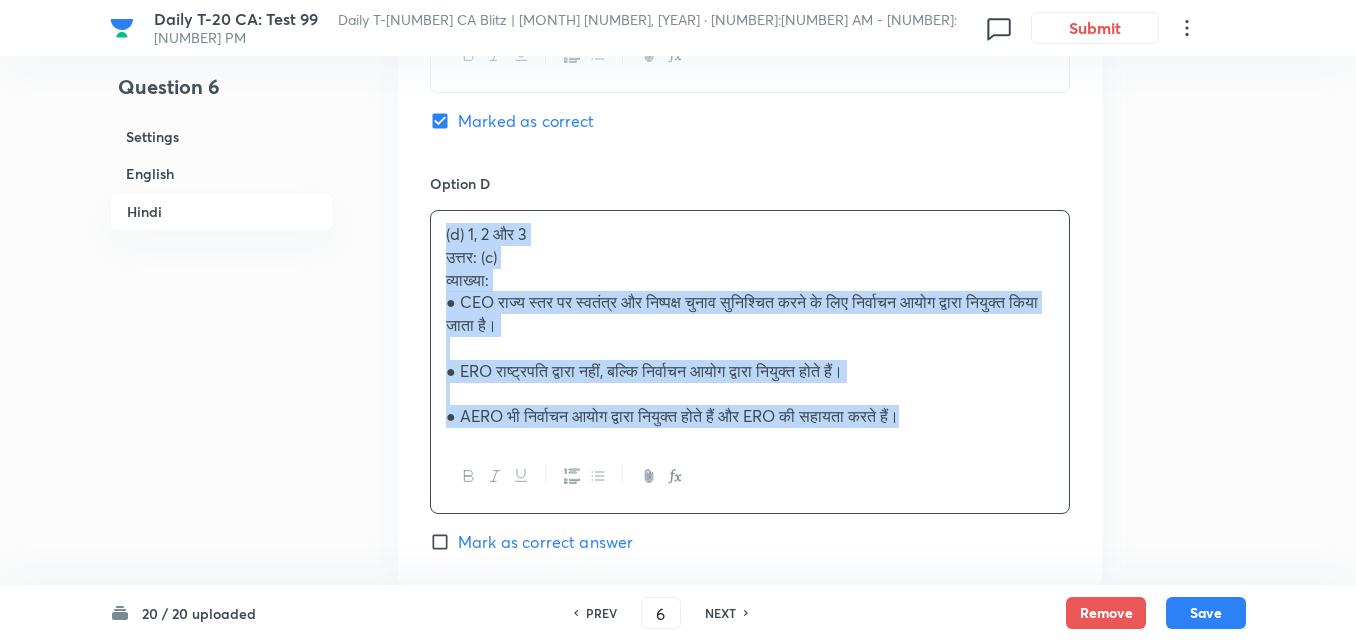 click on "Option A केवल 1 और 2 Mark as correct answer Option B केवल 2 और 3 Mark as correct answer Option C केवल 1 और 3 Marked as correct Option D (d) 1, 2 और 3 उत्तर: (c) व्याख्या: ● CEO राज्य स्तर पर स्वतंत्र और निष्पक्ष चुनाव सुनिश्चित करने के लिए निर्वाचन आयोग द्वारा नियुक्त किया जाता है। ● ERO राष्ट्रपति द्वारा नहीं, बल्कि निर्वाचन आयोग द्वारा नियुक्त होते हैं। ● AERO भी निर्वाचन आयोग द्वारा नियुक्त होते हैं और ERO की सहायता करते हैं। Mark as correct answer" at bounding box center (750, -93) 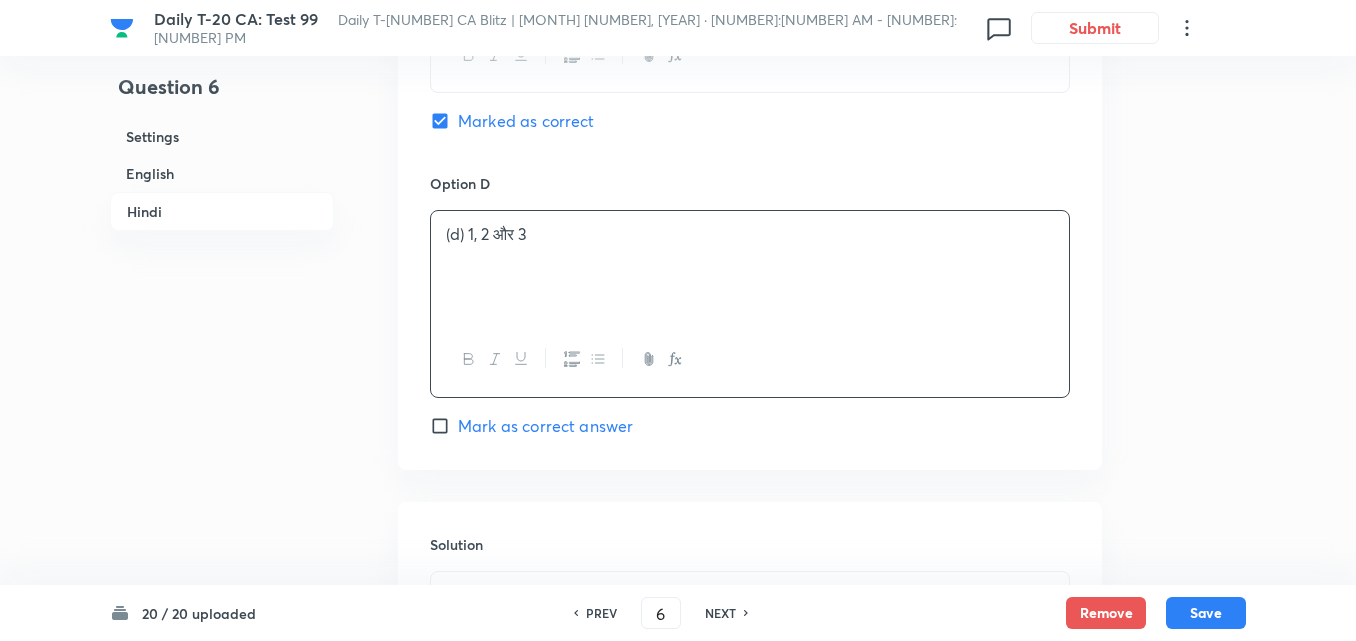 type 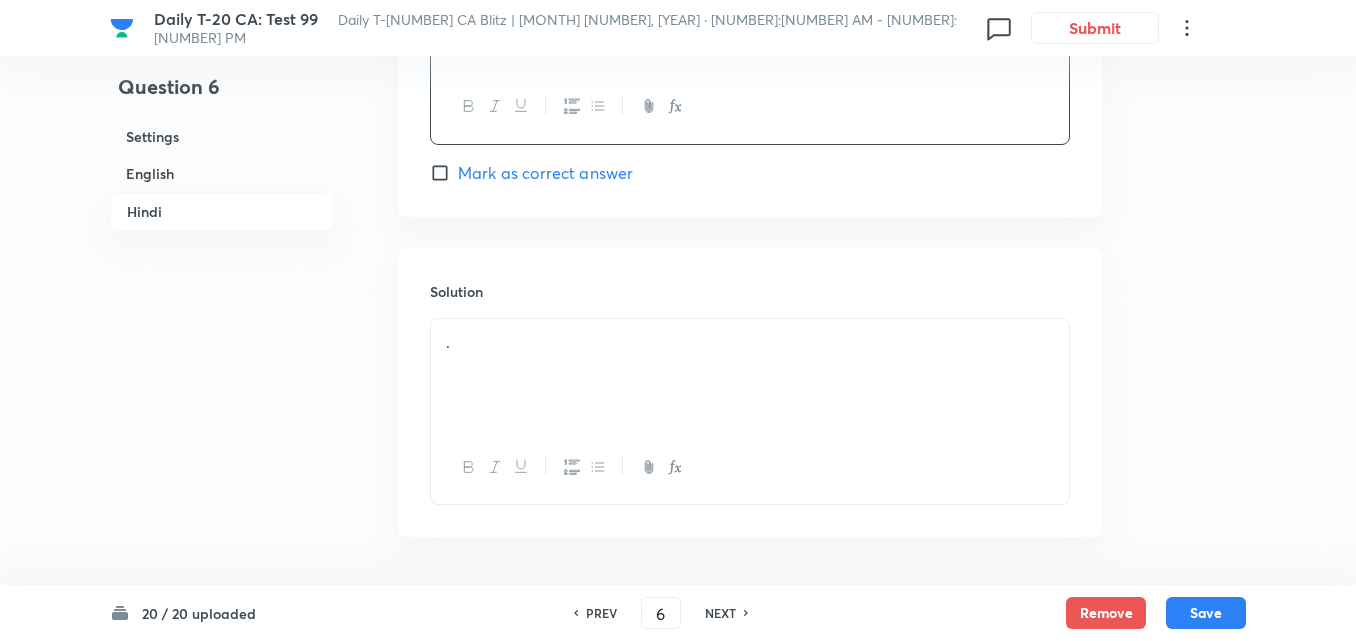 scroll, scrollTop: 4509, scrollLeft: 0, axis: vertical 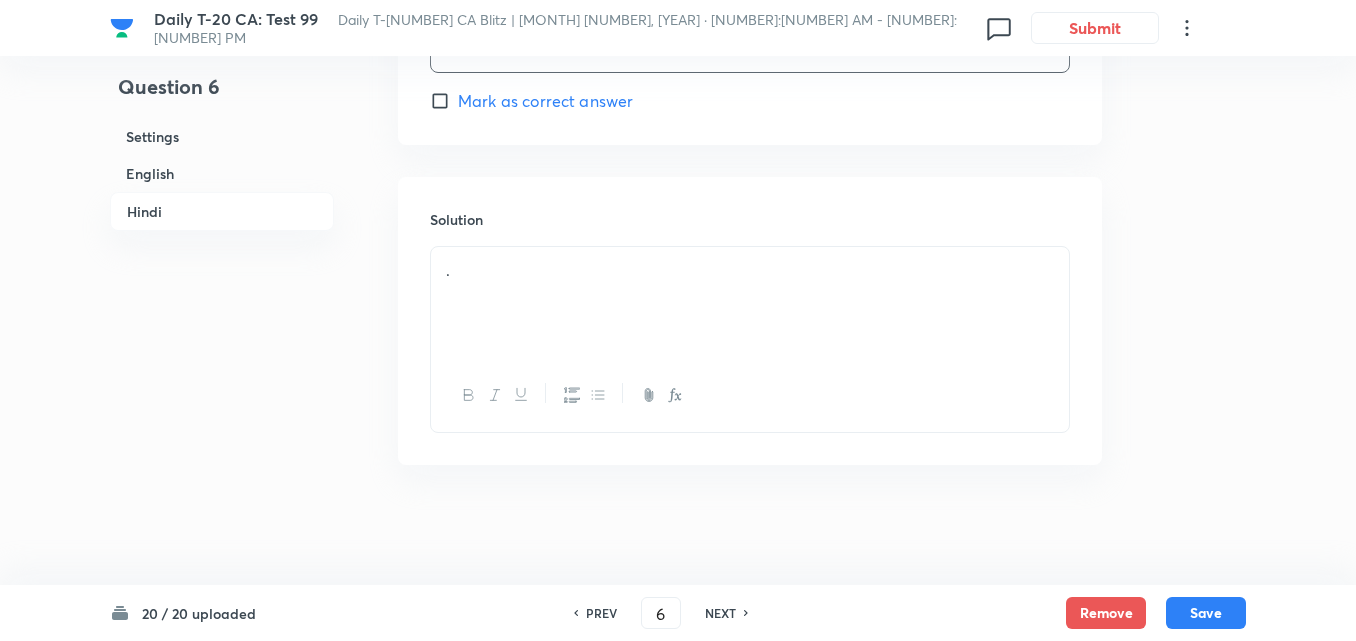 click on "." at bounding box center (750, 270) 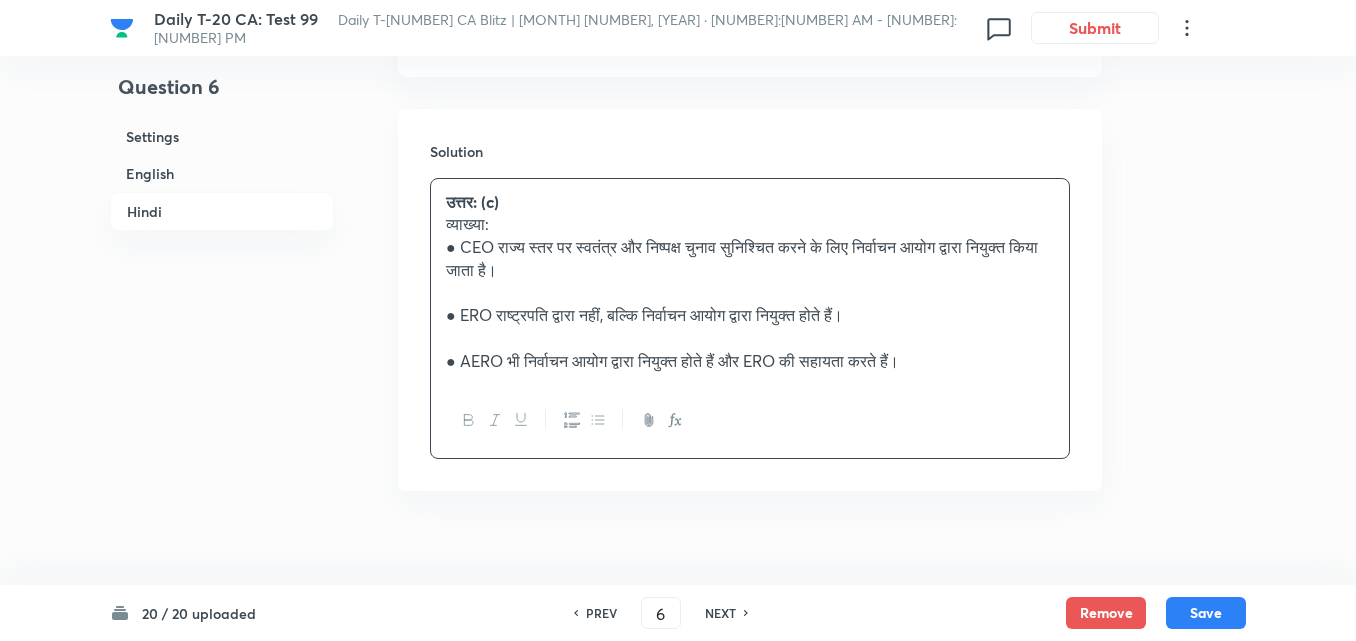 scroll, scrollTop: 3909, scrollLeft: 0, axis: vertical 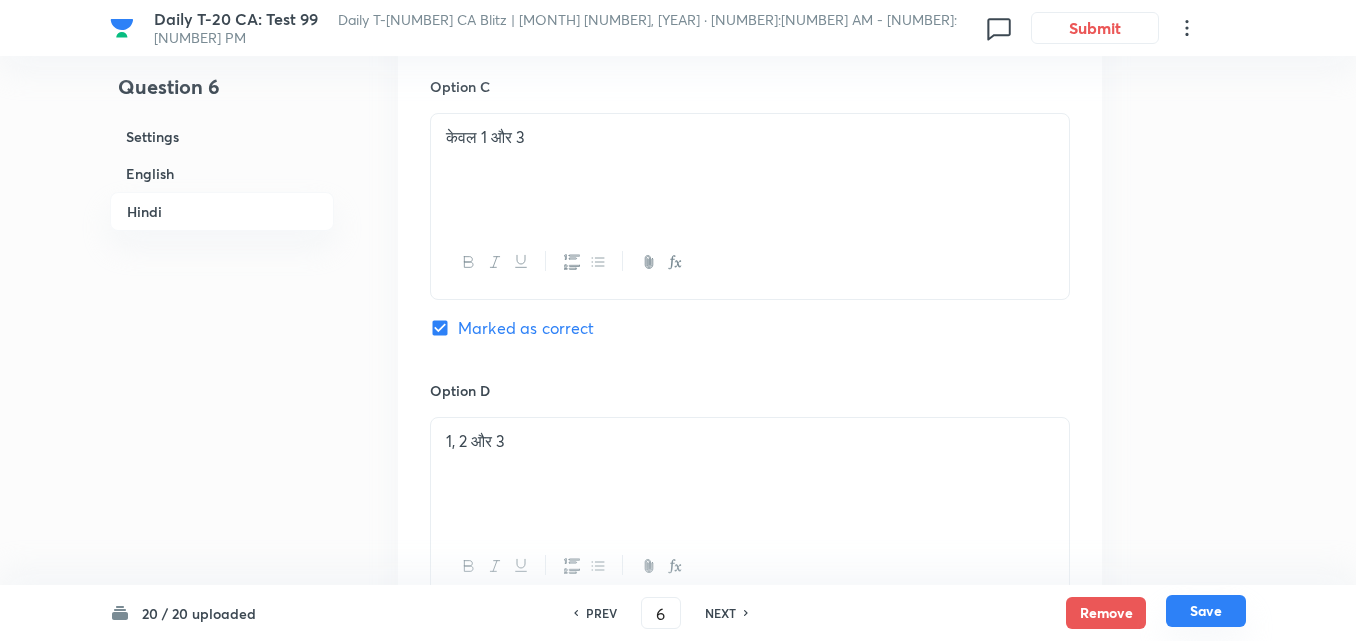 click on "Save" at bounding box center [1206, 611] 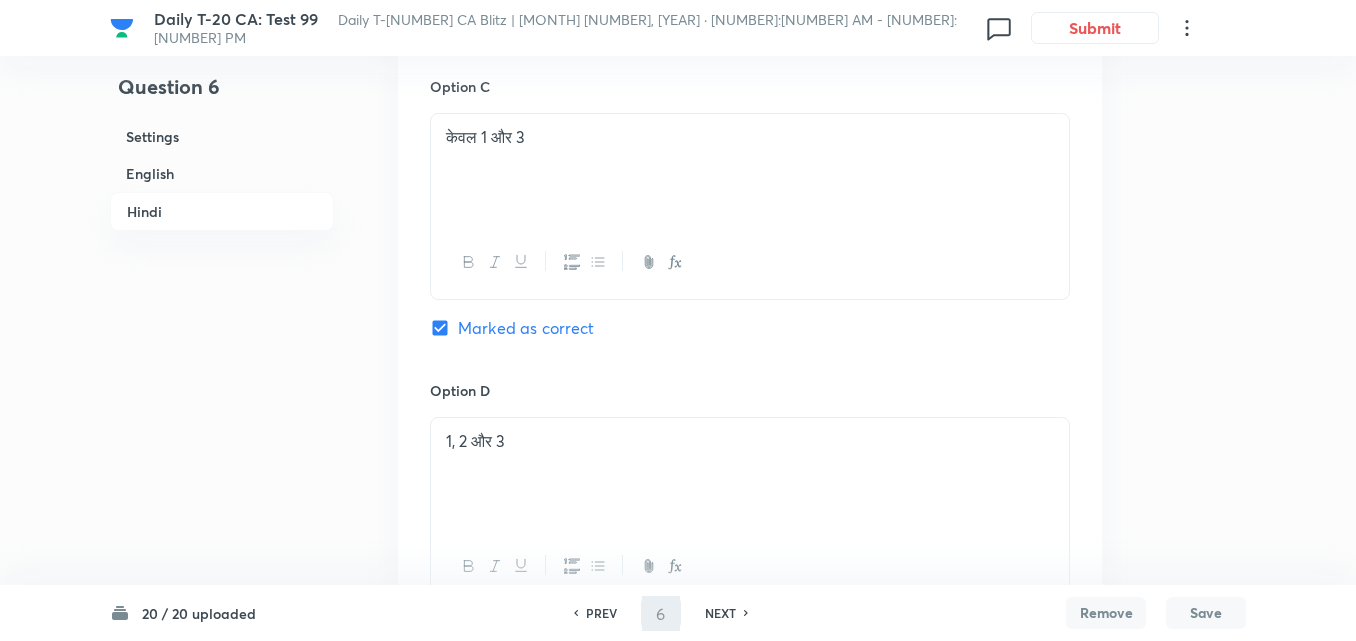 type on "7" 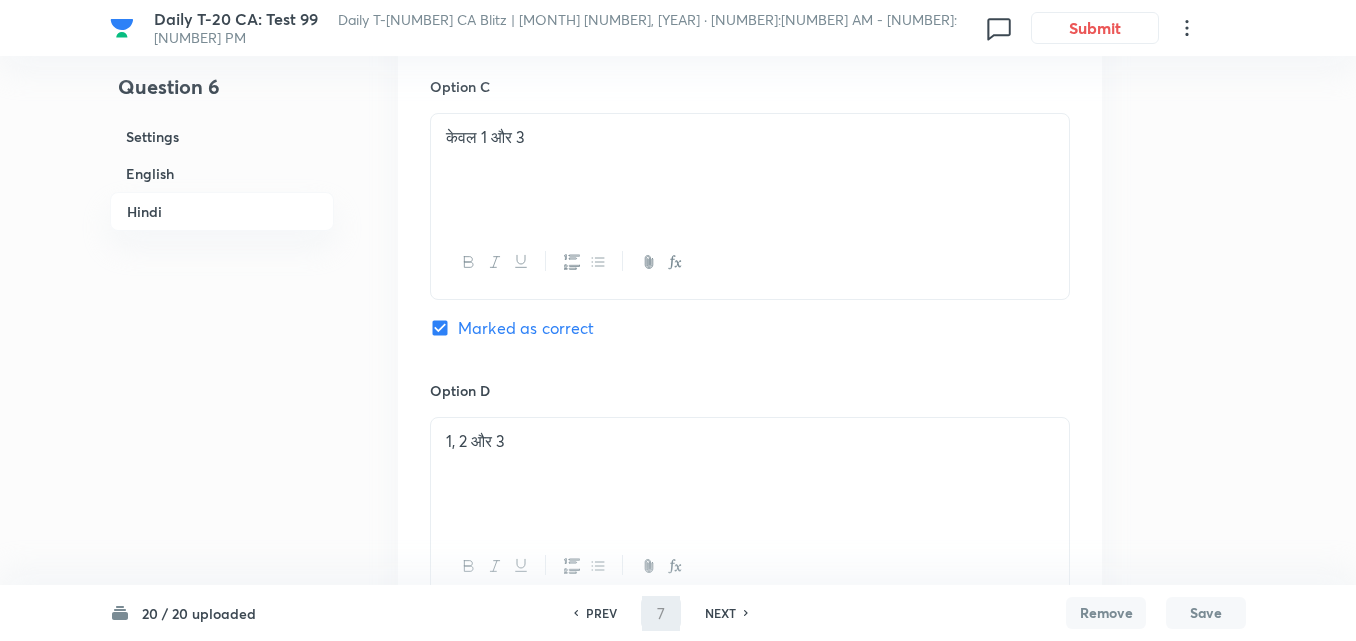 checkbox on "false" 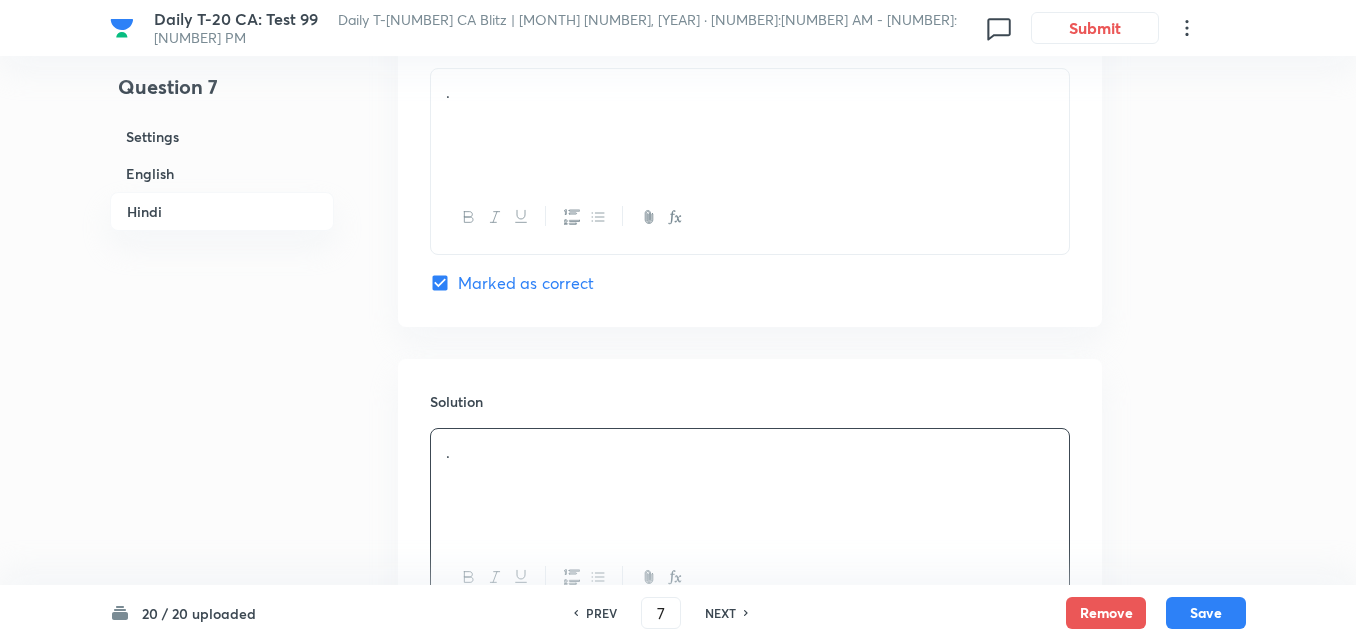 click on "English" at bounding box center [222, 173] 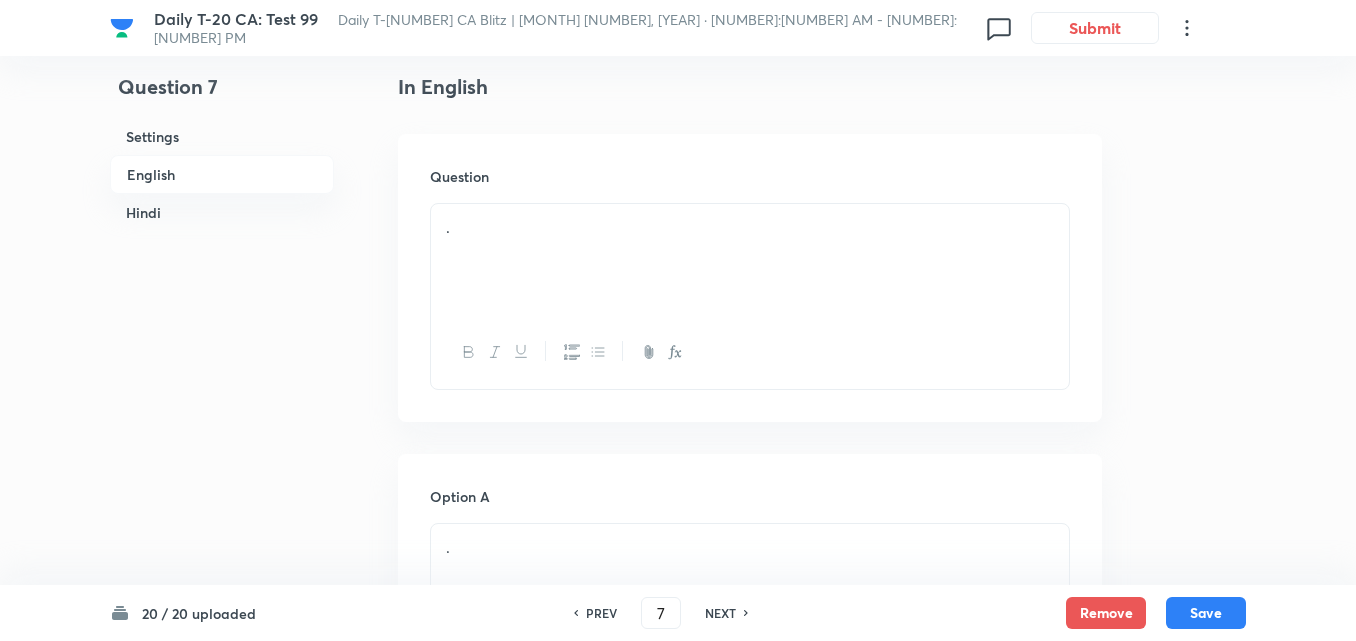 click on "." at bounding box center [750, 260] 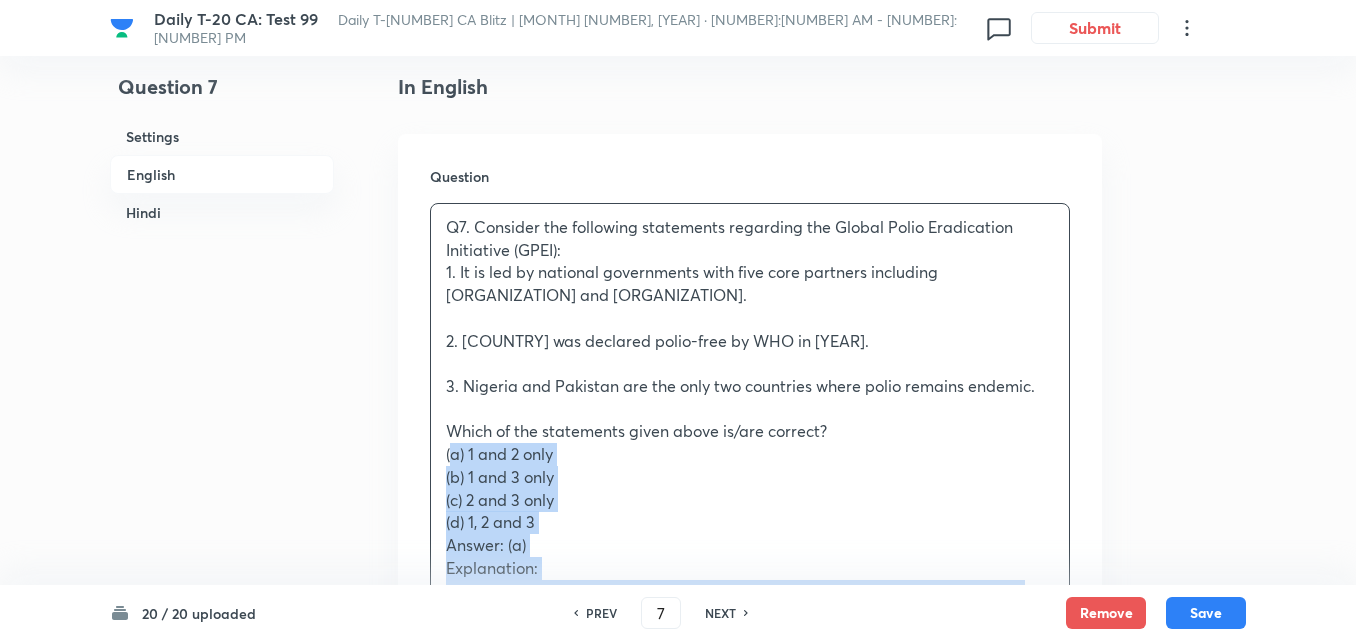 click on "Question Q7. Consider the following statements regarding the Global Polio Eradication Initiative (GPEI): 1.	It is led by national governments with five core partners including WHO and UNICEF. 2.	India was declared polio-free by WHO in 2014. 3.	Nigeria and Pakistan are the only two countries where polio remains endemic. Which of the statements given above is/are correct?  (a) 1 and 2 only  (b) 1 and 3 only  (c) 2 and 3 only  (d) 1, 2 and 3 Answer: (a) Explanation: ●	The core partners of GPEI are: WHO, UNICEF, CDC, Rotary International, and Gavi. ●	India was certified polio-free in 2014. ●	Afghanistan and Pakistan are the only countries where wild poliovirus transmission has never been interrupted. प्रश्न 7. वैश्विक पोलियो उन्मूलन पहल (GPEI) के संदर्भ में निम्नलिखित कथनों पर विचार कीजिए: उपरोक्त में से कौन-से कथन सही हैं?" at bounding box center (750, 734) 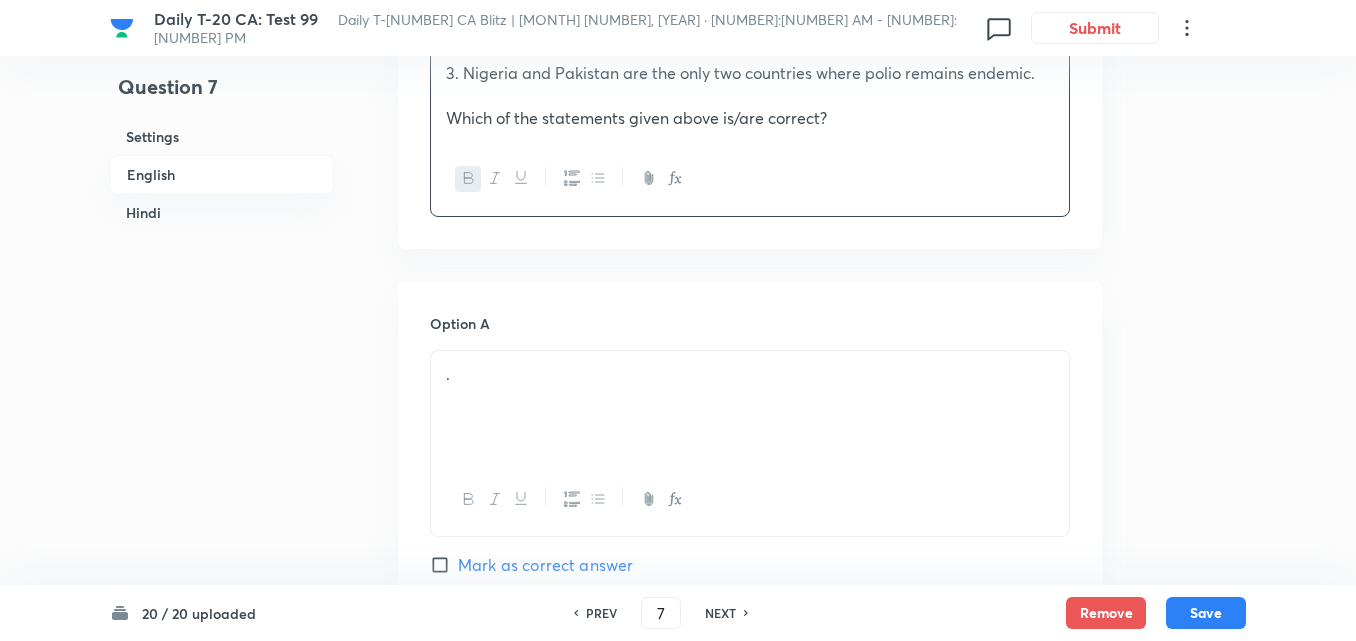 scroll, scrollTop: 1016, scrollLeft: 0, axis: vertical 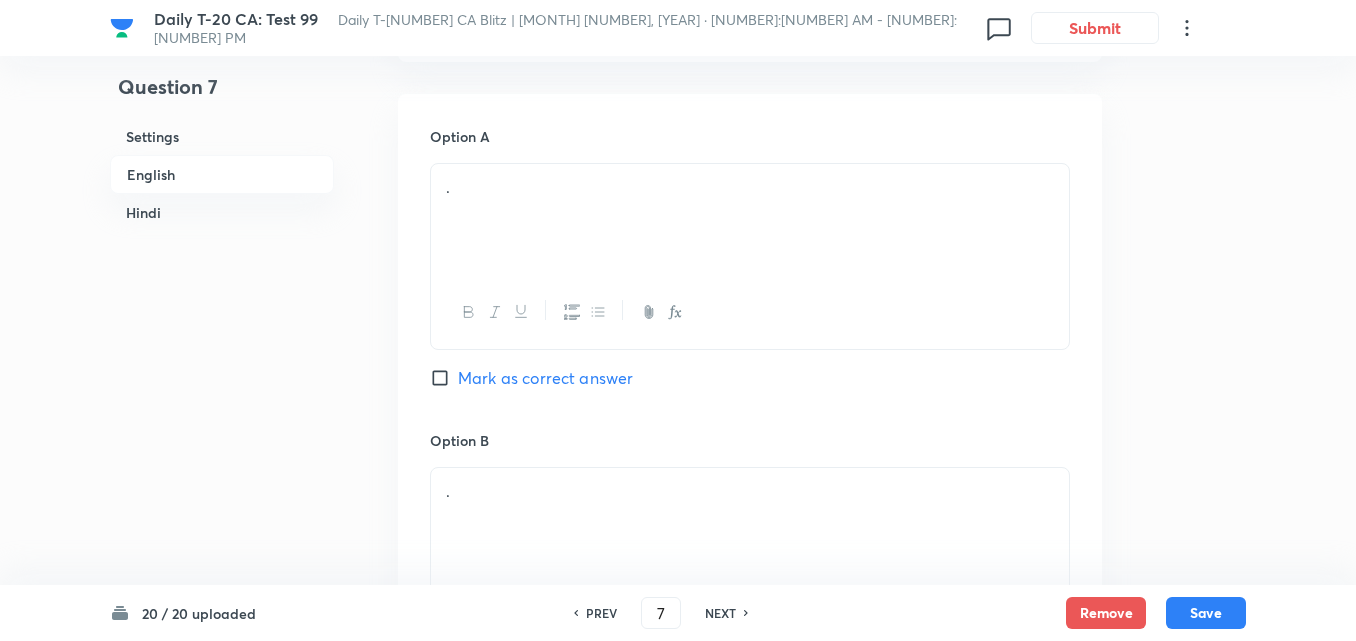 click on "." at bounding box center [750, 220] 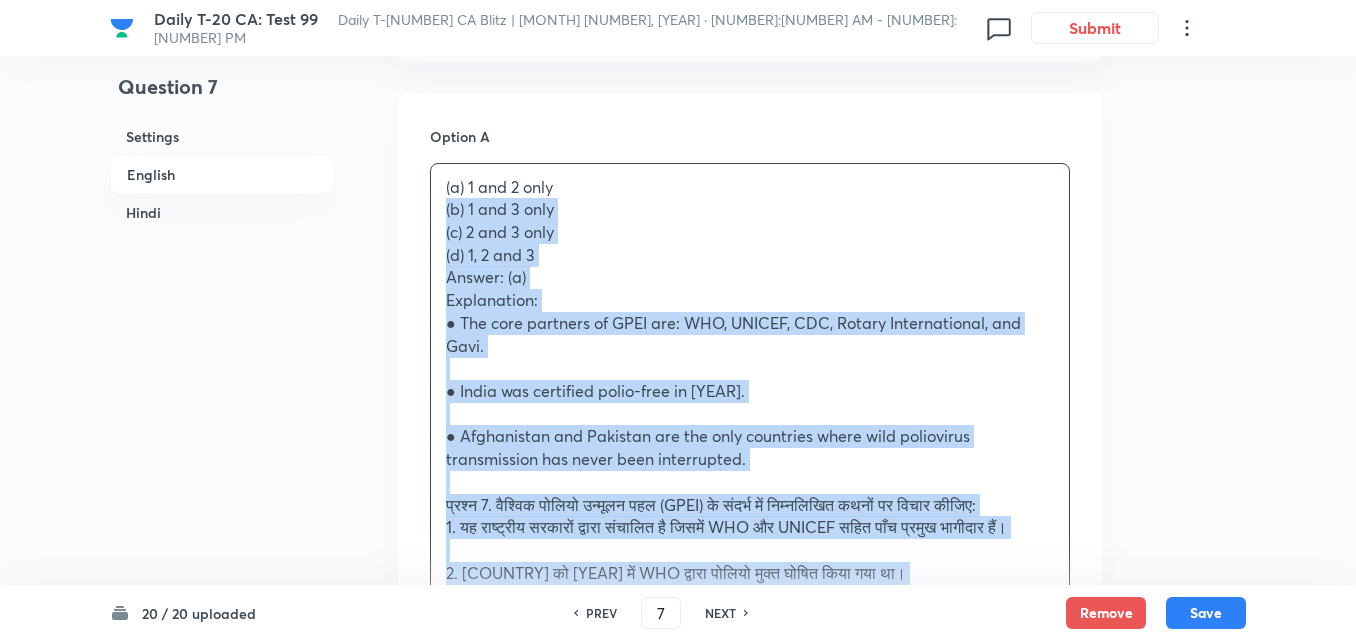 click on "Question 7 Settings English Hindi Settings Type Single choice correct 4 options + 2 marks - 0.66 marks Edit Concept Current Affairs Current Affairs 2025 Current Affairs 2025 Current Affairs 2025 Edit Additional details Easy Fact Not from PYQ paper No equation Edit In English Question Consider the following statements regarding the Global Polio Eradication Initiative (GPEI): 1. It is led by national governments with five core partners including WHO and UNICEF. 2. India was declared polio-free by WHO in 2014. 3. Nigeria and Pakistan are the only two countries where polio remains endemic. Which of the statements given above is/are correct? Option A (a) 1 and 2 only (b) 1 and 3 only (c) 2 and 3 only (d) 1, 2 and 3 Answer: (a) Explanation: ● The core partners of GPEI are: WHO, UNICEF, CDC, Rotary International, and Gavi. ● India was certified polio-free in 2014. ● Afghanistan and Pakistan are the only countries where wild poliovirus transmission has never been interrupted. (a) केवल 1 और 2 . ." at bounding box center (678, 1751) 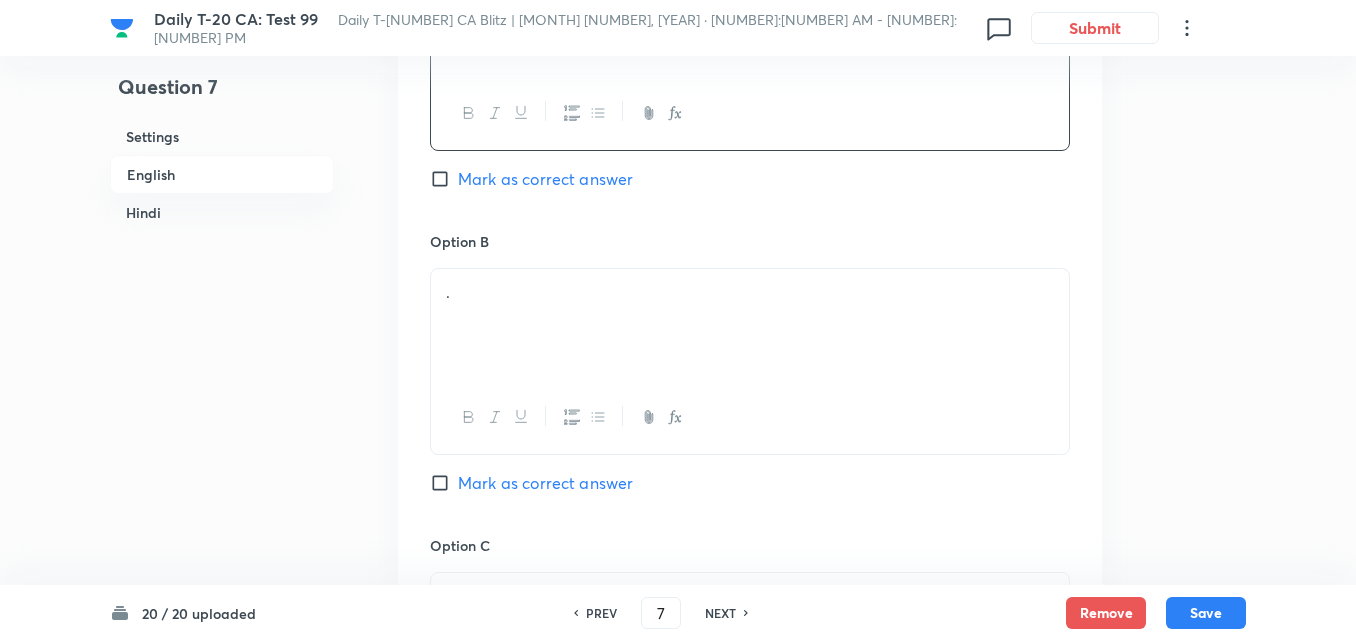 scroll, scrollTop: 1216, scrollLeft: 0, axis: vertical 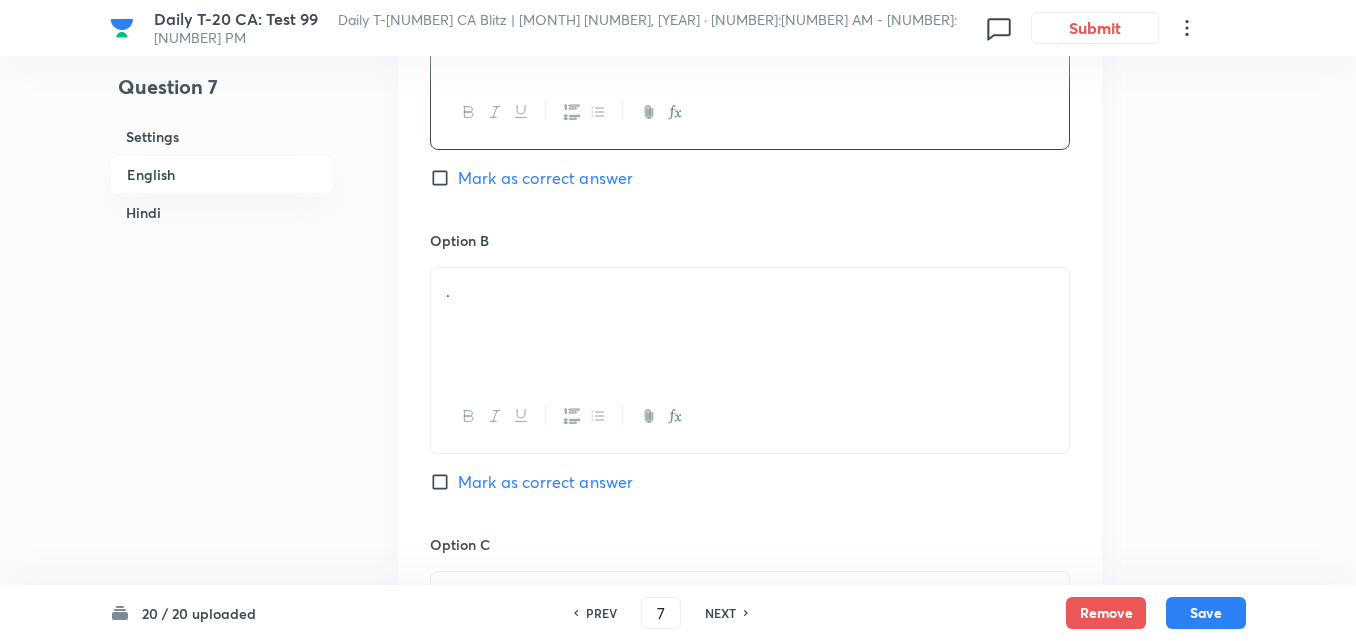 click on "." at bounding box center [750, 291] 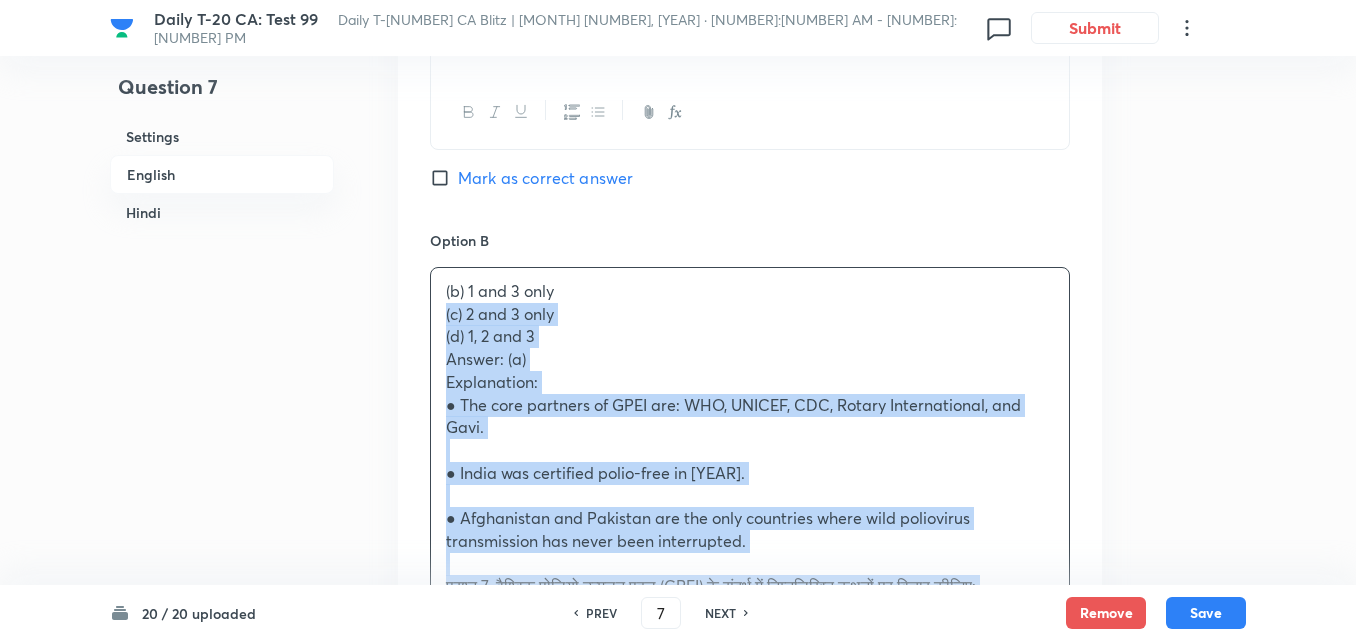 click on "Option A 1 and 2 only Mark as correct answer Option B (b) 1 and 3 only (c) 2 and 3 only (d) 1, 2 and 3 Answer: (a) Explanation: ●	The core partners of GPEI are: WHO, UNICEF, CDC, Rotary International, and Gavi. ●	India was certified polio-free in 2014. ●	Afghanistan and Pakistan are the only countries where wild poliovirus transmission has never been interrupted. प्रश्न 7. वैश्विक पोलियो उन्मूलन पहल (GPEI) के संदर्भ में निम्नलिखित कथनों पर विचार कीजिए: 1.	यह राष्ट्रीय सरकारों द्वारा संचालित है जिसमें WHO और UNICEF सहित पाँच प्रमुख भागीदार हैं। 2.	भारत को 2014 में WHO द्वारा पोलियो मुक्त घोषित किया गया था। (a) केवल 1 और 2 (b) केवल 1 और 3" at bounding box center [750, 834] 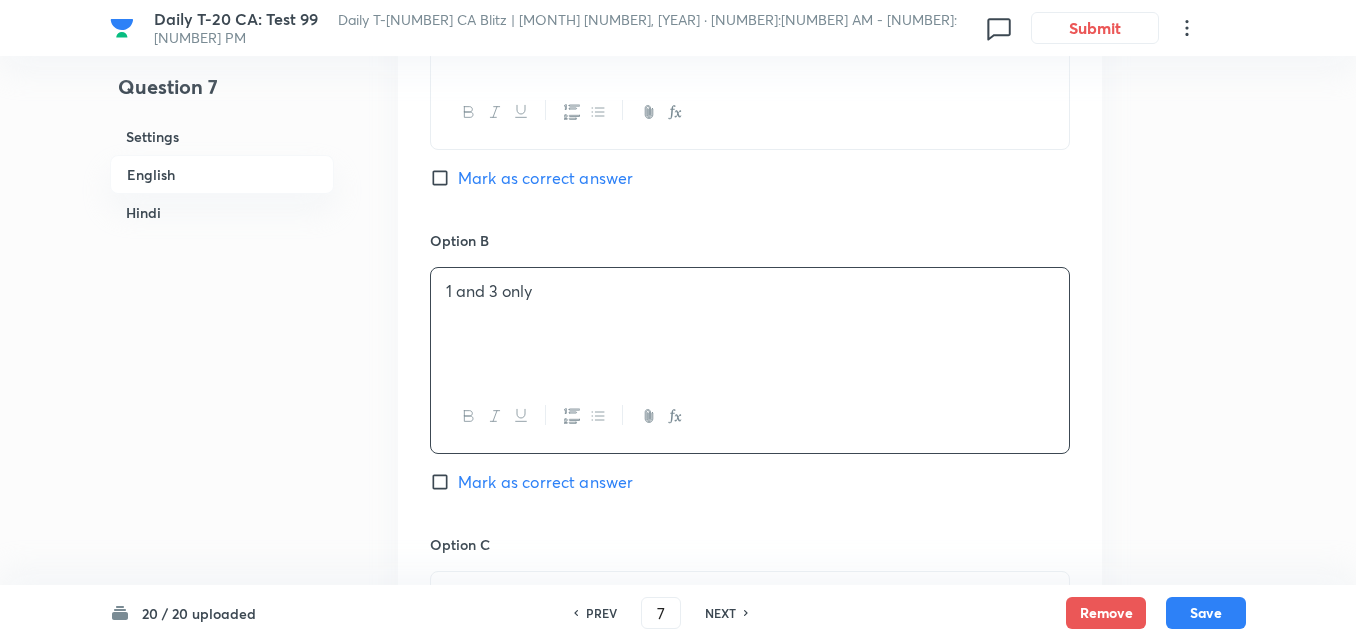 click on "Mark as correct answer" at bounding box center [545, 178] 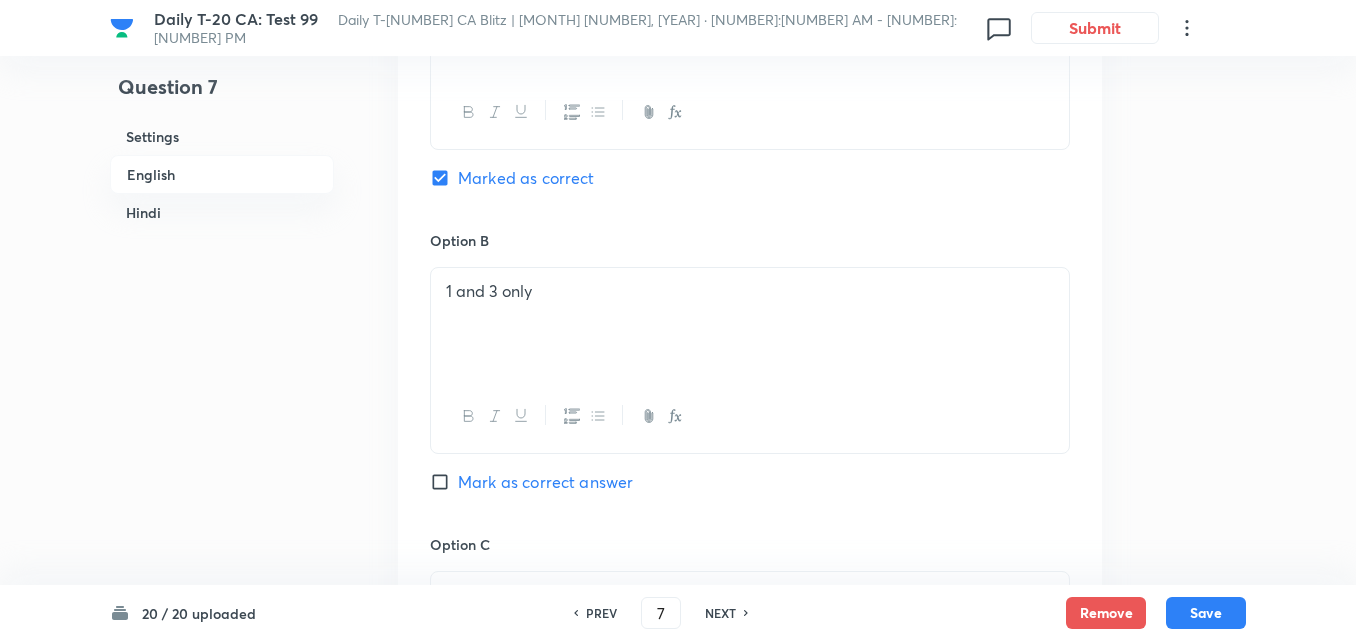 scroll, scrollTop: 1616, scrollLeft: 0, axis: vertical 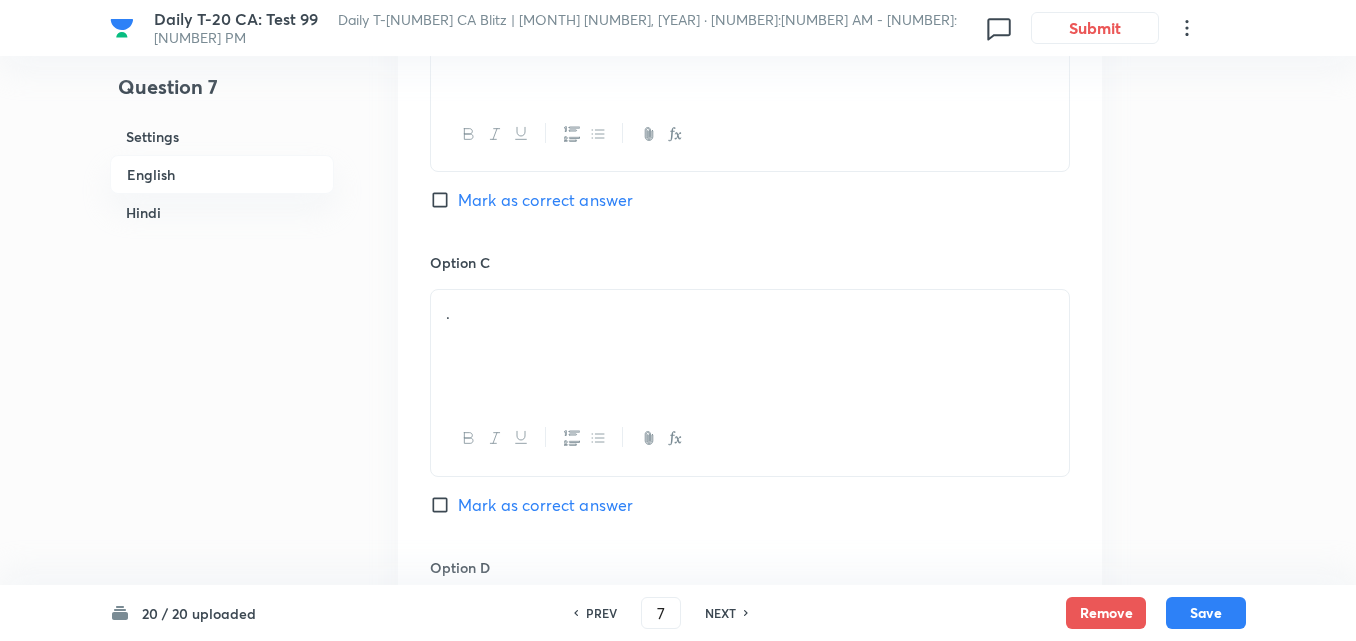 checkbox on "false" 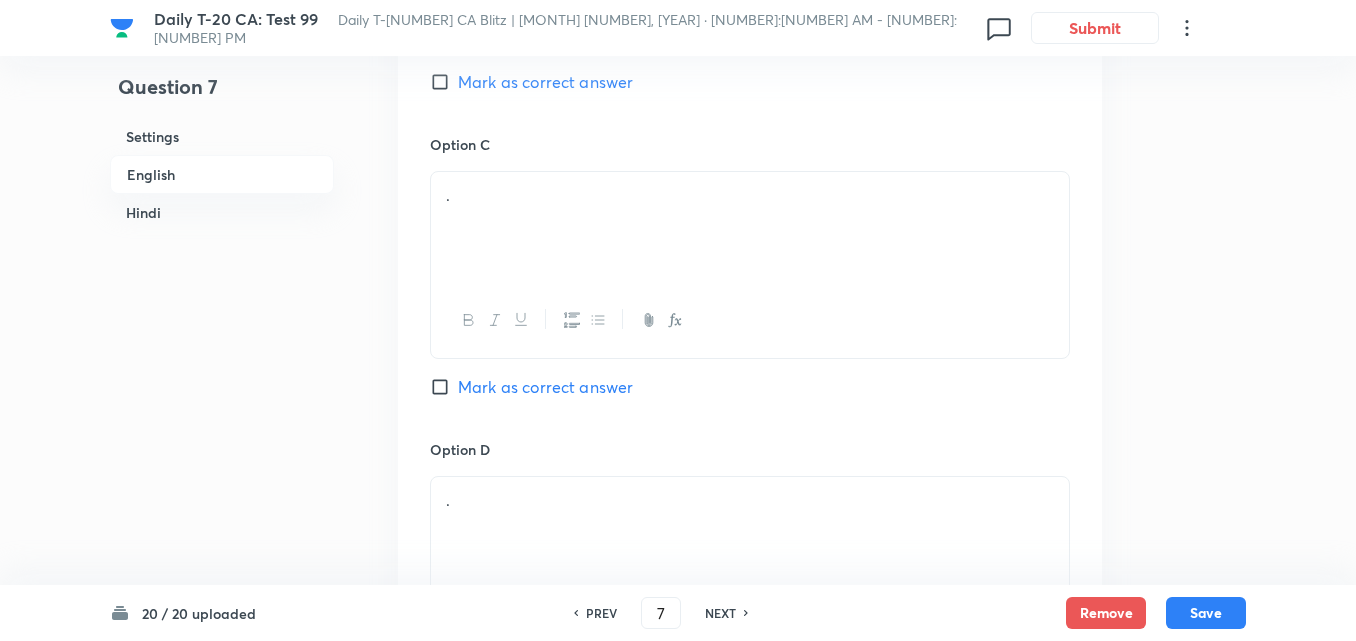 click on "." at bounding box center (750, 195) 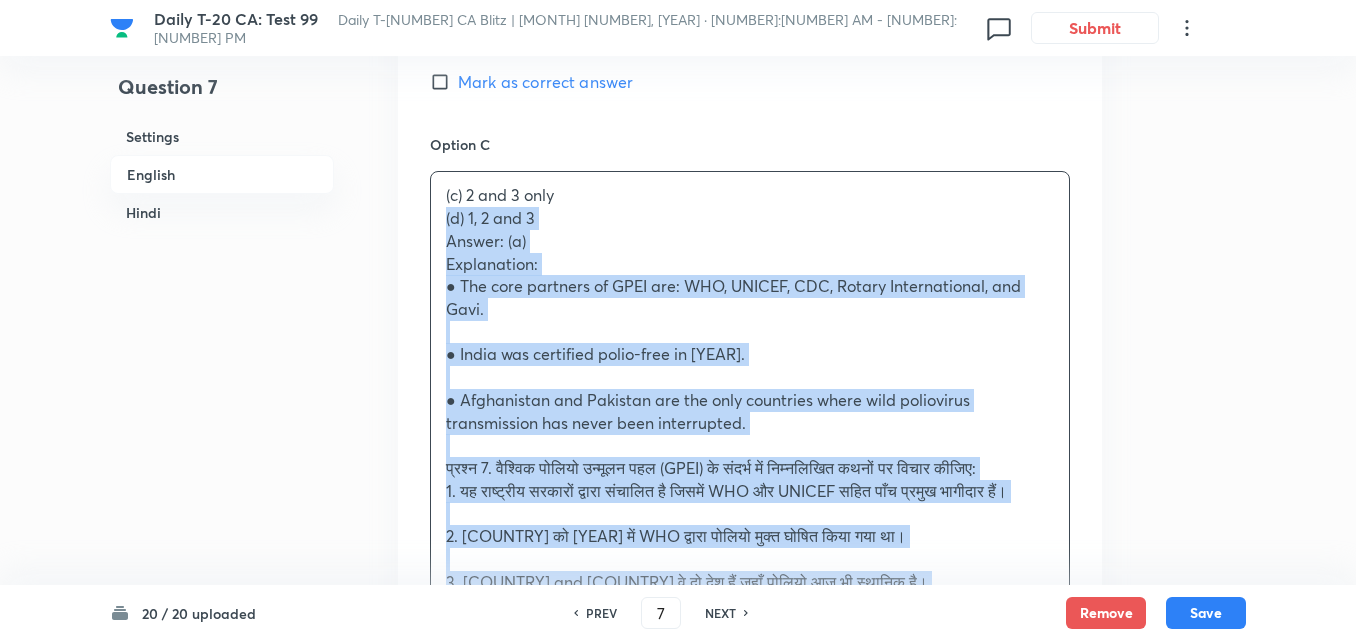 click on "Option A 1 and 2 only Marked as correct Option B 1 and 3 only Mark as correct answer Option C (c) 2 and 3 only (d) 1, 2 and 3 Answer: (a) Explanation: ●	The core partners of GPEI are: WHO, UNICEF, CDC, Rotary International, and Gavi. ●	India was certified polio-free in [YEAR]. ●	Afghanistan and Pakistan are the only countries where wild poliovirus transmission has never been interrupted. प्रश्न 7. वैश्विक पोलियो उन्मूलन पहल (GPEI) के संदर्भ में निम्नलिखित कथनों पर विचार कीजिए: 1.	यह राष्ट्रीय सरकारों द्वारा संचालित है जिसमें WHO और UNICEF सहित पाँच प्रमुख भागीदार हैं। 2.	भारत को [YEAR] में WHO द्वारा पोलियो मुक्त घोषित किया गया था। (a) केवल 1 और 2 ." at bounding box center (750, 423) 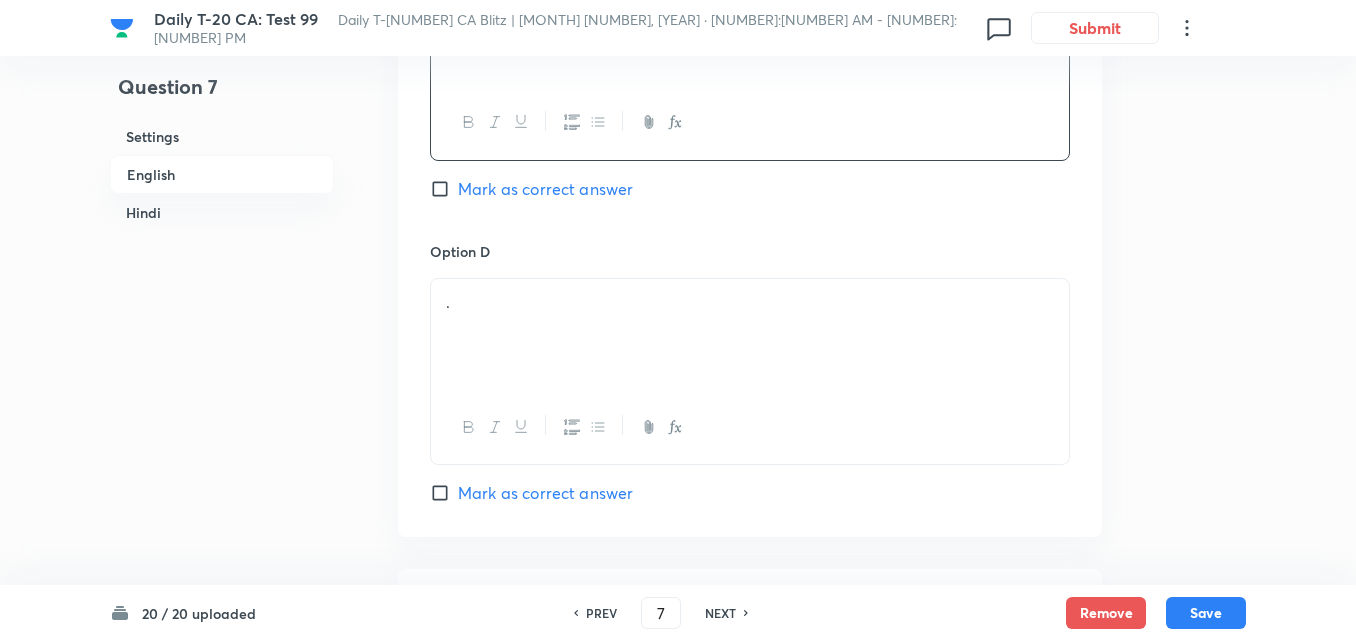 scroll, scrollTop: 1816, scrollLeft: 0, axis: vertical 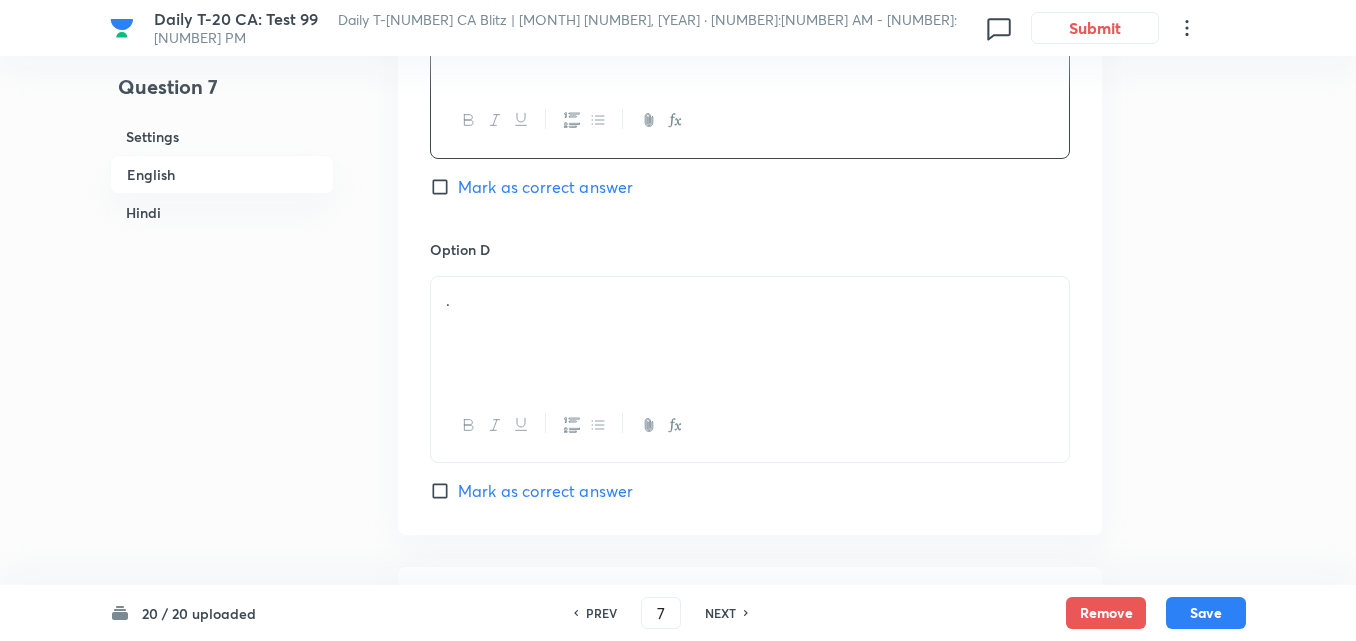 click on "." at bounding box center [750, 300] 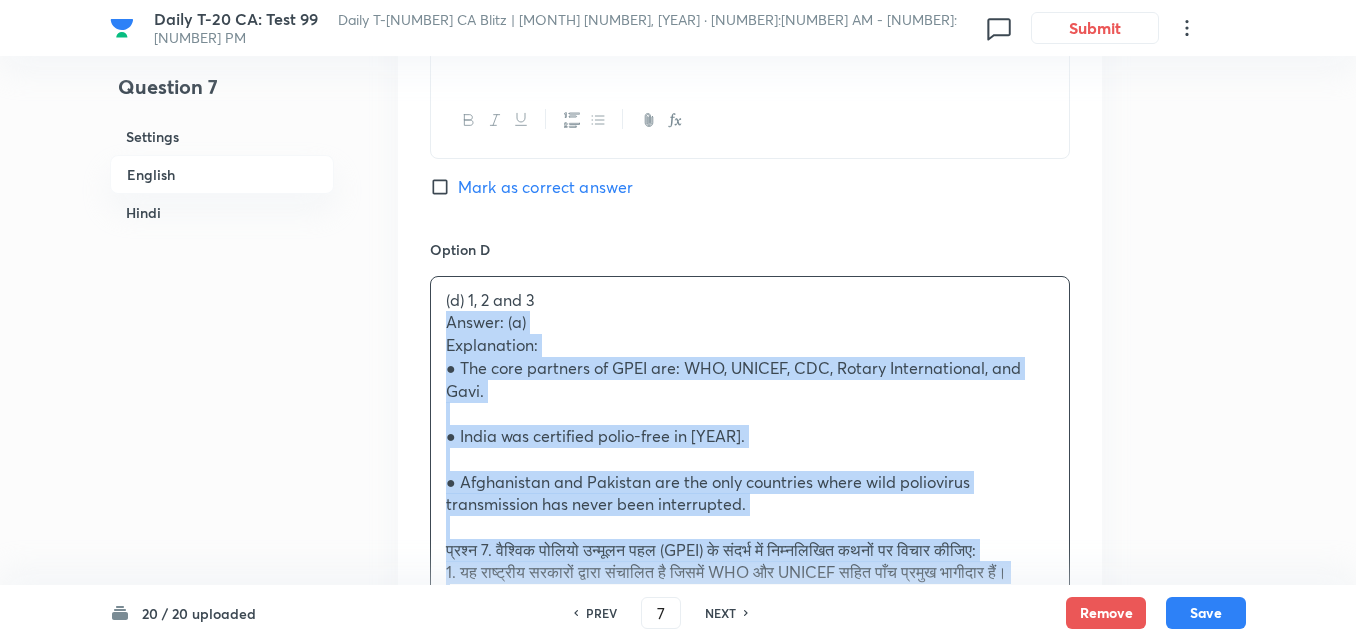 drag, startPoint x: 454, startPoint y: 321, endPoint x: 441, endPoint y: 325, distance: 13.601471 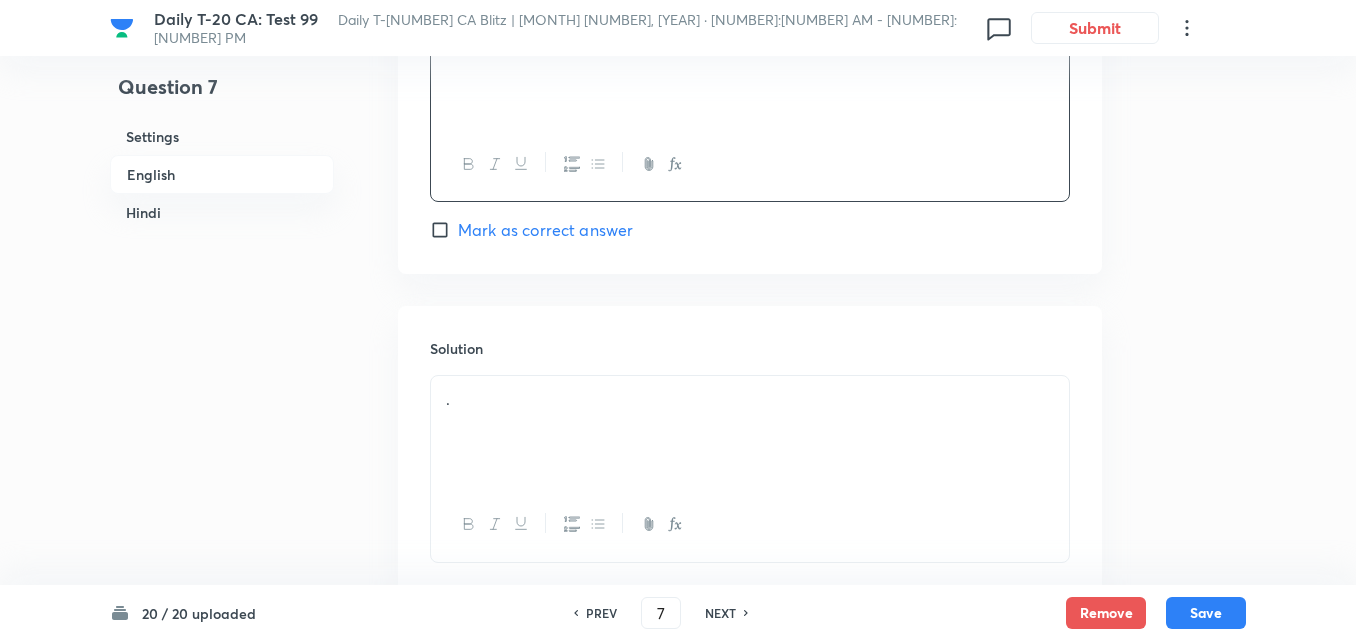scroll, scrollTop: 2216, scrollLeft: 0, axis: vertical 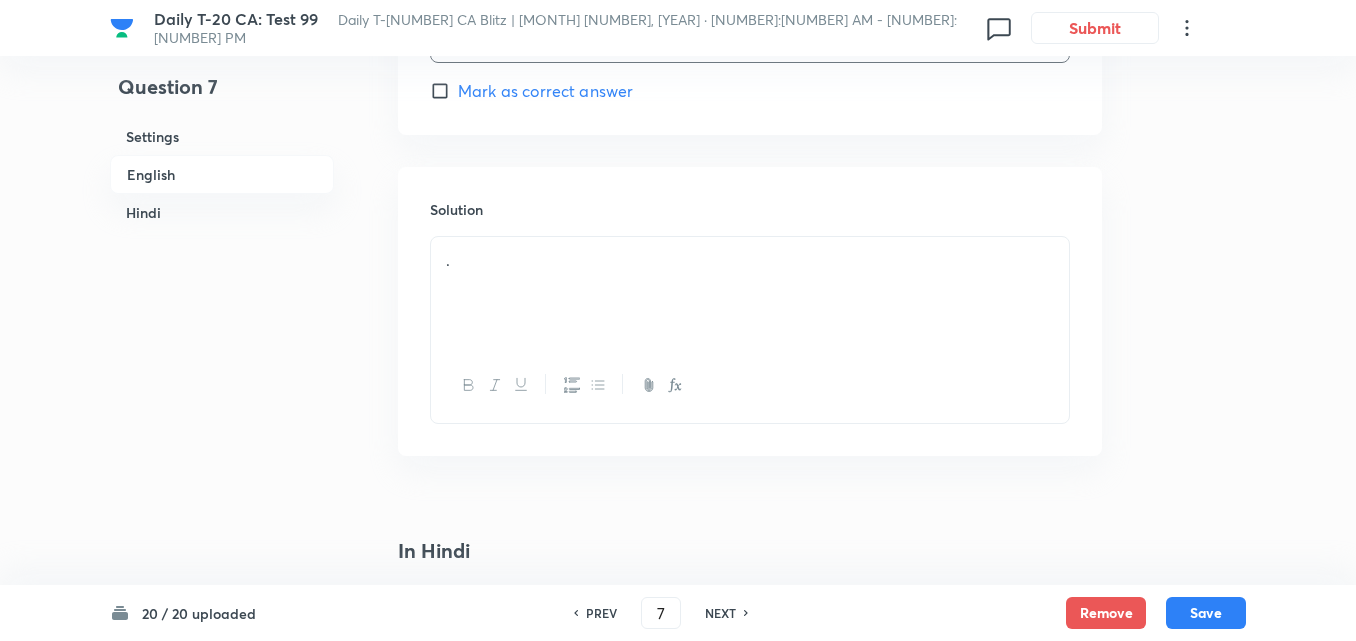 click on "." at bounding box center [750, 293] 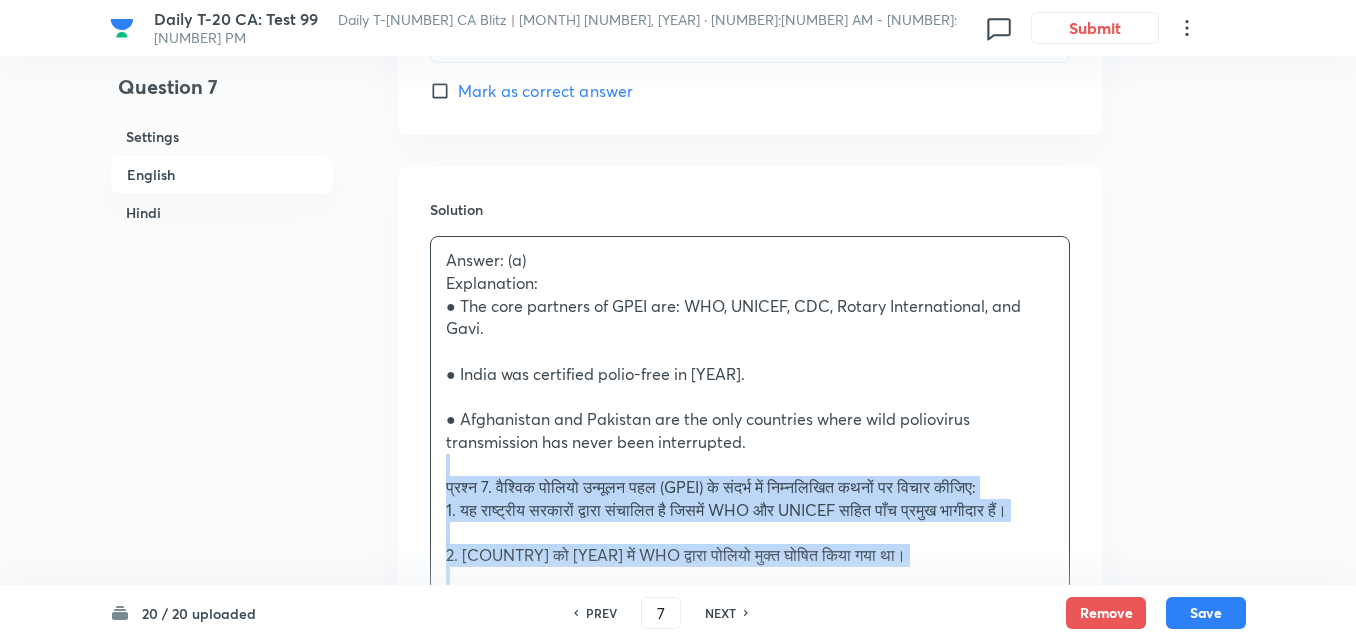 drag, startPoint x: 433, startPoint y: 472, endPoint x: 413, endPoint y: 476, distance: 20.396078 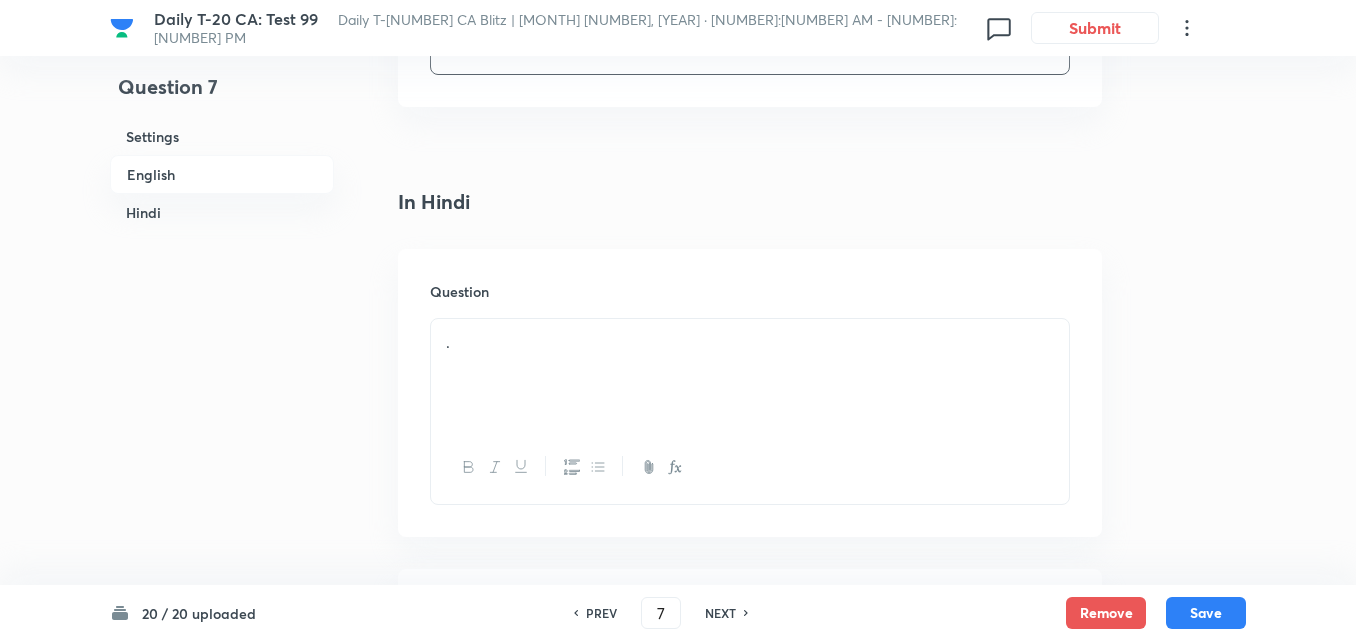 scroll, scrollTop: 2716, scrollLeft: 0, axis: vertical 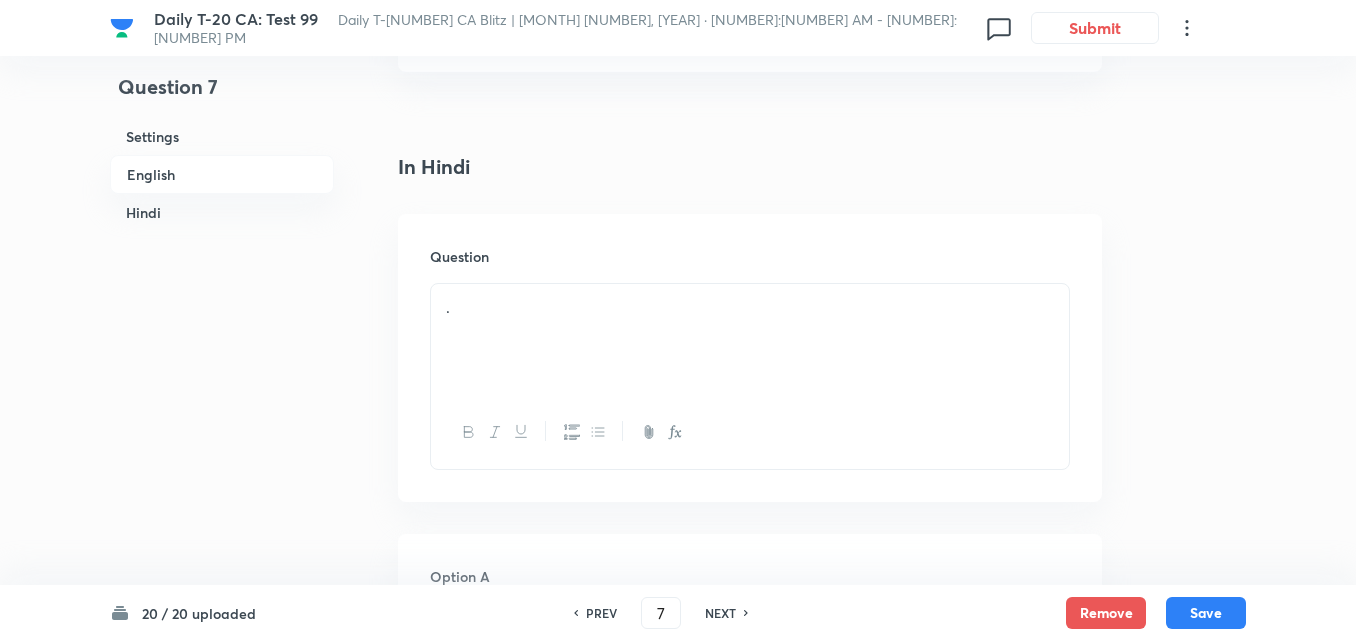 click on "." at bounding box center [750, 340] 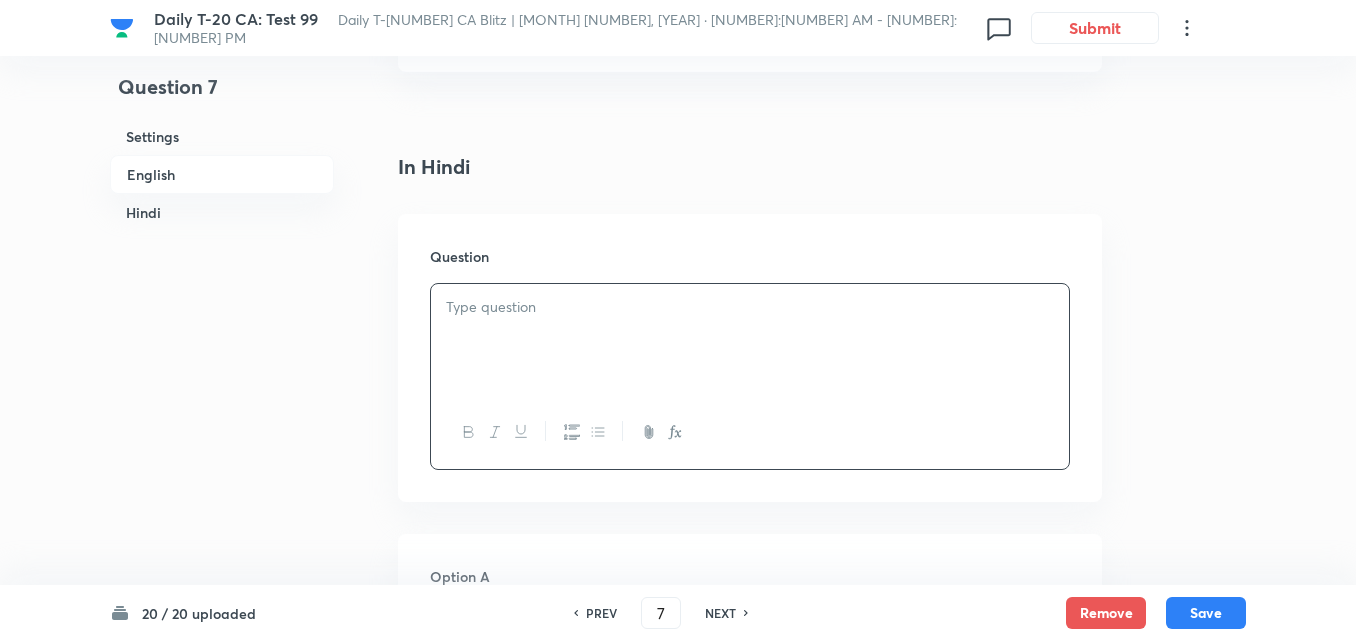 paste 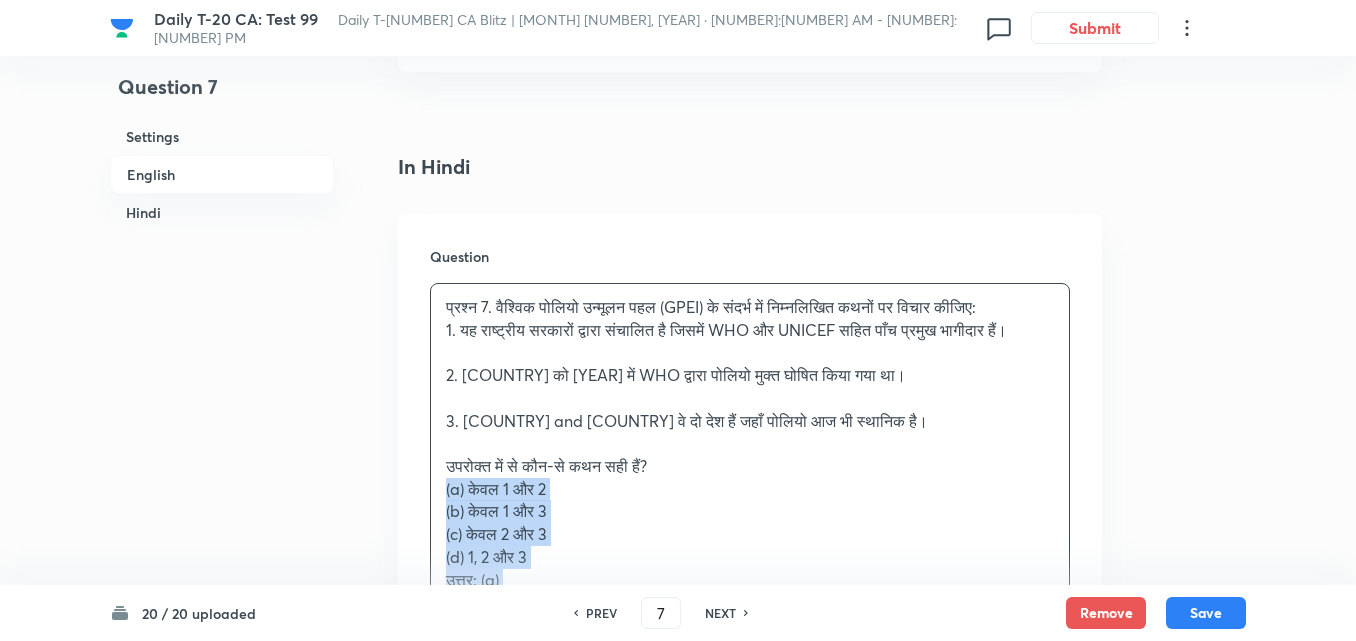 click on "Question प्रश्न 7. वैश्विक पोलियो उन्मूलन पहल (GPEI) के संदर्भ में निम्नलिखित कथनों पर विचार कीजिए: 1.	यह राष्ट्रीय सरकारों द्वारा संचालित है जिसमें WHO और UNICEF सहित पाँच प्रमुख भागीदार हैं। 2.	भारत को 2014 में WHO द्वारा पोलियो मुक्त घोषित किया गया था। 3.	नाइजीरिया और पाकिस्तान वे दो देश हैं जहाँ पोलियो आज भी स्थानिक है। उपरोक्त में से कौन-से कथन सही हैं? (a) केवल 1 और 2 (b) केवल 1 और 3 (c) केवल 2 और 3 (d) 1, 2 और 3 उत्तर: (a) व्याख्या:" at bounding box center (750, 530) 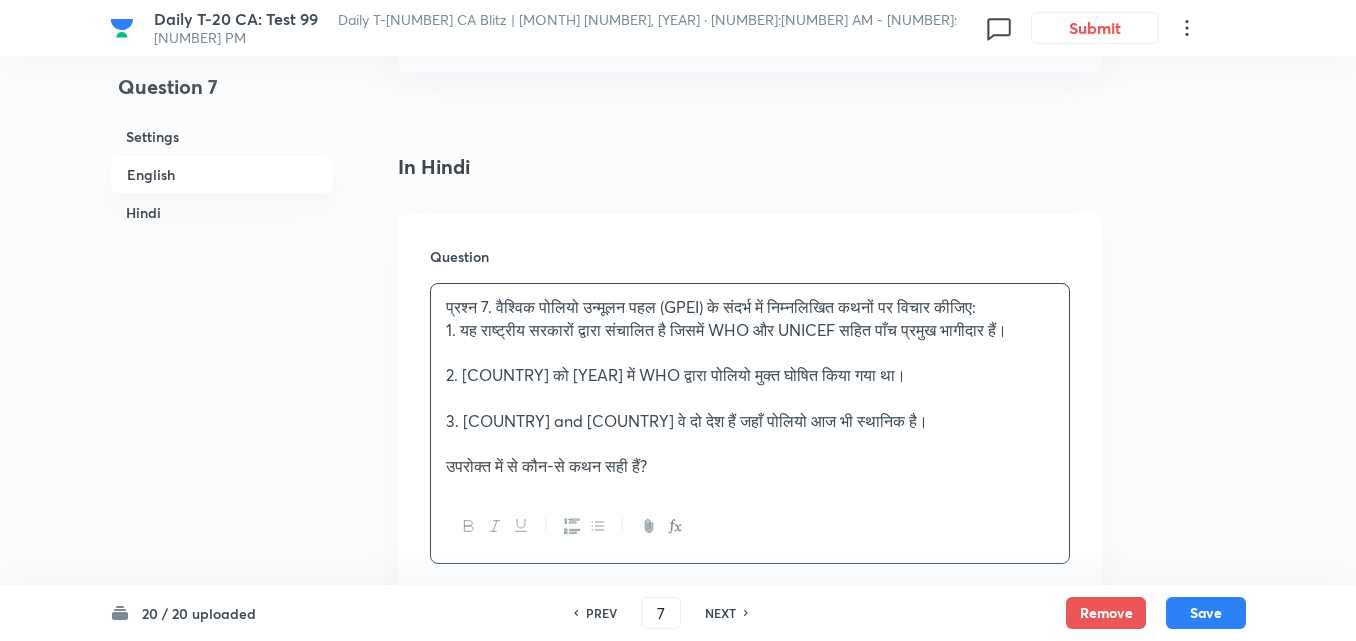 type 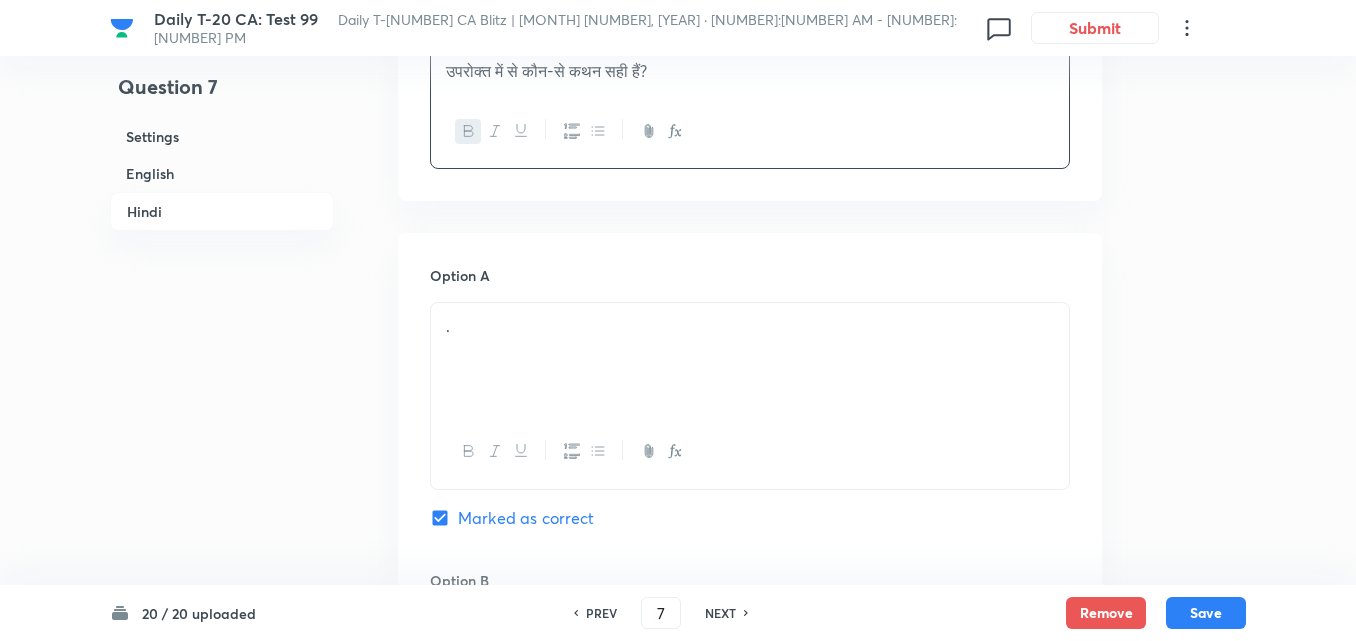 scroll, scrollTop: 3116, scrollLeft: 0, axis: vertical 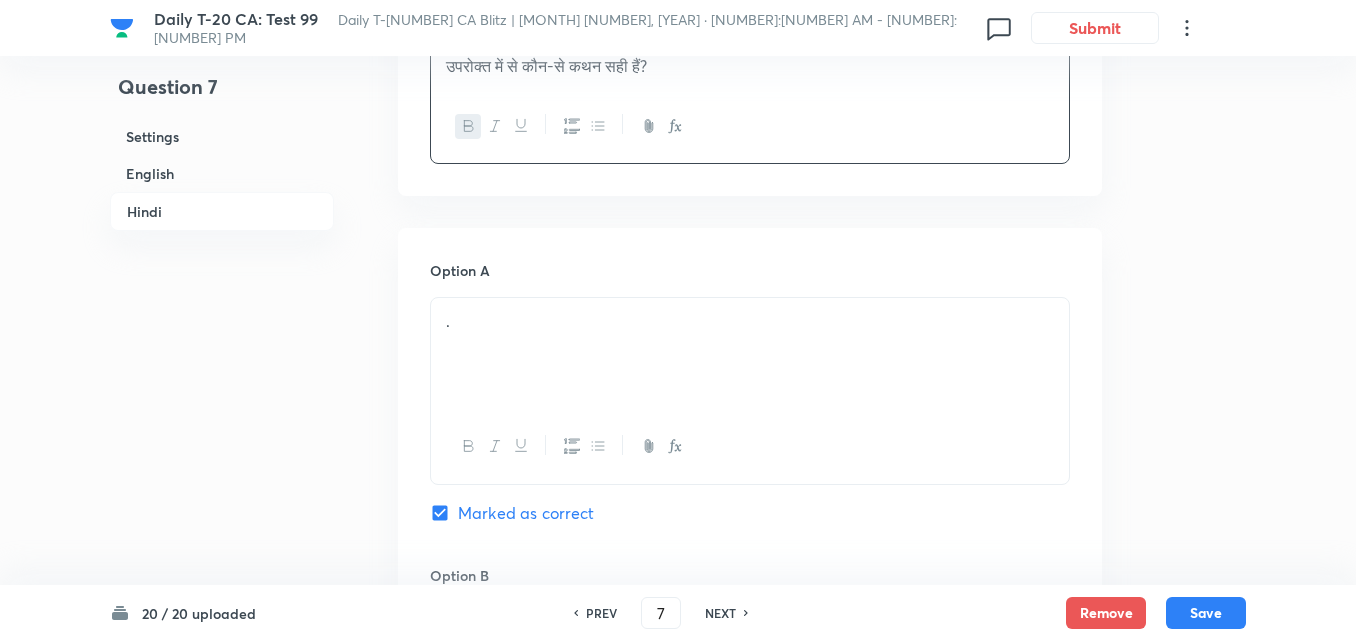 click on "." at bounding box center [750, 321] 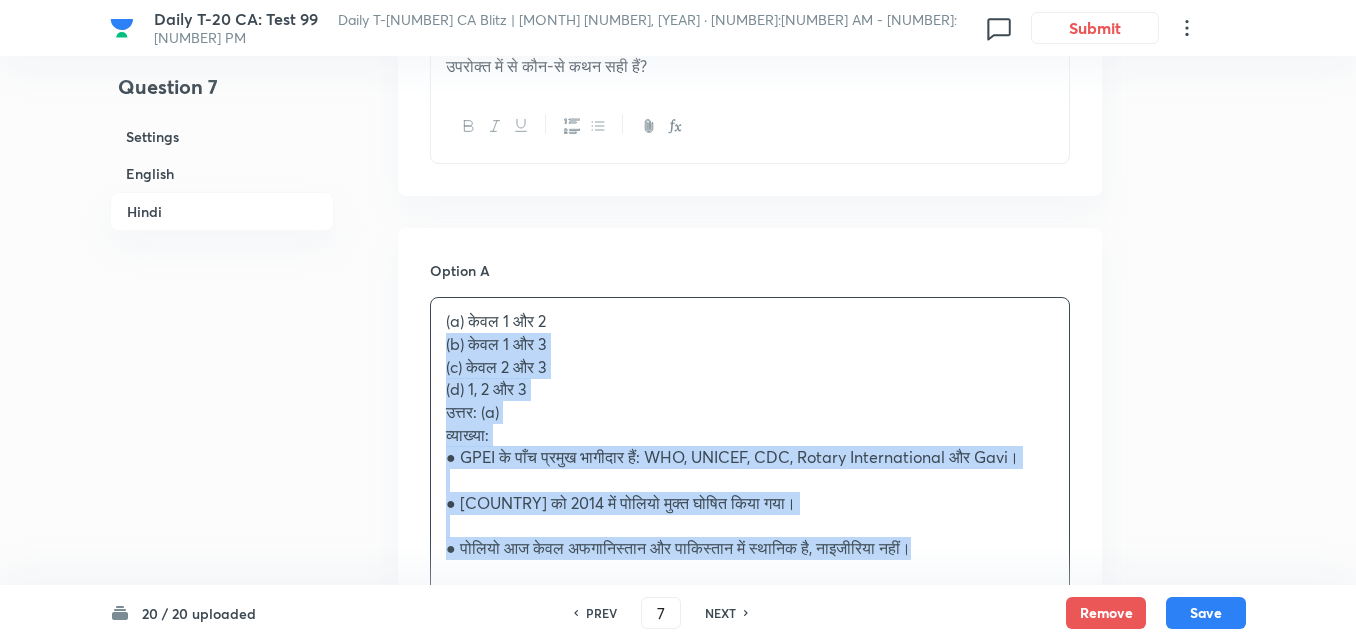 drag, startPoint x: 449, startPoint y: 339, endPoint x: 436, endPoint y: 343, distance: 13.601471 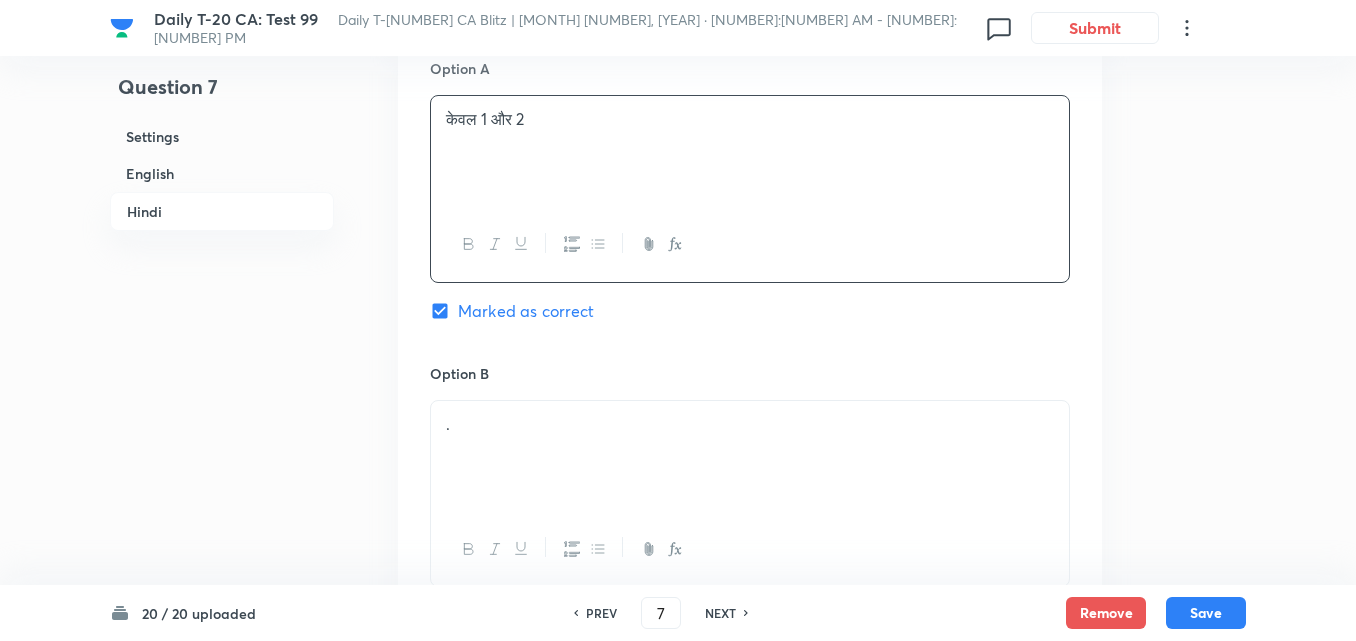 scroll, scrollTop: 3516, scrollLeft: 0, axis: vertical 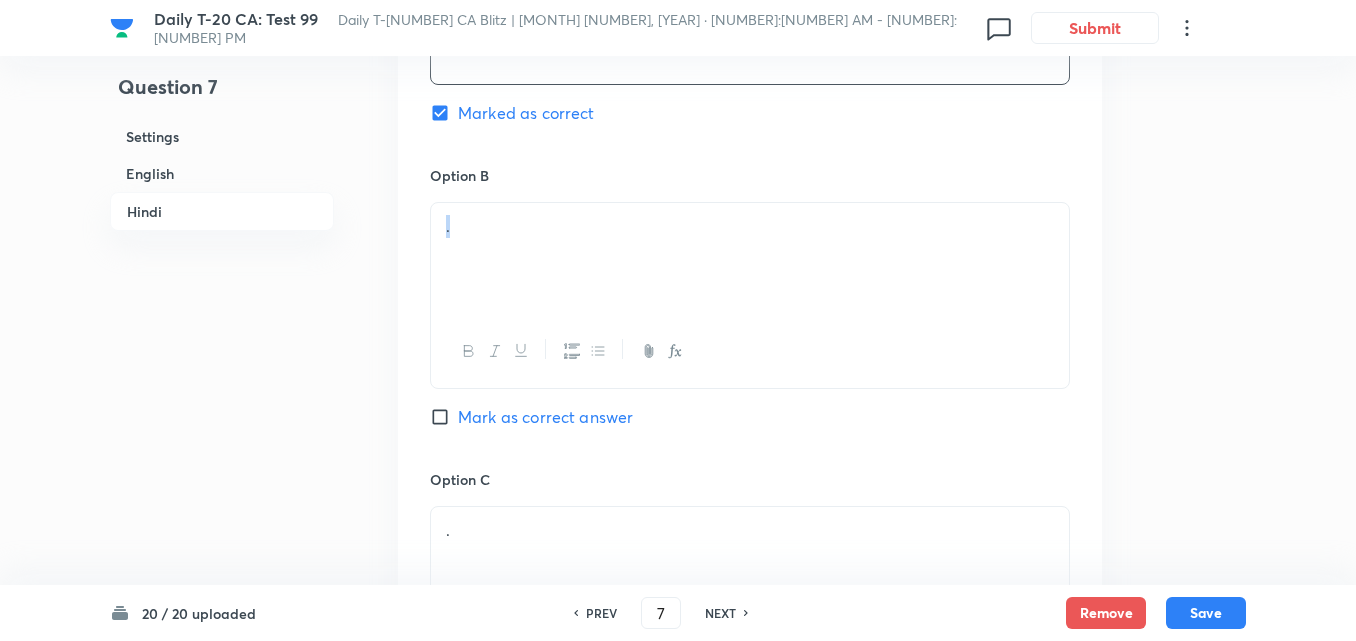click on "." at bounding box center [750, 295] 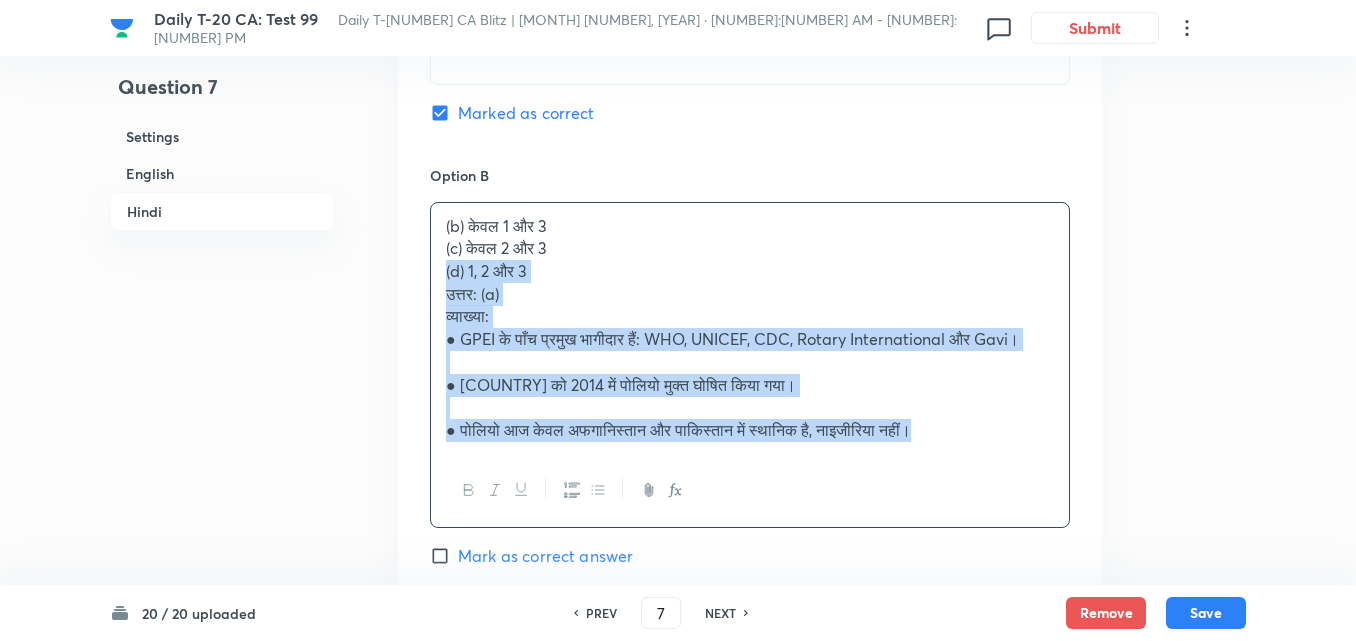 drag, startPoint x: 440, startPoint y: 270, endPoint x: 408, endPoint y: 261, distance: 33.24154 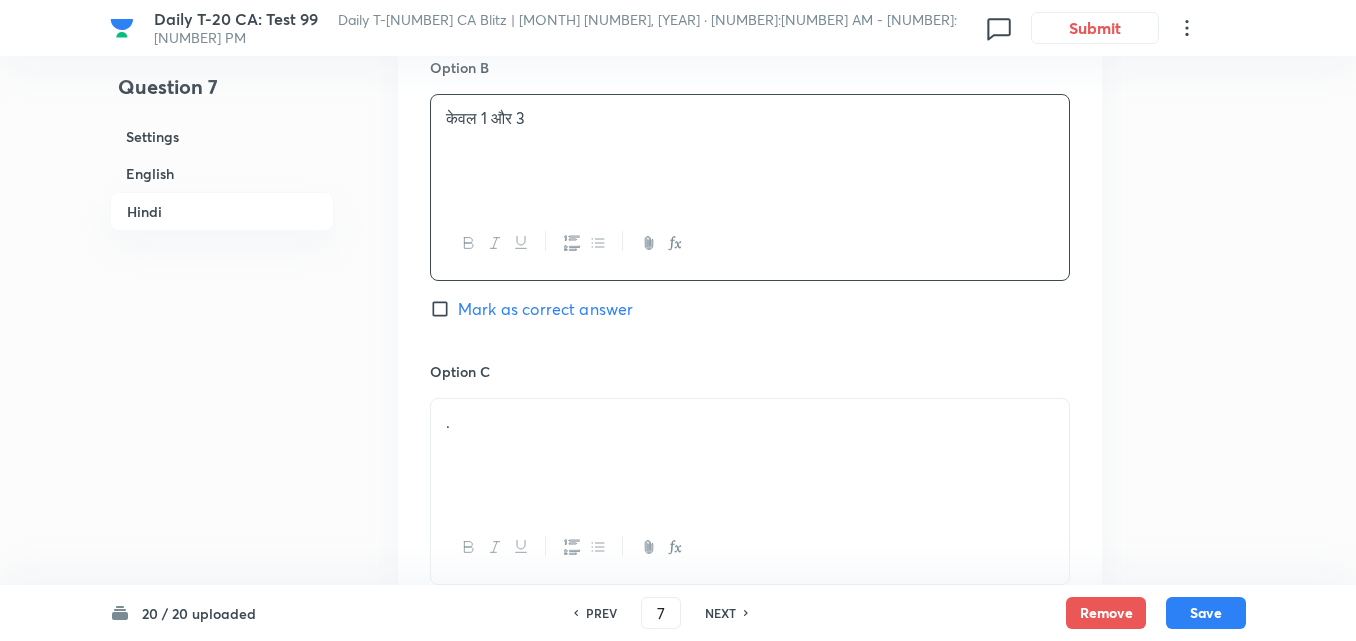 scroll, scrollTop: 3816, scrollLeft: 0, axis: vertical 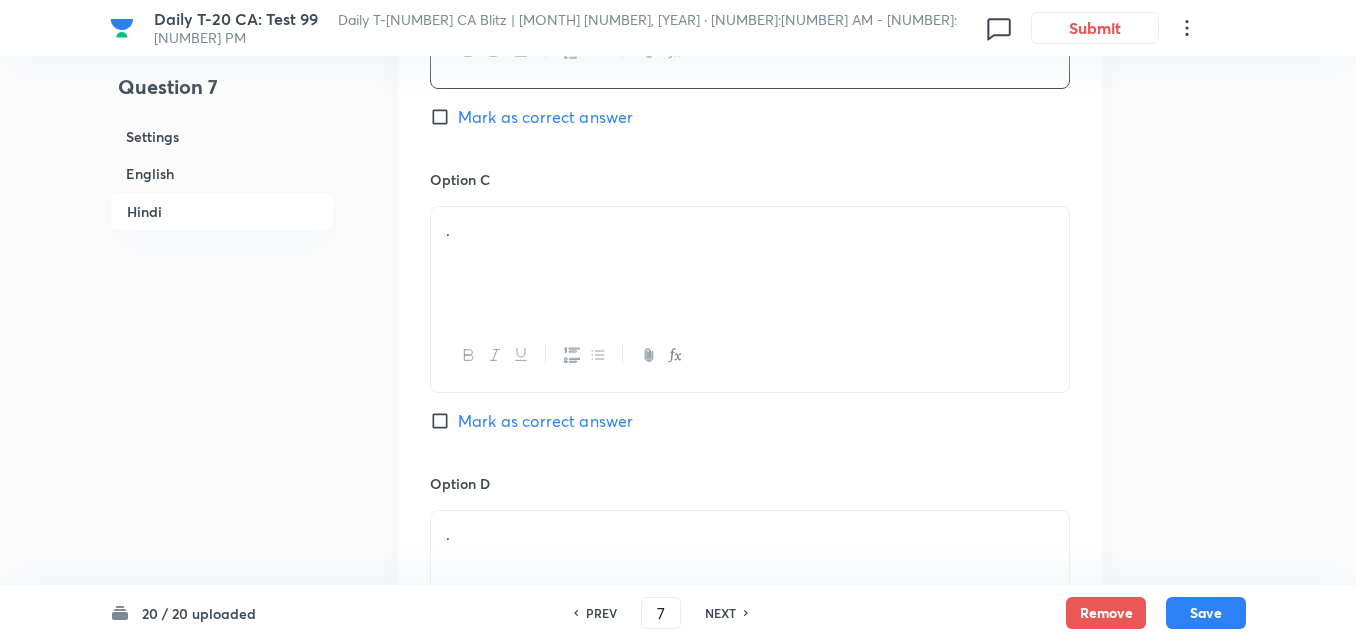 click on "." at bounding box center (750, 230) 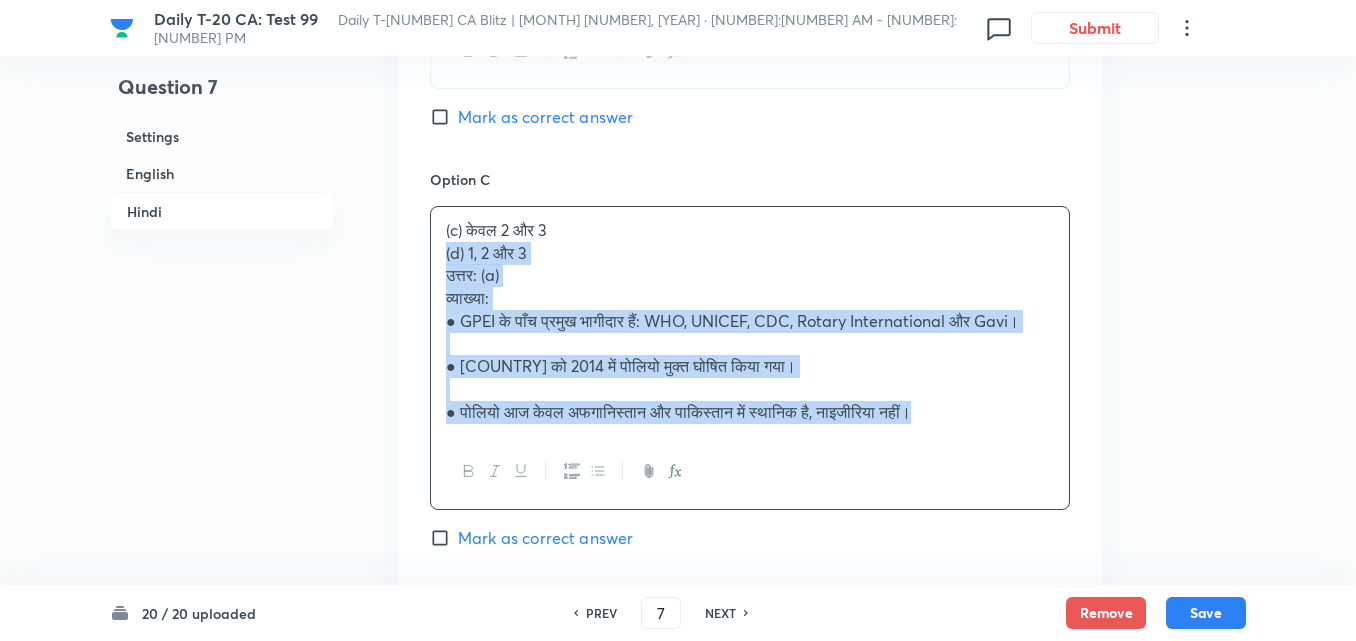 click on "(c) केवल 2 और 3 (d) 1, 2 और 3 उत्तर: (a) व्याख्या: ●	GPEI के पाँच प्रमुख भागीदार हैं: WHO, UNICEF, CDC, Rotary International और Gavi। ●	[COUNTRY] को [YEAR] में पोलियो मुक्त घोषित किया गया। ●	पोलियो आज केवल अफगानिस्तान और पाकिस्तान में स्थानिक है, नाइजीरिया नहीं।" at bounding box center [750, 321] 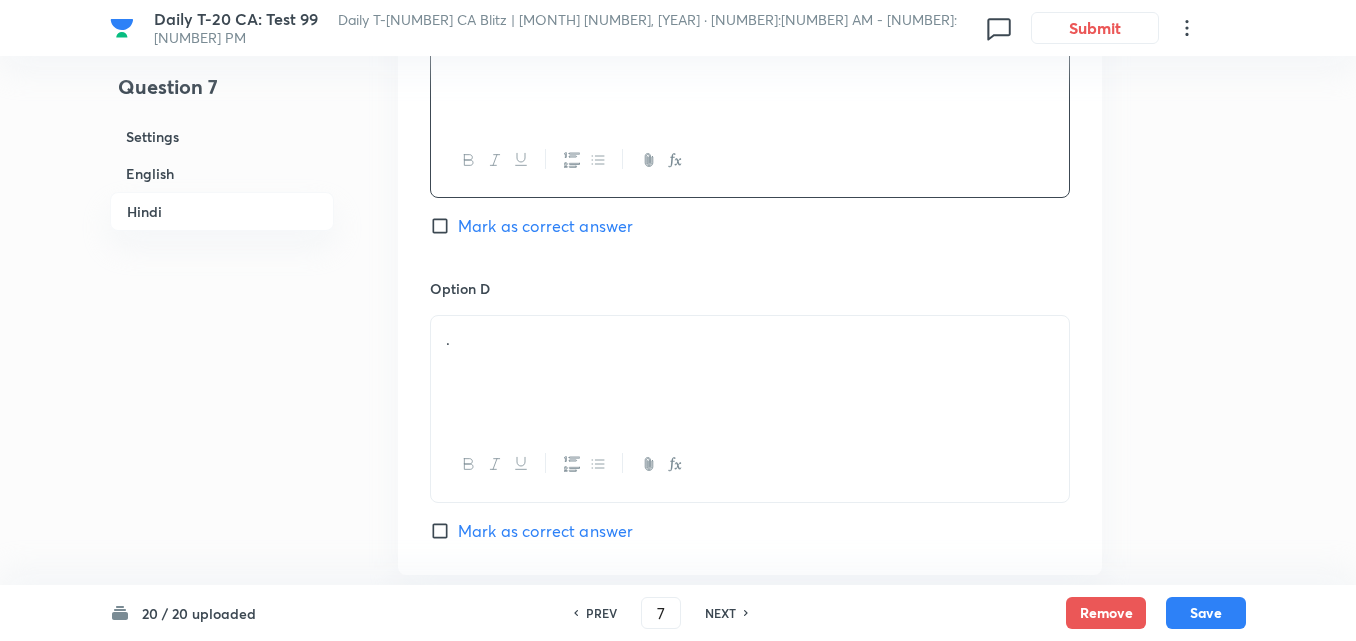 scroll, scrollTop: 4016, scrollLeft: 0, axis: vertical 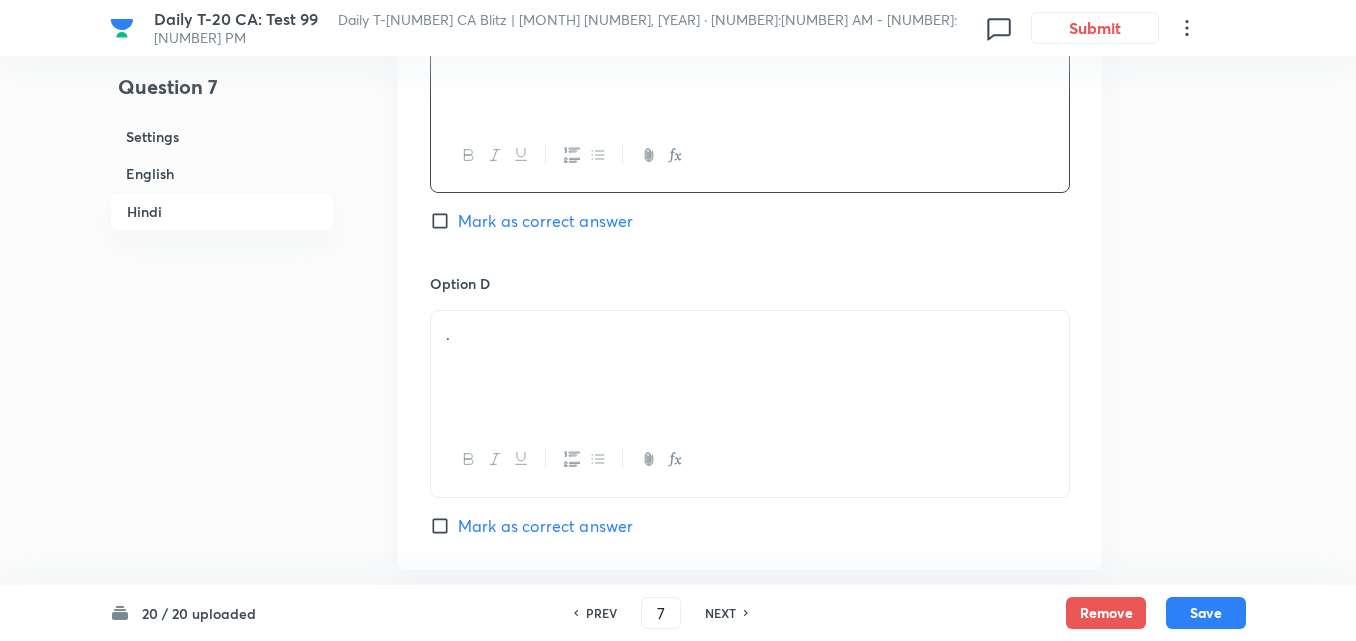 click on "." at bounding box center [750, 367] 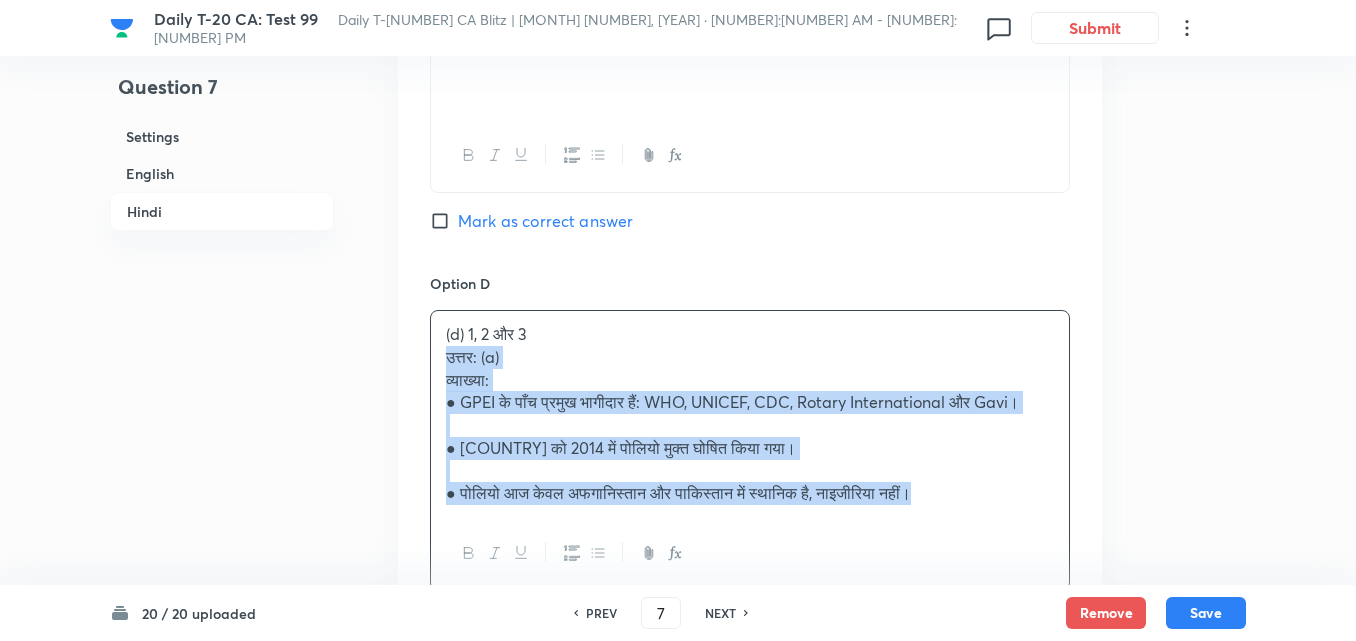 click on "(d) 1, 2 और 3 उत्तर: (a) व्याख्या: ●	GPEI के पाँच प्रमुख भागीदार हैं: WHO, UNICEF, CDC, Rotary International और Gavi। ●	भारत को 2014 में पोलियो मुक्त घोषित किया गया। ●	पोलियो आज केवल अफगानिस्तान और पाकिस्तान में स्थानिक है, नाइजीरिया नहीं।" at bounding box center (750, 414) 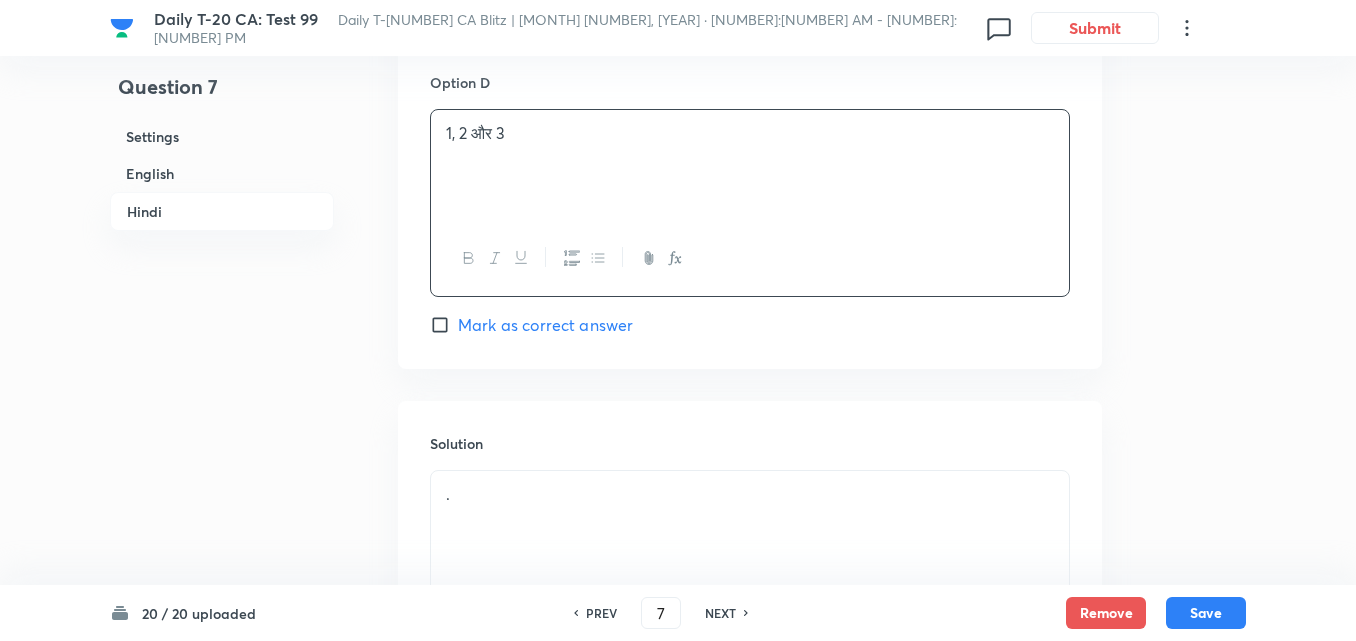 scroll, scrollTop: 4316, scrollLeft: 0, axis: vertical 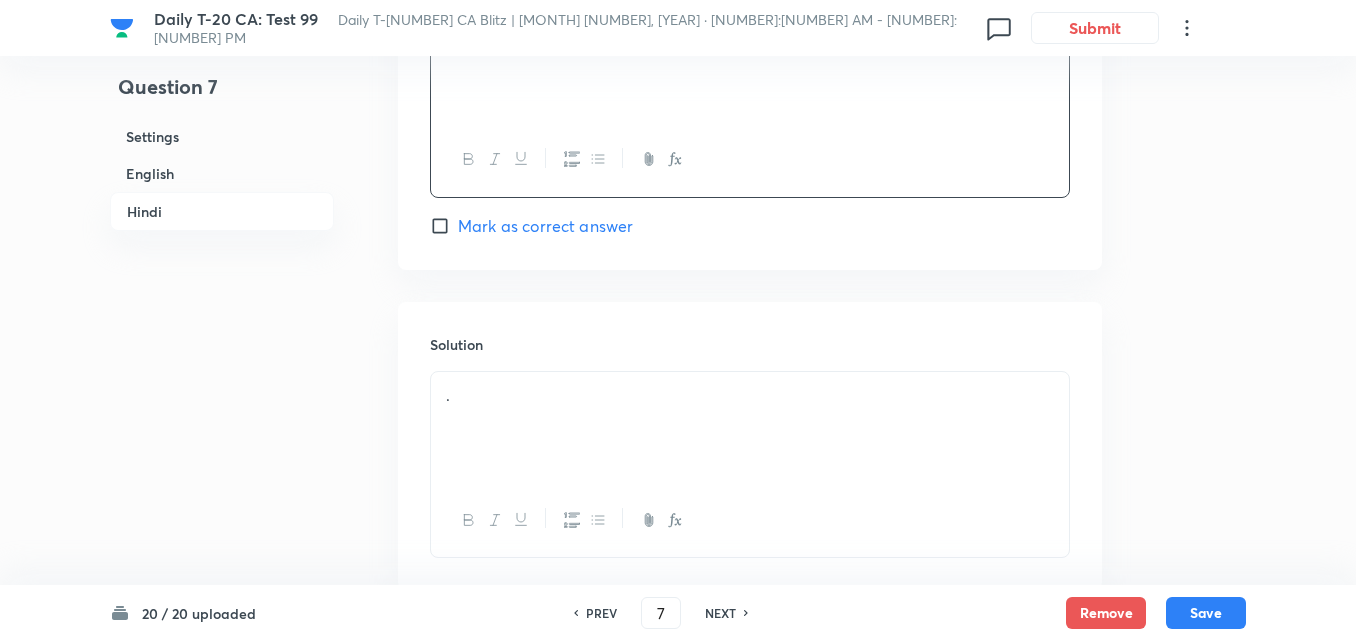 click on "." at bounding box center (750, 428) 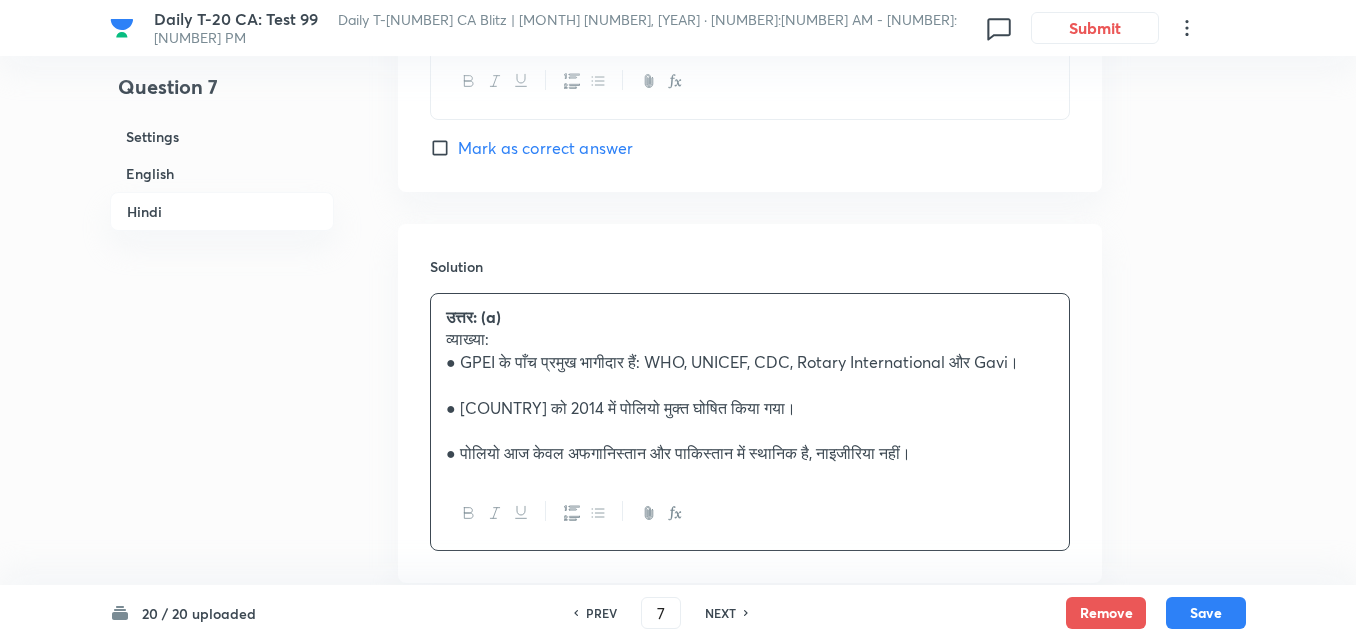 scroll, scrollTop: 4416, scrollLeft: 0, axis: vertical 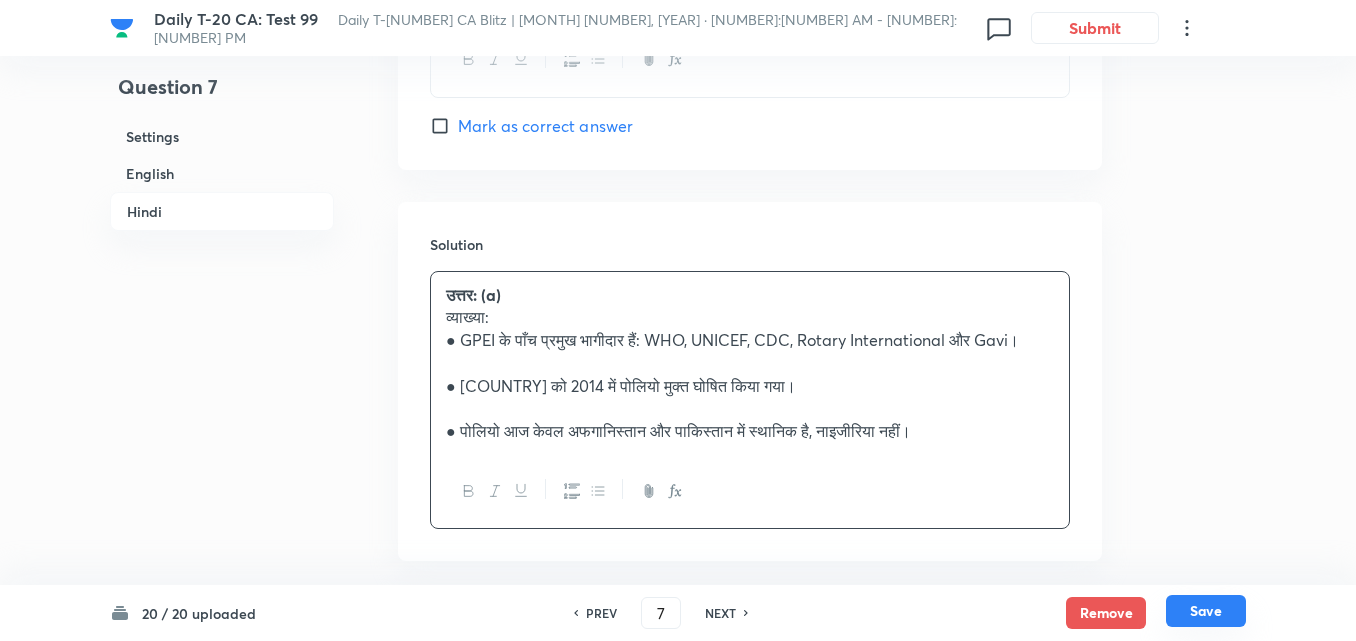 click on "Save" at bounding box center (1206, 611) 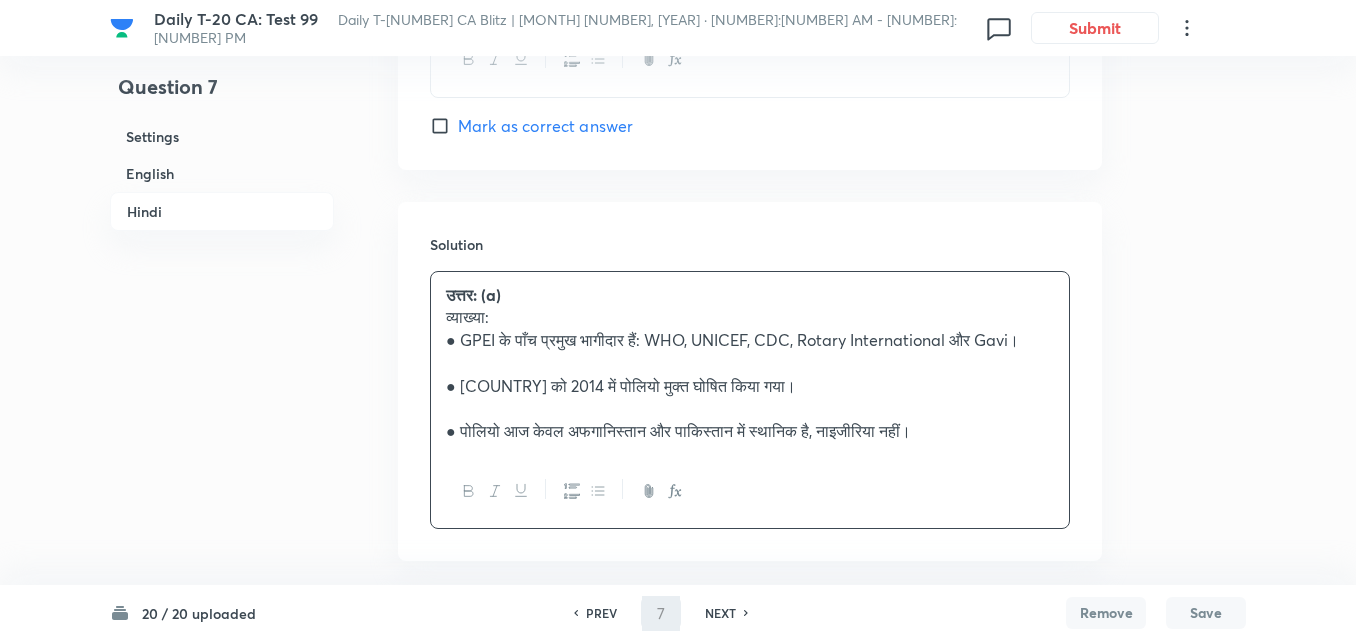 type on "8" 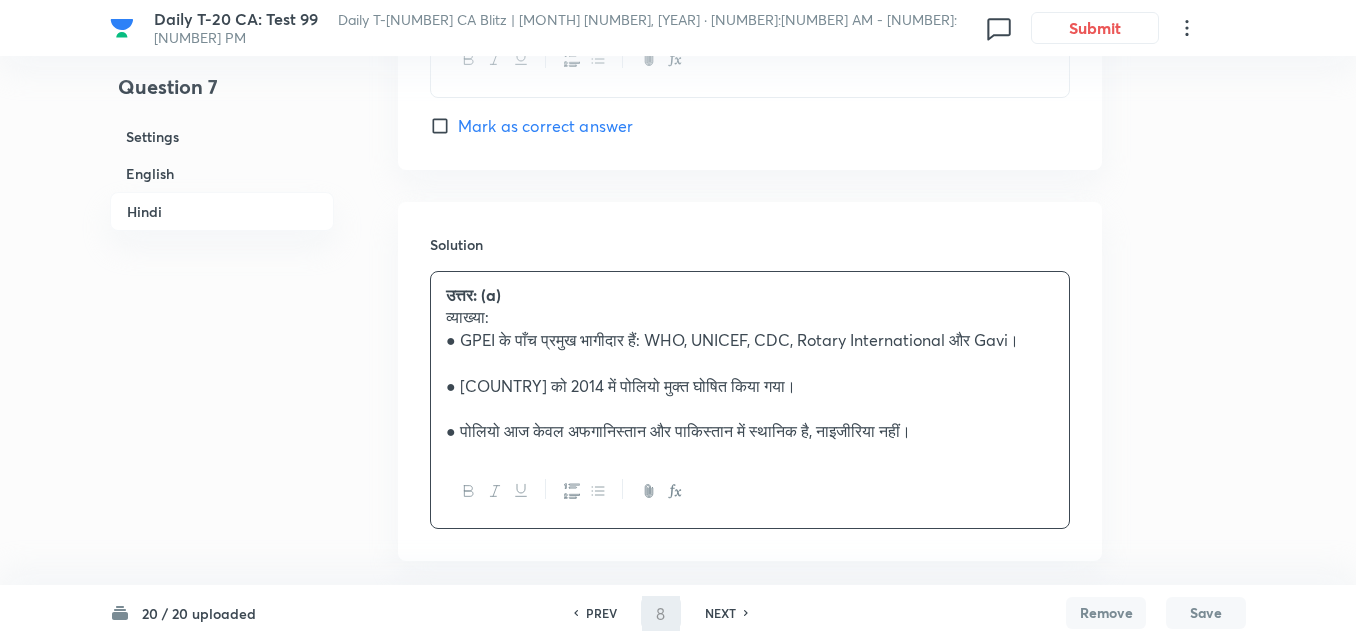 checkbox on "false" 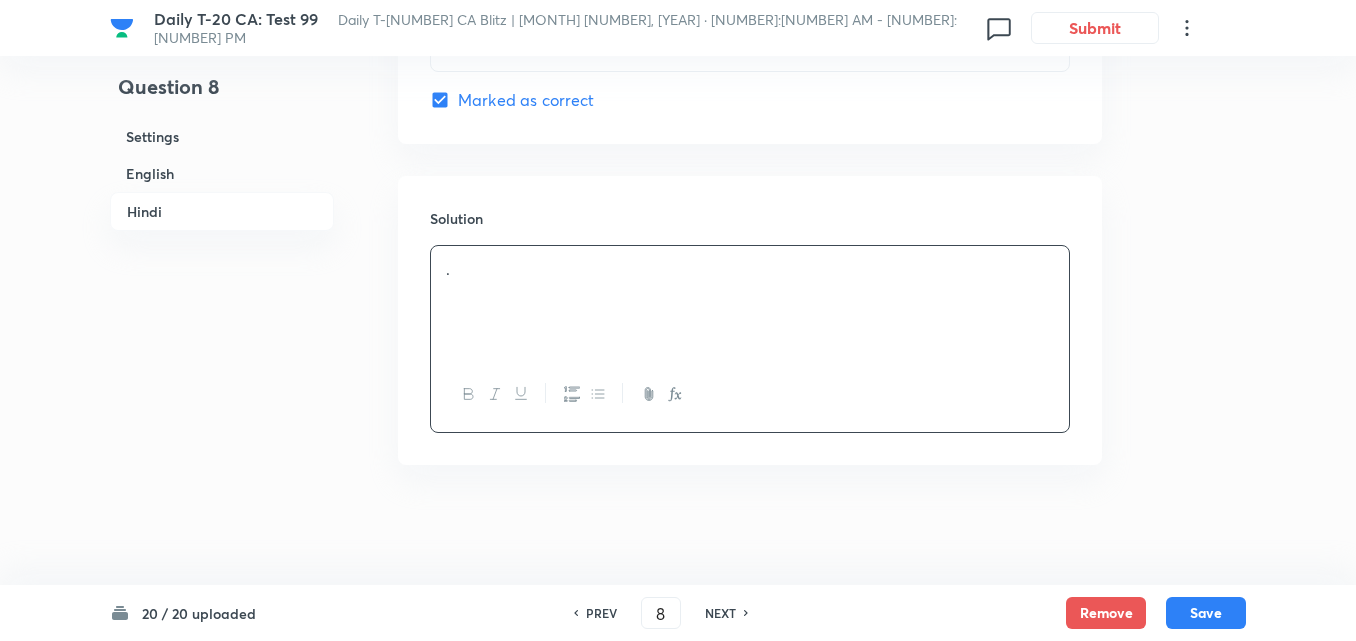 click on "English" at bounding box center (222, 173) 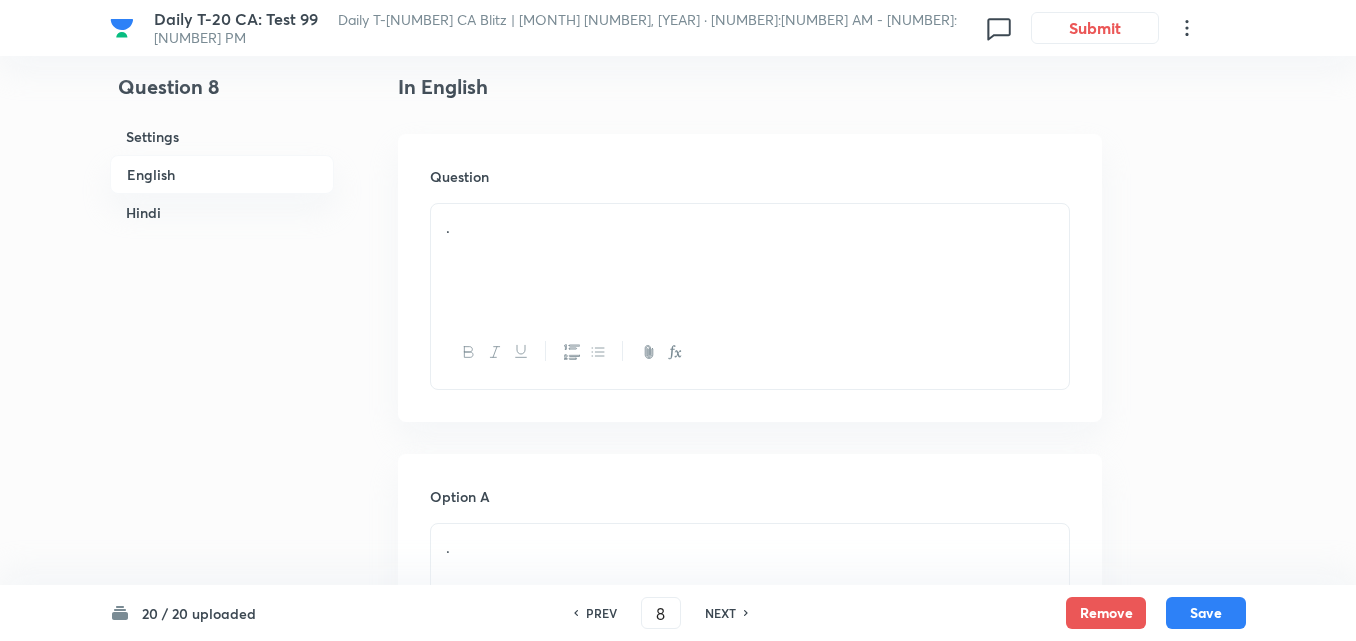 click on "." at bounding box center (750, 260) 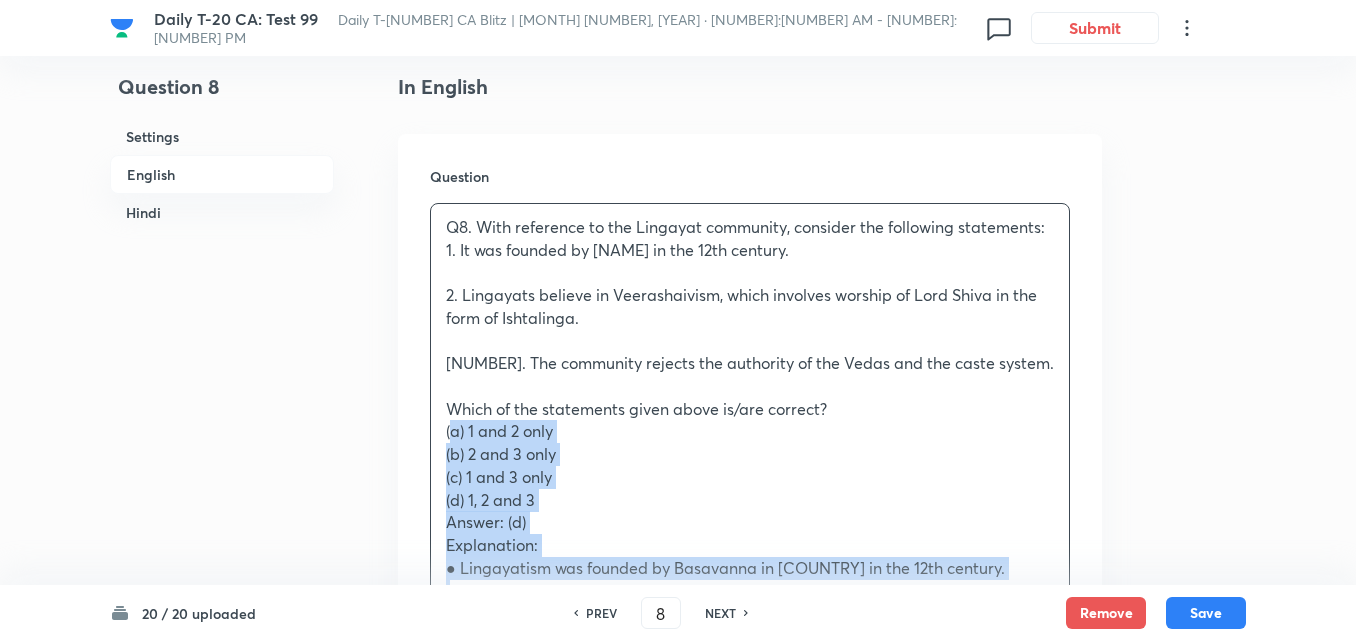 click on "Q8. With reference to the Lingayat community, consider the following statements: 1.	It was founded by Basavanna in the 12th century. 2.	Lingayats believe in Veerashaivism, which involves worship of Lord Shiva in the form of Ishtalinga. 3.	The community rejects the authority of the Vedas and the caste system. Which of the statements given above is/are correct?  (a) 1 and 2 only  (b) 2 and 3 only  (c) 1 and 3 only  (d) 1, 2 and 3 Answer: (d) Explanation: ●	Lingayatism was founded by Basavanna in Karnataka in the 12th century. ●	It is distinct from mainstream Shaivism and involves personal devotion to Shiva through the Ishtalinga. ●	Lingayats reject Brahmanical rituals, the authority of the Vedas, and caste hierarchy. प्रश्न 8. लिंगायत समुदाय के संदर्भ में निम्नलिखित कथनों पर विचार कीजिए: उपरोक्त में से कौन-से कथन सही हैं?  (d) 1, 2 और 3" at bounding box center [750, 716] 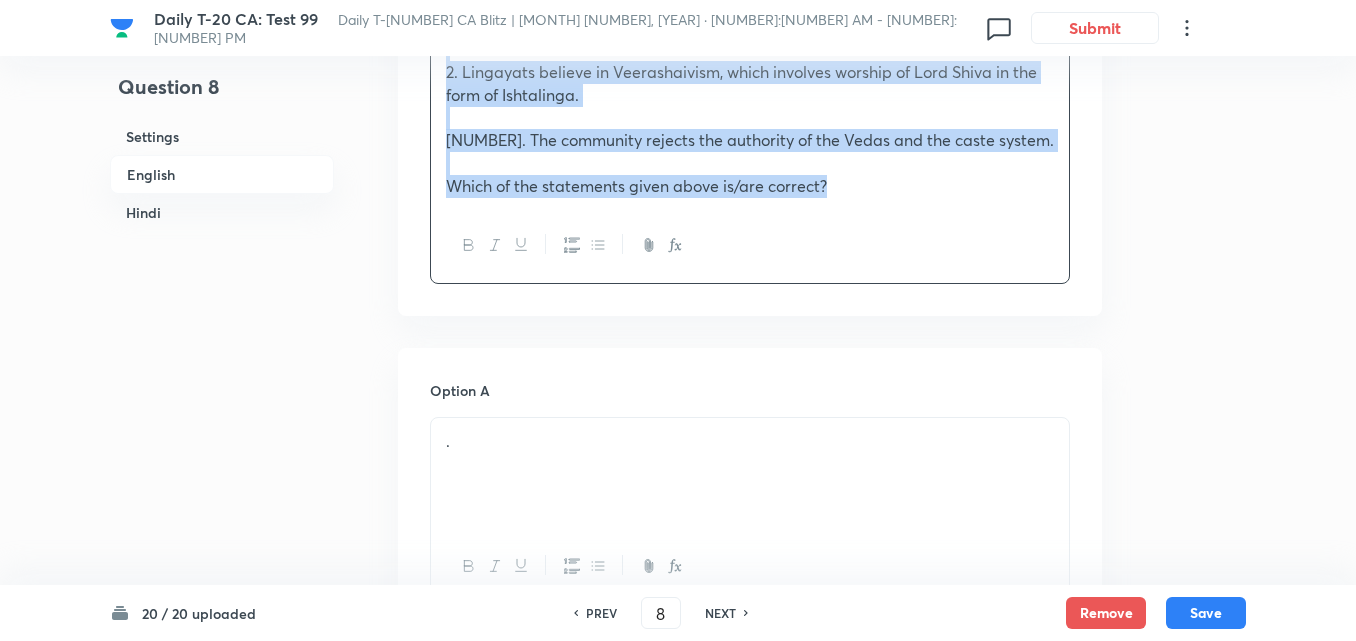 scroll, scrollTop: 916, scrollLeft: 0, axis: vertical 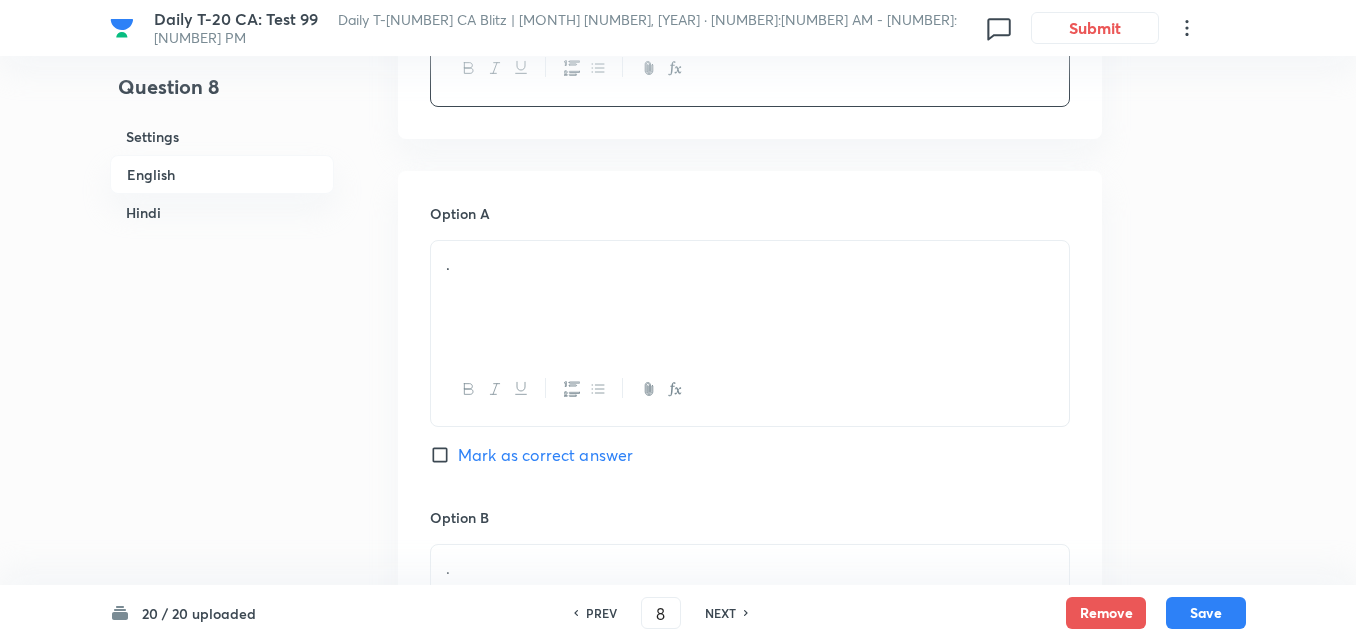 click on "." at bounding box center (750, 297) 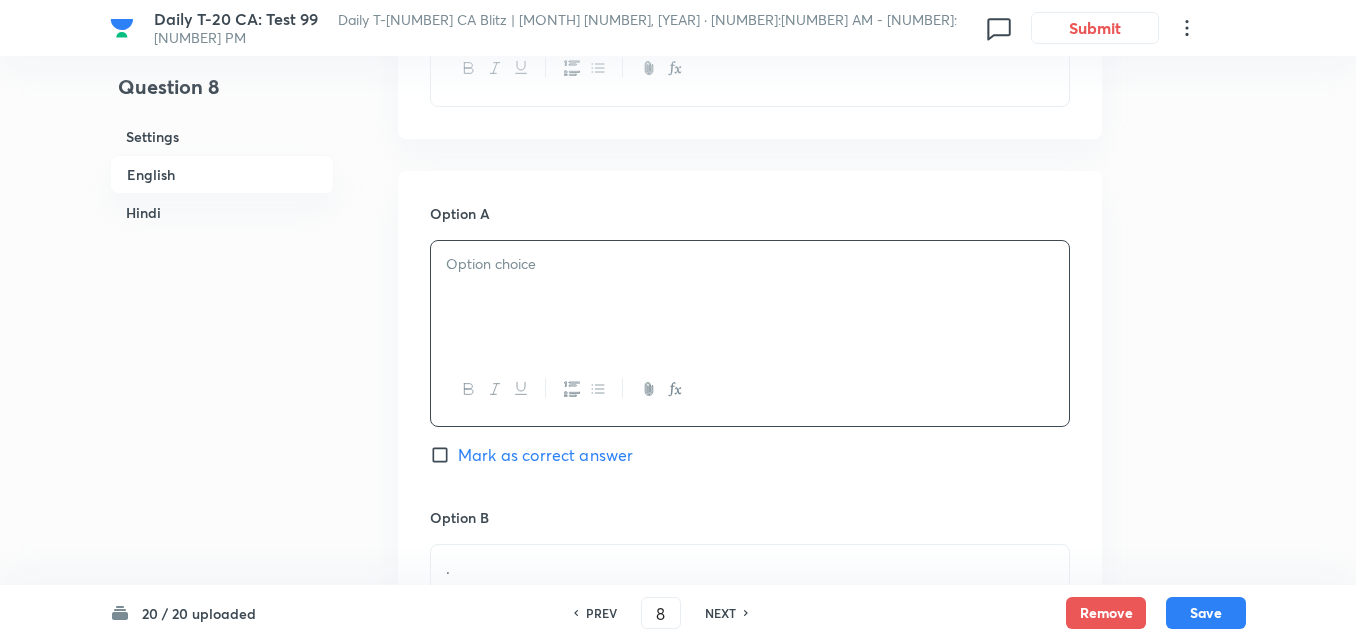 paste 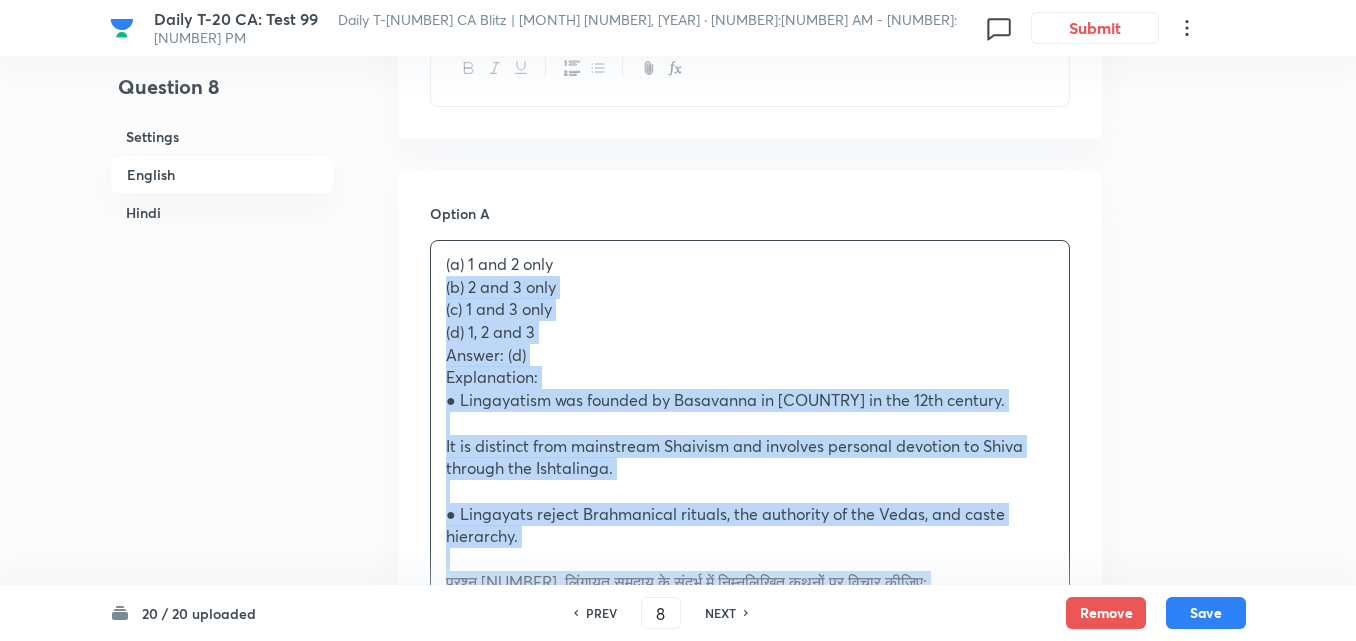 drag, startPoint x: 465, startPoint y: 303, endPoint x: 400, endPoint y: 293, distance: 65.76473 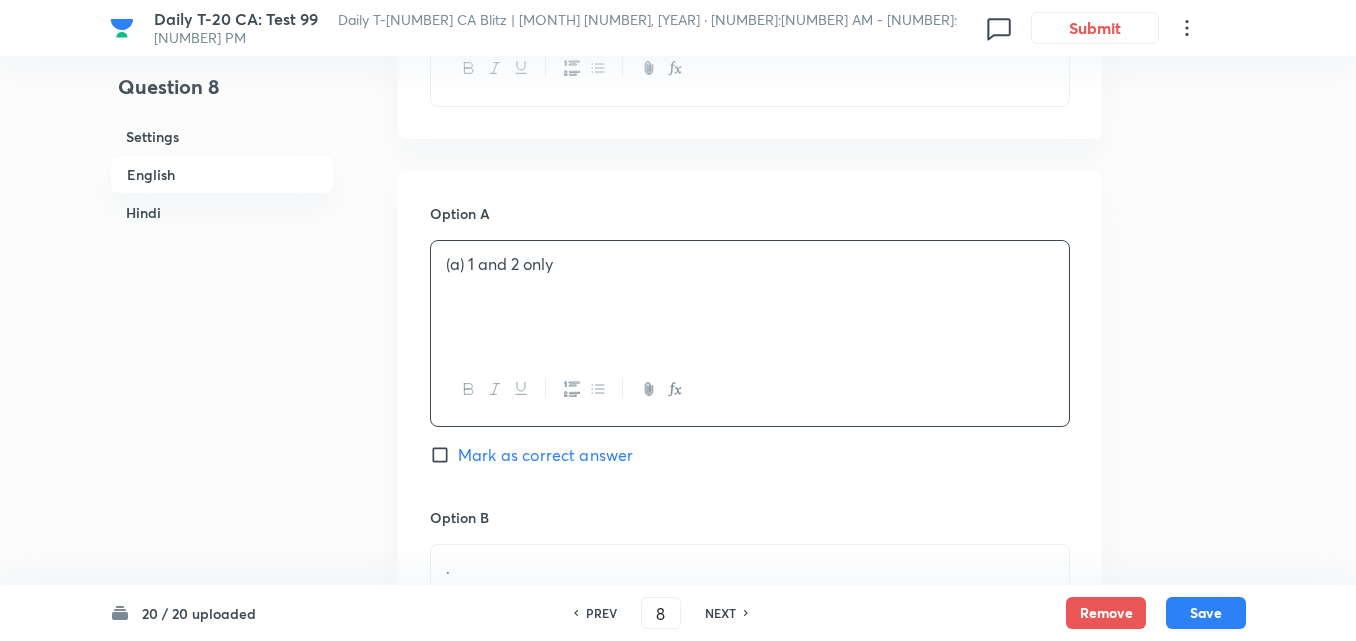 type 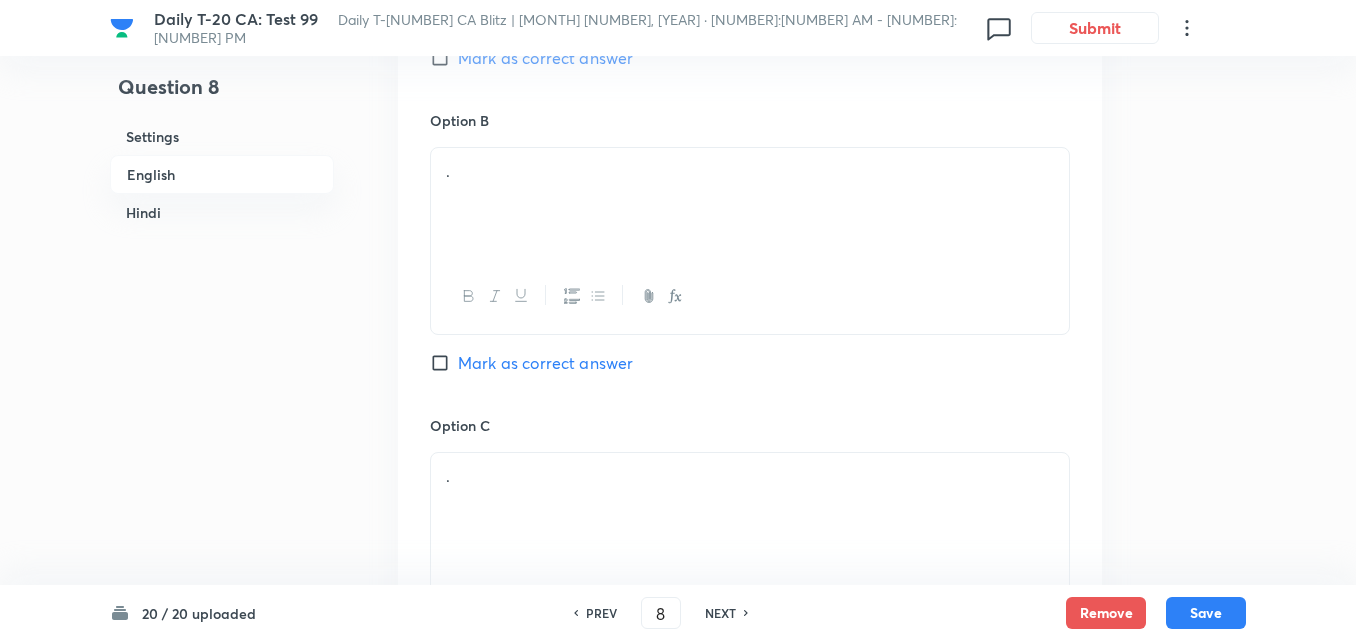 scroll, scrollTop: 1316, scrollLeft: 0, axis: vertical 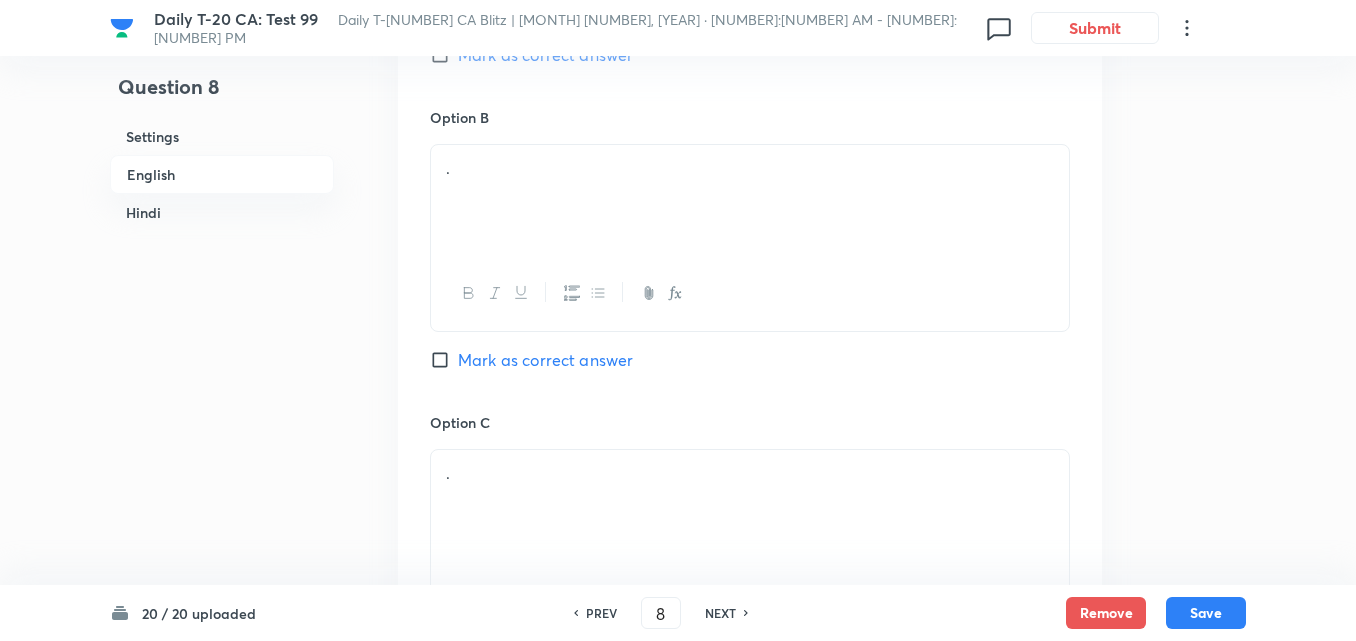 click on "." at bounding box center (750, 201) 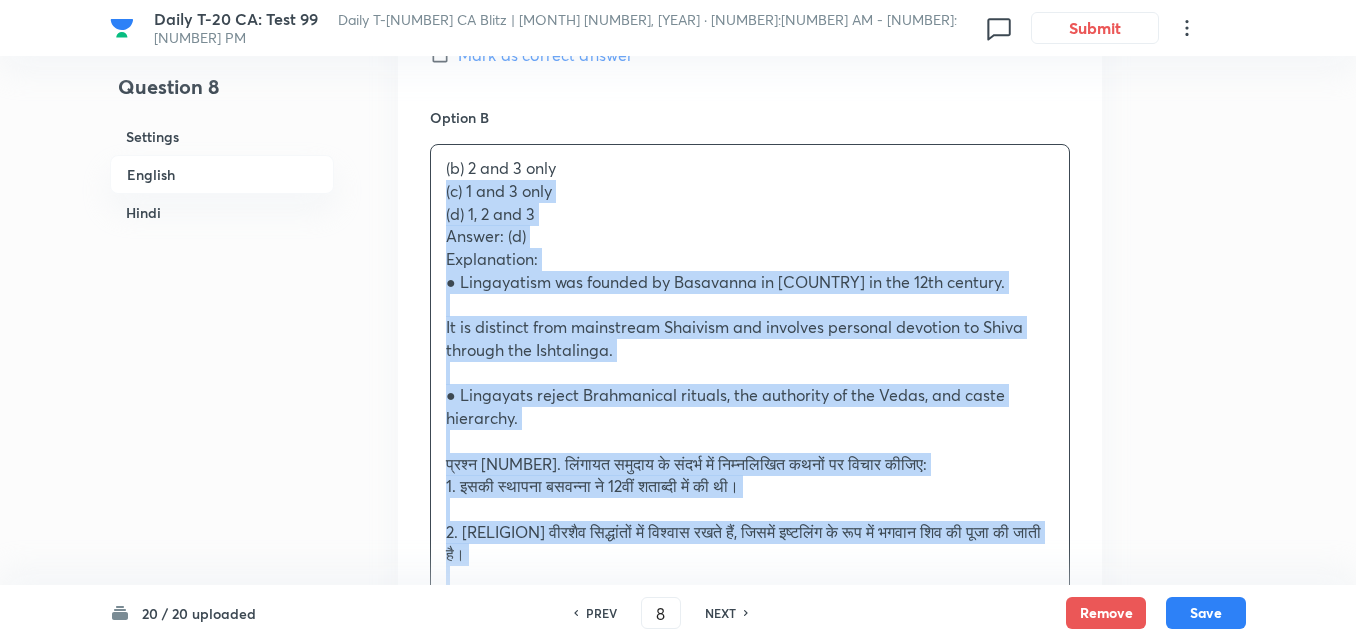 click on "Option A 1 and 2 only Mark as correct answer Option B (b) 2 and 3 only (c) 1 and 3 only (d) 1, 2 and 3 Answer: (d) Explanation: ●	Lingayatism was founded by Basavanna in Karnataka in the 12th century. ●	It is distinct from mainstream Shaivism and involves personal devotion to Shiva through the Ishtalinga. ●	Lingayats reject Brahmanical rituals, the authority of the Vedas, and caste hierarchy. प्रश्न 8. लिंगायत समुदाय के संदर्भ में निम्नलिखित कथनों पर विचार कीजिए: 1.	इसकी स्थापना बसवन्ना ने 12वीं शताब्दी में की थी। 2.	लिंगायत वीरशैव सिद्धांतों में विश्वास रखते हैं, जिसमें इष्टलिंग के रूप में भगवान शिव की पूजा की जाती है। (a) केवल 1 और 2 ." at bounding box center (750, 722) 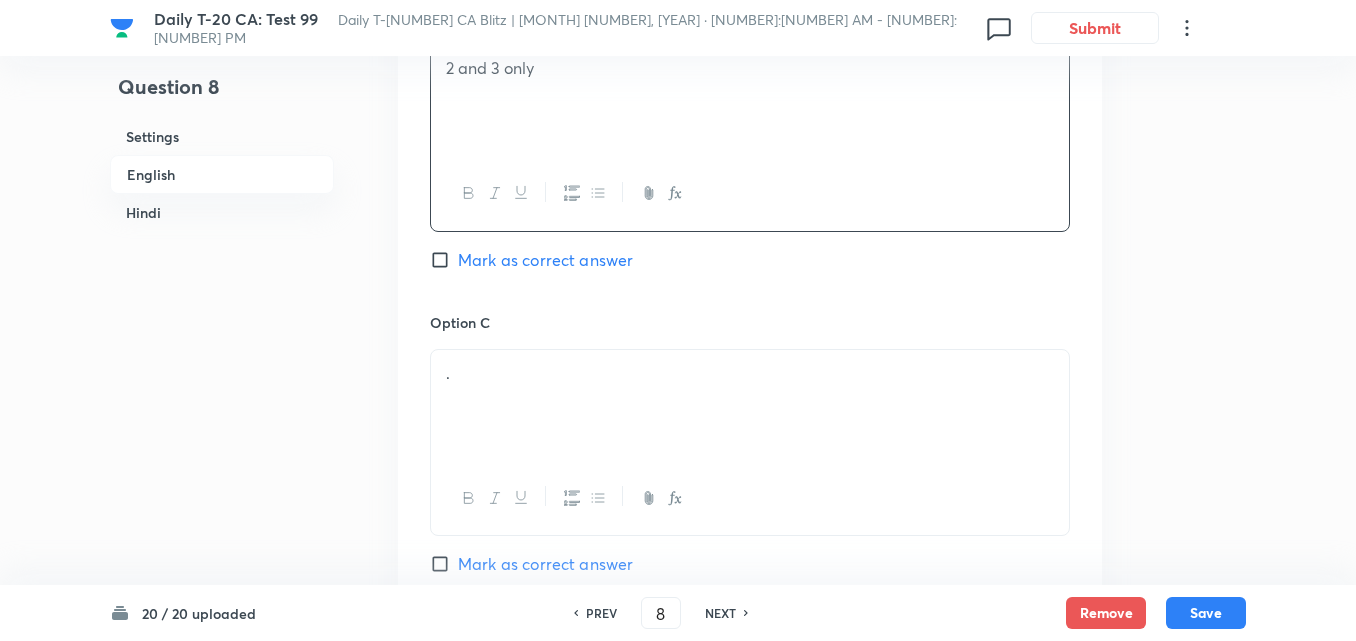 scroll, scrollTop: 1616, scrollLeft: 0, axis: vertical 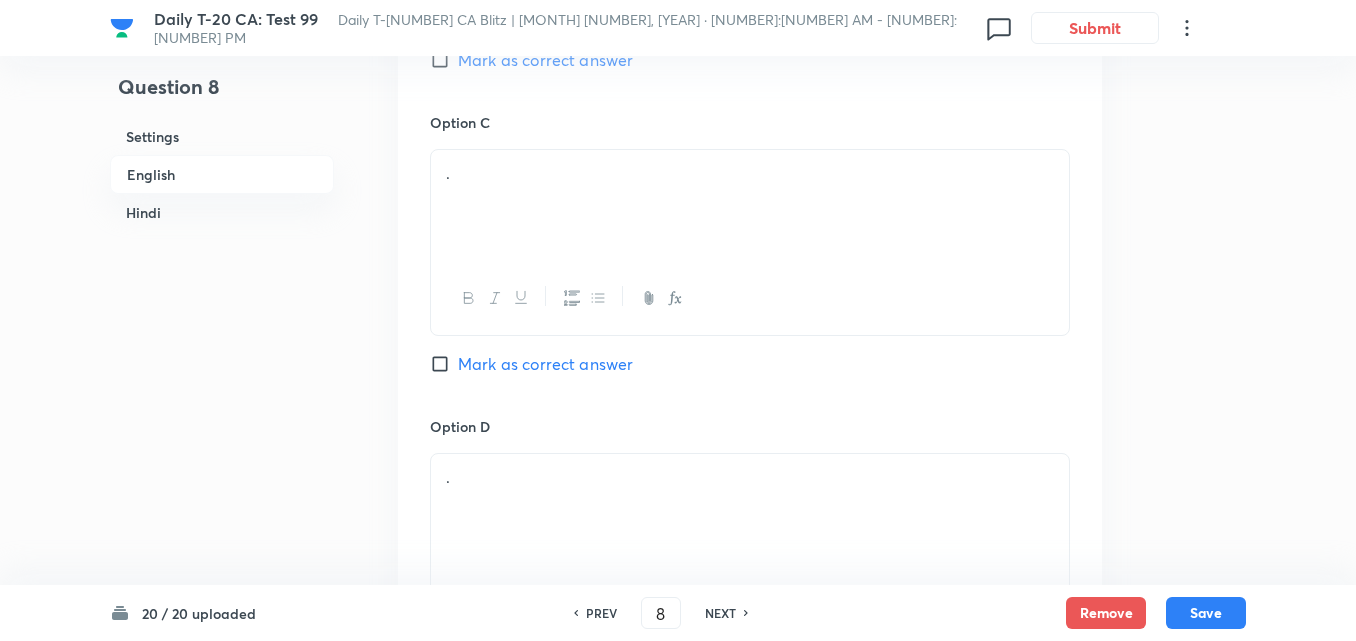 click on "." at bounding box center [750, 206] 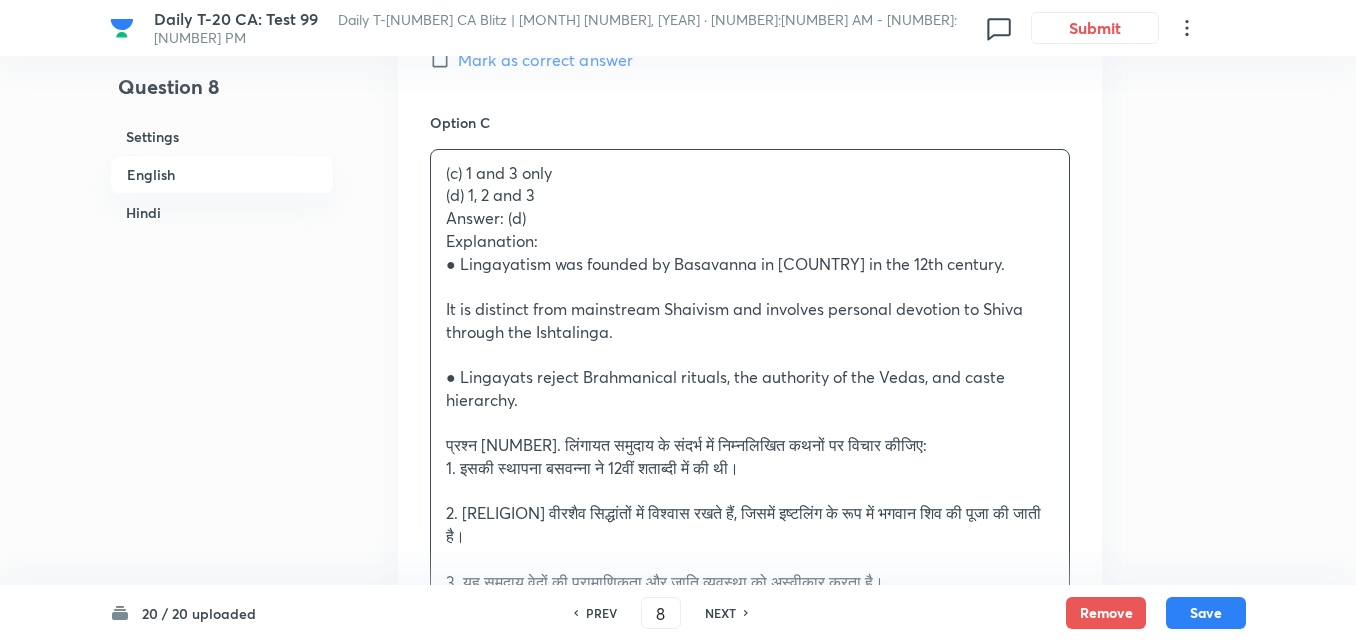 click on "Option A 1 and 2 only Mark as correct answer Option B 2 and 3 only Mark as correct answer Option C (c) 1 and 3 only (d) 1, 2 and 3 Answer: (d) Explanation: ●	Lingayatism was founded by [PERSON] in [LOCATION] in the 12th century. ●	It is distinct from mainstream Shaivism and involves personal devotion to Shiva through the Ishtalinga. ●	Lingayats reject Brahmanical rituals, the authority of the Vedas, and caste hierarchy. प्रश्न 8. लिंगायत समुदाय के संदर्भ में निम्नलिखित कथनों पर विचार कीजिए: 1.	इसकी स्थापना [PERSON] ने 12वीं शताब्दी में की थी। 2.	लिंगायत वीरशैव सिद्धांतों में विश्वास रखते हैं, जिसमें इष्टलिंग के रूप में भगवान शिव की पूजा की जाती है। ." at bounding box center [750, 411] 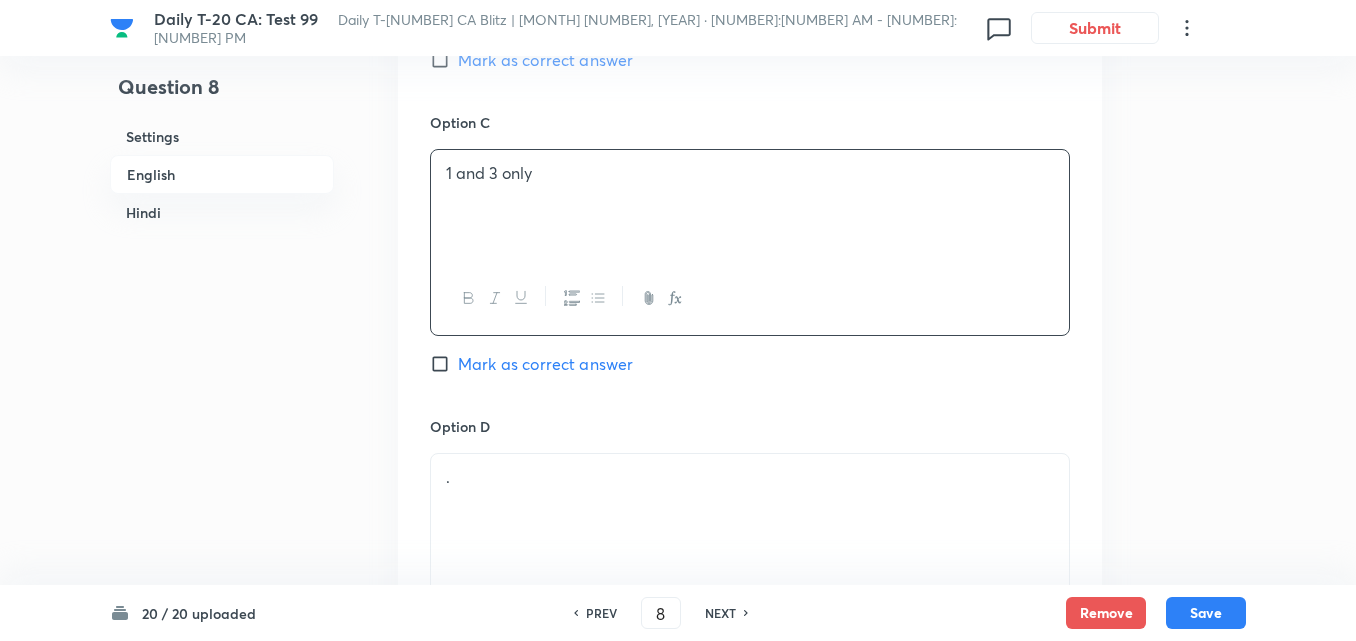 scroll, scrollTop: 1916, scrollLeft: 0, axis: vertical 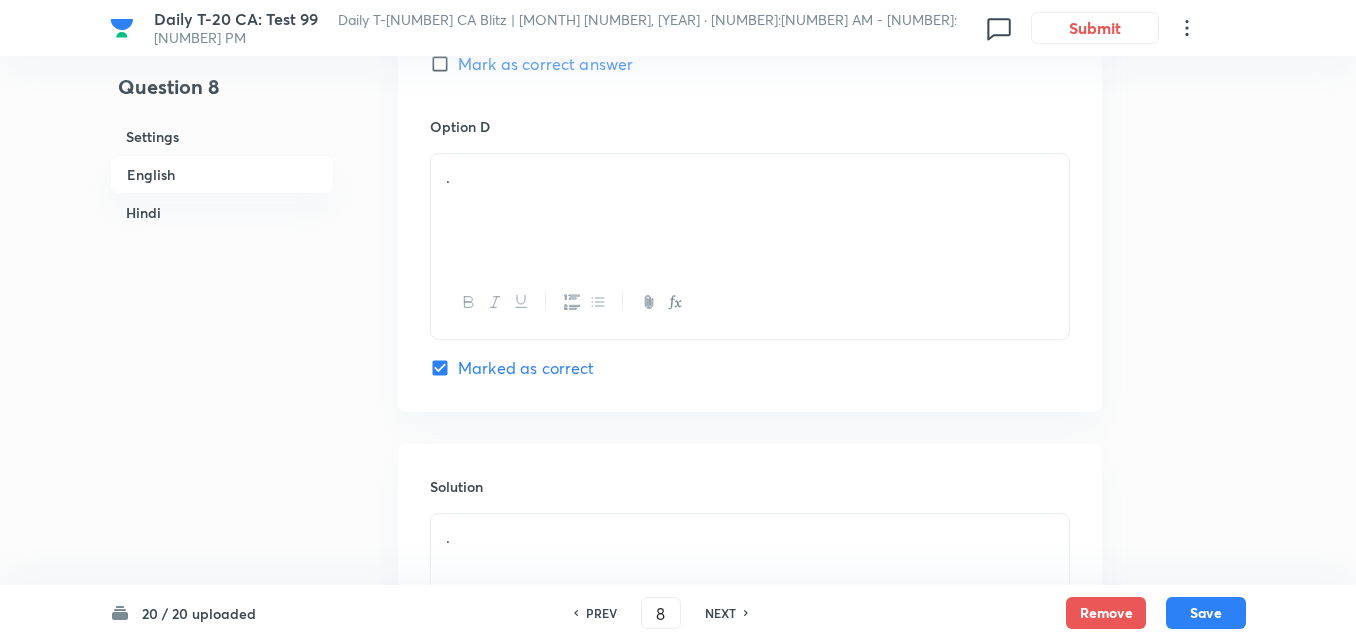 click on "." at bounding box center [750, 210] 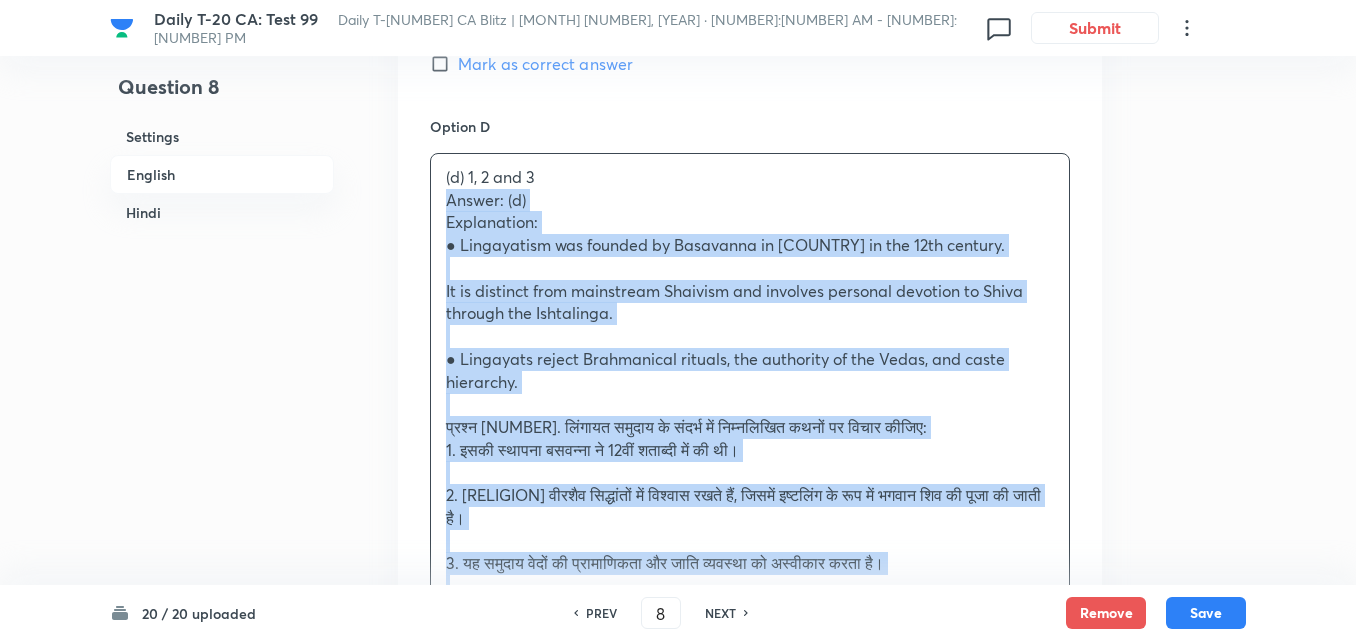 drag, startPoint x: 432, startPoint y: 195, endPoint x: 422, endPoint y: 193, distance: 10.198039 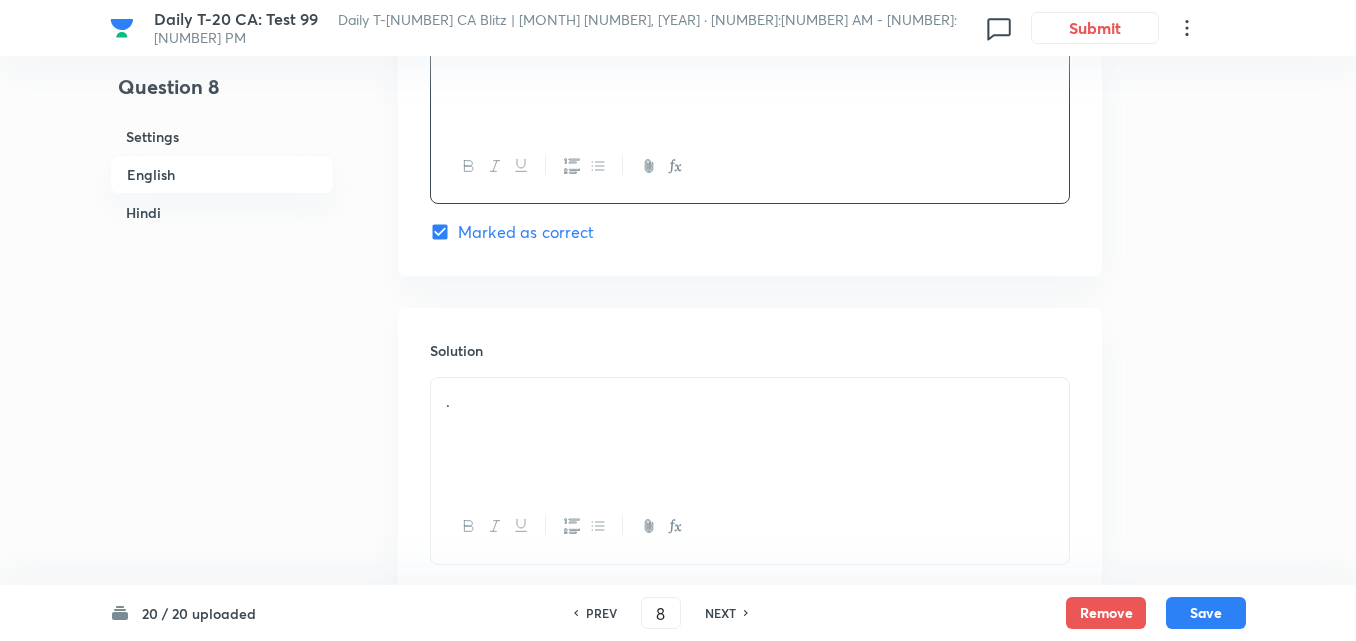 scroll, scrollTop: 2216, scrollLeft: 0, axis: vertical 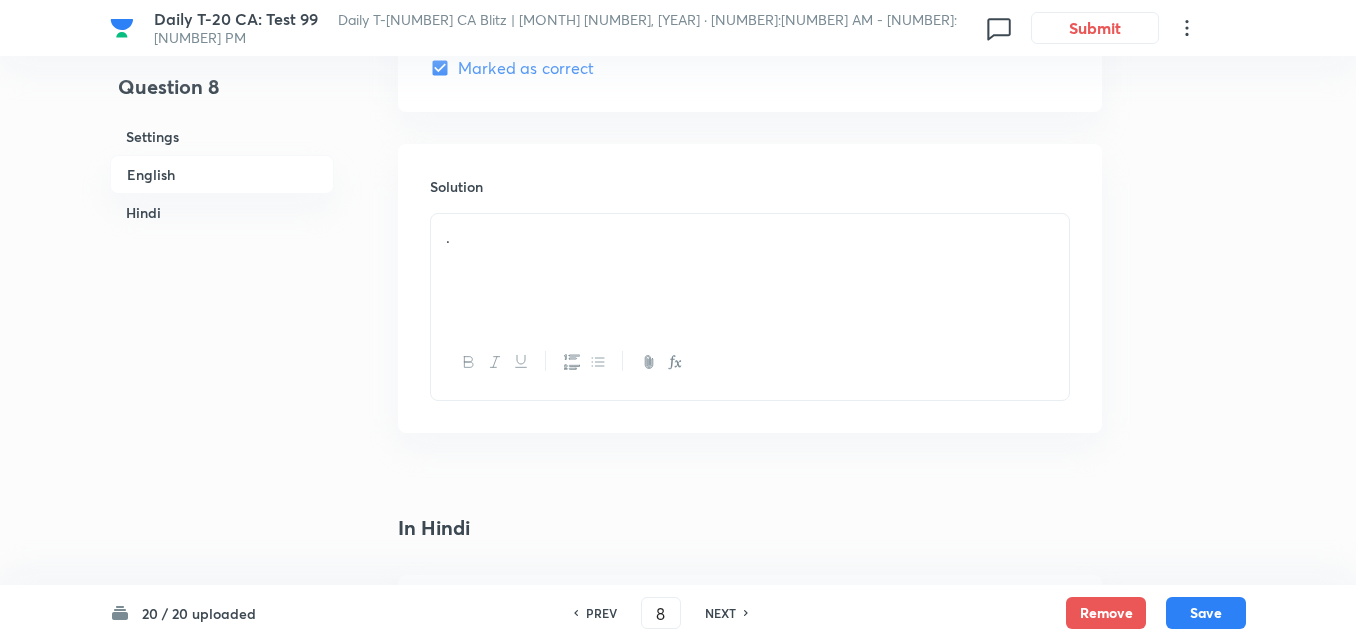 click on "." at bounding box center (750, 270) 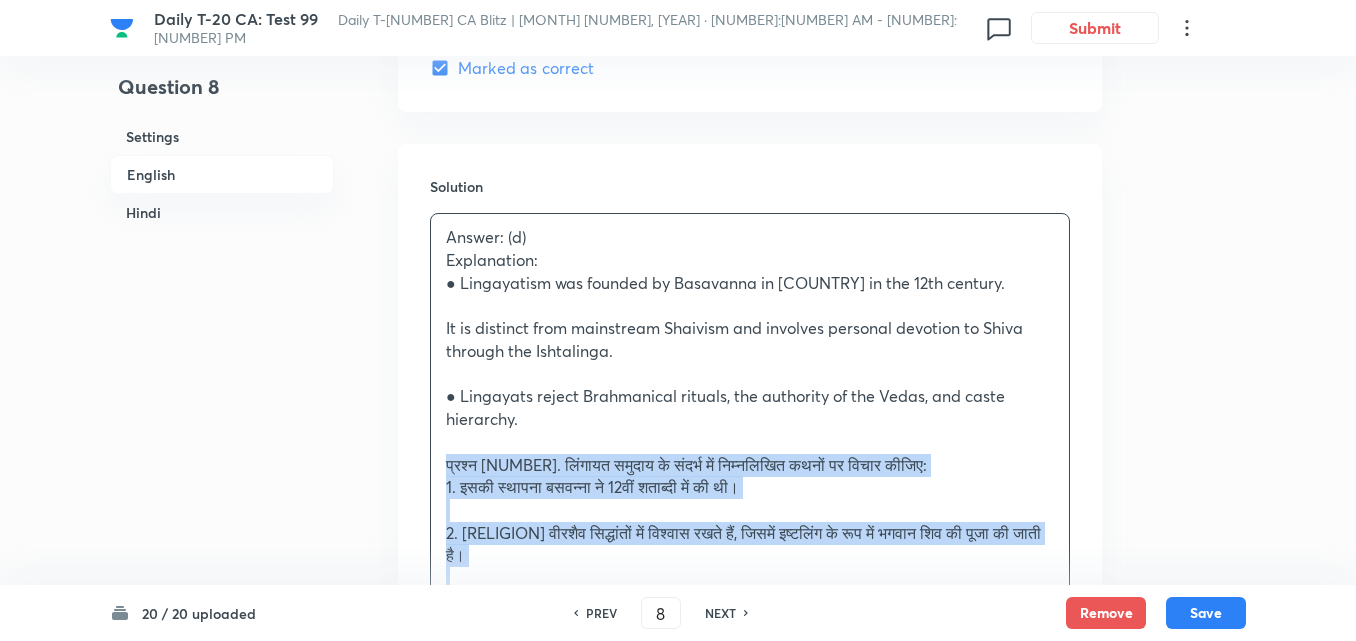 drag, startPoint x: 441, startPoint y: 460, endPoint x: 394, endPoint y: 464, distance: 47.169907 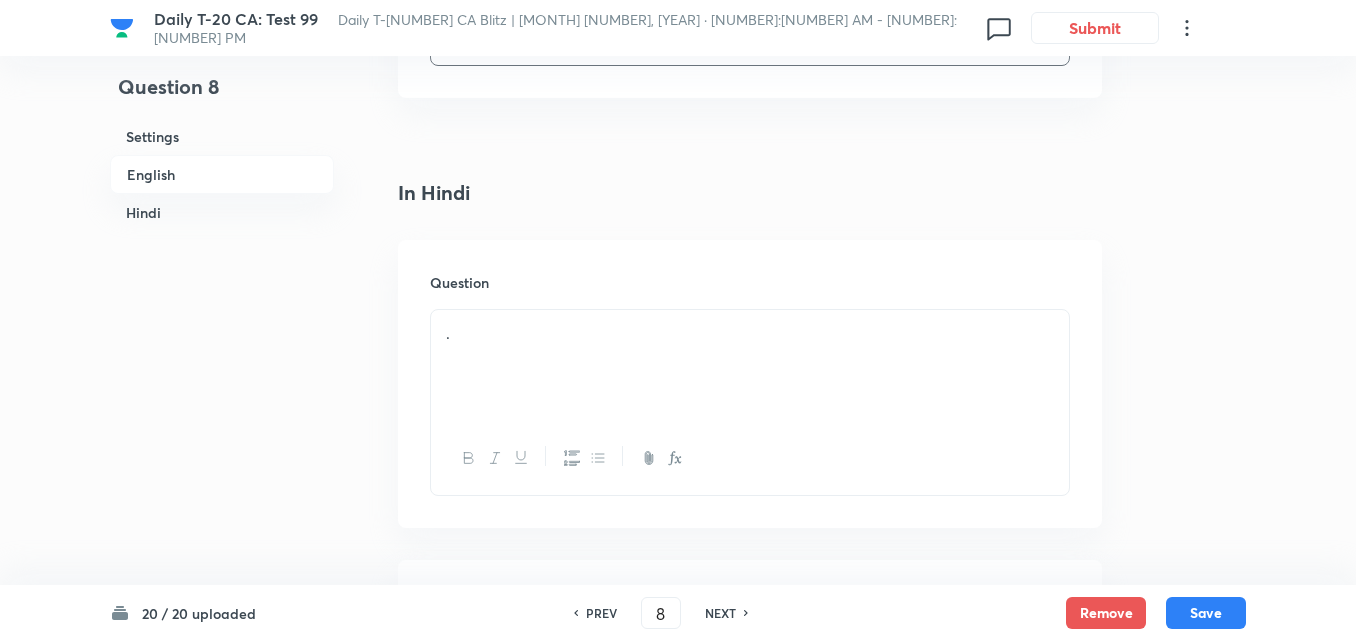 scroll, scrollTop: 2716, scrollLeft: 0, axis: vertical 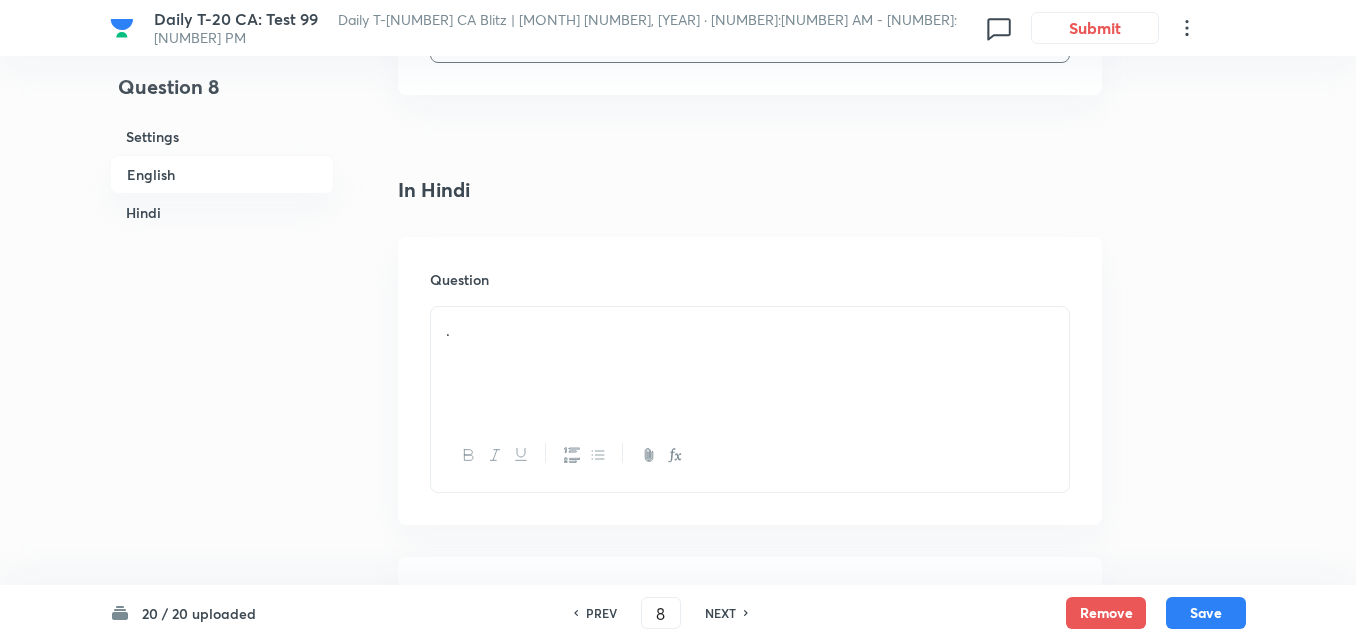 click on "Question" at bounding box center (750, 279) 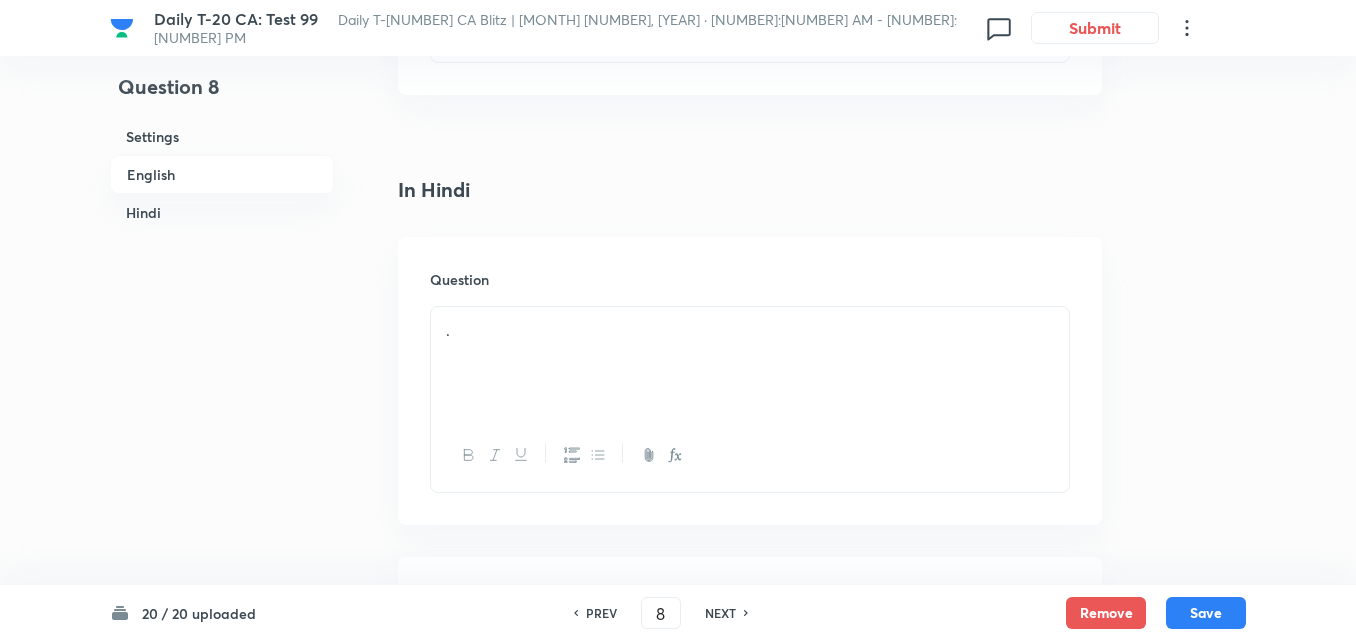 click on "." at bounding box center (750, 330) 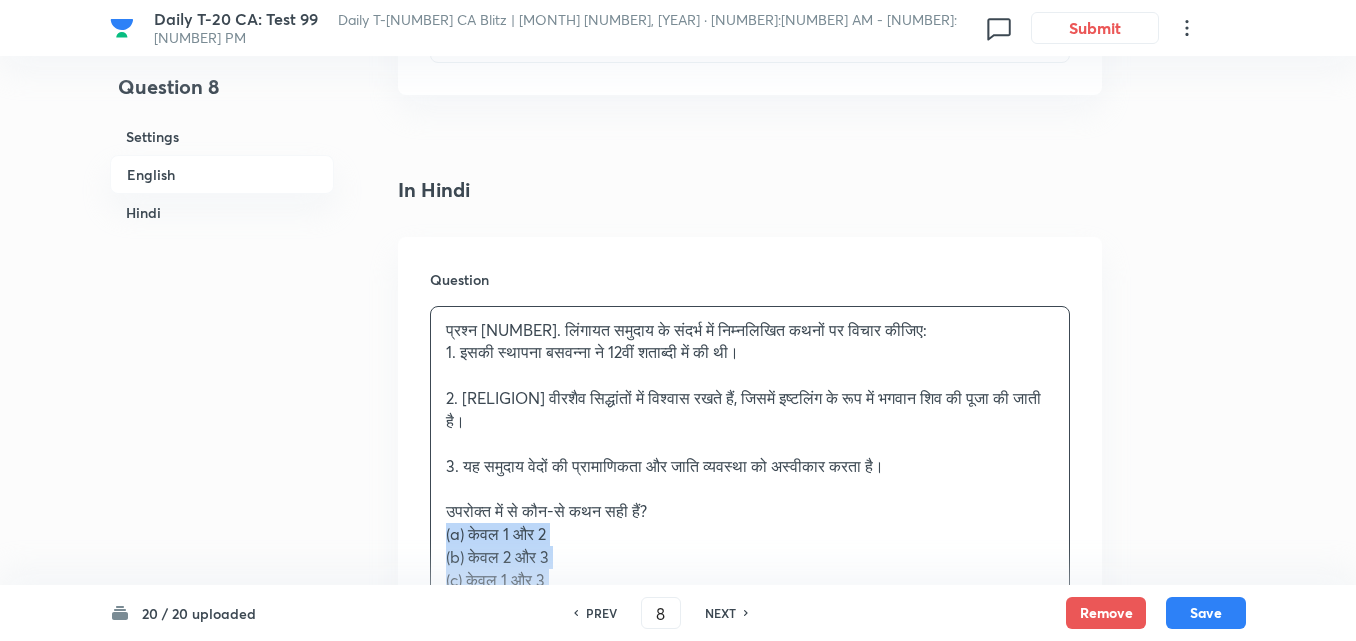click on "प्रश्न 8. लिंगायत समुदाय के संदर्भ में निम्नलिखित कथनों पर विचार कीजिए: 1. इस समुदाय की स्थापना बसवन्ना ने 12वीं शताब्दी में की थी। 2. लिंगायत वीरशैव सिद्धांतों में विश्वास रखते हैं, जिसमें इष्टलिंग के रूप में भगवान शिव की पूजा की जाती है। 3. यह समुदाय वेदों की प्रामाणिकता और जाति व्यवस्था को अस्वीकार करता है। उपरोक्त में से कौन-से कथन सही हैं? (a) केवल 1 और 2 (b) केवल 2 और 3 (c) केवल 1 और 3 (d) 1, 2 और 3 उत्तर: (d) व्याख्या:" at bounding box center [750, 564] 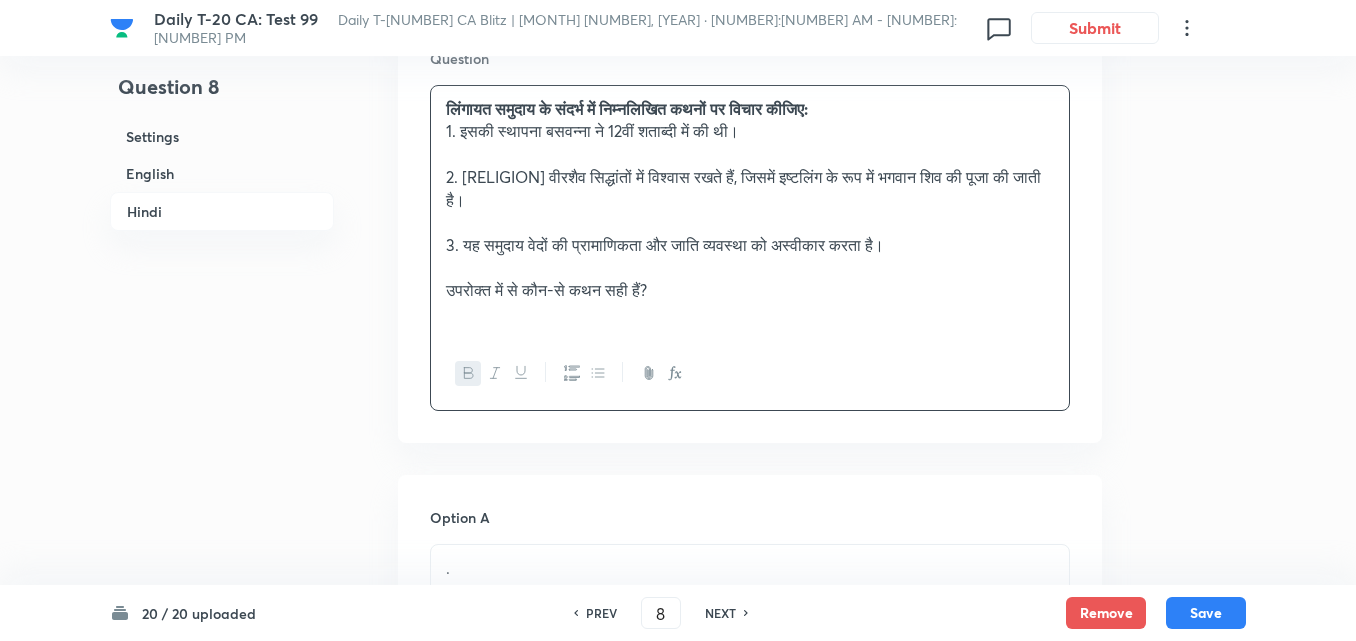 scroll, scrollTop: 3116, scrollLeft: 0, axis: vertical 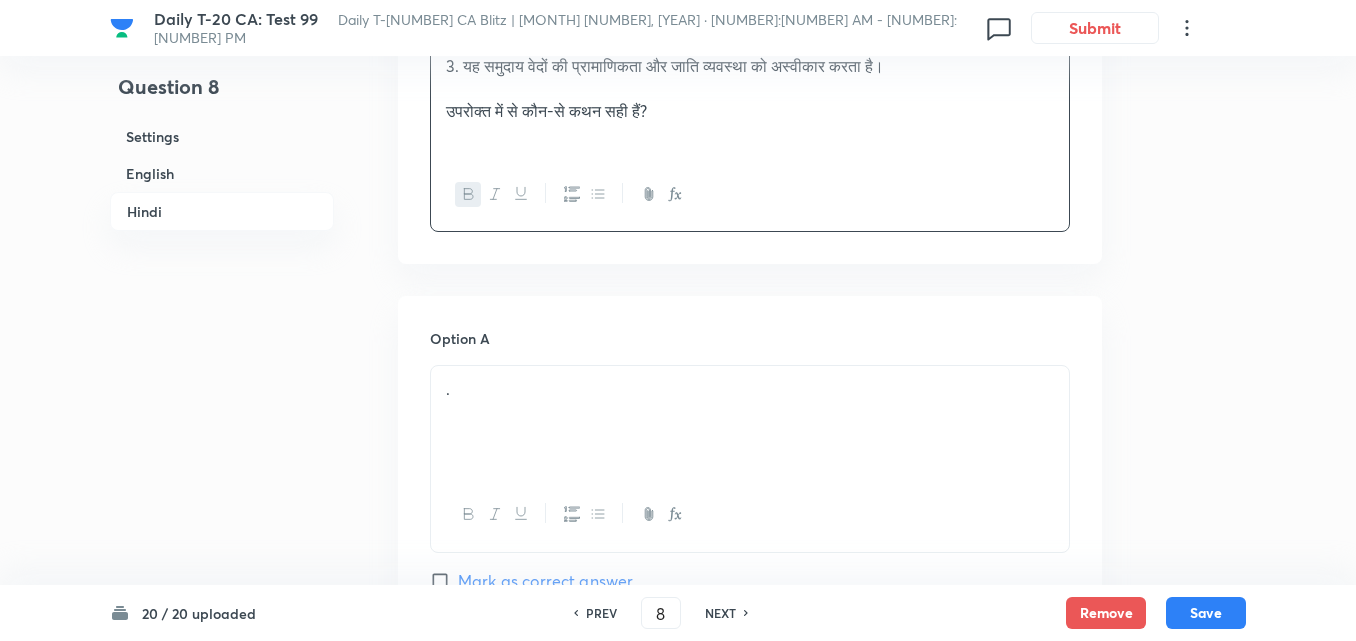 click on "Option A . Mark as correct answer" at bounding box center [750, 480] 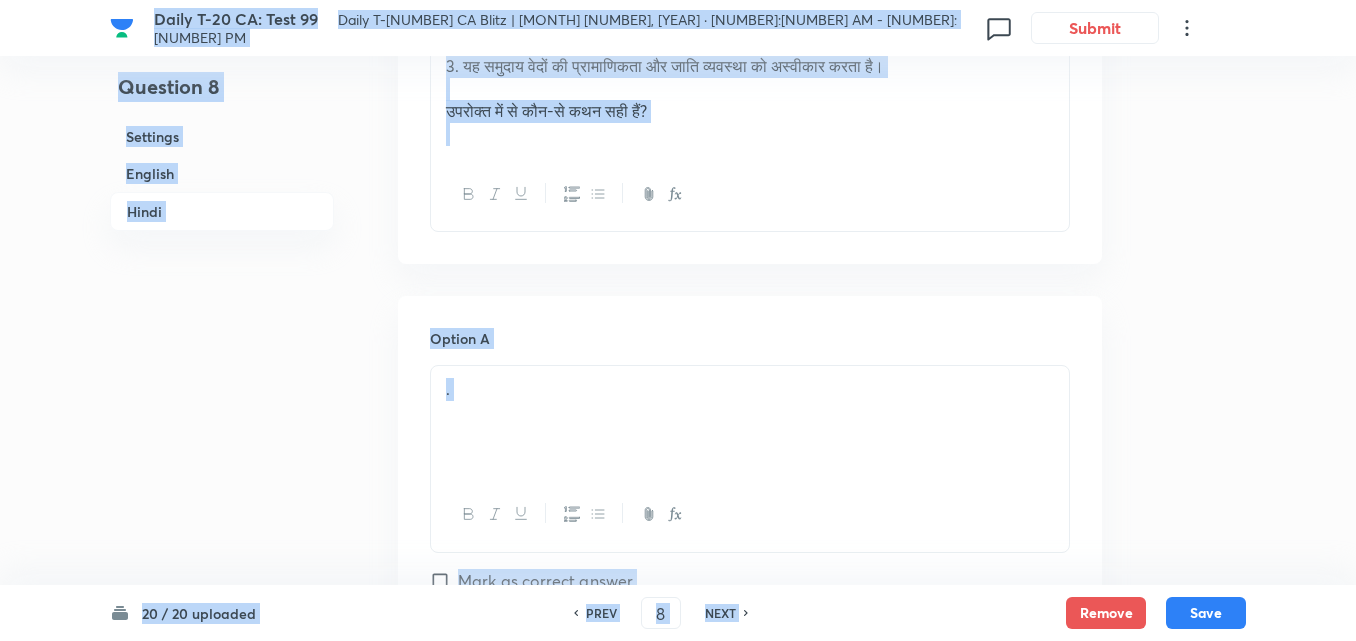 scroll, scrollTop: 3216, scrollLeft: 0, axis: vertical 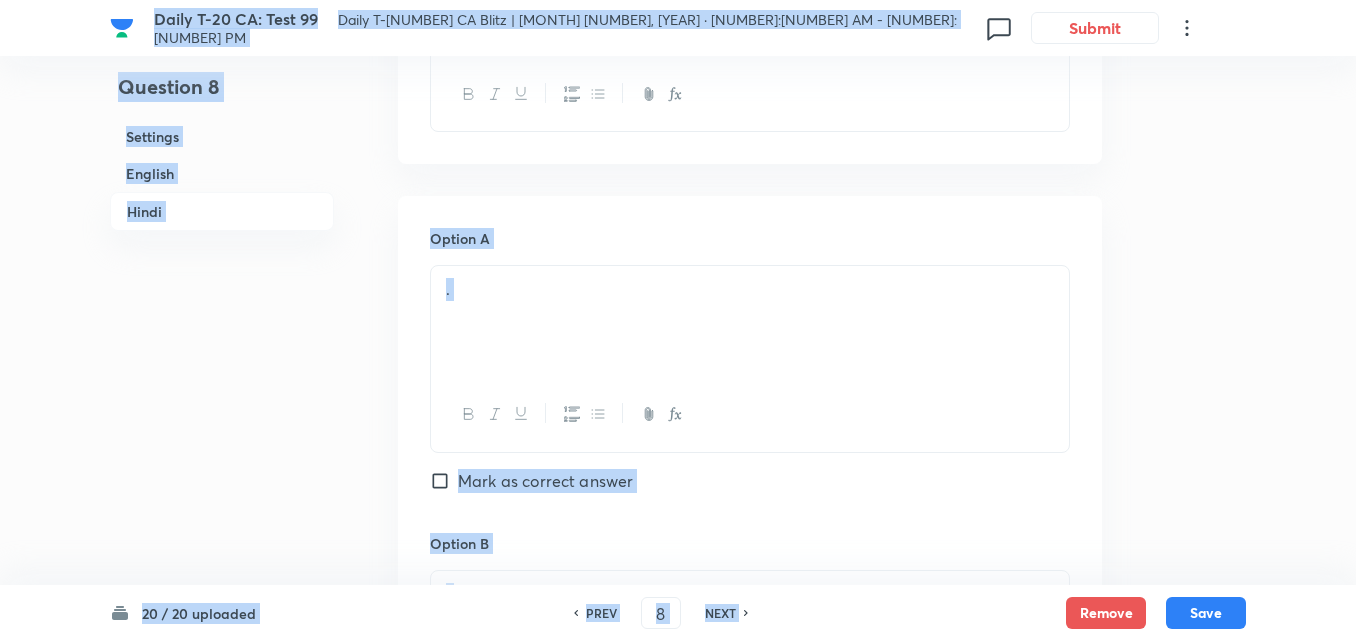 click on "." at bounding box center (750, 322) 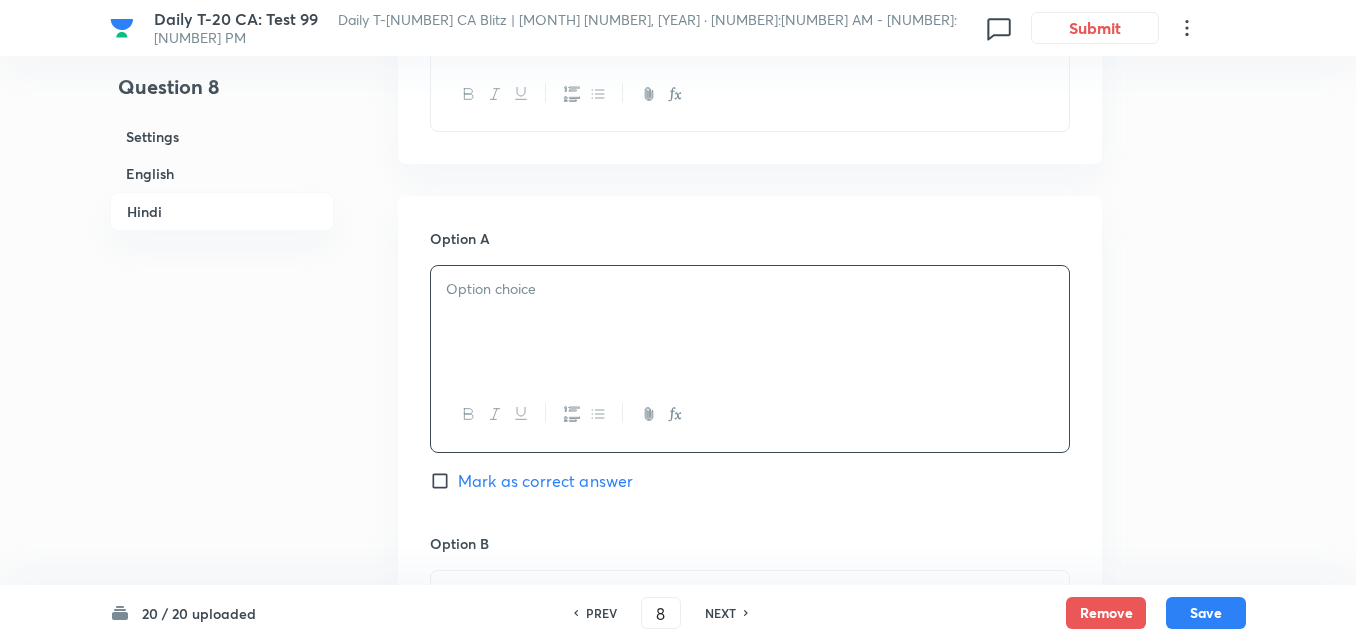 paste 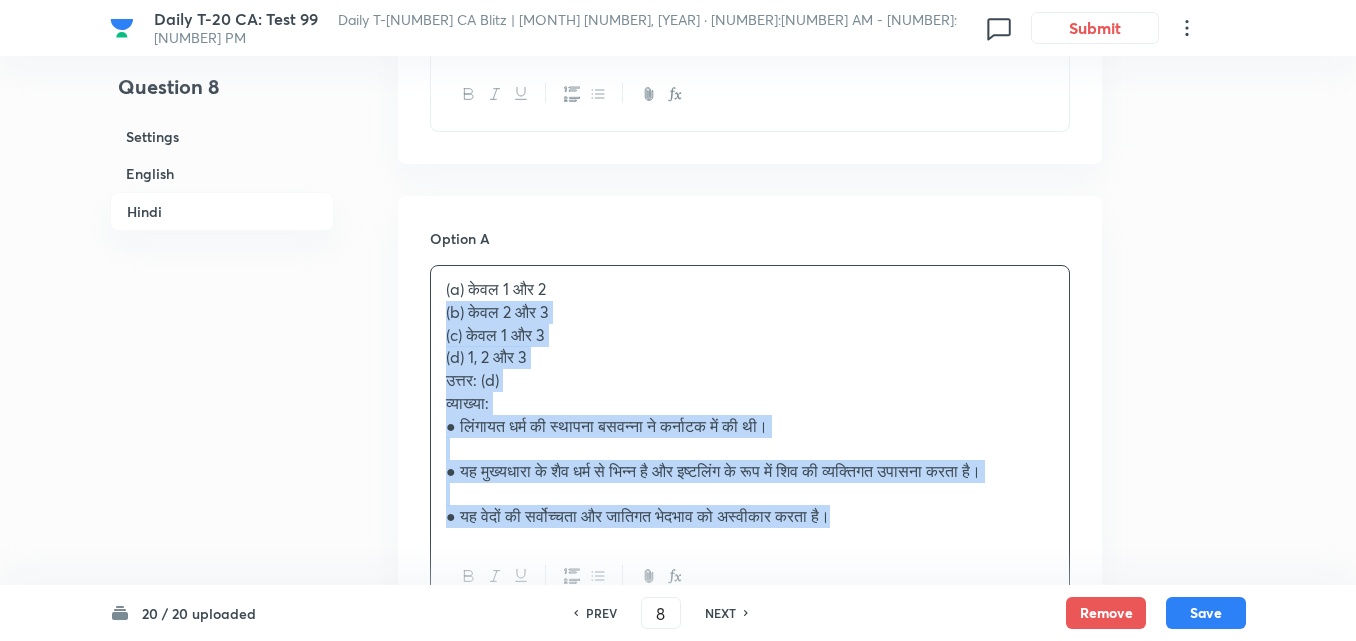 drag, startPoint x: 455, startPoint y: 330, endPoint x: 420, endPoint y: 318, distance: 37 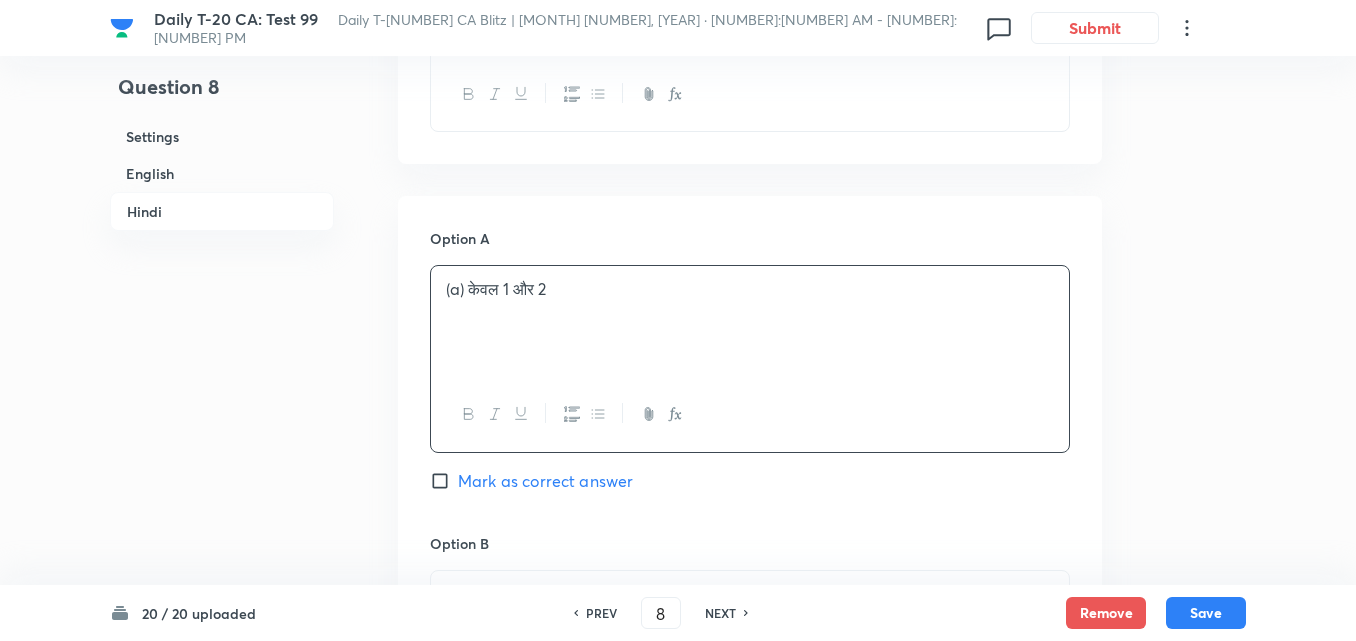 type 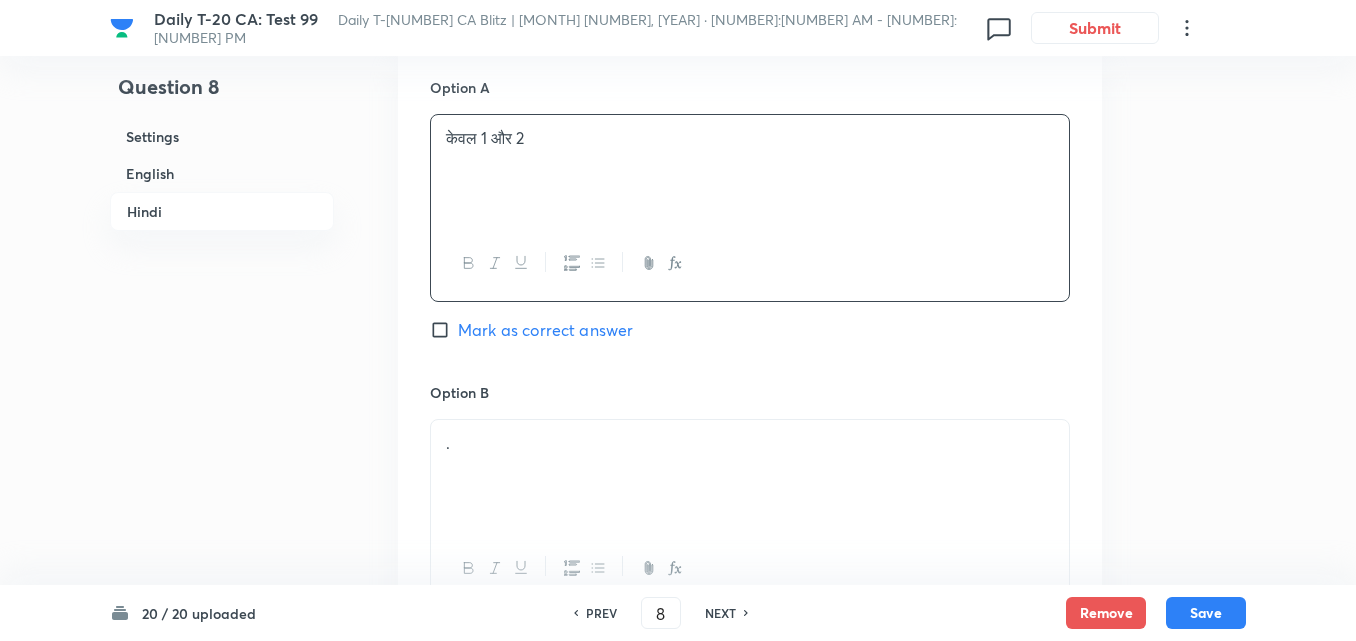 scroll, scrollTop: 3516, scrollLeft: 0, axis: vertical 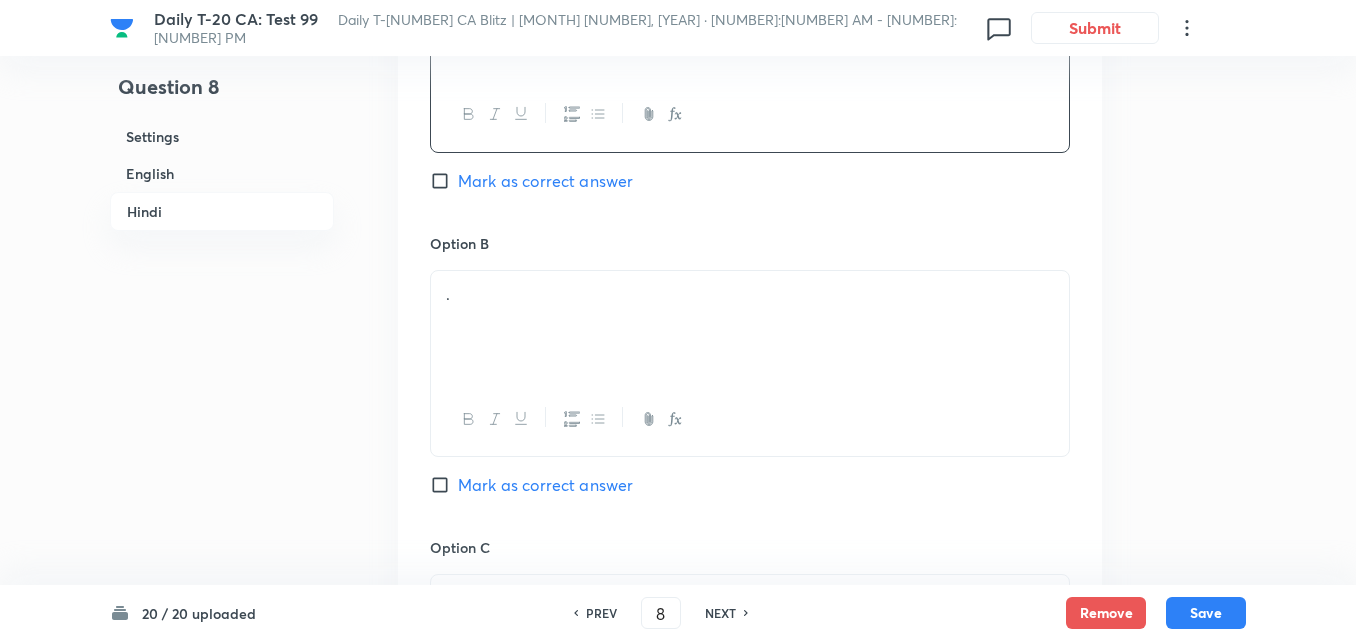 click on "." at bounding box center [750, 327] 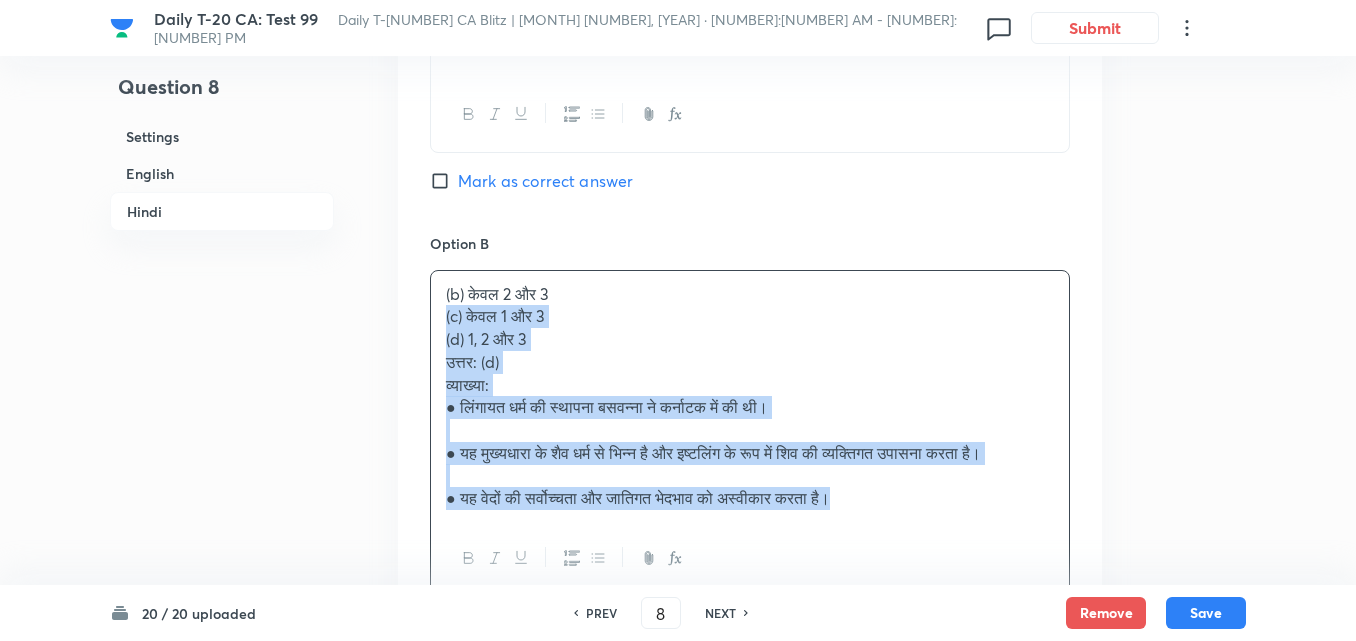 drag, startPoint x: 405, startPoint y: 319, endPoint x: 391, endPoint y: 321, distance: 14.142136 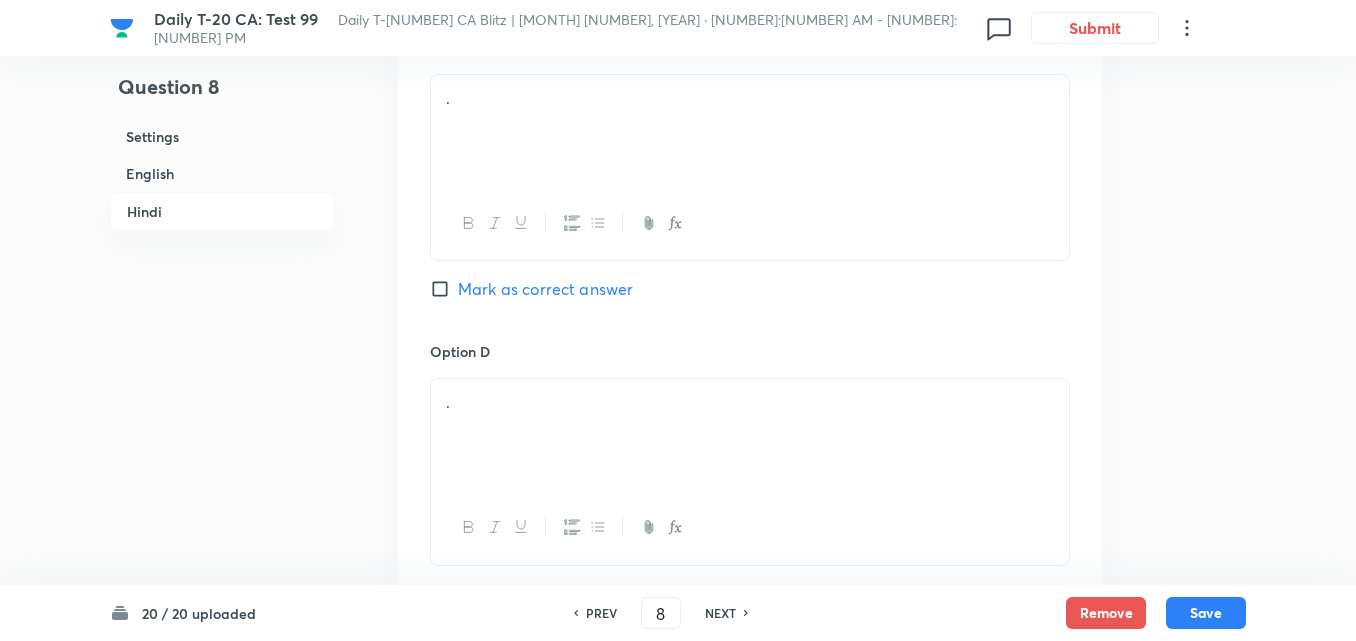 click on "." at bounding box center (750, 131) 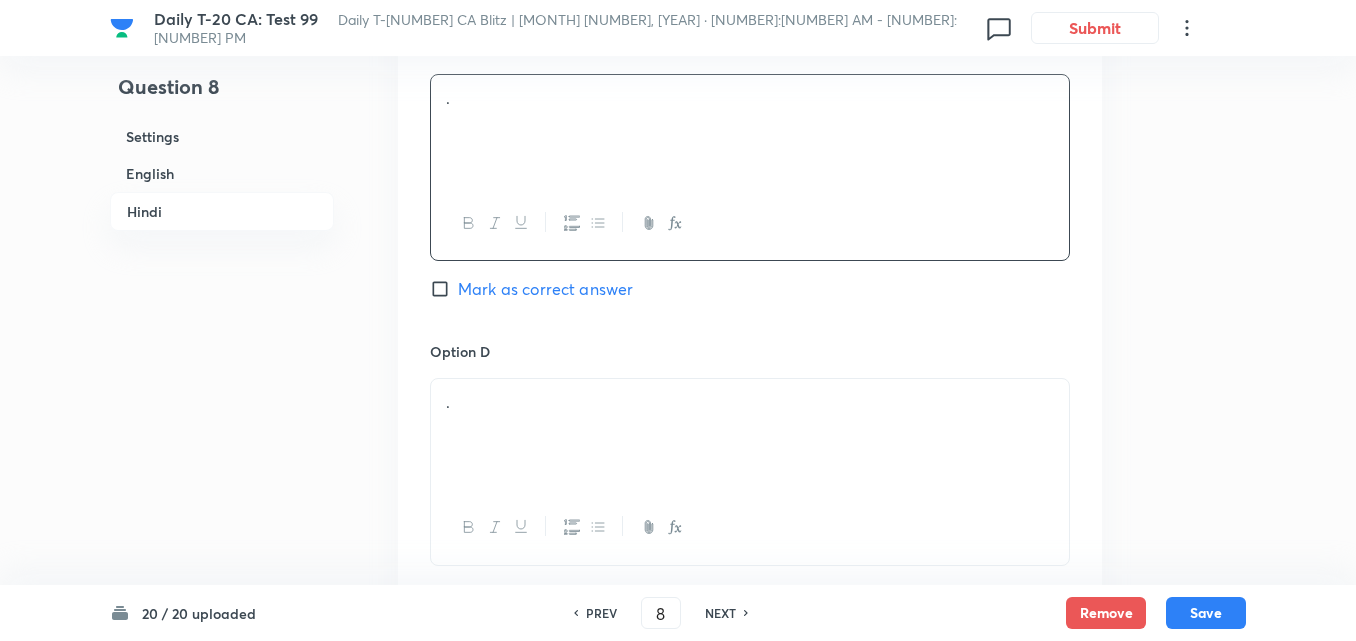 scroll, scrollTop: 3916, scrollLeft: 0, axis: vertical 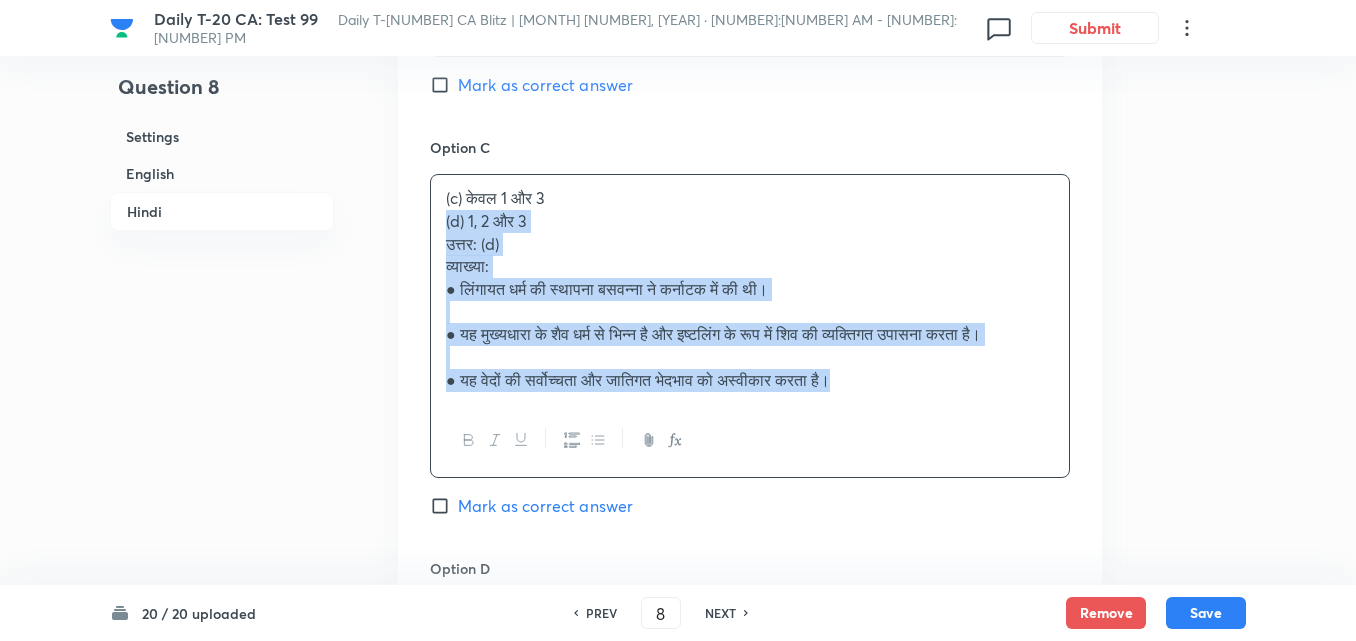 click on "Option A केवल [NUMBER] और [NUMBER] Mark as correct answer Option B केवल [NUMBER] और [NUMBER] Mark as correct answer Option C (c) केवल [NUMBER] और [NUMBER] (d) [NUMBER], [NUMBER] और [NUMBER] उत्तर: (d) व्याख्या: ●	[RELIGION] की स्थापना [PERSON] ने [COUNTRY] में की थी। ●	यह मुख्यधारा के शैव धर्म से भिन्न है और इष्टलिंग के रूप में शिव की व्यक्तिगत उपासना करता है। ●	यह वेदों की सर्वोच्चता और जातिगत भेदभाव को अस्वीकार करता है। Mark as correct answer Option D . Marked as correct" at bounding box center (750, 175) 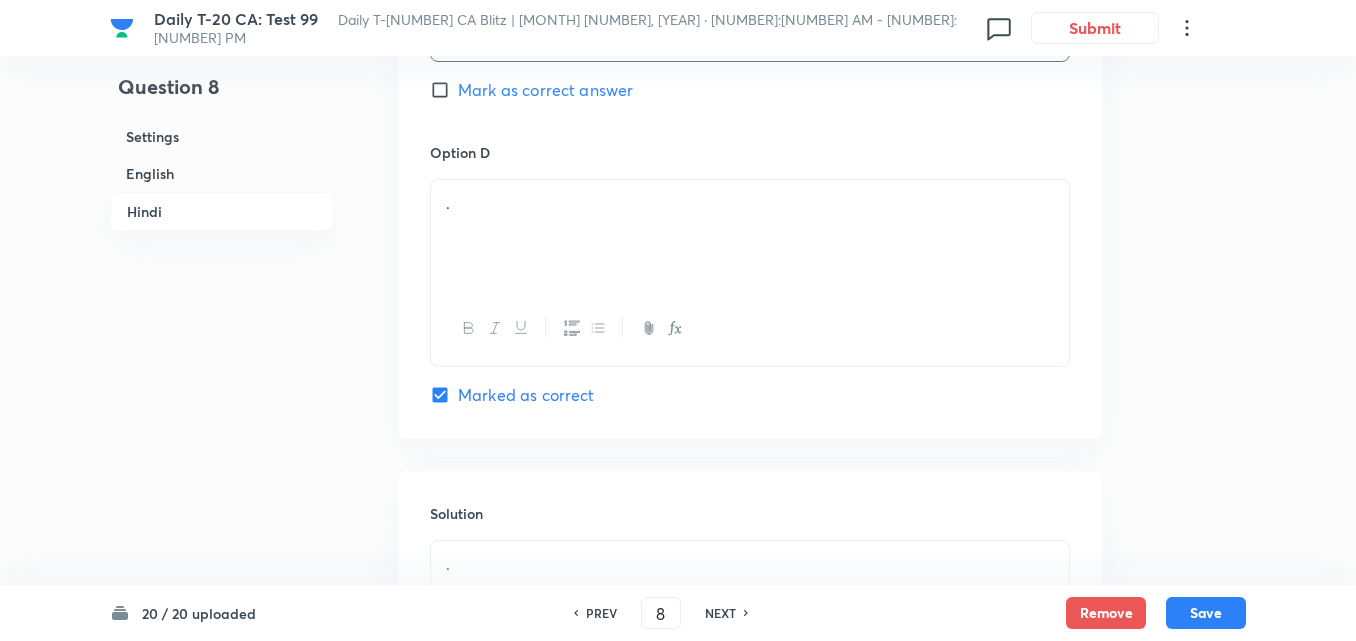 scroll, scrollTop: 4216, scrollLeft: 0, axis: vertical 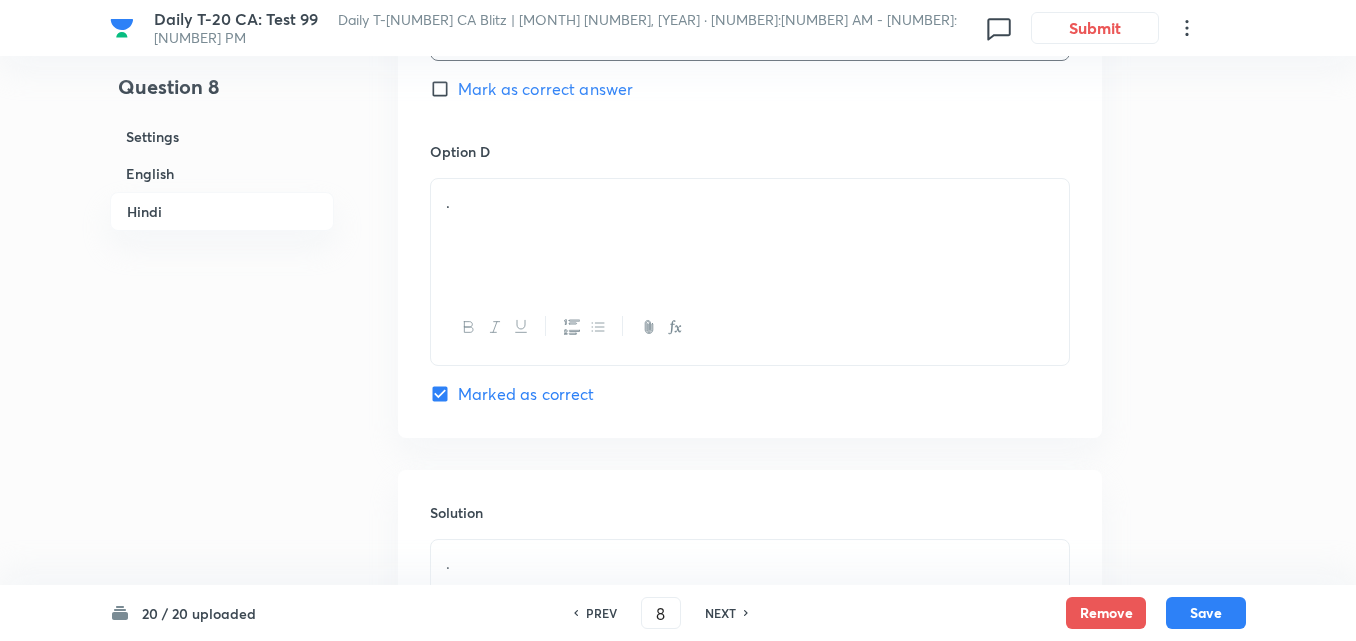 click on "." at bounding box center (750, 235) 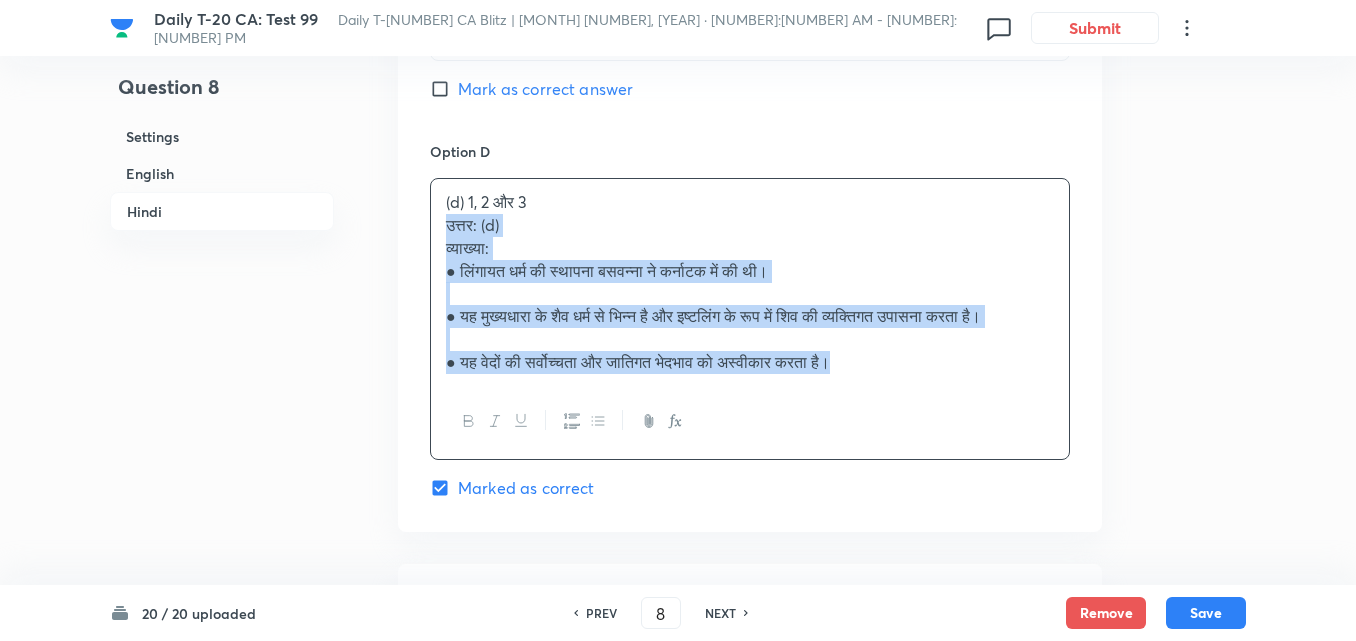click on "Option A केवल 1 और 2 Mark as correct answer Option B केवल 2 और 3 Mark as correct answer Option C केवल 1 और 3 Mark as correct answer Option D (d) 1, 2 और 3 उत्तर: (d) व्याख्या: ●	लिंगायत धर्म की स्थापना बसवन्ना ने कर्नाटक में की थी। ●	यह मुख्यधारा के शैव धर्म से भिन्न है और इष्टलिंग के रूप में शिव की व्यक्तिगत उपासना करता है। ●	यह वेदों की सर्वोच्चता और जातिगत भेदभाव को अस्वीकार करता है। Marked as correct" at bounding box center [750, -137] 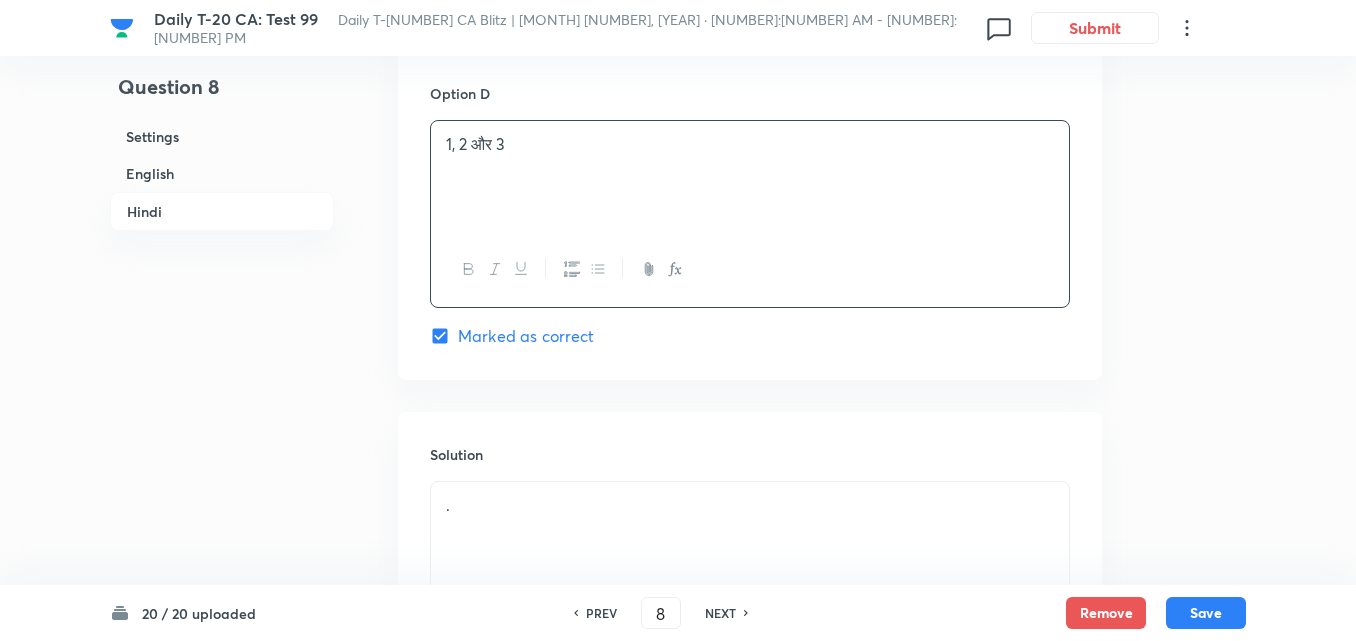 scroll, scrollTop: 4509, scrollLeft: 0, axis: vertical 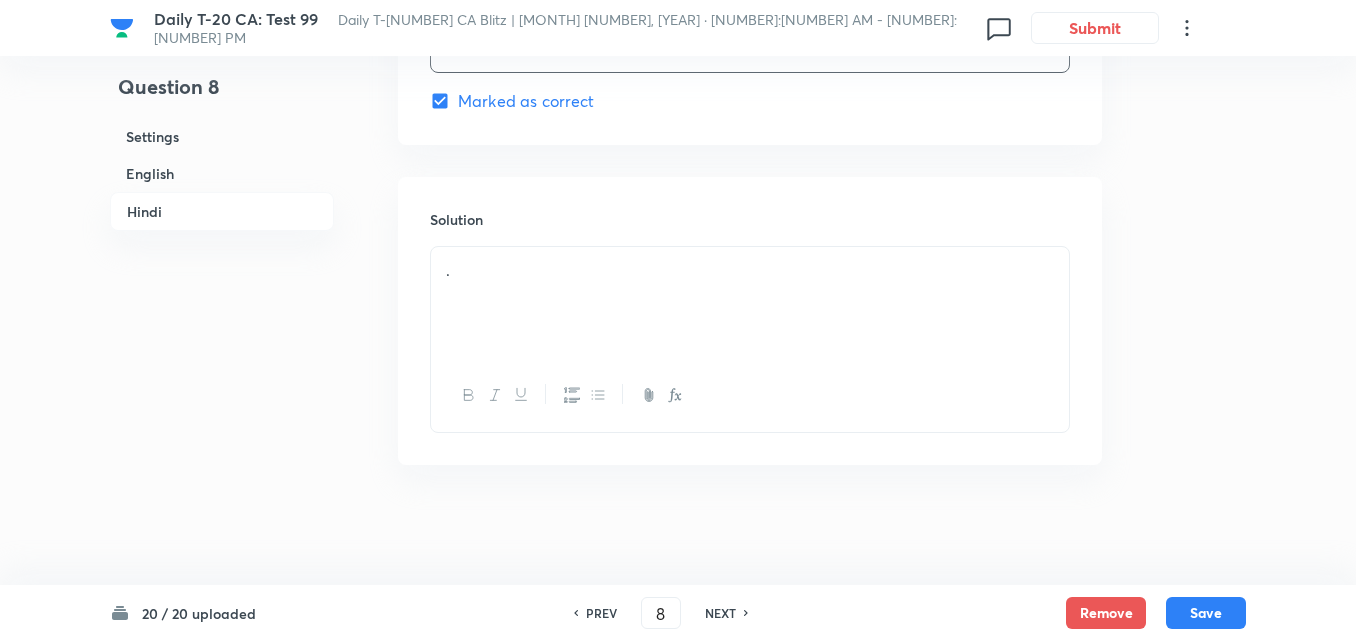 click on "." at bounding box center [750, 303] 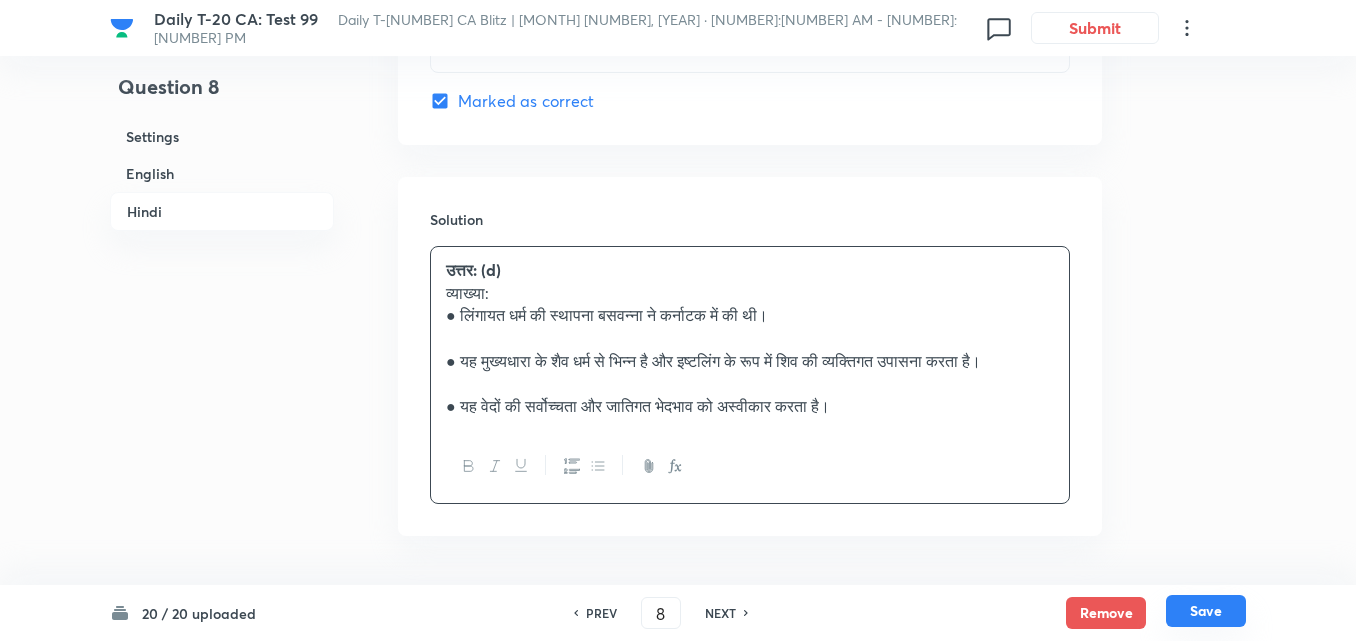 click on "Save" at bounding box center (1206, 611) 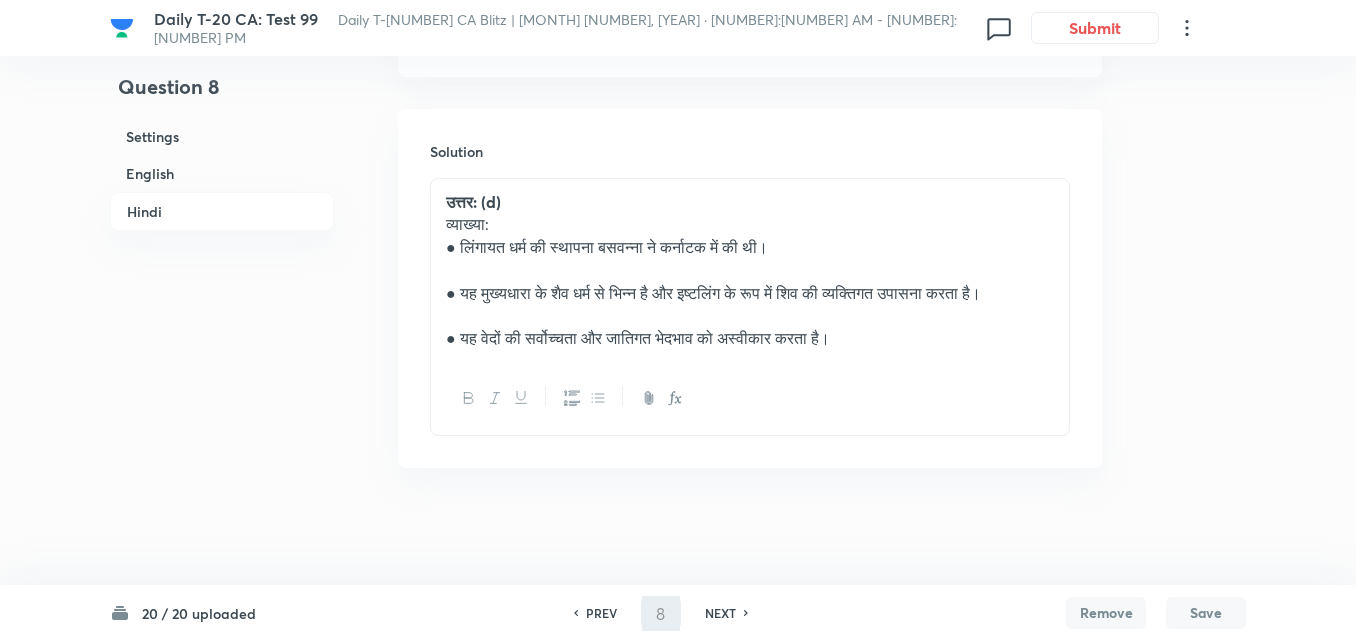 type on "9" 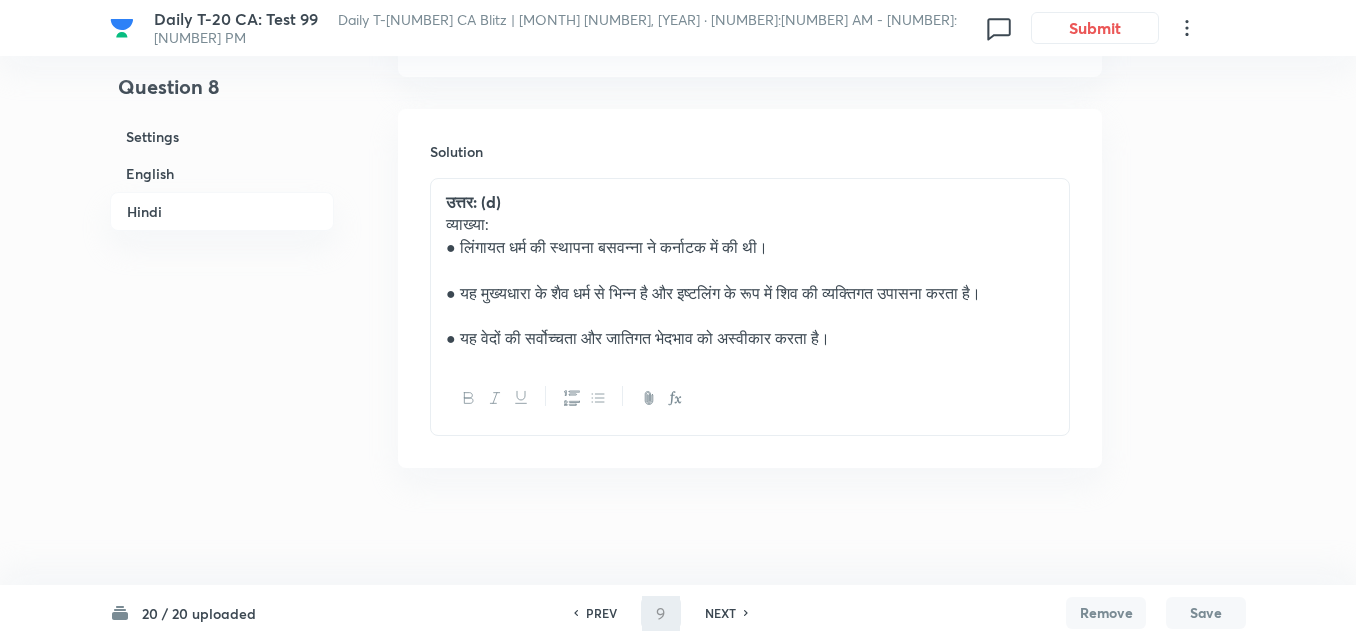 checkbox on "false" 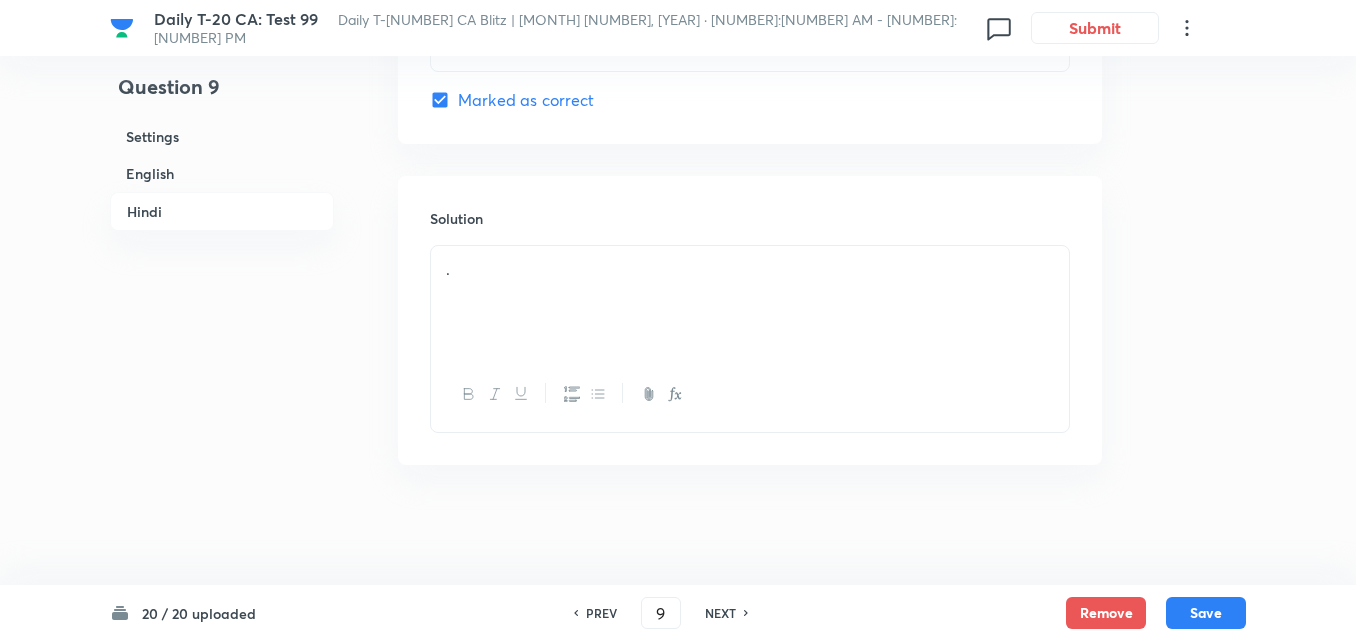 click on "English" at bounding box center (222, 173) 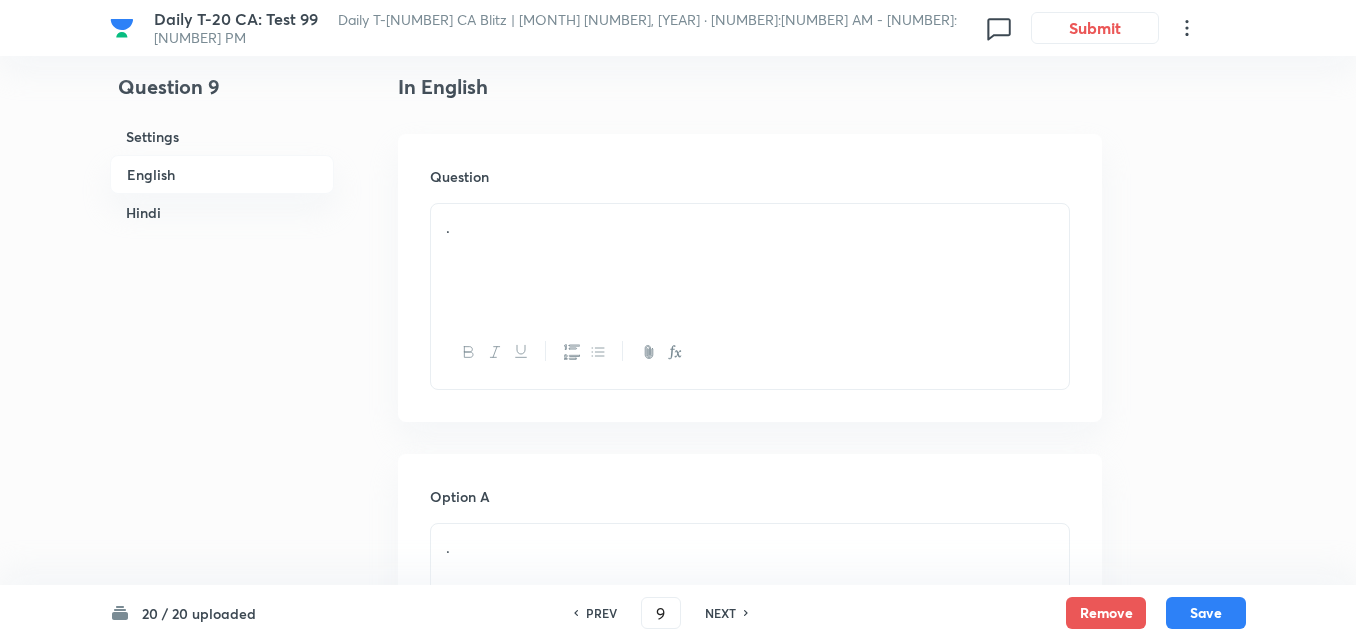 click on "." at bounding box center [750, 260] 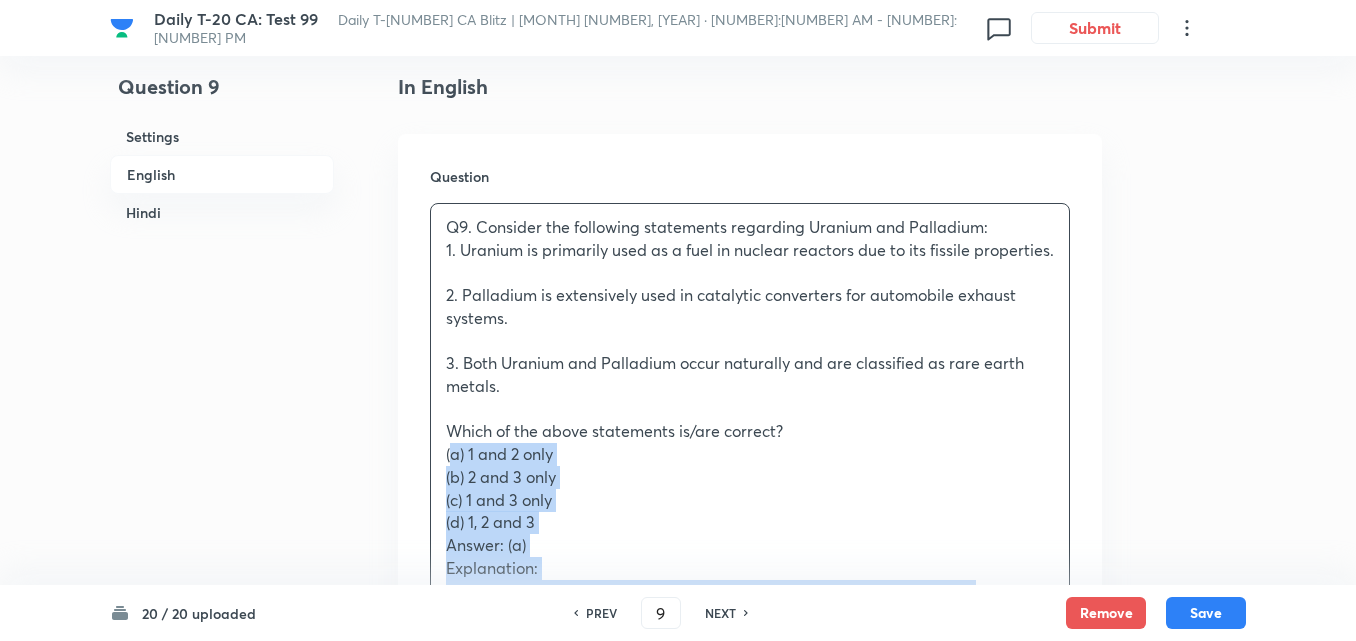 click on "Question Q9. Consider the following statements regarding [MATERIAL] and [MATERIAL]: 1.	[MATERIAL] is primarily used as a fuel in nuclear reactors due to its fissile properties. 2.	[MATERIAL] is extensively used in catalytic converters for automobile exhaust systems. 3.	Both [MATERIAL] and [MATERIAL] occur naturally and are classified as rare earth metals. Which of the above statements is/are correct?  (a) [NUMBER] and [NUMBER] only  (b) [NUMBER] and [NUMBER] only  (c) [NUMBER] and [NUMBER] only  (d) [NUMBER], [NUMBER] and [NUMBER] Answer: (a) Explanation: ●	[MATERIAL] is used in nuclear power generation, especially [MATERIAL]. ●	[MATERIAL] is widely used in automotive catalysts to reduce emissions. ●	However, neither [MATERIAL] nor [MATERIAL] is classified as a rare earth metal. प्रश्न 9. [MATERIAL] और [MATERIAL] के संदर्भ में निम्नलिखित कथनों पर विचार कीजिए: उपरोक्त में से कौन-से कथन सही हैं?  (d) [NUMBER], [NUMBER] and [NUMBER]" at bounding box center [750, 711] 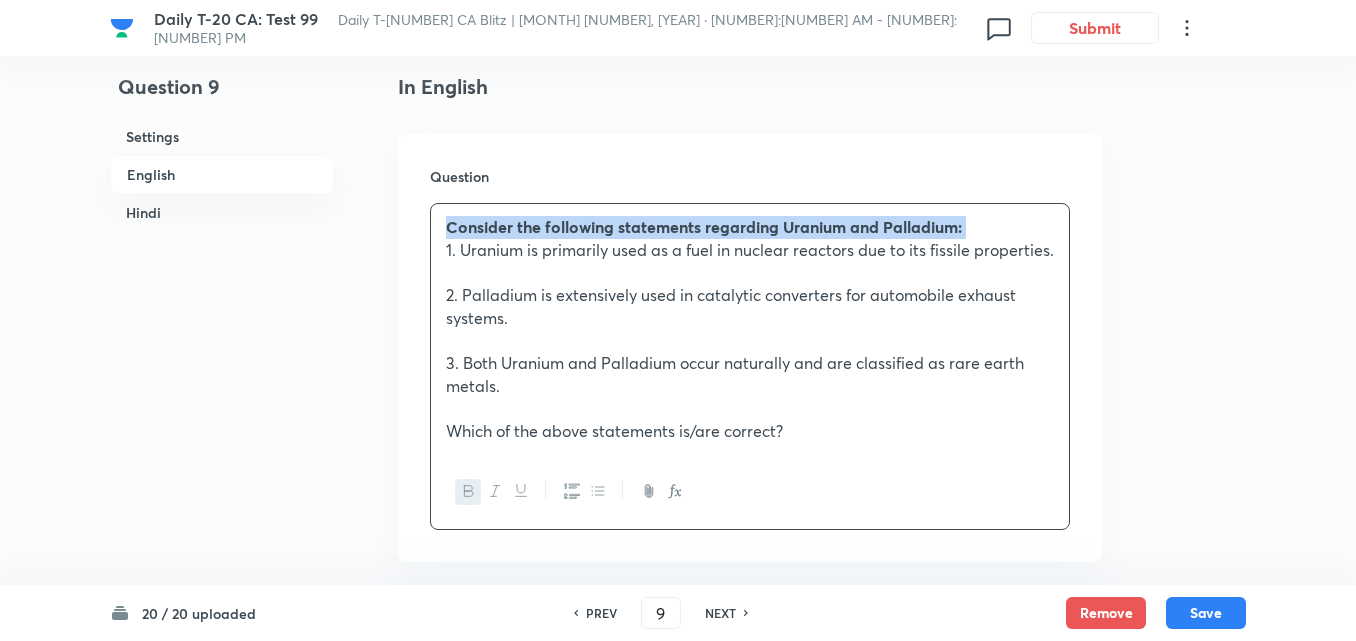 scroll, scrollTop: 1016, scrollLeft: 0, axis: vertical 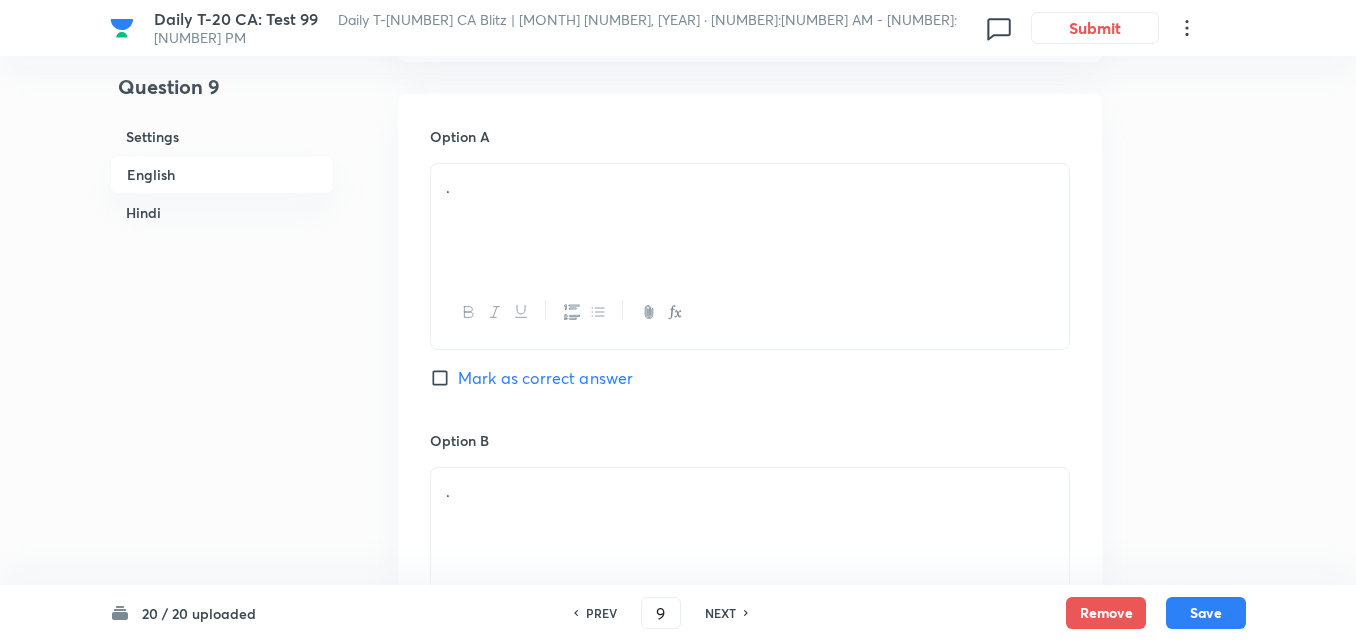 click on "." at bounding box center (750, 220) 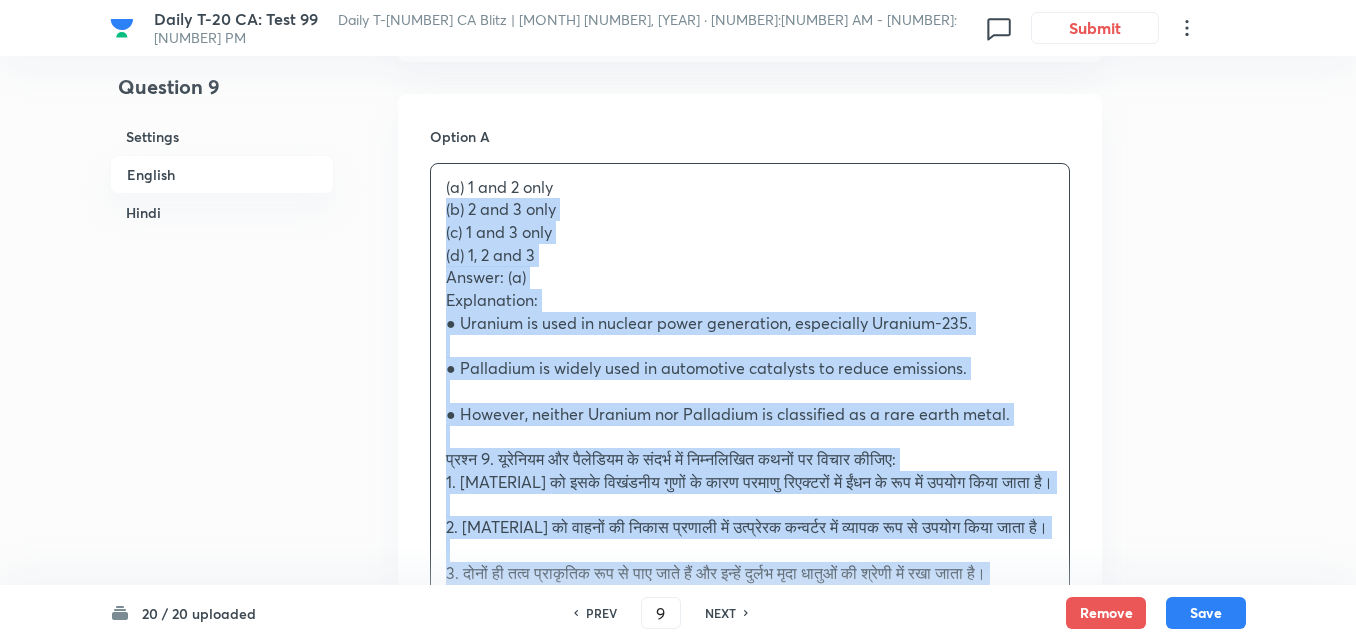 click on "Option A (a) 1 and 2 only (b) 2 and 3 only (c) 1 and 3 only (d) 1, 2 and 3 Answer: (a) Explanation: ●	[MATERIAL] is used in nuclear power generation, especially [MATERIAL]-[NUMBER]. ●	[MATERIAL] is widely used in automotive catalysts to reduce emissions. ●	However, neither [MATERIAL] nor [MATERIAL] is classified as a rare earth metal. प्रश्न 9. [MATERIAL] और [MATERIAL] के संदर्भ में निम्नलिखित कथनों पर विचार कीजिए: 1.	[MATERIAL] को इसके विखंडनीय गुणों के कारण परमाणु रिएक्टरों में ईंधन के रूप में उपयोग किया जाता है। उपरोक्त में से कौन-से कथन सही हैं? (a) केवल 1 और 2 (b) केवल 2 और 3 (c) केवल 1 और 3 (d) 1, 2 और 3 उत्तर: (a) व्याख्या: ." at bounding box center (750, 1023) 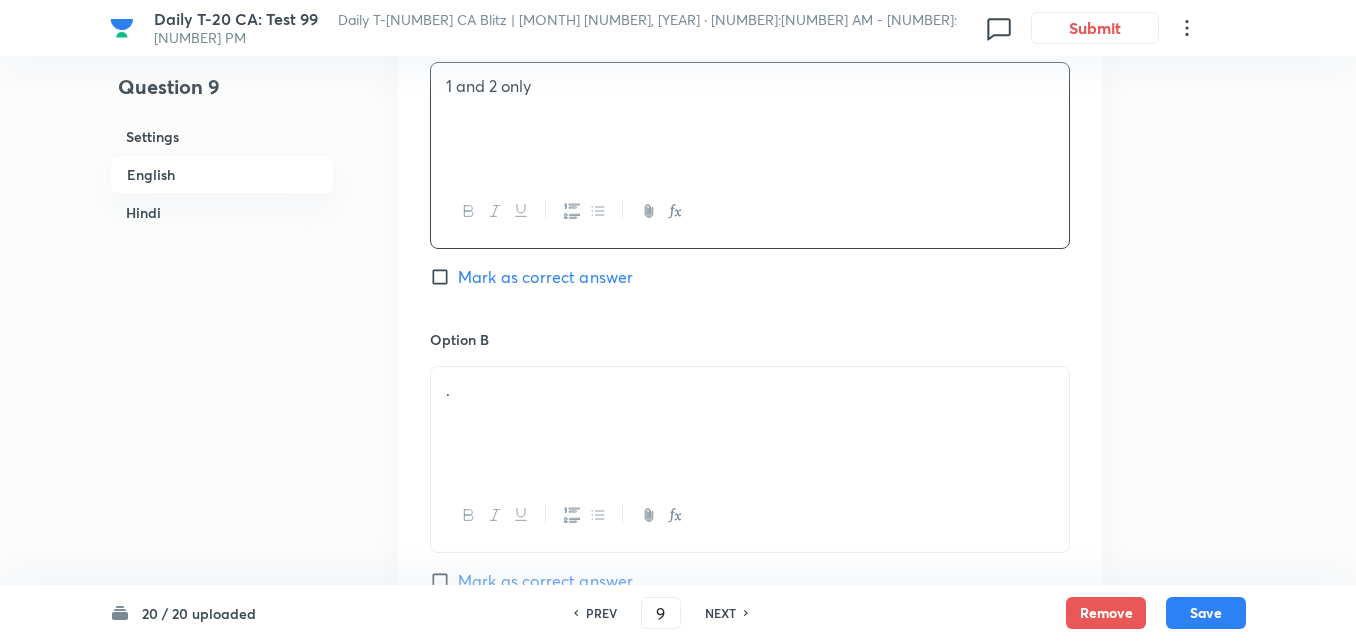 scroll, scrollTop: 1316, scrollLeft: 0, axis: vertical 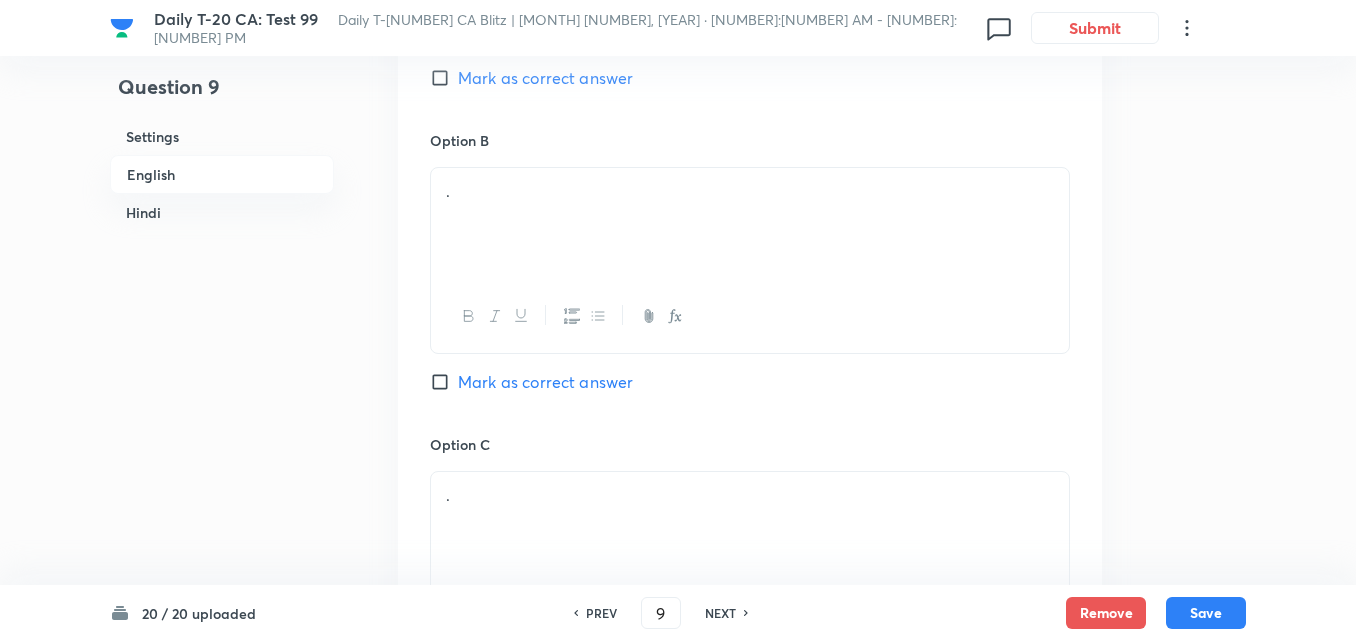 click on "." at bounding box center (750, 224) 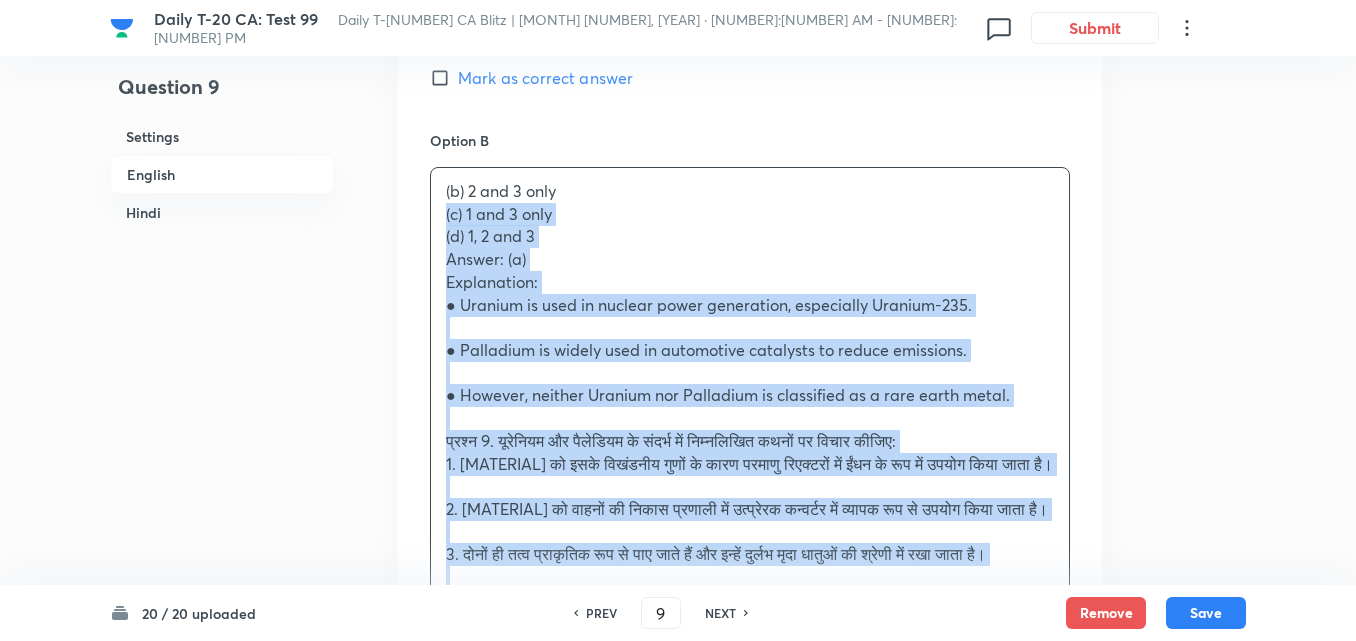 click on "Option A 1 and 2 only Mark as correct answer Option B (b) 2 and 3 only (c) 1 and 3 only (d) 1, 2 and 3 Answer: (a) Explanation: ●	Uranium is used in nuclear power generation, especially Uranium-235. ●	Palladium is widely used in automotive catalysts to reduce emissions. ●	However, neither Uranium nor Palladium is classified as a rare earth metal. प्रश्न 9. यूरेनियम और पैलेडियम के संदर्भ में निम्नलिखित कथनों पर विचार कीजिए: 1.	यूरेनियम को इसके विखंडनीय गुणों के कारण परमाणु रिएक्टरों में ईंधन के रूप में उपयोग किया जाता है। उपरोक्त में से कौन-से कथन सही हैं? (a) केवल 1 और 2 (b) केवल 2 और 3 (c) केवल 1 और 3 (d) 1, 2 और 3 उत्तर: (a)" at bounding box center (750, 711) 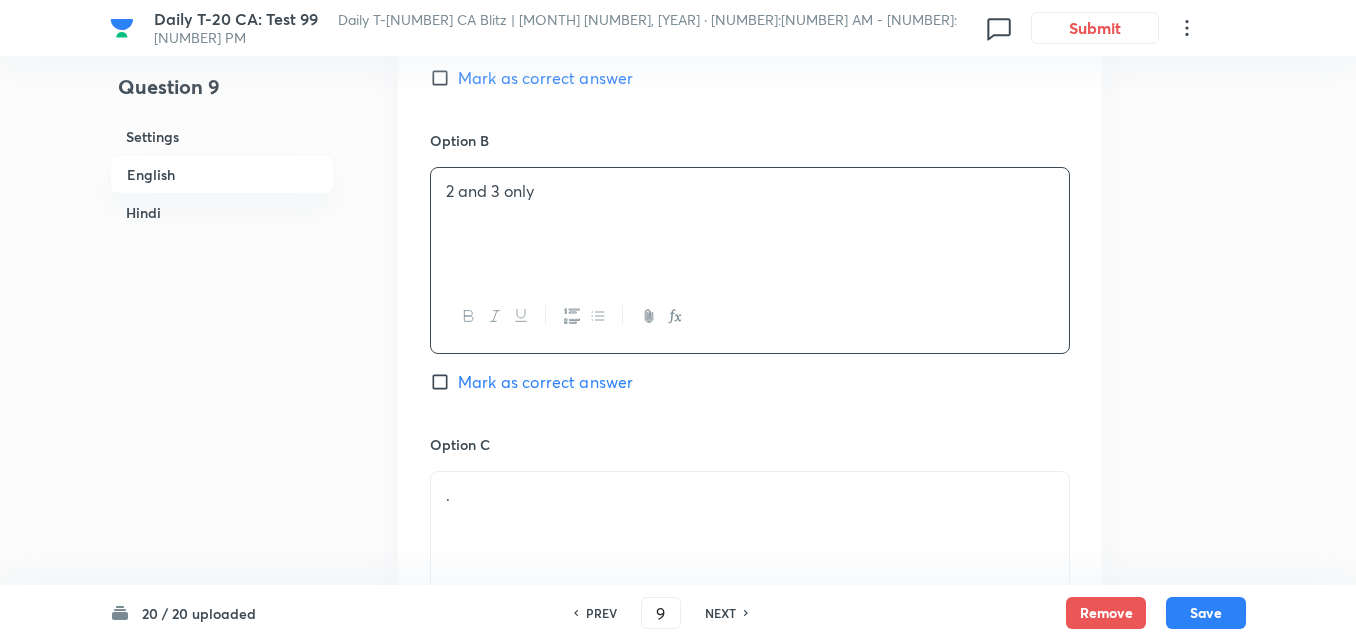 click on "Option A 1 and 2 only Mark as correct answer" at bounding box center [750, -22] 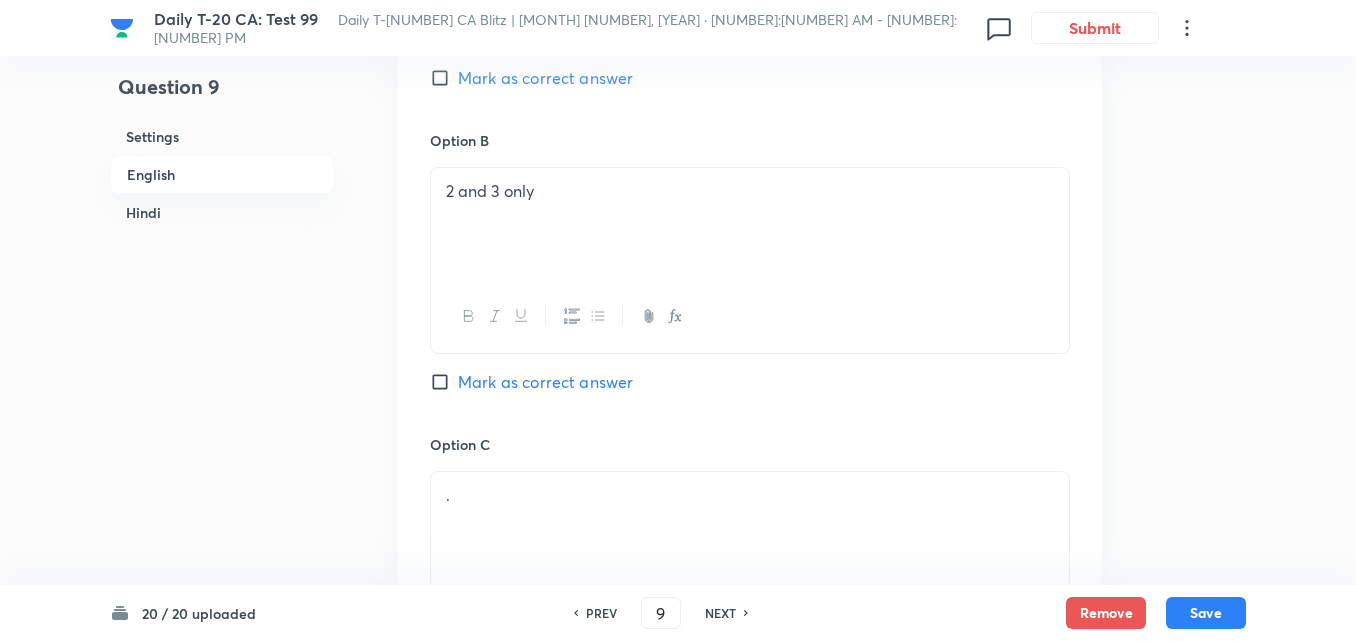 click on "Mark as correct answer" at bounding box center [545, 78] 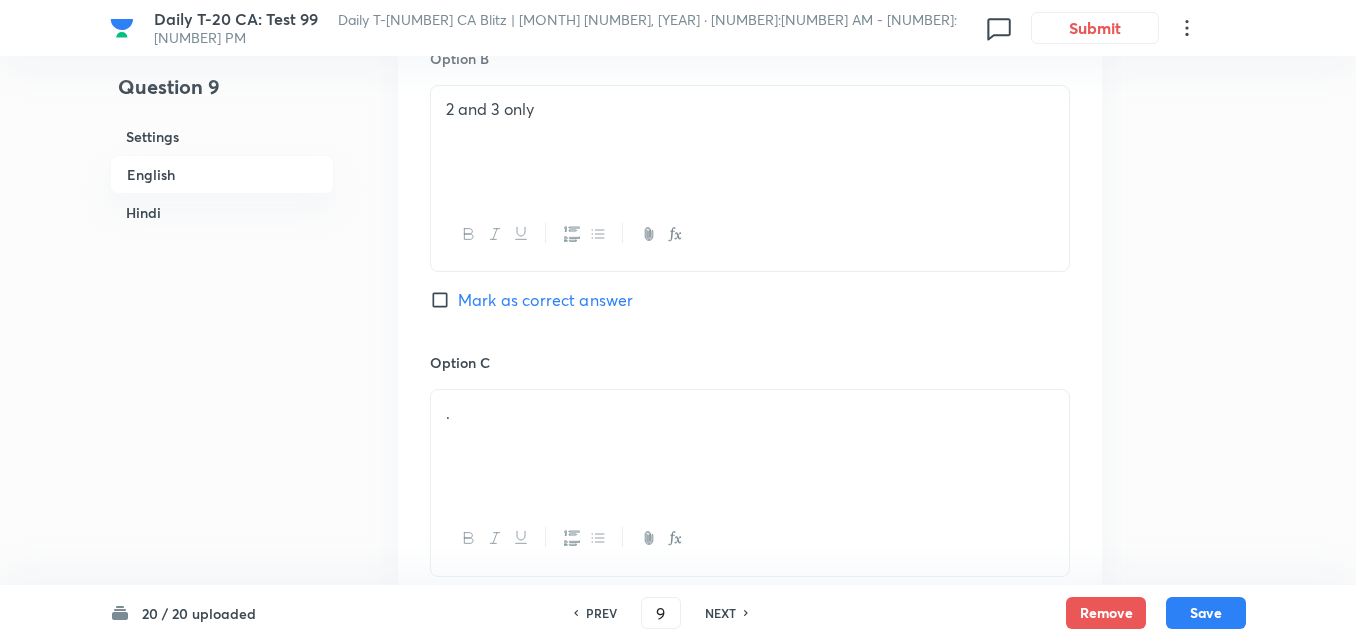 checkbox on "false" 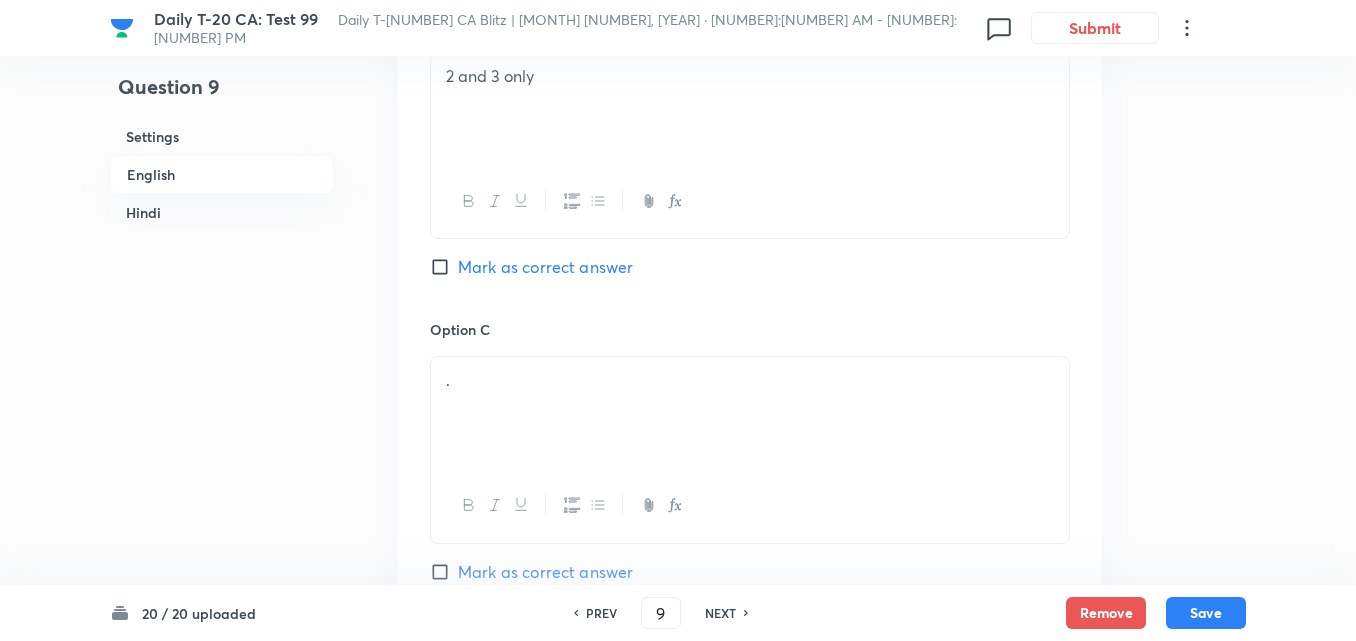 scroll, scrollTop: 1616, scrollLeft: 0, axis: vertical 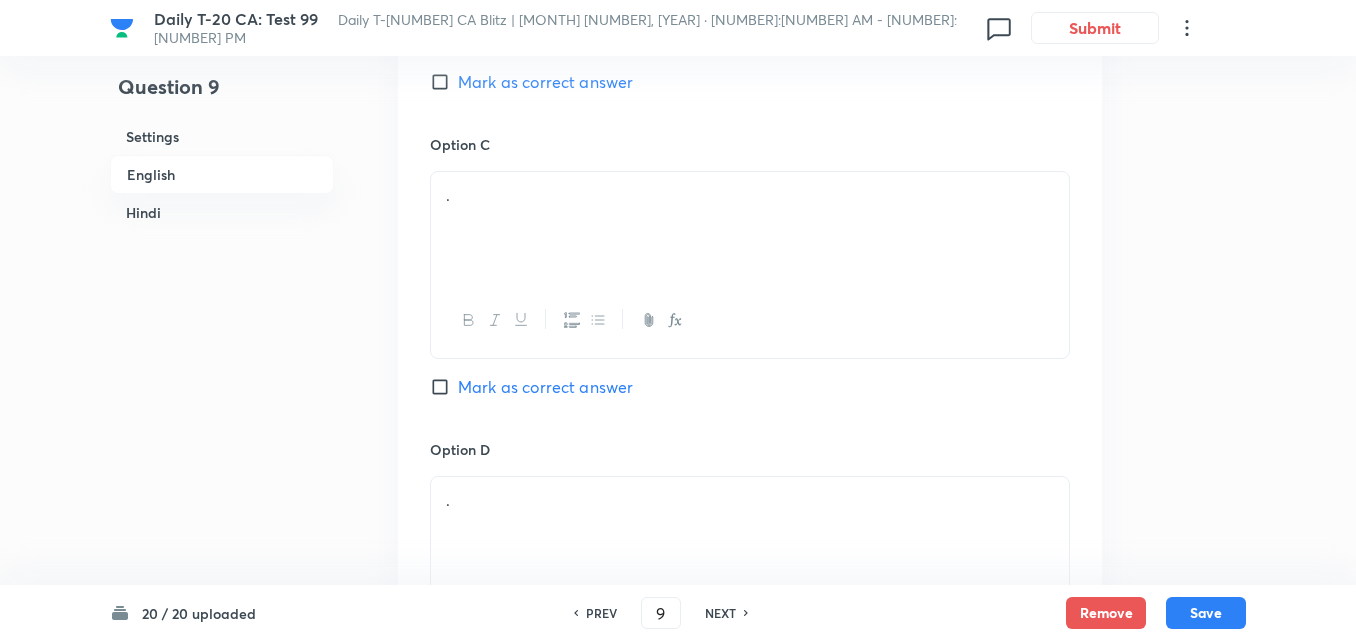 click on "." at bounding box center (750, 195) 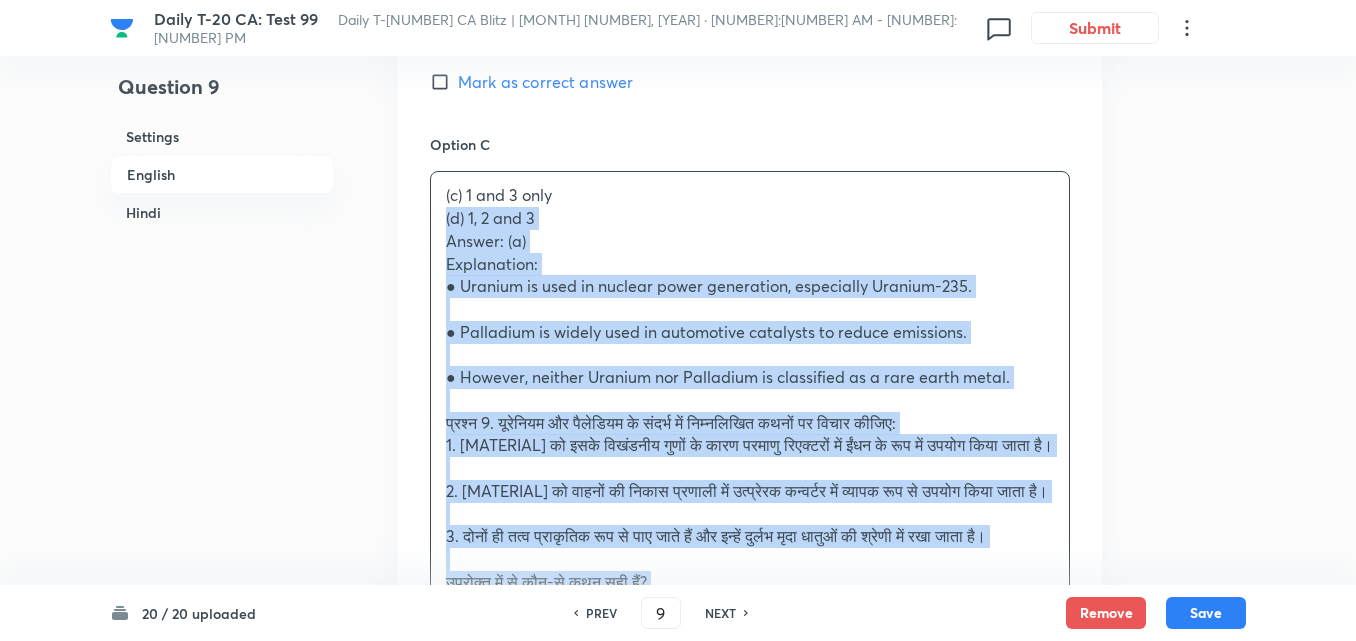 click on "Uranium is used in nuclear power generation, especially Uranium-235. Palladium is widely used in automotive catalysts to reduce emissions. However, neither Uranium nor Palladium is classified as a rare earth metal. प्रश्न 9. यूरेनियम और पैलेडियम के संदर्भ में निम्नलिखित कथनों पर विचार कीजिए: 1. यूरेनियम को इसके विखंडनीय गुणों के कारण परमाणु रिएक्टरों में ईंधन के रूप में उपयोग किया जाता है। उपरोक्त में से कौन-से कथन सही हैं? (a) केवल 1 और 2 (b) केवल 2 और 3 (c) केवल 1 और 3 Option D ." at bounding box center [750, 400] 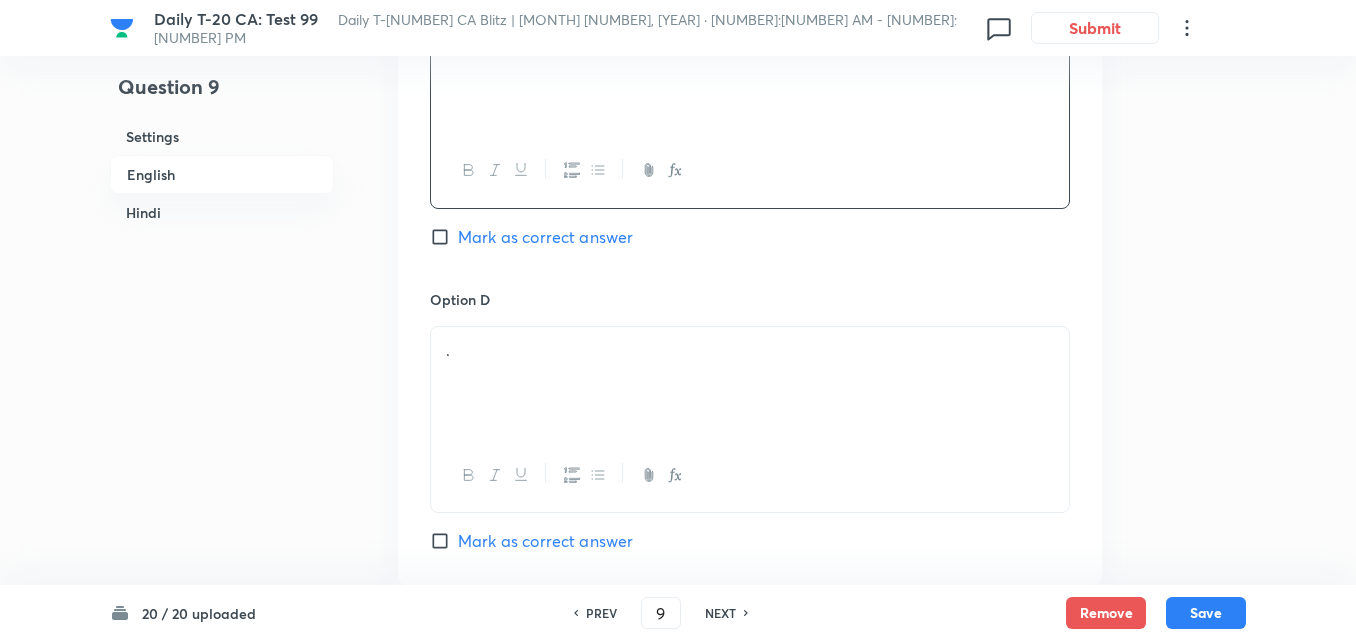 scroll, scrollTop: 1916, scrollLeft: 0, axis: vertical 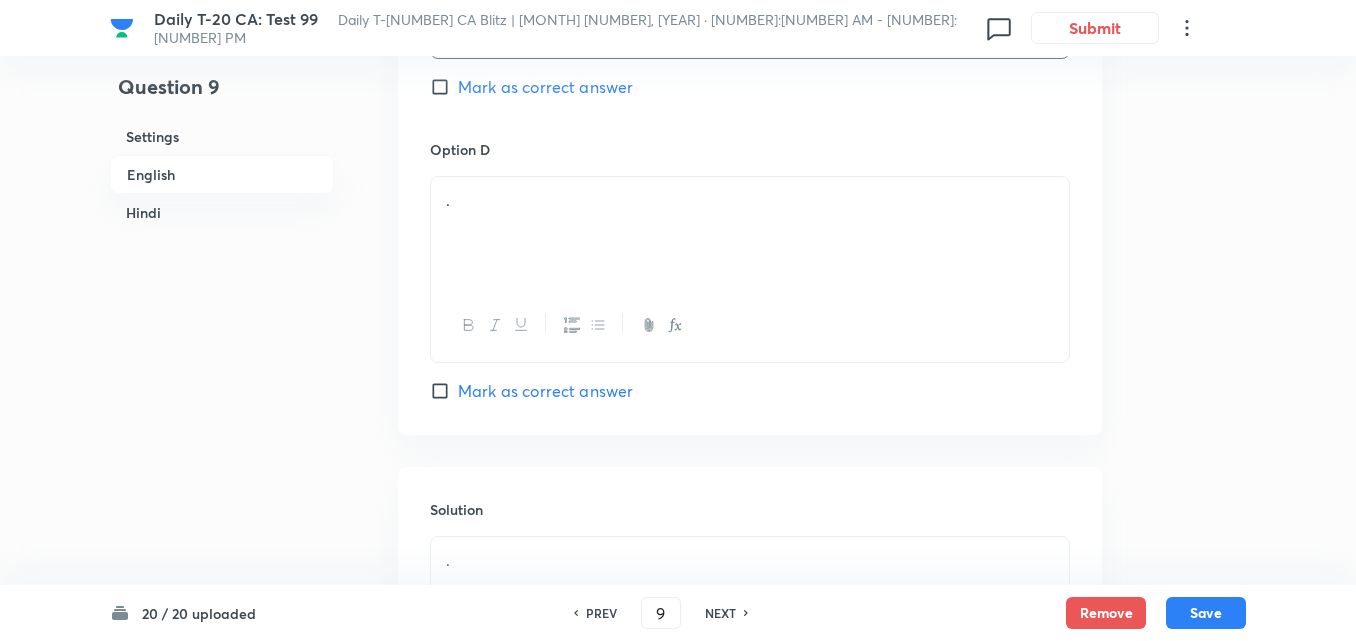 click on "." at bounding box center (750, 200) 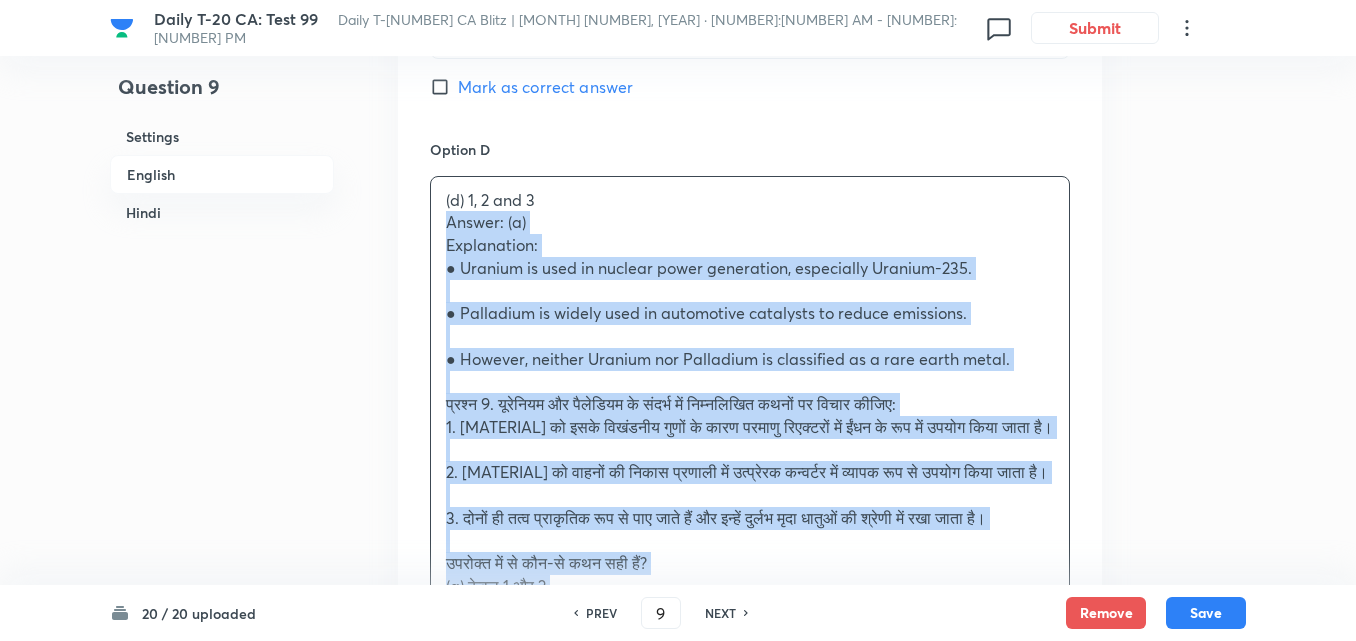 click on "(d) 1, 2 and 3 Answer: (a) Explanation: ●	Uranium is used in nuclear power generation, especially Uranium-235. ●	Palladium is widely used in automotive catalysts to reduce emissions. ●	However, neither Uranium nor Palladium is classified as a rare earth metal. प्रश्न 9. यूरेनियम और पैलेडियम के संदर्भ में निम्नलिखित कथनों पर विचार कीजिए: 1.	यूरेनियम को इसके विखंडनीय गुणों के कारण परमाणु रिएक्टरों में ईंधन के रूप में उपयोग किया जाता है। 2.	पैलेडियम को वाहनों की निकास प्रणाली में उत्प्रेरक कन्वर्टर में व्यापक रूप से उपयोग किया जाता है। (a) केवल 1 और 2" at bounding box center (750, 507) 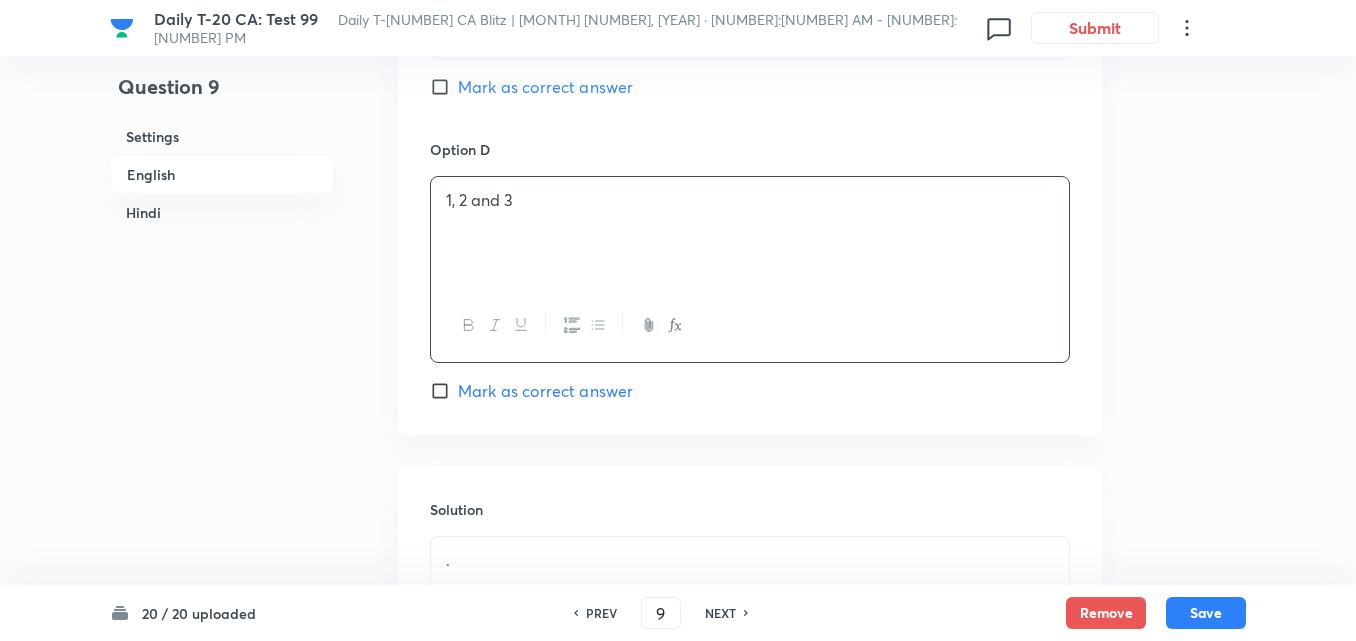 scroll, scrollTop: 2216, scrollLeft: 0, axis: vertical 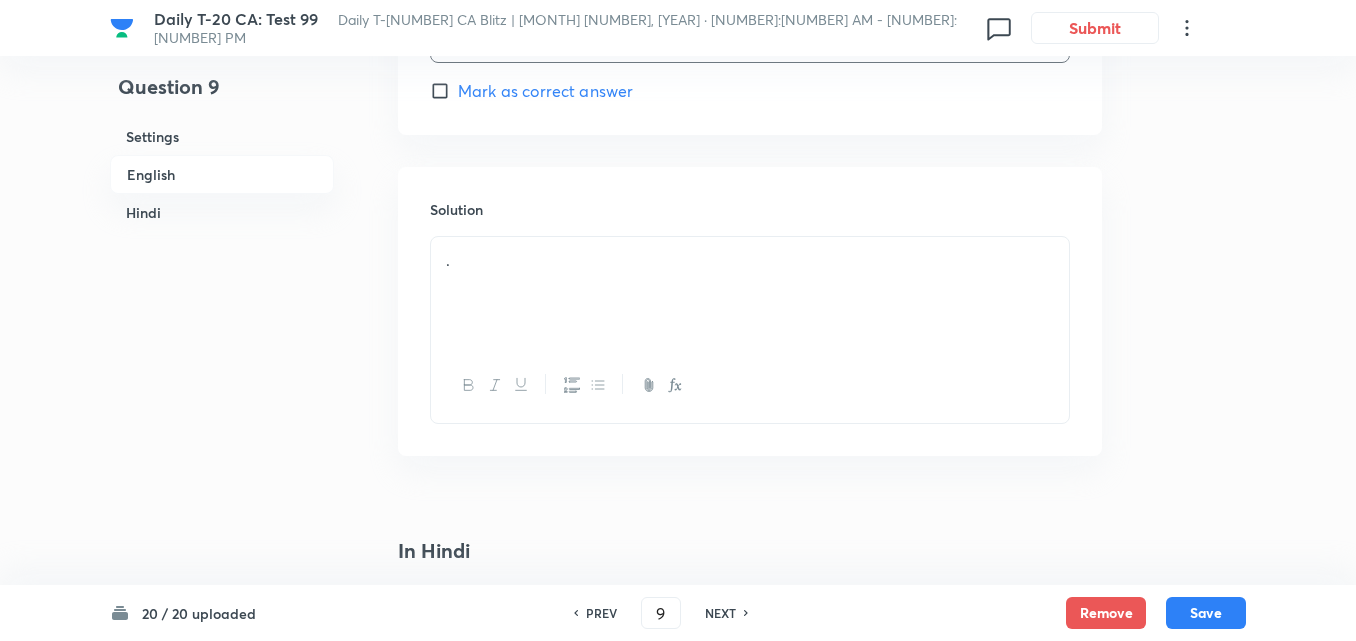 click on "." at bounding box center (750, 293) 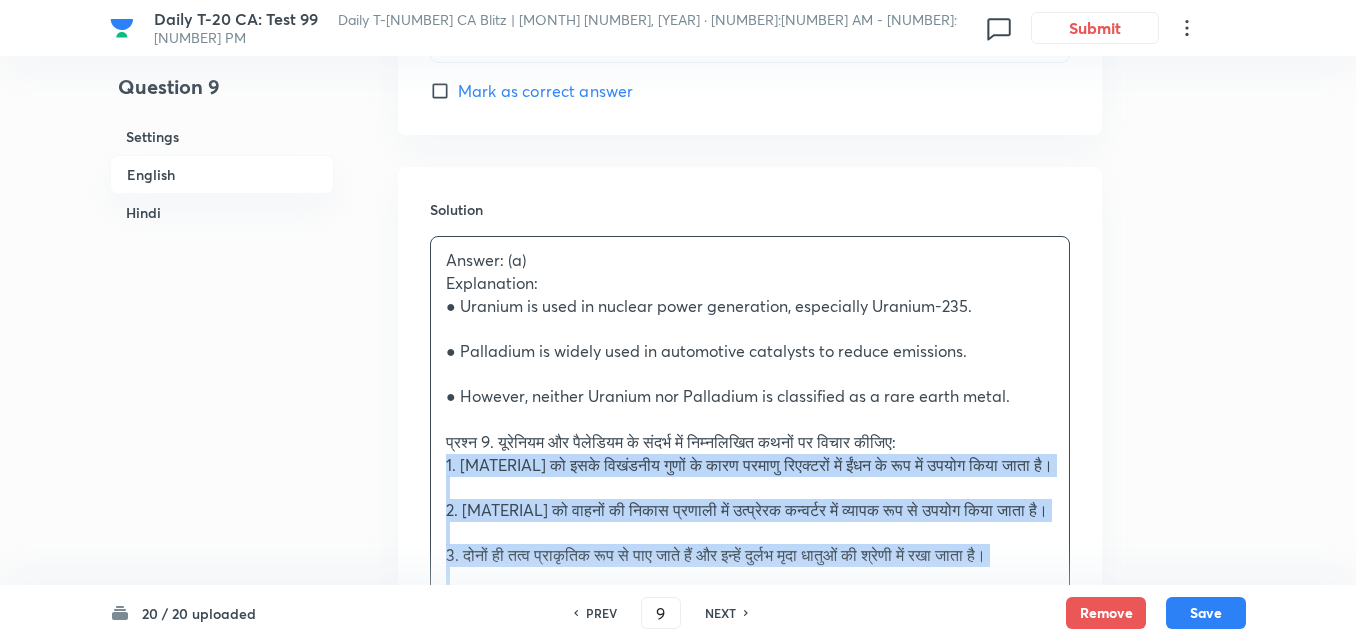 drag, startPoint x: 439, startPoint y: 463, endPoint x: 422, endPoint y: 459, distance: 17.464249 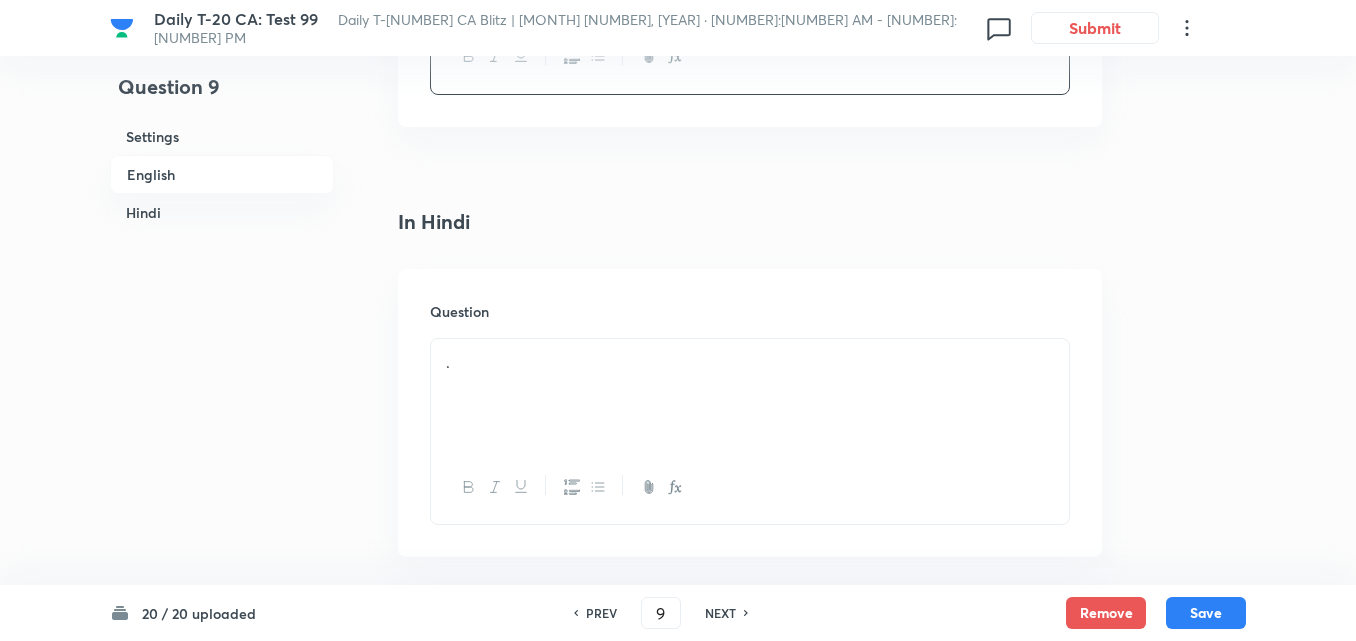 scroll, scrollTop: 2716, scrollLeft: 0, axis: vertical 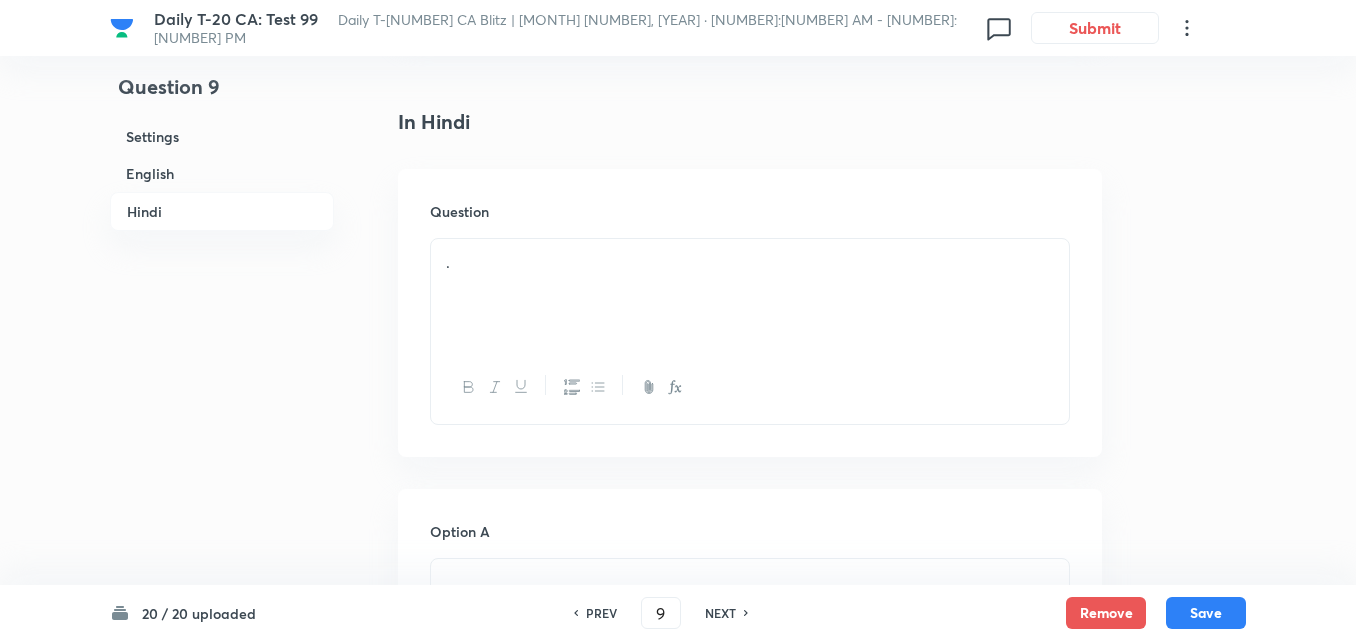 click on "." at bounding box center (750, 262) 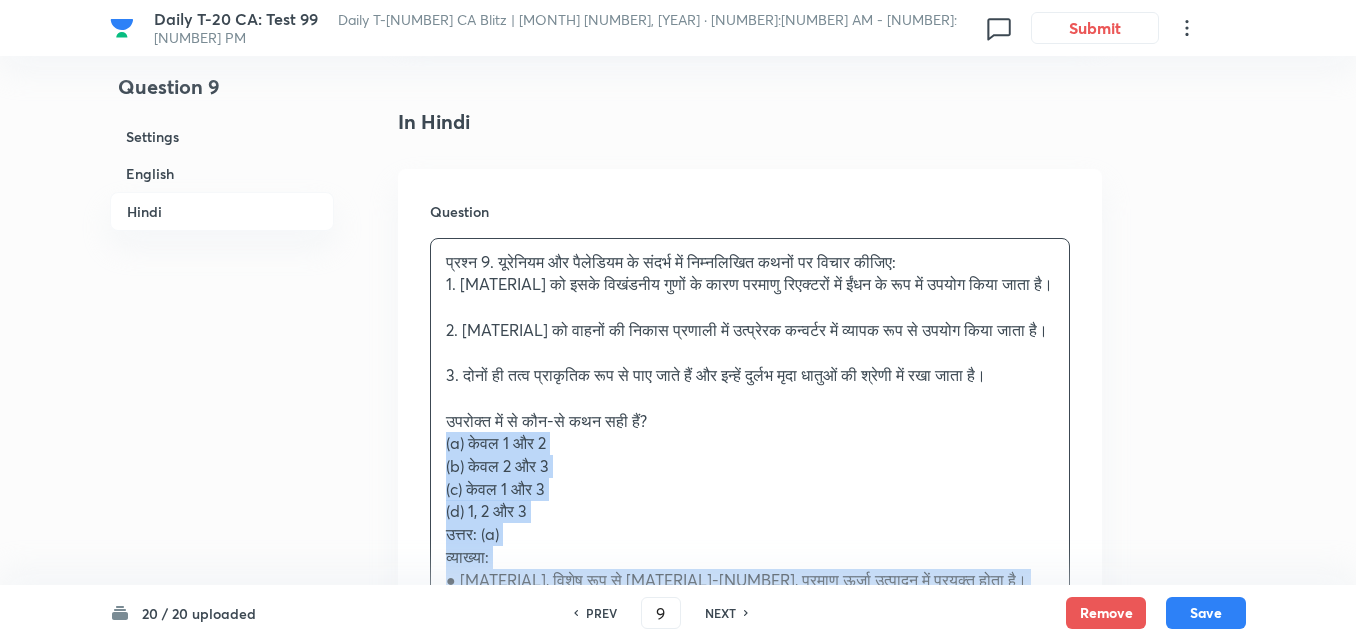click on "Question प्रश्न 9. यूरेनियम और पैलेडियम के संदर्भ में निम्नलिखित कथनों पर विचार कीजिए: 1.	यूरेनियम को इसके विखंडनीय गुणों के कारण परमाणु रिएक्टरों में ईंधन के रूप में उपयोग किया जाता है। 2.	पैलेडियम को वाहनों की निकास प्रणाली में उत्प्रेरक कन्वर्टर में व्यापक रूप से उपयोग किया जाता है। 3.	दोनों ही तत्व प्राकृतिक रूप से पाए जाते हैं और इन्हें दुर्लभ मृदा धातुओं की श्रेणी में रखा जाता है। (a) केवल 1 और 2" at bounding box center [750, 485] 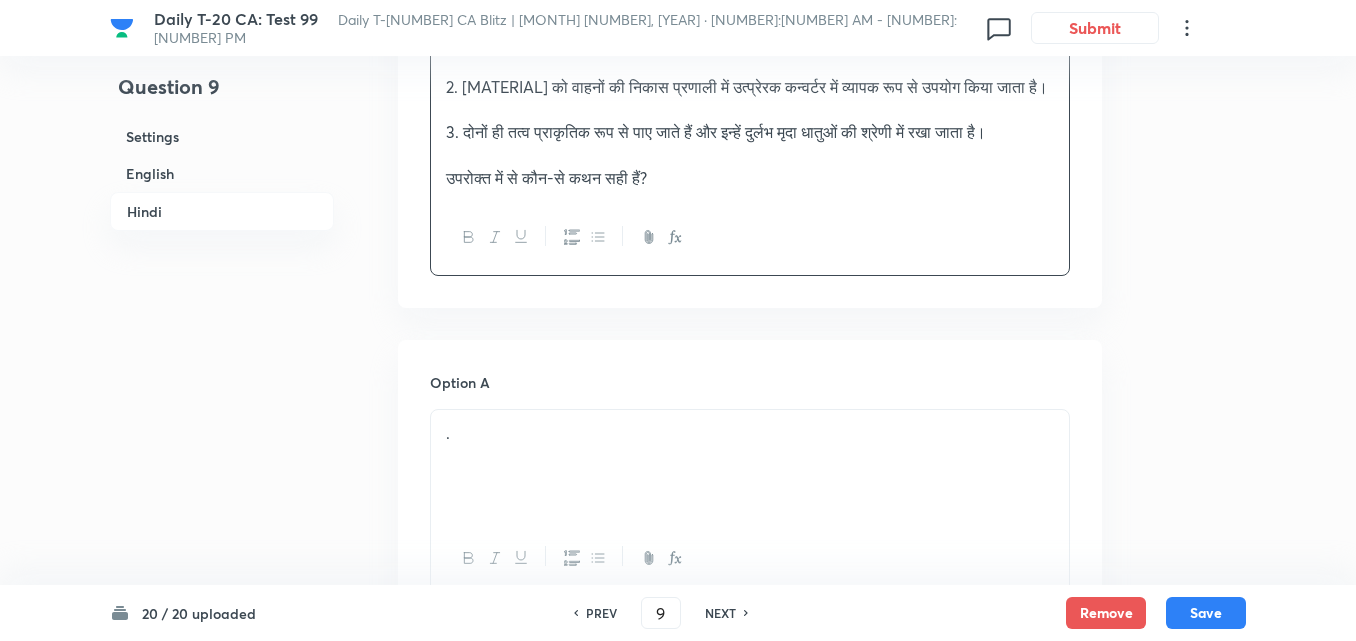 scroll, scrollTop: 3116, scrollLeft: 0, axis: vertical 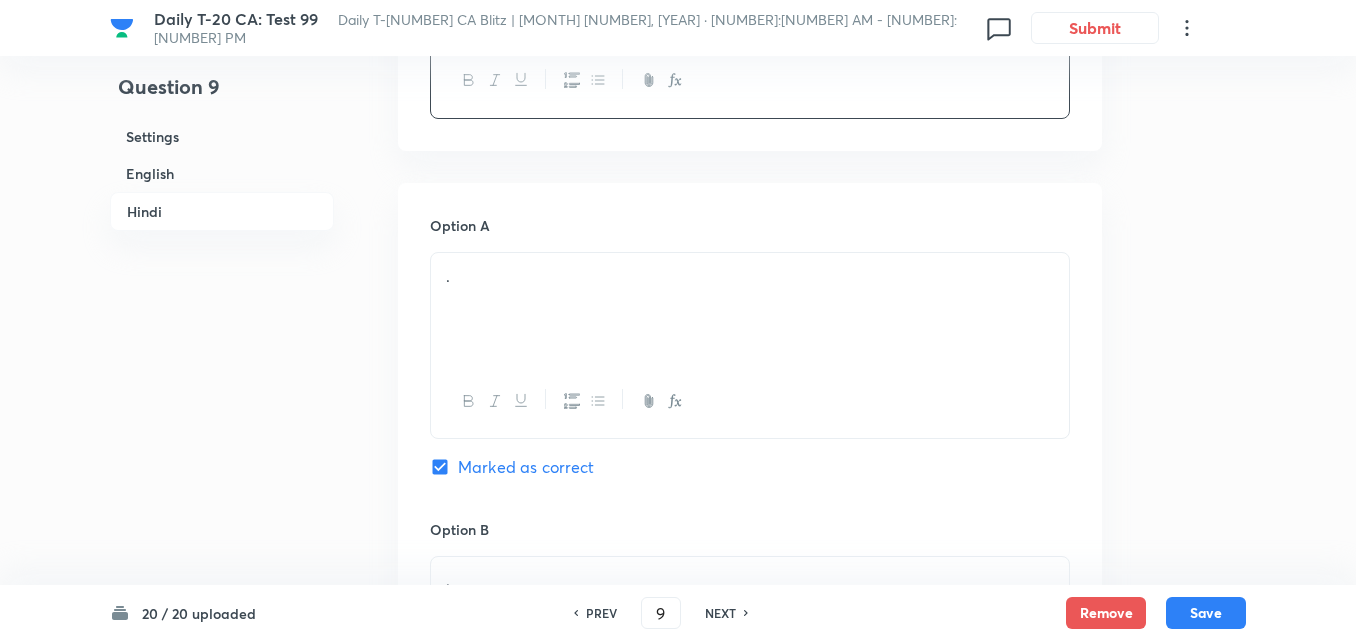 click on "Option A . Marked as correct" at bounding box center [750, 367] 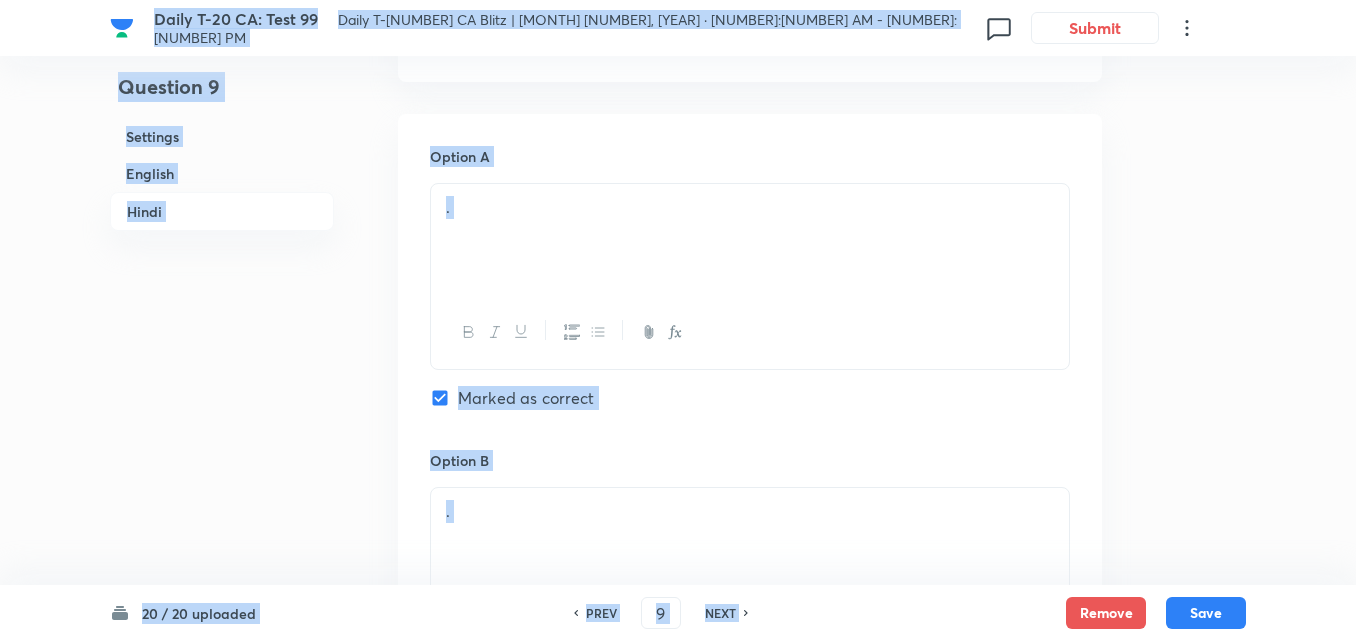 scroll, scrollTop: 3216, scrollLeft: 0, axis: vertical 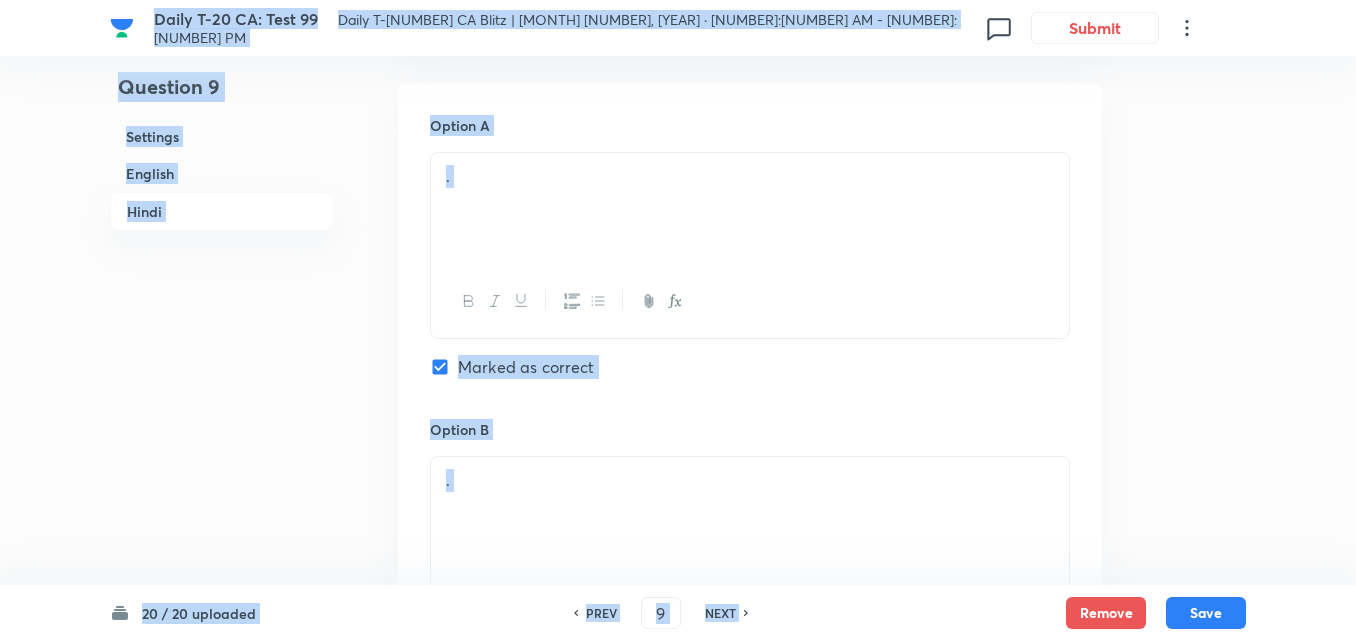 click on "." at bounding box center [750, 176] 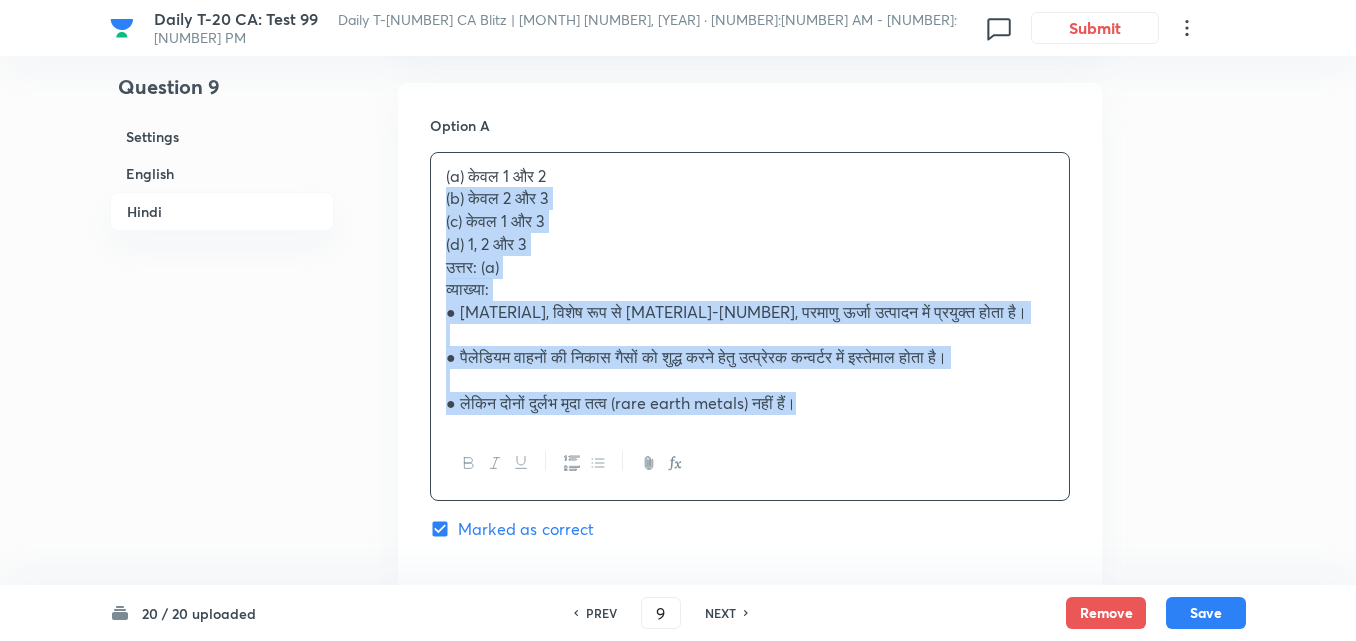 click on "(a) केवल 1 और 2 (b) केवल 2 और 3 (c) केवल 1 और 3 (d) 1, 2 और 3 उत्तर: (a) व्याख्या: ●	यूरेनियम, विशेष रूप से यूरेनियम-235, परमाणु ऊर्जा उत्पादन में प्रयुक्त होता है। ●	पैलेडियम वाहनों की निकास गैसों को शुद्ध करने हेतु उत्प्रेरक कन्वर्टर में इस्तेमाल होता है। ●	लेकिन दोनों दुर्लभ मृदा तत्व (rare earth metals) नहीं हैं।" at bounding box center (750, 326) 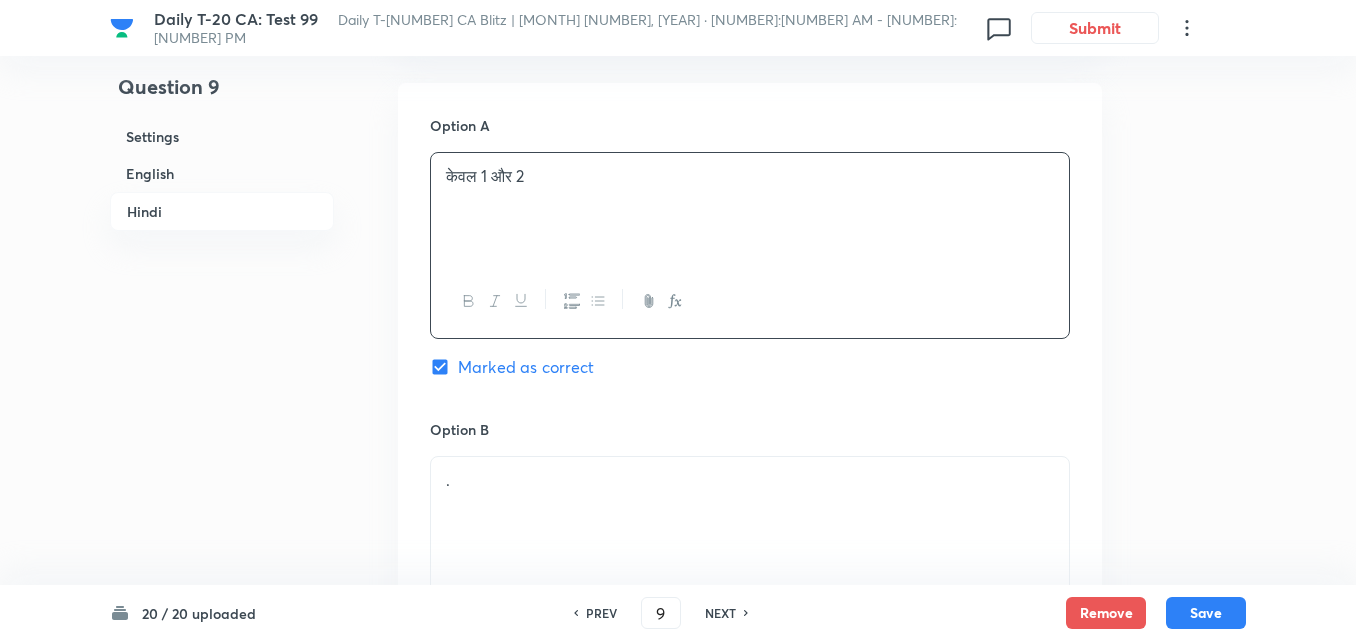 scroll, scrollTop: 3516, scrollLeft: 0, axis: vertical 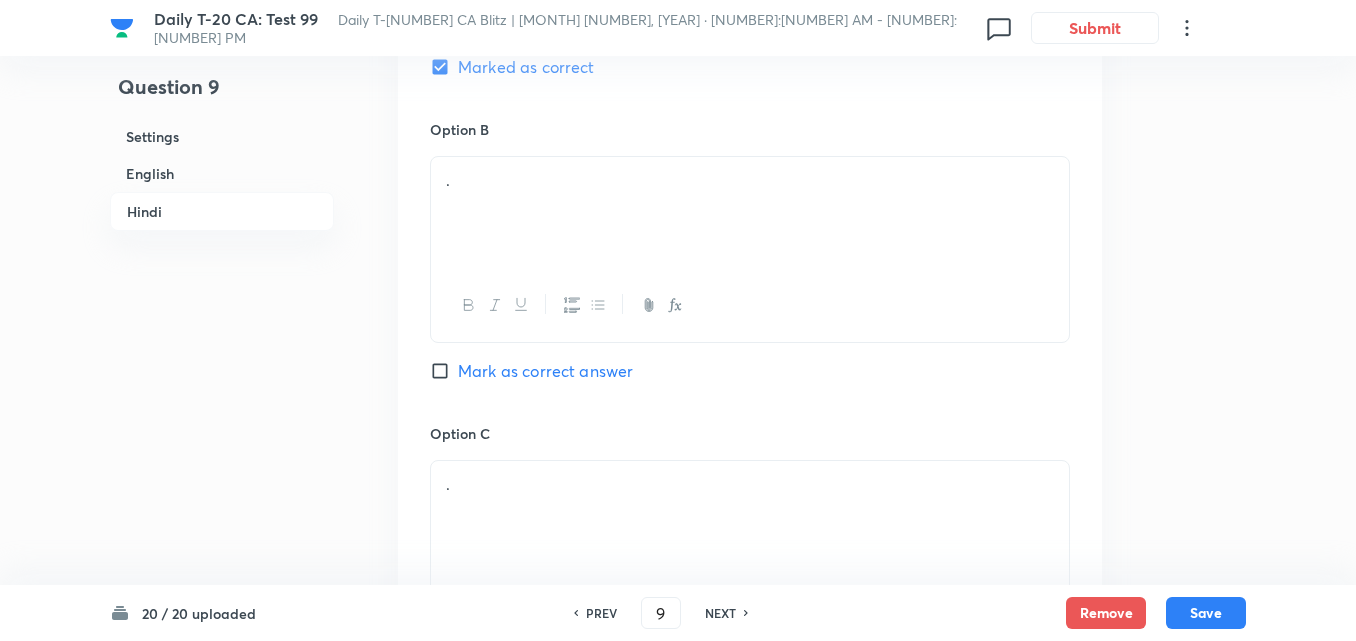 click on "." at bounding box center (750, 213) 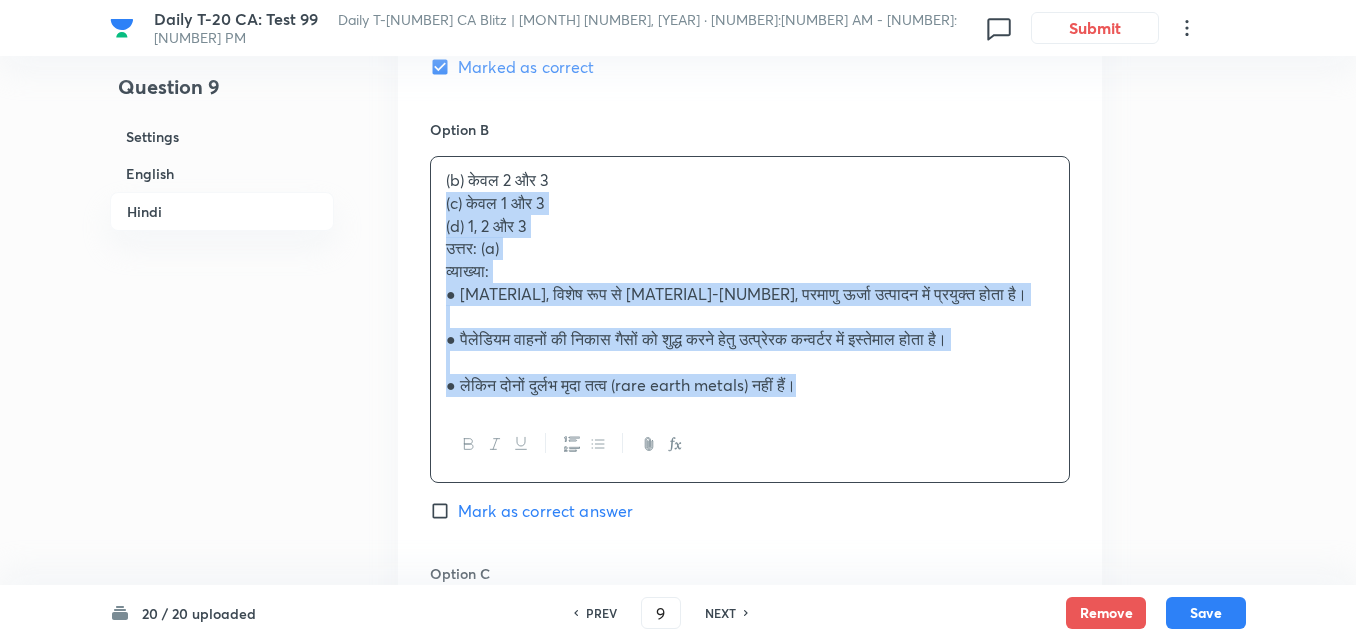 click on "Option A केवल 1 और 2 Marked as correct Option B (b) केवल 2 और 3 (c) केवल 1 और 3 (d) 1, 2 और 3 उत्तर: (a) व्याख्या: ●	यूरेनियम, विशेष रूप से यूरेनियम-235, परमाणु ऊर्जा उत्पादन में प्रयुक्त होता है। ●	पैलेडियम वाहनों की निकास गैसों को शुद्ध करने हेतु उत्प्रेरक कन्वर्टर में इस्तेमाल होता है। ●	लेकिन दोनों दुर्लभ मृदा तत्व (rare earth metals) नहीं हैं। Mark as correct answer Option C . Mark as correct answer Option D . Mark as correct answer" at bounding box center (750, 473) 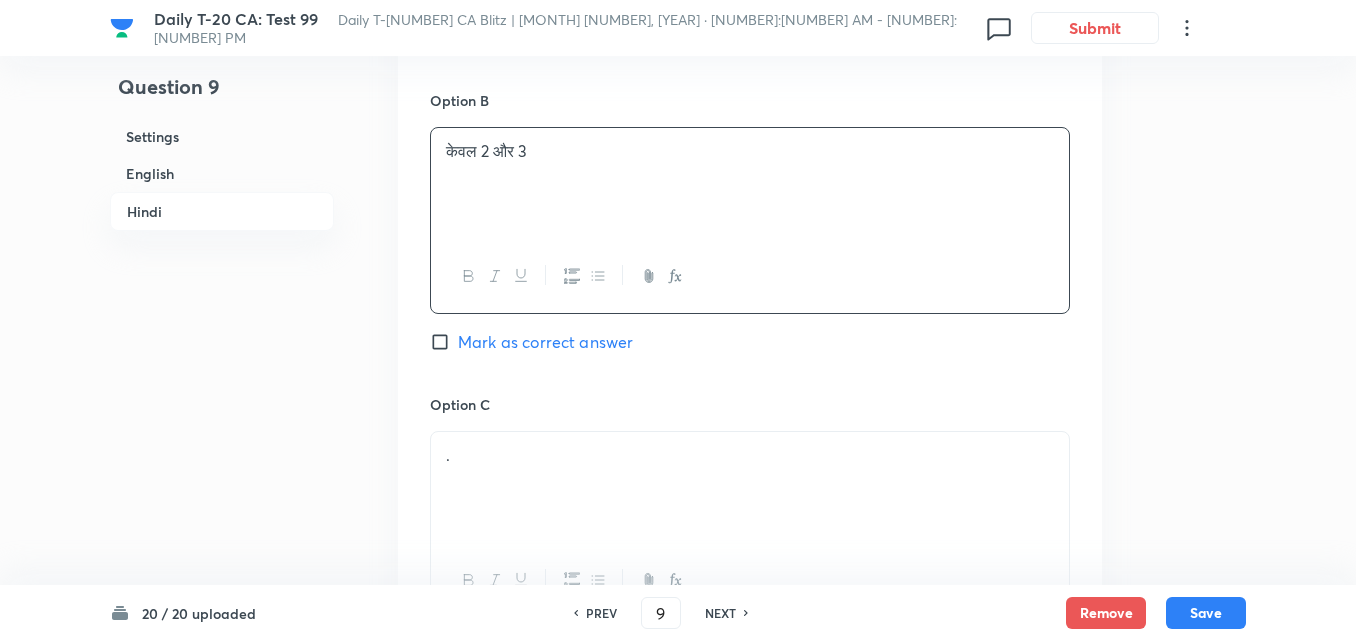scroll, scrollTop: 3816, scrollLeft: 0, axis: vertical 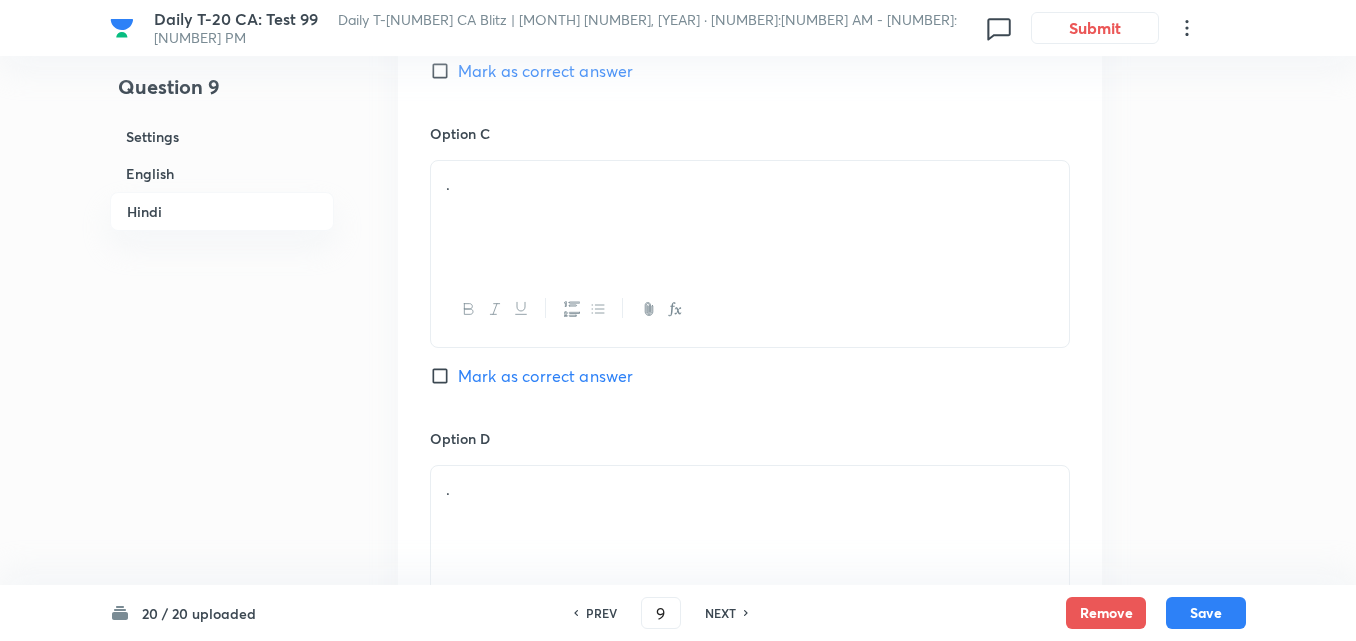 click on "." at bounding box center [750, 217] 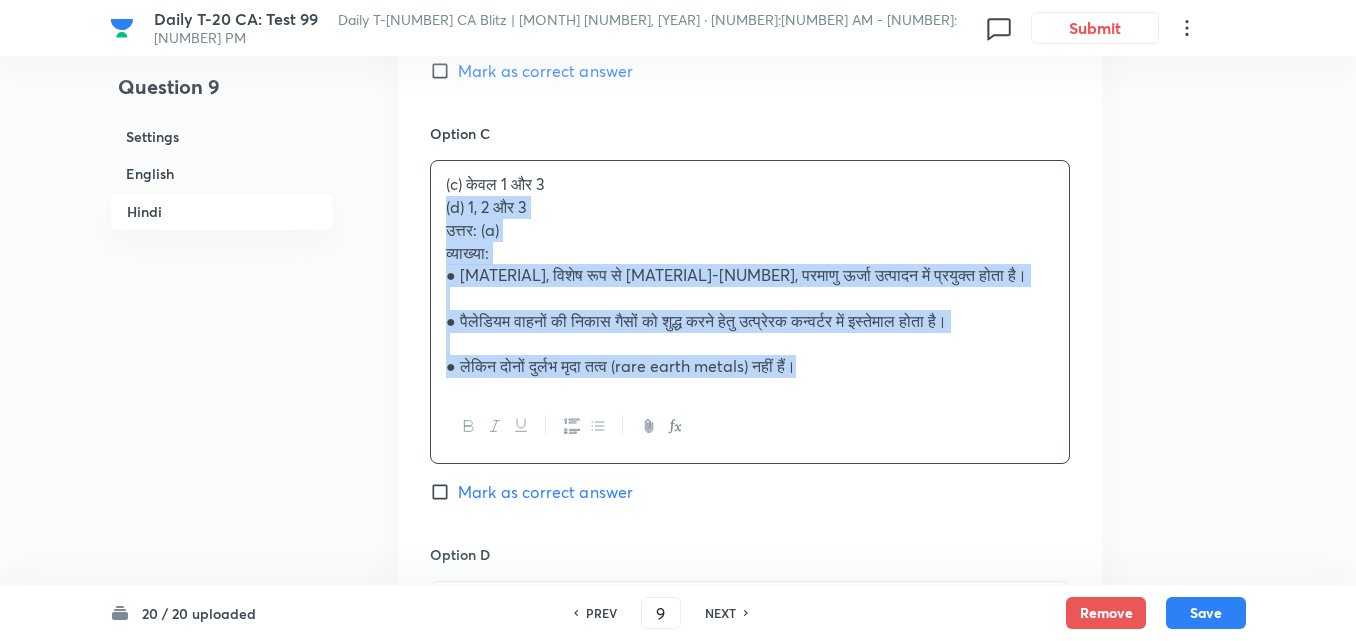 click on "Option A केवल 1 और 2 Marked as correct Option B केवल 2 और 3 Mark as correct answer Option C (c) केवल 1 और 3 (d) 1, 2 और 3 उत्तर: (a) व्याख्या: ●	यूरेनियम, विशेष रूप से यूरेनियम-235, परमाणु ऊर्जा उत्पादन में प्रयुक्त होता है। ●	पैलेडियम वाहनों की निकास गैसों को शुद्ध करने हेतु उत्प्रेरक कन्वर्टर में इस्तेमाल होता है। ●	लेकिन दोनों दुर्लभ मृदा तत्व (rare earth metals) नहीं हैं। Mark as correct answer Option D . Mark as correct answer" at bounding box center [750, 162] 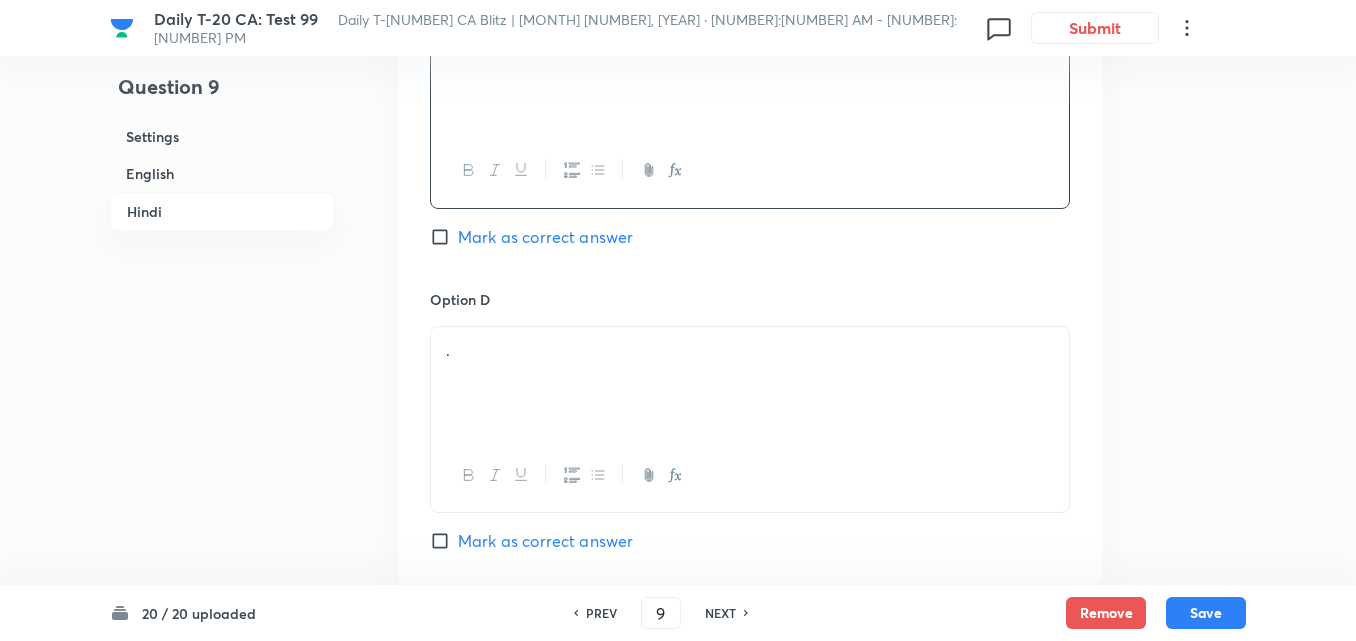 scroll, scrollTop: 4216, scrollLeft: 0, axis: vertical 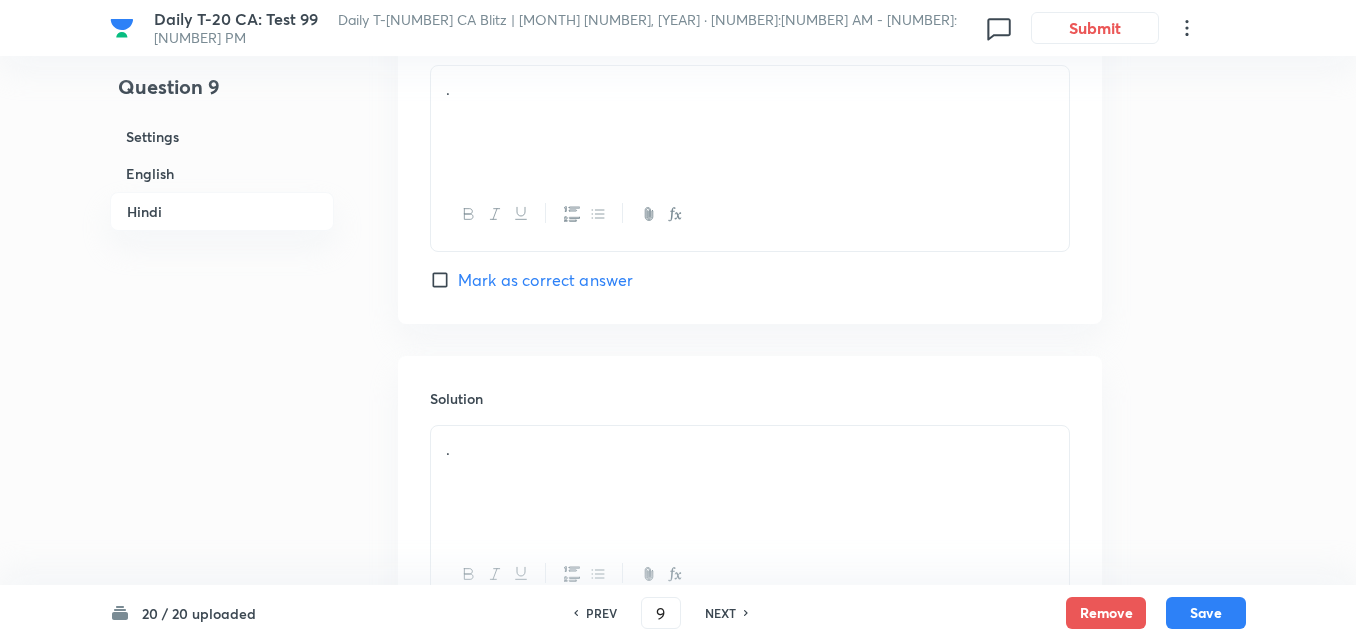 click on "." at bounding box center [750, 89] 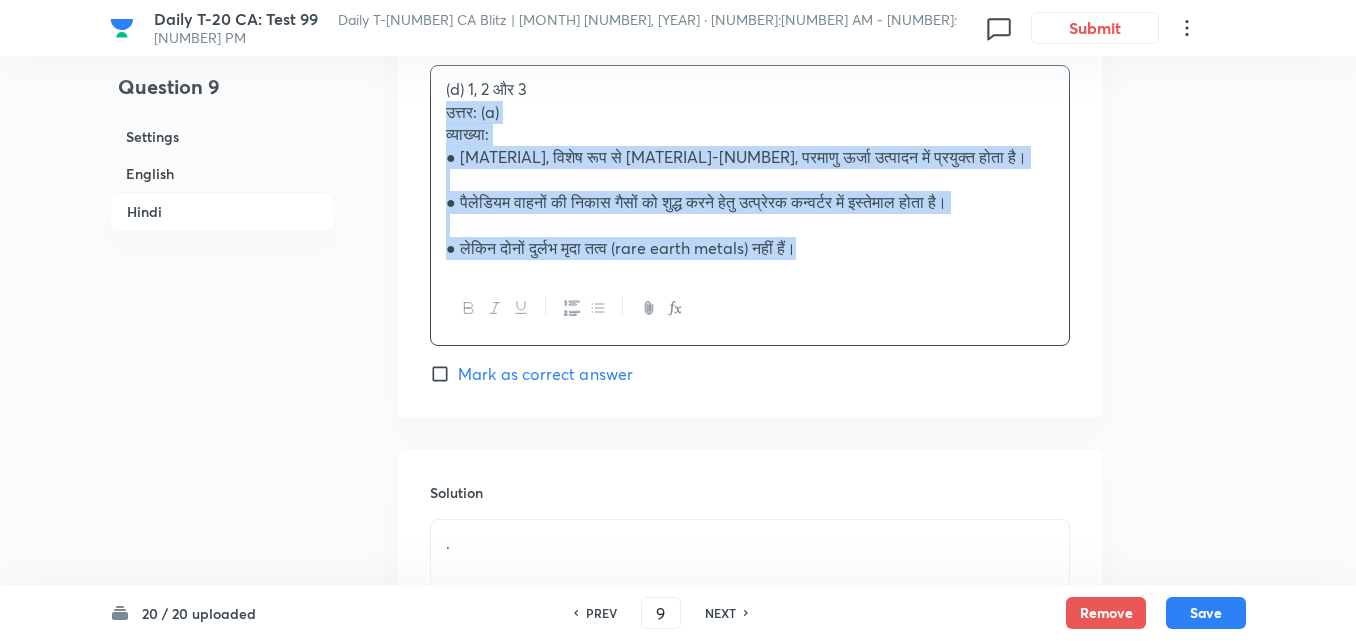 drag, startPoint x: 448, startPoint y: 157, endPoint x: 429, endPoint y: 157, distance: 19 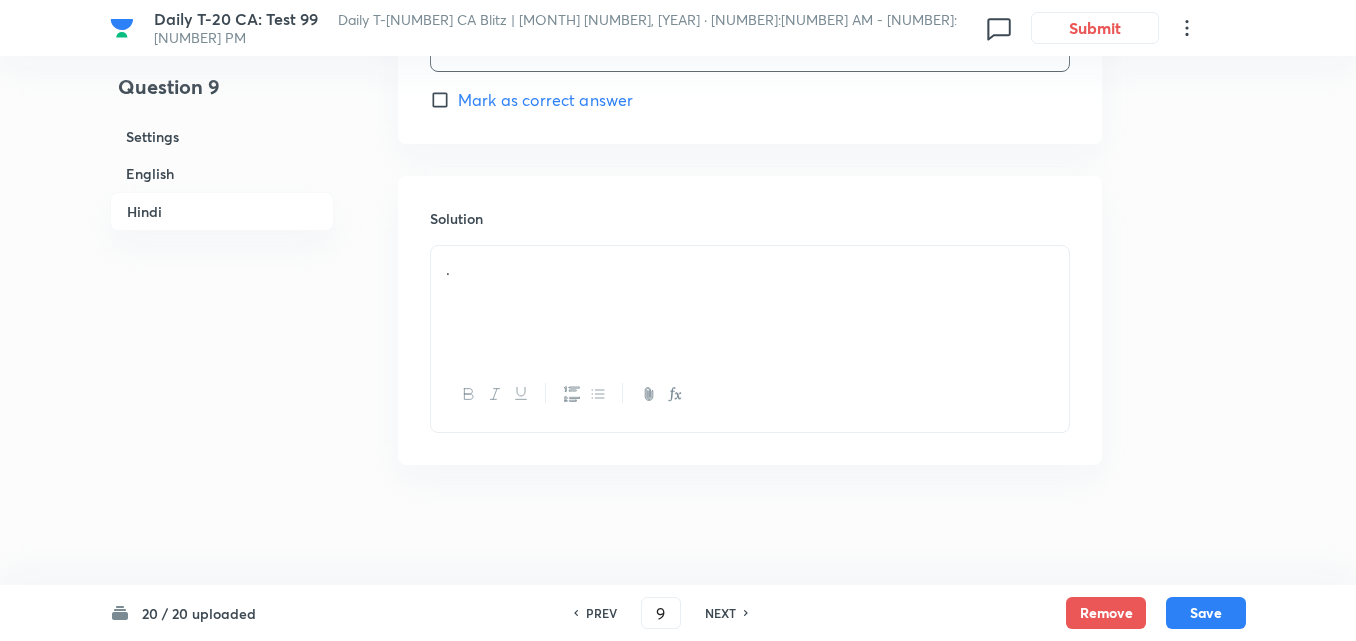 scroll, scrollTop: 4416, scrollLeft: 0, axis: vertical 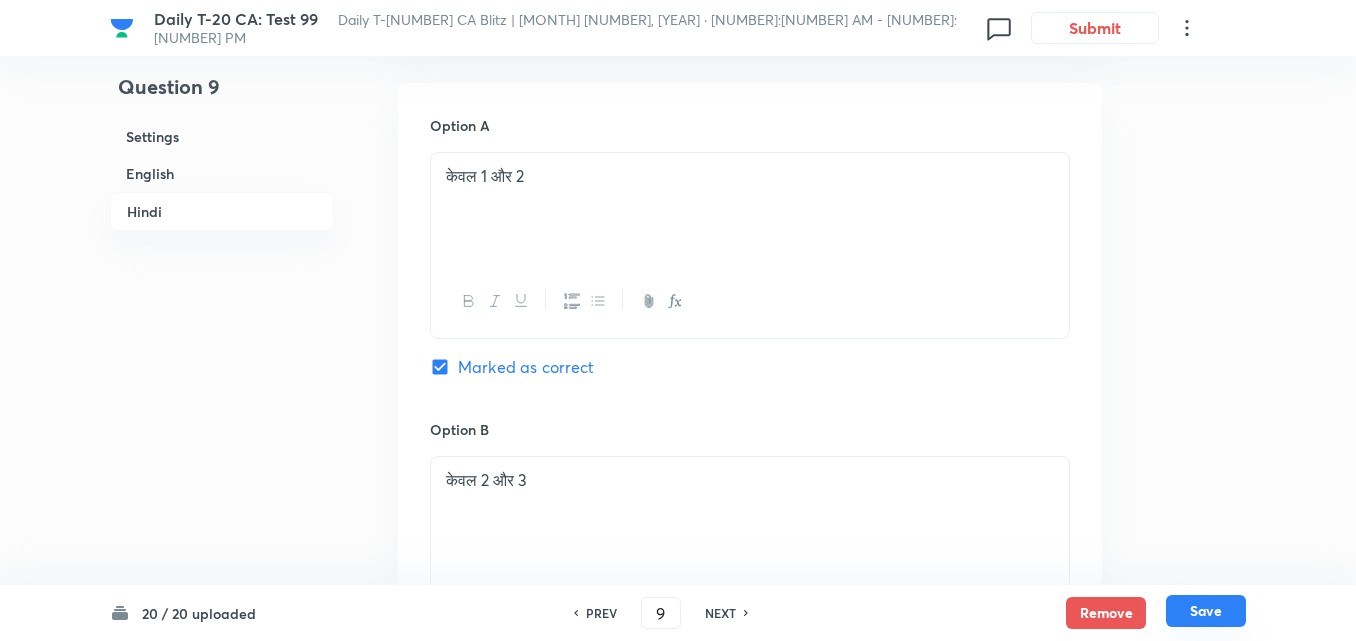 click on "Save" at bounding box center [1206, 611] 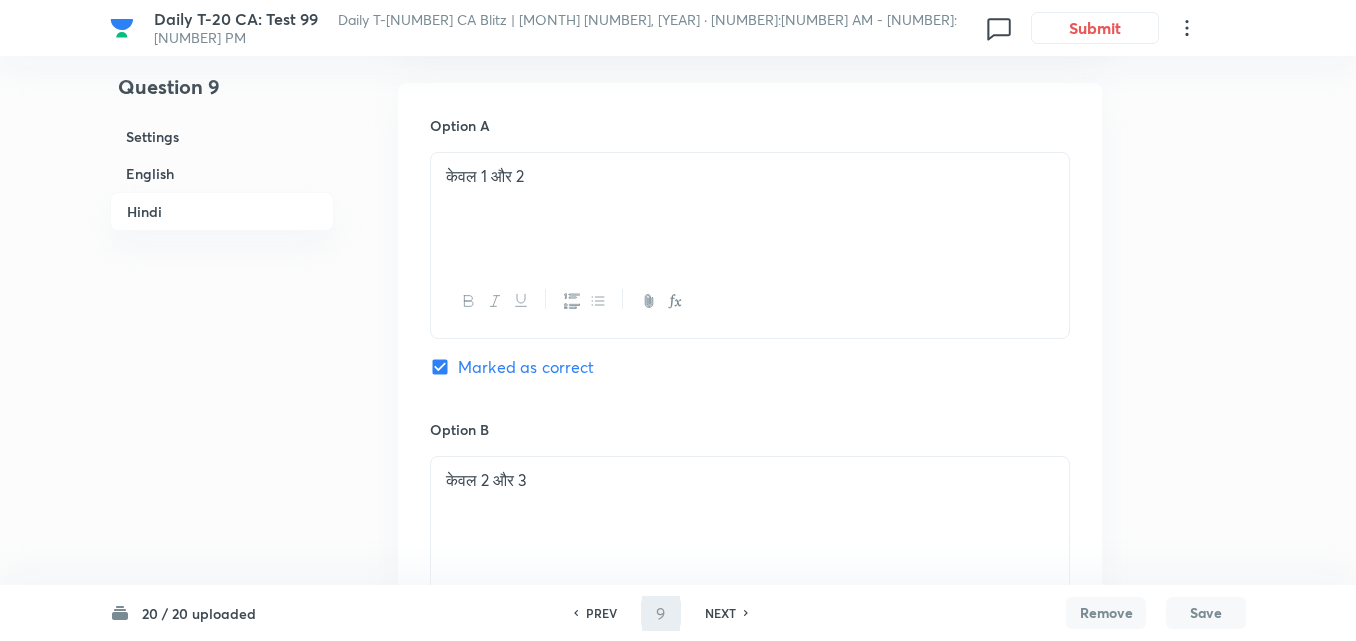 type on "10" 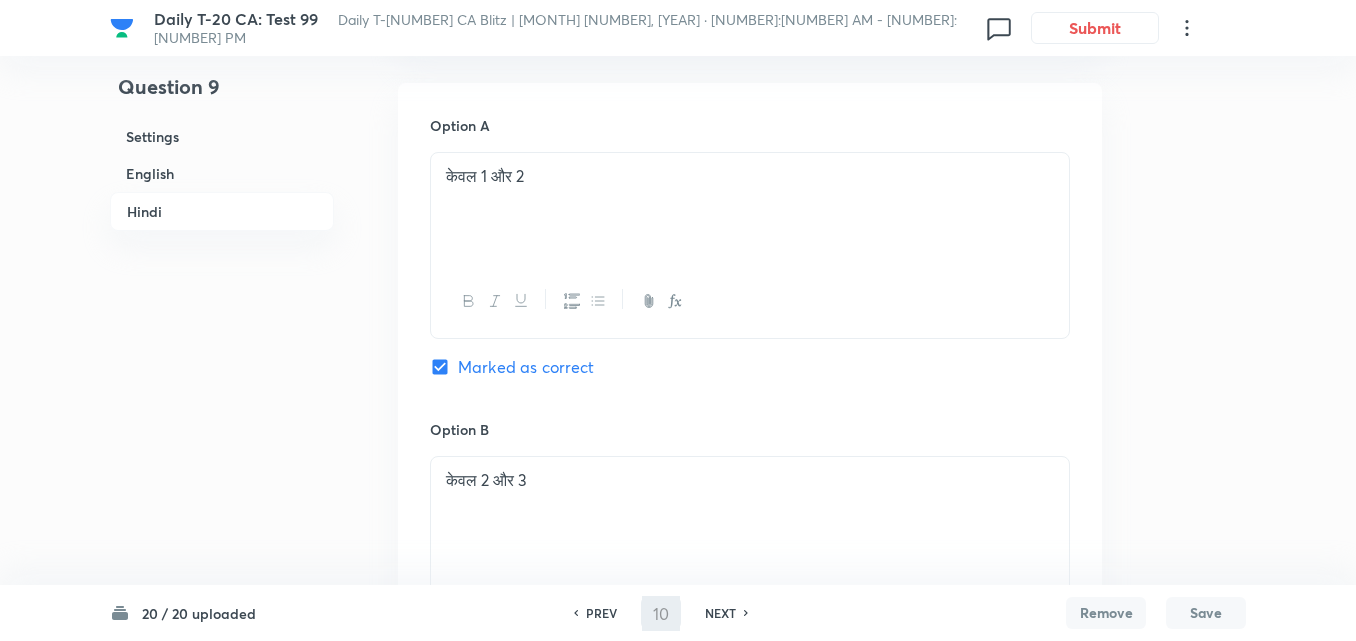 checkbox on "false" 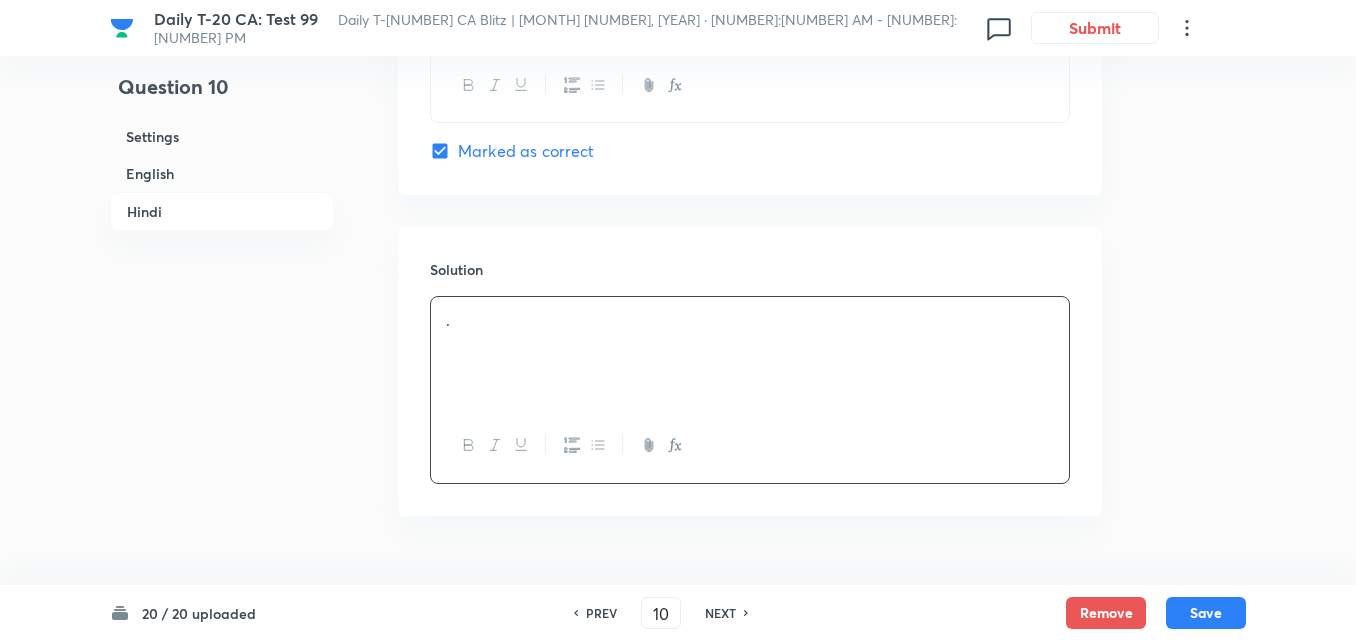 click on "English" at bounding box center [222, 173] 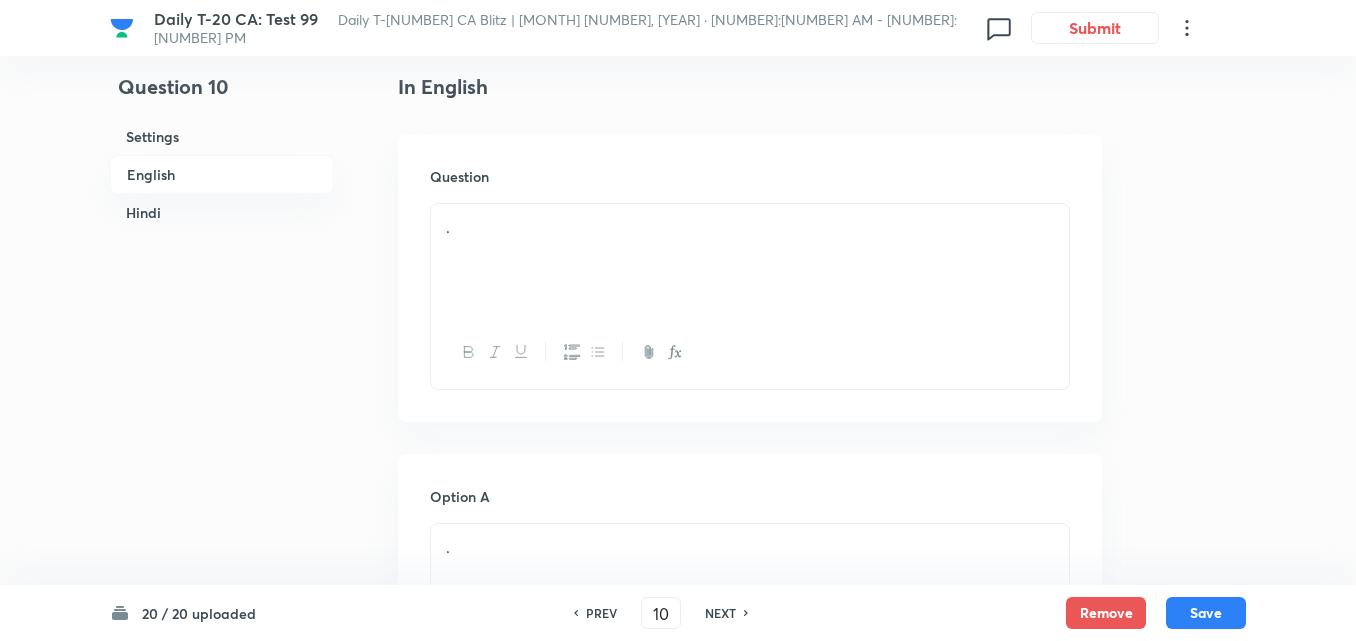 click on "." at bounding box center (750, 260) 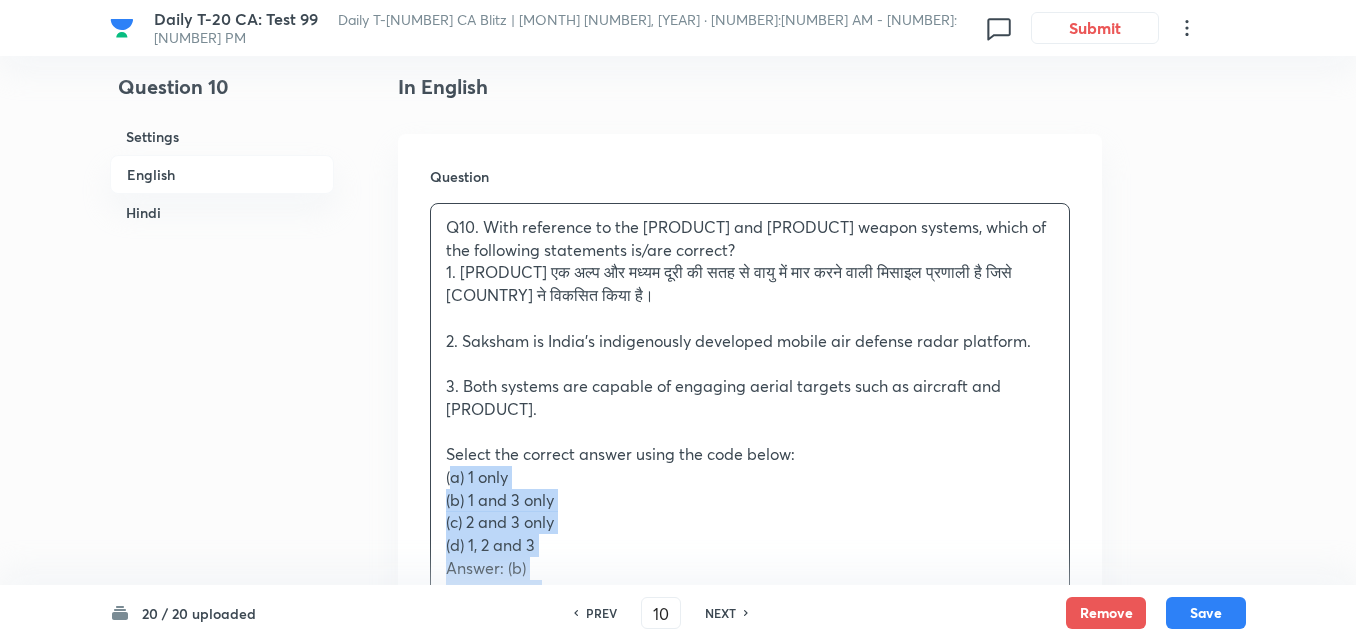 drag, startPoint x: 460, startPoint y: 452, endPoint x: 430, endPoint y: 452, distance: 30 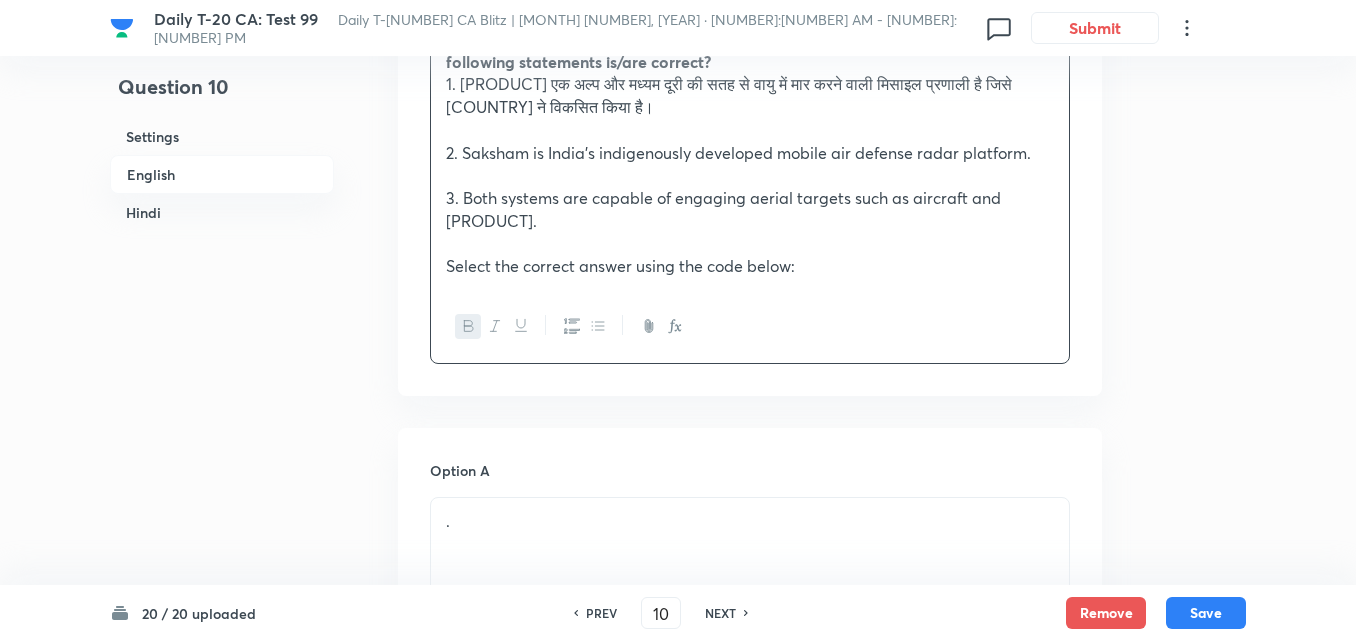 scroll, scrollTop: 916, scrollLeft: 0, axis: vertical 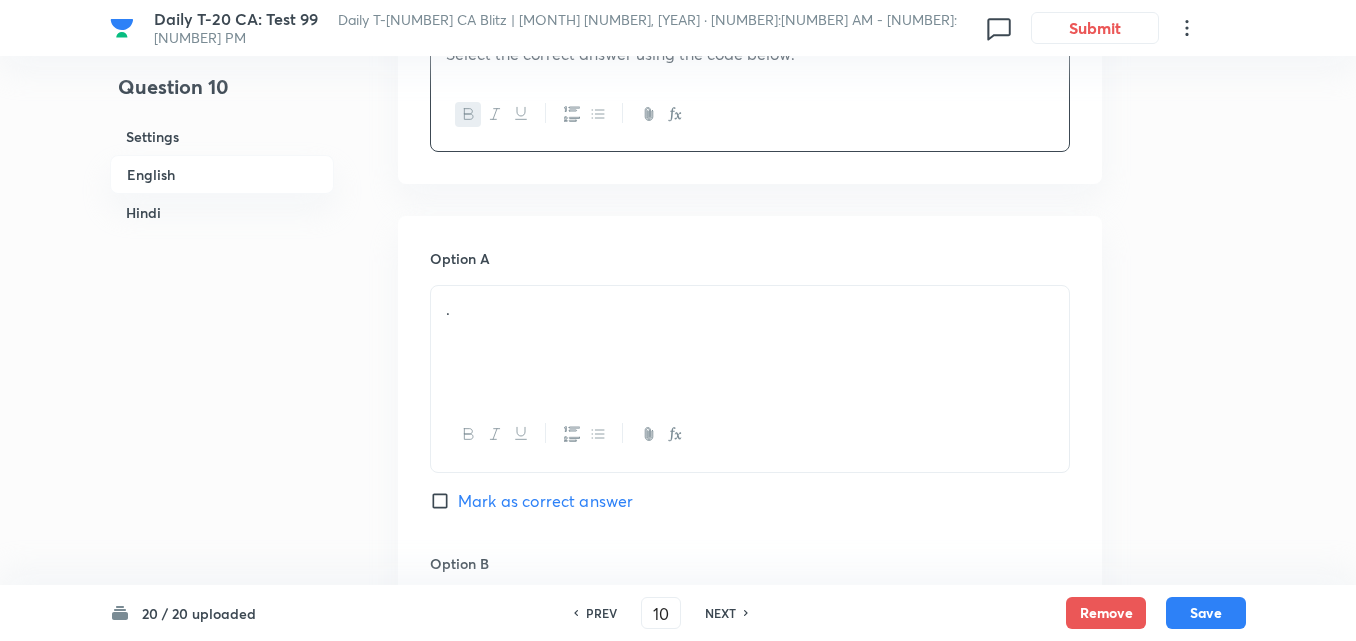 click on "." at bounding box center [750, 342] 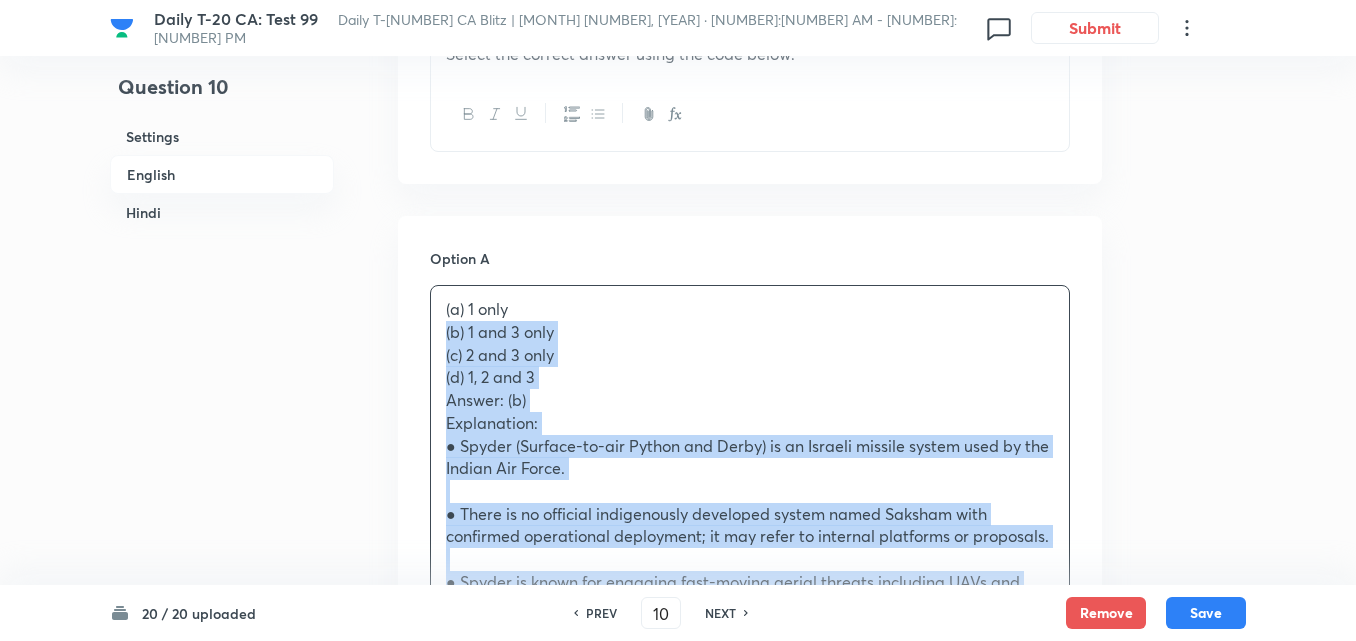 click on "(a) 1 only (b) 1 and 3 only (c) 2 and 3 only (d) 1, 2 and 3 Answer: (b) Explanation: ●	Spyder (Surface-to-air Python and Derby) is an Israeli missile system used by the Indian Air Force. ●	There is no official indigenously developed system named Saksham with confirmed operational deployment; it may refer to internal platforms or proposals. ●	Spyder is known for engaging fast-moving aerial threats including UAVs and helicopters. प्रश्न 10. स्पाइडर और सक्षम हथियार प्रणालियों के संदर्भ में निम्नलिखित में से कौन-से कथन सही हैं? 1.	स्पाइडर एक अल्प और मध्यम दूरी की सतह से वायु में मार करने वाली मिसाइल प्रणाली है जिसे इज़राइल ने विकसित किया है। (a) केवल 1 (d) 1, 2 और 3" at bounding box center [750, 718] 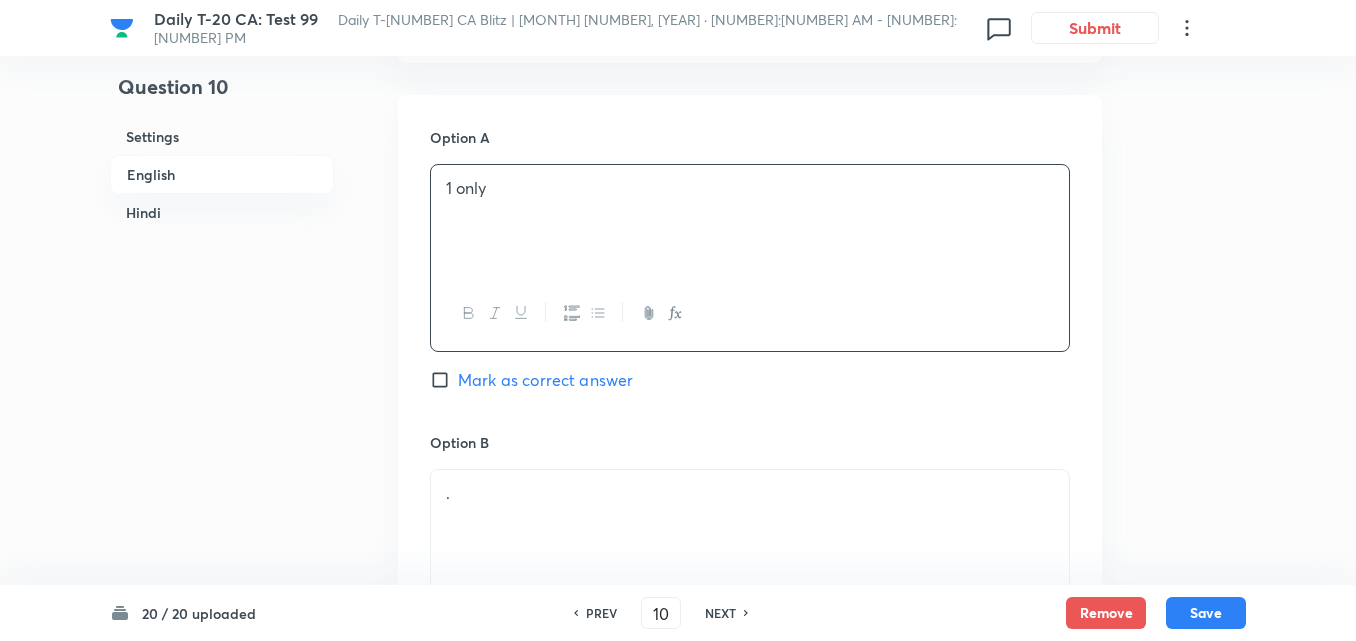 scroll, scrollTop: 1216, scrollLeft: 0, axis: vertical 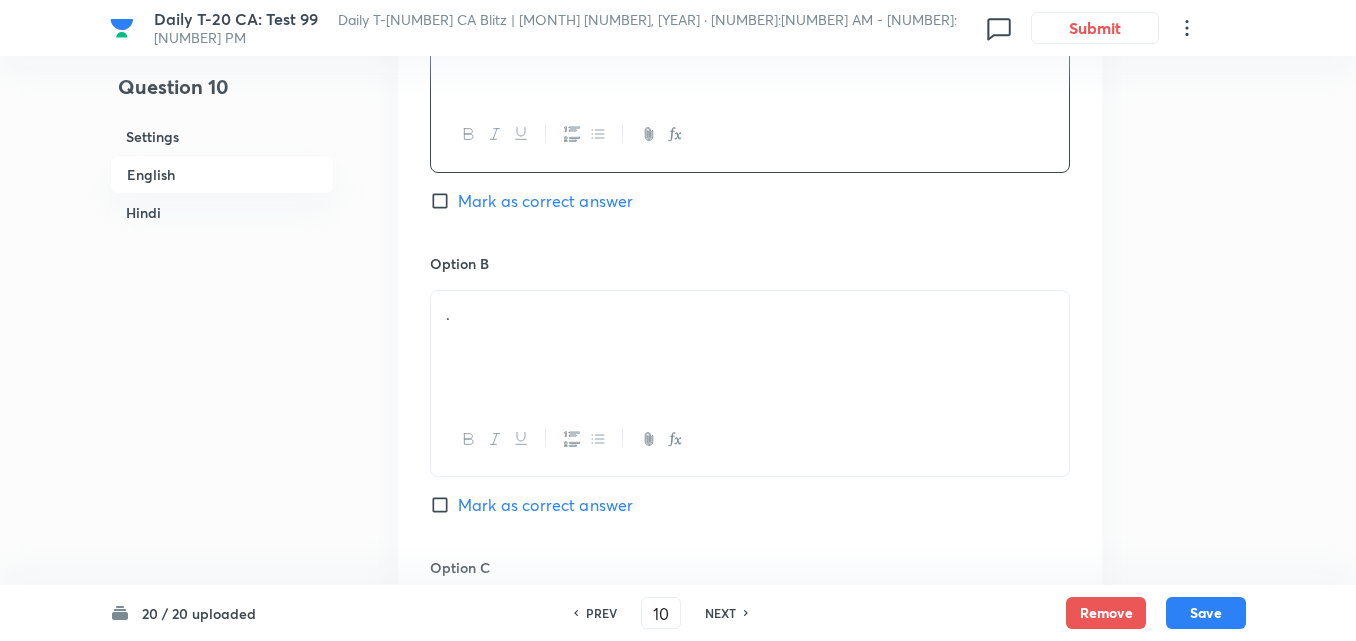 click on "." at bounding box center [750, 347] 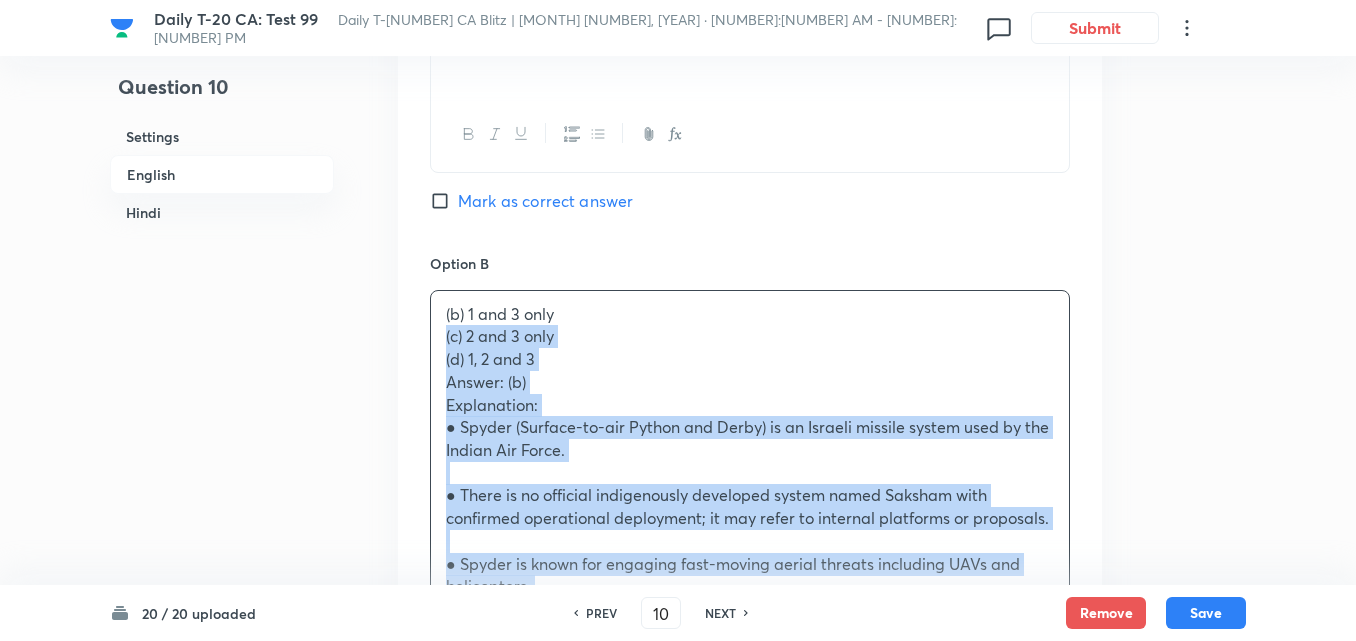 drag, startPoint x: 447, startPoint y: 323, endPoint x: 429, endPoint y: 321, distance: 18.110771 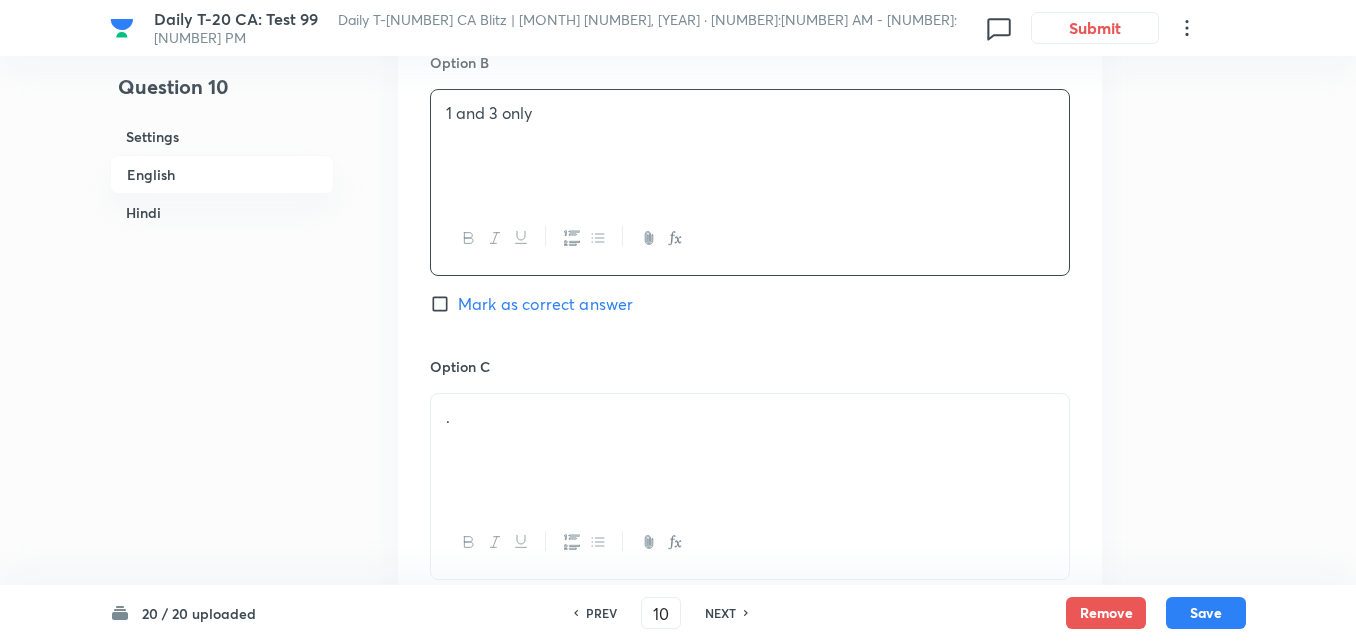 scroll, scrollTop: 1516, scrollLeft: 0, axis: vertical 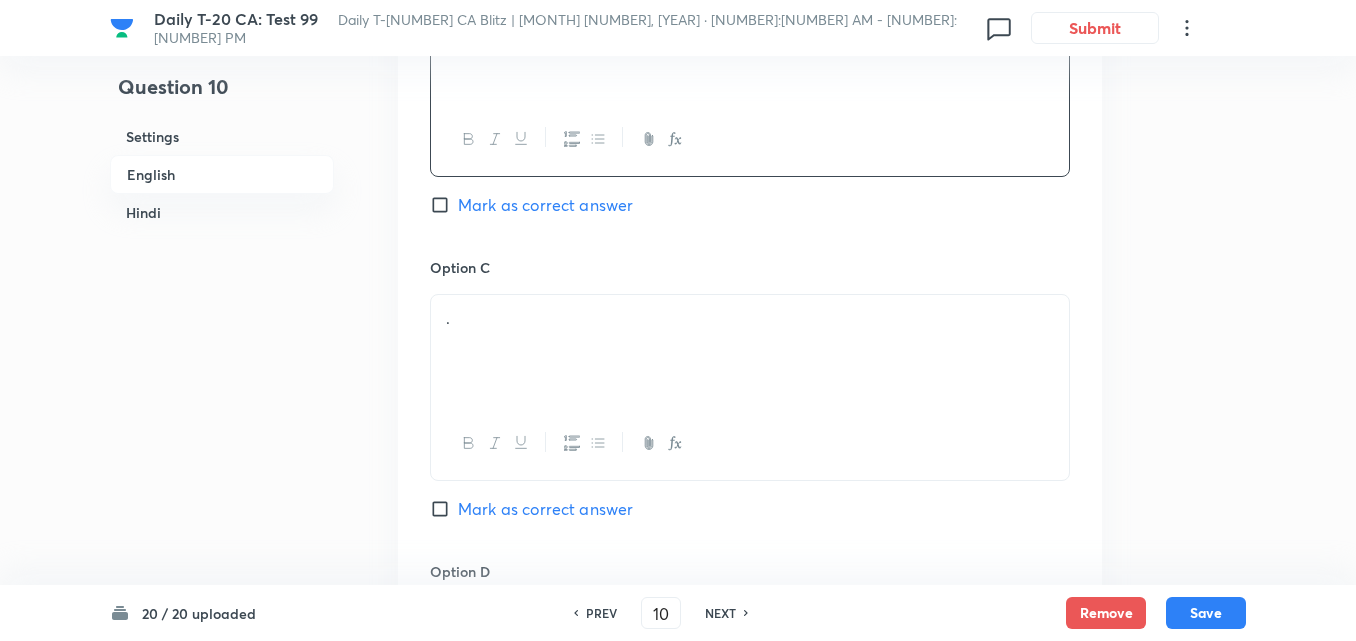 click on "Option B 1 and 3 only Mark as correct answer" at bounding box center [750, 105] 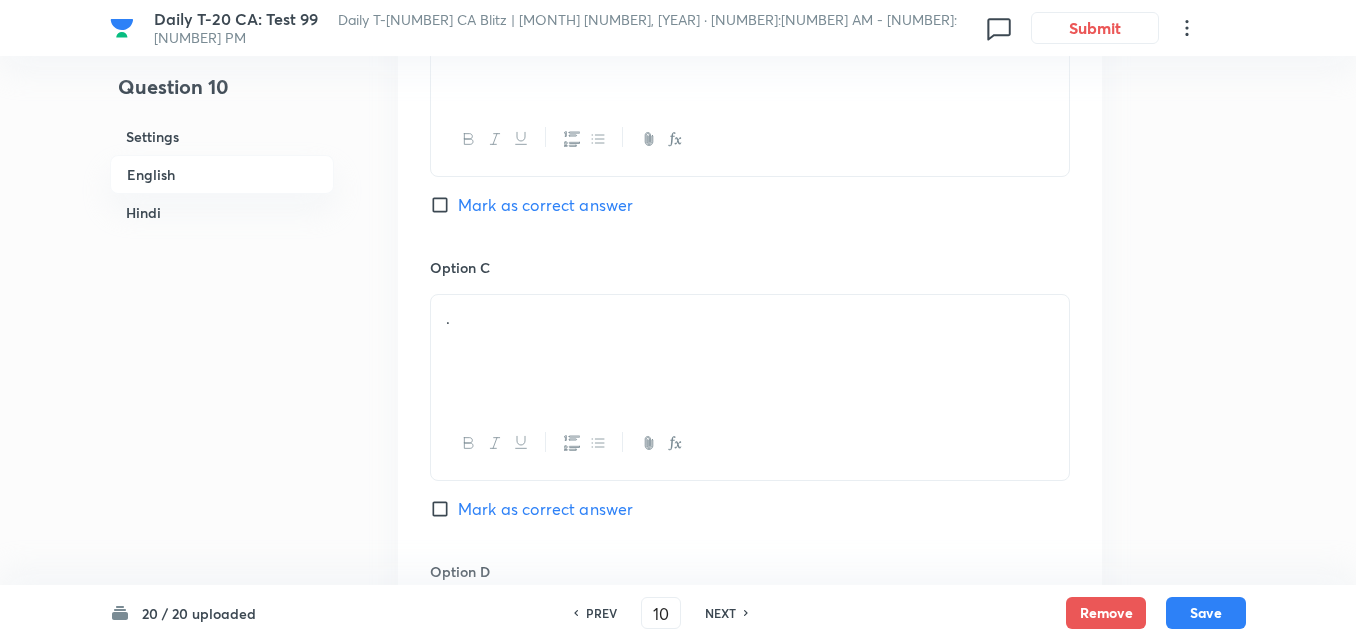 click on "." at bounding box center (750, 351) 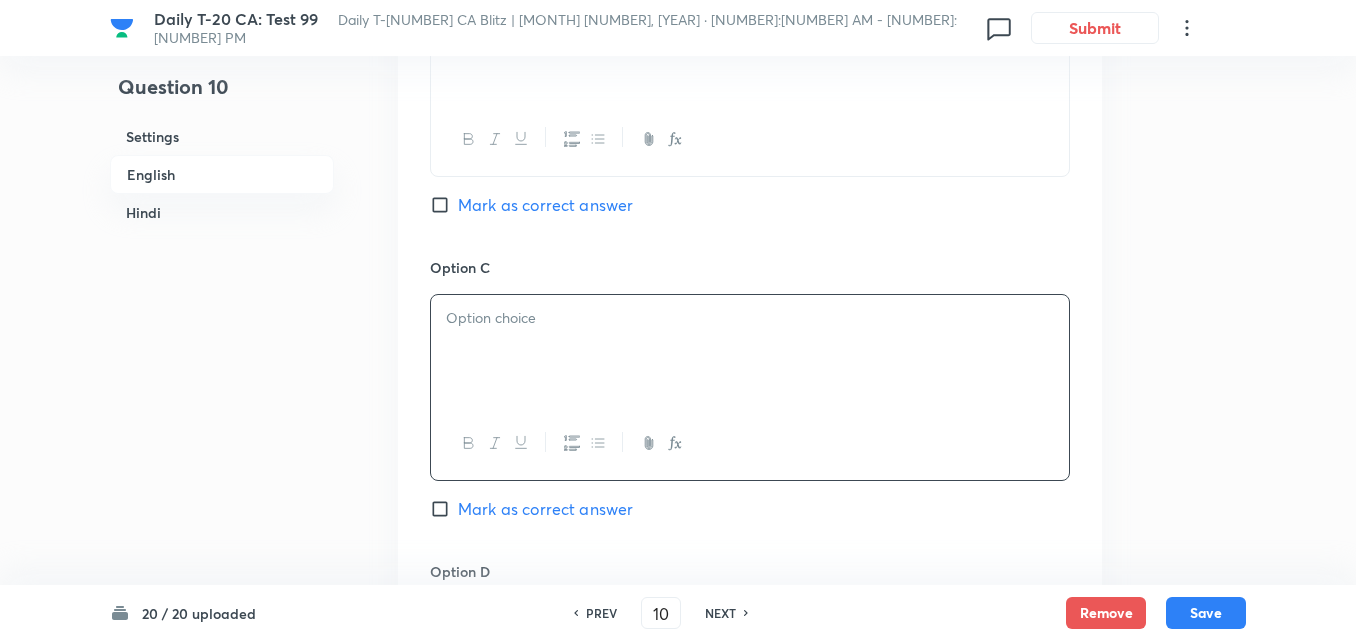 paste 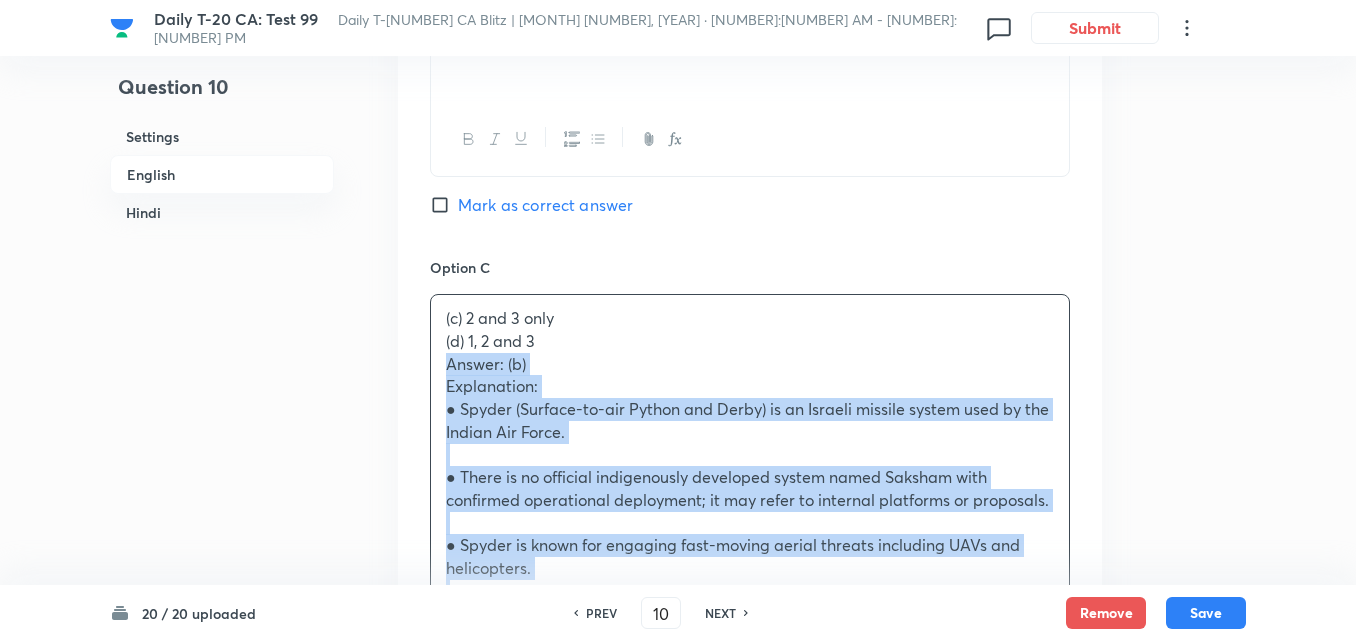 click on "Option A 1 only Mark as correct answer Option B 1 and 3 only Mark as correct answer Option C (c) 2 and 3 only (d) 1, 2 and 3 Answer: (b) Explanation: ● Spyder (Surface-to-air Python and Derby) is an Israeli missile system used by the Indian Air Force. ● There is no official indigenously developed system named Saksham with confirmed operational deployment; it may refer to internal platforms or proposals. ● Spyder is known for engaging fast-moving aerial threats including UAVs and helicopters. प्रश्न 10. स्पाइडर और सक्षम हथियार प्रणालियों के संदर्भ में निम्नलिखित में से कौन-से कथन सही हैं? 2. सक्षम [COUNTRY] की स्वदेशी रूप से विकसित मोबाइल एयर डिफेंस रडार प्रणाली है। (a) केवल 1 (b) केवल 1 और 3 (c) केवल 2 और 3 ." at bounding box center (750, 590) 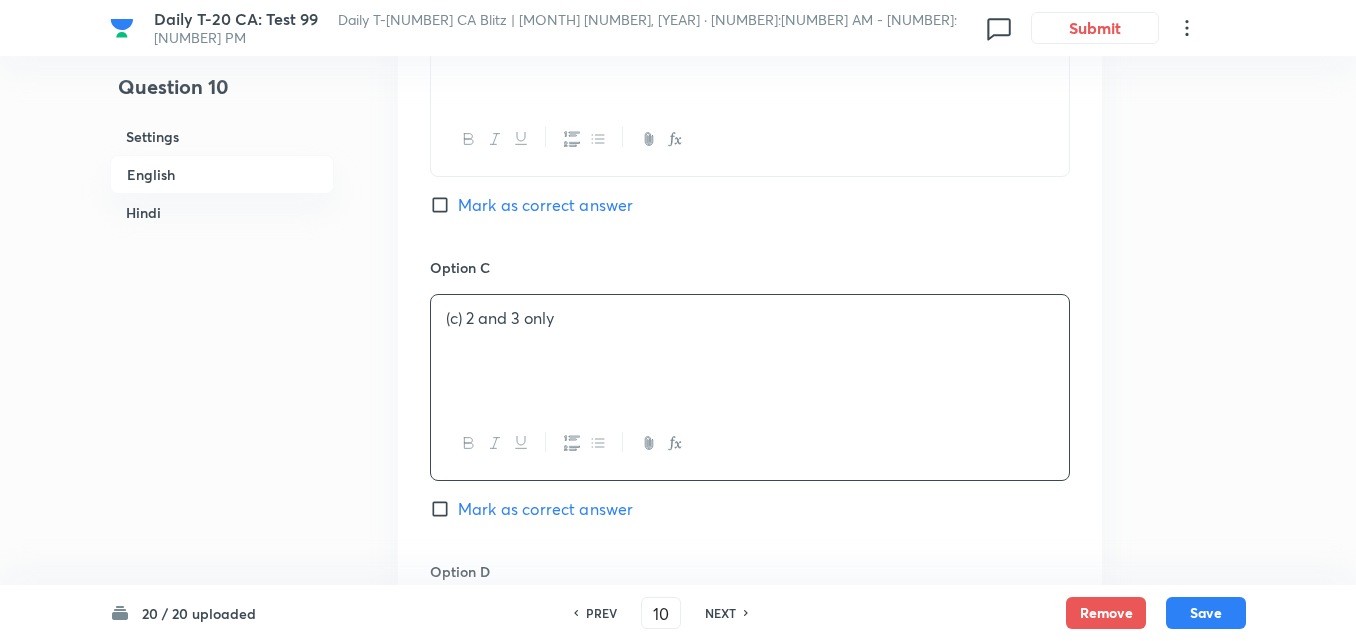 type 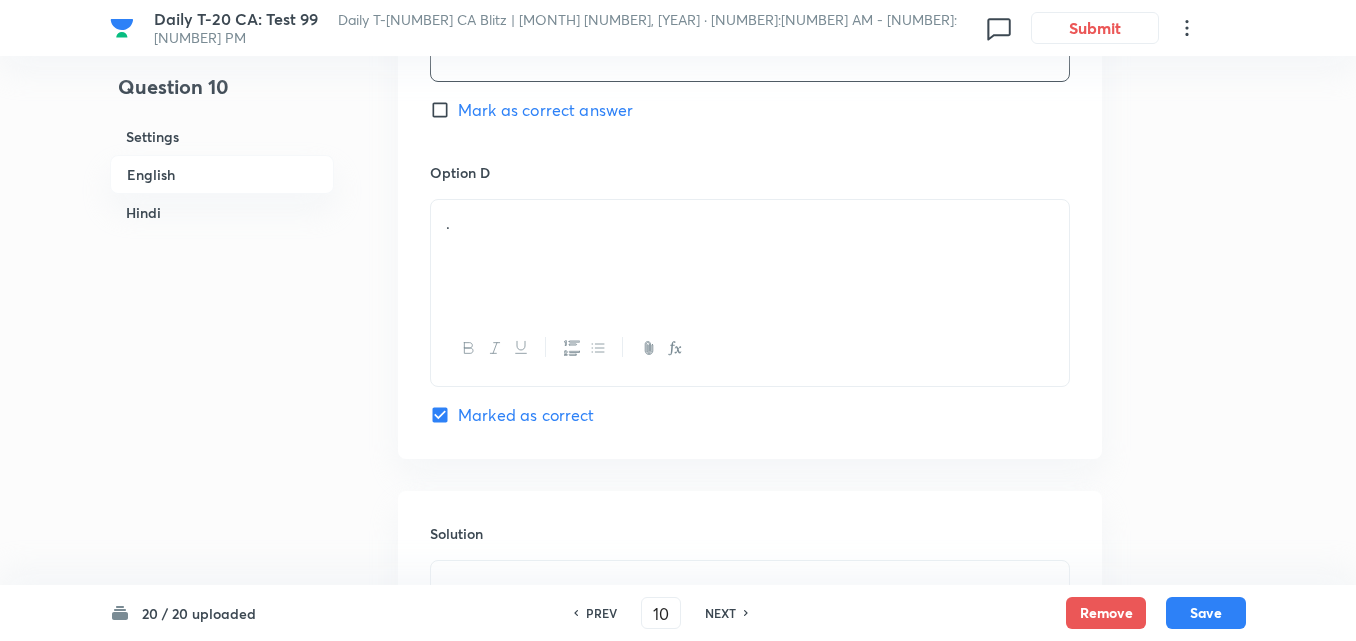 scroll, scrollTop: 1916, scrollLeft: 0, axis: vertical 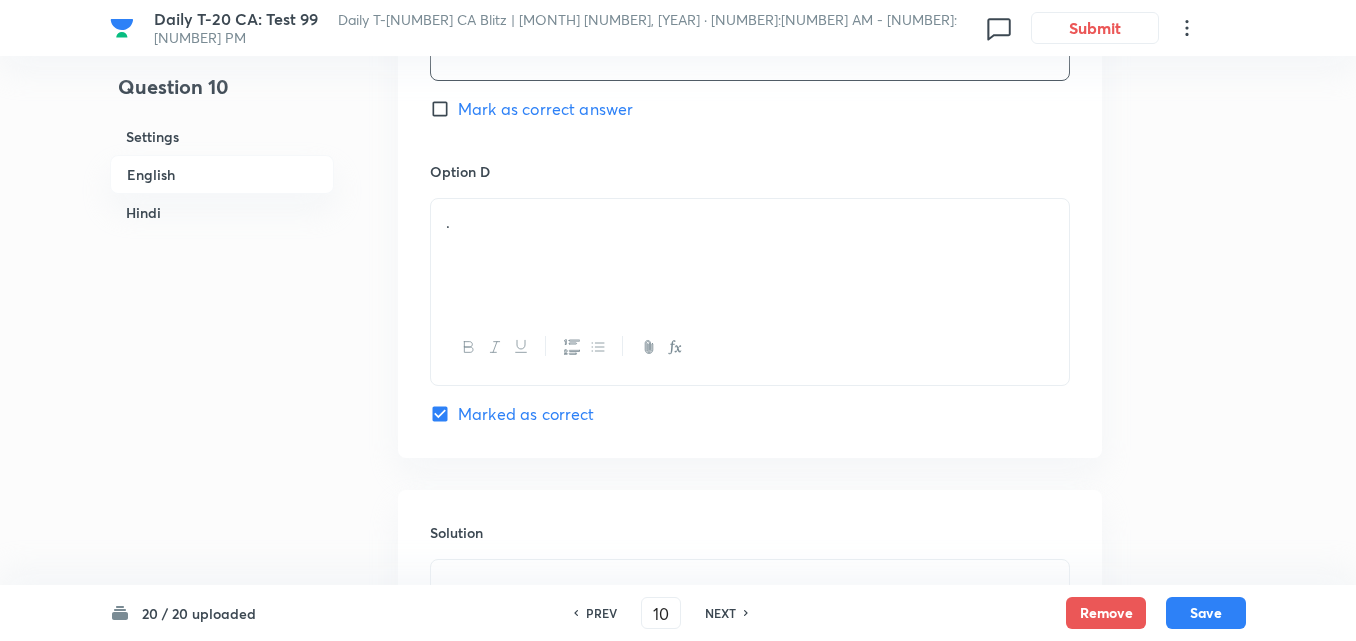 click on "." at bounding box center [750, 255] 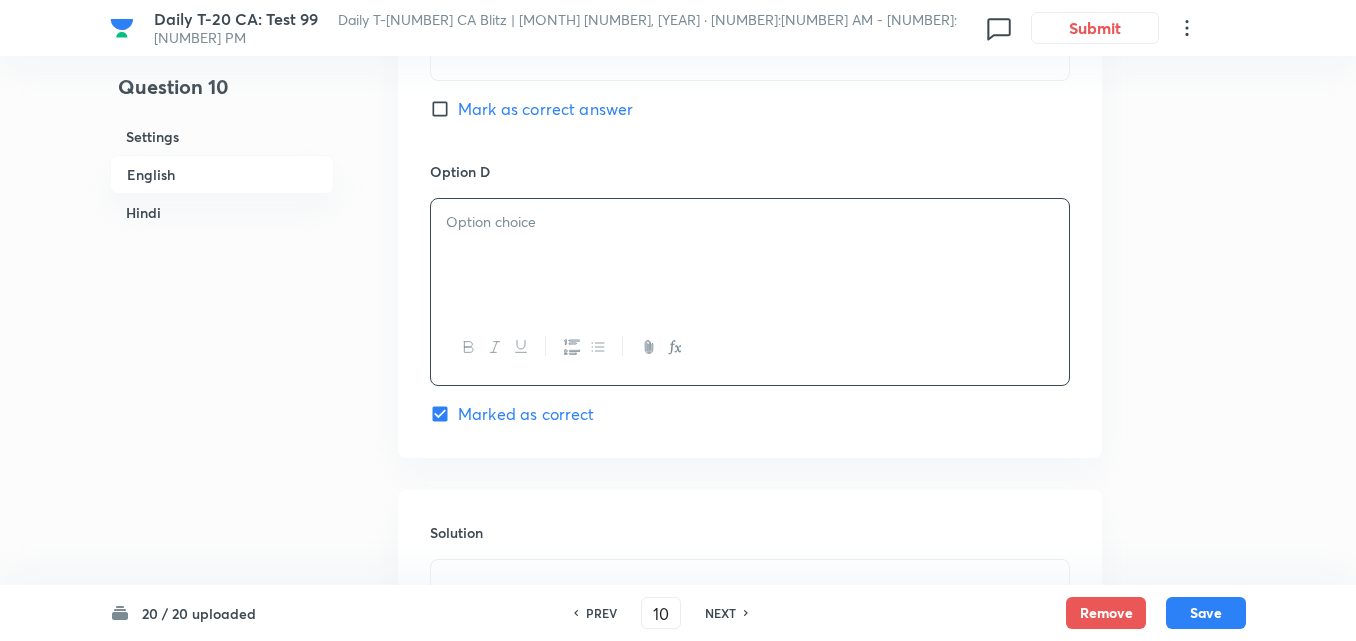 paste 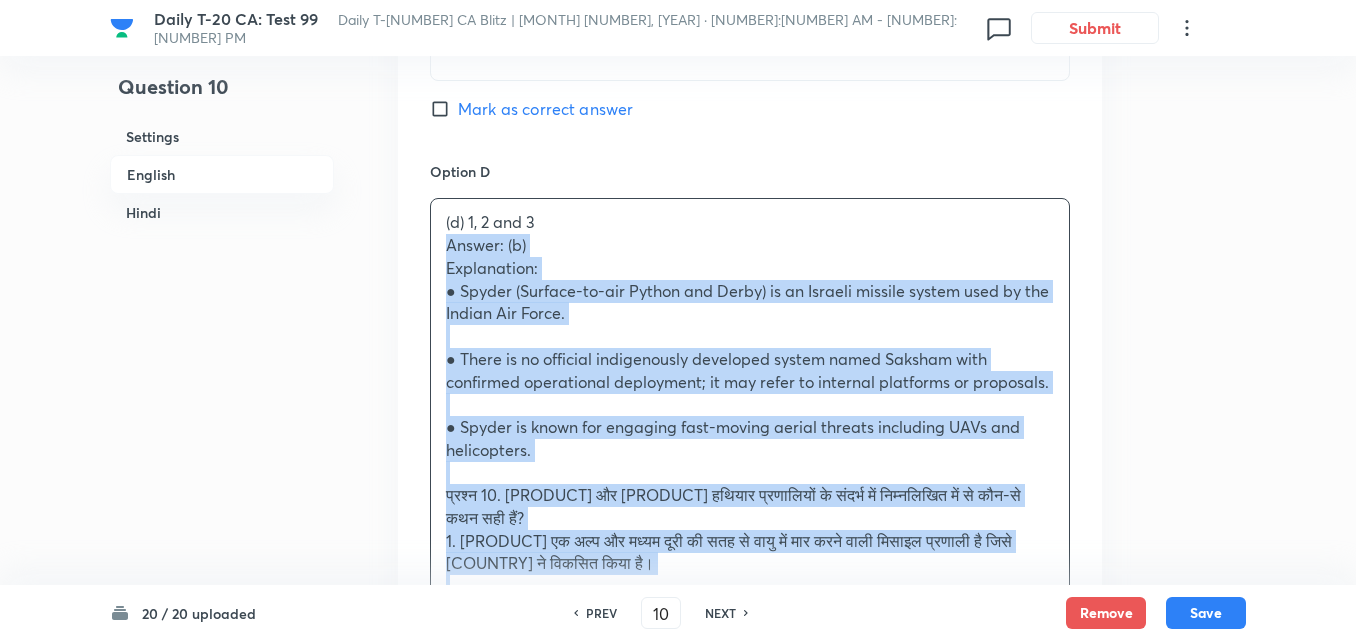 click on "(d) 1, 2 and 3 Answer: (b) Explanation: ●	Spyder (Surface-to-air Python and Derby) is an Israeli missile system used by the Indian Air Force. ●	There is no official indigenously developed system named Saksham with confirmed operational deployment; it may refer to internal platforms or proposals. ●	Spyder is known for engaging fast-moving aerial threats including UAVs and helicopters. प्रश्न 10. स्पाइडर और सक्षम हथियार प्रणालियों के संदर्भ में निम्नलिखित में से कौन-से कथन सही हैं? 1.	स्पाइडर एक अल्प और मध्यम दूरी की सतह से वायु में मार करने वाली मिसाइल प्रणाली है जिसे इज़राइल ने विकसित किया है। (a) केवल 1 (b) केवल 1 और 3 (c) केवल 2 और 3" at bounding box center (750, 597) 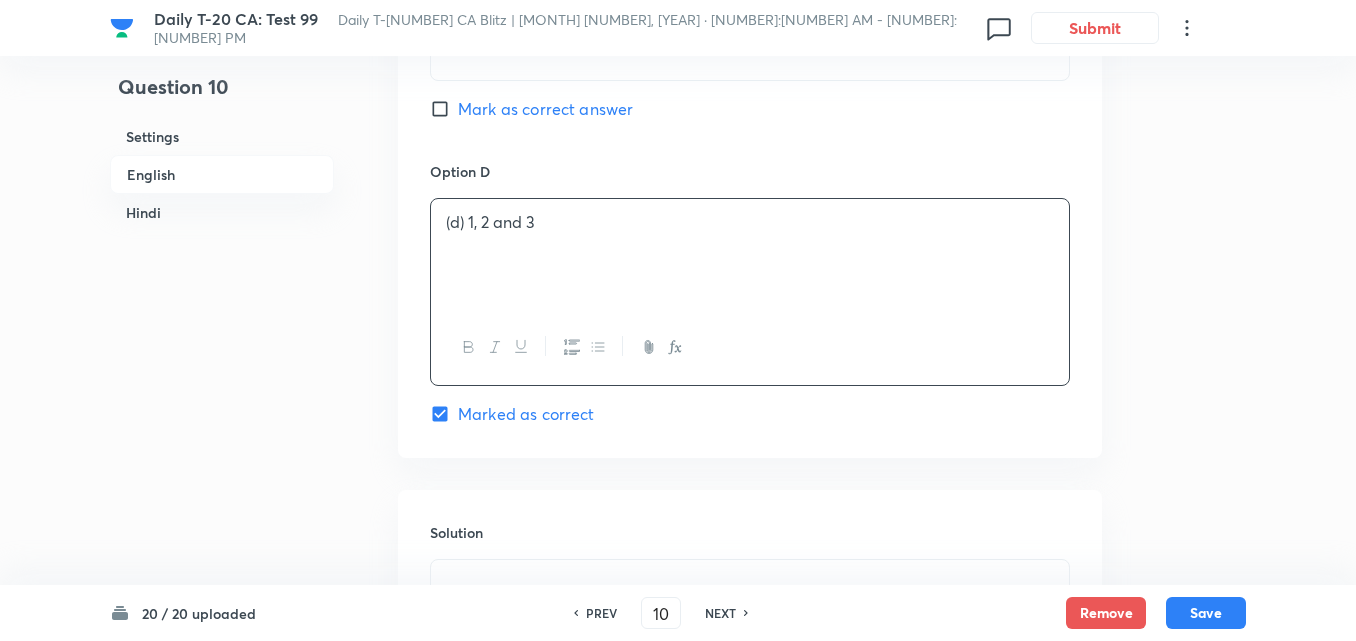 type 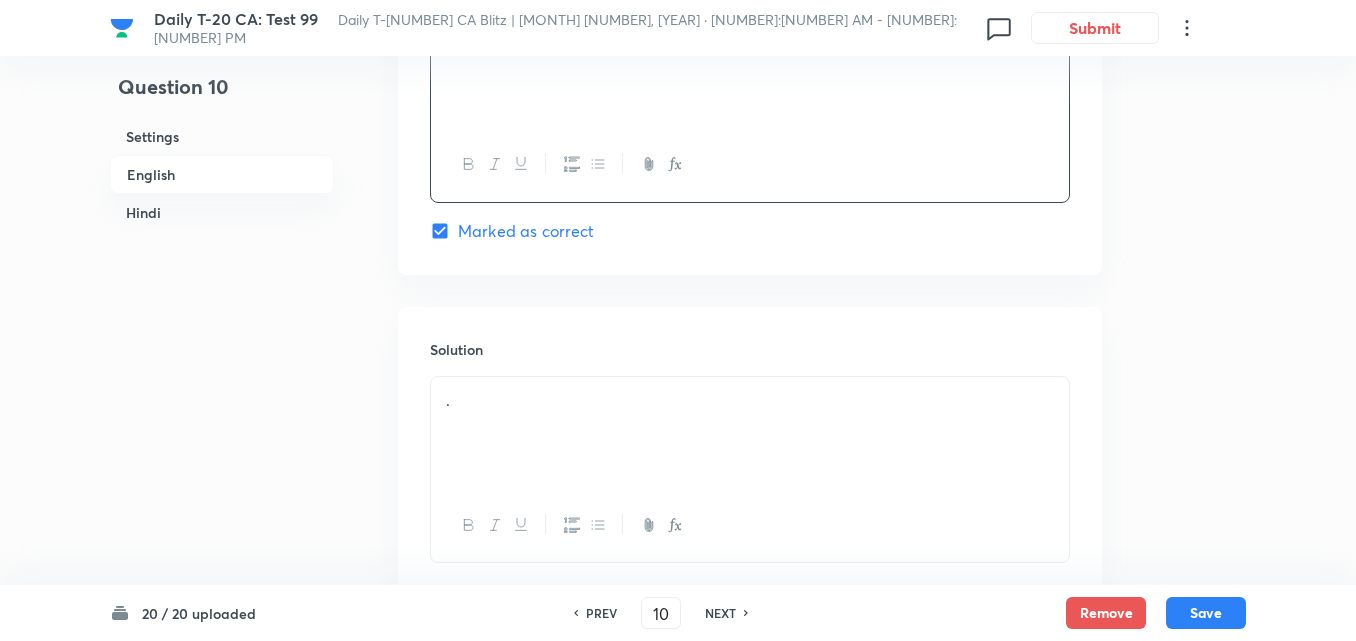 scroll, scrollTop: 2316, scrollLeft: 0, axis: vertical 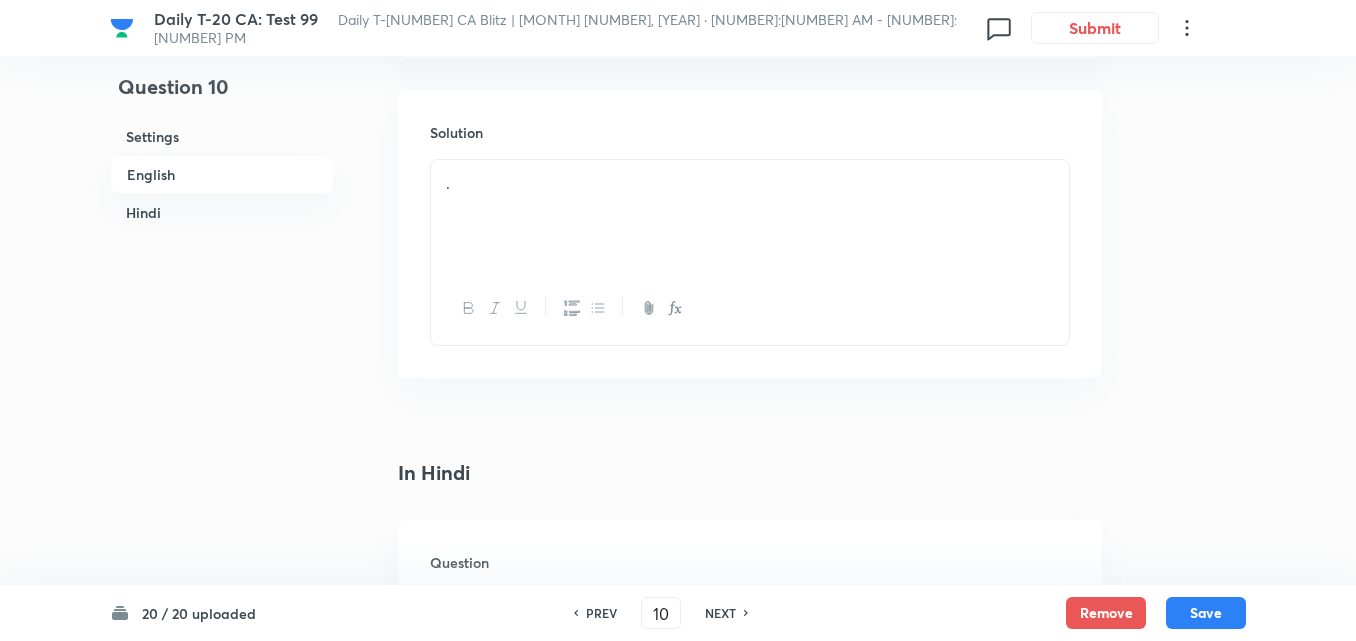 click on "." at bounding box center (750, 216) 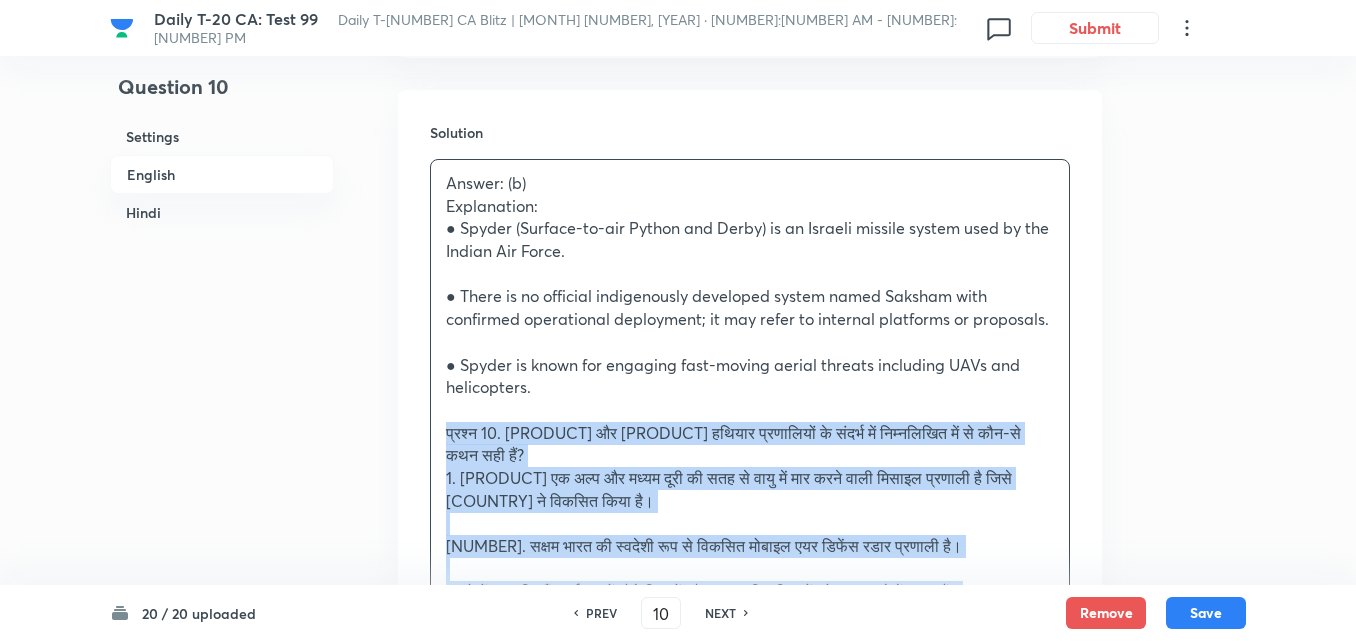 click on "Solution Answer: (b) Explanation: ●	Spyder (Surface-to-air Python and Derby) is an Israeli missile system used by the Indian Air Force. ●	There is no official indigenously developed system named Saksham with confirmed operational deployment; it may refer to internal platforms or proposals. ●	Spyder is known for engaging fast-moving aerial threats including UAVs and helicopters. प्रश्न 10. स्पाइडर और सक्षम हथियार प्रणालियों के संदर्भ में निम्नलिखित में से कौन-से कथन सही हैं? 1.	स्पाइडर एक अल्प और मध्यम दूरी की सतह से वायु में मार करने वाली मिसाइल प्रणाली है जिसे इज़राइल ने विकसित किया है। (a) केवल 1 (b) केवल 1 और 3 (c) केवल 2 और 3" at bounding box center (750, 565) 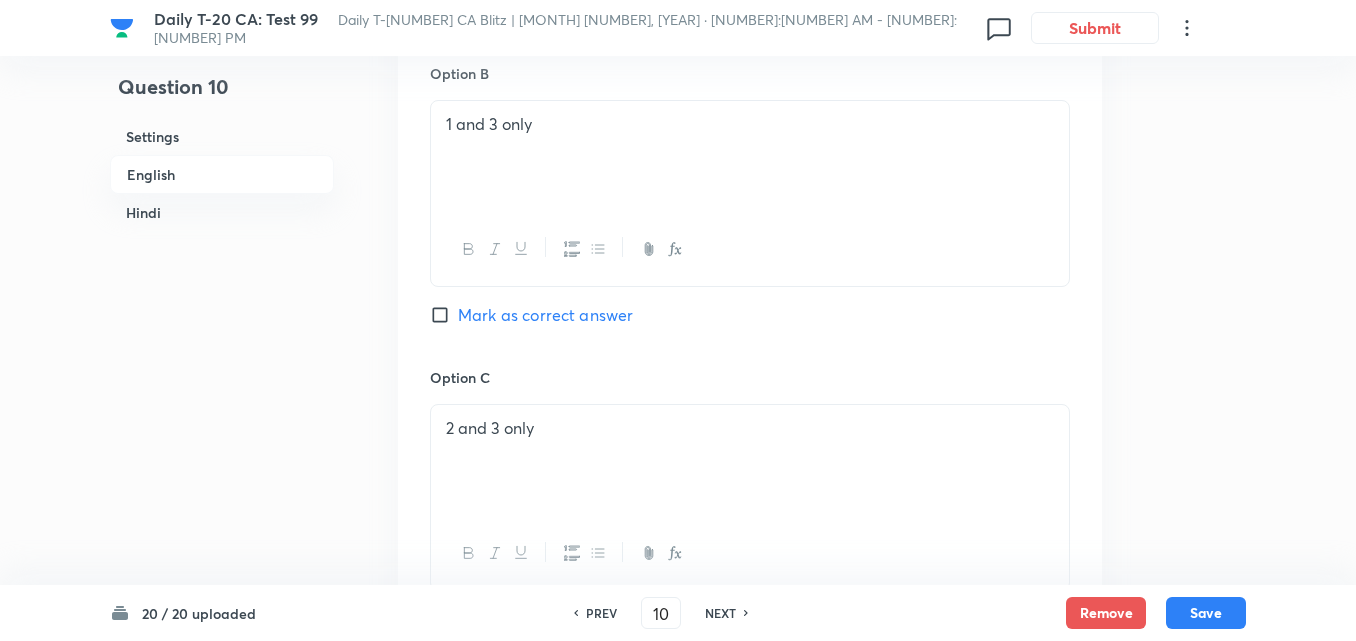scroll, scrollTop: 1316, scrollLeft: 0, axis: vertical 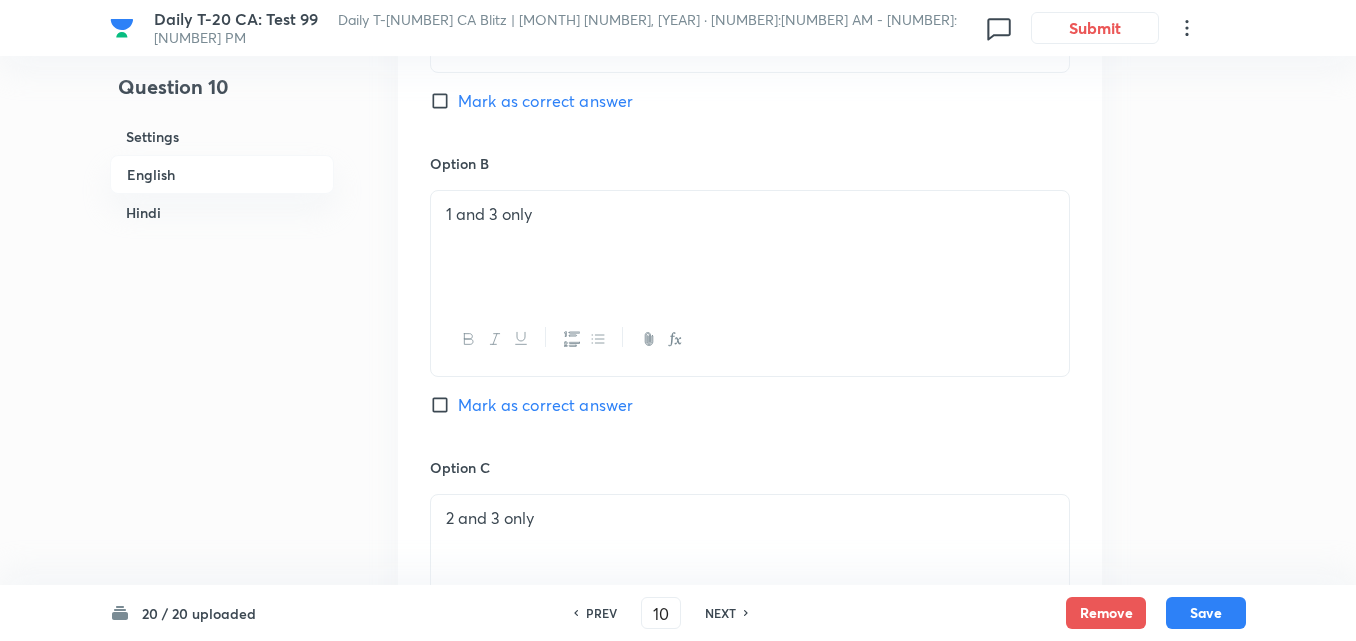 click on "Mark as correct answer" at bounding box center [545, 405] 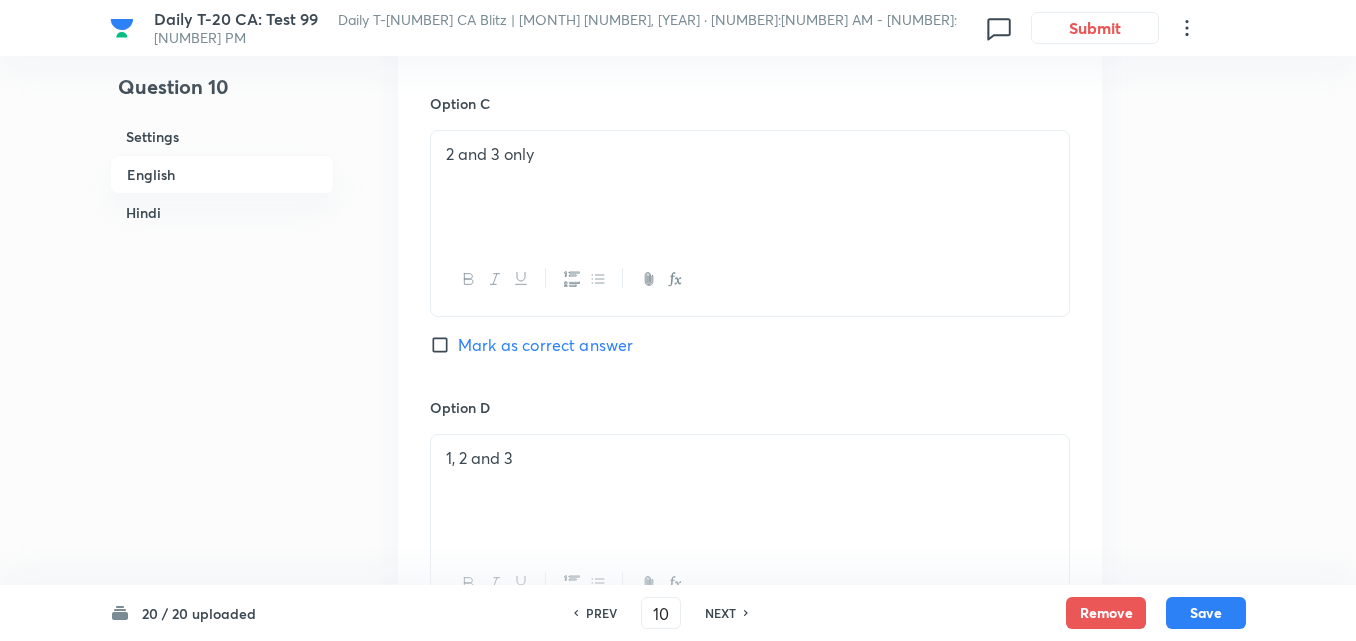checkbox on "false" 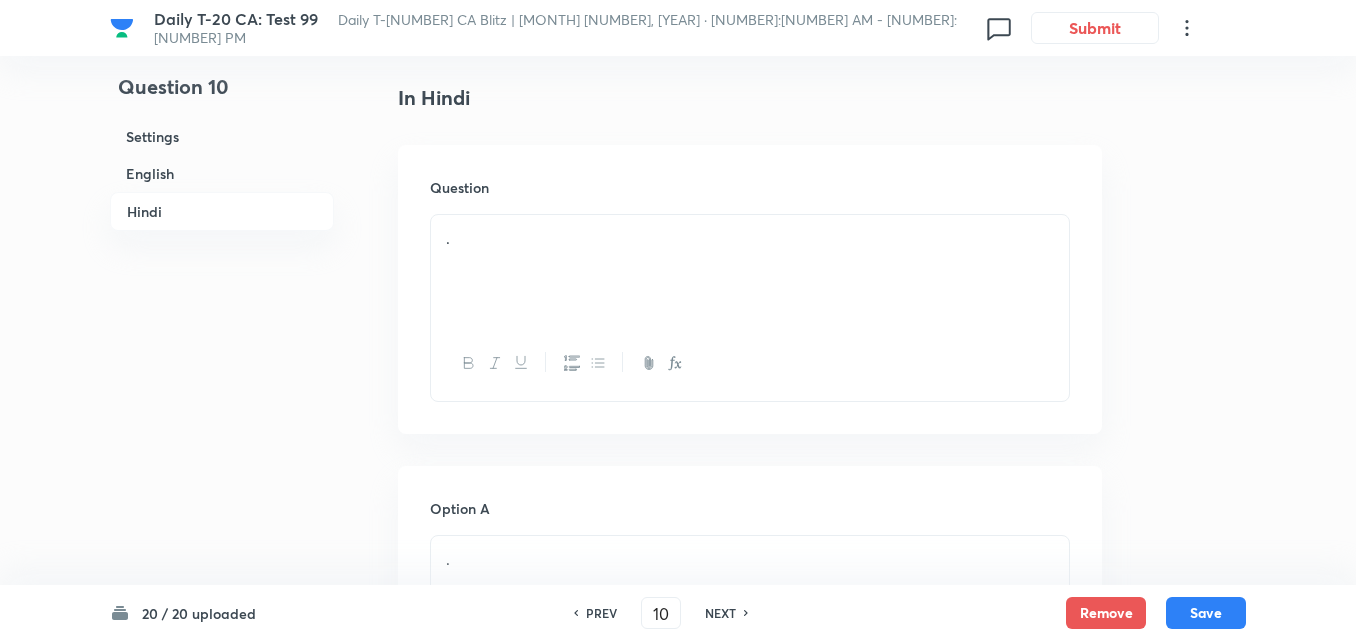 scroll, scrollTop: 2916, scrollLeft: 0, axis: vertical 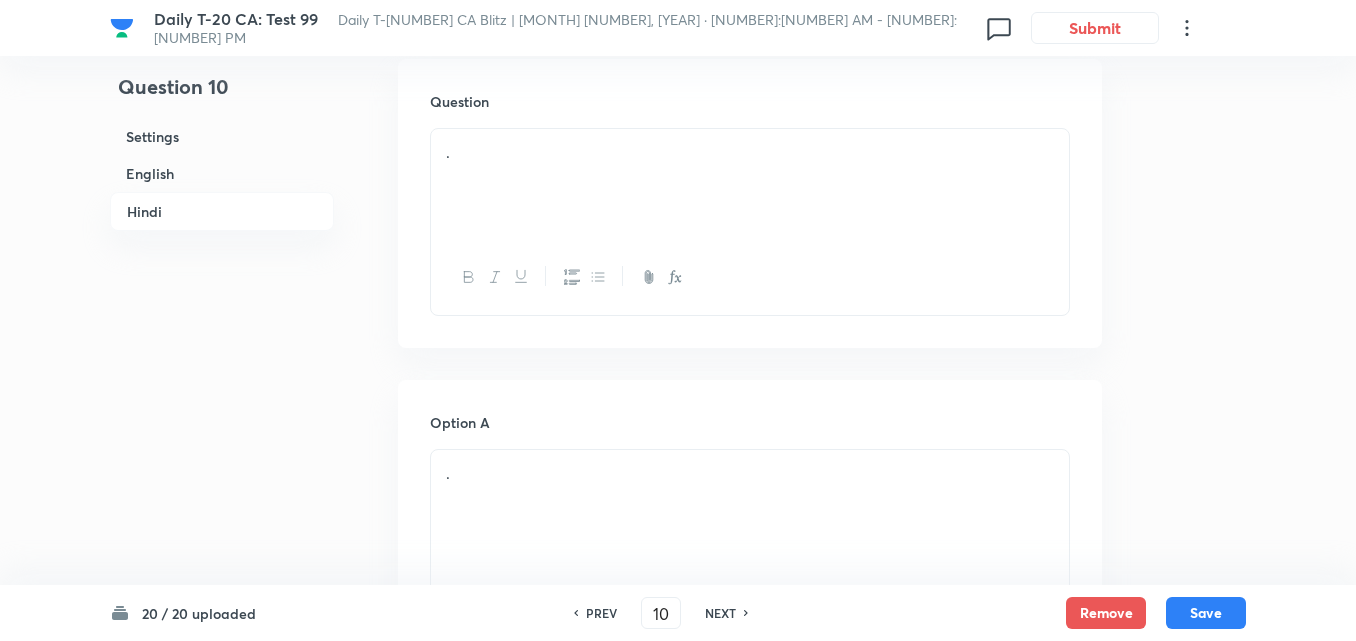 click on "." at bounding box center (750, 185) 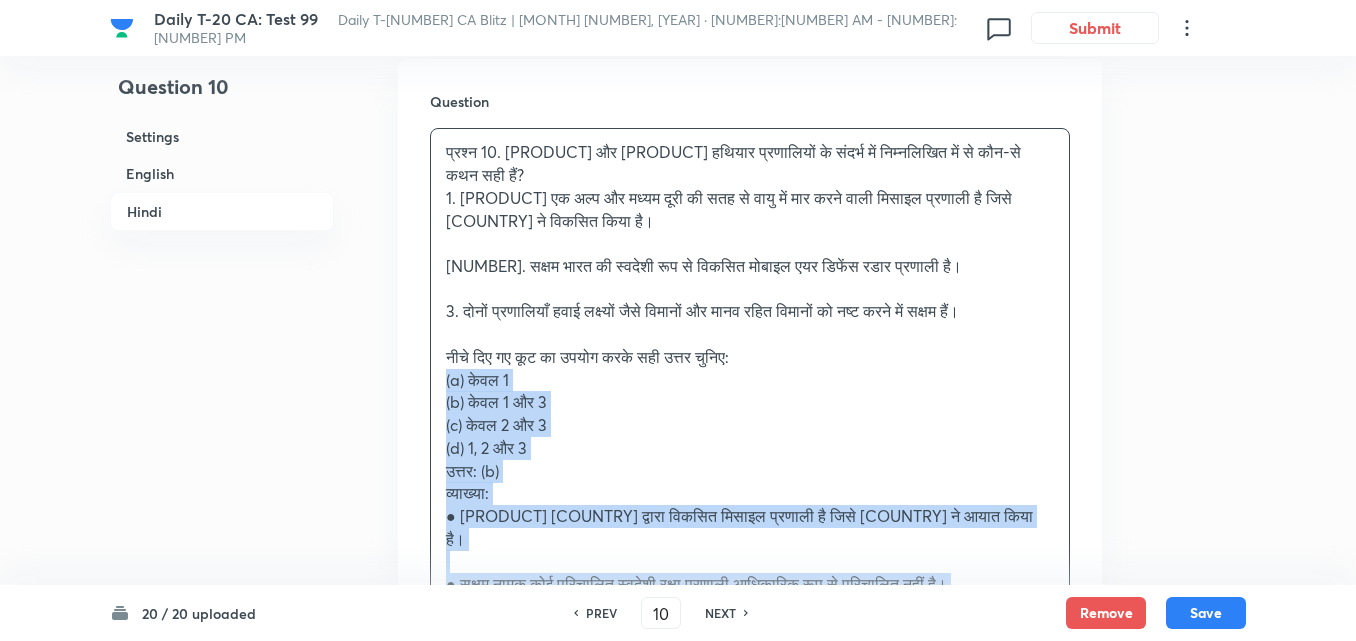drag, startPoint x: 445, startPoint y: 336, endPoint x: 427, endPoint y: 336, distance: 18 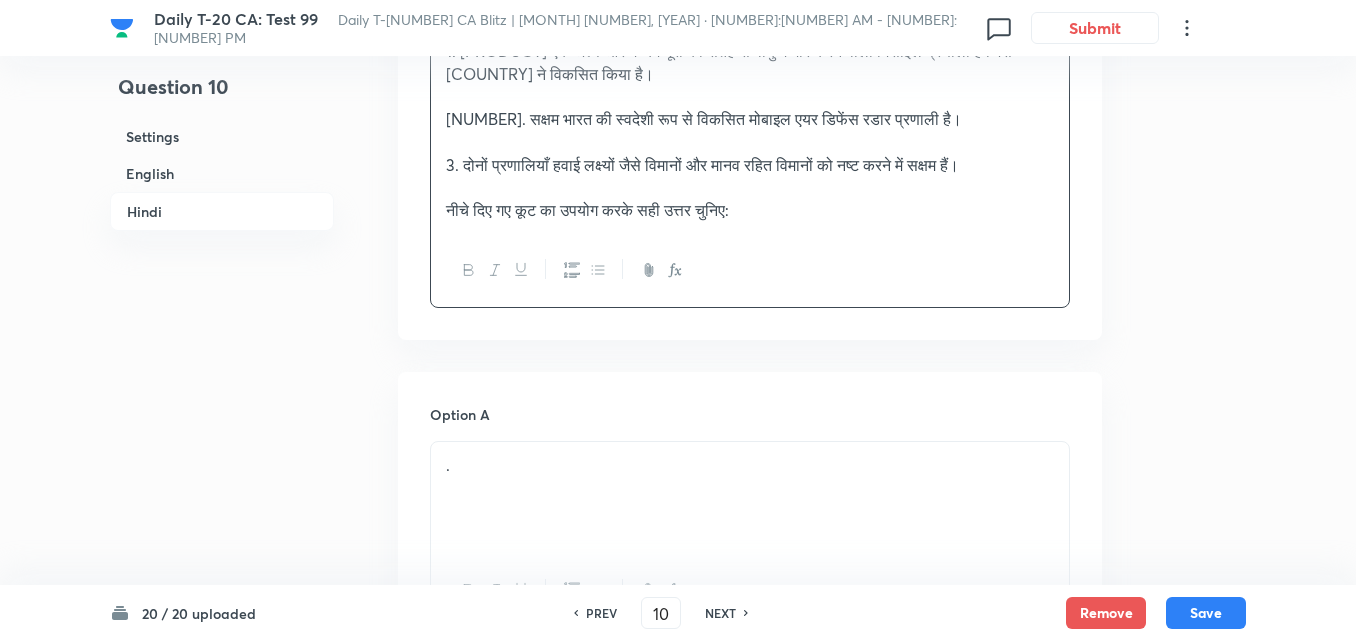 scroll, scrollTop: 3216, scrollLeft: 0, axis: vertical 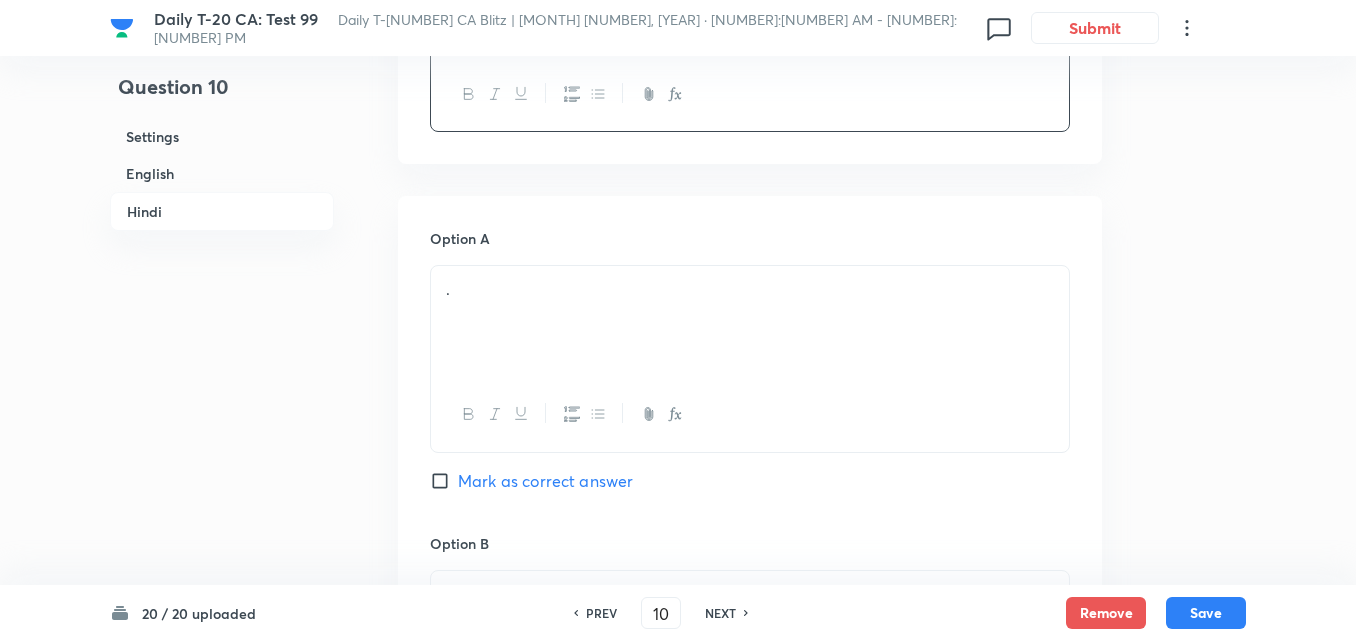 click on "." at bounding box center [750, 289] 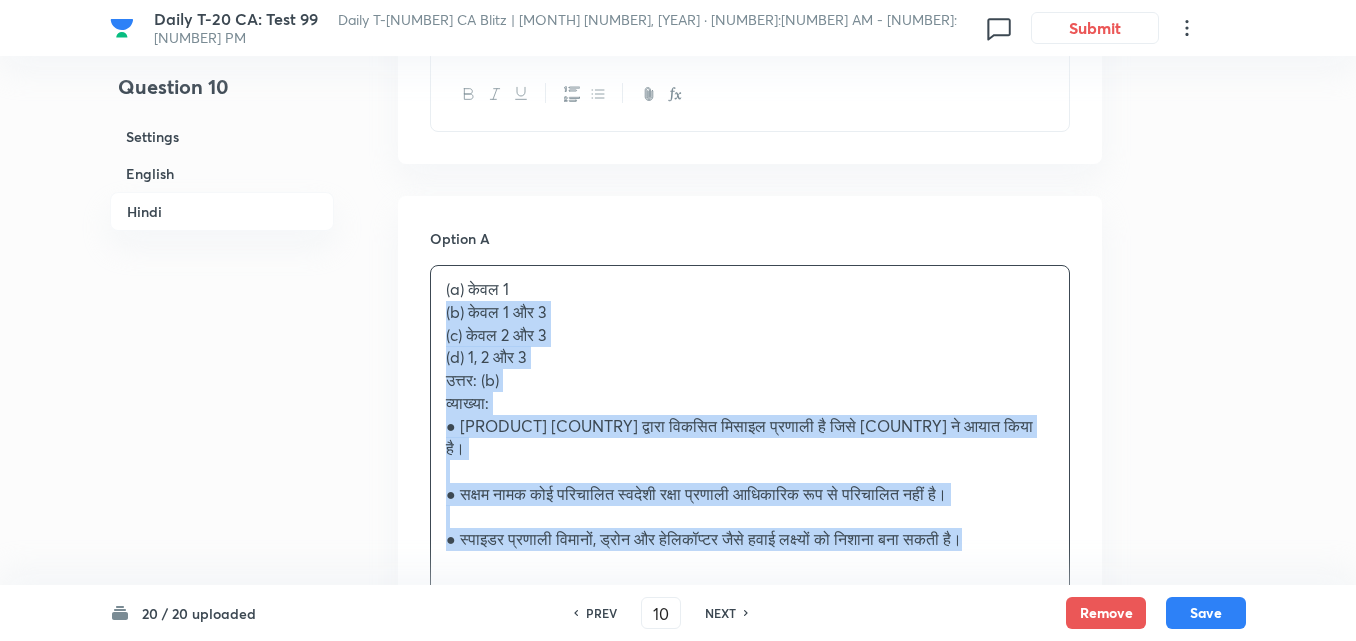 drag, startPoint x: 442, startPoint y: 287, endPoint x: 427, endPoint y: 291, distance: 15.524175 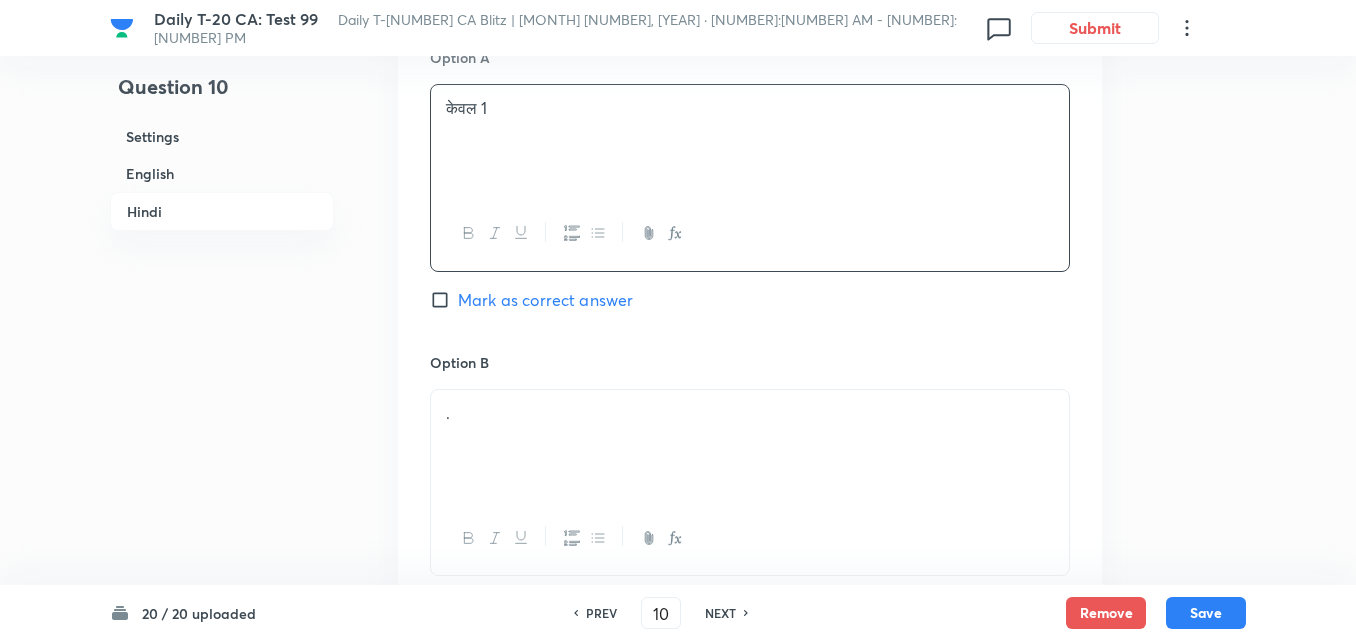 scroll, scrollTop: 3616, scrollLeft: 0, axis: vertical 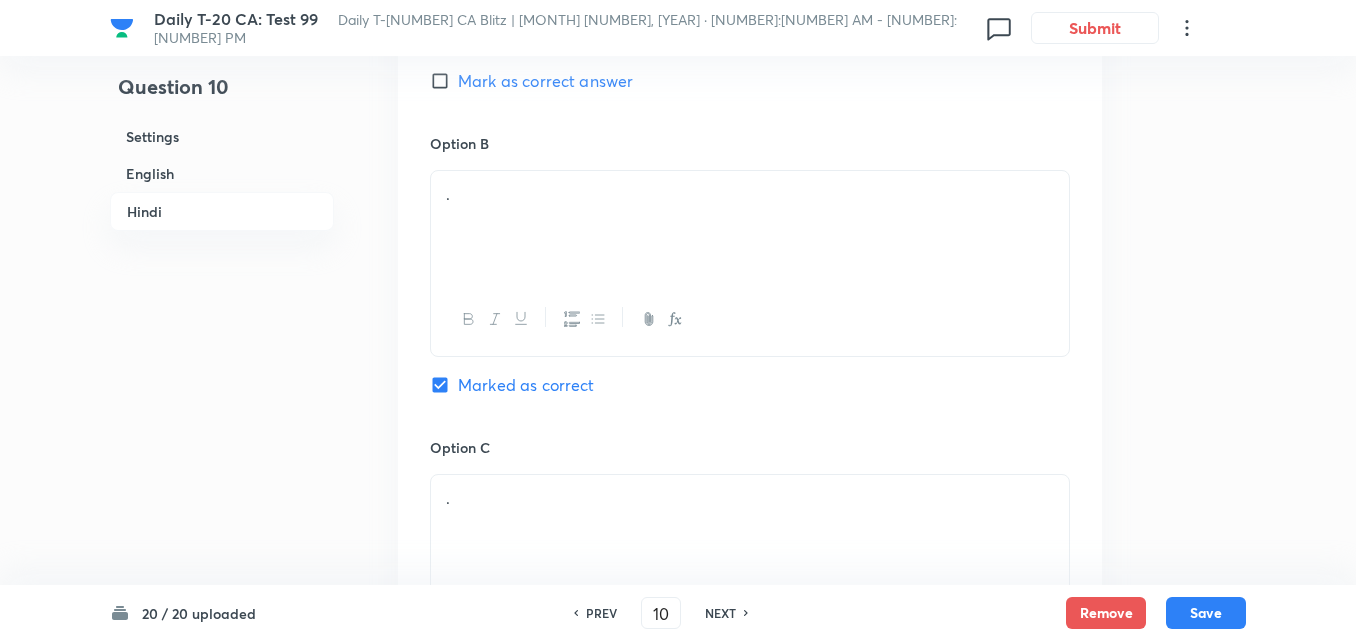 click at bounding box center (750, 319) 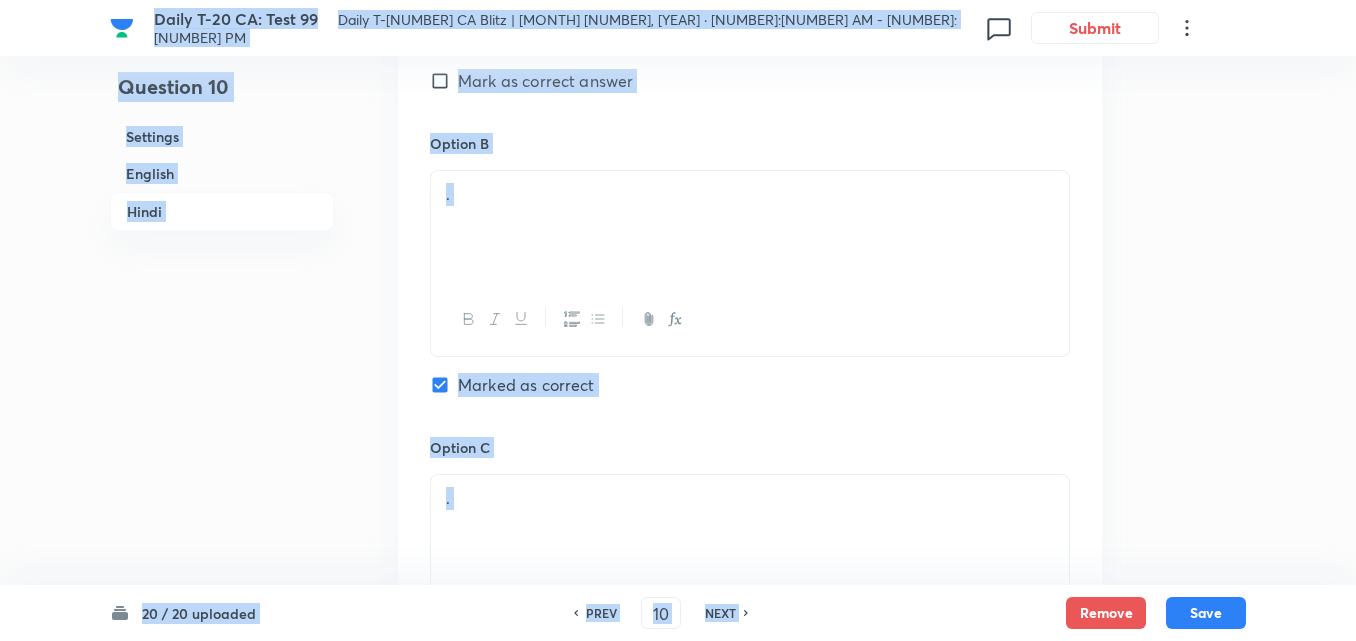 click on "." at bounding box center [750, 227] 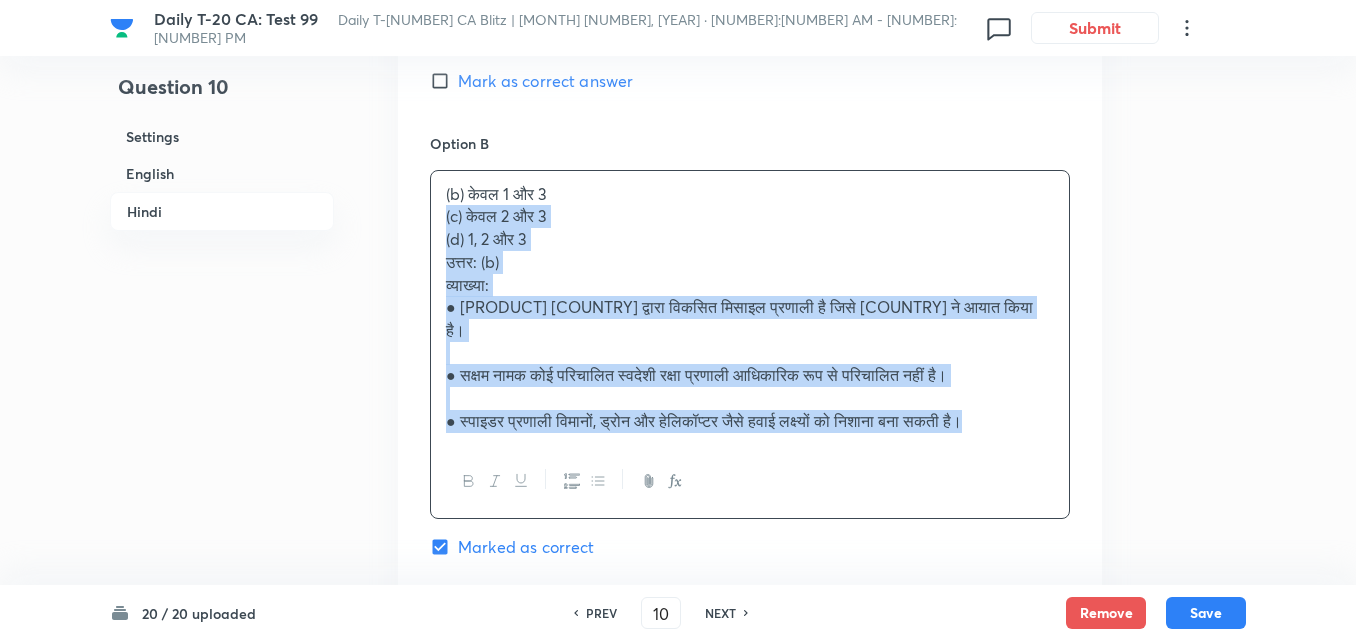 click on "Question 10 Settings English Hindi Settings Type Single choice correct 4 options + 2 marks - 0.66 marks Edit Concept Current Affairs Current Affairs 2025 Current Affairs 2025 Current Affairs 2025 Edit Additional details Easy Fact Not from PYQ paper No equation Edit In English Question With reference to the Spyder and Saksham weapon systems, which of the following statements is/are correct? 1.	Spyder is a short and medium-range surface-to-air missile system developed by [COUNTRY]. 2.	Saksham is India’s indigenously developed mobile air defense radar platform. 3.	Both systems are capable of engaging aerial targets such as aircraft and UAVs. Select the correct answer using the code below:   Option A 1 only Mark as correct answer Option B 1 and 3 only Marked as correct Option C 2 and 3 only Mark as correct answer Option D 1, 2 and 3 Mark as correct answer Solution Answer: (b) Explanation: ●	Spyder (Surface-to-air Python and Derby) is an Israeli missile system used by the Indian Air Force. In Hindi Question . ." at bounding box center (678, -960) 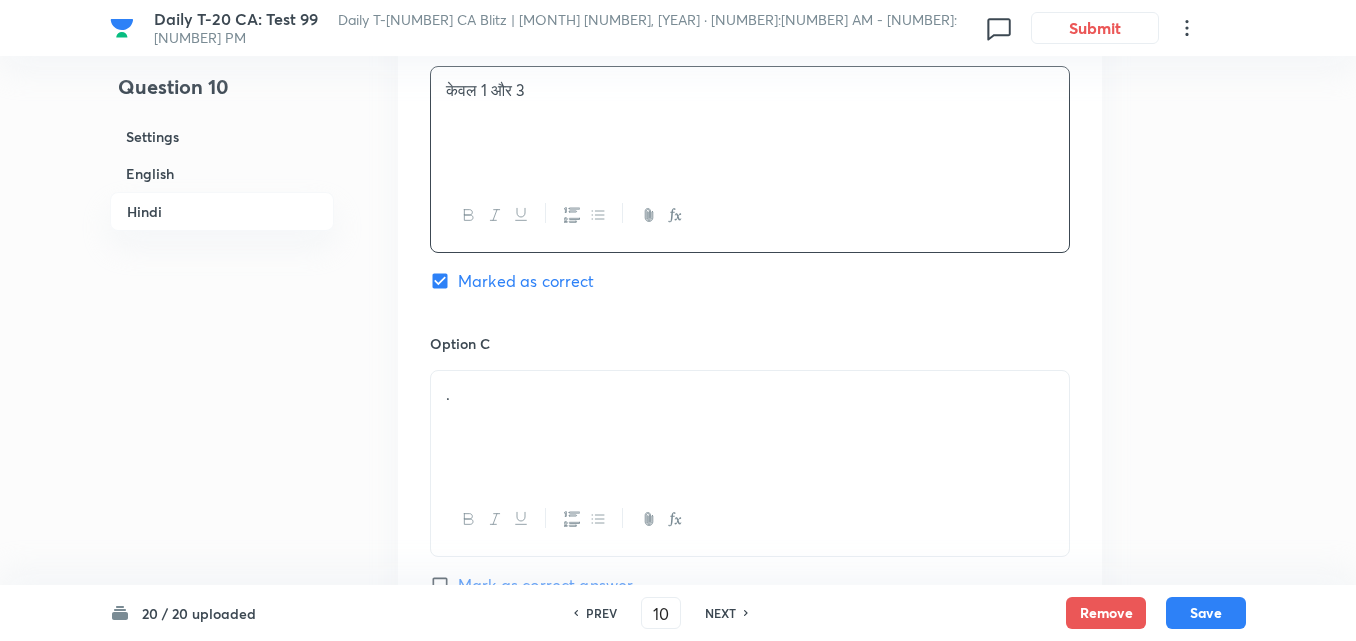 scroll, scrollTop: 3816, scrollLeft: 0, axis: vertical 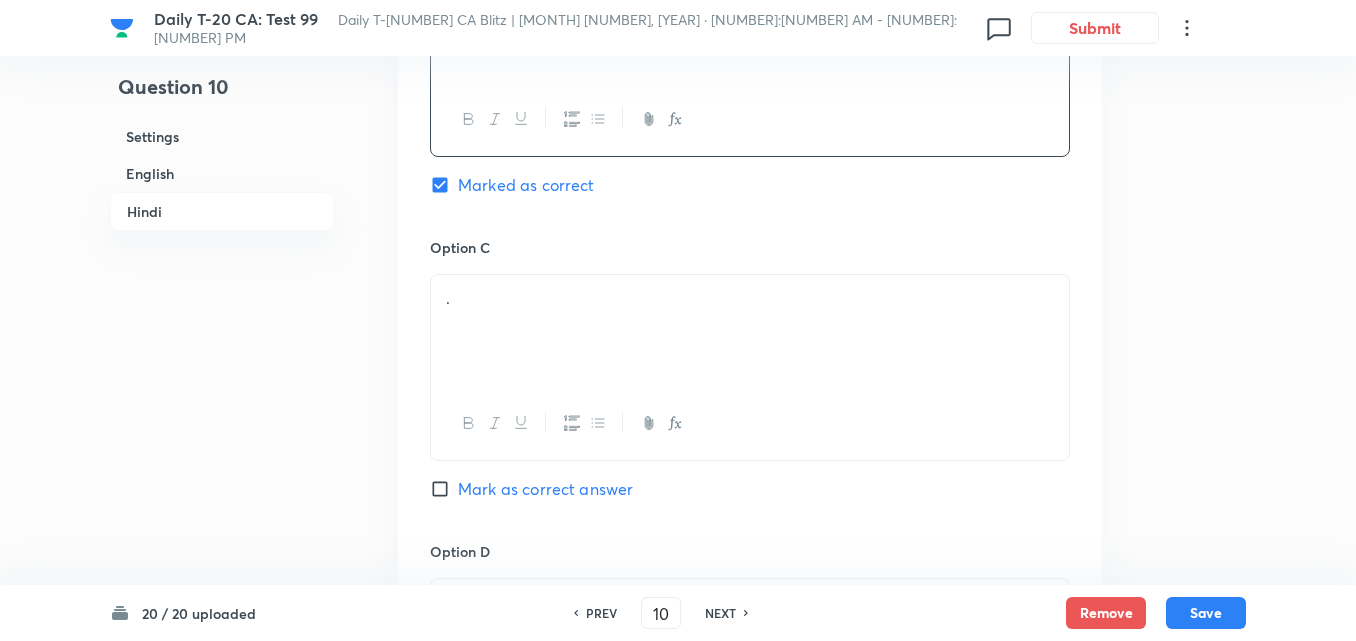 click on "." at bounding box center (750, 298) 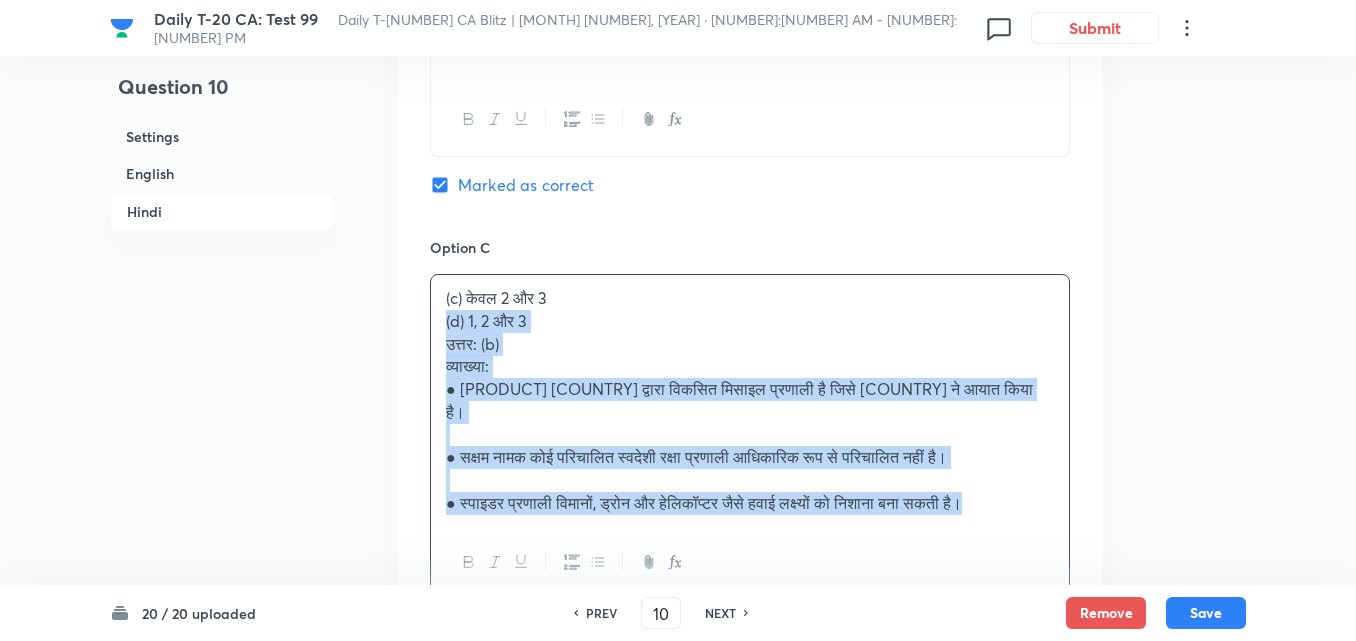 drag, startPoint x: 449, startPoint y: 297, endPoint x: 434, endPoint y: 297, distance: 15 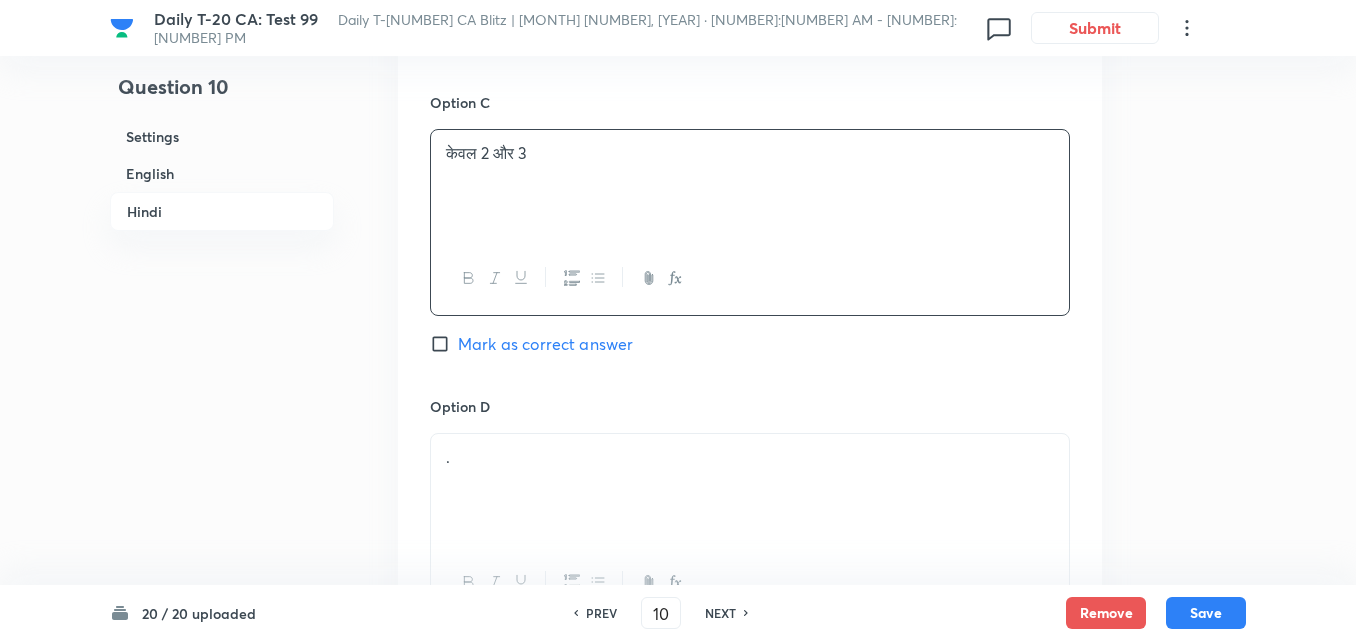 scroll, scrollTop: 4116, scrollLeft: 0, axis: vertical 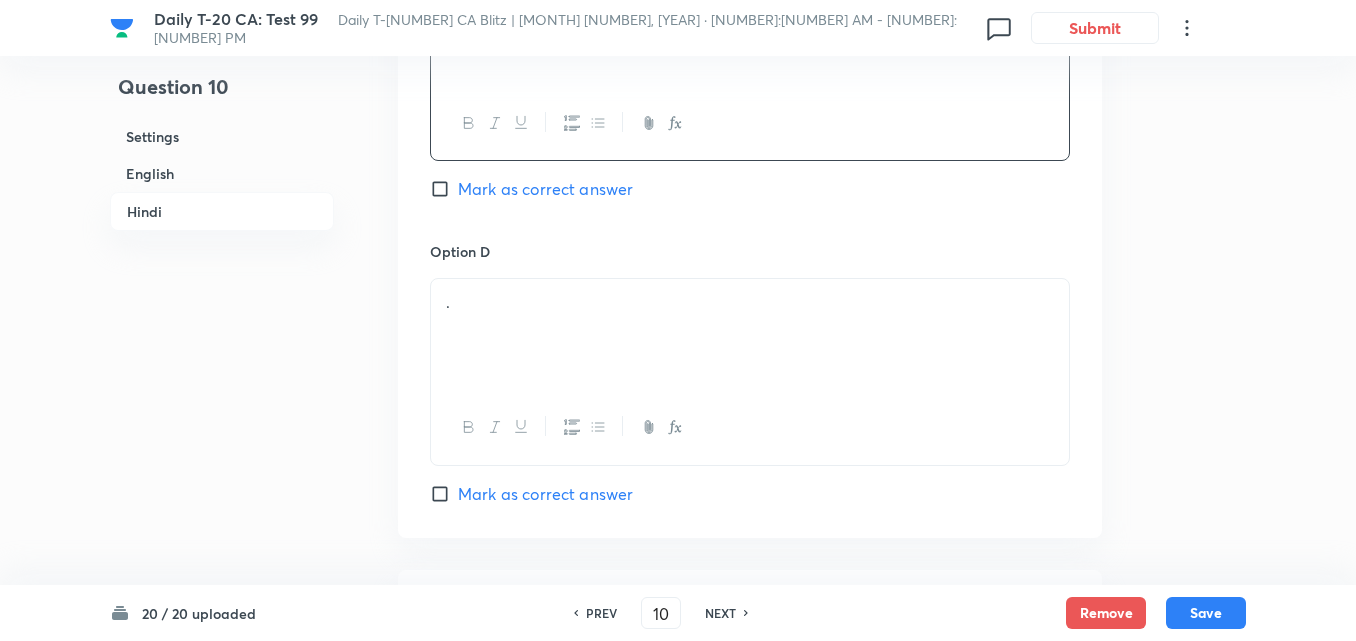 click on "." at bounding box center [750, 335] 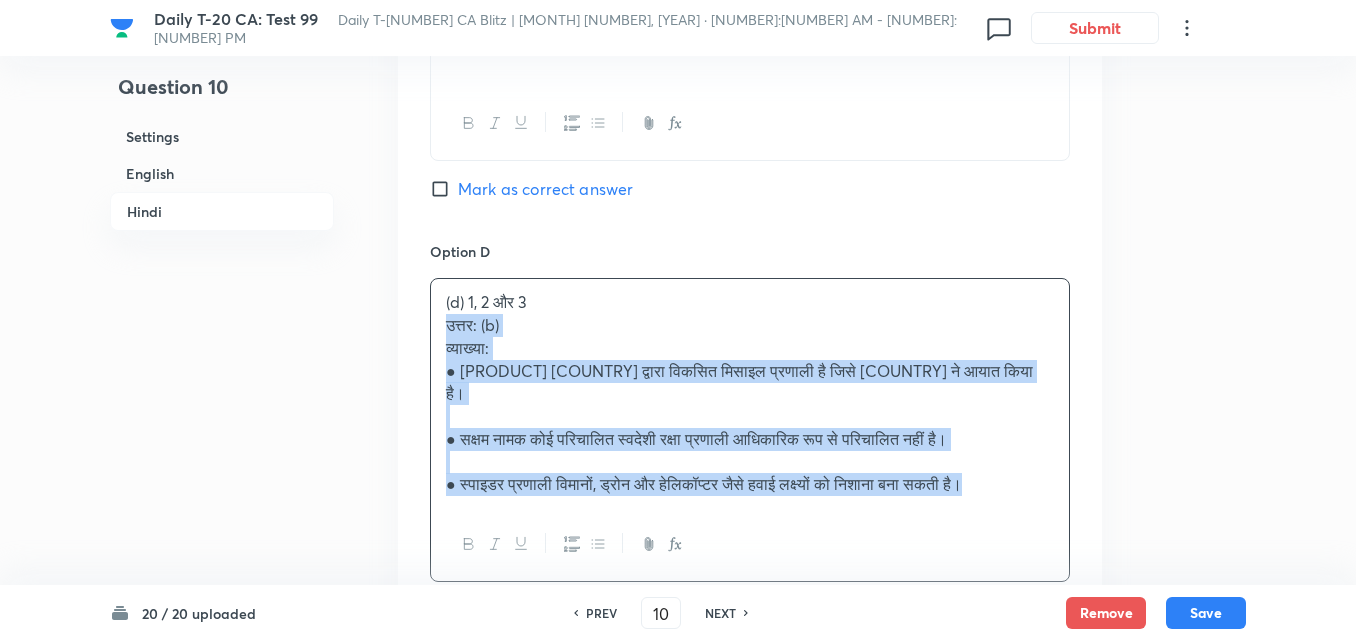 drag, startPoint x: 440, startPoint y: 303, endPoint x: 422, endPoint y: 310, distance: 19.313208 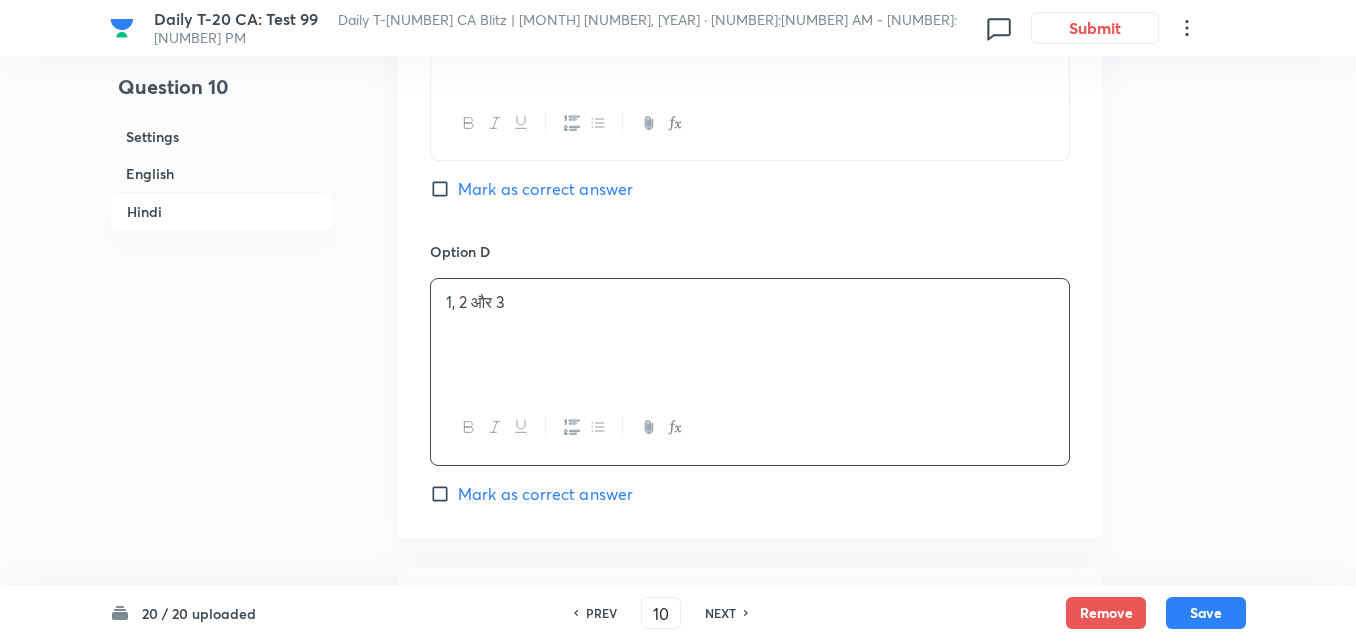 scroll, scrollTop: 4487, scrollLeft: 0, axis: vertical 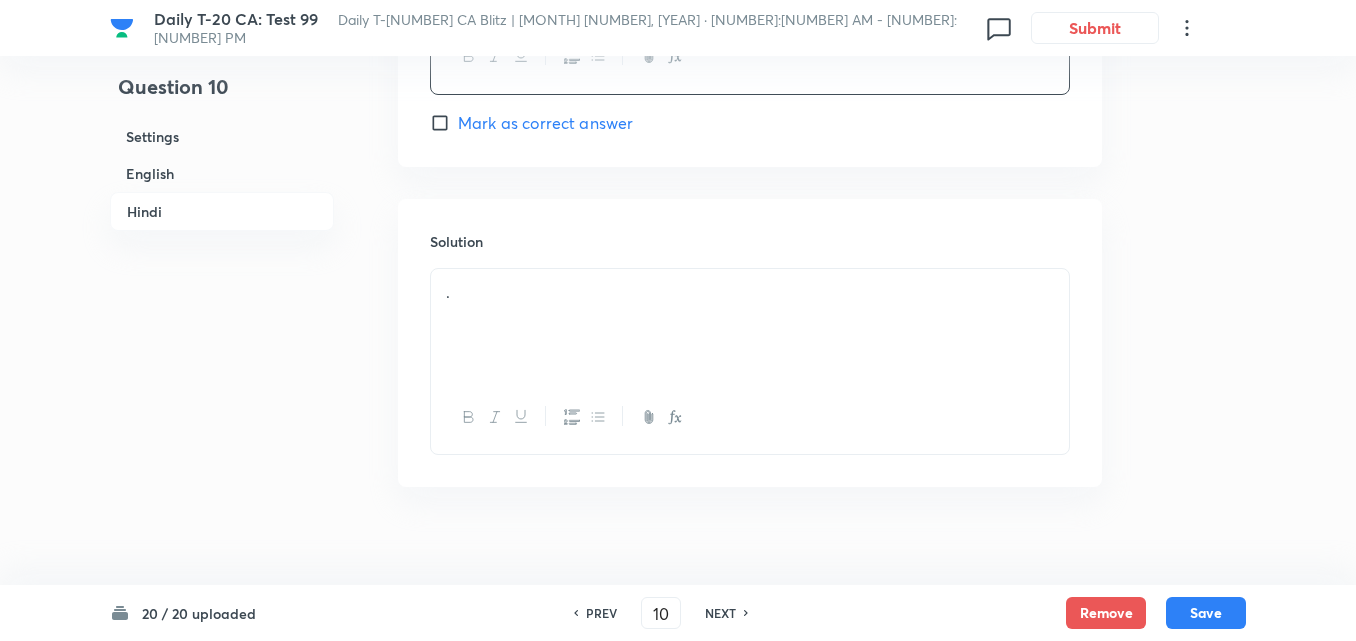 click on "." at bounding box center (750, 292) 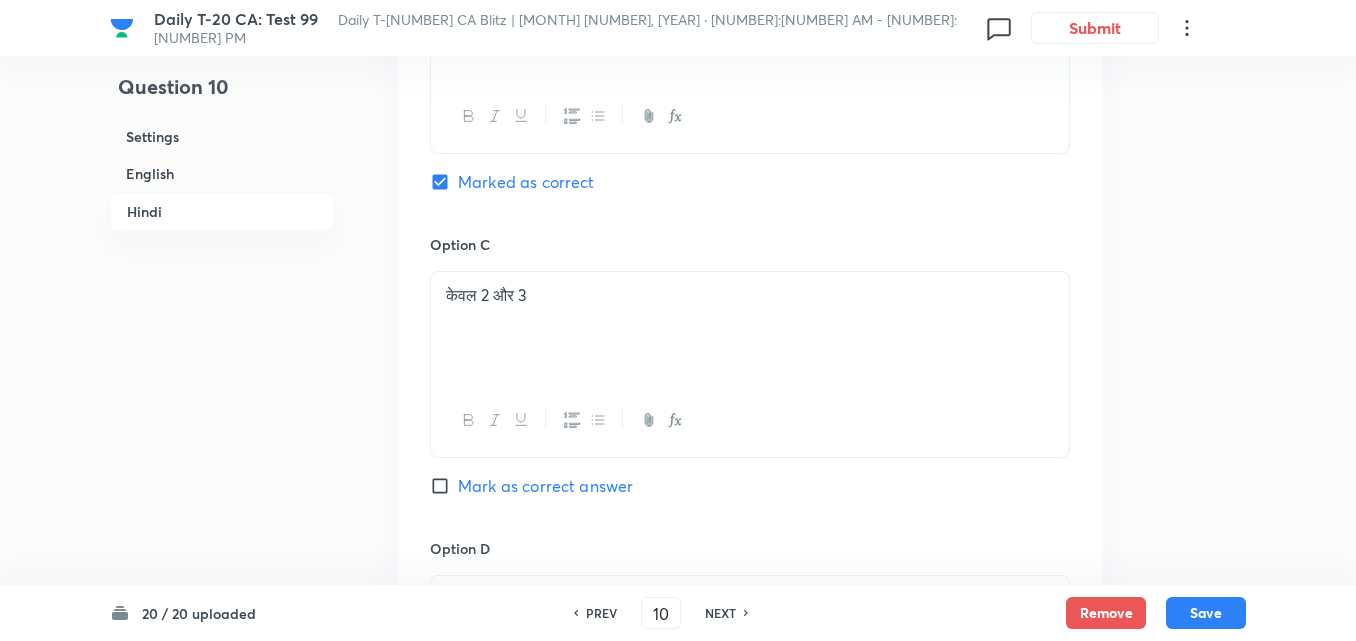 scroll, scrollTop: 3687, scrollLeft: 0, axis: vertical 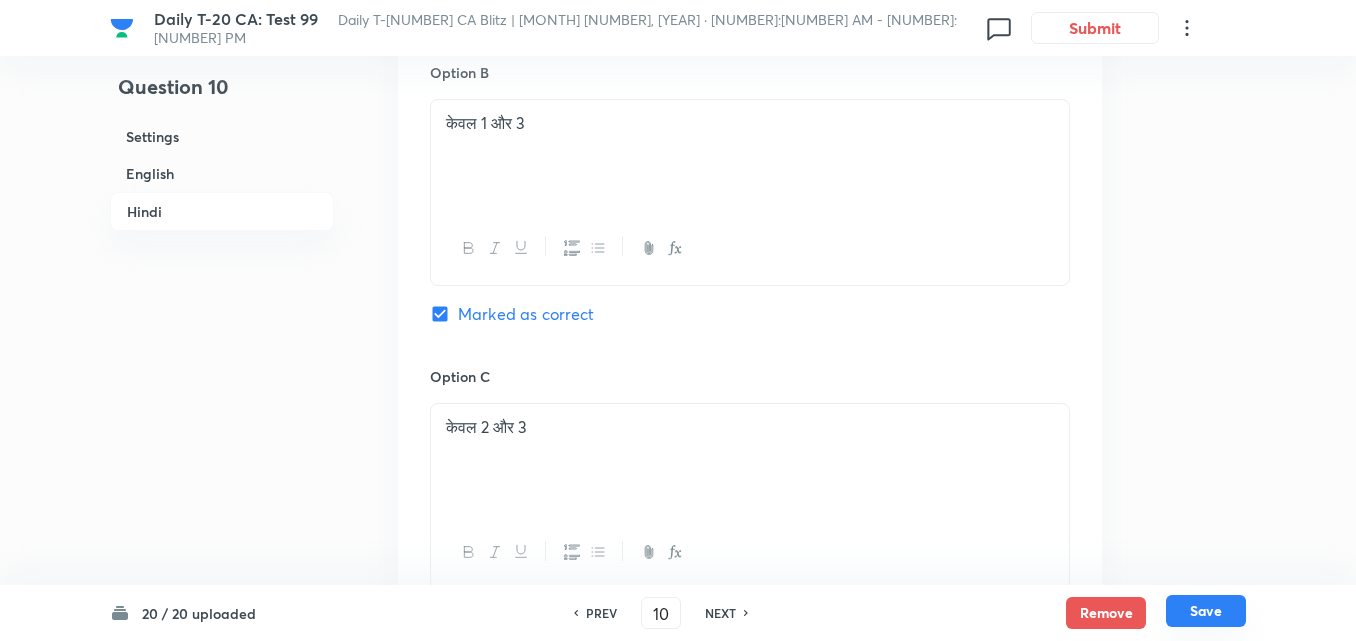 click on "Save" at bounding box center (1206, 611) 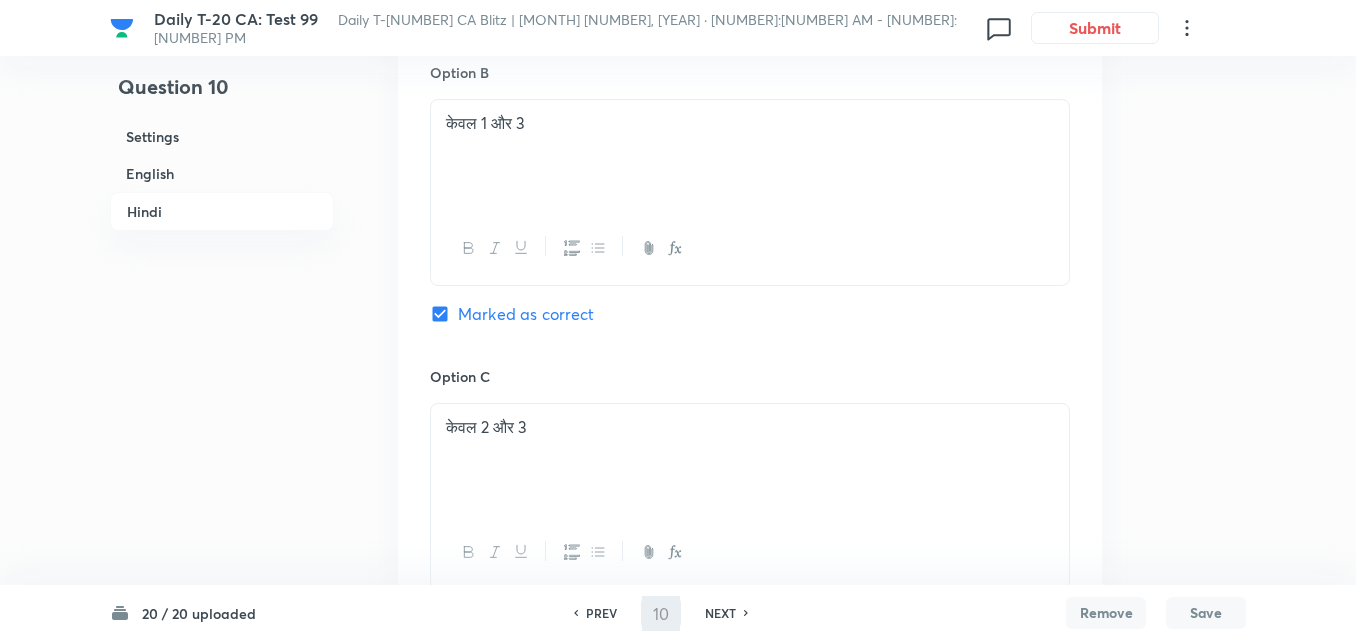 type on "11" 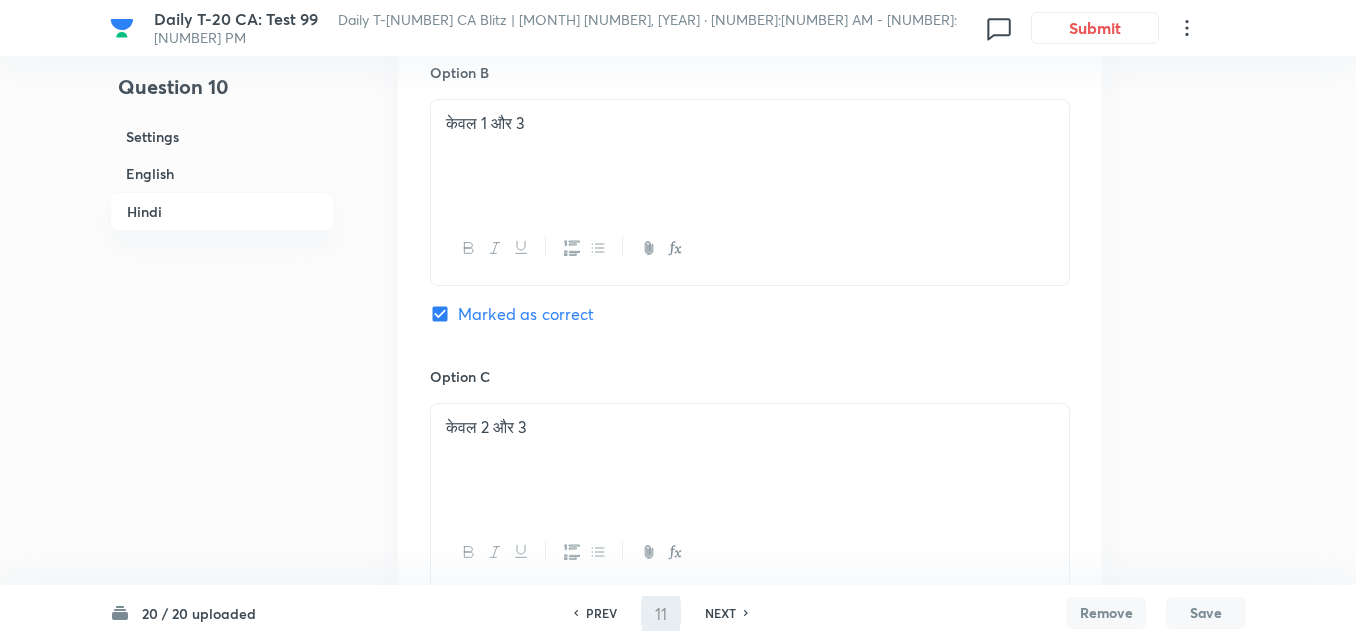 checkbox on "false" 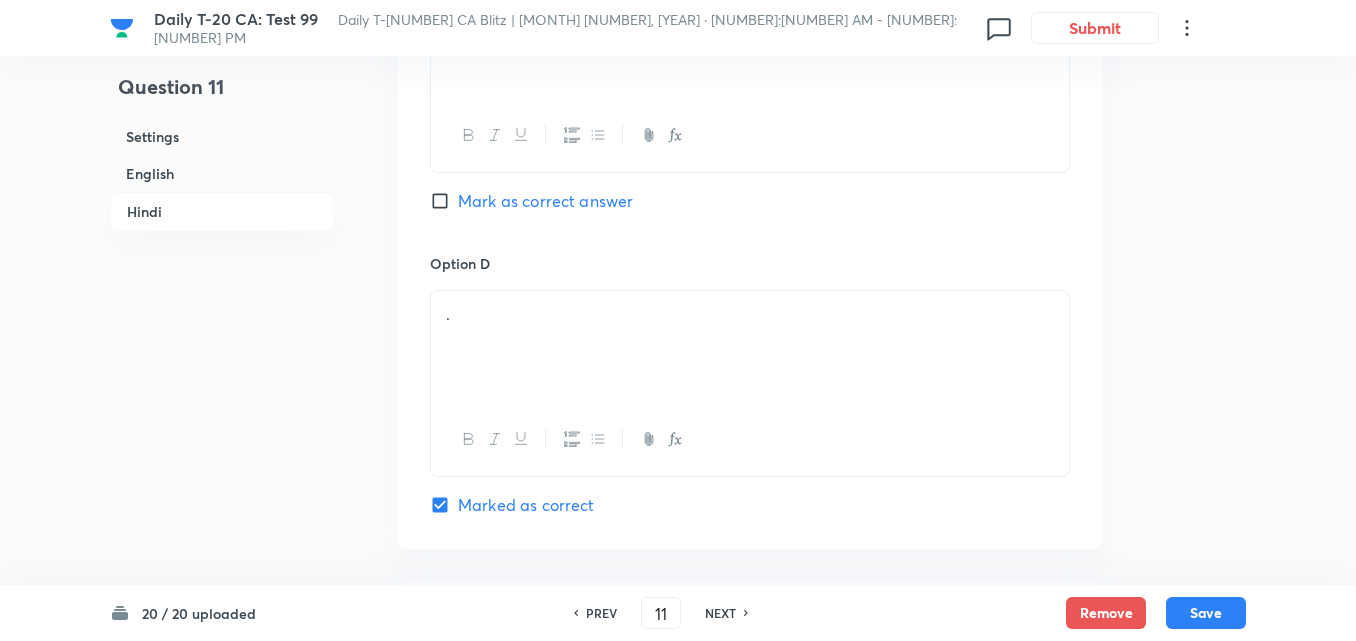 checkbox on "true" 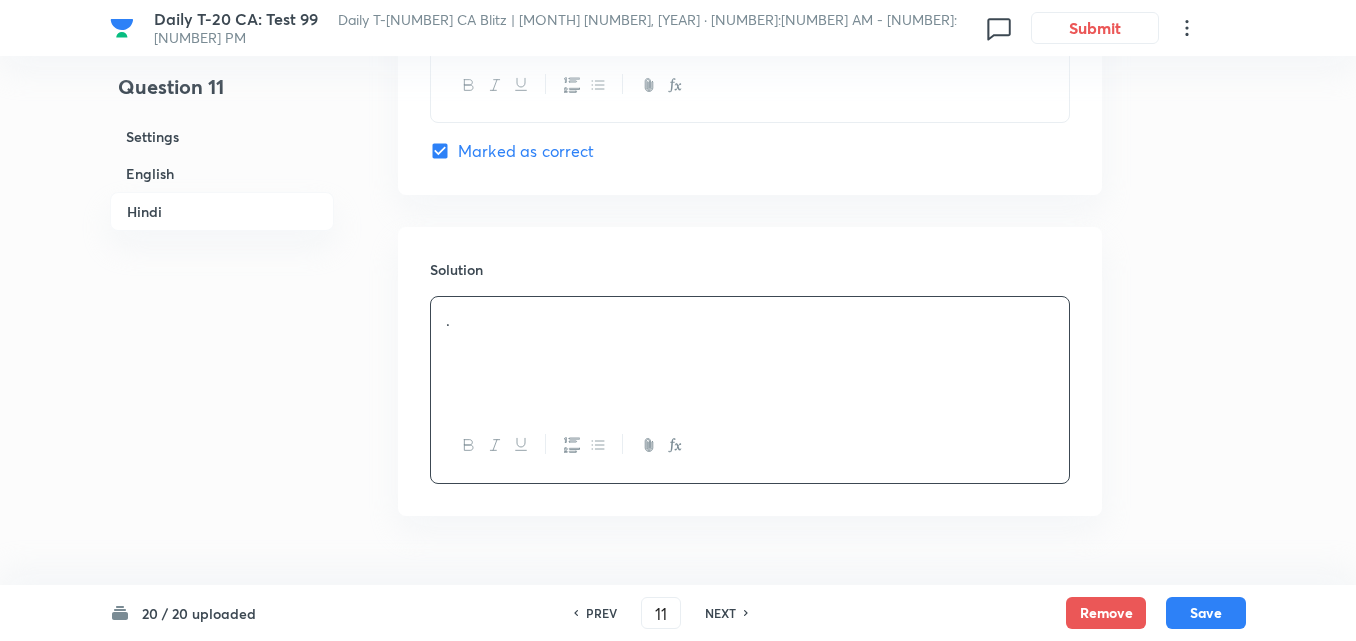 click on "Hindi" at bounding box center (222, 211) 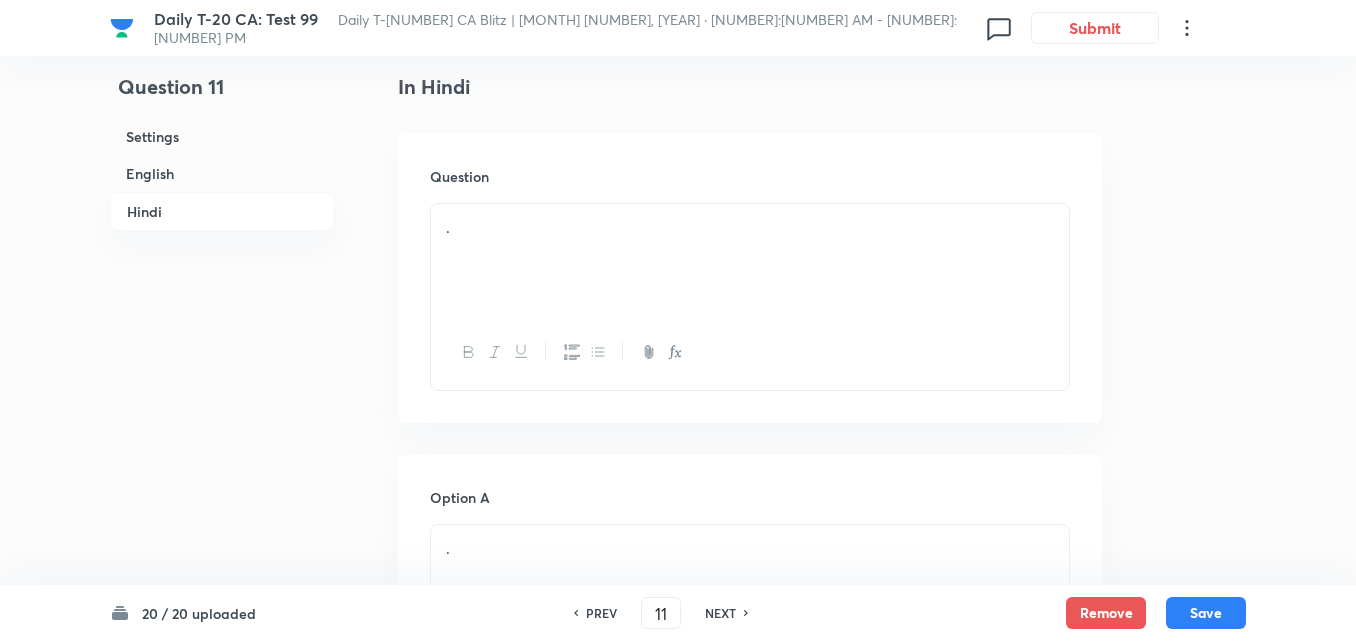 click on "English" at bounding box center [222, 173] 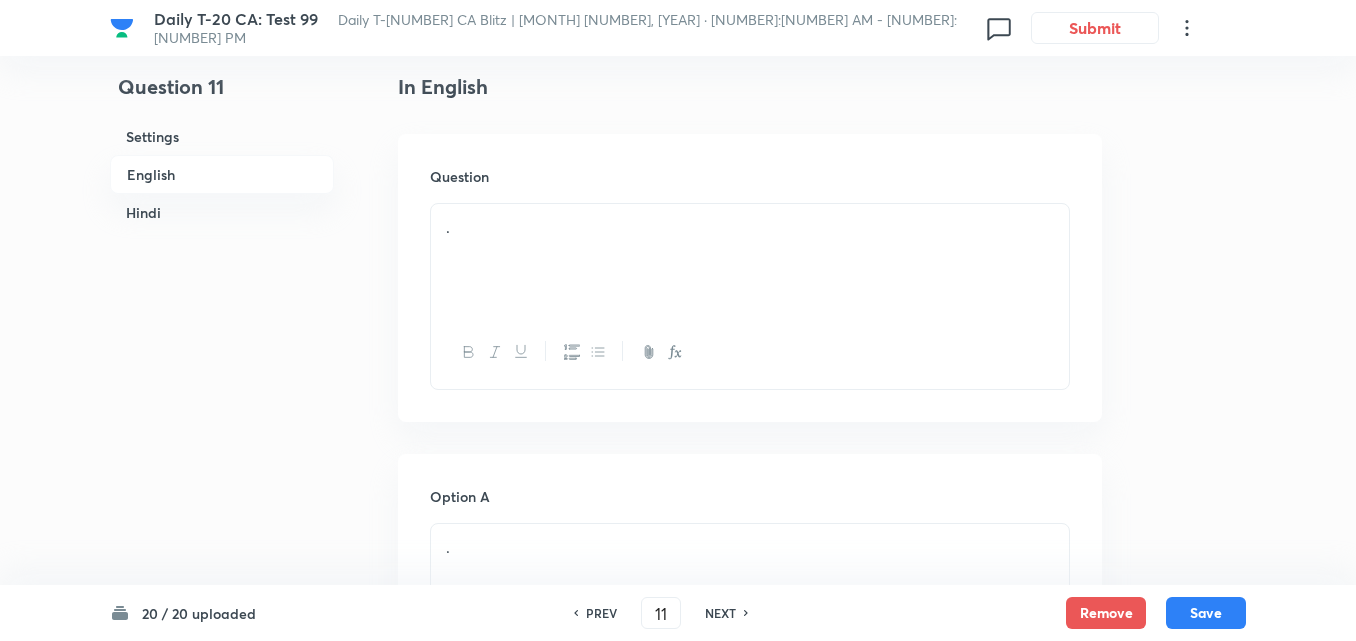 click on "." at bounding box center [750, 260] 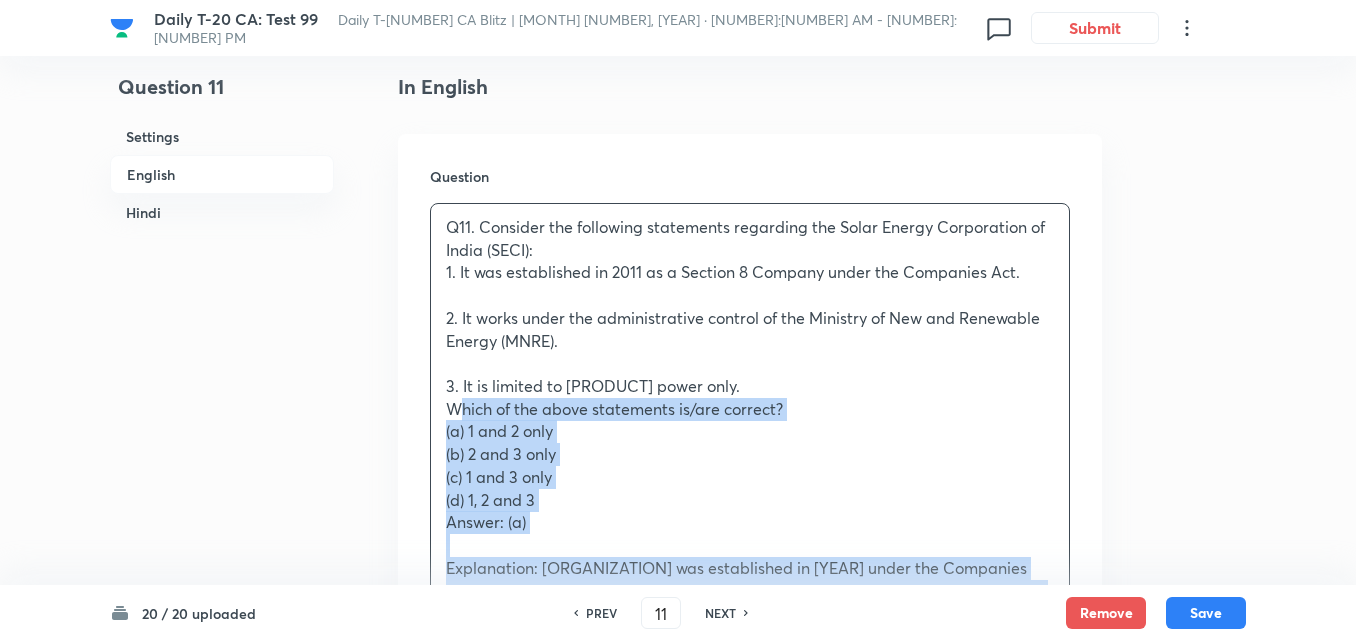drag, startPoint x: 431, startPoint y: 415, endPoint x: 417, endPoint y: 415, distance: 14 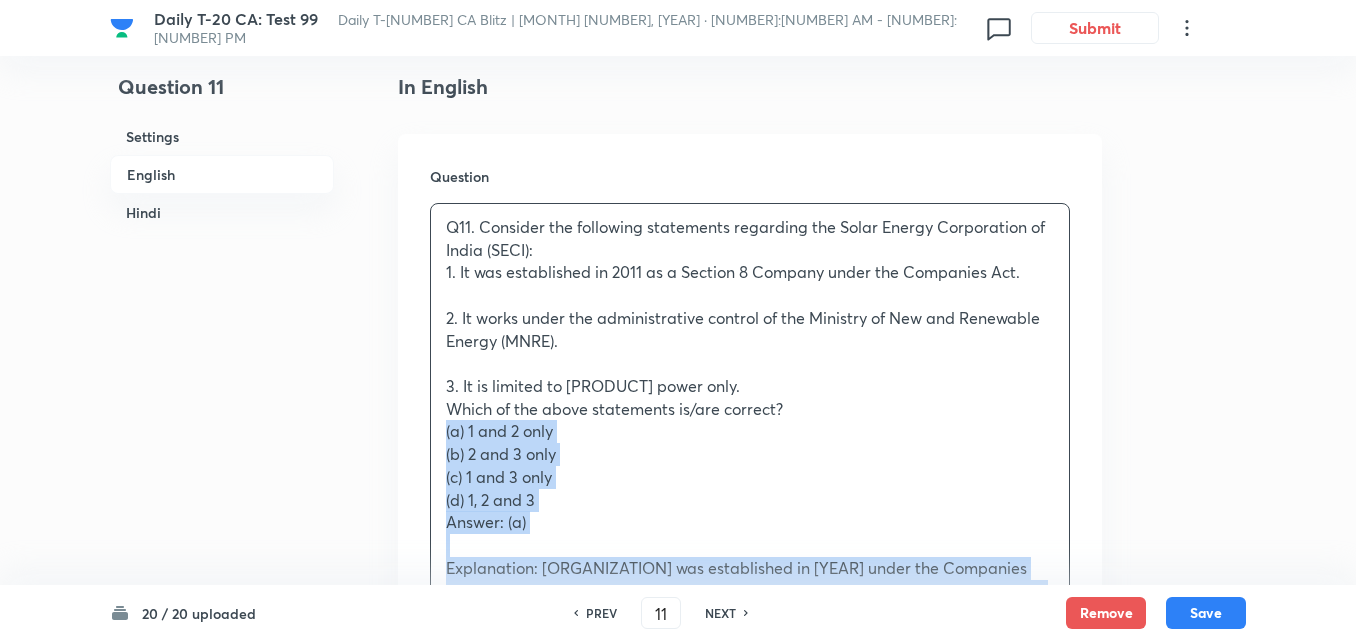 drag, startPoint x: 457, startPoint y: 462, endPoint x: 411, endPoint y: 439, distance: 51.42956 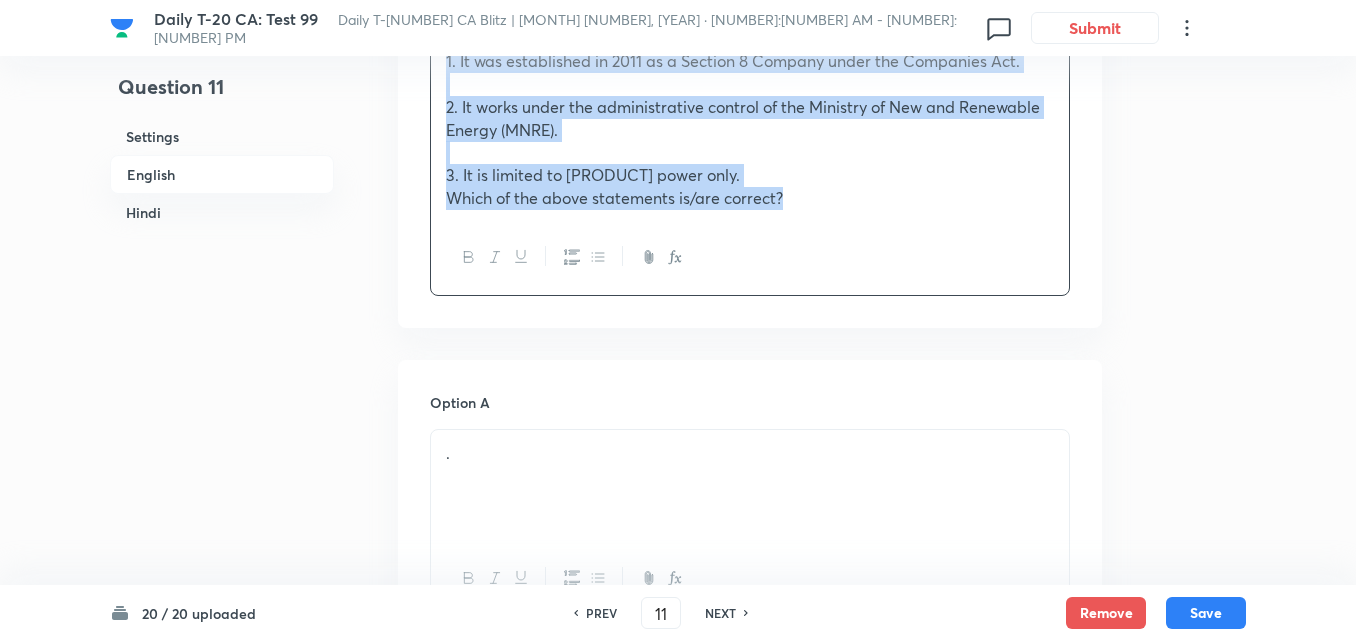 scroll, scrollTop: 816, scrollLeft: 0, axis: vertical 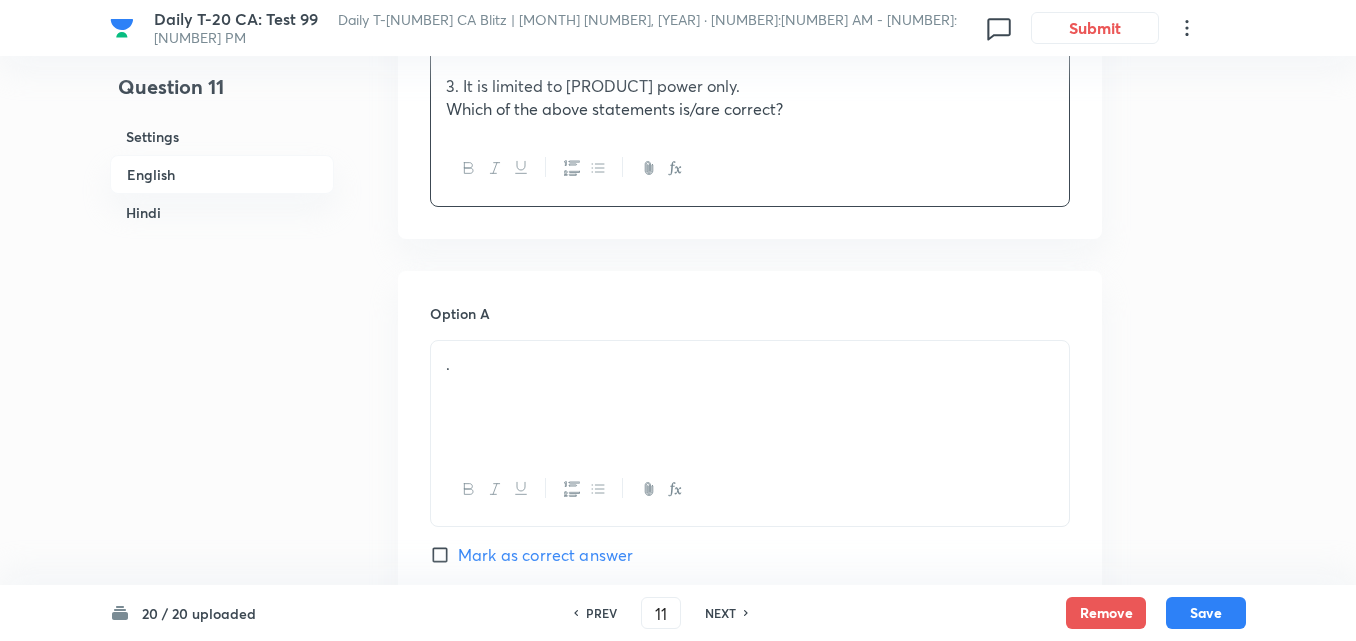 click on "." at bounding box center (750, 397) 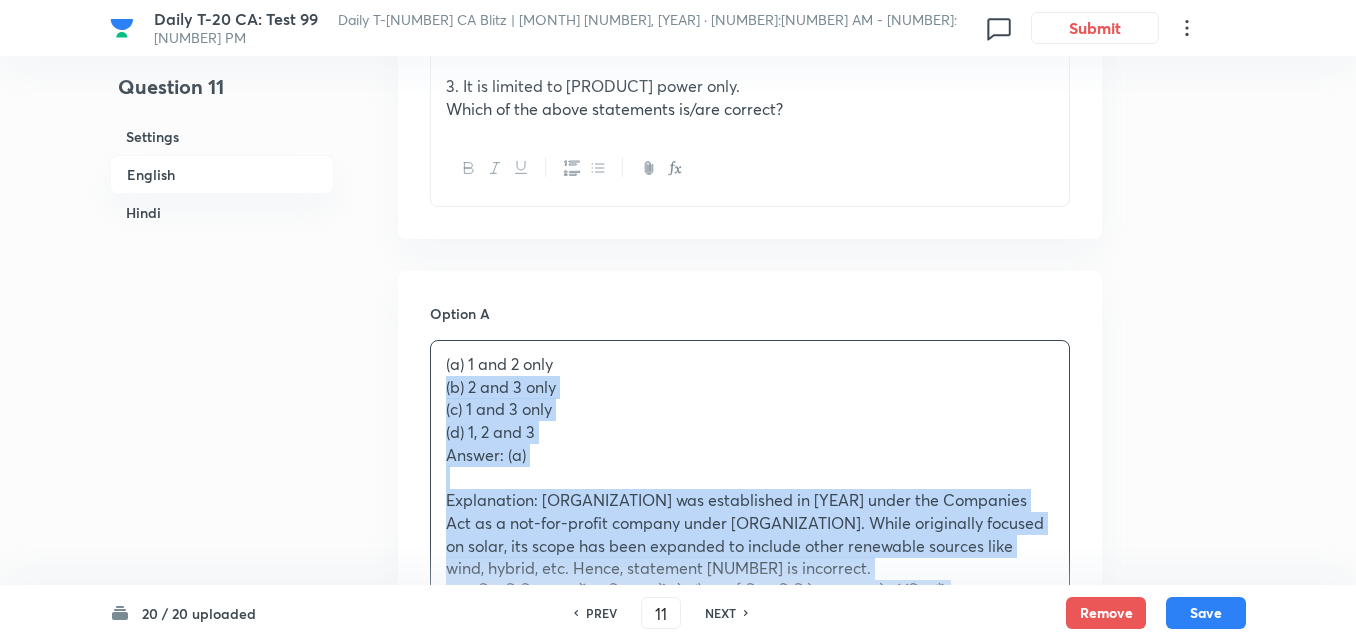 drag, startPoint x: 445, startPoint y: 393, endPoint x: 434, endPoint y: 393, distance: 11 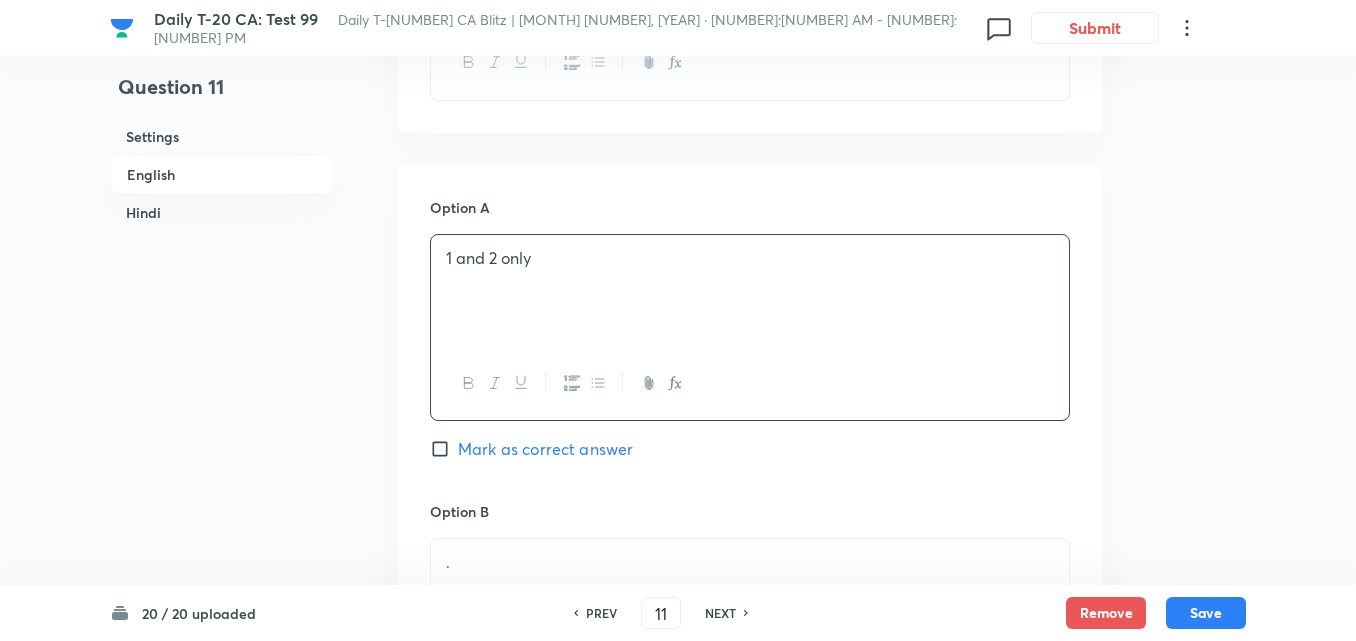 scroll, scrollTop: 1216, scrollLeft: 0, axis: vertical 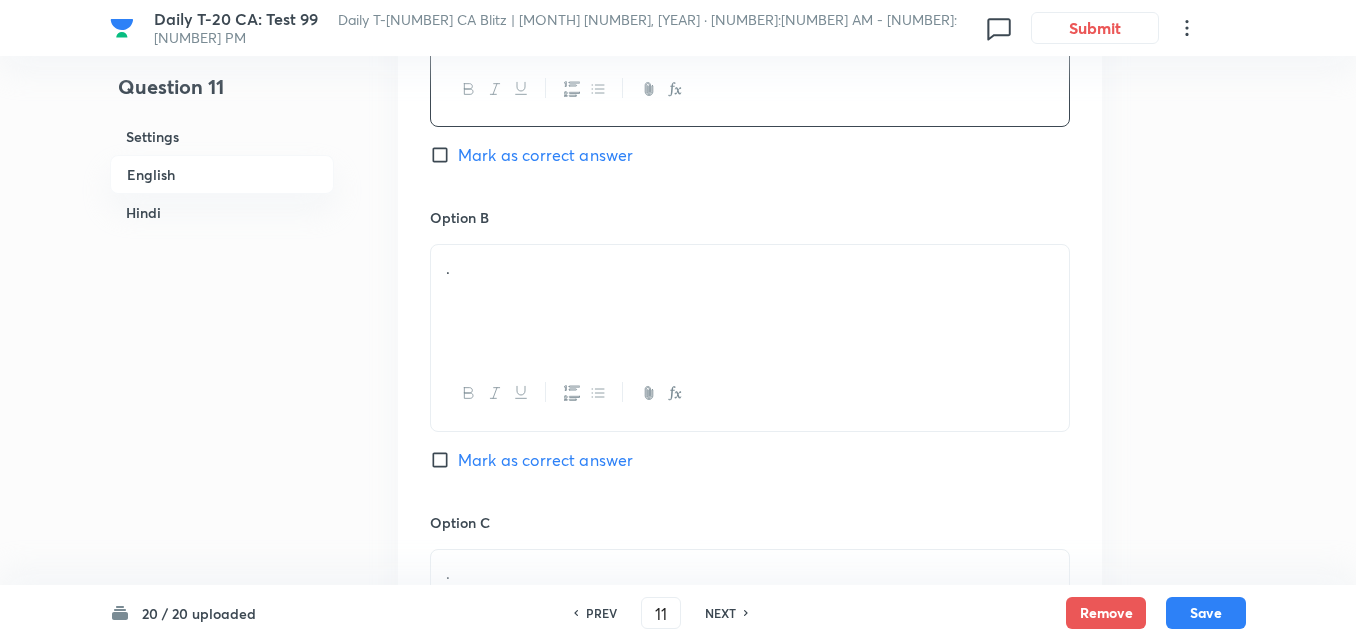 click on "." at bounding box center [750, 301] 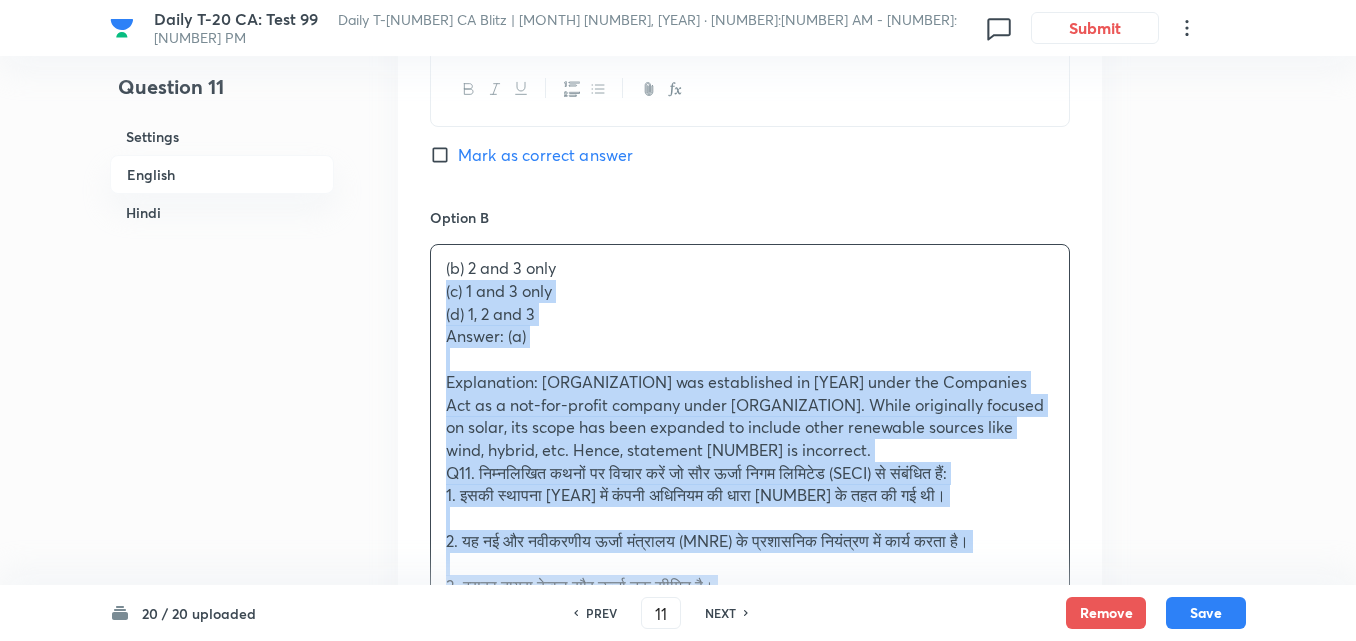 drag, startPoint x: 432, startPoint y: 299, endPoint x: 420, endPoint y: 305, distance: 13.416408 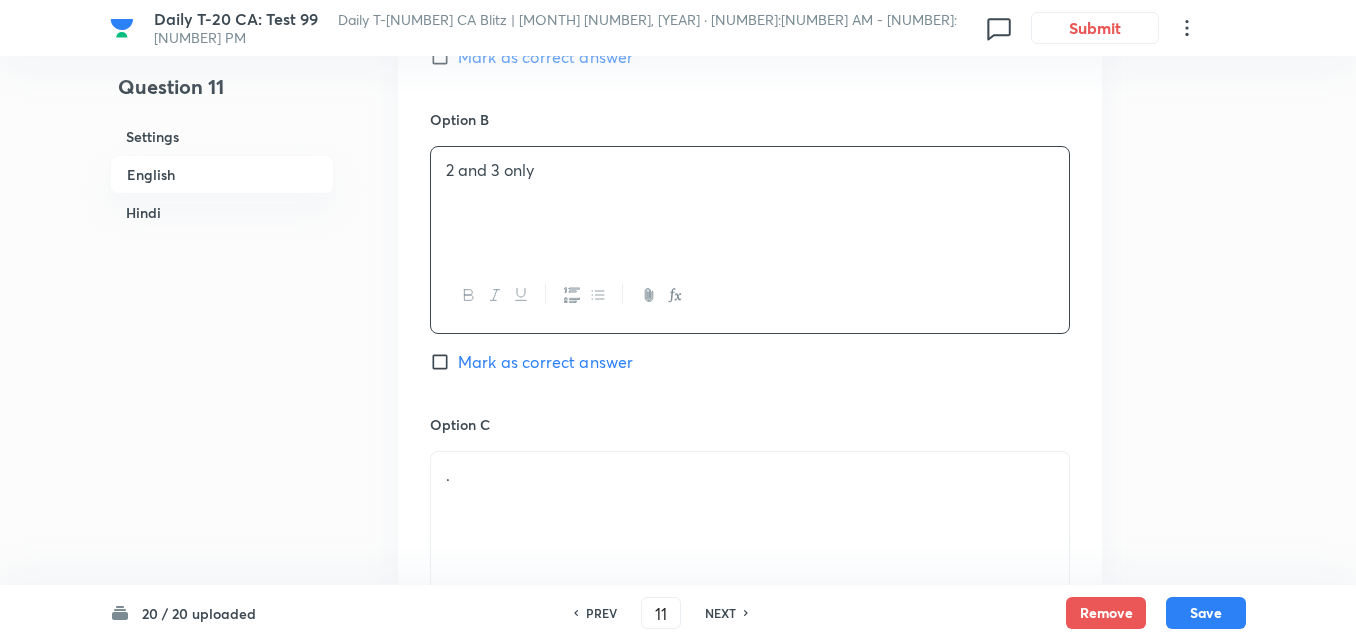 scroll, scrollTop: 1516, scrollLeft: 0, axis: vertical 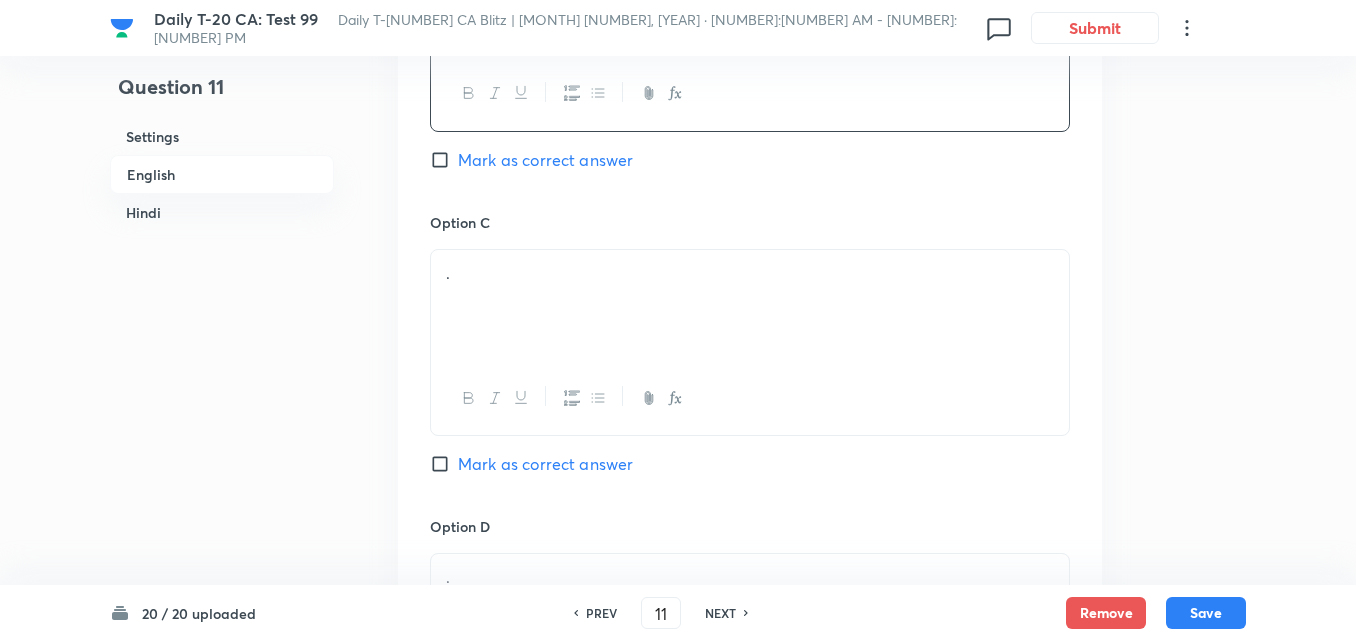 click on "." at bounding box center [750, 273] 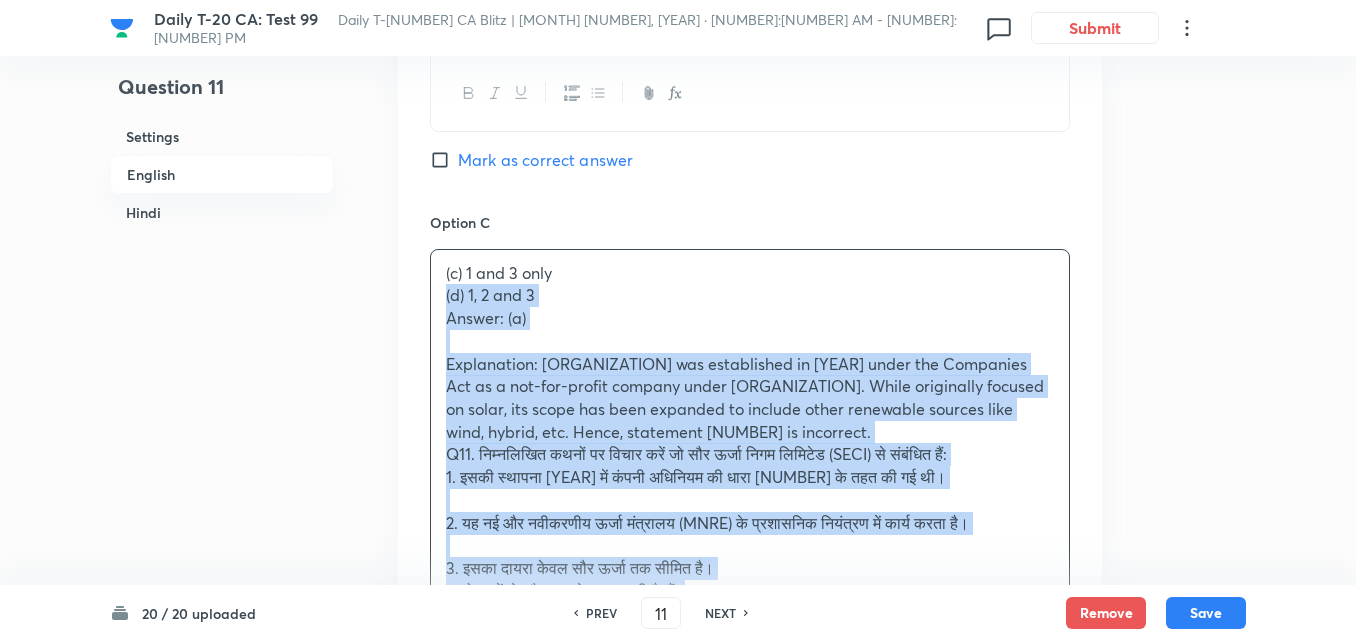 click on "Option A 1 and 2 only Mark as correct answer Option B 2 and 3 only Mark as correct answer Option C (c) 1 and 3 only (d) 1, 2 and 3 Answer: (a) Explanation: SECI was established in 2011 under the Companies Act as a not-for-profit company under MNRE. While originally focused on solar, its scope has been expanded to include other renewable sources like wind, hybrid, etc. Hence, statement 3 is incorrect. Q11. निम्नलिखित कथनों पर विचार करें जो सौर ऊर्जा निगम लिमिटेड (SECI) से संबंधित हैं: 1.	इसकी स्थापना 2011 में कंपनी अधिनियम की धारा 8 के तहत की गई थी। 2.	यह नई और नवीकरणीय ऊर्जा मंत्रालय (MNRE) के प्रशासनिक नियंत्रण में कार्य करता है। (a) केवल 1 और 2 (b) केवल 2 और 3 ." at bounding box center (750, 420) 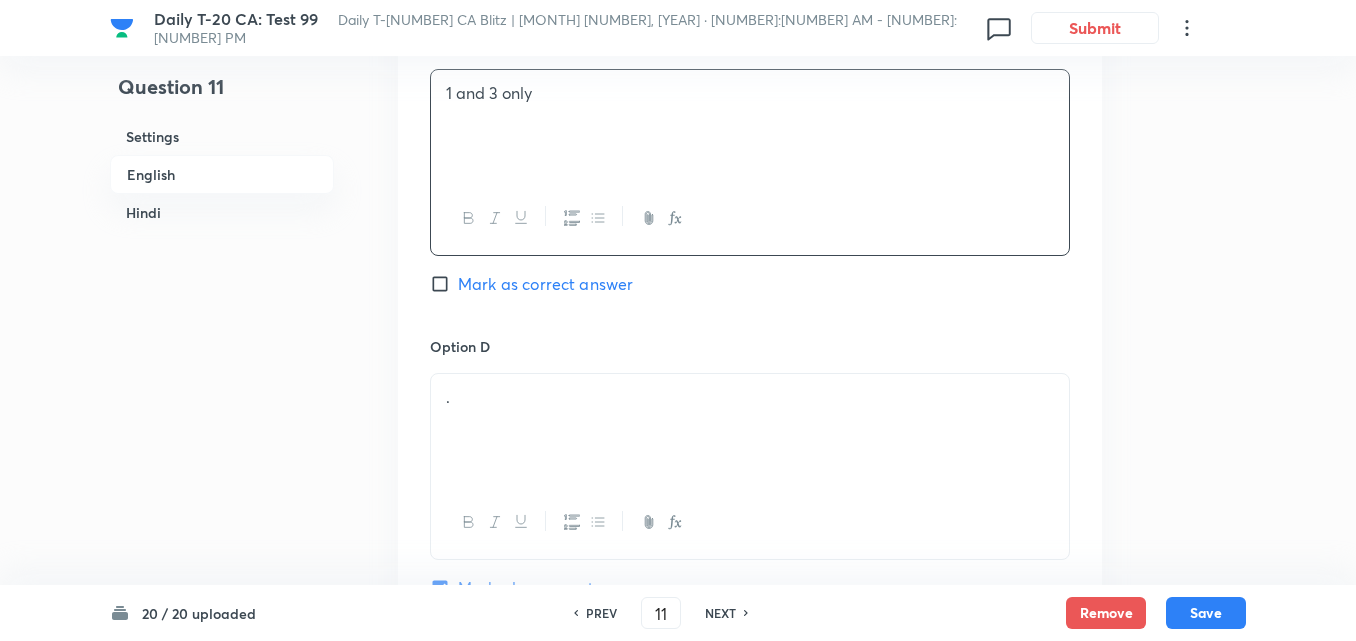 scroll, scrollTop: 1916, scrollLeft: 0, axis: vertical 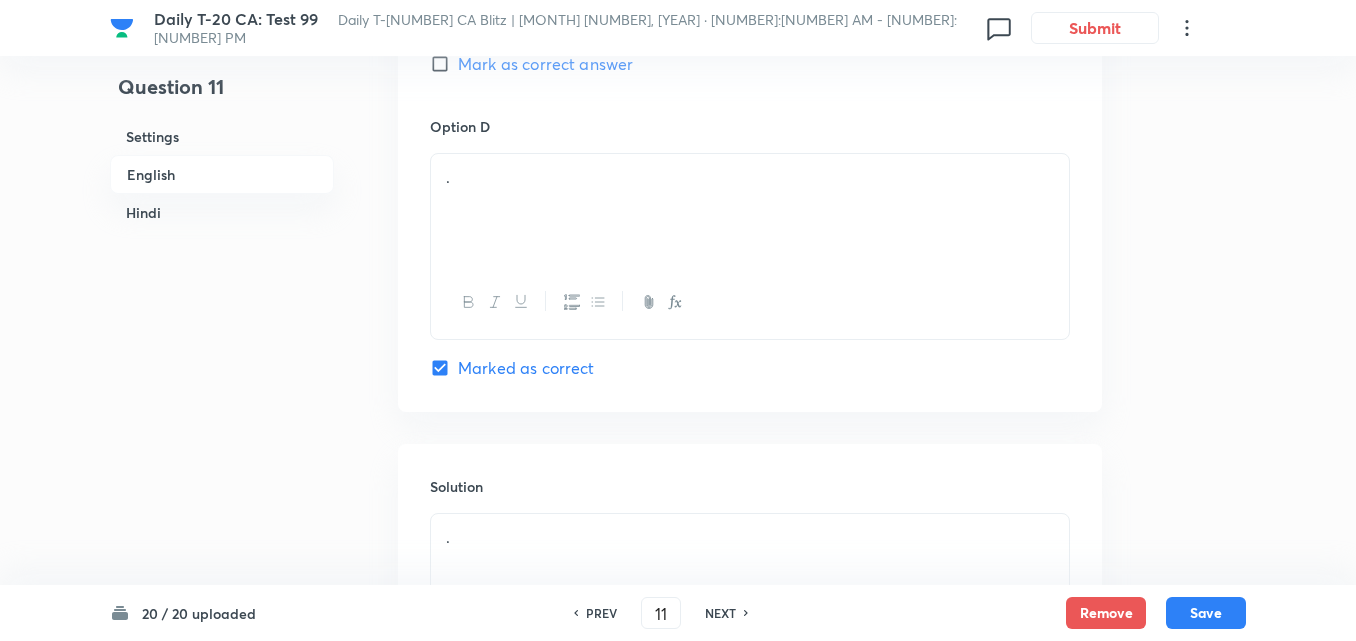 click on "." at bounding box center (750, 210) 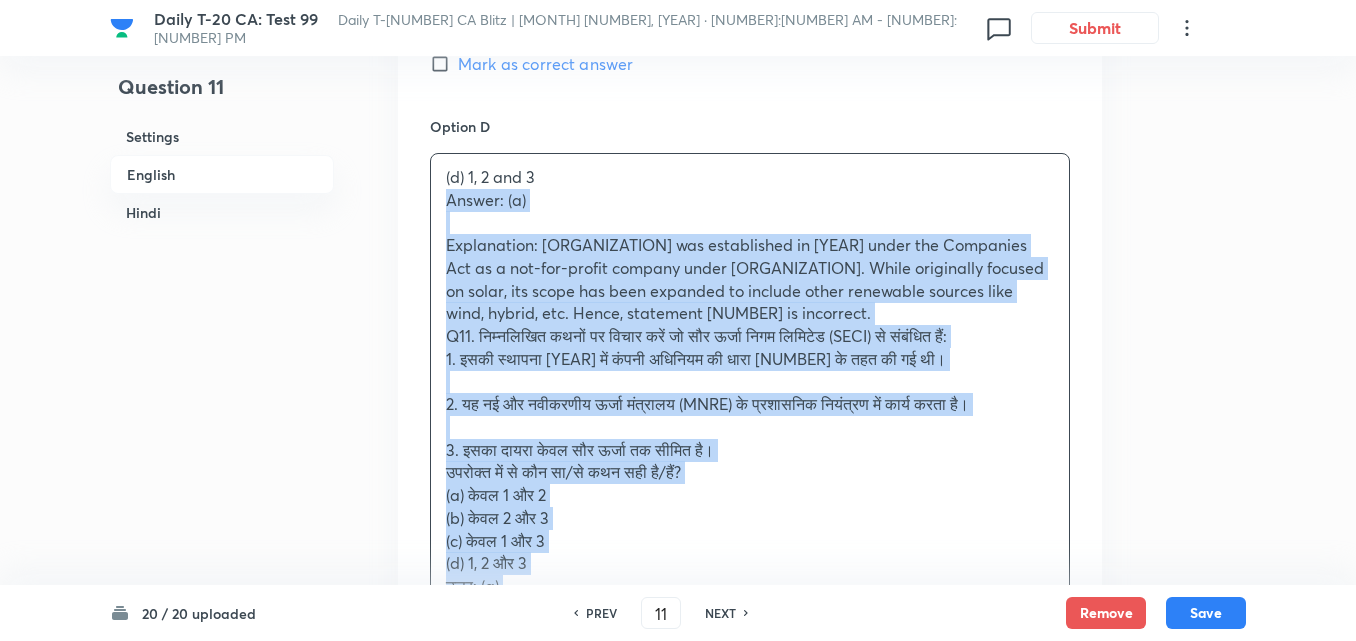 click on "Option A 1 and 2 only Mark as correct answer Option B 2 and 3 only Mark as correct answer Option C 1 and 3 only Mark as correct answer Option D (d) 1, 2 and 3 Answer: (a) Explanation: SECI was established in 2011 under the Companies Act as a not-for-profit company under MNRE. While originally focused on solar, its scope has been expanded to include other renewable sources like wind, hybrid, etc. Hence, statement 3 is incorrect. Q11. निम्नलिखित कथनों पर विचार करें जो सौर ऊर्जा निगम लिमिटेड (SECI) से संबंधित हैं: 1.	इसकी स्थापना 2011 में कंपनी अधिनियम की धारा 8 के तहत की गई थी। 2.	यह नई और नवीकरणीय ऊर्जा मंत्रालय (MNRE) के प्रशासनिक नियंत्रण में कार्य करता है। (a) केवल 1 और 2" at bounding box center [750, 9] 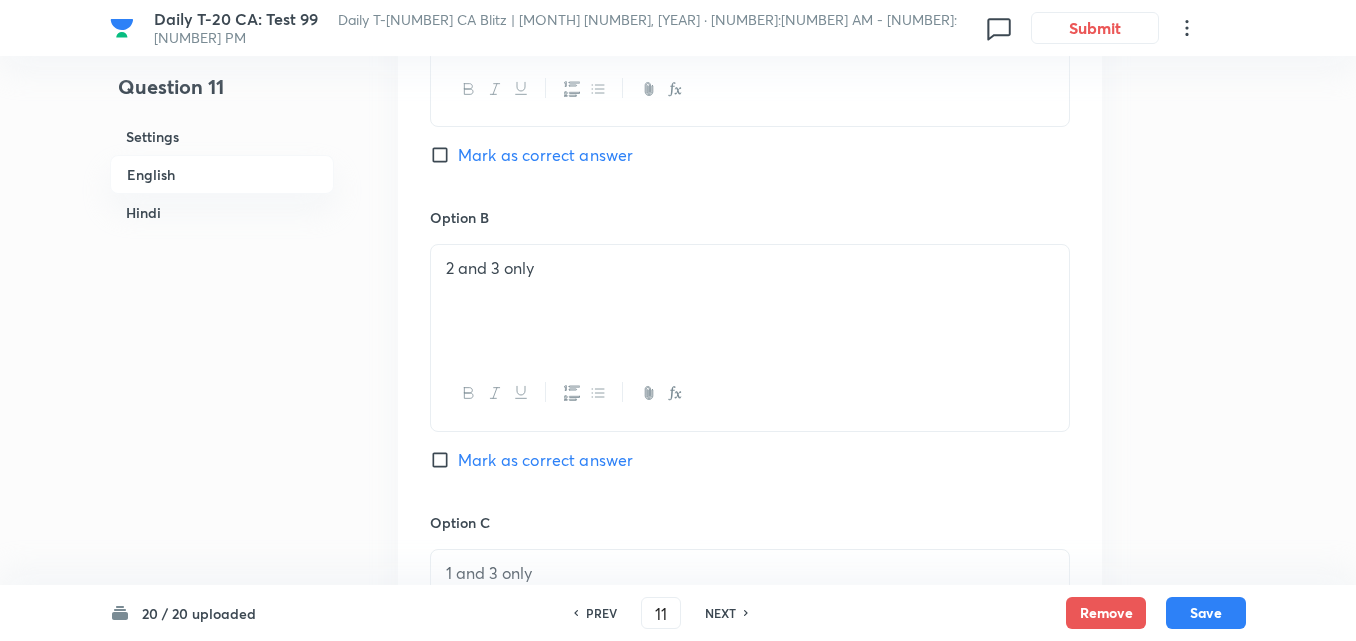 click on "Mark as correct answer" at bounding box center (545, 155) 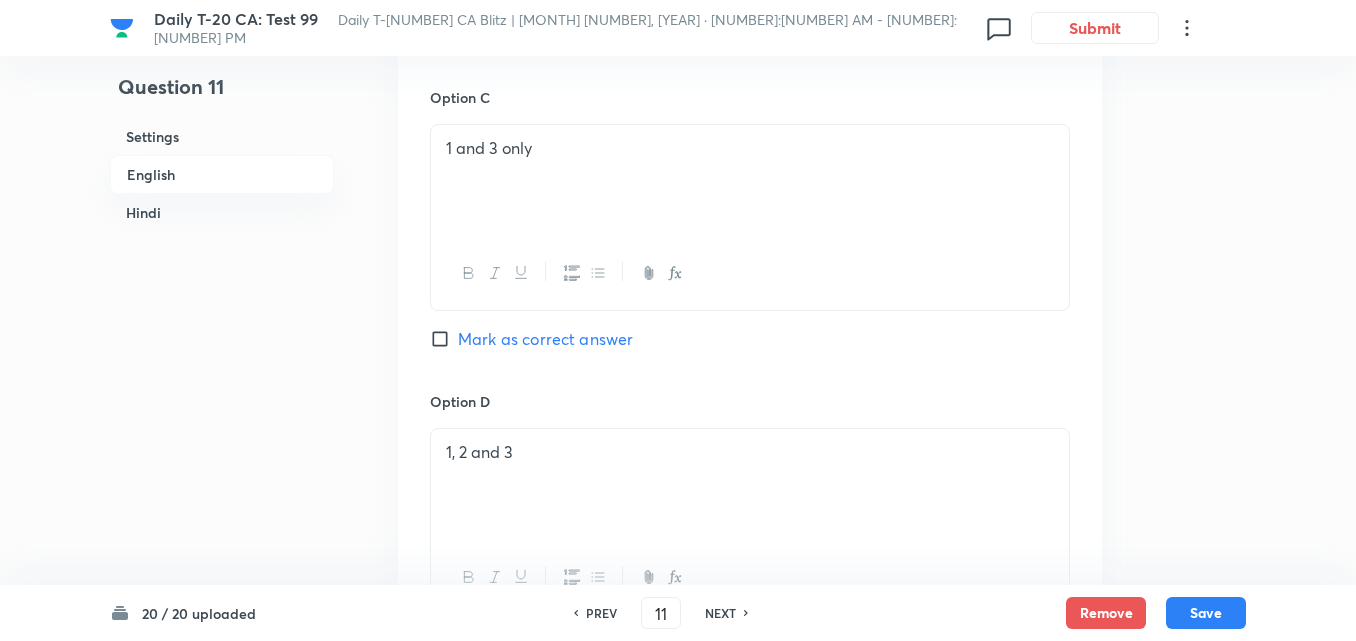 checkbox on "false" 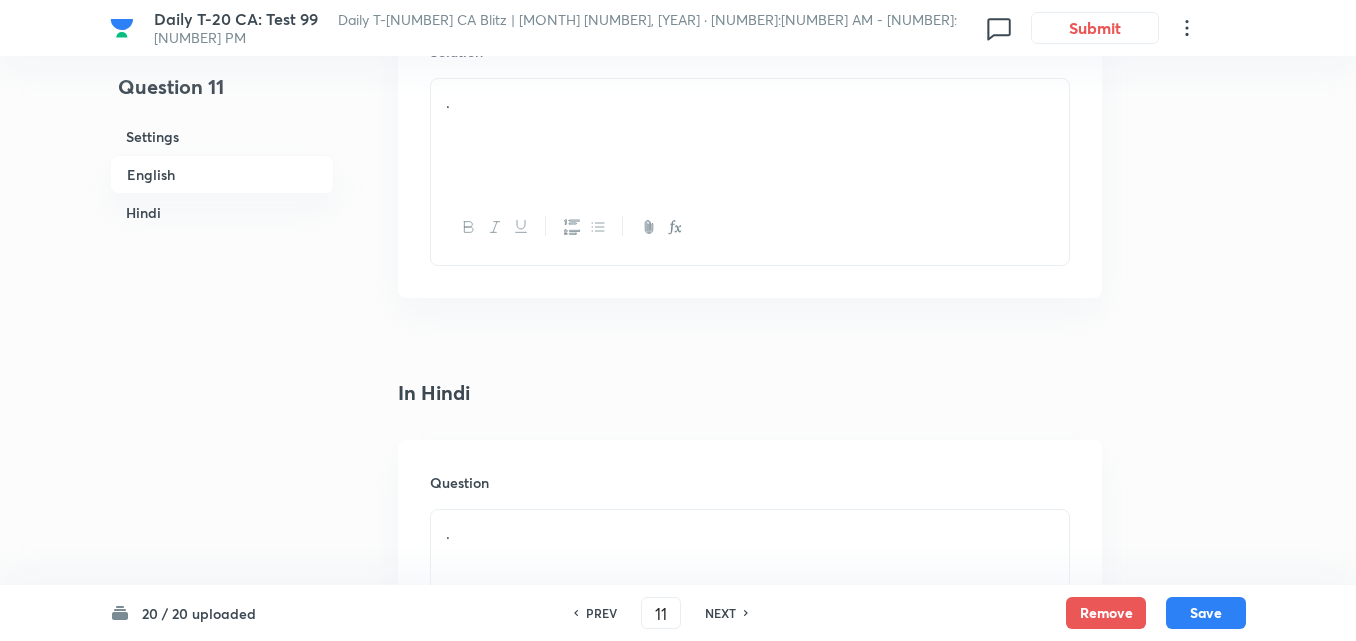 scroll, scrollTop: 2316, scrollLeft: 0, axis: vertical 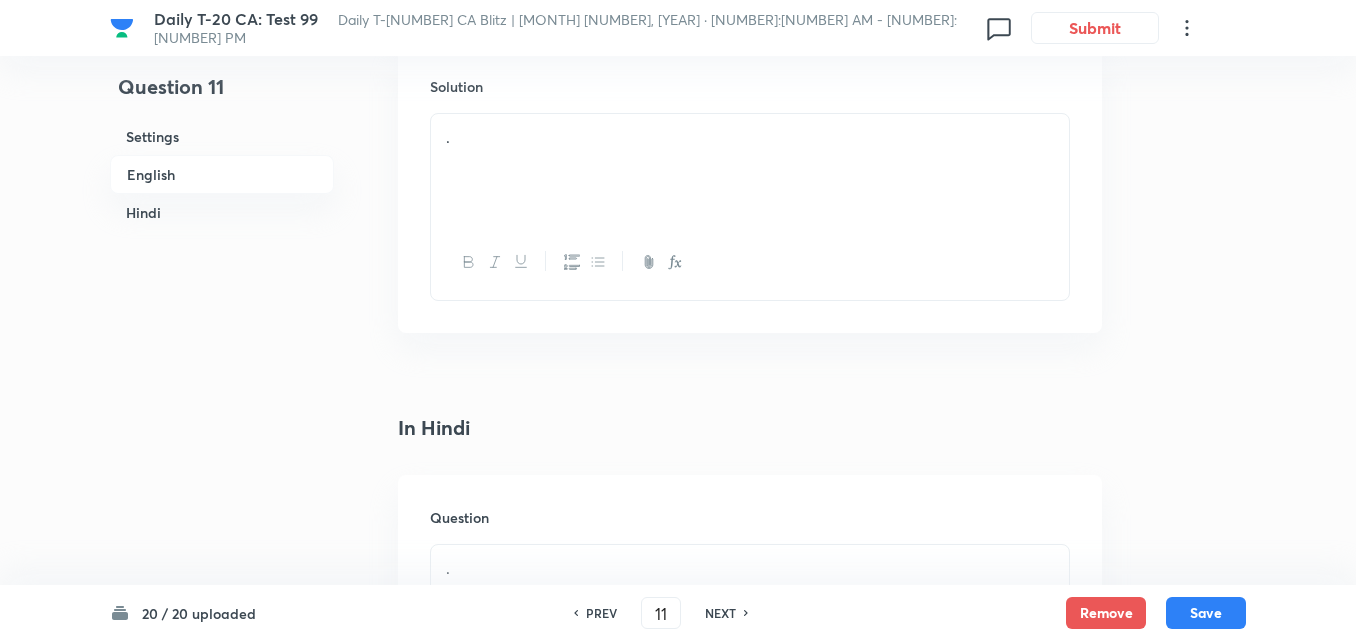 click on "." at bounding box center [750, 170] 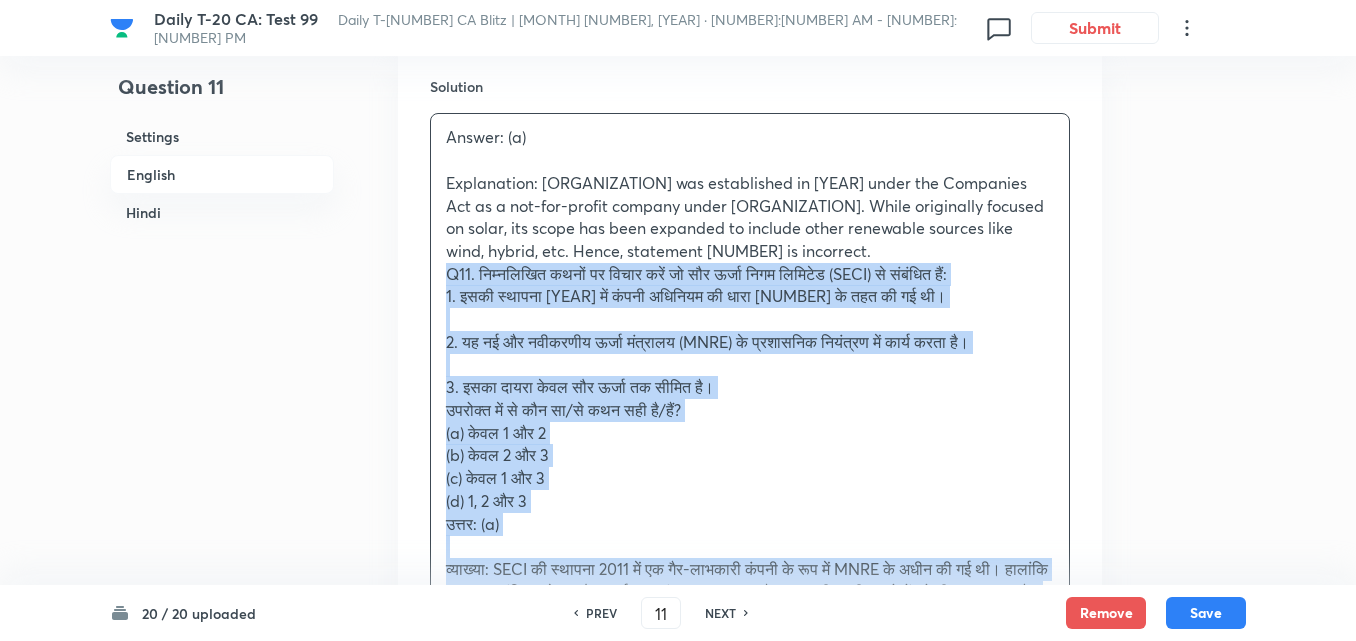 drag, startPoint x: 446, startPoint y: 339, endPoint x: 400, endPoint y: 282, distance: 73.24616 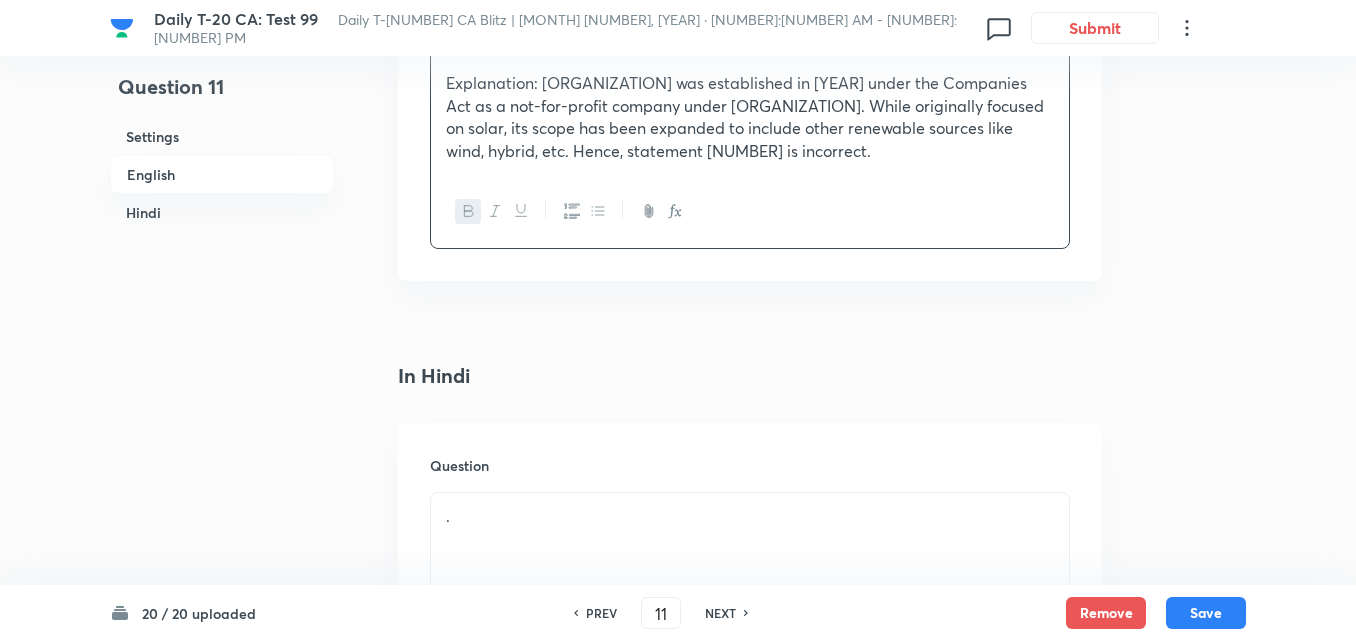 scroll, scrollTop: 2616, scrollLeft: 0, axis: vertical 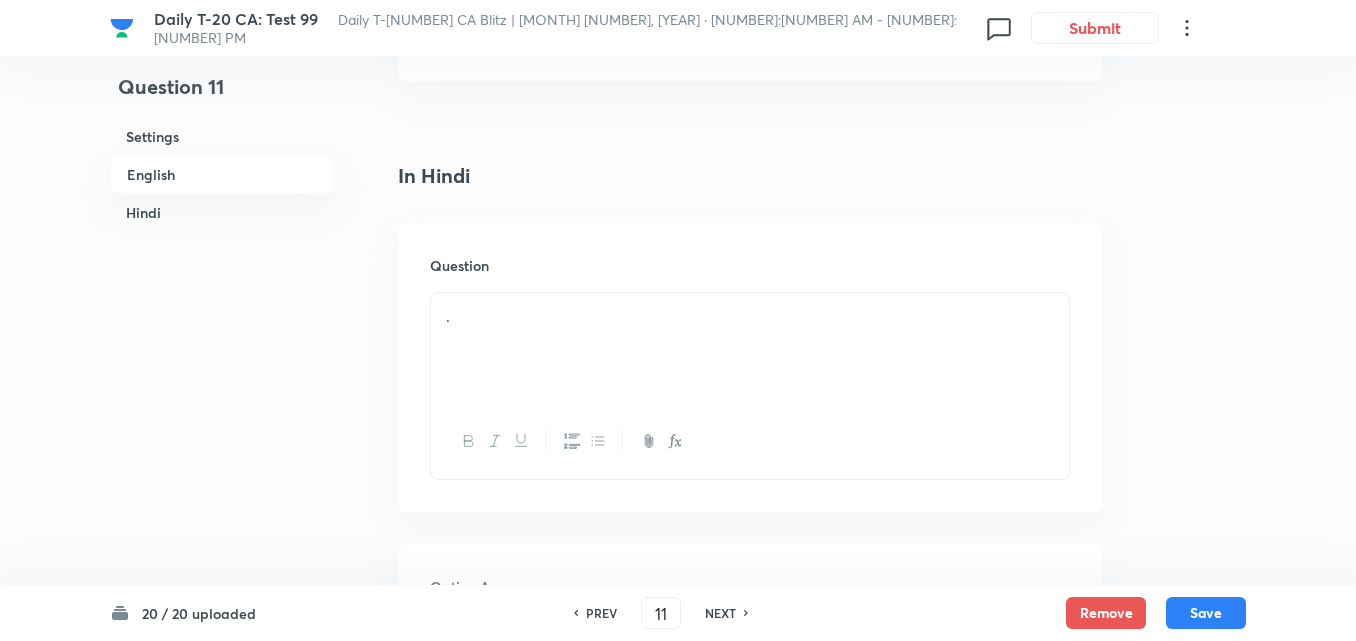 click on "Question ." at bounding box center [750, 367] 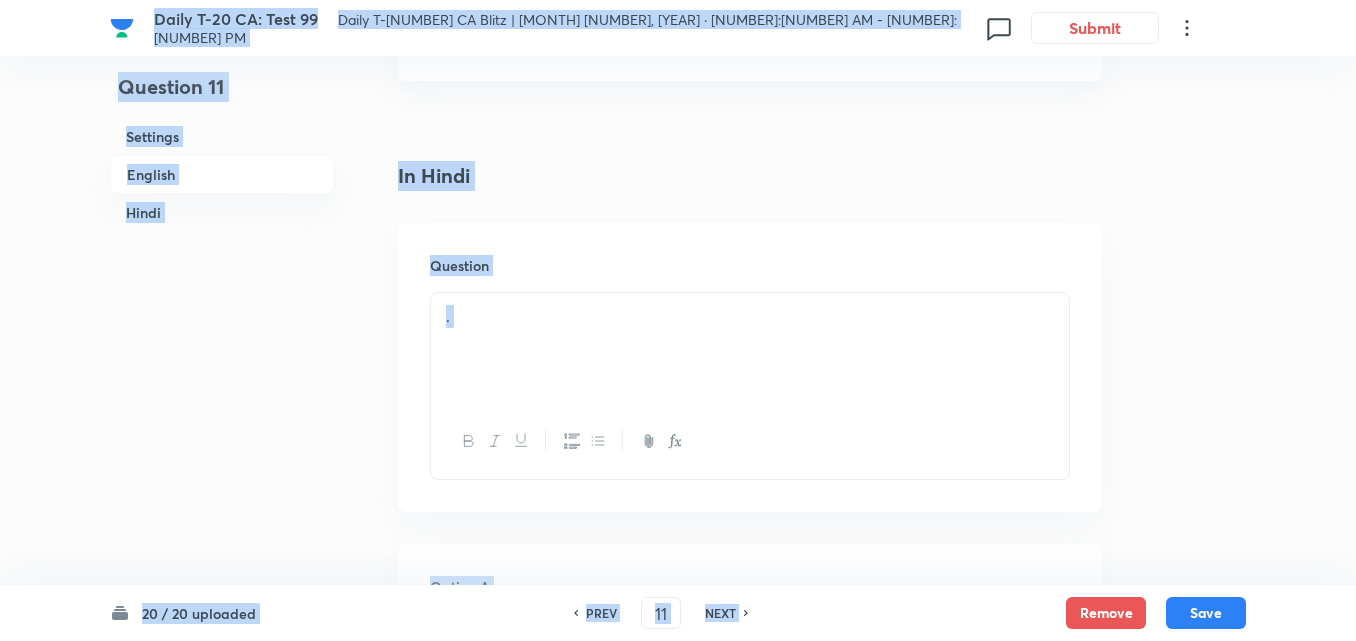 scroll, scrollTop: 2716, scrollLeft: 0, axis: vertical 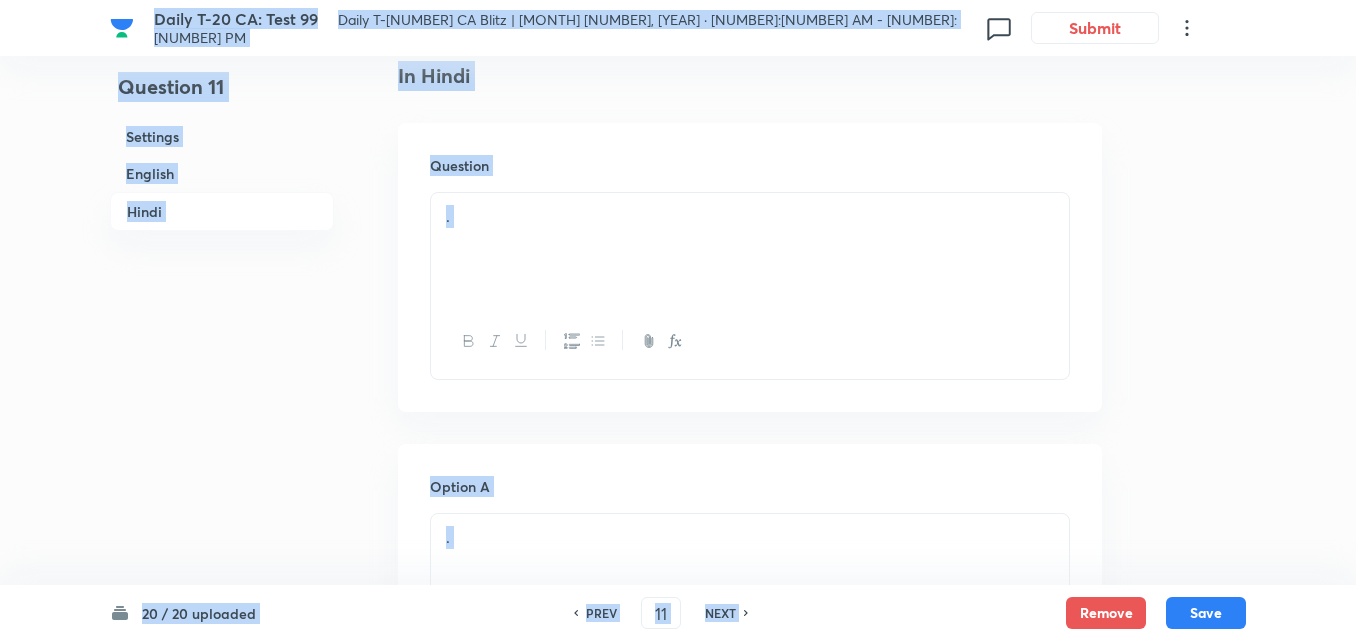 click on "." at bounding box center (750, 249) 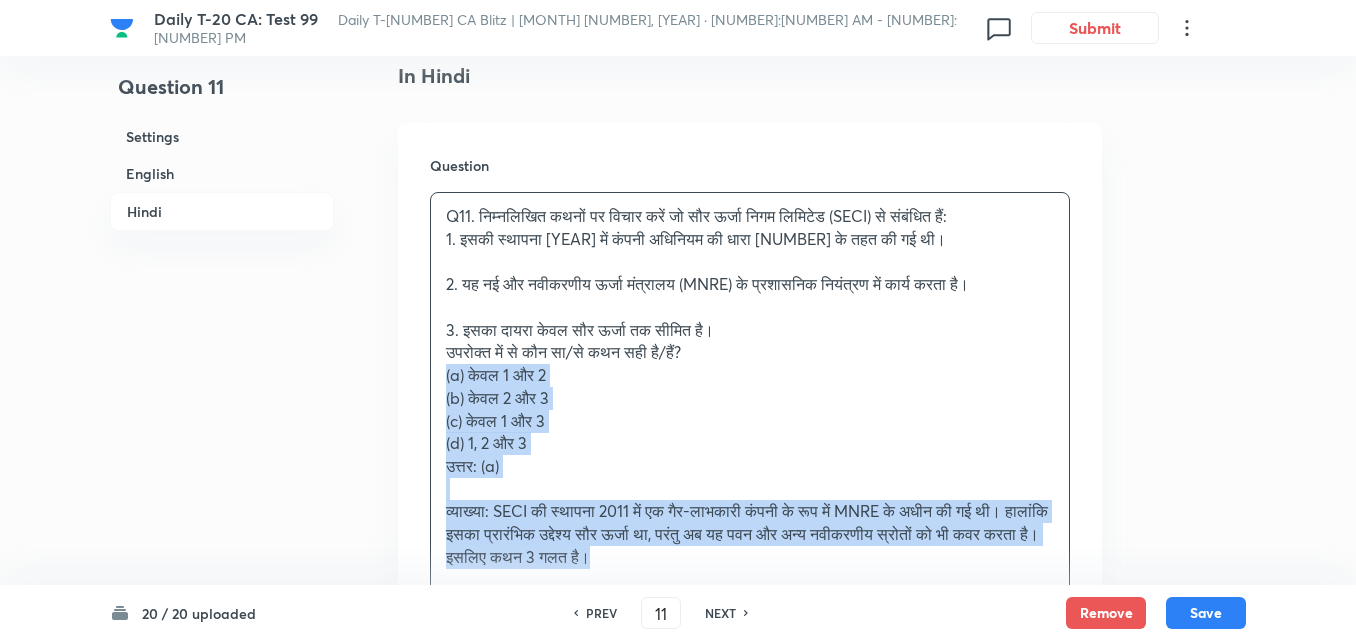 click on "Question Q11. निम्नलिखित कथनों पर विचार करें जो सौर ऊर्जा निगम लिमिटेड (SECI) से संबंधित हैं: 1. इसकी स्थापना 2011 में कंपनी अधिनियम की धारा 8 के तहत की गई थी। 2. यह नई और नवीकरणीय ऊर्जा मंत्रालय (MNRE) के प्रशासनिक नियंत्रण में कार्य करता है। 3. इसका दायरा केवल सौर ऊर्जा तक सीमित है। उपरोक्त में से कौन सा/से कथन सही है/हैं? (a) केवल 1 और 2 (b) केवल 2 और 3 (c) केवल 1 और 3 (d) 1, 2 और 3 उत्तर: (a)" at bounding box center (750, 405) 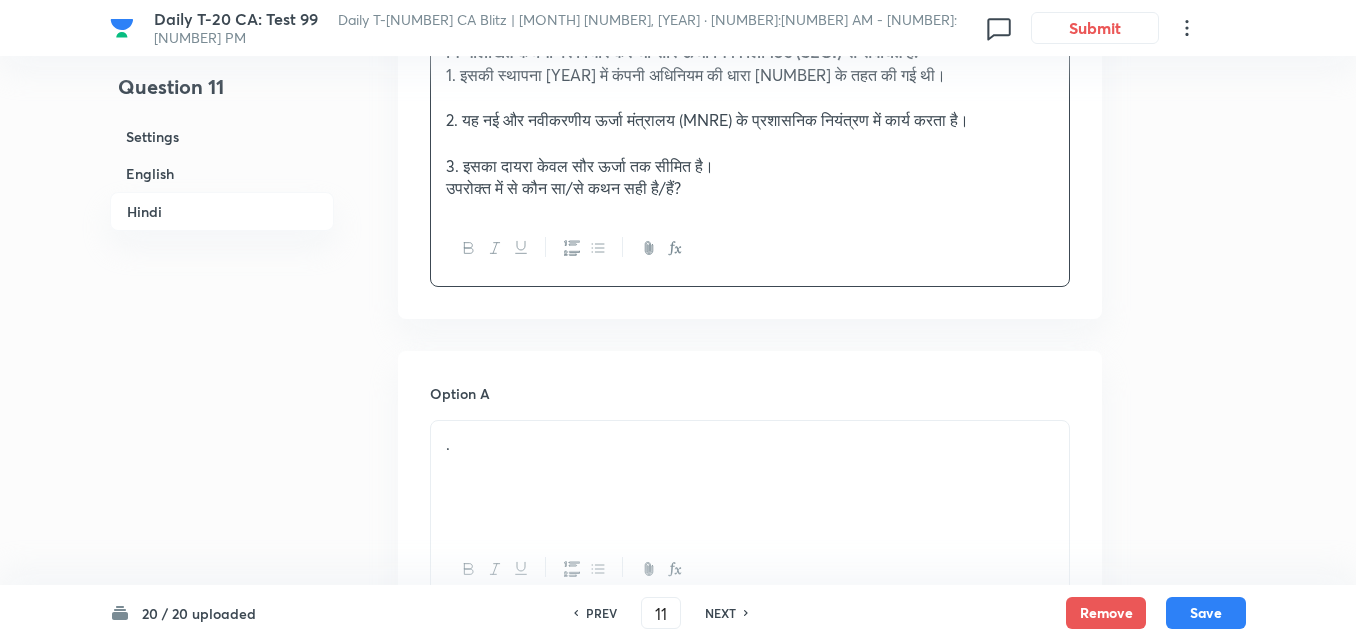 scroll, scrollTop: 3016, scrollLeft: 0, axis: vertical 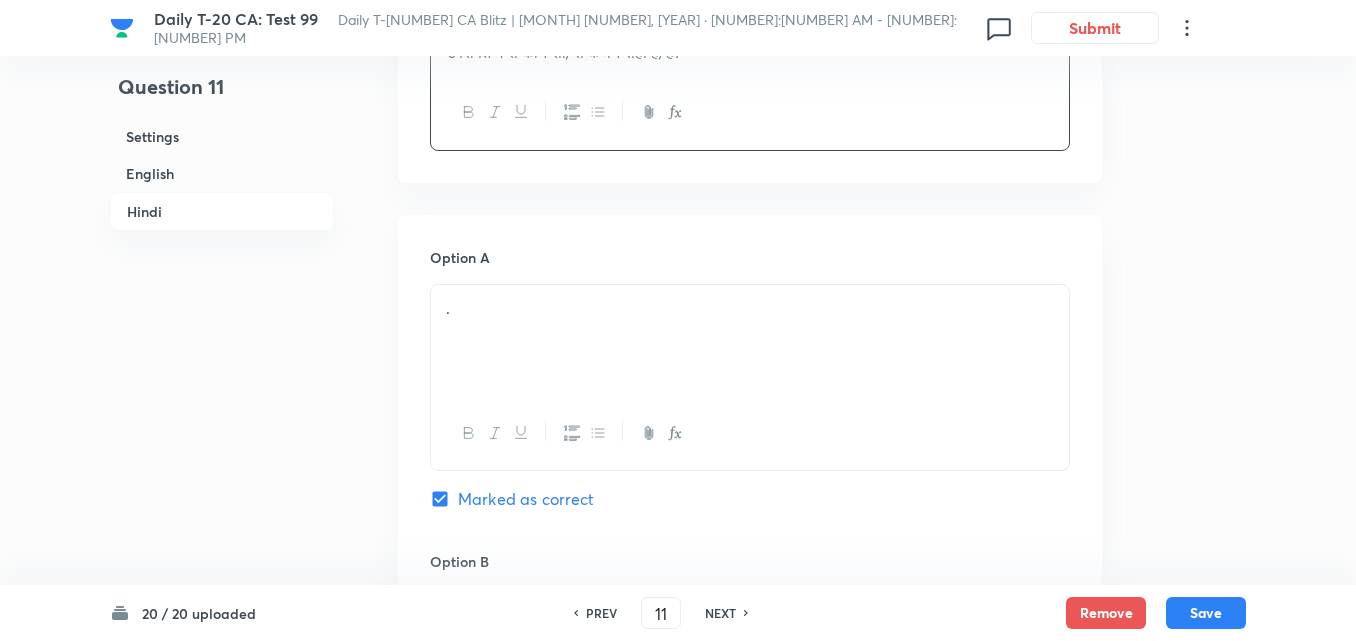click on "Option A . Marked as correct" at bounding box center [750, 399] 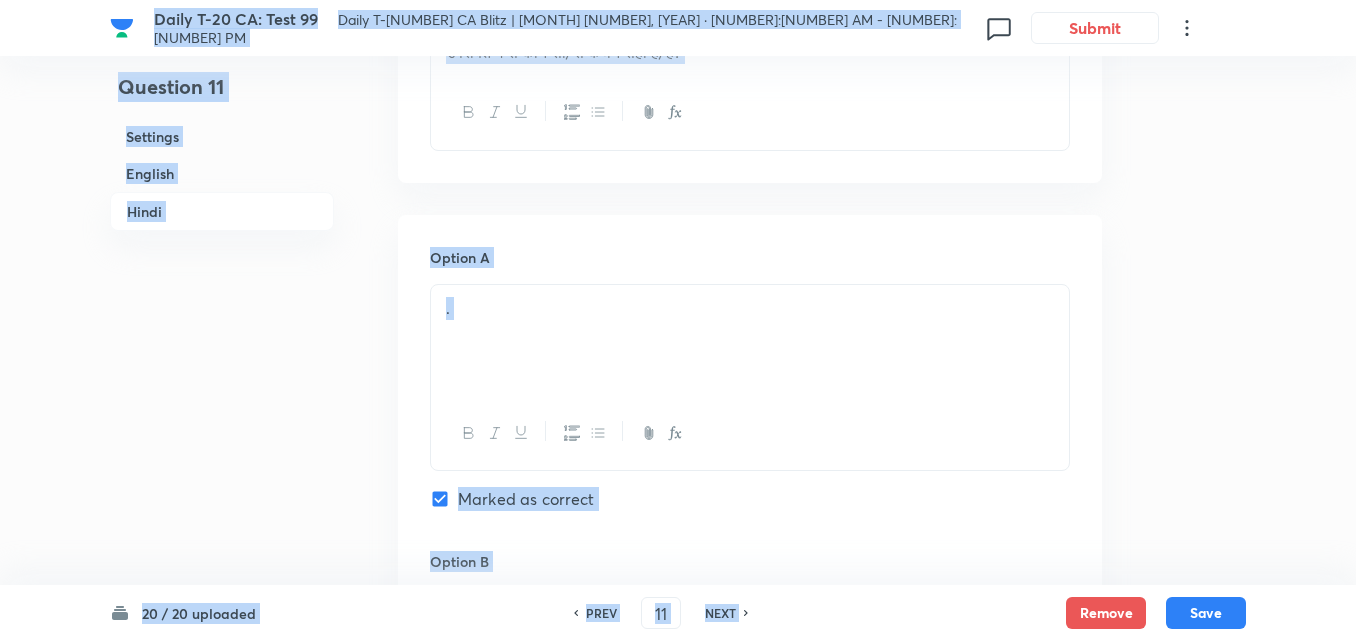 click on "." at bounding box center [750, 341] 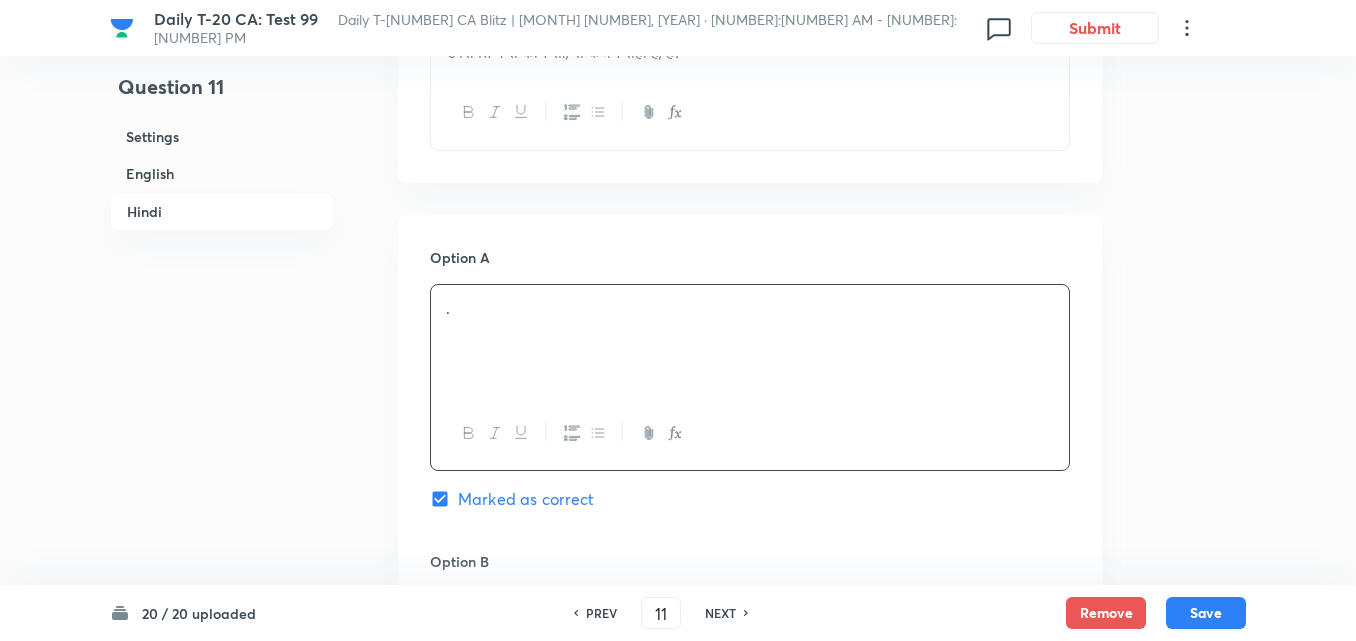 click on "." at bounding box center (750, 341) 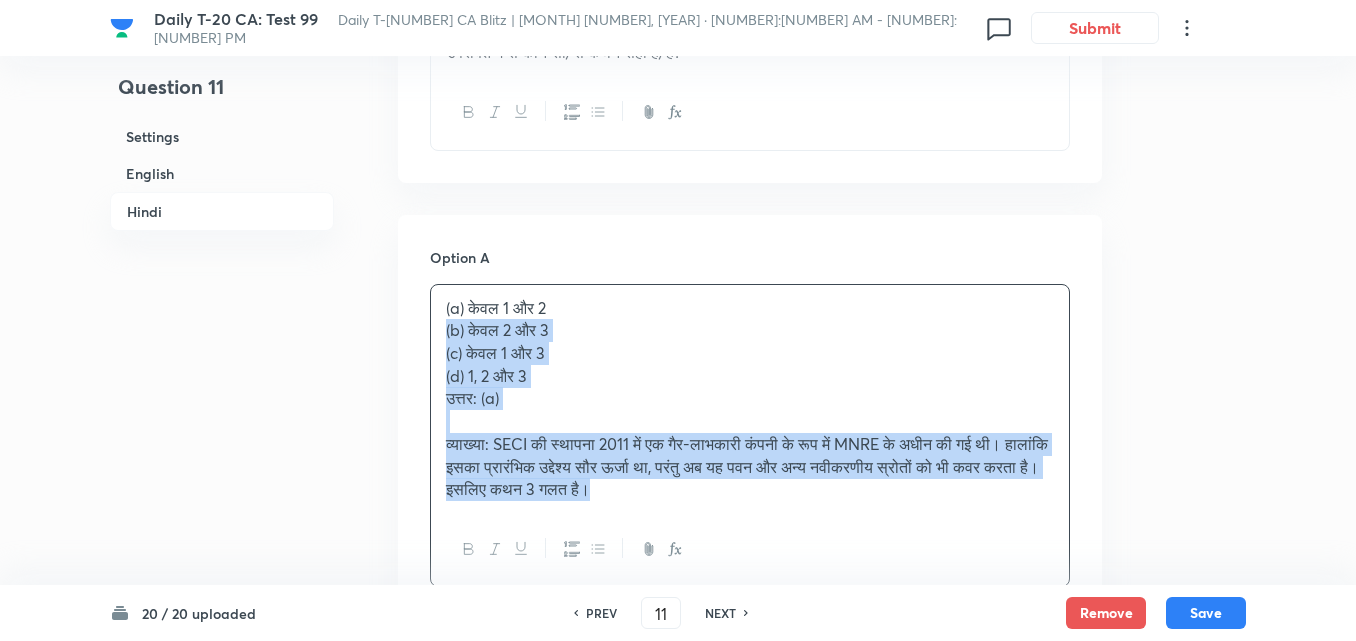 click on "Option A (a) केवल 1 और 2 (b) केवल 2 और 3 (c) केवल 1 और 3 (d) 1, 2 और 3 उत्तर: (a) व्याख्या: SECI की स्थापना 2011 में एक गैर-लाभकारी कंपनी के रूप में MNRE के अधीन की गई थी। हालांकि इसका प्रारंभिक उद्देश्य सौर ऊर्जा था, परंतु अब यह पवन और अन्य नवीकरणीय स्रोतों को भी कवर करता है। इसलिए कथन 3 गलत है। Marked as correct Option B . Mark as correct answer Option C . Mark as correct answer Option D . Mark as correct answer" at bounding box center (750, 894) 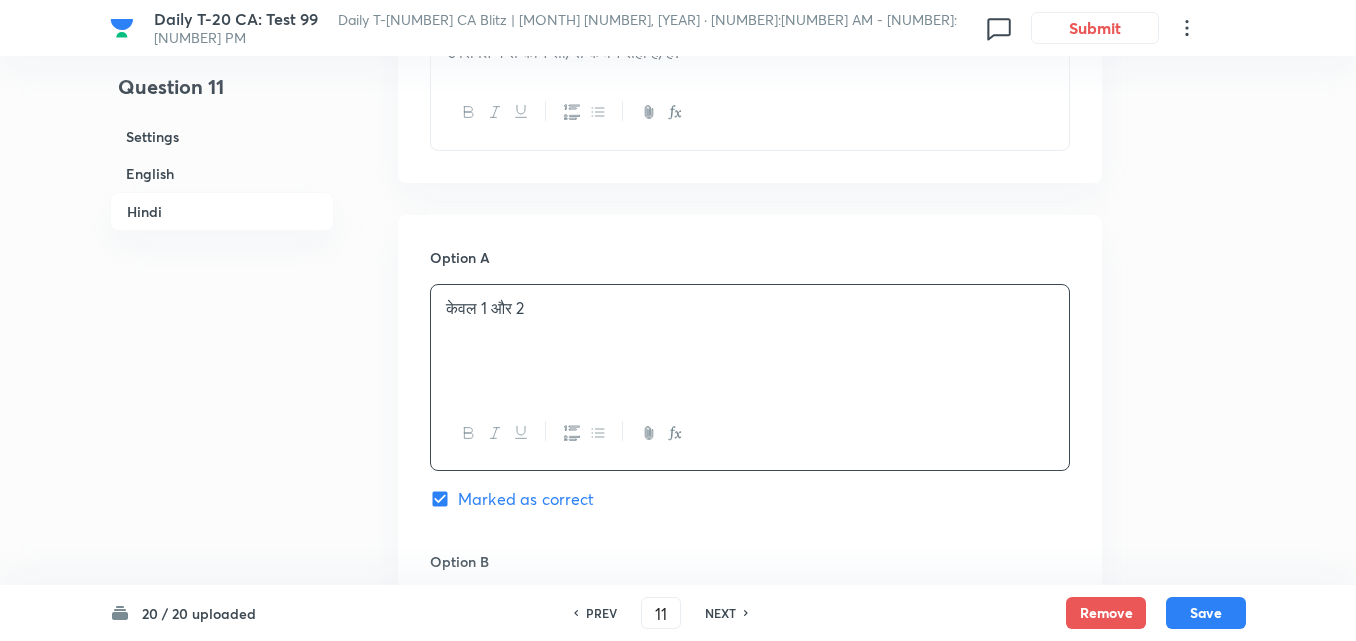 scroll, scrollTop: 3316, scrollLeft: 0, axis: vertical 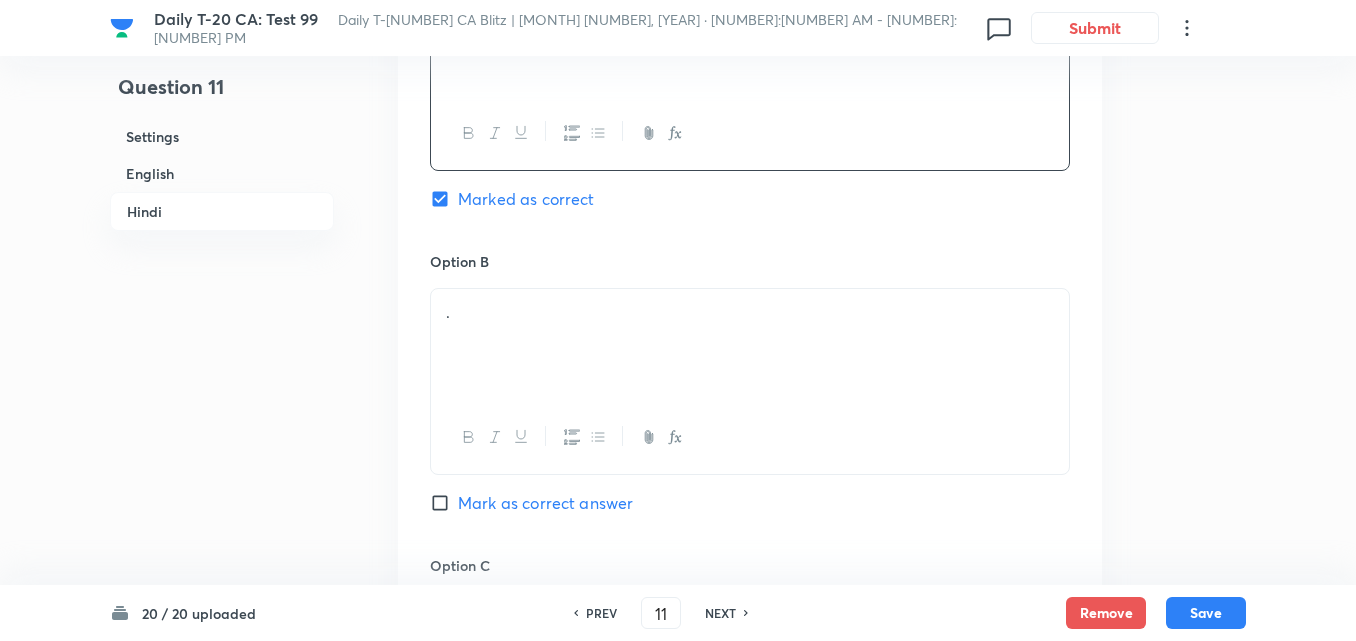 click on "." at bounding box center [750, 312] 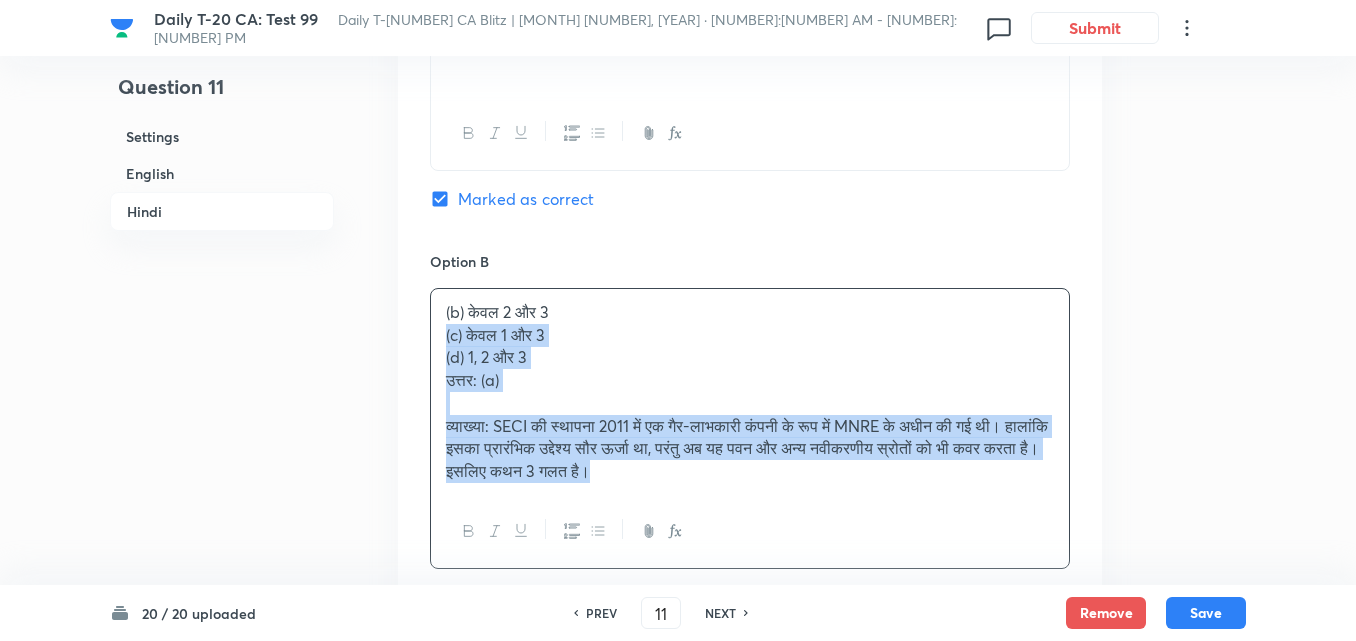 click on "(b) केवल 2 और 3 (c) केवल 1 और 3 (d) 1, 2 और 3 उत्तर: (a) व्याख्या: SECI की स्थापना 2011 में एक गैर-लाभकारी कंपनी के रूप में MNRE के अधीन की गई थी। हालांकि इसका प्रारंभिक उद्देश्य सौर ऊर्जा था, परंतु अब यह पवन और अन्य नवीकरणीय स्रोतों को भी कवर करता है। इसलिए कथन 3 गलत है।" at bounding box center (750, 392) 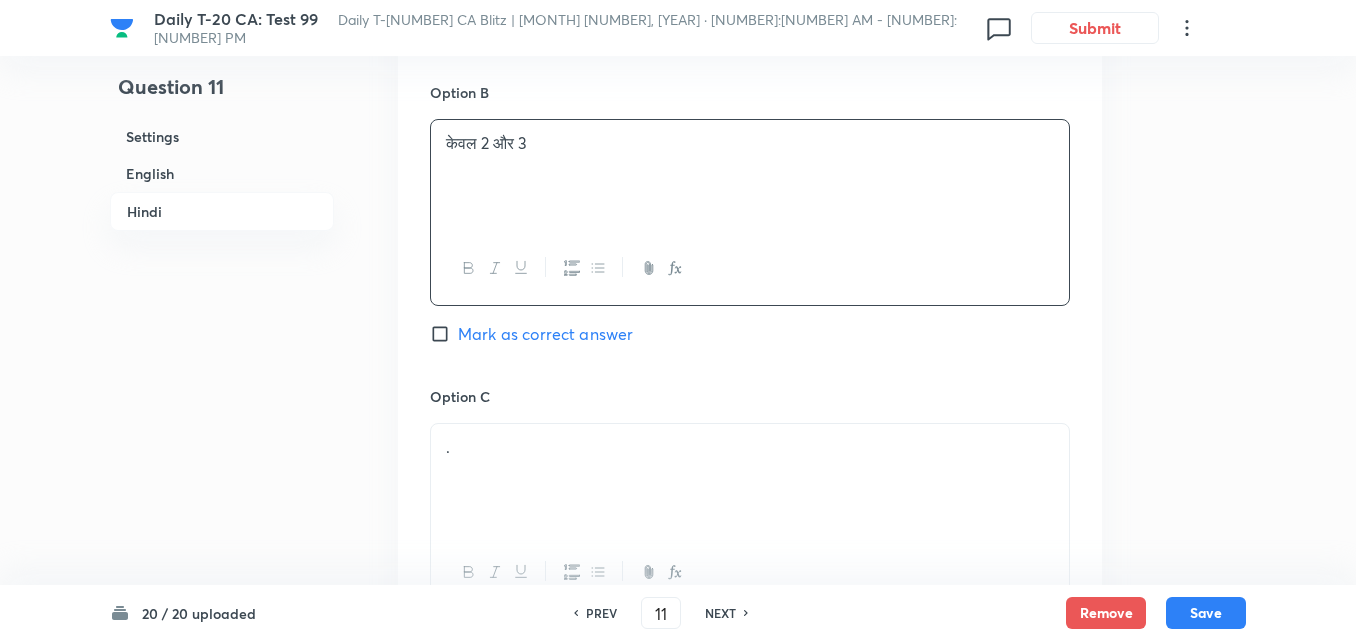 scroll, scrollTop: 3716, scrollLeft: 0, axis: vertical 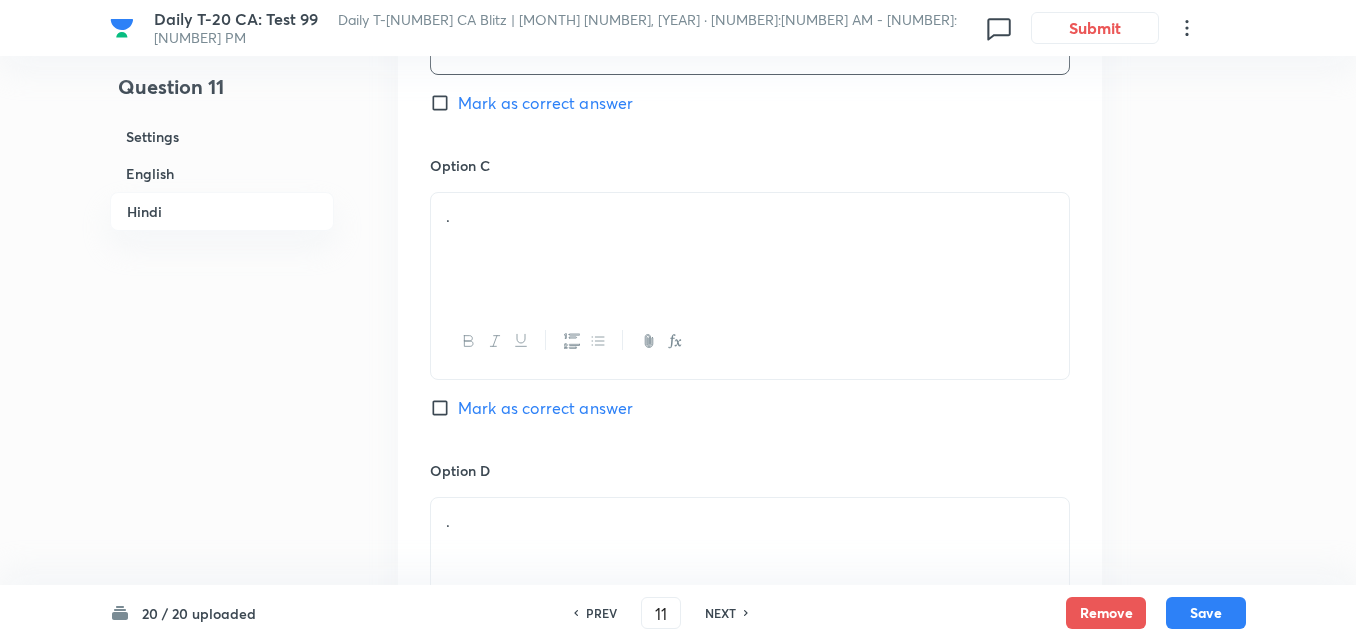 click on "." at bounding box center (750, 249) 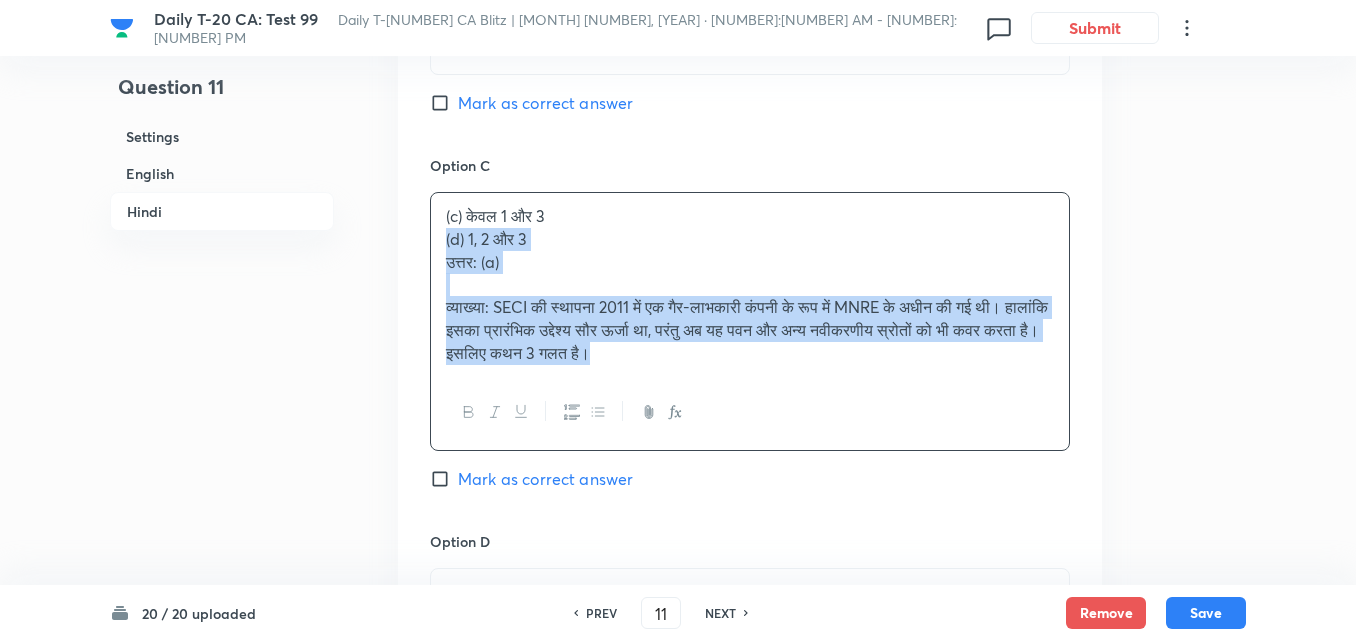 click on "Question 11 Settings English Hindi Settings Type Single choice correct 4 options + 2 marks - 0.66 marks Edit Concept Current Affairs Current Affairs 2025 Current Affairs 2025 Current Affairs 2025 Edit Additional details Easy Fact Not from PYQ paper No equation Edit In English Question Consider the following statements regarding the Solar Energy Corporation of India (SECI): 1.	It was established in 2011 as a Section 8 Company under the Companies Act. 2.	It works under the administrative control of the Ministry of New and Renewable Energy (MNRE). 3.	Its mandate is limited to solar power only. Which of the above statements is/are correct? Option A 1 and 2 only Marked as correct Option B 2 and 3 only Mark as correct answer Option C 1 and 3 only Mark as correct answer Option D 1, 2 and 3 Mark as correct answer Solution Answer: (a) In Hindi Question 1.	इसकी स्थापना 2011 में कंपनी अधिनियम की धारा 8 के तहत की गई थी। Option A . ." at bounding box center [678, -1196] 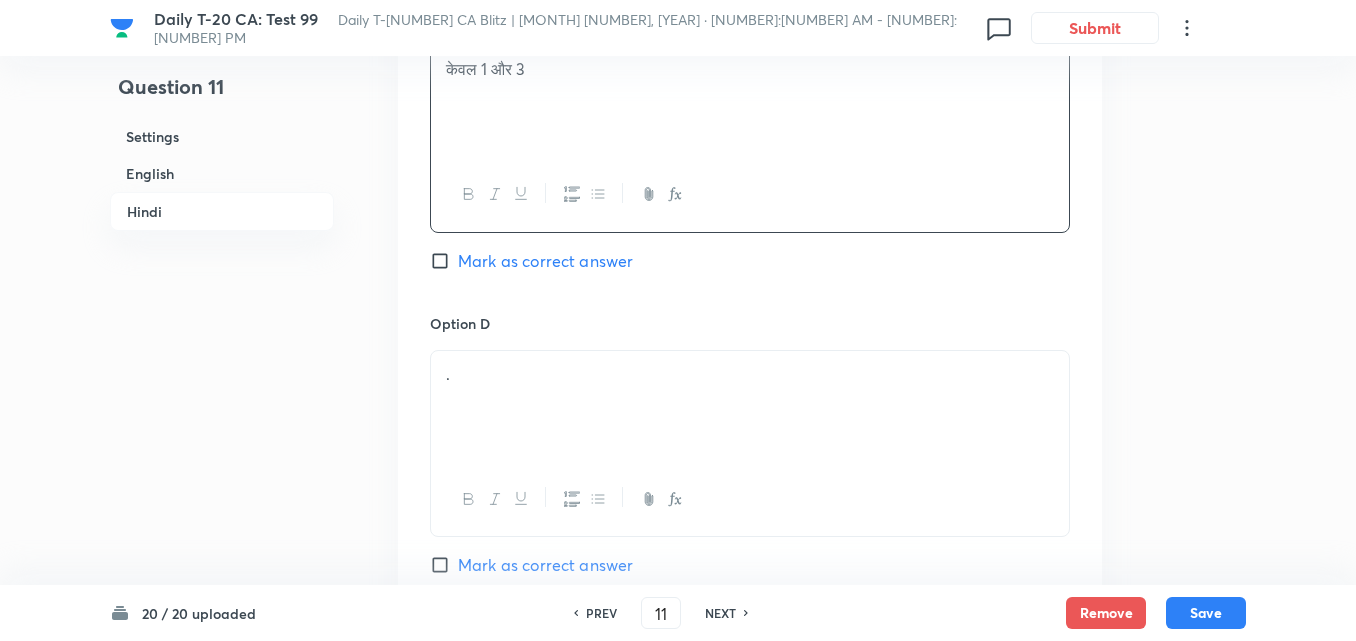 scroll, scrollTop: 4016, scrollLeft: 0, axis: vertical 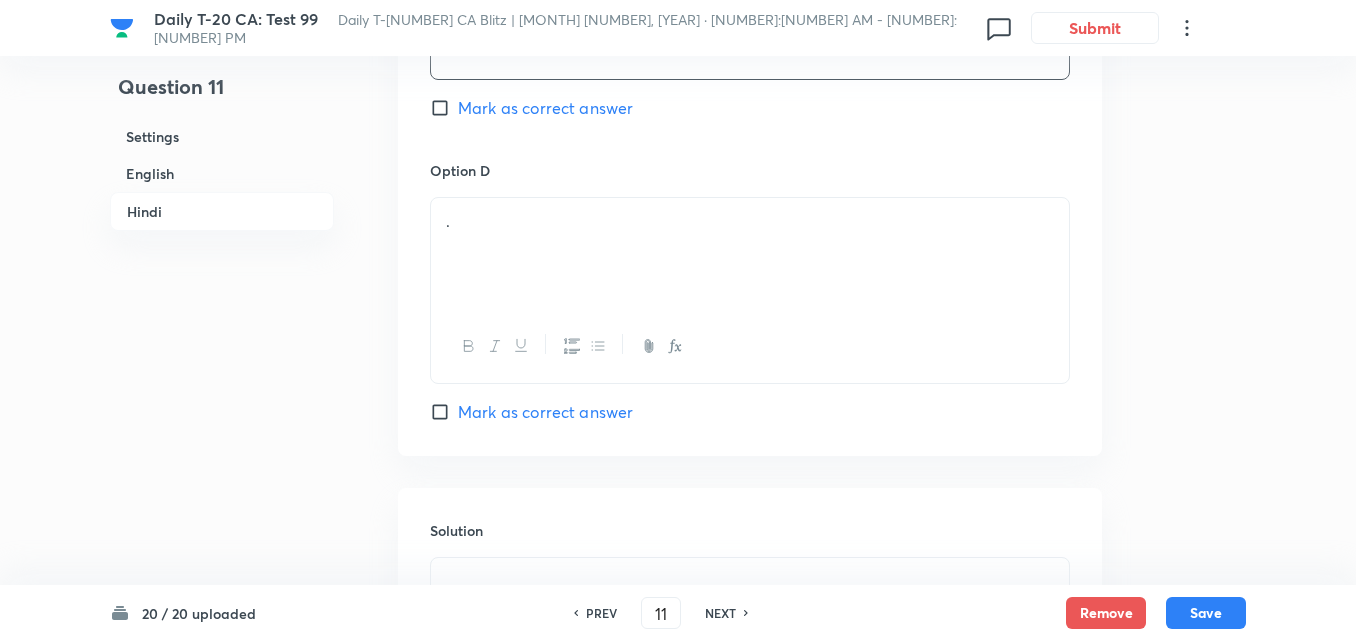 click on "." at bounding box center [750, 221] 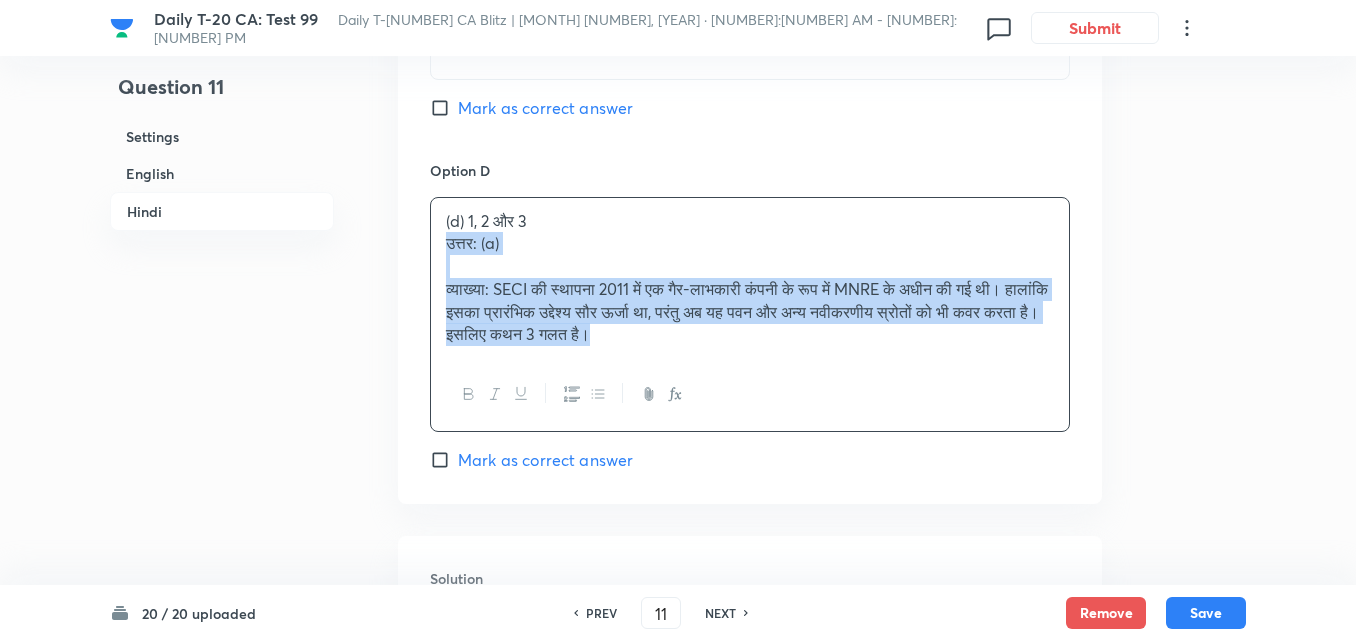 click on "Option A केवल 1 और 2 Marked as correct Option B केवल 2 और 3 Mark as correct answer Option C केवल 1 और 3 Mark as correct answer Option D (d) 1, 2 and 3 उत्तर: (a) व्याख्या: SECI की स्थापना [YEAR] में एक गैर-लाभकारी कंपनी के रूप में MNRE के अधीन की गई थी। हालांकि इसका प्रारंभिक उद्देश्य सौर ऊर्जा था, परंतु अब यह पवन और अन्य नवीकरणीय स्रोतों को भी कवर करता है। इसलिए कथन 3 गलत है। Mark as correct answer" at bounding box center [750, -140] 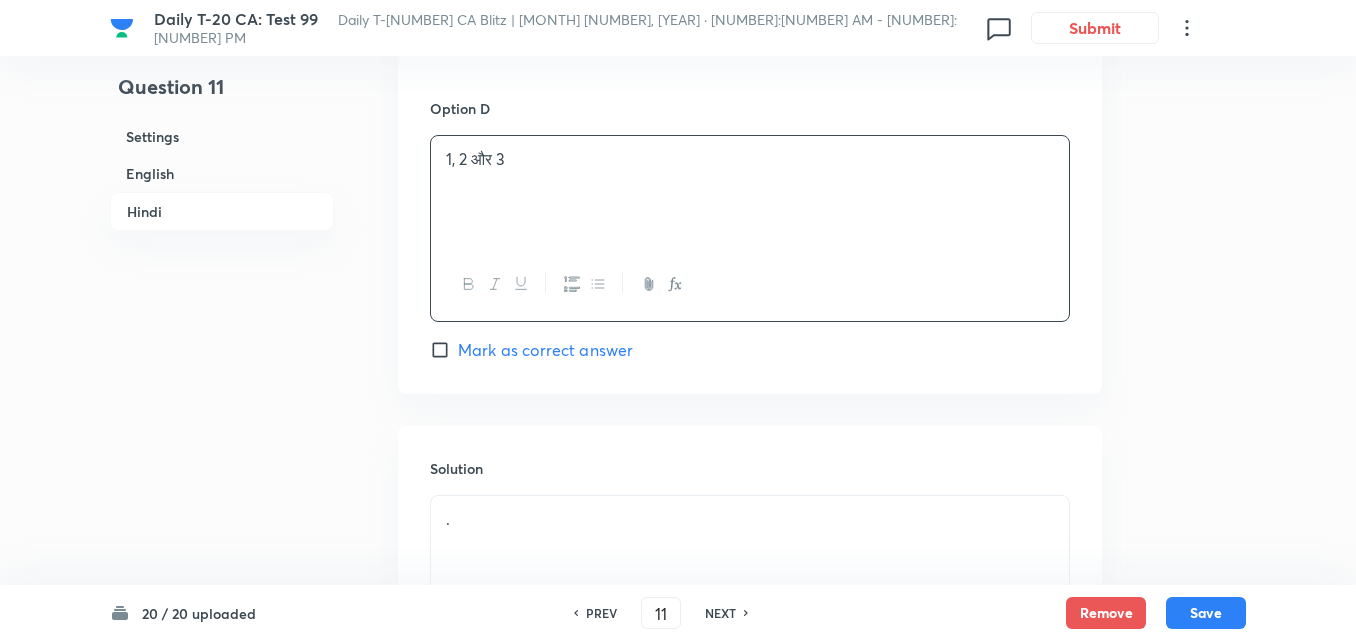 scroll, scrollTop: 4316, scrollLeft: 0, axis: vertical 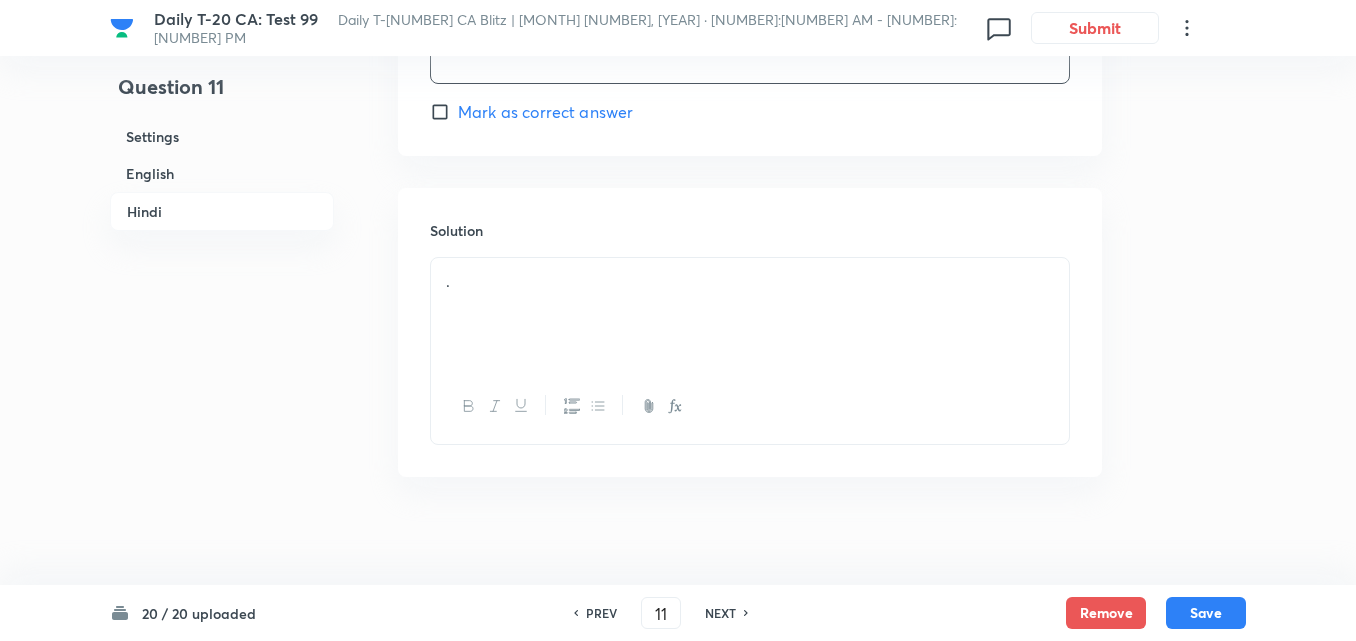 click on "." at bounding box center [750, 314] 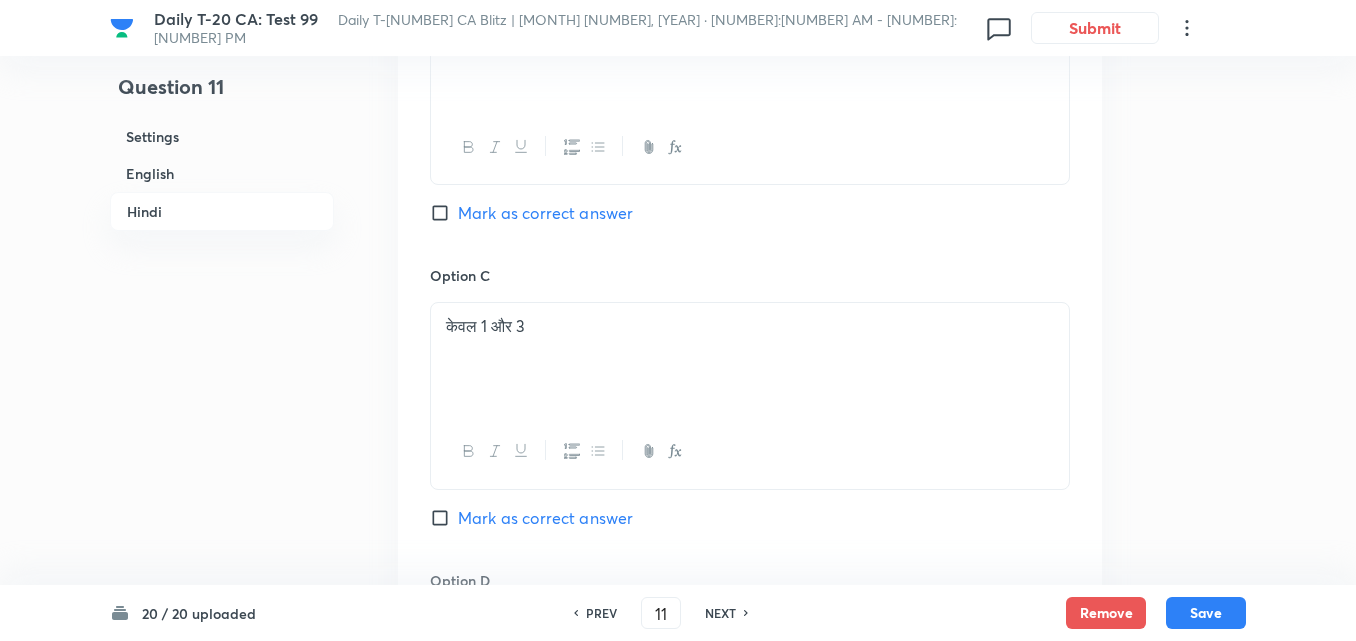 scroll, scrollTop: 3316, scrollLeft: 0, axis: vertical 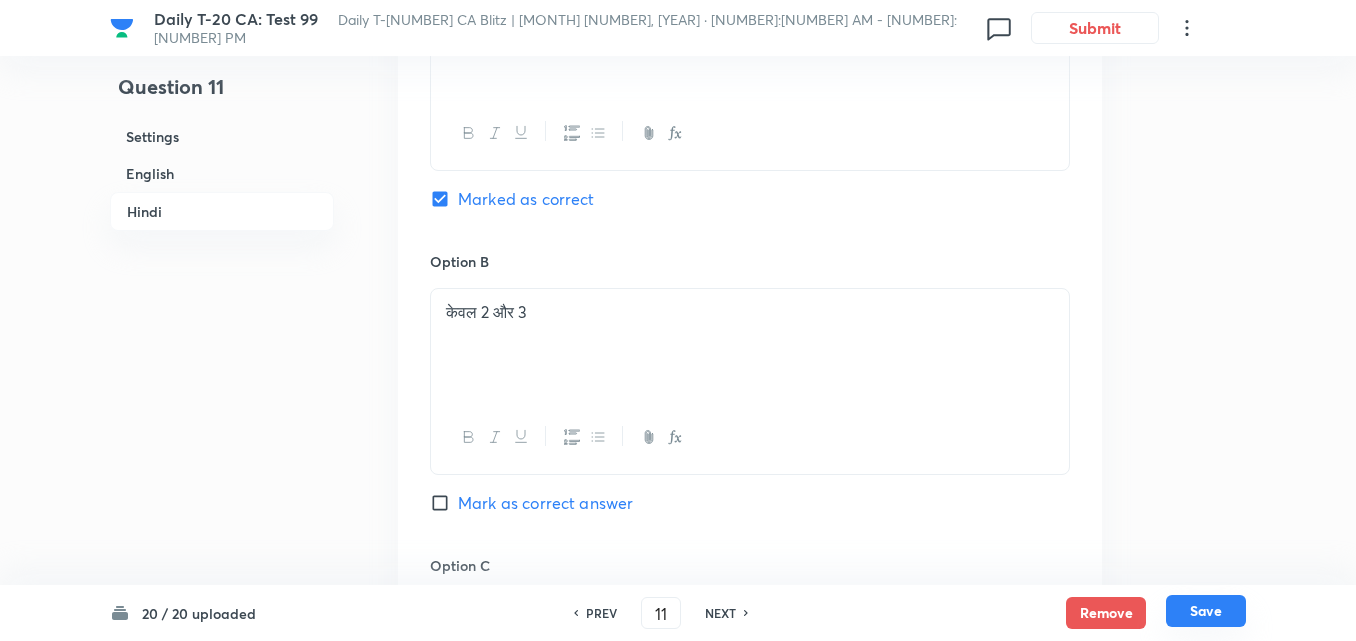 click on "Save" at bounding box center (1206, 611) 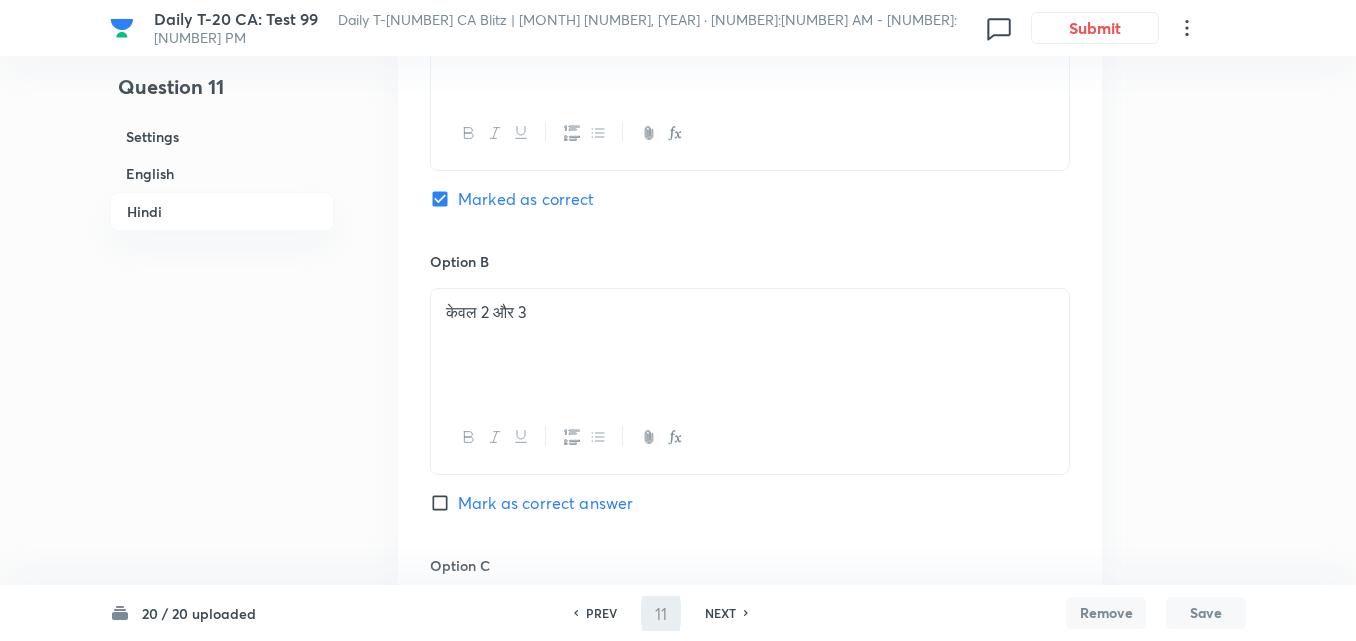 click on "English" at bounding box center (222, 173) 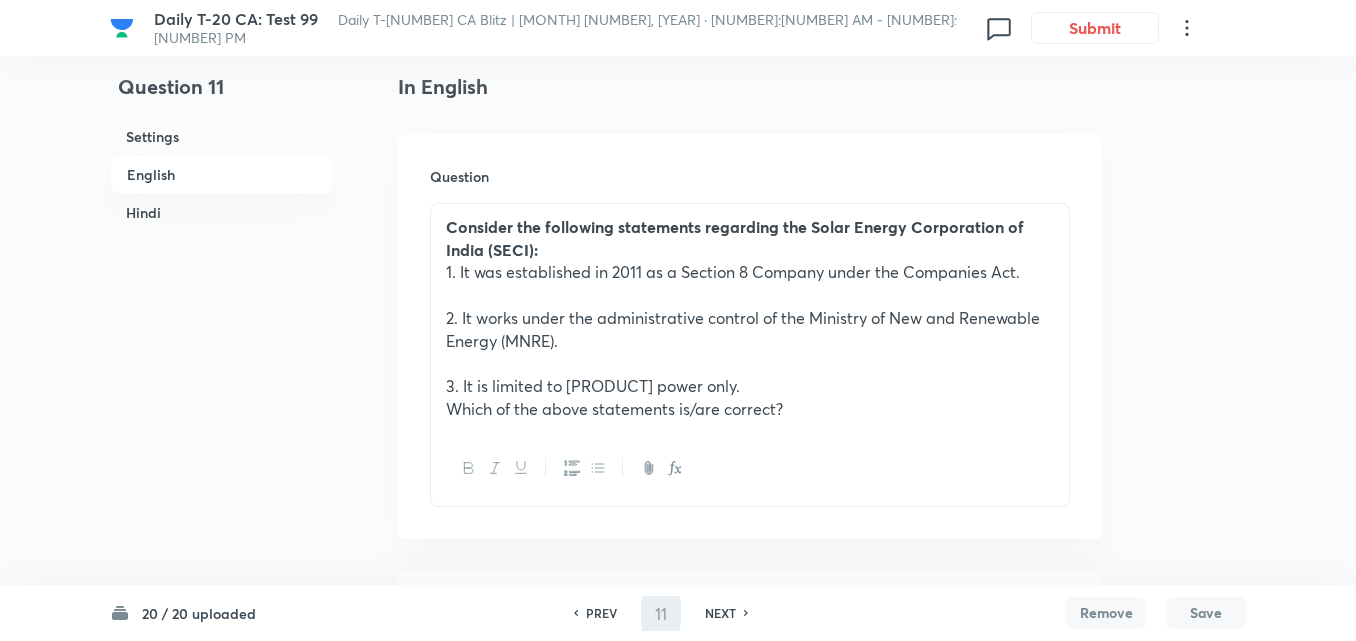 type on "12" 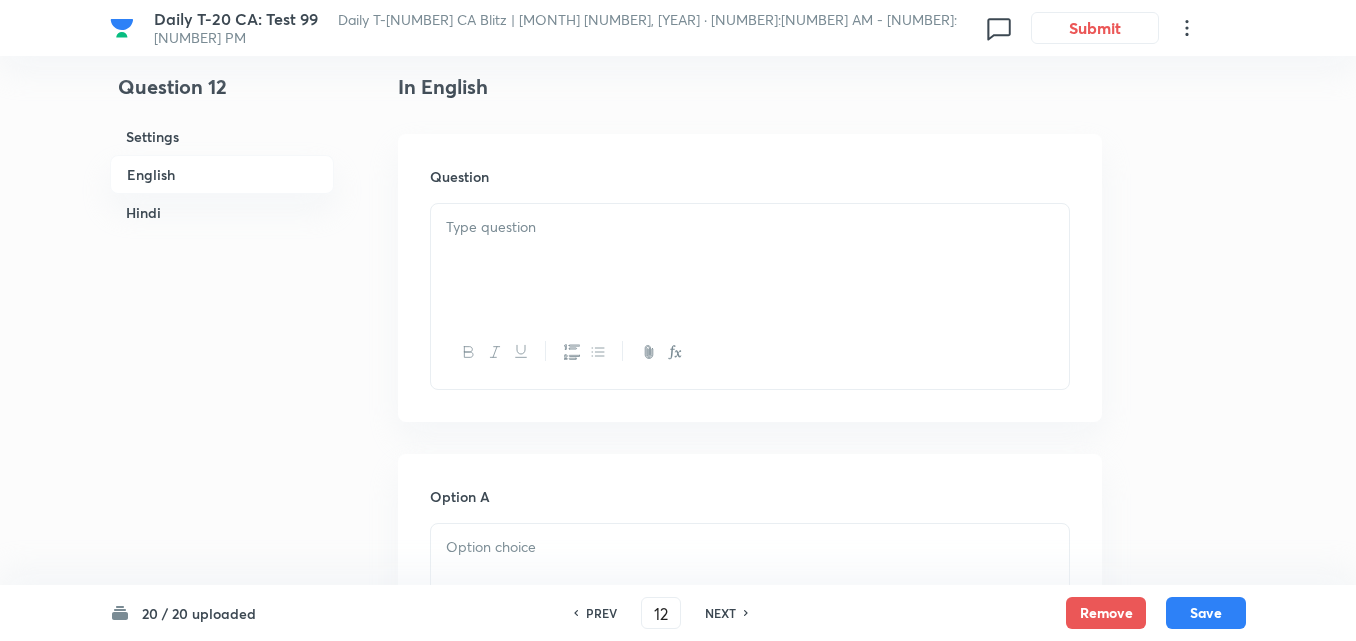 checkbox on "false" 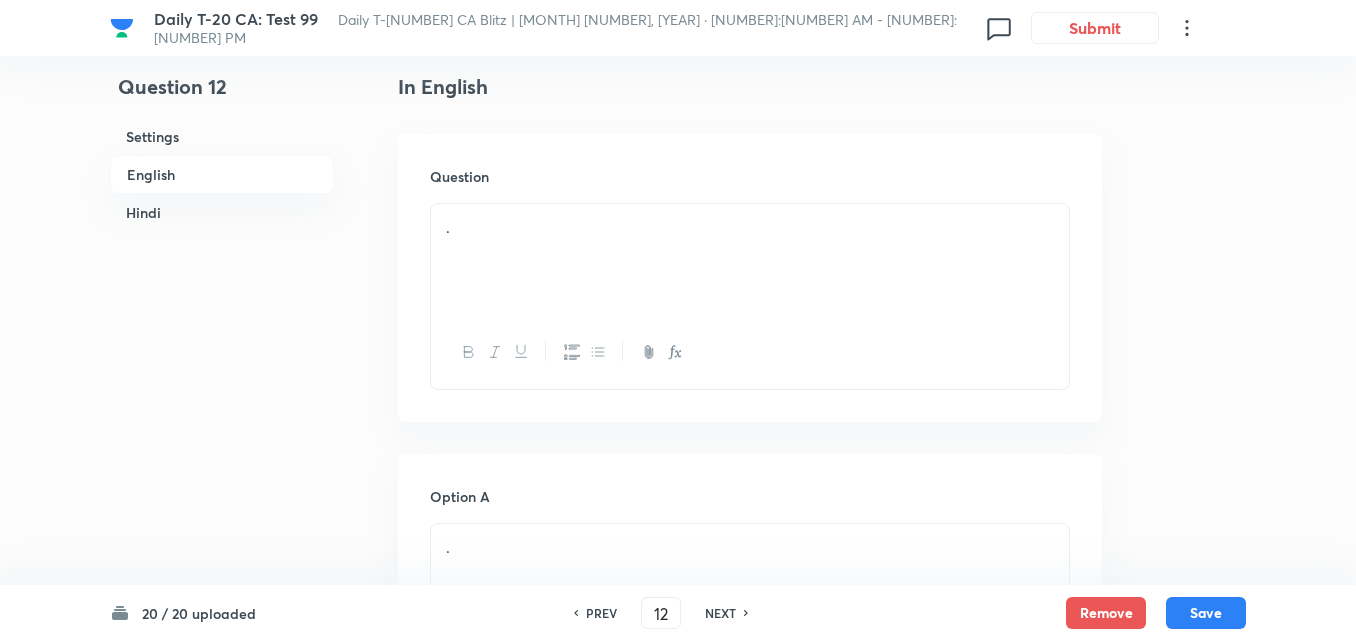 click on "." at bounding box center [750, 260] 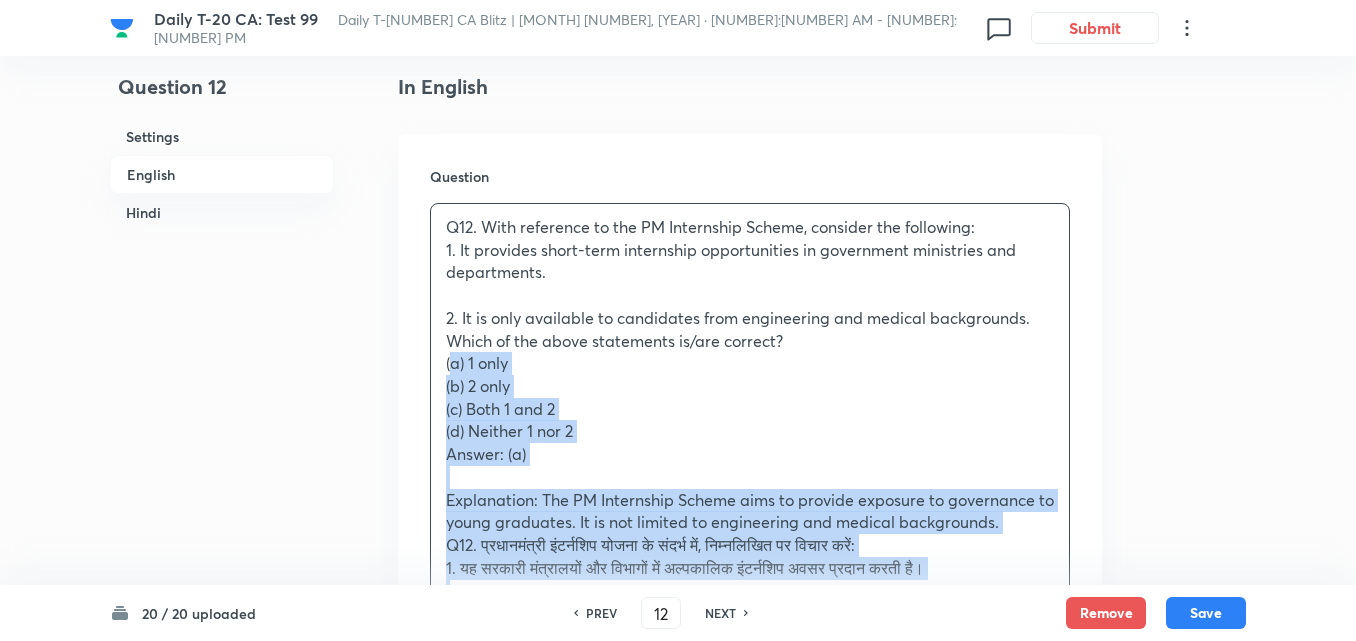 drag, startPoint x: 431, startPoint y: 375, endPoint x: 404, endPoint y: 369, distance: 27.658634 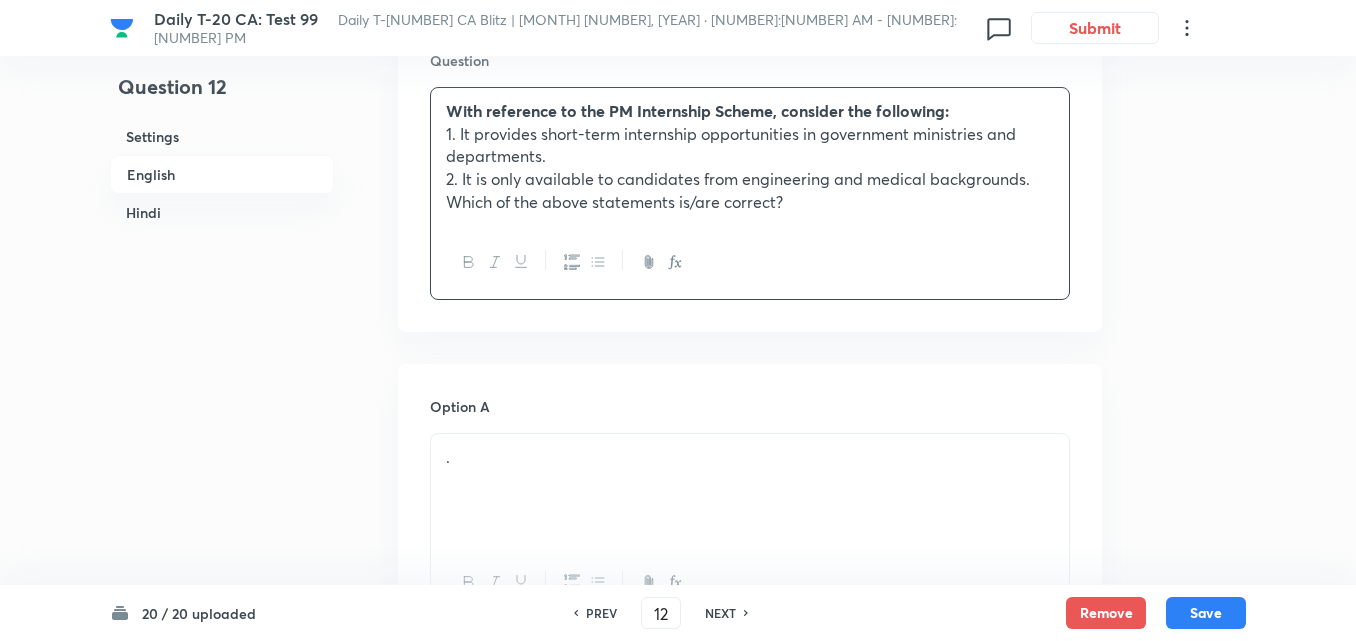 scroll, scrollTop: 816, scrollLeft: 0, axis: vertical 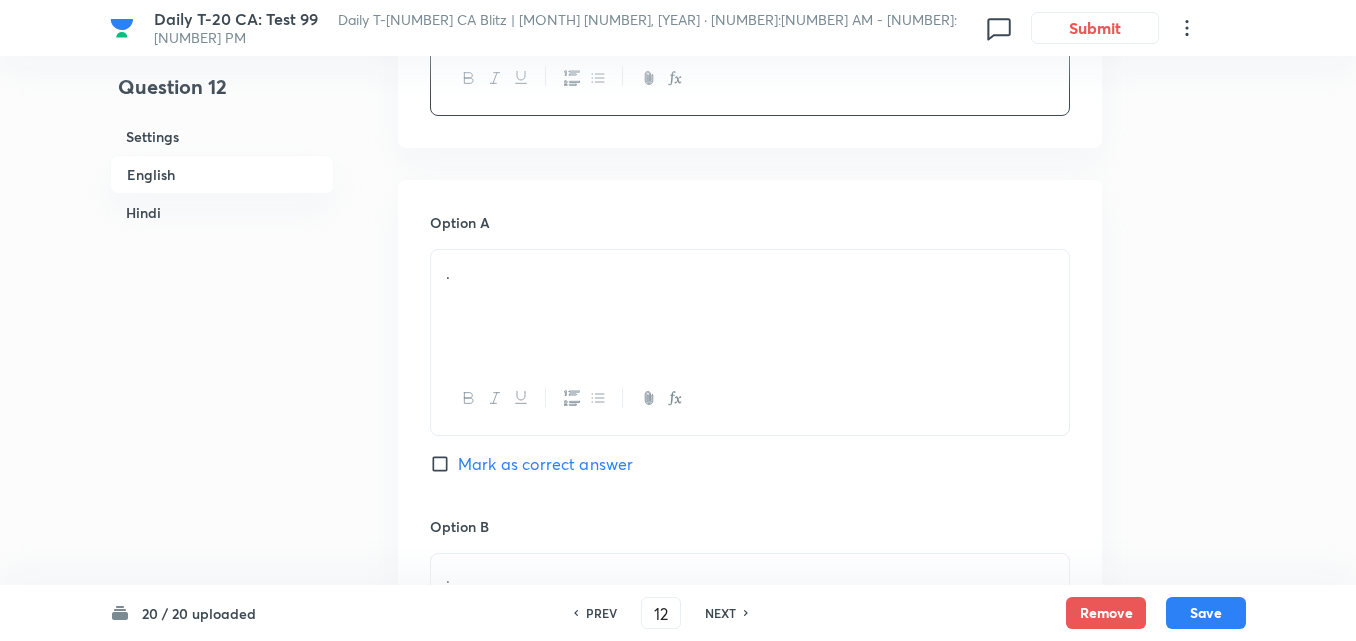 click on "." at bounding box center [750, 306] 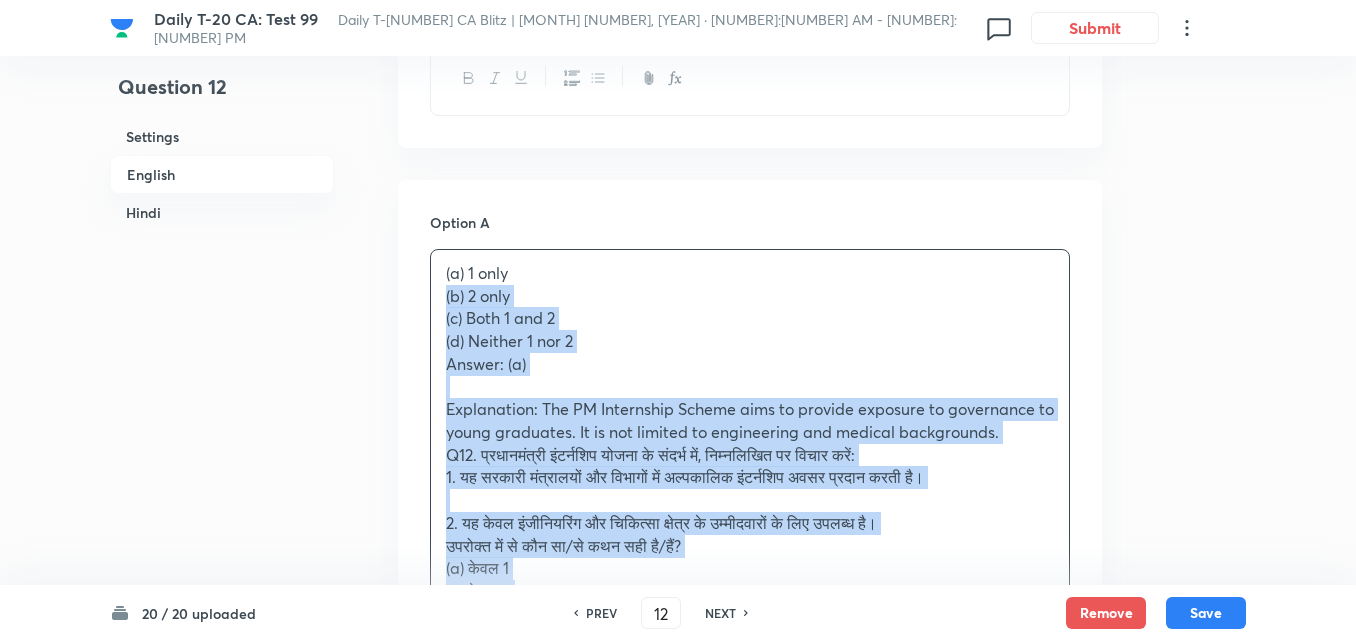 click on "(b) 2 only" at bounding box center (750, 296) 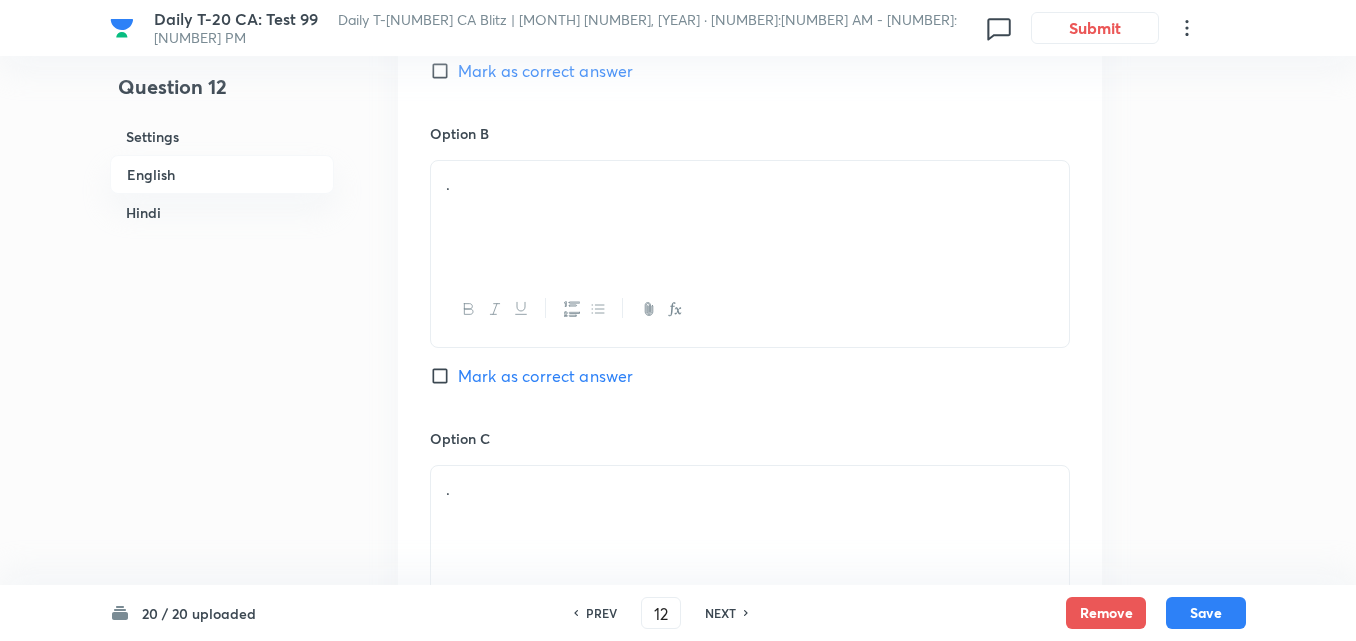 scroll, scrollTop: 1216, scrollLeft: 0, axis: vertical 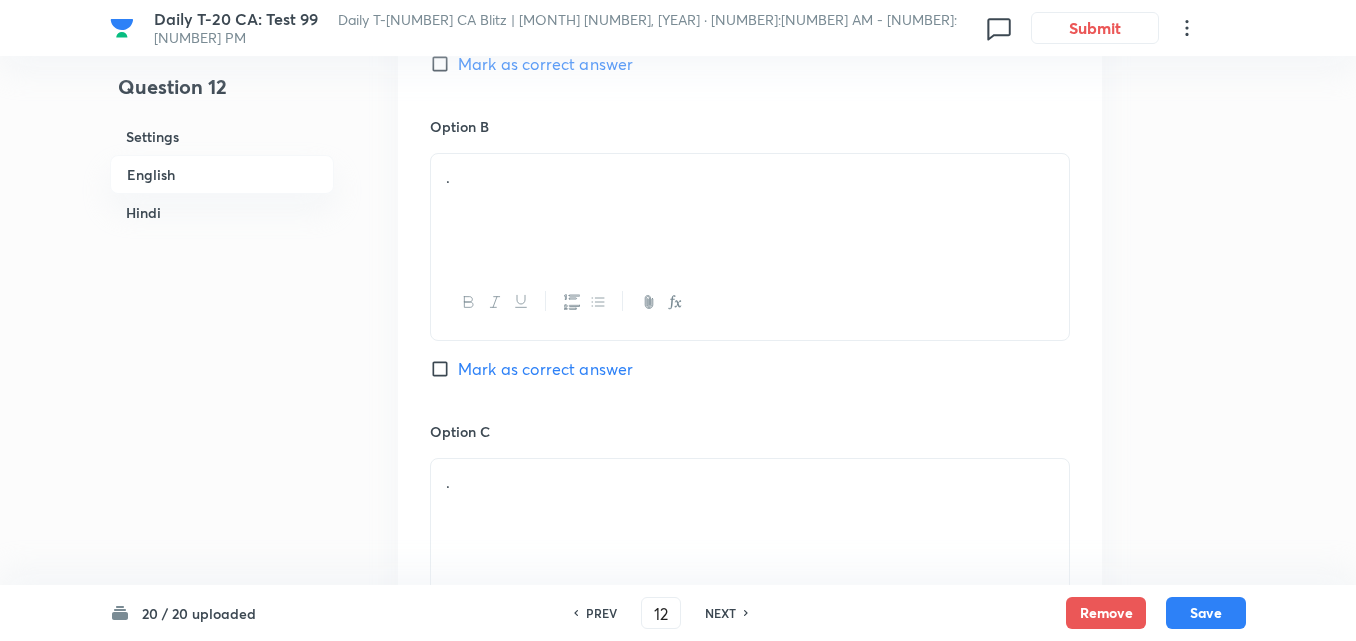 click on "." at bounding box center [750, 210] 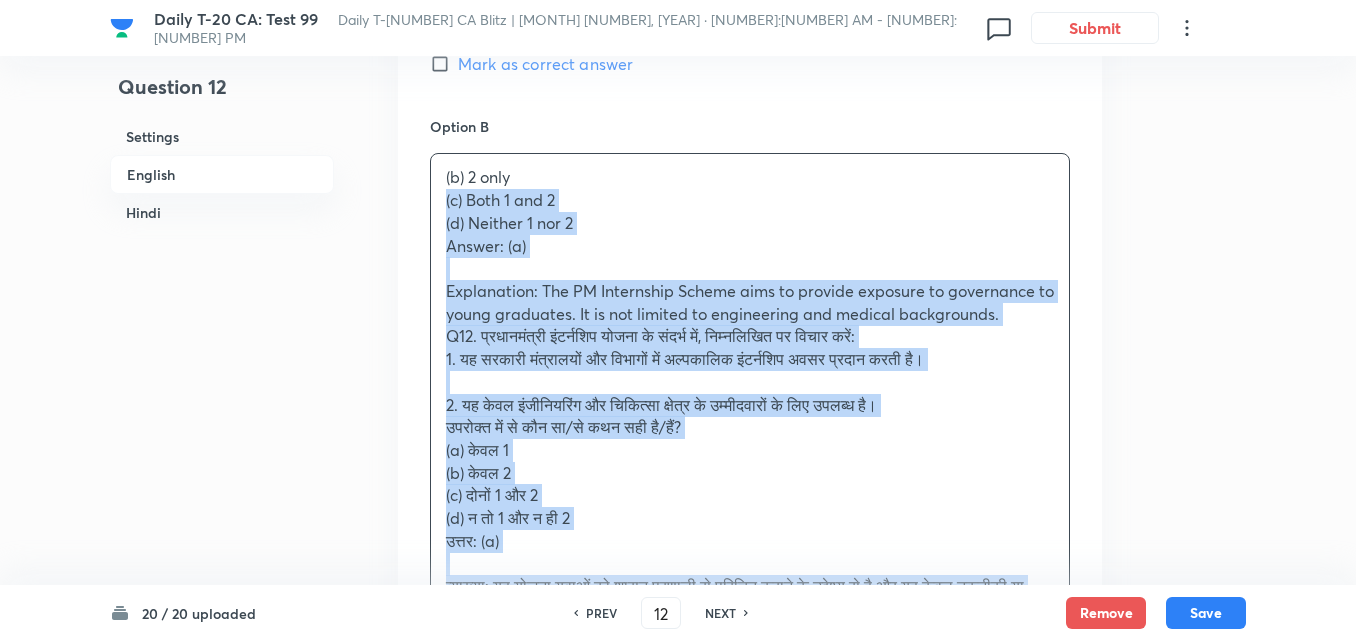 click on "Option A [NUMBER] only Mark as correct answer Option B (b) [NUMBER] only (c) Both [NUMBER] and [NUMBER] (d) Neither [NUMBER] nor [NUMBER] Answer: (a) Explanation: The [PROGRAM] aims to provide exposure to governance to young graduates. It is not limited to engineering and medical backgrounds. Q12. प्रधानमंत्री इंटर्नशिप योजना के संदर्भ में, निम्नलिखित पर विचार करें: 1.	यह सरकारी मंत्रालयों और विभागों में अल्पकालिक इंटर्नशिप अवसर प्रदान करती है। 2.	यह केवल इंजीनियरिंग और चिकित्सा क्षेत्र के उम्मीदवारों के लिए उपलब्ध है। उपरोक्त में से कौन सा/से कथन सही है/हैं? (a) केवल [NUMBER] (b) केवल [NUMBER] उत्तर: (a) ." at bounding box center (750, 584) 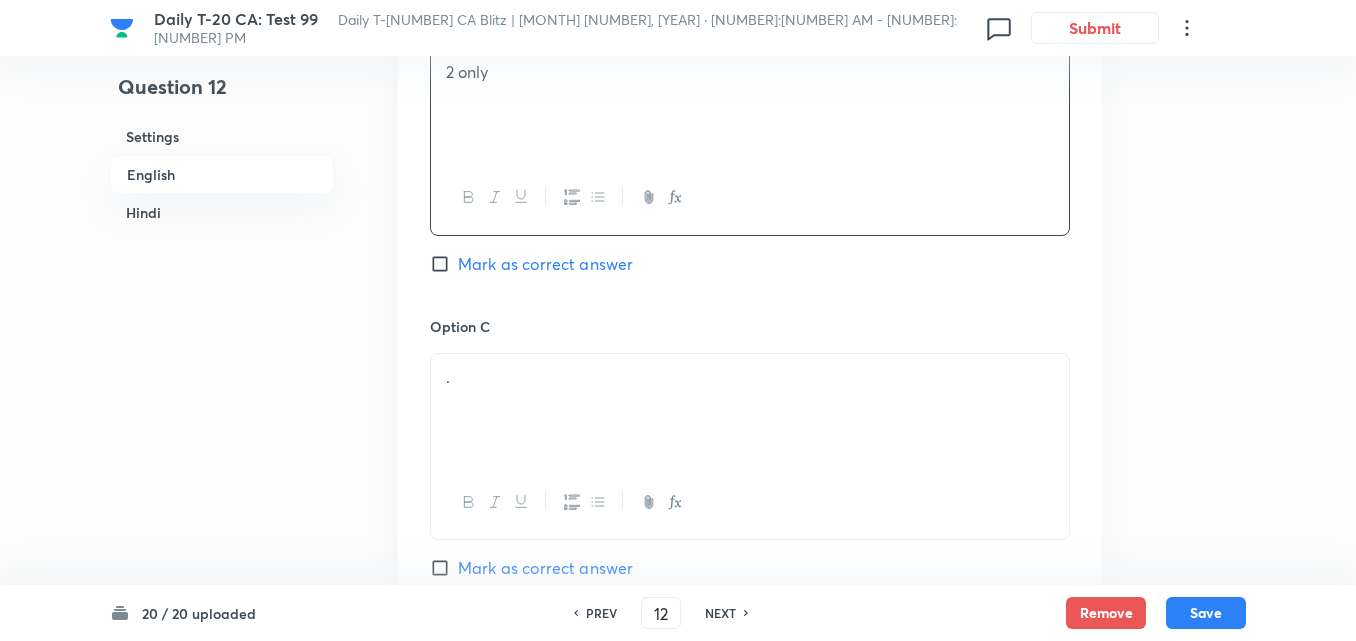 scroll, scrollTop: 1416, scrollLeft: 0, axis: vertical 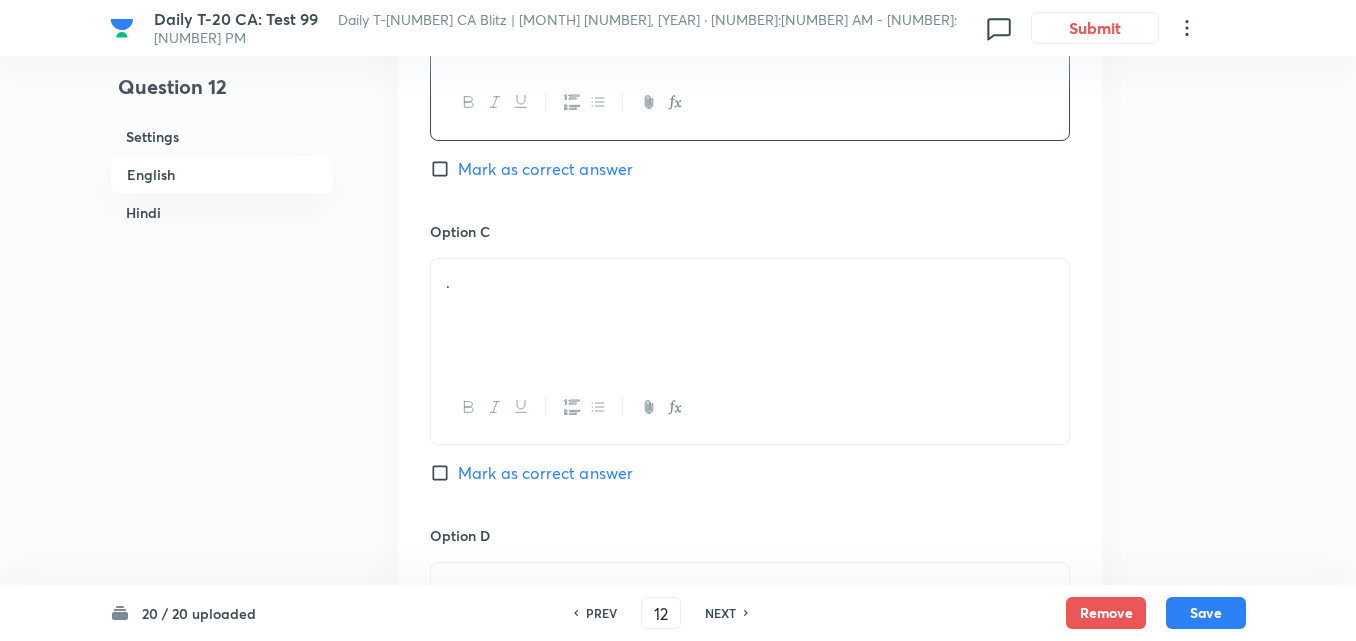click on "." at bounding box center (750, 315) 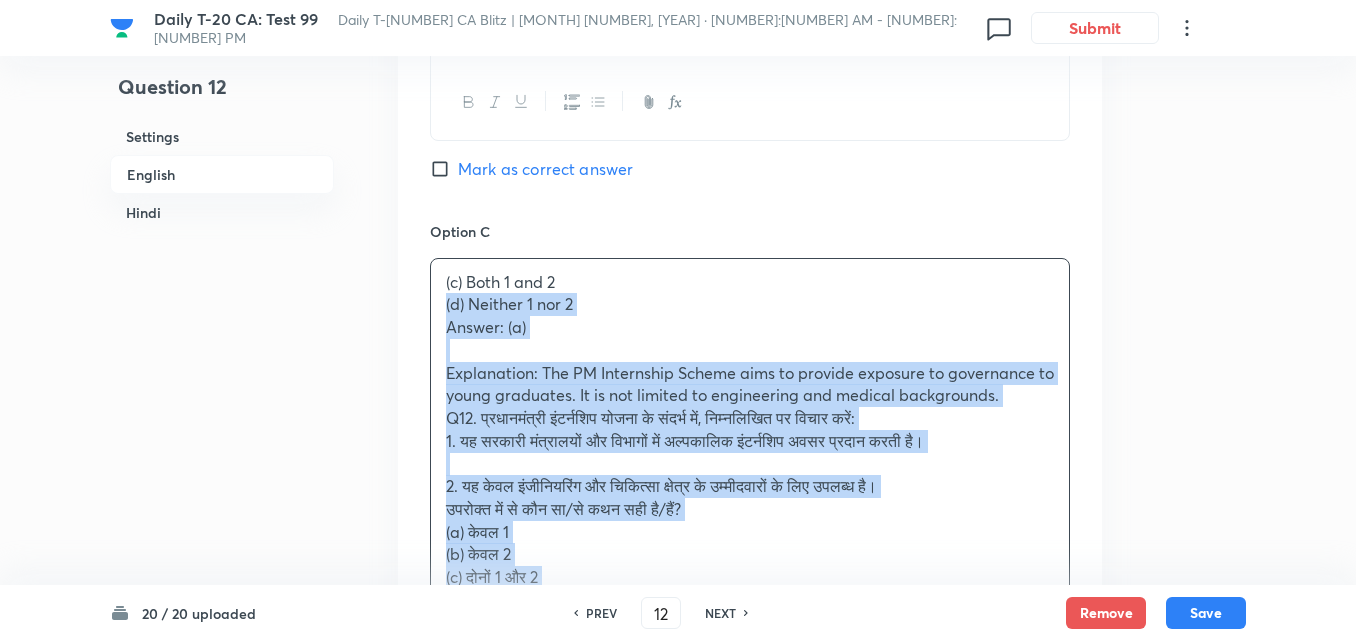 drag, startPoint x: 480, startPoint y: 324, endPoint x: 406, endPoint y: 314, distance: 74.672615 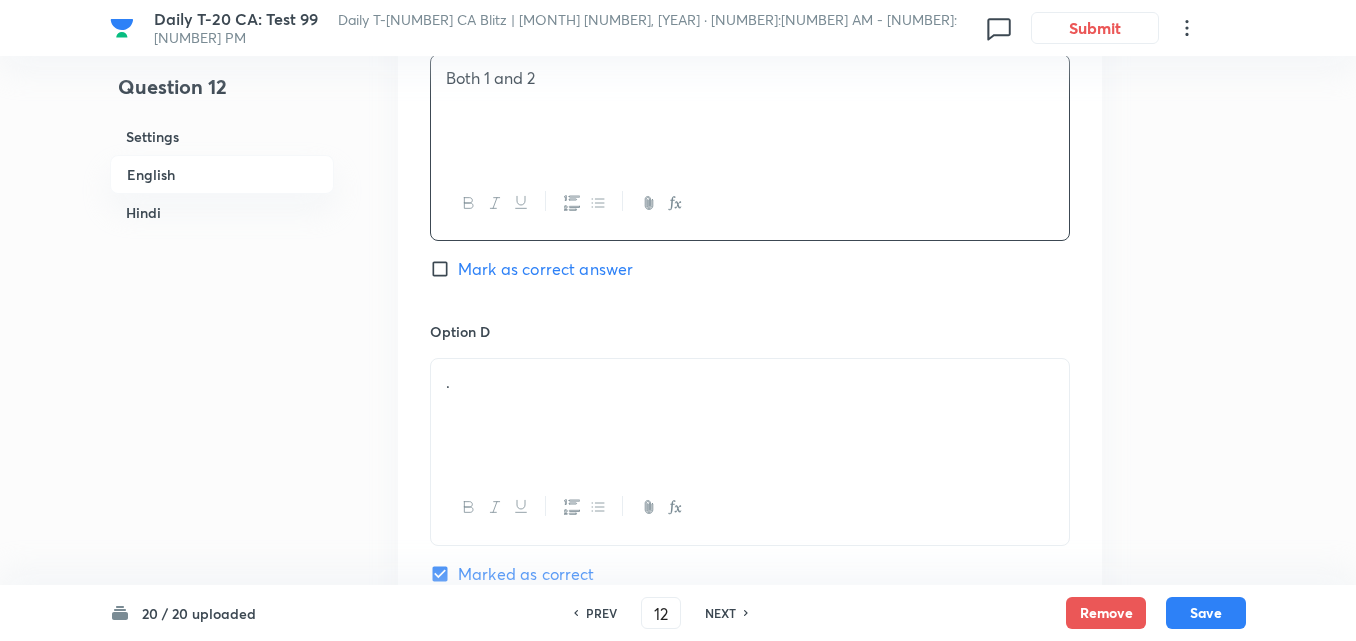 scroll, scrollTop: 1816, scrollLeft: 0, axis: vertical 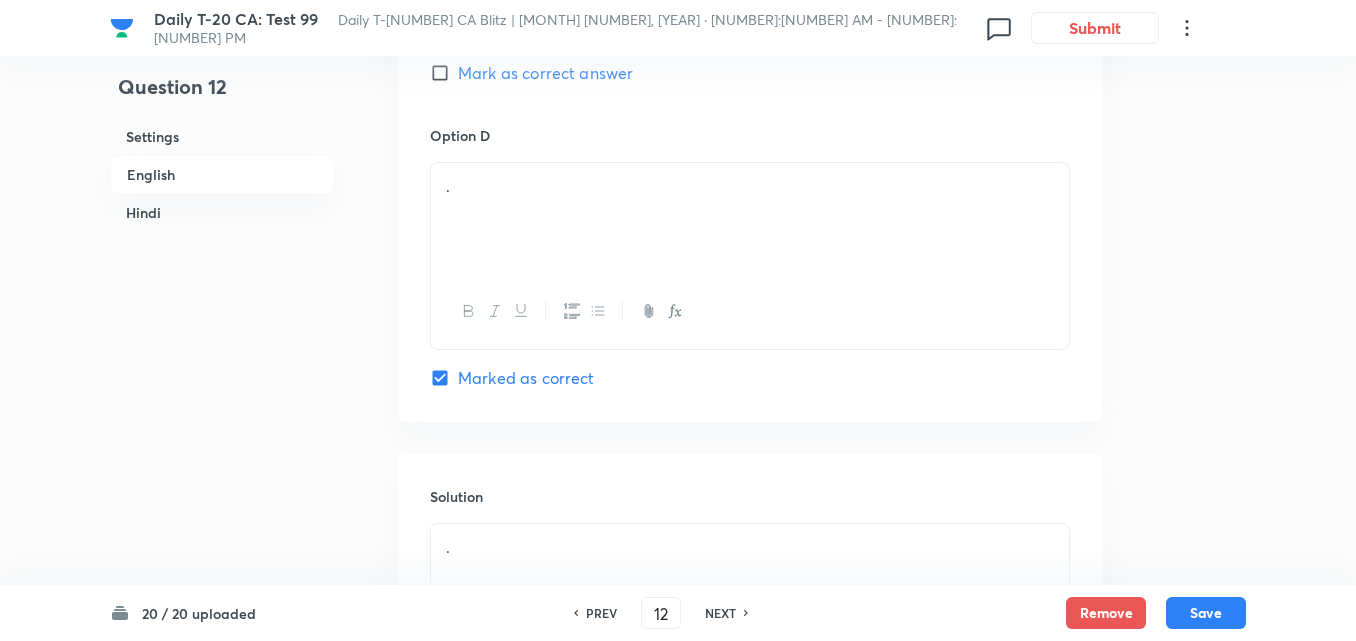 click on "." at bounding box center [750, 219] 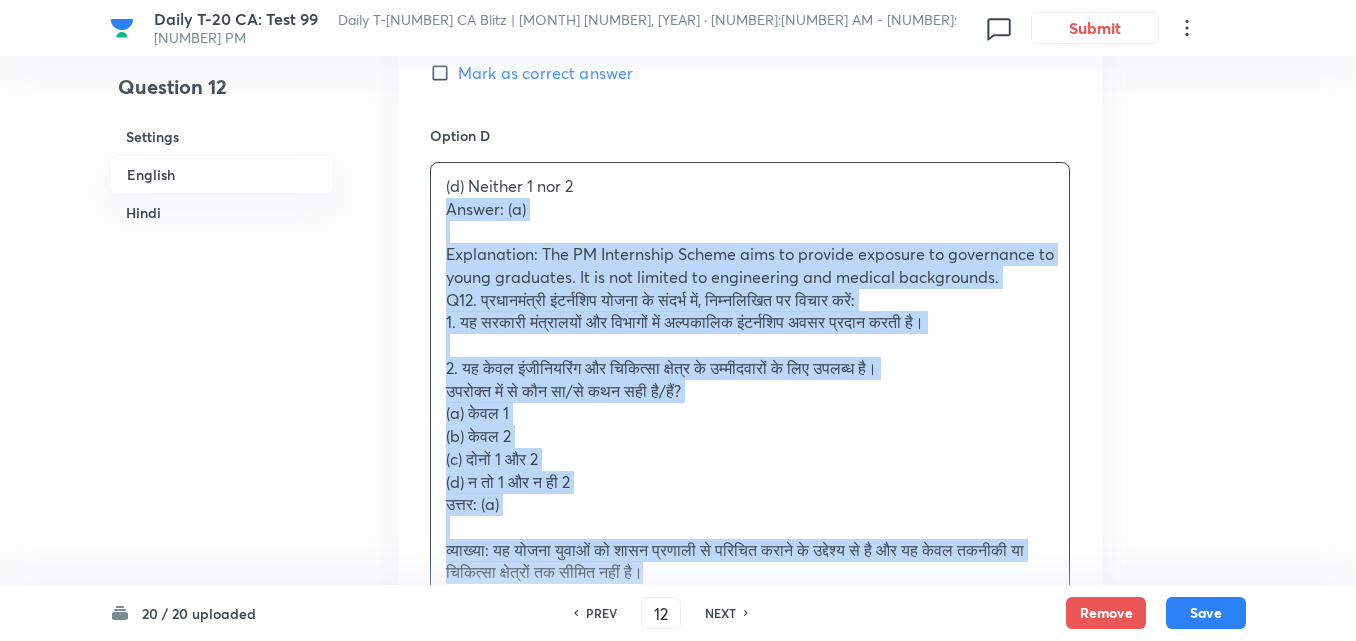 click on "Option A 1 only Mark as correct answer Option B 2 only Mark as correct answer Option C Both 1 and 2 Mark as correct answer Option D (d) Neither 1 nor 2 Answer: (a) Explanation: The PM Internship Scheme aims to provide exposure to governance to young graduates. It is not limited to engineering and medical backgrounds. Q12. प्रधानमंत्री इंटर्नशिप योजना के संदर्भ में, निम्नलिखित पर विचार करें: 1.	यह सरकारी मंत्रालयों और विभागों में अल्पकालिक इंटर्नशिप अवसर प्रदान करती है। 2.	यह केवल इंजीनियरिंग और चिकित्सा क्षेत्र के उम्मीदवारों के लिए उपलब्ध है। उपरोक्त में से कौन सा/से कथन सही है/हैं?" at bounding box center [750, -39] 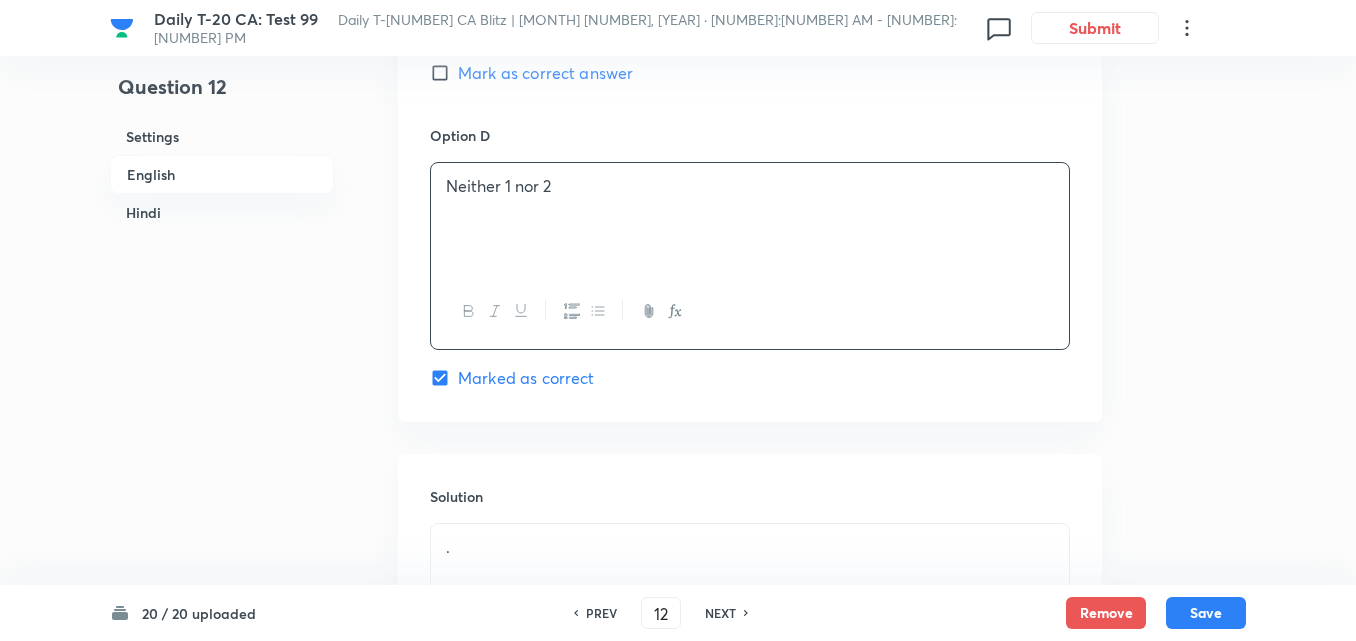 scroll, scrollTop: 2116, scrollLeft: 0, axis: vertical 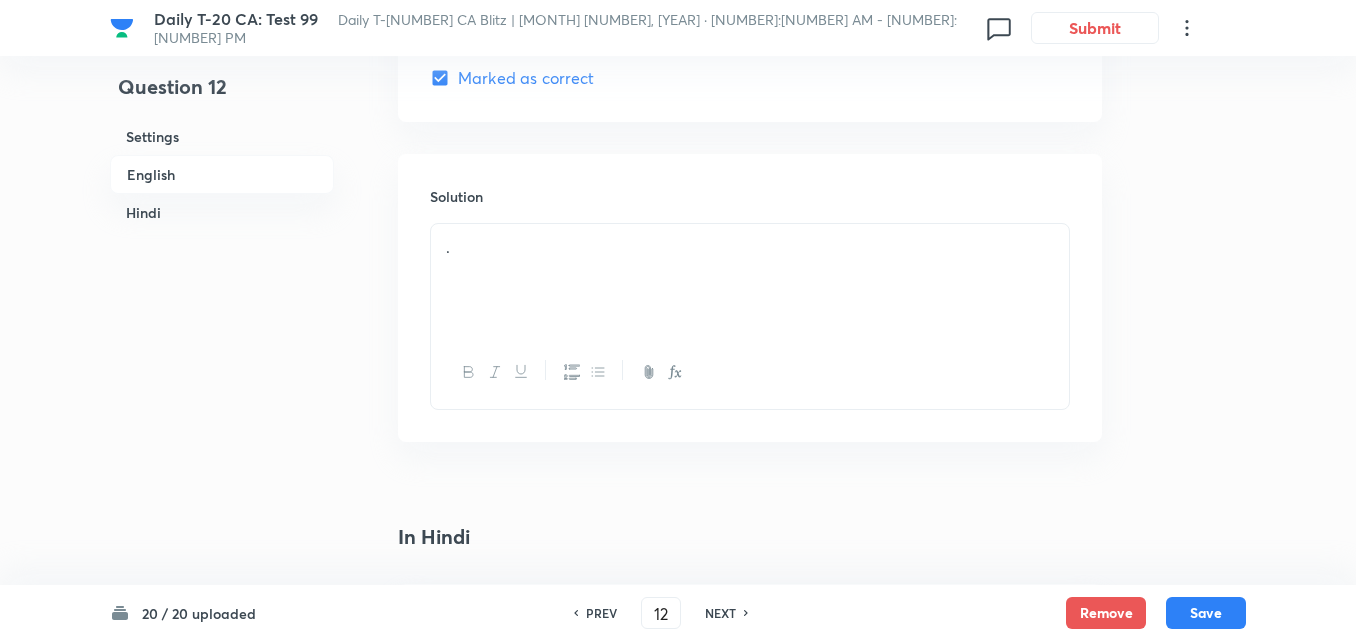 drag, startPoint x: 527, startPoint y: 273, endPoint x: 520, endPoint y: 259, distance: 15.652476 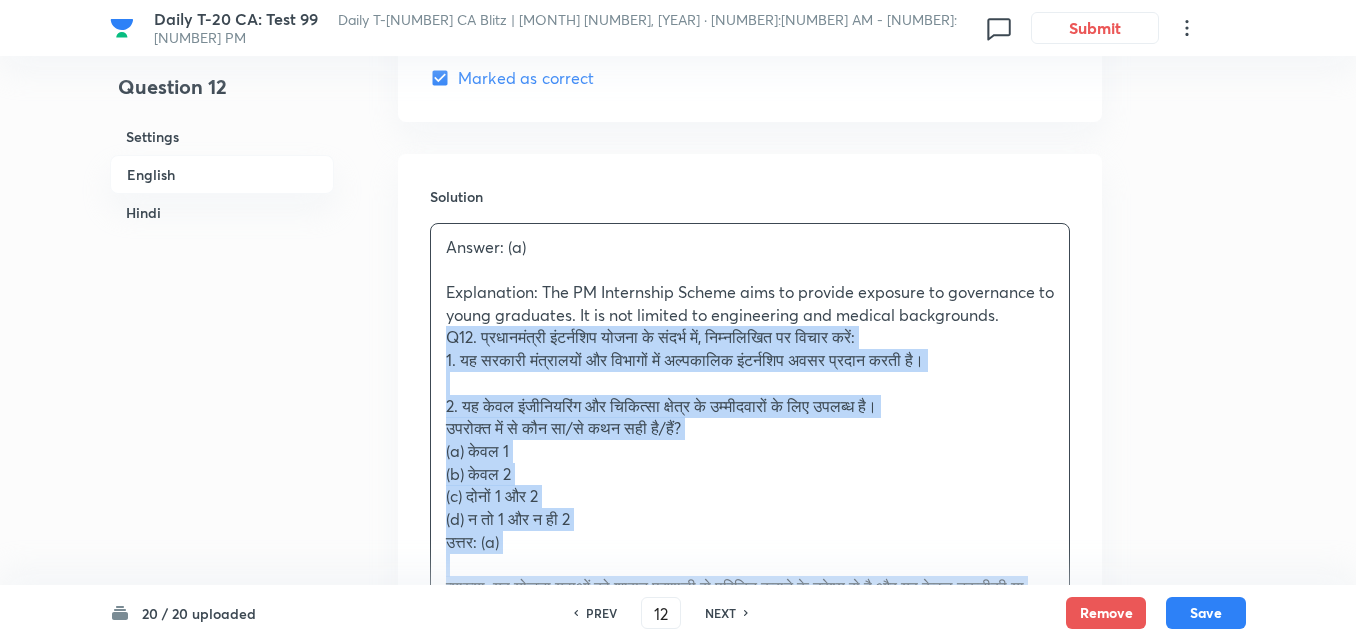 drag, startPoint x: 436, startPoint y: 343, endPoint x: 417, endPoint y: 337, distance: 19.924858 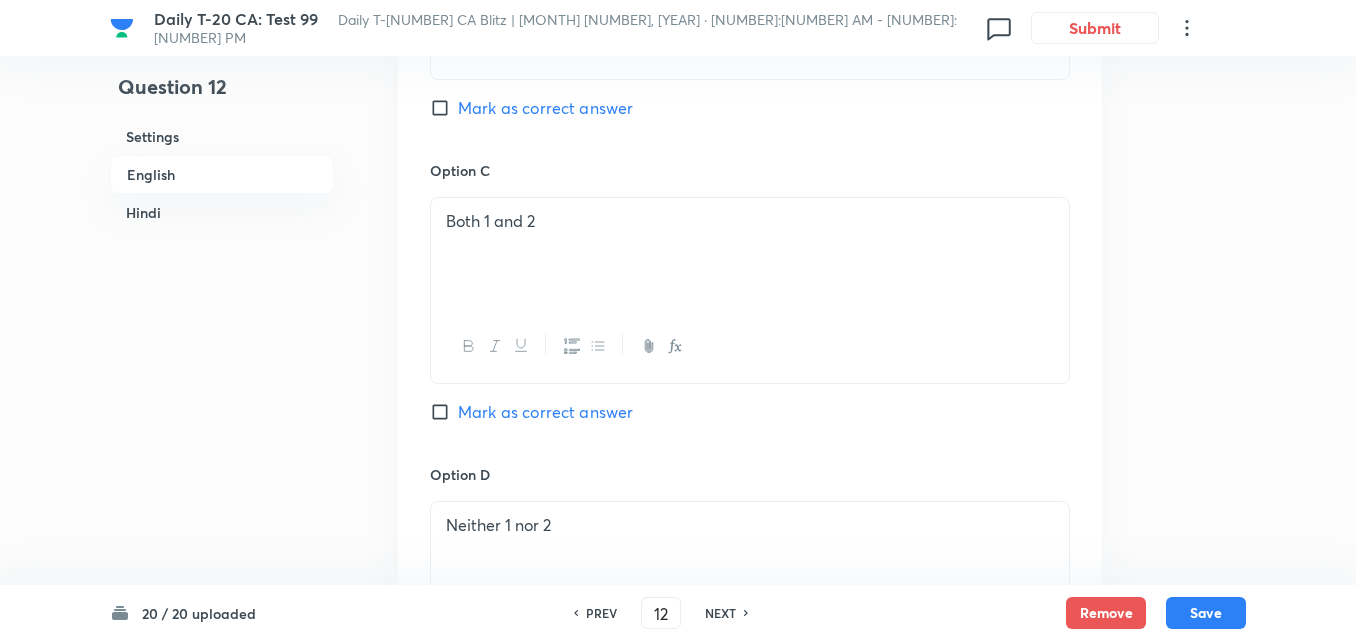 scroll, scrollTop: 1116, scrollLeft: 0, axis: vertical 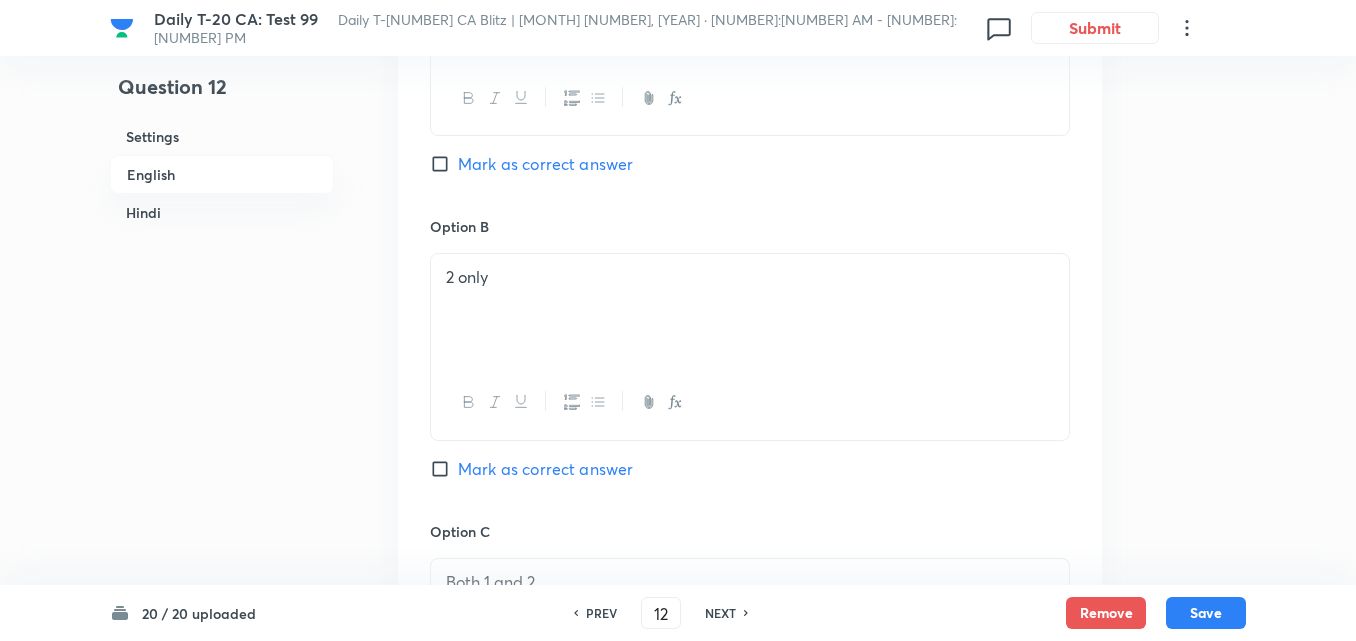 click on "Mark as correct answer" at bounding box center [545, 164] 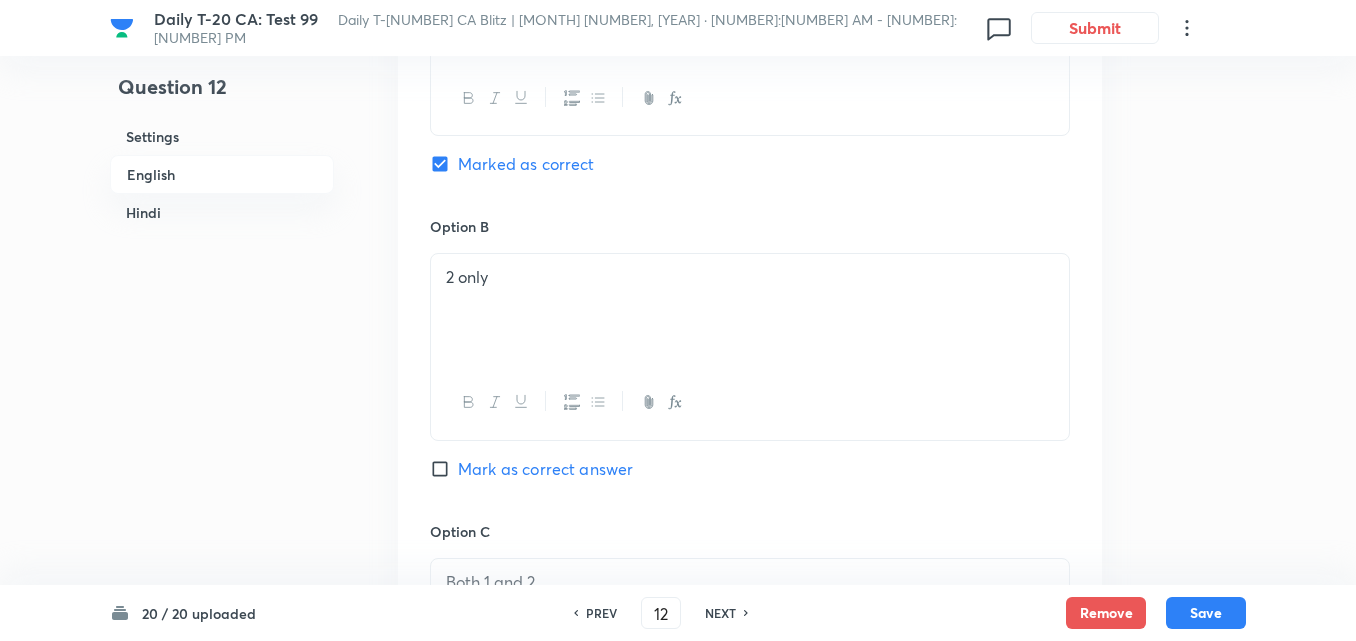 checkbox on "false" 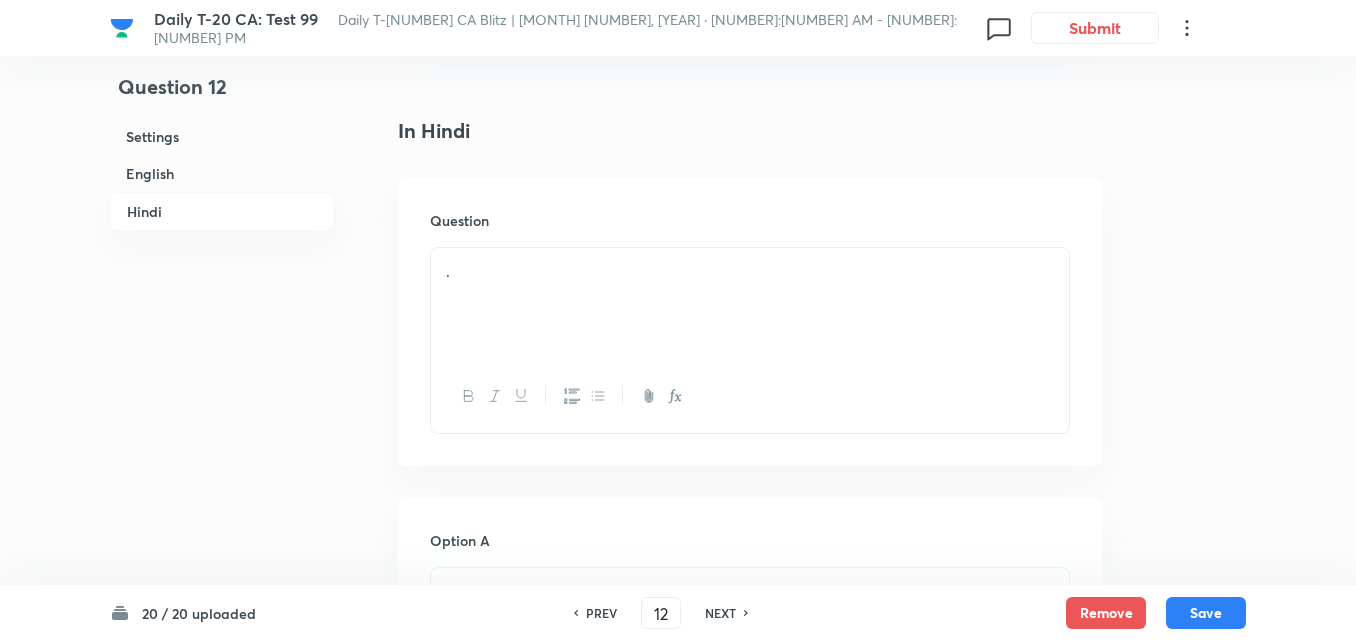 scroll, scrollTop: 2516, scrollLeft: 0, axis: vertical 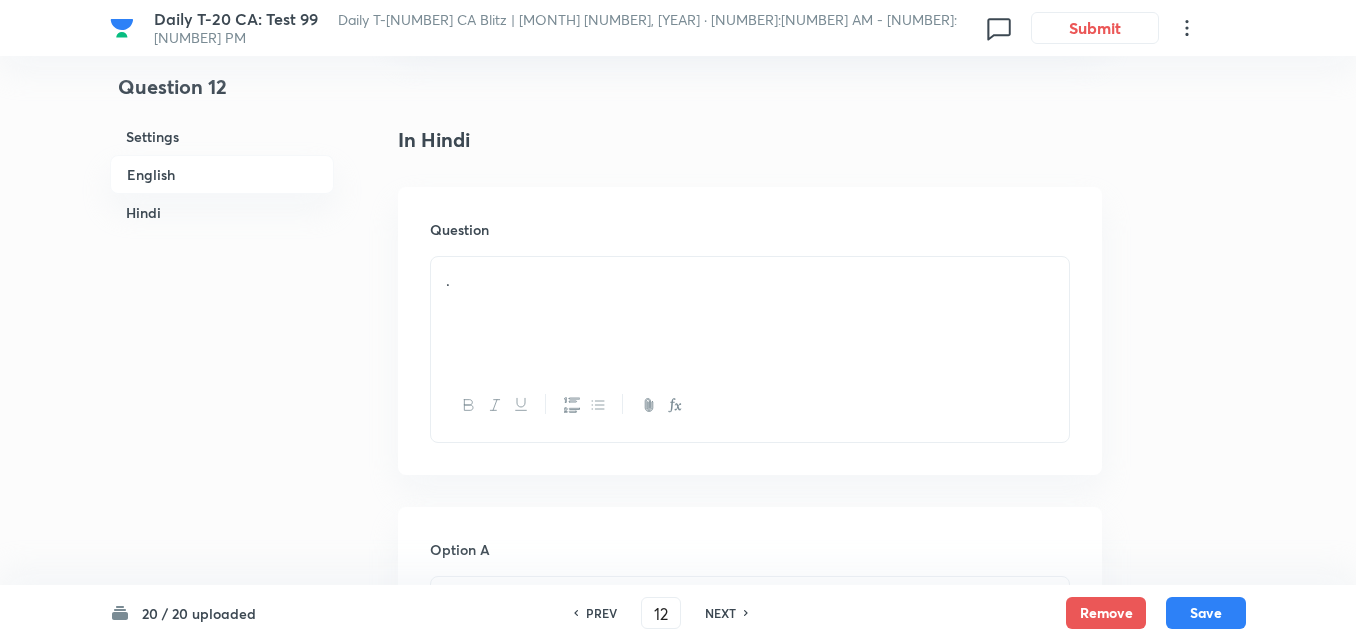 click on "Question ." at bounding box center [750, 331] 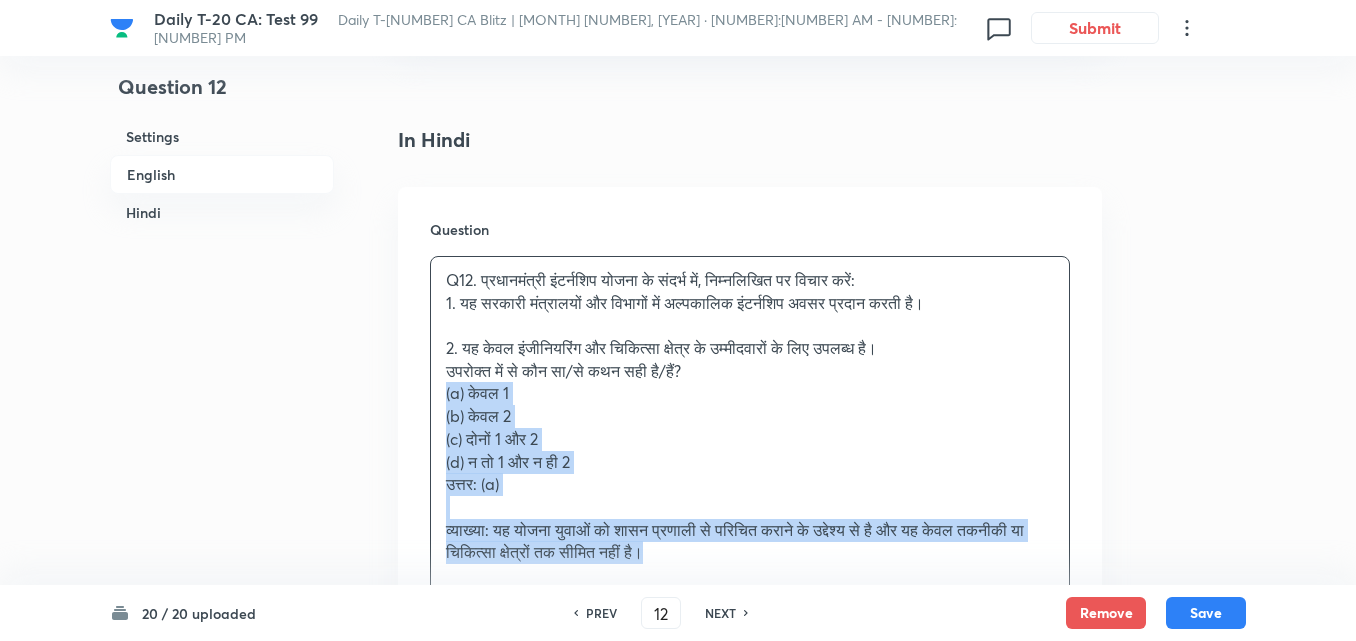 drag, startPoint x: 418, startPoint y: 389, endPoint x: 406, endPoint y: 394, distance: 13 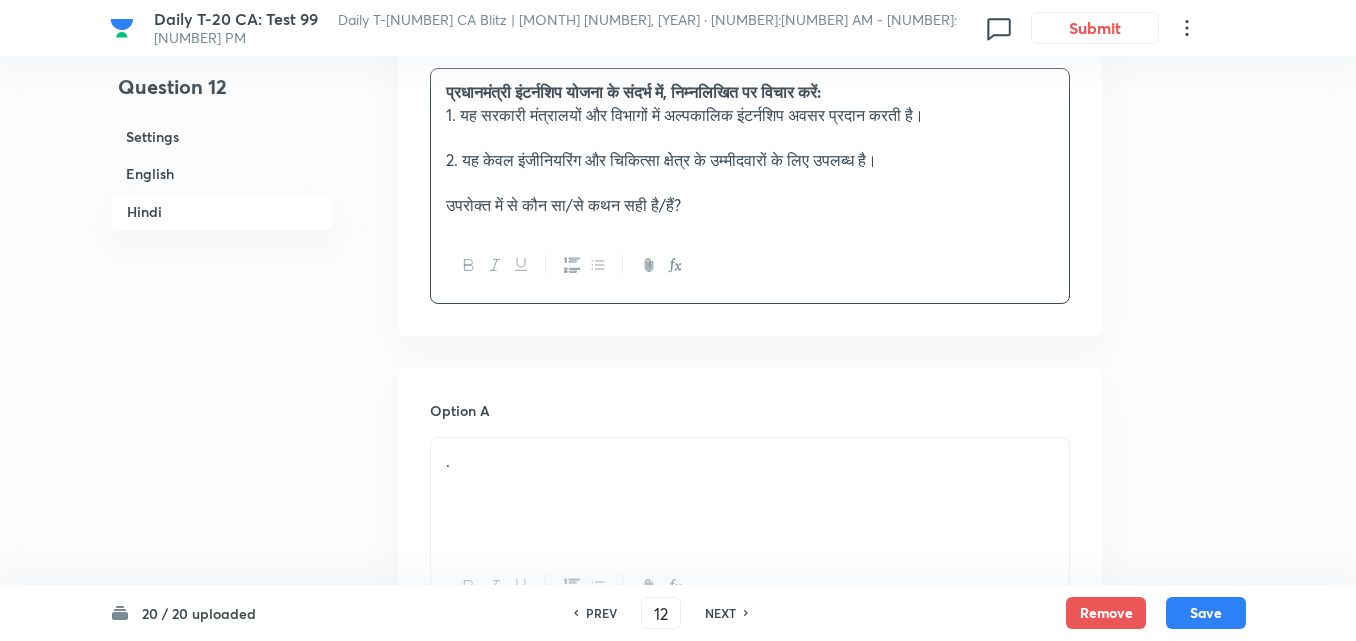 scroll, scrollTop: 2916, scrollLeft: 0, axis: vertical 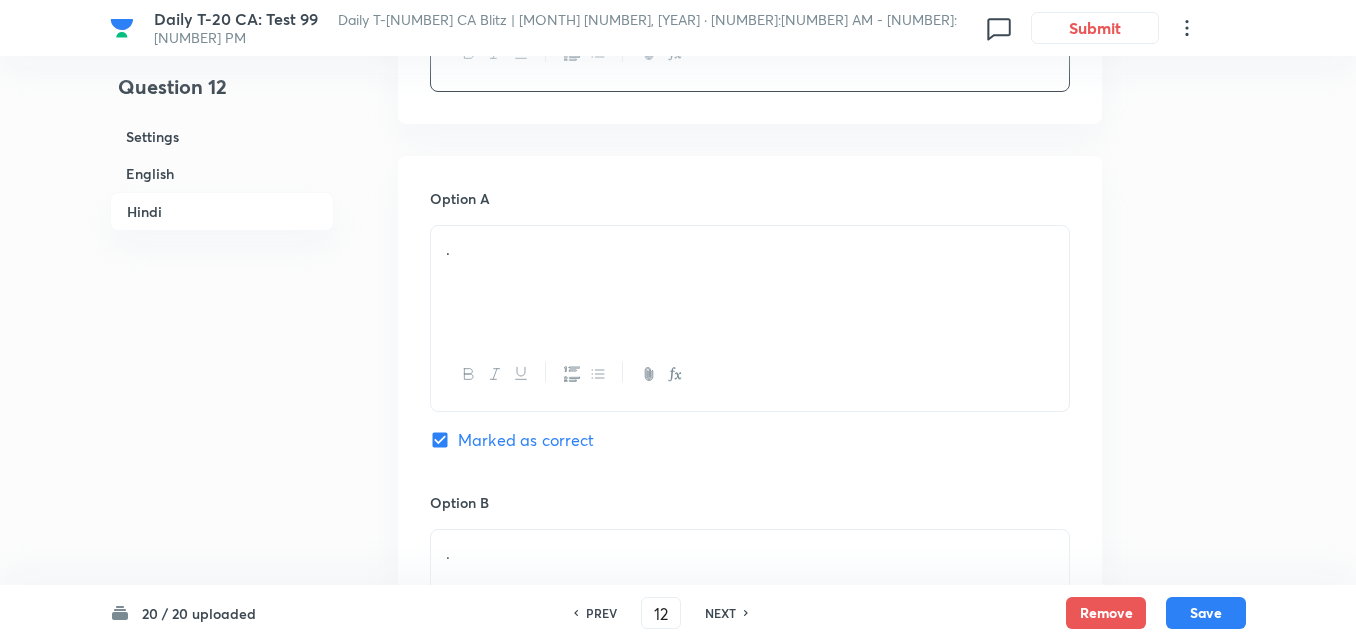 click on "Option A . Marked as correct" at bounding box center (750, 340) 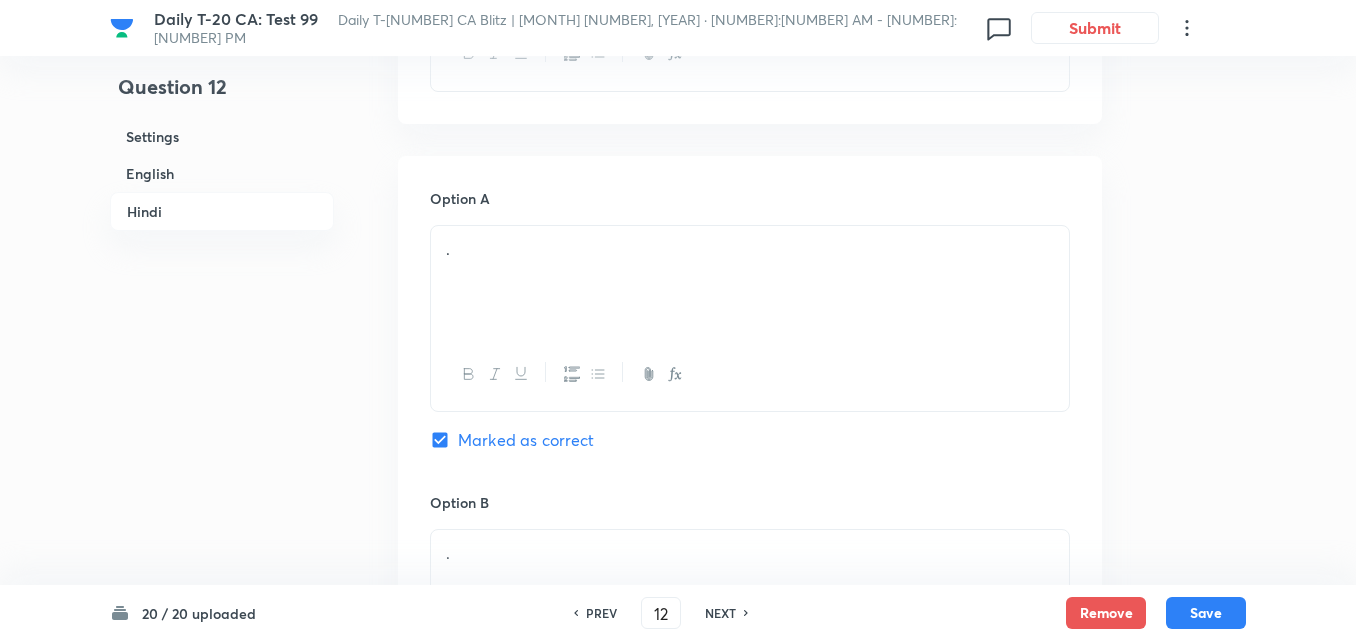 click on "." at bounding box center [750, 282] 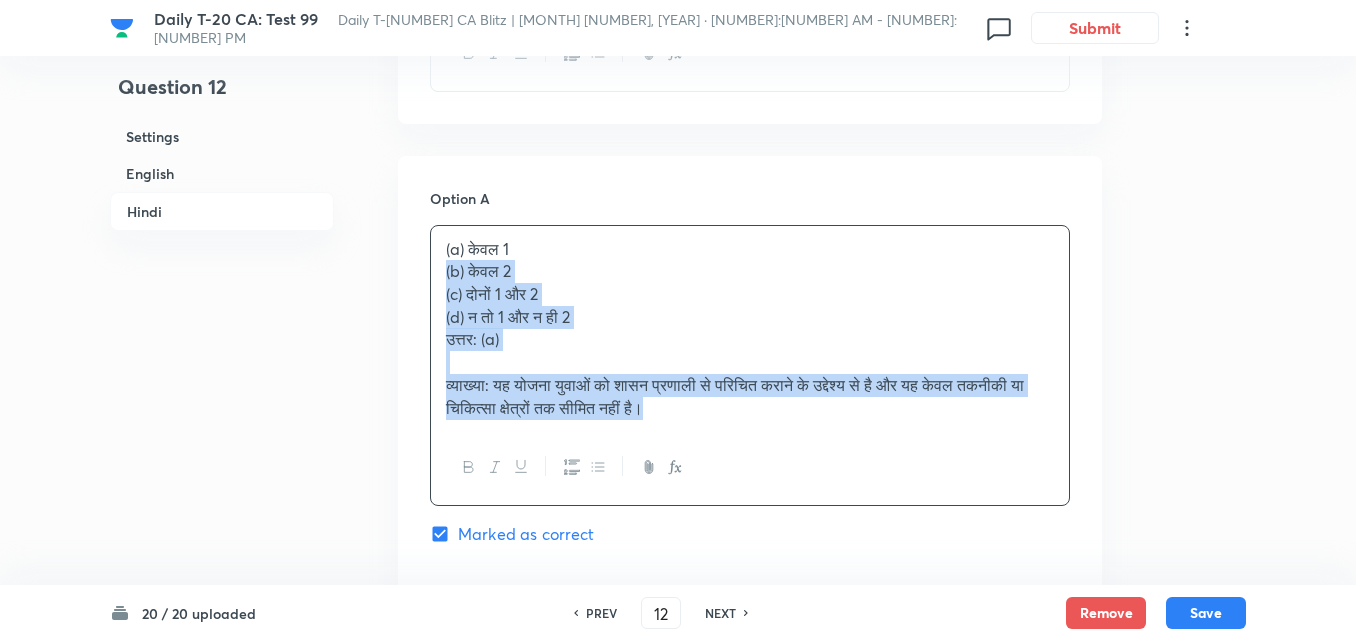 click on "(a) केवल 1 (b) केवल 2 (c) दोनों 1 और 2 (d) न तो 1 और न ही 2 उत्तर: (a) व्याख्या: यह योजना युवाओं को शासन प्रणाली से परिचित कराने के उद्देश्य से है और यह केवल तकनीकी या चिकित्सा क्षेत्रों तक सीमित नहीं है।" at bounding box center (750, 329) 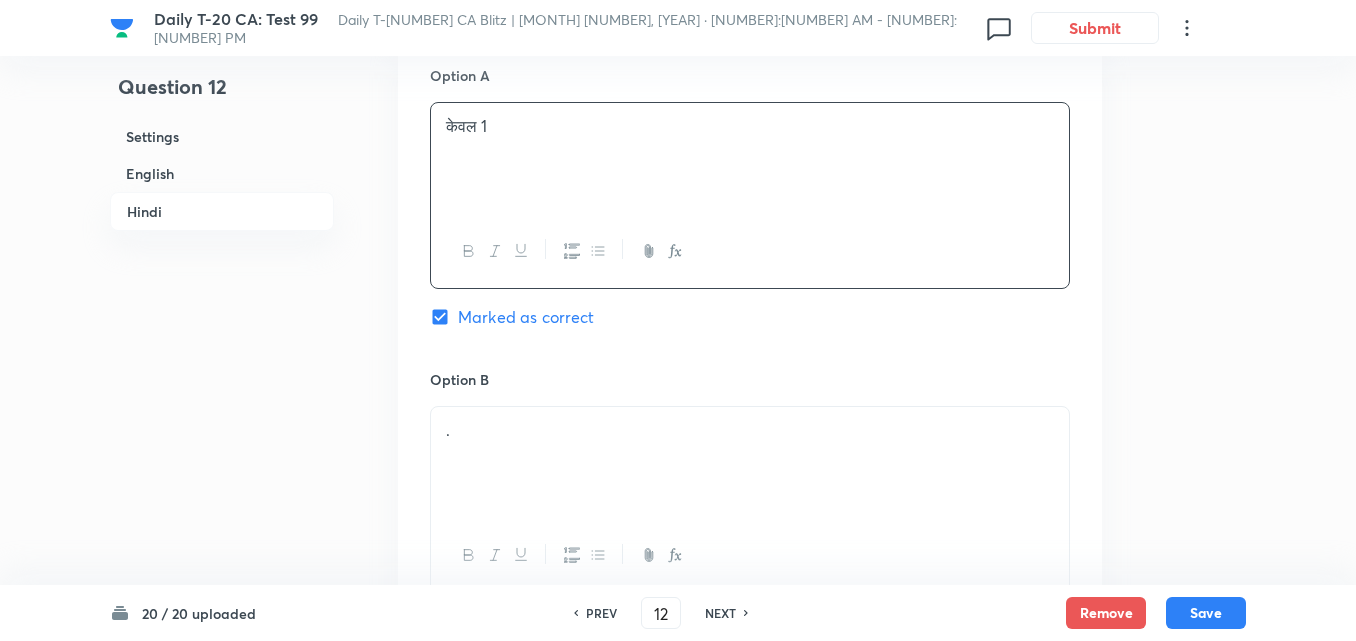 scroll, scrollTop: 3216, scrollLeft: 0, axis: vertical 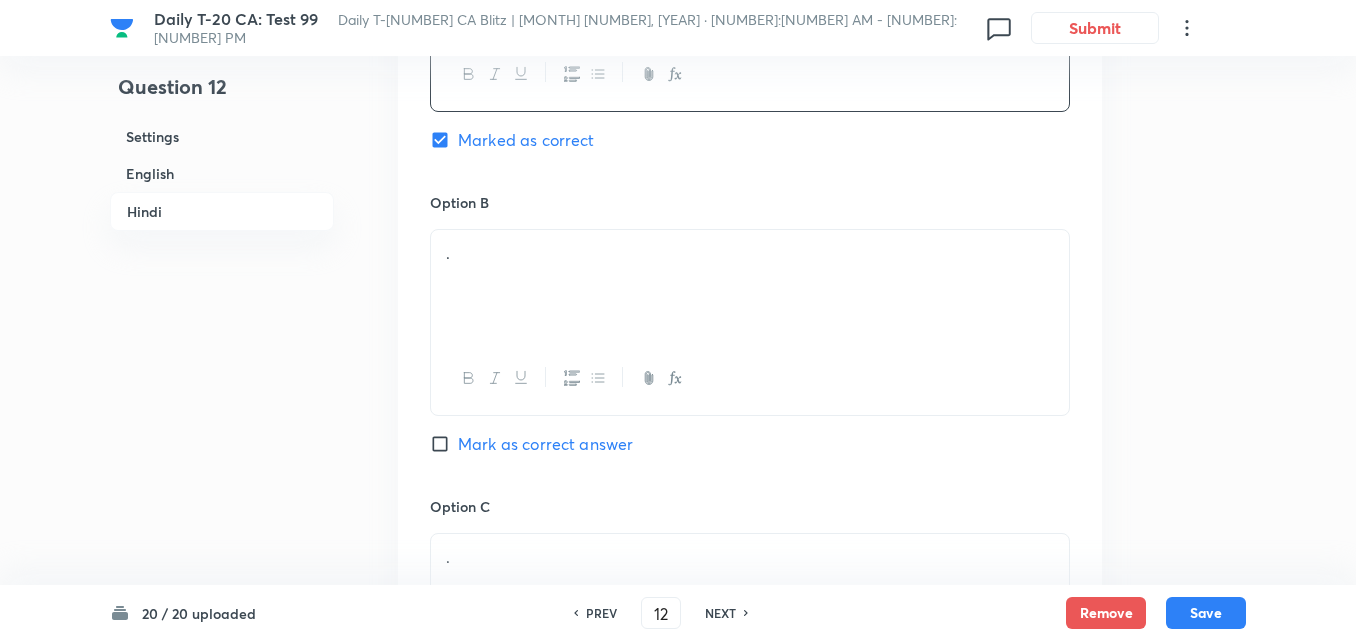 click on "." at bounding box center (750, 286) 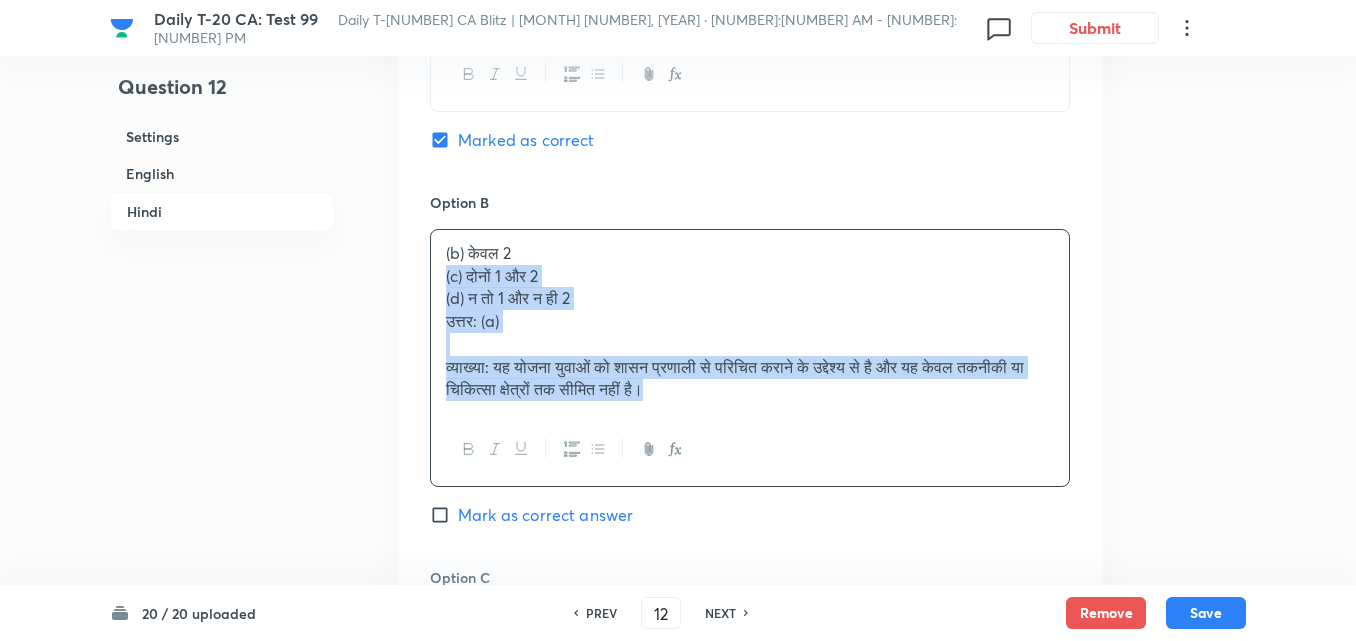 click on "Option A केवल 1 Marked as correct Option B (b) केवल 2 (c) दोनों 1 और 2 (d) न तो 1 और न ही 2 उत्तर: (a) व्याख्या: यह योजना युवाओं को शासन प्रणाली से परिचित कराने के उद्देश्य से है और यह केवल तकनीकी या चिकित्सा क्षेत्रों तक सीमित नहीं है। Mark as correct answer Option C . Mark as correct answer Option D . Mark as correct answer" at bounding box center (750, 512) 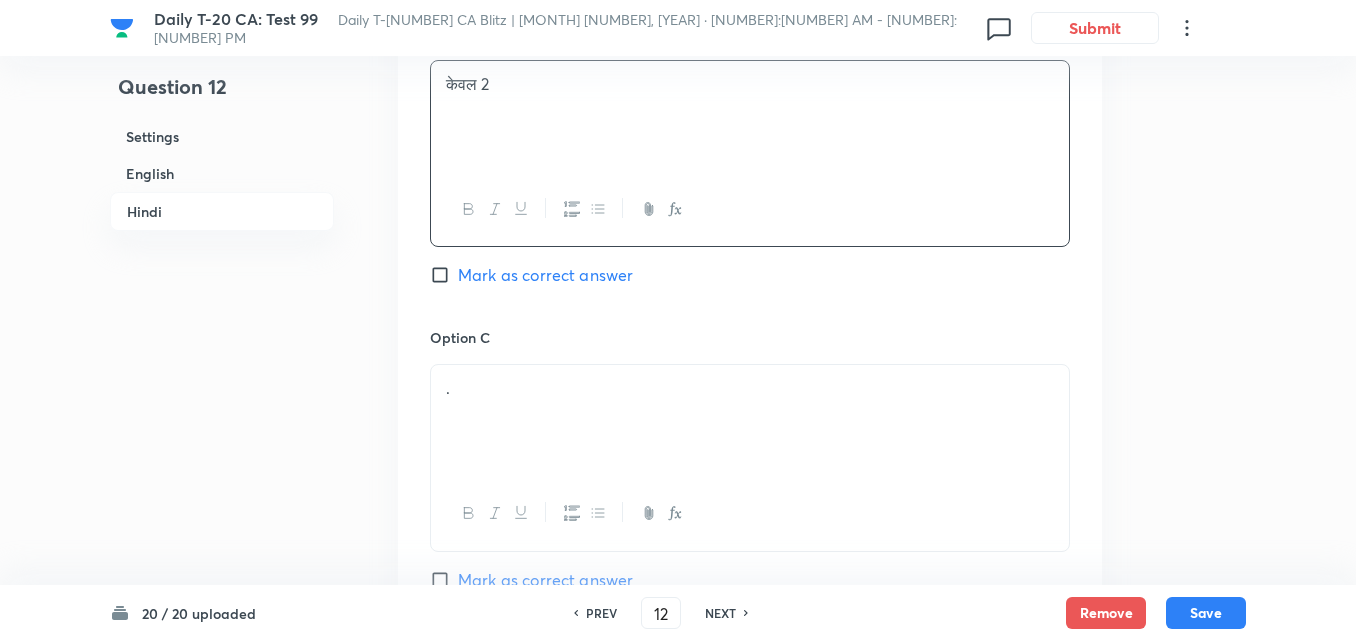 scroll, scrollTop: 3516, scrollLeft: 0, axis: vertical 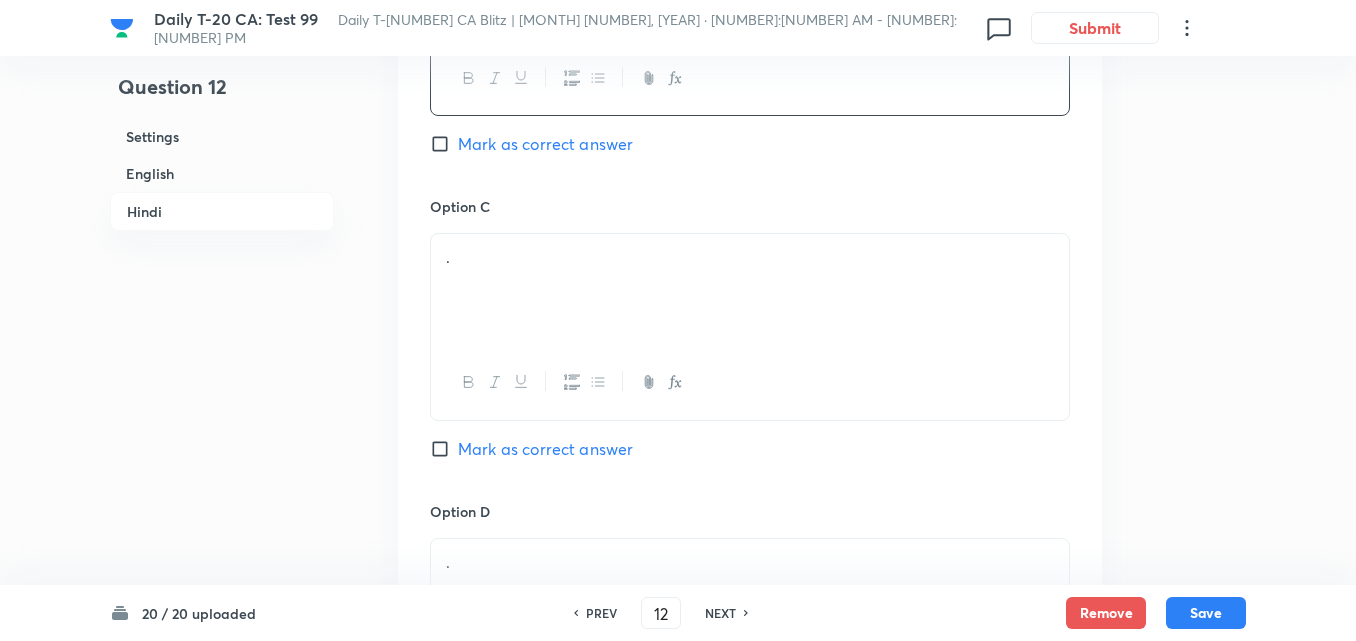 click on "." at bounding box center [750, 290] 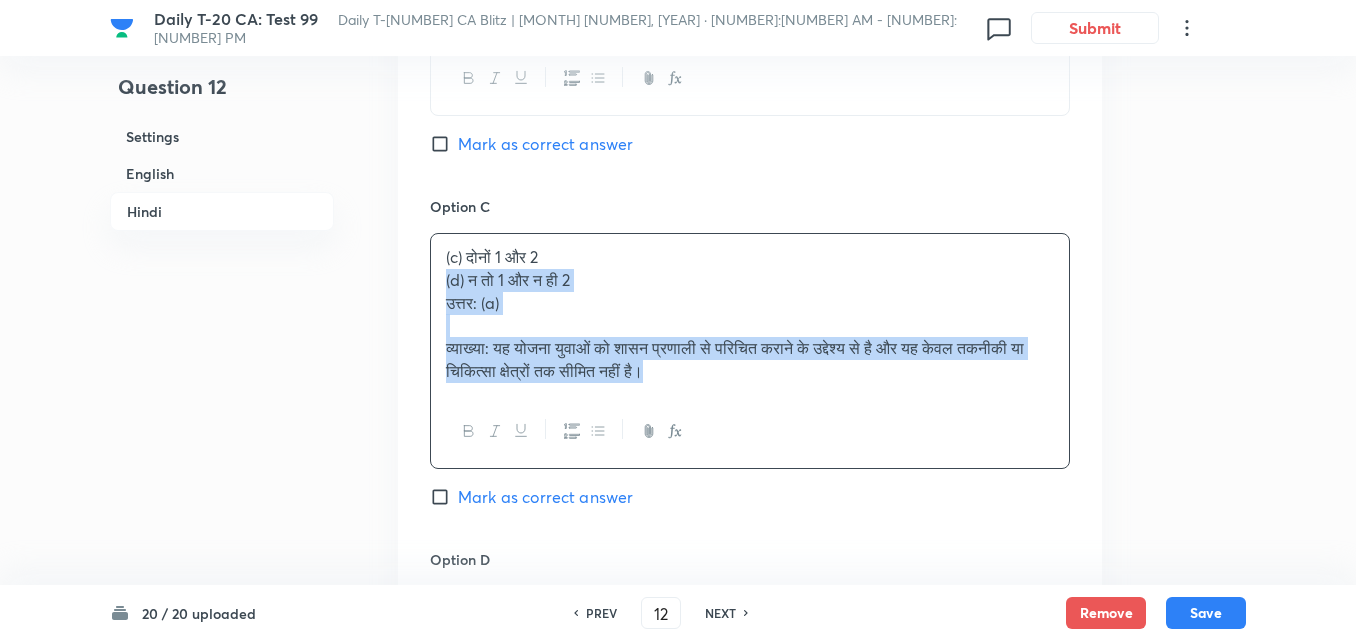 drag, startPoint x: 432, startPoint y: 278, endPoint x: 420, endPoint y: 281, distance: 12.369317 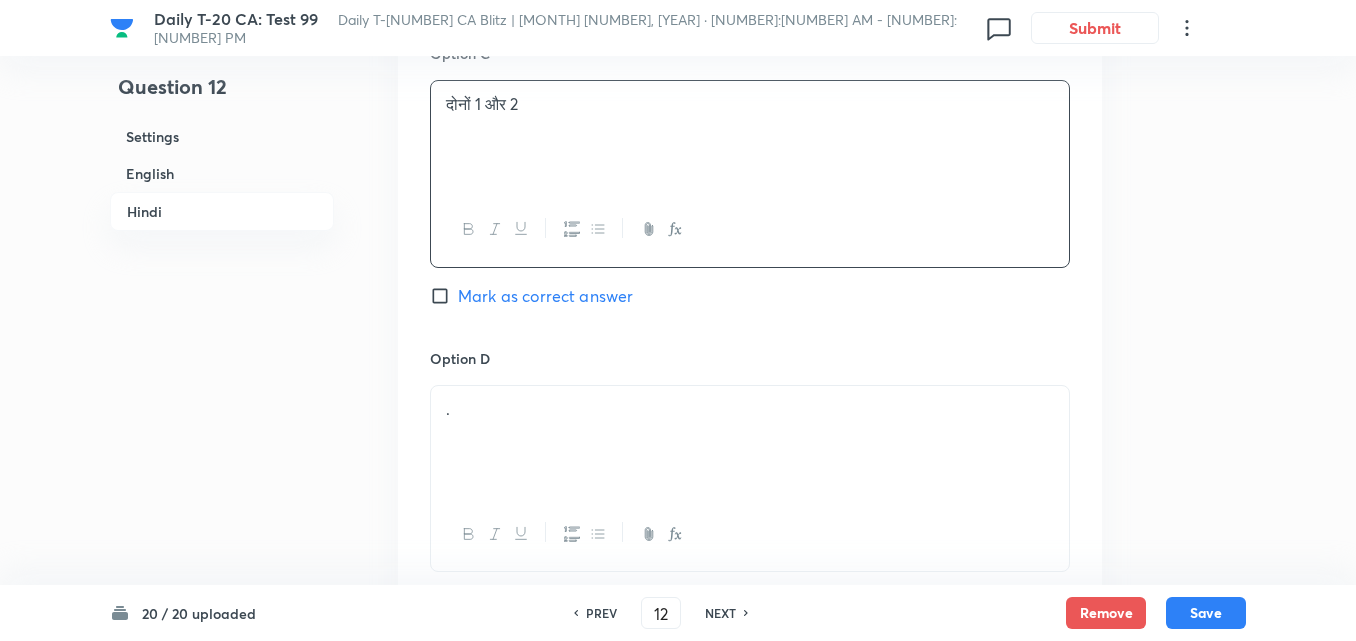 scroll, scrollTop: 3816, scrollLeft: 0, axis: vertical 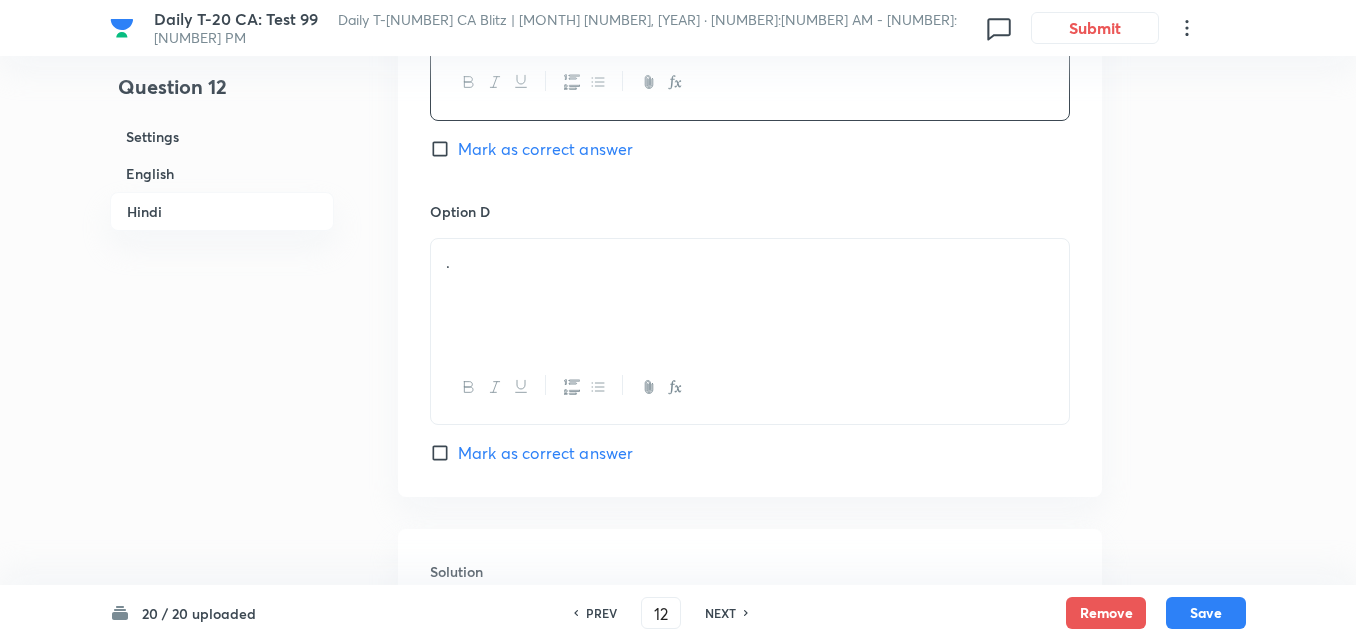 click on "." at bounding box center (750, 295) 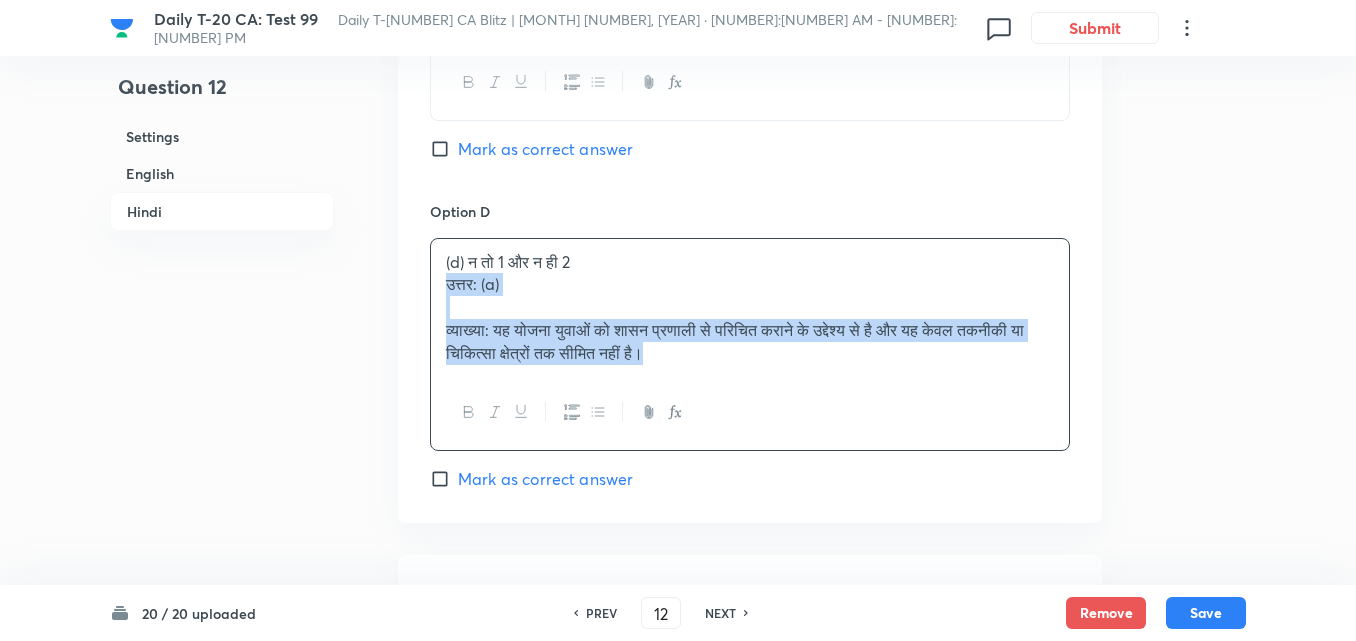 drag, startPoint x: 433, startPoint y: 297, endPoint x: 407, endPoint y: 287, distance: 27.856777 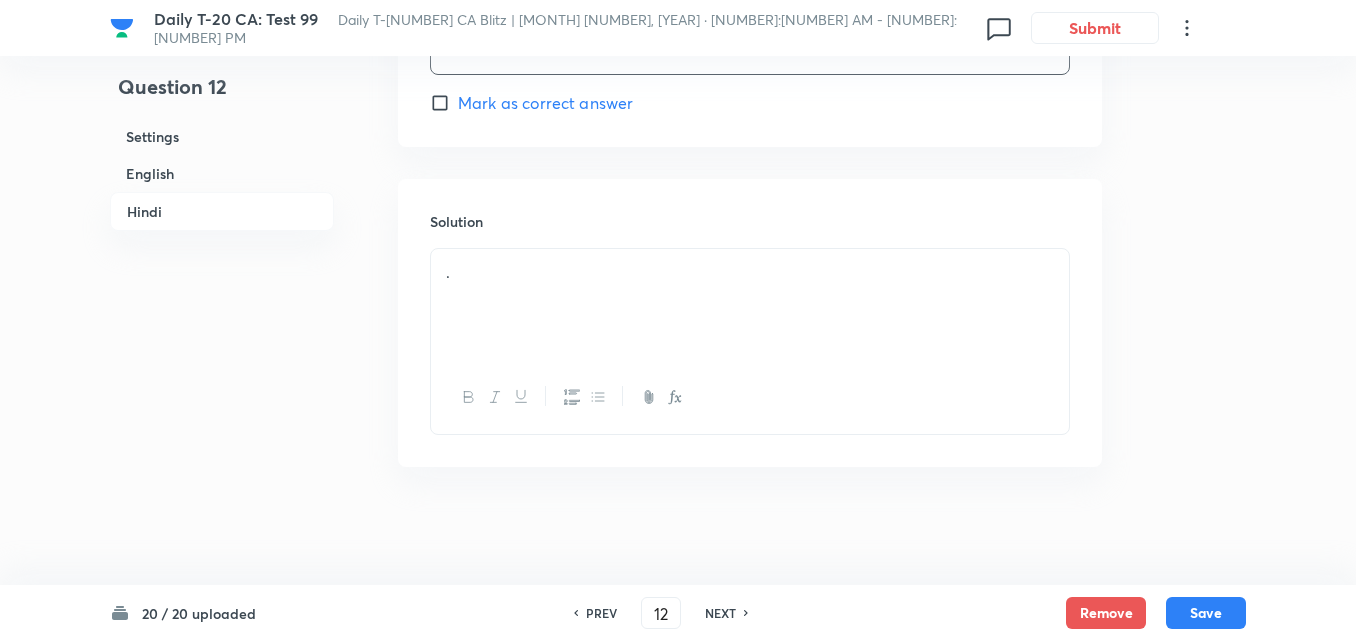 scroll, scrollTop: 4168, scrollLeft: 0, axis: vertical 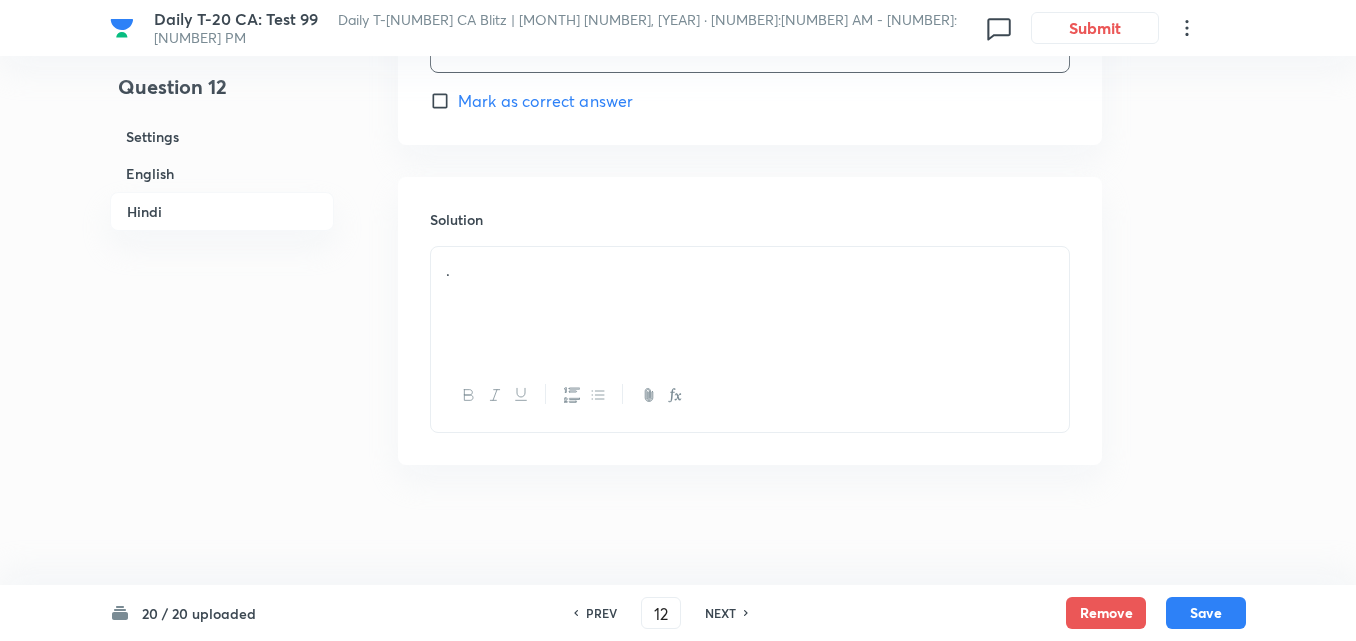 click on "." at bounding box center [750, 270] 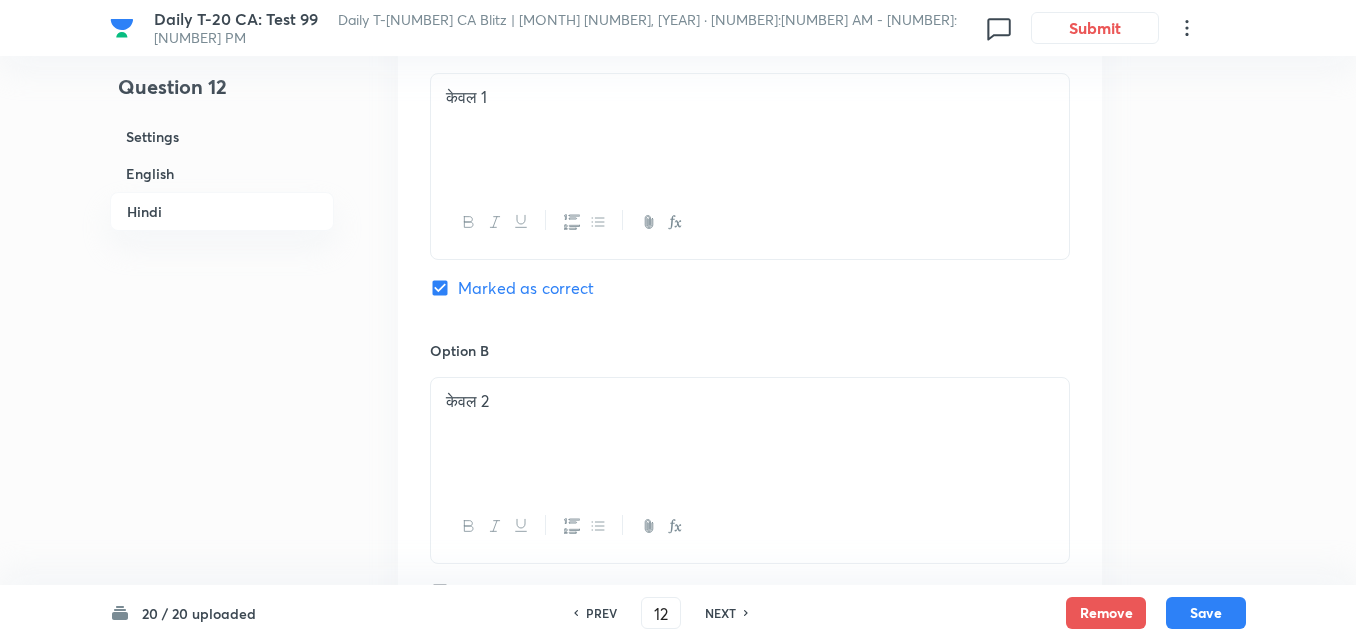scroll, scrollTop: 2968, scrollLeft: 0, axis: vertical 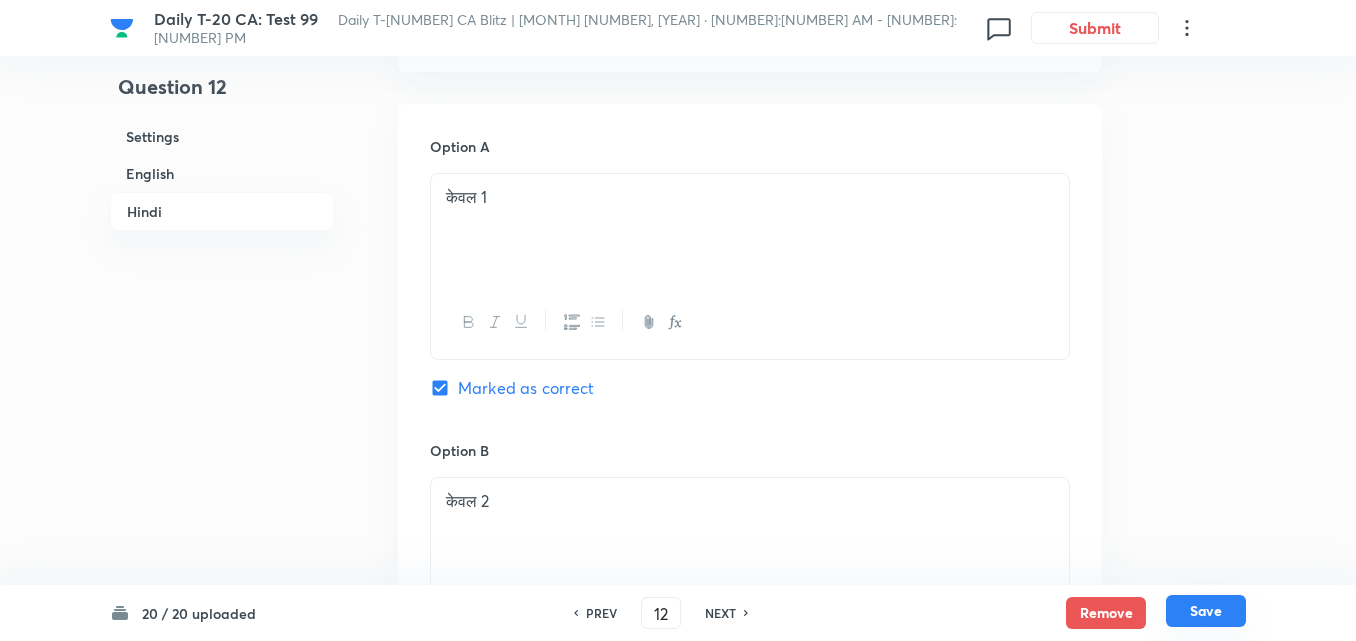 click on "Save" at bounding box center [1206, 611] 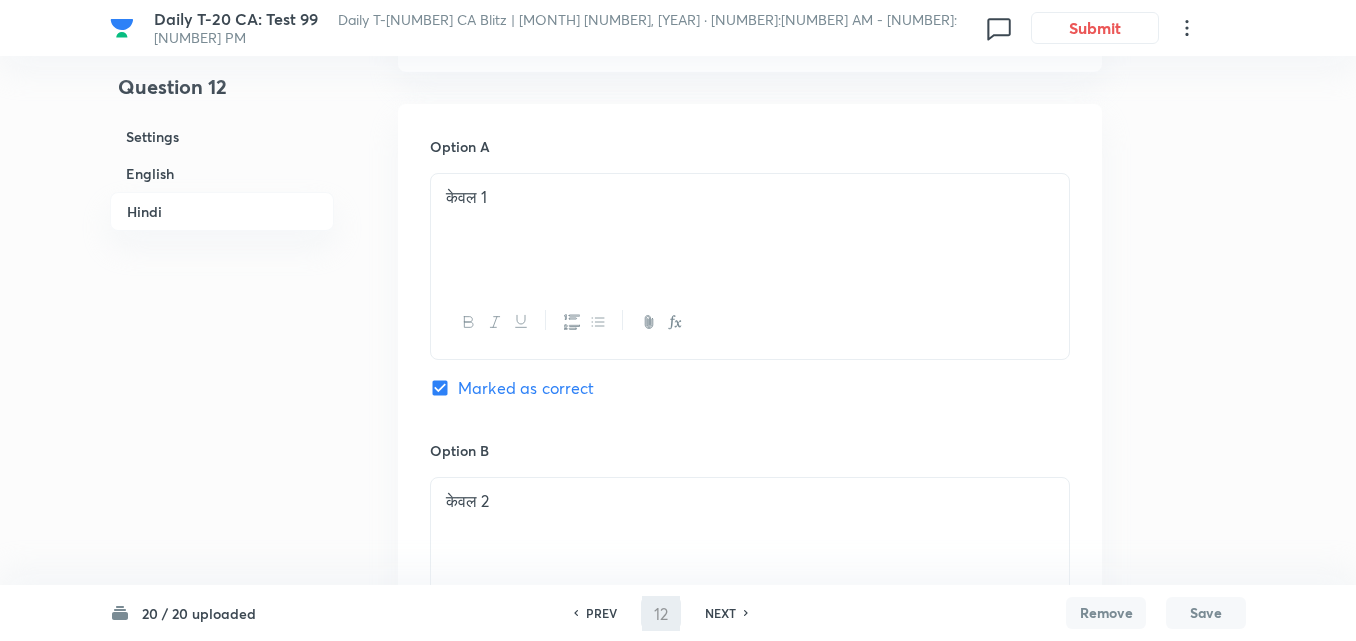type on "13" 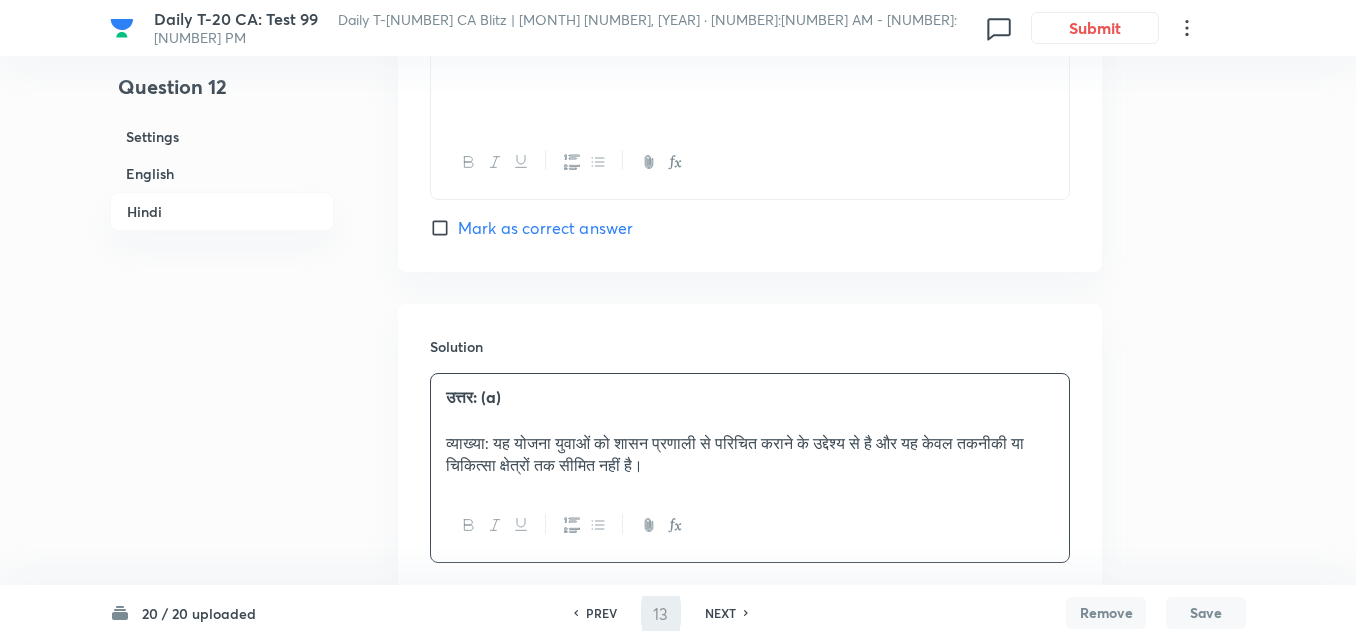 checkbox on "false" 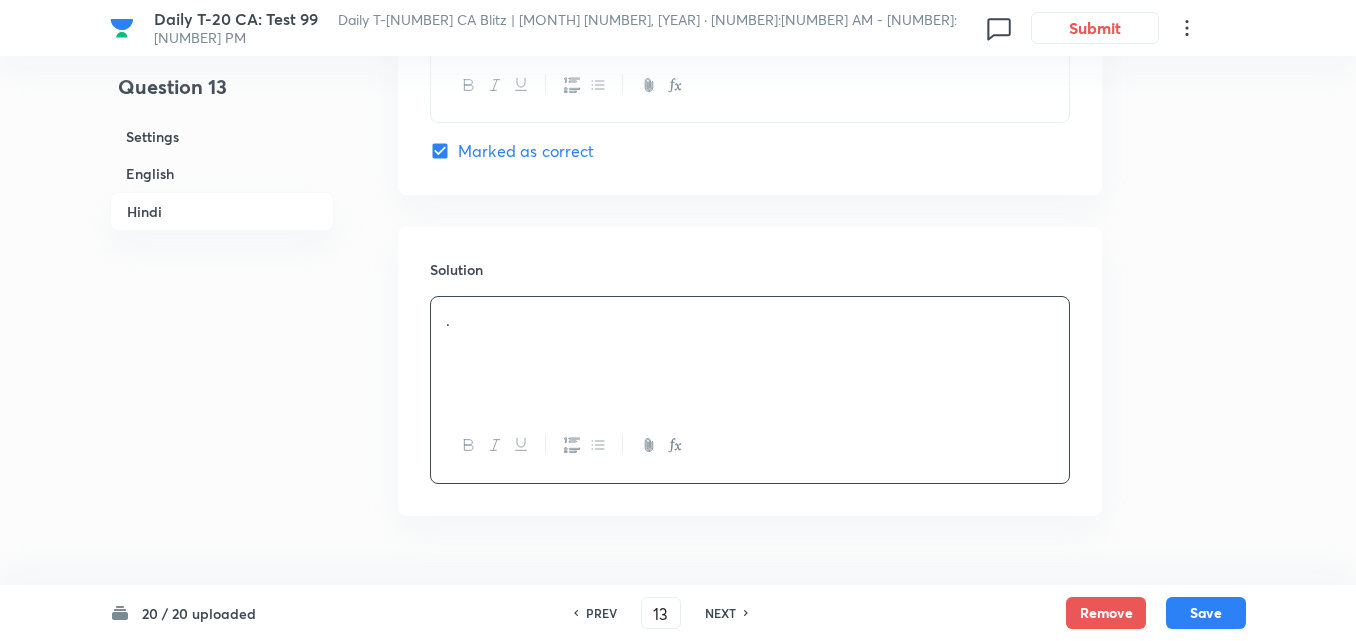 click on "English" at bounding box center (222, 173) 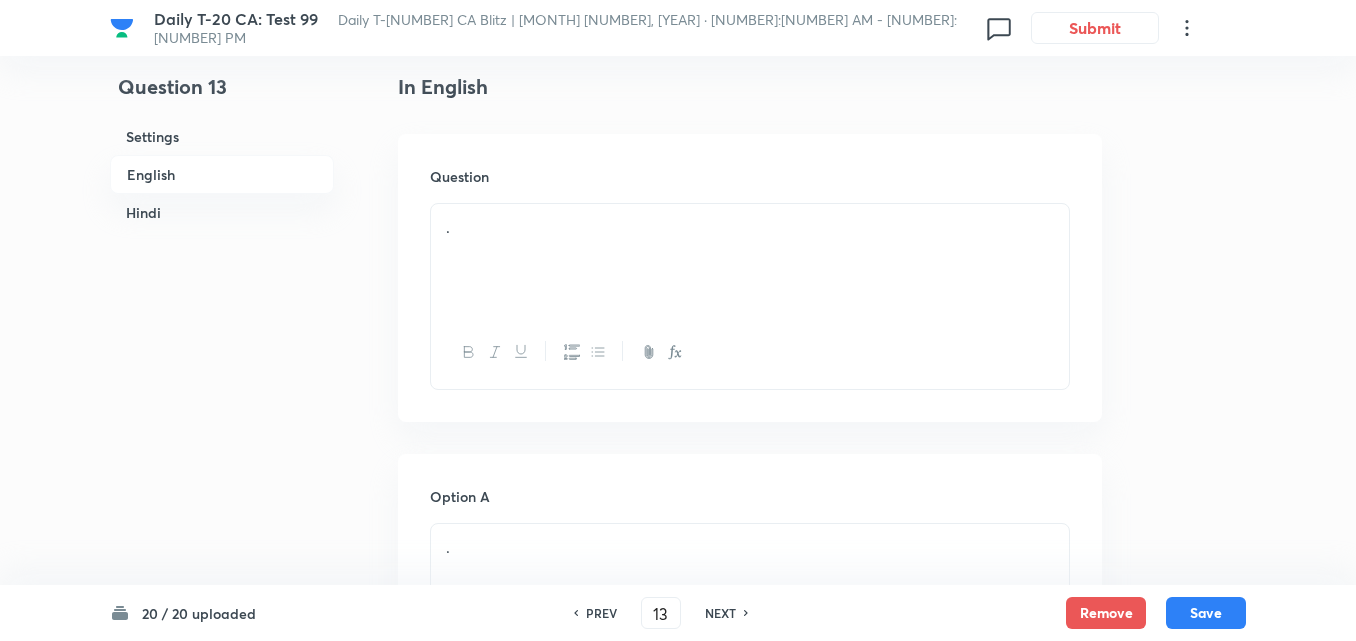 click on "." at bounding box center [750, 260] 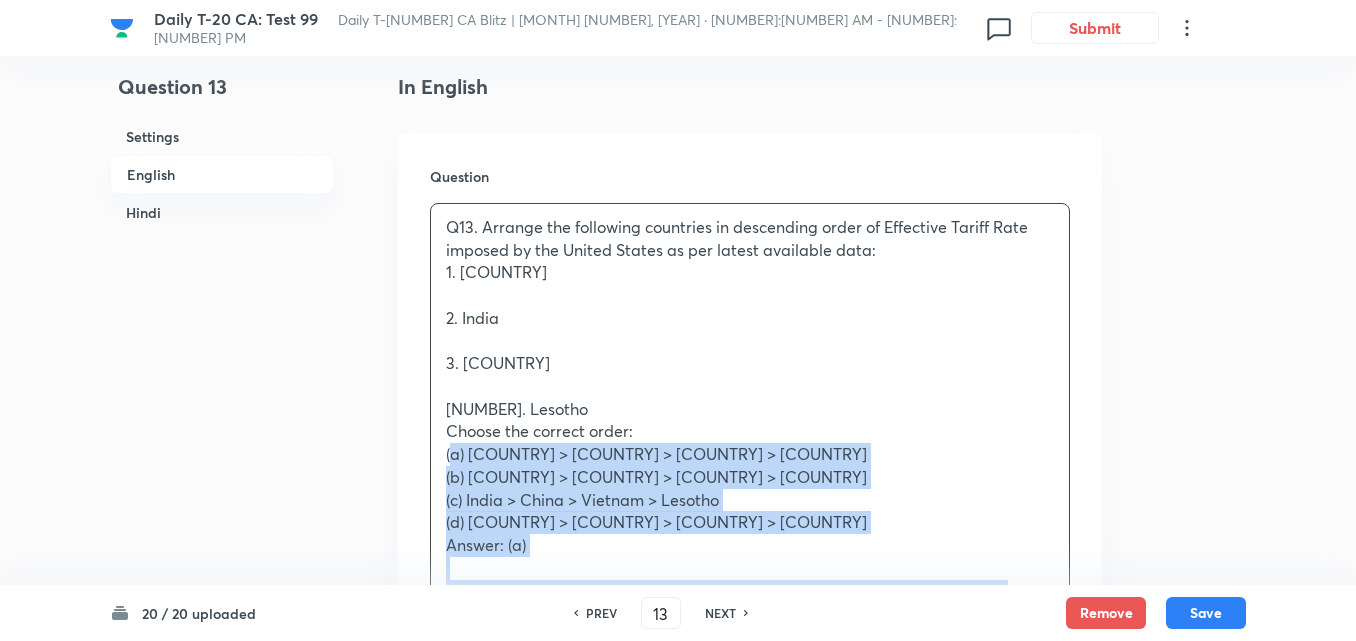 drag, startPoint x: 440, startPoint y: 445, endPoint x: 429, endPoint y: 446, distance: 11.045361 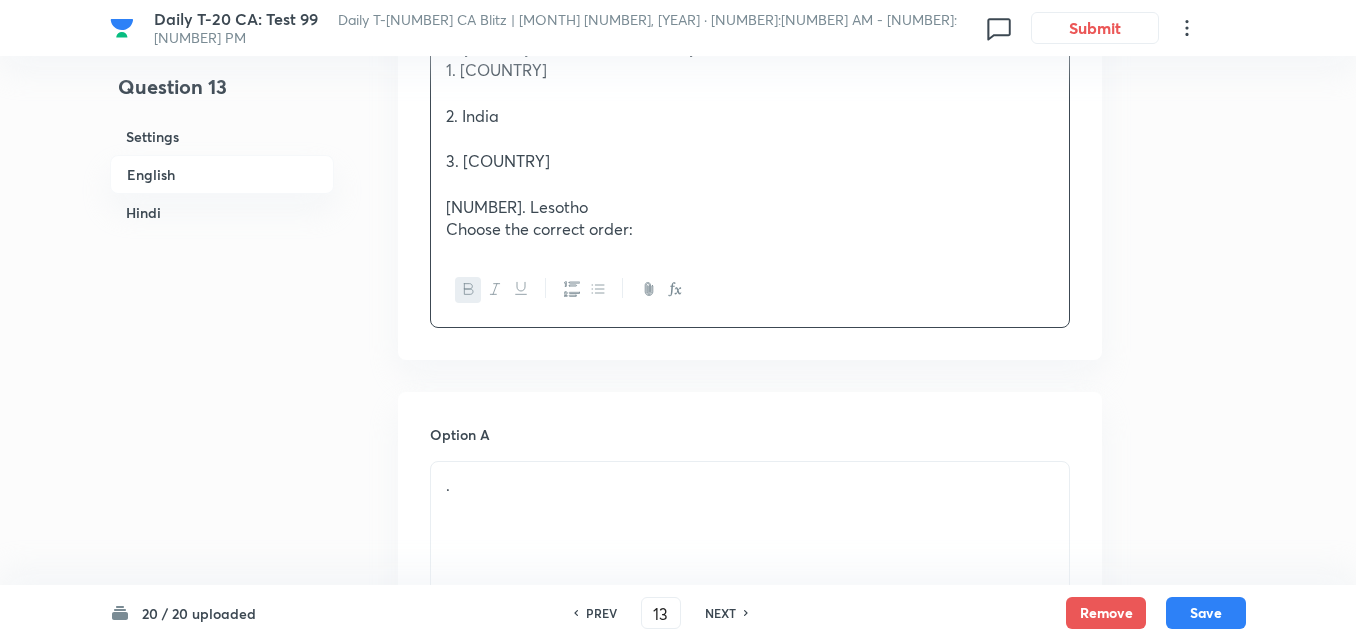 scroll, scrollTop: 1016, scrollLeft: 0, axis: vertical 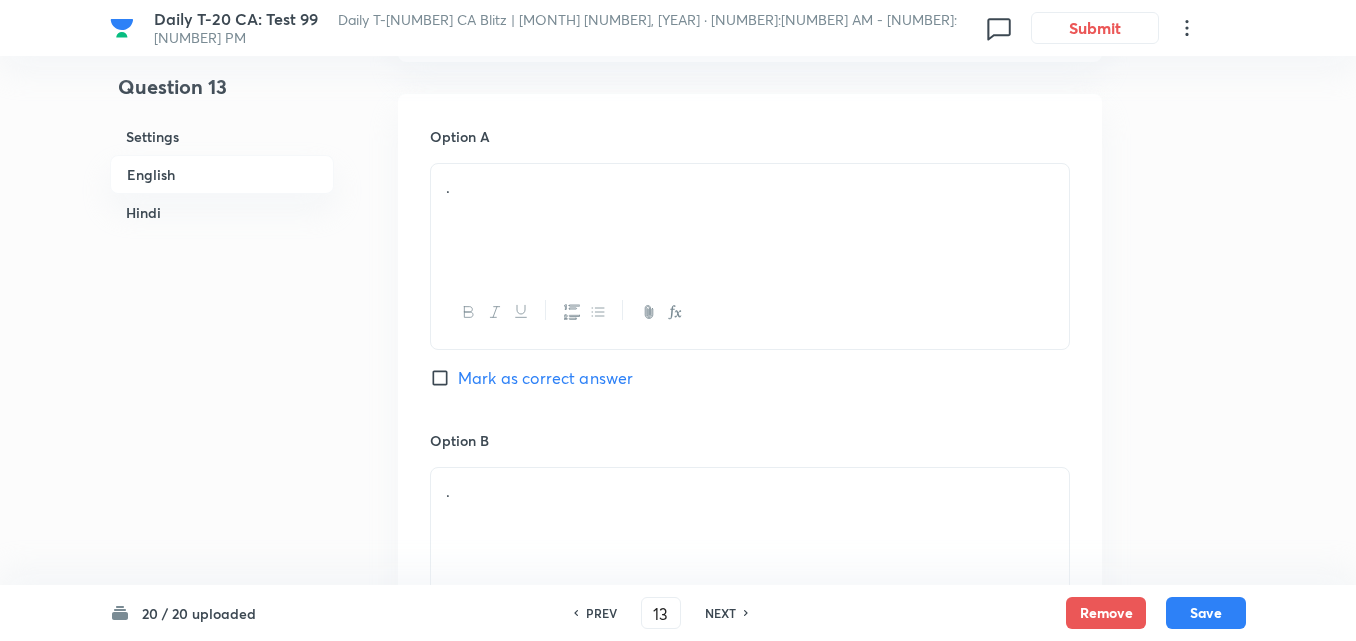 click on "." at bounding box center [750, 220] 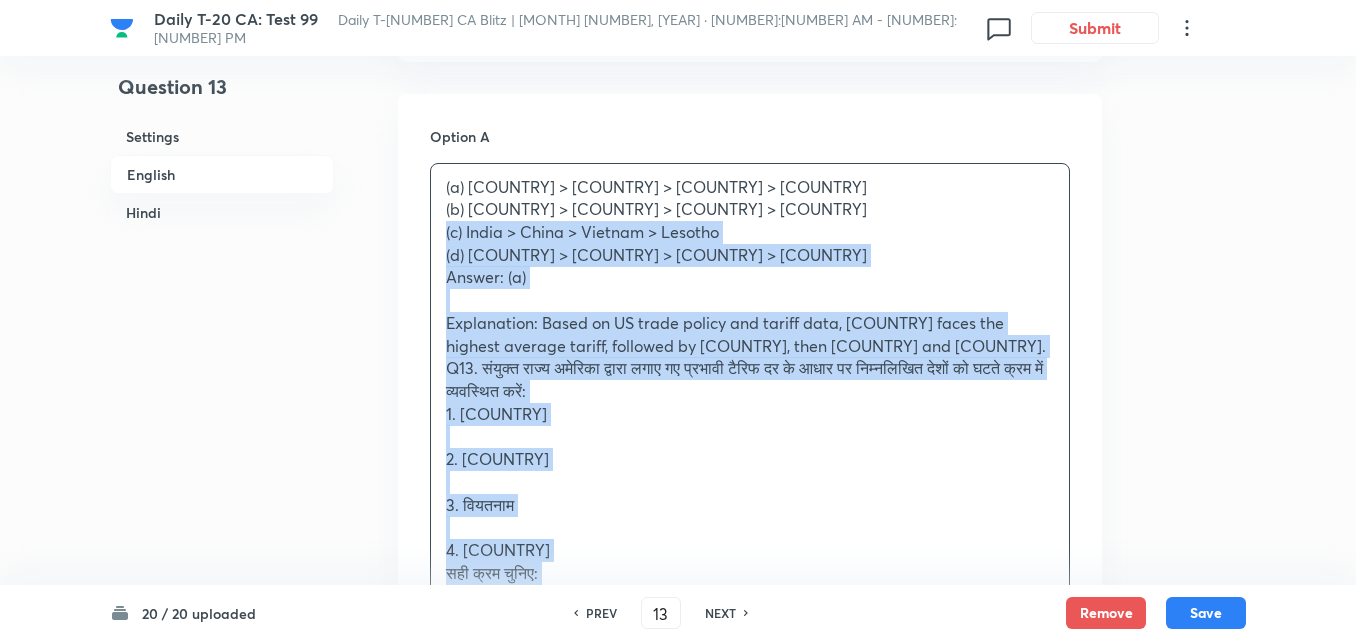drag, startPoint x: 454, startPoint y: 238, endPoint x: 444, endPoint y: 233, distance: 11.18034 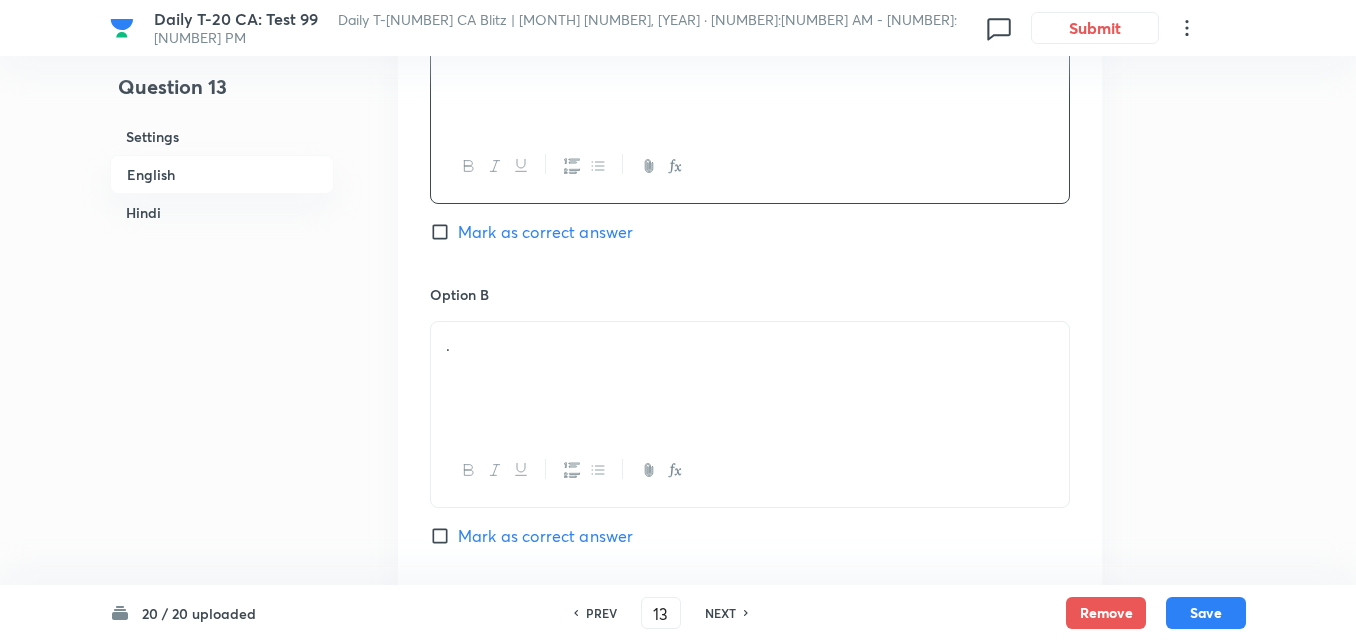 scroll, scrollTop: 1316, scrollLeft: 0, axis: vertical 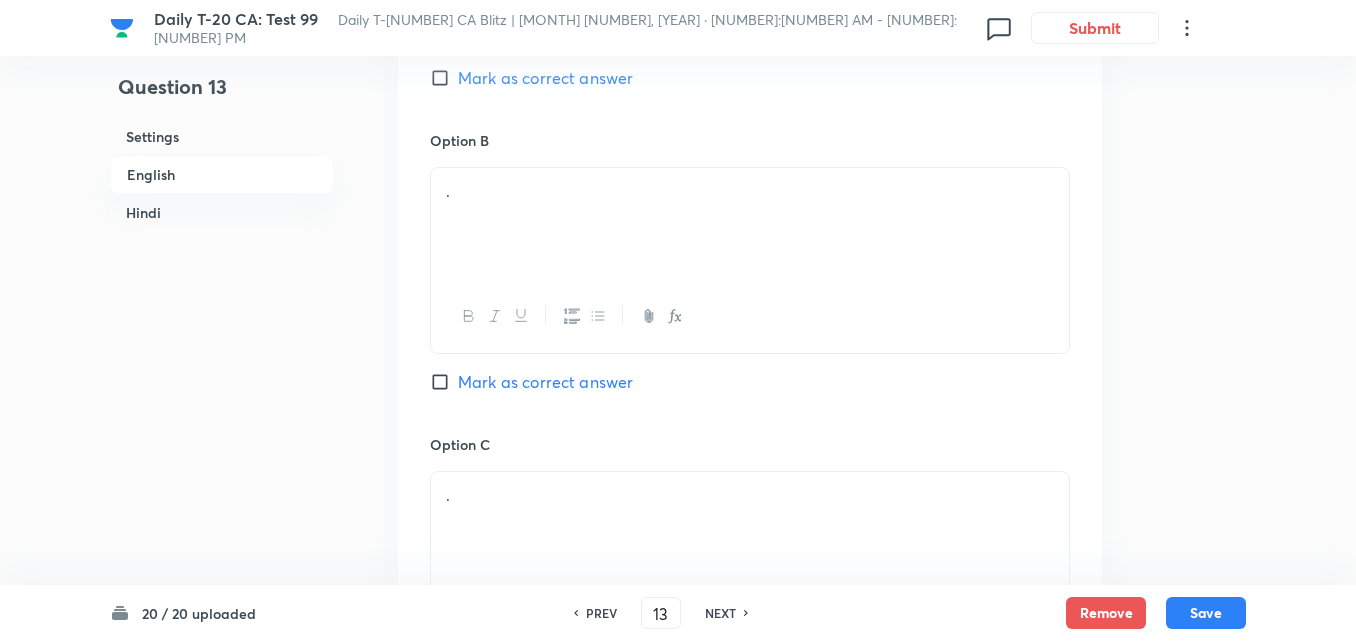 click on "." at bounding box center [750, 224] 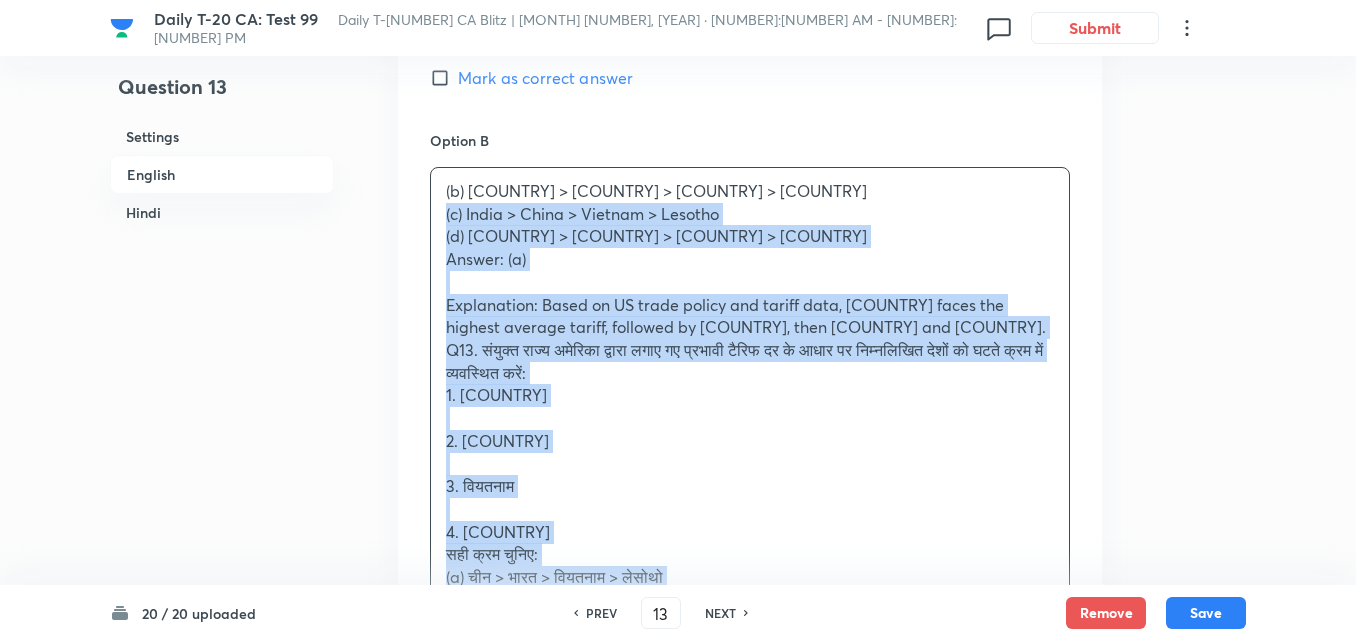 click on "Option A [COUNTRY] > [COUNTRY] > [COUNTRY] > [COUNTRY] Mark as correct answer Option B (b) [COUNTRY] > [COUNTRY] > [COUNTRY] > [COUNTRY] (c) [COUNTRY] > [COUNTRY] > [COUNTRY] > [COUNTRY] (d) [COUNTRY] > [COUNTRY] > [COUNTRY] > [COUNTRY] Answer: (a) Explanation: Based on US trade policy and tariff data, [COUNTRY] faces the highest average tariff, followed by [COUNTRY], then [COUNTRY] and [COUNTRY]. Q13. संयुक्त राज्य अमेरिका द्वारा लगाए गए प्रभावी टैरिफ दर के आधार पर निम्नलिखित देशों को घटते क्रम में व्यवस्थित करें: 1.	[COUNTRY] 2.	[COUNTRY] 3.	[COUNTRY] 4.	[COUNTRY] सही क्रम चुनिए: (a) [COUNTRY] > [COUNTRY] > [COUNTRY] > [COUNTRY] (b) [COUNTRY] > [COUNTRY] > [COUNTRY] > [COUNTRY] (c) [COUNTRY] > [COUNTRY] > [COUNTRY] > [COUNTRY] उत्तर: (a) Option C . ." at bounding box center (750, 655) 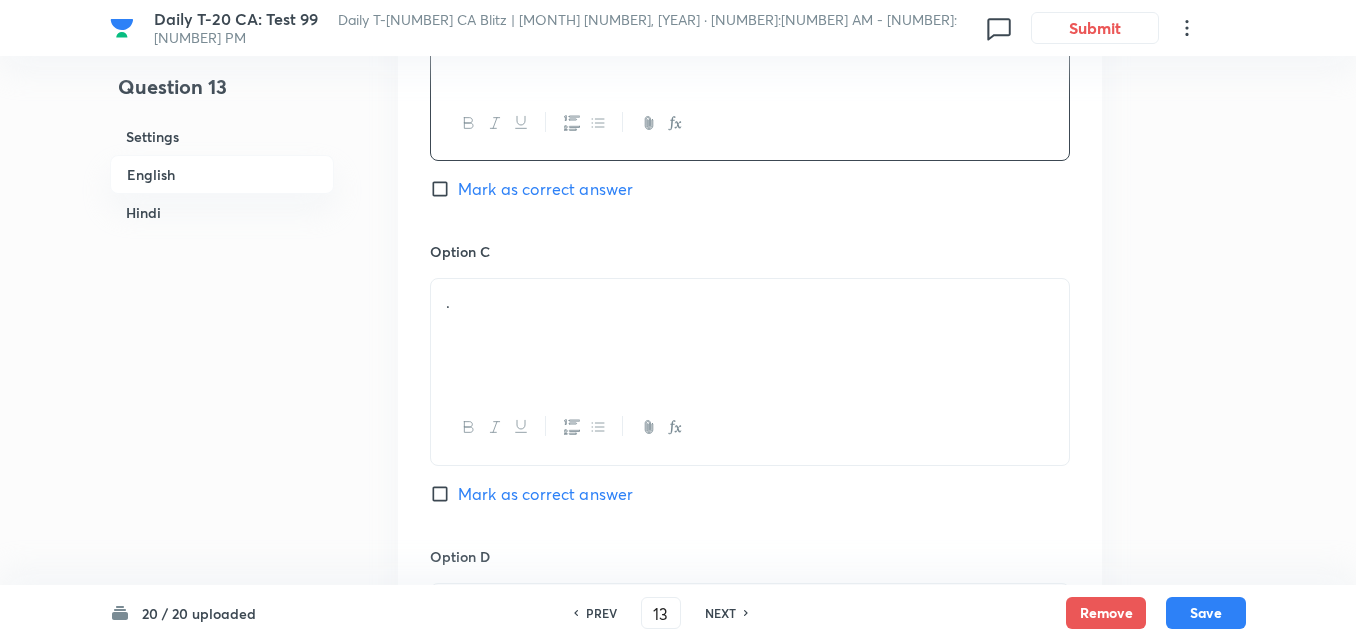 scroll, scrollTop: 1616, scrollLeft: 0, axis: vertical 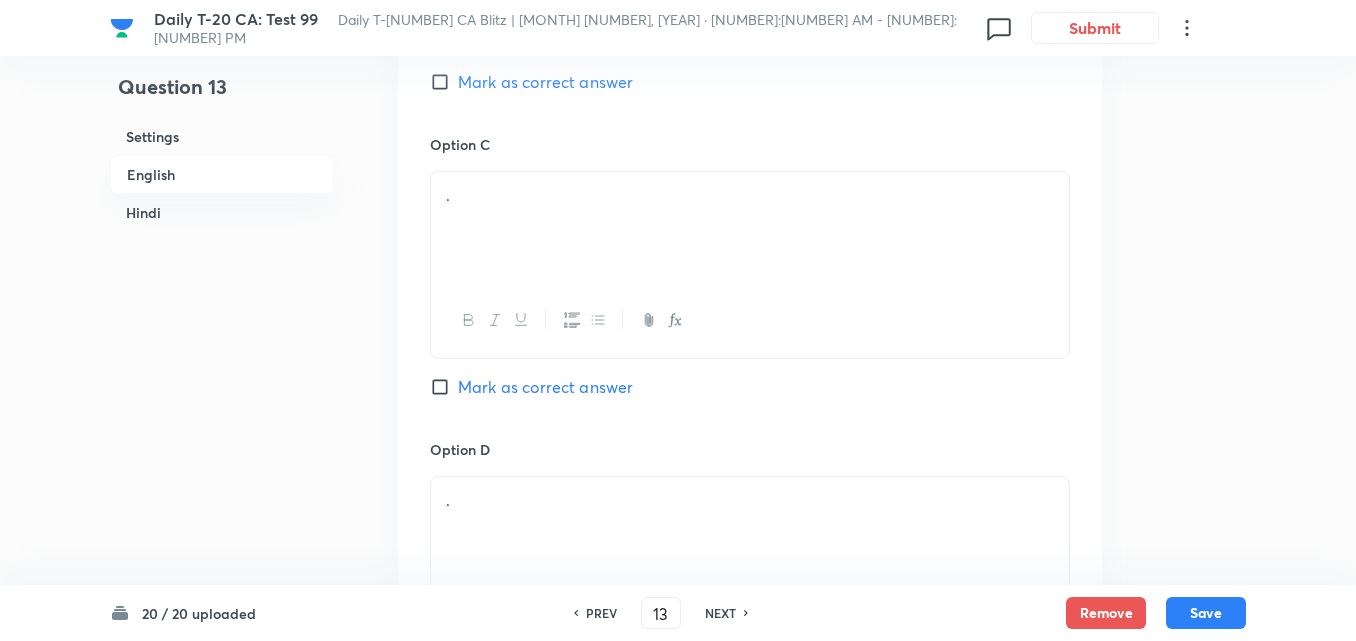 click on "." at bounding box center (750, 228) 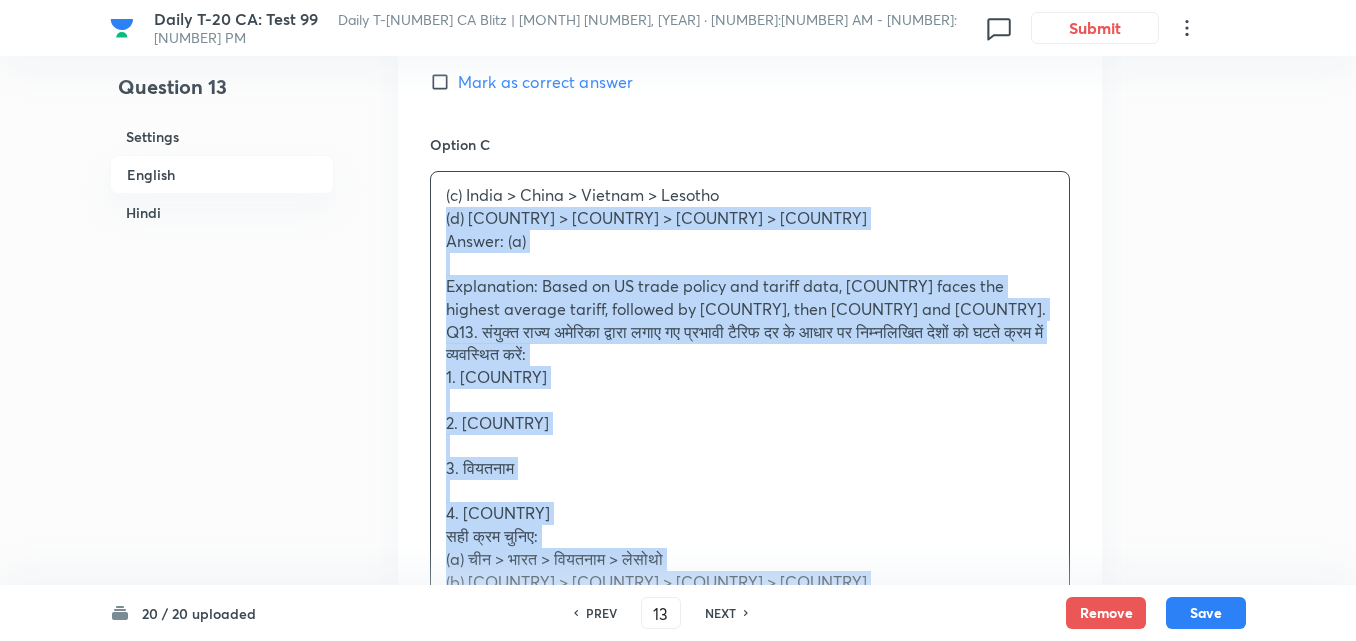 drag, startPoint x: 455, startPoint y: 219, endPoint x: 445, endPoint y: 218, distance: 10.049875 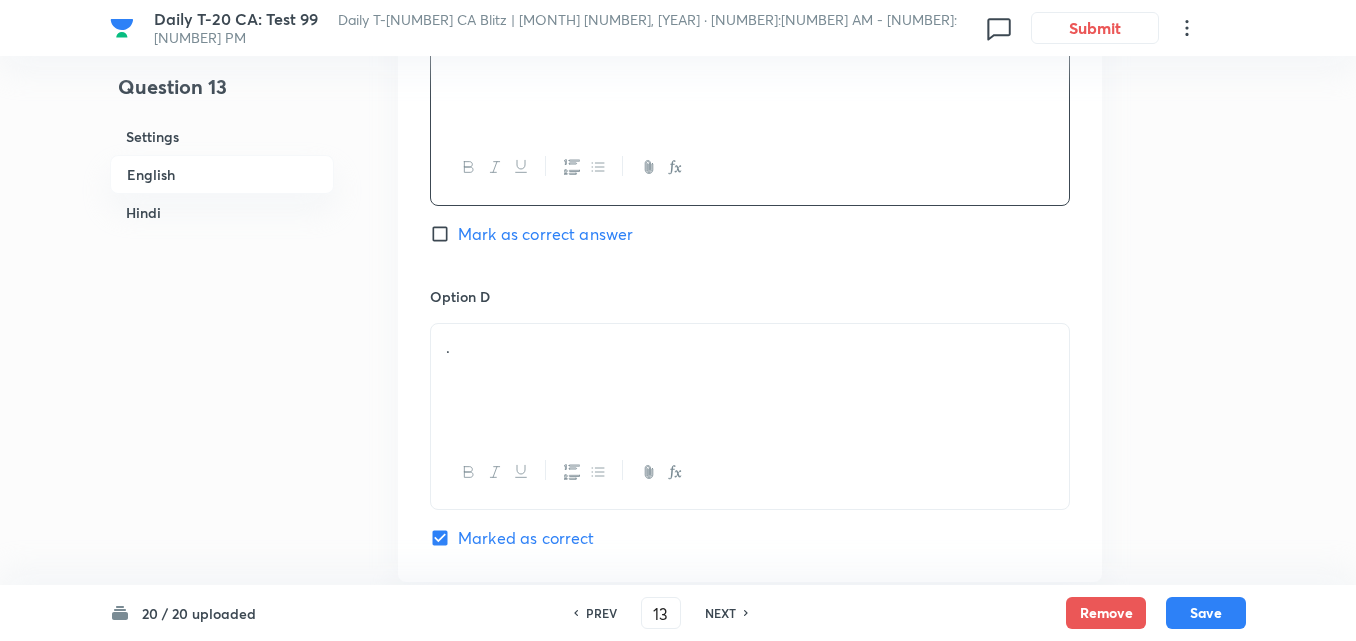 scroll, scrollTop: 1916, scrollLeft: 0, axis: vertical 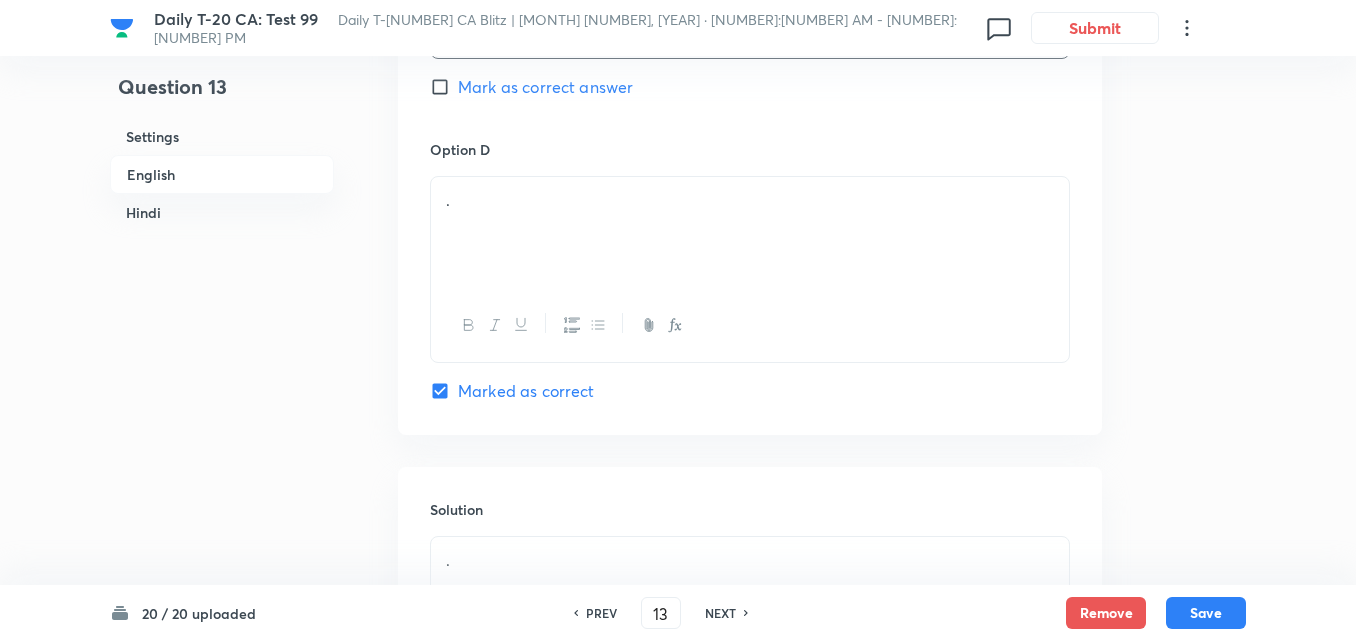 click on "." at bounding box center [750, 233] 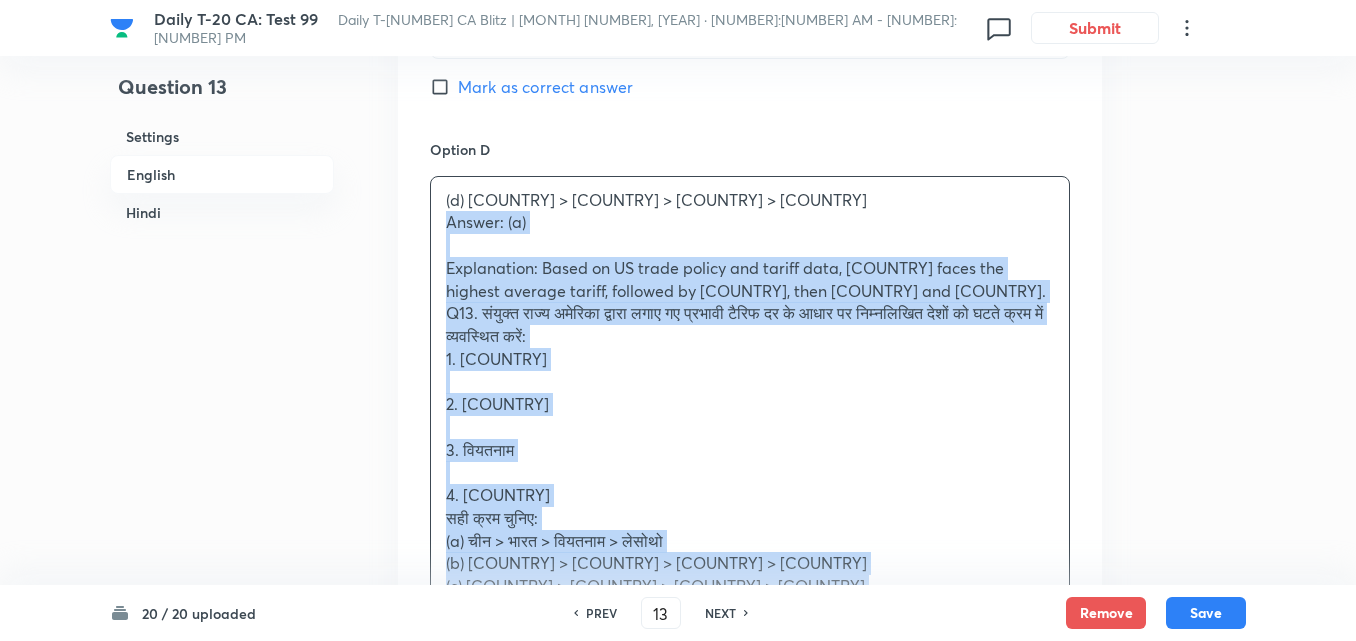 click on "Option A China > India > Vietnam > Lesotho Mark as correct answer Option B China > Vietnam > India > Lesotho Mark as correct answer Option C India > China > Vietnam > Lesotho Mark as correct answer Option D (d) China > India > Lesotho > Vietnam Answer: (a) Explanation: Based on US trade policy and tariff data, China faces the highest average tariff, followed by India, then Vietnam and Lesotho. Q13. संयुक्त राज्य अमेरिका द्वारा लगाए गए प्रभावी टैरिफ दर के आधार पर निम्नलिखित देशों को घटते क्रम में व्यवस्थित करें: 1.	चीन 2.	भारत 3.	वियतनाम 4.	[COUNTRY] सही क्रम चुनिए: (a) चीन > भारत > वियतनाम > लेसोथो (b) चीन > वियतनाम > भारत > लेसोथो उत्तर: (a) Marked as correct" at bounding box center (750, 32) 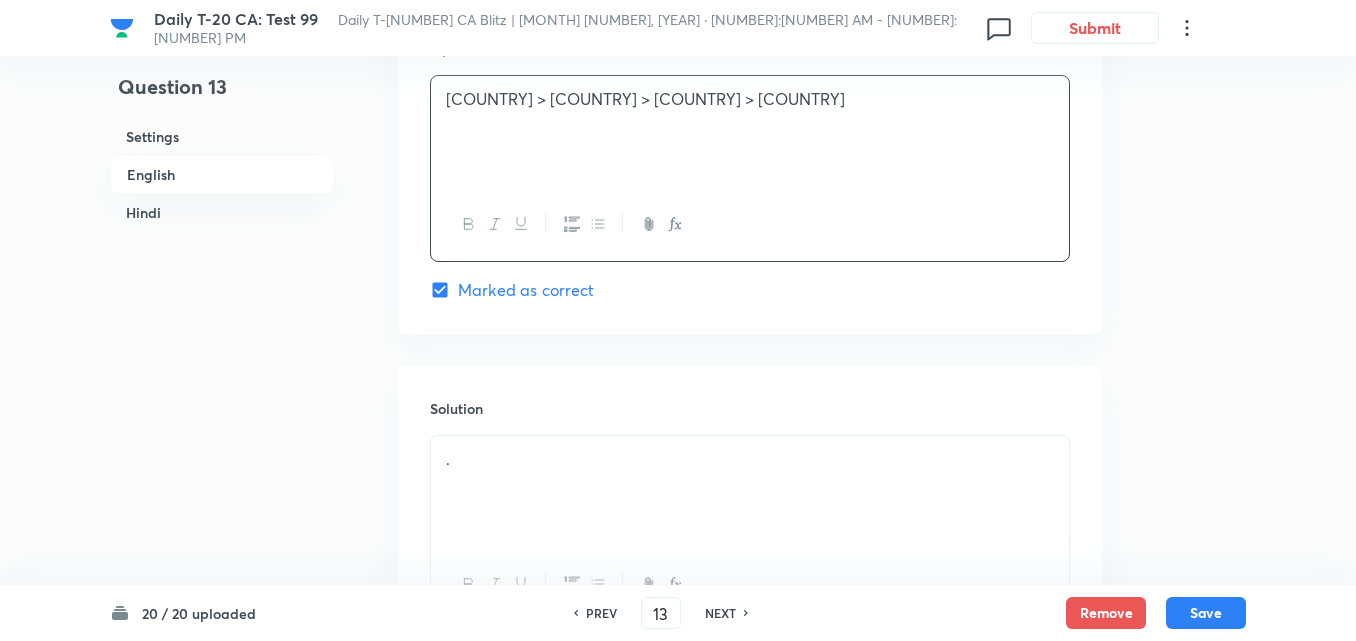 scroll, scrollTop: 2216, scrollLeft: 0, axis: vertical 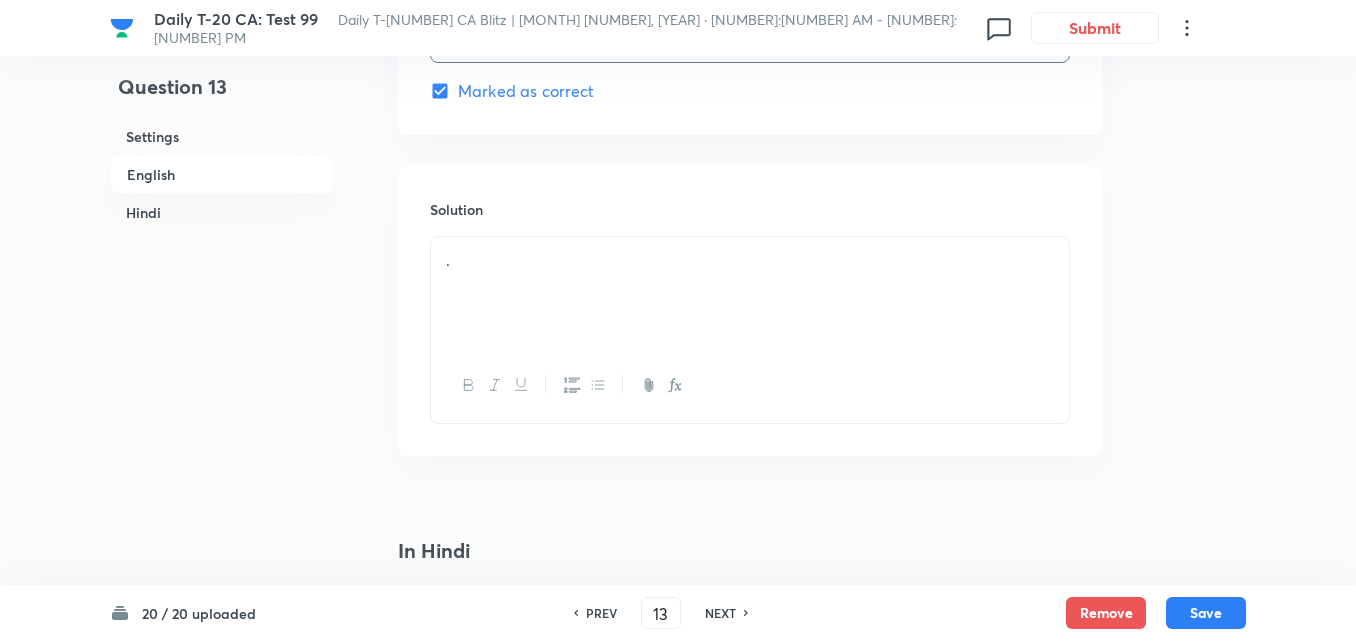 drag, startPoint x: 557, startPoint y: 314, endPoint x: 543, endPoint y: 306, distance: 16.124516 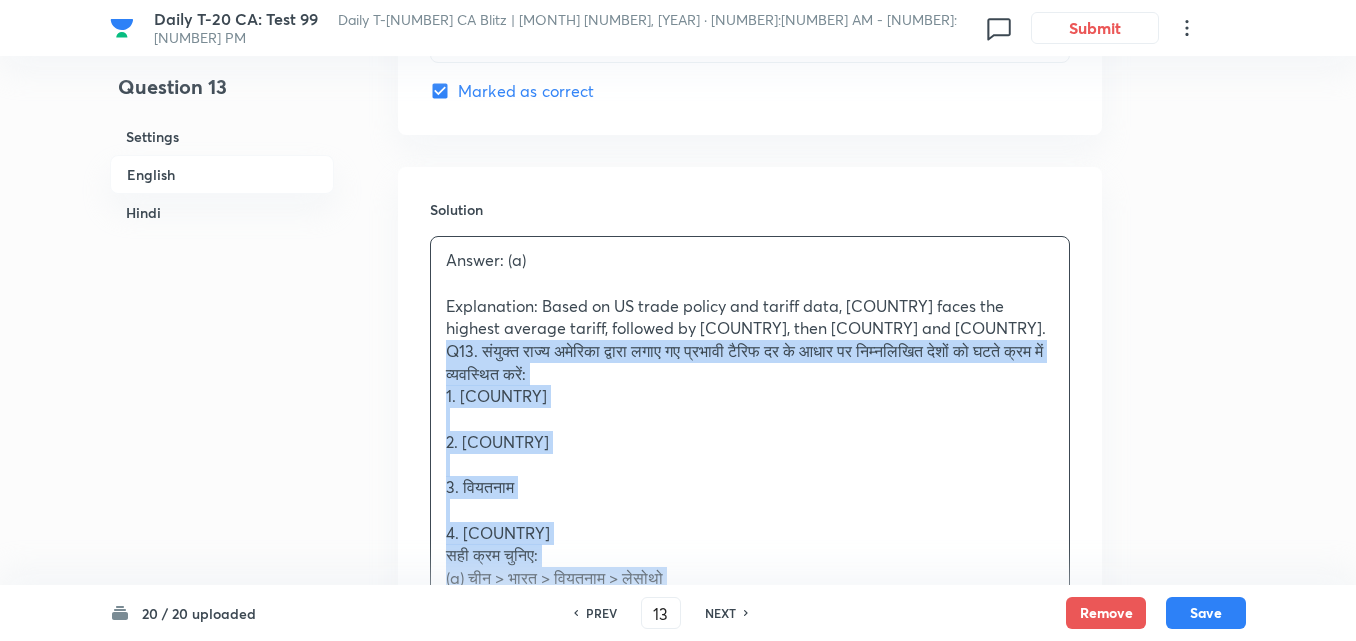 drag, startPoint x: 446, startPoint y: 363, endPoint x: 421, endPoint y: 351, distance: 27.730848 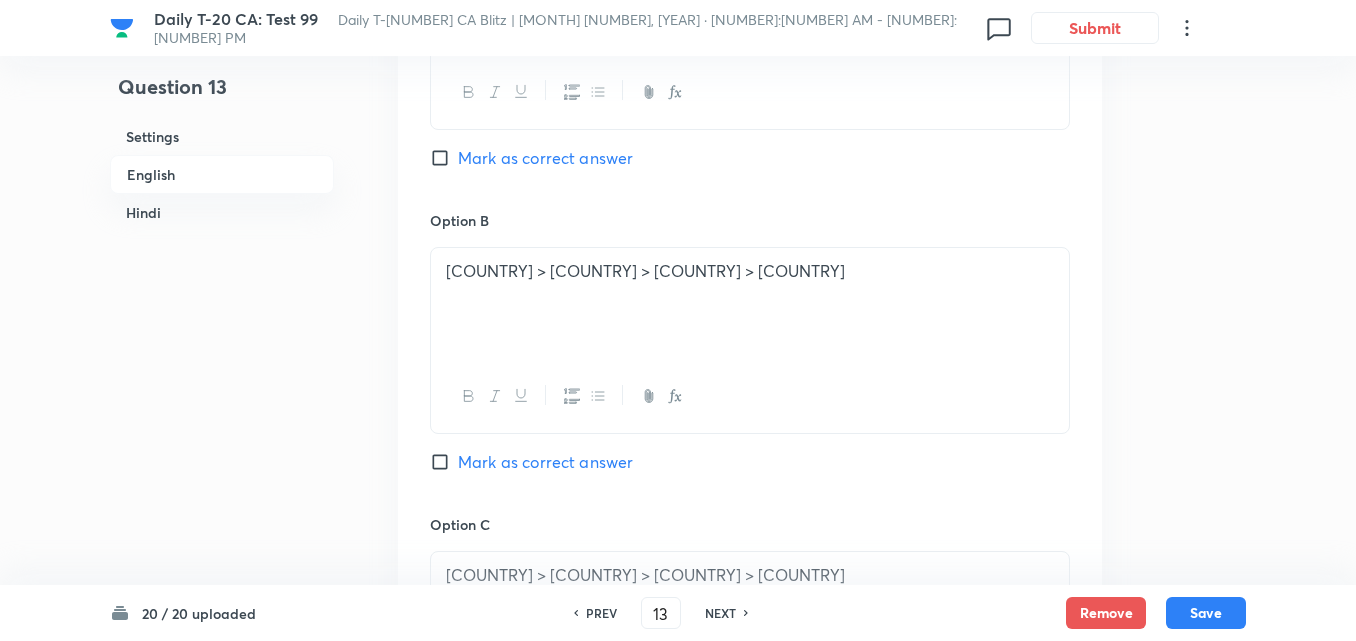 scroll, scrollTop: 1216, scrollLeft: 0, axis: vertical 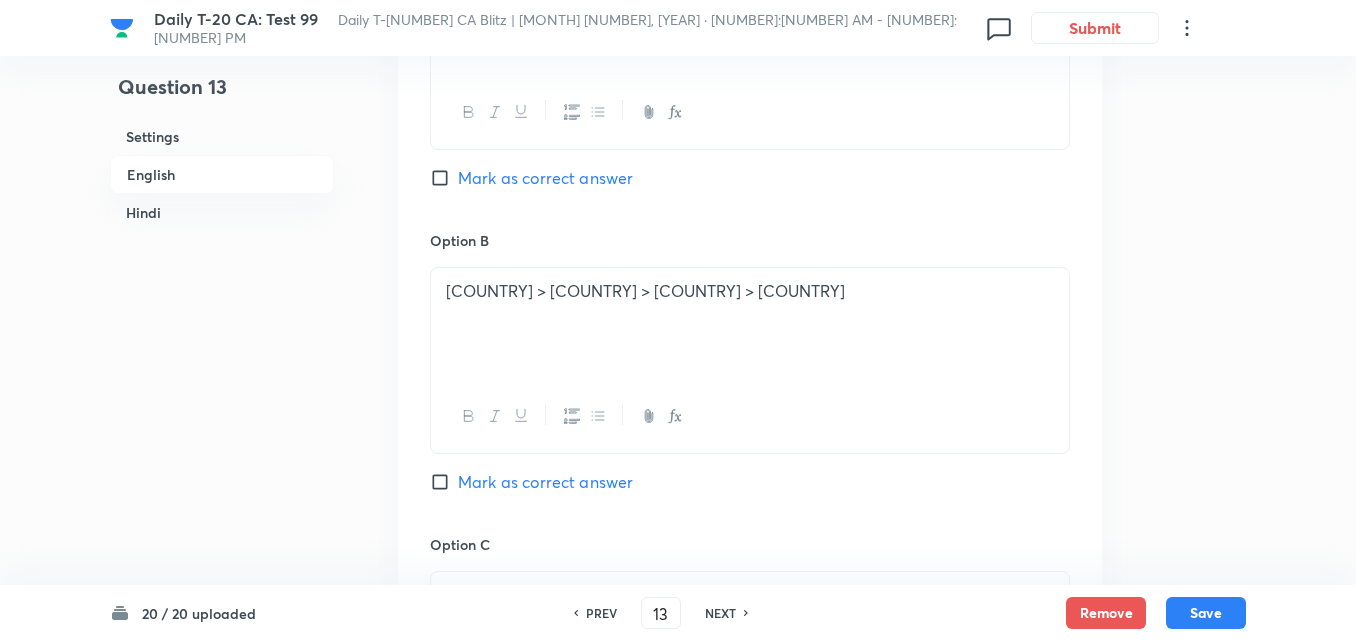 click on "Mark as correct answer" at bounding box center (545, 178) 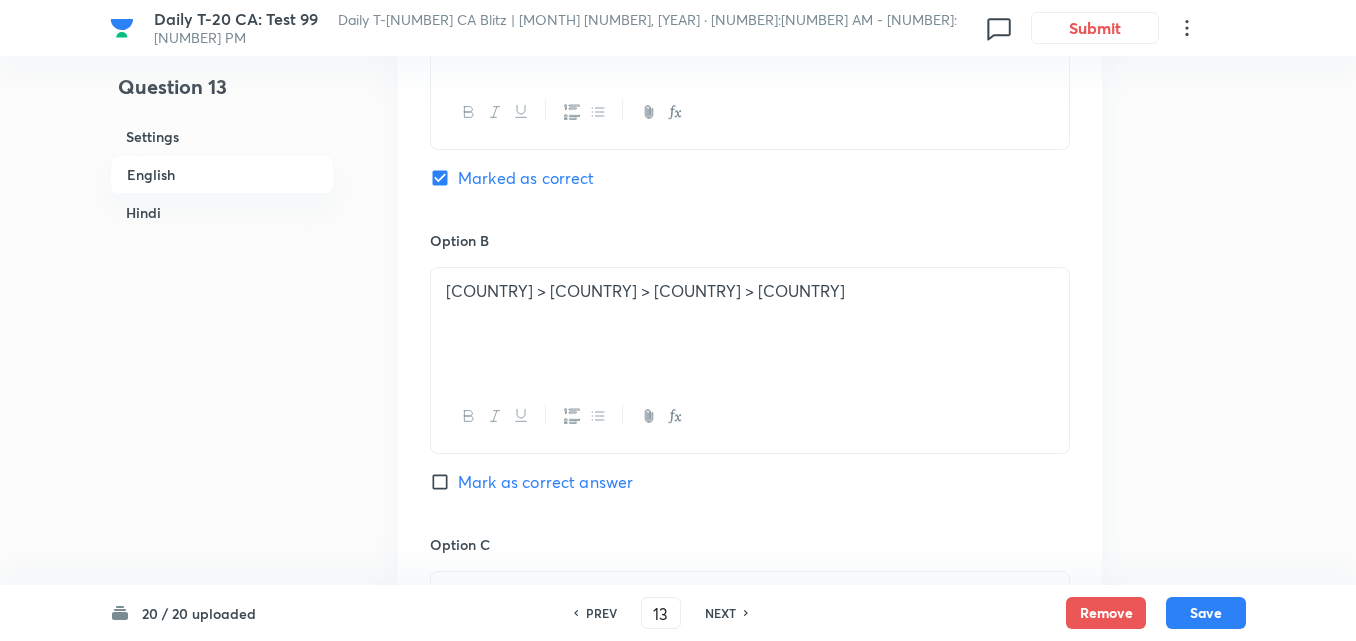 checkbox on "false" 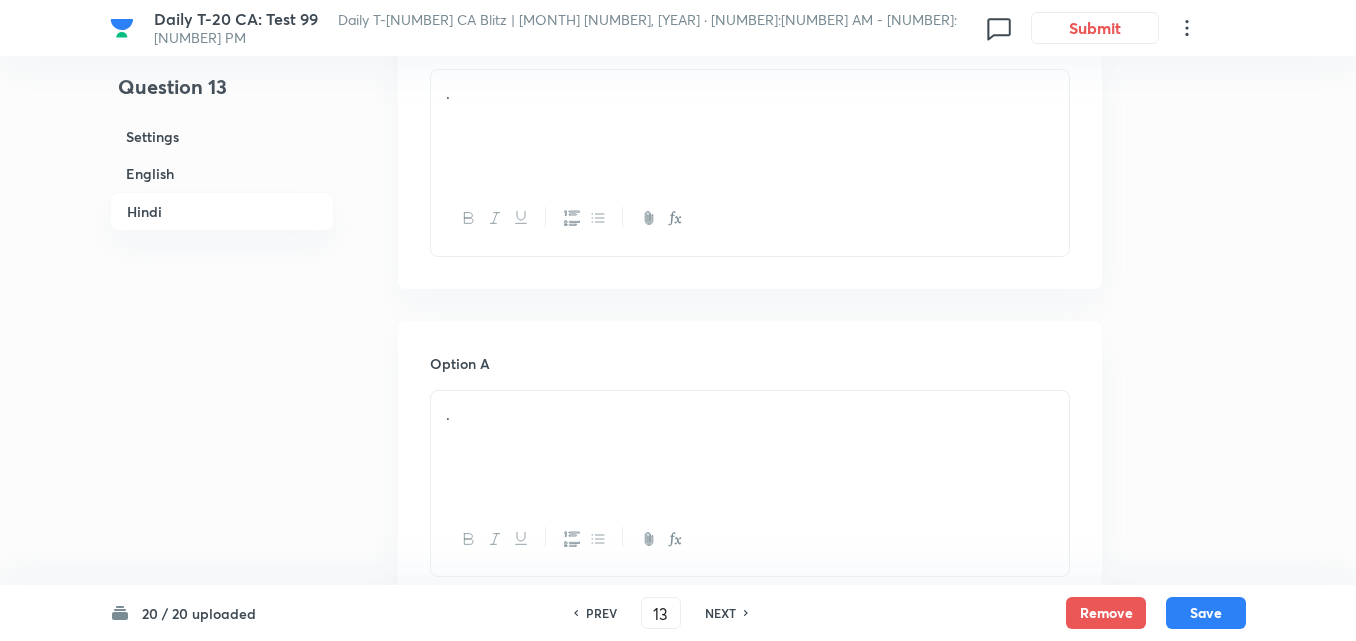 scroll, scrollTop: 2616, scrollLeft: 0, axis: vertical 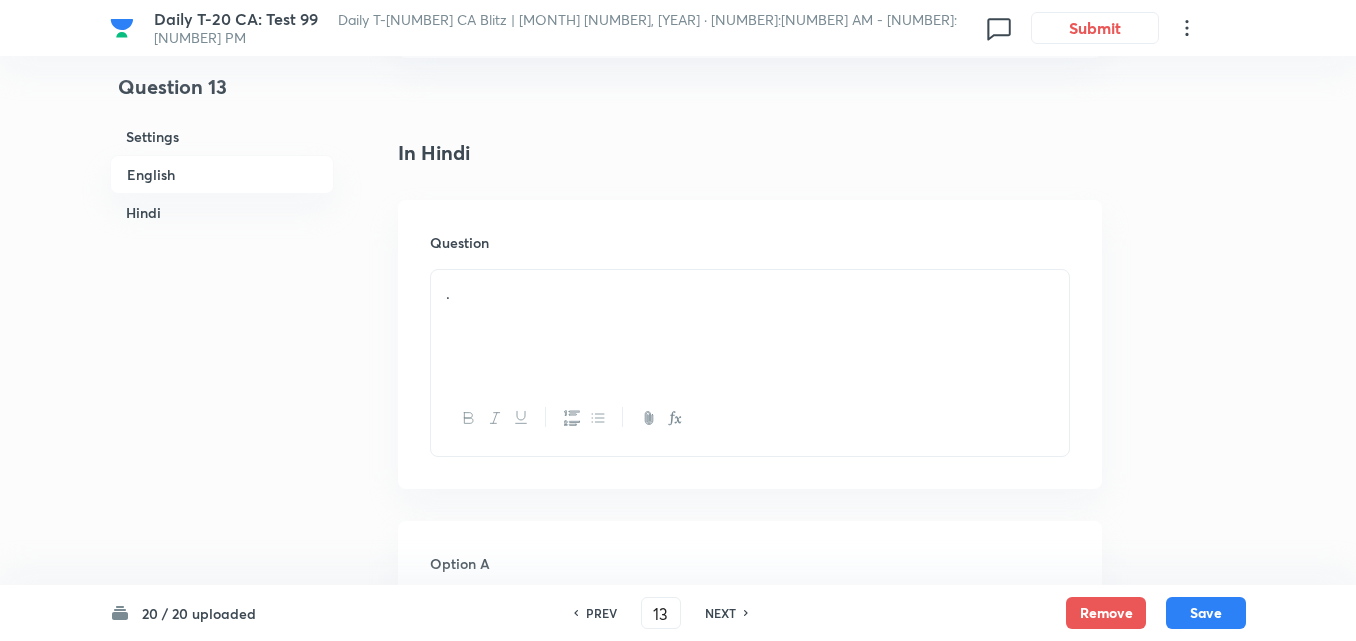 click on "." at bounding box center (750, 326) 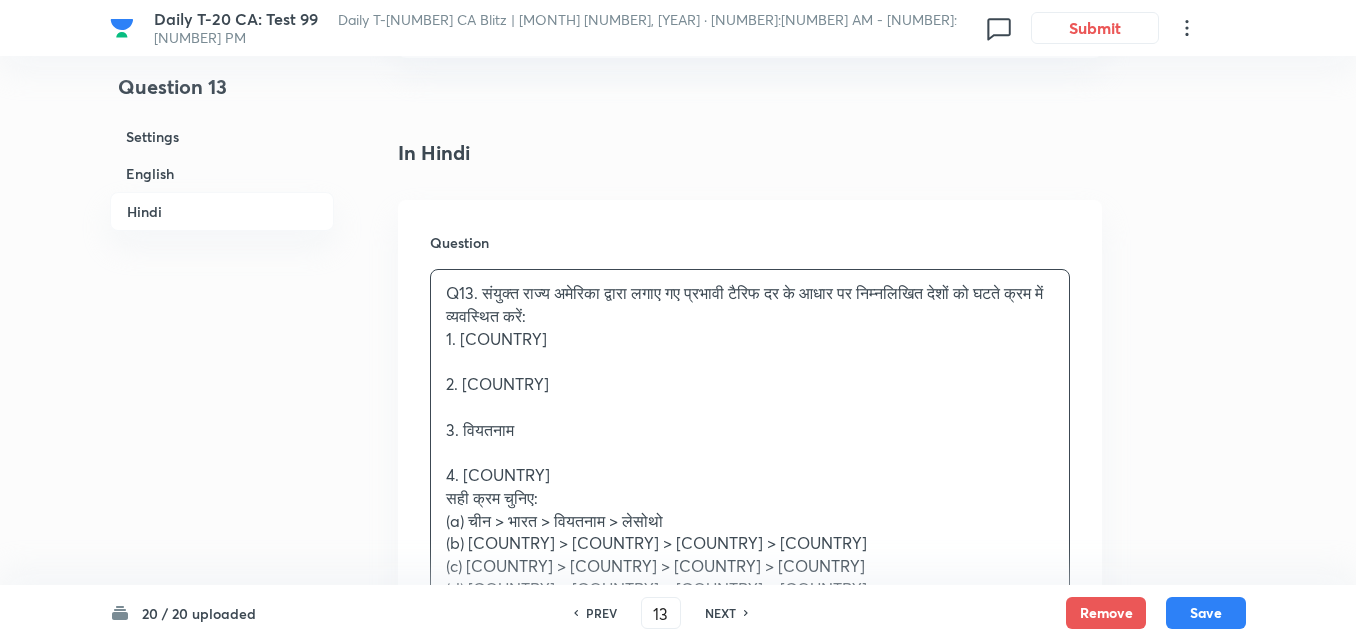 scroll, scrollTop: 2716, scrollLeft: 0, axis: vertical 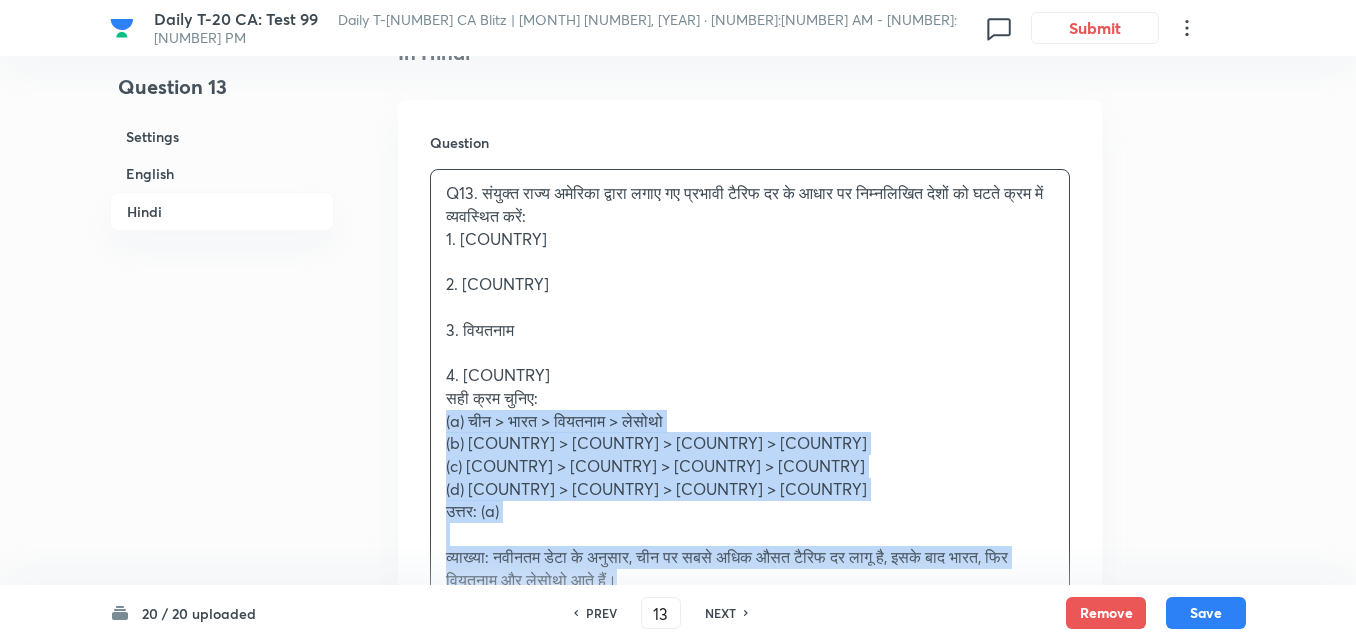 drag, startPoint x: 429, startPoint y: 427, endPoint x: 397, endPoint y: 412, distance: 35.341194 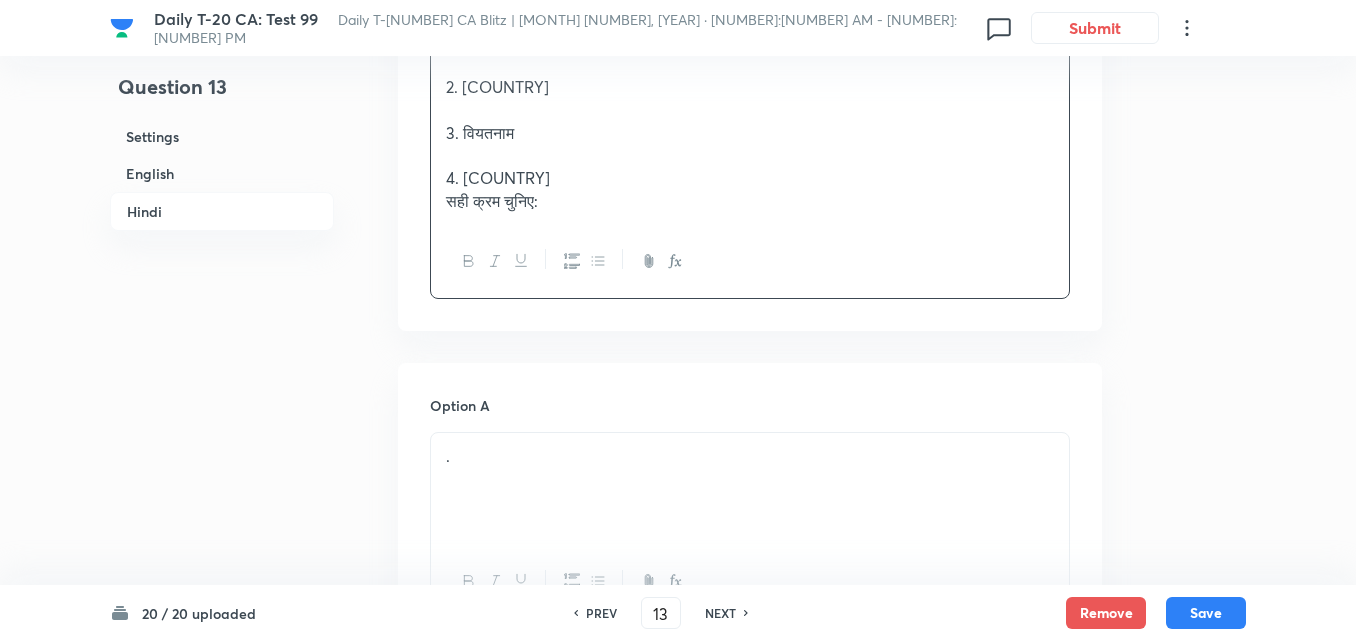 scroll, scrollTop: 3116, scrollLeft: 0, axis: vertical 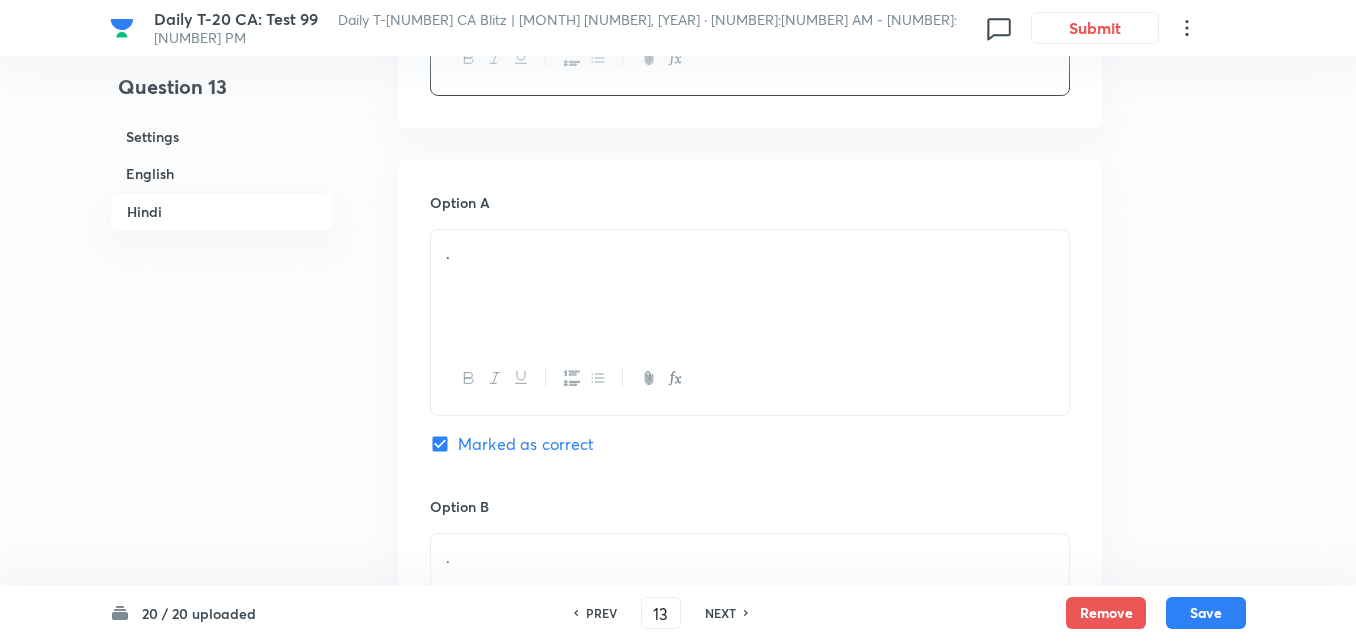 click on "." at bounding box center (750, 286) 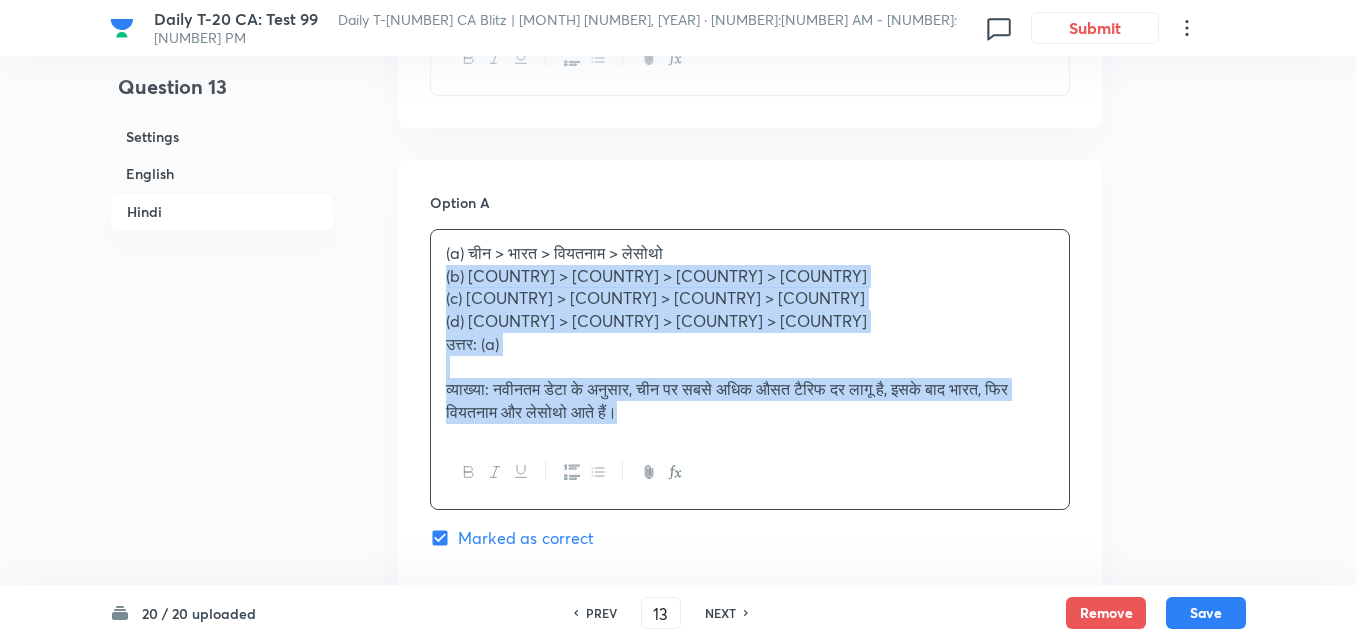 drag, startPoint x: 438, startPoint y: 281, endPoint x: 420, endPoint y: 279, distance: 18.110771 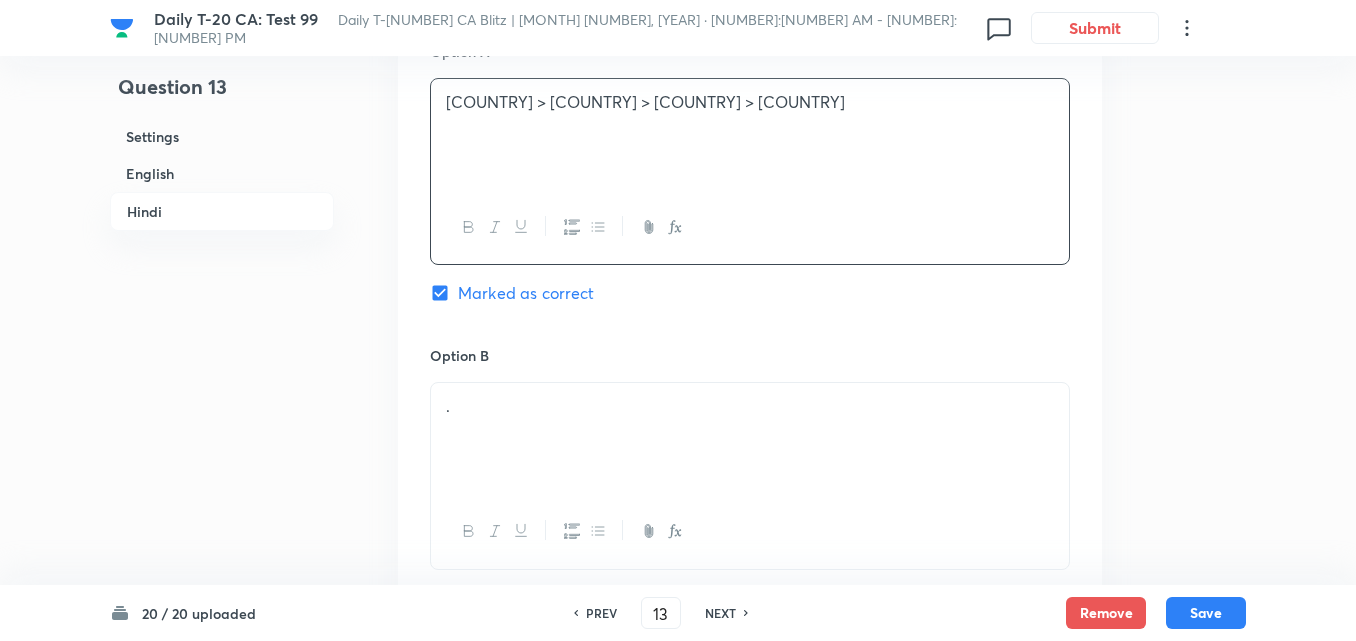 scroll, scrollTop: 3416, scrollLeft: 0, axis: vertical 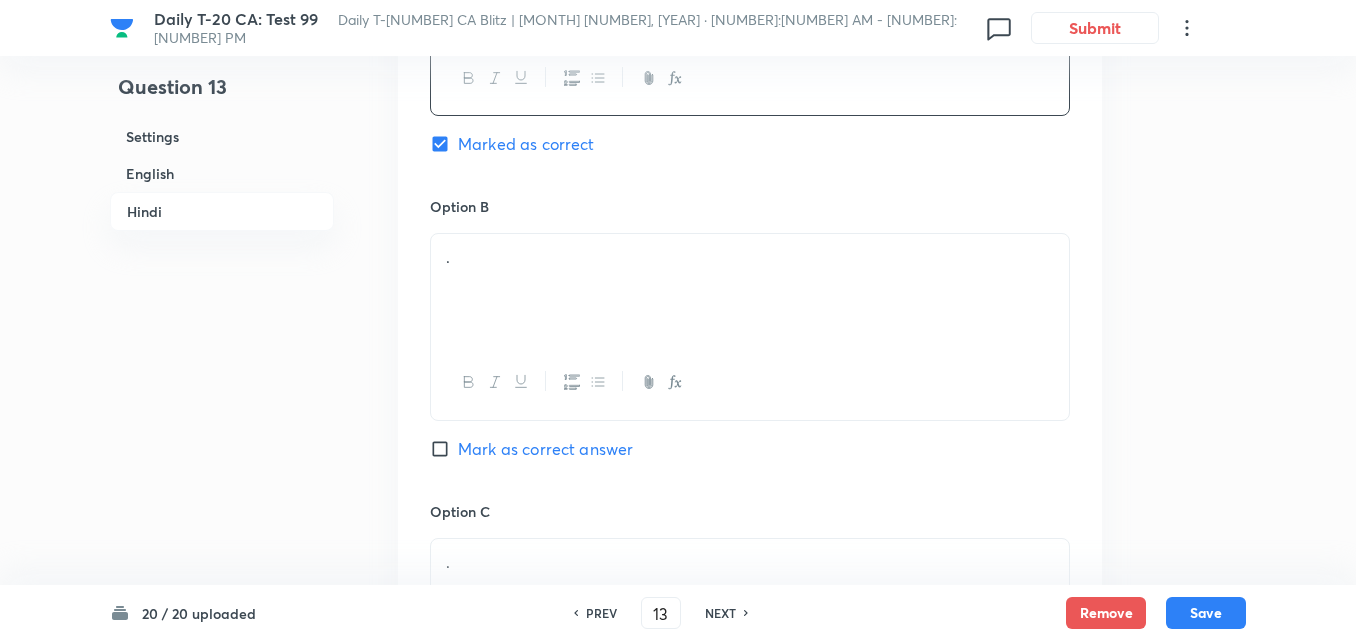 click on "." at bounding box center (750, 257) 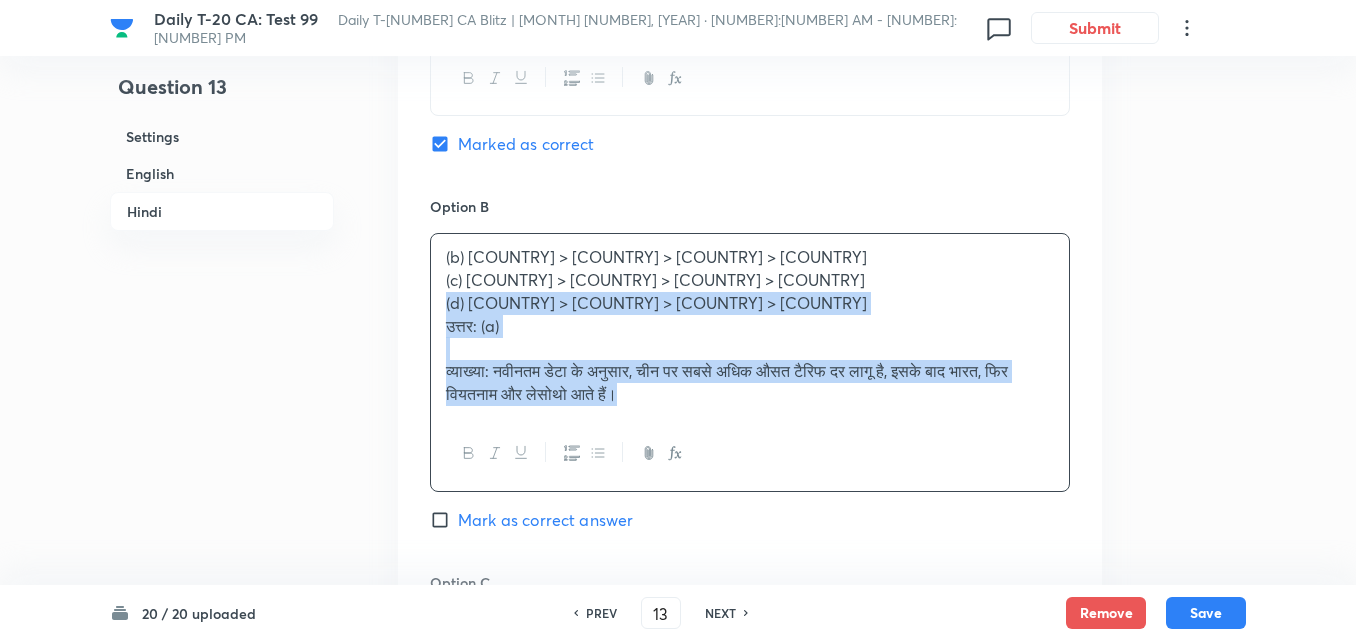 drag, startPoint x: 392, startPoint y: 303, endPoint x: 380, endPoint y: 303, distance: 12 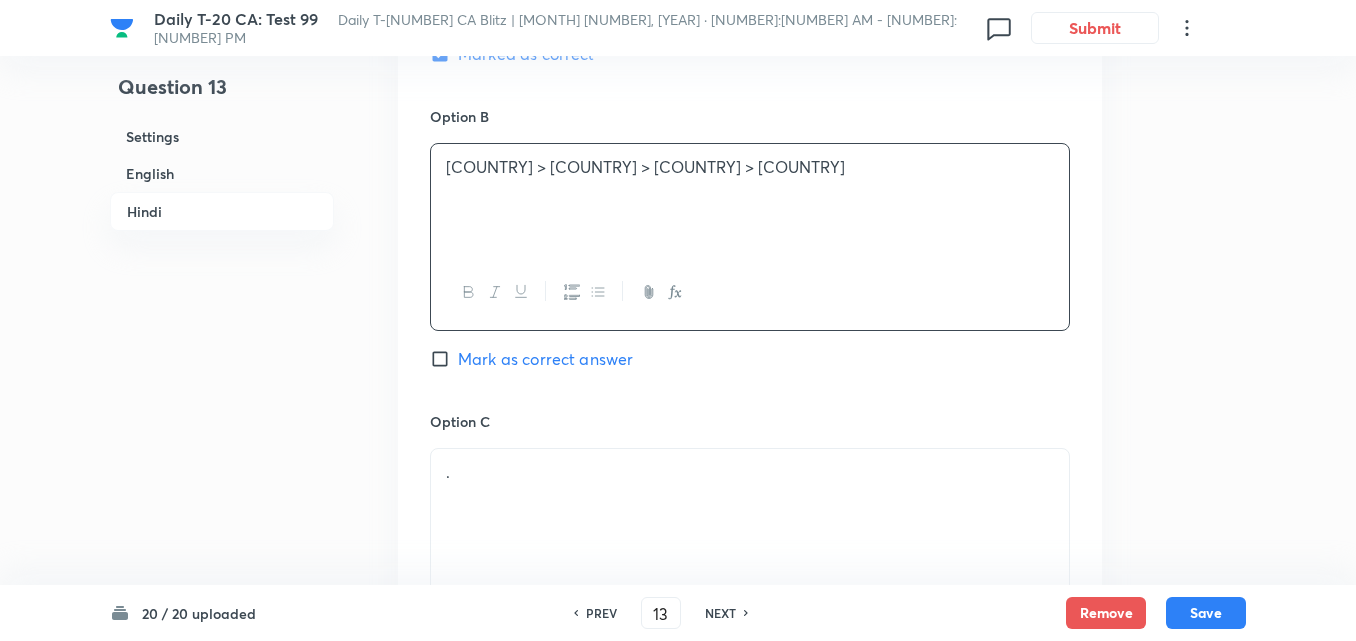 scroll, scrollTop: 3716, scrollLeft: 0, axis: vertical 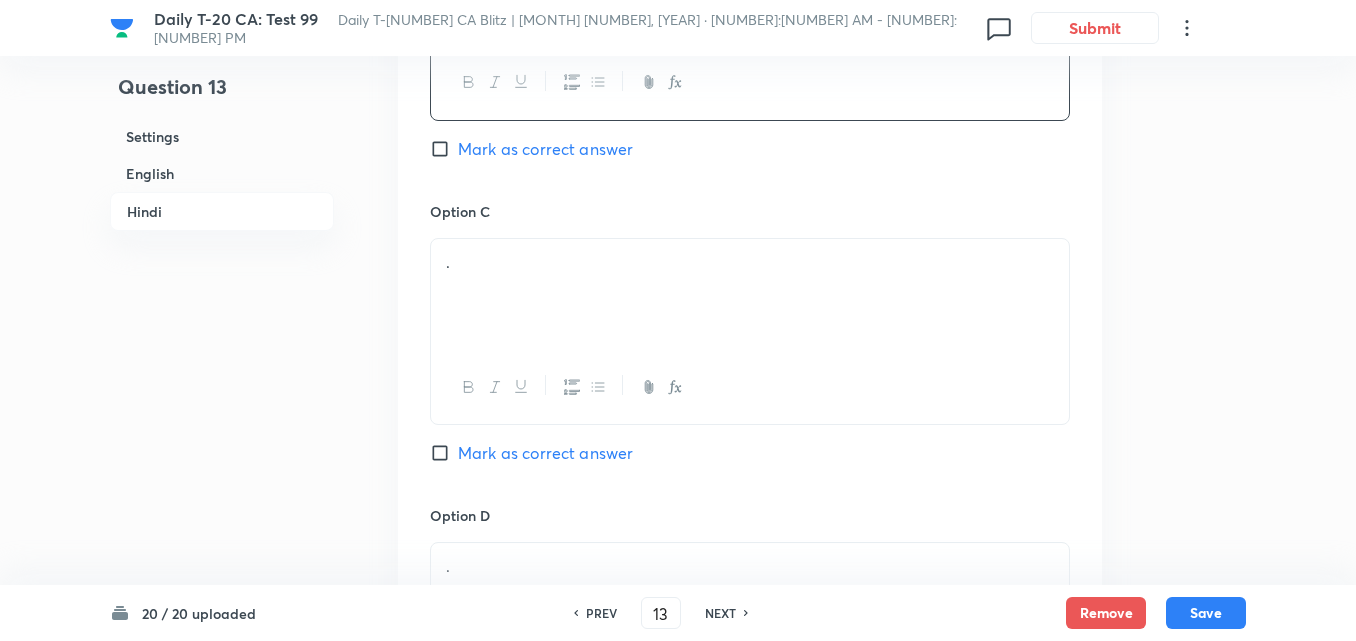 click on "." at bounding box center (750, 295) 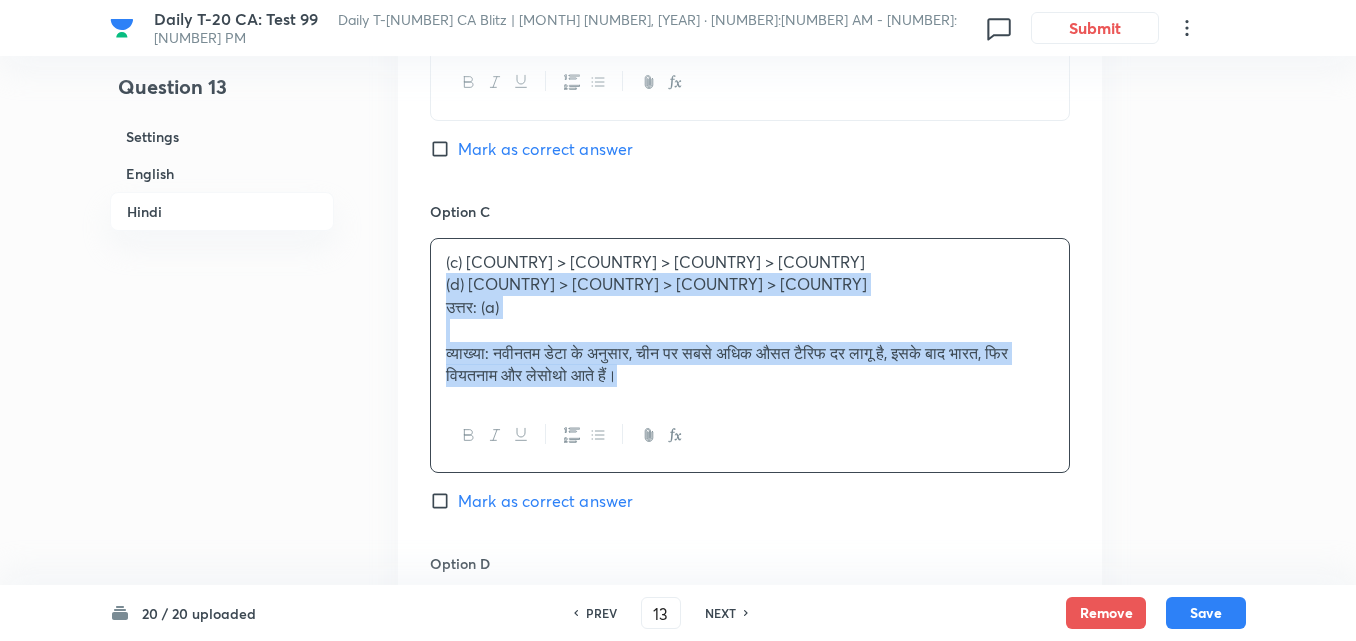 click on "Option A [COUNTRY] > [COUNTRY] > [COUNTRY] > [COUNTRY] Marked as correct Option B [COUNTRY] > [COUNTRY] > [COUNTRY] > [COUNTRY] Mark as correct answer Option C (c) [COUNTRY] > [COUNTRY] > [COUNTRY] > [COUNTRY] (d) [COUNTRY] > [COUNTRY] > [COUNTRY] > [COUNTRY] उत्तर: (a) व्याख्या: नवीनतम डेटा के अनुसार, [COUNTRY] पर सबसे अधिक औसत टैरिफ दर लागू है, इसके बाद [COUNTRY], फिर [COUNTRY] और [COUNTRY] आते हैं। Mark as correct answer Option D . Mark as correct answer" at bounding box center (750, 205) 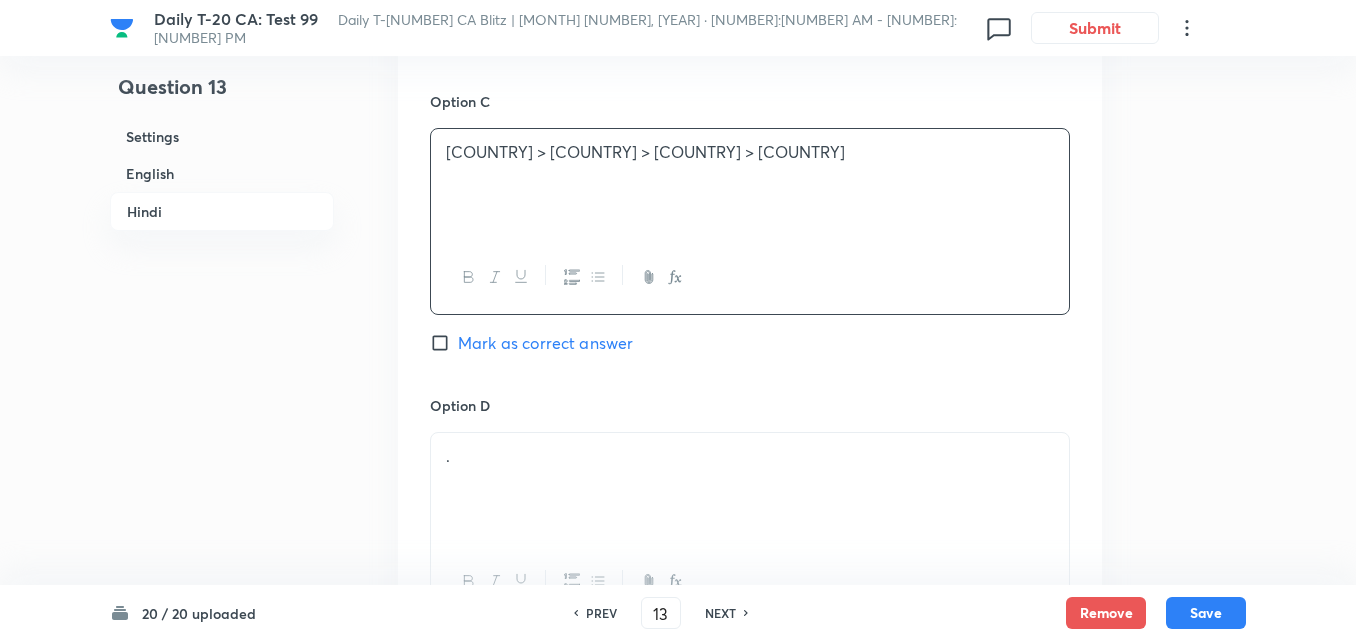 scroll, scrollTop: 3916, scrollLeft: 0, axis: vertical 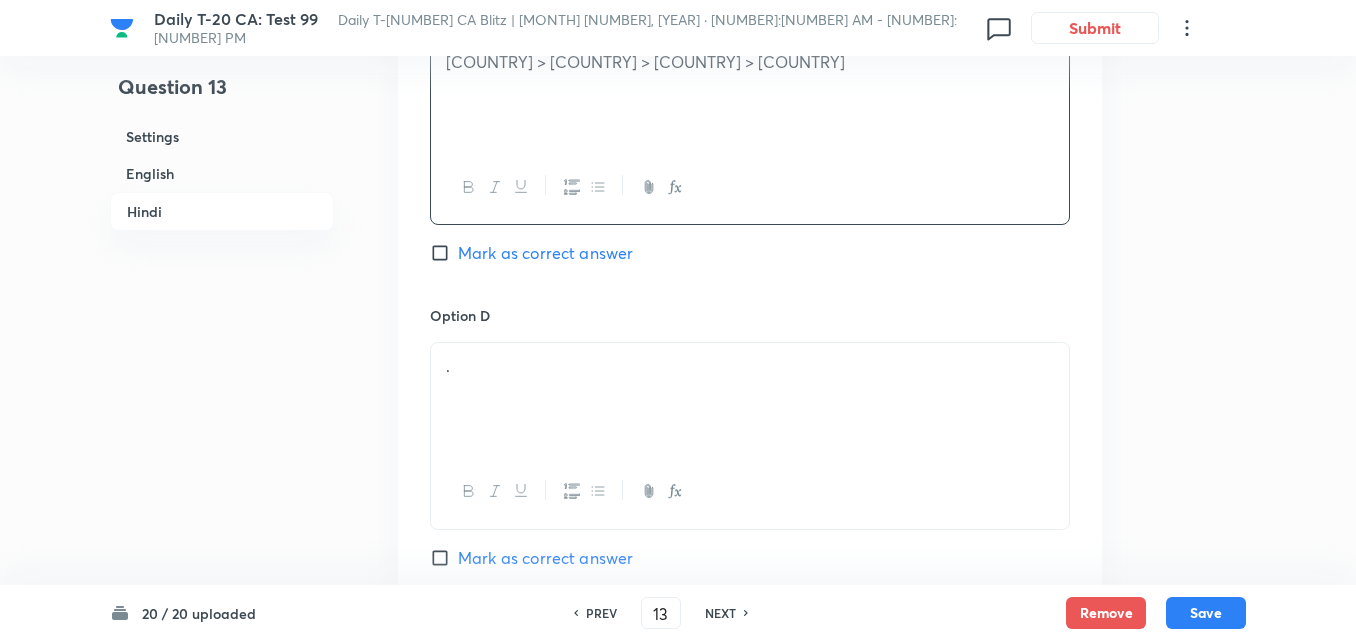 click on "." at bounding box center (750, 399) 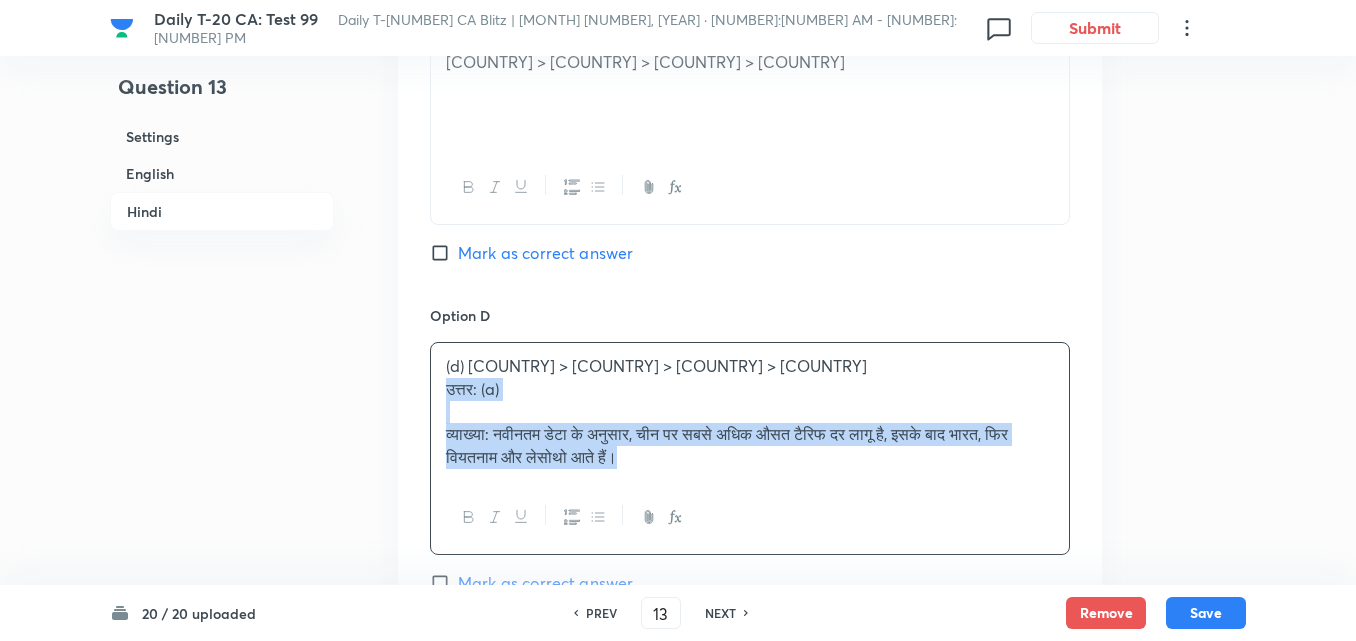 drag, startPoint x: 443, startPoint y: 397, endPoint x: 422, endPoint y: 395, distance: 21.095022 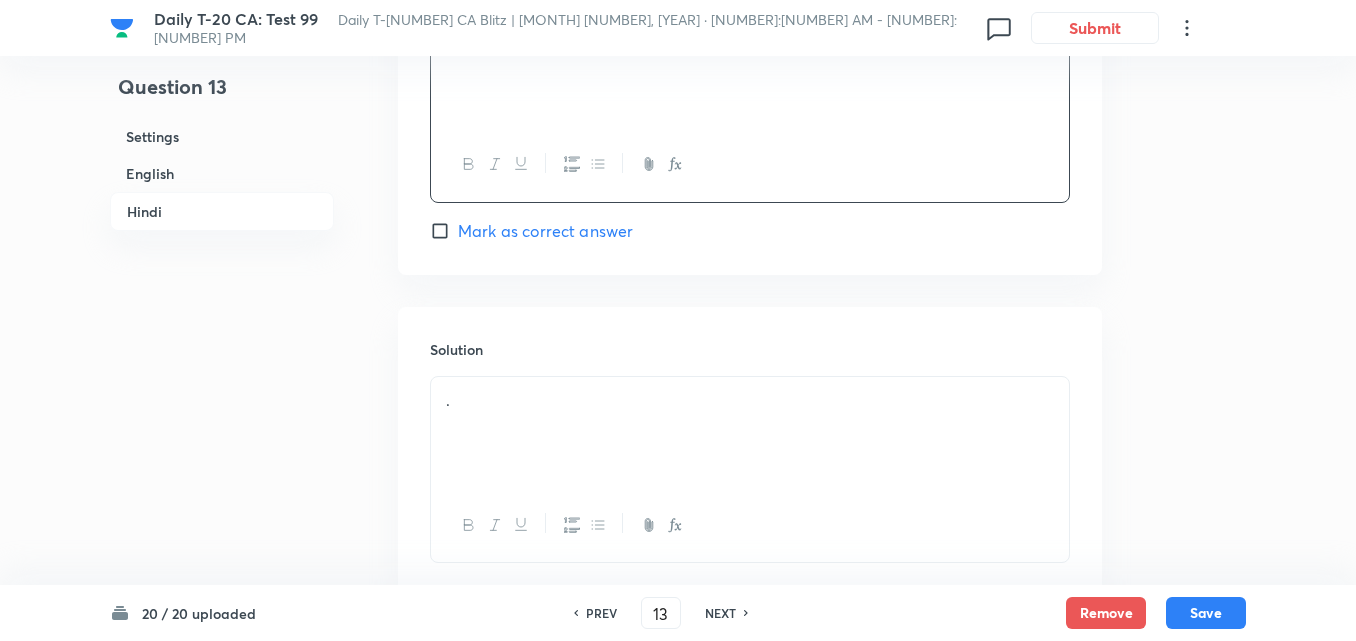 scroll, scrollTop: 4373, scrollLeft: 0, axis: vertical 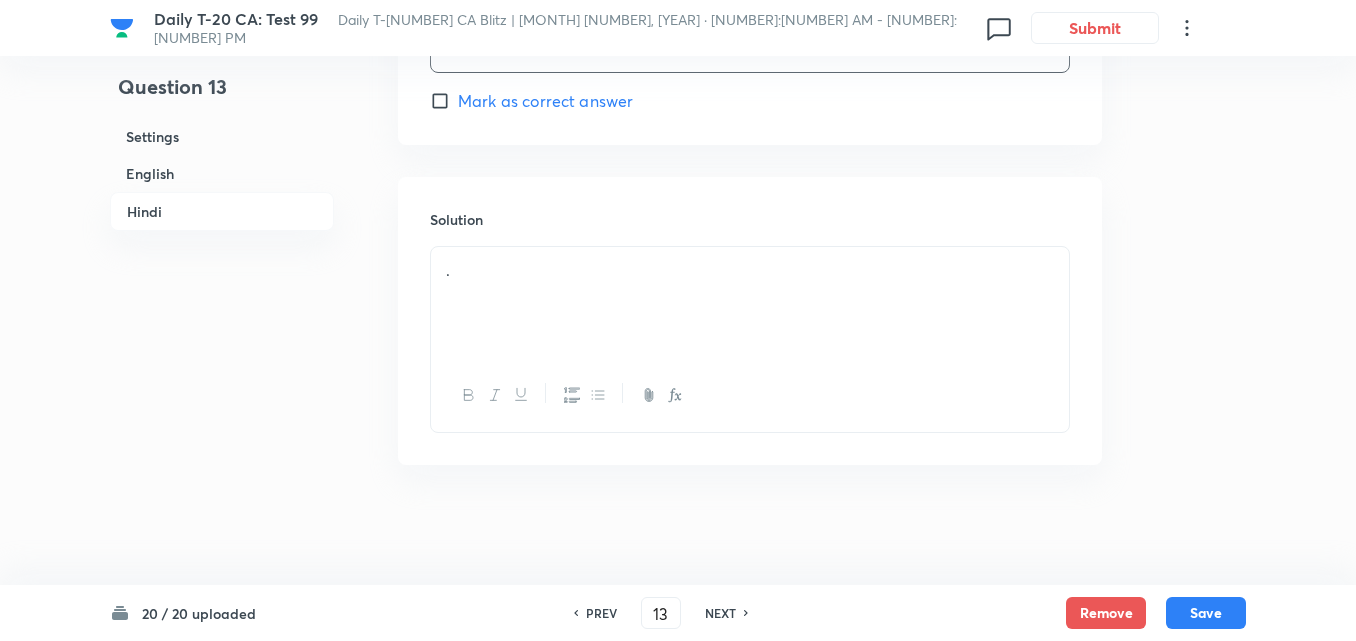 click on "." at bounding box center (750, 270) 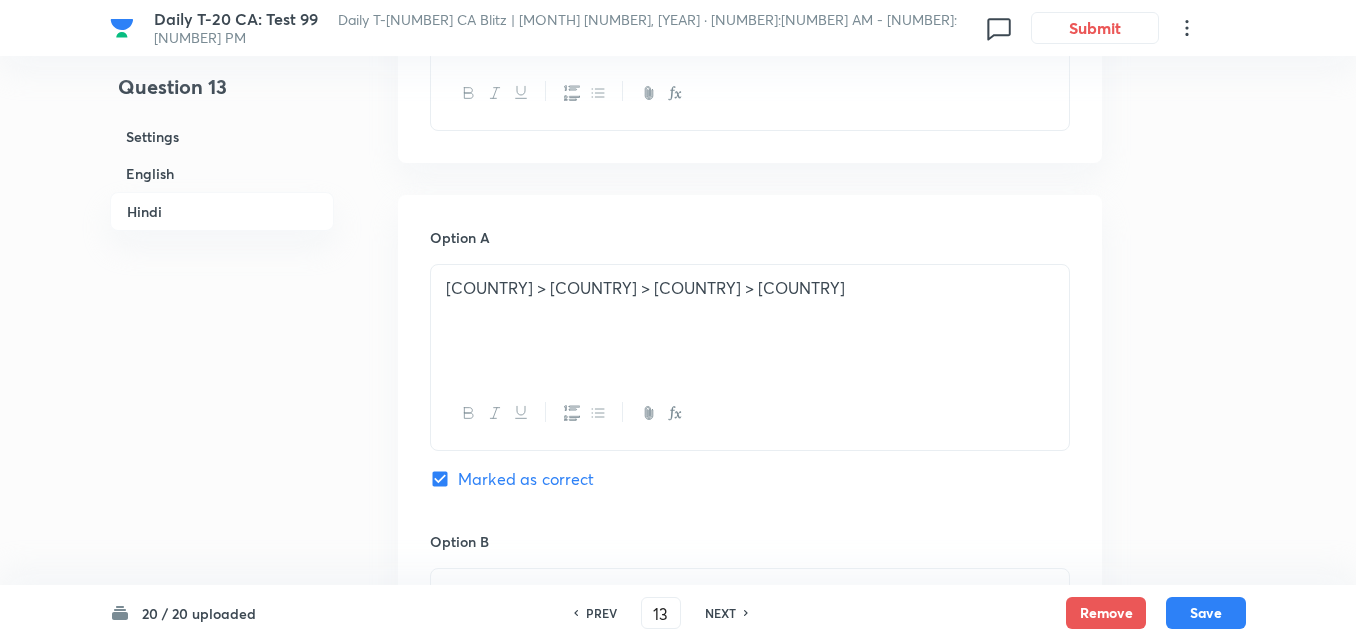 scroll, scrollTop: 3073, scrollLeft: 0, axis: vertical 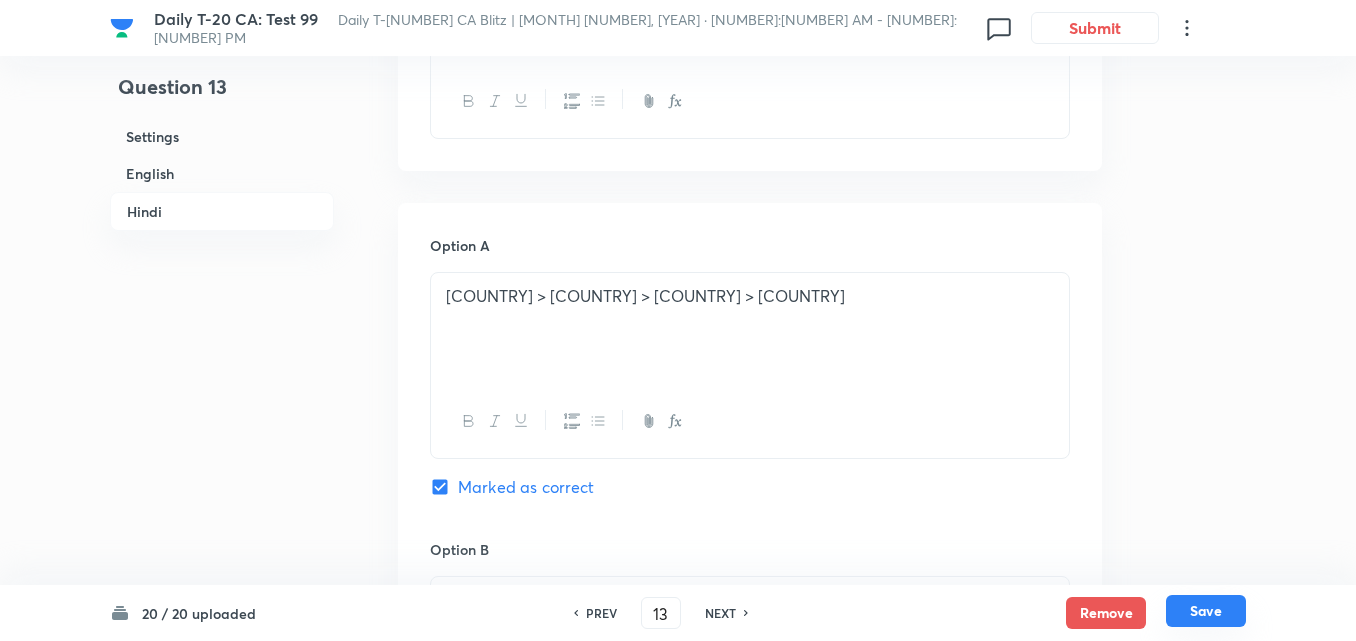 click on "Save" at bounding box center (1206, 611) 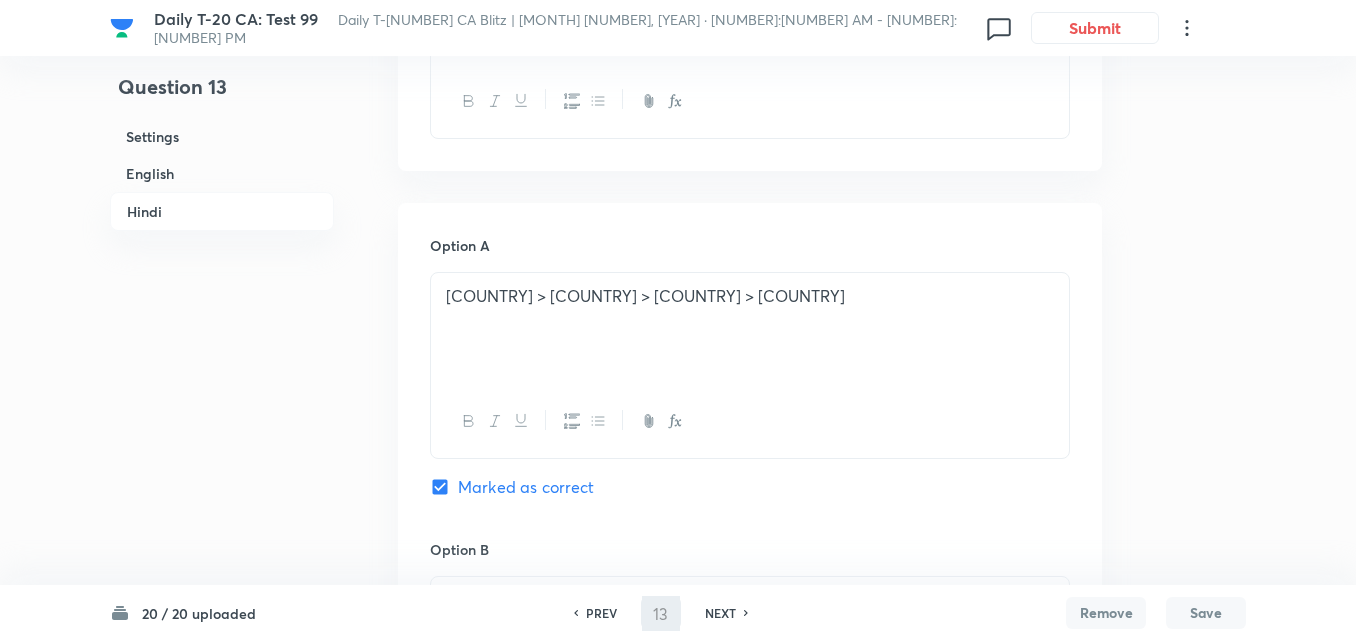 type on "14" 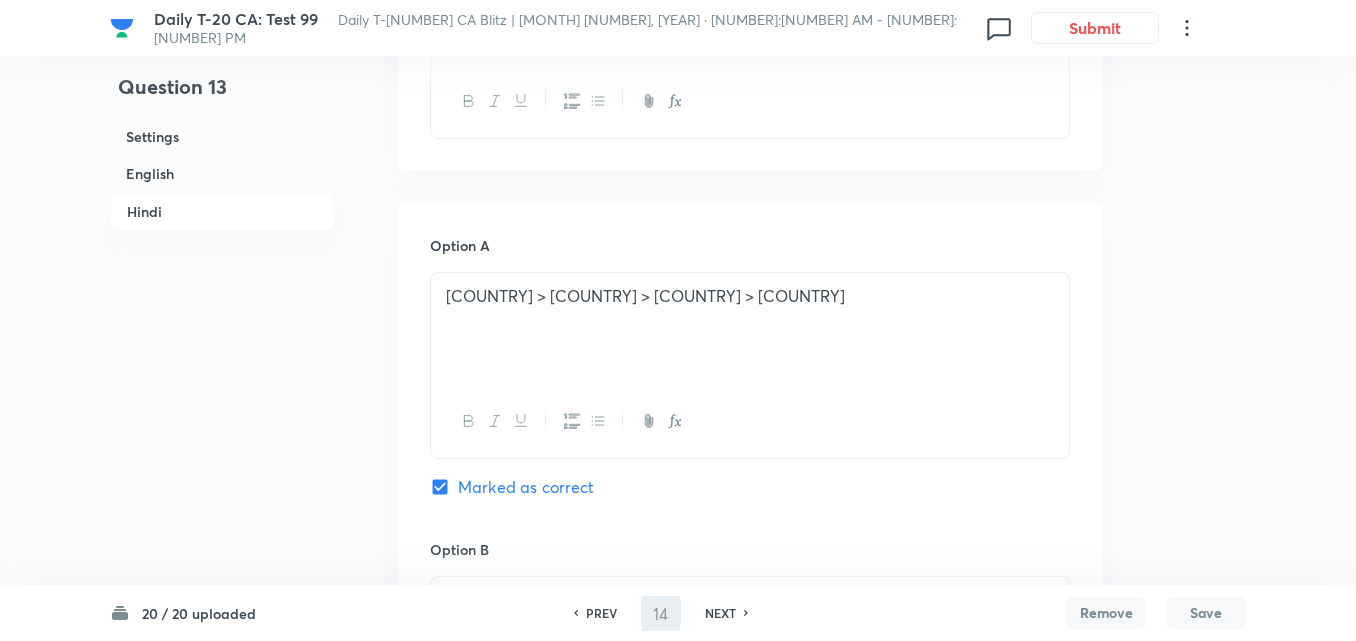 checkbox on "false" 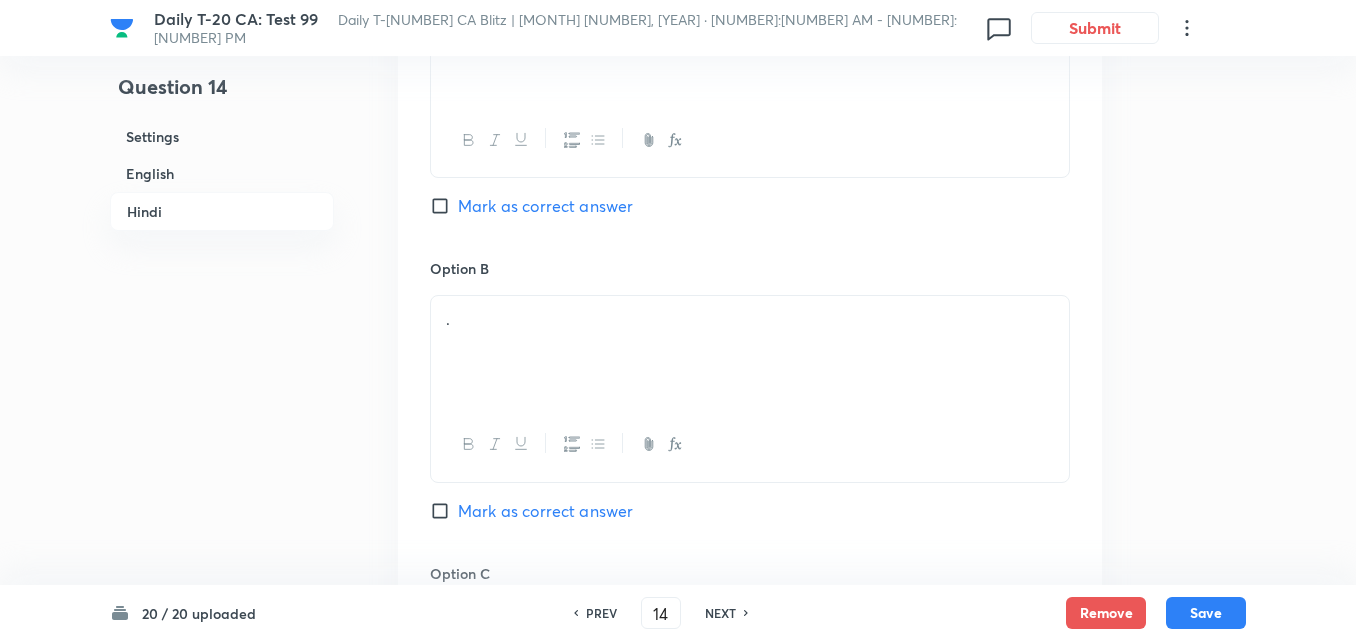 scroll, scrollTop: 4041, scrollLeft: 0, axis: vertical 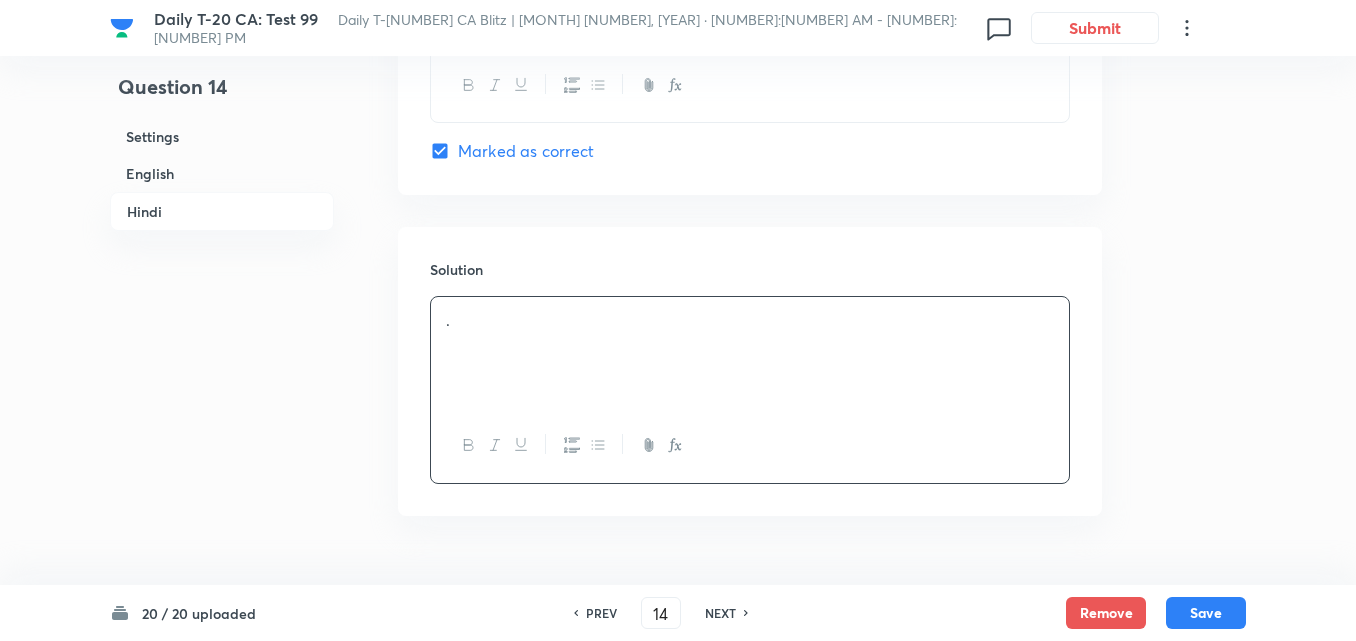 click on "English" at bounding box center (222, 173) 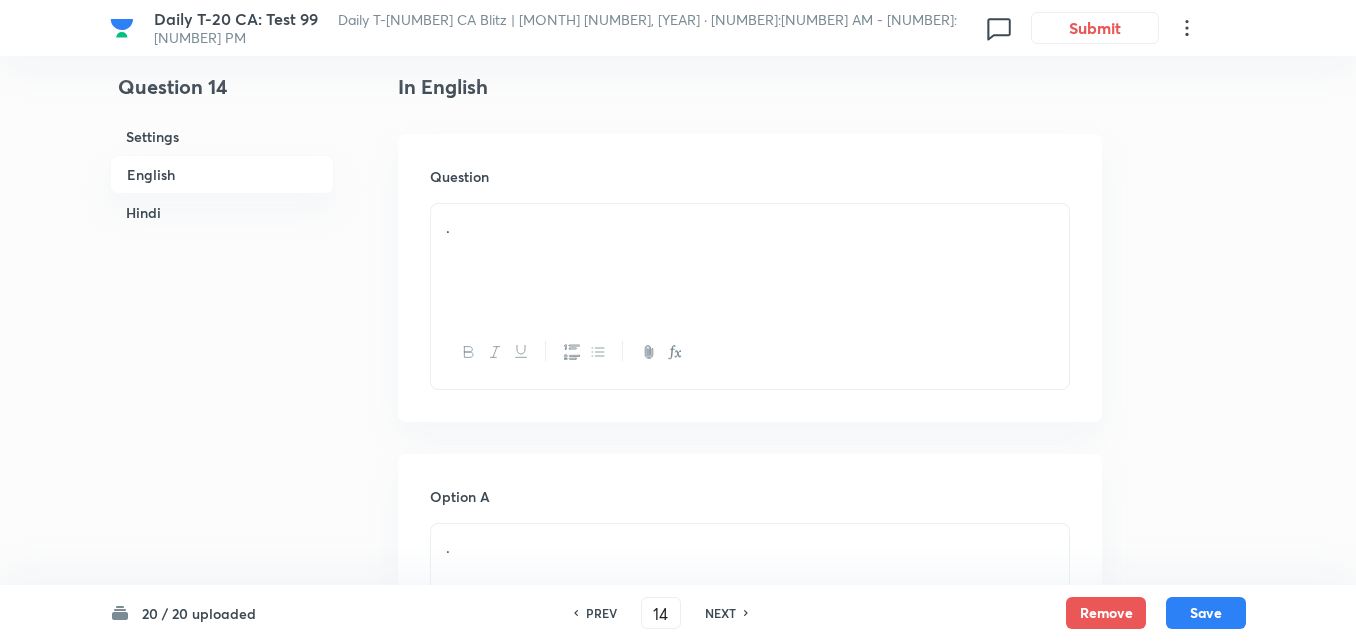 click on "." at bounding box center [750, 260] 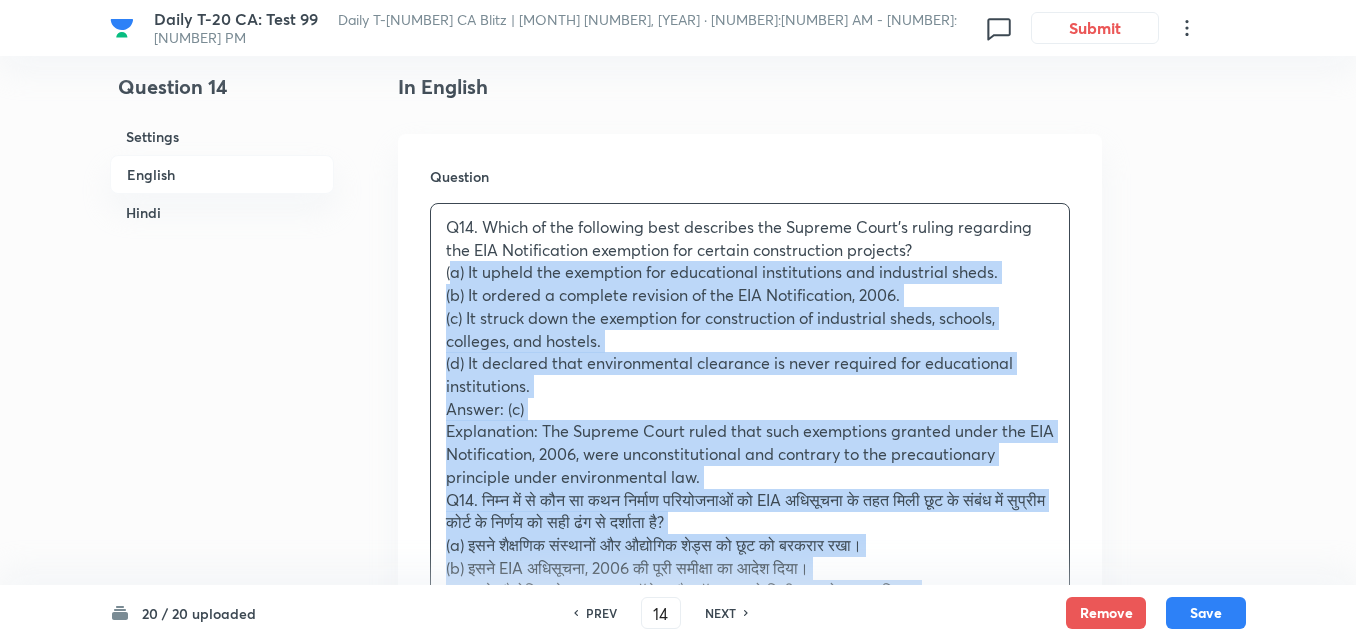 click on "Q2. Which of the following best describes the Supreme Court’s ruling regarding the EIA Notification exemption for certain construction projects?  (a) It upheld the exemption for educational institutions and industrial sheds.  (b) It ordered a complete revision of the EIA Notification, 2006.  (c) It struck down the exemption for construction of industrial sheds, schools, colleges, and hostels.  (d) It declared that environmental clearance is never required for educational institutions.  Answer: (c) Explanation: The Supreme Court ruled that such exemptions granted under the EIA Notification, 2006, were unconstitutional and contrary to the precautionary principle under environmental law.  (a) इसने शैक्षणिक संस्थानों और औद्योगिक शेड्स को छूट को बरकरार रखा।  (b) इसने EIA अधिसूचना, 2006 की पूरी समीक्षा का आदेश दिया।  उत्तर: (c)" at bounding box center (750, 466) 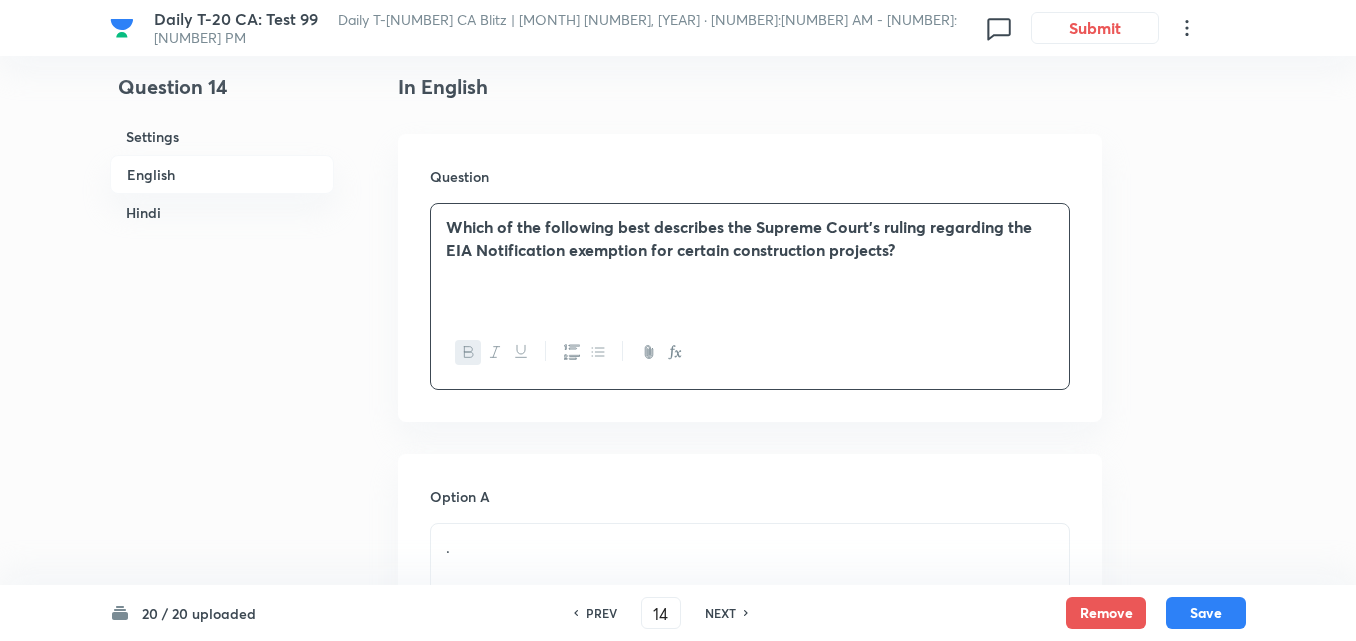scroll, scrollTop: 916, scrollLeft: 0, axis: vertical 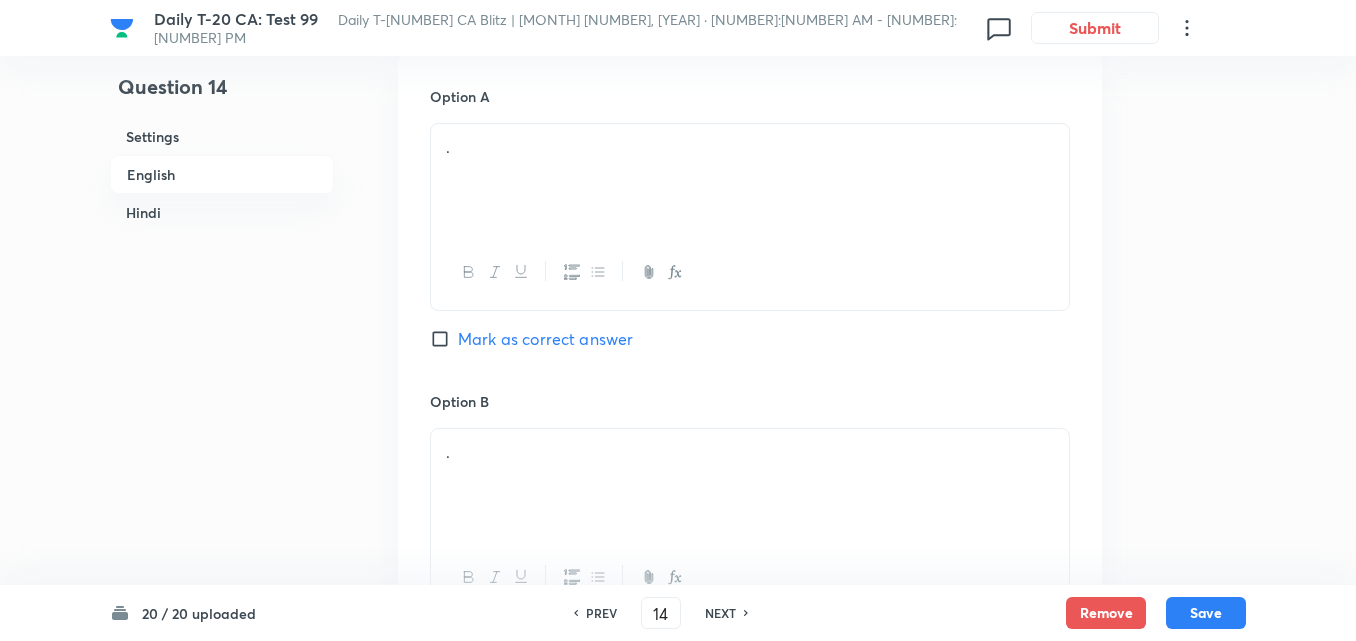 click on "." at bounding box center [750, 180] 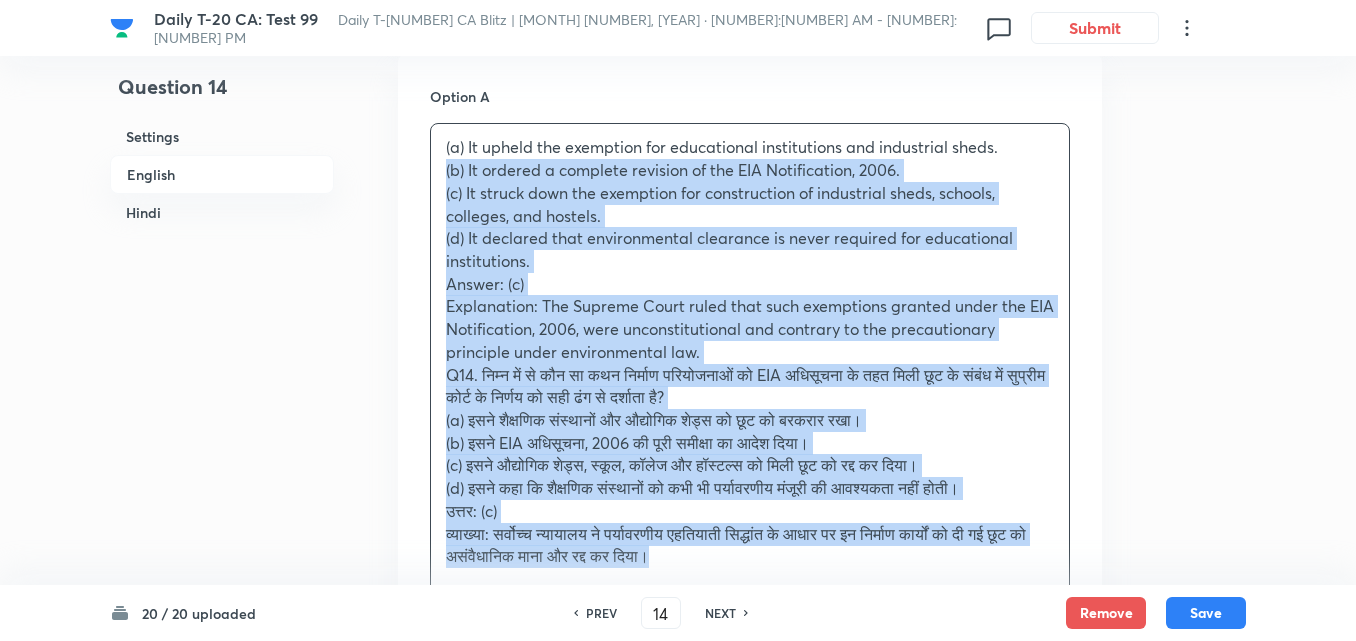 drag, startPoint x: 434, startPoint y: 169, endPoint x: 404, endPoint y: 171, distance: 30.066593 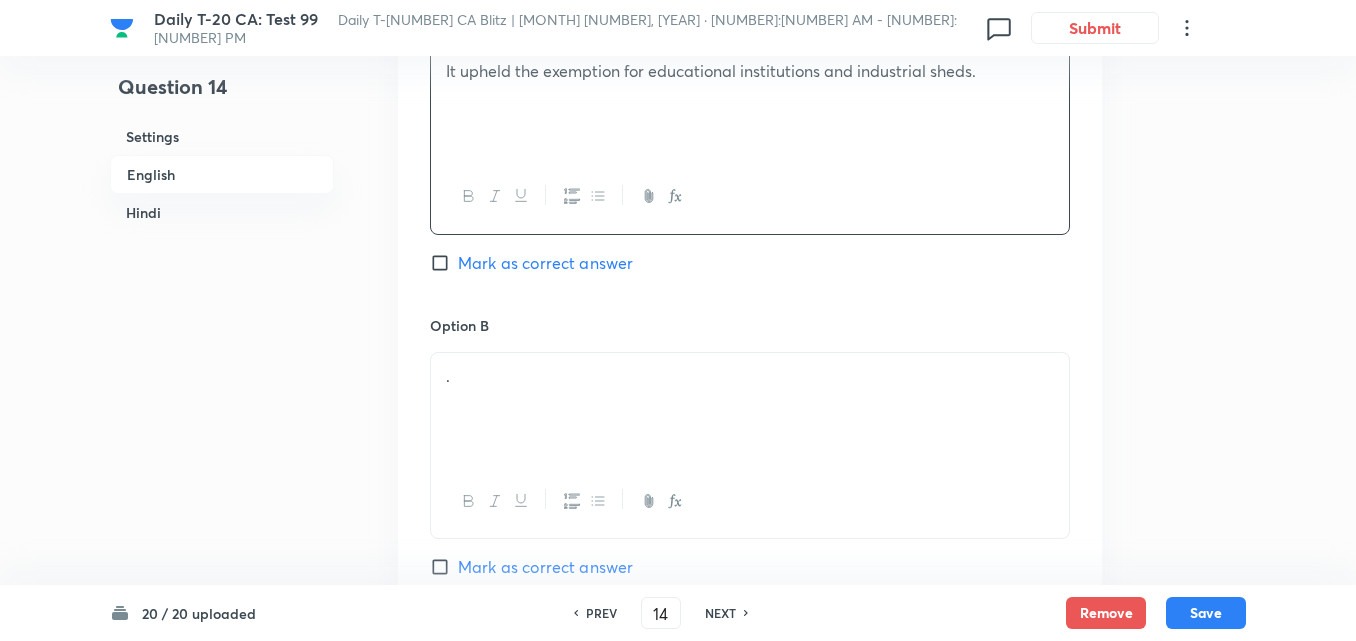 scroll, scrollTop: 1116, scrollLeft: 0, axis: vertical 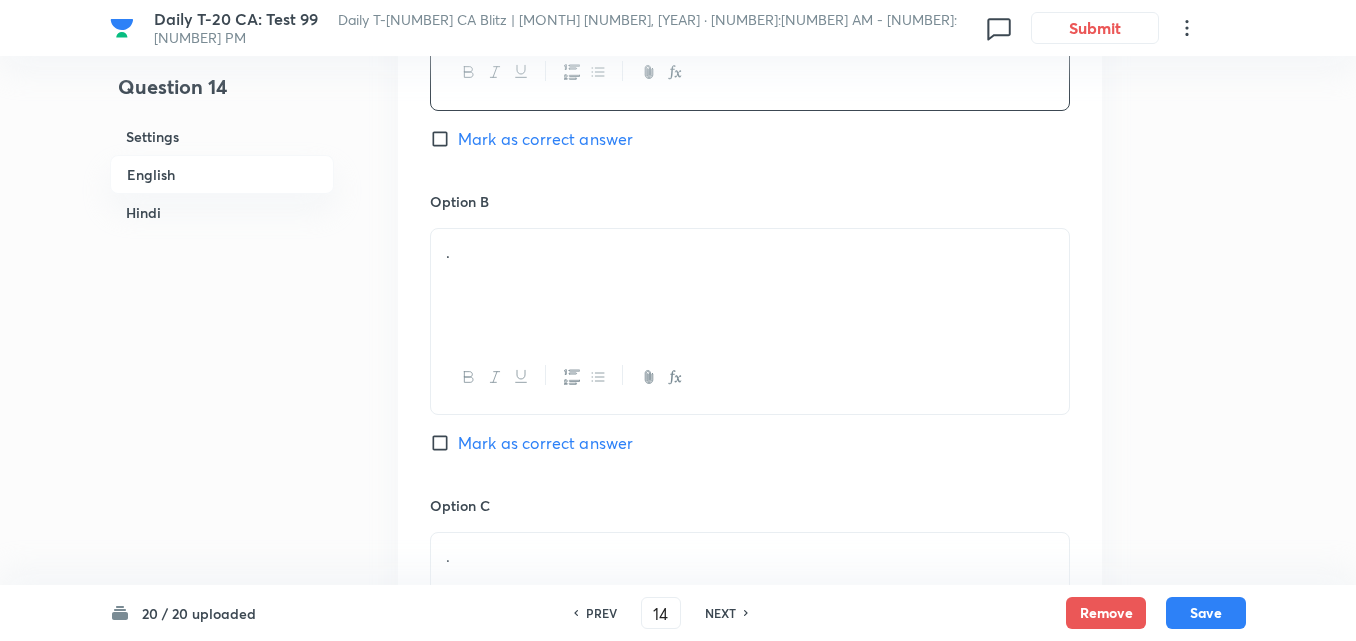 click on "." at bounding box center (750, 252) 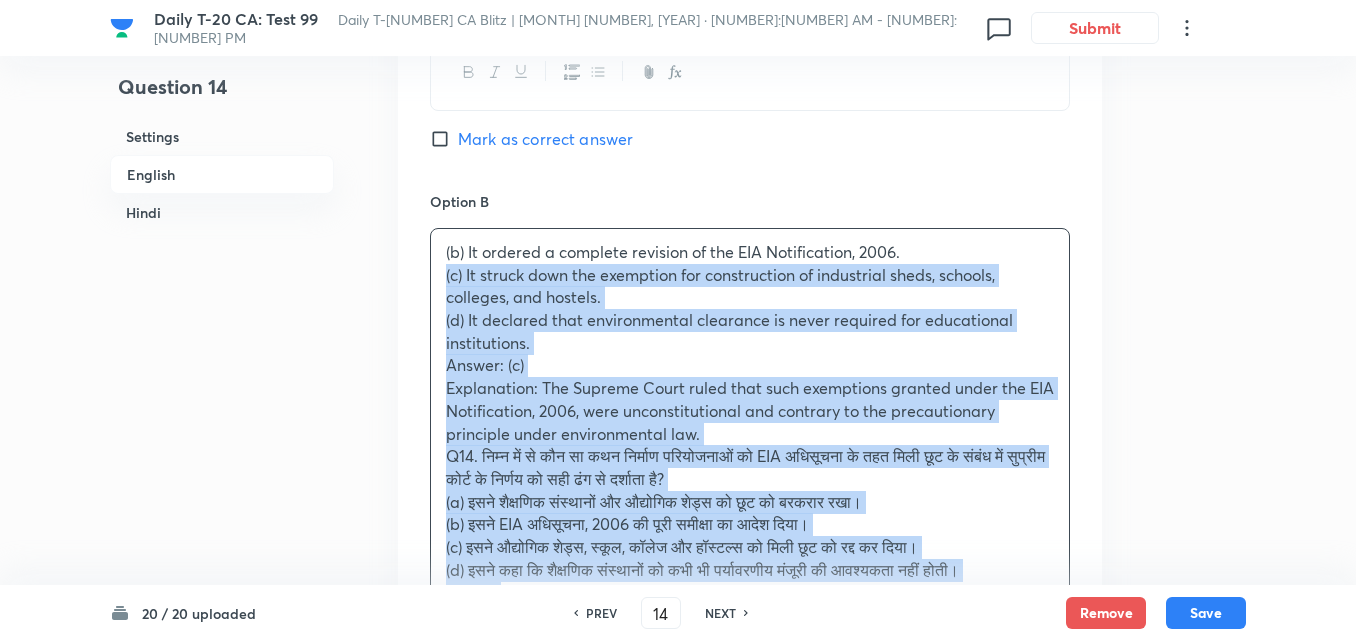 drag, startPoint x: 425, startPoint y: 285, endPoint x: 415, endPoint y: 281, distance: 10.770329 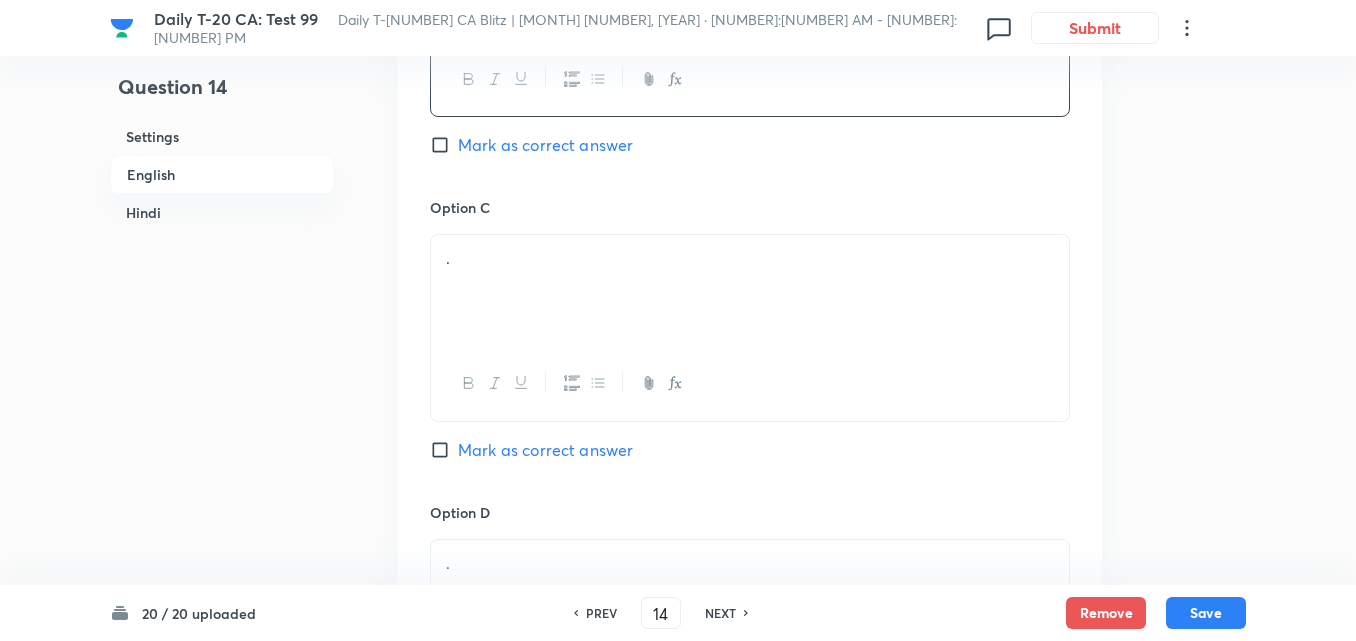 scroll, scrollTop: 1416, scrollLeft: 0, axis: vertical 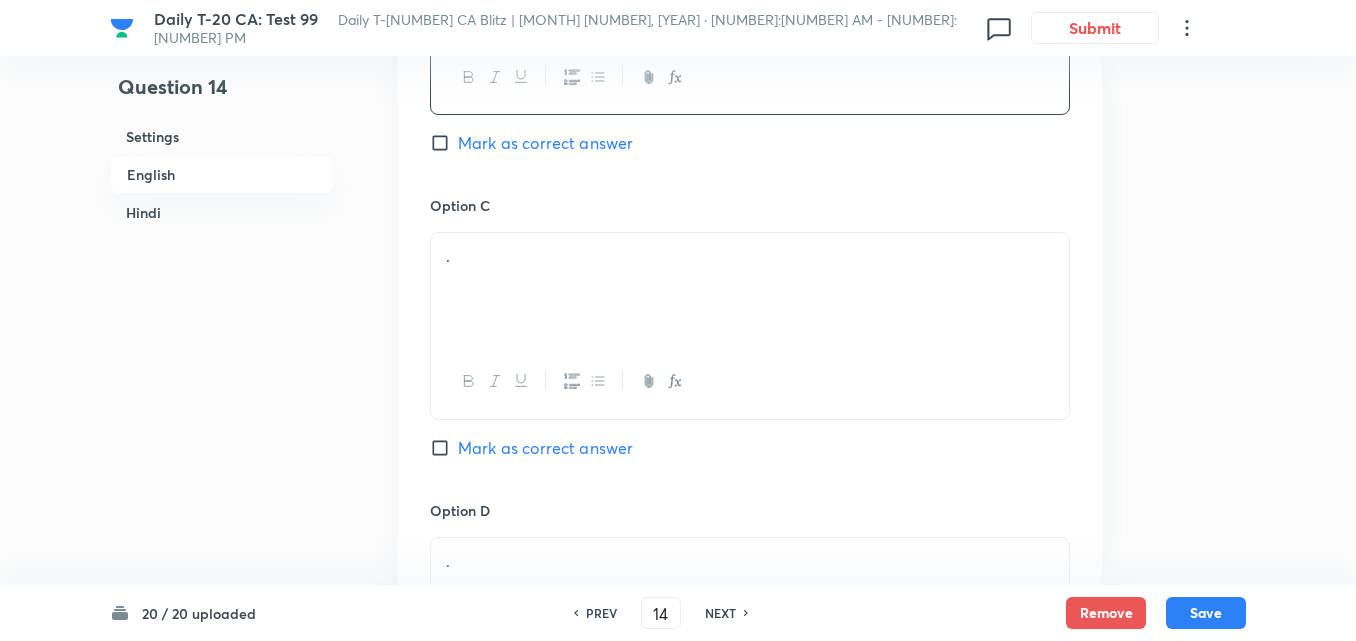 click on "." at bounding box center (750, 256) 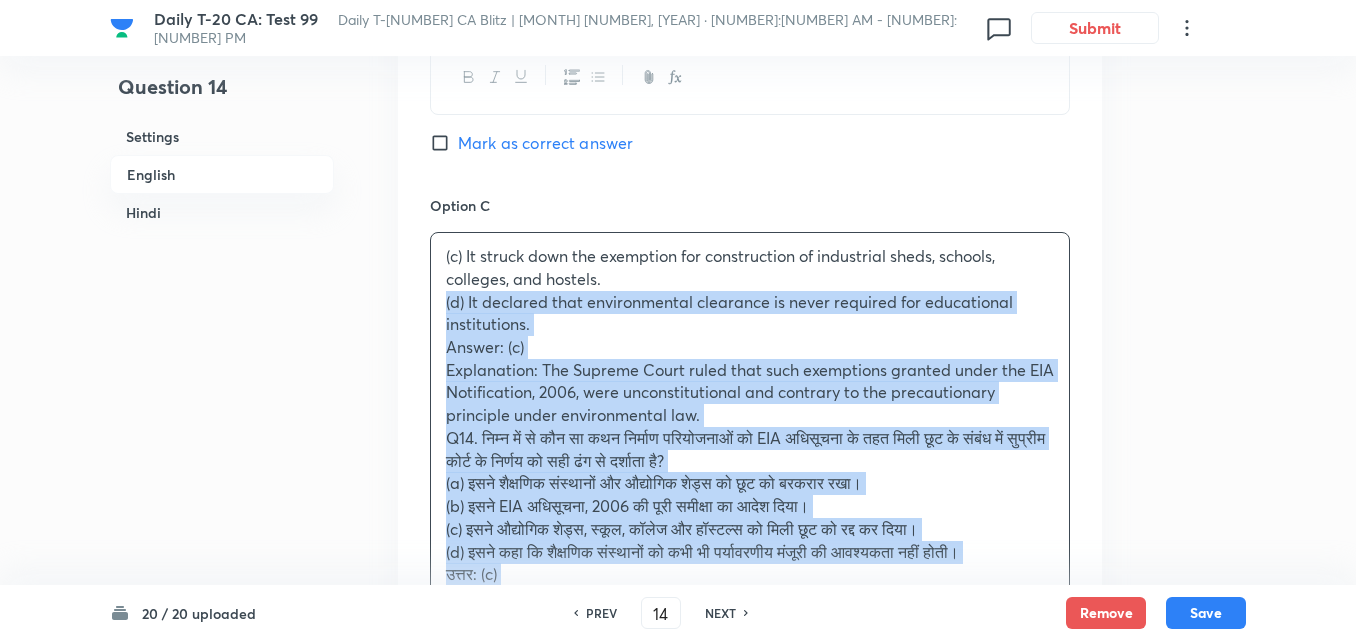 click on "It struck down the exemption for construction of industrial sheds, schools, colleges, and hostels. It declared that environmental clearance is never required for educational institutions. Answer: (c) Explanation: The Supreme Court ruled that such exemptions granted under the EIA Notification, 2006, were unconstitutional and contrary to the precautionary principle under environmental law. Q14. निम्न में से कौन सा कथन निर्माण परियोजनाओं को EIA अधिसूचना के तहत मिली छूट के संबंध में सुप्रीम कोर्ट के निर्णय को सही ढंग से दर्शाता है? (a) इसने शैक्षणिक संस्थानों और औद्योगिक शेड्स को छूट को बरकरार रखा। उत्तर: (c)" at bounding box center (750, 438) 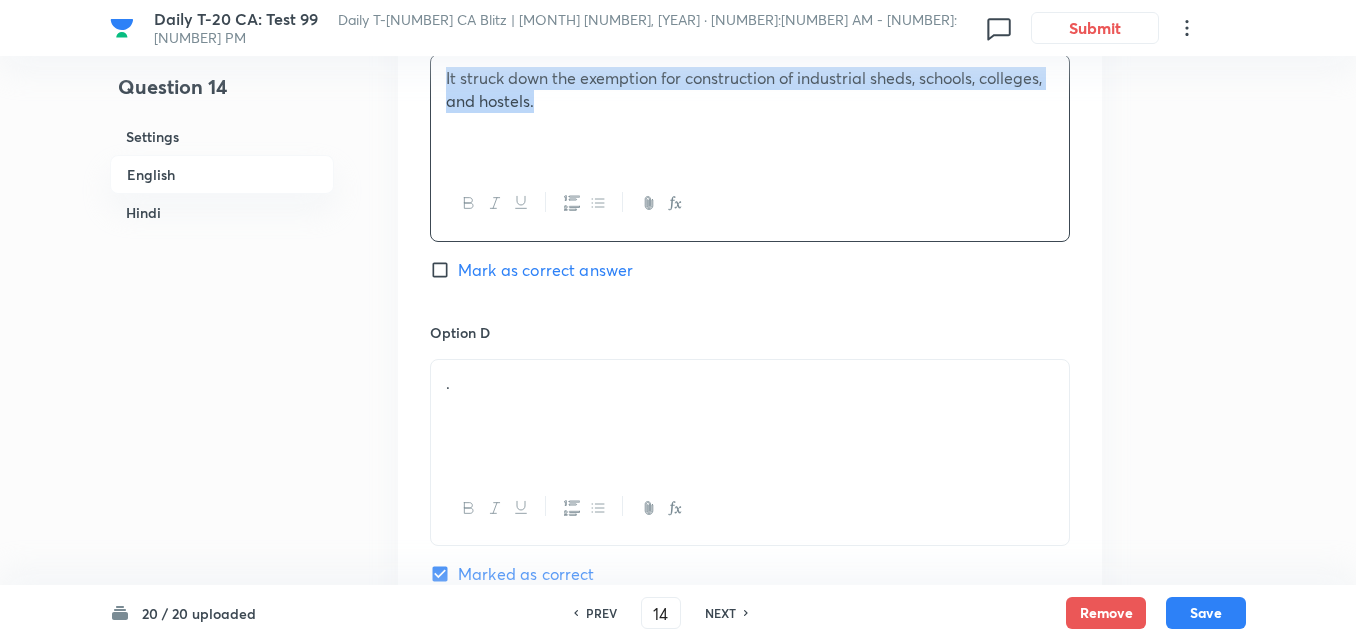 scroll, scrollTop: 1616, scrollLeft: 0, axis: vertical 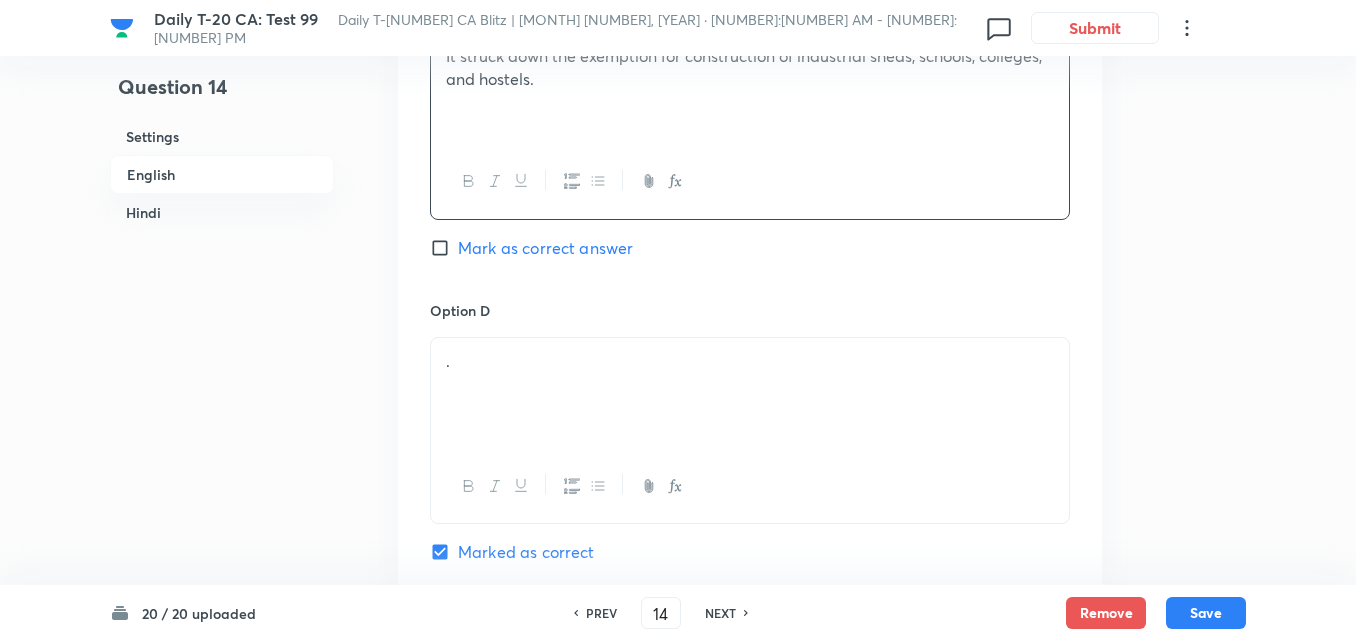 click on "Mark as correct answer" at bounding box center [545, 248] 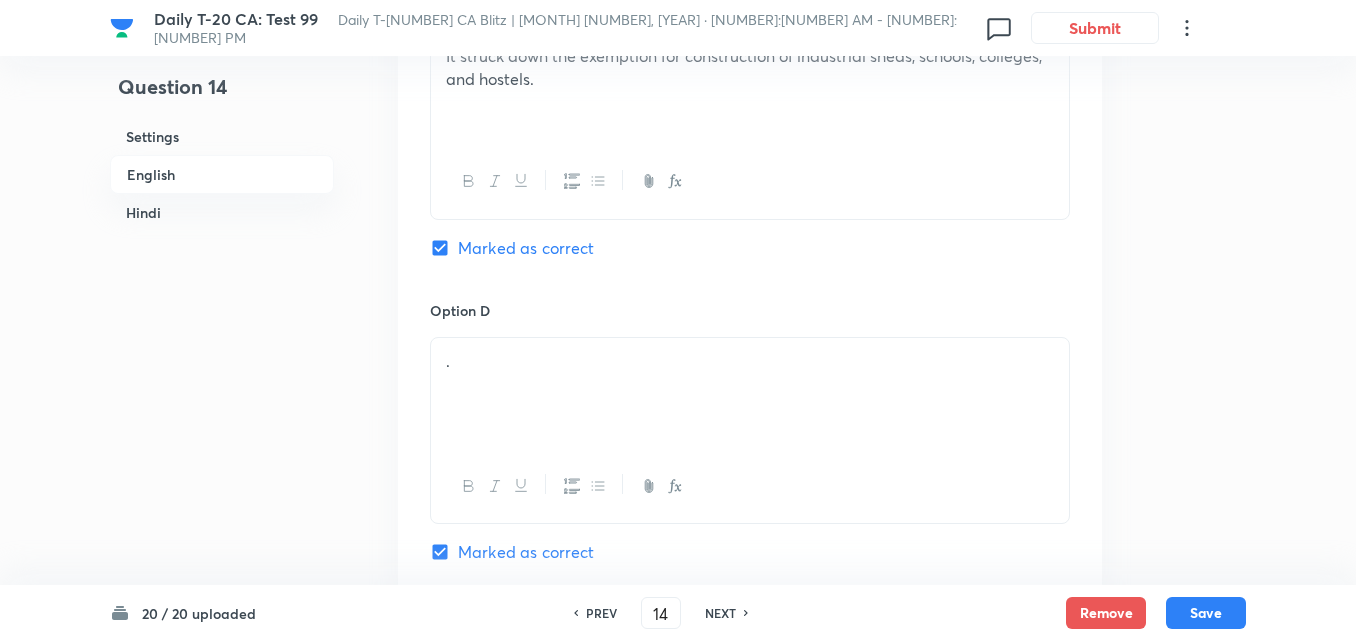 checkbox on "false" 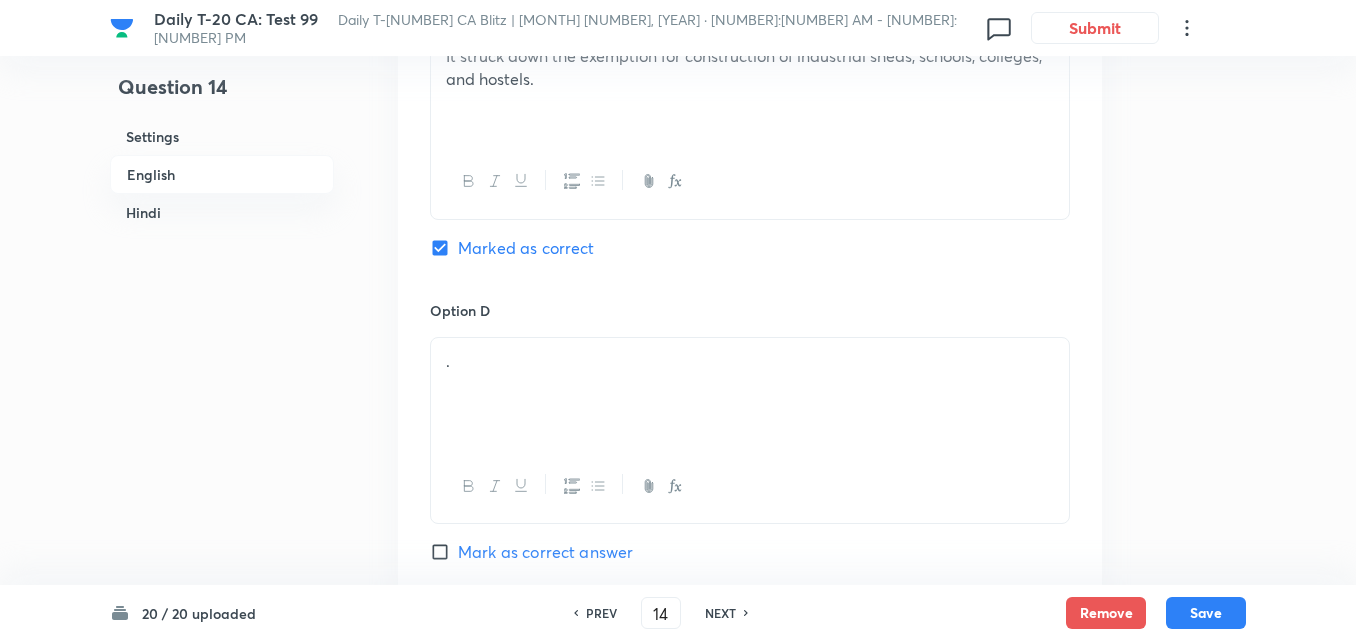 click on "." at bounding box center [750, 394] 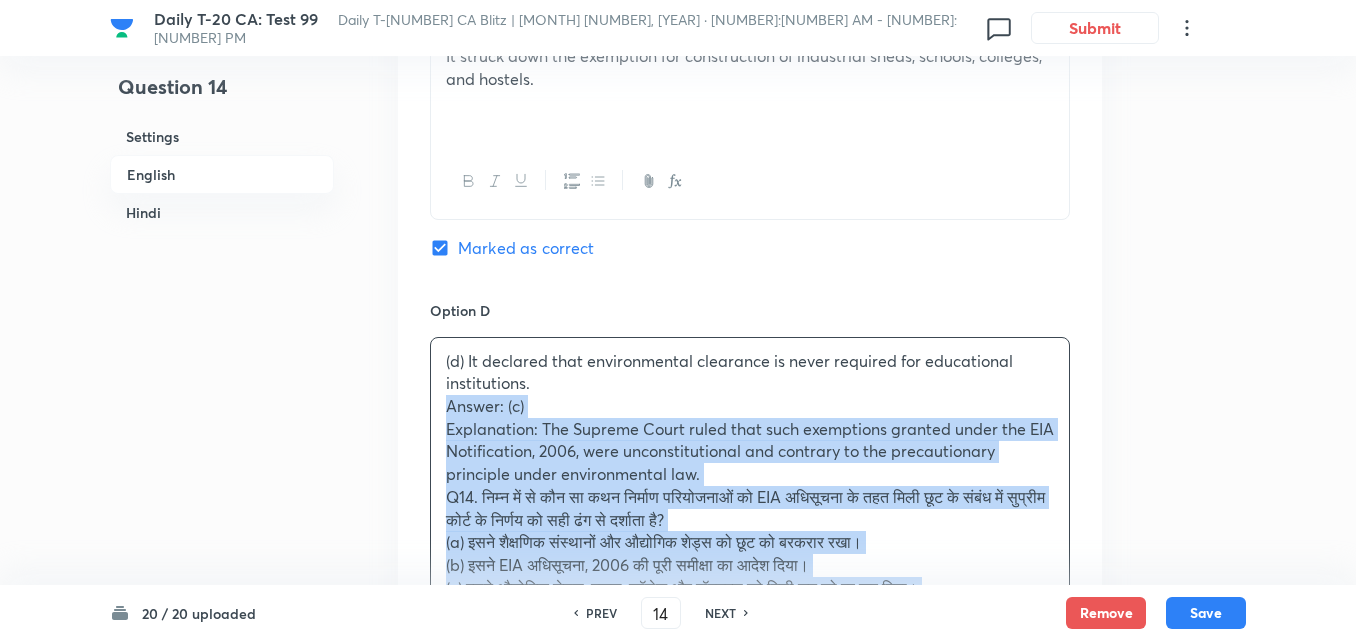 click on "Option A It upheld the exemption for educational institutions and industrial sheds. Mark as correct answer Option B It ordered a complete revision of the EIA Notification, [YEAR]. Mark as correct answer Option C It struck down the exemption for construction of industrial sheds, schools, colleges, and hostels. Marked as correct Option D (d) It declared that environmental clearance is never required for educational institutions. Answer: (c) Explanation: The Supreme Court ruled that such exemptions granted under the EIA Notification, [YEAR], were unconstitutional and contrary to the precautionary principle under environmental law. Q14. निम्न में से कौन सा कथन निर्माण परियोजनाओं को EIA अधिसूचना के तहत मिली छूट के संबंध में सुप्रीम कोर्ट के निर्णय को सही ढंग से दर्शाता है? उत्तर: (c)" at bounding box center [750, 101] 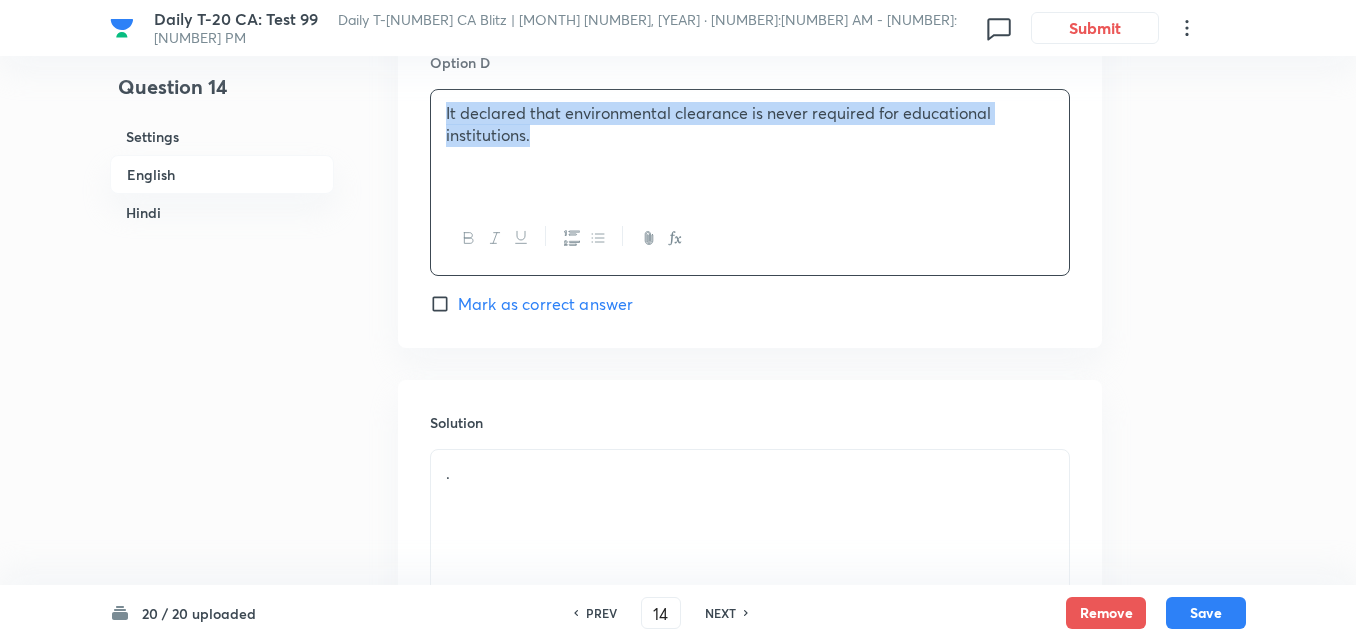 scroll, scrollTop: 2116, scrollLeft: 0, axis: vertical 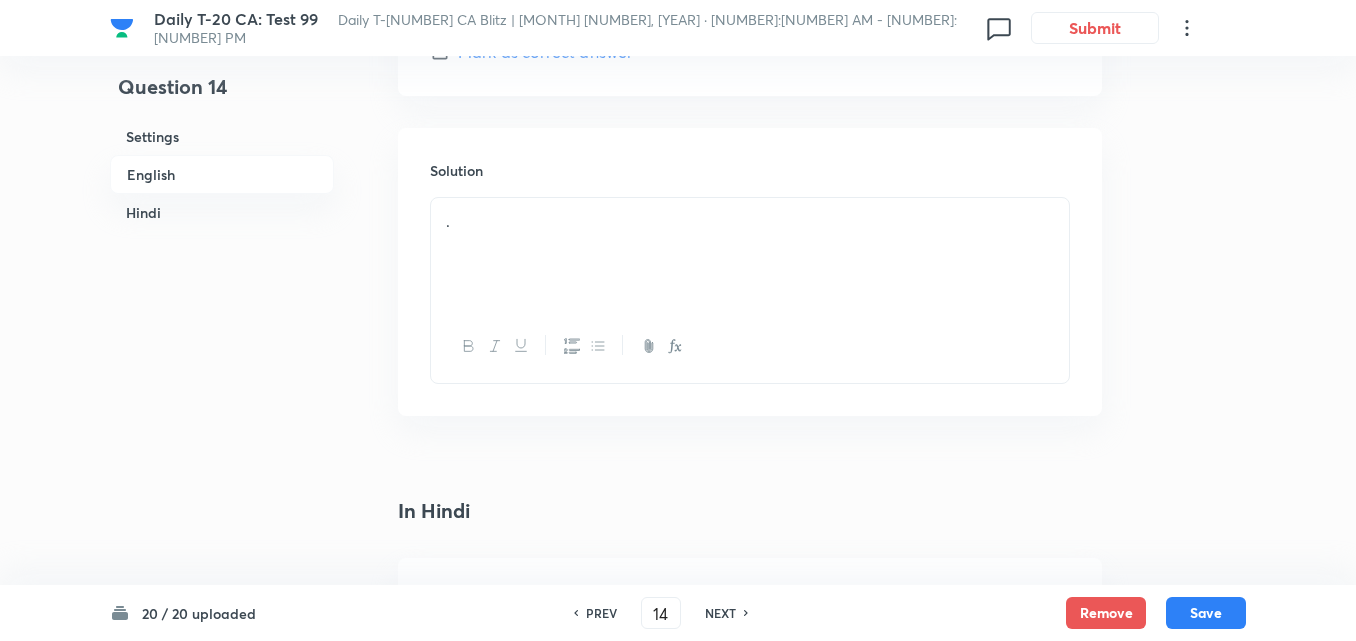click on "." at bounding box center (750, 254) 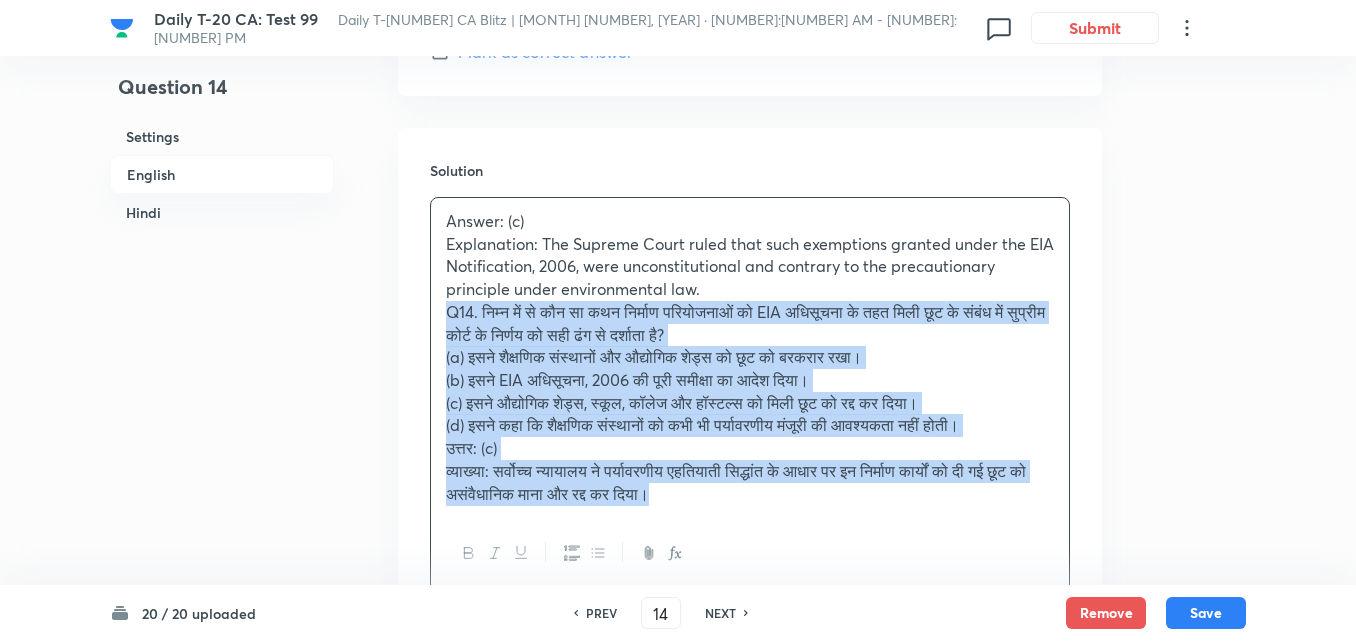 click on "Solution Answer: (c) Explanation: The Supreme Court ruled that such exemptions granted under the EIA Notification, 2006, were unconstitutional and contrary to the precautionary principle under environmental law. Q14. निम्न में से कौन सा कथन निर्माण परियोजनाओं को EIA अधिसूचना के तहत मिली छूट के संबंध में सुप्रीम कोर्ट के निर्णय को सही ढंग से दर्शाता है? (a) इसने शैक्षणिक संस्थानों और औद्योगिक शेड्स को छूट को बरकरार रखा। (b) इसने EIA अधिसूचना, 2006 की पूरी समीक्षा का आदेश दिया। उत्तर: (c)" at bounding box center (750, 376) 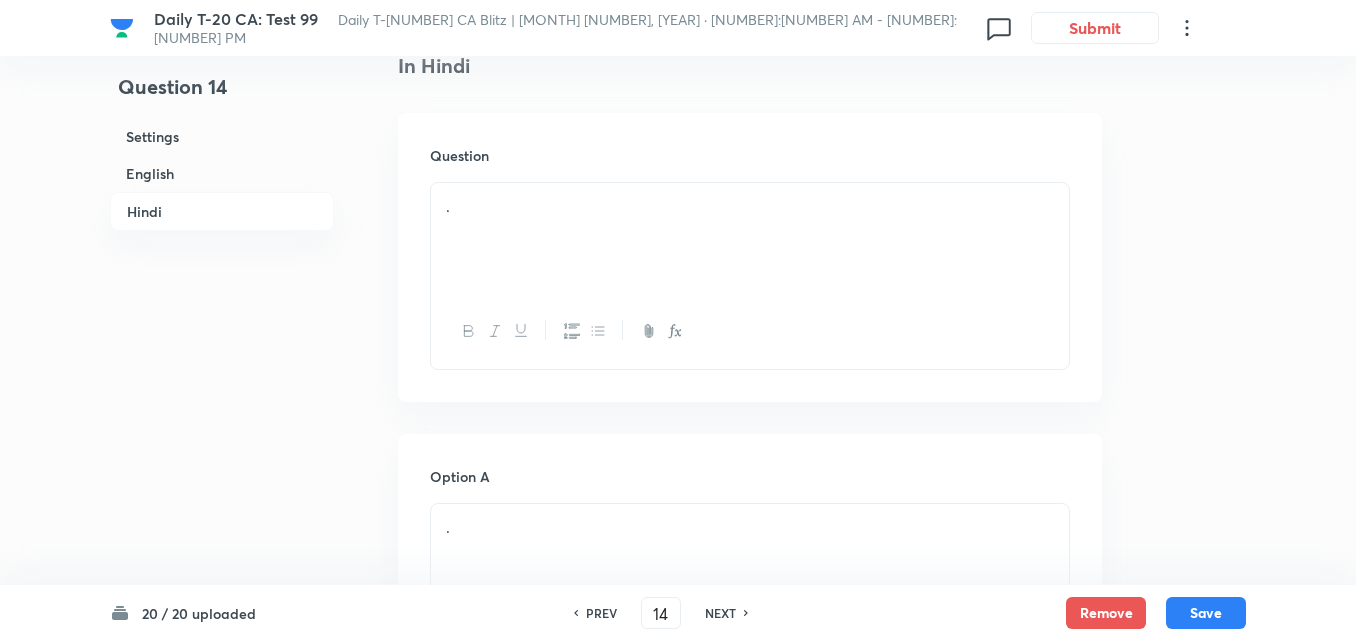 scroll, scrollTop: 2616, scrollLeft: 0, axis: vertical 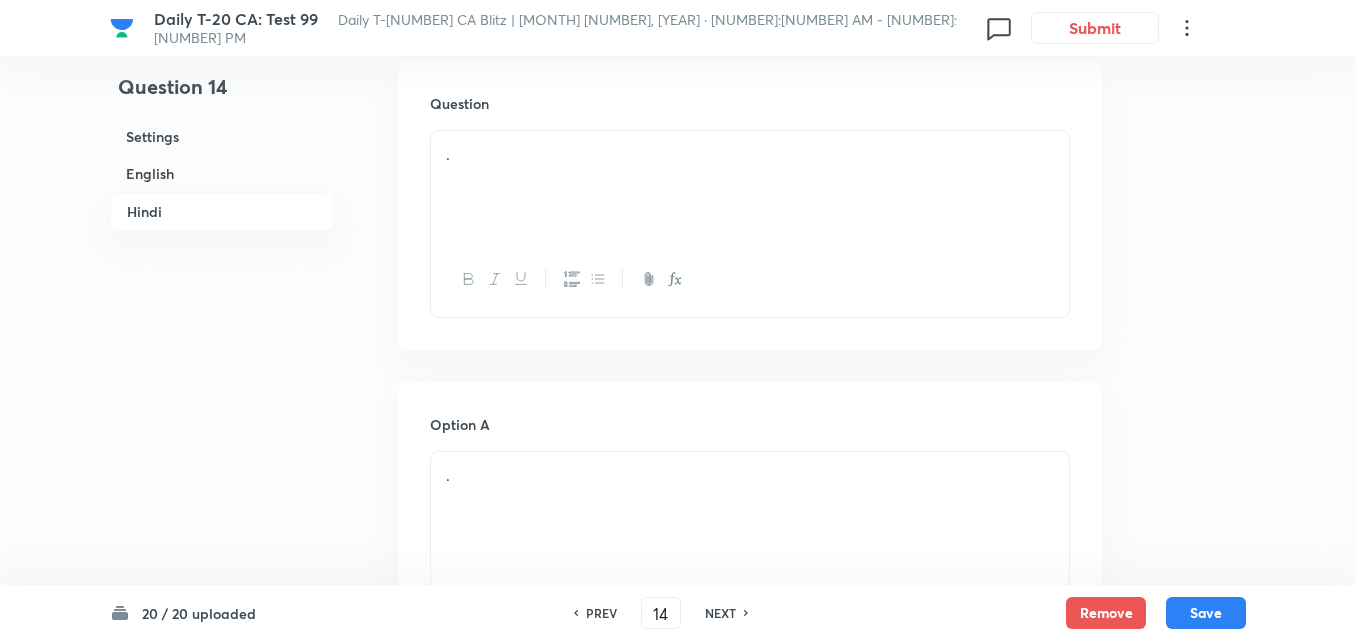 click on "." at bounding box center (750, 187) 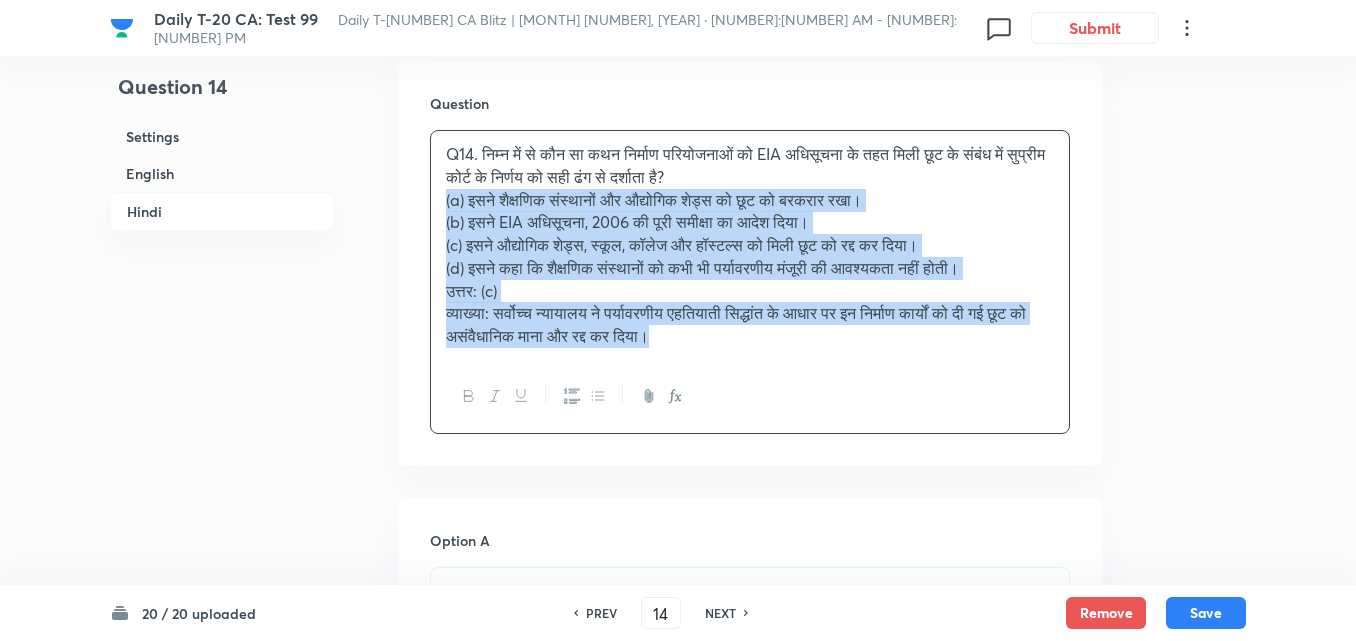 drag, startPoint x: 472, startPoint y: 221, endPoint x: 415, endPoint y: 211, distance: 57.870544 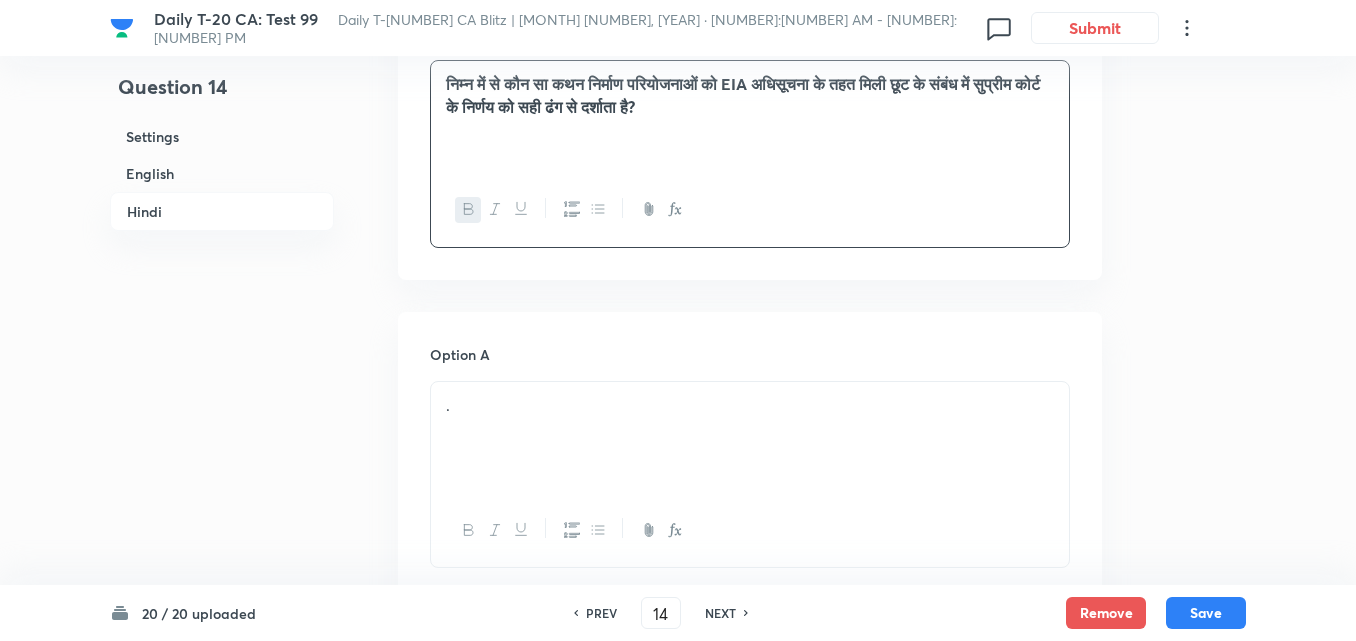 scroll, scrollTop: 2716, scrollLeft: 0, axis: vertical 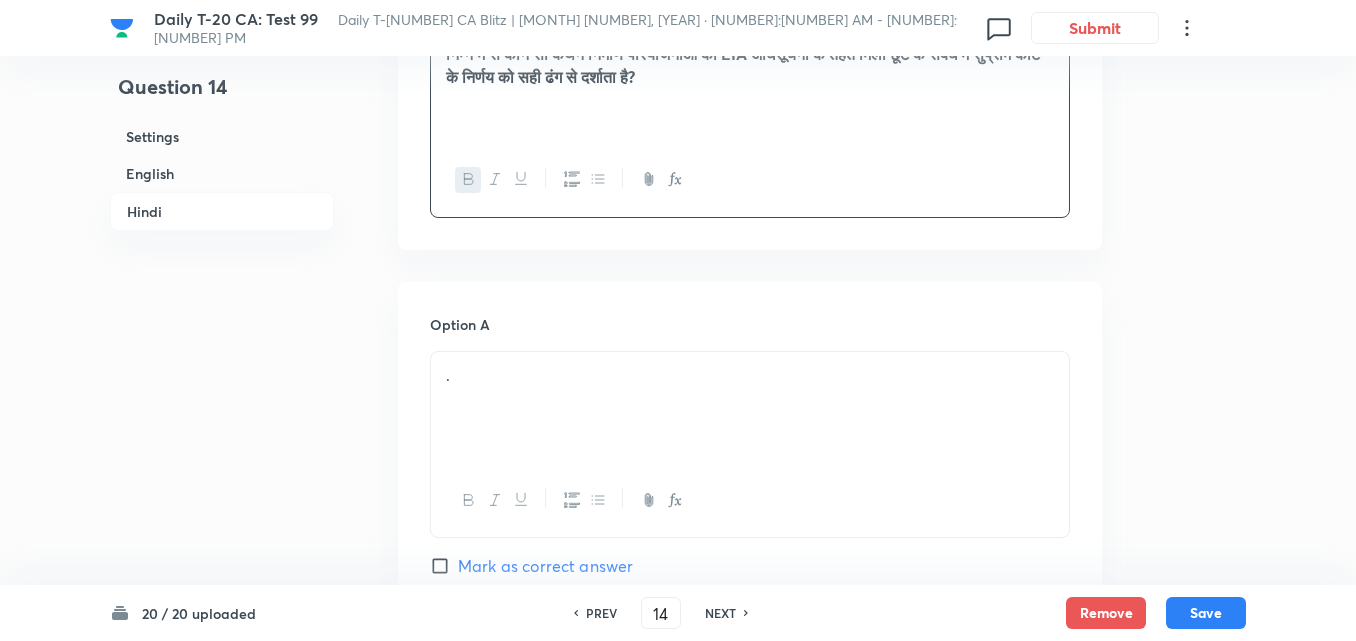 click on "." at bounding box center [750, 375] 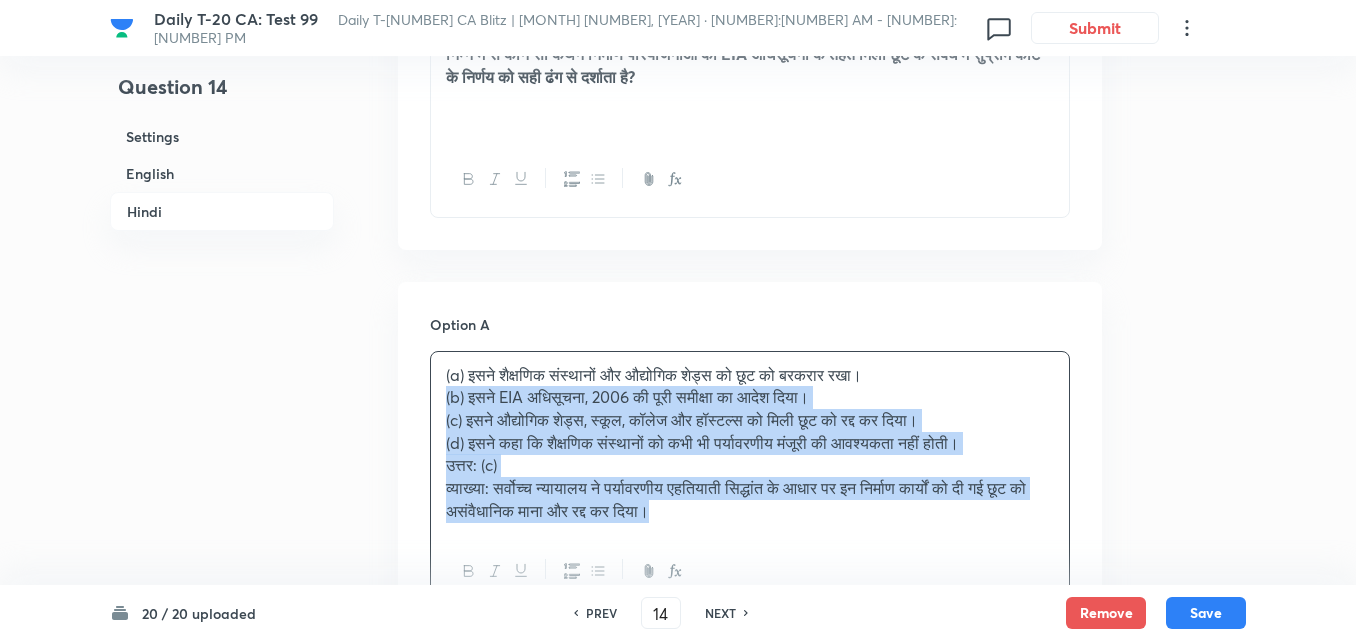 click on "Option A (a) इसने शैक्षणिक संस्थानों और औद्योगिक शेड्स को छूट को बरकरार रखा। (b) इसने EIA अधिसूचना, 2006 की पूरी समीक्षा का आदेश दिया। (c) इसने औद्योगिक शेड्स, स्कूल, कॉलेज और हॉस्टल्स को मिली छूट को रद्द कर दिया। (d) इसने कहा कि शैक्षणिक संस्थानों को कभी भी पर्यावरणीय मंजूरी की आवश्यकता नहीं होती। उत्तर: (c) Mark as correct answer Option B . Mark as correct answer Option C . Marked as correct Option D . Mark as correct answer" at bounding box center [750, 938] 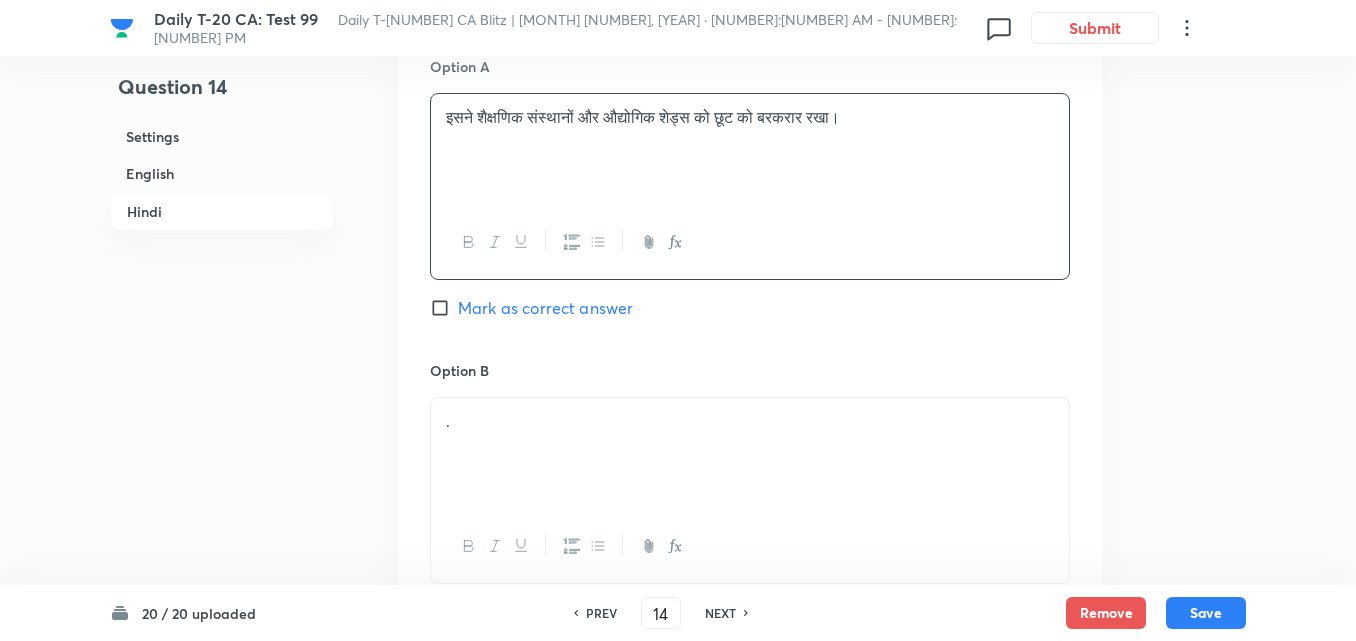 scroll, scrollTop: 3116, scrollLeft: 0, axis: vertical 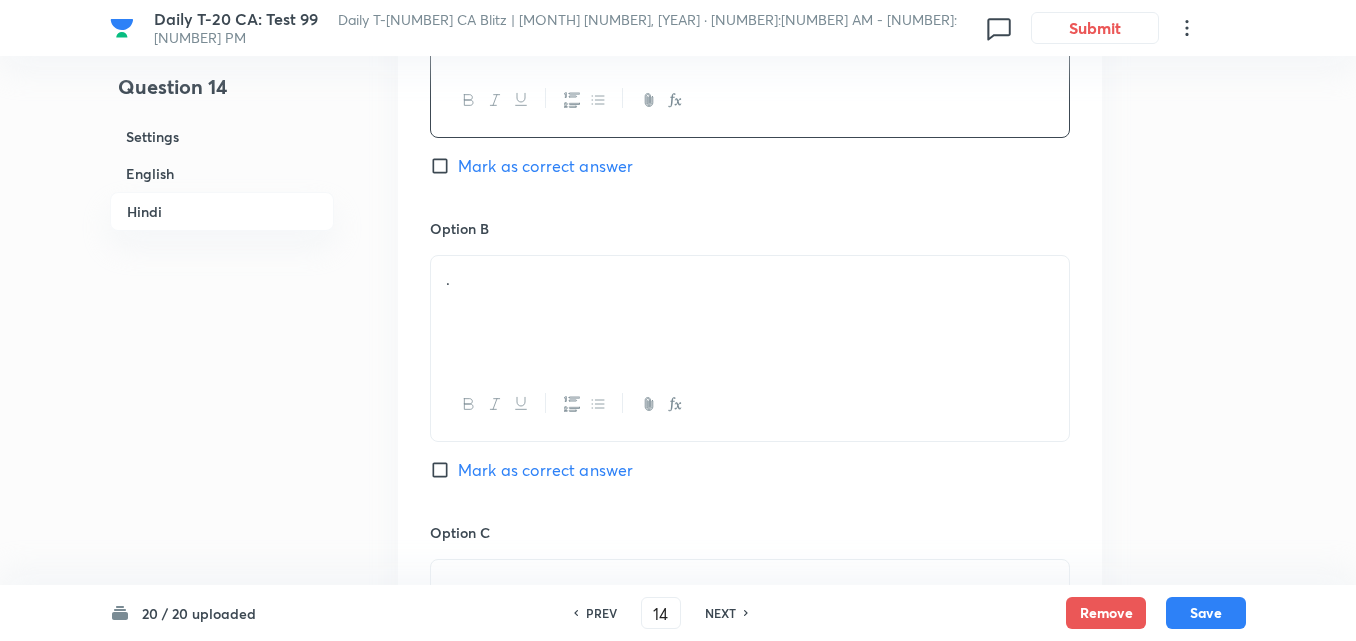 click on "." at bounding box center [750, 312] 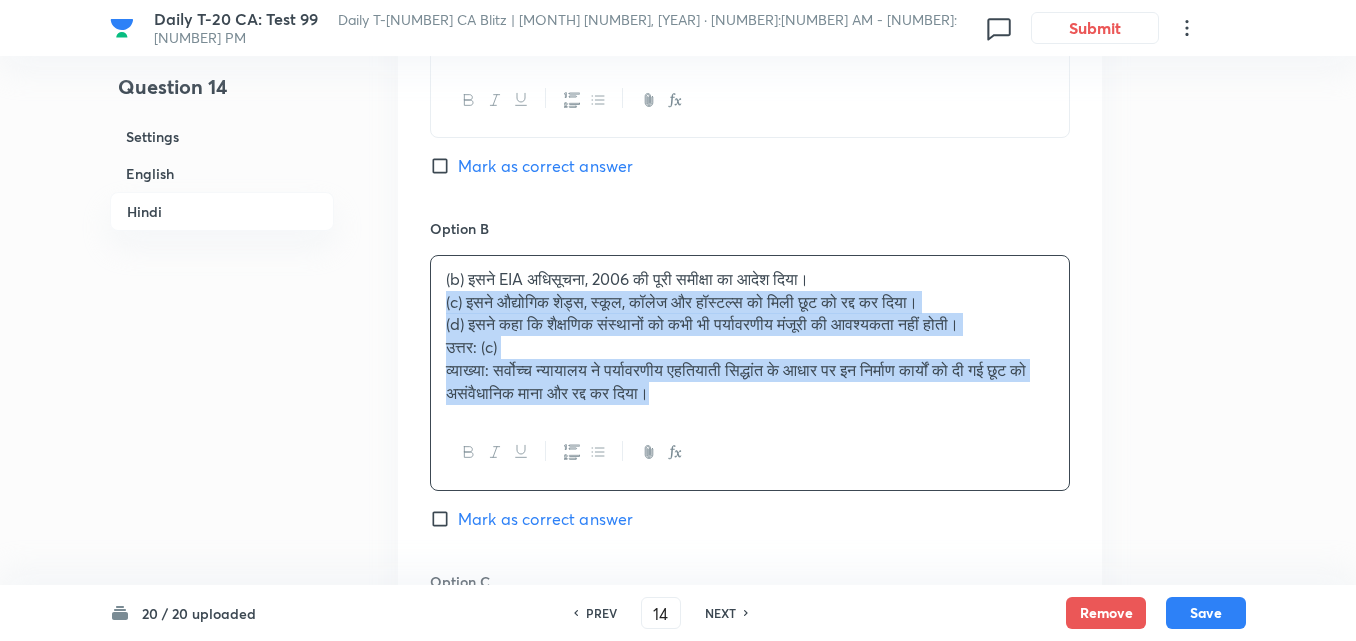 drag, startPoint x: 446, startPoint y: 292, endPoint x: 435, endPoint y: 296, distance: 11.7046995 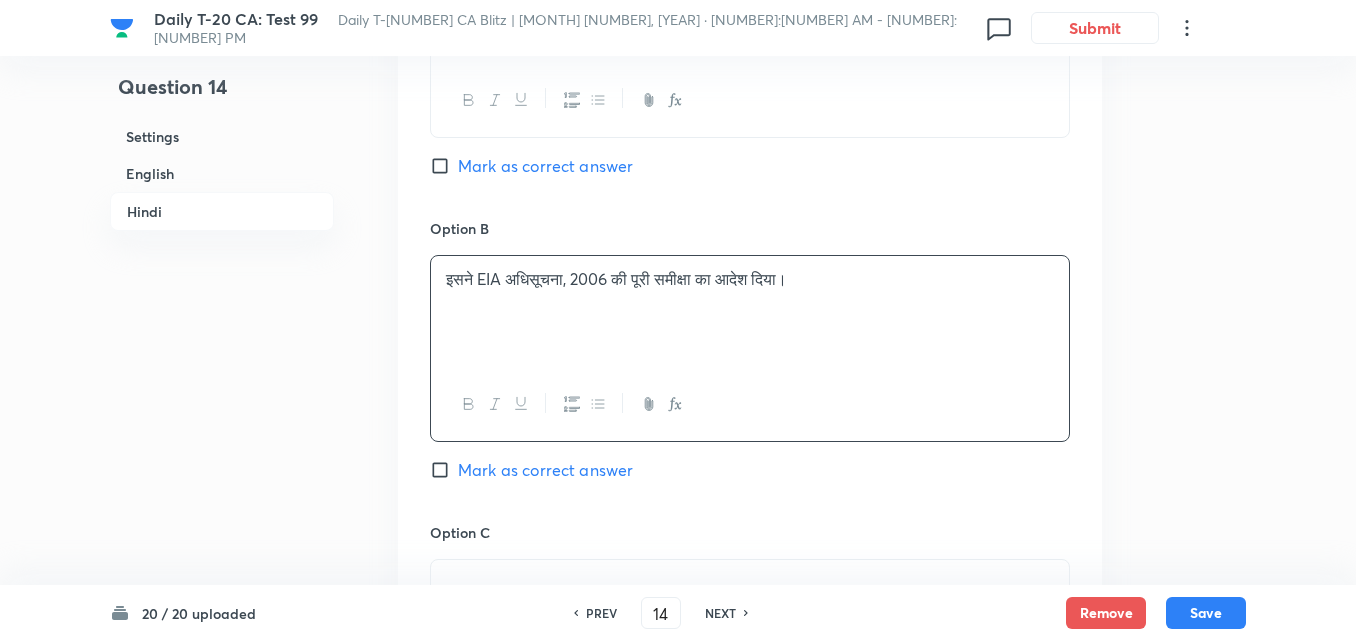 scroll, scrollTop: 3416, scrollLeft: 0, axis: vertical 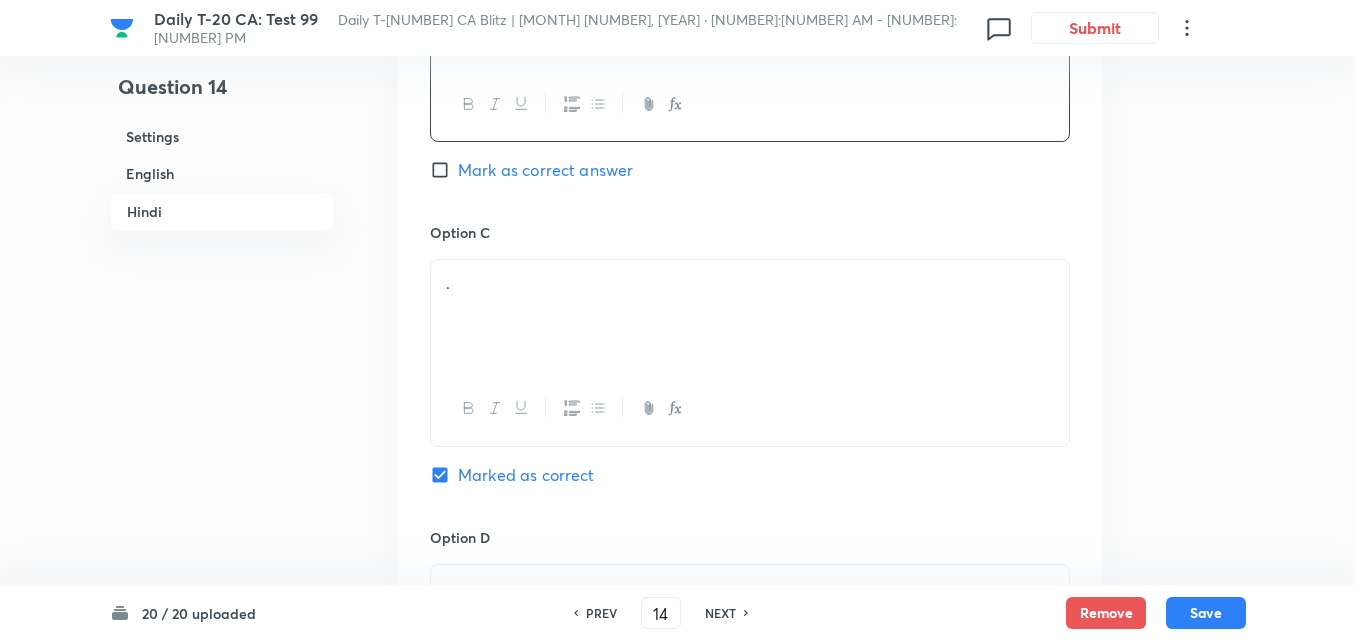 click on "." at bounding box center (750, 316) 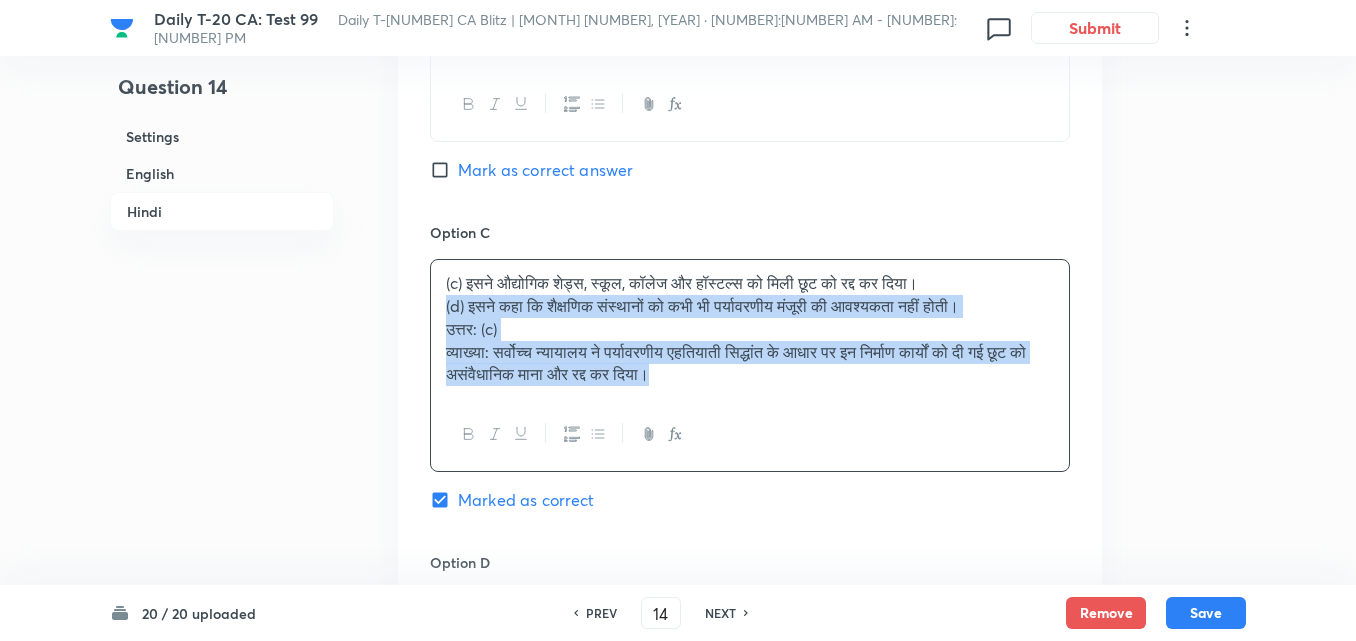 click on "(c) इसने औद्योगिक शेड्स, स्कूल, कॉलेज और हॉस्टल्स को मिली छूट को रद्द कर दिया। (d) इसने कहा कि शैक्षणिक संस्थानों को कभी भी पर्यावरणीय मंजूरी की आवश्यकता नहीं होती। उत्तर: (c) व्याख्या: सर्वोच्च न्यायालय ने पर्यावरणीय एहतियाती सिद्धांत के आधार पर इन निर्माण कार्यों को दी गई छूट को असंवैधानिक माना और रद्द कर दिया।" at bounding box center [750, 329] 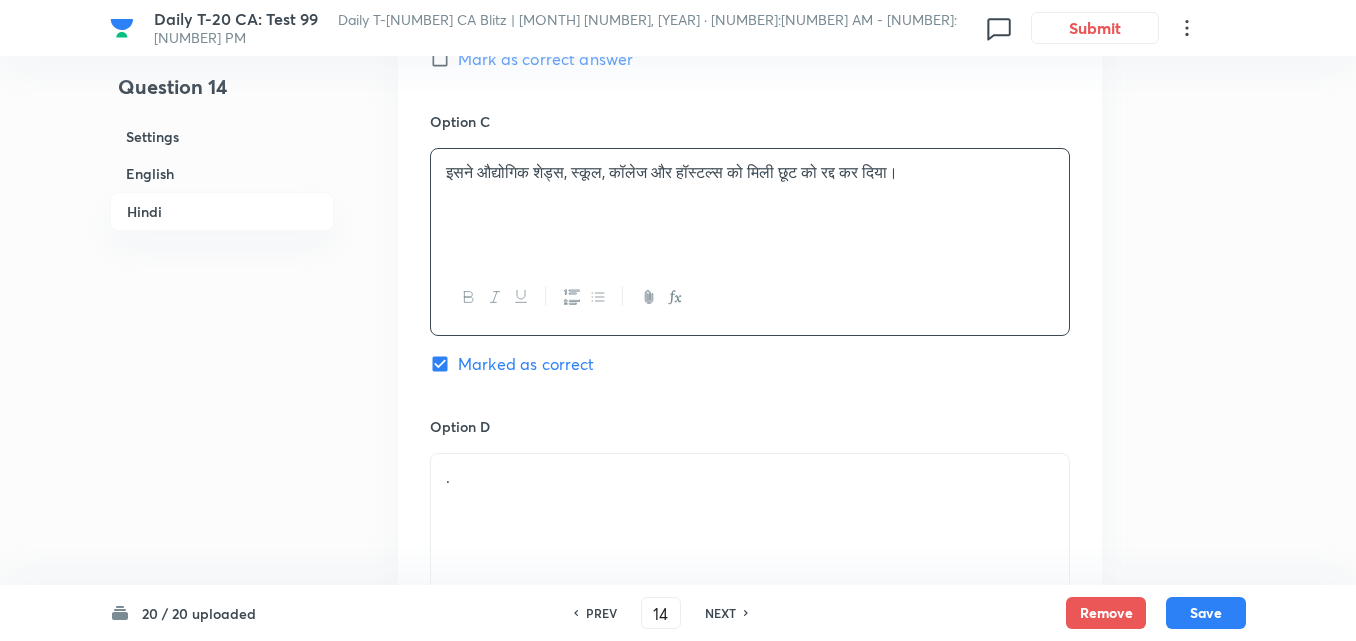 scroll, scrollTop: 3816, scrollLeft: 0, axis: vertical 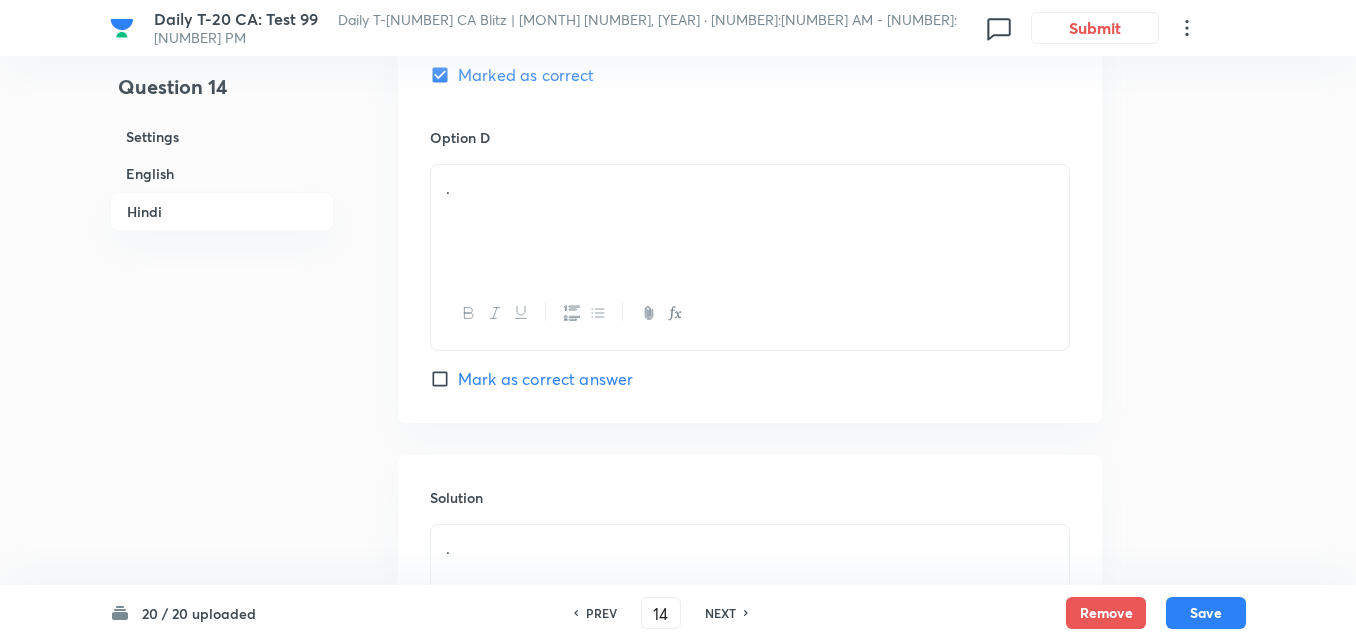 click on "." at bounding box center (750, 221) 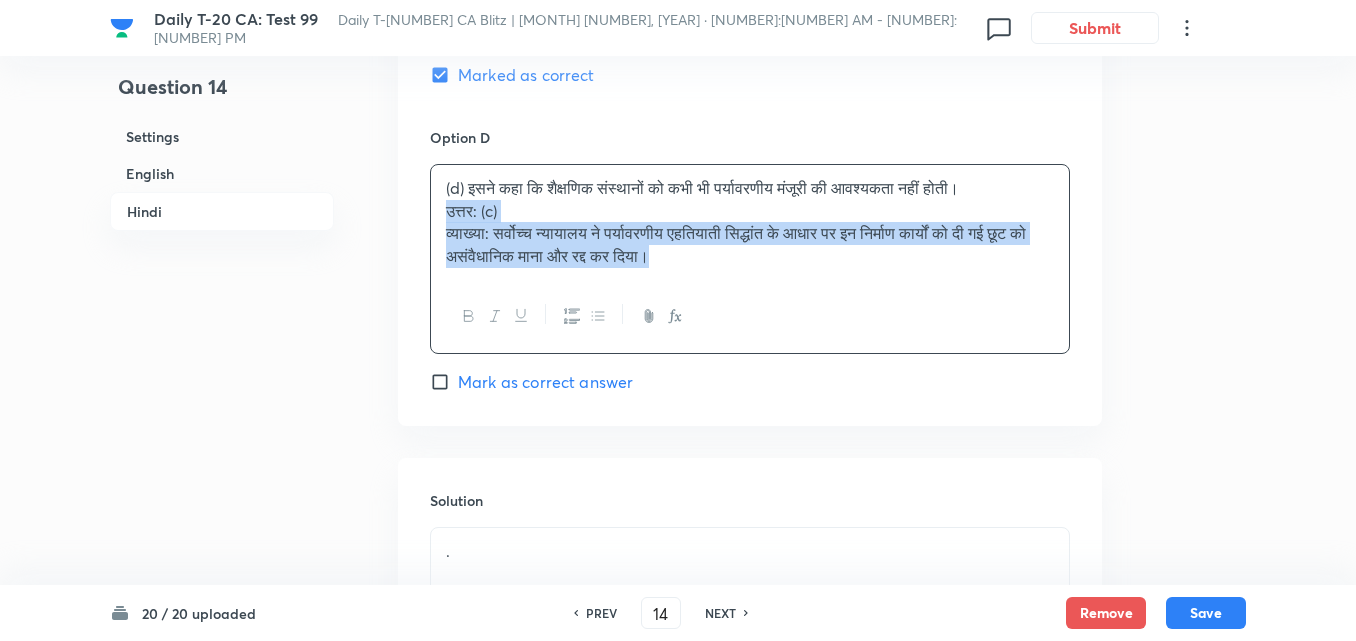 click on "Option A इसने शैक्षणिक संस्थानों और औद्योगिक शेड्स को छूट को बरकरार रखा। Mark as correct answer Option B इसने EIA अधिसूचना, [YEAR] की पूरी समीक्षा का आदेश दिया। Mark as correct answer Option C इसने औद्योगिक शेड्स, स्कूल, कॉलेज और हॉस्टल्स को मिली छूट को रद्द कर दिया। Marked as correct Option D (d) इसने कहा कि शैक्षणिक संस्थानों को कभी भी पर्यावरणीय मंजूरी की आवश्यकता नहीं होती। उत्तर: (c) Mark as correct answer" at bounding box center (750, -196) 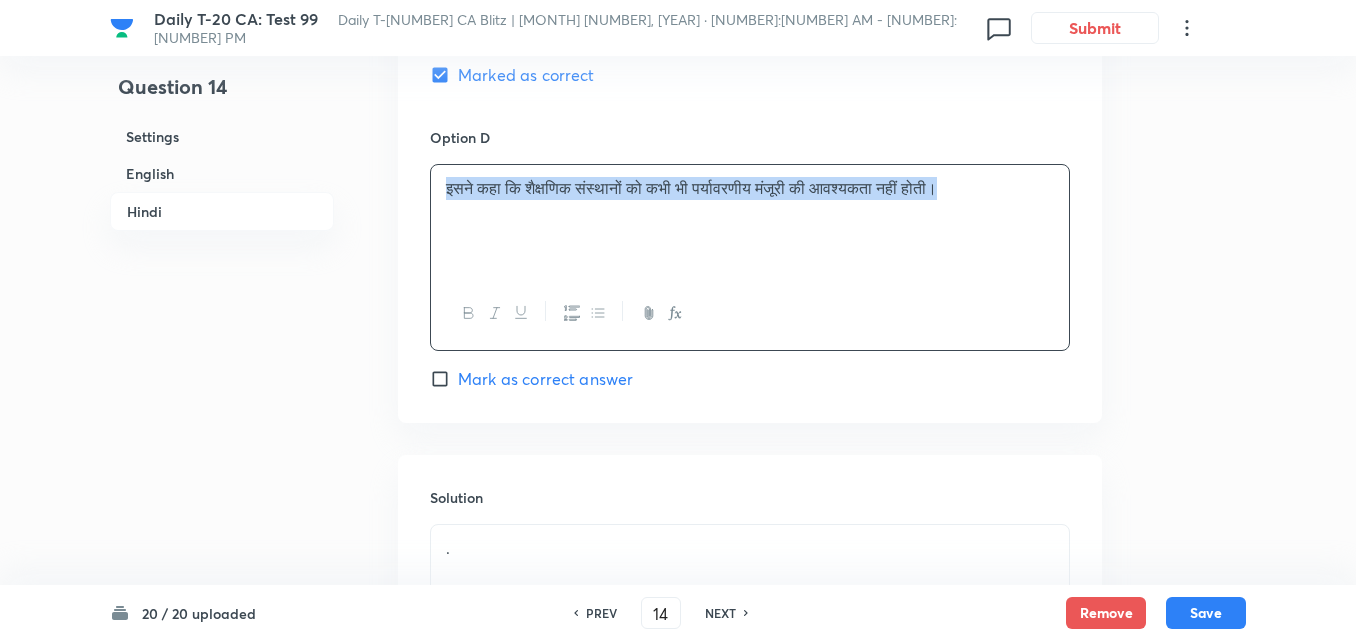 scroll, scrollTop: 4095, scrollLeft: 0, axis: vertical 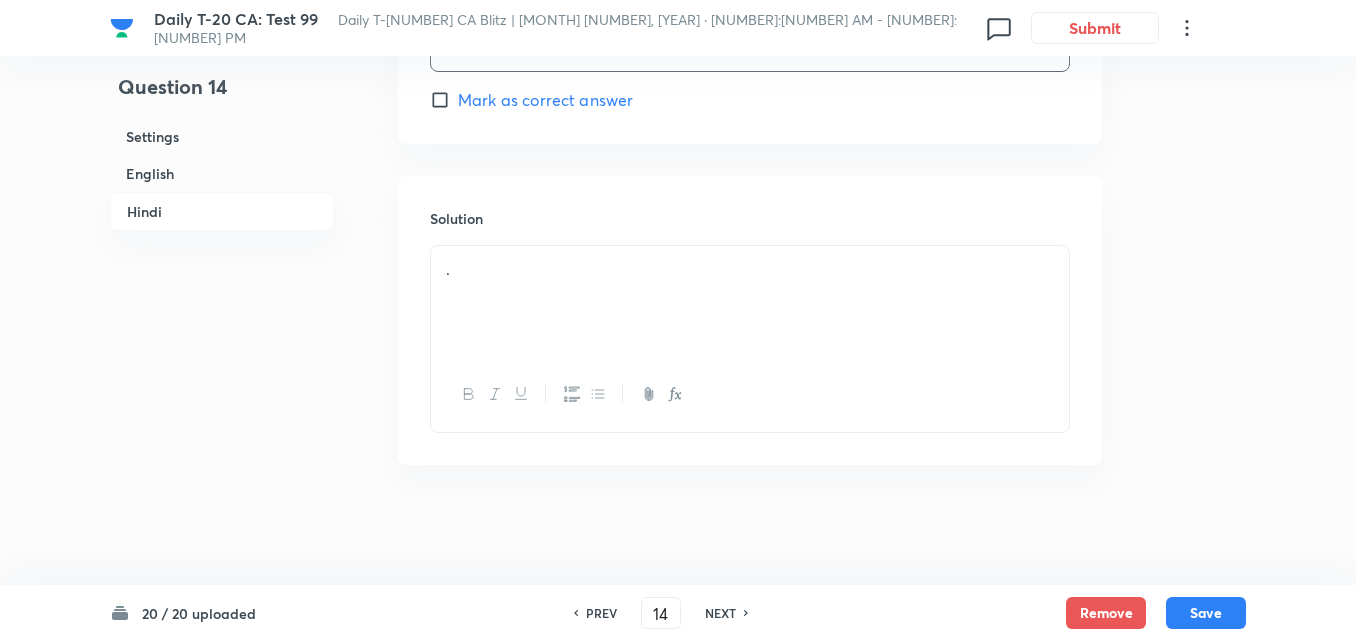 click on "." at bounding box center (750, 269) 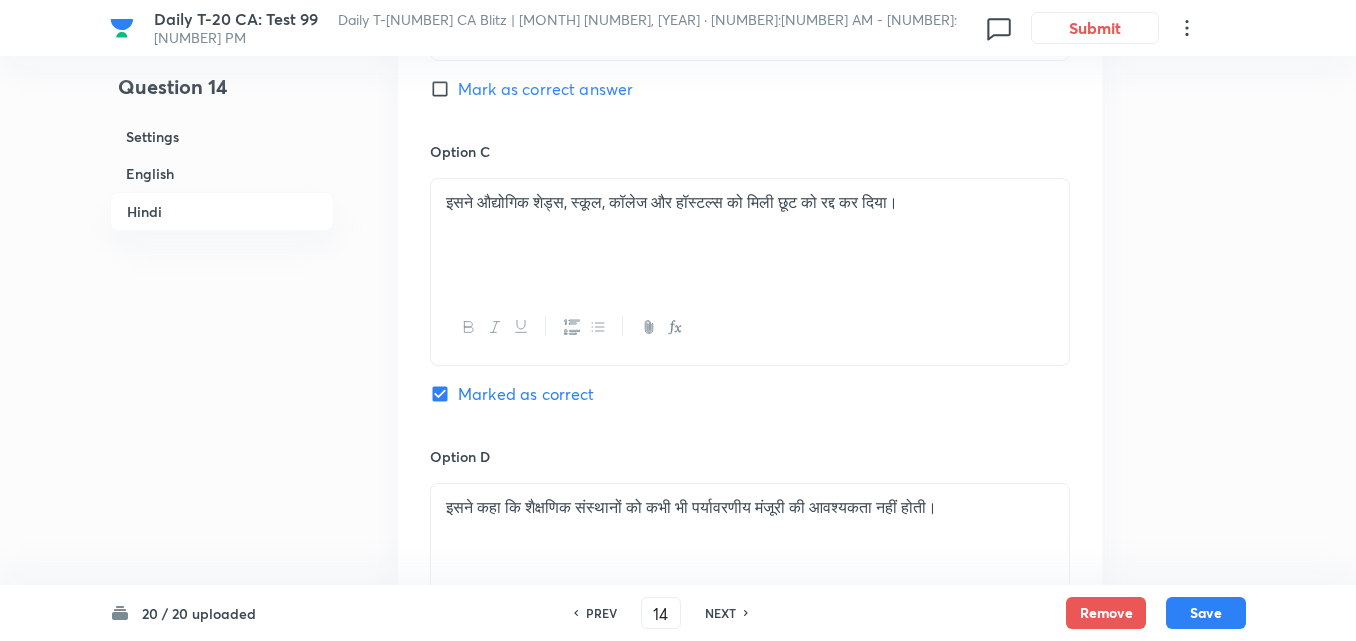 scroll, scrollTop: 3495, scrollLeft: 0, axis: vertical 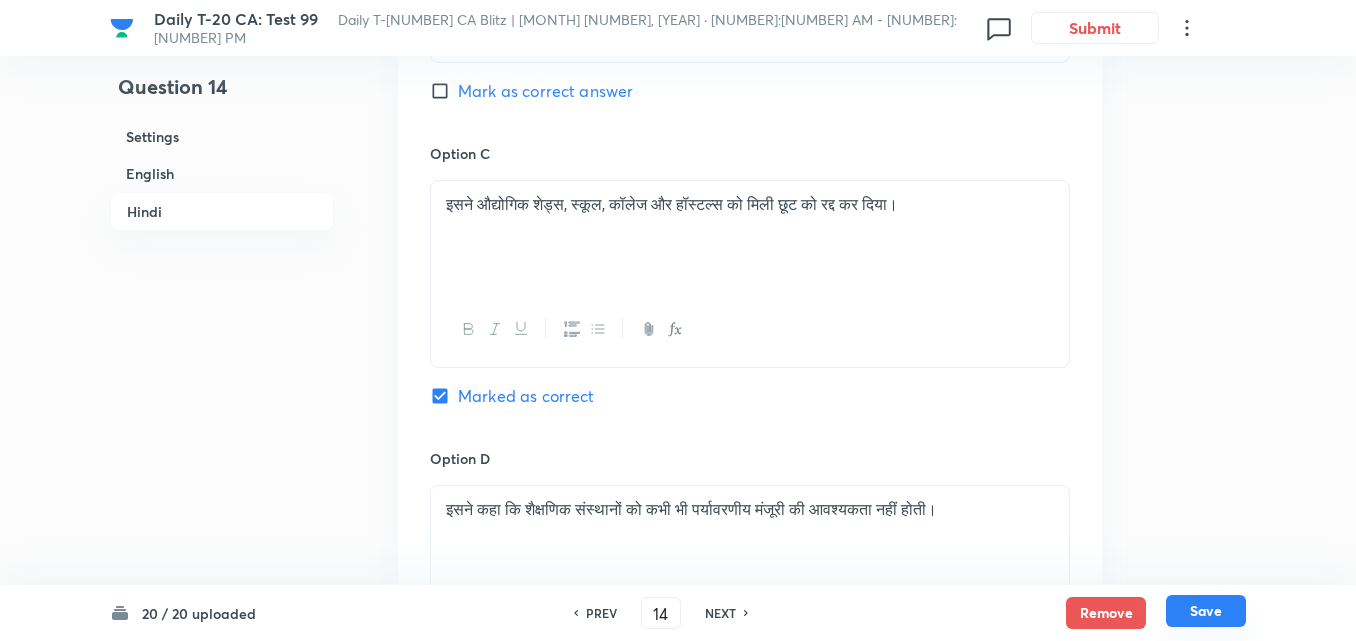 click on "Save" at bounding box center [1206, 611] 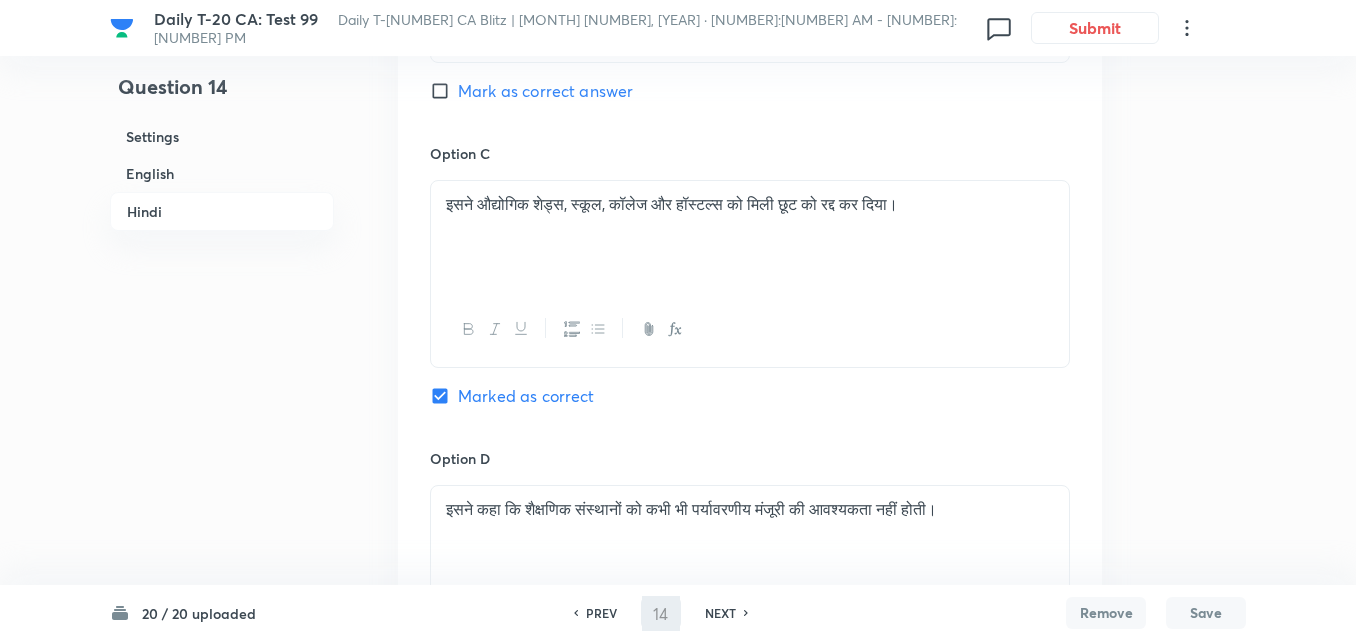 type on "15" 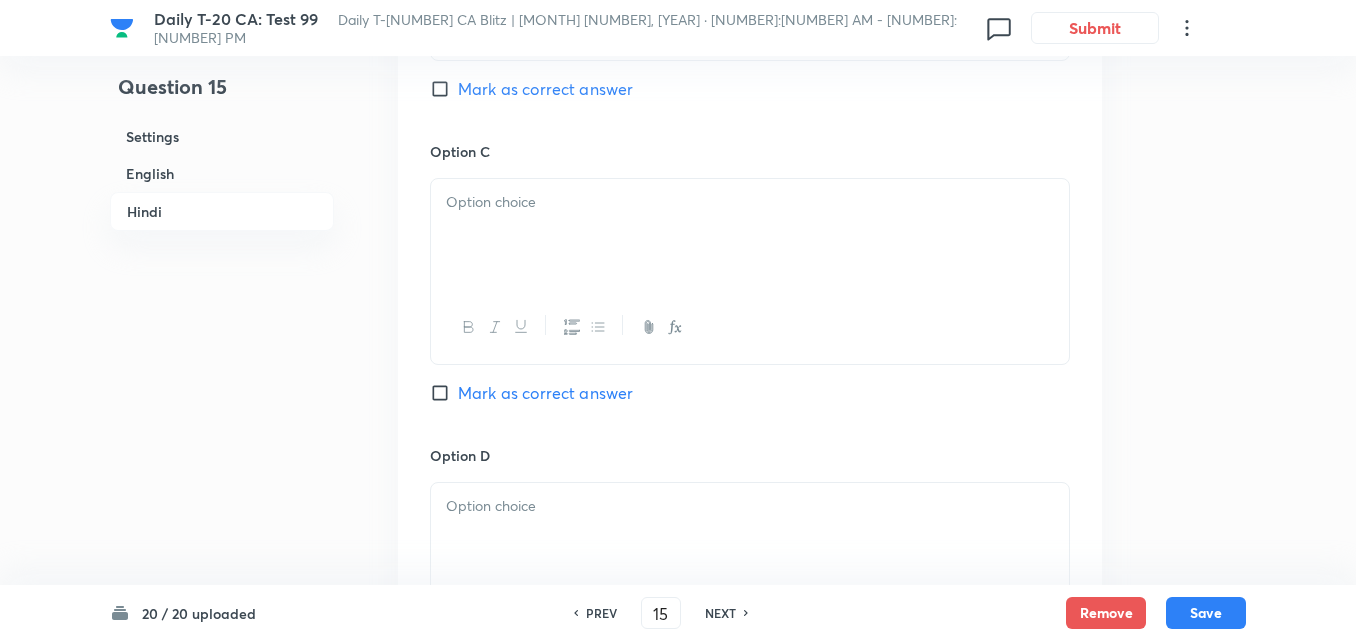 checkbox on "false" 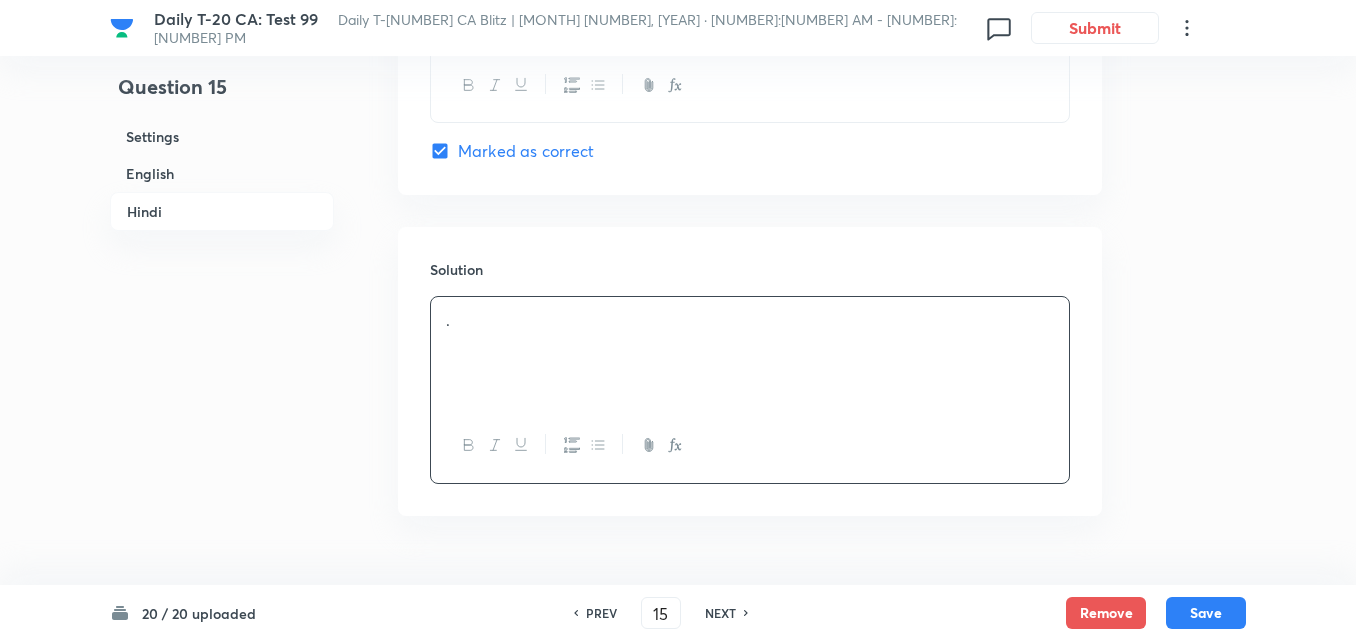 click on "English" at bounding box center (222, 173) 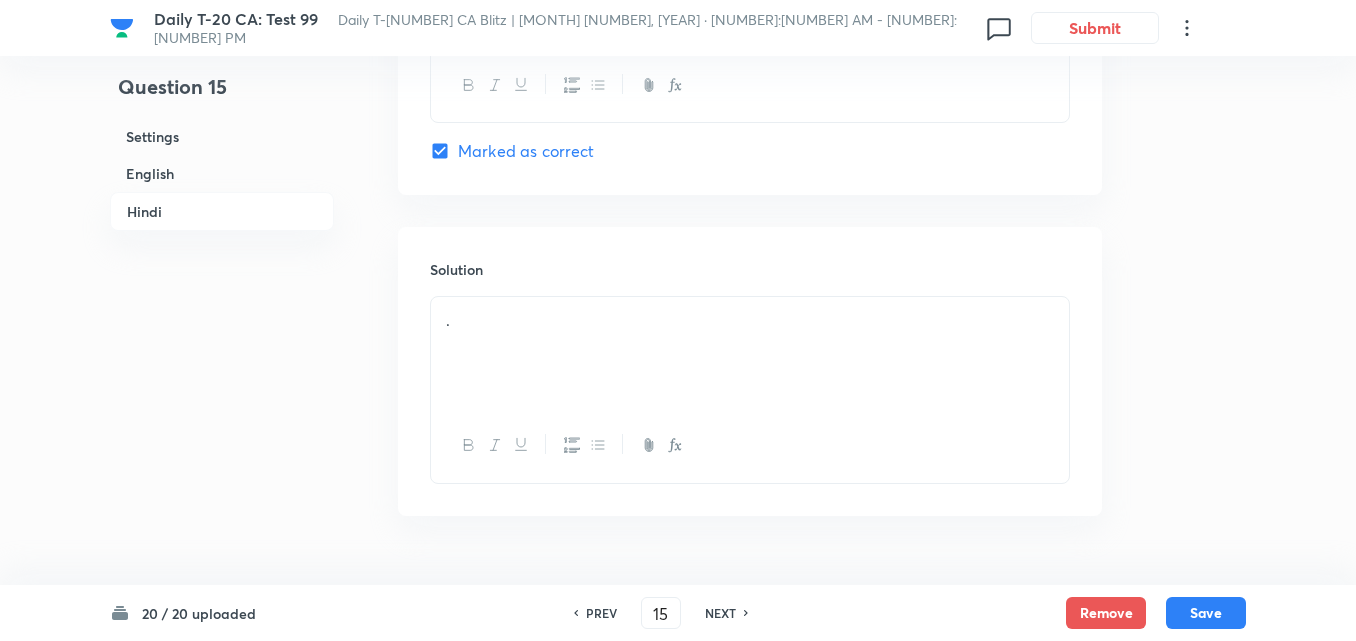 scroll, scrollTop: 516, scrollLeft: 0, axis: vertical 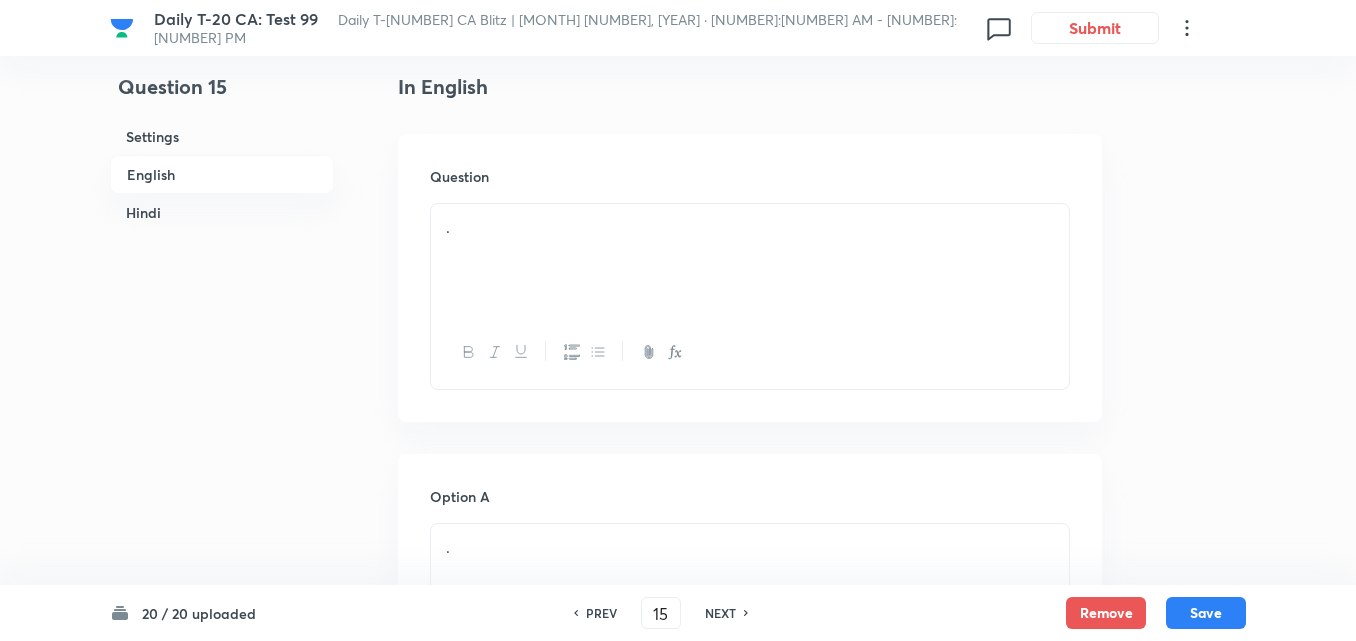 click on "." at bounding box center (750, 260) 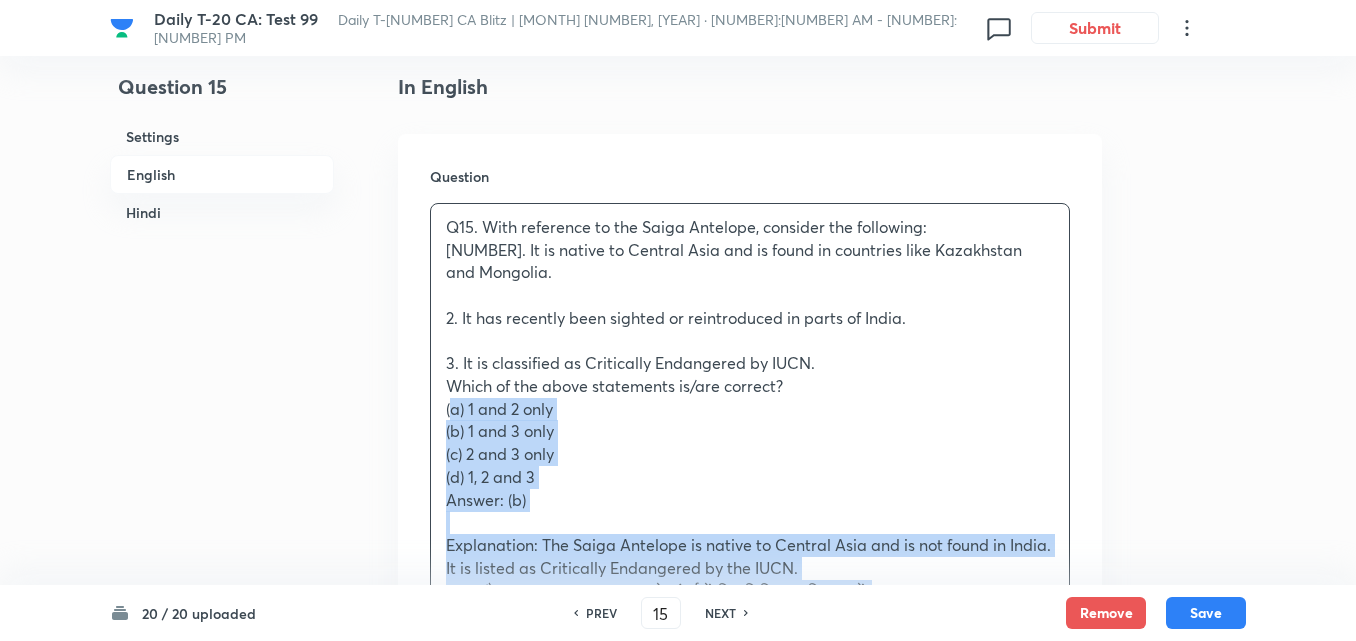 drag, startPoint x: 421, startPoint y: 405, endPoint x: 371, endPoint y: 400, distance: 50.24938 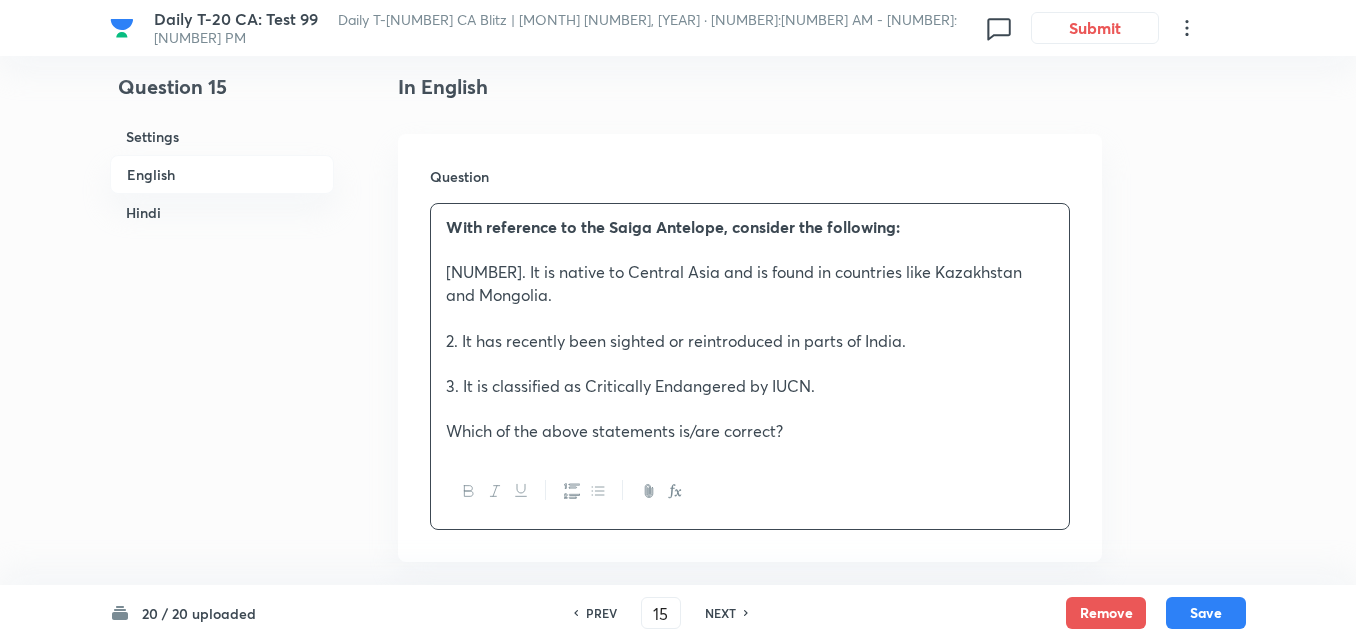 scroll, scrollTop: 816, scrollLeft: 0, axis: vertical 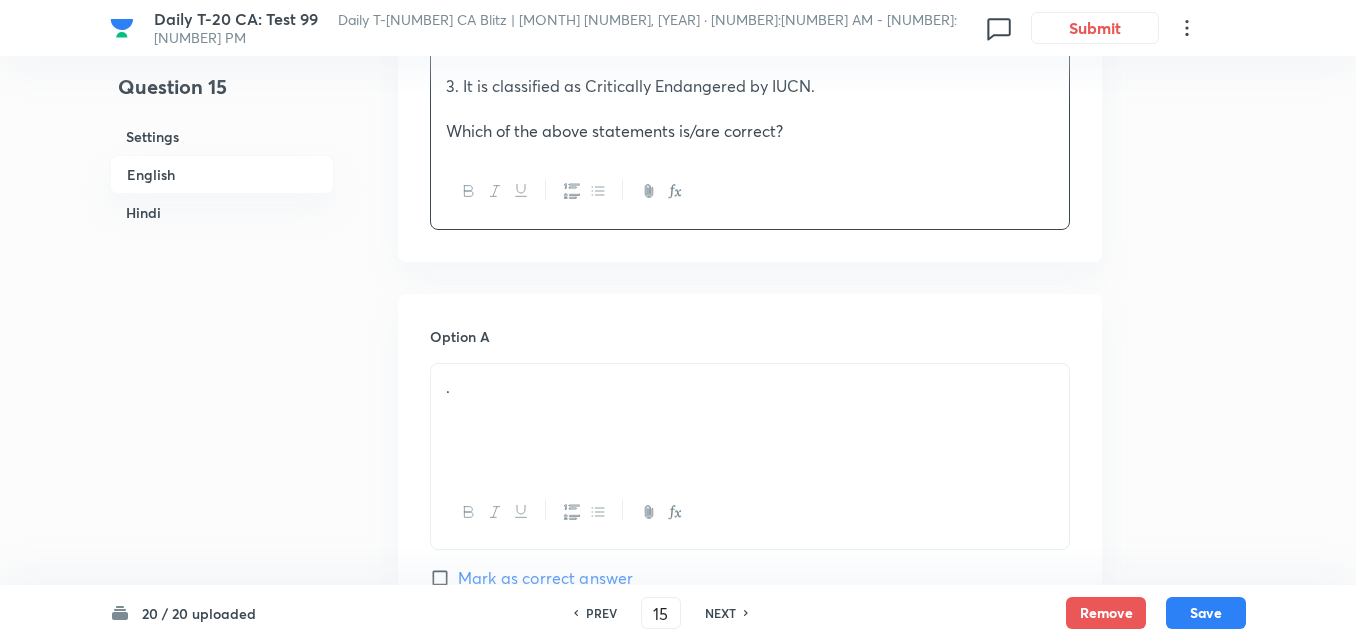 click on "." at bounding box center [750, 420] 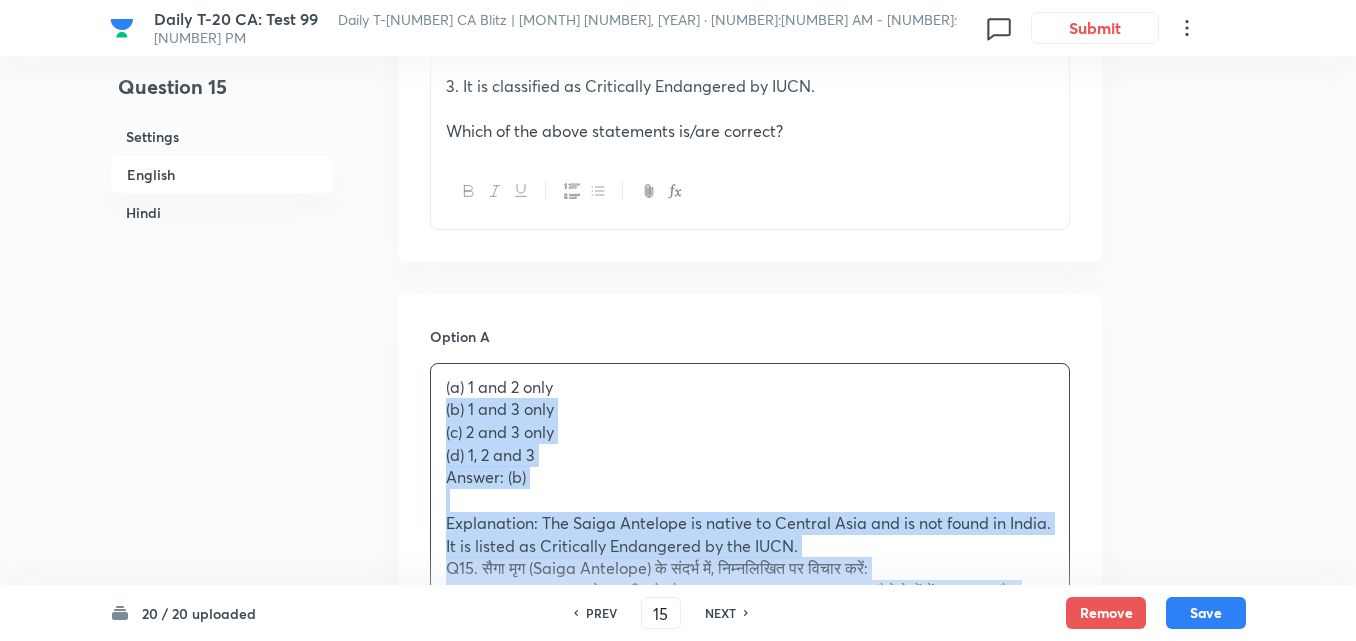 drag, startPoint x: 476, startPoint y: 411, endPoint x: 415, endPoint y: 408, distance: 61.073727 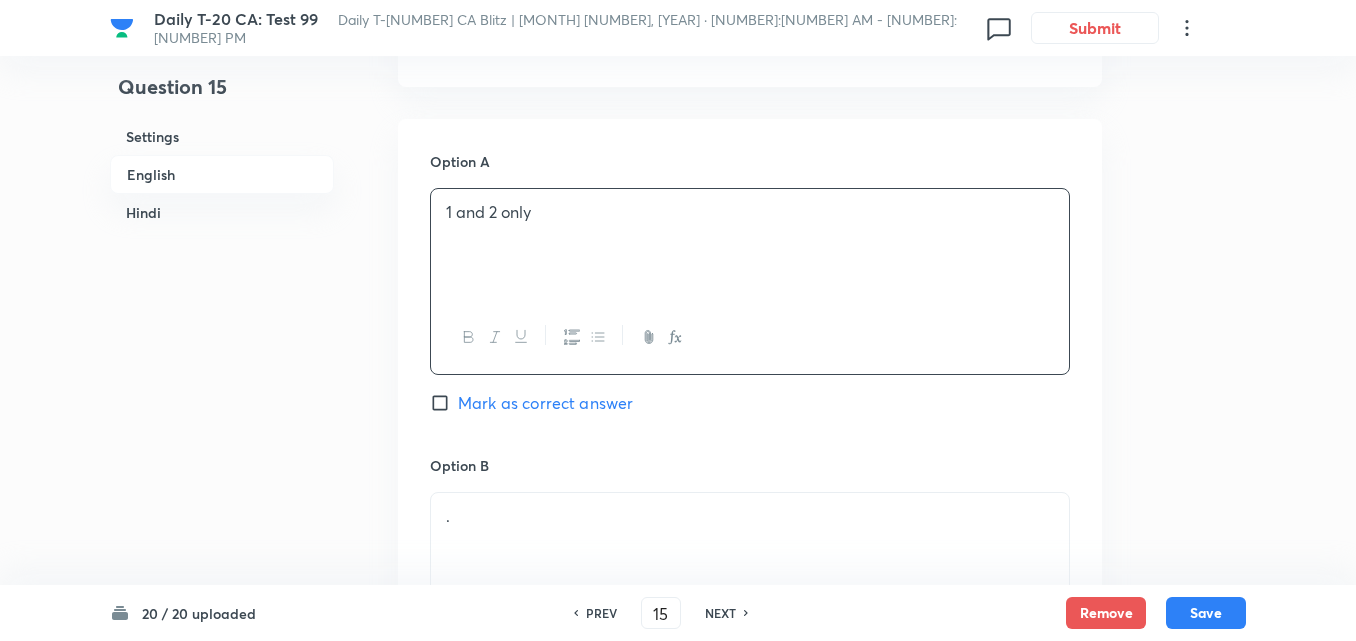 scroll, scrollTop: 1216, scrollLeft: 0, axis: vertical 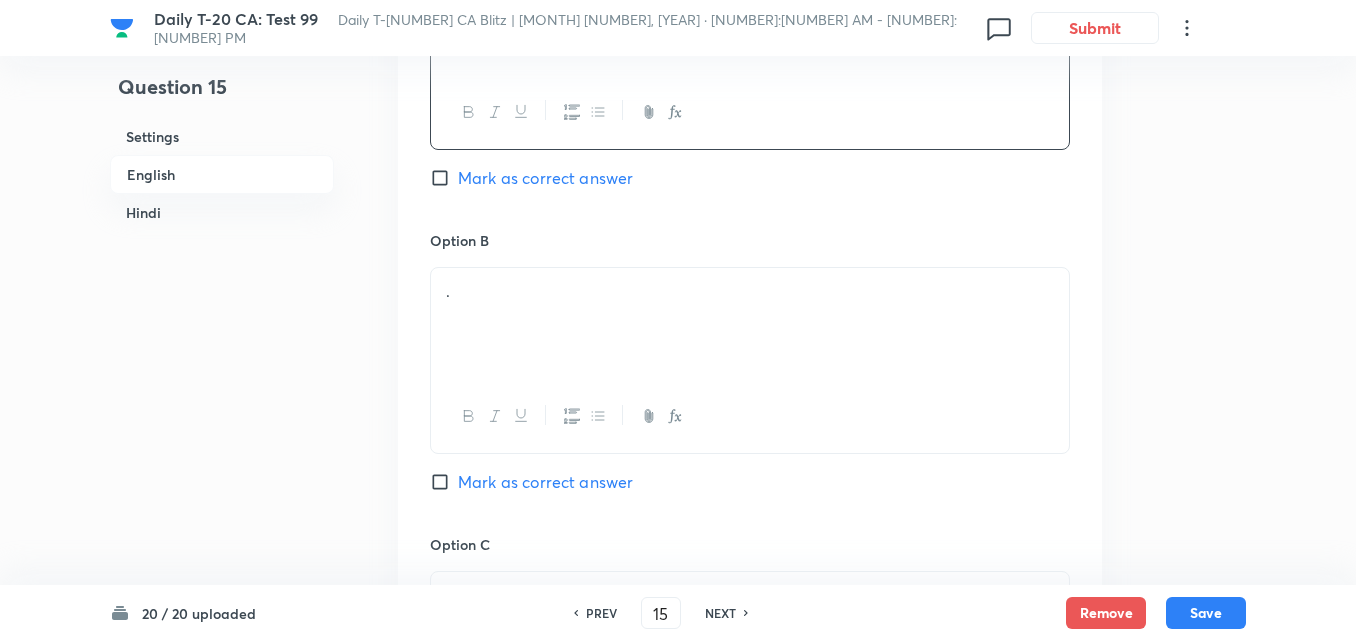 click on "." at bounding box center (750, 324) 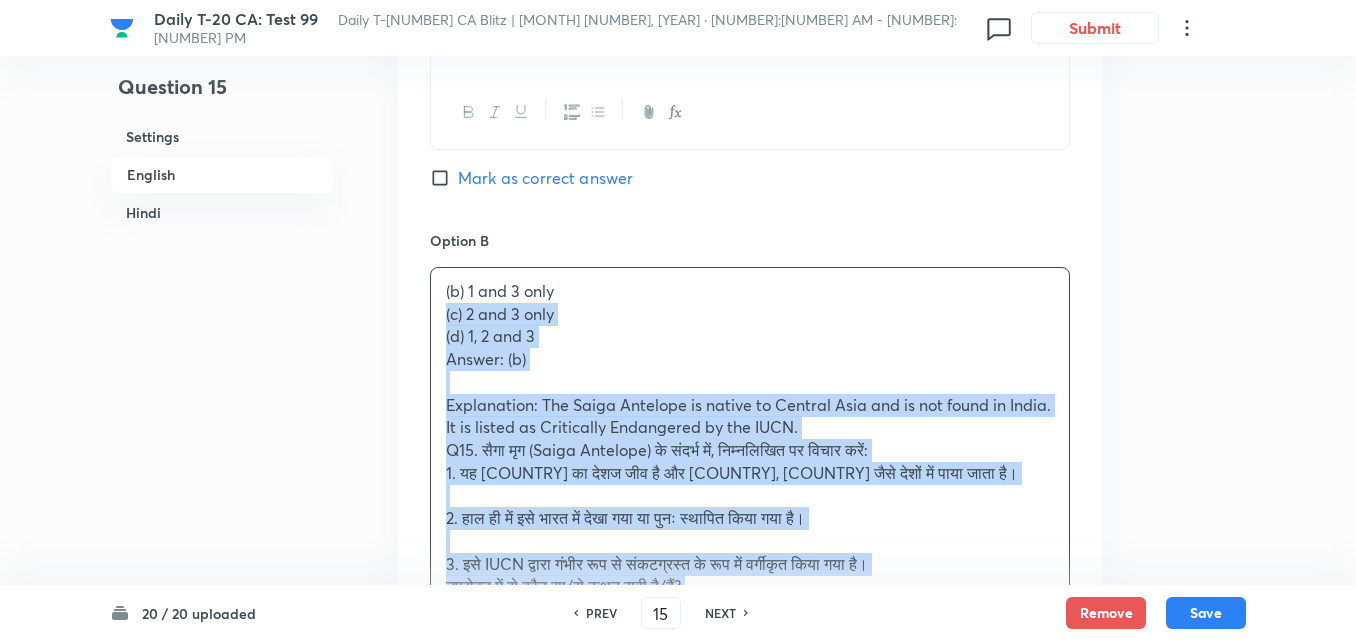 click on "Option A 1 and 2 only Mark as correct answer Option B (b) 1 and 3 only (c) 2 and 3 only (d) 1, 2 and 3 Answer: (b) Explanation: The Saiga Antelope is native to Central Asia and is not found in India. It is listed as Critically Endangered by the IUCN. Q15. सैगा मृग (Saiga Antelope) के संदर्भ में, निम्नलिखित पर विचार करें: 1.	यह मध्य एशिया का देशज जीव है और [COUNTRY], [COUNTRY] जैसे देशों में पाया जाता है। 2.	हाल ही में इसे भारत में देखा गया या पुनः स्थापित किया गया है। 3.	इसे IUCN द्वारा गंभीर रूप से संकटग्रस्त के रूप में वर्गीकृत किया गया है। (a) केवल 1 और 2 (b) केवल 1 और 3 . ." at bounding box center (750, 720) 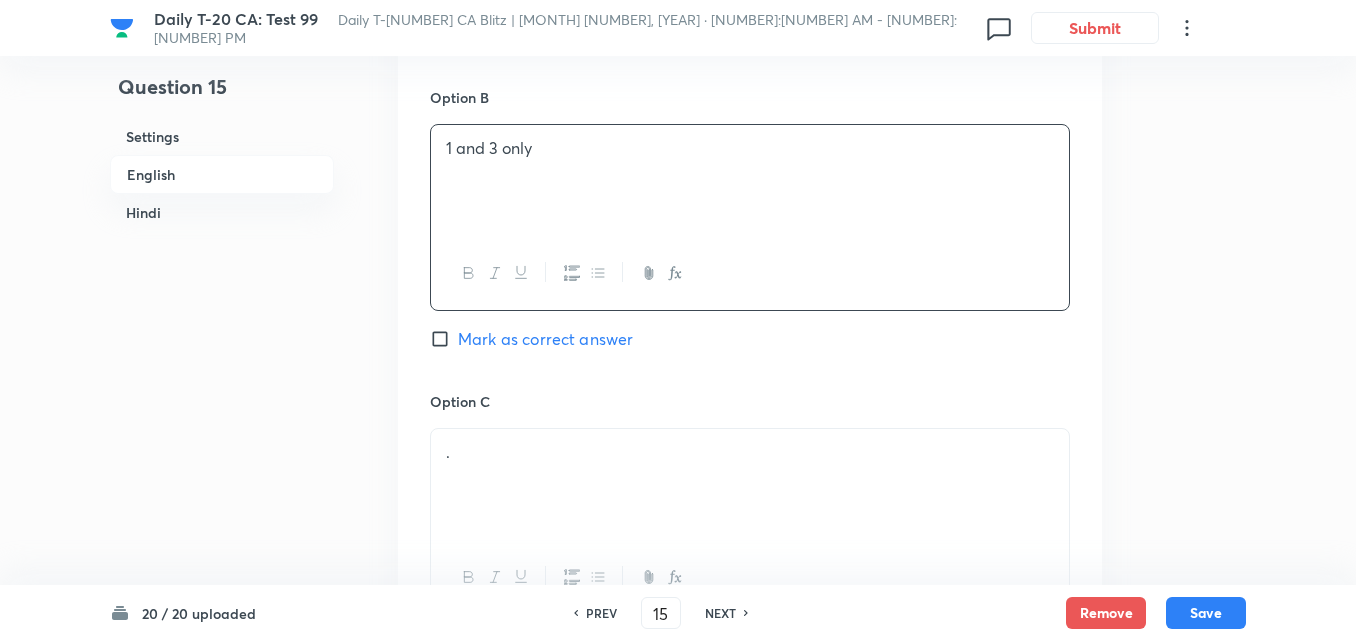 scroll, scrollTop: 1616, scrollLeft: 0, axis: vertical 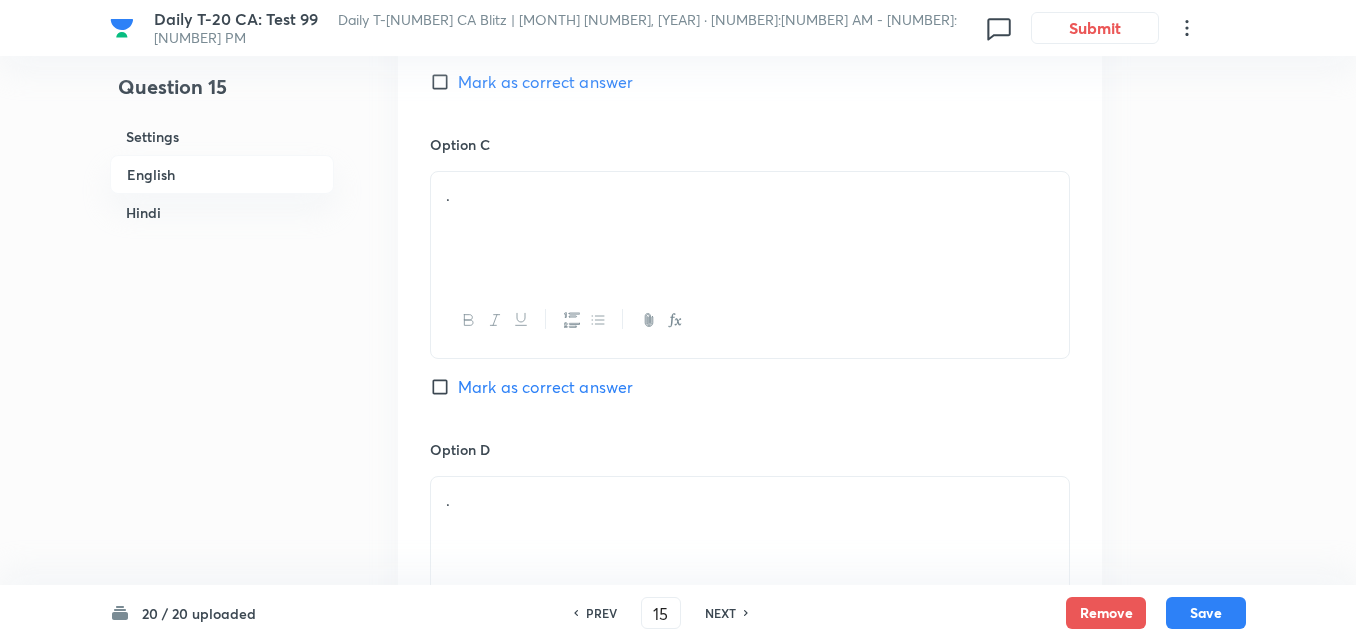 click on "." at bounding box center [750, 228] 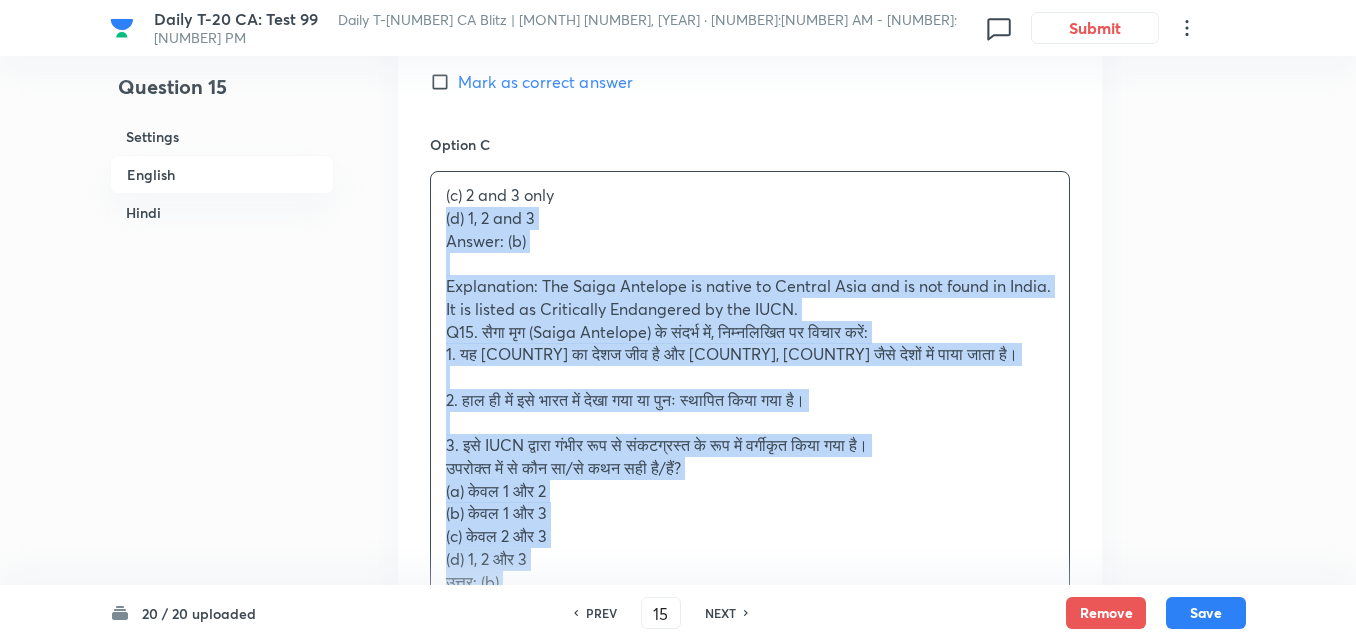 drag, startPoint x: 401, startPoint y: 230, endPoint x: 386, endPoint y: 228, distance: 15.132746 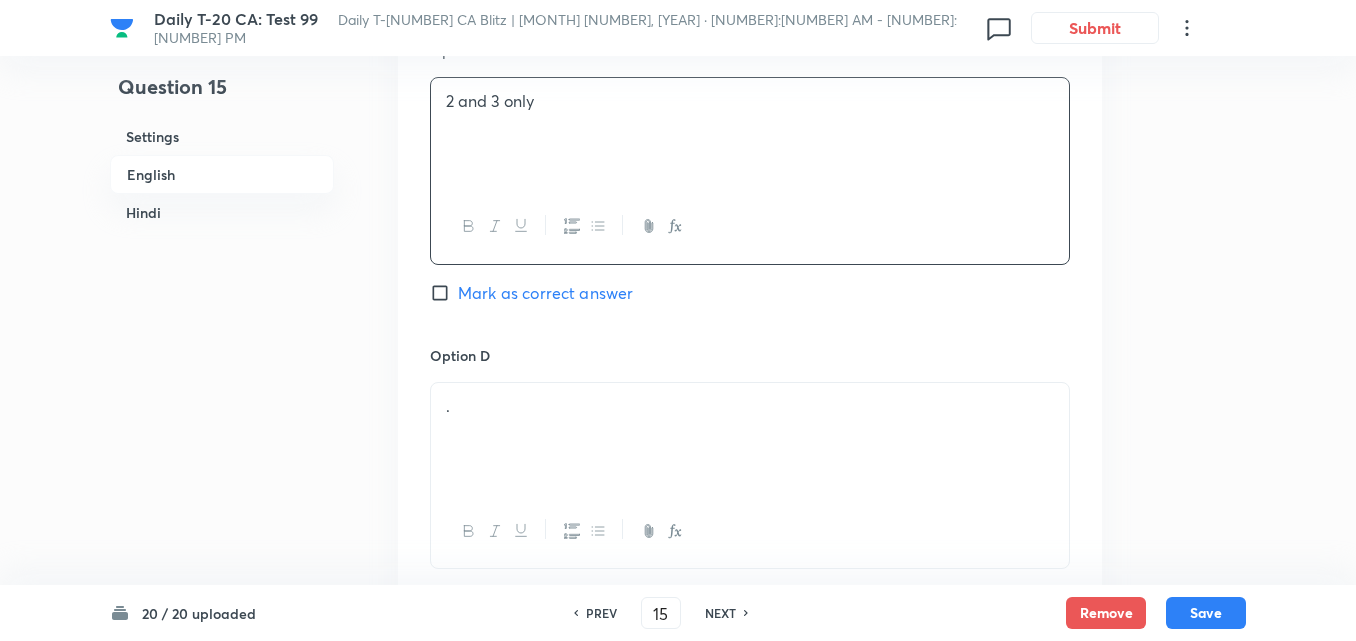 scroll, scrollTop: 1816, scrollLeft: 0, axis: vertical 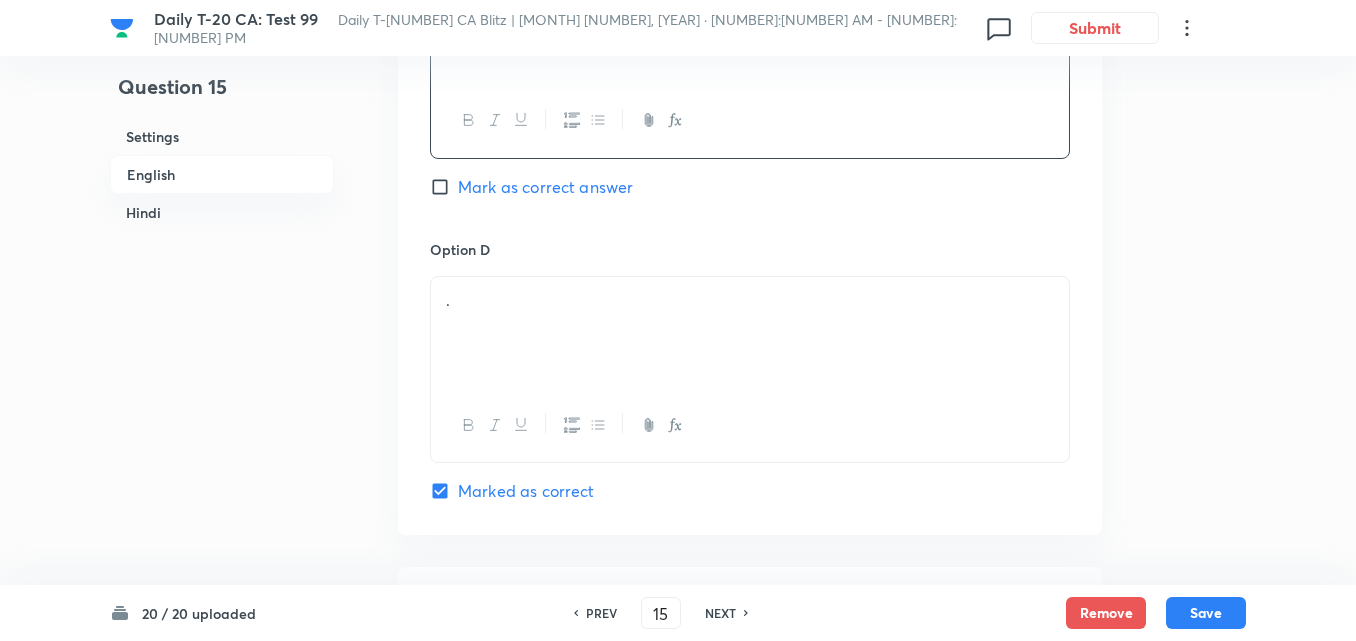 click on "." at bounding box center (750, 333) 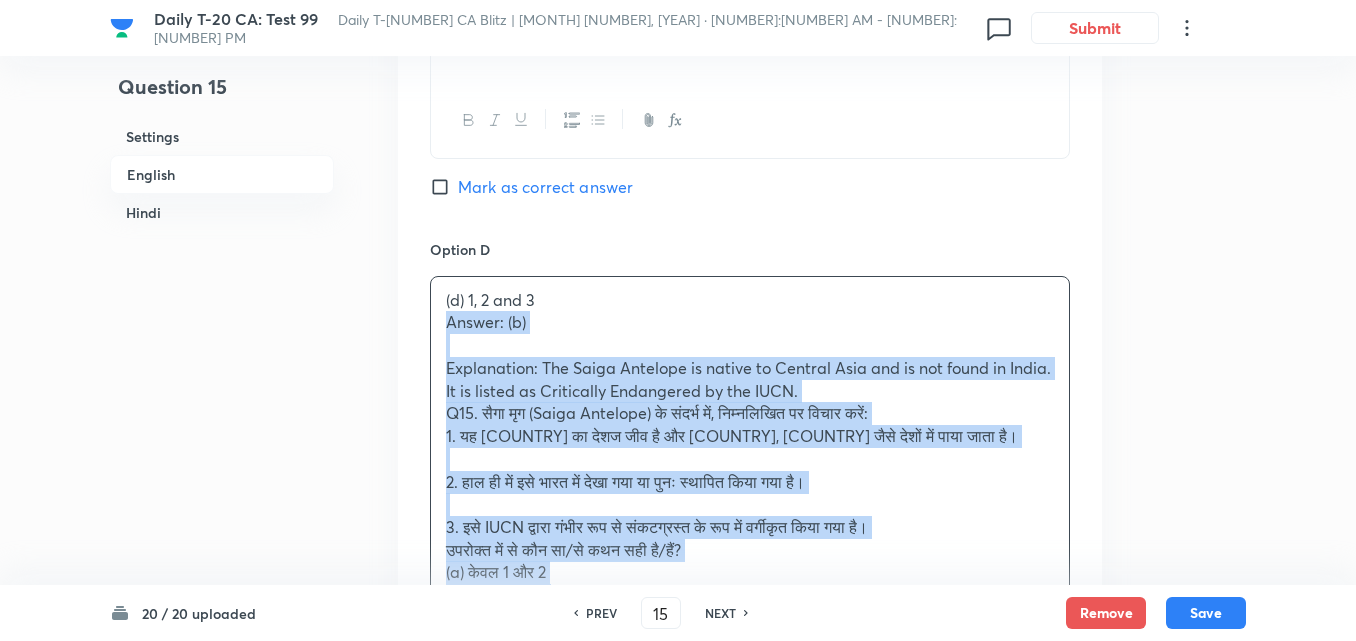 drag, startPoint x: 402, startPoint y: 320, endPoint x: 385, endPoint y: 331, distance: 20.248457 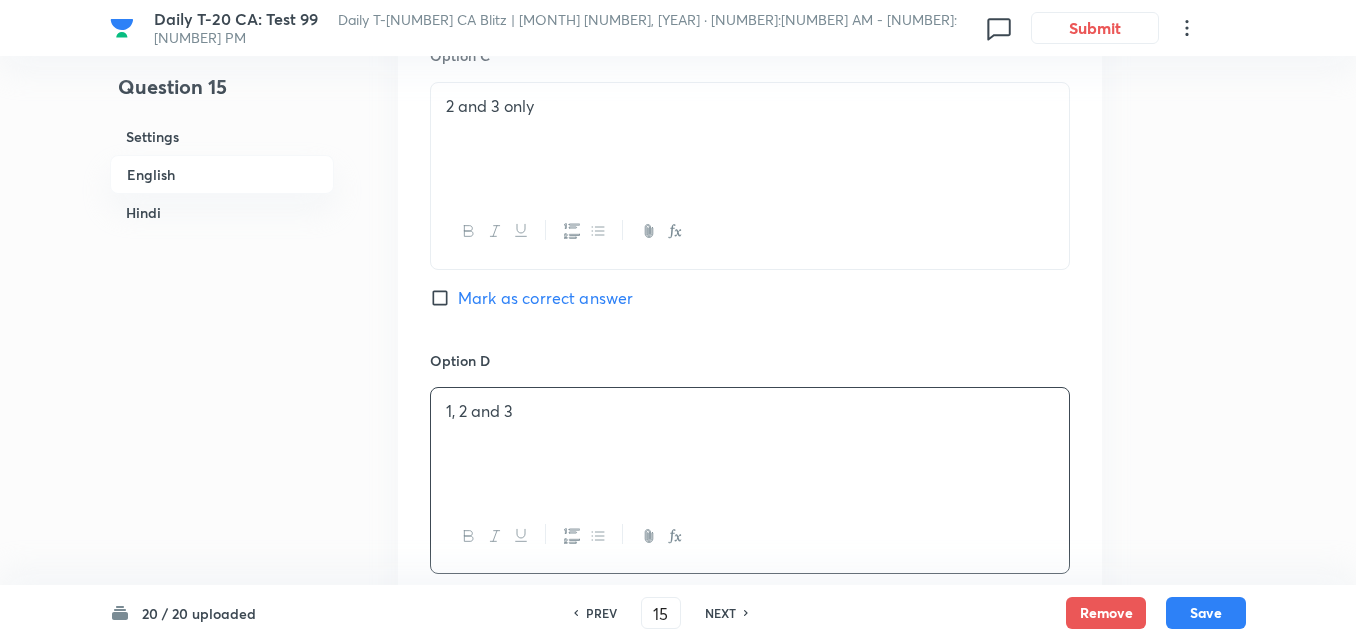 scroll, scrollTop: 1616, scrollLeft: 0, axis: vertical 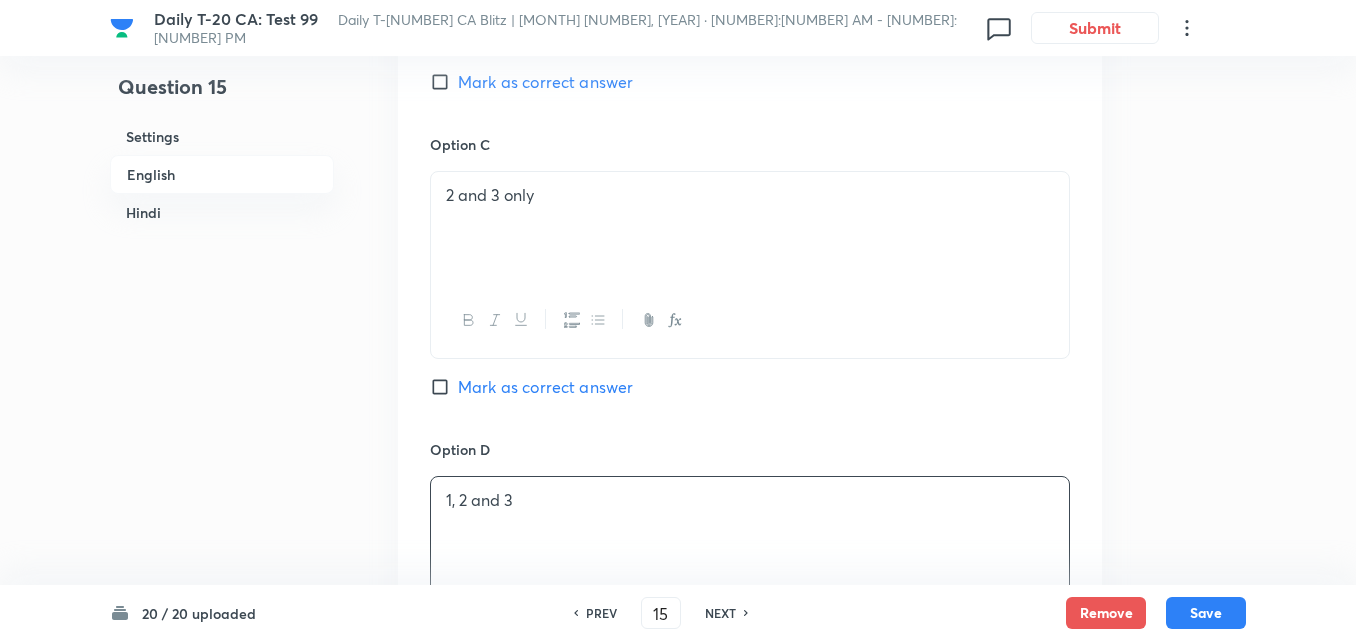 click on "Mark as correct answer" at bounding box center (545, 82) 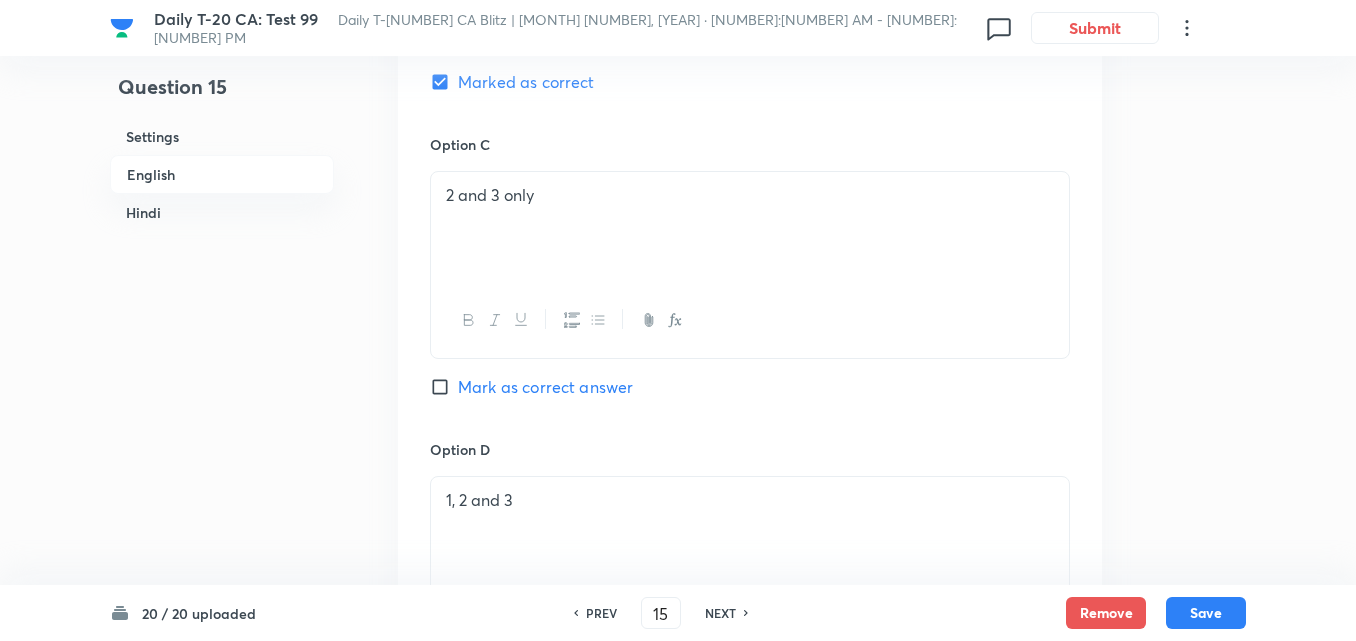 checkbox on "false" 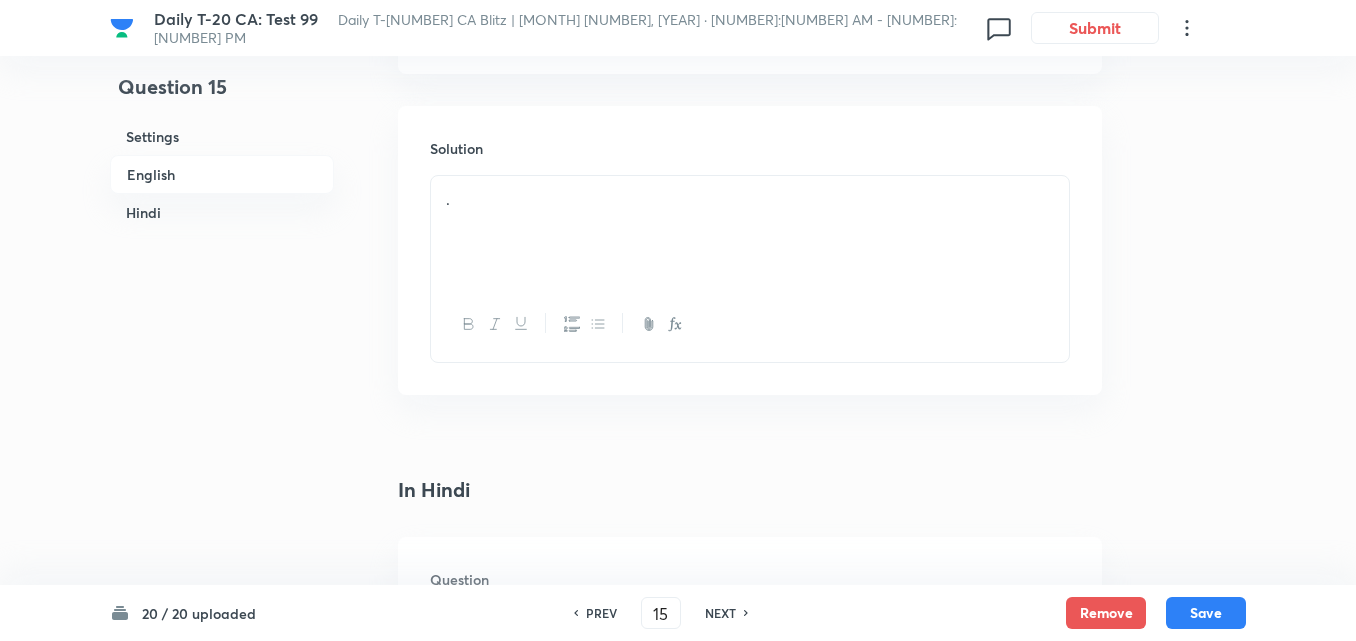 scroll, scrollTop: 2316, scrollLeft: 0, axis: vertical 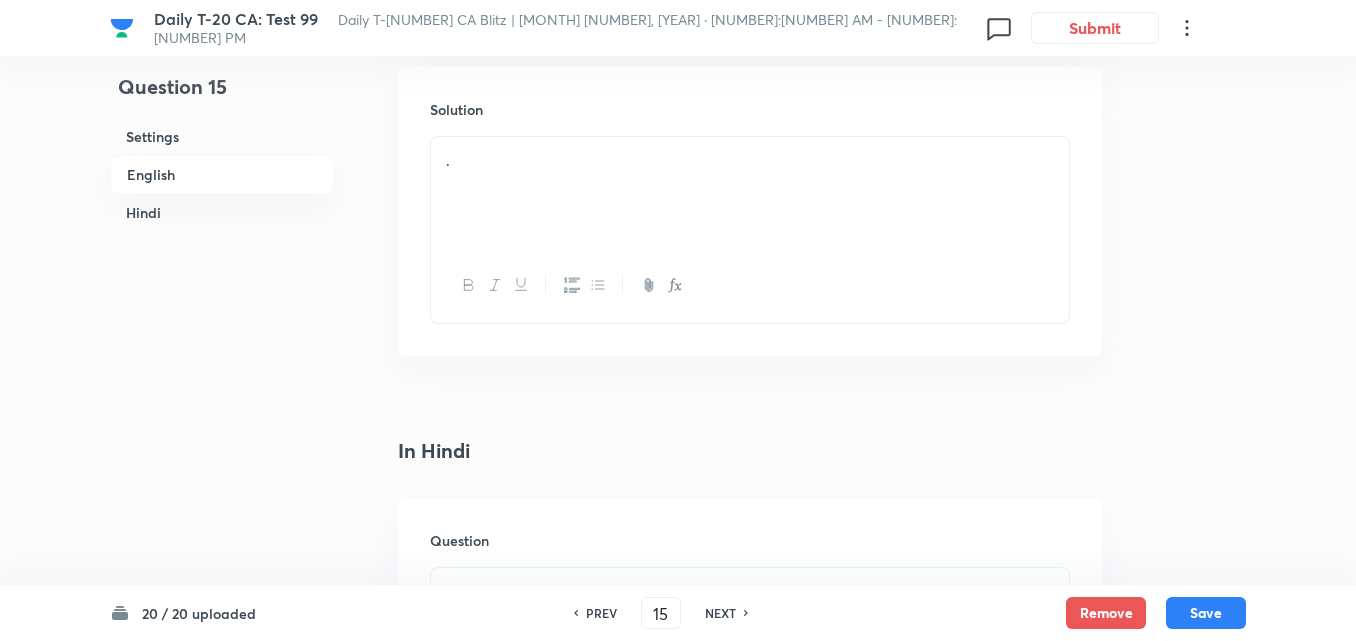 click at bounding box center (750, 285) 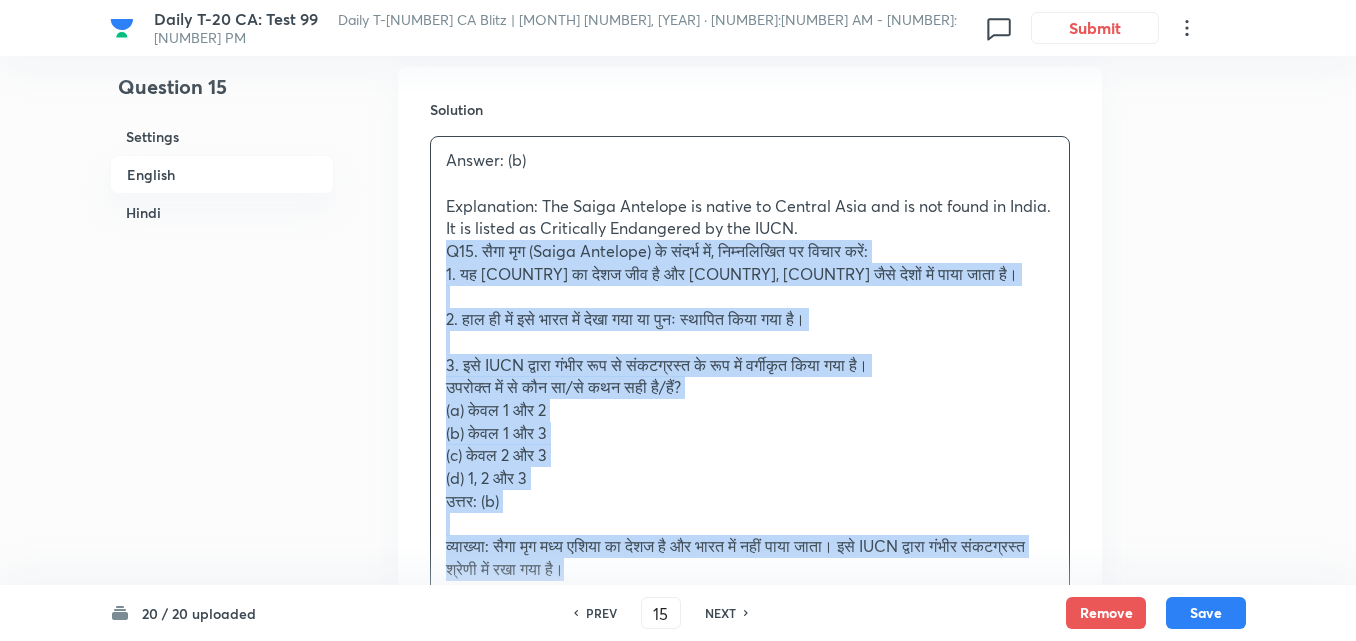 drag, startPoint x: 457, startPoint y: 327, endPoint x: 409, endPoint y: 255, distance: 86.53323 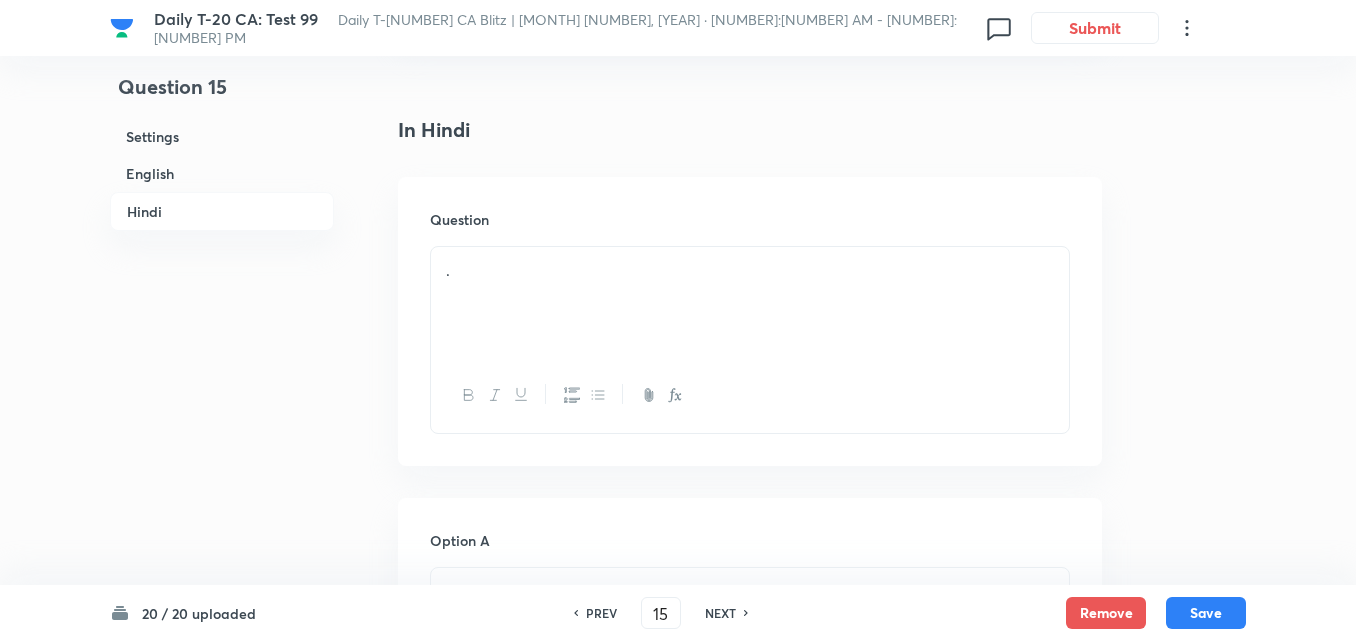 scroll, scrollTop: 2716, scrollLeft: 0, axis: vertical 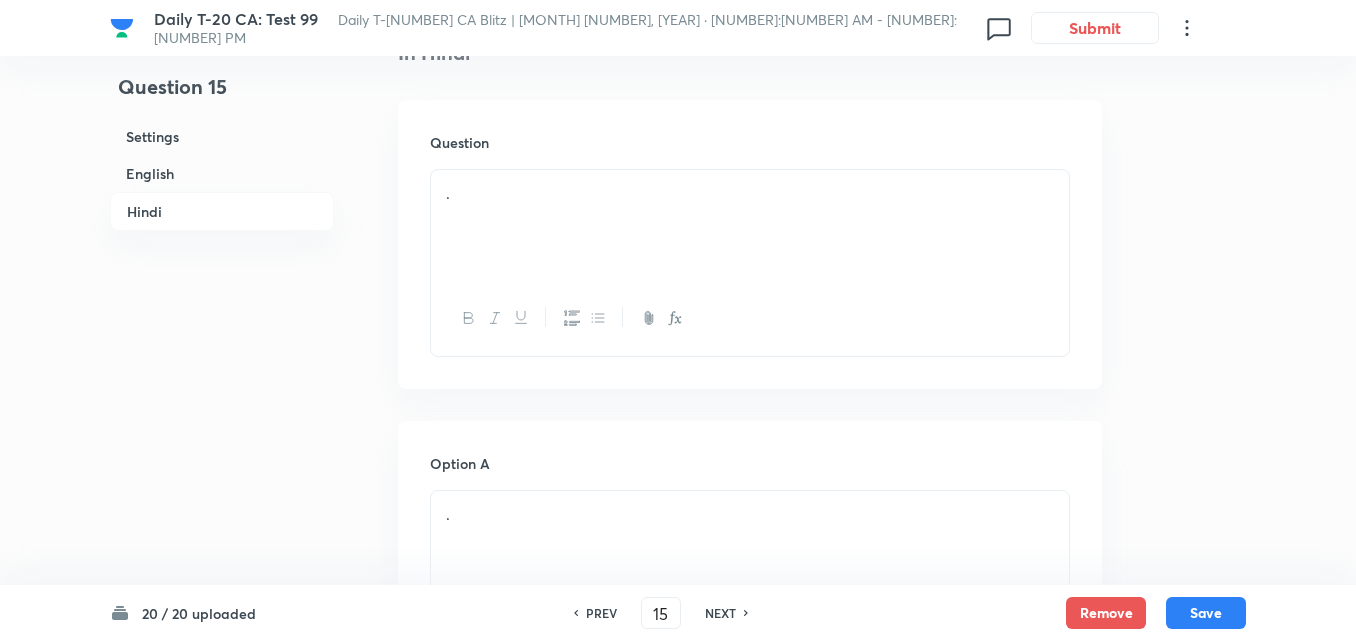 click on "." at bounding box center [750, 226] 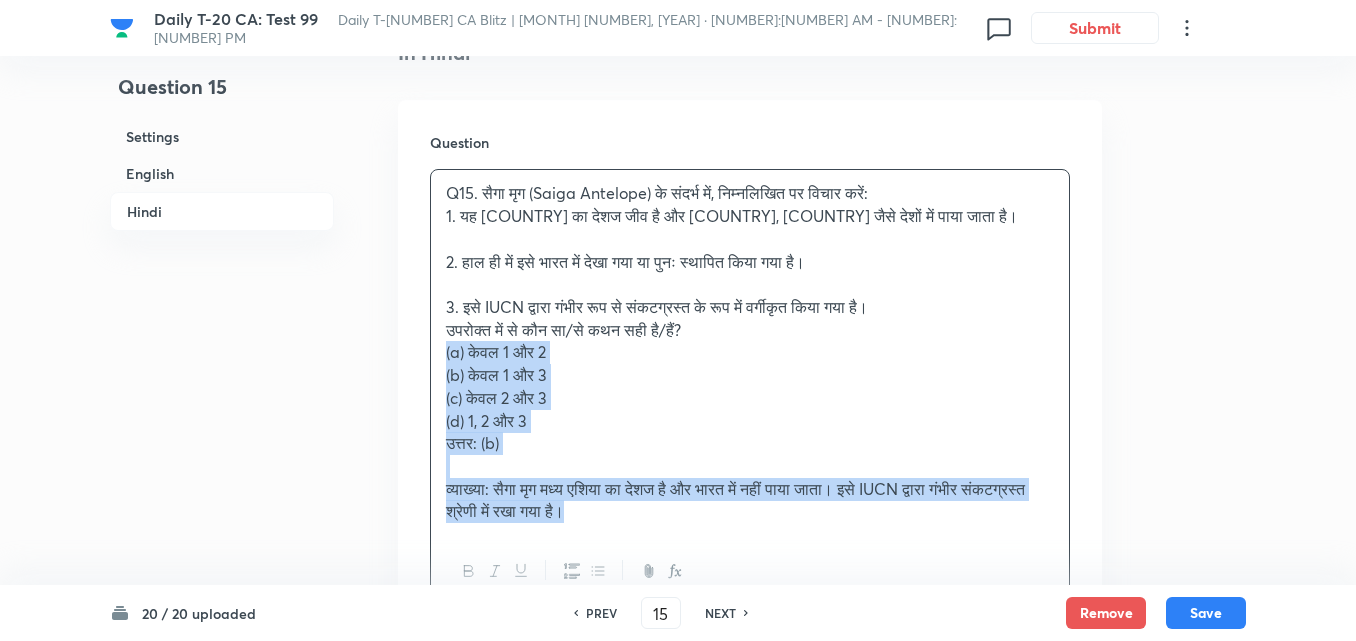 click on "Question Q15. सैगा मृग (Saiga Antelope) के संदर्भ में, निम्नलिखित पर विचार करें: 1.	यह मध्य एशिया का देशज जीव है और कजाकिस्तान, मंगोलिया जैसे देशों में पाया जाता है। 2.	हाल ही में इसे भारत में देखा गया या पुनः स्थापित किया गया है। 3.	इसे IUCN द्वारा गंभीर रूप से संकटग्रस्त के रूप में वर्गीकृत किया गया है। उपरोक्त में से कौन सा/से कथन सही है/हैं? (a) केवल 1 और 2 (b) केवल 1 और 3 (c) केवल 2 और 3 (d) 1, 2 और 3 उत्तर: (b)" at bounding box center [750, 370] 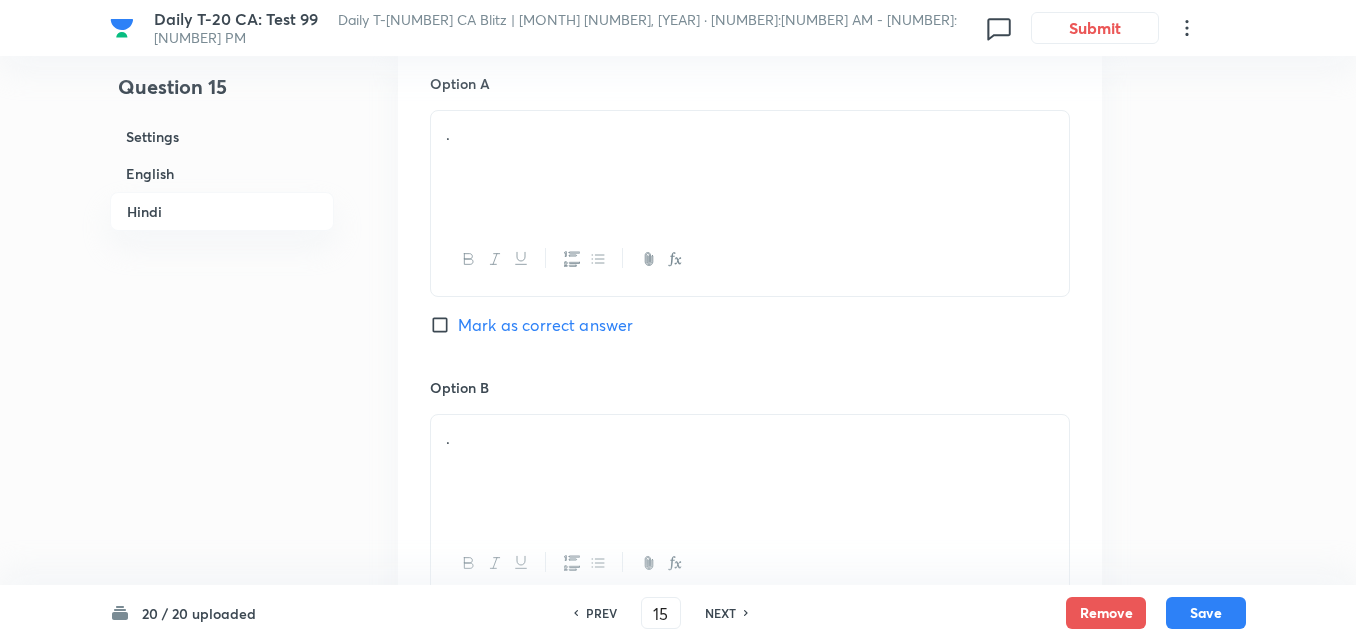 scroll, scrollTop: 3176, scrollLeft: 0, axis: vertical 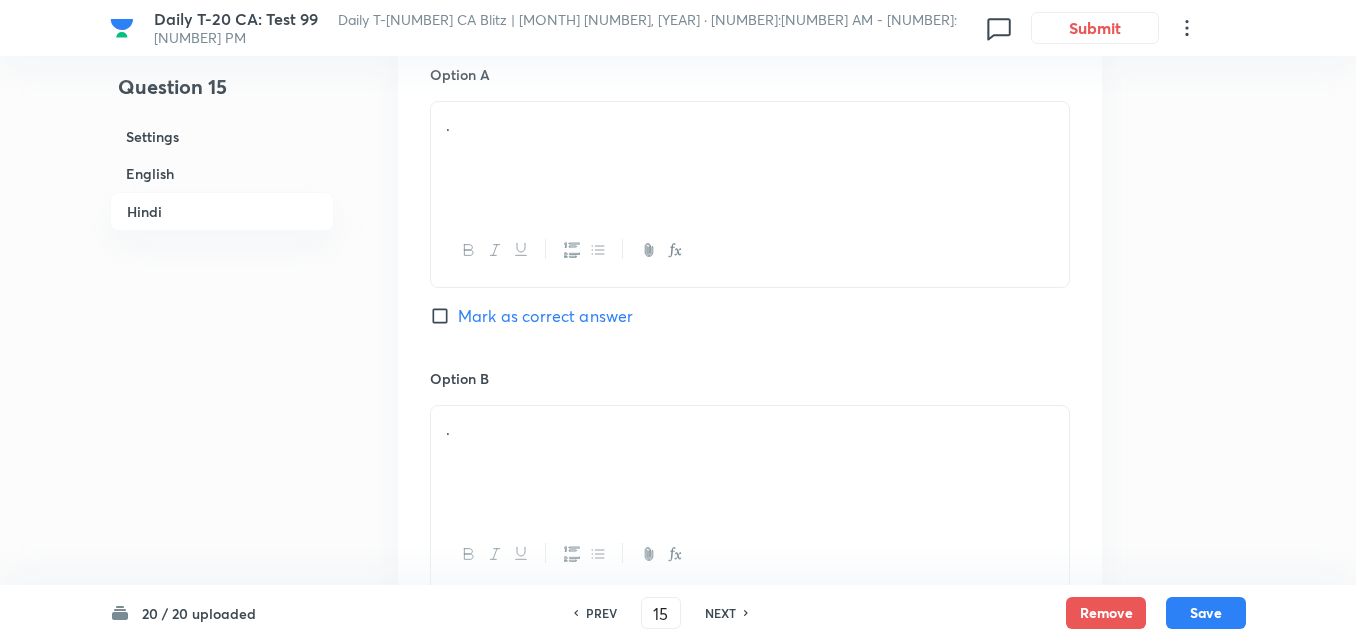 click on "." at bounding box center [750, 158] 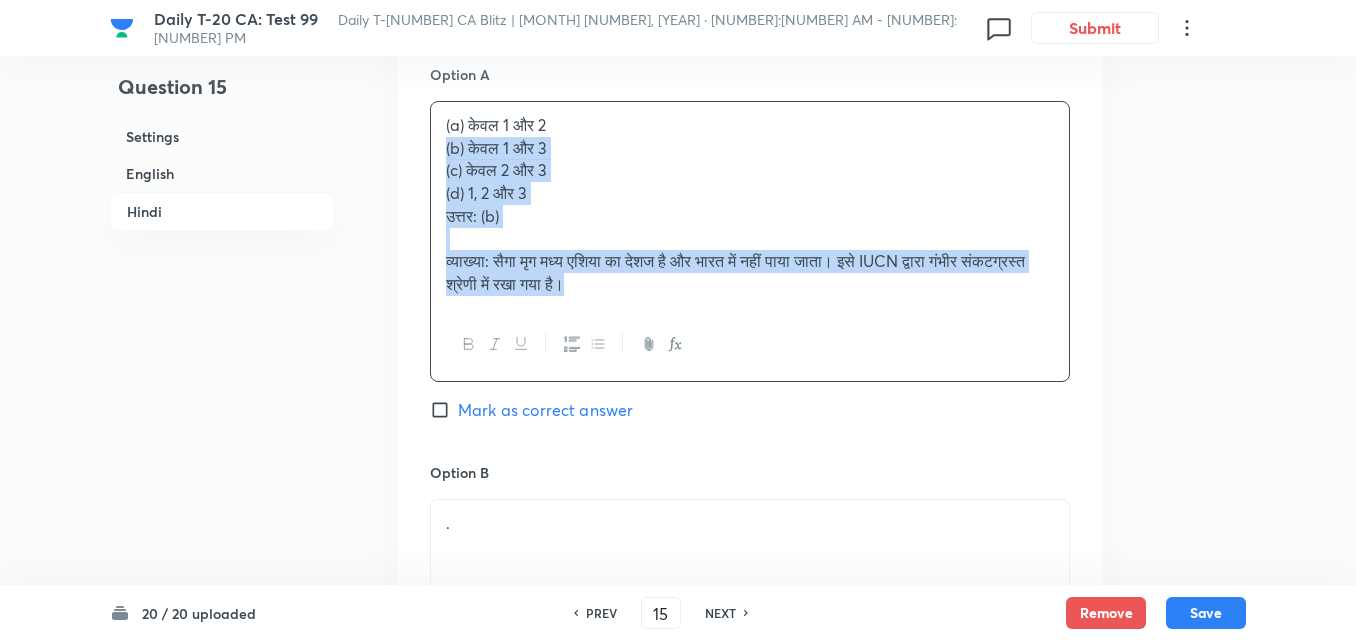 click on "Option A (a) केवल 1 और 2 (b) केवल 1 और 3 (c) केवल 2 और 3 (d) 1, 2 और 3 उत्तर: (b) व्याख्या: सैगा मृग मध्य एशिया का देशज है और भारत में नहीं पाया जाता। इसे IUCN द्वारा गंभीर संकटग्रस्त श्रेणी में रखा गया है। Mark as correct answer Option B . Marked as correct Option C . Mark as correct answer Option D . Mark as correct answer" at bounding box center (750, 699) 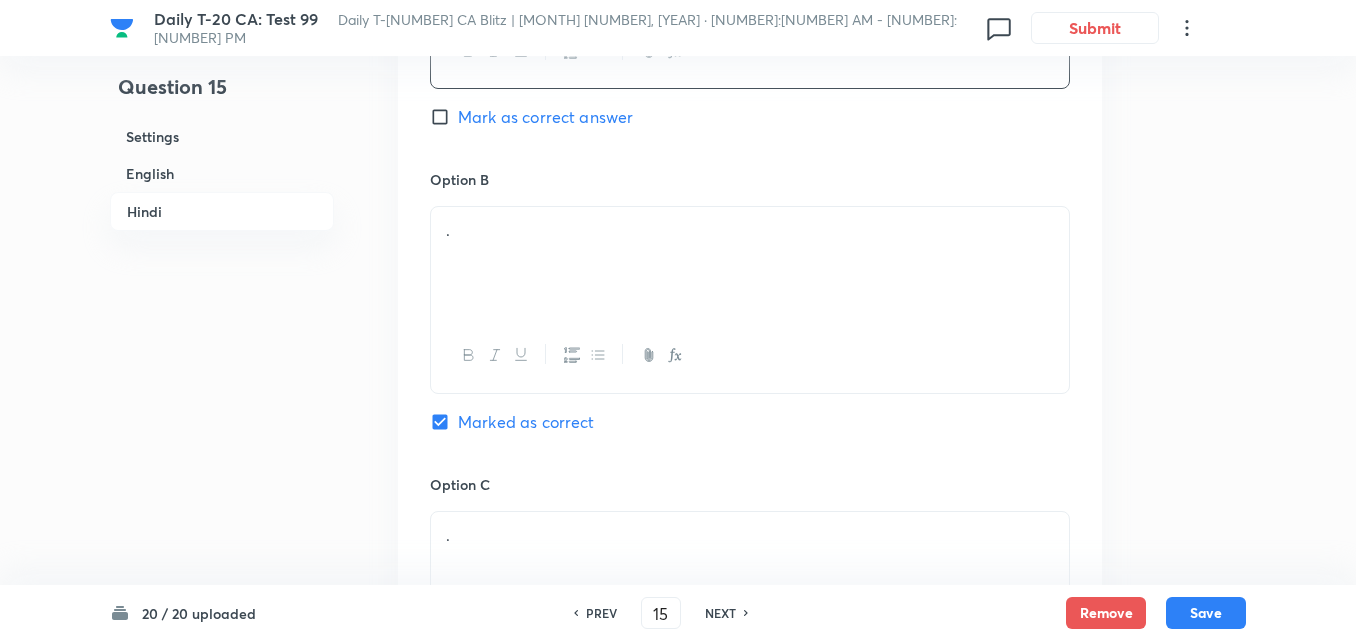 scroll, scrollTop: 3376, scrollLeft: 0, axis: vertical 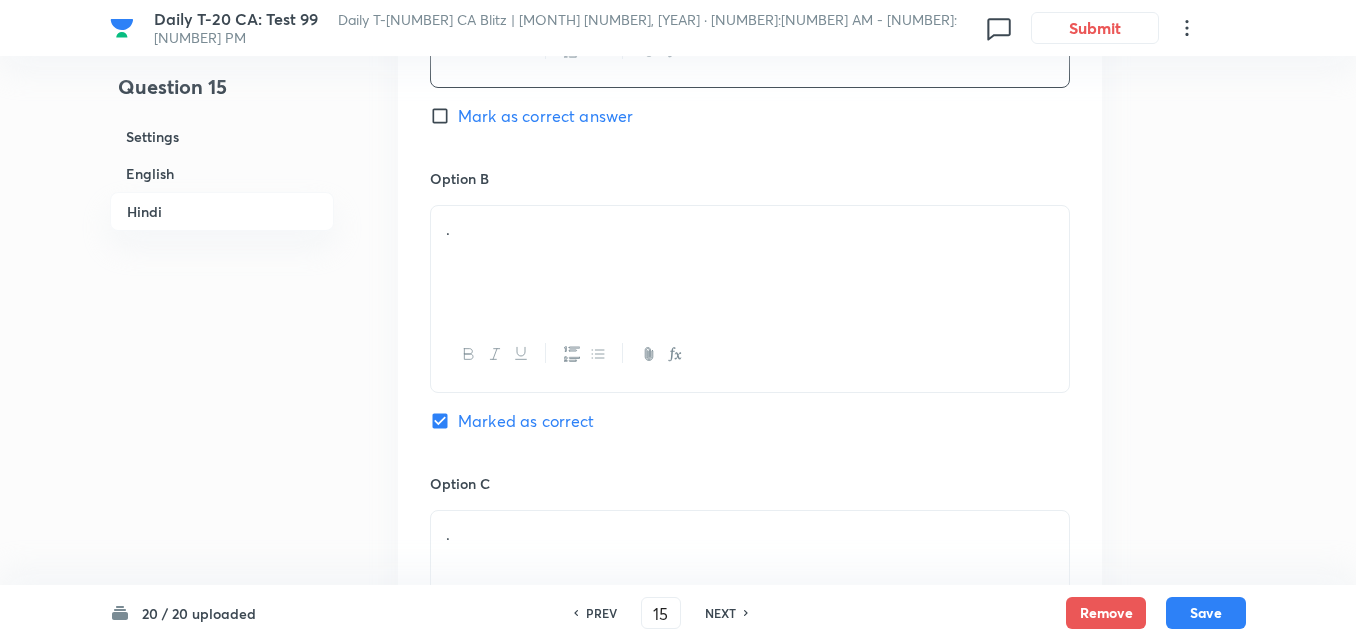 click on "." at bounding box center (750, 262) 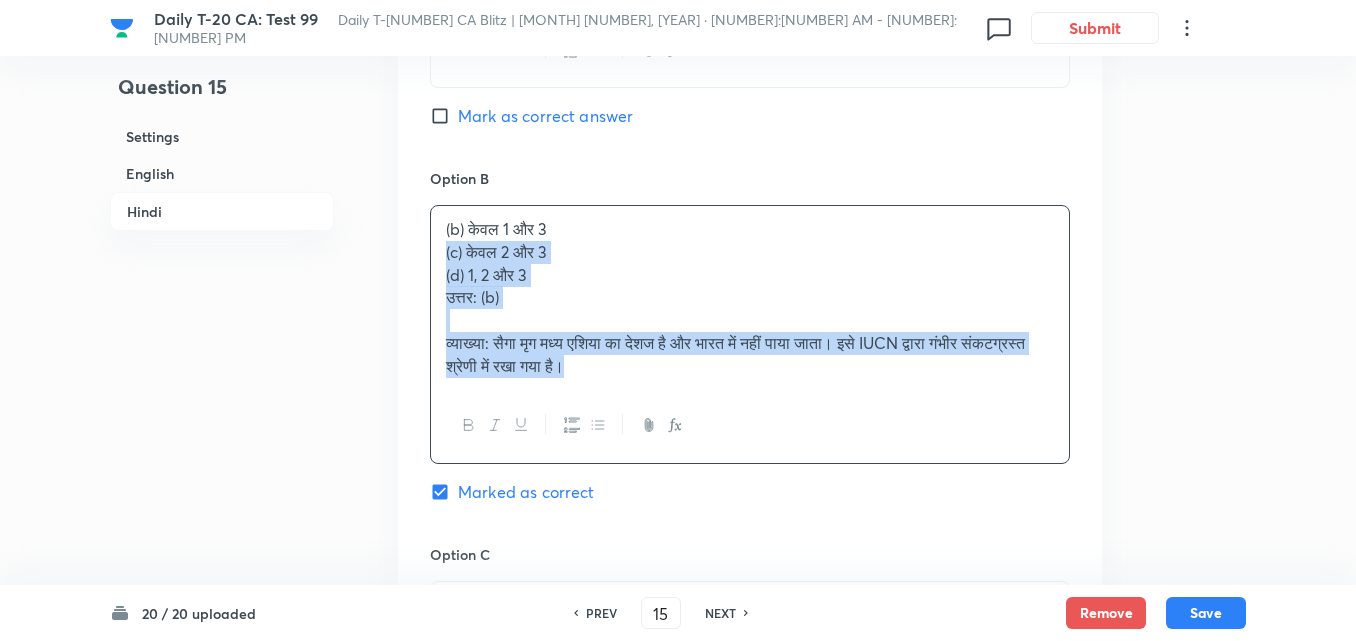 drag, startPoint x: 454, startPoint y: 248, endPoint x: 442, endPoint y: 248, distance: 12 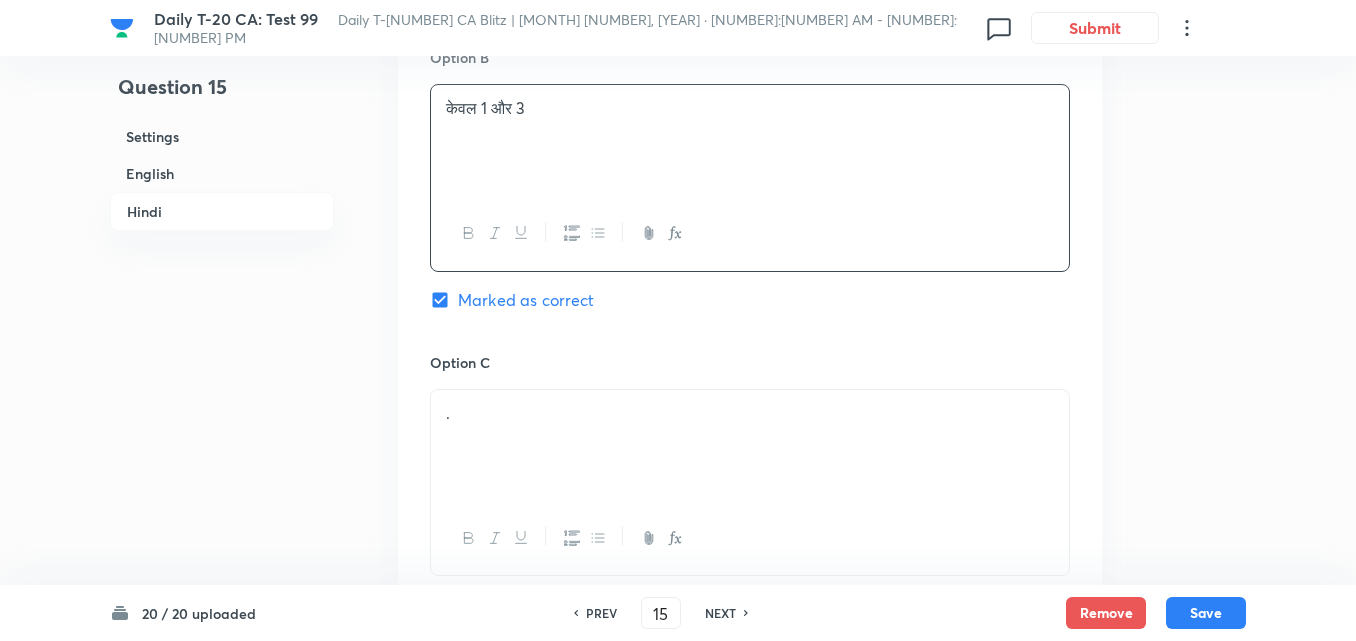 scroll, scrollTop: 3676, scrollLeft: 0, axis: vertical 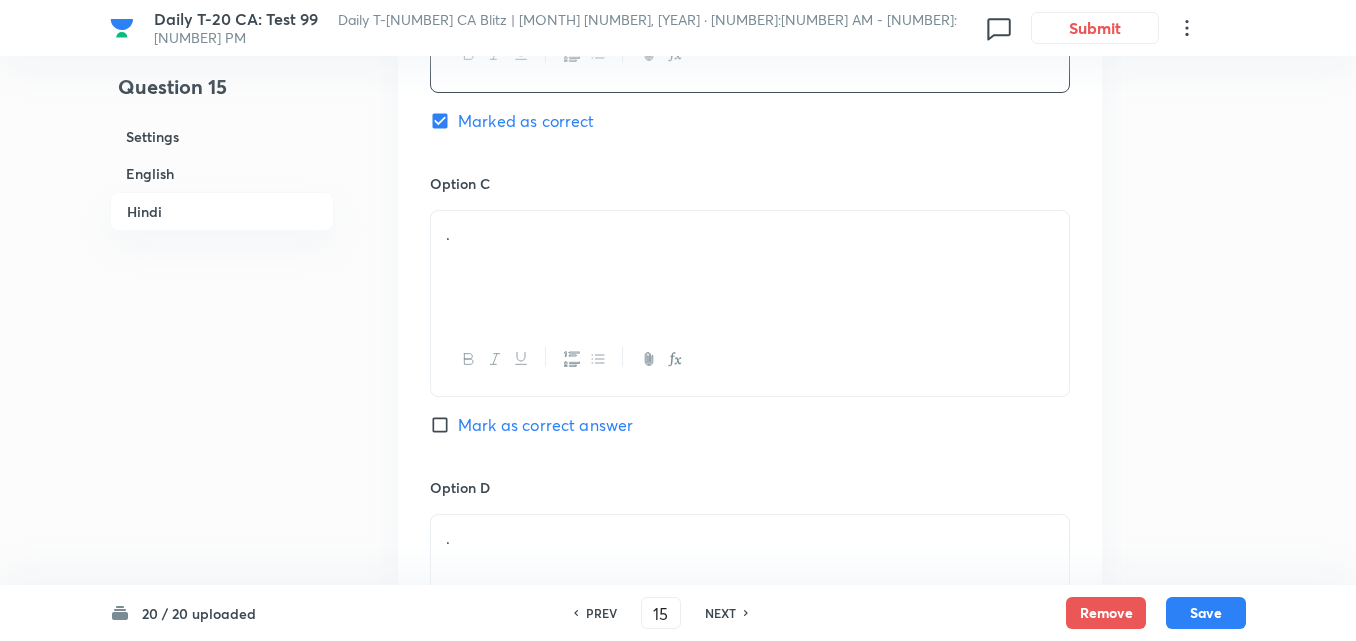 click on "." at bounding box center (750, 267) 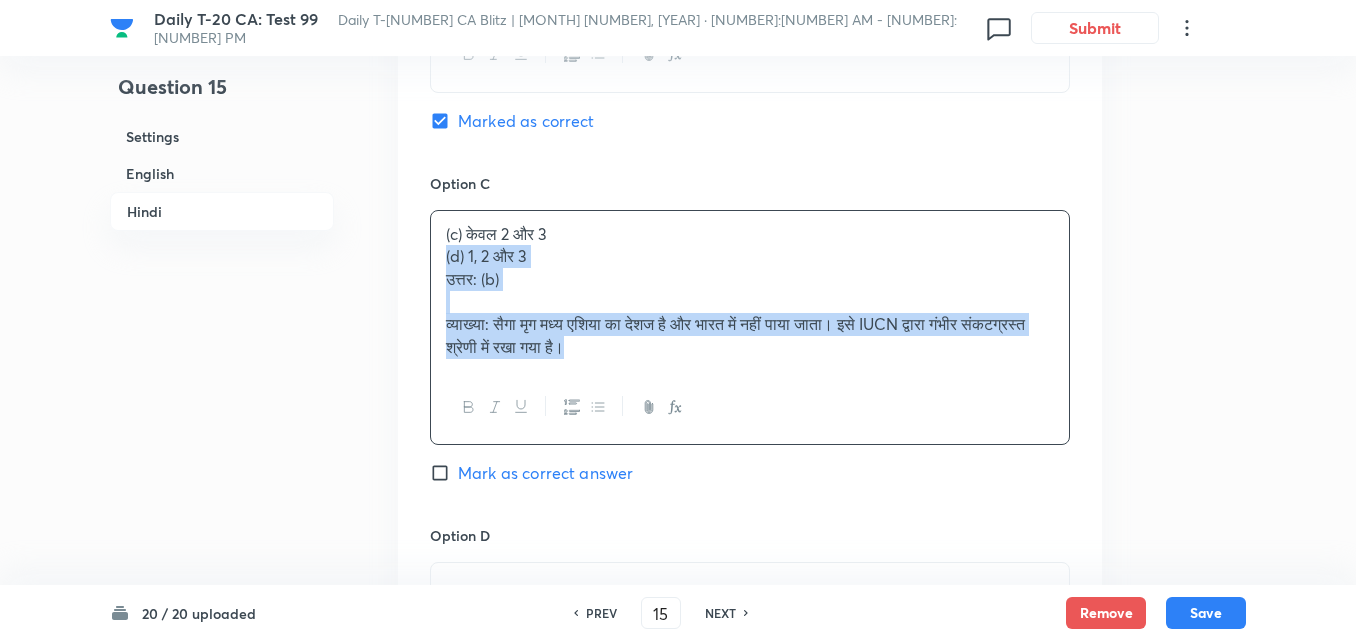 click on "Option A केवल 1 और 2 Mark as correct answer Option B केवल 1 और 3 Marked as correct Option C (c) केवल 2 और 3 (d) 1, 2 और 3 उत्तर: (b) व्याख्या: सैगा मृग मध्य एशिया का देशज है और भारत में नहीं पाया जाता। इसे IUCN द्वारा गंभीर संकटग्रस्त श्रेणी में रखा गया है। Mark as correct answer Option D . Mark as correct answer" at bounding box center [750, 177] 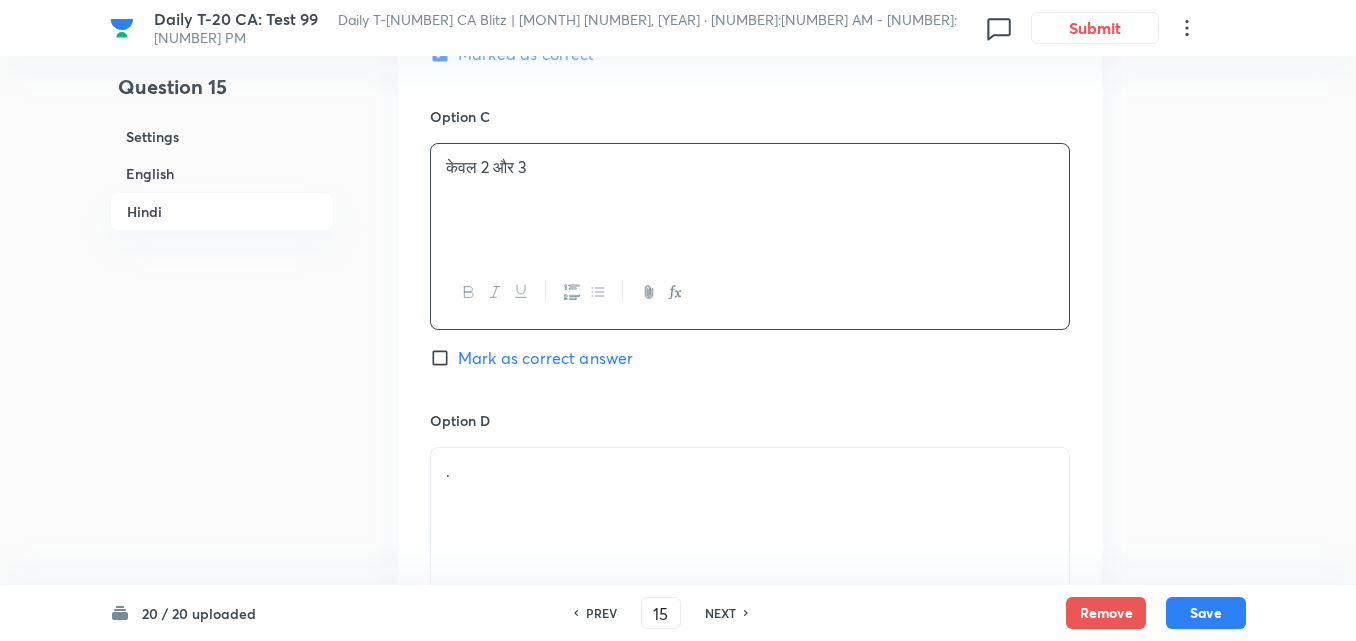 scroll, scrollTop: 3876, scrollLeft: 0, axis: vertical 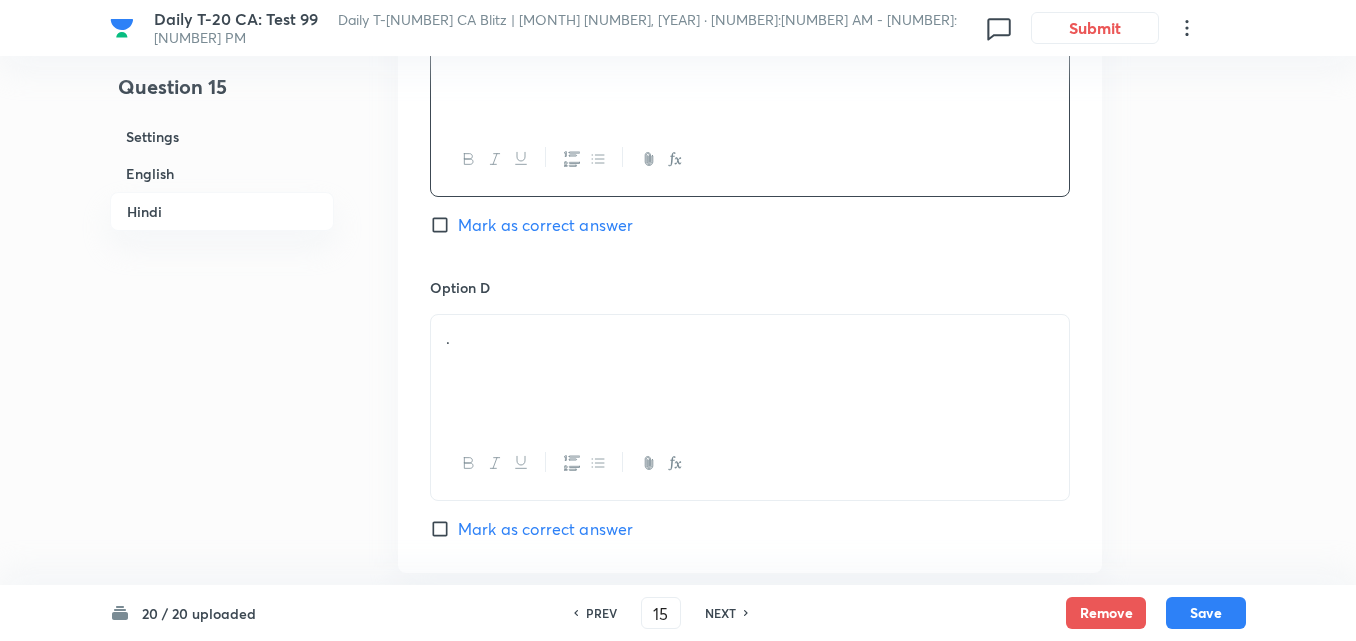 click on "." at bounding box center [750, 371] 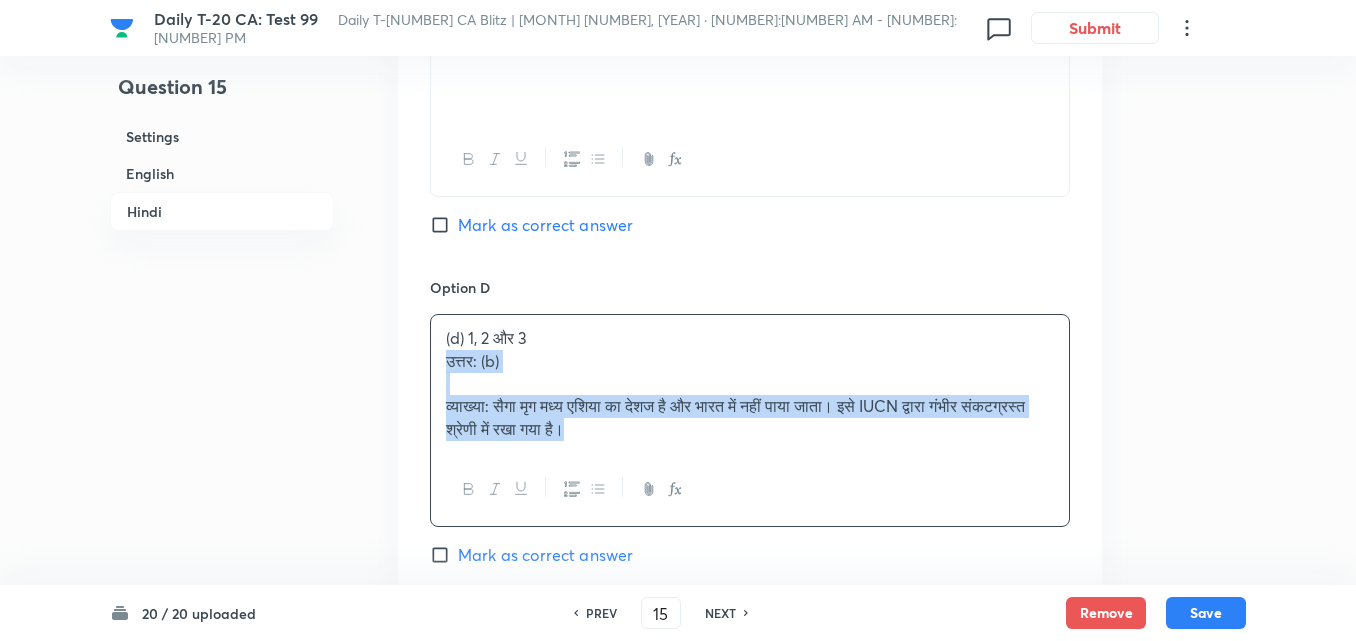 drag, startPoint x: 423, startPoint y: 368, endPoint x: 407, endPoint y: 369, distance: 16.03122 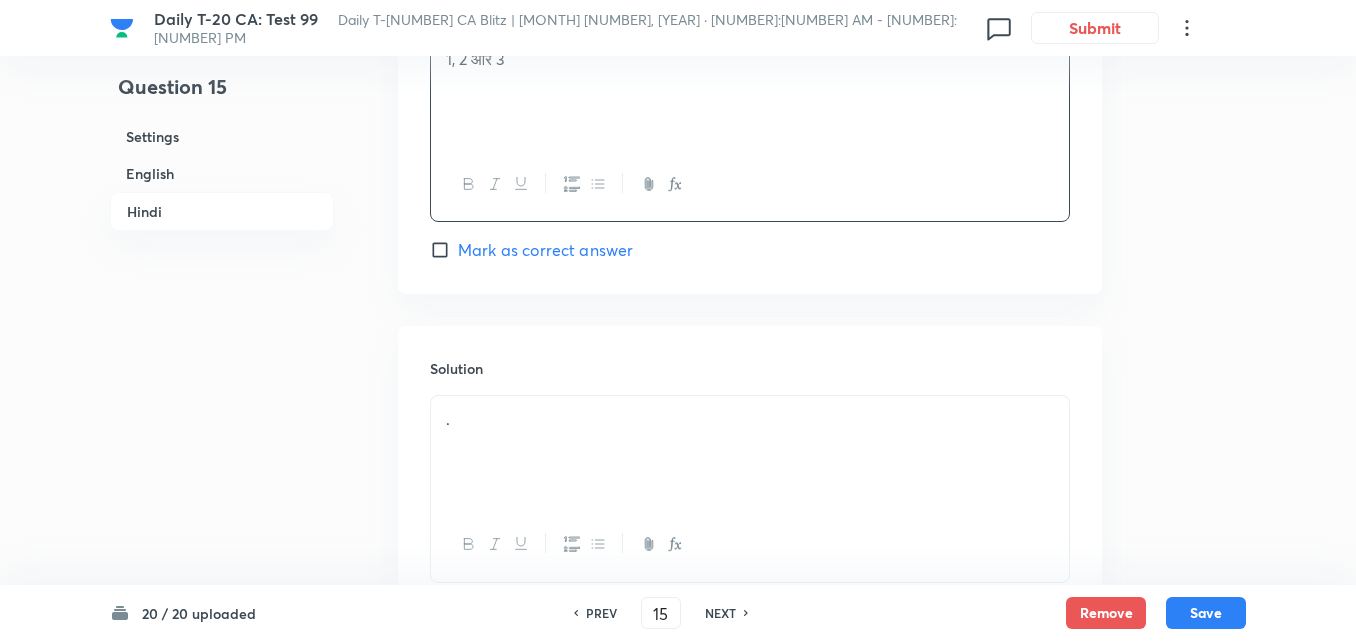 scroll, scrollTop: 4305, scrollLeft: 0, axis: vertical 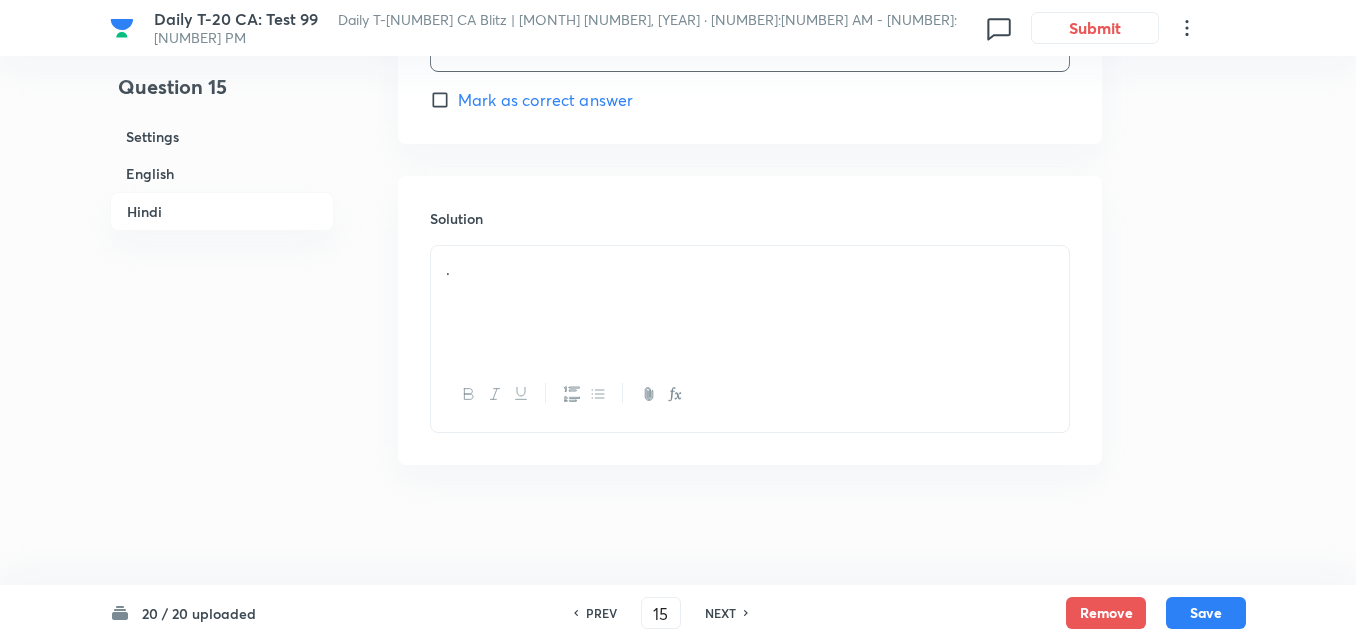 click on "." at bounding box center (750, 269) 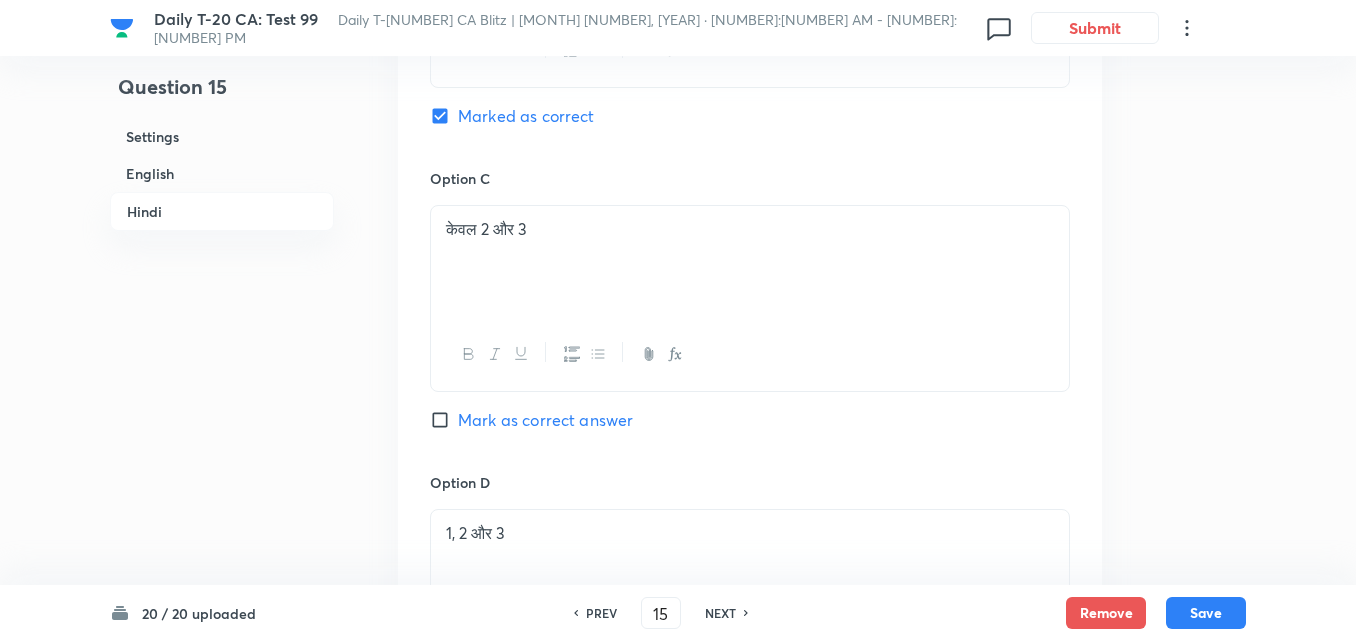 scroll, scrollTop: 3805, scrollLeft: 0, axis: vertical 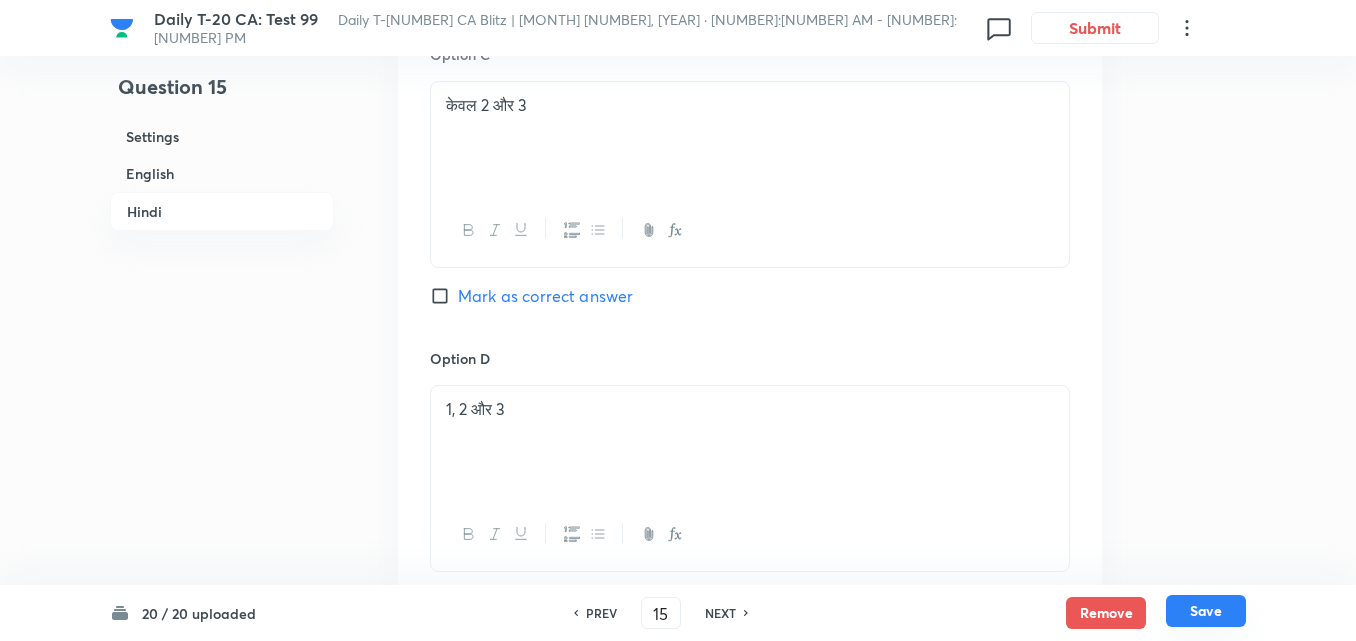 click on "Save" at bounding box center [1206, 611] 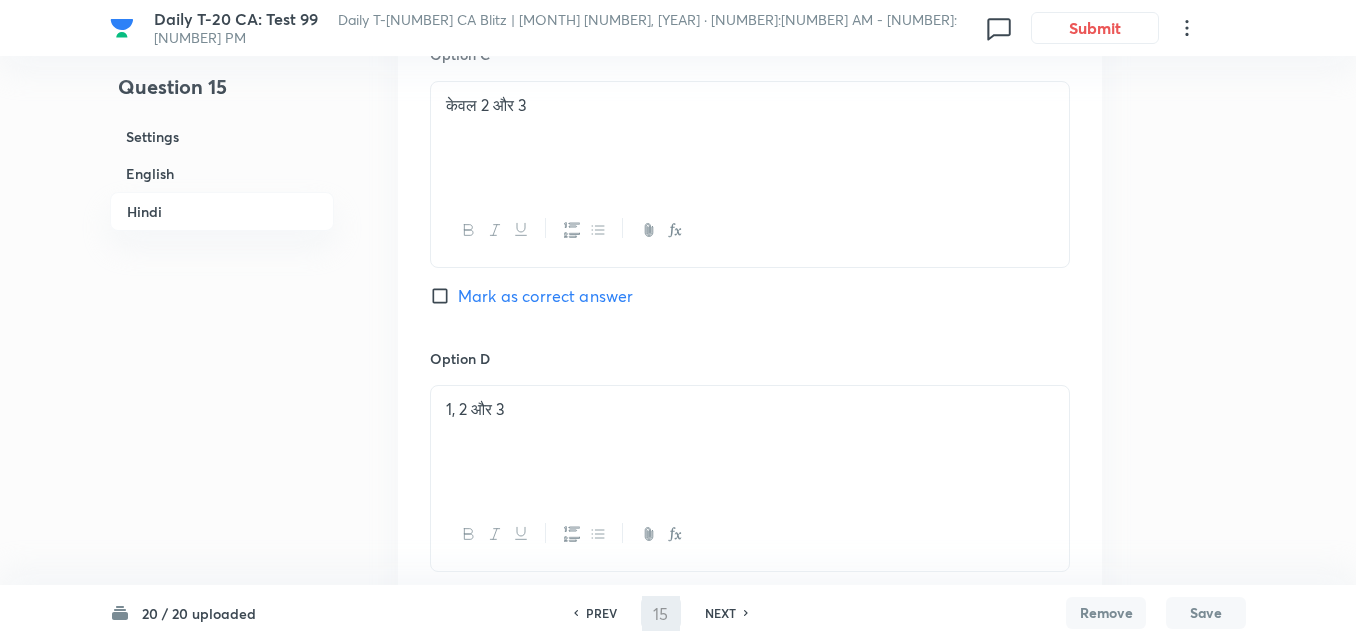 type on "16" 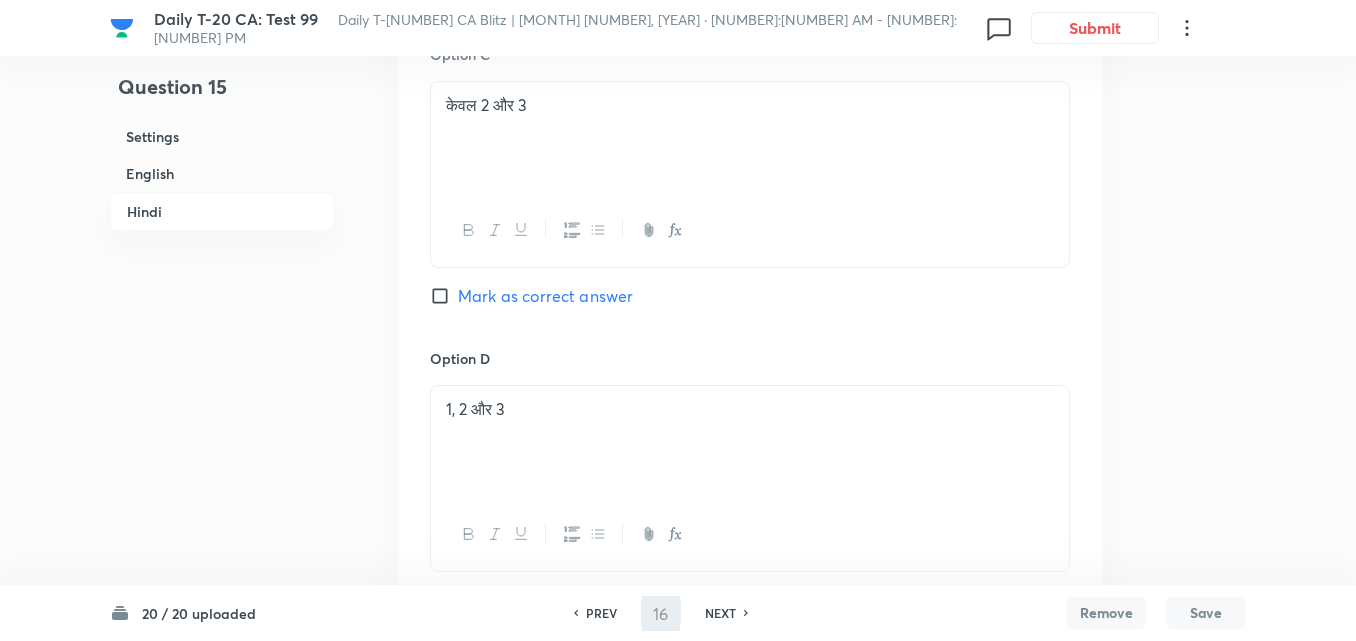 checkbox on "false" 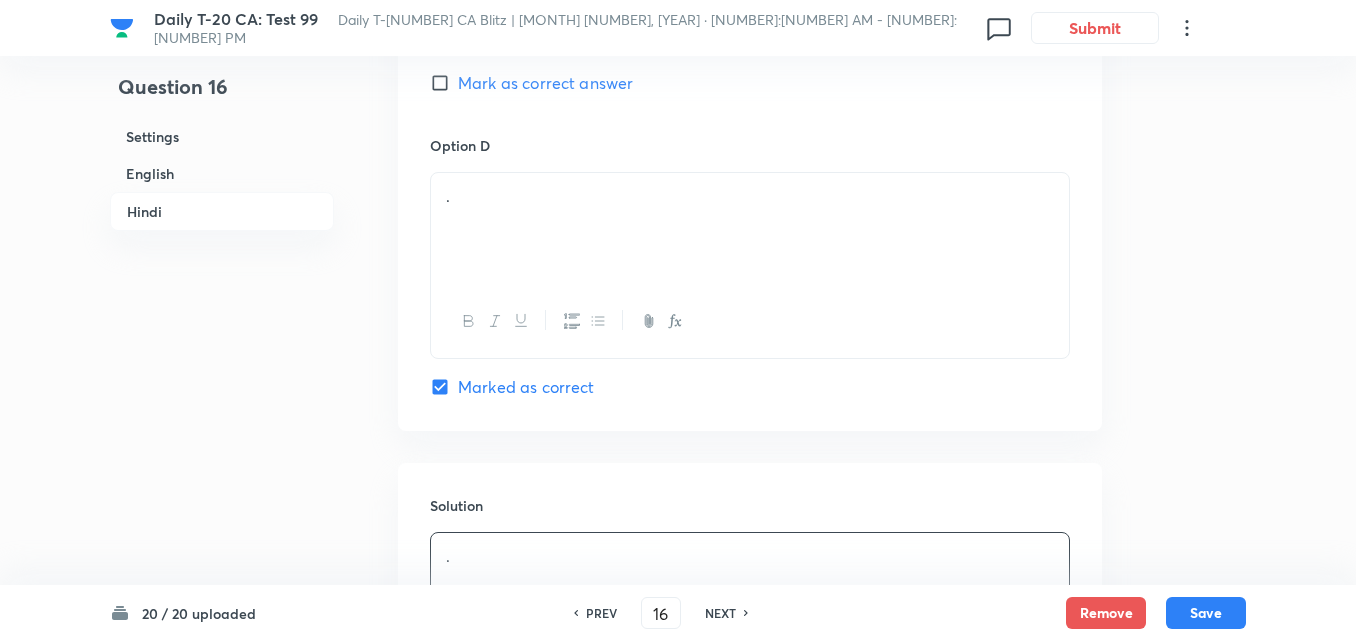 click on "English" at bounding box center (222, 173) 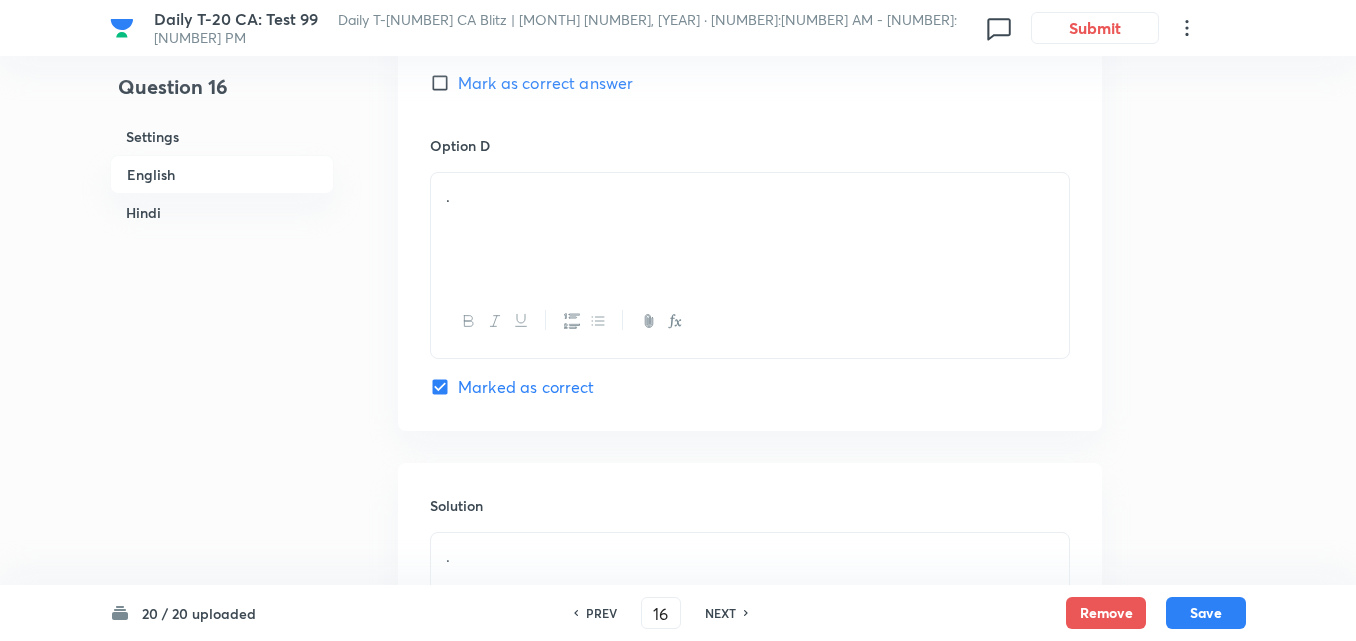scroll, scrollTop: 516, scrollLeft: 0, axis: vertical 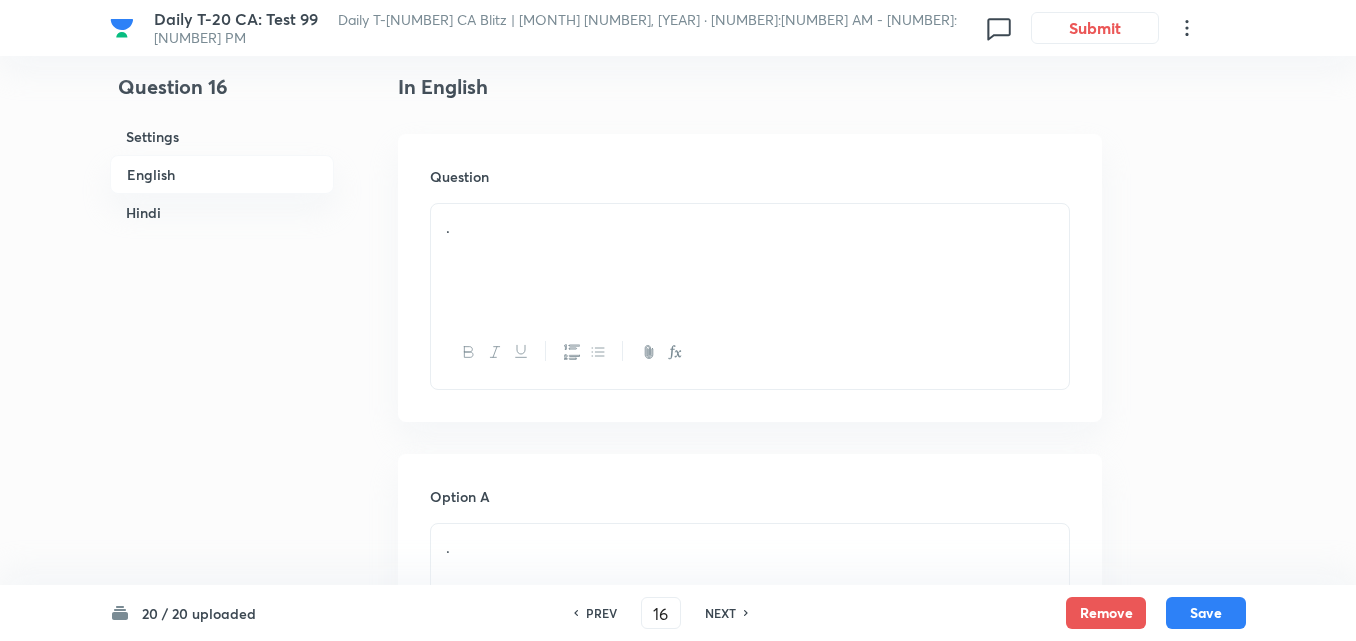 click on "." at bounding box center [750, 260] 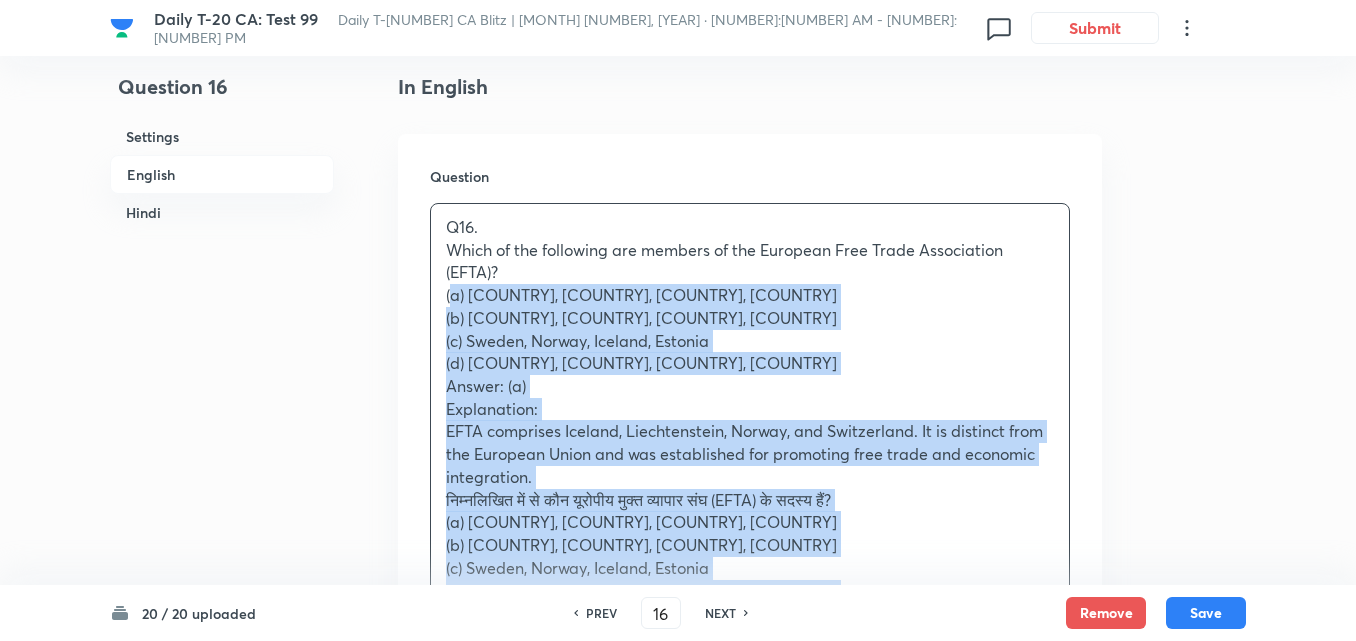 drag, startPoint x: 432, startPoint y: 317, endPoint x: 410, endPoint y: 302, distance: 26.627054 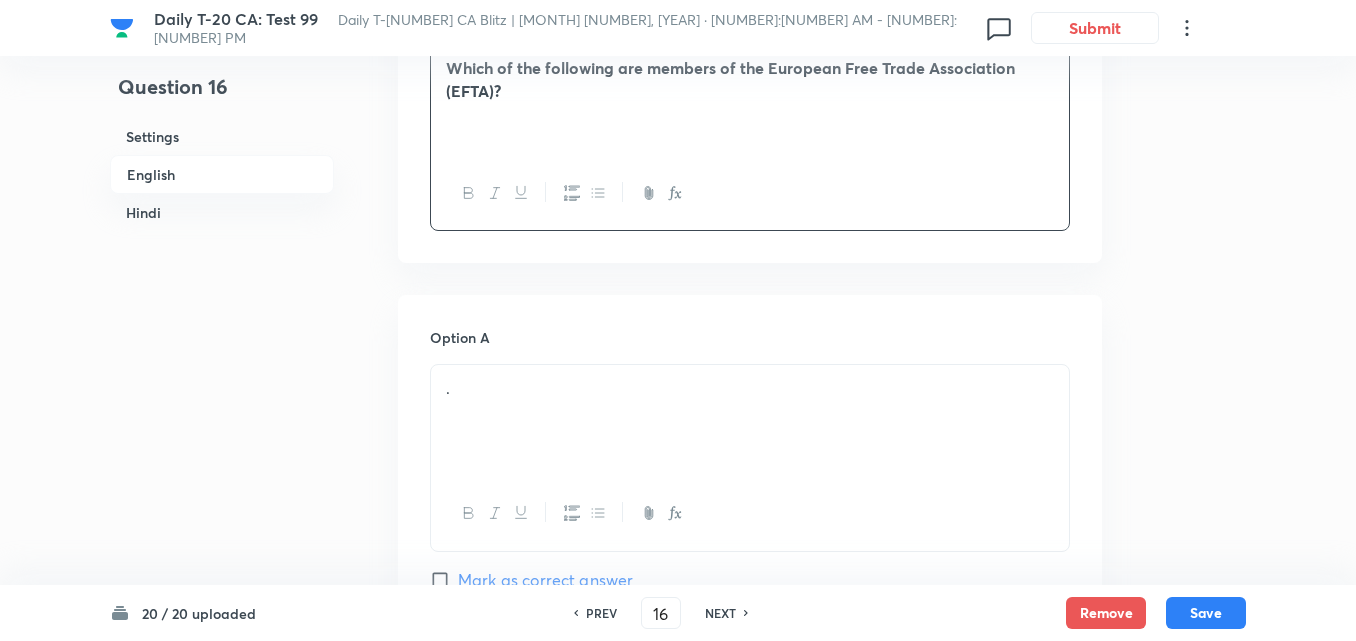 scroll, scrollTop: 816, scrollLeft: 0, axis: vertical 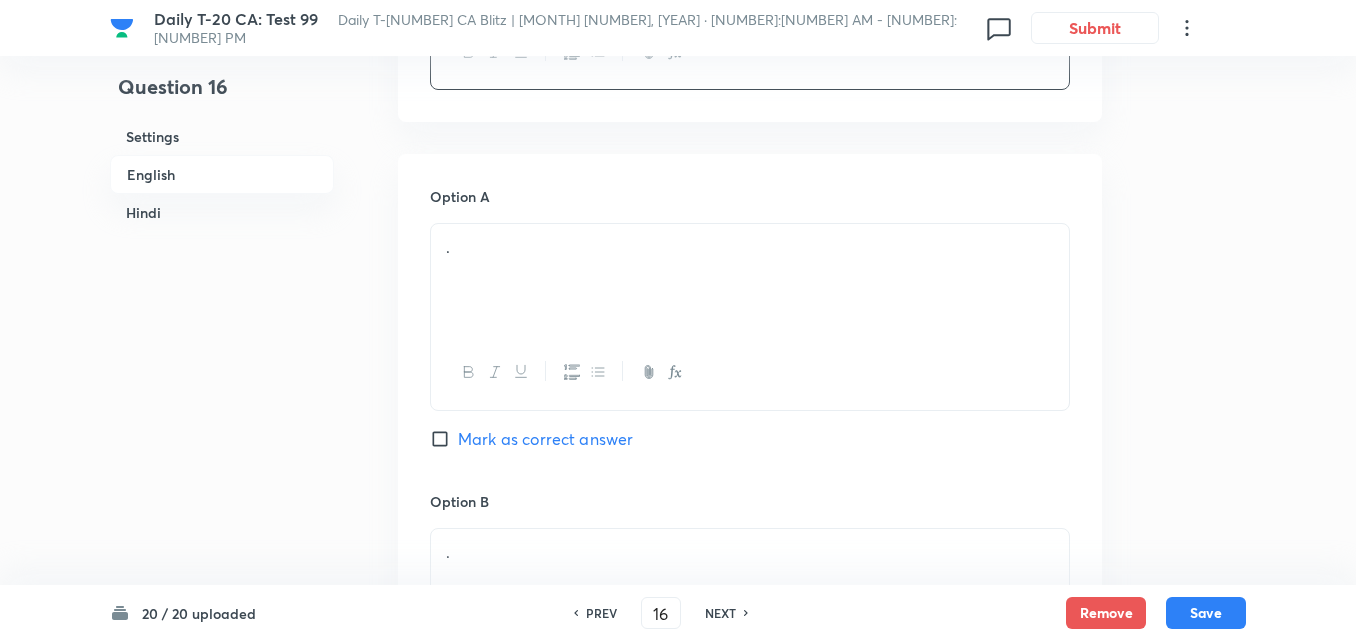 click on "." at bounding box center [750, 247] 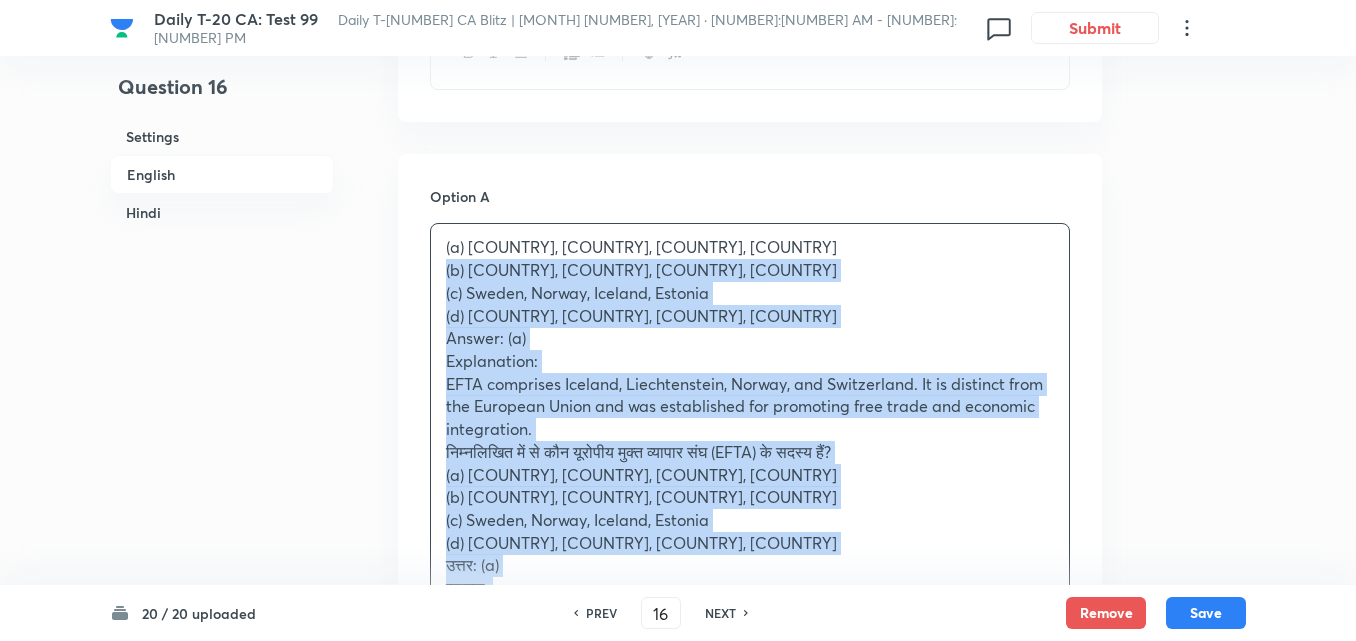 drag, startPoint x: 427, startPoint y: 281, endPoint x: 410, endPoint y: 274, distance: 18.384777 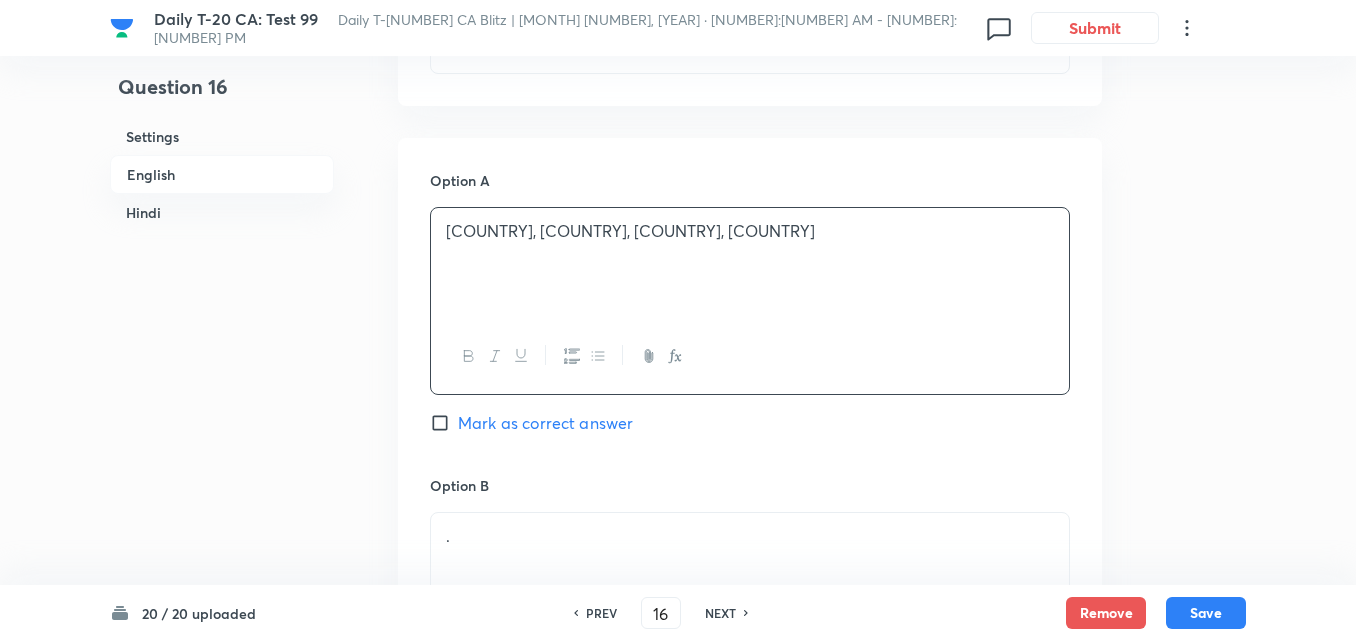 scroll, scrollTop: 1116, scrollLeft: 0, axis: vertical 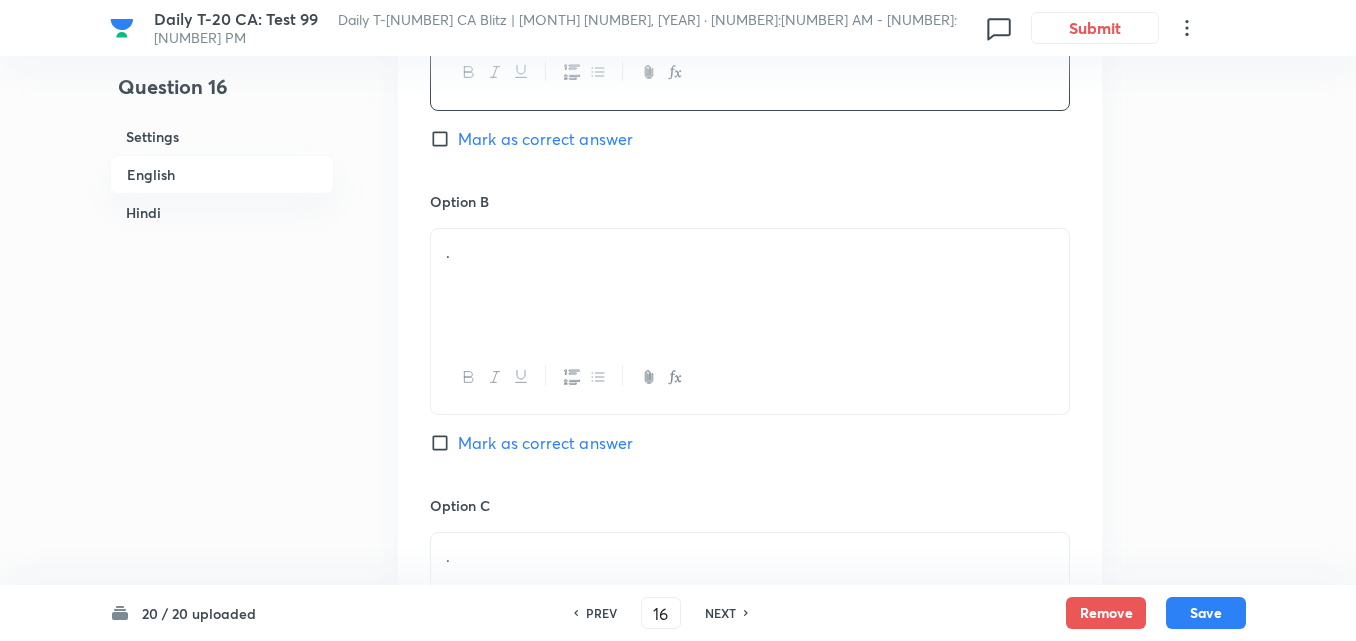 click on "." at bounding box center [750, 285] 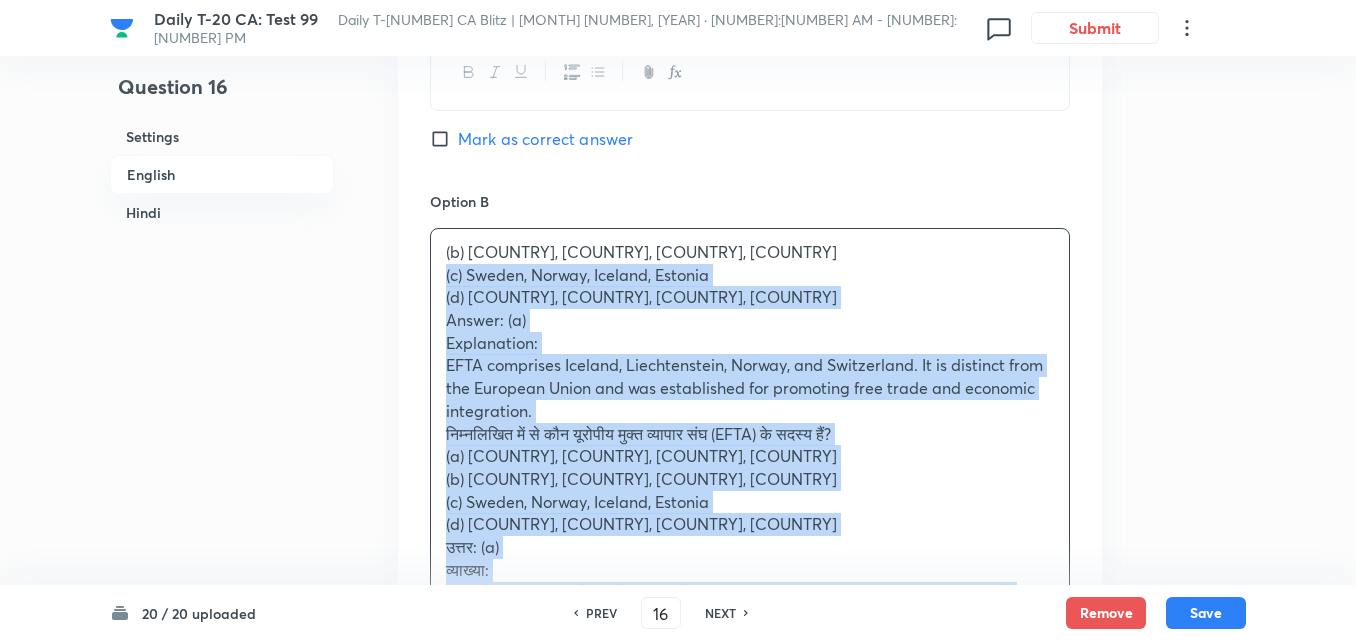 click on "(b) Finland, Denmark, Norway, Iceland (c) Sweden, Norway, Iceland, Estonia (d) Denmark, Liechtenstein, Austria, Switzerland Answer: (a) Explanation: EFTA comprises Iceland, Liechtenstein, Norway, and Switzerland. It is distinct from the European Union and was established for promoting free trade and economic integration. निम्नलिखित में से कौन यूरोपीय मुक्त व्यापार संघ (EFTA) के सदस्य हैं? (a) आइसलैंड, स्विट्ज़रलैंड, नॉर्वे, लिकटेंस्टीन (b) फ़िनलैंड, डेनमार्क, नॉर्वे, आइसलैंड (c) स्वीडन, नॉर्वे, आइसलैंड, एस्टोनिया (d) डेनमार्क, लिकटेंस्टीन, ऑस्ट्रिया, स्विट्ज़रलैंड उत्तर: (a) व्याख्या:" at bounding box center (750, 434) 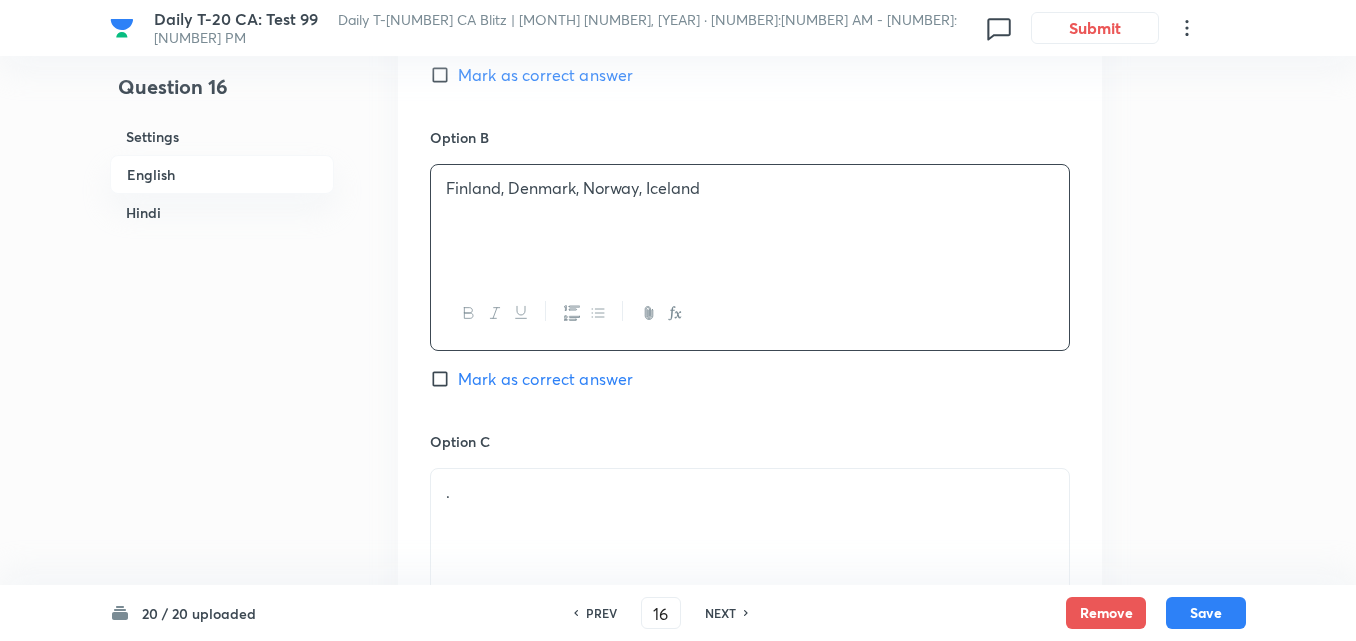 scroll, scrollTop: 1416, scrollLeft: 0, axis: vertical 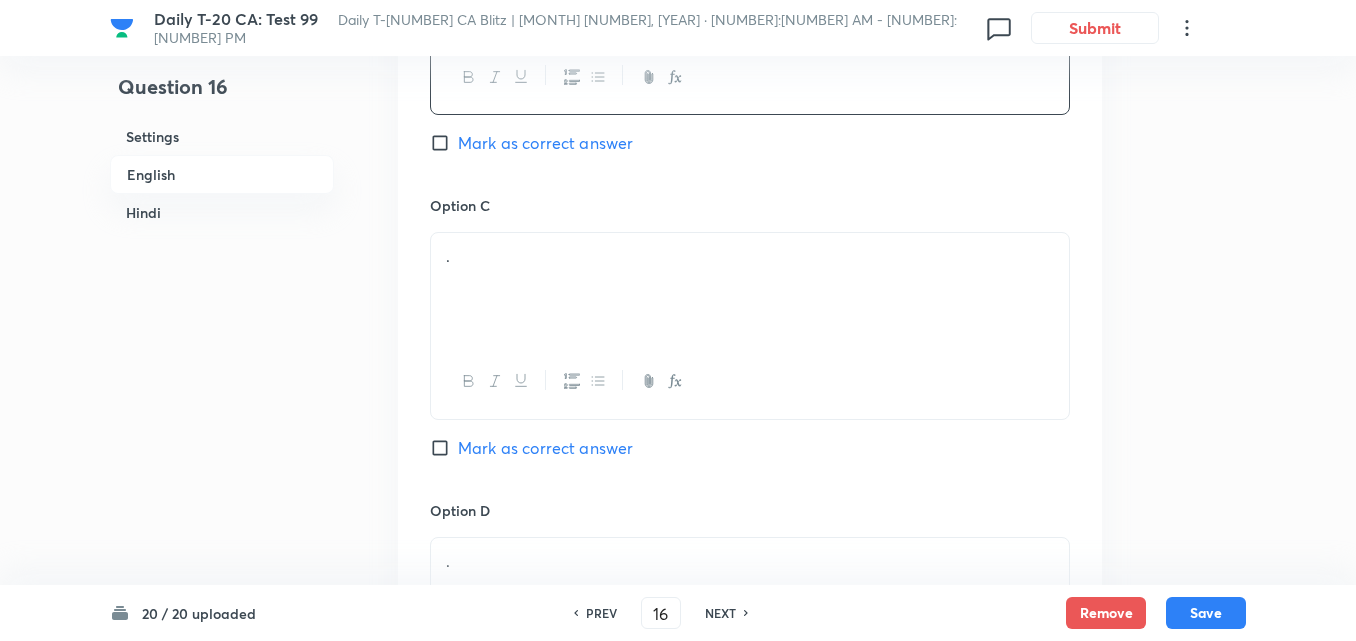 click on "." at bounding box center (750, 289) 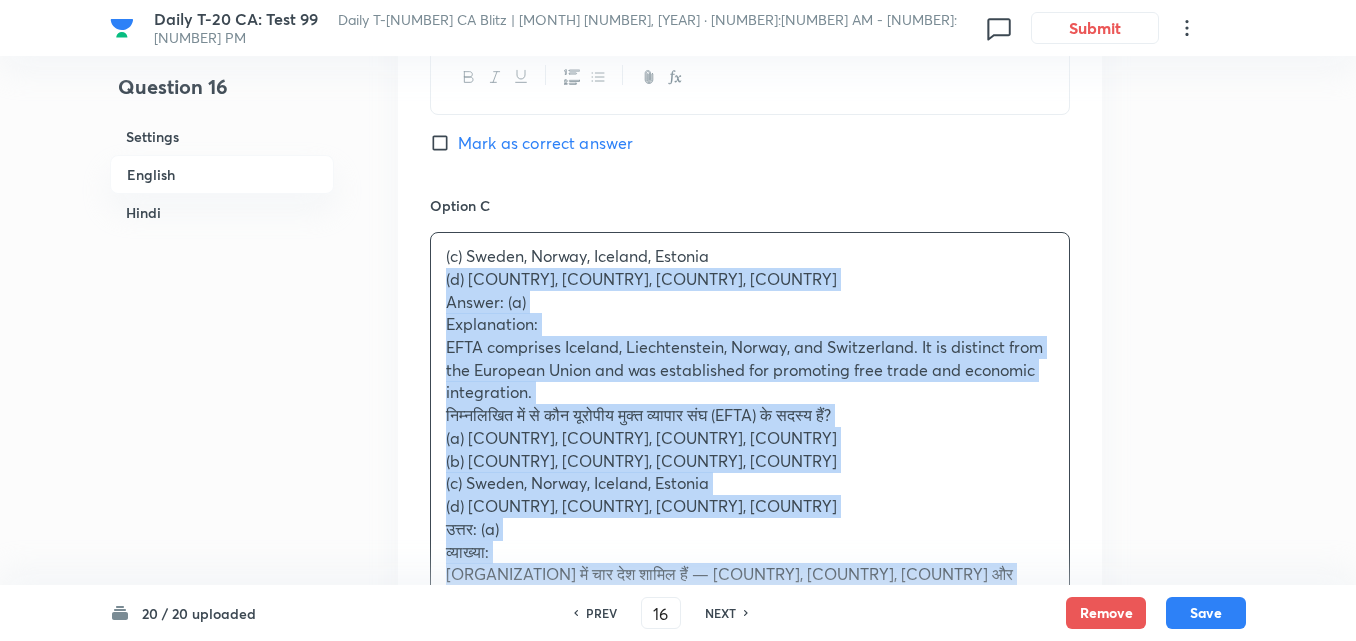 click on "Question 16 Settings English Hindi Settings Type Single choice correct 4 options + 2 marks - 0.66 marks Edit Concept Current Affairs Current Affairs 2025 Current Affairs 2025 Current Affairs 2025 Edit Additional details Easy Fact Not from PYQ paper No equation Edit In English Question   Which of the following are members of the European Free Trade Association (EFTA)?   Option A Iceland, Switzerland, Norway, Liechtenstein Mark as correct answer Option B Finland, Denmark, Norway, Iceland Mark as correct answer Option C (c) Sweden, Norway, Iceland, Estonia (d) Denmark, Liechtenstein, Austria, Switzerland Answer: (a) Explanation: EFTA comprises Iceland, Liechtenstein, Norway, and Switzerland. It is distinct from the European Union and was established for promoting free trade and economic integration. निम्नलिखित में से कौन यूरोपीय मुक्त व्यापार संघ (EFTA) के सदस्य हैं? उत्तर: (a) व्याख्या:" at bounding box center [678, 1088] 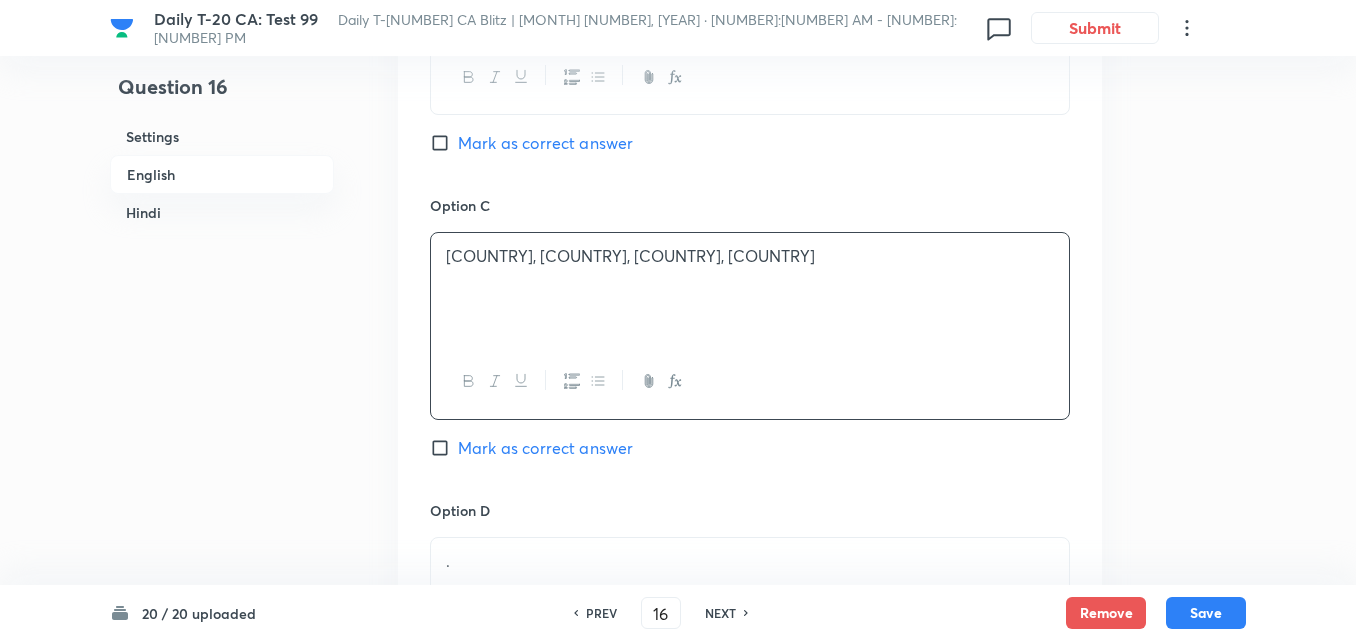 scroll, scrollTop: 1716, scrollLeft: 0, axis: vertical 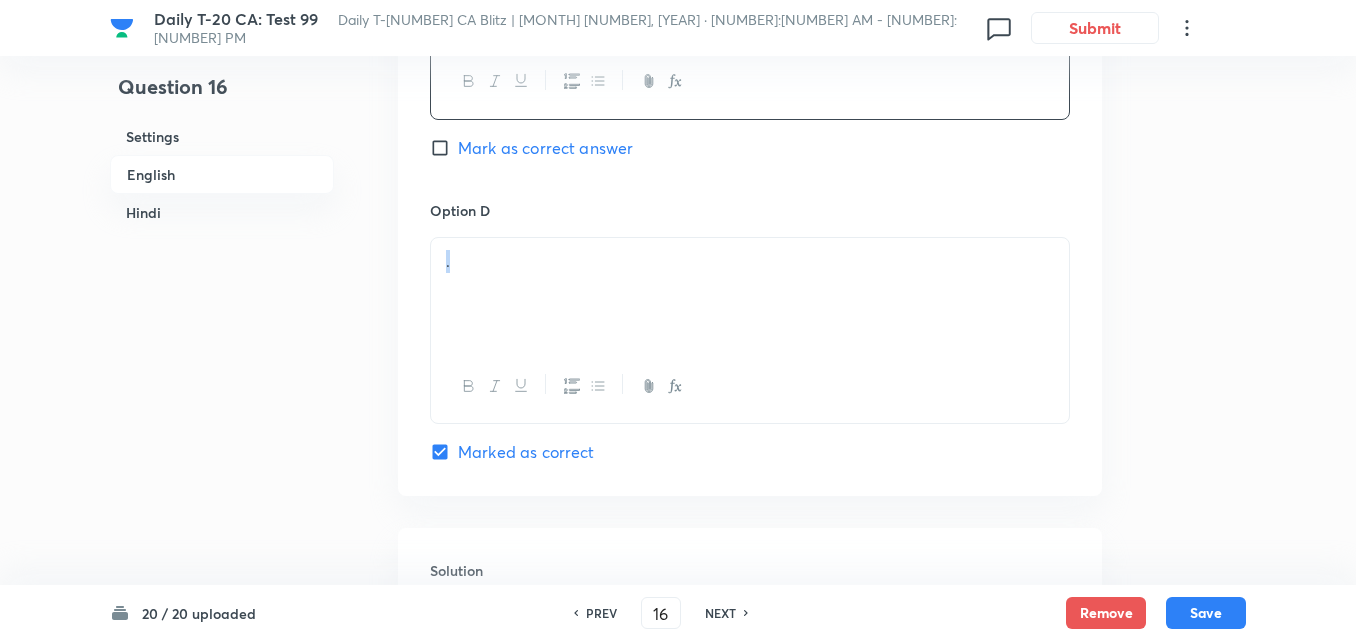 click on "." at bounding box center [750, 330] 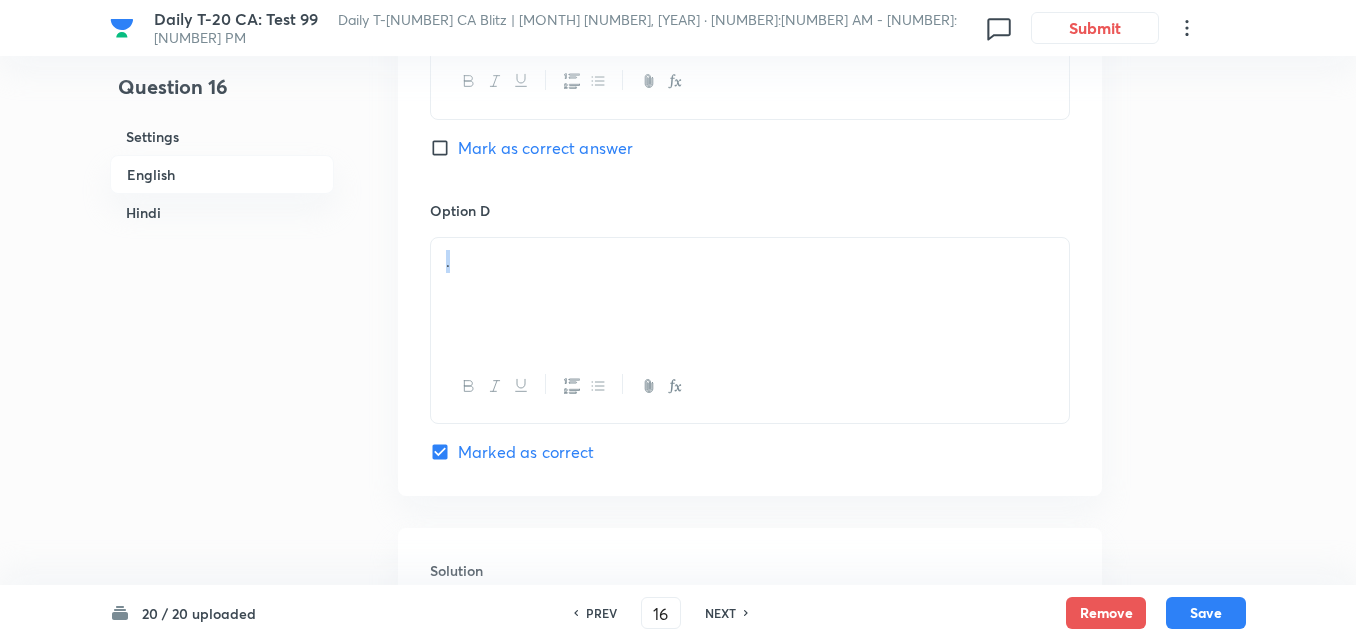 click on "." at bounding box center (750, 294) 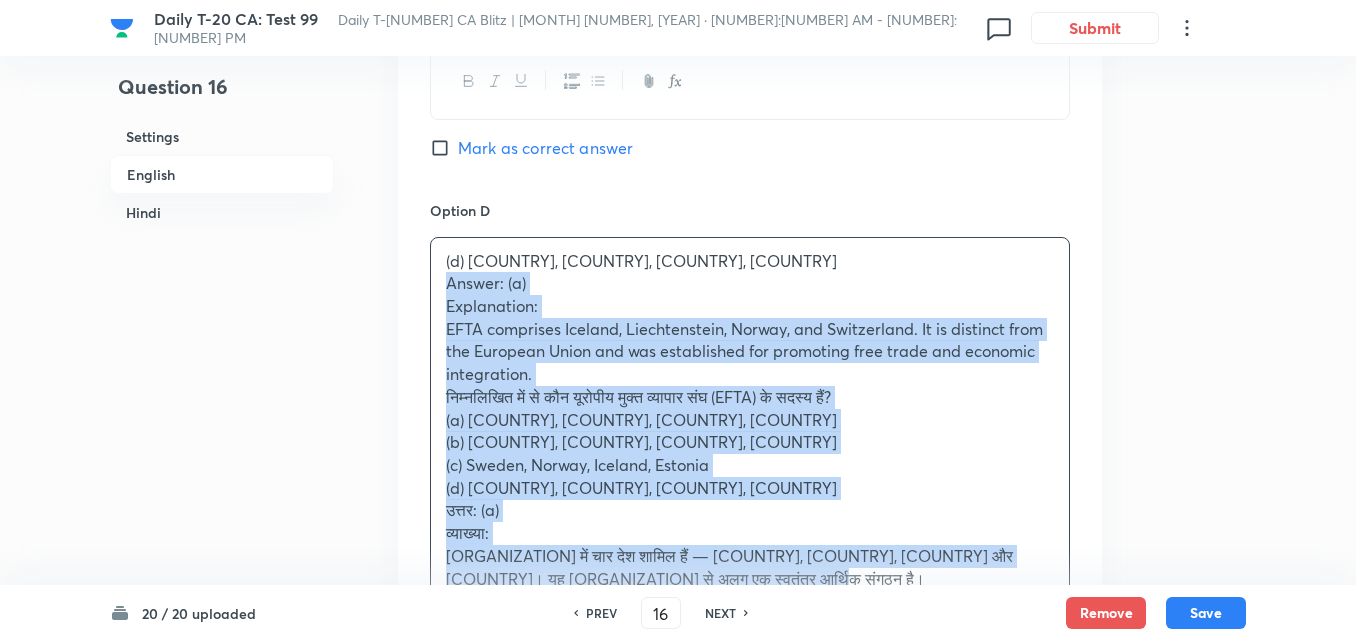 click on "Option A [COUNTRY], [COUNTRY], [COUNTRY], [COUNTRY] Mark as correct answer Option B [COUNTRY], [COUNTRY], [COUNTRY], [COUNTRY] Mark as correct answer Option C [COUNTRY], [COUNTRY], [COUNTRY], [COUNTRY] Mark as correct answer Option D (d) [COUNTRY], [COUNTRY], [COUNTRY], [COUNTRY] Answer: (a) Explanation: EFTA comprises [COUNTRY], [COUNTRY], [COUNTRY], and [COUNTRY]. It is distinct from the European Union and was established for promoting free trade and economic integration. निम्नलिखित में से कौन यूरोपीय मुक्त व्यापार संघ (EFTA) के सदस्य हैं? (a) आइसलैंड, स्विट्ज़रलैंड, नॉर्वे, लिकटेंस्टीन (b) फ़िनलैंड, डेनमार्क, नॉर्वे, आइसलैंड (c) स्वीडन, नॉर्वे, आइसलैंड, एस्टोनिया उत्तर: (a) व्याख्या: Marked as correct" at bounding box center (750, 1) 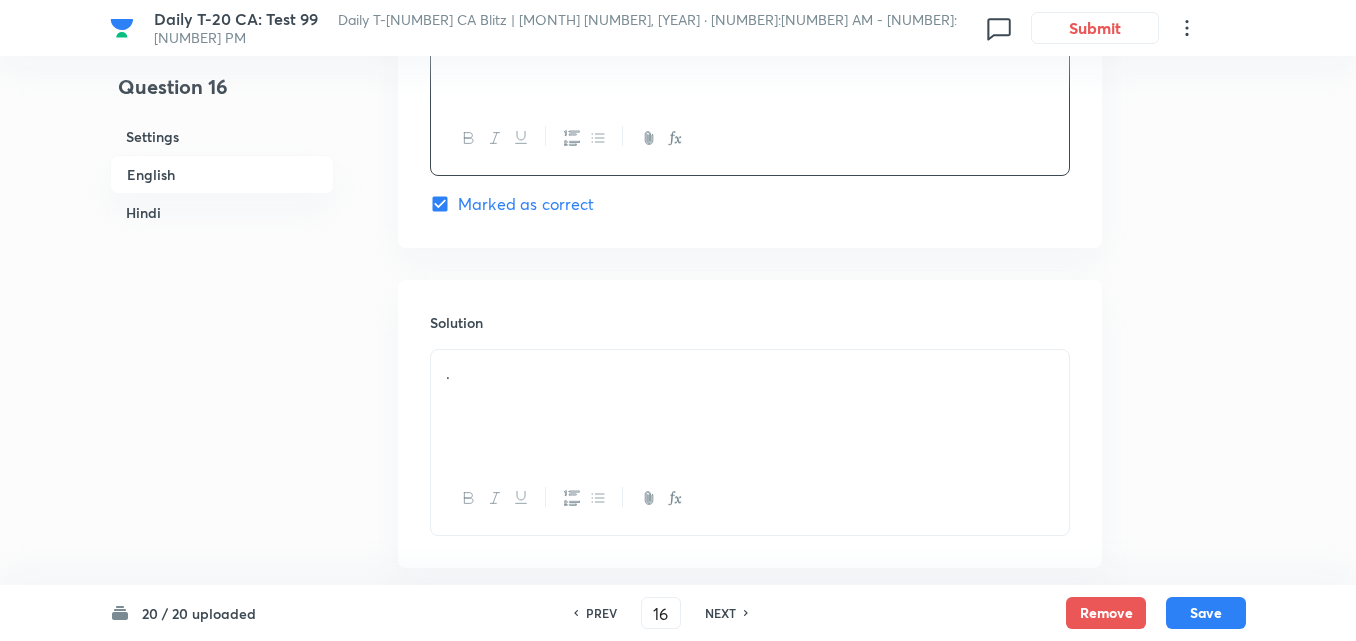 scroll, scrollTop: 2116, scrollLeft: 0, axis: vertical 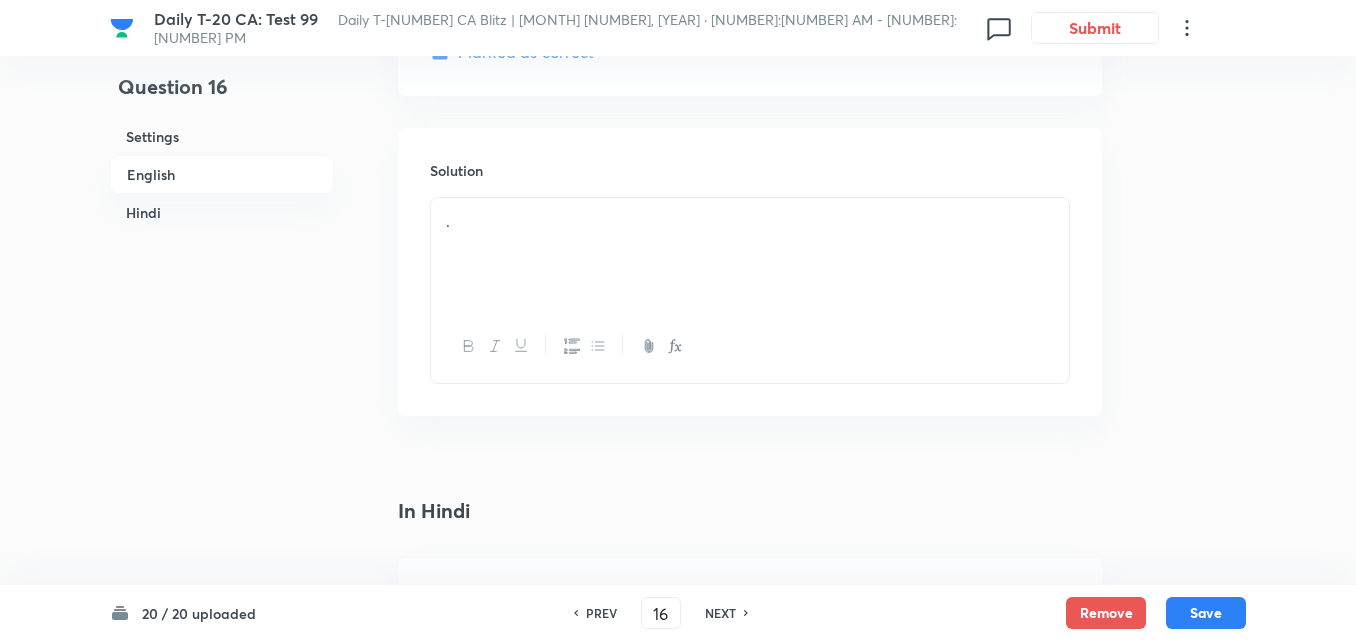 click on "." at bounding box center (750, 254) 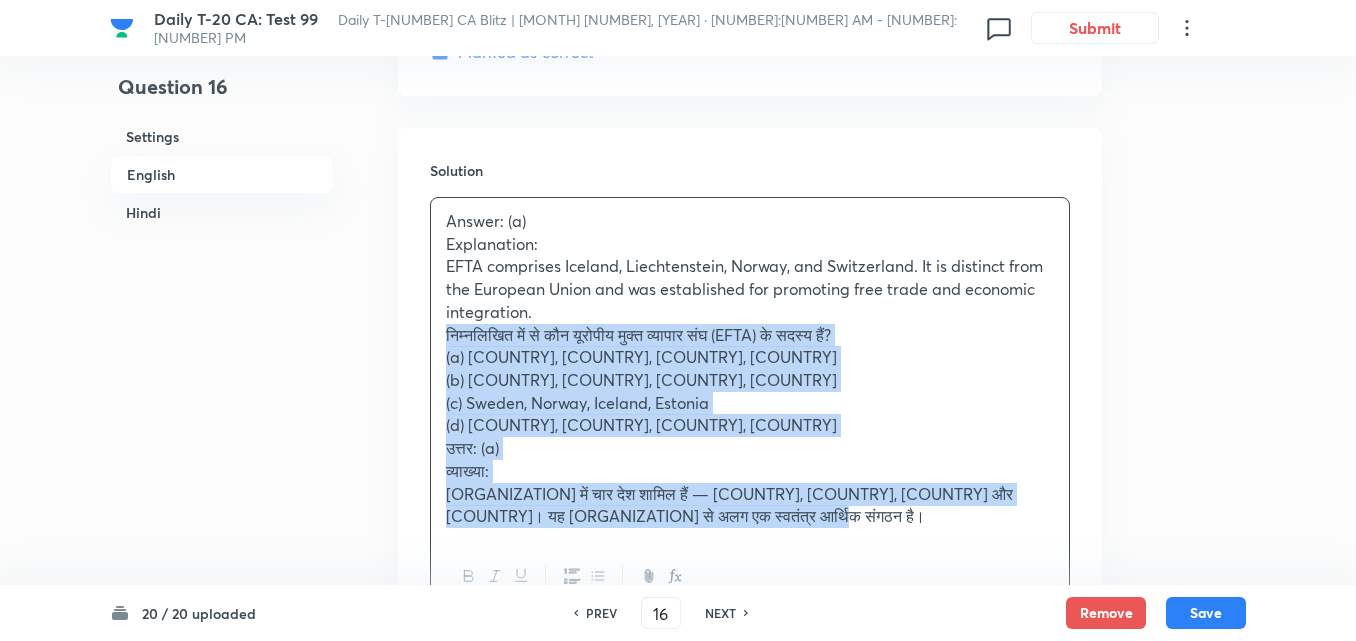 click on "निम्नलिखित में से कौन यूरोपीय मुक्त व्यापार संघ (EFTA) के सदस्य हैं?" at bounding box center [750, 335] 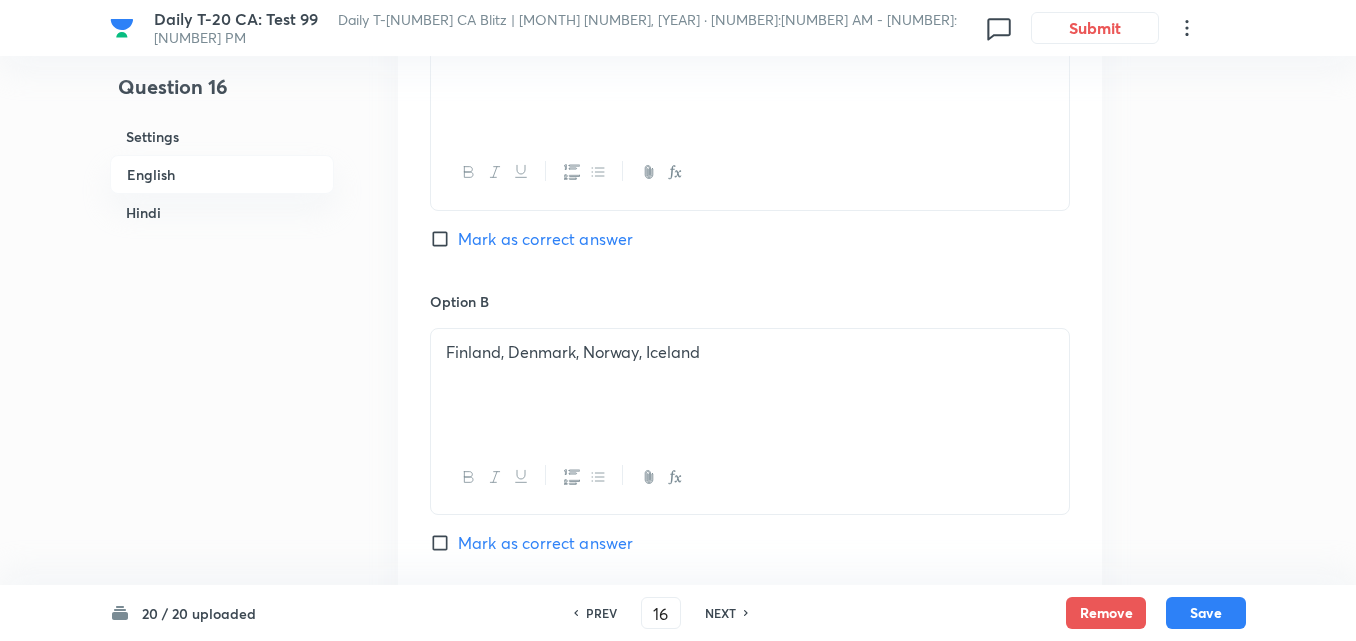 click on "Mark as correct answer" at bounding box center [545, 239] 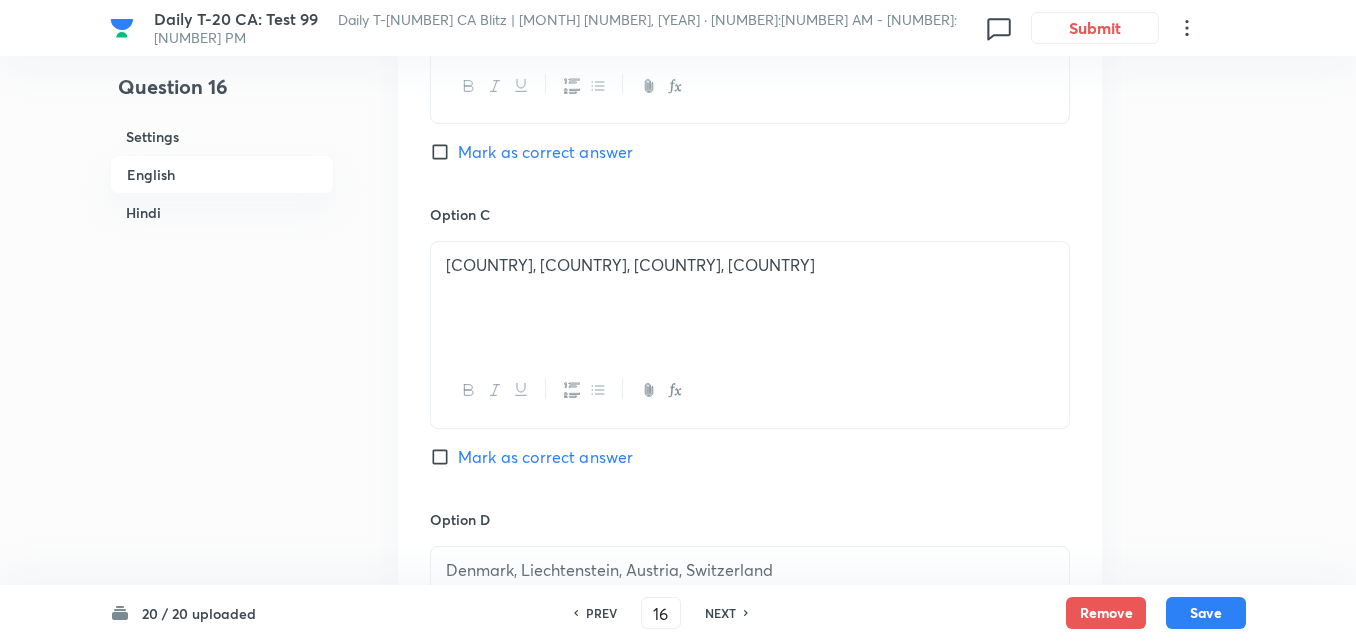 checkbox on "false" 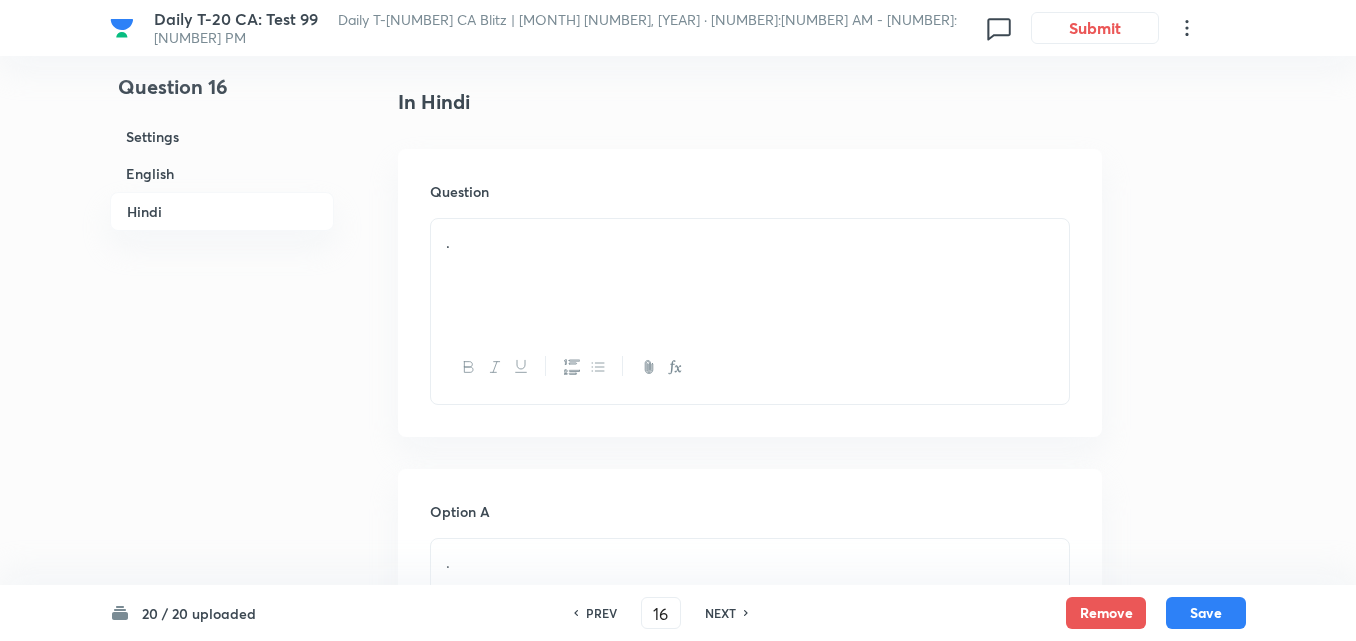 scroll, scrollTop: 2616, scrollLeft: 0, axis: vertical 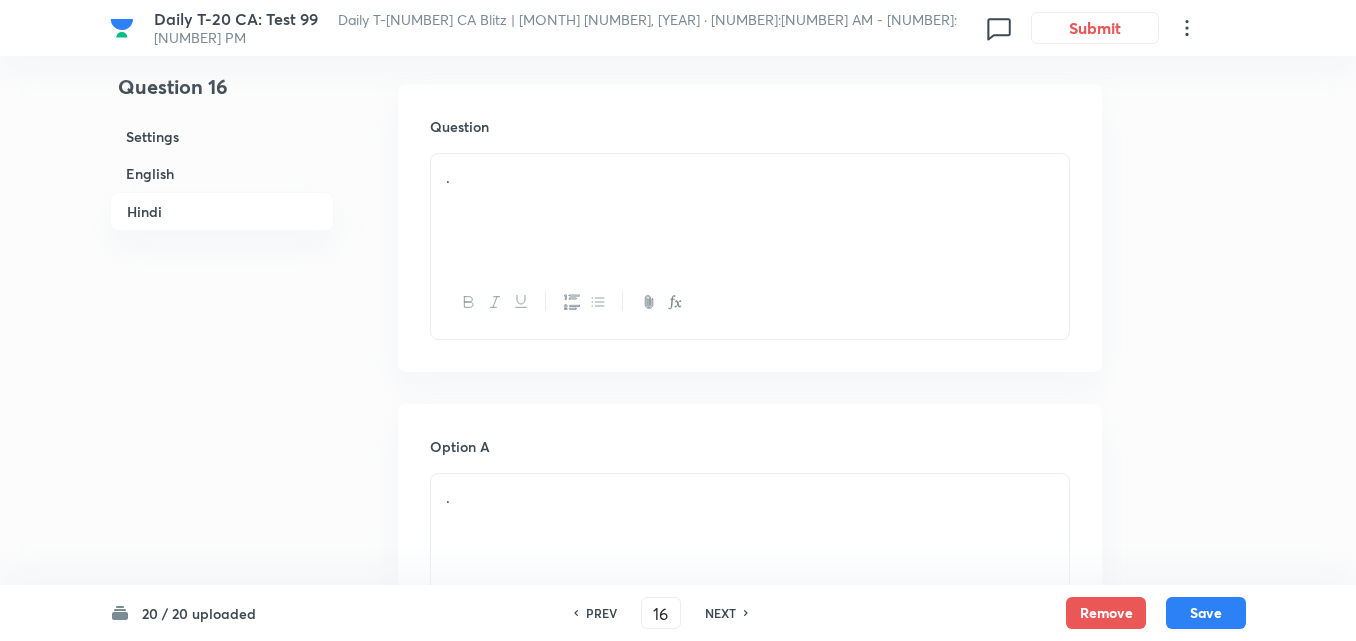 click on "." at bounding box center (750, 210) 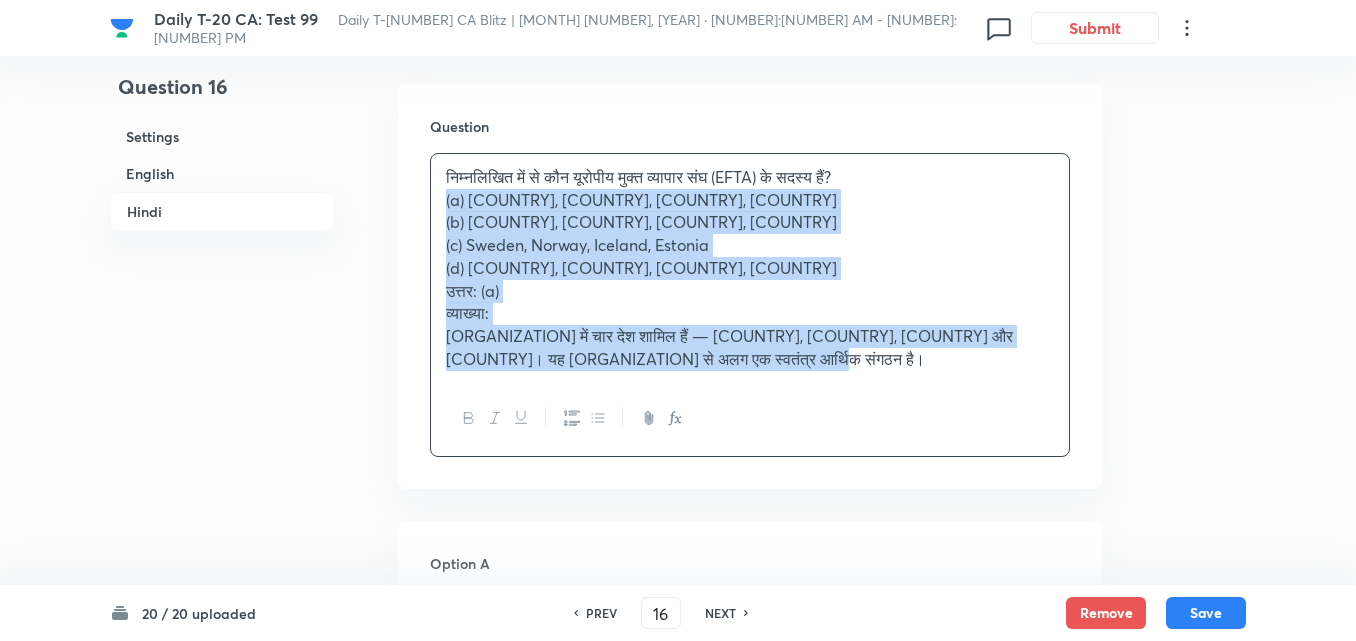 click on "Question 16 Settings English Hindi Settings Type Single choice correct 4 options + 2 marks - 0.66 marks Edit Concept Current Affairs Current Affairs 2025 Current Affairs 2025 Current Affairs 2025 Edit Additional details Easy Fact Not from PYQ paper No equation Edit In English Question Which of the following are members of the European Free Trade Association (EFTA)? Option A [COUNTRY], [COUNTRY], [COUNTRY], [COUNTRY] Marked as correct Option B [COUNTRY], [COUNTRY], [COUNTRY], [COUNTRY] Mark as correct answer Option C [COUNTRY], [COUNTRY], [COUNTRY], [COUNTRY] Mark as correct answer Option D [COUNTRY], [COUNTRY], [COUNTRY], [COUNTRY] Mark as correct answer Solution Answer: (a) Explanation: EFTA comprises [COUNTRY], [COUNTRY], [COUNTRY], and [COUNTRY]. It is distinct from the European Union and was established for promoting free trade and economic integration. In Hindi Question (a) [COUNTRY], [COUNTRY], [COUNTRY], [COUNTRY] उत्तर: (a) . ." at bounding box center (678, -179) 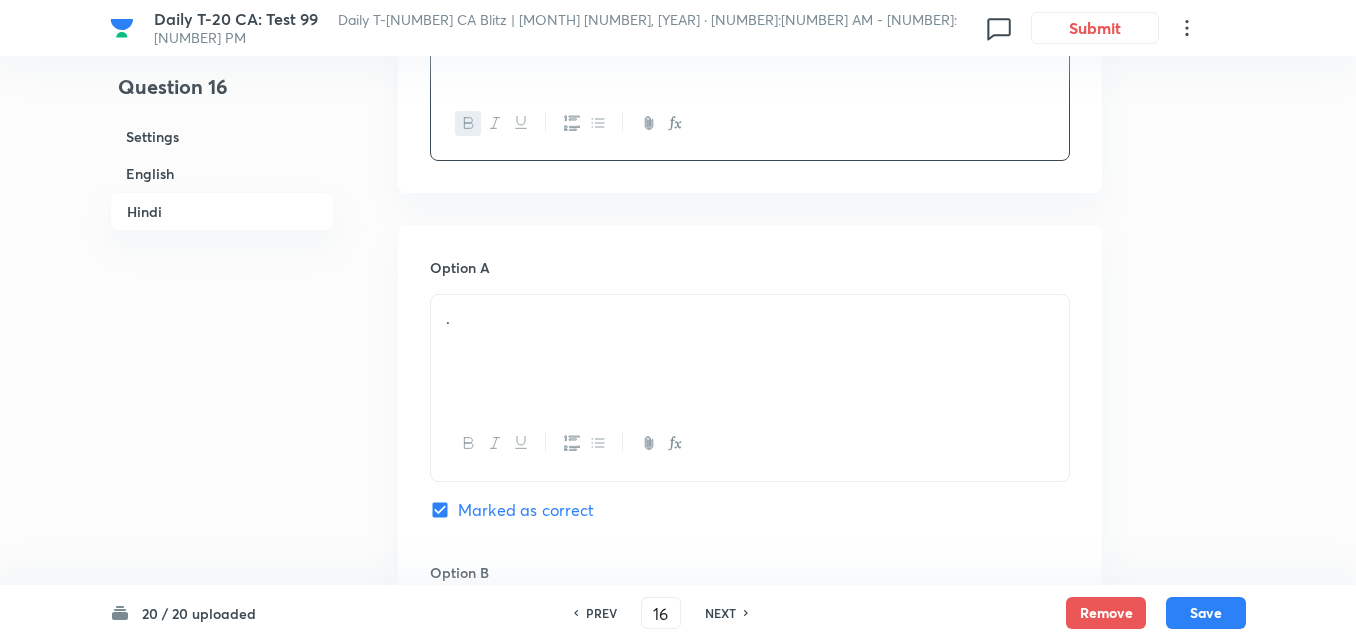 scroll, scrollTop: 2816, scrollLeft: 0, axis: vertical 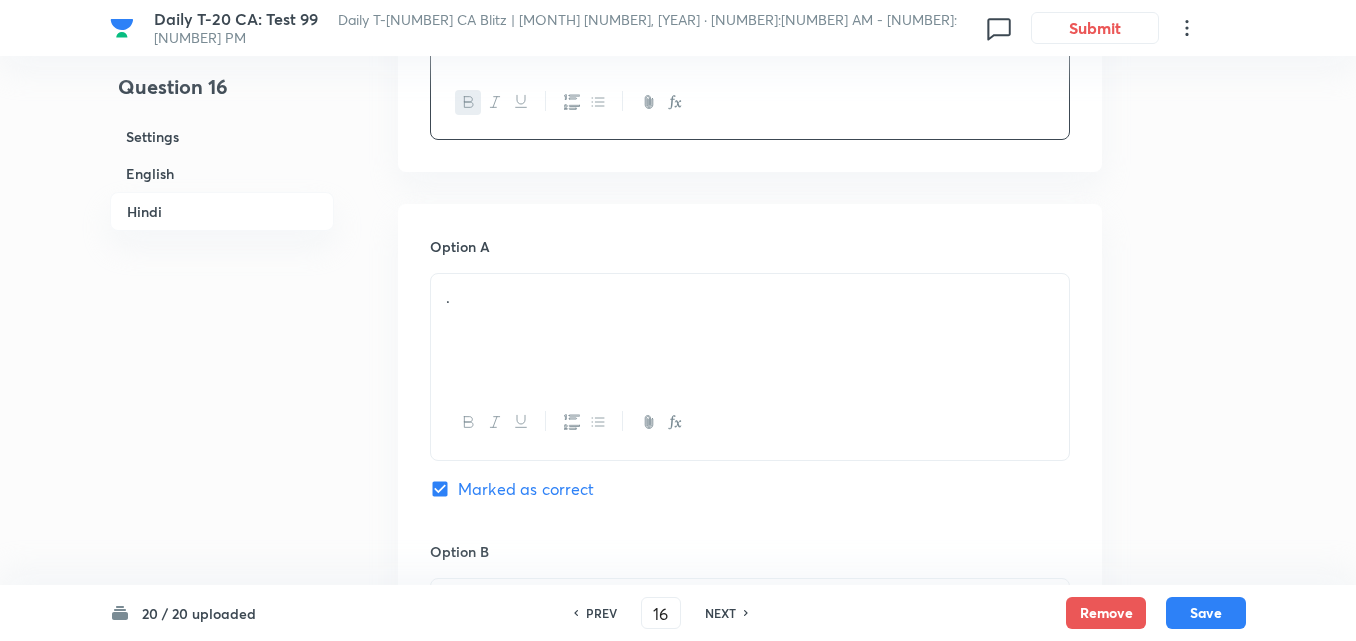 click on "Option A . Marked as correct" at bounding box center (750, 388) 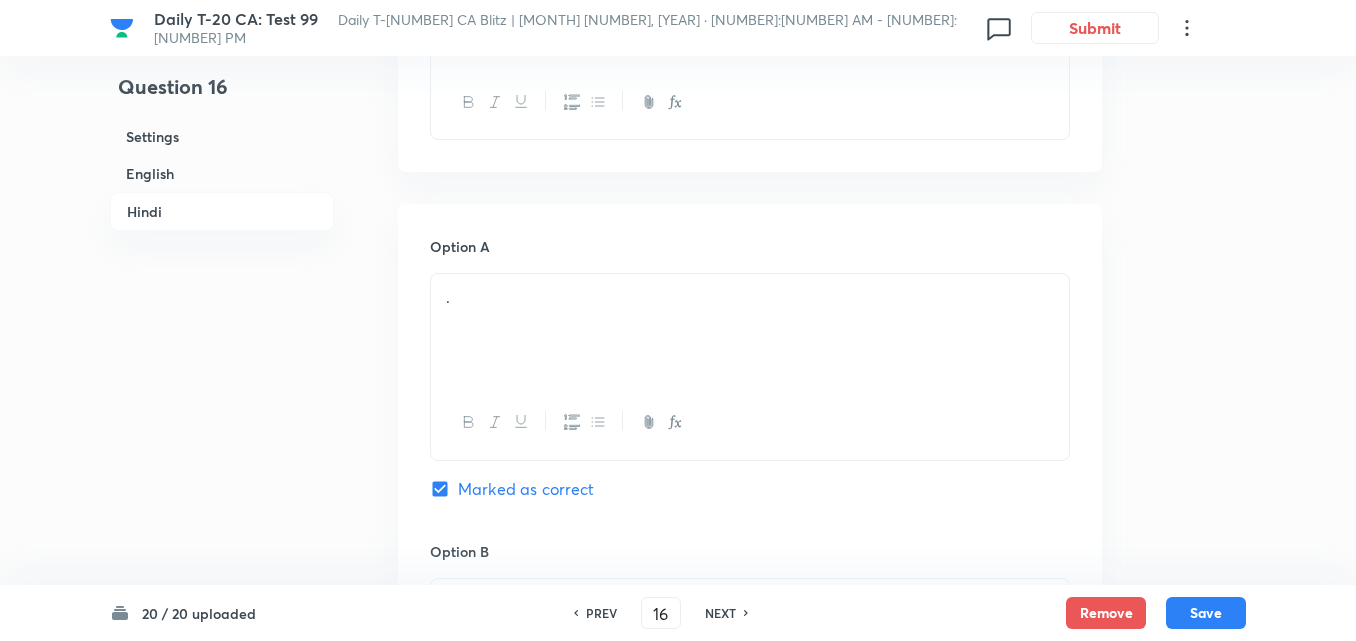 click on "." at bounding box center [750, 297] 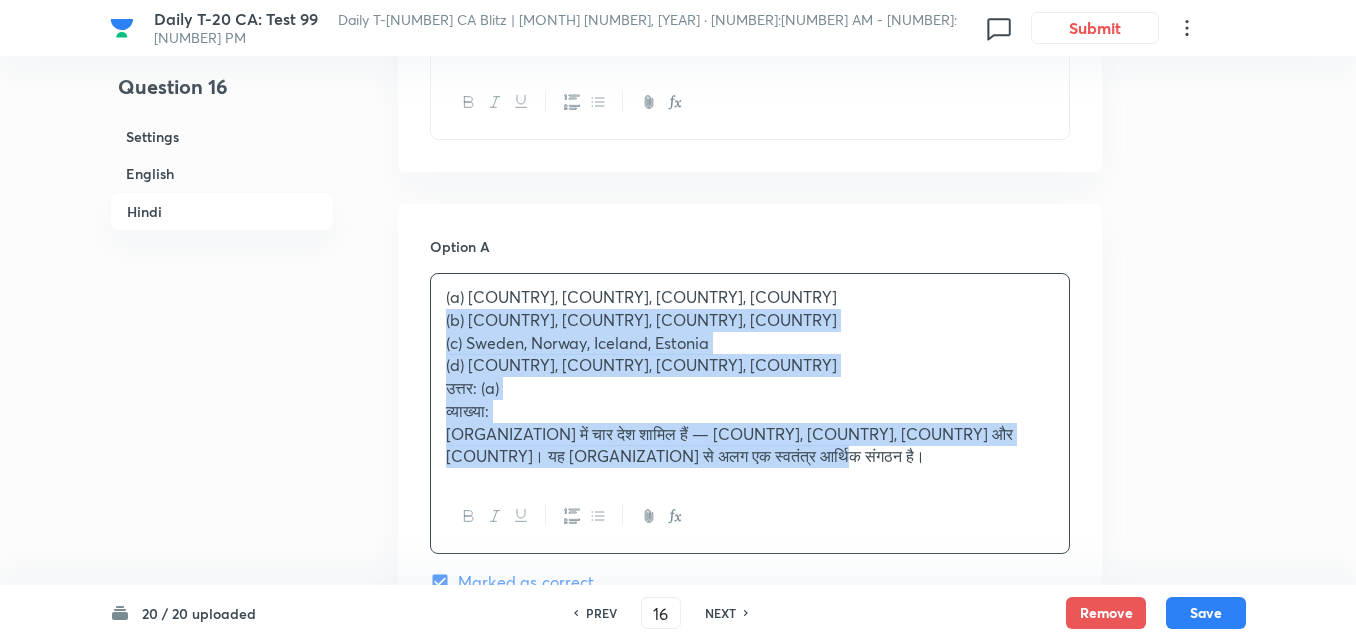 drag, startPoint x: 428, startPoint y: 319, endPoint x: 395, endPoint y: 320, distance: 33.01515 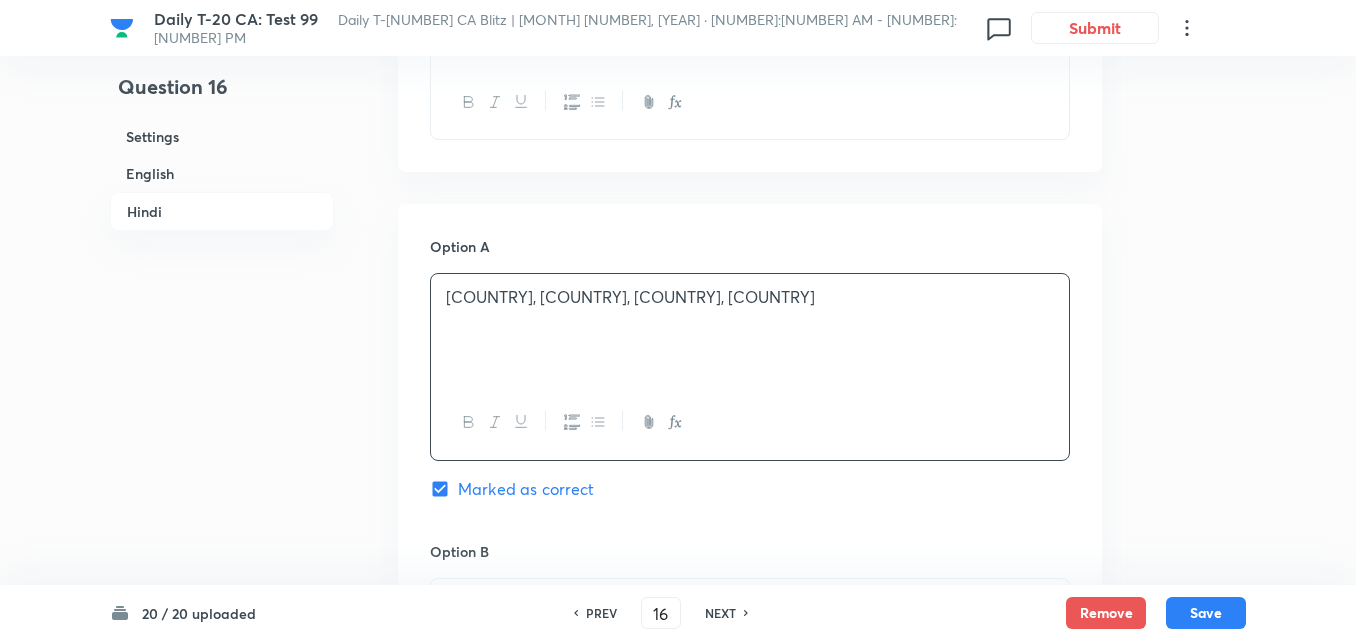scroll, scrollTop: 3116, scrollLeft: 0, axis: vertical 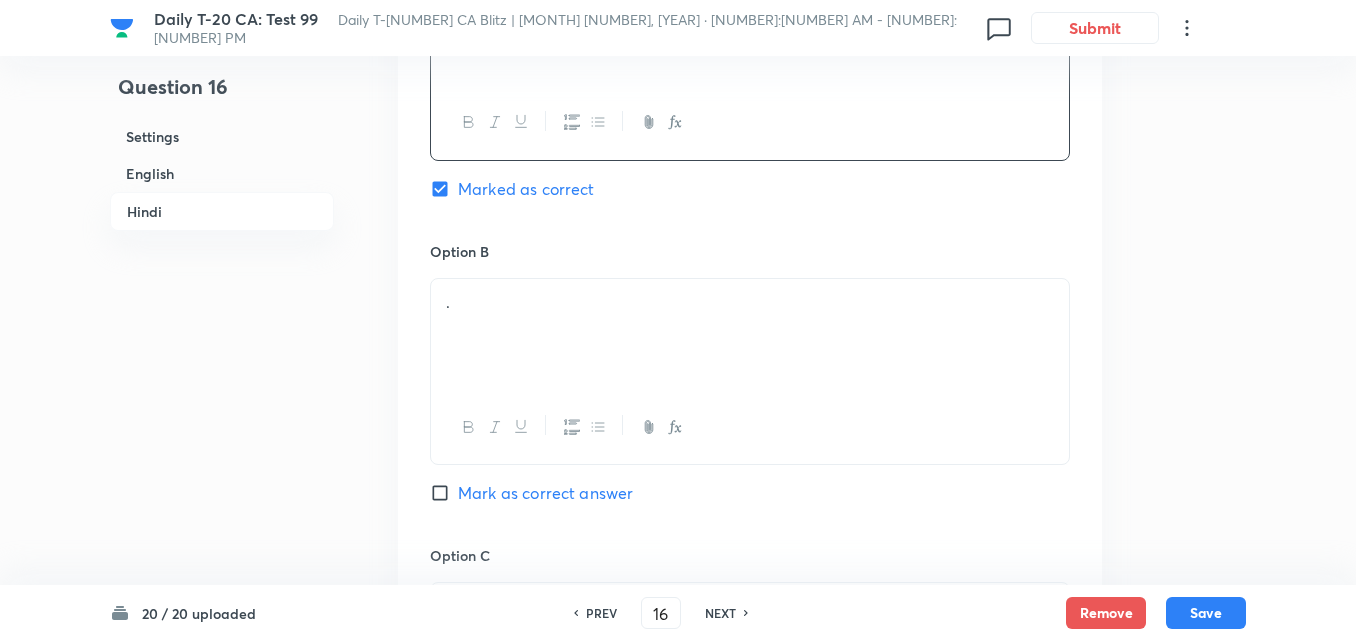 click on "." at bounding box center (750, 302) 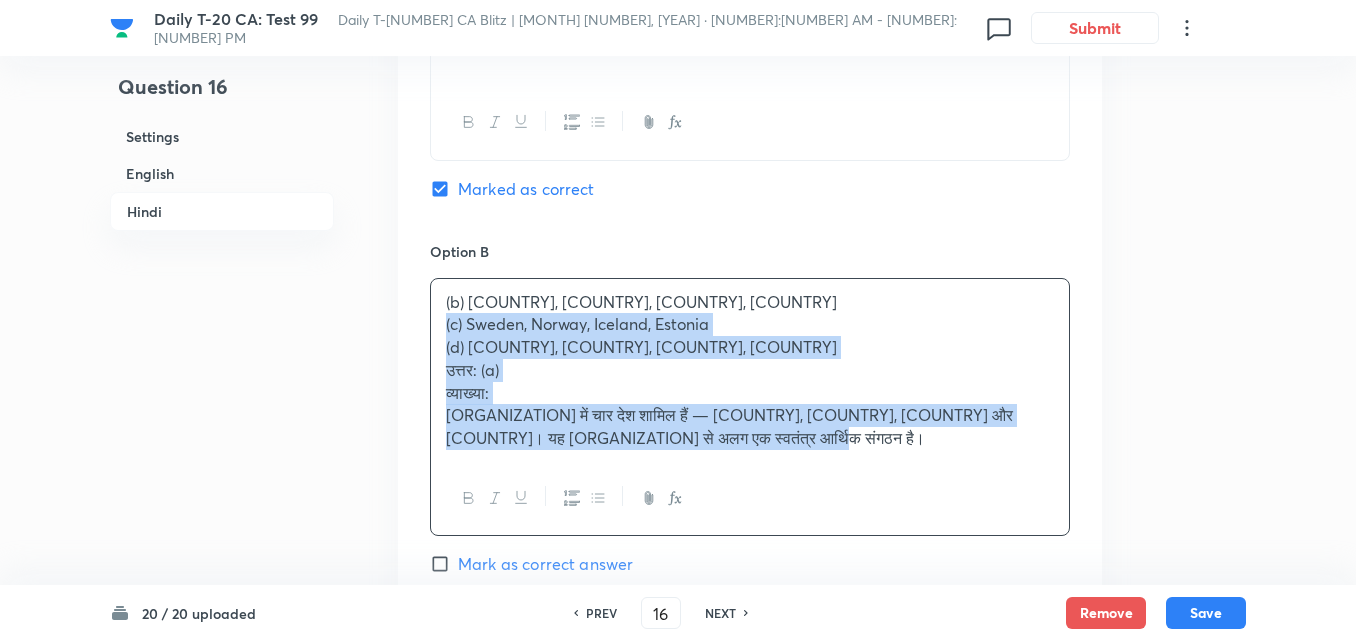 drag, startPoint x: 438, startPoint y: 331, endPoint x: 425, endPoint y: 331, distance: 13 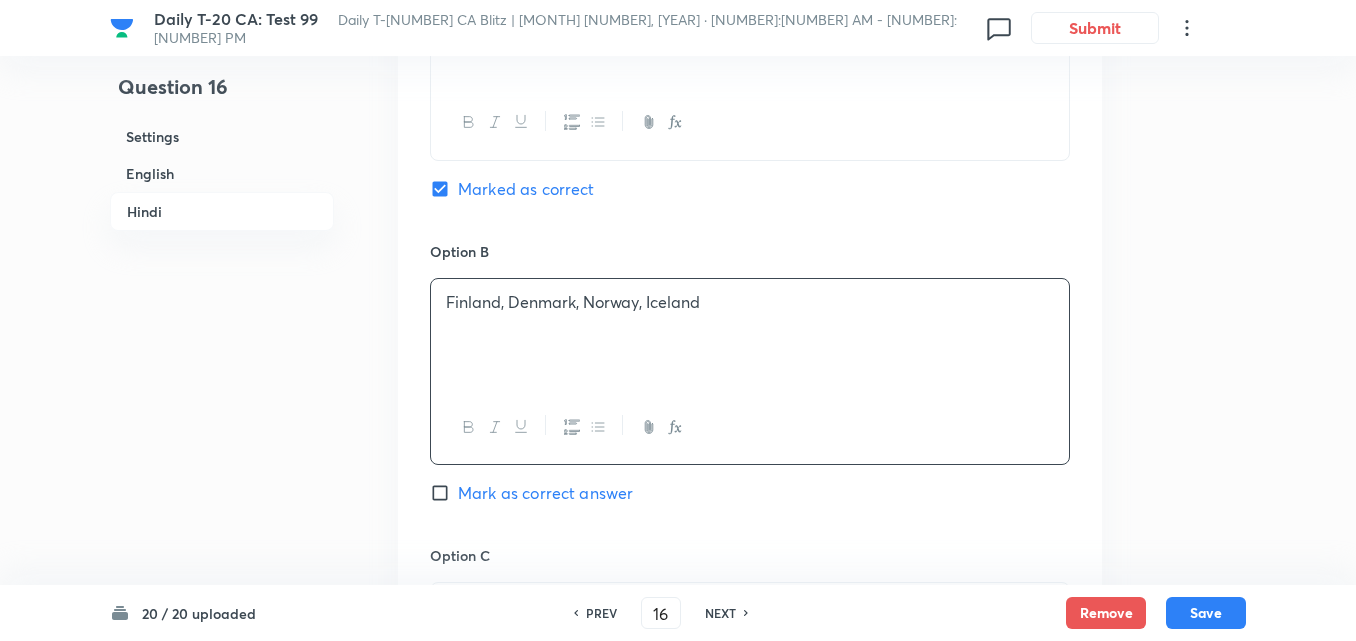 scroll, scrollTop: 3416, scrollLeft: 0, axis: vertical 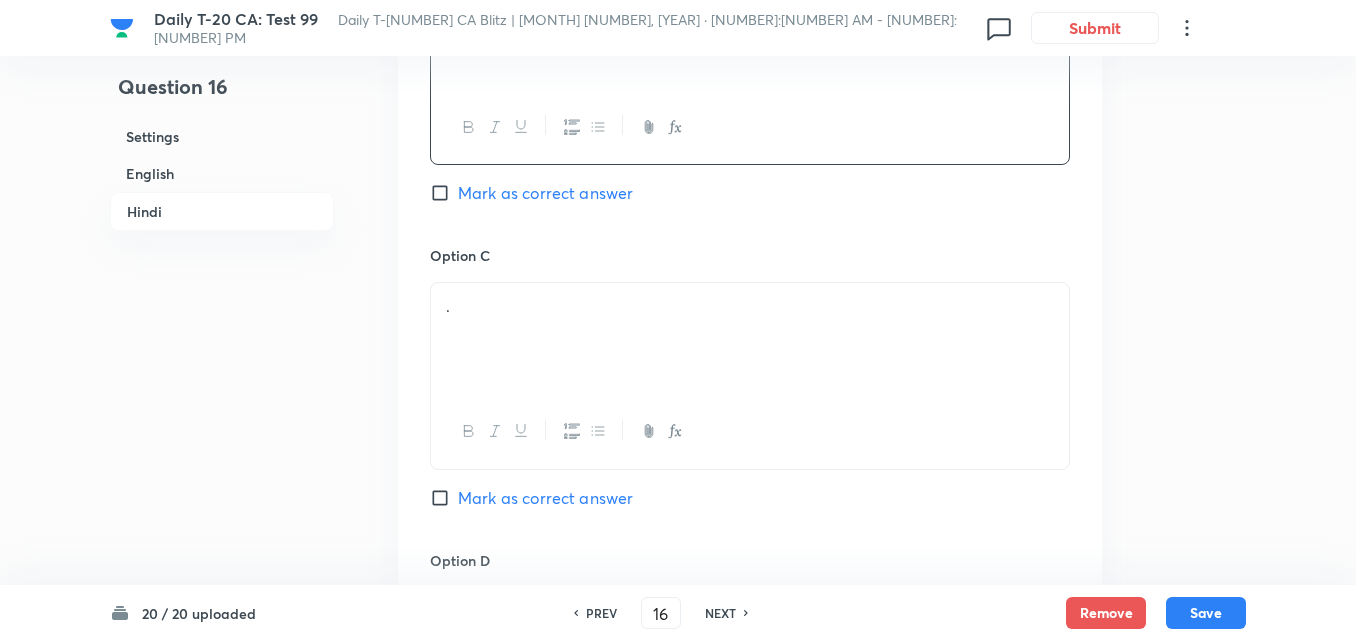 click on "." at bounding box center [750, 306] 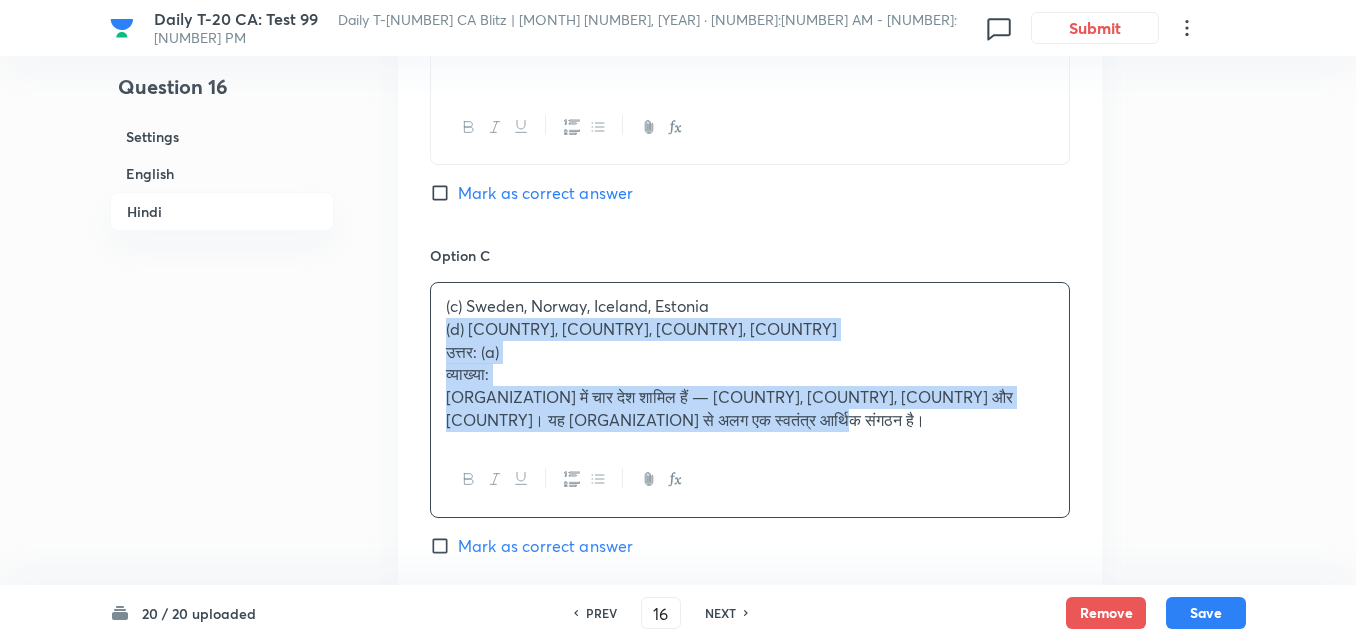 drag, startPoint x: 437, startPoint y: 321, endPoint x: 408, endPoint y: 322, distance: 29.017237 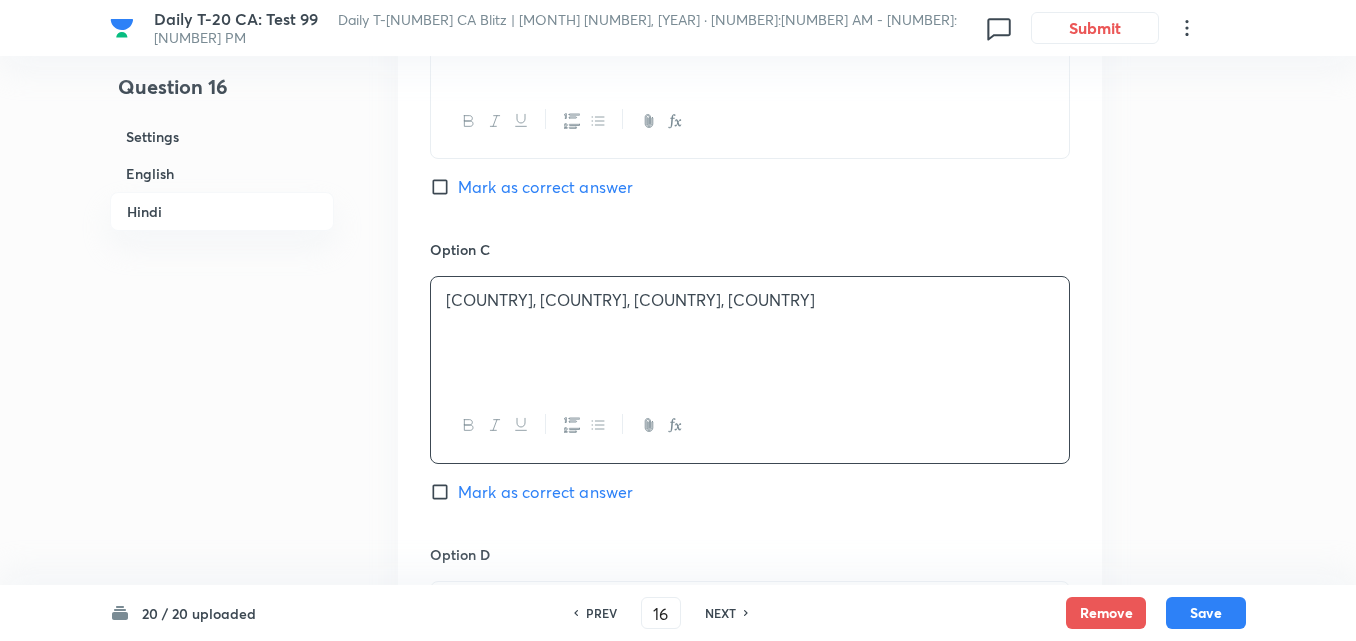 scroll, scrollTop: 3816, scrollLeft: 0, axis: vertical 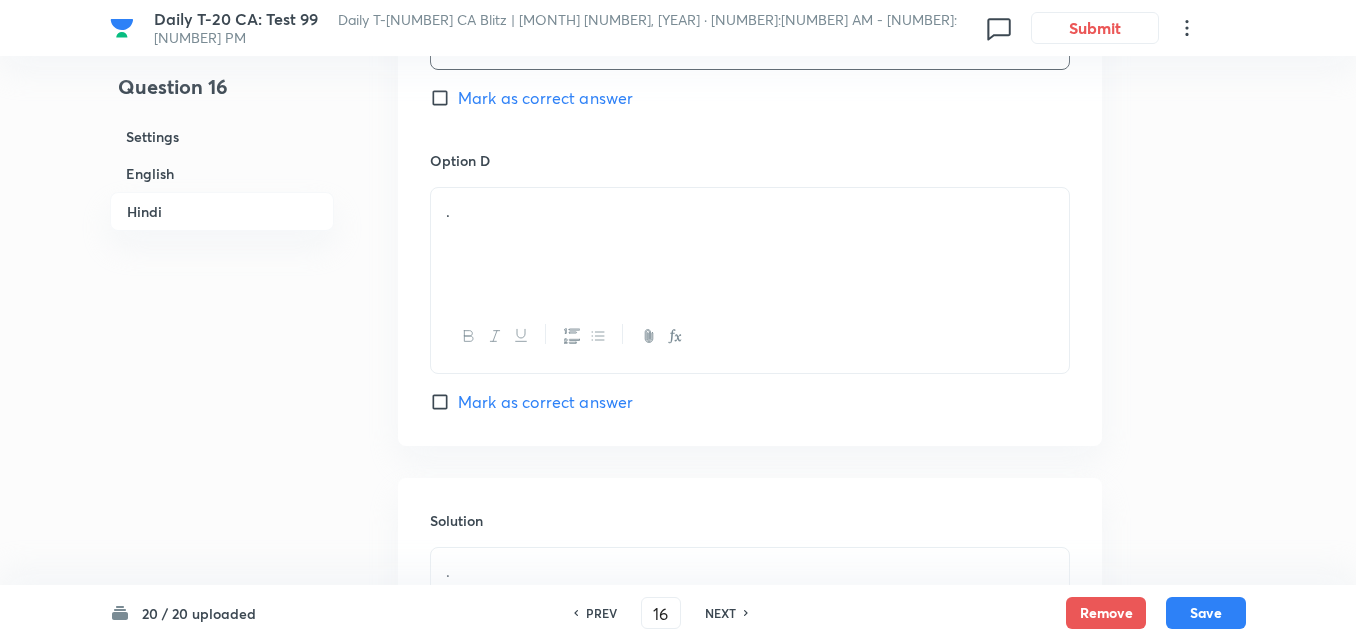 click on "." at bounding box center [750, 244] 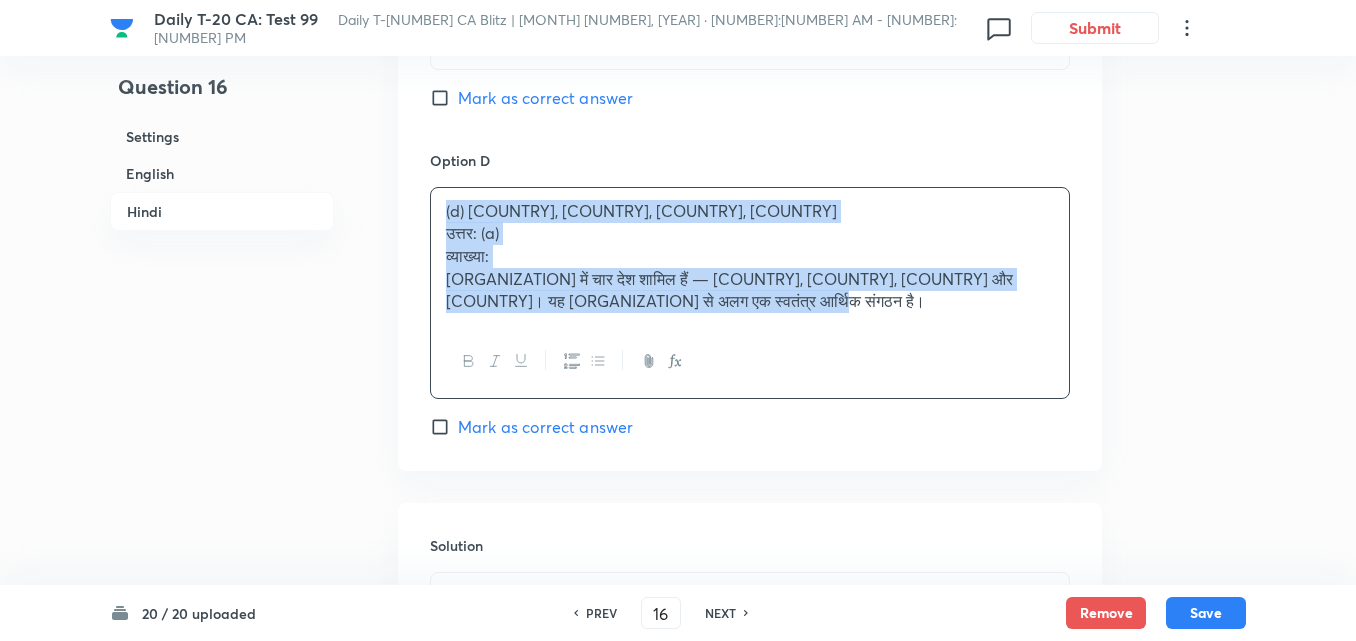 click on "Option A आइसलैंड, स्विट्ज़रलैंड, नॉर्वे, लिकटेंस्टीन Marked as correct Option B फ़िनलैंड, डेनमार्क, नॉर्वे, आइसलैंड Mark as correct answer Option C स्वीडन, नॉर्वे, आइसलैंड, एस्टोनिया Mark as correct answer Option D (d) डेनमार्क, लिकटेंस्टीन, ऑस्ट्रिया, स्विट्ज़रलैंड उत्तर: (a) व्याख्या: EFTA में चार देश शामिल हैं — आइसलैंड, लिकटेंस्टीन, नॉर्वे और स्विट्ज़रलैंड। यह यूरोपीय संघ से अलग एक स्वतंत्र आर्थिक संगठन है। Mark as correct answer" at bounding box center (750, -163) 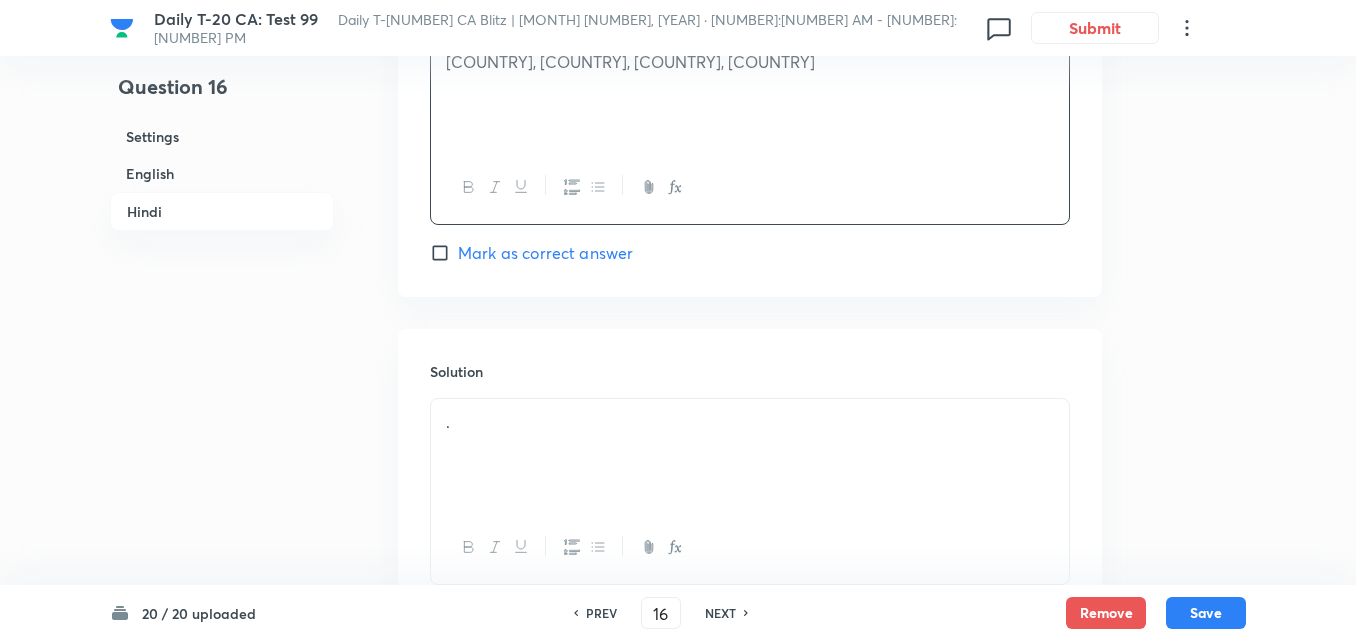scroll, scrollTop: 4116, scrollLeft: 0, axis: vertical 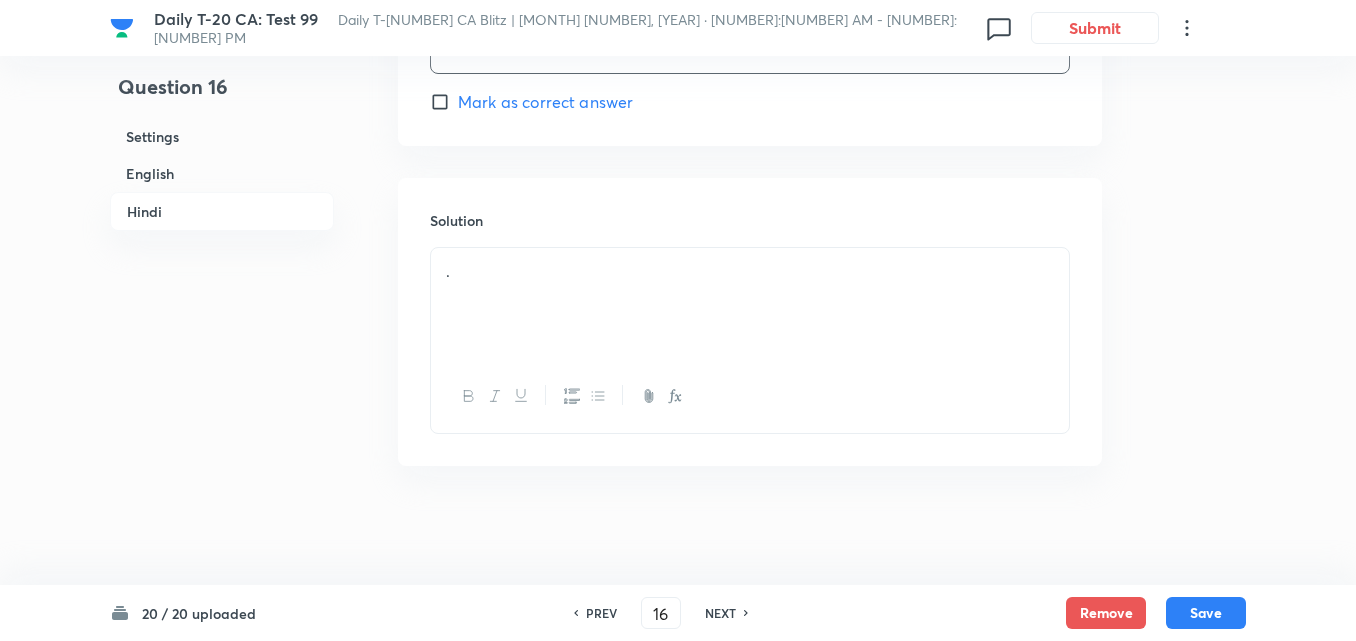 click on "." at bounding box center (750, 304) 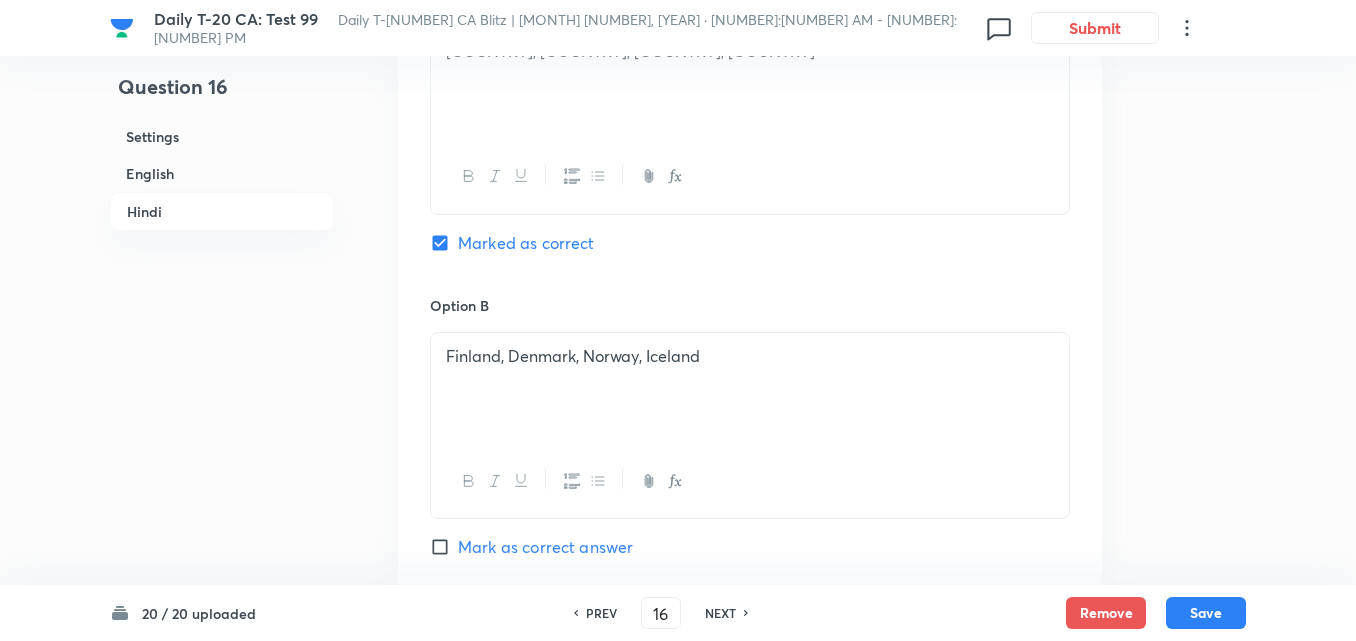scroll, scrollTop: 2916, scrollLeft: 0, axis: vertical 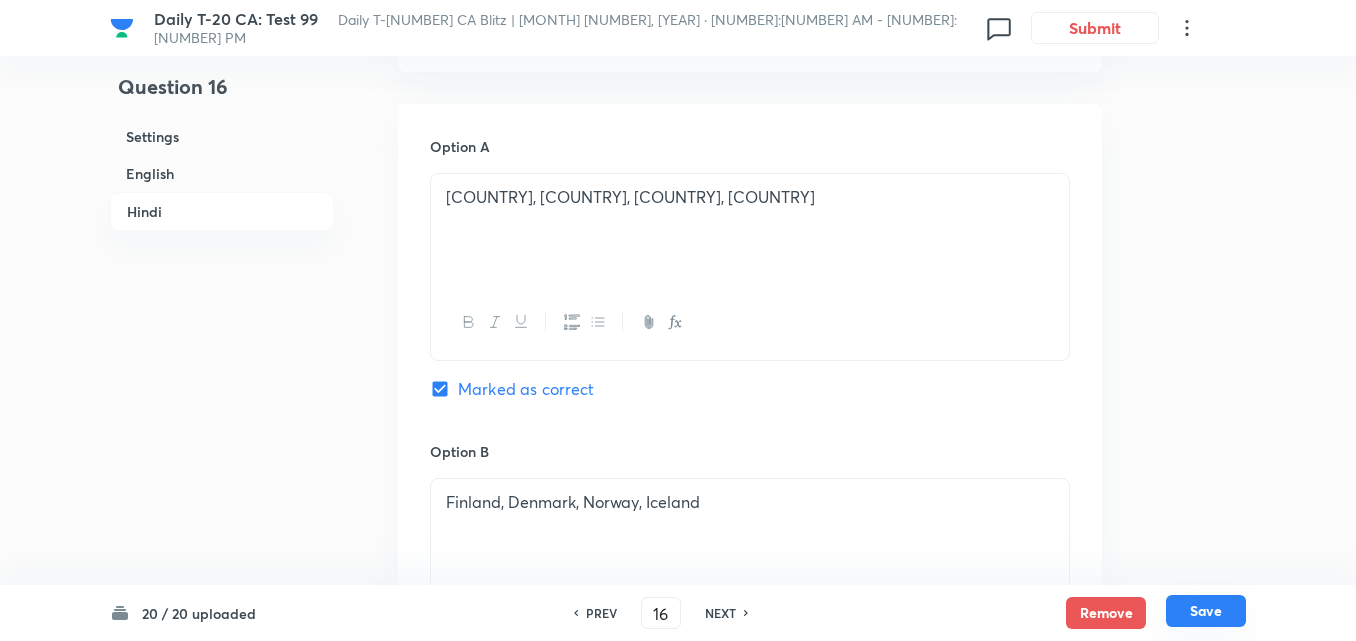 click on "Save" at bounding box center (1206, 611) 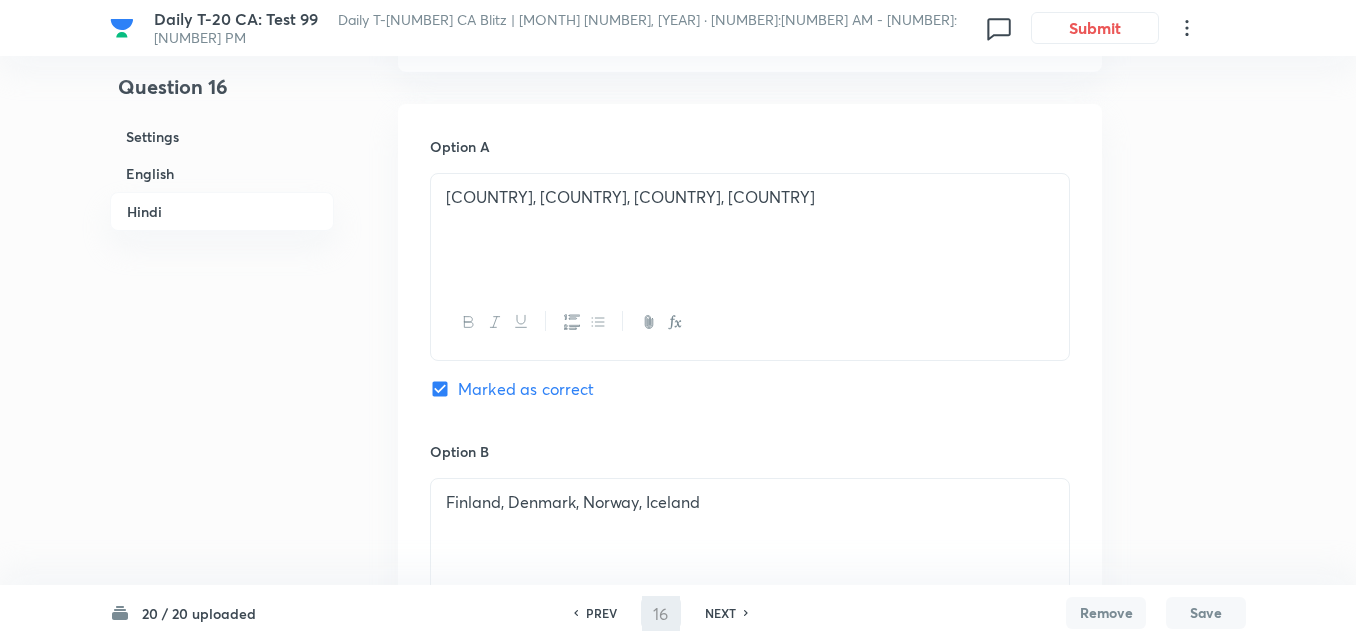 type on "17" 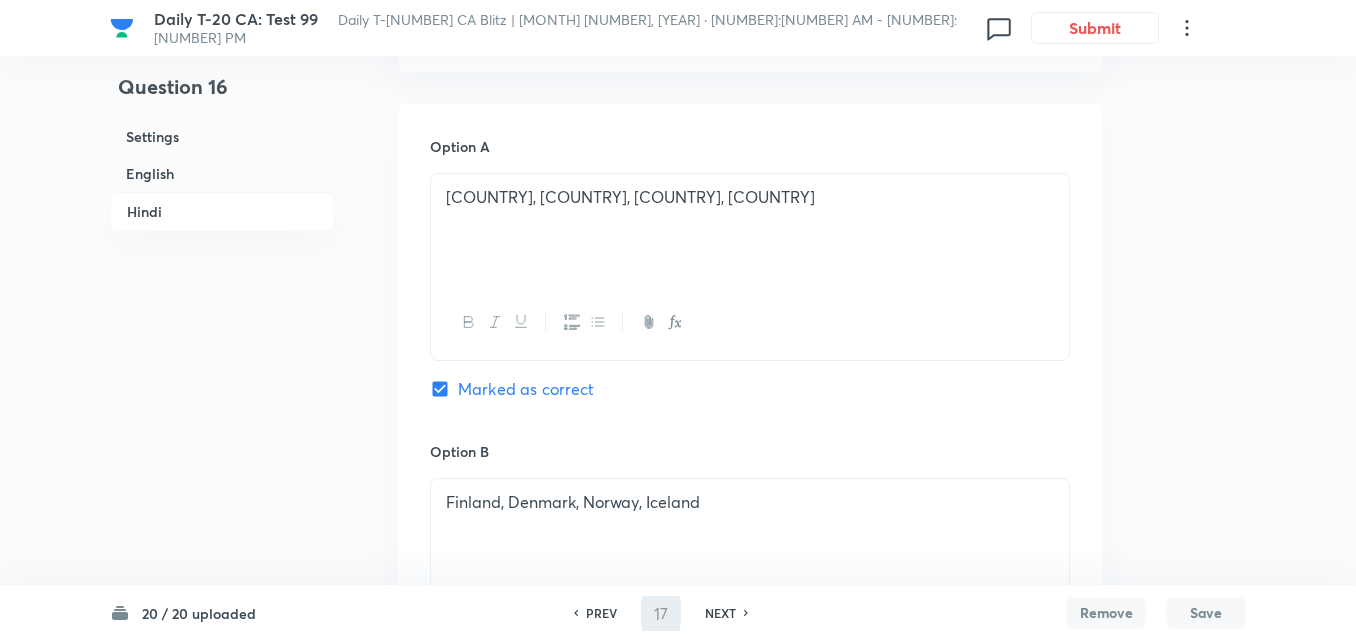 checkbox on "false" 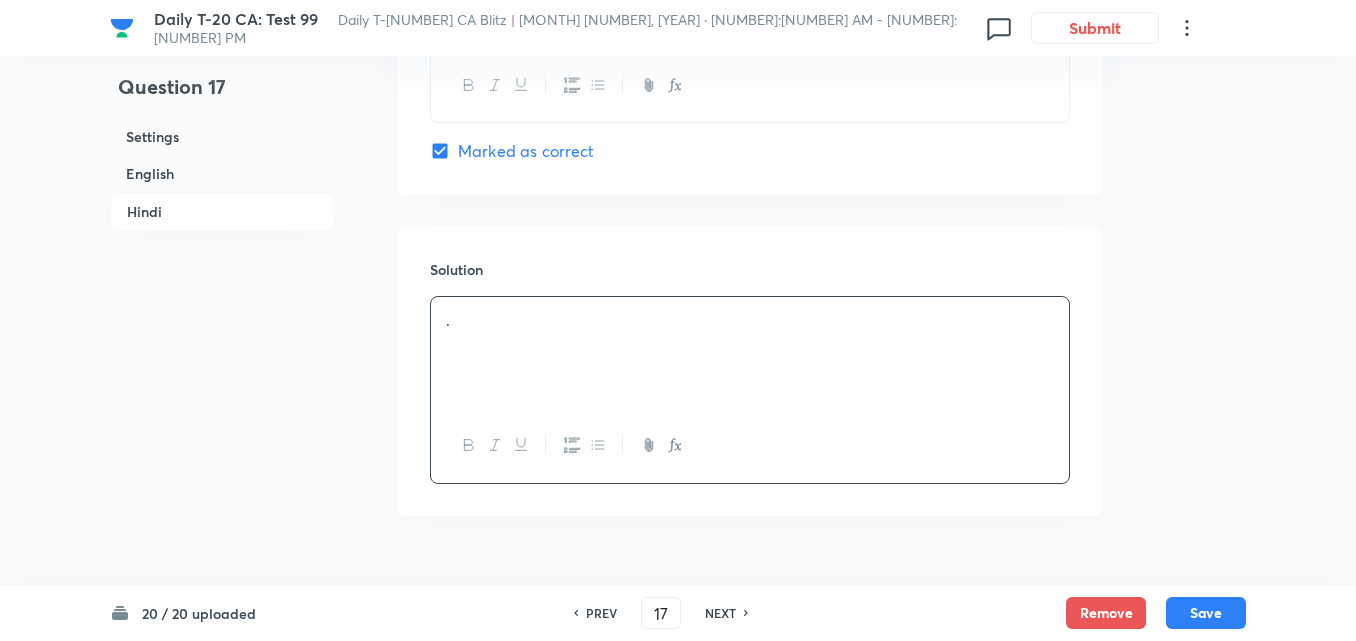 click on "English" at bounding box center (222, 173) 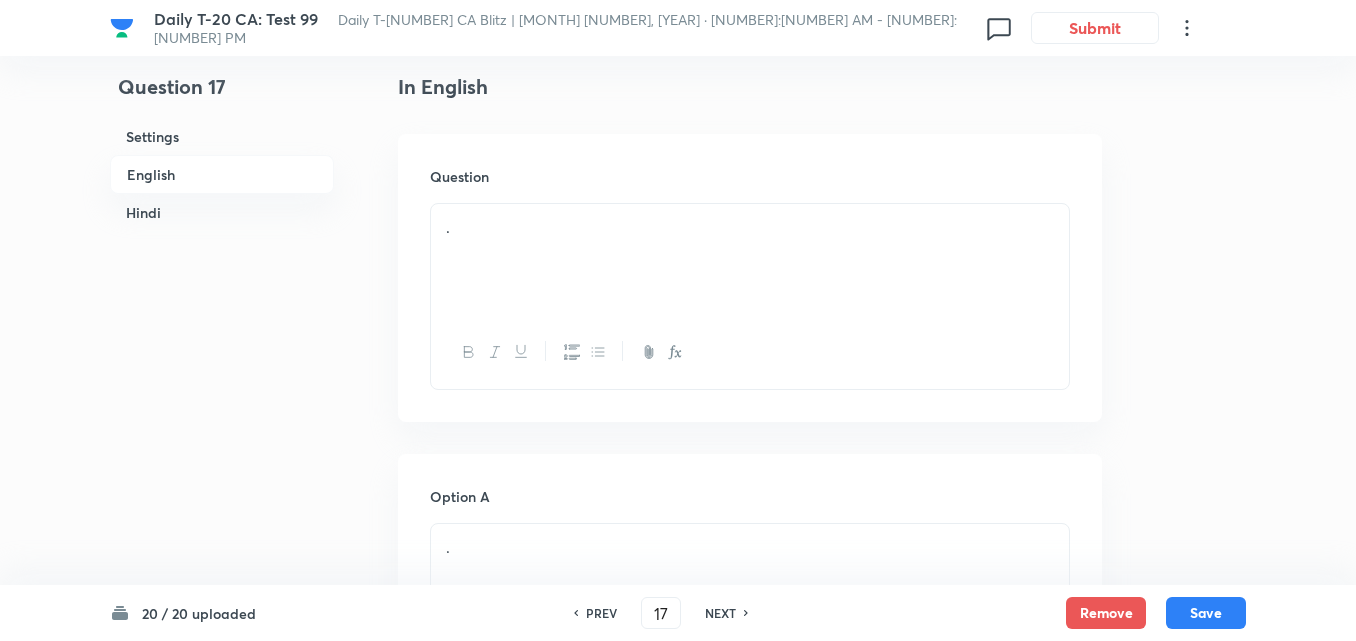 click on "." at bounding box center [750, 260] 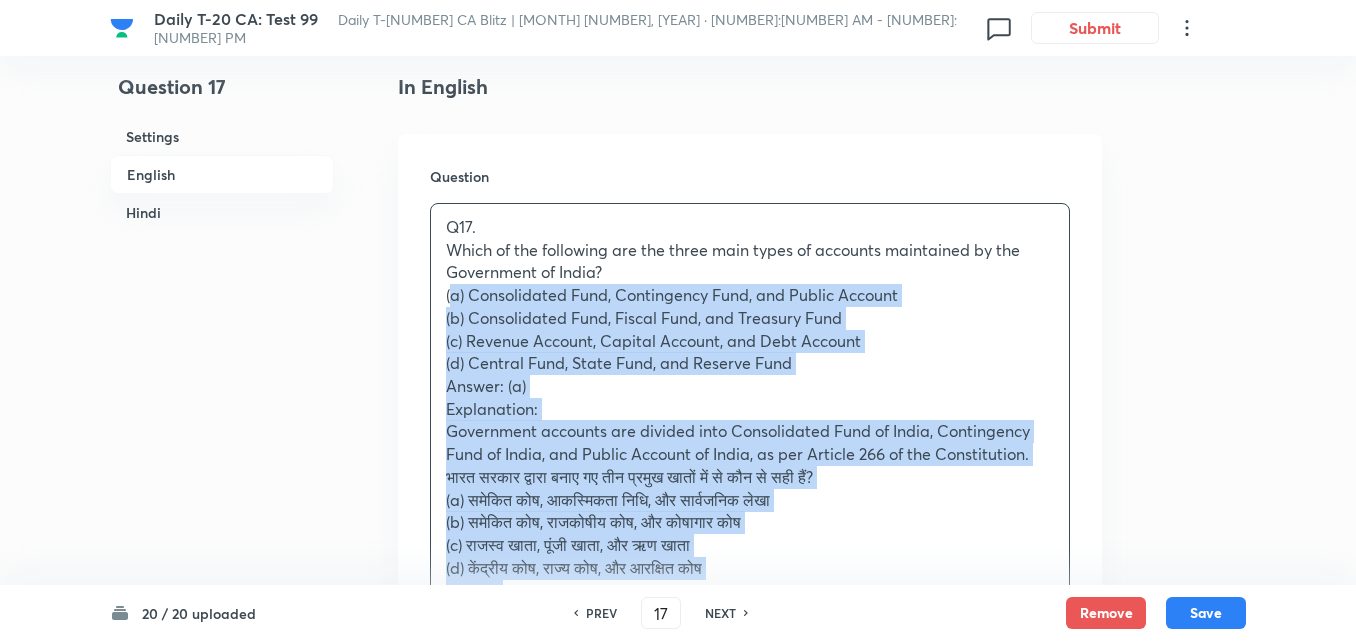 drag, startPoint x: 453, startPoint y: 299, endPoint x: 435, endPoint y: 300, distance: 18.027756 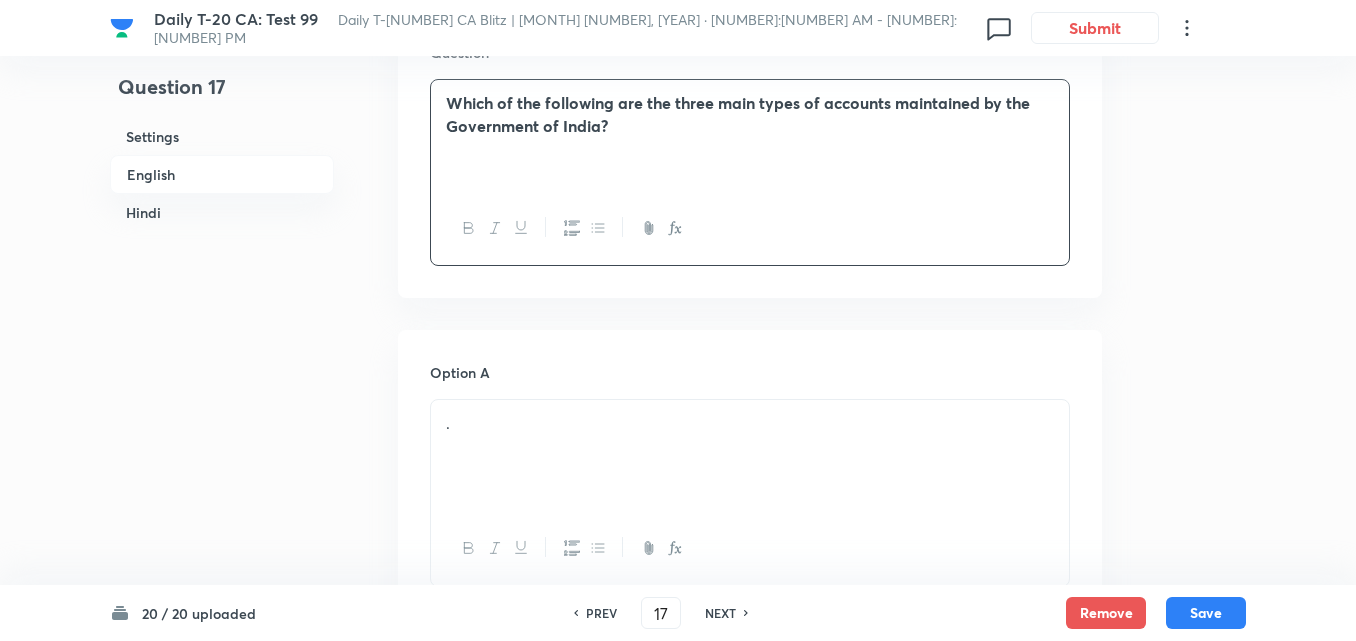 scroll, scrollTop: 816, scrollLeft: 0, axis: vertical 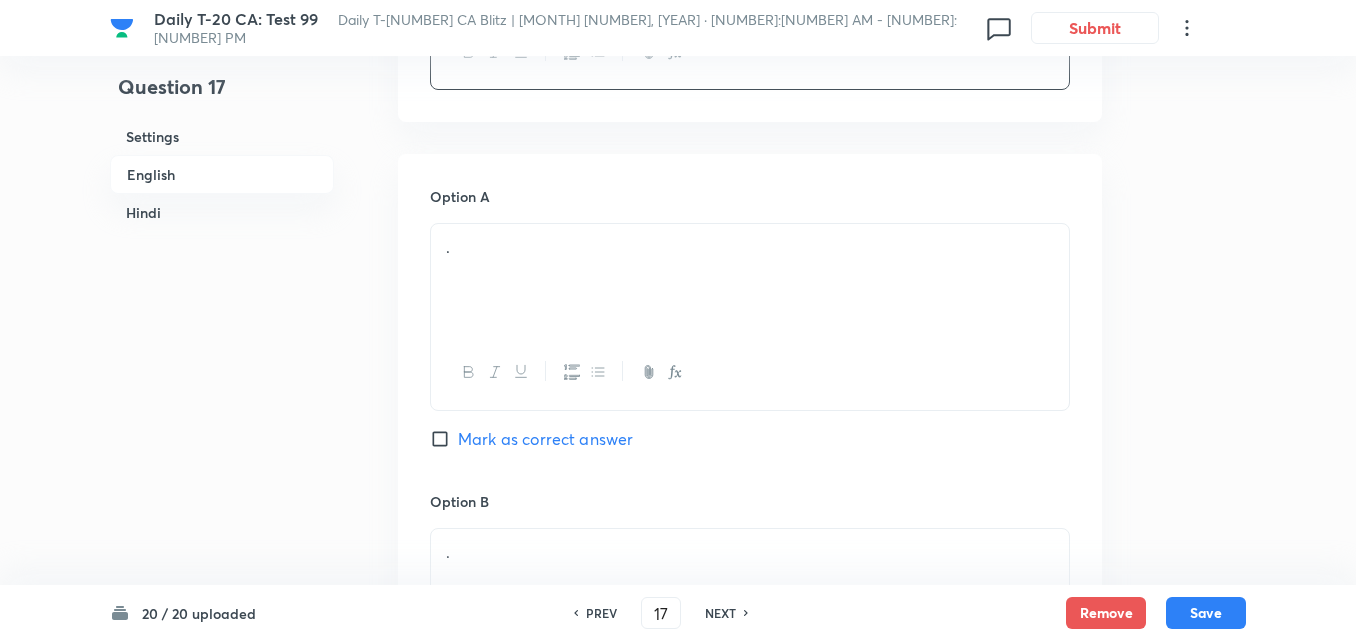 click on "." at bounding box center [750, 280] 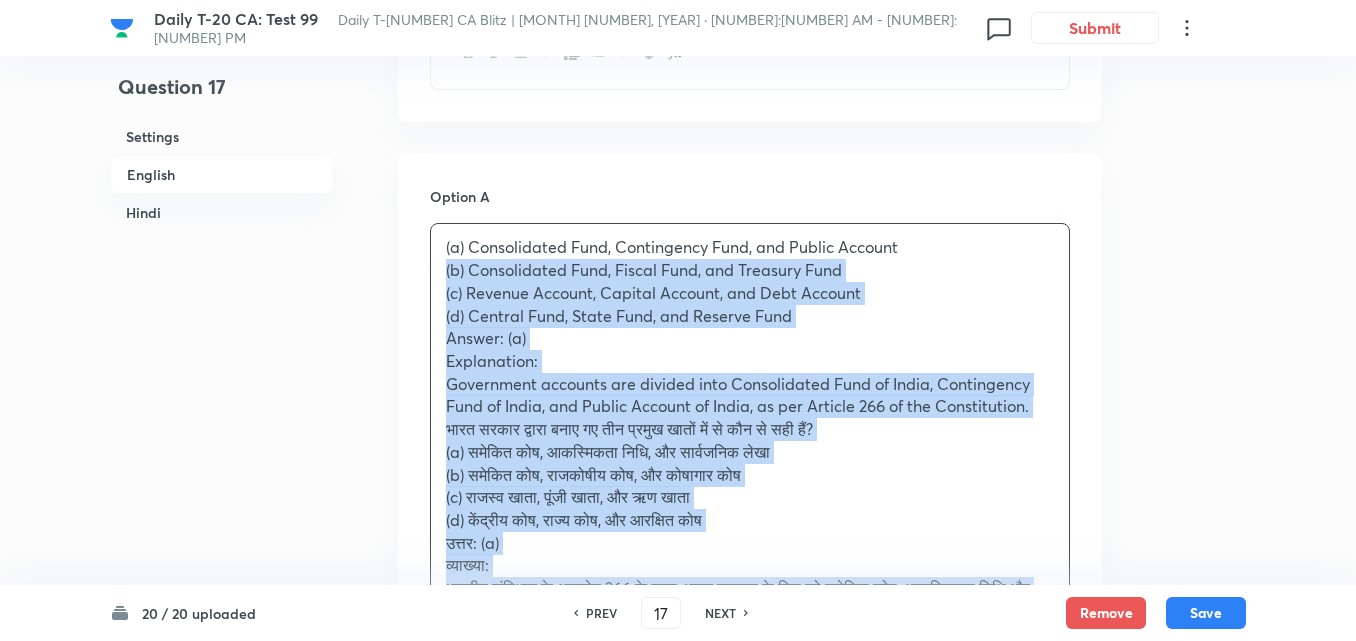 drag, startPoint x: 445, startPoint y: 280, endPoint x: 431, endPoint y: 280, distance: 14 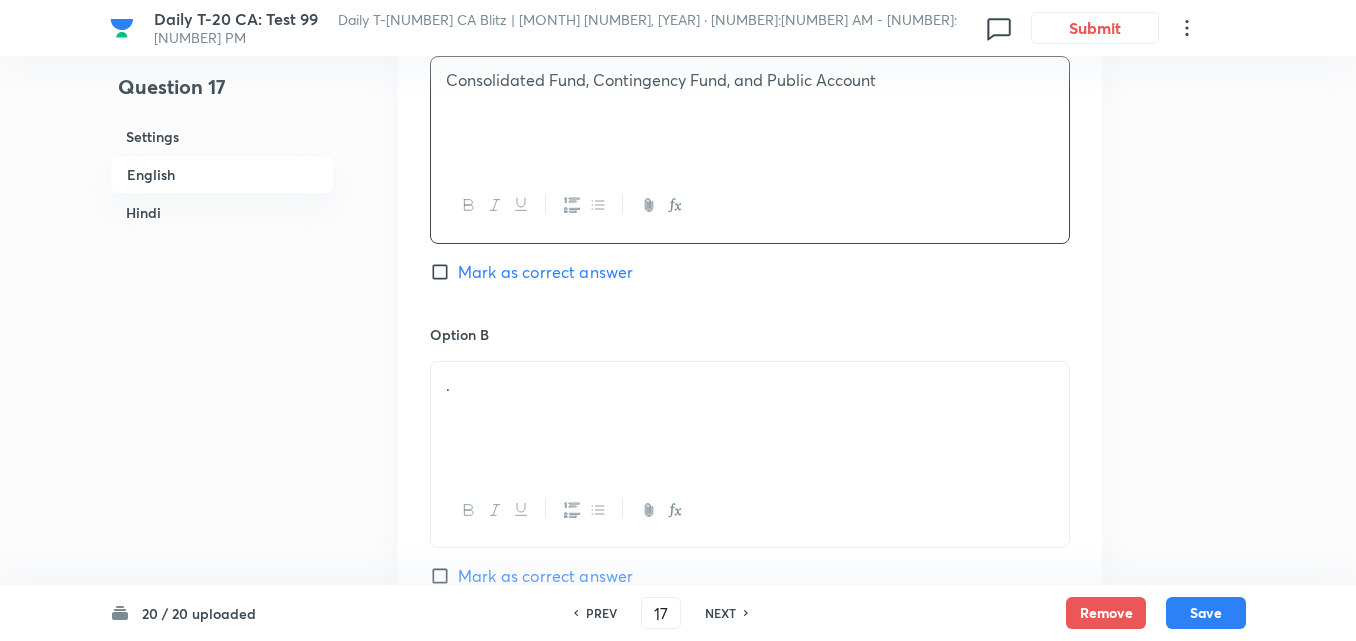 scroll, scrollTop: 1216, scrollLeft: 0, axis: vertical 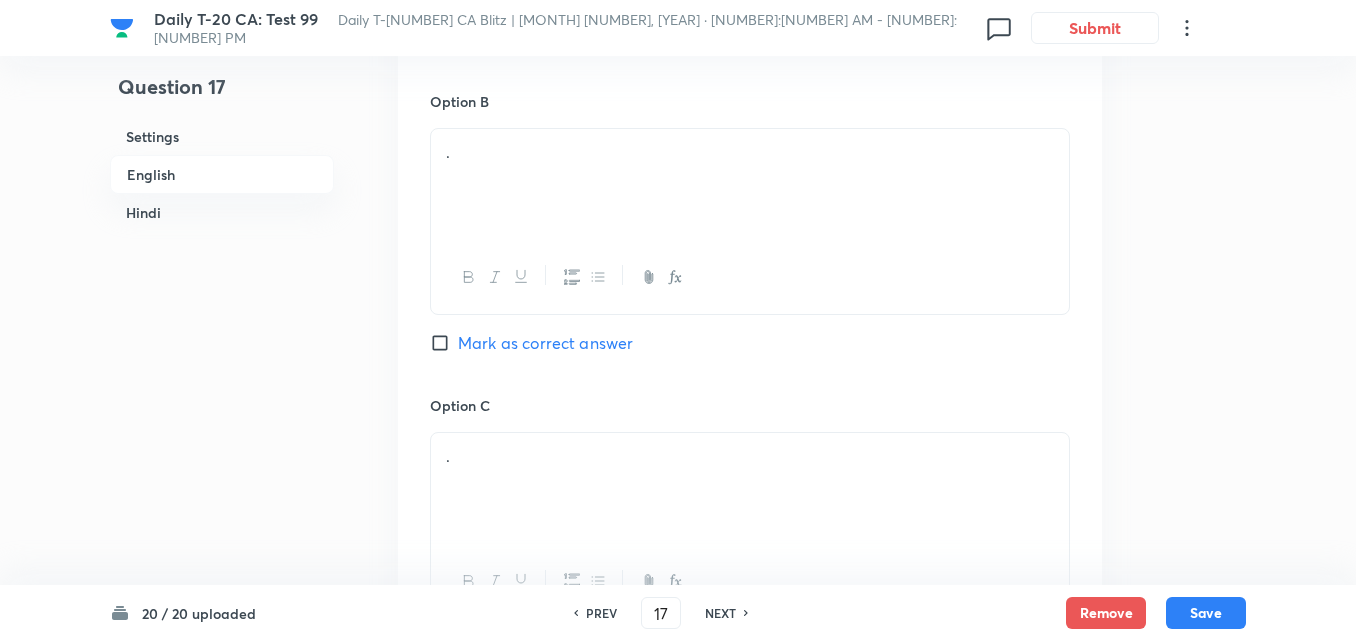 click on "." at bounding box center [750, 185] 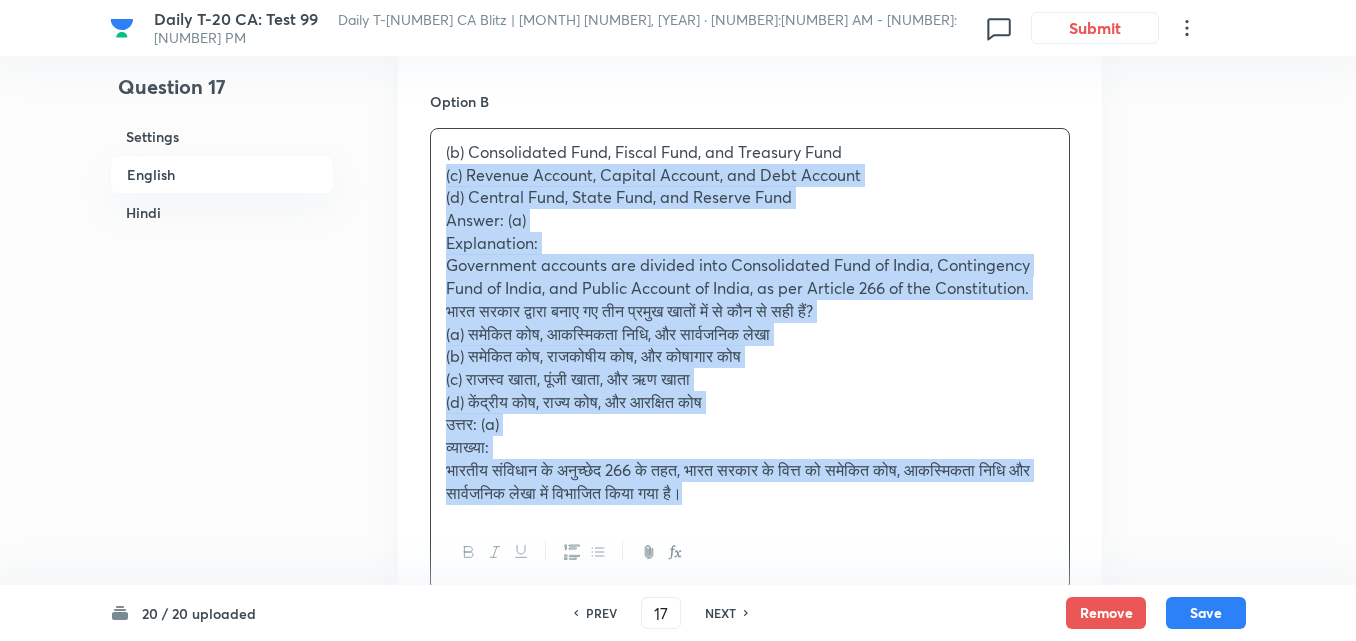 click on "Option A Consolidated Fund, Contingency Fund, and Public Account Mark as correct answer Option B (b) Consolidated Fund, Fiscal Fund, and Treasury Fund (c) Revenue Account, Capital Account, and Debt Account (d) Central Fund, State Fund, and Reserve Fund Answer: (a) Explanation: Government accounts are divided into Consolidated Fund of India, Contingency Fund of India, and Public Account of India, as per Article 266 of the Constitution. भारत सरकार द्वारा बनाए गए तीन प्रमुख खातों में से कौन से सही हैं? (a) समेकित कोष, आकस्मिकता निधि, और सार्वजनिक लेखा (b) समेकित कोष, राजकोषीय कोष, और कोषागार कोष (c) राजस्व खाता, पूंजी खाता, और ऋण खाता उत्तर: (a) व्याख्या: Mark as correct answer Option C . Option D" at bounding box center (750, 512) 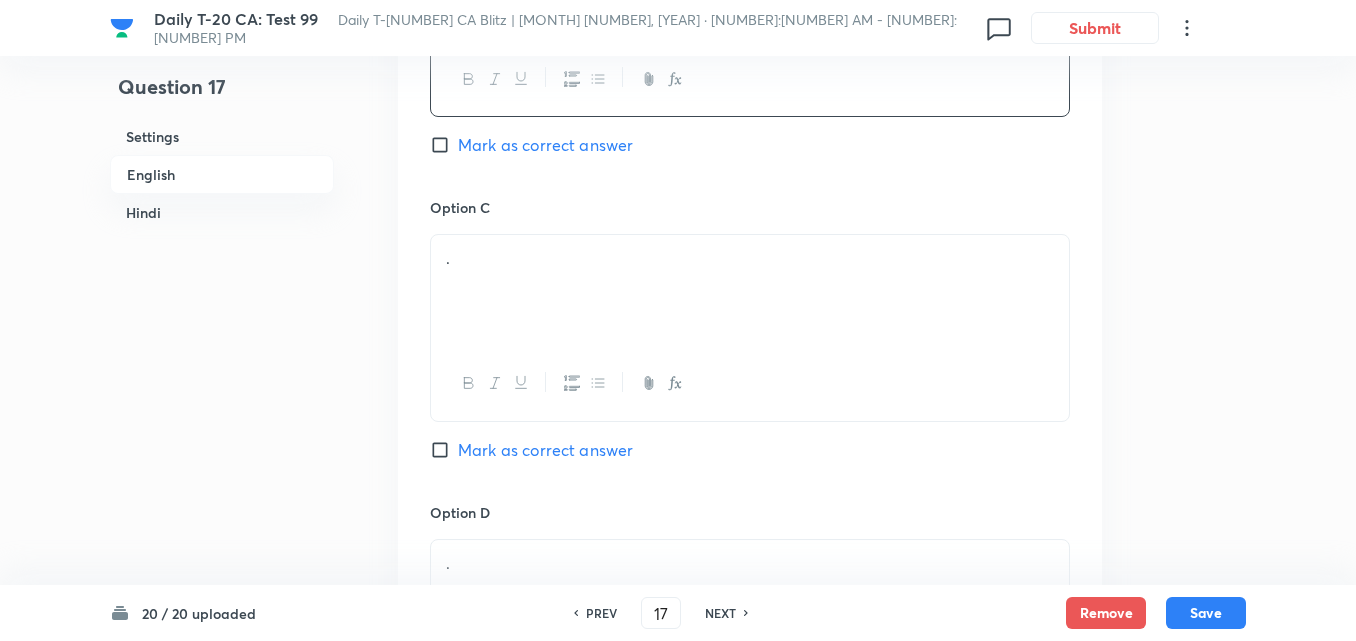 scroll, scrollTop: 1416, scrollLeft: 0, axis: vertical 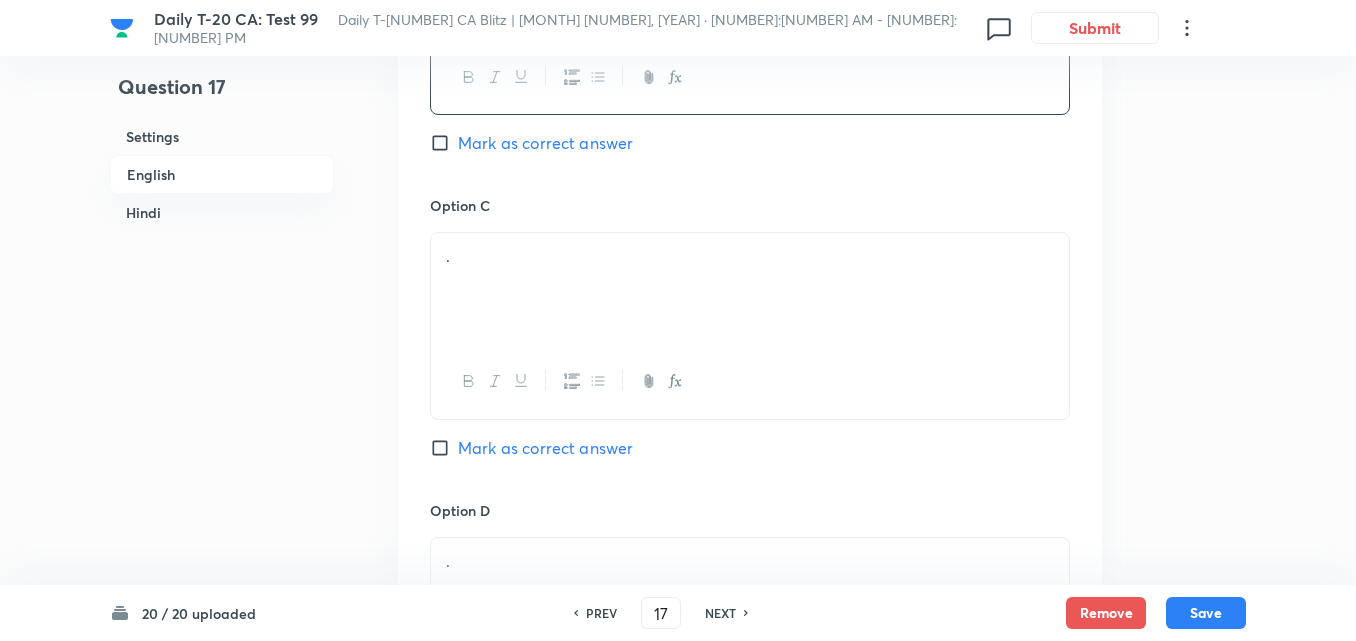 click on "." at bounding box center [750, 289] 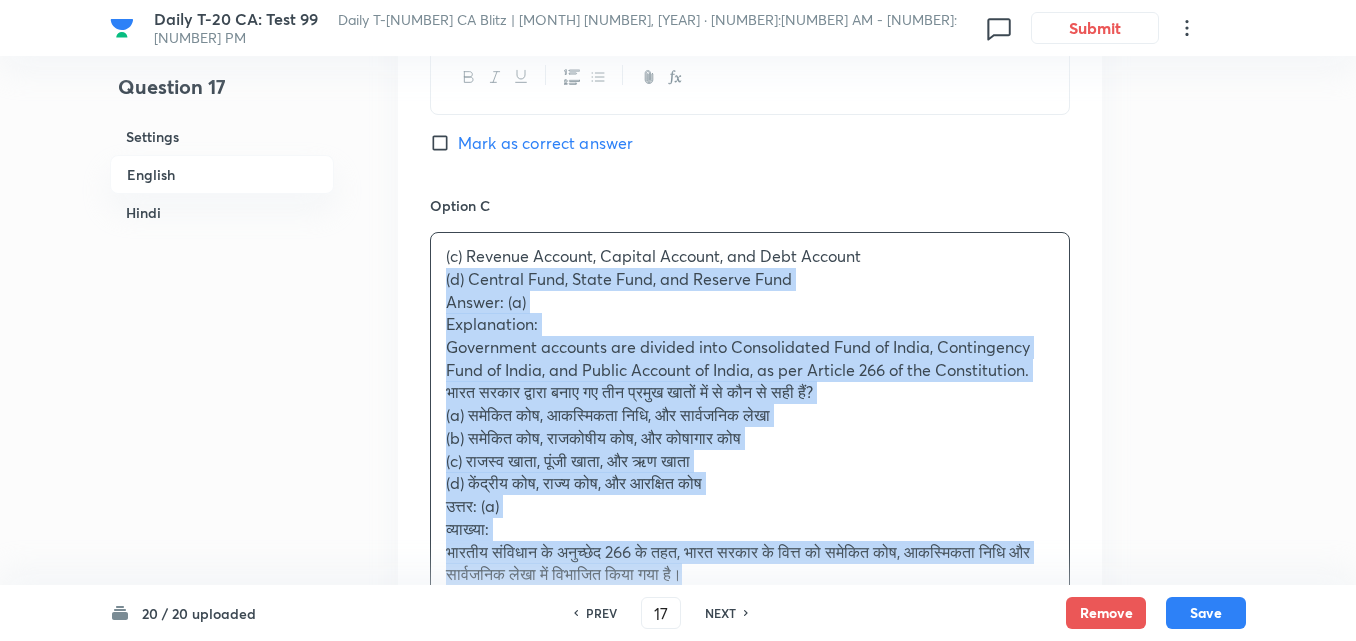 click on "Option A Consolidated Fund, Contingency Fund, and Public Account Mark as correct answer Option B Consolidated Fund, Fiscal Fund, and Treasury Fund Mark as correct answer Option C (c) Revenue Account, Capital Account, and Debt Account (d) Central Fund, State Fund, and Reserve Fund Answer: (a) Explanation: Government accounts are divided into Consolidated Fund of India, Contingency Fund of India, and Public Account of India, as per Article 266 of the Constitution. भारत सरकार द्वारा बनाए गए तीन प्रमुख खातों में से कौन से सही हैं? (a) समेकित कोष, आकस्मिकता निधि, और सार्वजनिक लेखा (b) समेकित कोष, राजकोषीय कोष, और कोषागार कोष (c) राजस्व खाता, पूंजी खाता, और ऋण खाता उत्तर: (a) व्याख्या: Option D ." at bounding box center (750, 301) 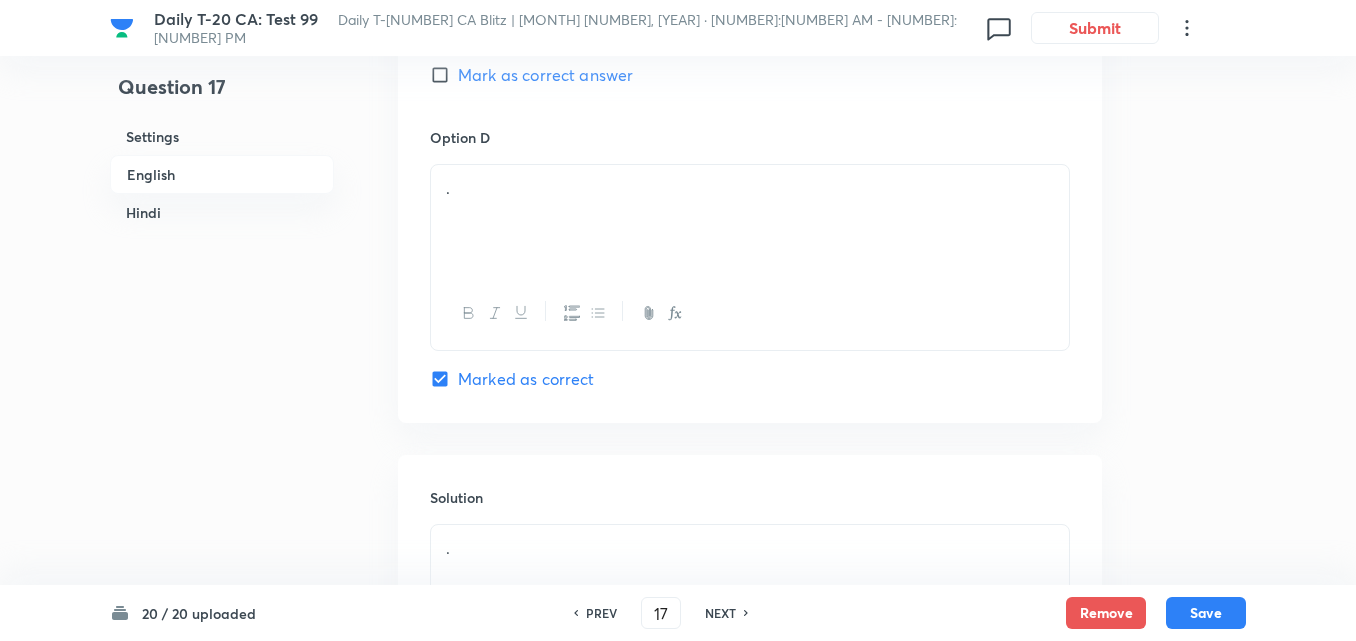 scroll, scrollTop: 1816, scrollLeft: 0, axis: vertical 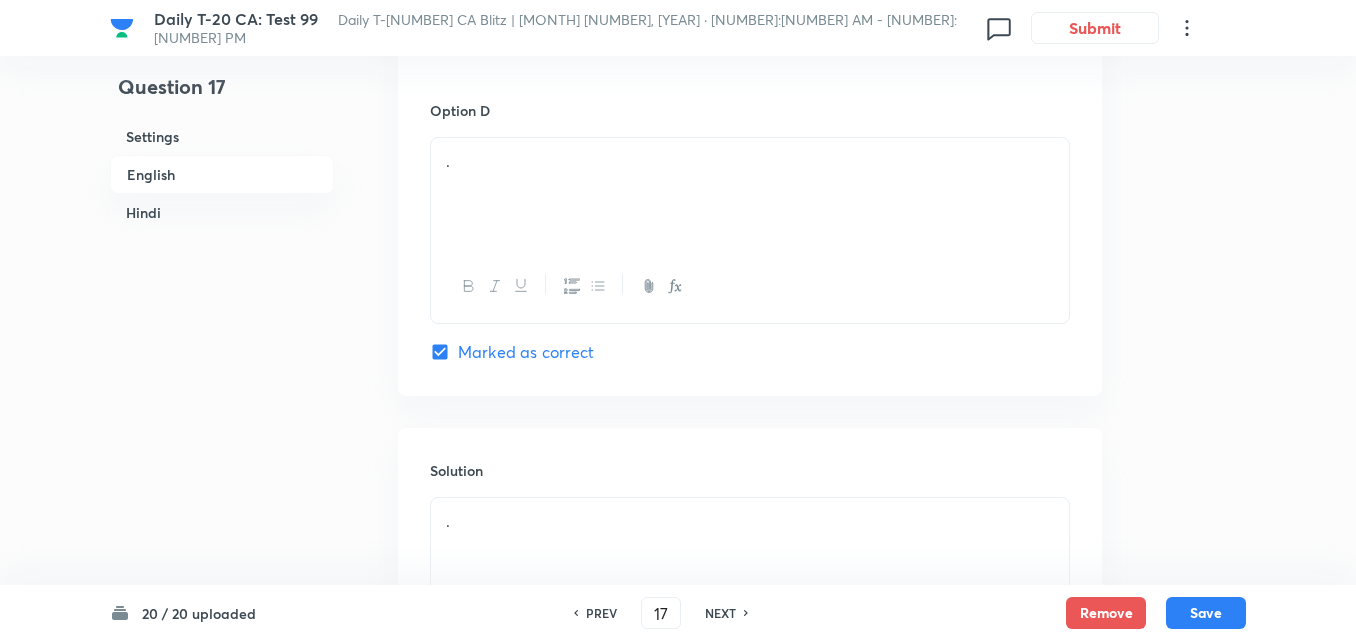 click on "." at bounding box center [750, 194] 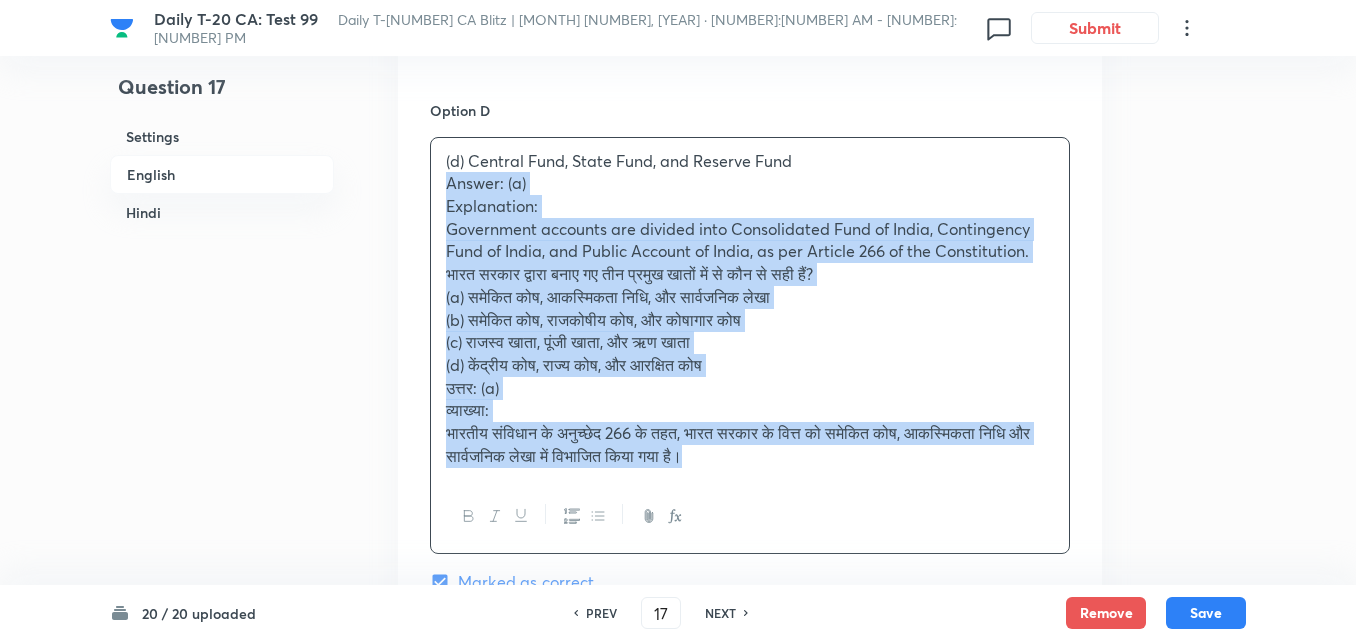 drag, startPoint x: 442, startPoint y: 189, endPoint x: 431, endPoint y: 188, distance: 11.045361 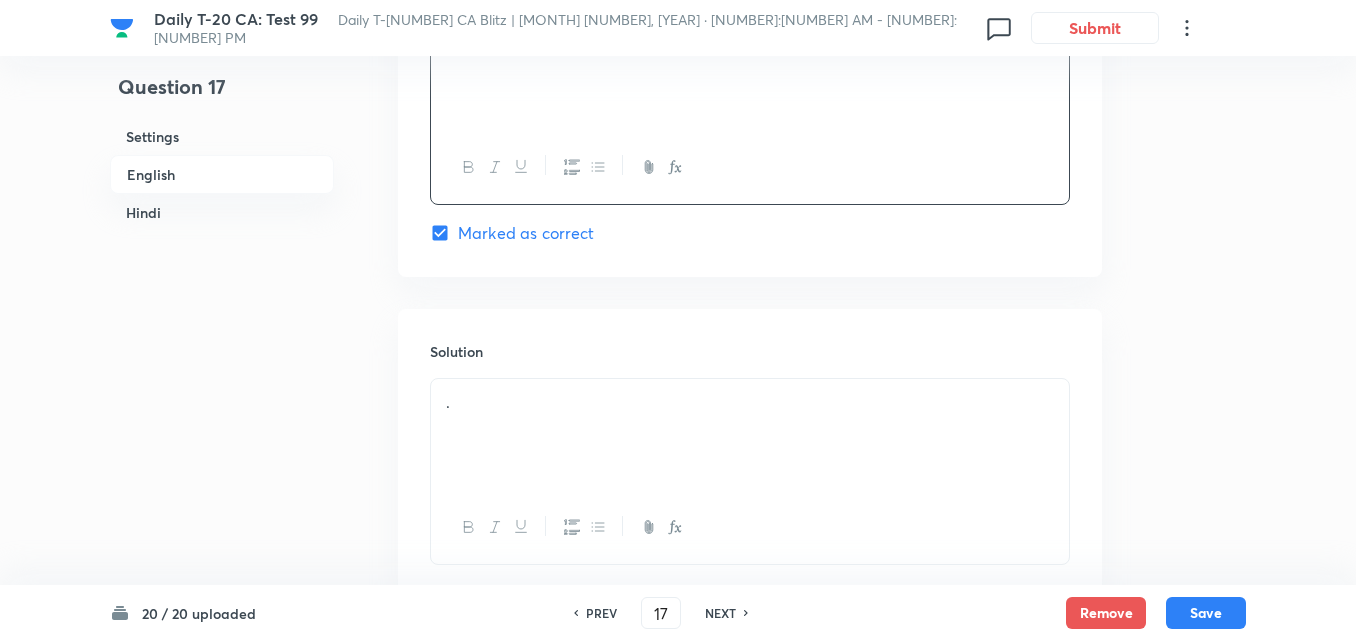scroll, scrollTop: 2116, scrollLeft: 0, axis: vertical 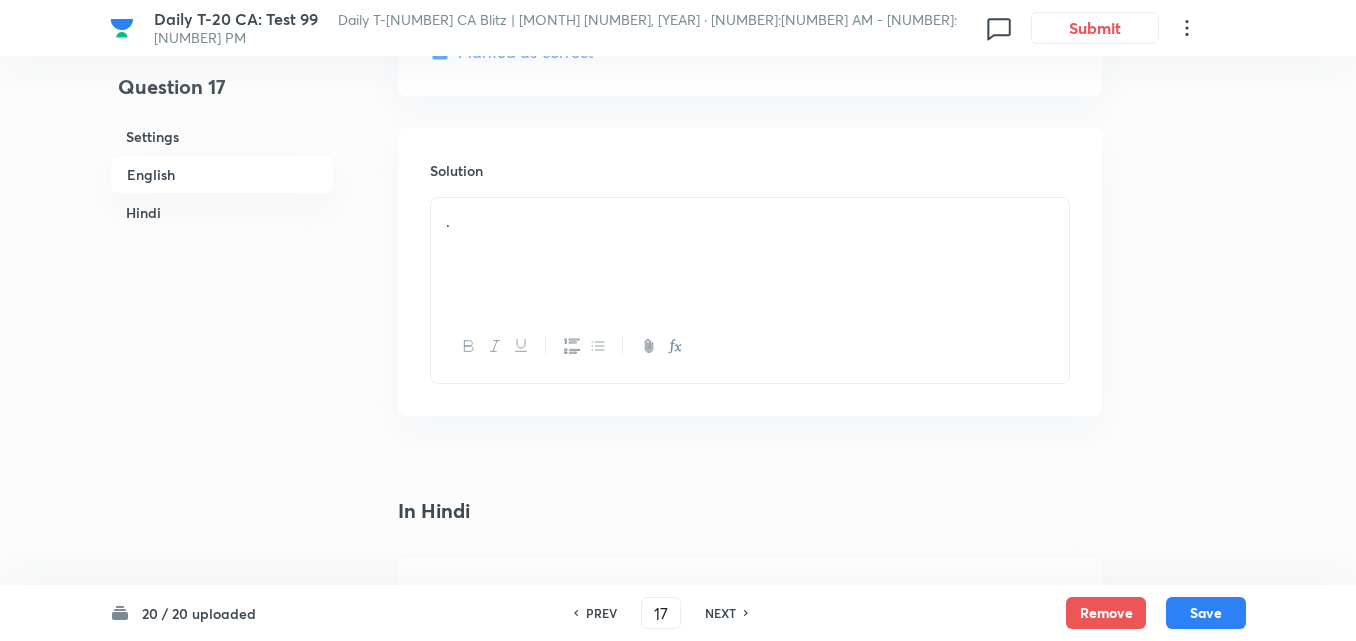 click on "." at bounding box center [750, 254] 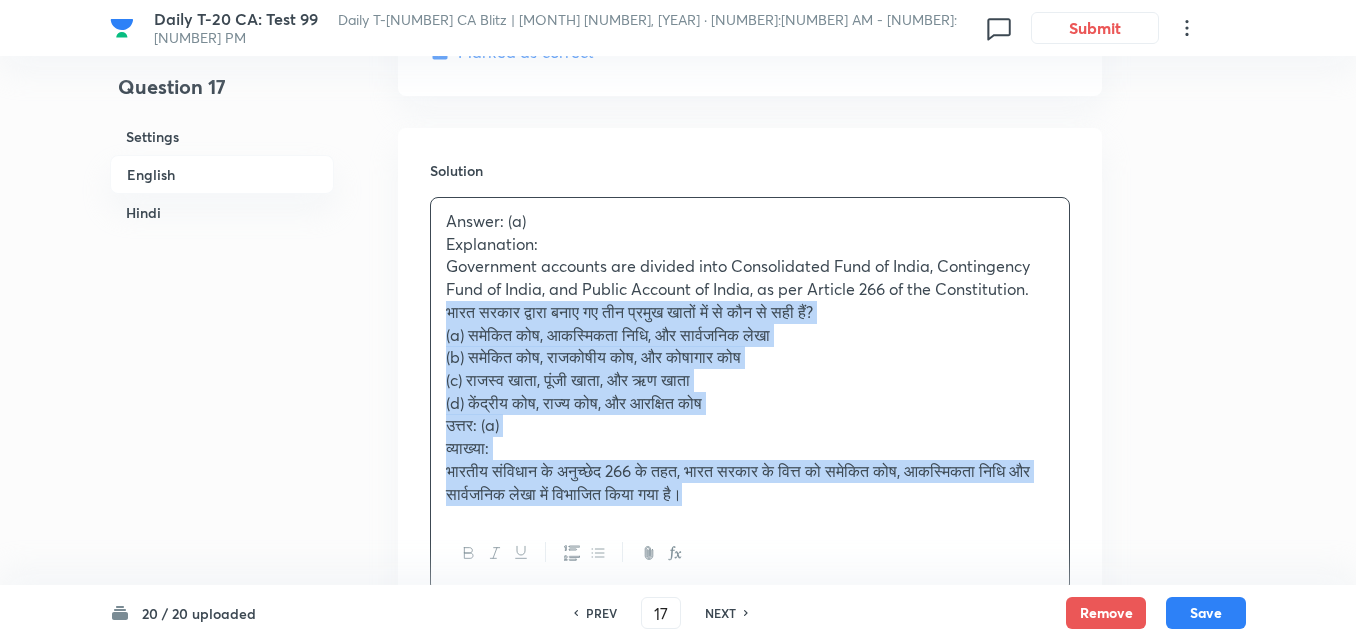 click on "Solution Answer: (a) Explanation: Government accounts are divided into Consolidated Fund of India, Contingency Fund of India, and Public Account of India, as per Article [NUMBER] of the Constitution. भारत सरकार द्वारा बनाए गए तीन प्रमुख खातों में से कौन से सही हैं? (a) समेकित कोष, आकस्मिकता निधि, और सार्वजनिक लेखा (b) समेकित कोष, राजकोषीय कोष, और कोषागार कोष (c) राजस्व खाता, पूंजी खाता, और ऋण खाता (d) केंद्रीय कोष, राज्य कोष, और आरक्षित कोष उत्तर: (a) व्याख्या:" at bounding box center [750, 376] 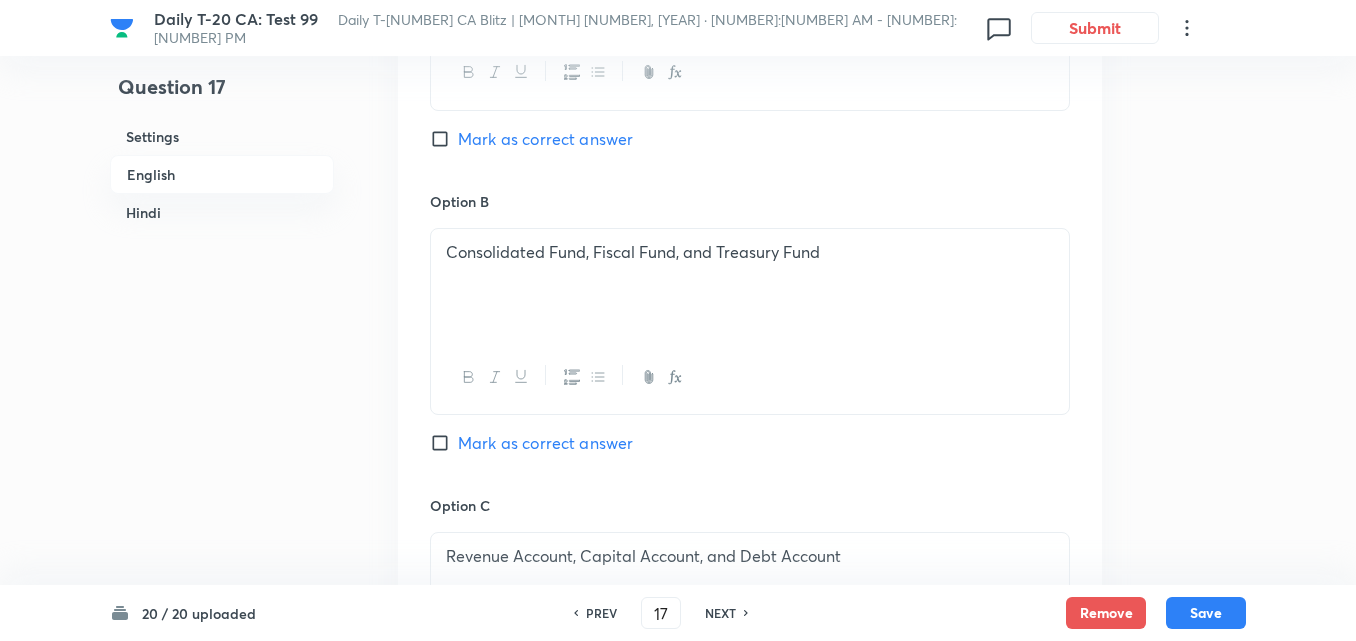 click on "Mark as correct answer" at bounding box center (545, 139) 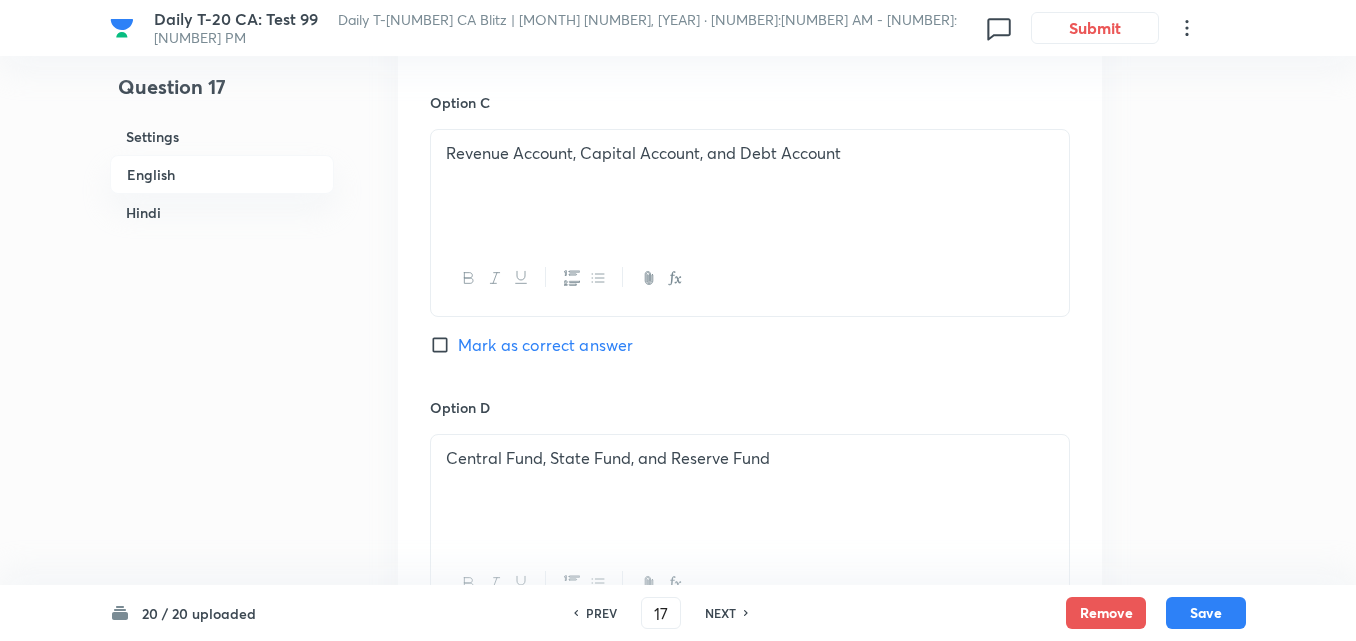 checkbox on "false" 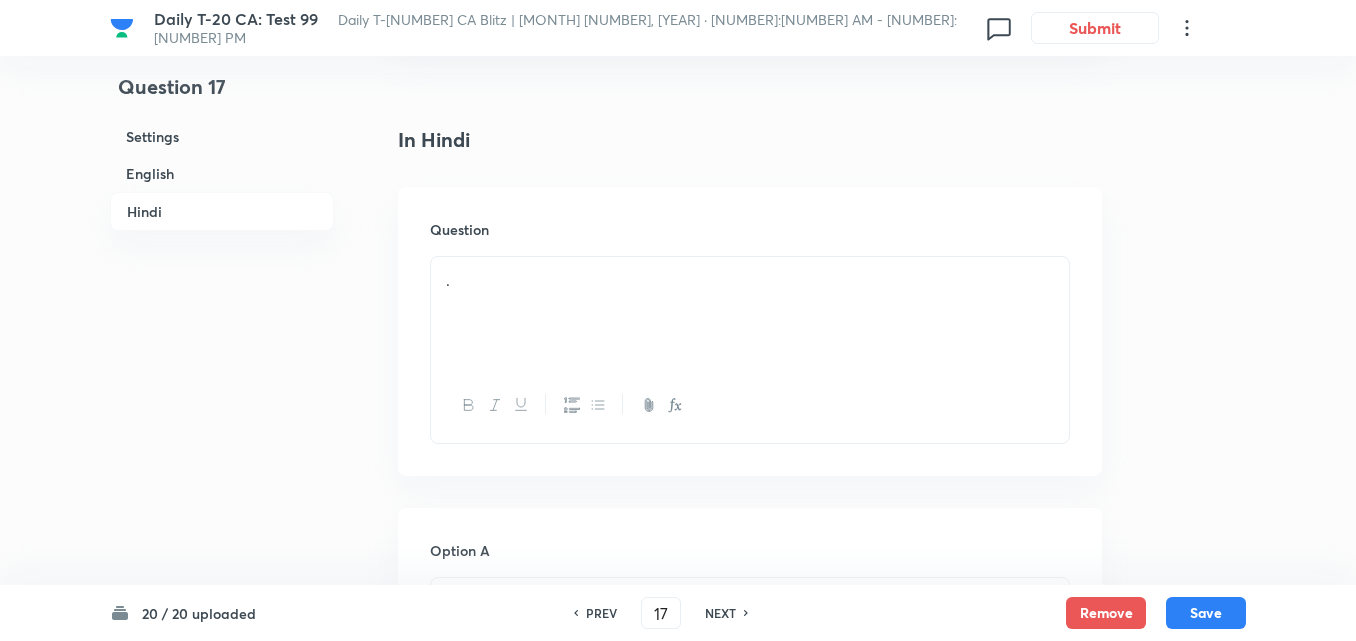 scroll, scrollTop: 2516, scrollLeft: 0, axis: vertical 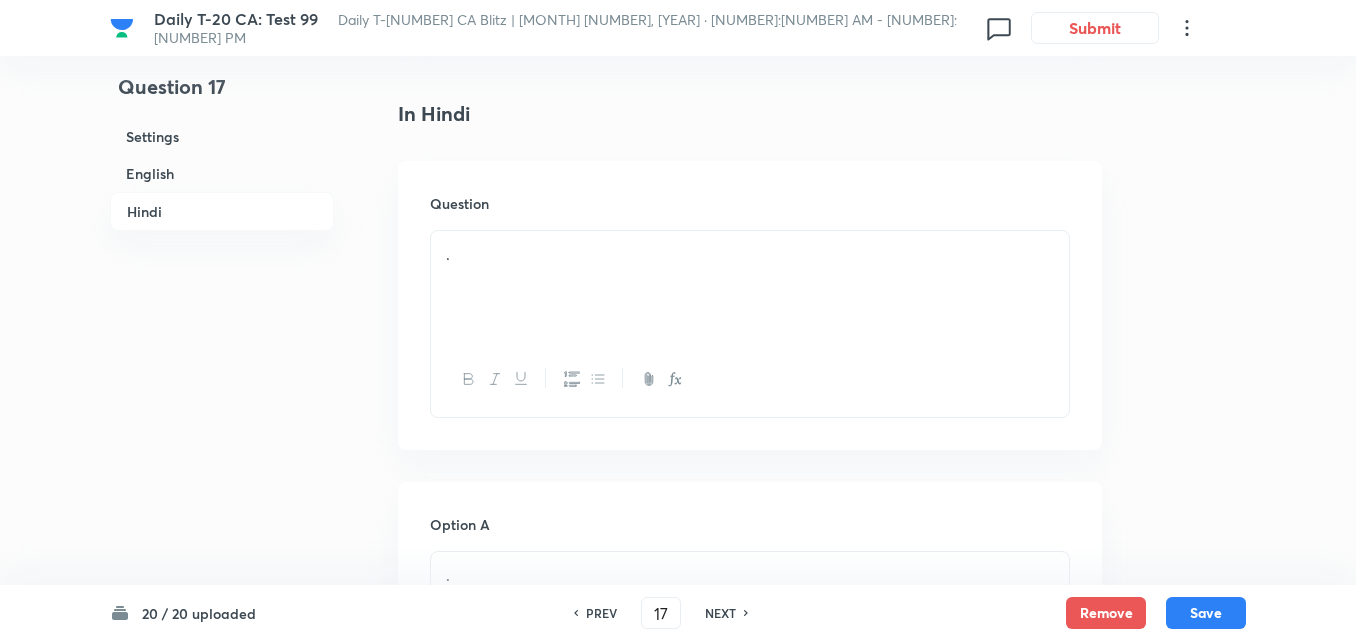 click on "." at bounding box center (750, 287) 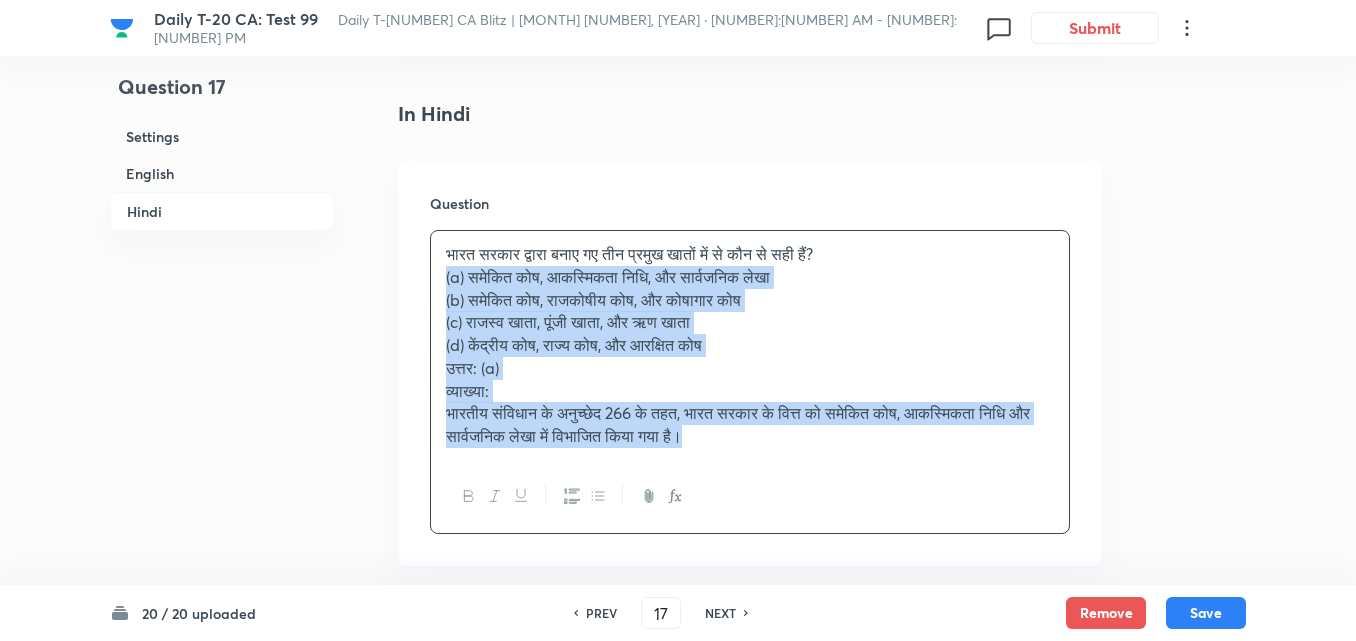 click on "Question 17 Settings English Hindi Settings Type Single choice correct 4 options + 2 marks - 0.66 marks Edit Concept Current Affairs Current Affairs 2025 Current Affairs 2025 Current Affairs 2025 Edit Additional details Easy Fact Not from PYQ paper No equation Edit In English Question   Which of the following are the three main types of accounts maintained by the Government of India?   Option A Consolidated Fund, Contingency Fund, and Public Account Marked as correct Option B Consolidated Fund, Fiscal Fund, and Treasury Fund Mark as correct answer Option C Revenue Account, Capital Account, and Debt Account Mark as correct answer Option D Central Fund, State Fund, and Reserve Fund Mark as correct answer Solution Answer: (a) Explanation: Government accounts are divided into Consolidated Fund of India, Contingency Fund of India, and Public Account of India, as per Article 266 of the Constitution. In Hindi Question (c) राजस्व खाता, पूंजी खाता, और ऋण खाता . . ." at bounding box center (678, -90) 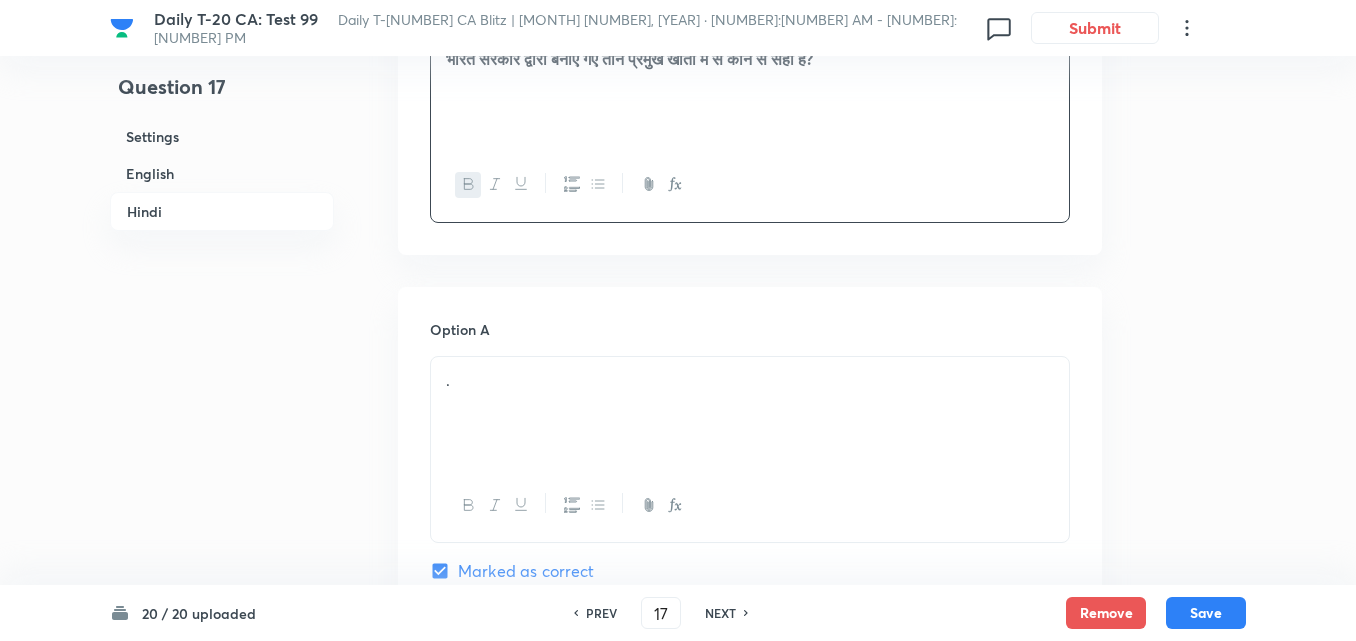 scroll, scrollTop: 2816, scrollLeft: 0, axis: vertical 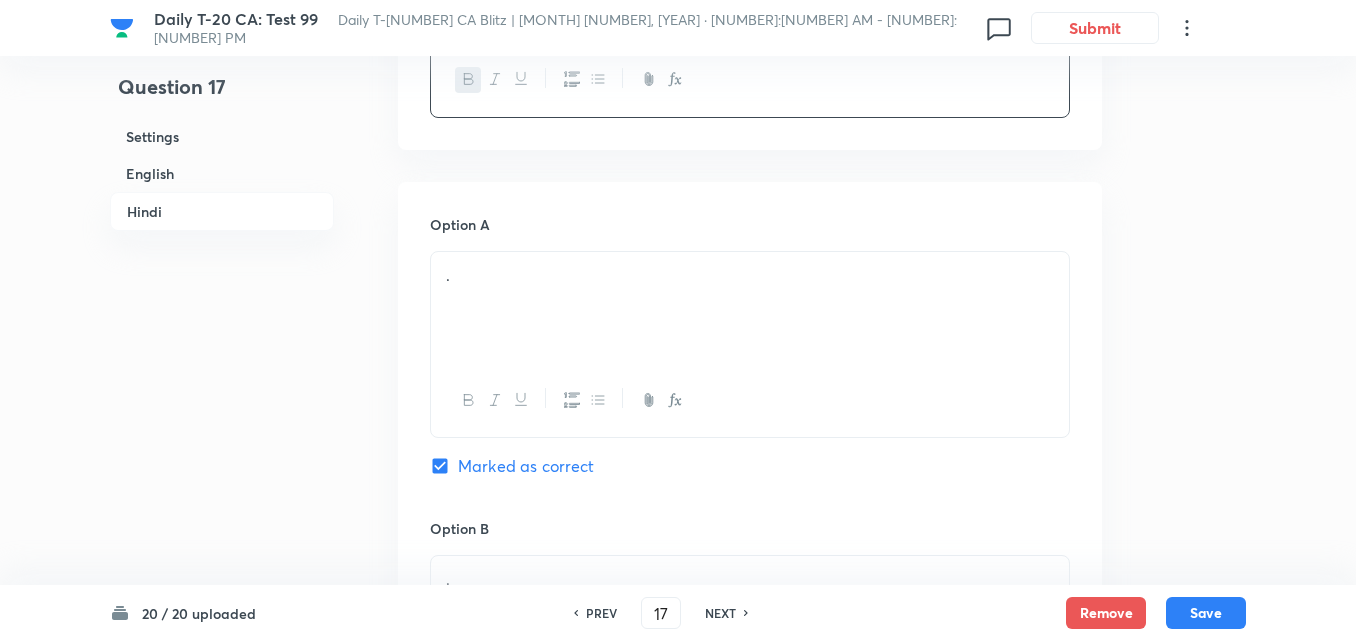 click on "." at bounding box center (750, 275) 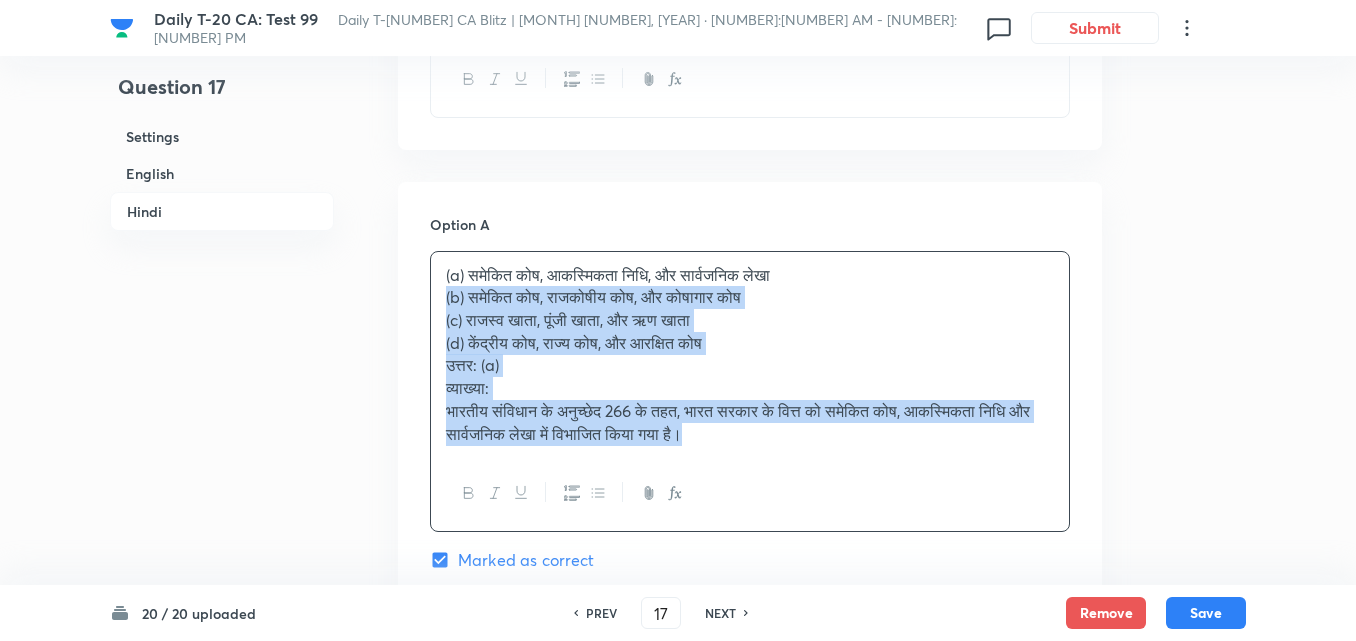 click on "Option A (a) समेकित कोष, आकस्मिकता निधि, और सार्वजनिक लेखा (b) समेकित कोष, राजकोषीय कोष, और कोषागार कोष (c) राजस्व खाता, पूंजी खाता, और ऋण खाता (d) केंद्रीय कोष, राज्य कोष, और आरक्षित कोष उत्तर: (a) व्याख्या: भारतीय संविधान के अनुच्छेद 266 के तहत, भारत सरकार के वित्त को समेकित कोष, आकस्मिकता निधि और सार्वजनिक लेखा में विभाजित किया गया है। Marked as correct Option B . Mark as correct answer Option C . Mark as correct answer Option D . Mark as correct answer" at bounding box center [750, 849] 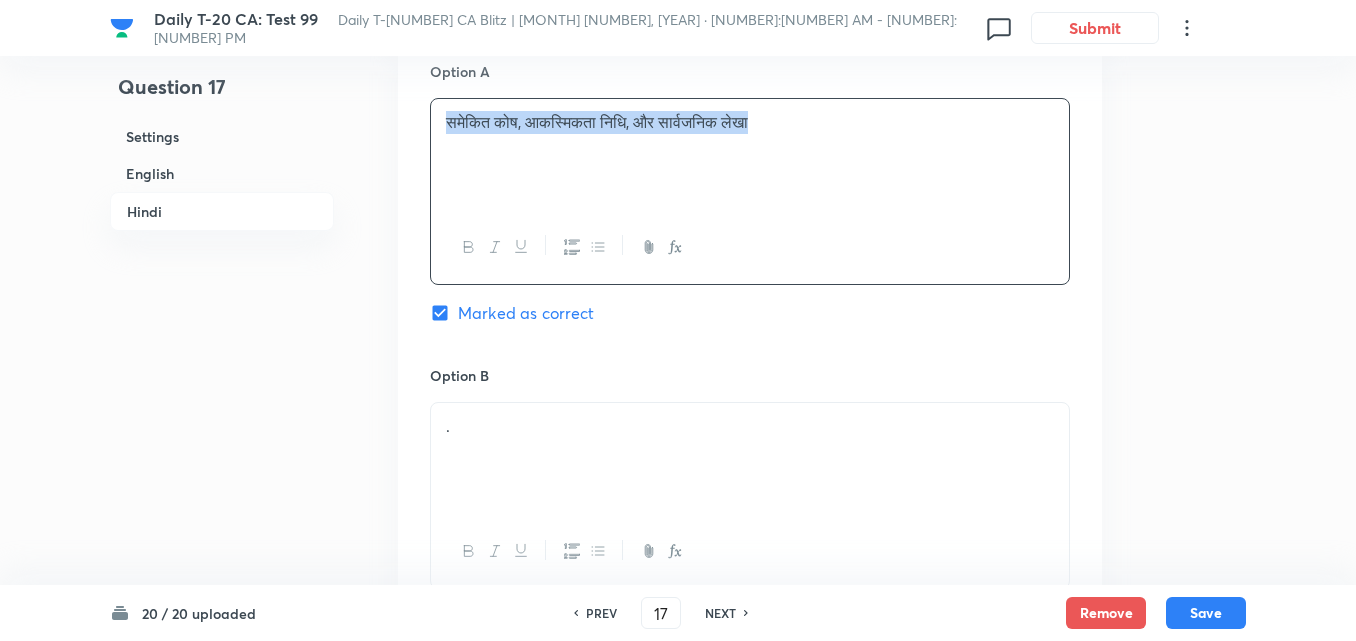 scroll, scrollTop: 3116, scrollLeft: 0, axis: vertical 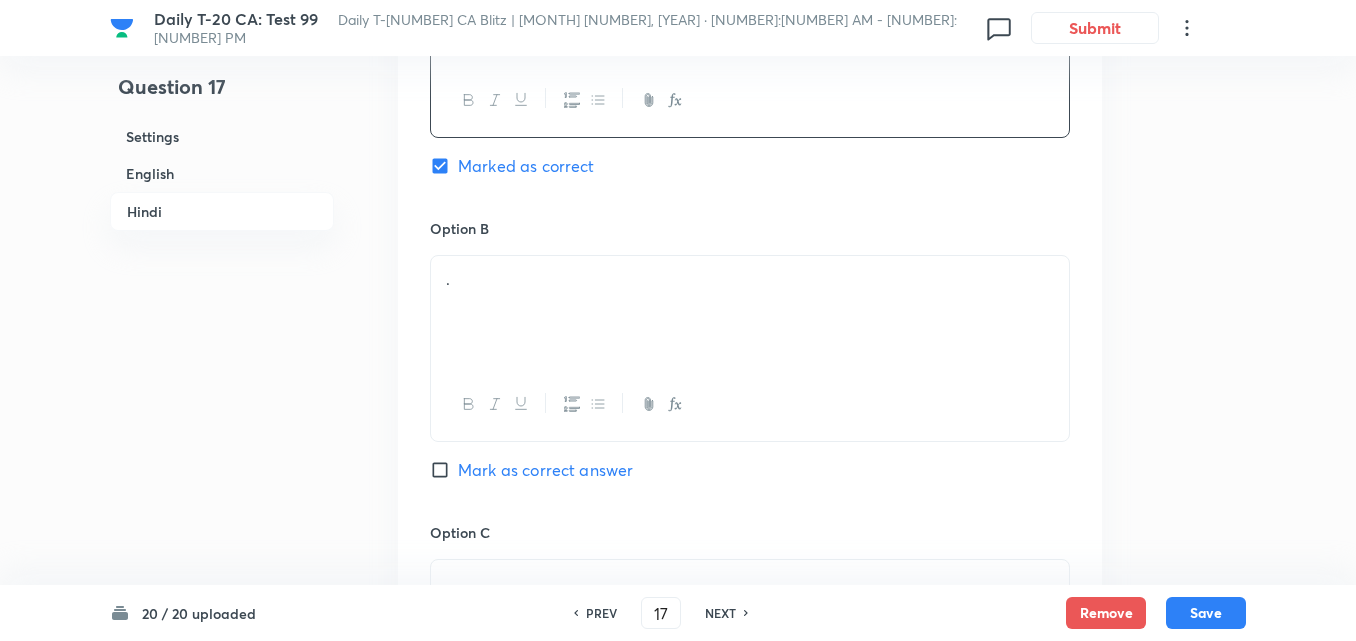 click on "." at bounding box center (750, 312) 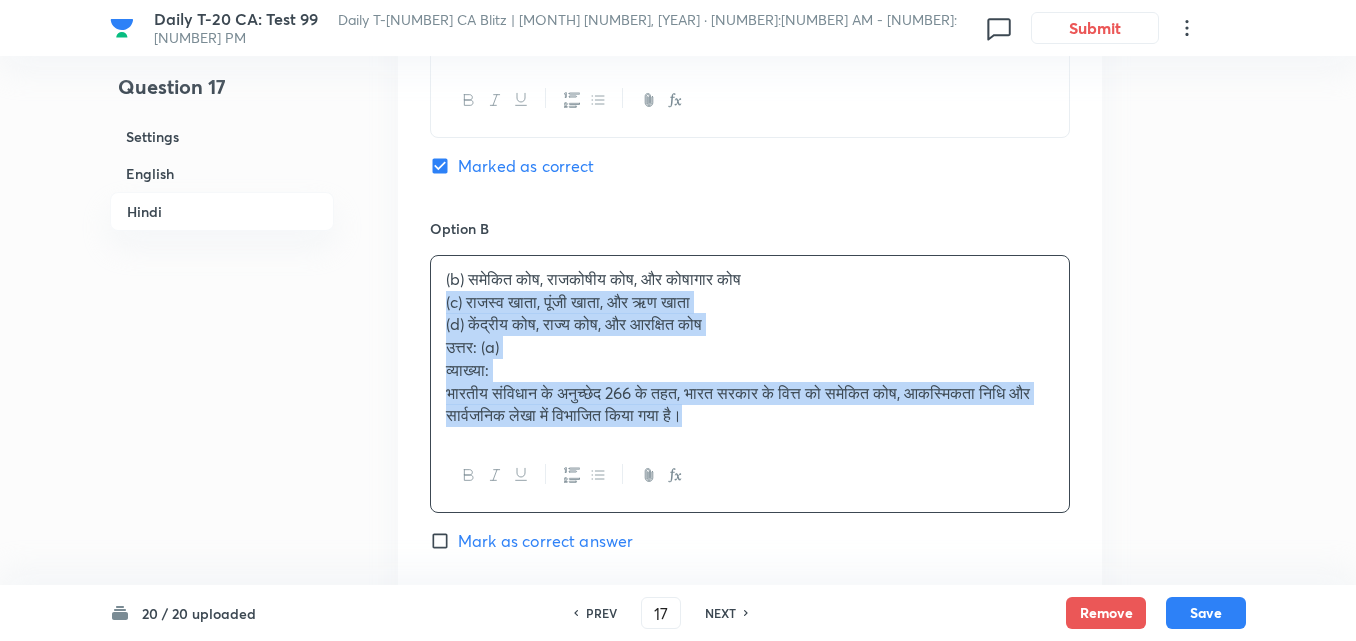 click on "Option A समेकित कोष, आकस्मिकता निधि, और सार्वजनिक लेखा Marked as correct Option B (b) समेकित कोष, राजकोषीय कोष, और कोषागार कोष (c) राजस्व खाता, पूंजी खाता, और ऋण खाता (d) केंद्रीय कोष, राज्य कोष, और आरक्षित कोष उत्तर: (a) व्याख्या: भारतीय संविधान के अनुच्छेद [NUMBER] के तहत, भारत सरकार के वित्त को समेकित कोष, आकस्मिकता निधि और सार्वजनिक लेखा में विभाजित किया गया है। Mark as correct answer Option C . Mark as correct answer Option D . Mark as correct answer" at bounding box center [750, 538] 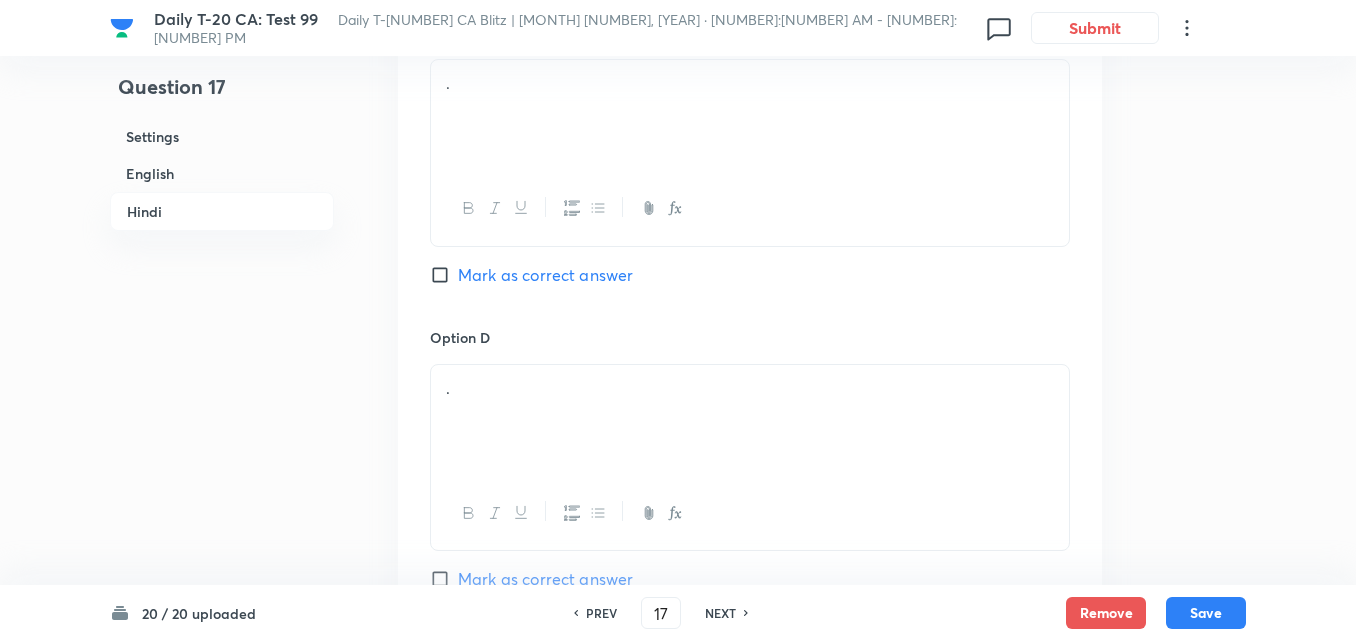 click on "." at bounding box center (750, 116) 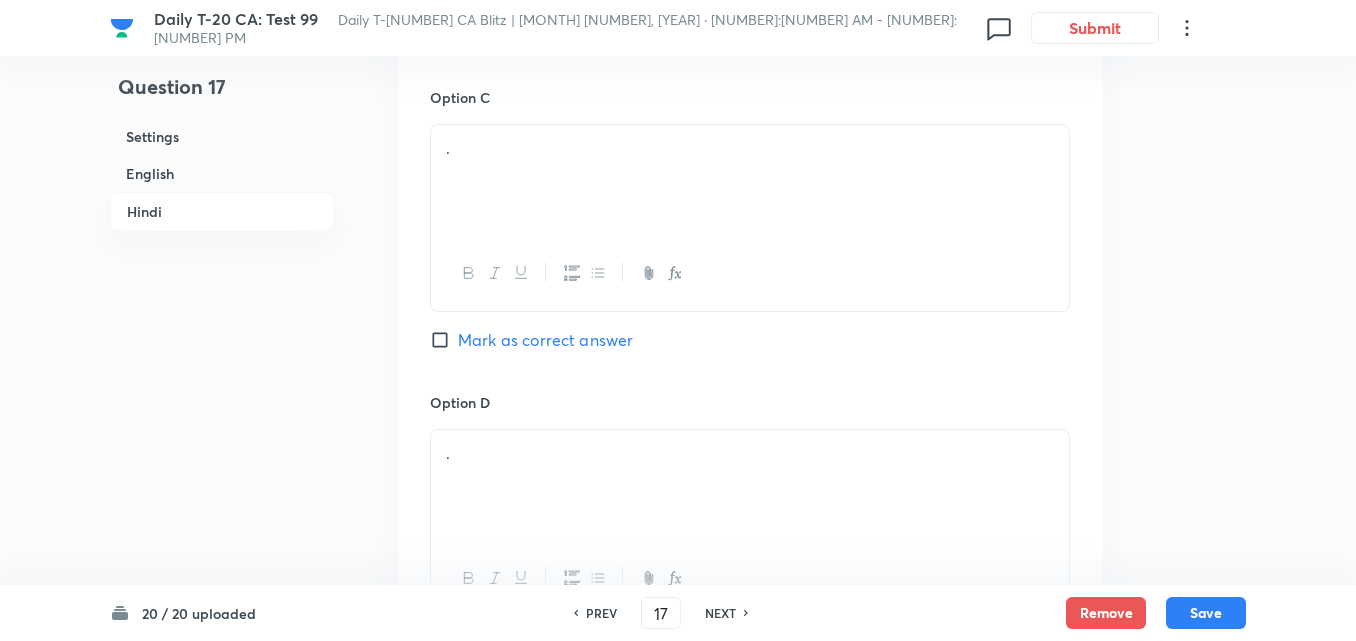 scroll, scrollTop: 3516, scrollLeft: 0, axis: vertical 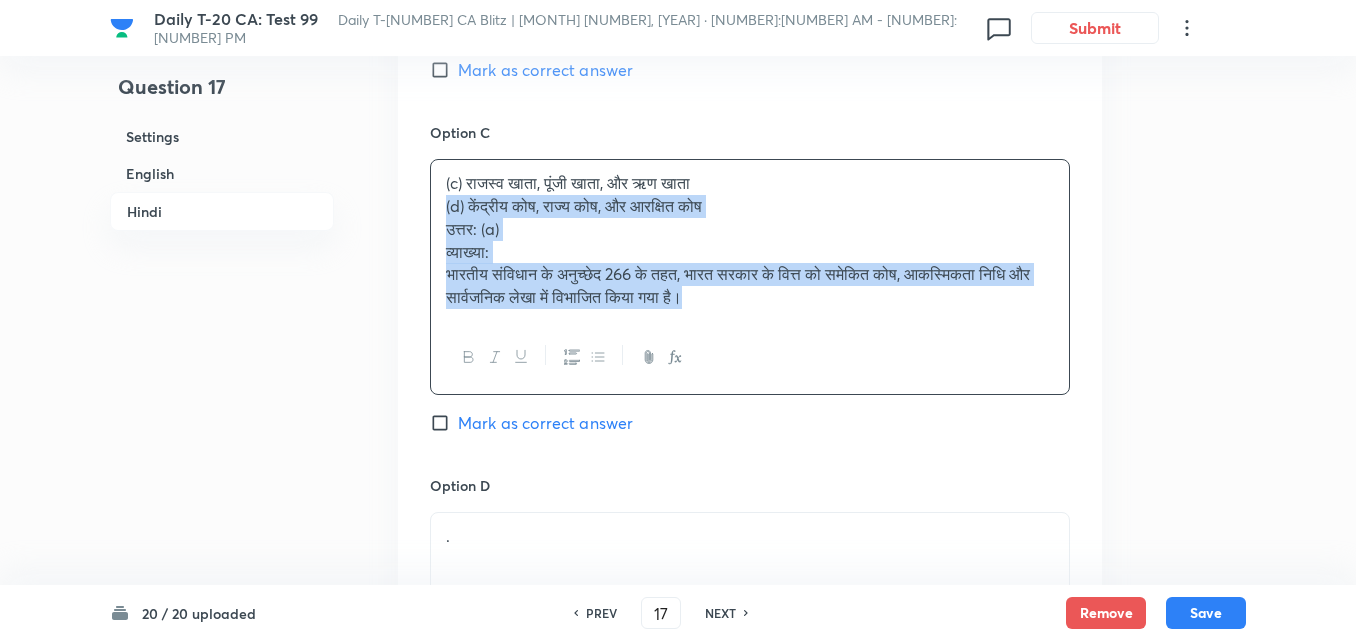 drag, startPoint x: 444, startPoint y: 205, endPoint x: 432, endPoint y: 205, distance: 12 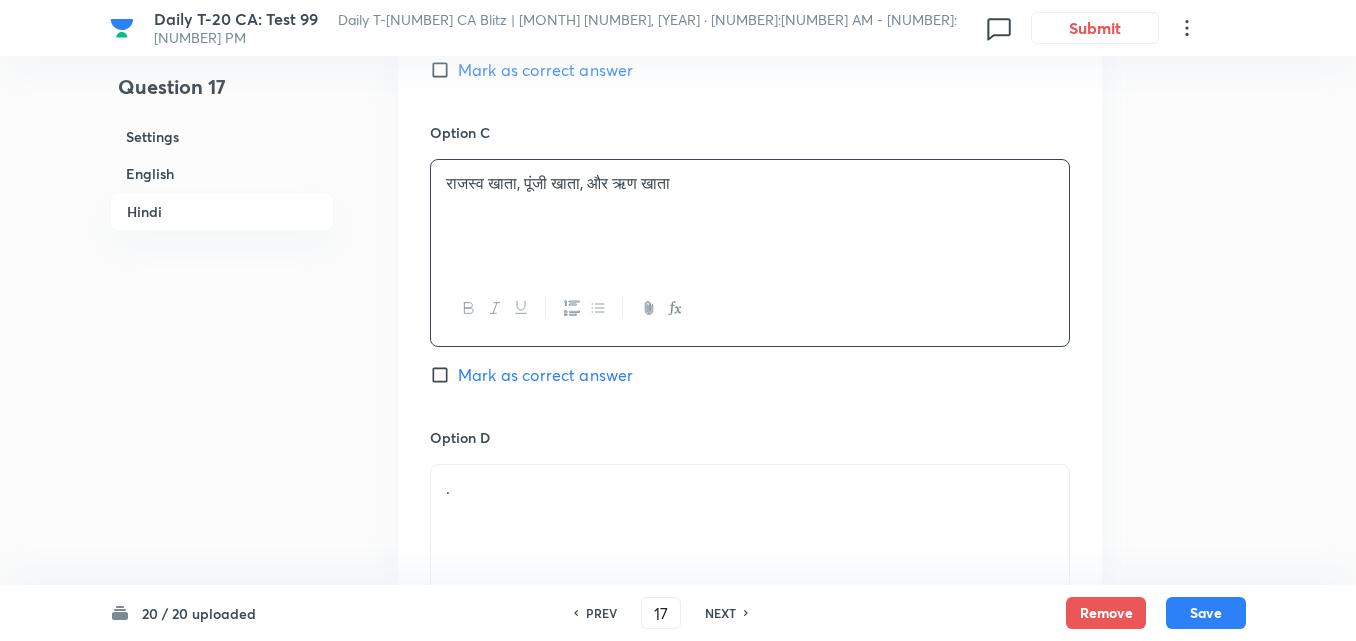 scroll, scrollTop: 3716, scrollLeft: 0, axis: vertical 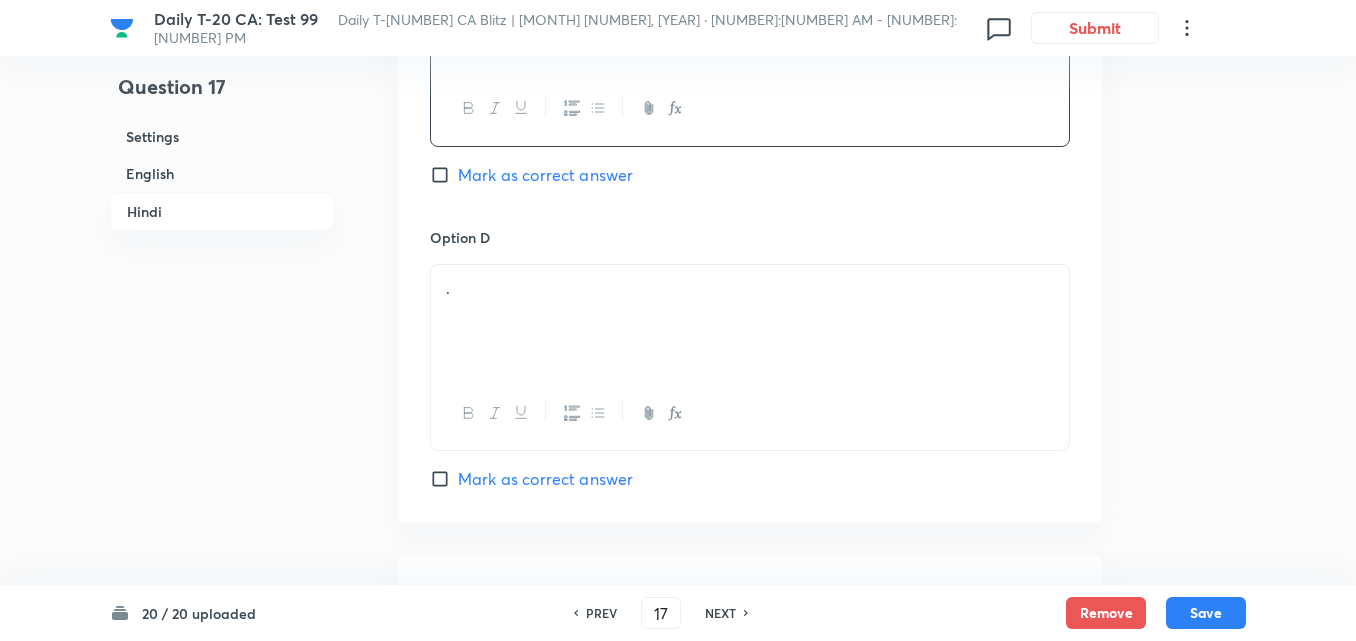 click on "." at bounding box center (750, 321) 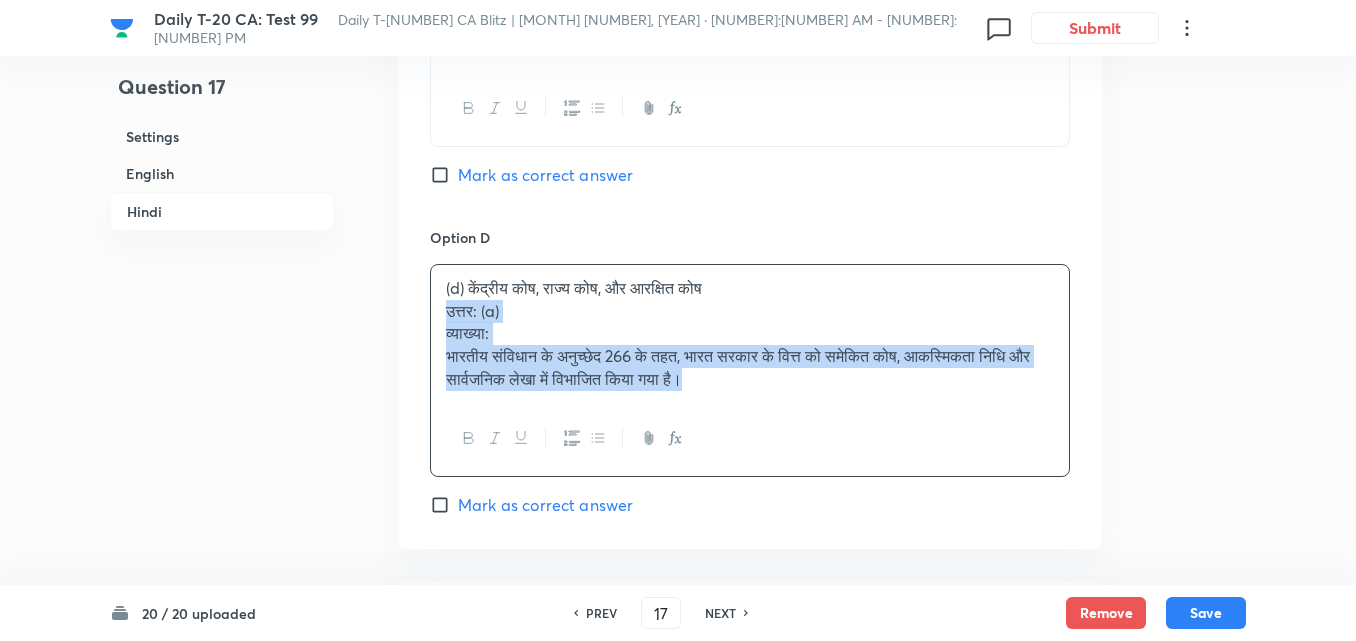 click on "Option A समेकित कोष, आकस्मिकता निधि, और सार्वजनिक लेखा Mark as correct Option B समेकित कोष, राजकोषीय कोष, और कोषागार कोष Mark as correct answer Option C राजस्व खाता, पूंजी खाता, और ऋण खाता Mark as correct answer Option D (d) केंद्रीय कोष, राज्य कोष, और आरक्षित कोष उत्तर: (a) व्याख्या: भारतीय संविधान के अनुच्छेद 266 के तहत, भारत सरकार के वित्त को समेकित कोष, आकस्मिकता निधि और सार्वजनिक लेखा में विभाजित किया गया है। Mark as correct answer" at bounding box center (750, -85) 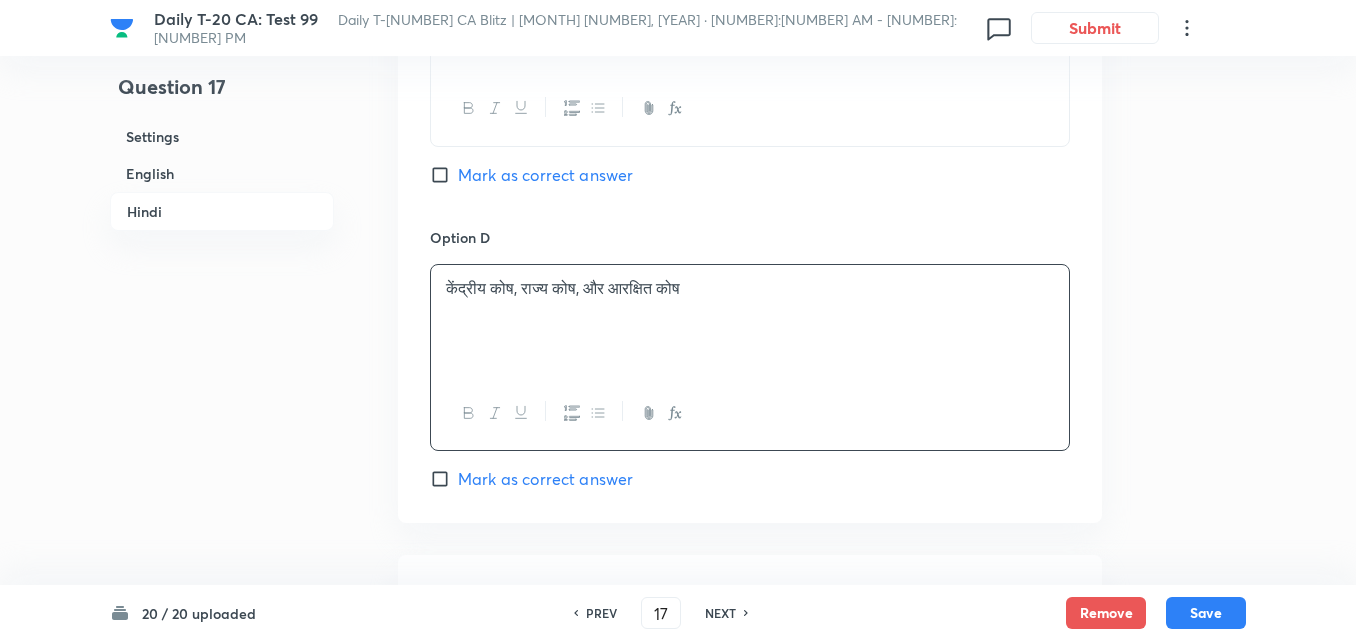 scroll, scrollTop: 4095, scrollLeft: 0, axis: vertical 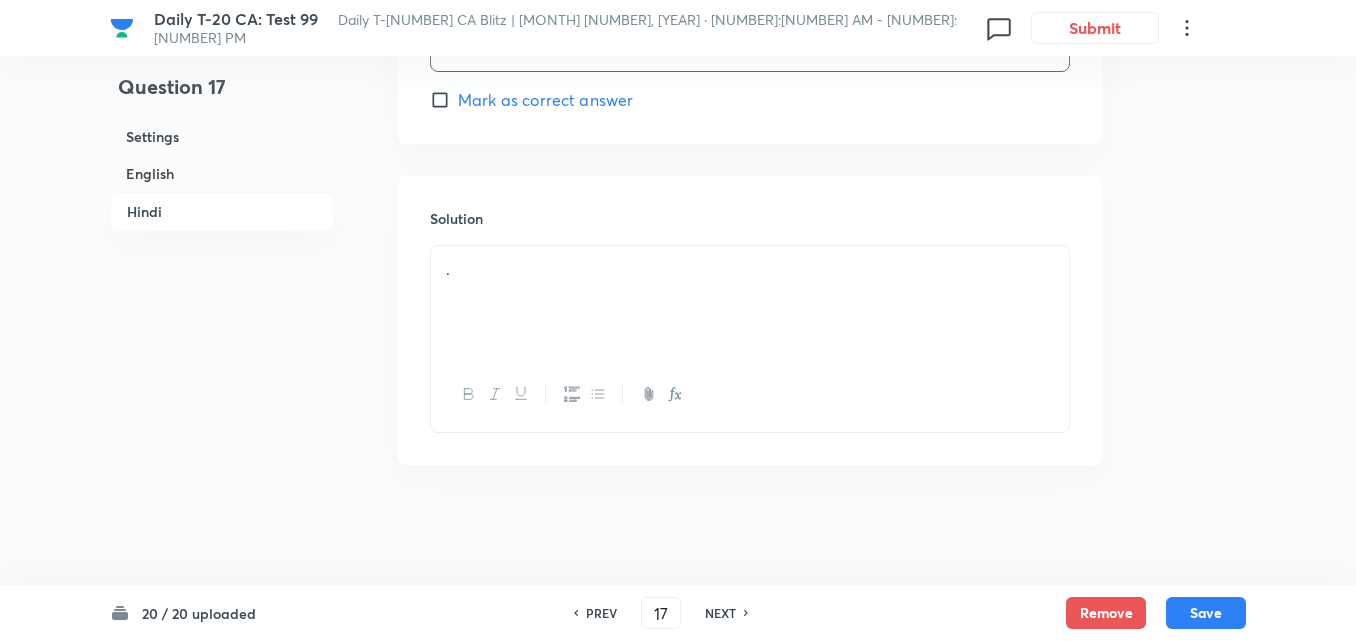 click on "." at bounding box center [750, 302] 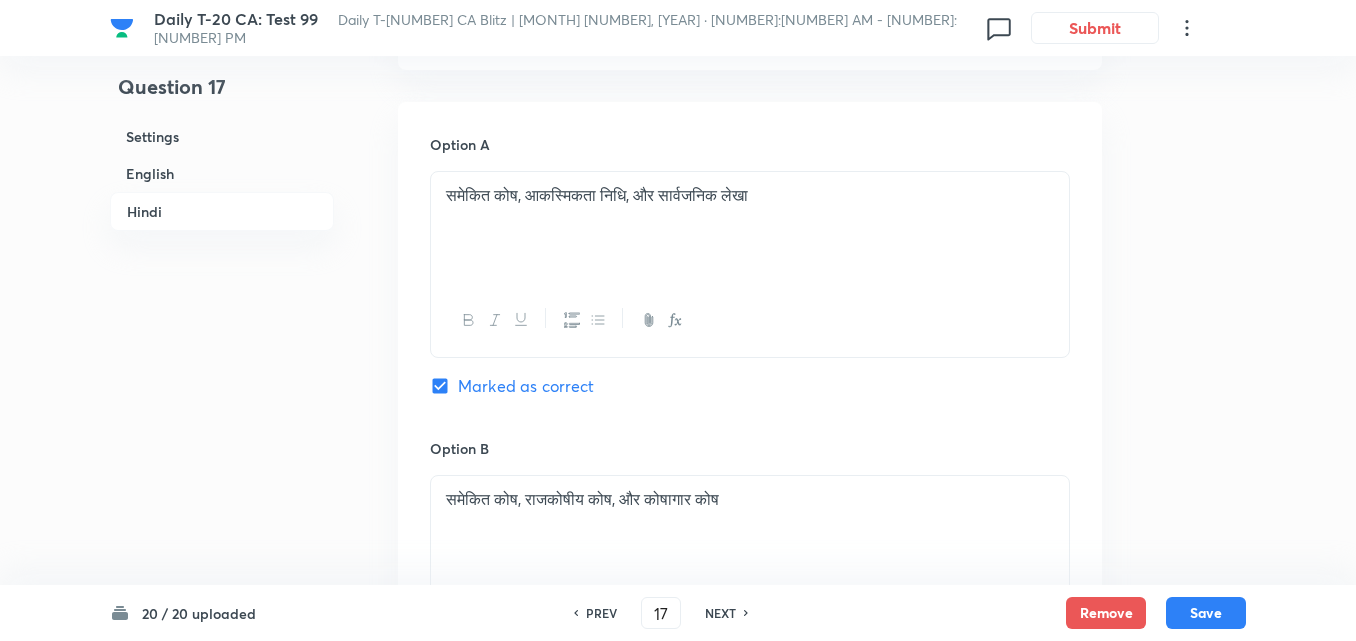 scroll, scrollTop: 2895, scrollLeft: 0, axis: vertical 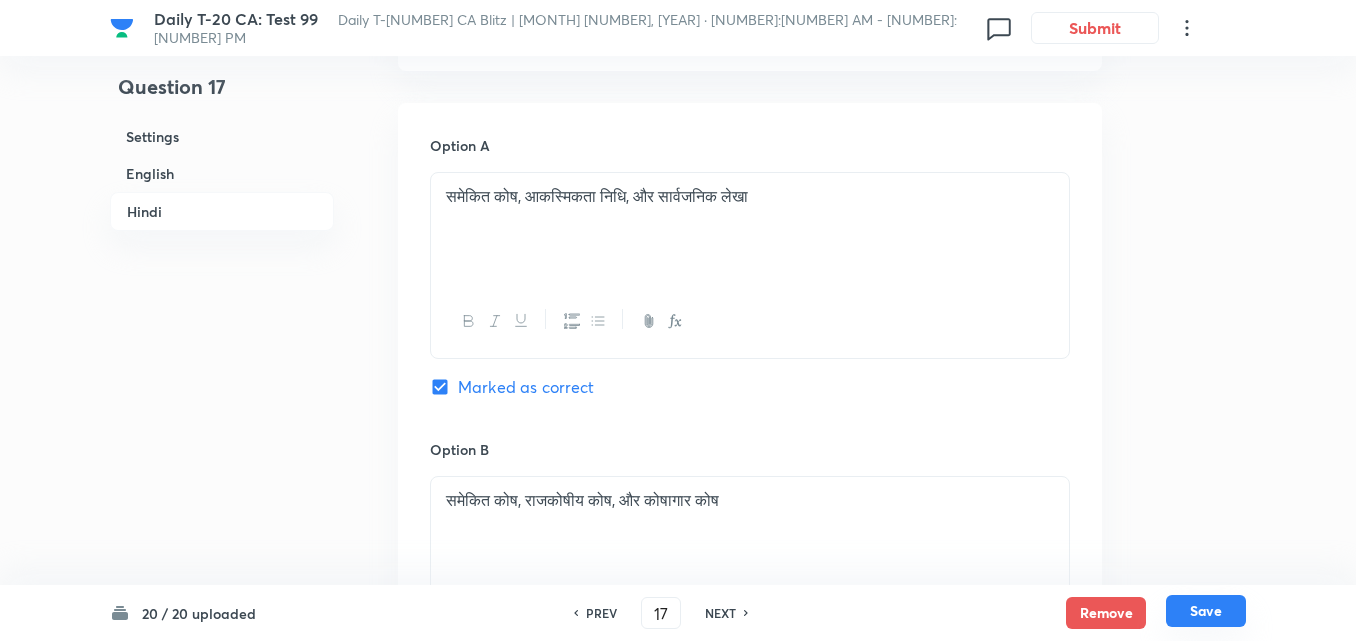 click on "Save" at bounding box center [1206, 611] 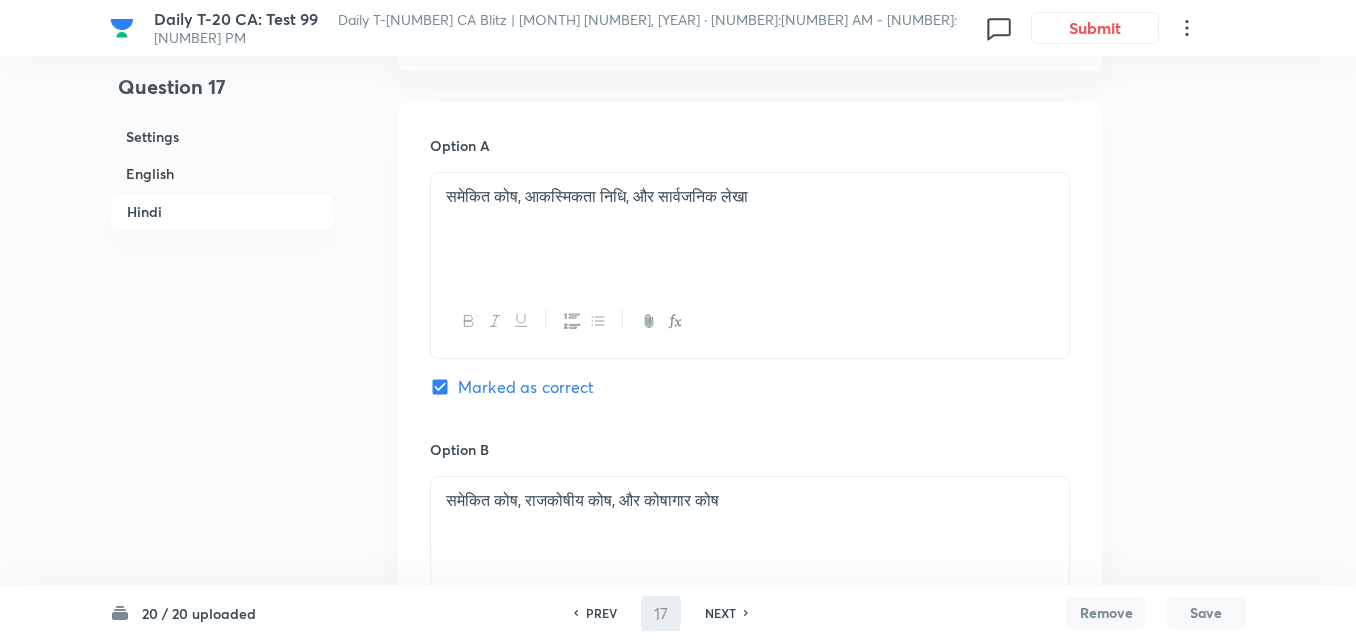 type on "18" 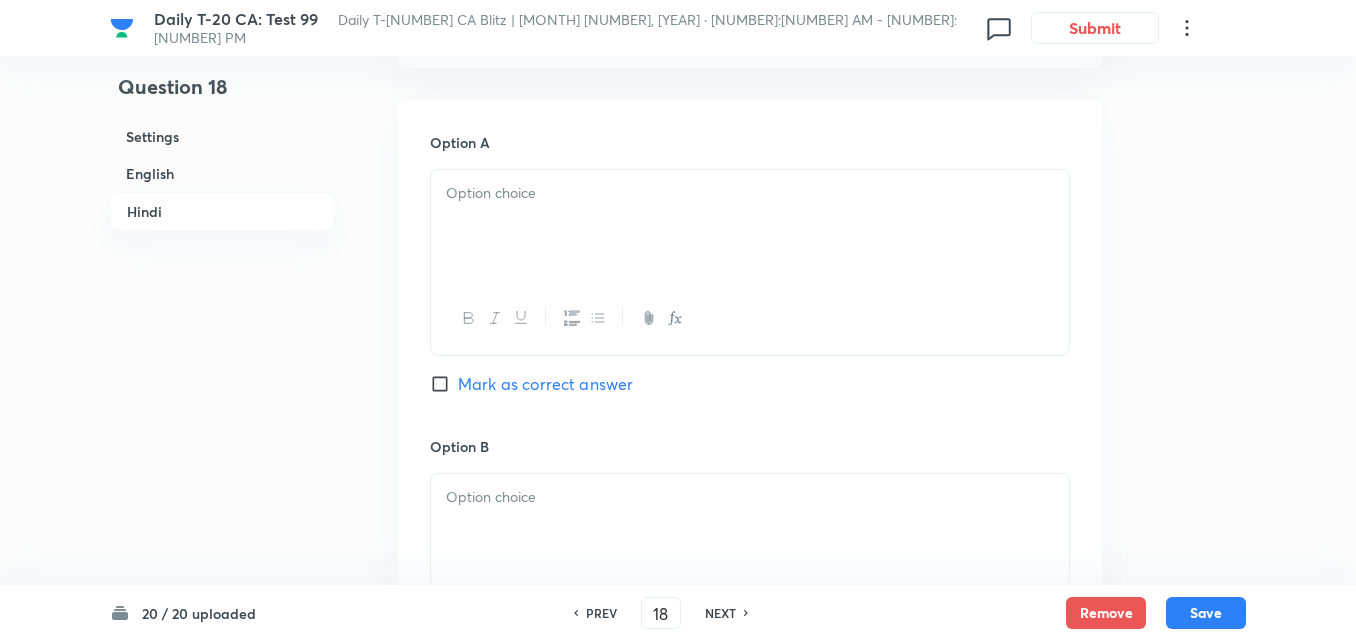 checkbox on "false" 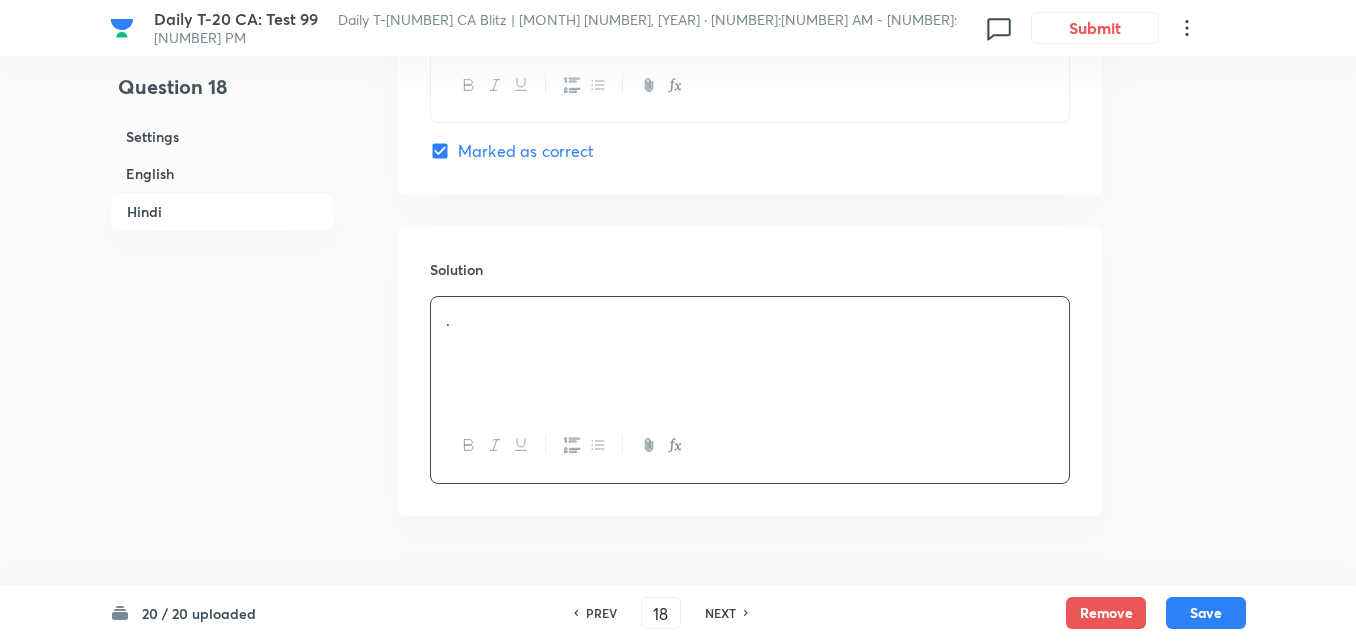 click on "English" at bounding box center (222, 173) 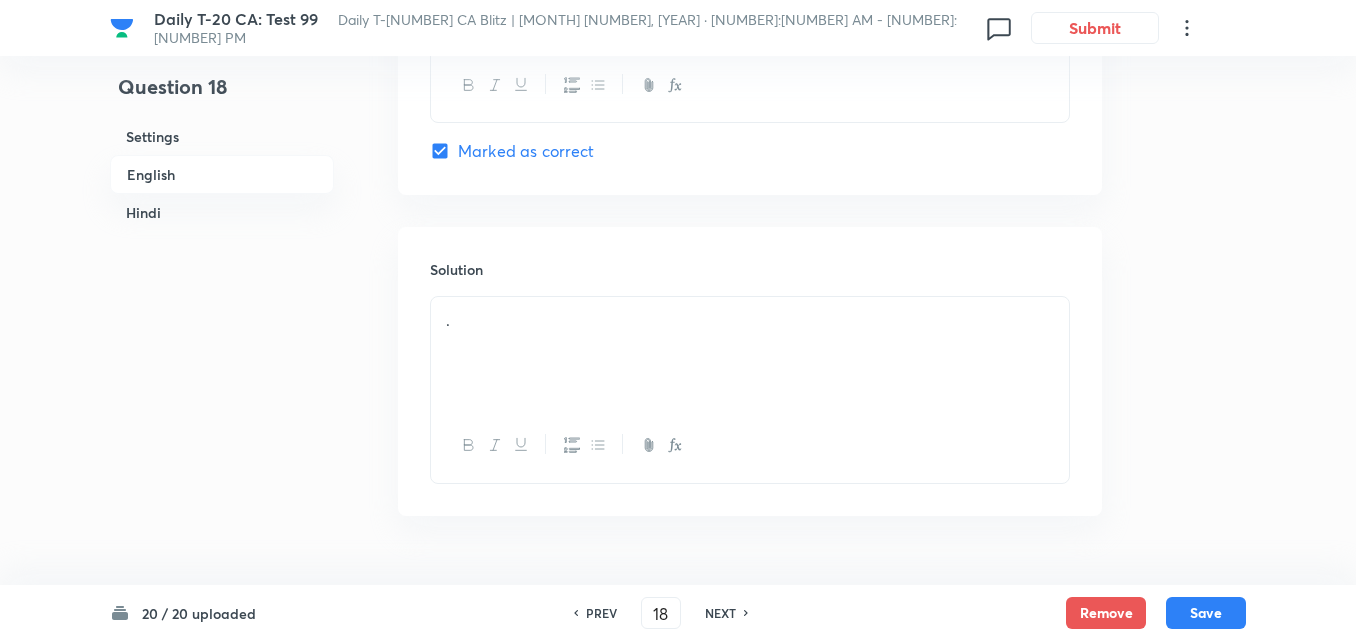 scroll, scrollTop: 516, scrollLeft: 0, axis: vertical 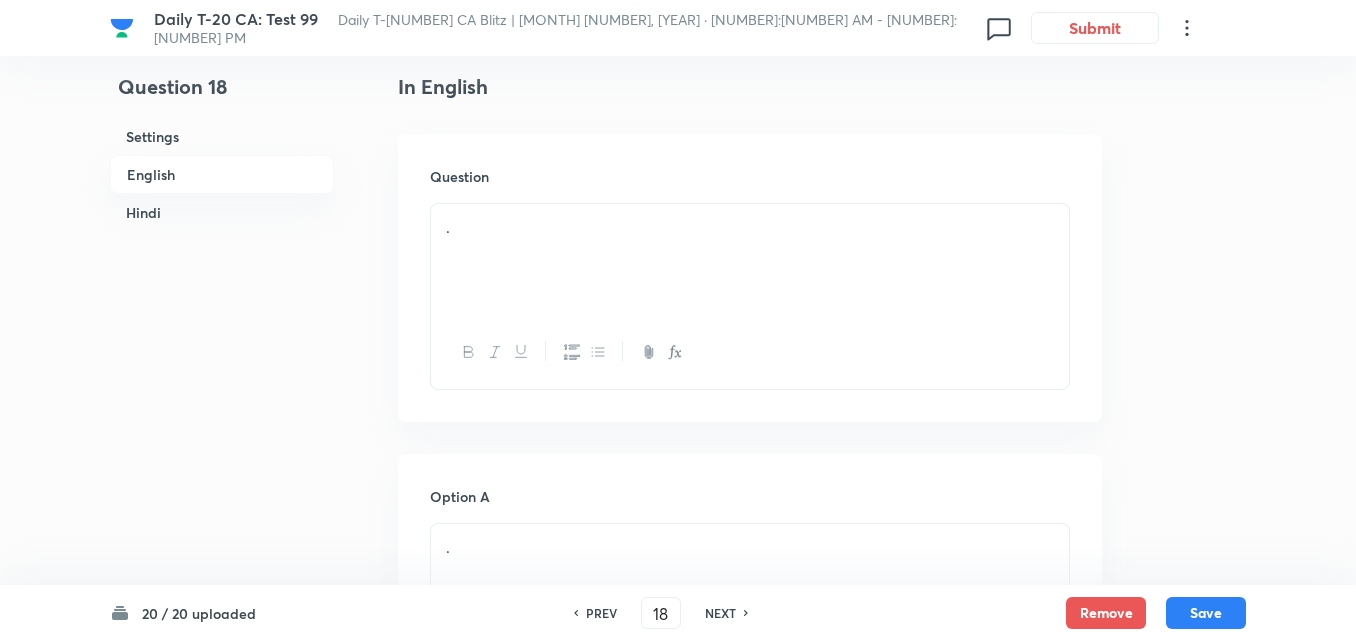 click on "." at bounding box center [750, 260] 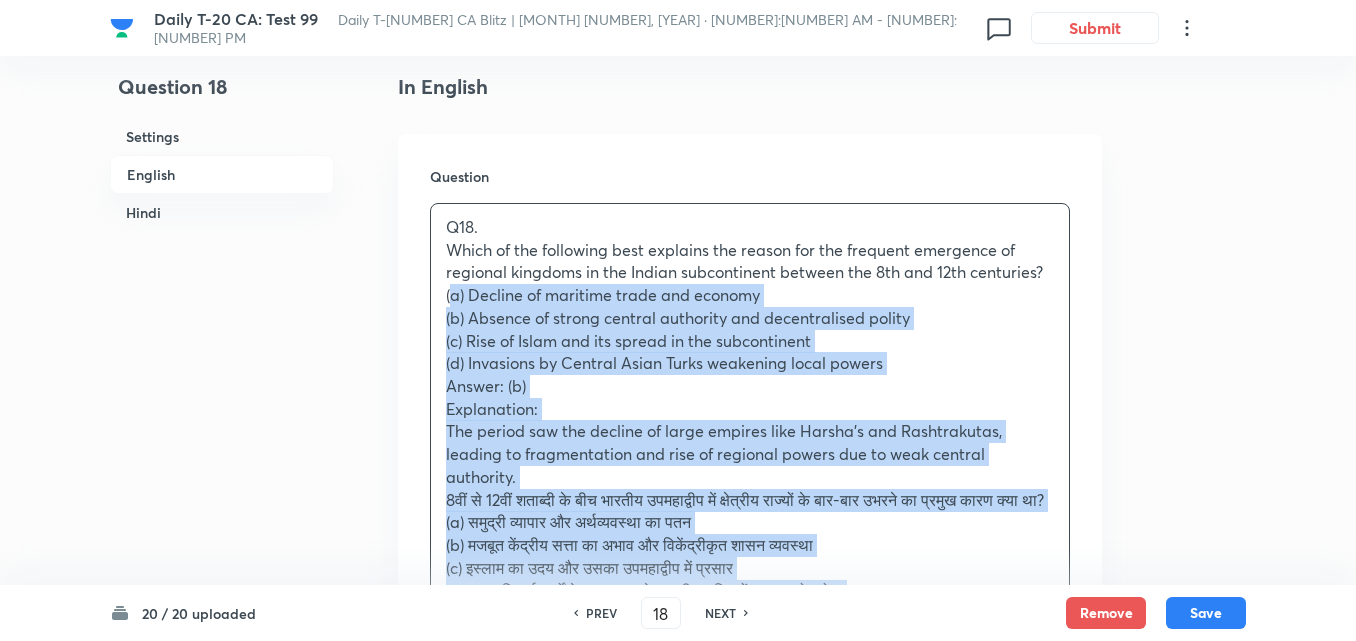 click on "Question Q18. Which of the following best explains the reason for the frequent emergence of regional kingdoms in the Indian subcontinent between the 8th and 12th centuries? (a) Decline of maritime trade and economy (b) Absence of strong central authority and decentralised polity (c) Rise of Islam and its spread in the subcontinent (d) Invasions by Central Asian Turks weakening local powers Answer: (b) Explanation: The period saw the decline of large empires like Harsha’s and Rashtrakutas, leading to fragmentation and rise of regional powers due to weak central authority. 8वीं से 12वीं शताब्दी के बीच भारतीय उपमहाद्वीप में क्षेत्रीय राज्यों के बार-बार उभरने का प्रमुख कारण क्या था? (a) समुद्री व्यापार और अर्थव्यवस्था का पतन उत्तर: (b)" at bounding box center [750, 484] 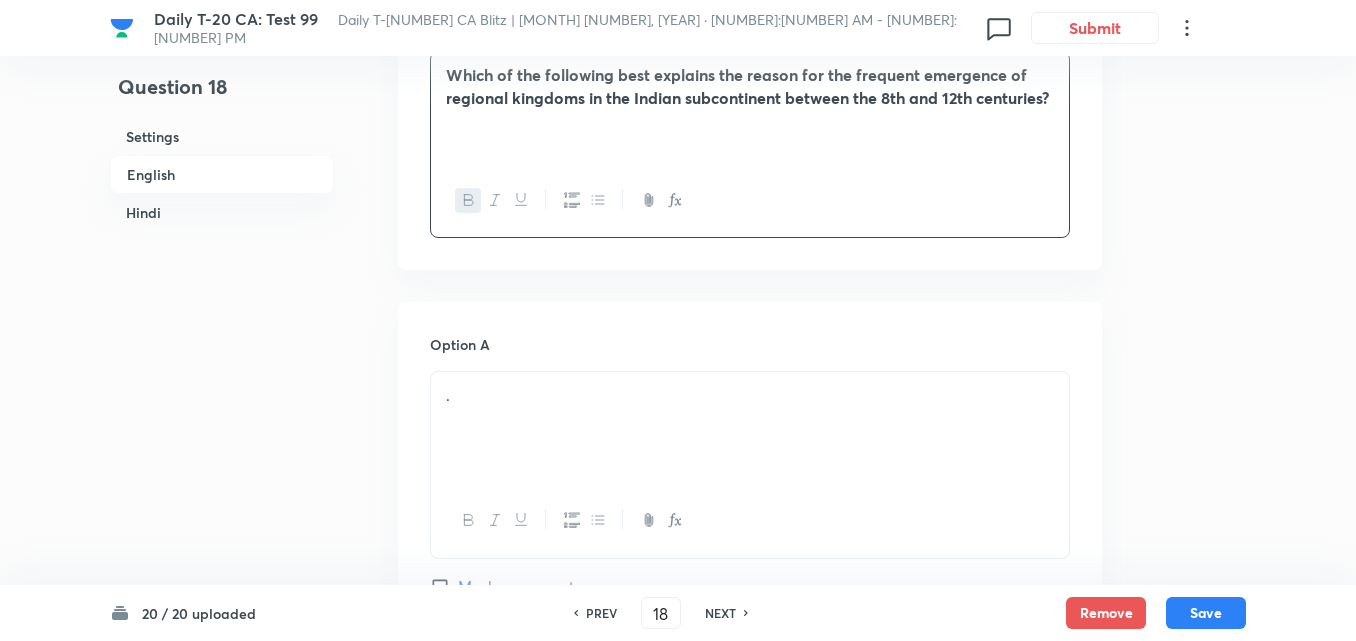 scroll, scrollTop: 816, scrollLeft: 0, axis: vertical 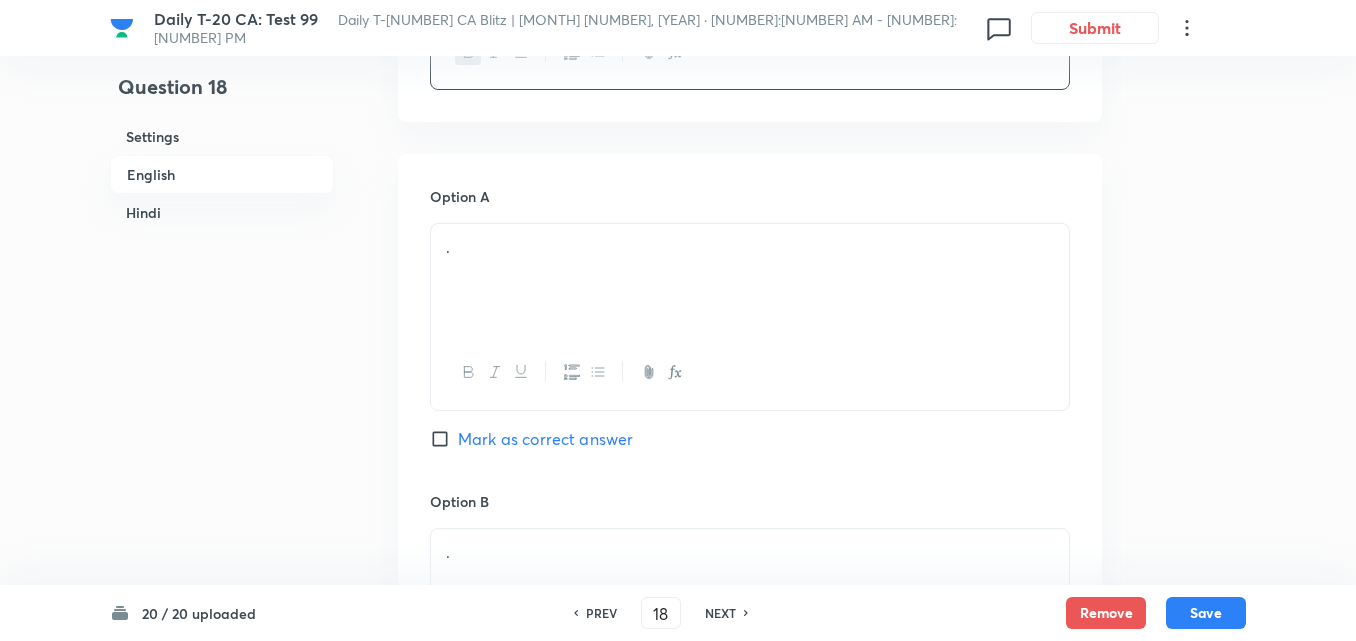 click on "." at bounding box center (750, 247) 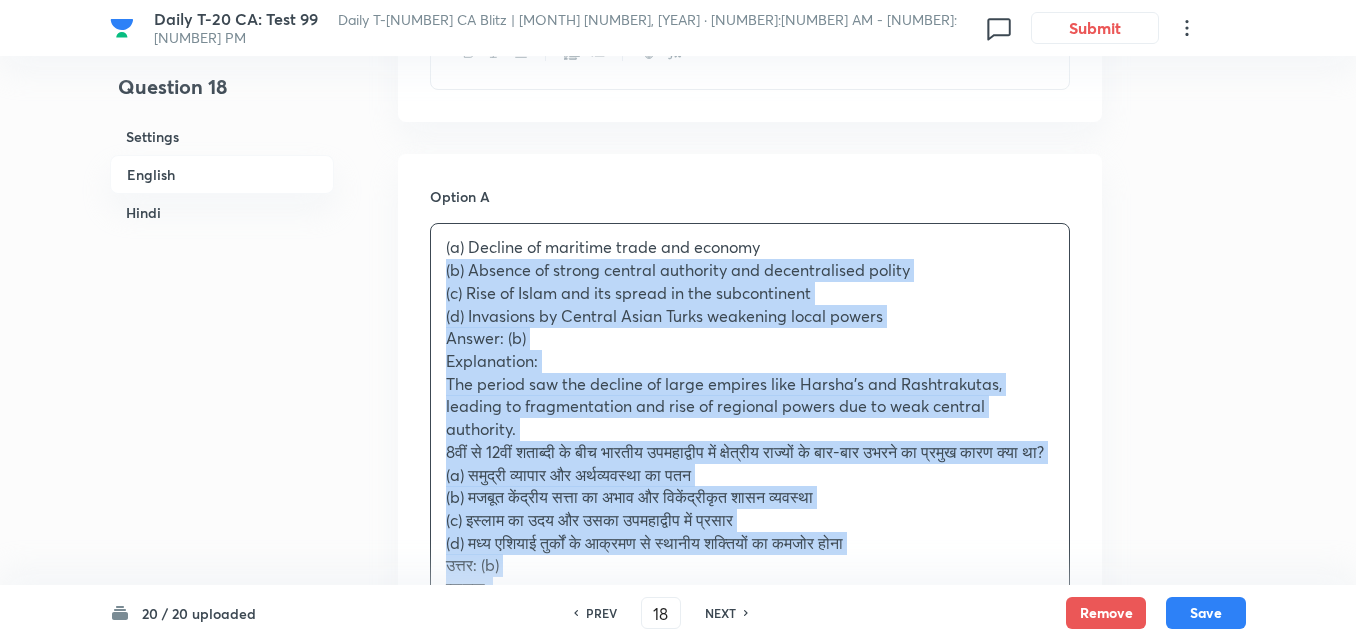 drag, startPoint x: 426, startPoint y: 268, endPoint x: 428, endPoint y: 284, distance: 16.124516 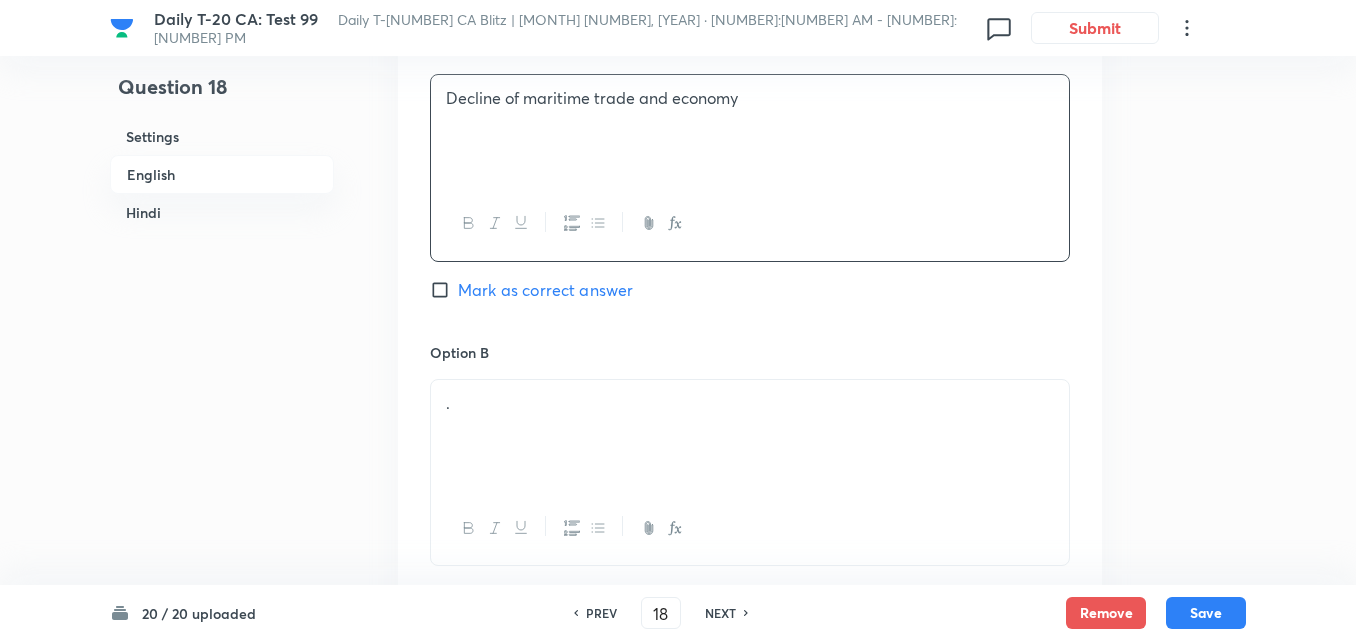 scroll, scrollTop: 1116, scrollLeft: 0, axis: vertical 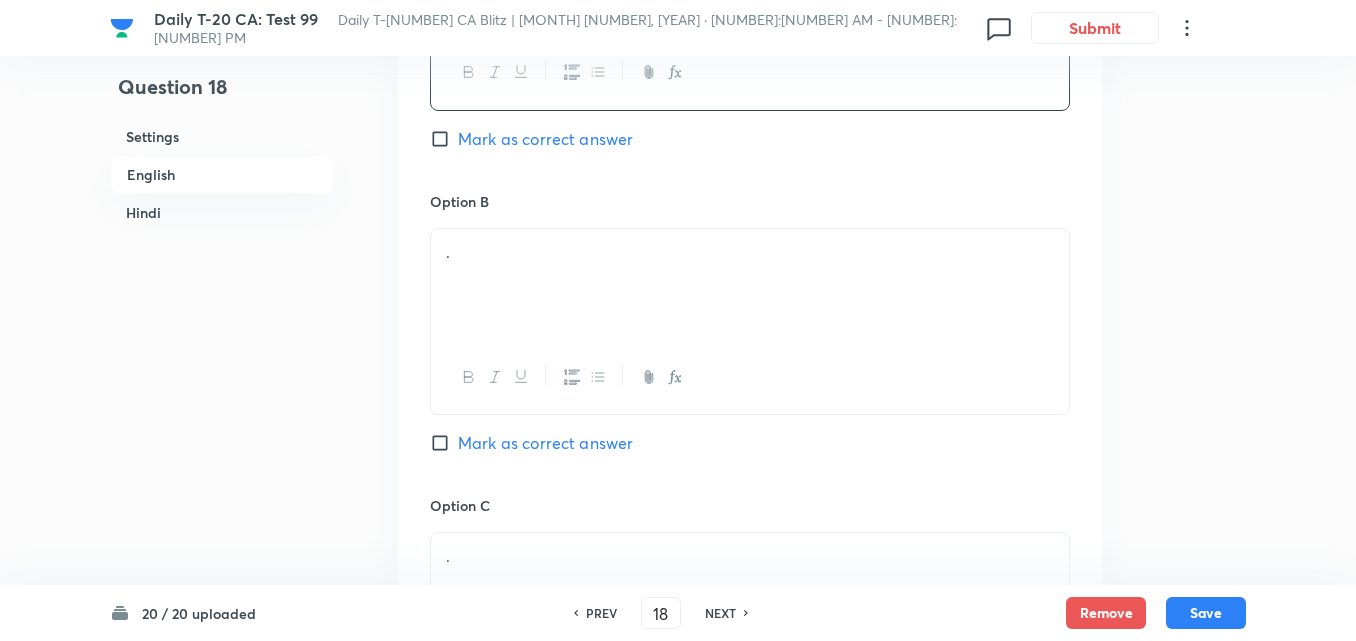 click on "." at bounding box center [750, 285] 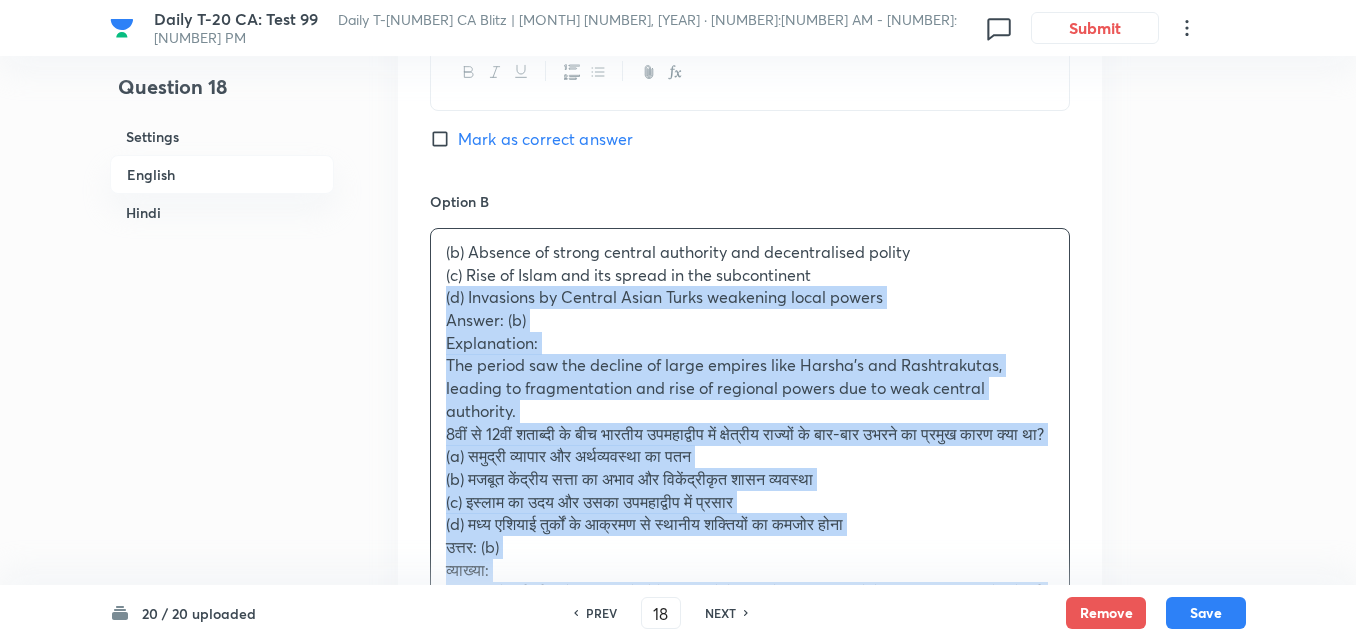 click on "Option A Decline of maritime trade and economy Mark as correct answer Option B (b) Absence of strong central authority and decentralised polity (c) Rise of Islam and its spread in the subcontinent (d) Invasions by Central Asian Turks weakening local powers Answer: (b) Explanation: The period saw the decline of large empires like Harsha’s and Rashtrakutas, leading to fragmentation and rise of regional powers due to weak central authority. 8वीं से 12वीं शताब्दी के बीच भारतीय उपमहाद्वीप में क्षेत्रीय राज्यों के बार-बार उभरने का प्रमुख कारण क्या था? (a) समुद्री व्यापार और अर्थव्यवस्था का पतन (b) मजबूत केंद्रीय सत्ता का अभाव और विकेंद्रीकृत शासन व्यवस्था उत्तर: (b) ." at bounding box center (750, 624) 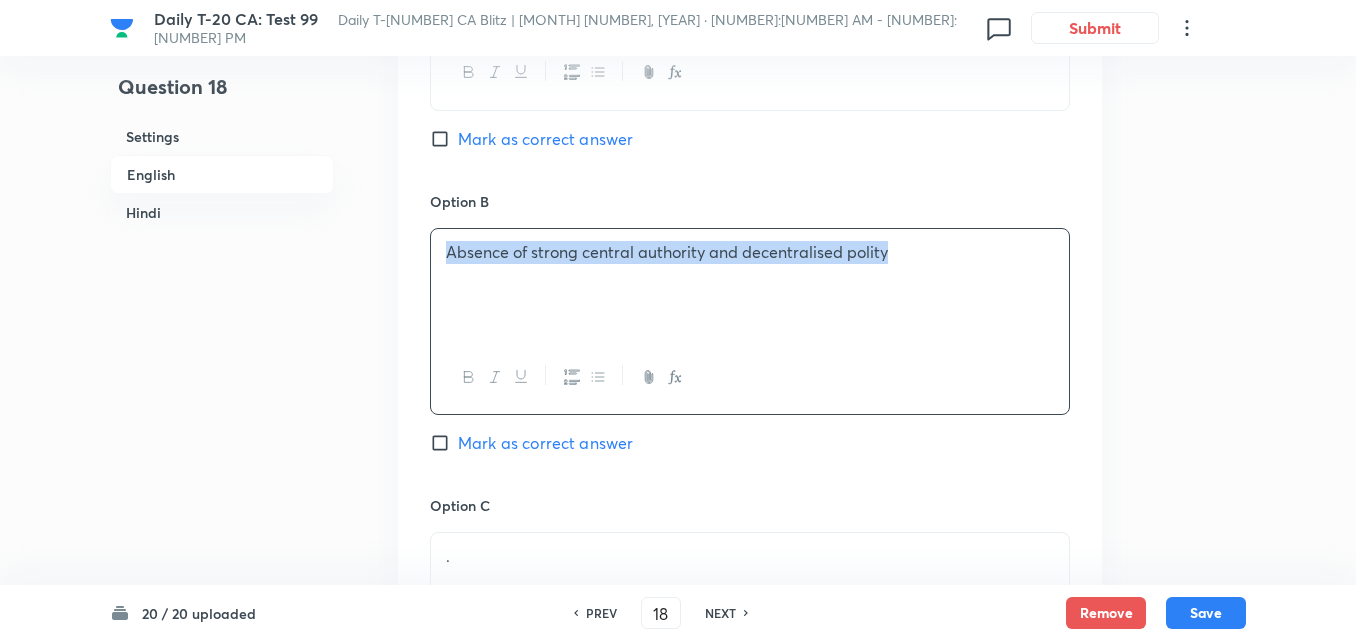 scroll, scrollTop: 1316, scrollLeft: 0, axis: vertical 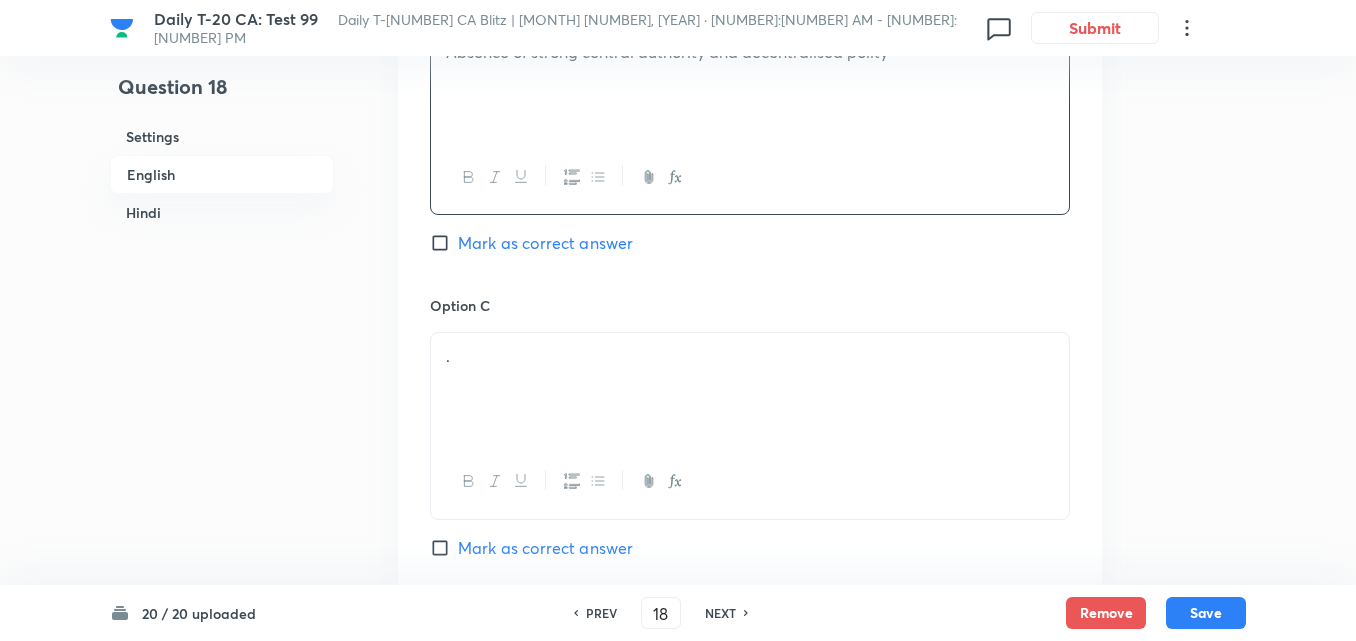 click on "Mark as correct answer" at bounding box center (545, 243) 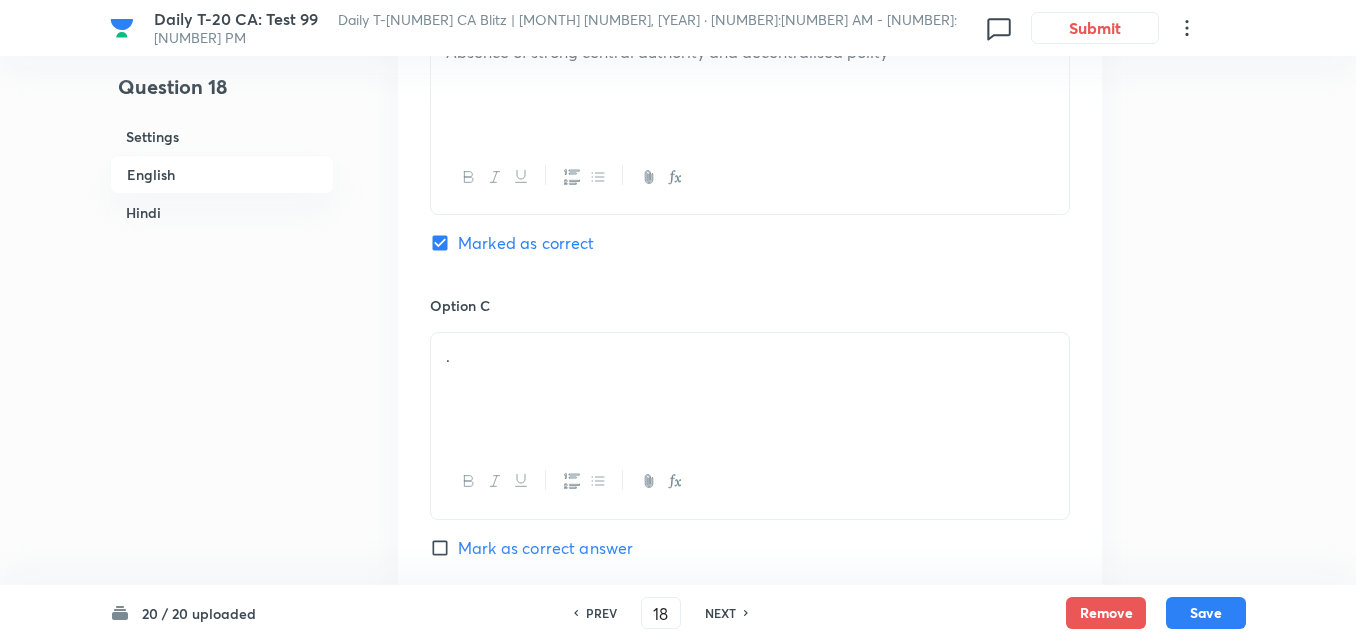 checkbox on "false" 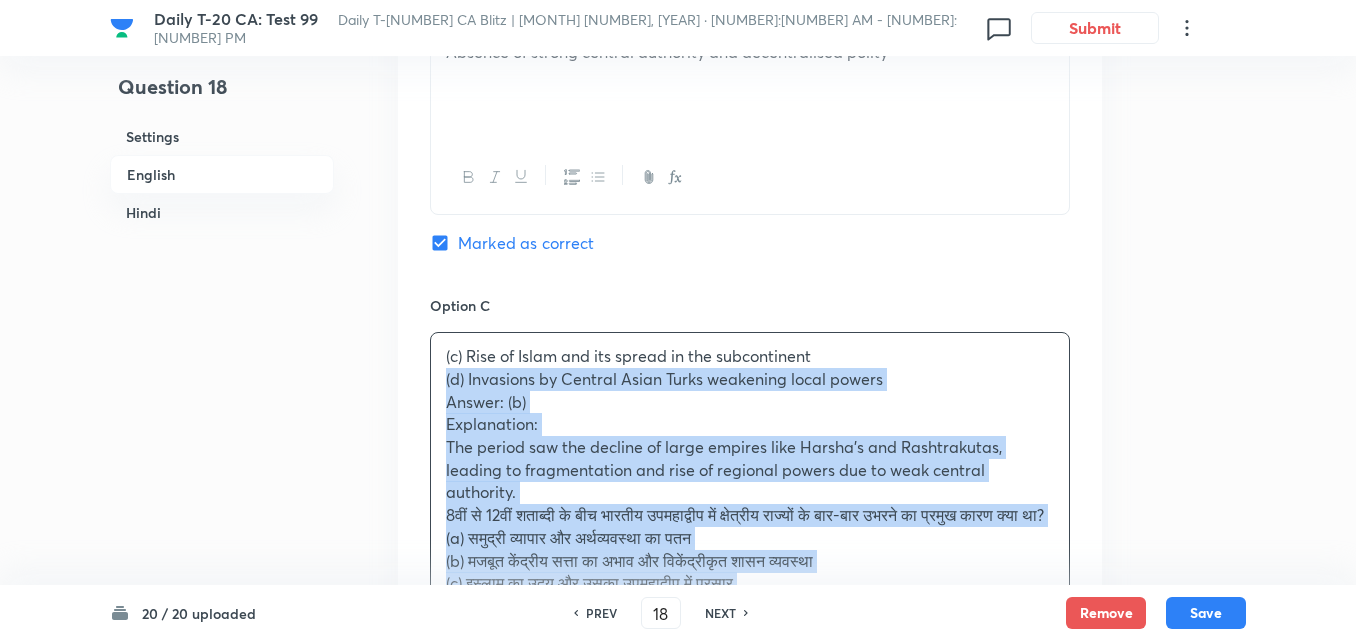 click on "Decline of maritime trade and economy Mark as correct answer Option B Absence of strong central authority and decentralised polity Marked as correct Option C (c) Rise of Islam and its spread in the subcontinent (d) Invasions by Central Asian Turks weakening local powers Answer: (b) Explanation: The period saw the decline of large empires like Harsha’s and Rashtrakutas, leading to fragmentation and rise of regional powers due to weak central authority. 8वीं से 12वीं शताब्दी के बीच भारतीय उपमहाद्वीप में क्षेत्रीय राज्यों के बार-बार उभरने का प्रमुख कारण क्या था? (a) समुद्री व्यापार और अर्थव्यवस्था का पतन (b) मजबूत केंद्रीय सत्ता का अभाव और विकेंद्रीकृत शासन व्यवस्था ." at bounding box center (750, 412) 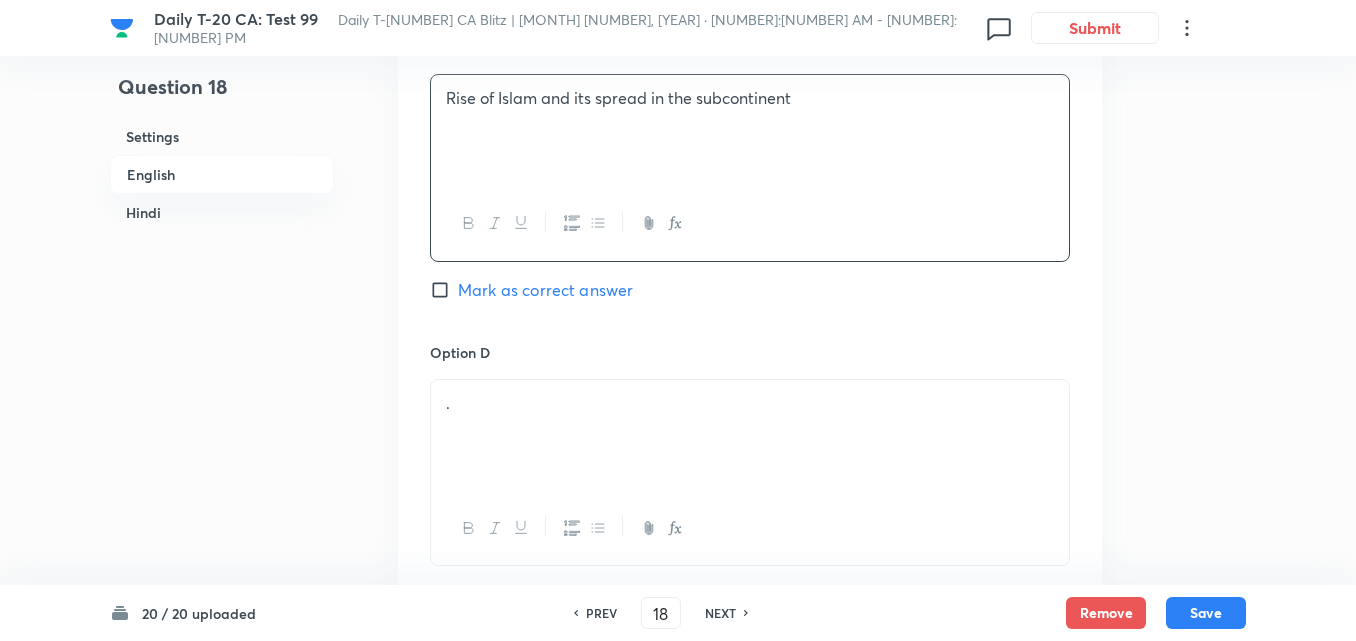 scroll, scrollTop: 1716, scrollLeft: 0, axis: vertical 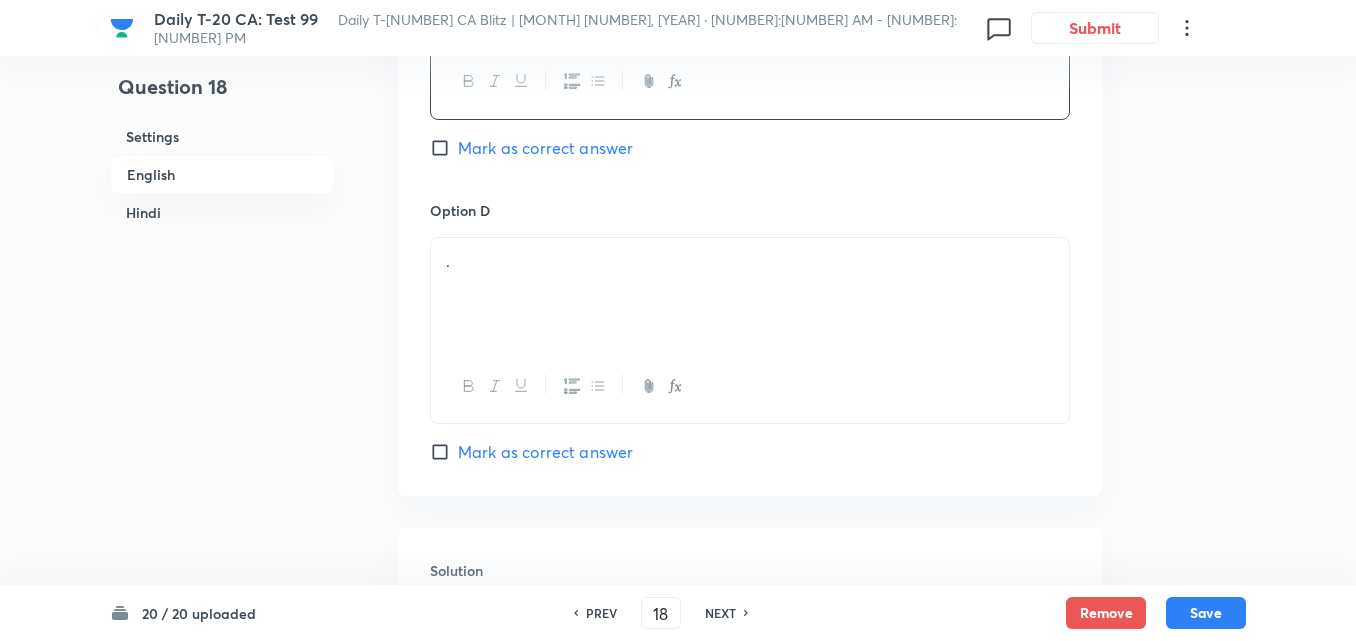 click on "." at bounding box center [750, 261] 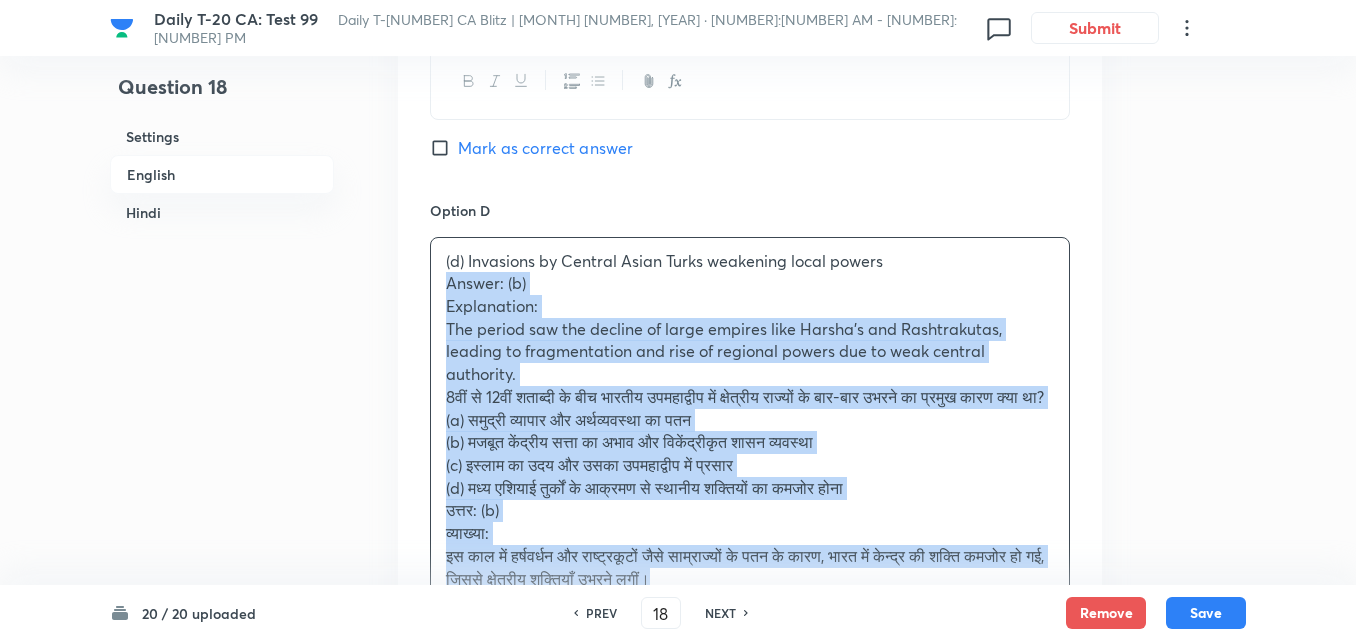 click on "Option A Decline of maritime trade and economy Mark as correct answer Option B Absence of strong central authority and decentralised polity Marked as correct Option C Rise of Islam and its spread in the subcontinent Mark as correct answer Option D (d) Invasions by Central Asian Turks weakening local powers Answer: (b) Explanation: The period saw the decline of large empires like Harsha’s and Rashtrakutas, leading to fragmentation and rise of regional powers due to weak central authority. 8वीं से 12वीं शताब्दी के बीच भारतीय उपमहाद्वीप में क्षेत्रीय राज्यों के बार-बार उभरने का प्रमुख कारण क्या था? (a) समुद्री व्यापार और अर्थव्यवस्था का पतन (c) इस्लाम का उदय और उसका उपमहाद्वीप में प्रसार" at bounding box center [750, 1] 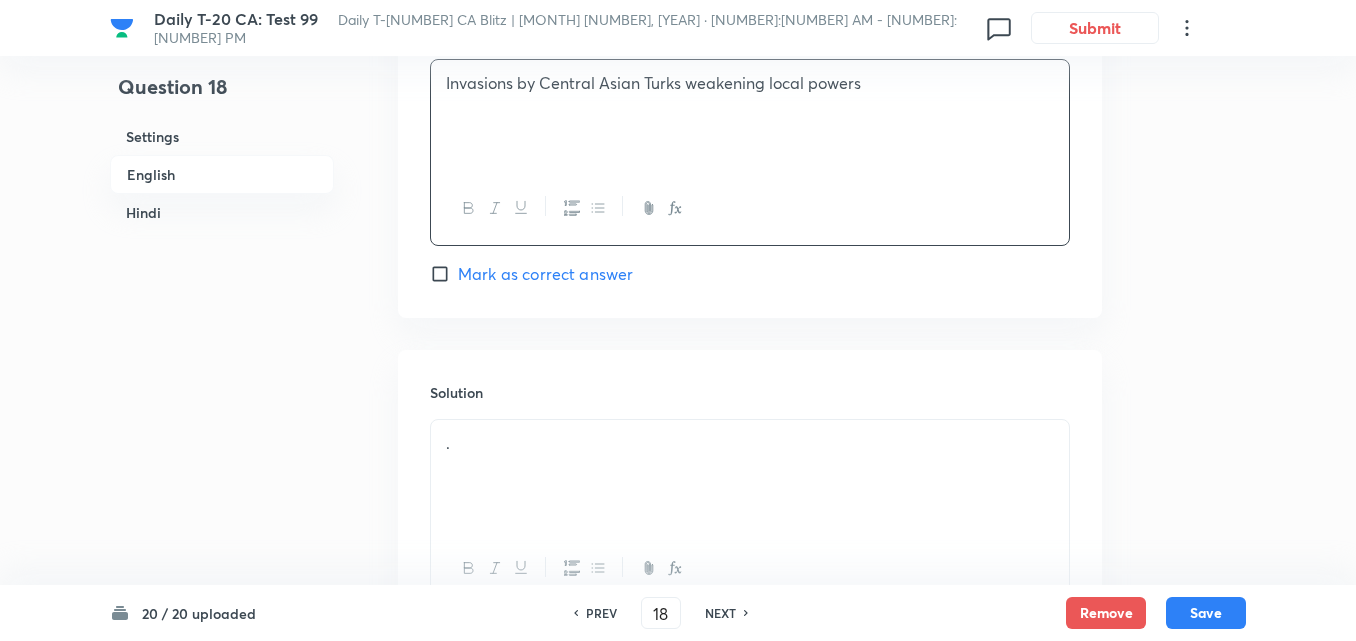 scroll, scrollTop: 2116, scrollLeft: 0, axis: vertical 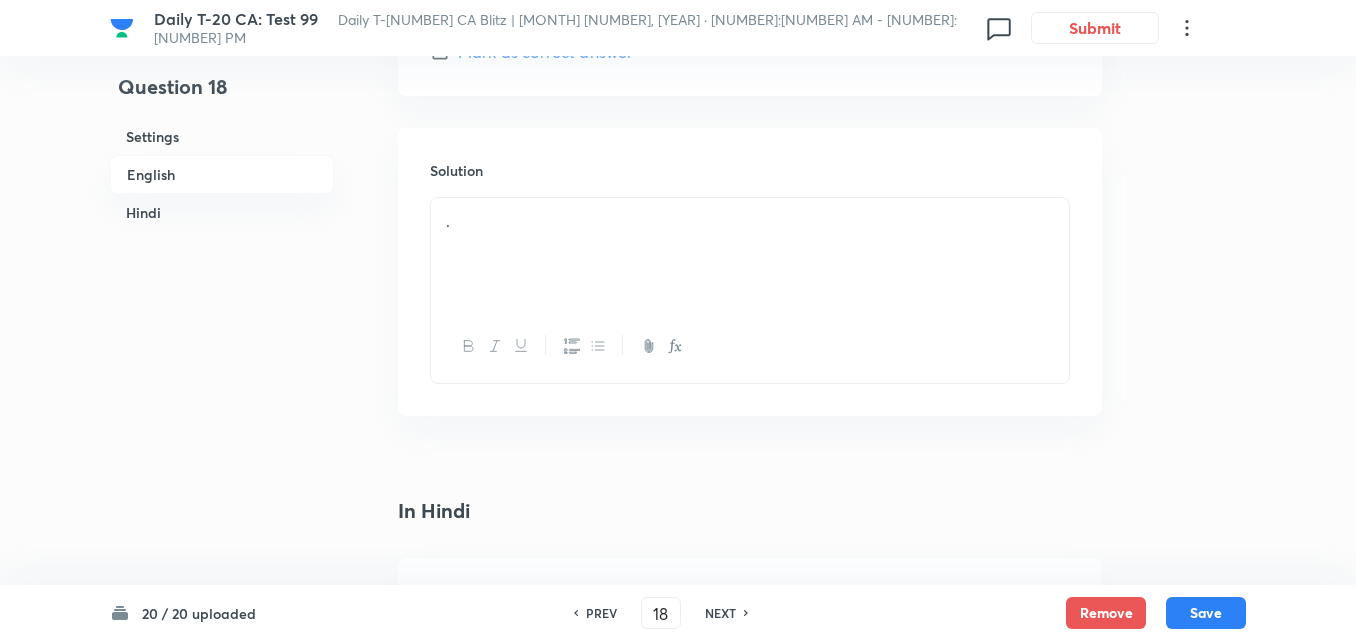 drag, startPoint x: 542, startPoint y: 210, endPoint x: 564, endPoint y: 210, distance: 22 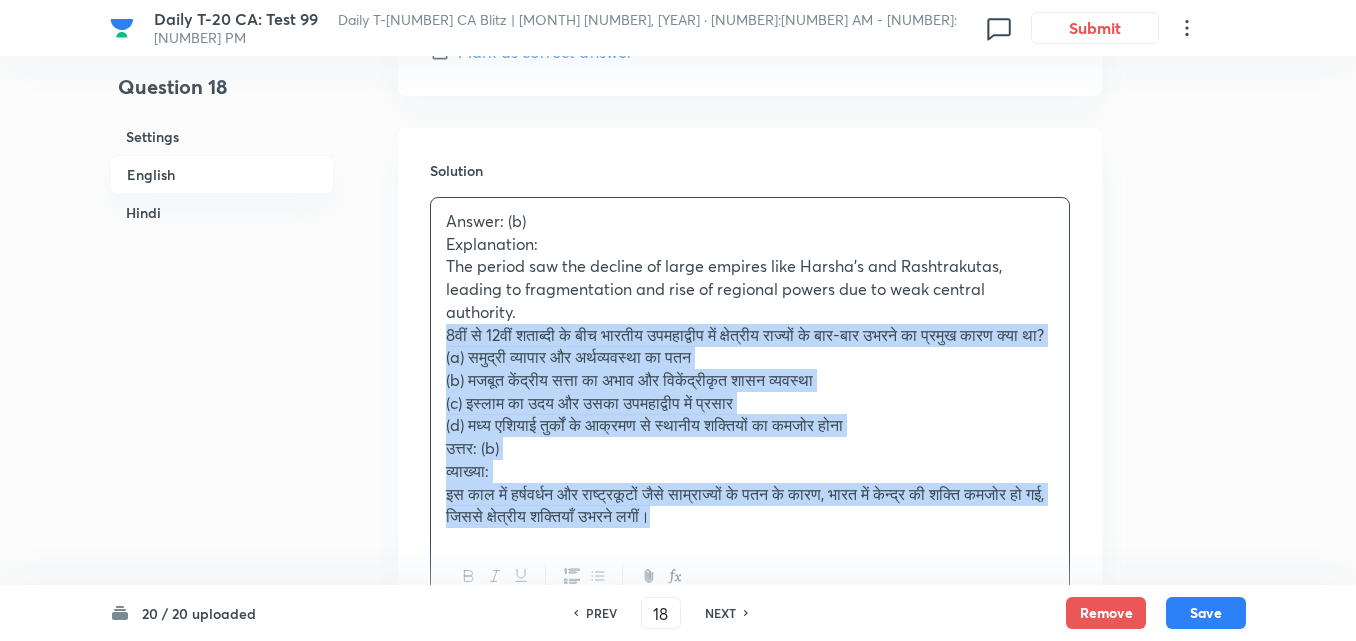 drag, startPoint x: 446, startPoint y: 331, endPoint x: 402, endPoint y: 325, distance: 44.407207 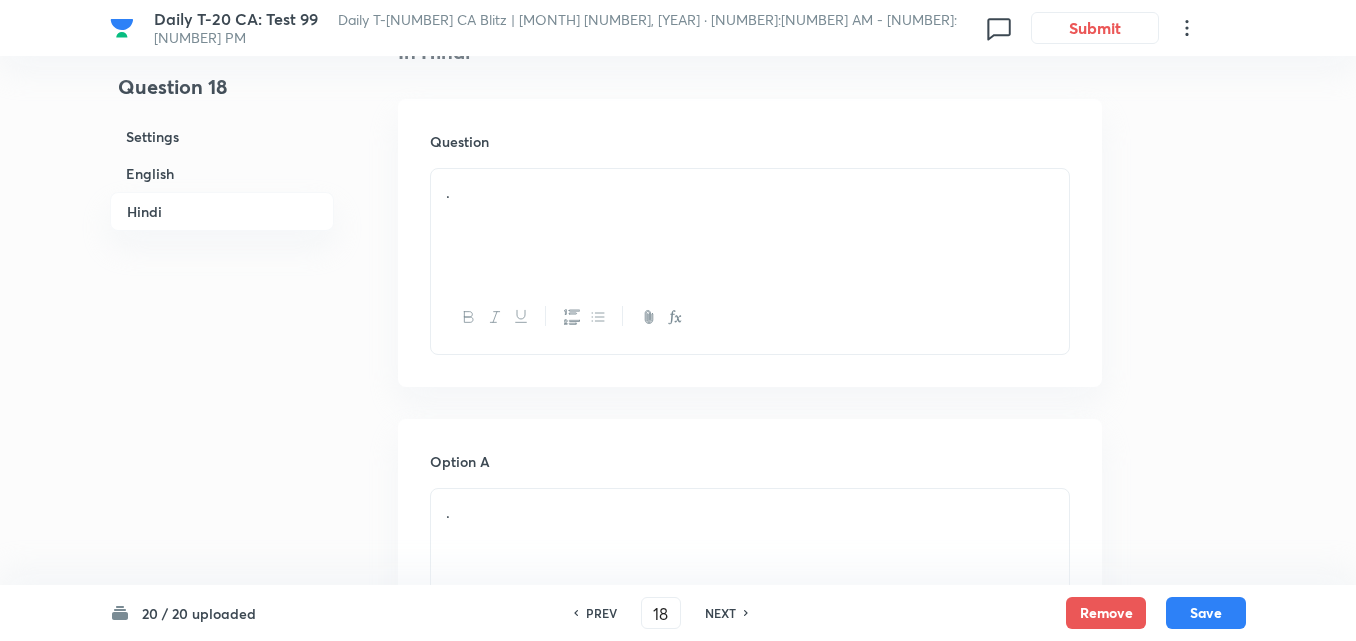 scroll, scrollTop: 2616, scrollLeft: 0, axis: vertical 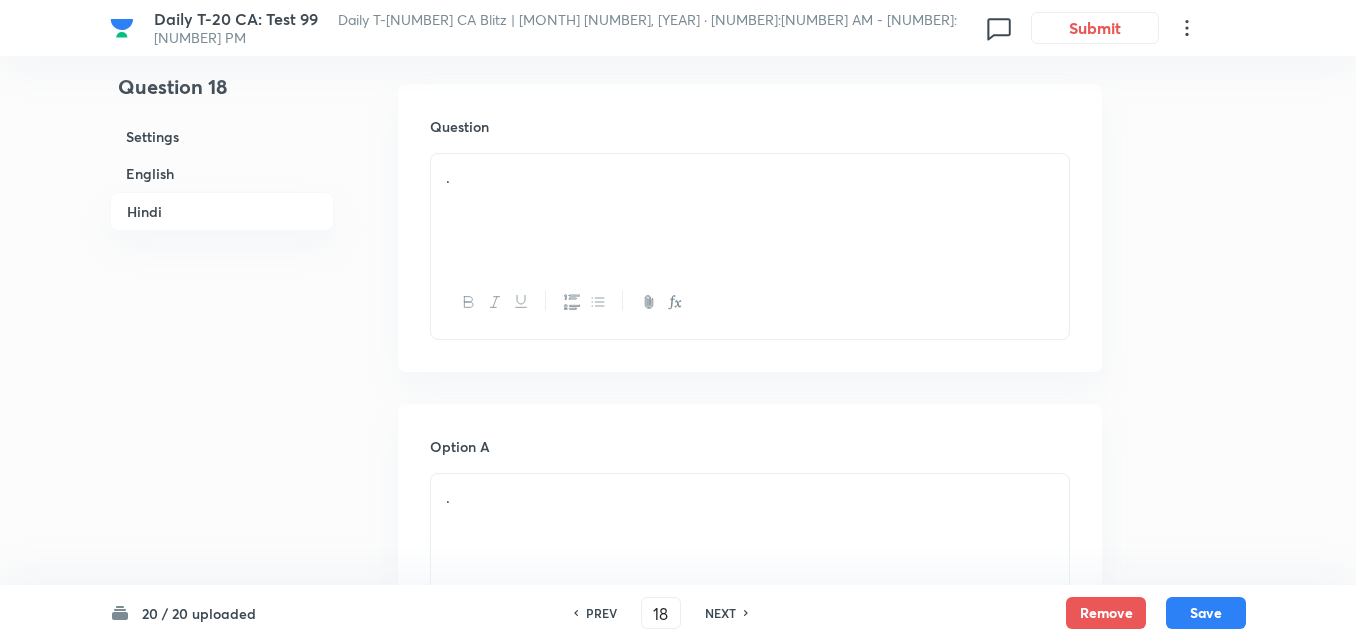 click on "." at bounding box center [750, 210] 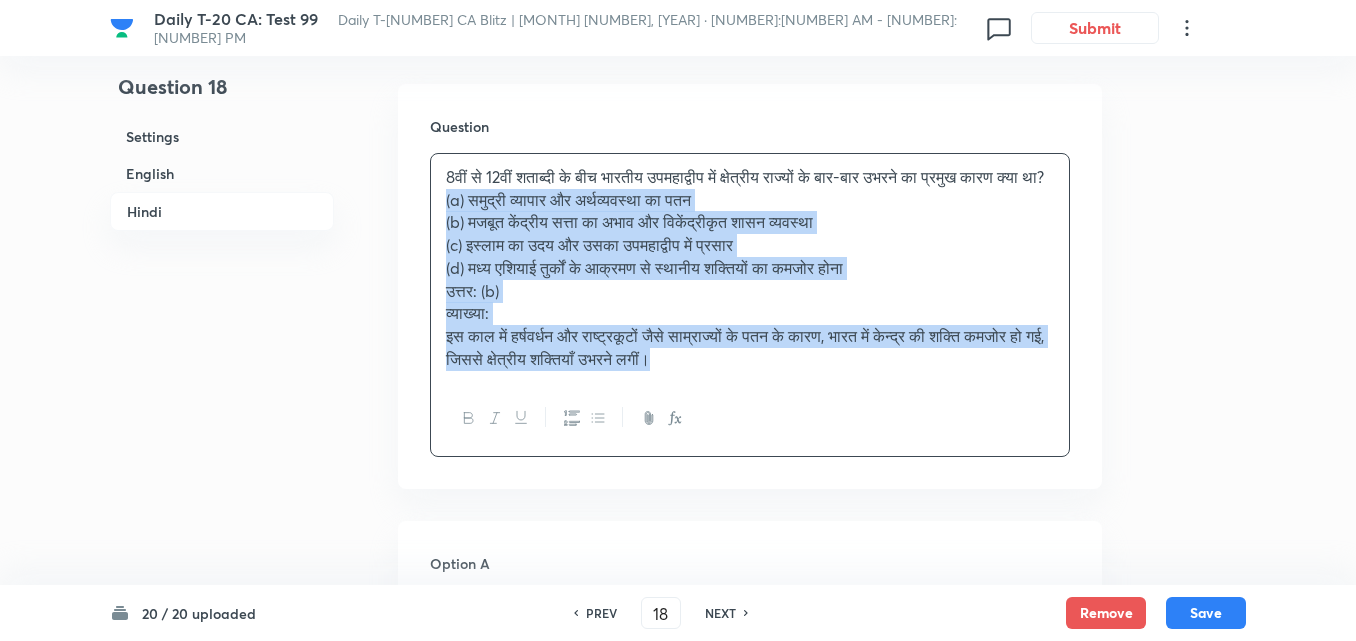 click on "Question 8वीं से 12वीं शताब्दी के बीच भारतीय उपमहाद्वीप में क्षेत्रीय राज्यों के बार-बार उभरने का प्रमुख कारण क्या था? (a) समुद्री व्यापार और अर्थव्यवस्था का पतन (b) मजबूत केंद्रीय सत्ता का अभाव और विकेंद्रीकृत शासन व्यवस्था (c) इस्लाम का उदय और उसका उपमहाद्वीप में प्रसार (d) मध्य एशियाई तुर्कों के आक्रमण से स्थानीय शक्तियों का कमजोर होना उत्तर: (b) व्याख्या:" at bounding box center (750, 286) 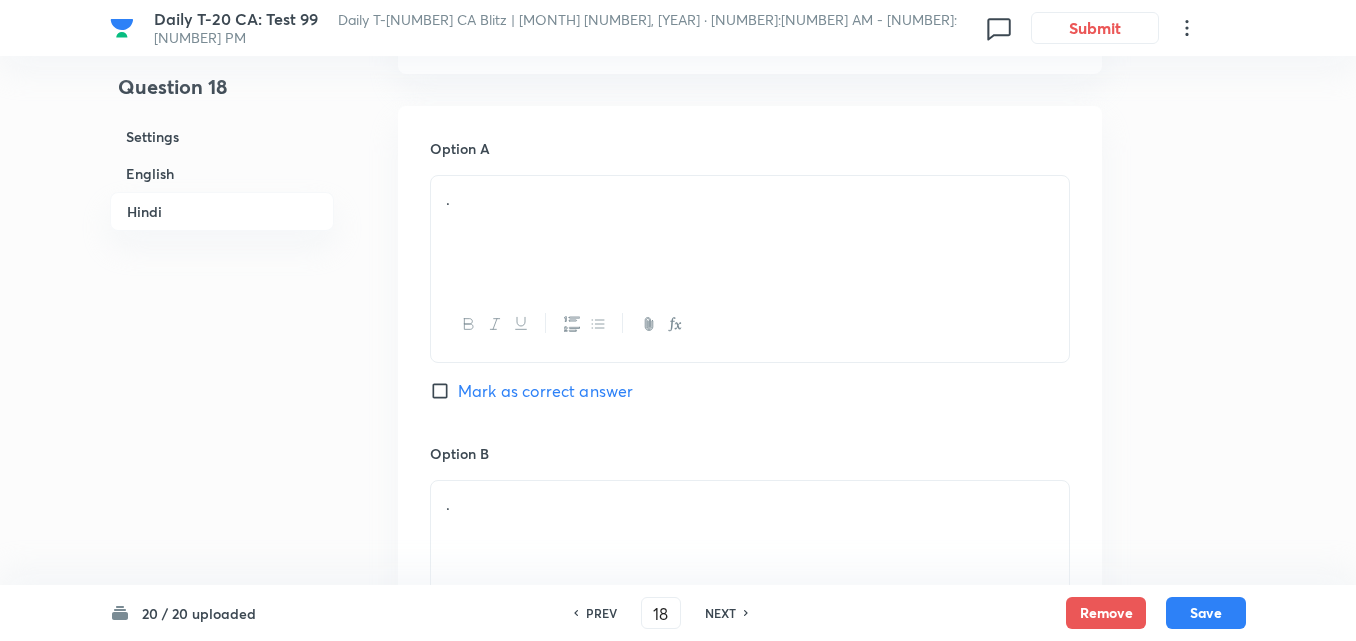 scroll, scrollTop: 2916, scrollLeft: 0, axis: vertical 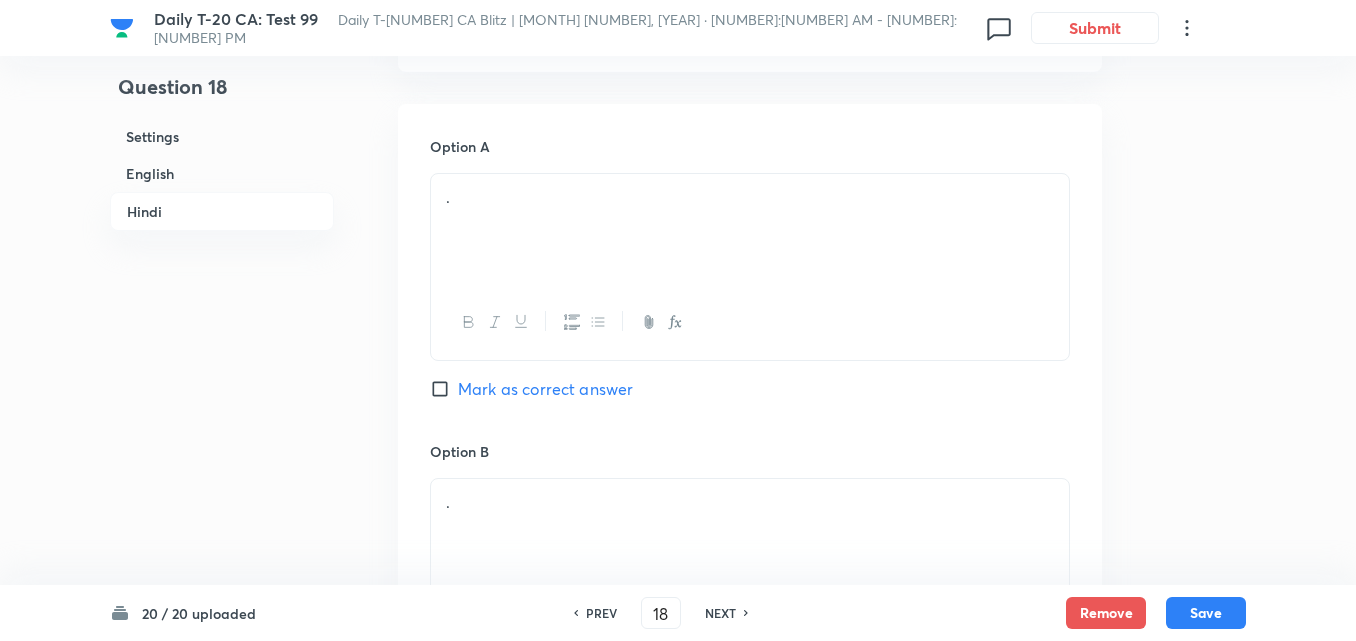 type 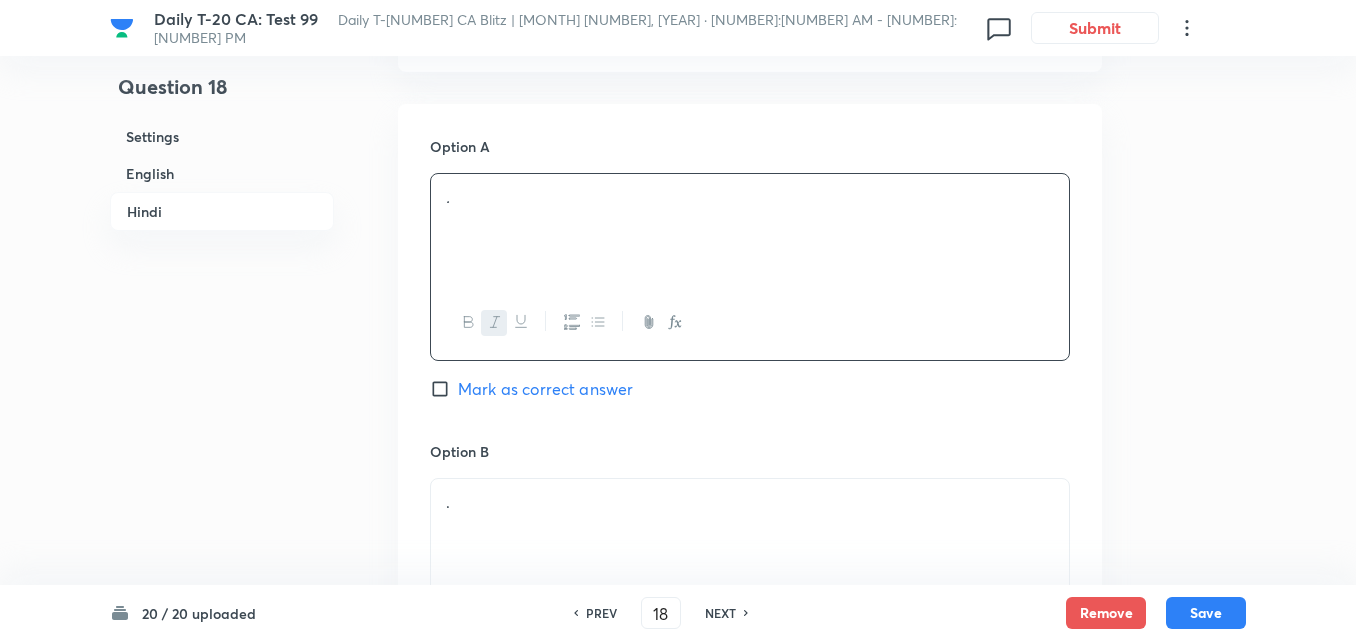 click on "." at bounding box center (750, 230) 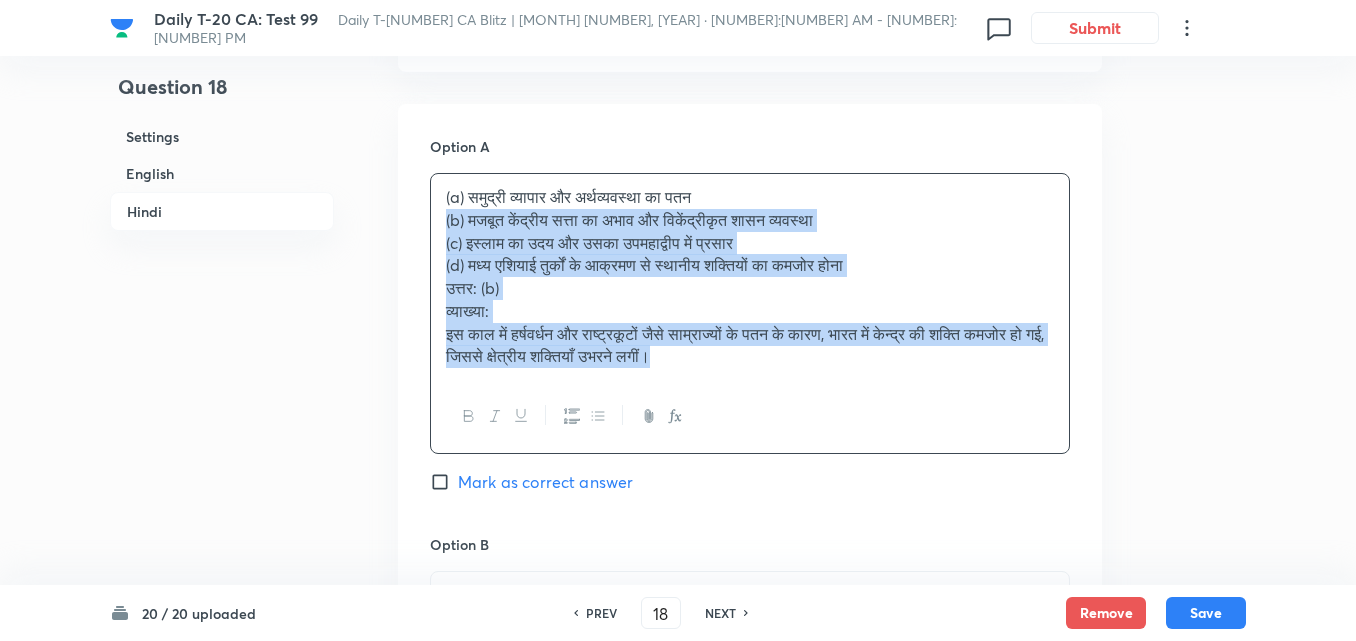 click on "Option A China > India > Vietnam > Lesotho Mark as correct answer Option B China > Vietnam > India > Lesotho Mark as correct answer Option C India > China > Vietnam > Lesotho Mark as correct answer Option D (d) China > India > Lesotho > Vietnam Answer: (a) Explanation: Based on US trade policy and tariff data, China faces the highest average tariff, followed by India, then Vietnam and Lesotho. Q13. संयुक्त राज्य अमेरिका द्वारा लगाए गए प्रभावी टैरिफ दर के आधार पर निम्नलिखित देशों को घटते क्रम में व्यवस्थित करें: 1.	चीन 2.	भारत 3.	वियतनाम 4.	[COUNTRY] सही क्रम चुनिए: (a) चीन > भारत > वियतनाम > लेसोथो (b) चीन > वियतनाम > भारत > लेसोथो उत्तर: (a) Marked as correct" at bounding box center [750, 771] 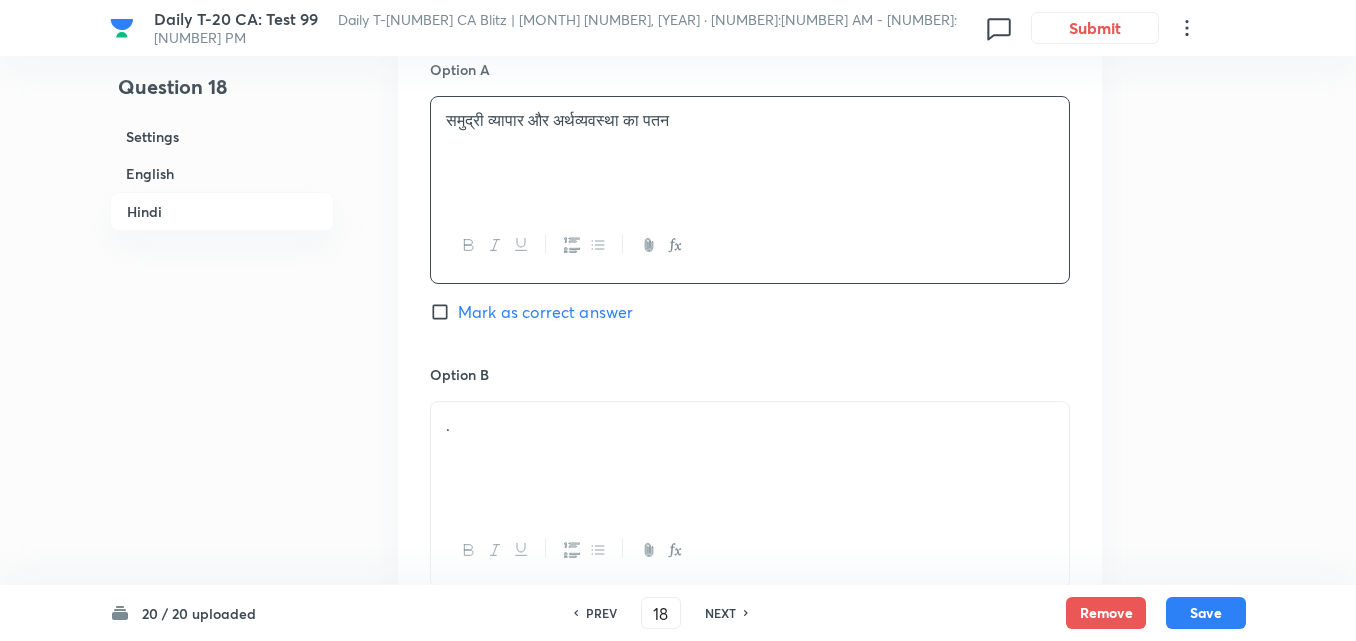 scroll, scrollTop: 3116, scrollLeft: 0, axis: vertical 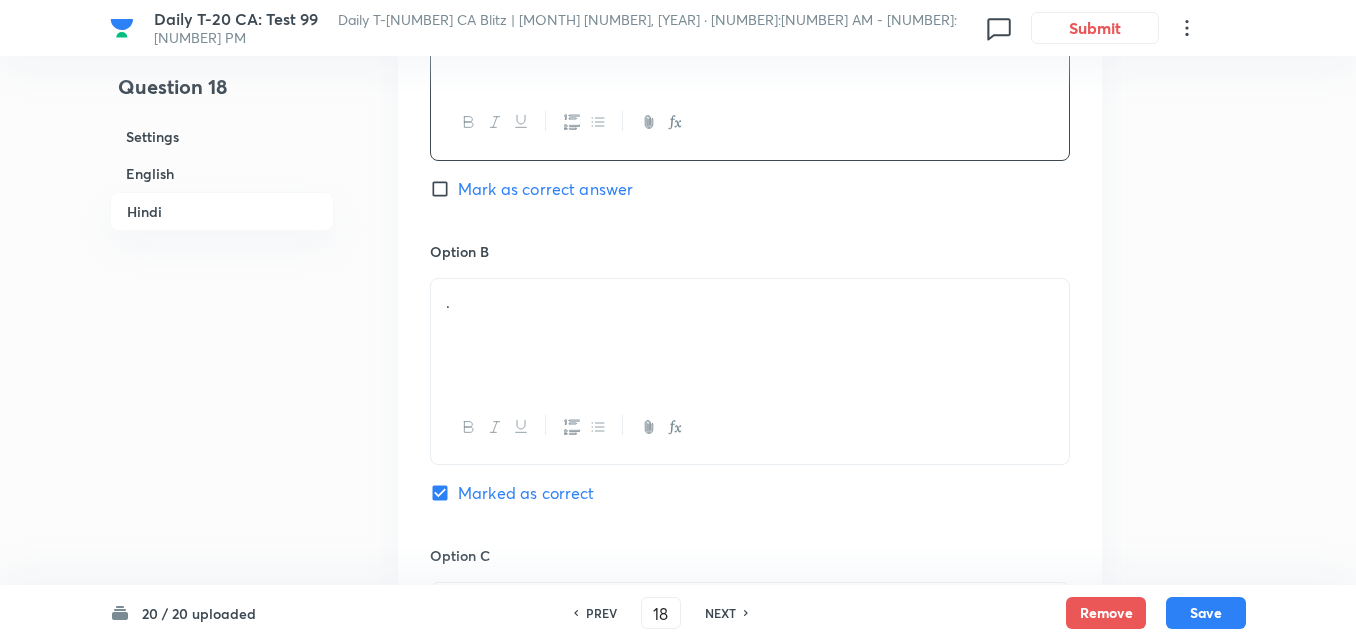 click on "." at bounding box center [750, 335] 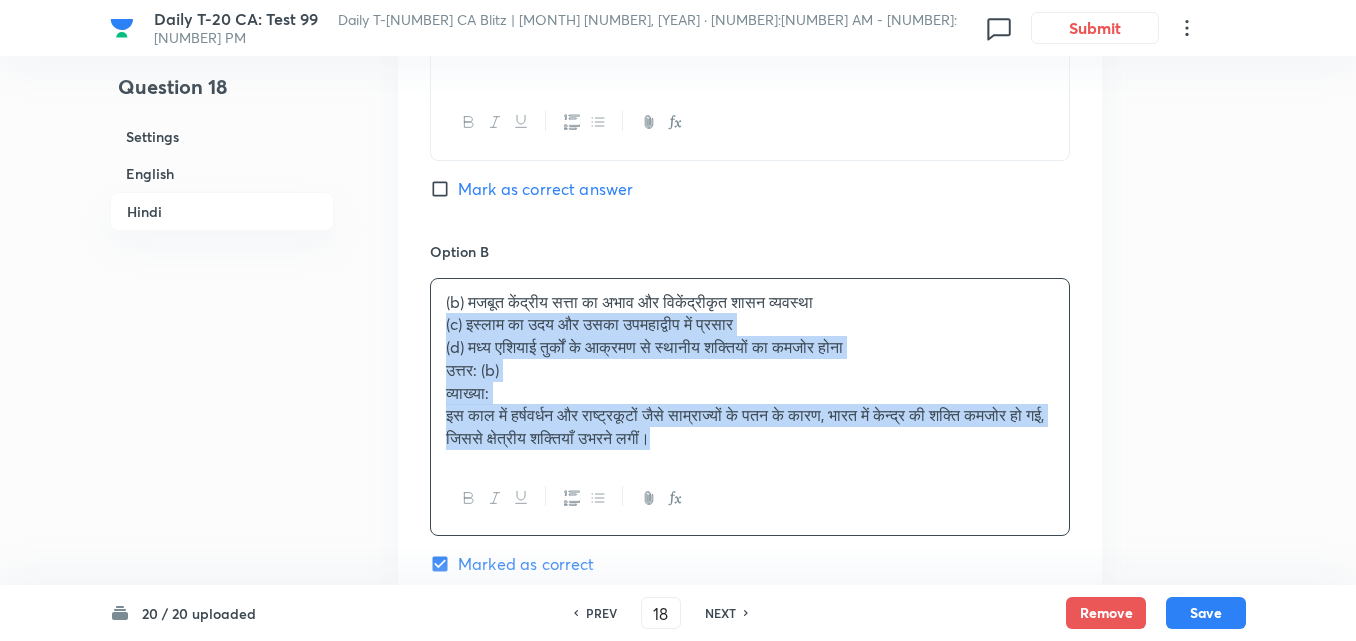 click on "(b) मजबूत केंद्रीय सत्ता का अभाव और विकेंद्रीकृत शासन व्यवस्था (c) इस्लाम का उदय और उसका उपमहाद्वीप में प्रसार (d) मध्य एशियाई तुर्कों के आक्रमण से स्थानीय शक्तियों का कमजोर होना उत्तर: (b) व्याख्या: इस काल में हर्षवर्धन और राष्ट्रकूटों जैसे साम्राज्यों के पतन के कारण, [COUNTRY] में केन्द्र की शक्ति कमजोर हो गई, जिससे क्षेत्रीय शक्तियाँ उभरने लगीं।" at bounding box center [750, 370] 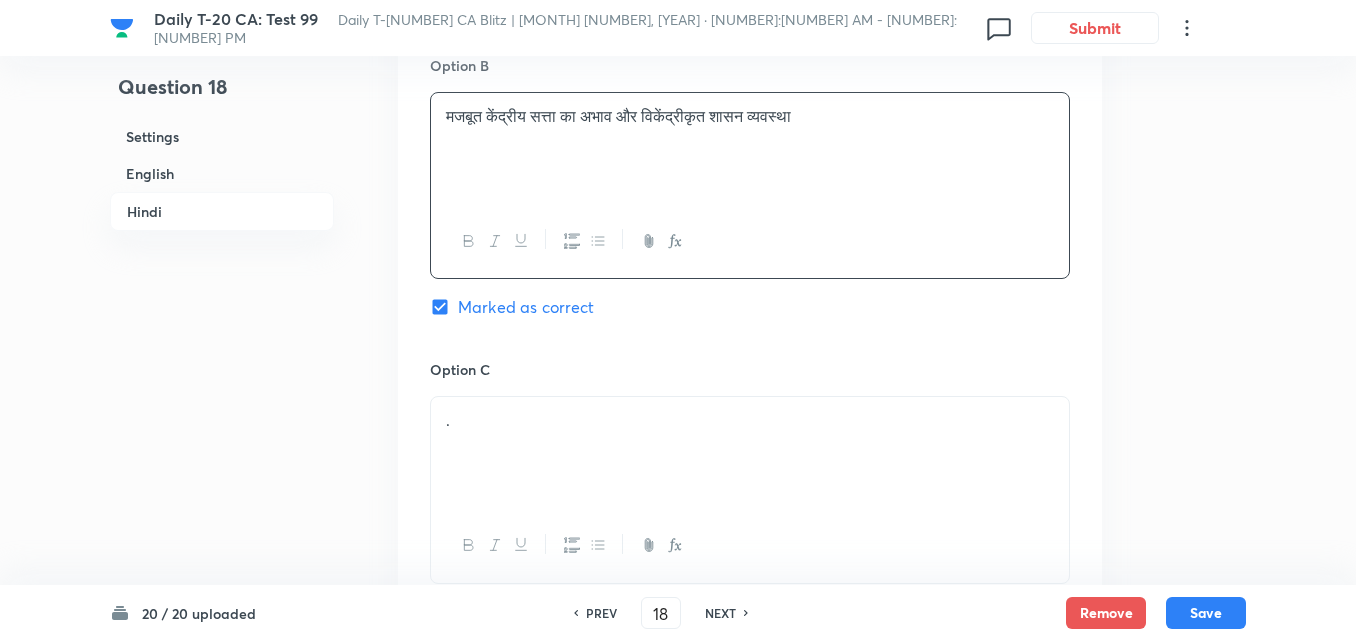 scroll, scrollTop: 3516, scrollLeft: 0, axis: vertical 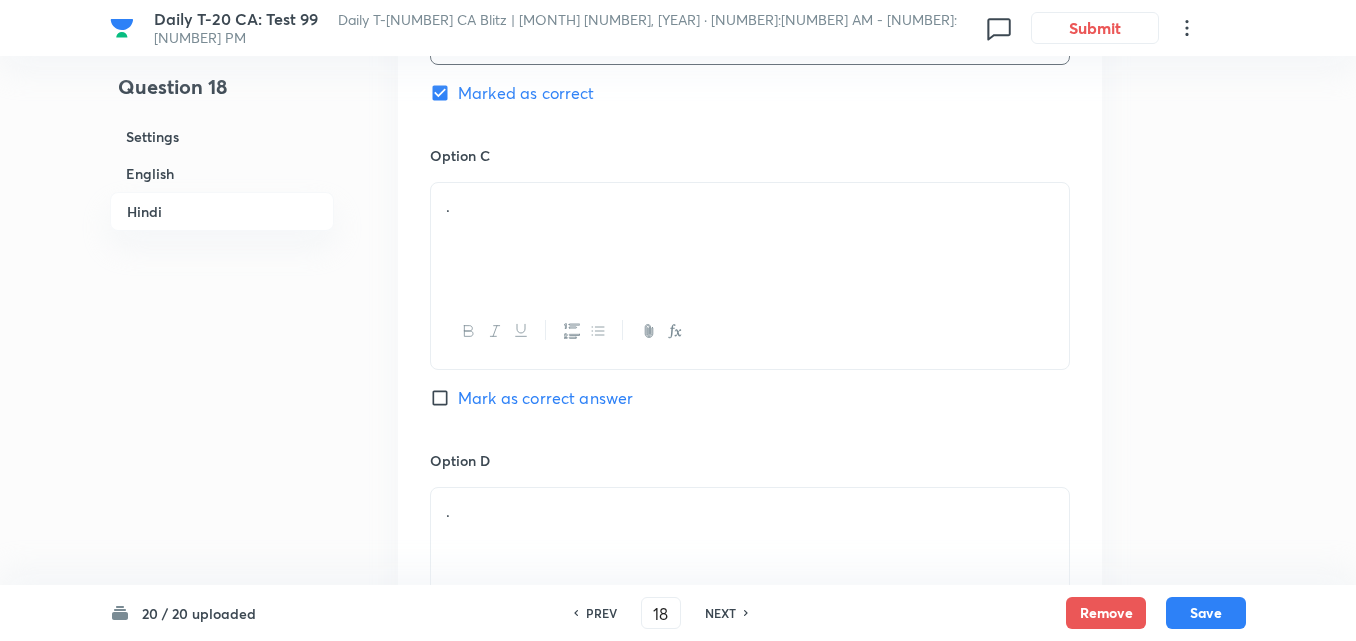 click on "." at bounding box center [750, 239] 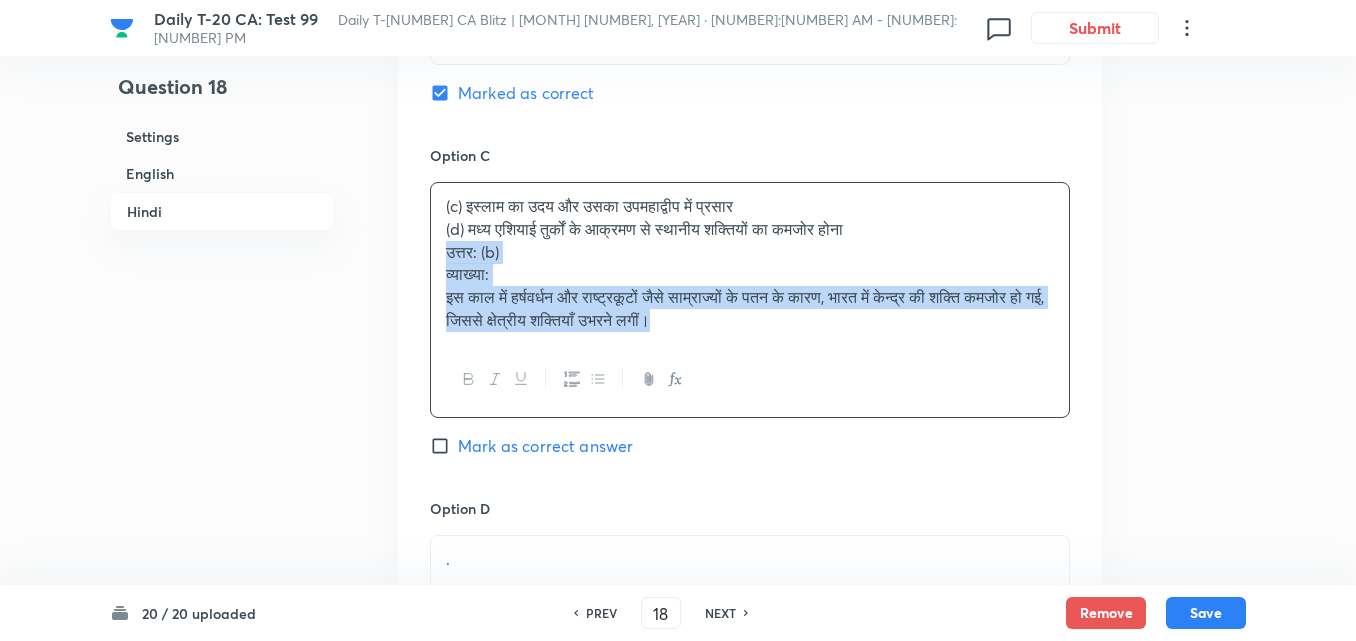 drag, startPoint x: 441, startPoint y: 261, endPoint x: 420, endPoint y: 251, distance: 23.259407 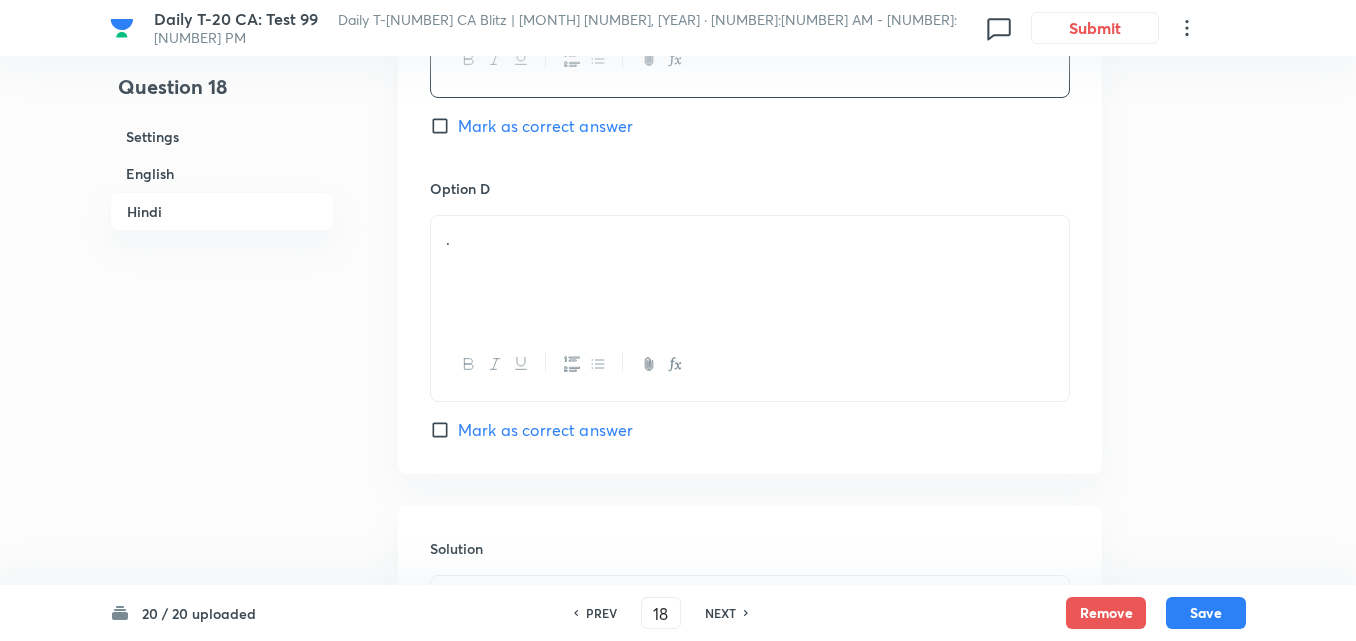 scroll, scrollTop: 3816, scrollLeft: 0, axis: vertical 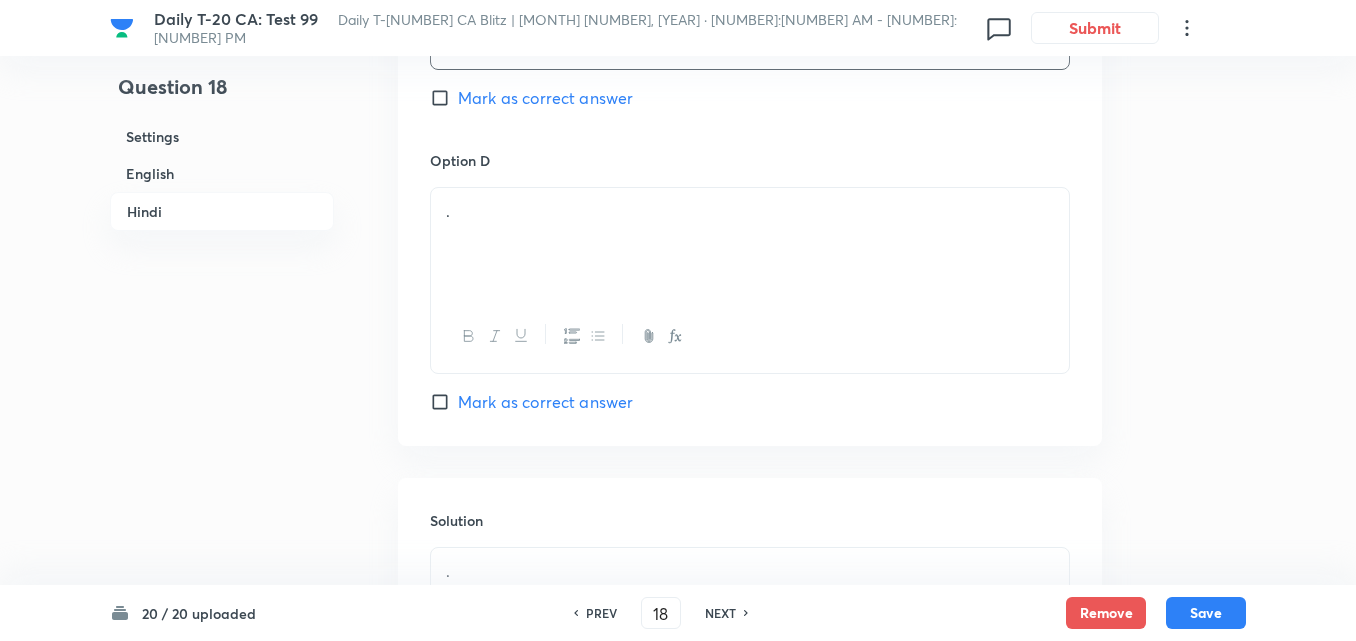 click on "." at bounding box center (750, 244) 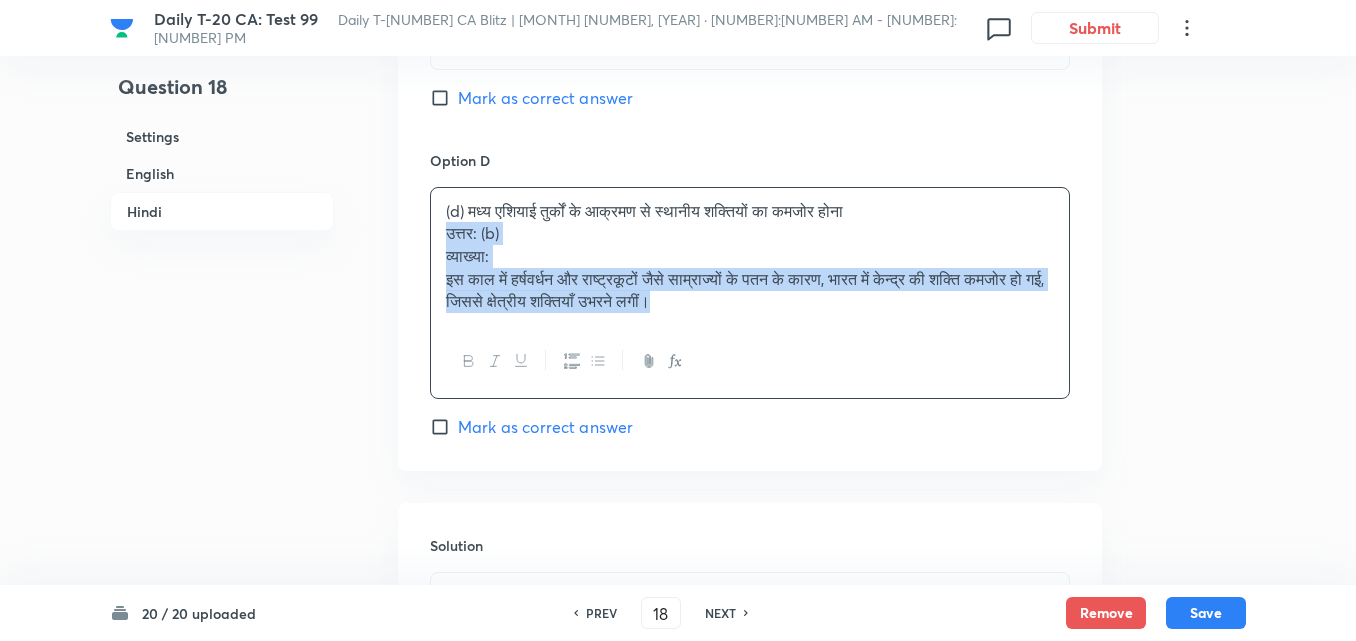 drag, startPoint x: 412, startPoint y: 224, endPoint x: 402, endPoint y: 223, distance: 10.049875 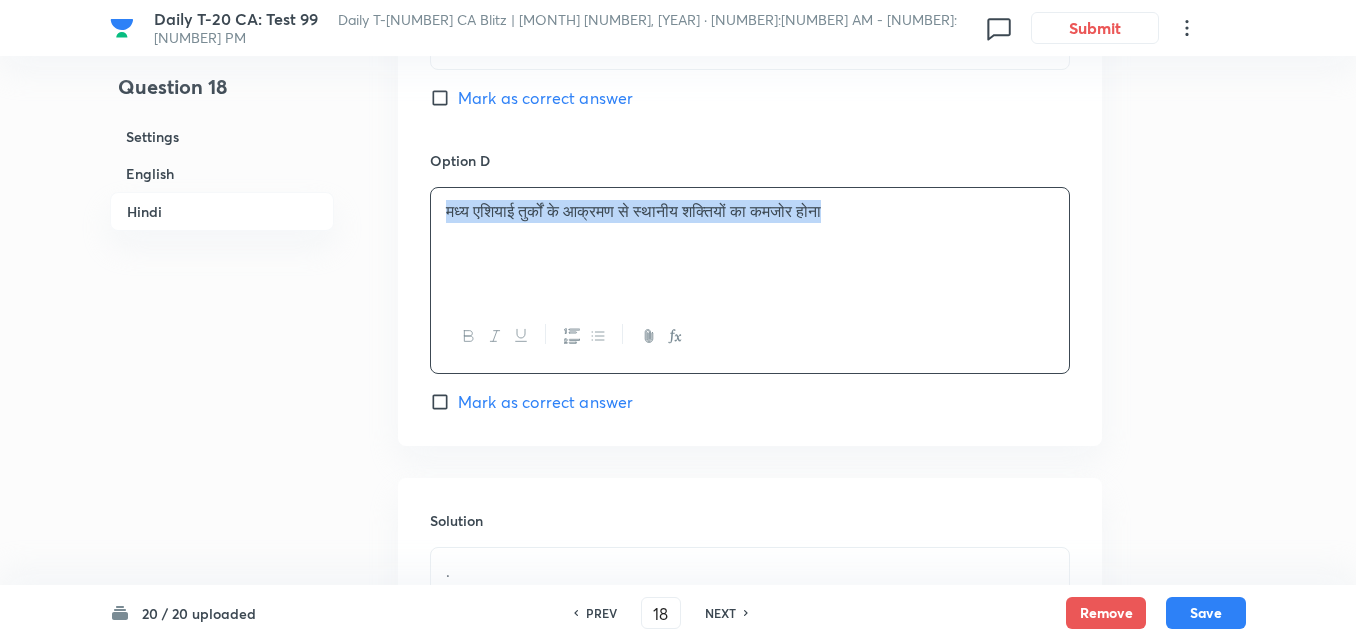 scroll, scrollTop: 4116, scrollLeft: 0, axis: vertical 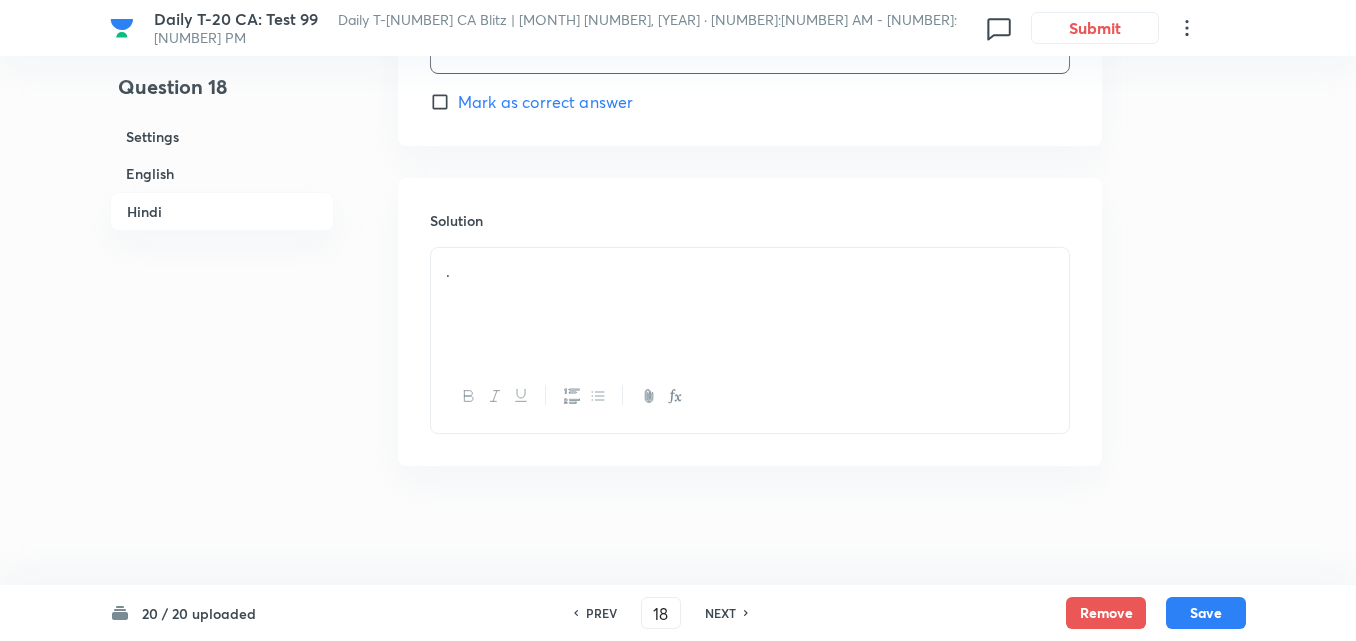 click on "." at bounding box center [750, 304] 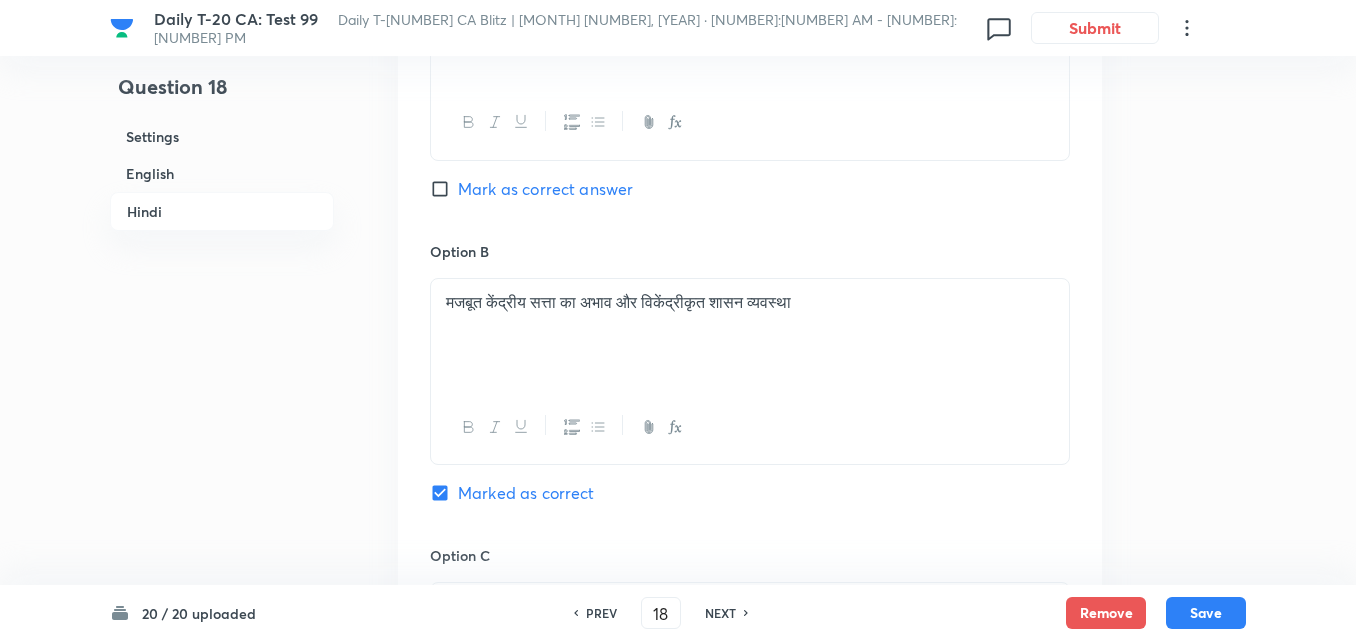 scroll, scrollTop: 3016, scrollLeft: 0, axis: vertical 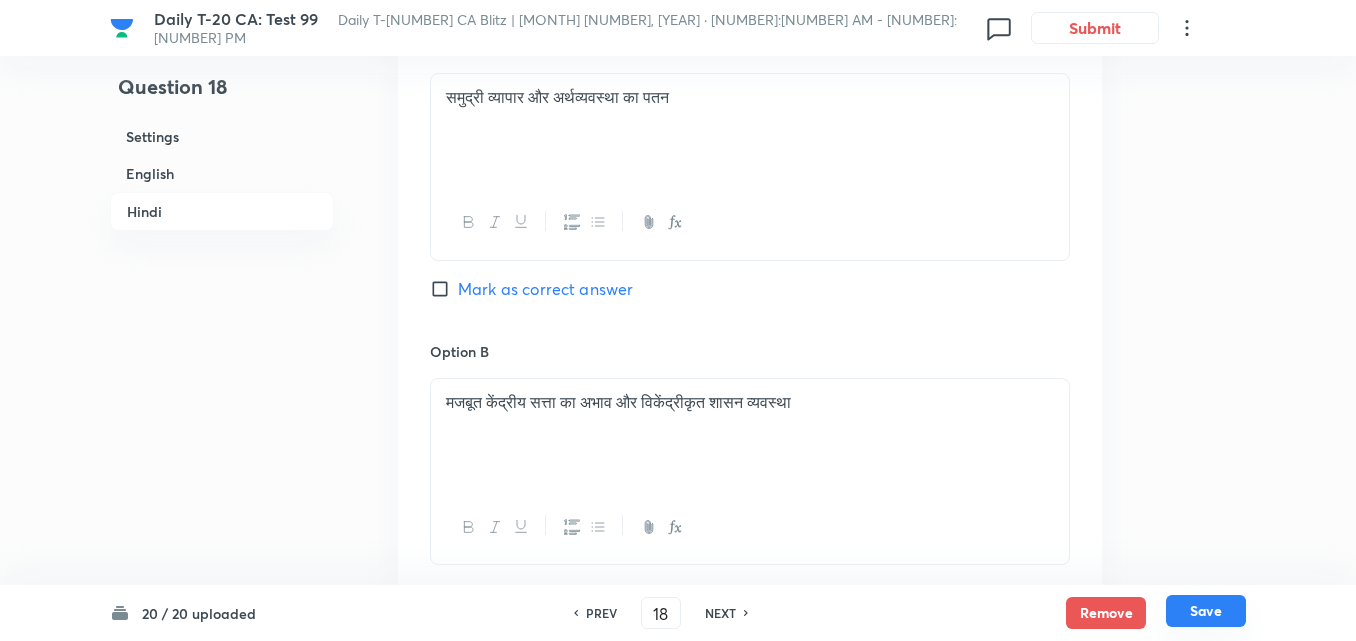 click on "Save" at bounding box center (1206, 611) 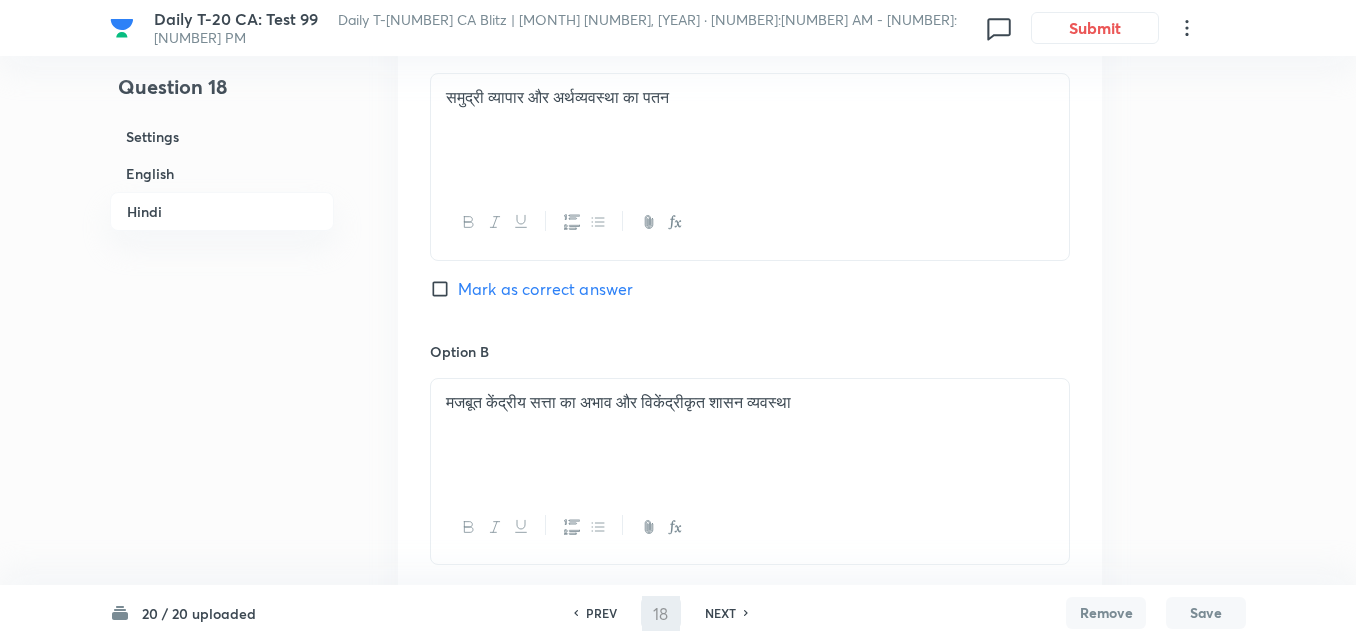 type on "19" 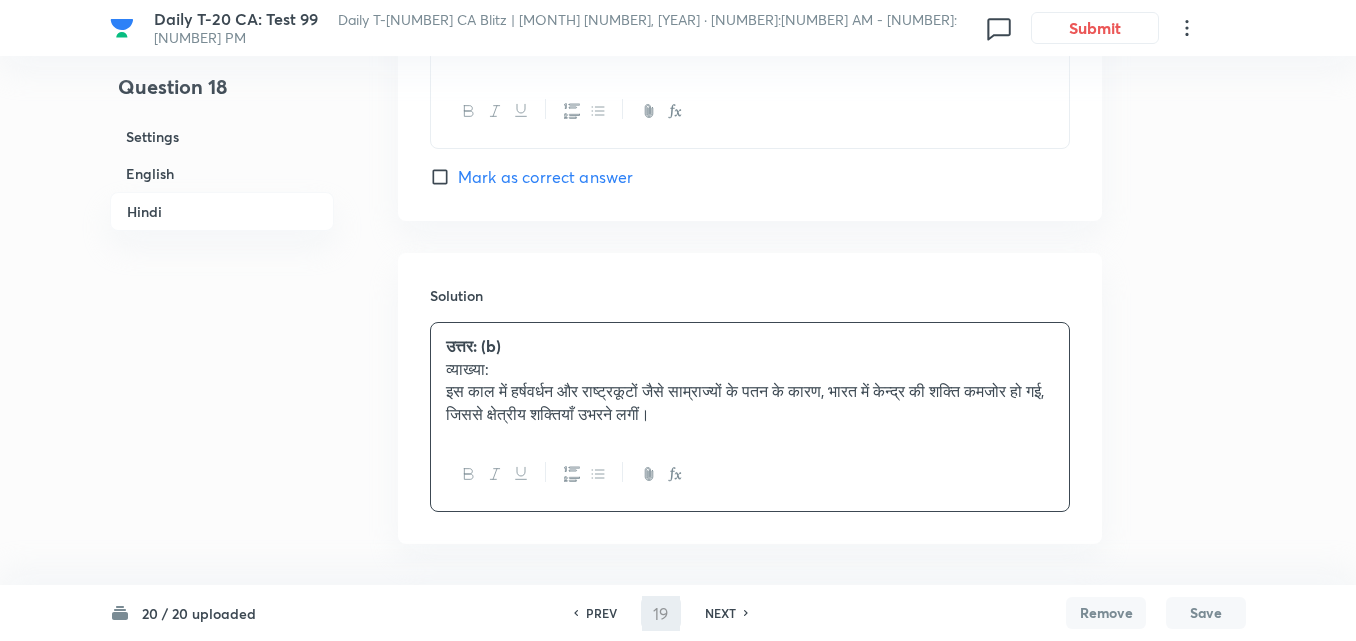 checkbox on "false" 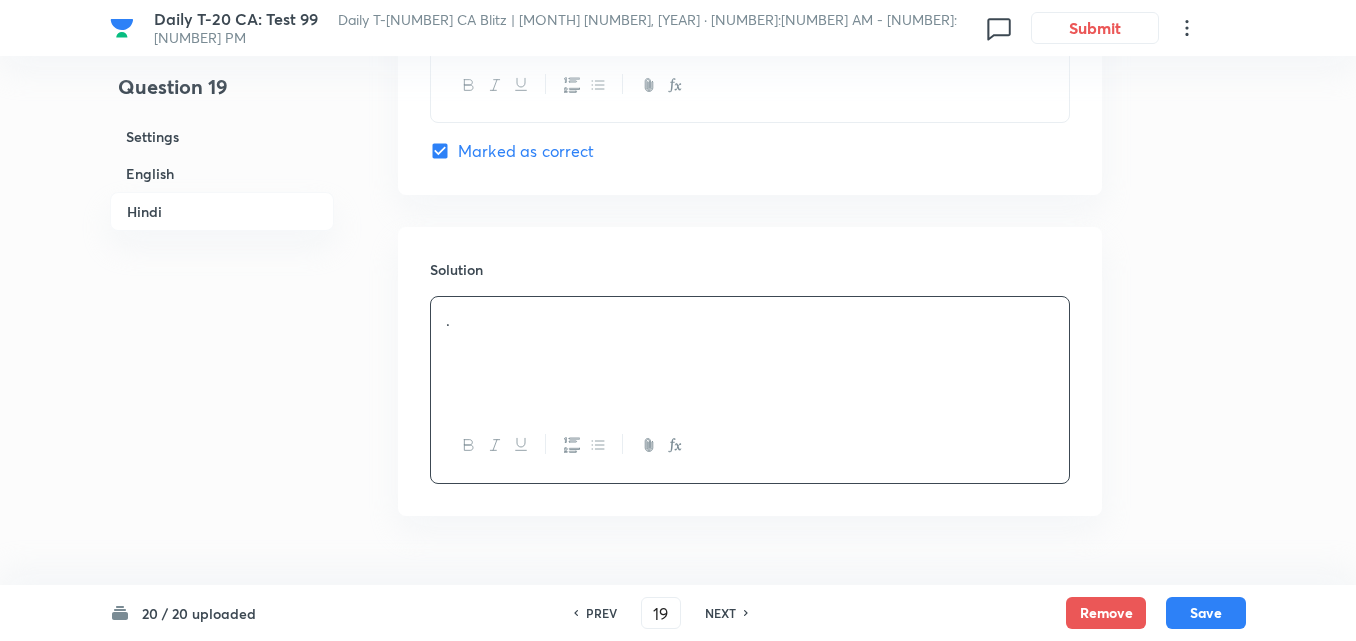 click on "English" at bounding box center [222, 173] 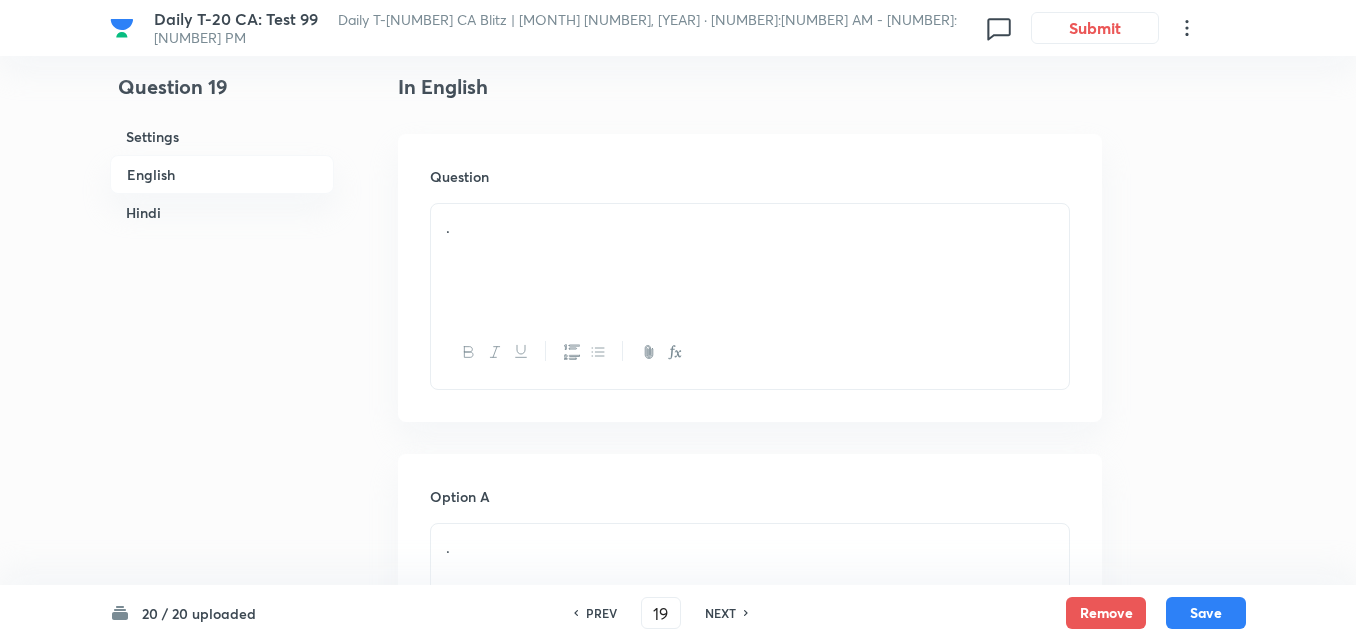 click on "." at bounding box center (750, 260) 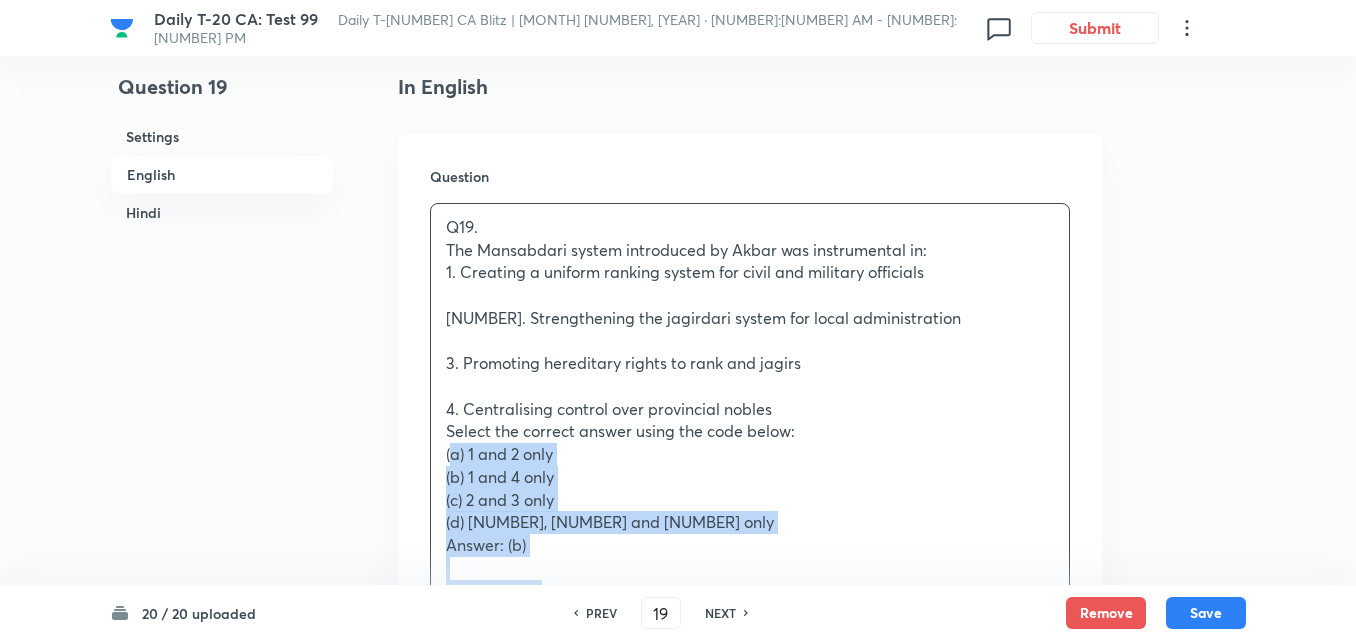 click on "Question Q19.  The Mansabdari system introduced by Akbar was instrumental in: 1.	Creating a uniform ranking system for civil and military officials 2.	Strengthening the jagirdari system for local administration 3.	Promoting hereditary rights to rank and jagirs 4.	Centralising control over provincial nobles  Select the correct answer using the code below:  (a) 1 and 2 only  (b) 1 and 4 only  (c) 2 and 3 only  (d) 1, 3 and 4 only  Answer: (b) Explanation:  The Mansabdari system provided a centralised, merit-based ranking system. Jagirs were not hereditary, and the aim was to reduce the influence of nobles by placing them under imperial control. अकबर द्वारा शुरू की गई मानसबदारी प्रणाली निम्न में से किसमें सहायक थी: 1.	नागरिक और सैन्य अधिकारियों के लिए एकसमान पदानुक्रम प्रणाली बनाना" at bounding box center [750, 677] 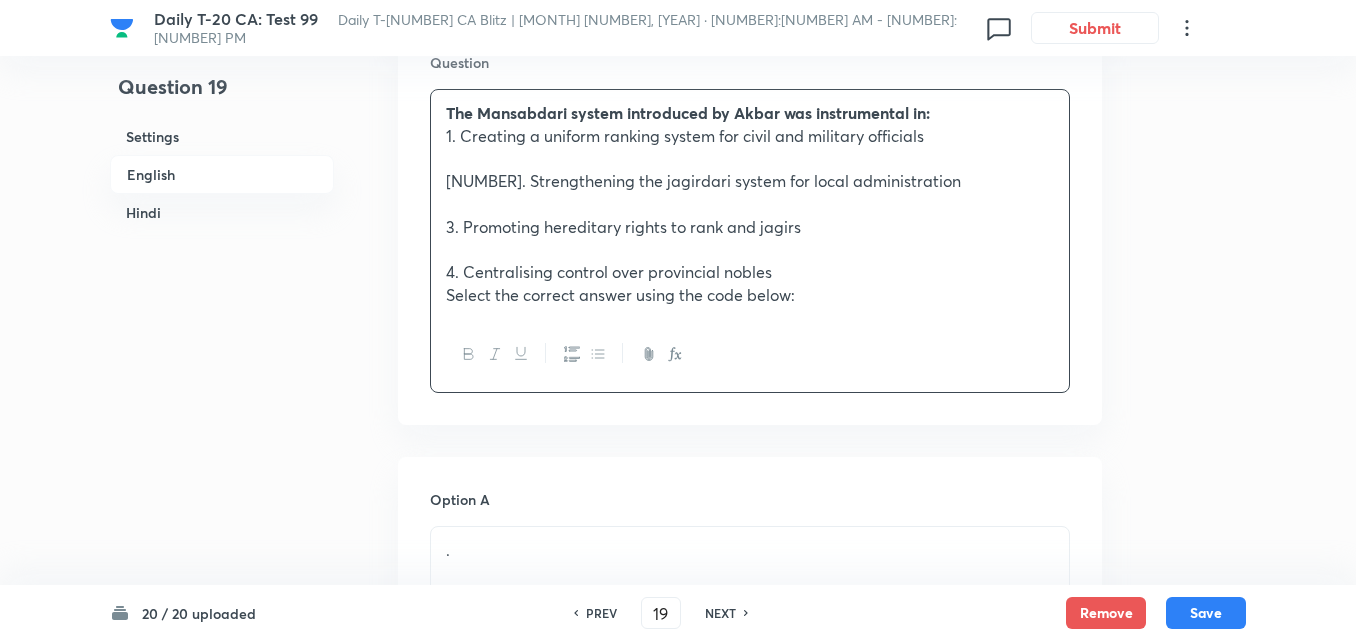 scroll, scrollTop: 916, scrollLeft: 0, axis: vertical 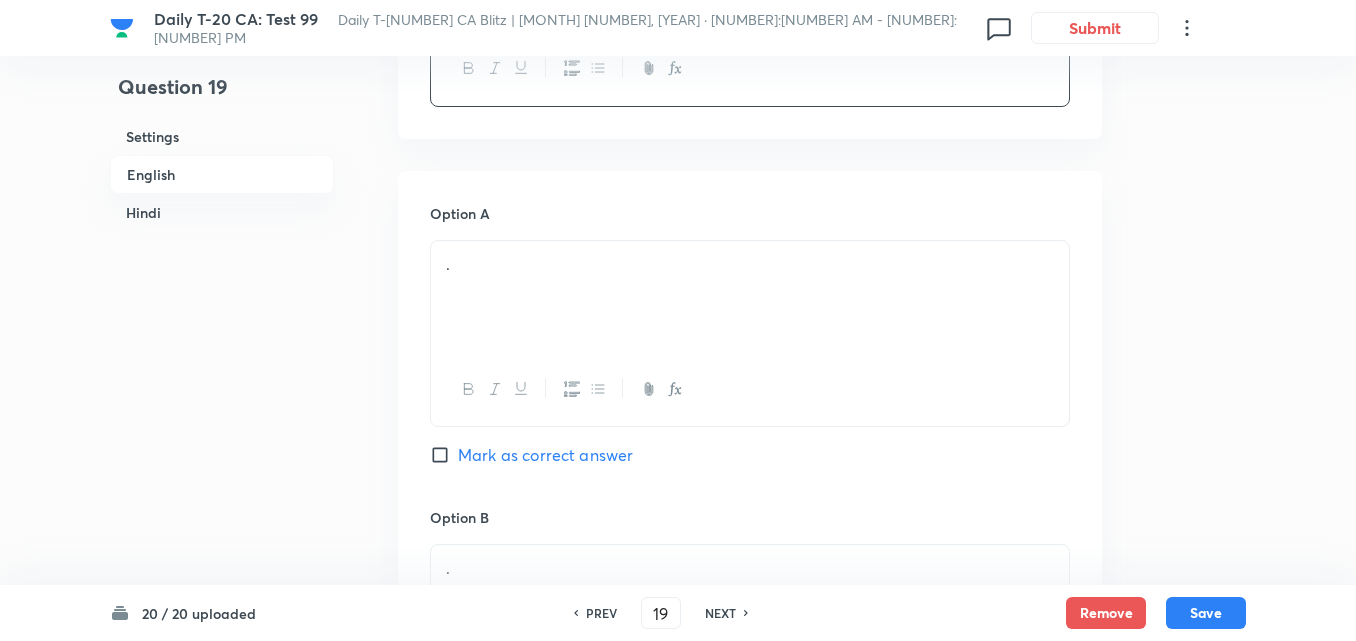click on "." at bounding box center (750, 297) 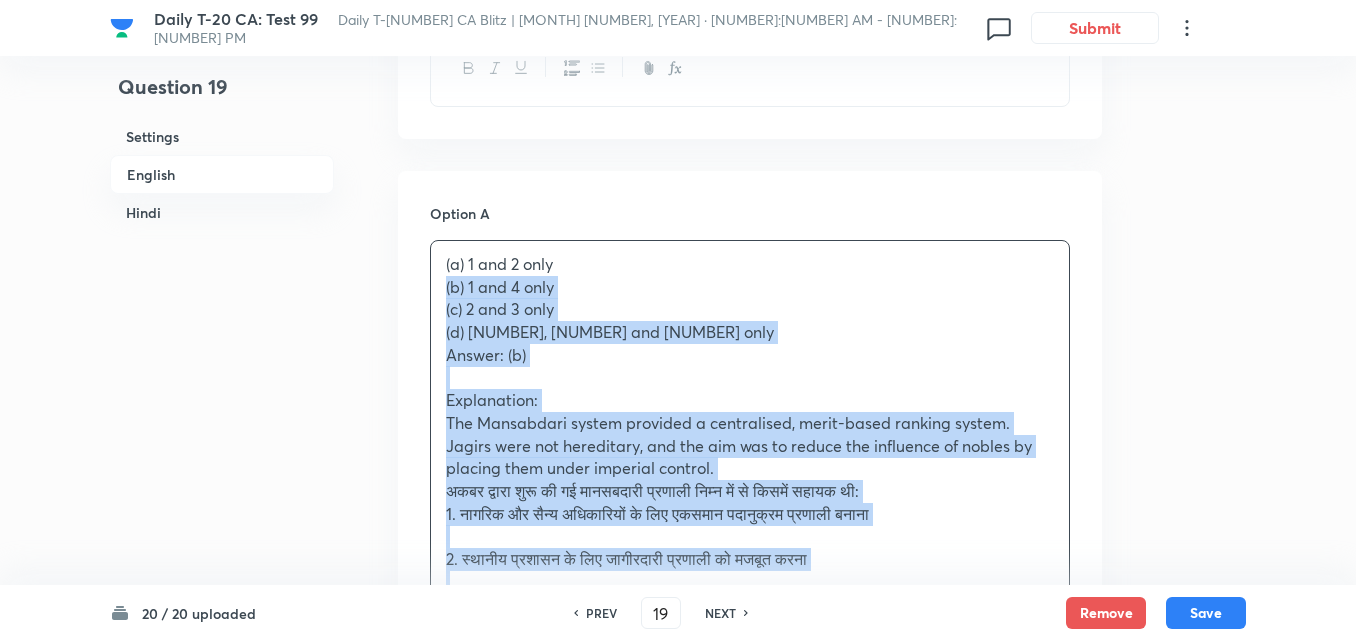 click on "Option A (a) 1 and 2 only (b) 1 and 4 only (c) 2 and 3 only (d) 1, 3 and 4 only Answer: (b) Explanation: The Mansabdari system provided a centralised, merit-based ranking system. Jagirs were not hereditary, and the aim was to reduce the influence of nobles by placing them under imperial control. अकबर द्वारा शुरू की गई मानसबदारी प्रणाली निम्न में से किसमें सहायक थी: 1.	नागरिक और सैन्य अधिकारियों के लिए एकसमान पदानुक्रम प्रणाली बनाना 2.	स्थानीय प्रशासन के लिए जागीरदारी प्रणाली को मजबूत करना 3.	पद और जागीरों पर वंशानुगत अधिकारों को बढ़ावा देना सही उत्तर चुनिए: (a) केवल 1 और 2 Option B" at bounding box center (750, 1066) 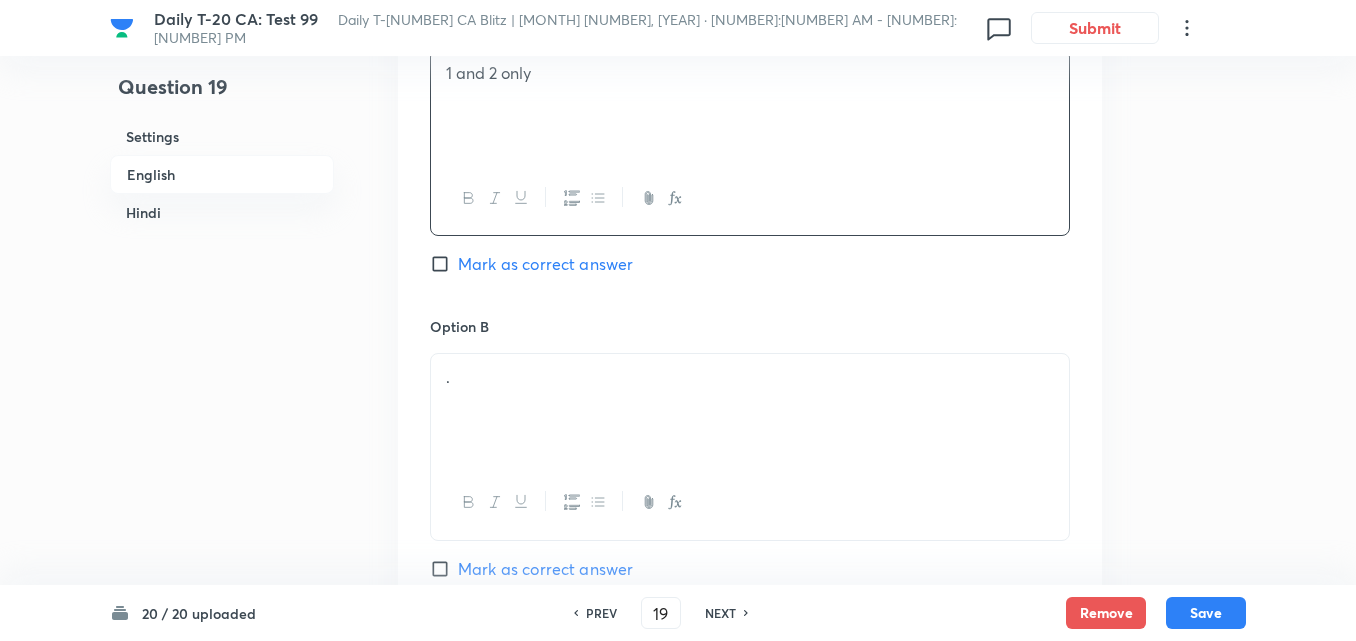 scroll, scrollTop: 1316, scrollLeft: 0, axis: vertical 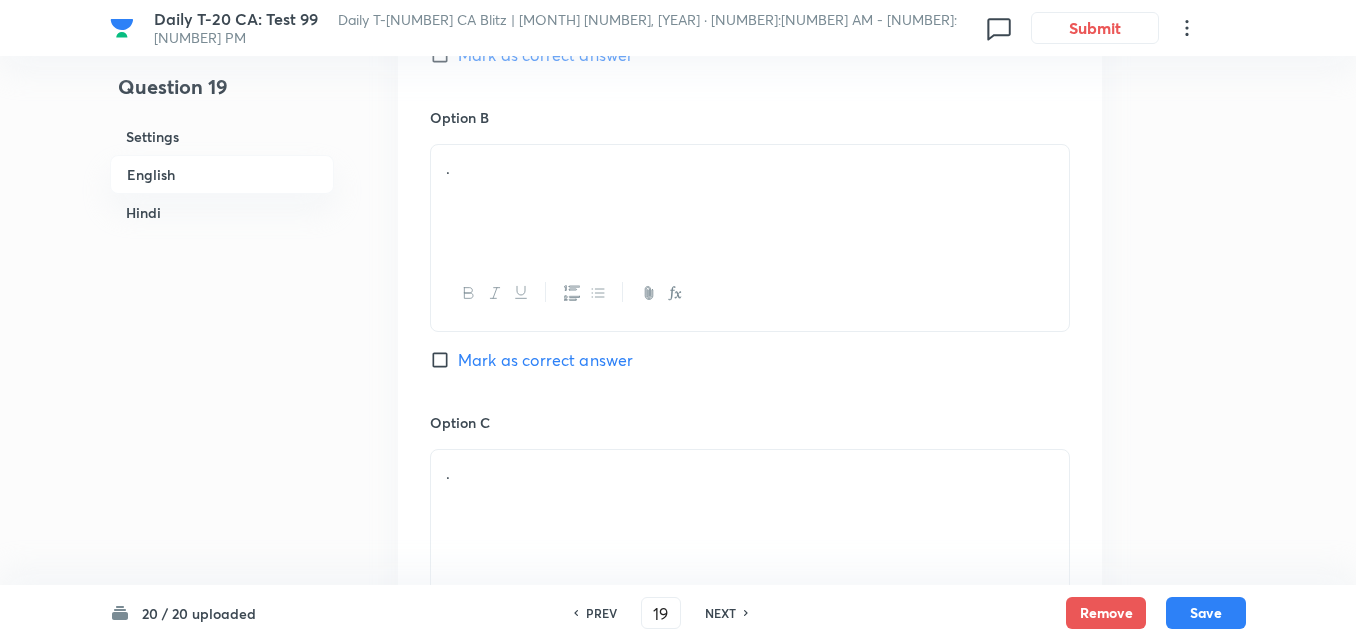 click on "." at bounding box center [750, 201] 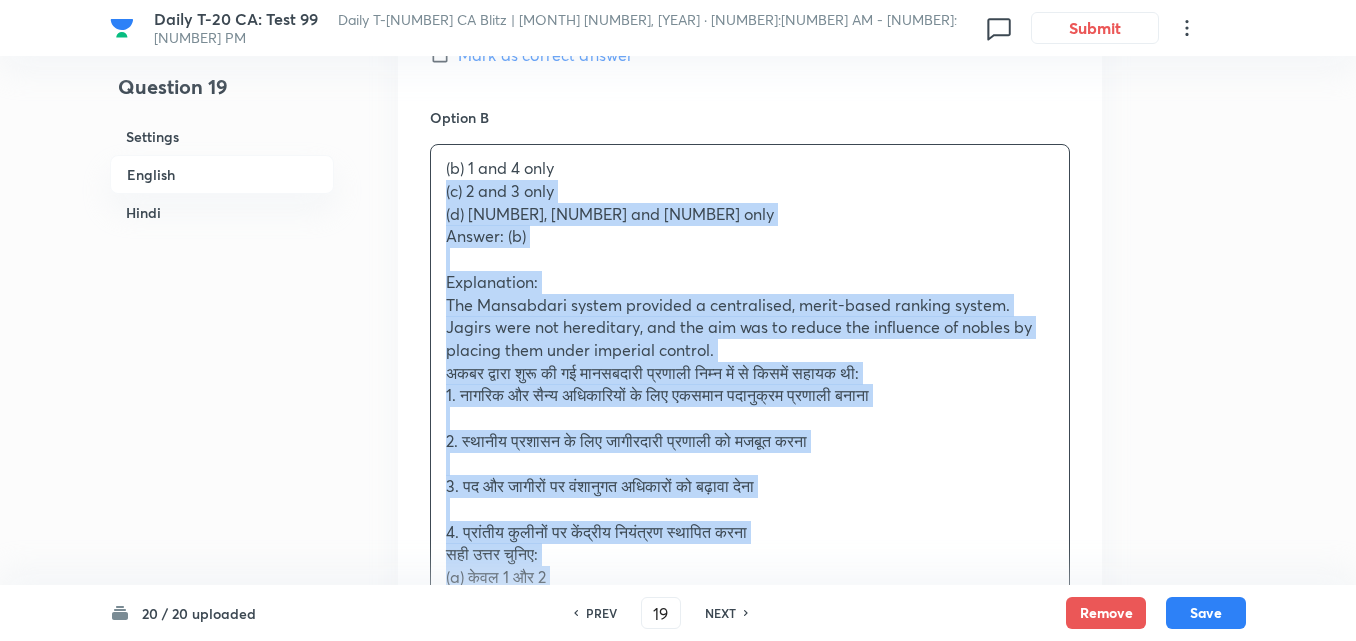 click on "Option A [NUMBER] and [NUMBER] only Mark as correct answer Option B (b) [NUMBER] and [NUMBER] only (c) [NUMBER] and [NUMBER] only (d) [NUMBER], [NUMBER] and [NUMBER] only Answer: (b) Explanation: The [SYSTEM] system provided a centralised, merit-based ranking system. Jagirs were not hereditary, and the aim was to reduce the influence of nobles by placing them under imperial control. अकबर द्वारा शुरू की गई मानसबदारी प्रणाली निम्न में से किसमें सहायक थी: 1.	नागरिक और सैन्य अधिकारियों के लिए एकसमान पदानुक्रम प्रणाली बनाना 2.	स्थानीय प्रशासन के लिए जागीरदारी प्रणाली को मजबूत करना 3.	पद और जागीरों पर वंशानुगत अधिकारों को बढ़ावा देना सही उत्तर चुनिए: Option C" at bounding box center [750, 654] 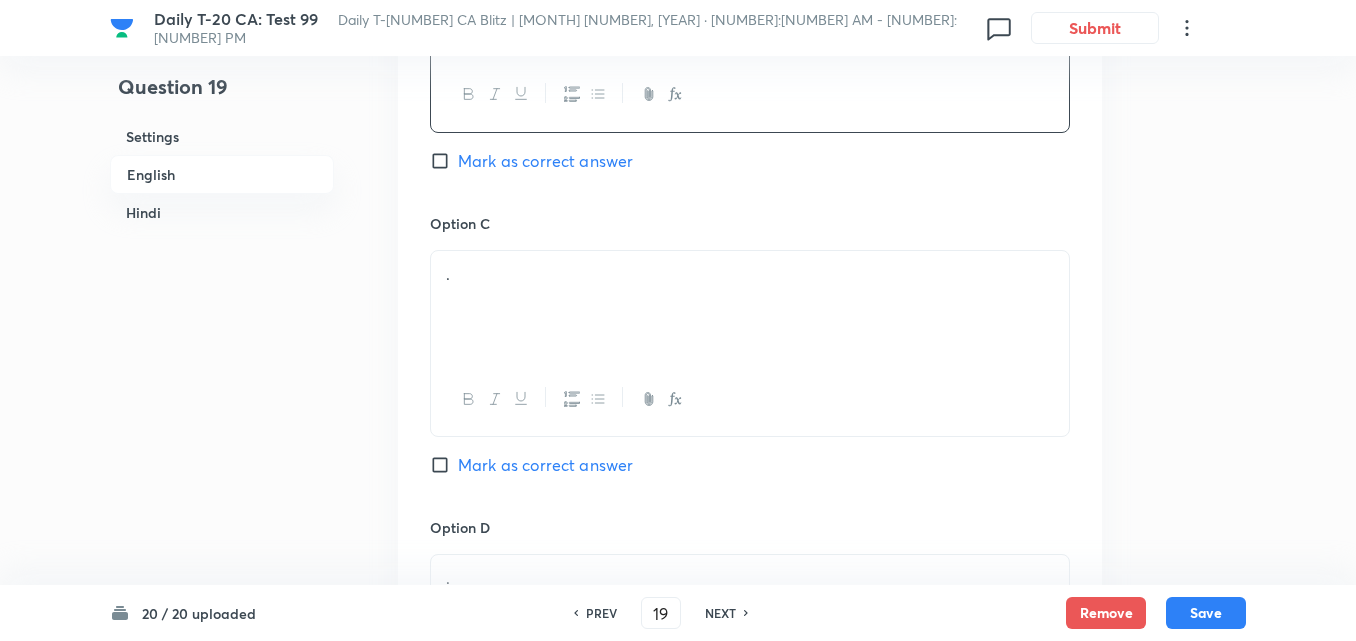scroll, scrollTop: 1516, scrollLeft: 0, axis: vertical 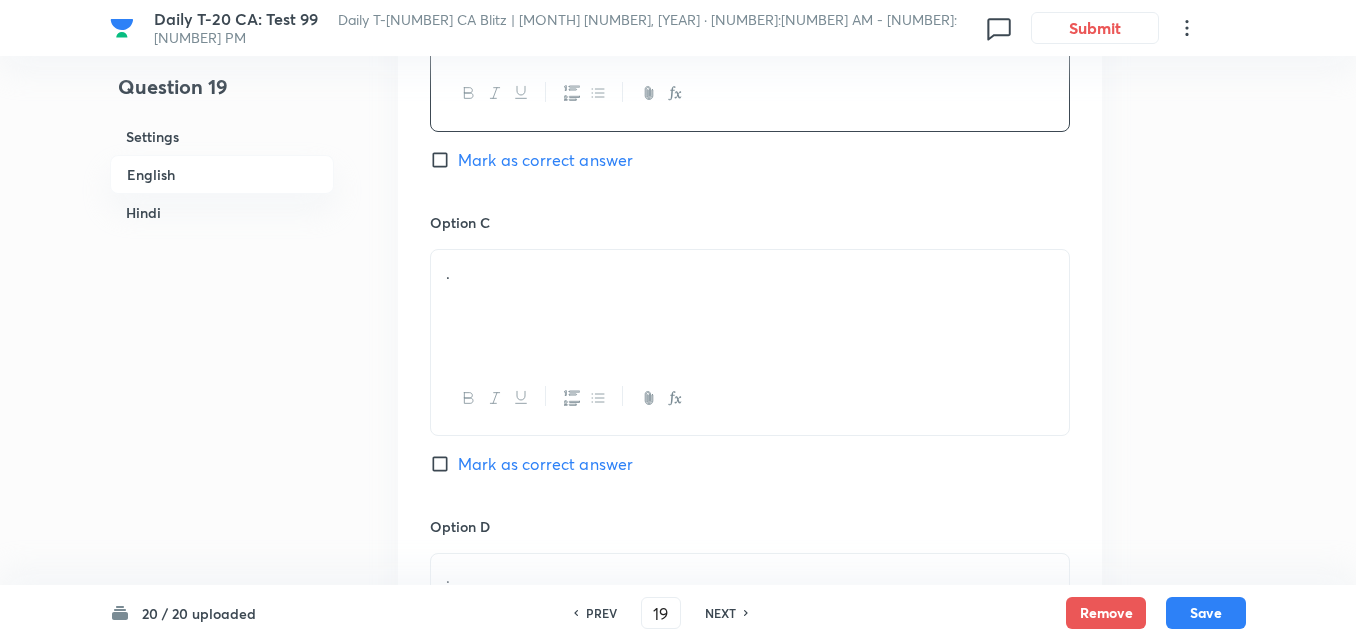 click on "." at bounding box center [750, 306] 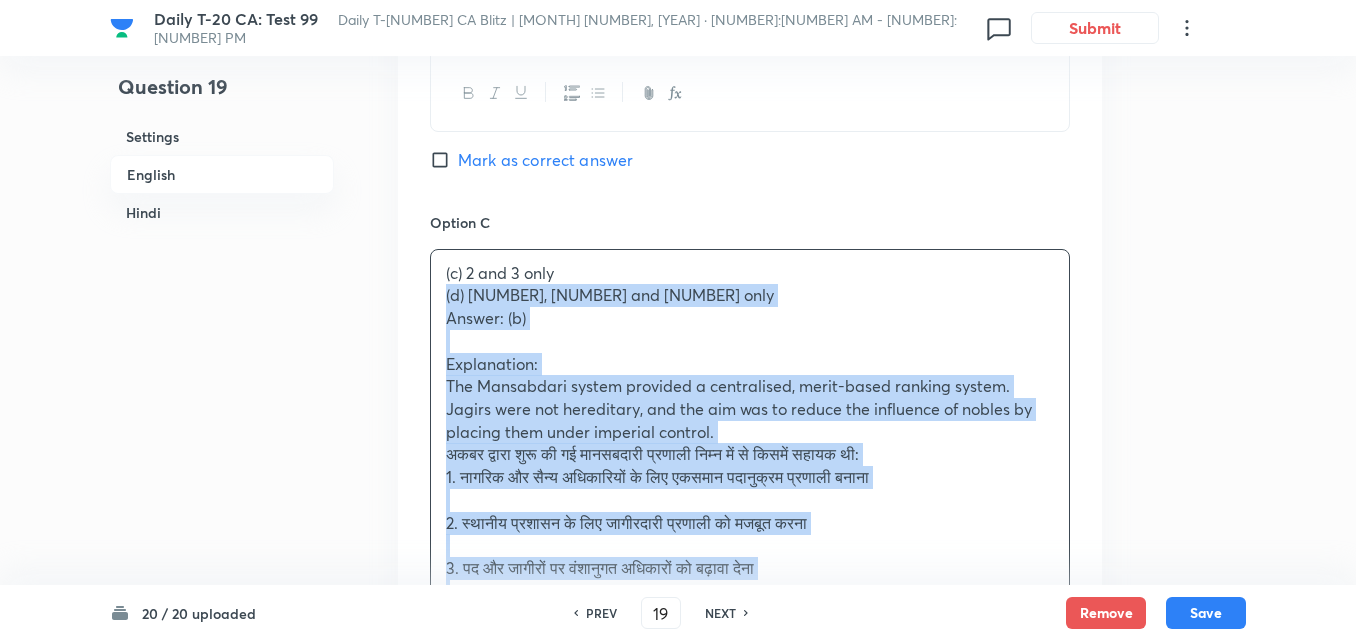 drag, startPoint x: 423, startPoint y: 295, endPoint x: 415, endPoint y: 307, distance: 14.422205 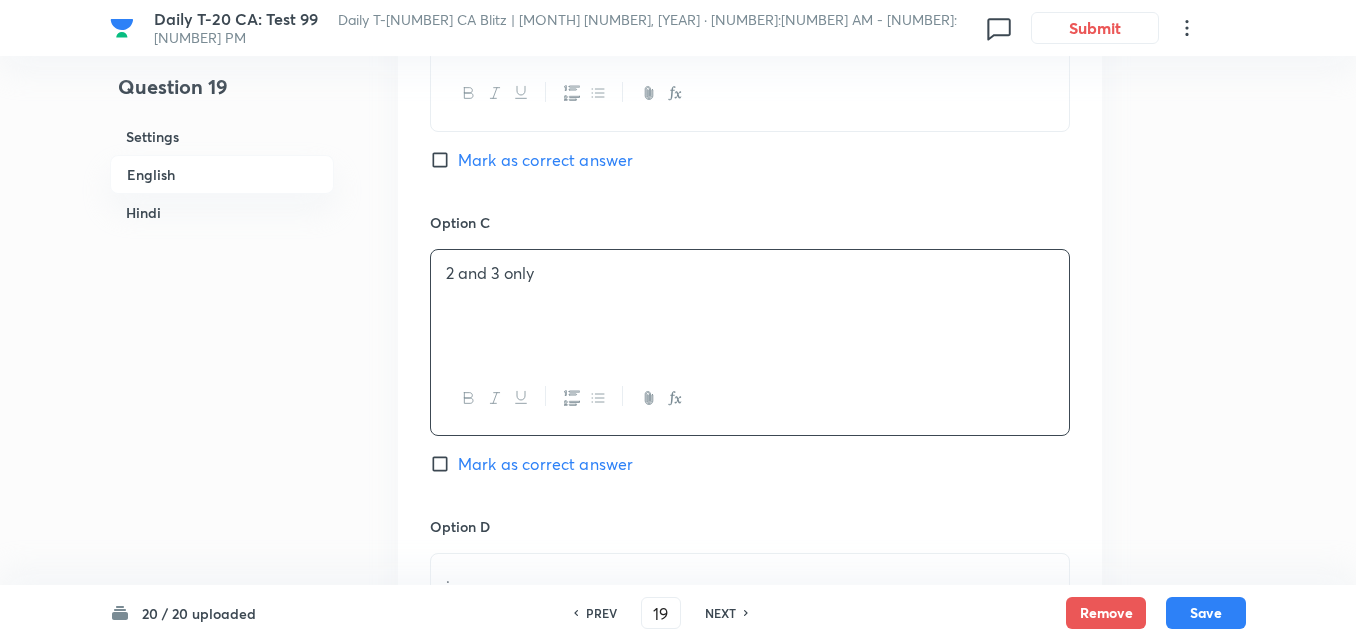 scroll, scrollTop: 1816, scrollLeft: 0, axis: vertical 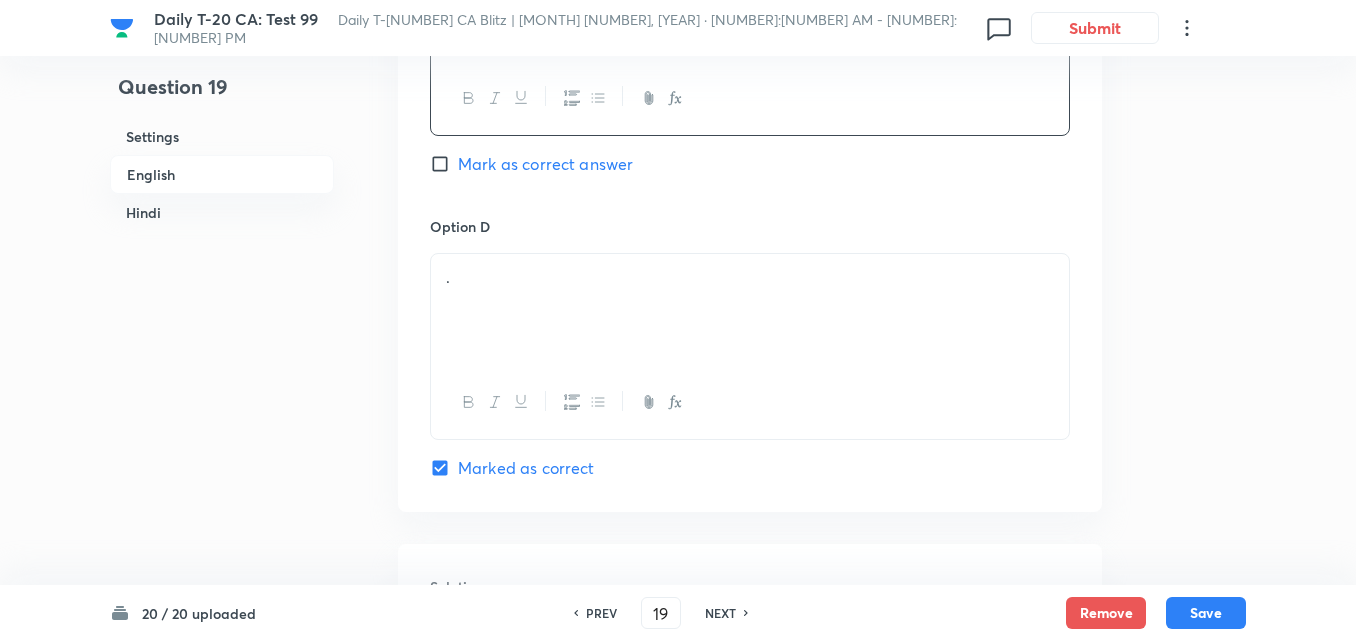 click on "." at bounding box center [750, 310] 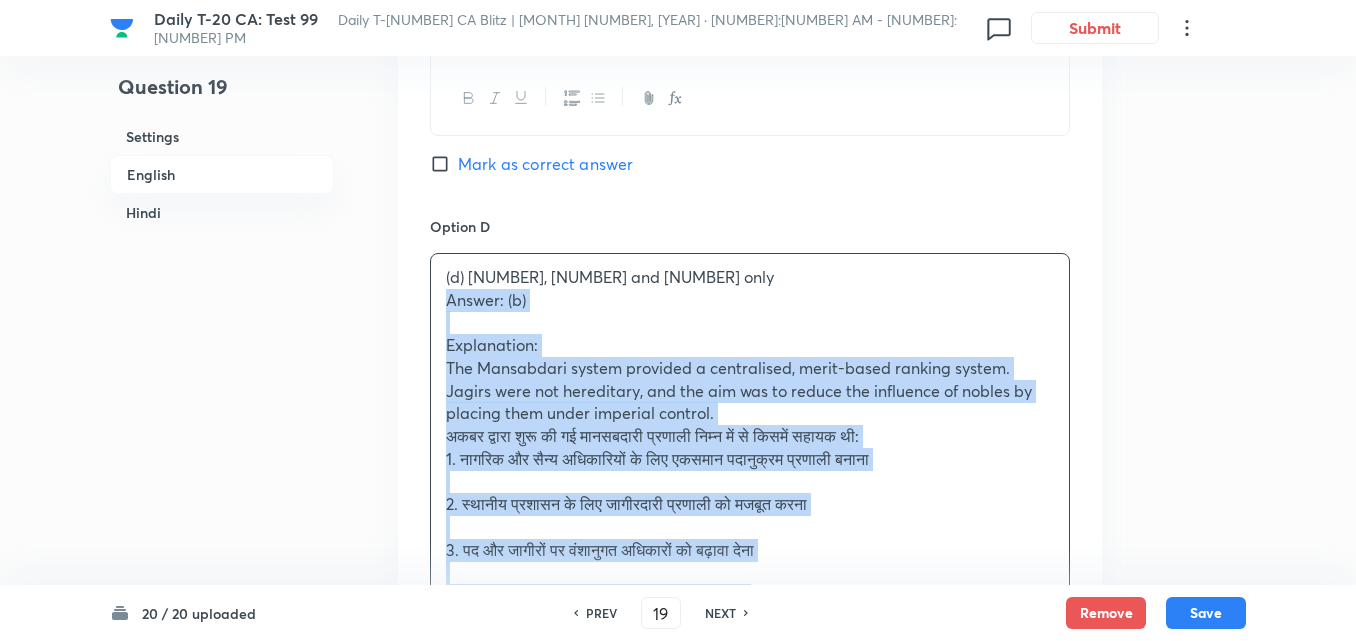 click on "Option A 1 and 2 only Mark as correct answer Option B 1 and 4 only Mark as correct answer Option C 2 and 3 only Mark as correct answer Option D (d) 1, 3 and 4 only Answer: (b) Explanation: The Mansabdari system provided a centralised, merit-based ranking system. Jagirs were not hereditary, and the aim was to reduce the influence of nobles by placing them under imperial control. अकबर द्वारा शुरू की गई मानसबदारी प्रणाली निम्न में से किसमें सहायक थी: 1.	नागरिक और सैन्य अधिकारियों के लिए एकसमान पदानुक्रम प्रणाली बनाना 2.	स्थानीय प्रशासन के लिए जागीरदारी प्रणाली को मजबूत करना सही उत्तर चुनिए: (a) केवल 1 और 2 (b) केवल 1 और 4 (c) केवल 2 और 3" at bounding box center (750, 132) 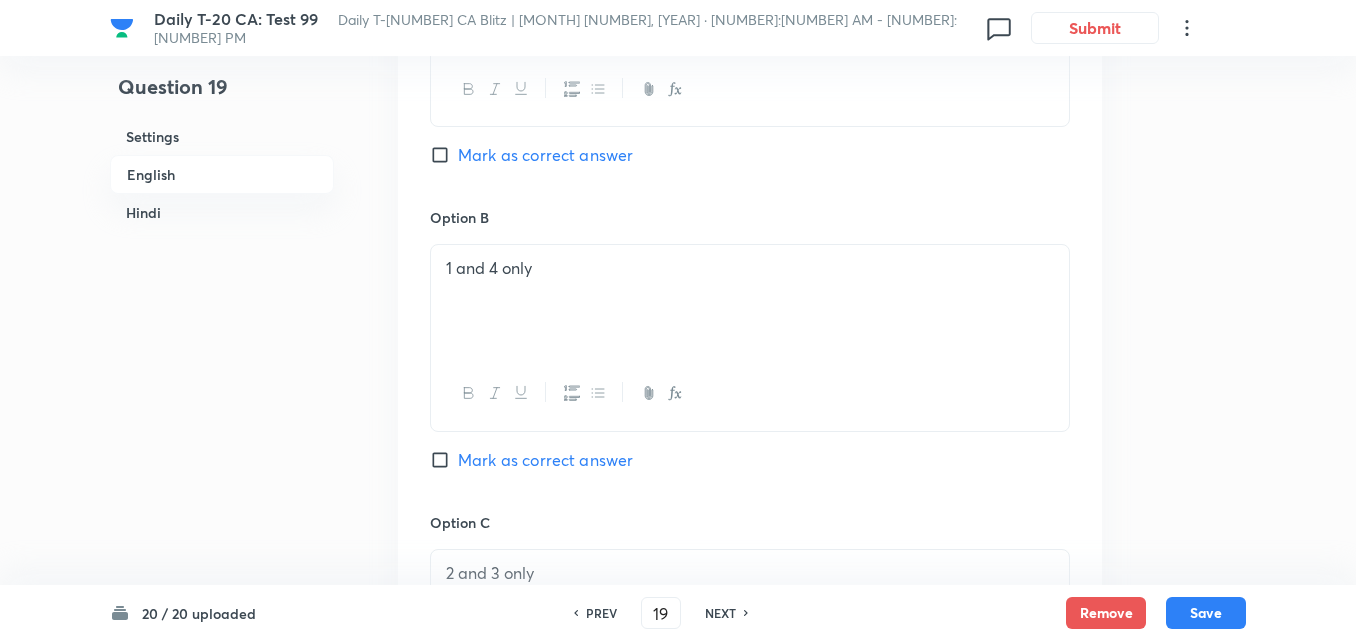 click on "Mark as correct answer" at bounding box center [545, 460] 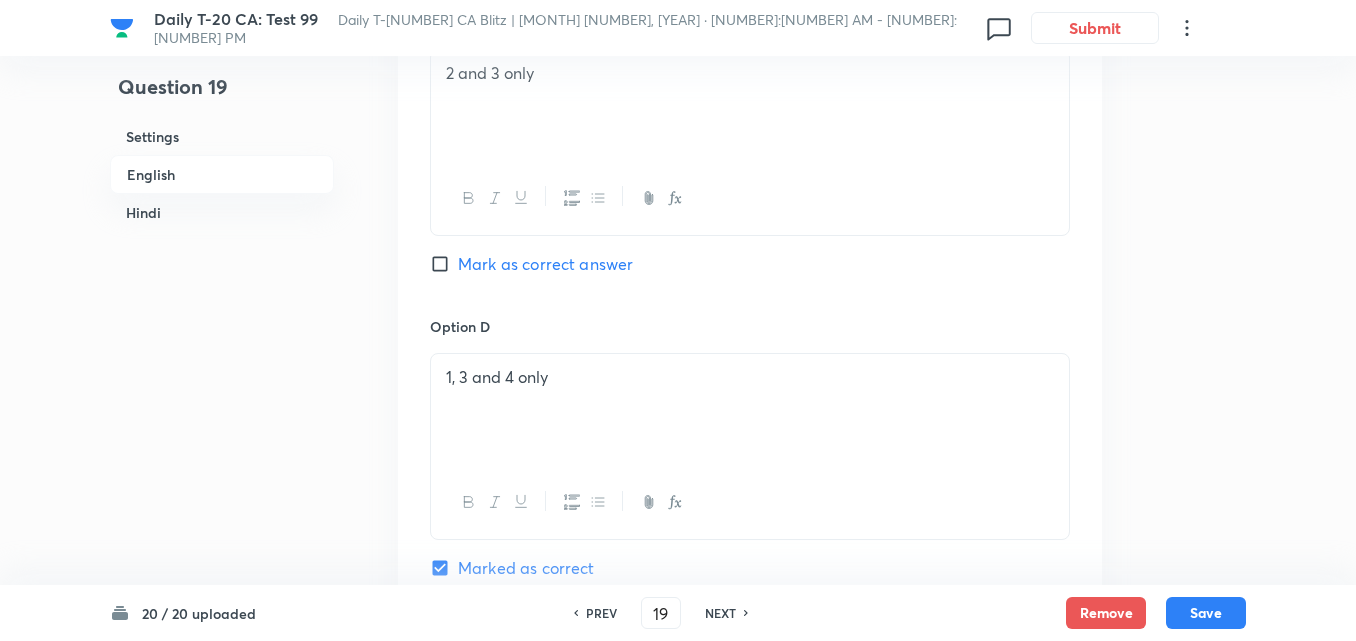 scroll, scrollTop: 1516, scrollLeft: 0, axis: vertical 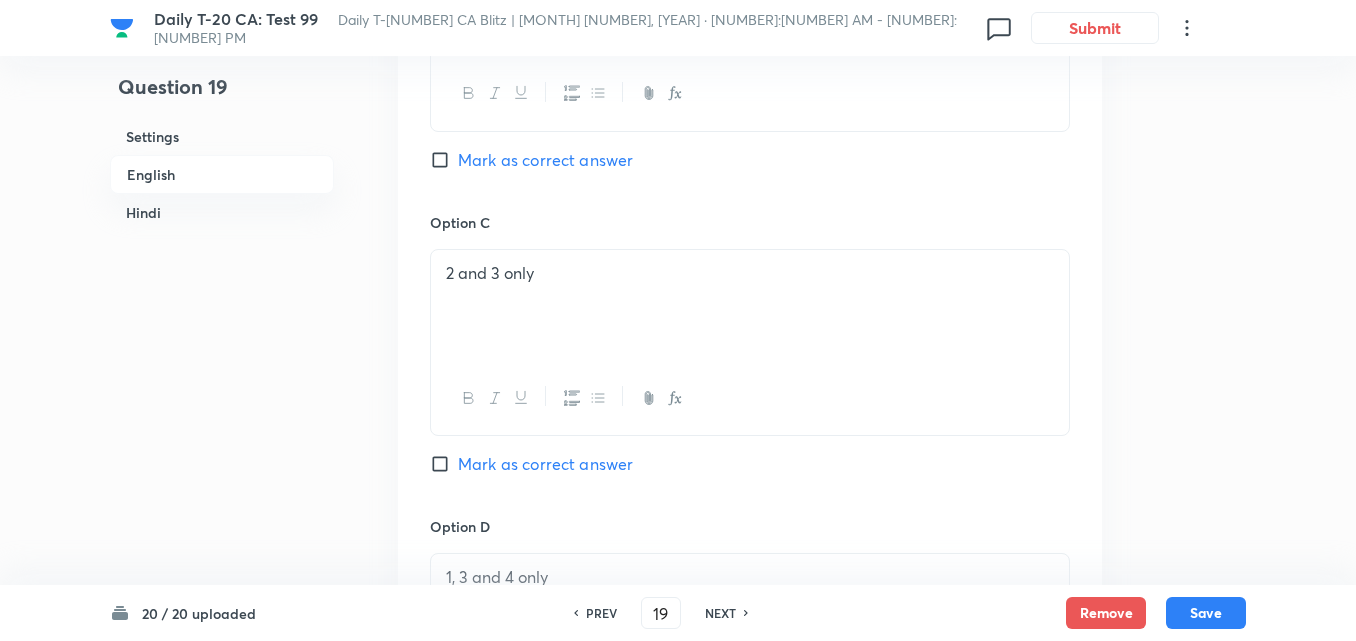 click on "Mark as correct answer" at bounding box center [545, 160] 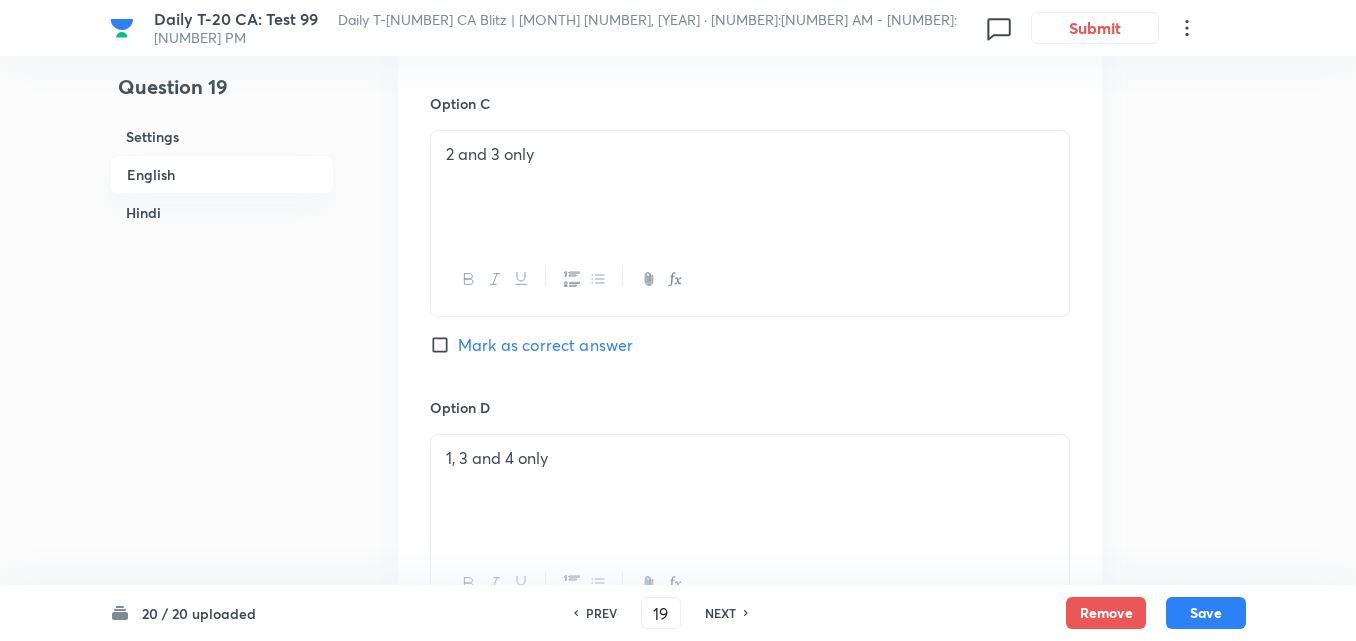 checkbox on "false" 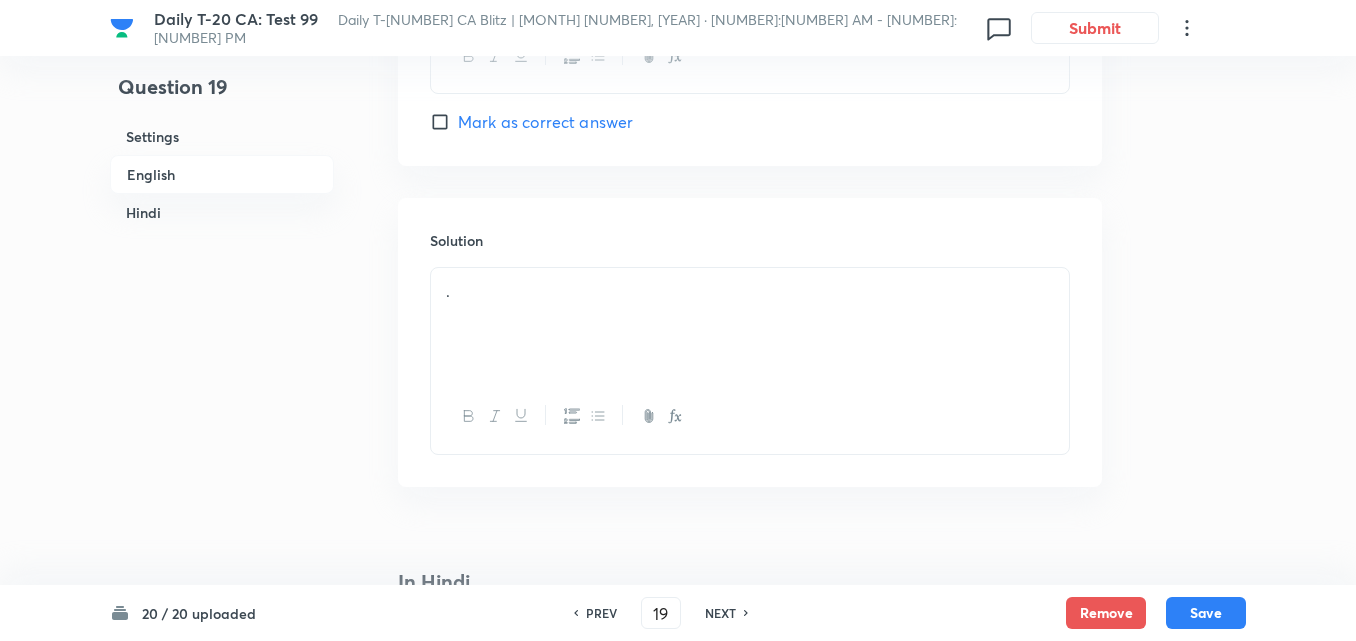 scroll, scrollTop: 2216, scrollLeft: 0, axis: vertical 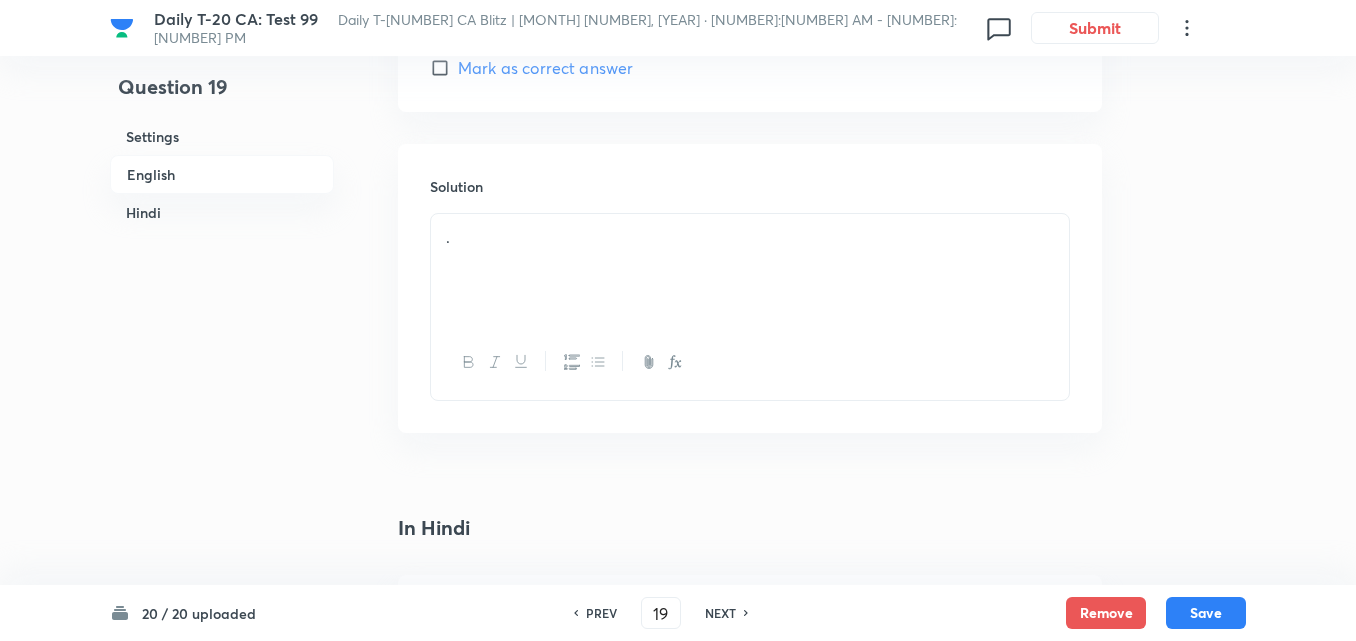click on "." at bounding box center [750, 270] 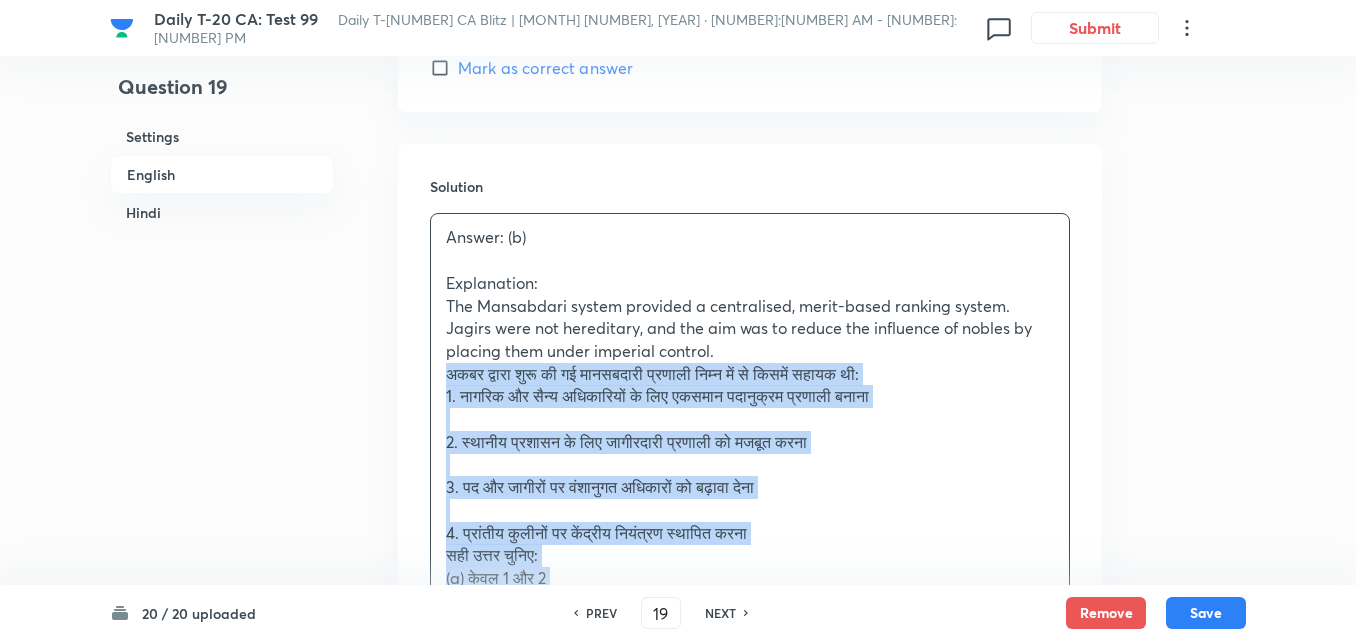 drag, startPoint x: 444, startPoint y: 380, endPoint x: 412, endPoint y: 371, distance: 33.24154 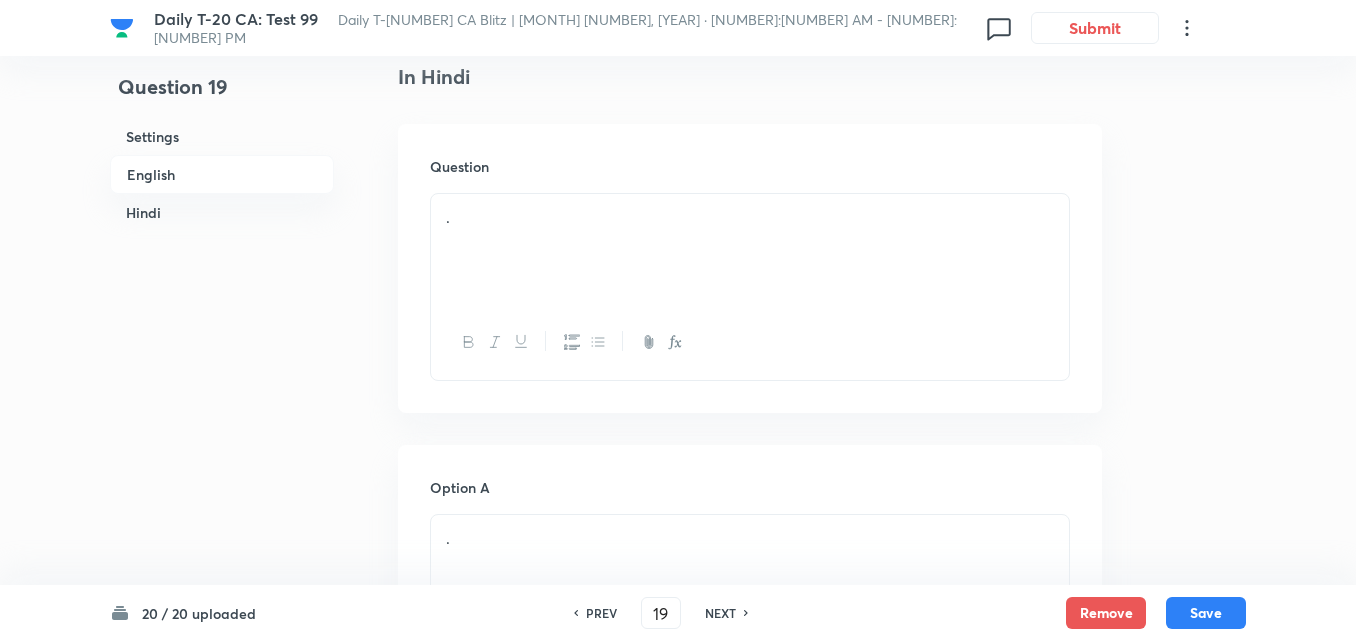 scroll, scrollTop: 2716, scrollLeft: 0, axis: vertical 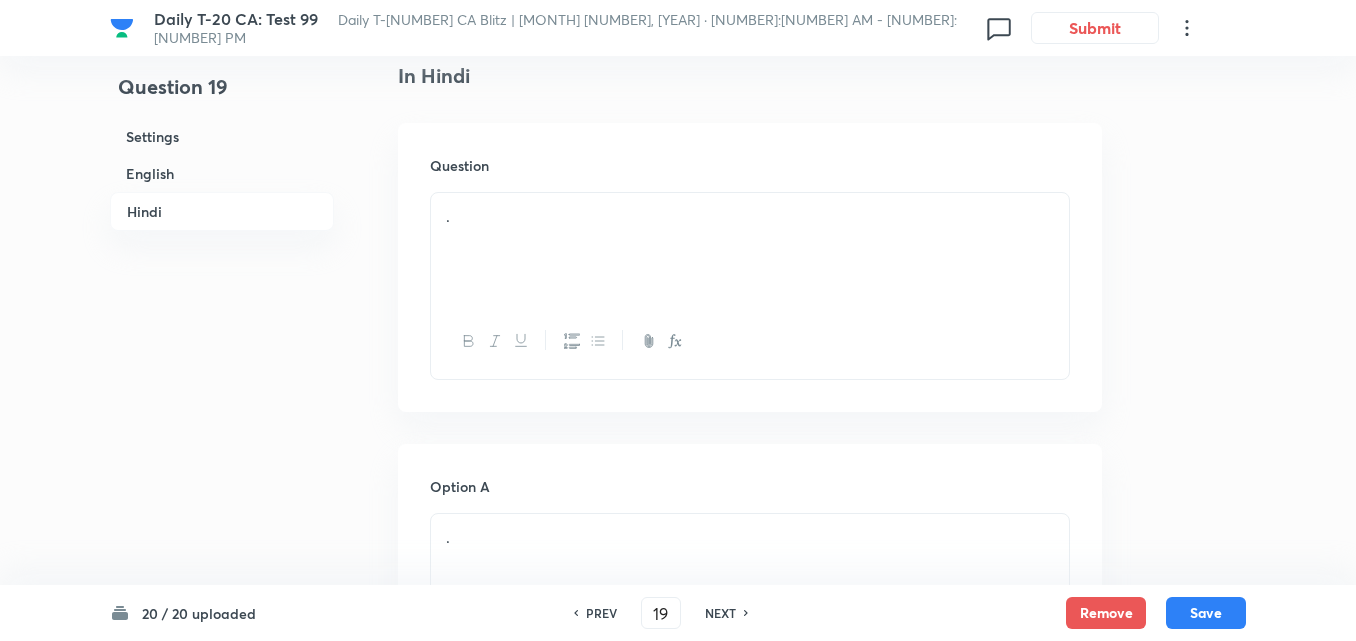 click on "." at bounding box center (750, 249) 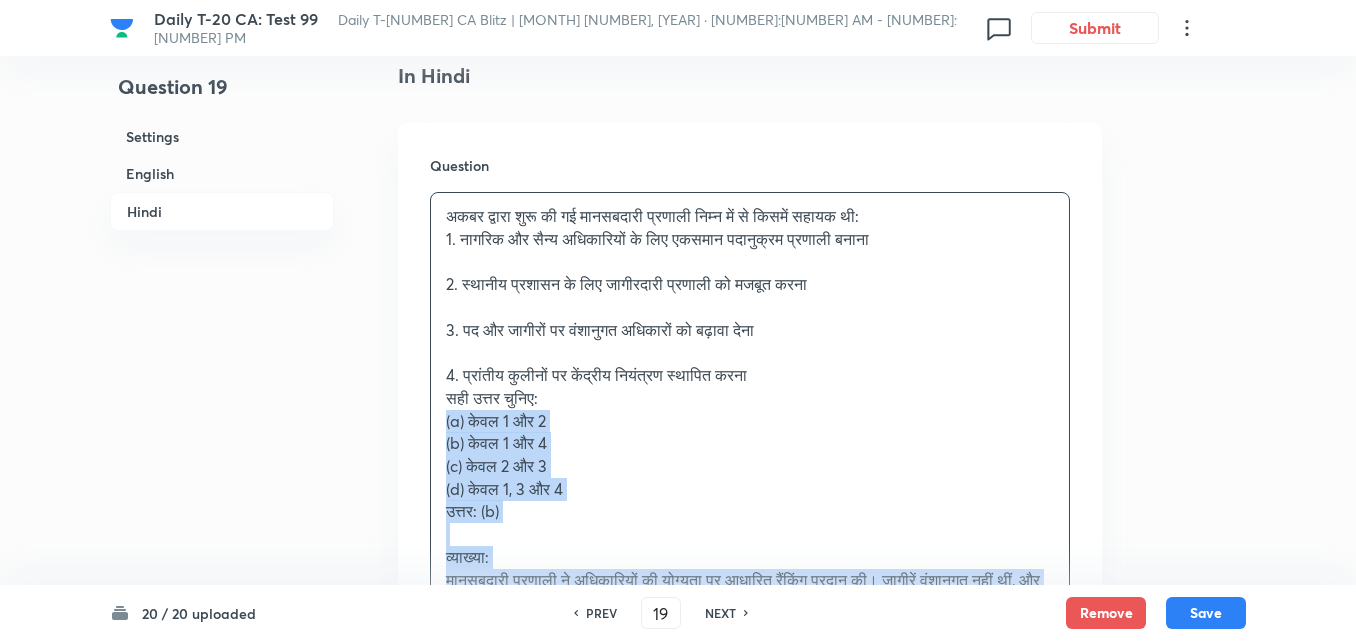 drag, startPoint x: 455, startPoint y: 404, endPoint x: 437, endPoint y: 410, distance: 18.973665 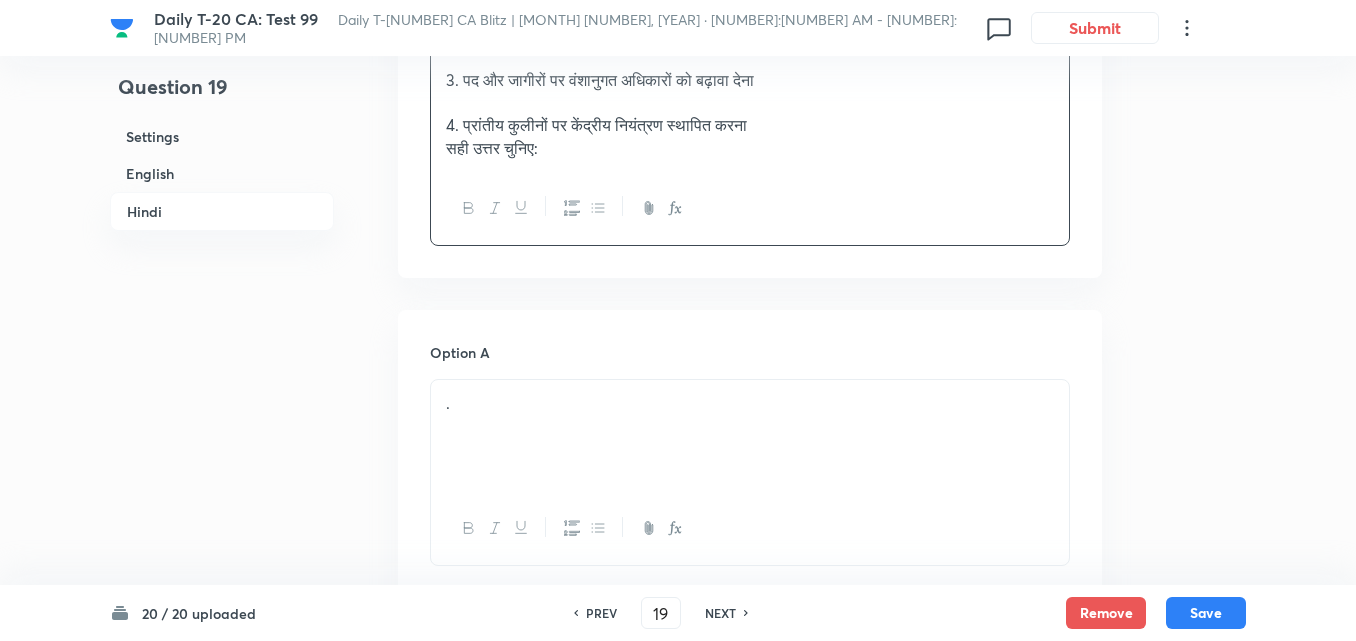 scroll, scrollTop: 3116, scrollLeft: 0, axis: vertical 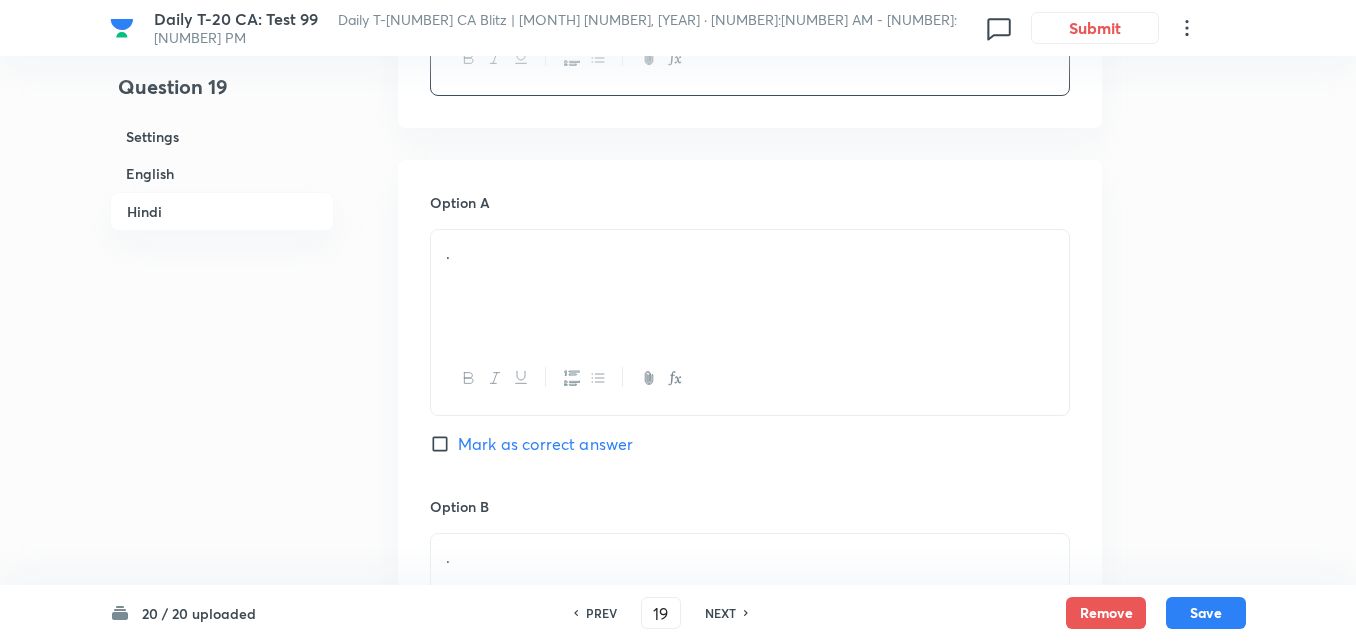 click on "." at bounding box center (750, 286) 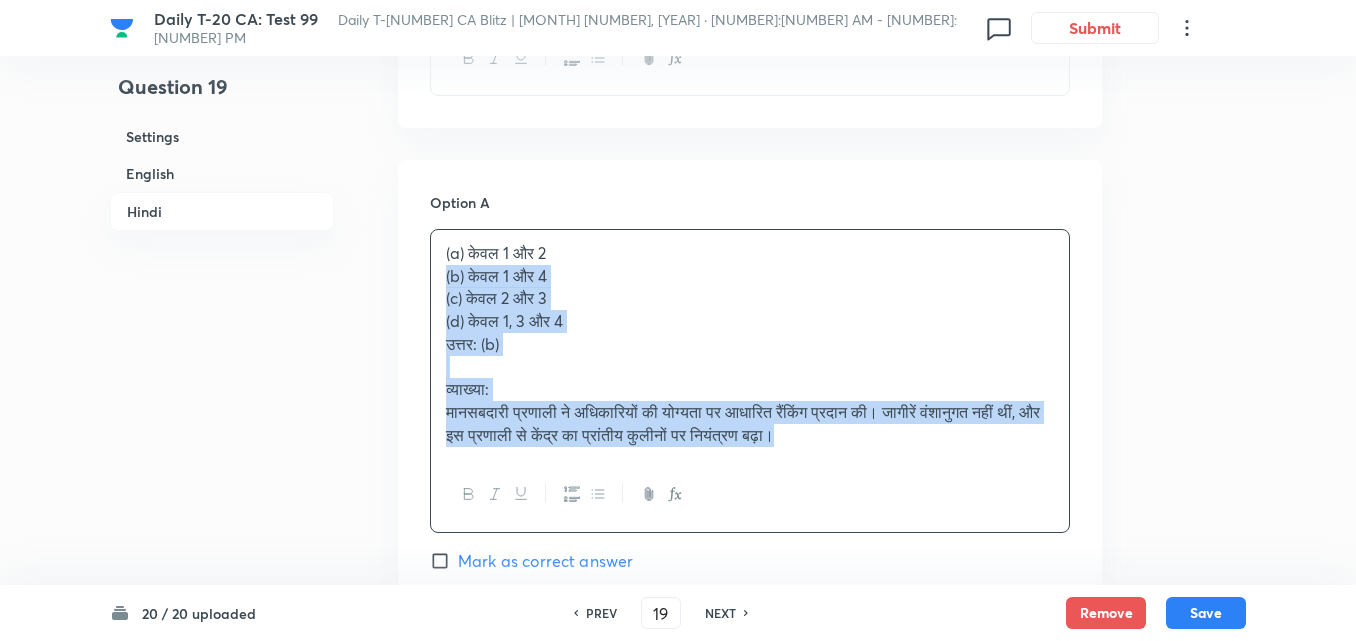 drag, startPoint x: 439, startPoint y: 272, endPoint x: 429, endPoint y: 271, distance: 10.049875 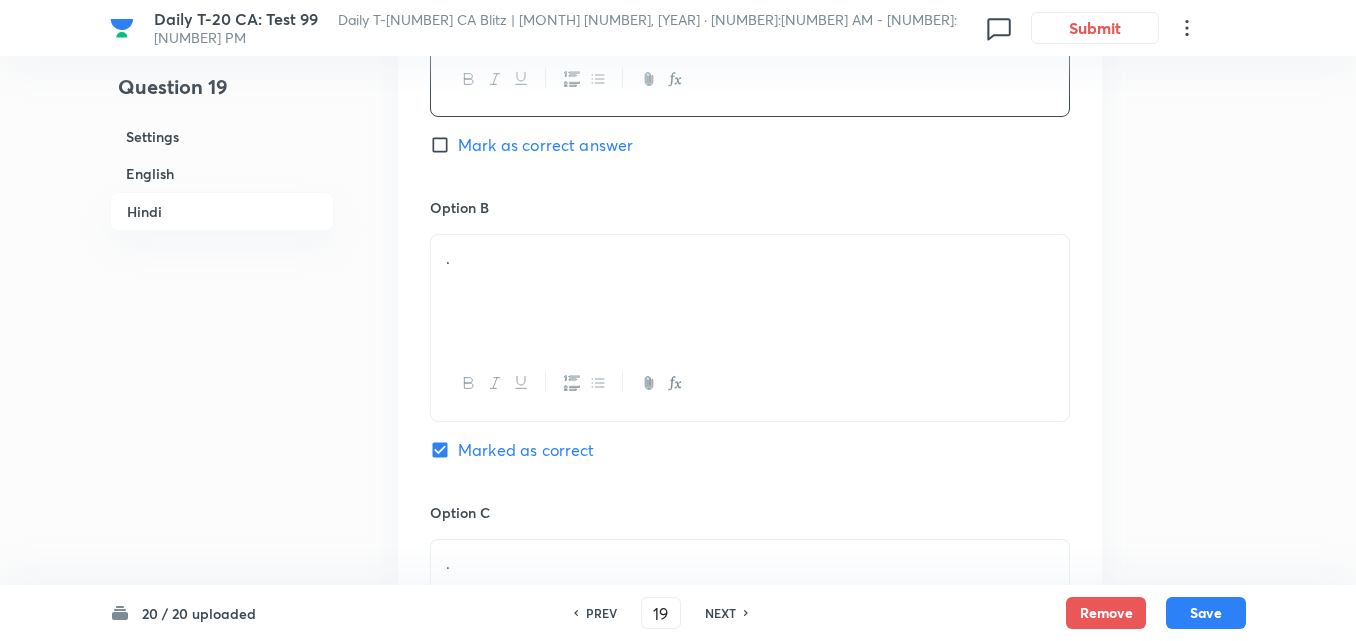 scroll, scrollTop: 3416, scrollLeft: 0, axis: vertical 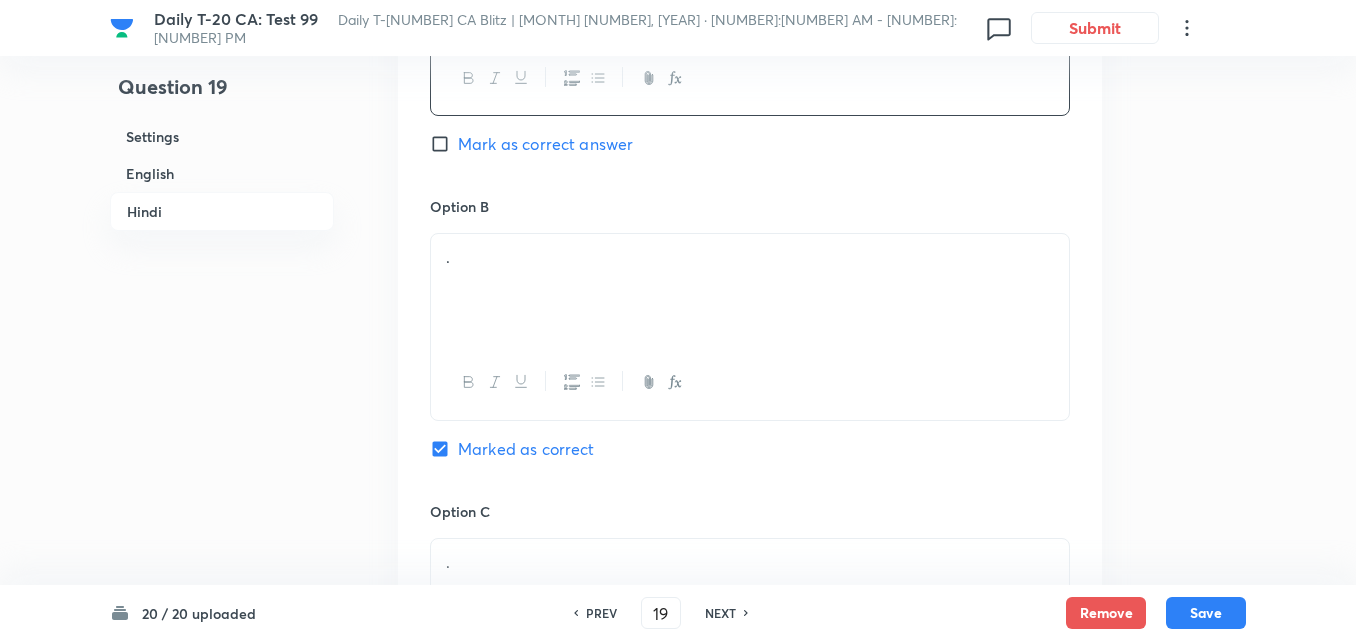 click on "." at bounding box center (750, 290) 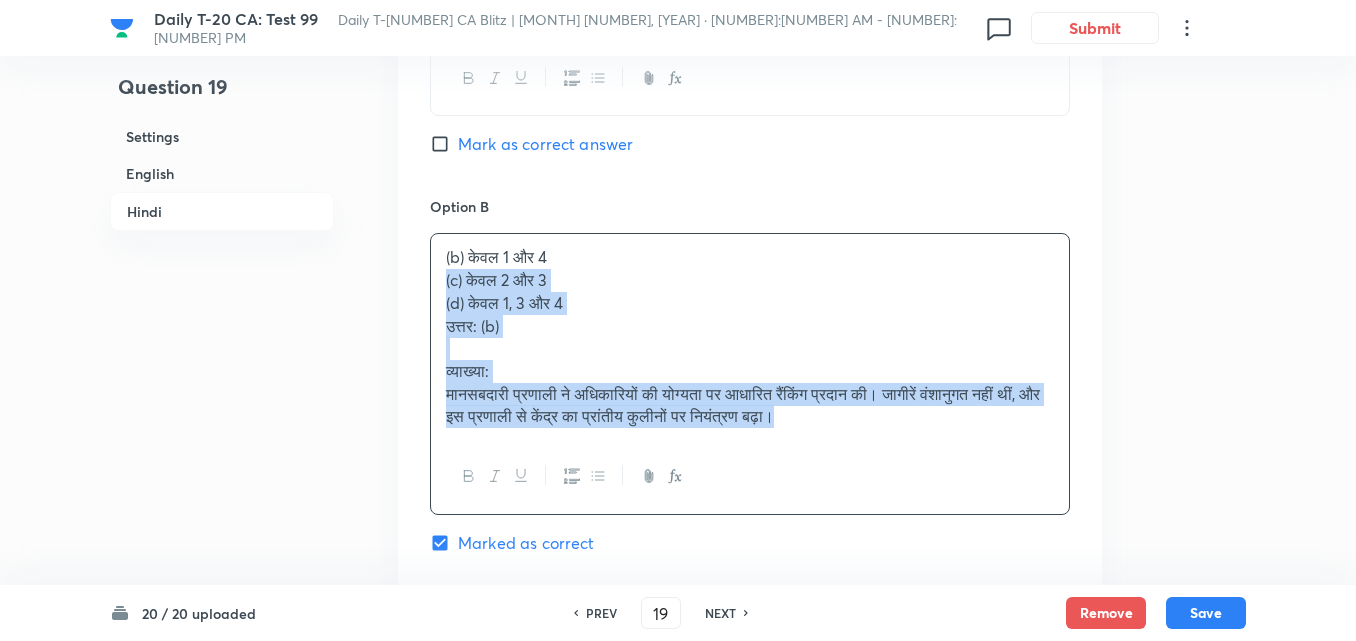 drag, startPoint x: 462, startPoint y: 267, endPoint x: 437, endPoint y: 274, distance: 25.96151 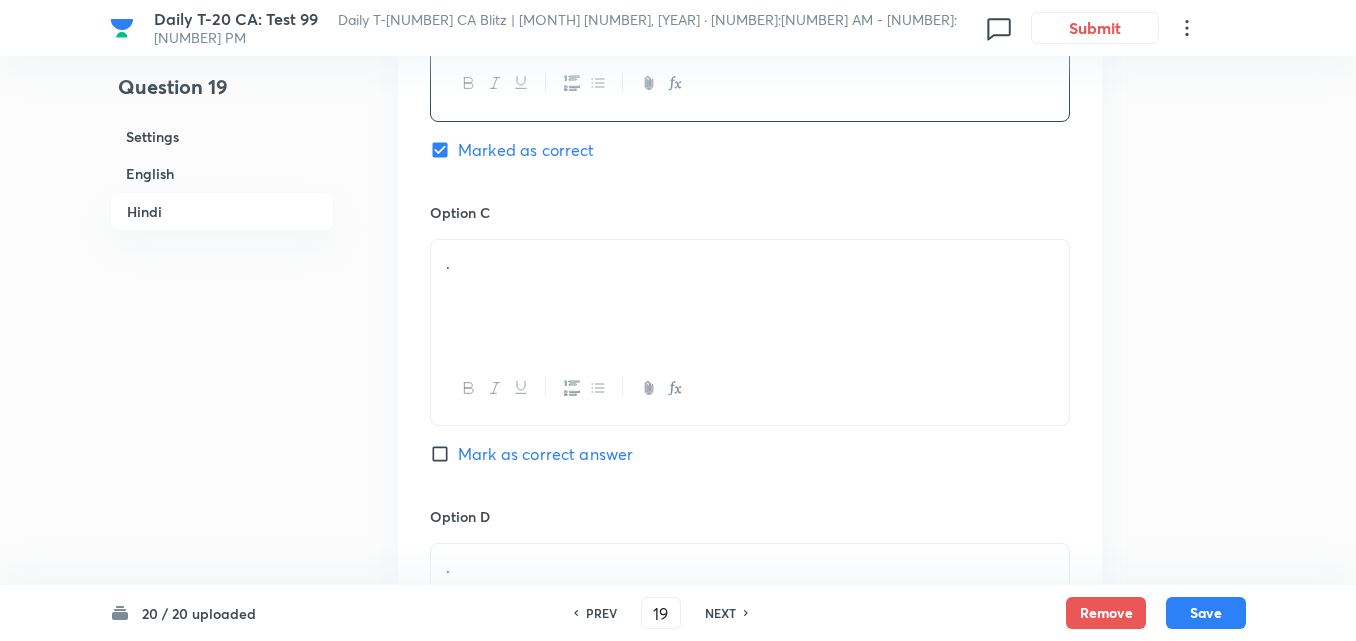 scroll, scrollTop: 3716, scrollLeft: 0, axis: vertical 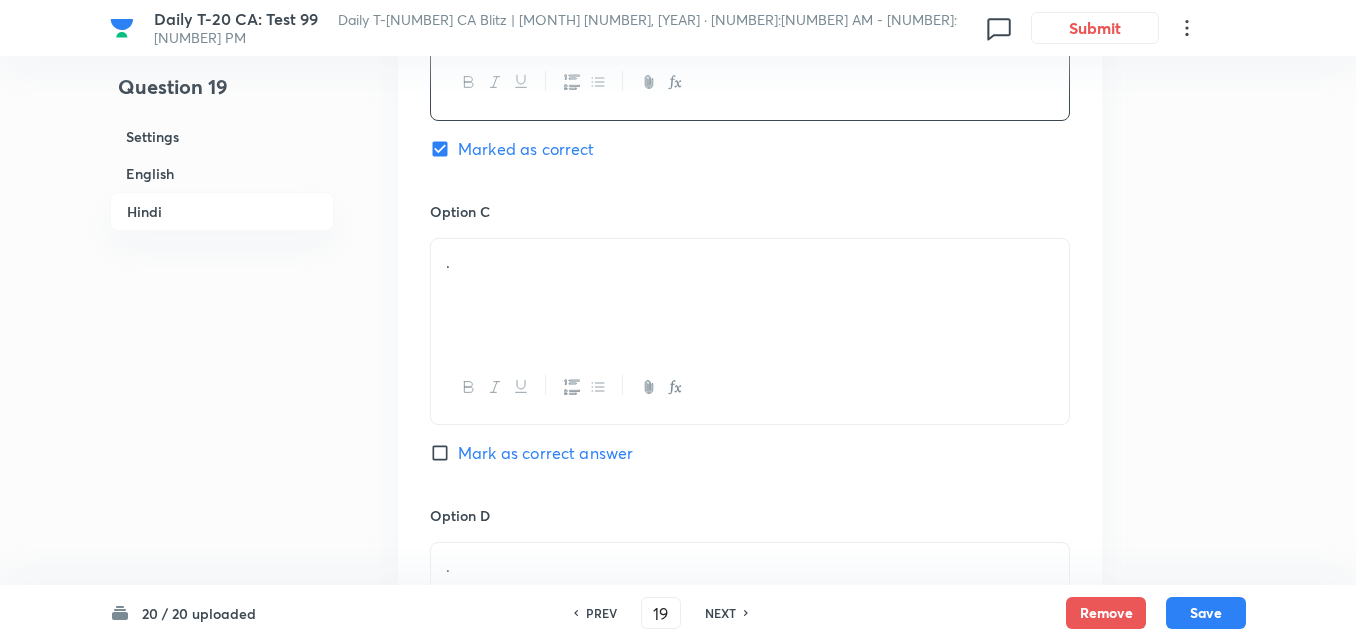 click on "." at bounding box center [750, 295] 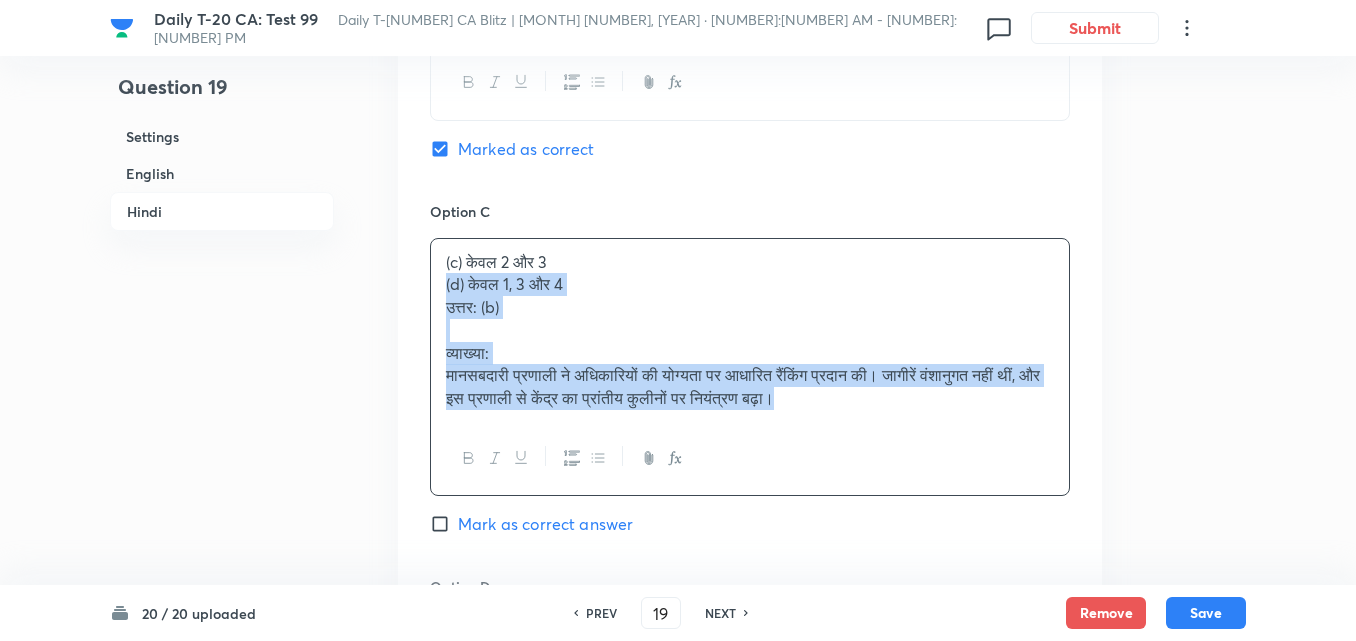 click on "Option A केवल 1 और 2 Mark as correct answer Option B केवल 1 और 4 Marked as correct Option C (c) केवल 2 और 3 (d) केवल 1, 3 और 4 उत्तर: (b) व्याख्या: मानसबदारी प्रणाली ने अधिकारियों की योग्यता पर आधारित रैंकिंग प्रदान की। जागीरें वंशानुगत नहीं थीं, और इस प्रणाली से केंद्र का प्रांतीय कुलीनों पर नियंत्रण बढ़ा। Mark as correct answer Option D . Mark as correct answer" at bounding box center [750, 216] 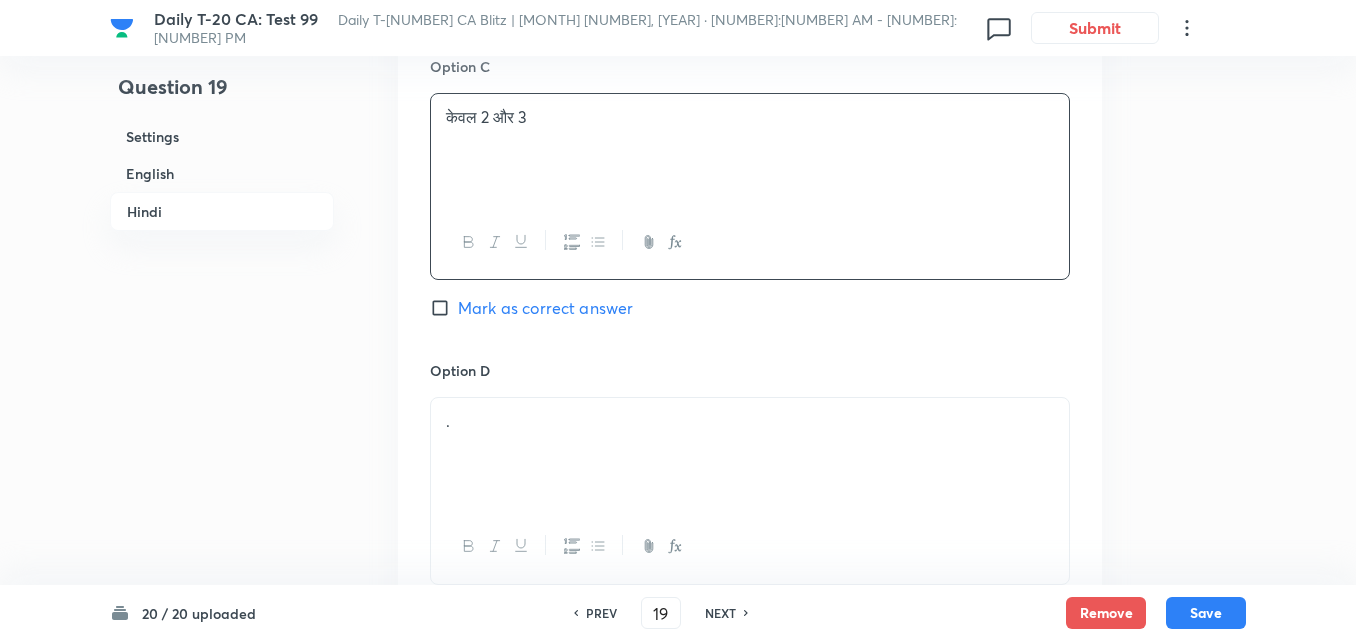scroll, scrollTop: 4016, scrollLeft: 0, axis: vertical 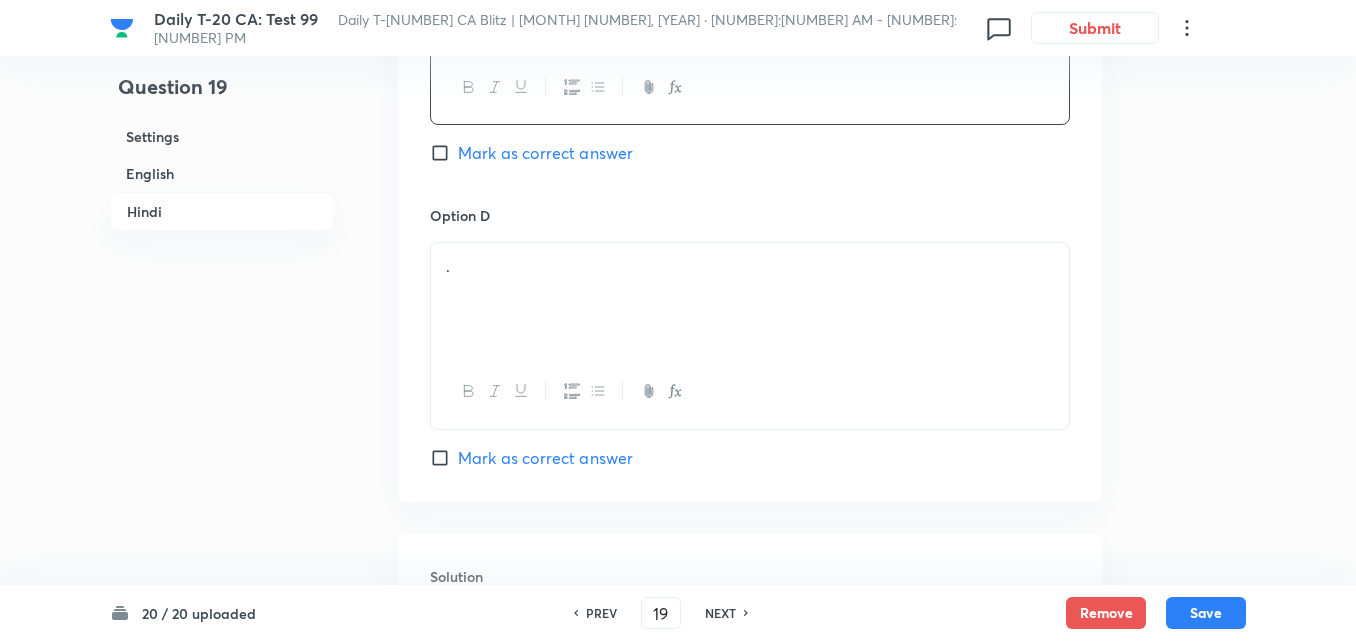 click on "." at bounding box center [750, 266] 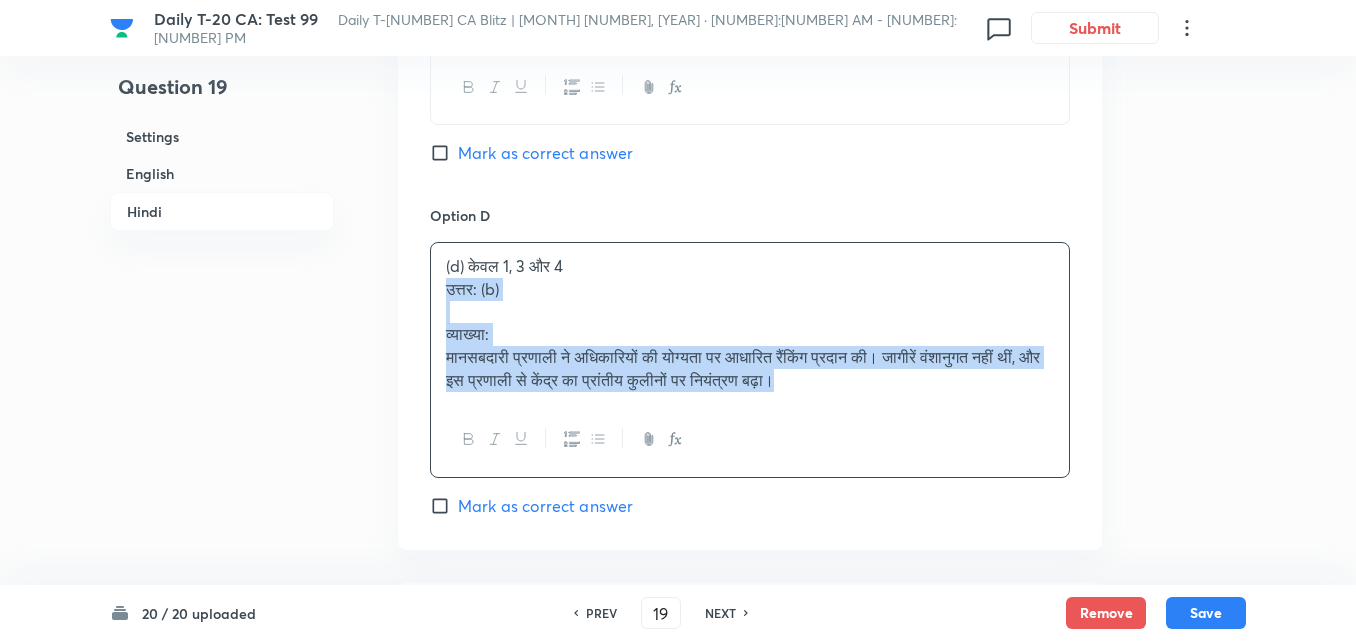 click on "(d) केवल [NUMBER], [NUMBER] और [NUMBER] उत्तर: (b) व्याख्या: मानसबदारी प्रणाली ने अधिकारियों की योग्यता पर आधारित रैंकिंग प्रदान की। जागीरें वंशानुगत नहीं थीं, और इस प्रणाली से केंद्र का प्रांतीय कुलीनों पर नियंत्रण बढ़ा।" at bounding box center [750, 360] 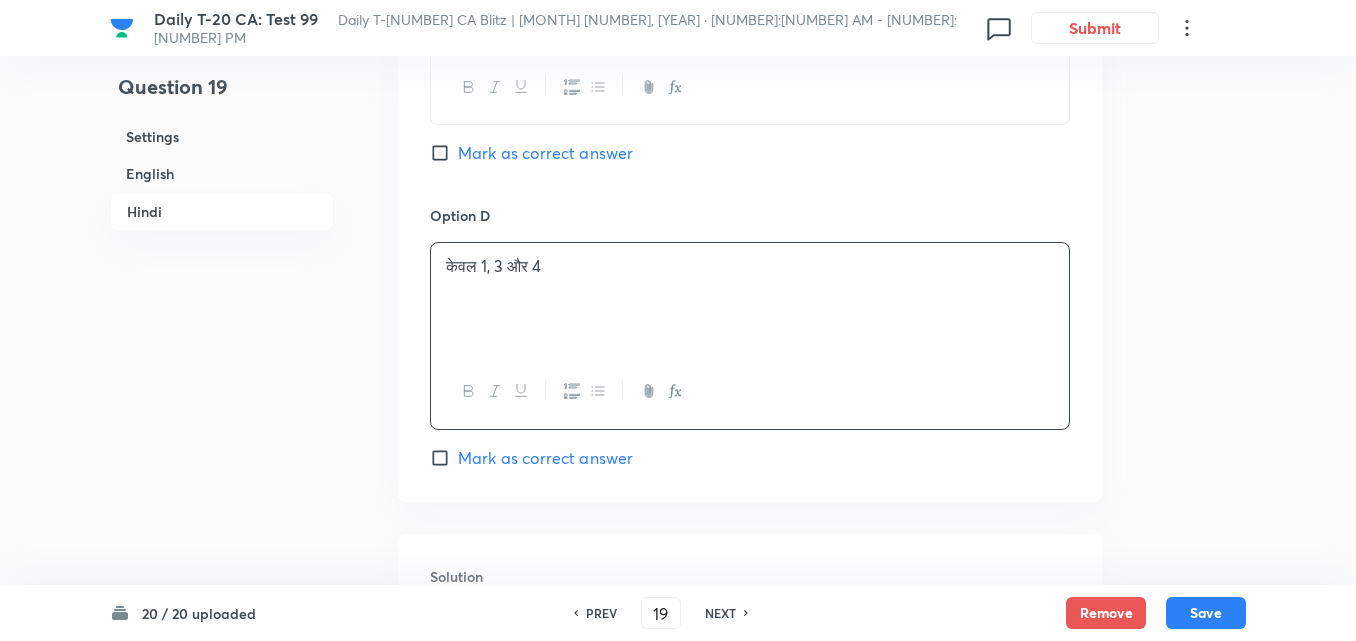scroll, scrollTop: 4373, scrollLeft: 0, axis: vertical 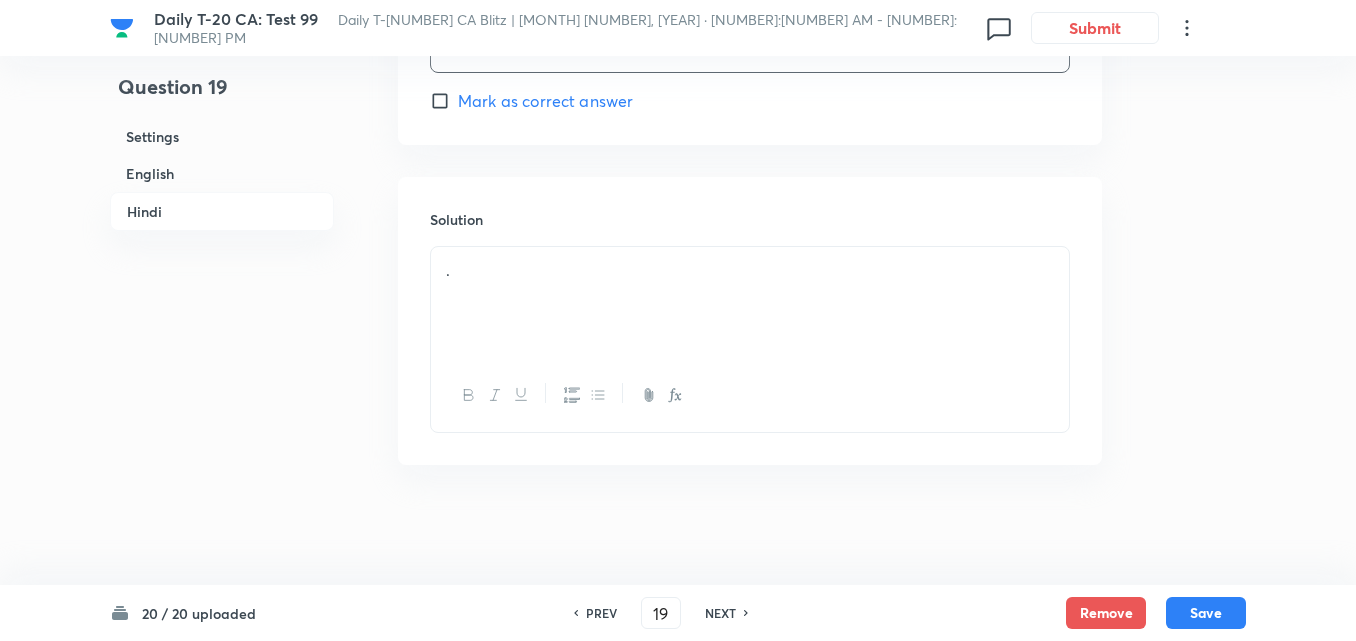click on "." at bounding box center [750, 303] 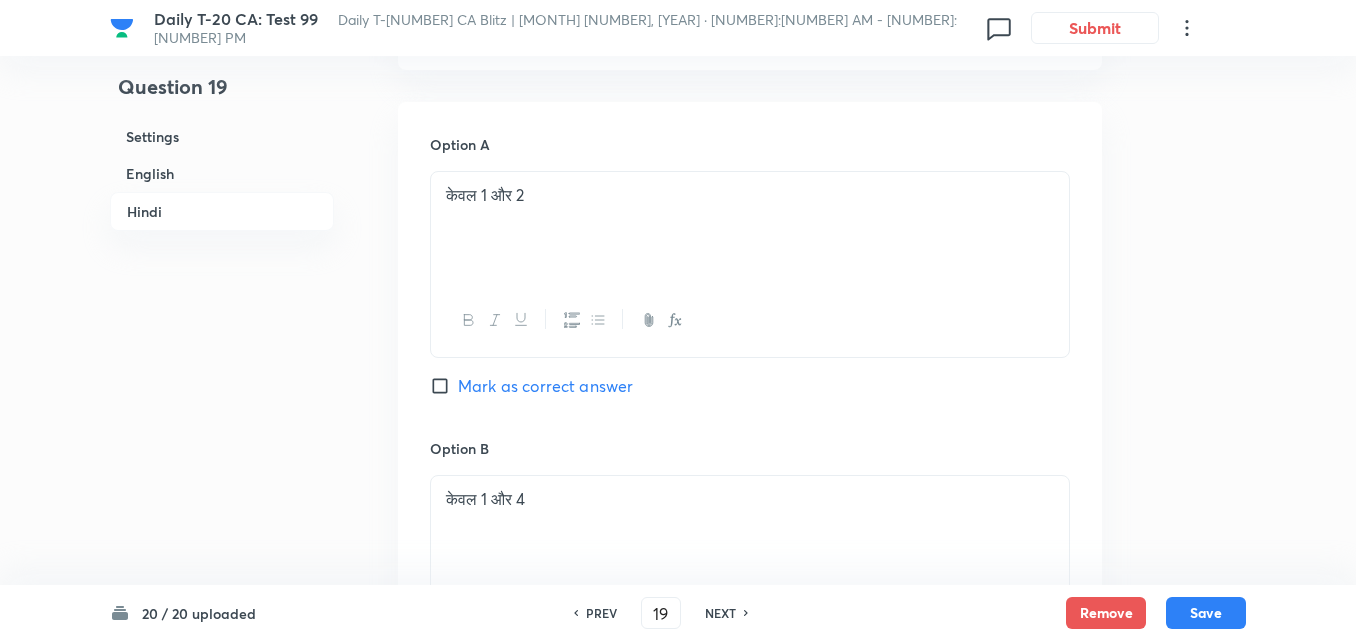 scroll, scrollTop: 3373, scrollLeft: 0, axis: vertical 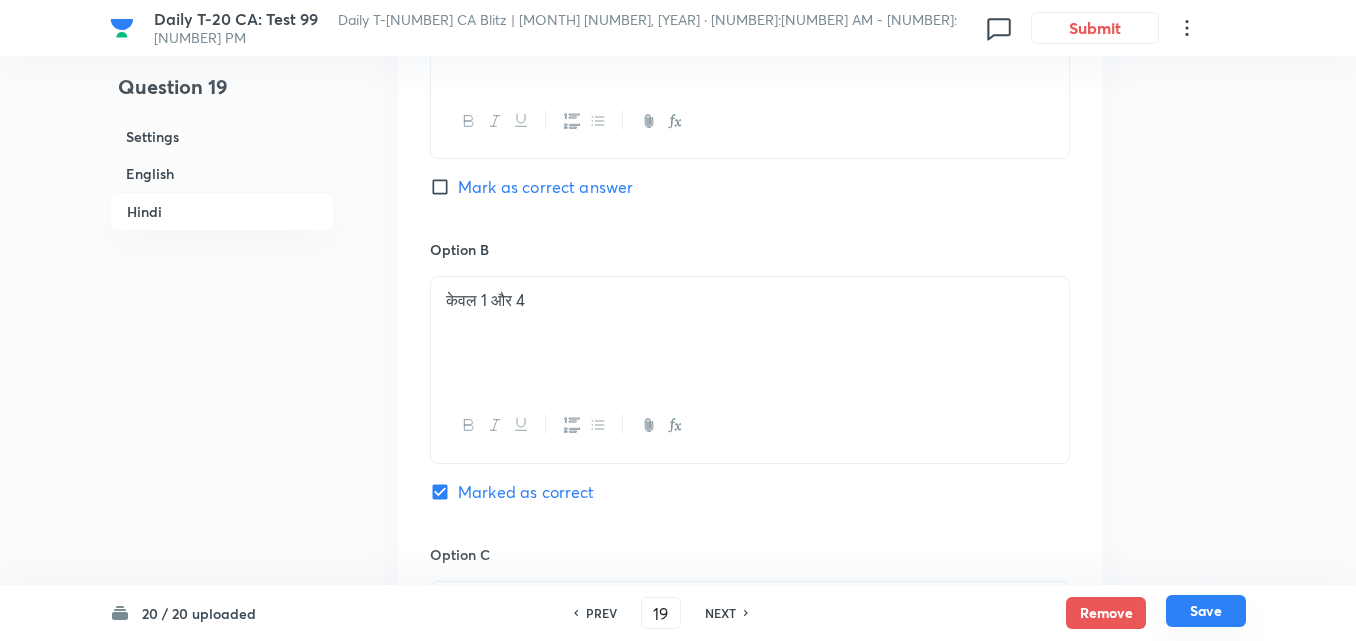 click on "Save" at bounding box center (1206, 611) 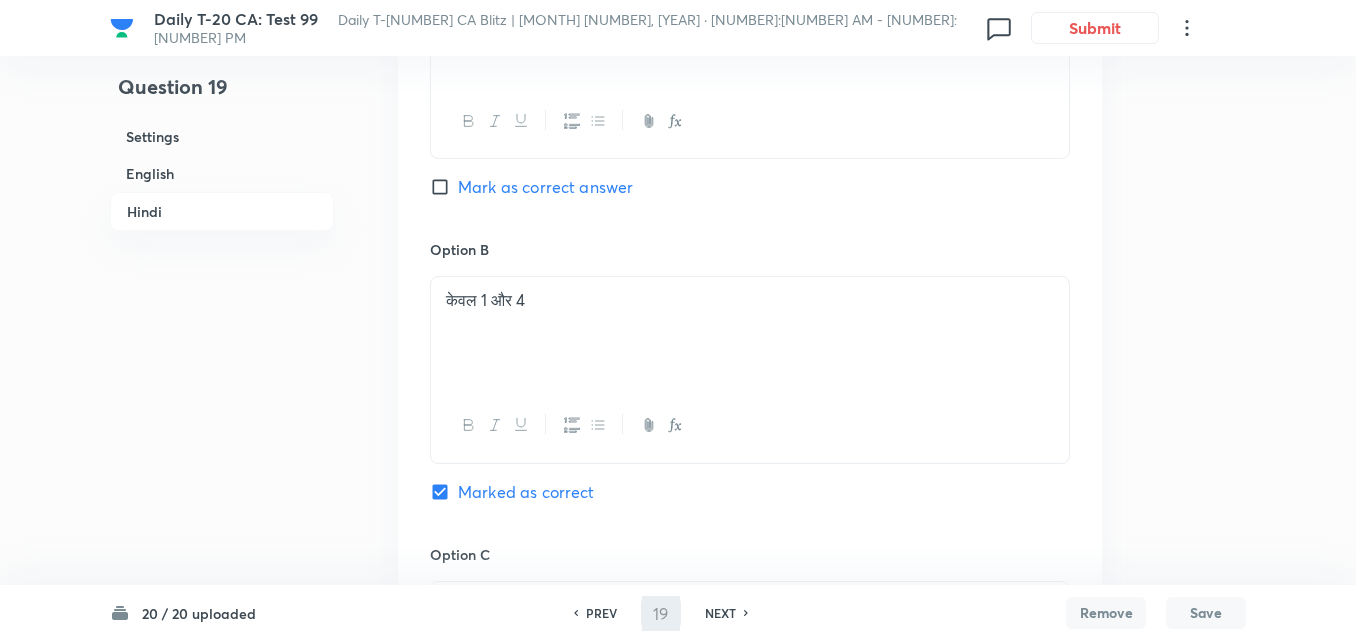 type on "20" 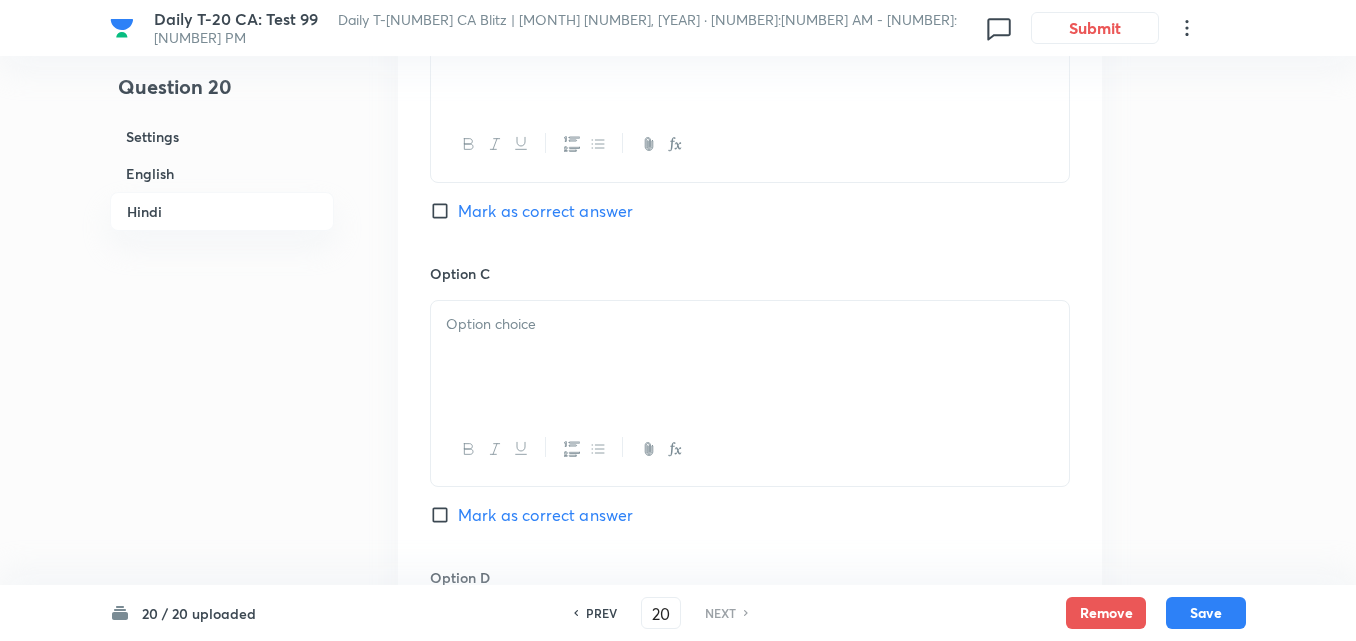checkbox on "false" 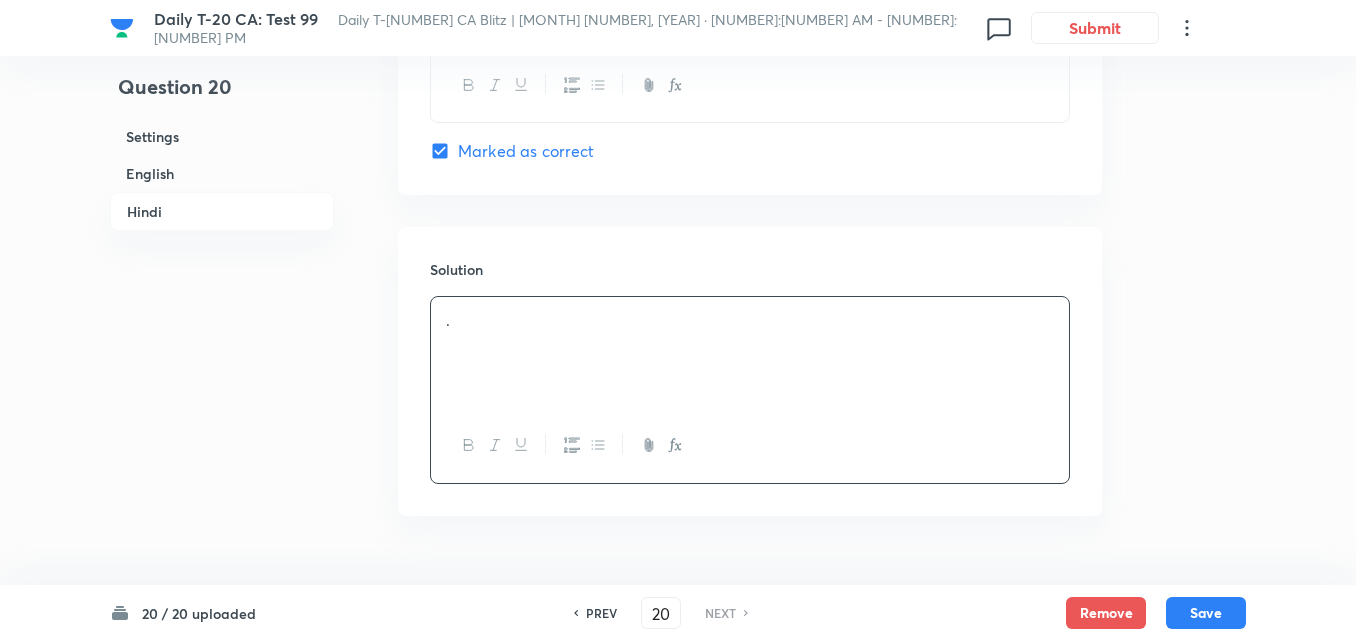 click on "English" at bounding box center [222, 173] 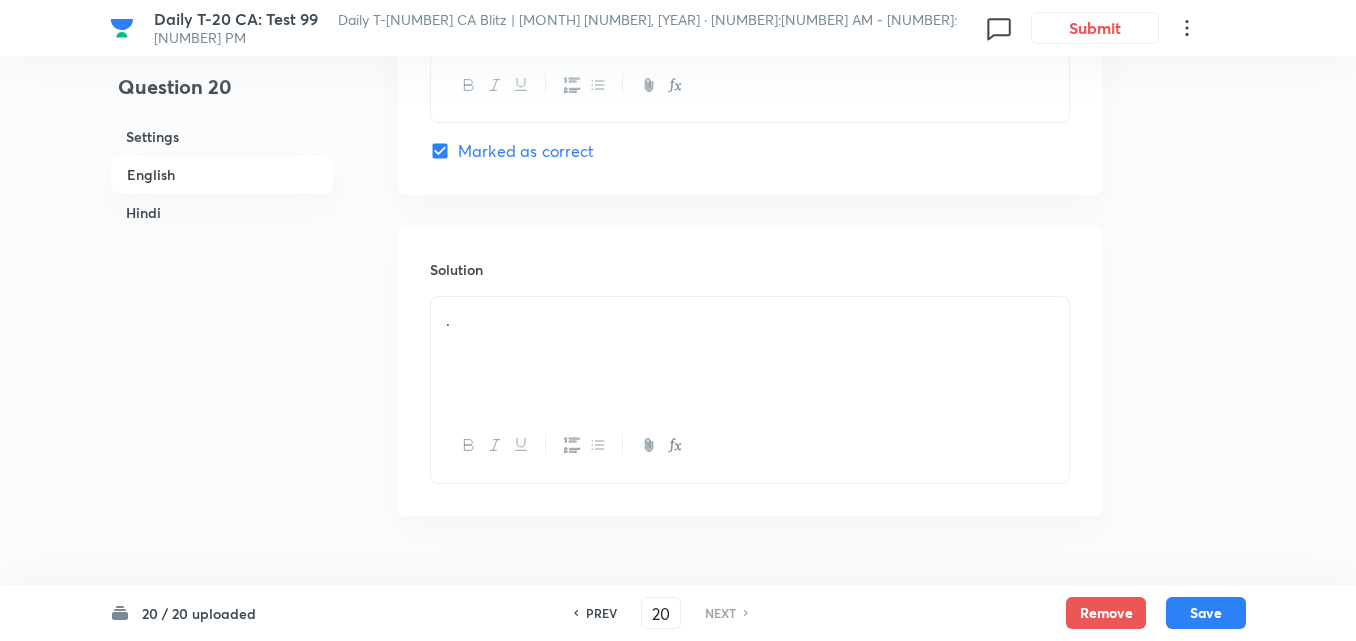 scroll, scrollTop: 516, scrollLeft: 0, axis: vertical 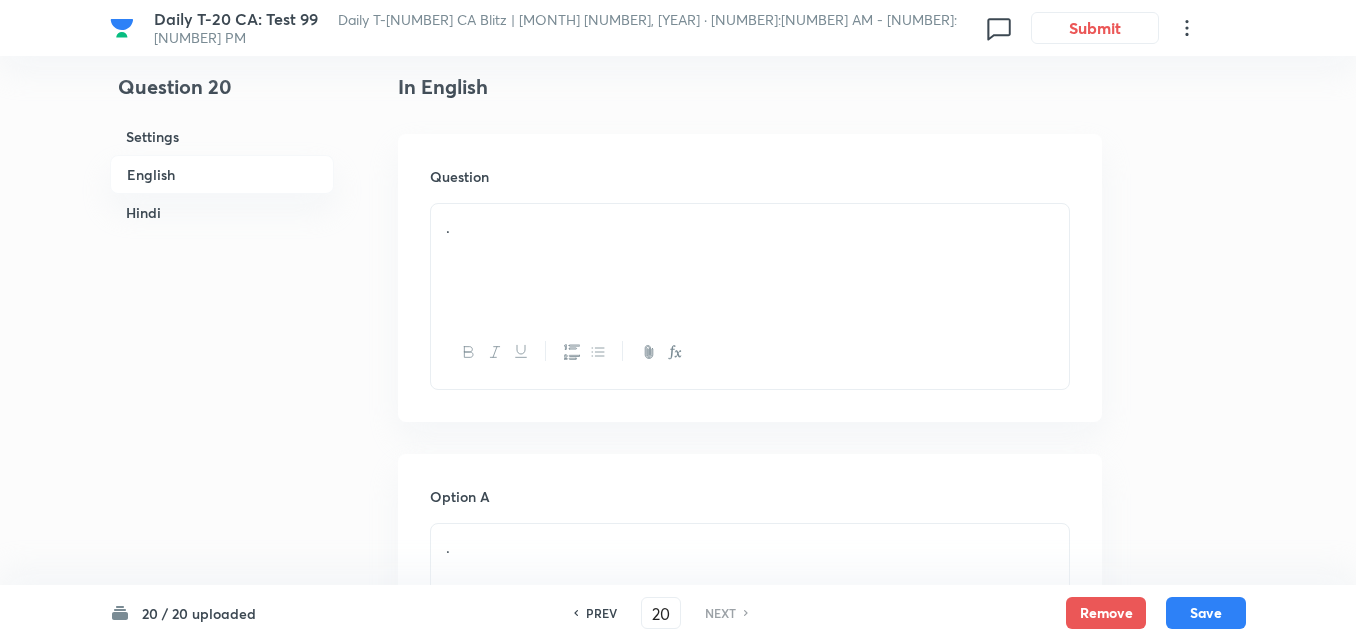 click on "." at bounding box center [750, 260] 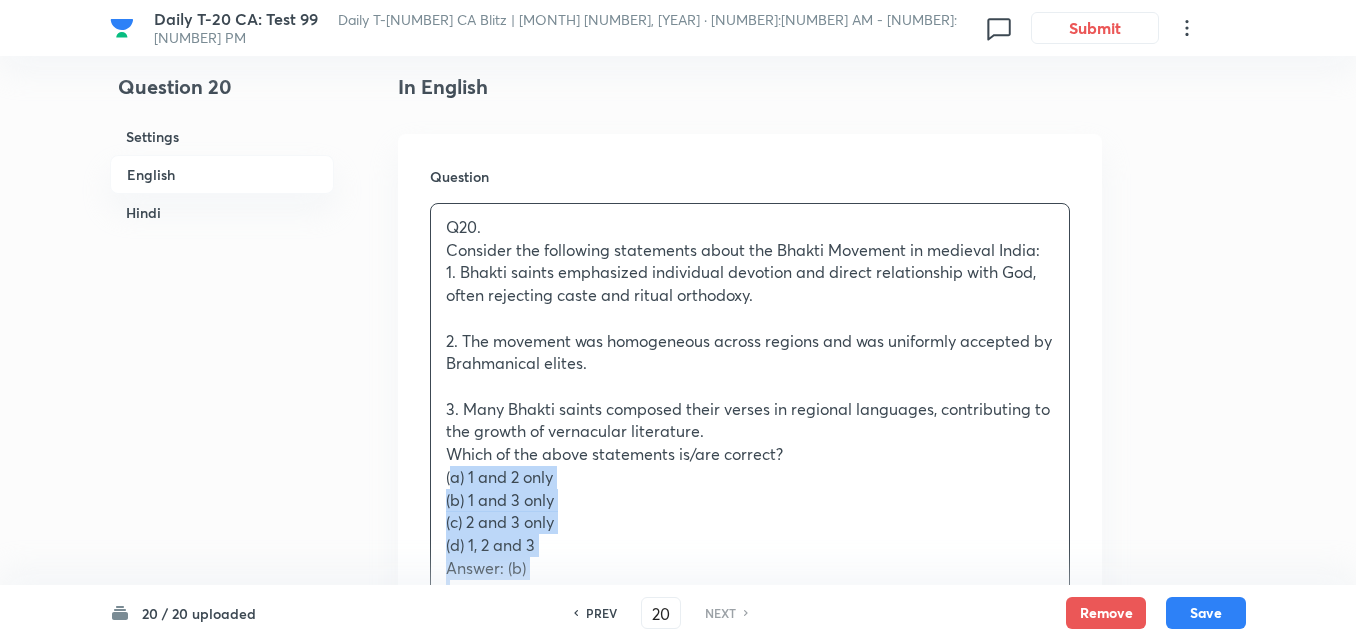 click on "Question Q20. Consider the following statements about the Bhakti Movement in medieval India: 1.	Bhakti saints emphasized individual devotion and direct relationship with God, often rejecting caste and ritual orthodoxy. 2.	The movement was homogeneous across regions and was uniformly accepted by Brahmanical elites. 3.	Many Bhakti saints composed their verses in regional languages, contributing to the growth of vernacular literature. Which of the above statements is/are correct? (a) 1 and 2 only (b) 1 and 3 only (c) 2 and 3 only (d) 1, 2 and 3 Answer: (b) Explanation: Statement 2 is incorrect as the movement varied across regions and was not uniformly accepted by Brahmanical elites. Statements 1 and 3 are true. मध्यकालीन भारत में भक्ति आंदोलन के बारे में निम्नलिखित कथनों पर विचार कीजिए: सही कथन चुनिए: (a) केवल 1 और 2 (d) 1, 2 और 3" at bounding box center [750, 688] 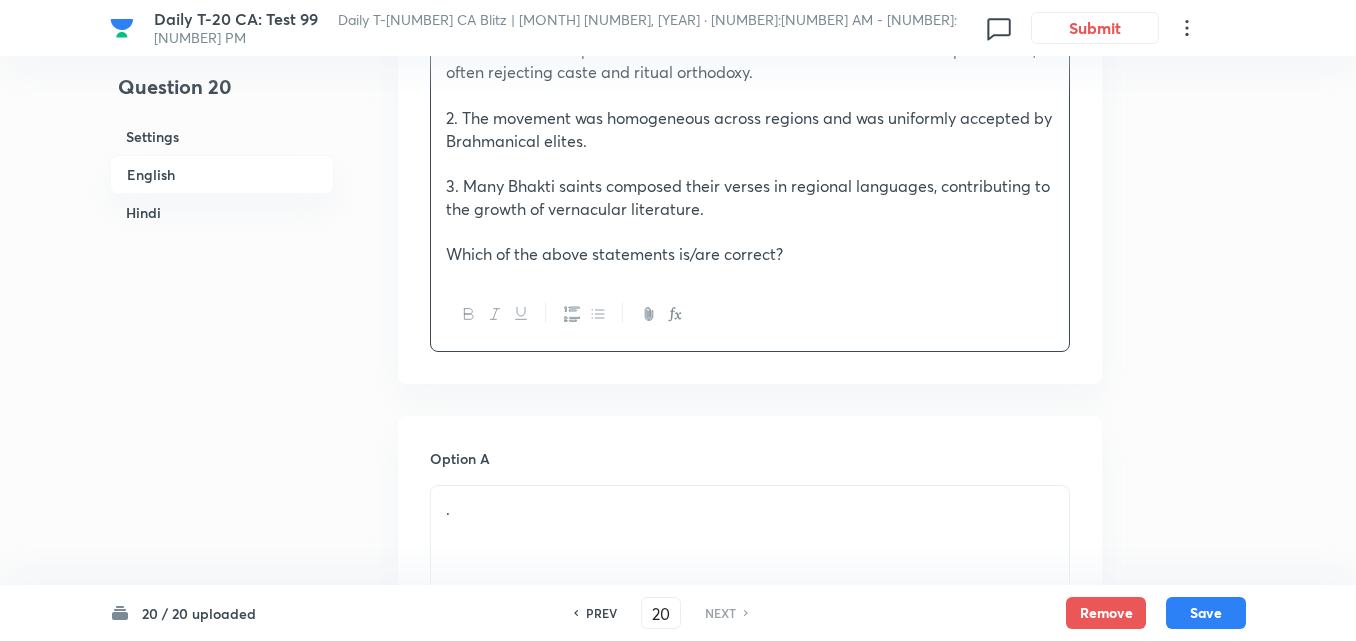 scroll, scrollTop: 816, scrollLeft: 0, axis: vertical 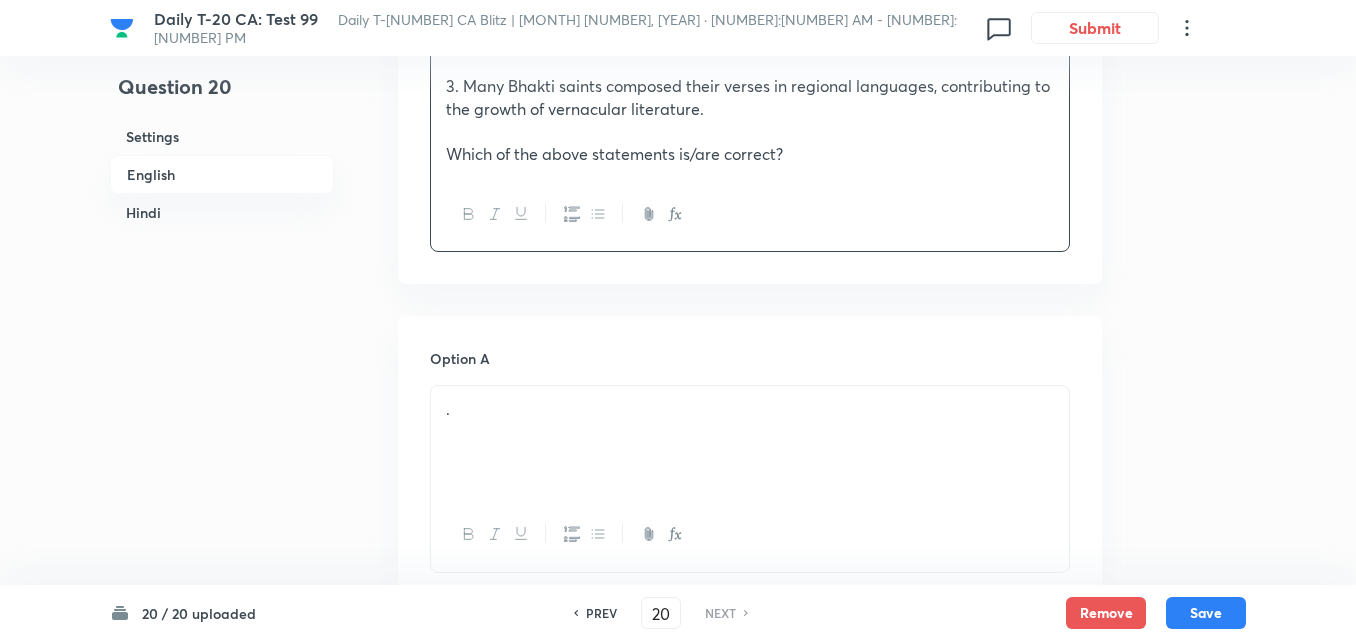 click on "." at bounding box center [750, 409] 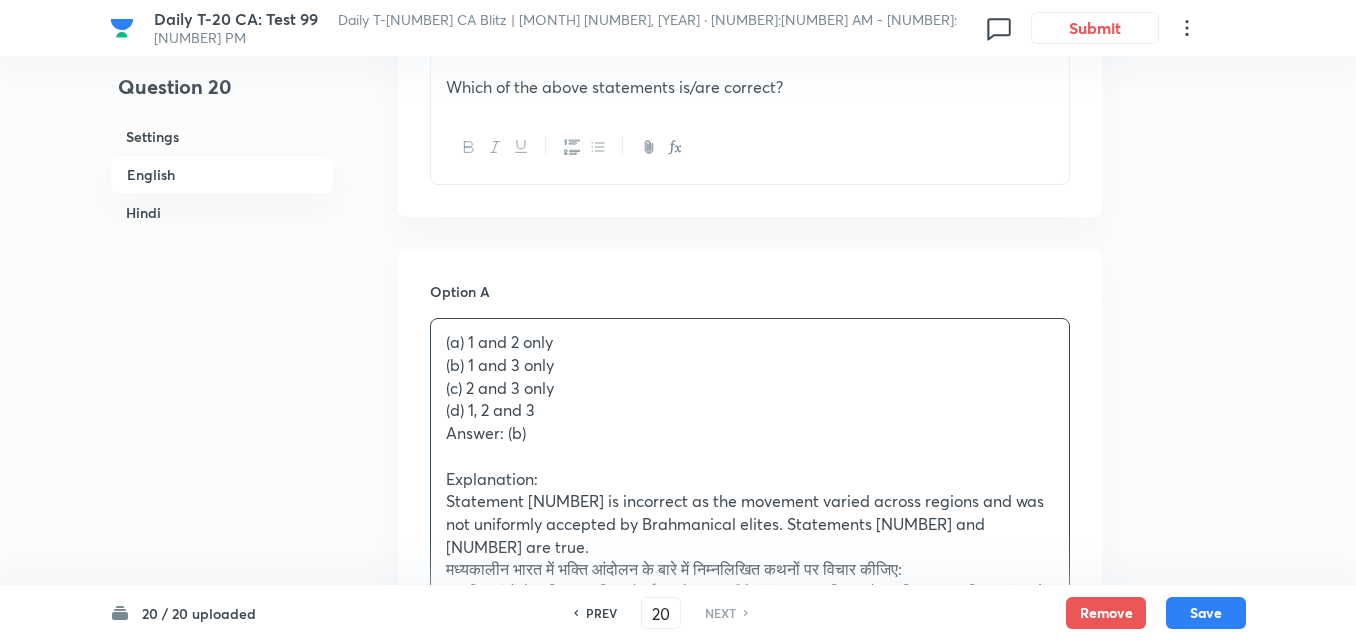 scroll, scrollTop: 916, scrollLeft: 0, axis: vertical 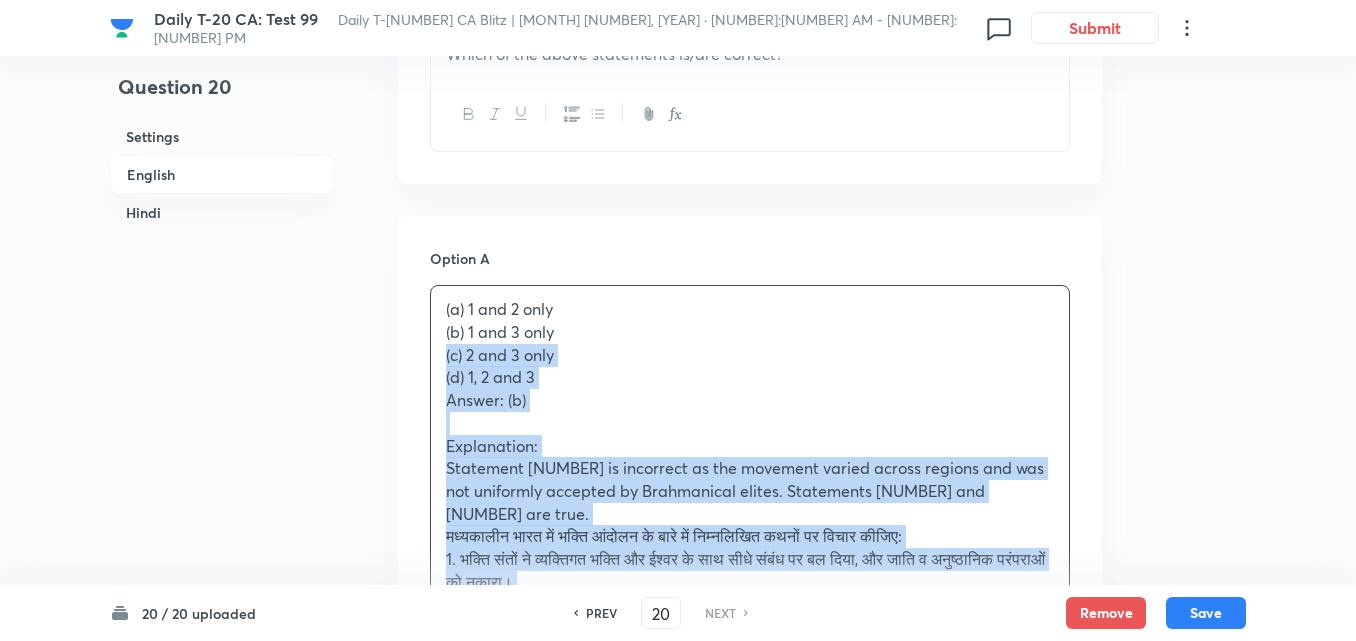 click on "(a) 1 only (b) 1 and 3 only (c) 2 and 3 only (d) 1, 2 and 3 Answer: (b) Explanation: Statement 2 is incorrect as the movement varied across regions and was not uniformly accepted by Brahmanical elites. Statements 1 and 3 are true. मध्यकालीन भारत में भक्ति आंदोलन के बारे में निम्नलिखित कथनों पर विचार कीजिए: 1.	भक्ति संतों ने व्यक्तिगत भक्ति और ईश्वर के साथ सीधे संबंध पर बल दिया, और जाति व अनुष्ठानिक परंपराओं को नकारा। 2.	यह आंदोलन सभी क्षेत्रों में एक समान था और ब्राह्मणिक वर्गों द्वारा समान रूप से स्वीकार किया गया। सही कथन चुनिए:" at bounding box center [750, 616] 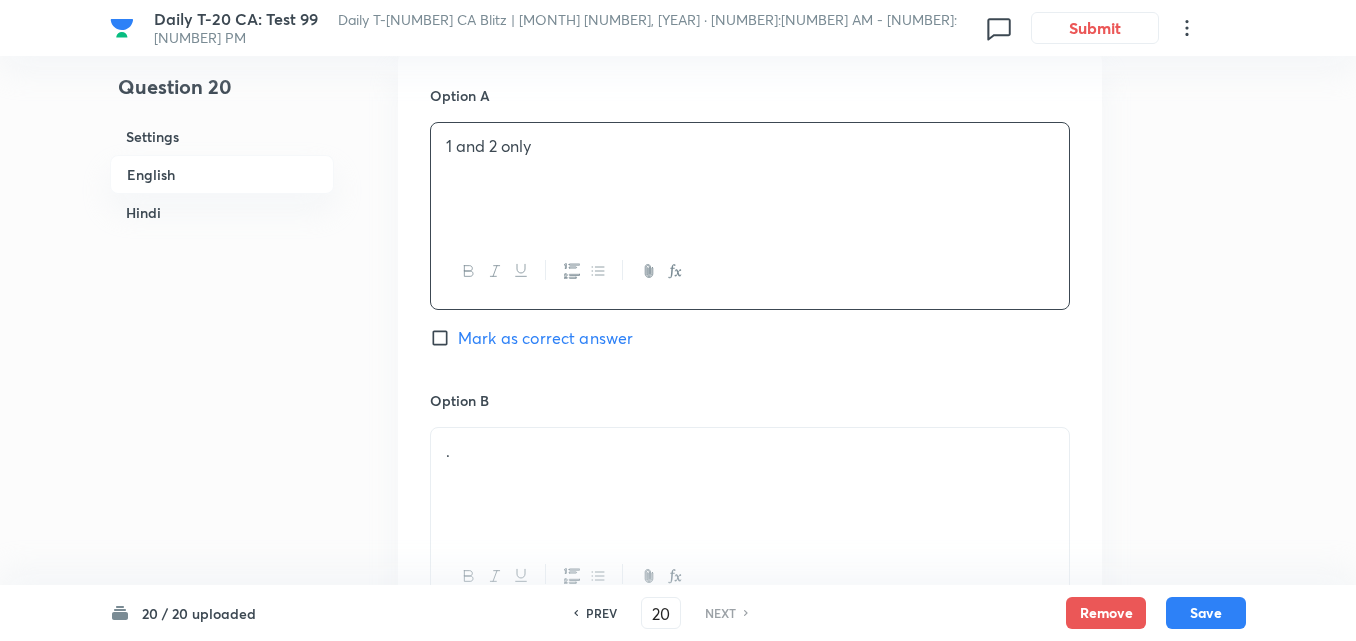 scroll, scrollTop: 1316, scrollLeft: 0, axis: vertical 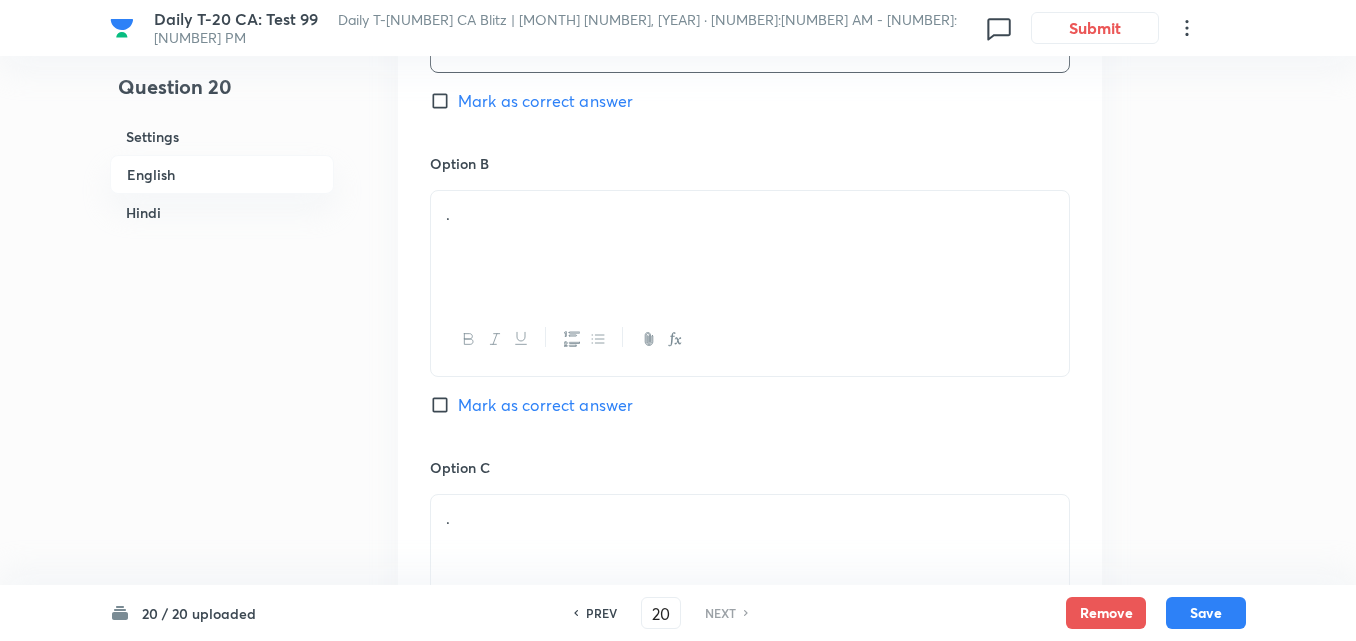 click on "." at bounding box center (750, 247) 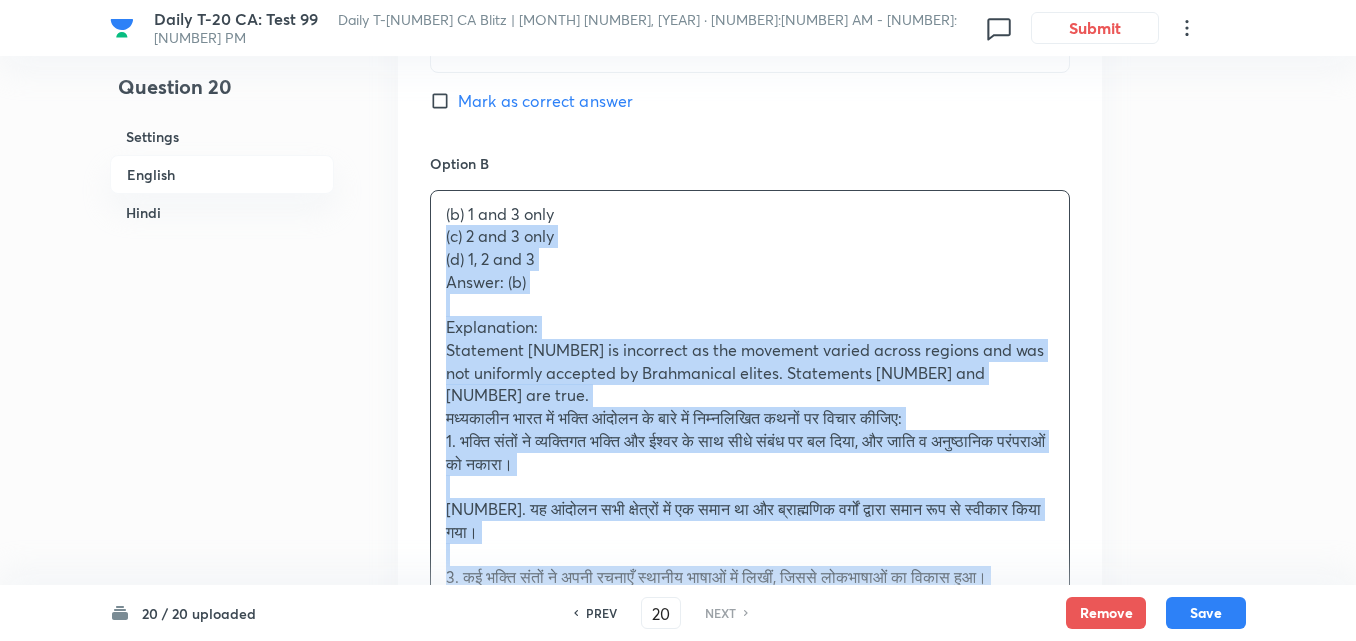 drag, startPoint x: 452, startPoint y: 258, endPoint x: 417, endPoint y: 236, distance: 41.340054 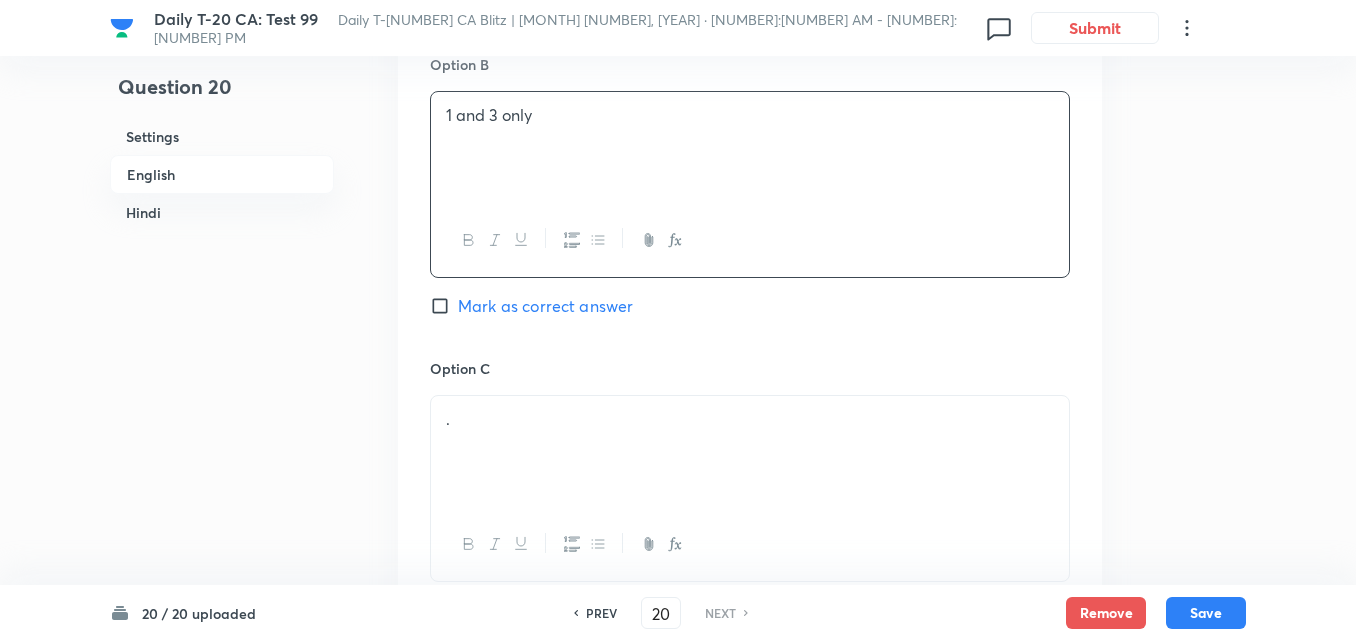 scroll, scrollTop: 1416, scrollLeft: 0, axis: vertical 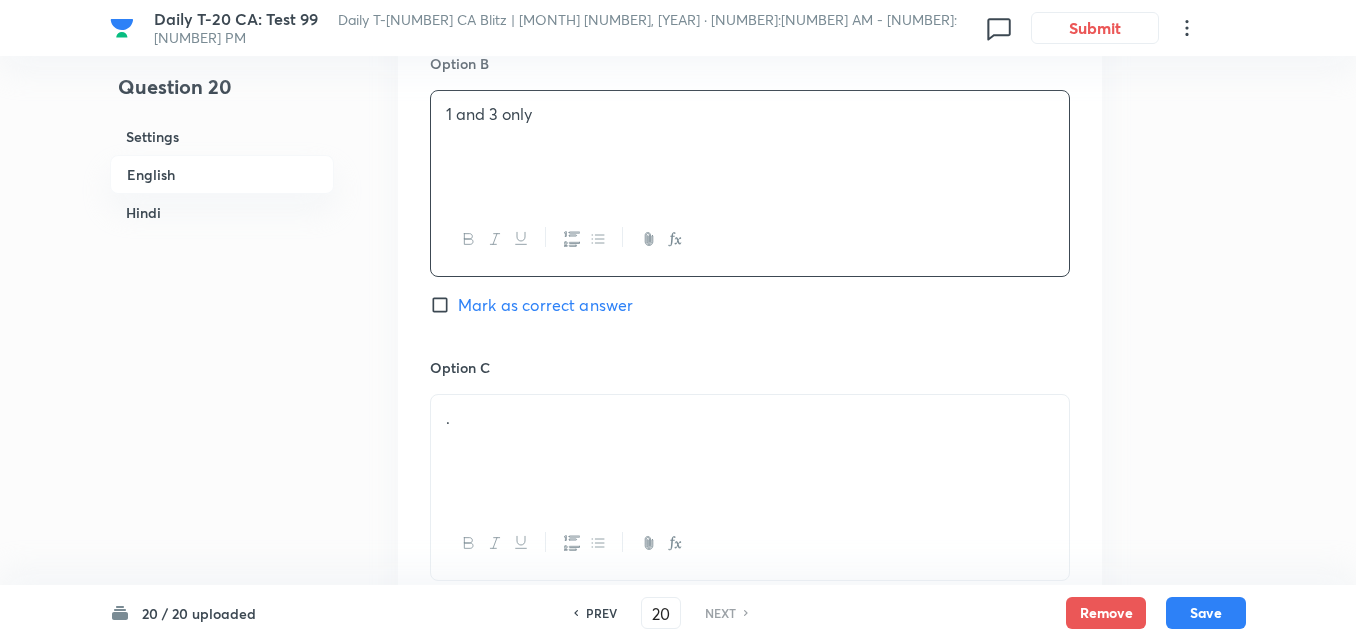 click on "Option B 1 and 3 only Mark as correct answer" at bounding box center (750, 205) 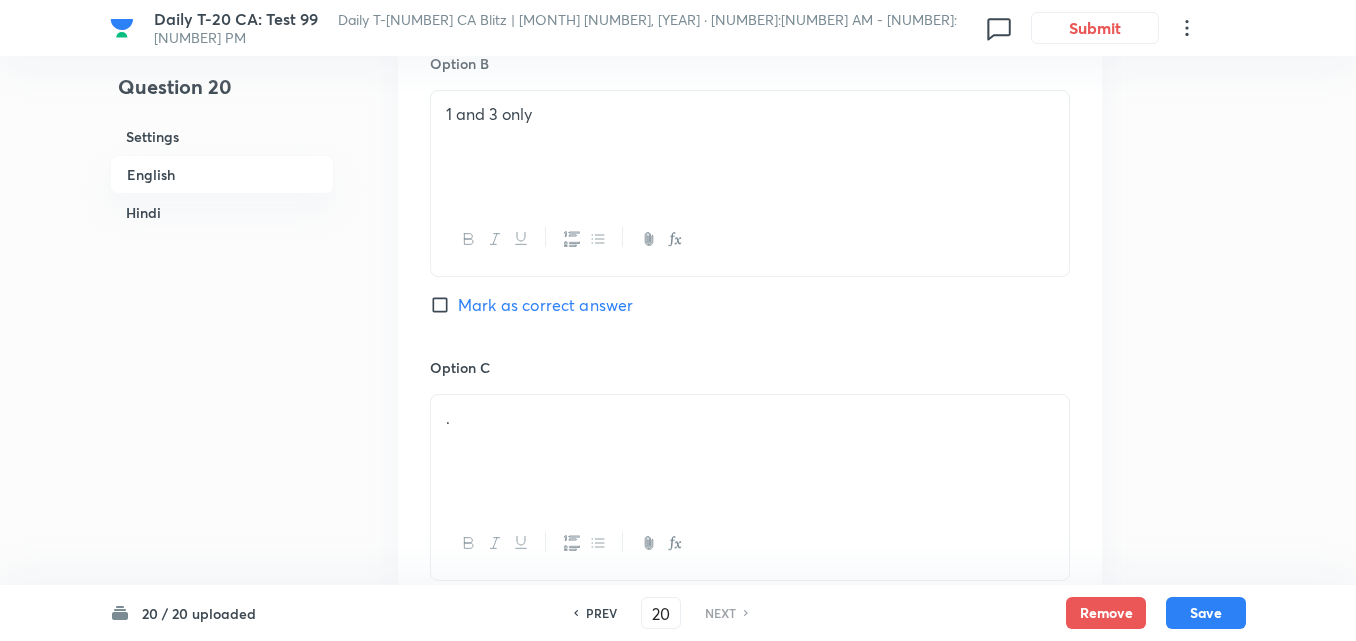click on "Mark as correct answer" at bounding box center (545, 305) 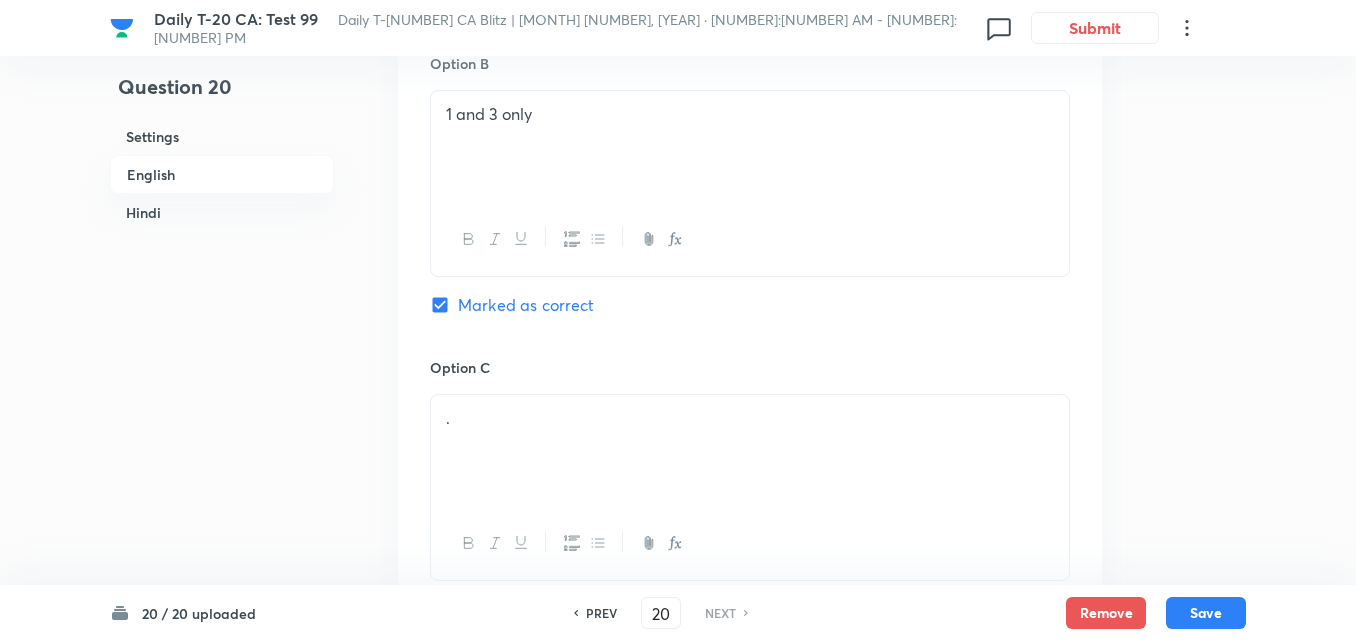 scroll, scrollTop: 1616, scrollLeft: 0, axis: vertical 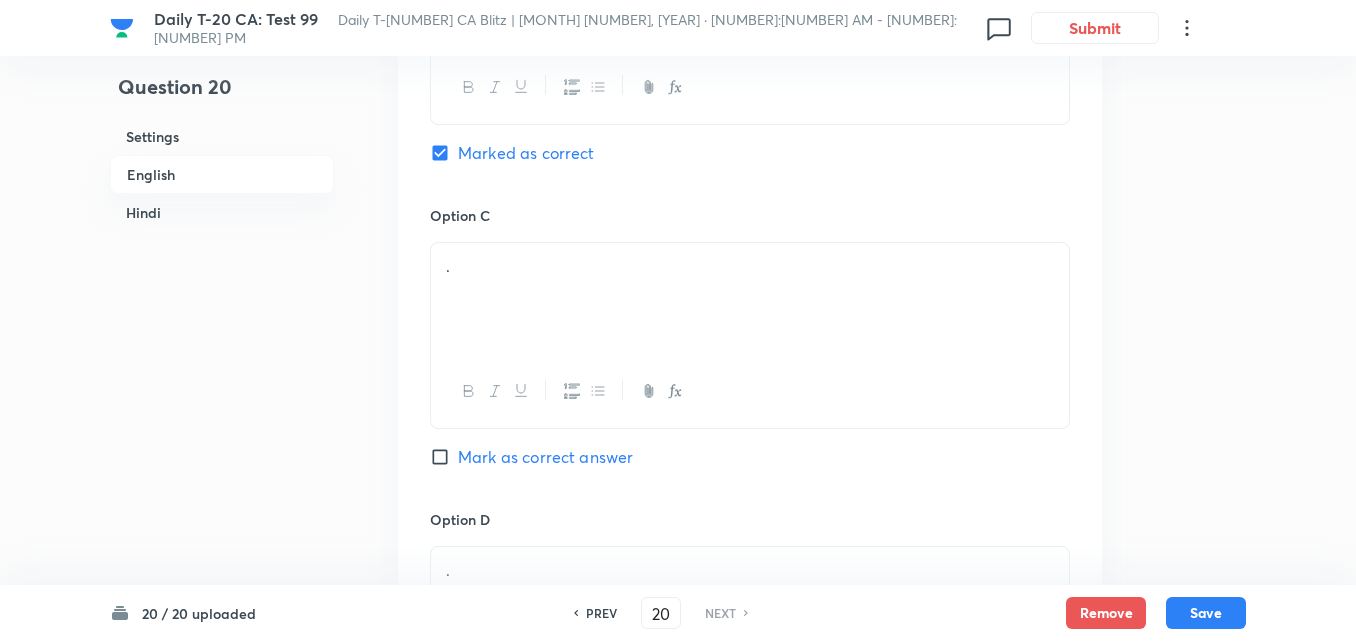 checkbox on "false" 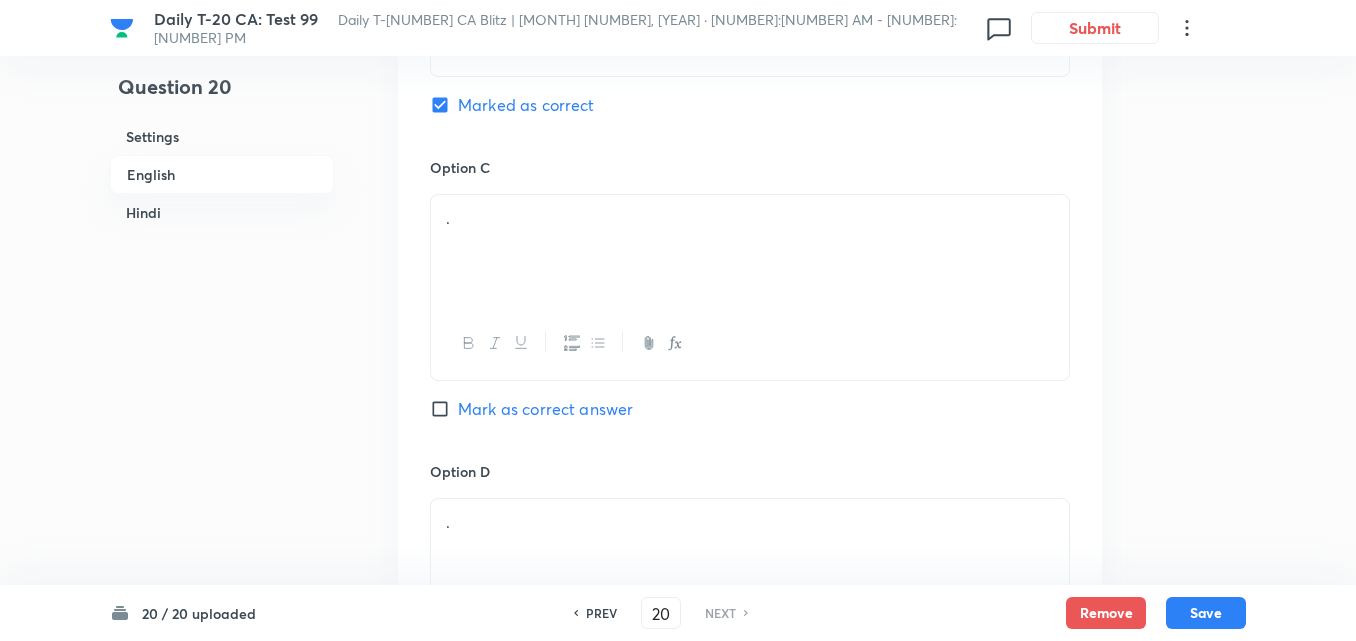 click on "." at bounding box center (750, 251) 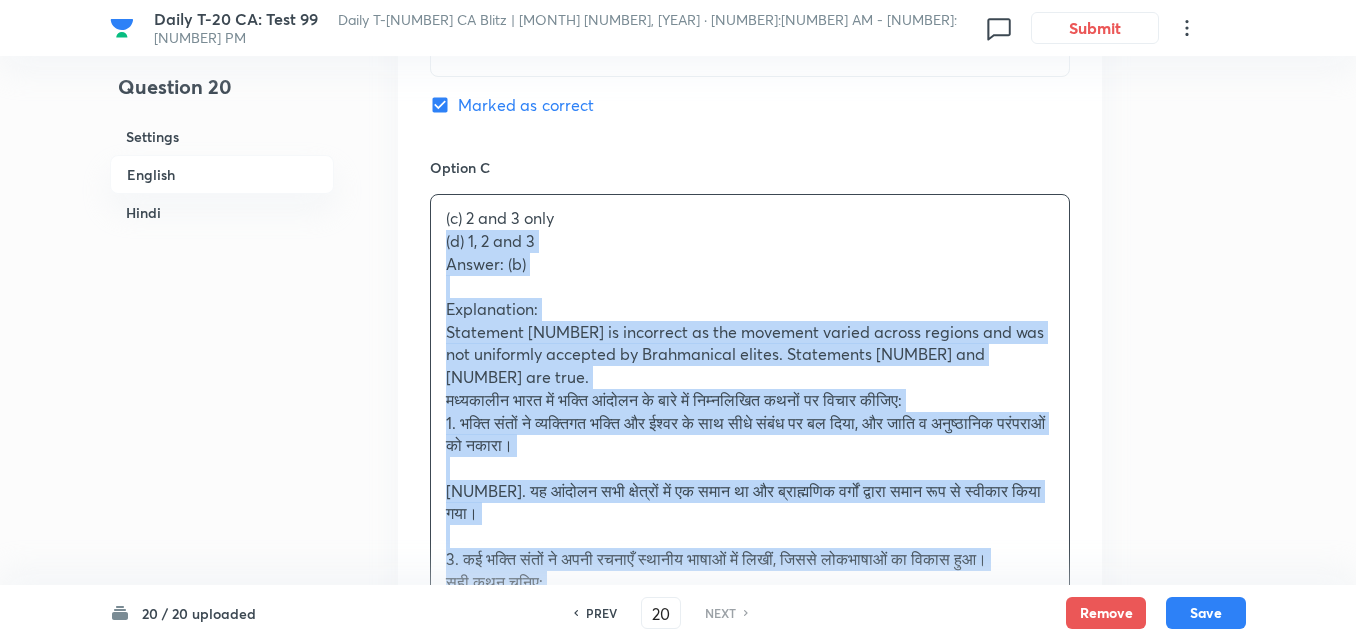 click on "Option A 1 and 2 only Mark as correct answer Option B 1 and 3 only Marked as correct Option C (c) 2 and 3 only (d) 1, 2 and 3 Answer: (b) Explanation: Statement 2 is incorrect as the movement varied across regions and was not uniformly accepted by Brahmanical elites. Statements 1 and 3 are true. मध्यकालीन भारत में भक्ति आंदोलन के बारे में निम्नलिखित कथनों पर विचार कीजिए: 1.	भक्ति संतों ने व्यक्तिगत भक्ति और ईश्वर के साथ सीधे संबंध पर बल दिया, और जाति व अनुष्ठानिक परंपराओं को नकारा। 3.	कई भक्ति संतों ने अपनी रचनाएँ स्थानीय भाषाओं में लिखीं, जिससे लोकभाषाओं का विकास हुआ। ." at bounding box center (750, 388) 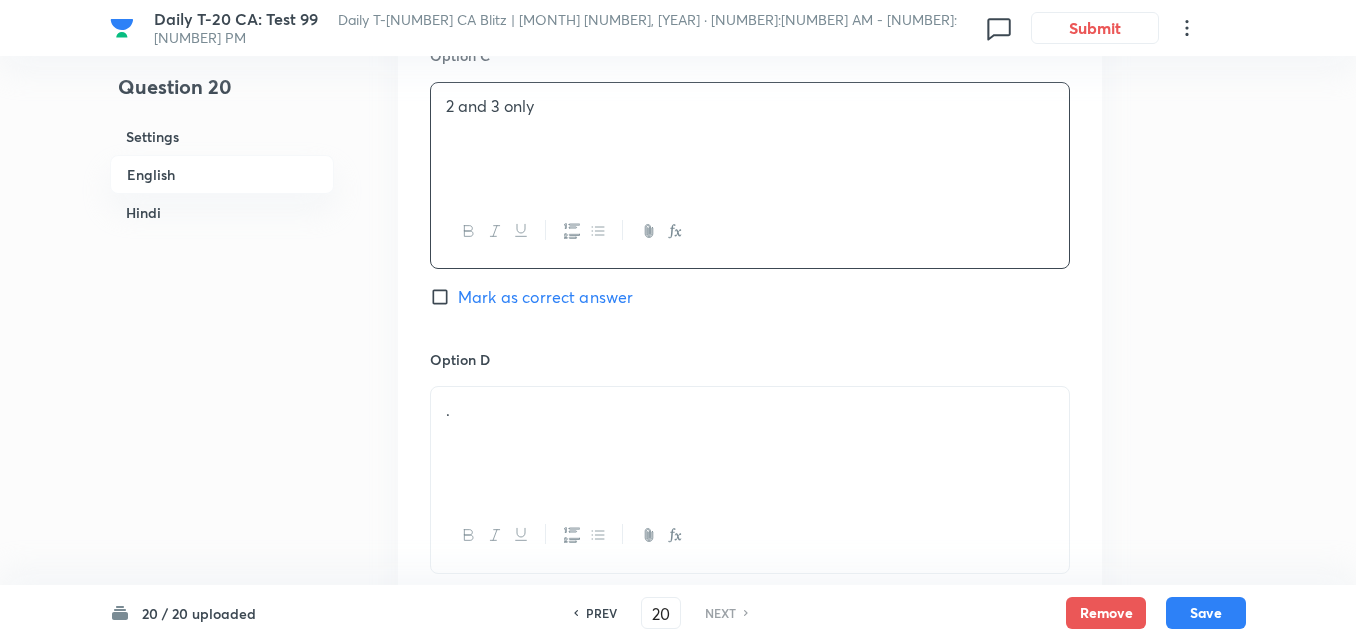 scroll, scrollTop: 1816, scrollLeft: 0, axis: vertical 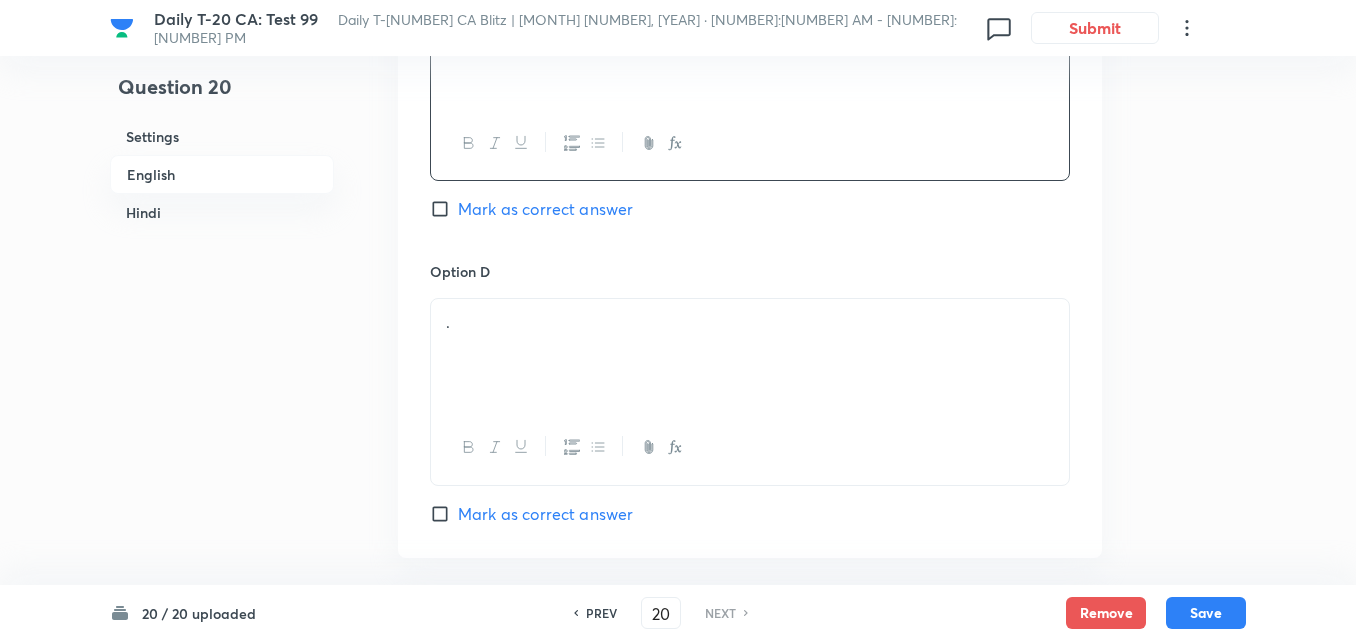 click on "." at bounding box center (750, 355) 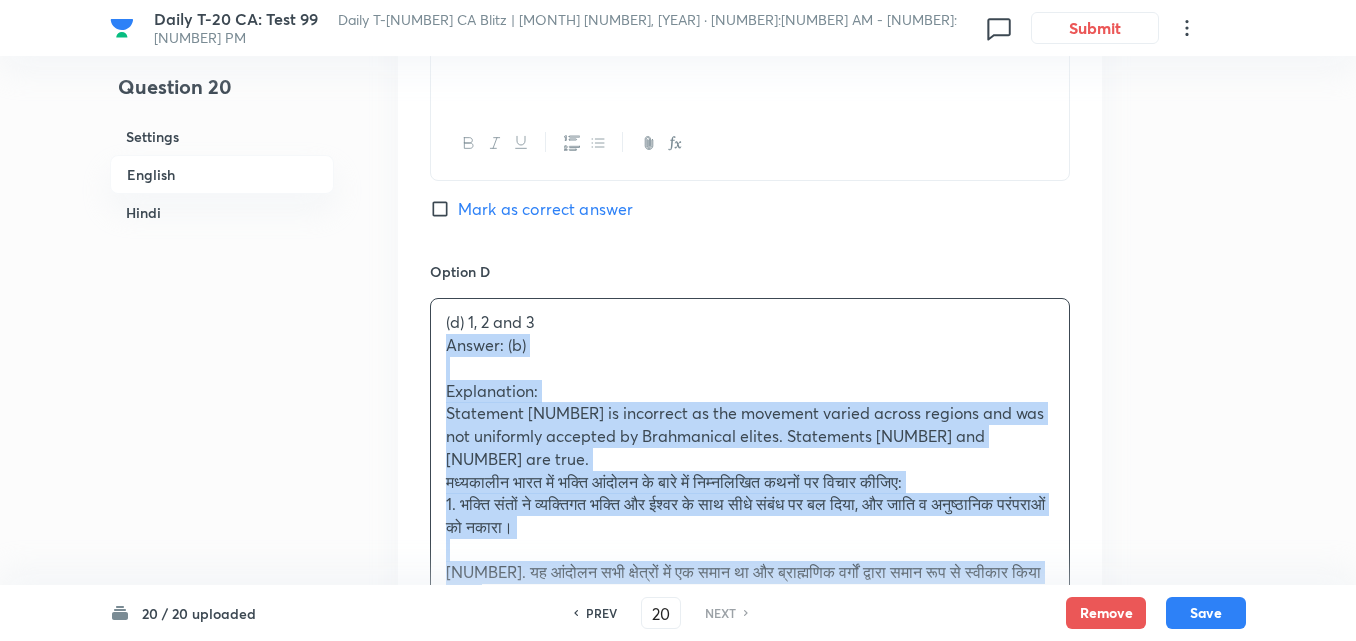 click on "(d) 1, 2 and 3 Answer: (b) Explanation: Statement 2 is incorrect as the movement varied across regions and was not uniformly accepted by Brahmanical elites. Statements 1 and 3 are true. मध्यकालीन भारत में भक्ति आंदोलन के बारे में निम्नलिखित कथनों पर विचार कीजिए: 1.	भक्ति संतों ने व्यक्तिगत भक्ति और ईश्वर के साथ सीधे संबंध पर बल दिया, और जाति व अनुष्ठानिक परंपराओं को नकारा। 2.	यह आंदोलन सभी क्षेत्रों में एक समान था और ब्राह्मणिक वर्गों द्वारा समान रूप से स्वीकार किया गया। सही कथन चुनिए: (a) केवल 1 और 2 (d) 1, 2 और 3" at bounding box center (750, 595) 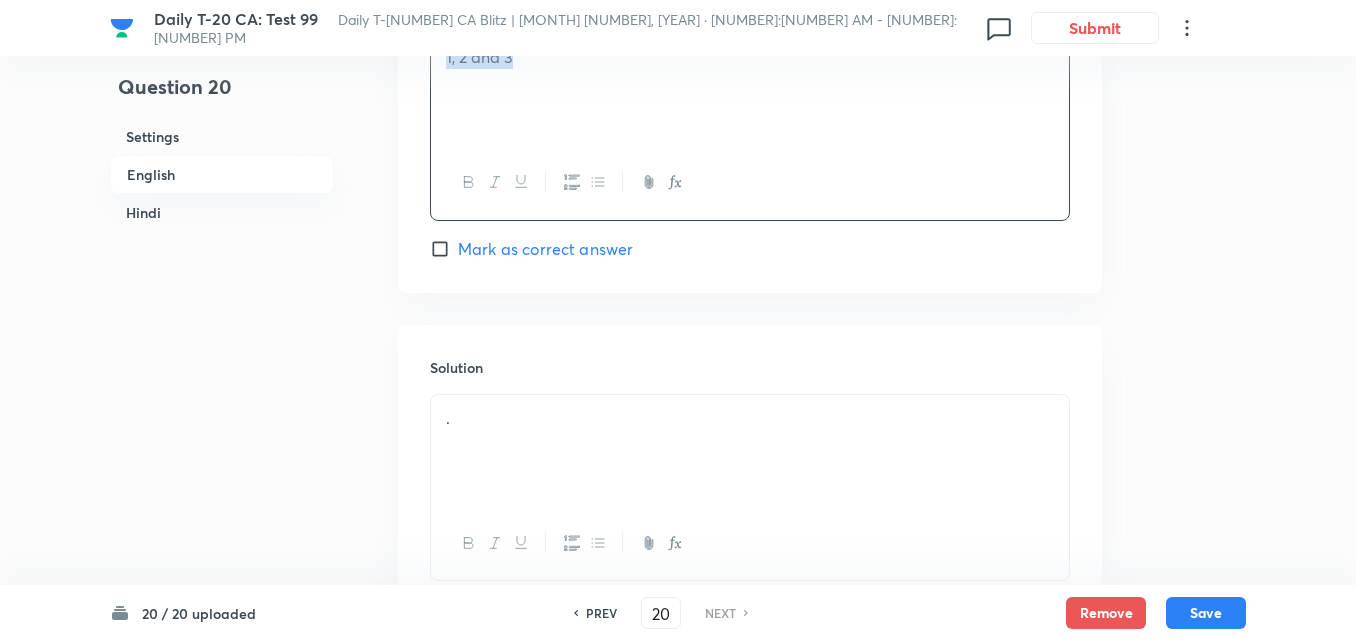 scroll, scrollTop: 2216, scrollLeft: 0, axis: vertical 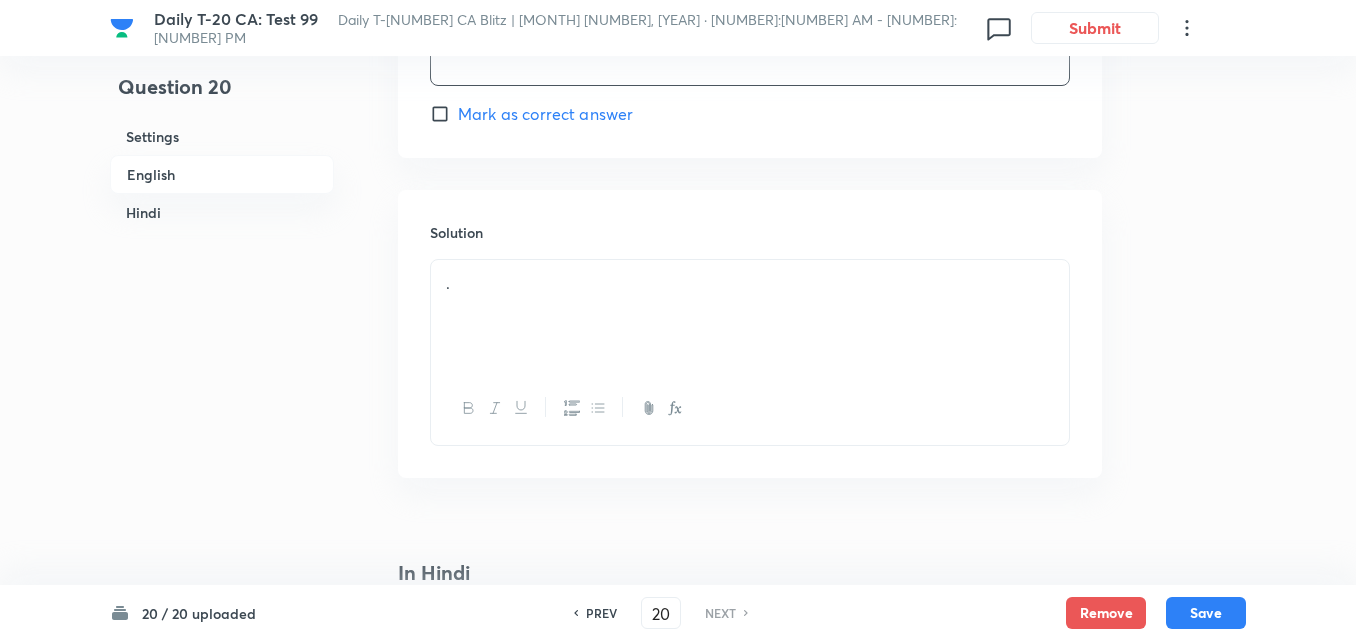 click on "." at bounding box center (750, 283) 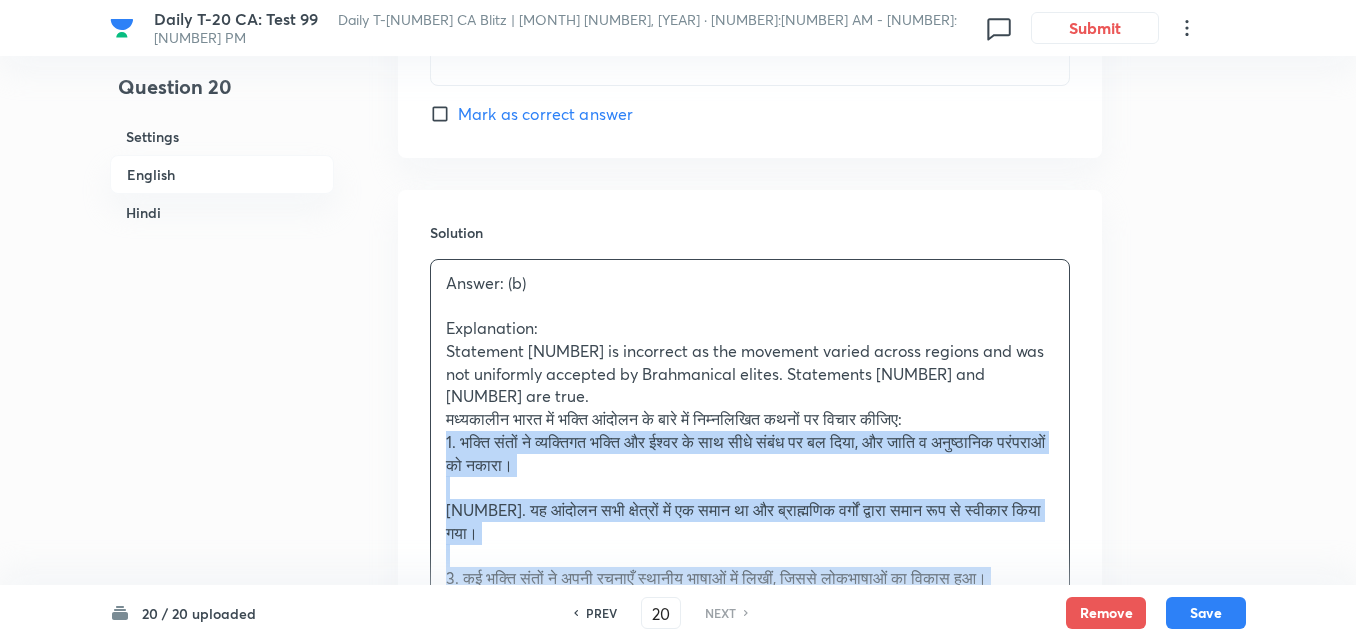 click on "Solution Answer: (b) Explanation: Statement 2 is incorrect as the movement varied across regions and was not uniformly accepted by Brahmanical elites. Statements 1 and 3 are true. मध्यकालीन भारत में भक्ति आंदोलन के बारे में निम्नलिखित कथनों पर विचार कीजिए: 1.	भक्ति संतों ने व्यक्तिगत भक्ति और ईश्वर के साथ सीधे संबंध पर बल दिया, और जाति व अनुष्ठानिक परंपराओं को नकारा। 2.	यह आंदोलन सभी क्षेत्रों में एक समान था और ब्राह्मणिक वर्गों द्वारा समान रूप से स्वीकार किया गया। सही कथन चुनिए: (a) केवल 1 और 2 (b) केवल 1 और 3" at bounding box center (750, 563) 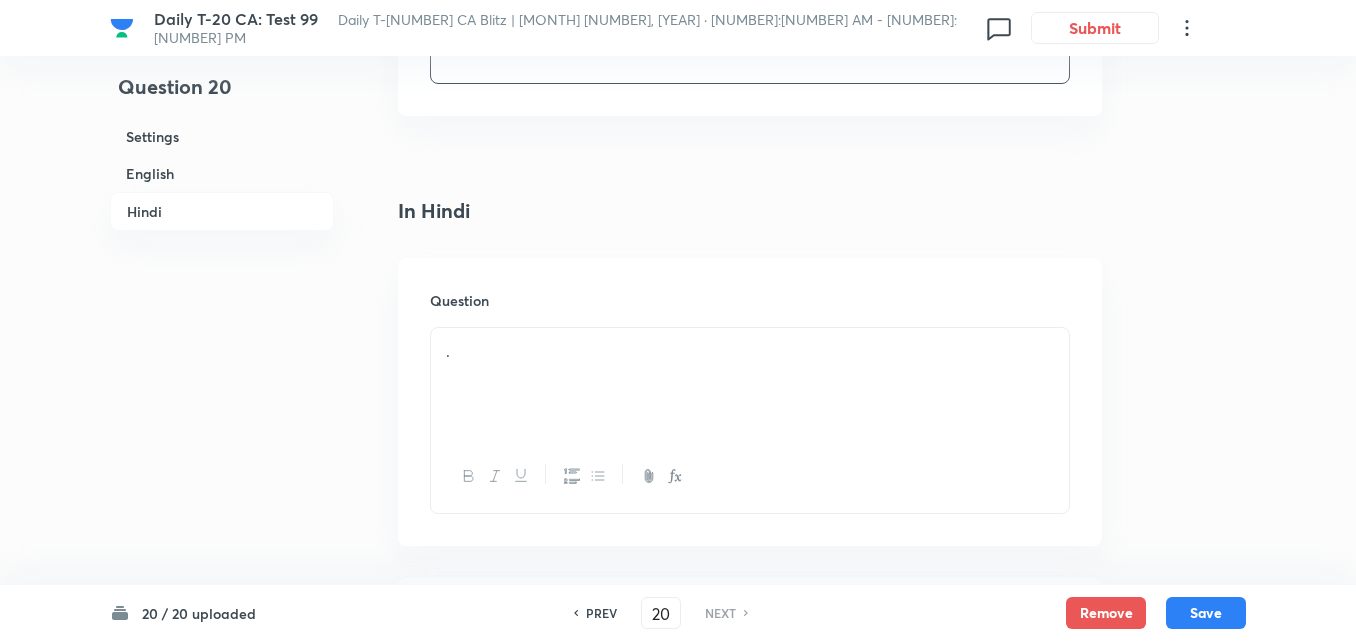 scroll, scrollTop: 2816, scrollLeft: 0, axis: vertical 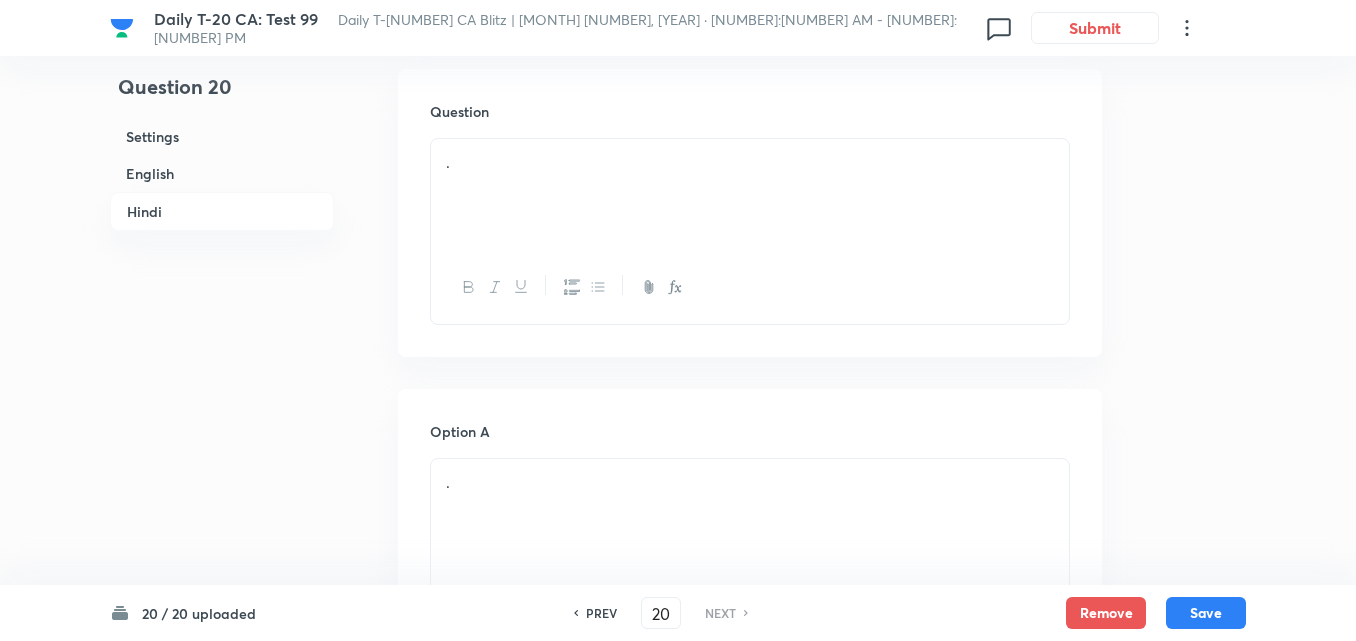 click on "." at bounding box center (750, 195) 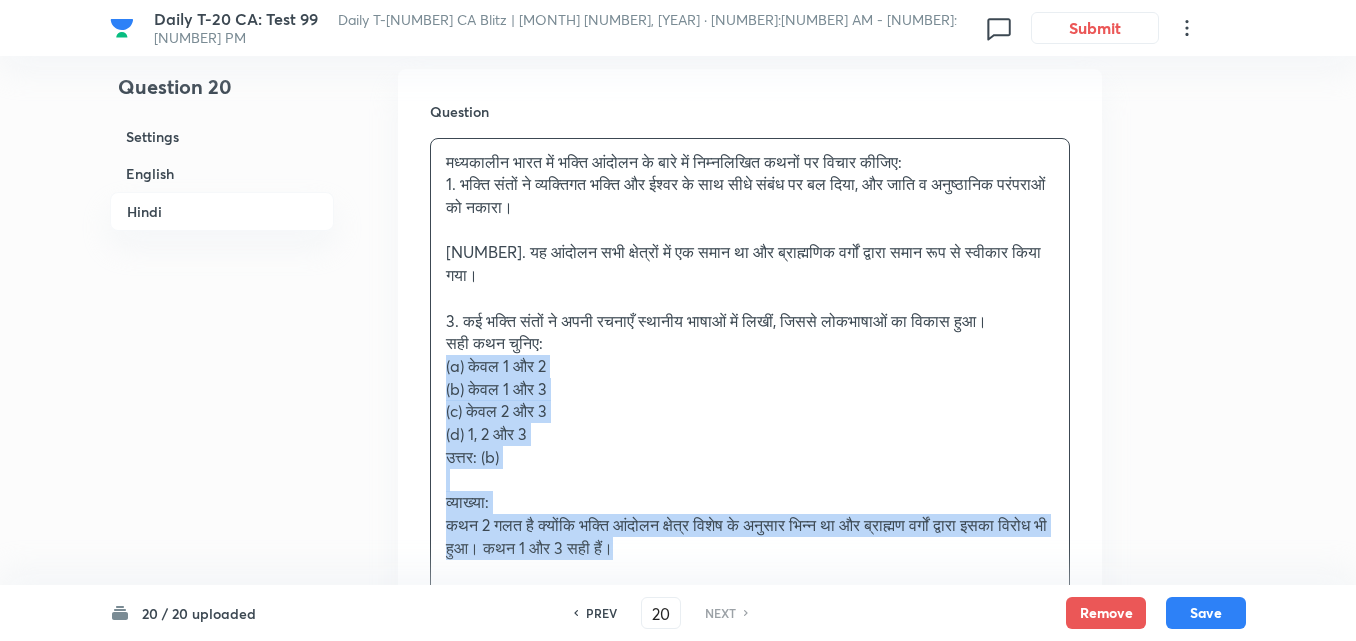 click on "Question 20 Settings English Hindi Settings Type Single choice correct 4 options + 2 marks - 0.66 marks Edit Concept Current Affairs Current Affairs 2025 Current Affairs 2025 Current Affairs 2025 Edit Additional details Easy Fact Not from PYQ paper No equation Edit In English Question   Consider the following statements about the Bhakti Movement in medieval India: 1.	Bhakti saints emphasized individual devotion and direct relationship with God, often rejecting caste and ritual orthodoxy. 2.	The movement was homogeneous across regions and was uniformly accepted by Brahmanical elites. 3.	Many Bhakti saints composed their verses in regional languages, contributing to the growth of vernacular literature.   Which of the above statements is/are correct?   Option A 1 and 2 only Mark as correct answer Option B 1 and 3 only Marked as correct Option C 2 and 3 only Mark as correct answer Option D 1, 2 and 3 Mark as correct answer Solution Answer: (b) Explanation: In Hindi Question सही कथन चुनिए: ." at bounding box center (678, -184) 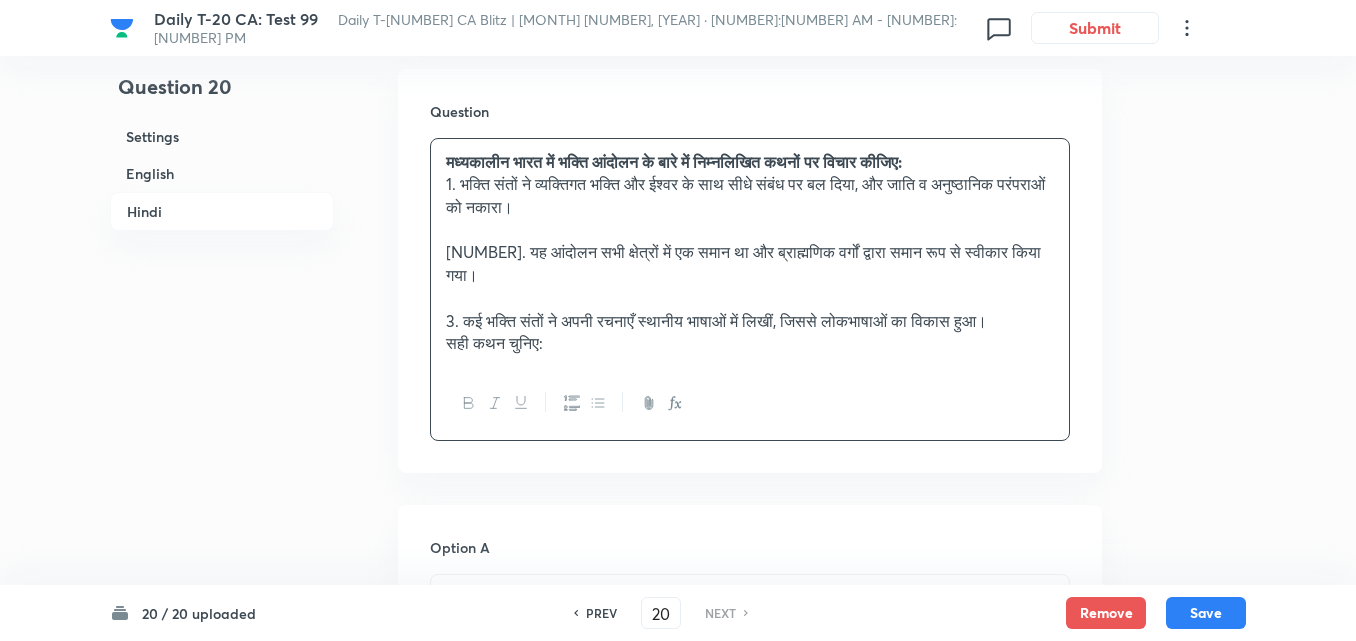 scroll, scrollTop: 3116, scrollLeft: 0, axis: vertical 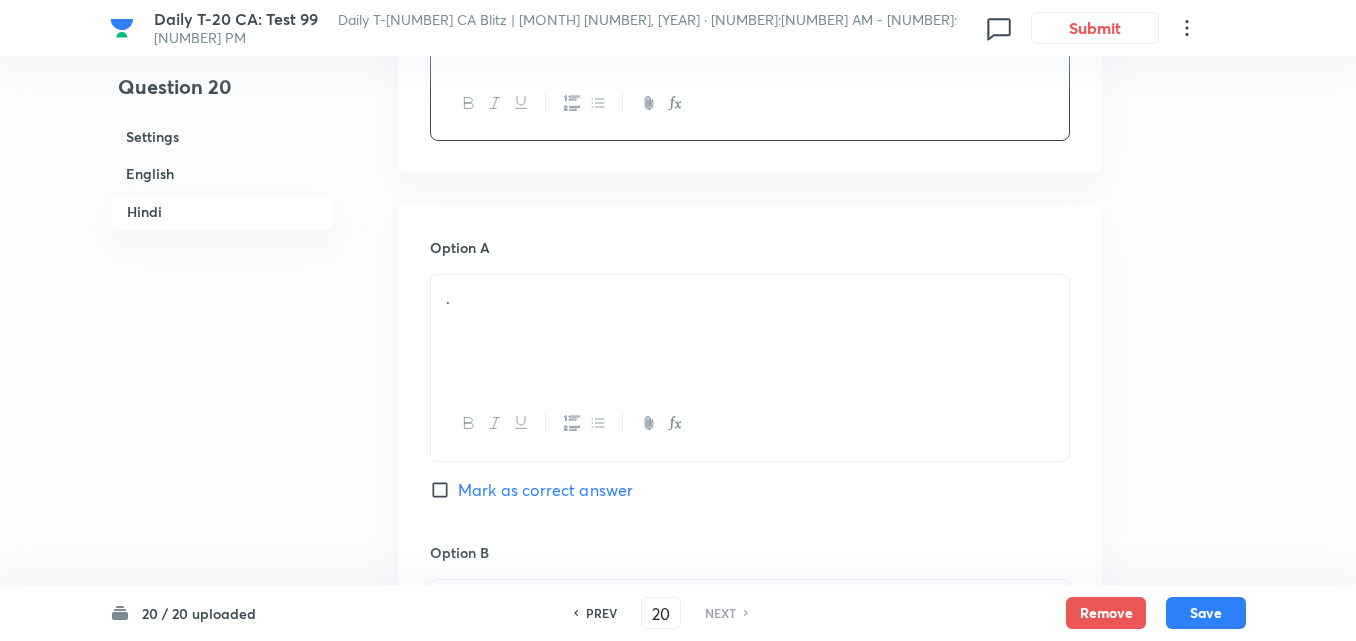 click on "." at bounding box center (750, 331) 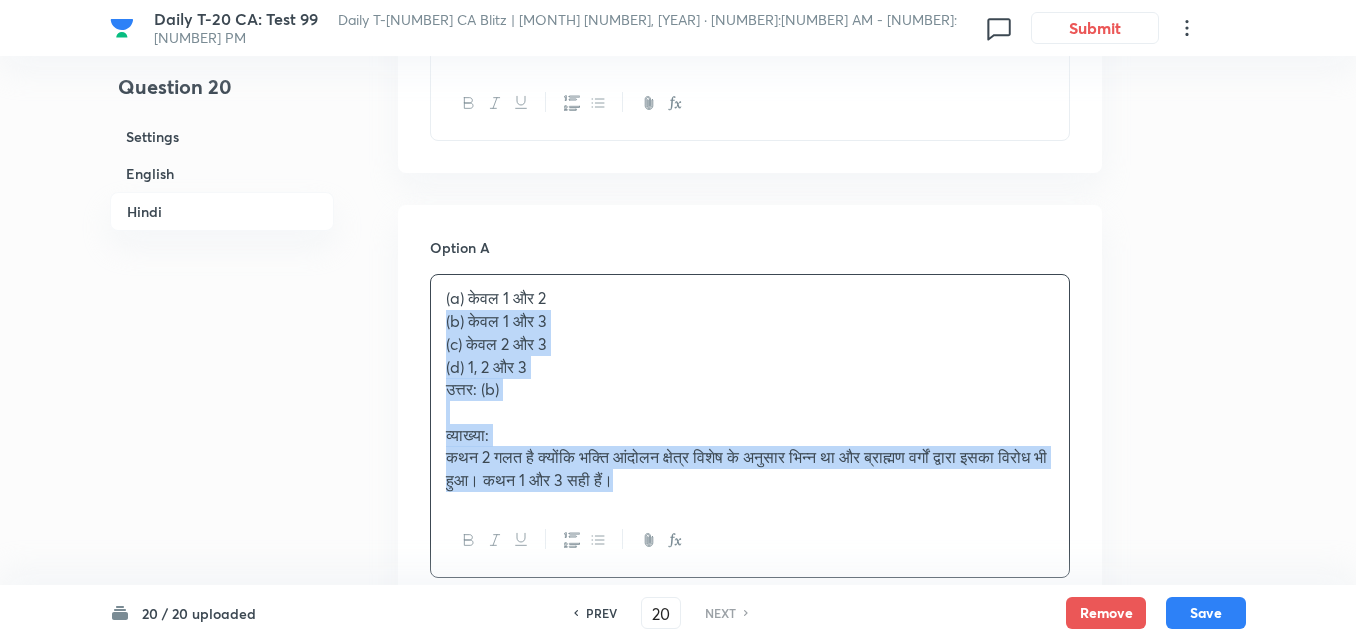 click on "(a) केवल 1 और 2 (b) केवल 1 और 3 (c) केवल 2 और 3 (d) 1, 2 और 3 उत्तर: (b) व्याख्या: कथन 2 गलत है क्योंकि भक्ति आंदोलन क्षेत्र विशेष के अनुसार भिन्न था और ब्राह्मण वर्गों द्वारा इसका विरोध भी हुआ। कथन 1 और 3 सही हैं।" at bounding box center (750, 389) 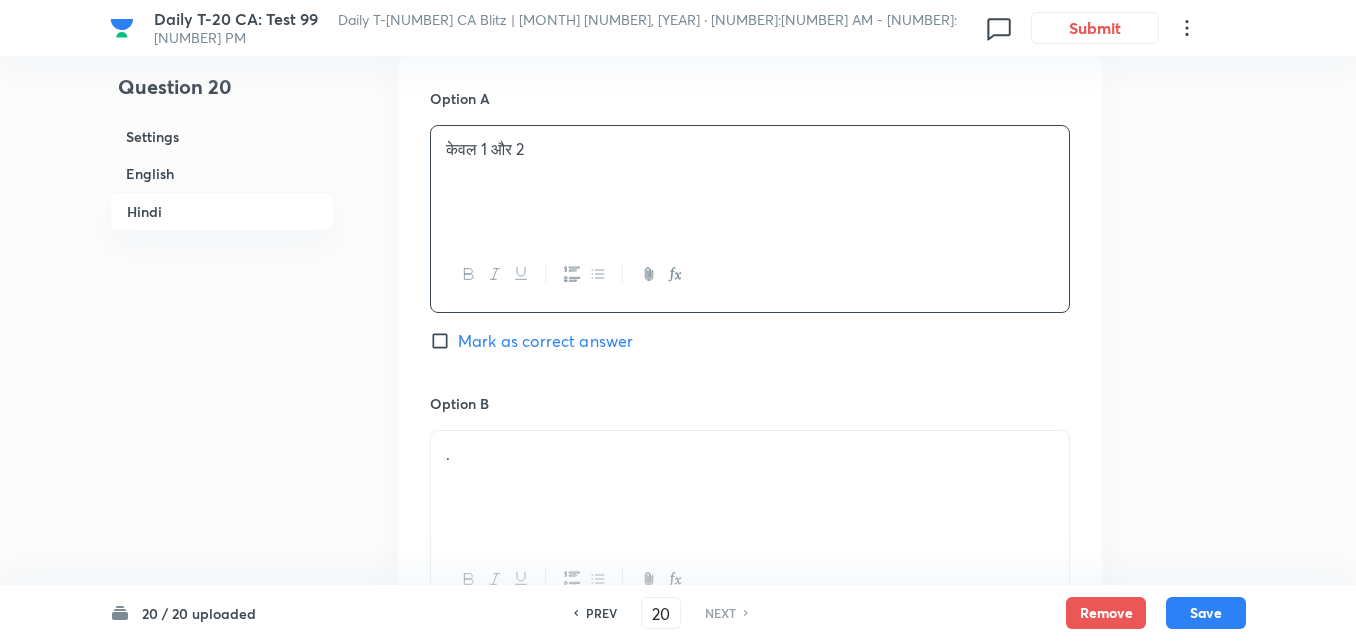 scroll, scrollTop: 3416, scrollLeft: 0, axis: vertical 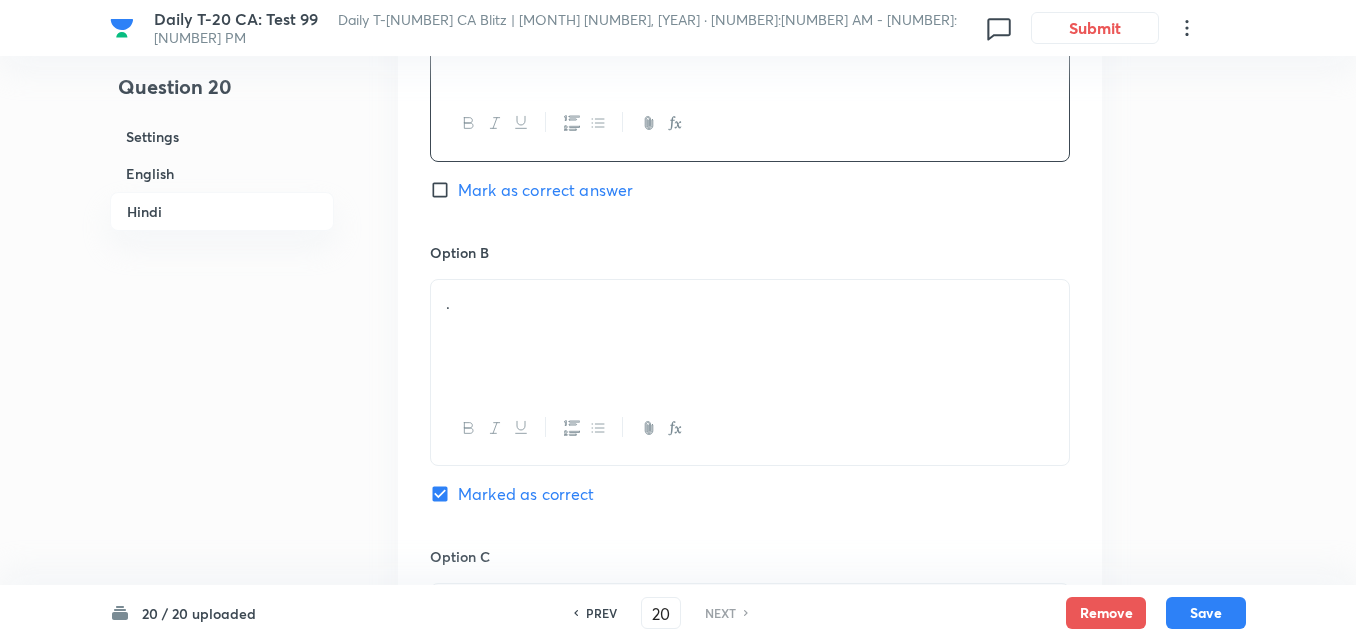 click on "." at bounding box center (750, 336) 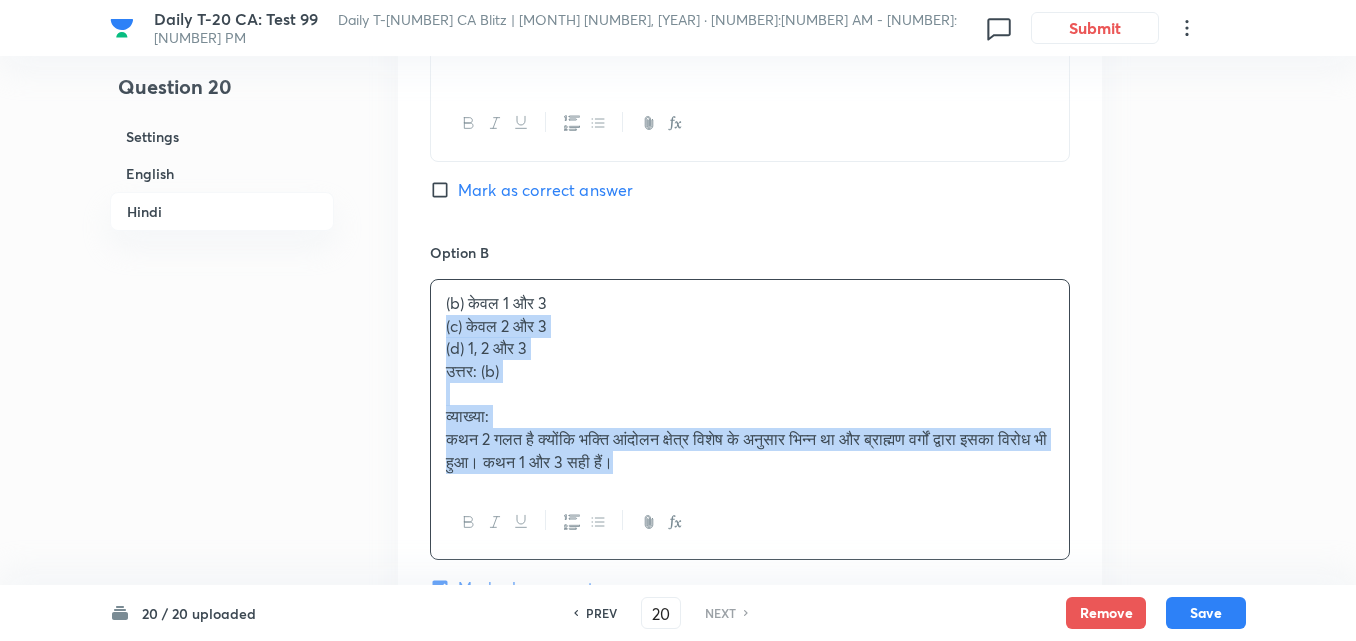 click on "(b) केवल 1 और 3 (c) केवल 2 और 3 (d) 1, 2 और 3 उत्तर: (b) व्याख्या: कथन 2 गलत है क्योंकि भक्ति आंदोलन क्षेत्र विशेष के अनुसार भिन्न था और ब्राह्मण वर्गों द्वारा इसका विरोध भी हुआ। कथन 1 और 3 सही हैं।" at bounding box center [750, 383] 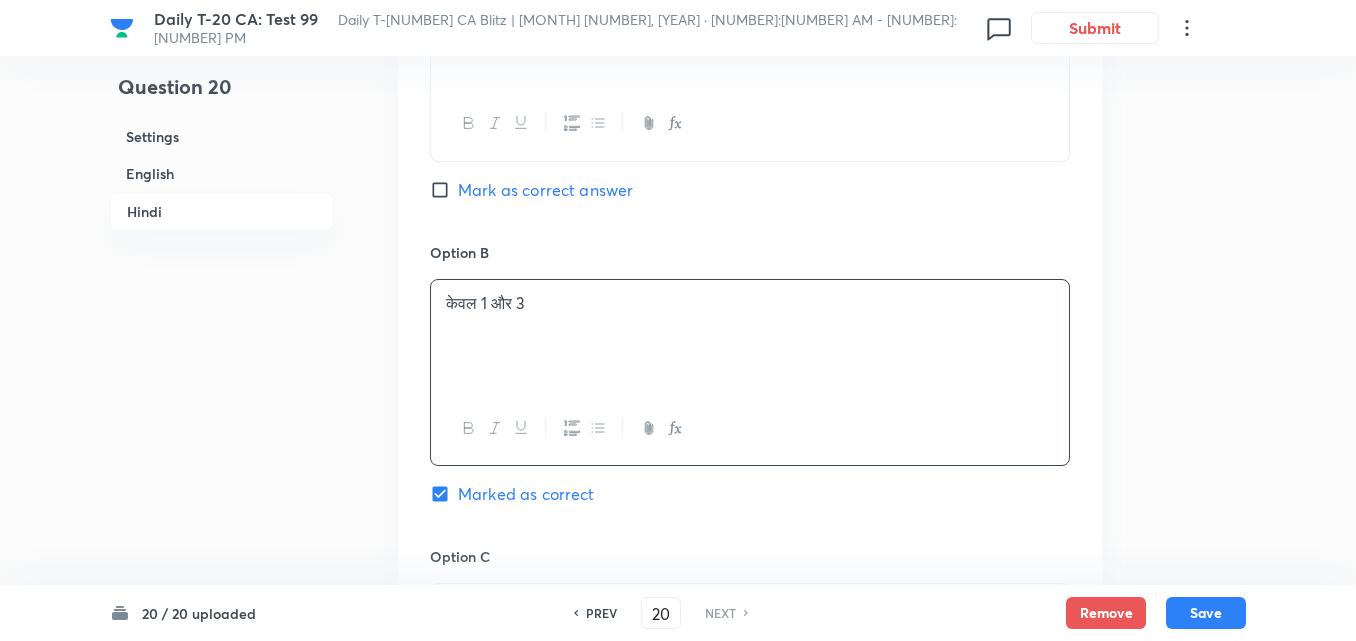 scroll, scrollTop: 3816, scrollLeft: 0, axis: vertical 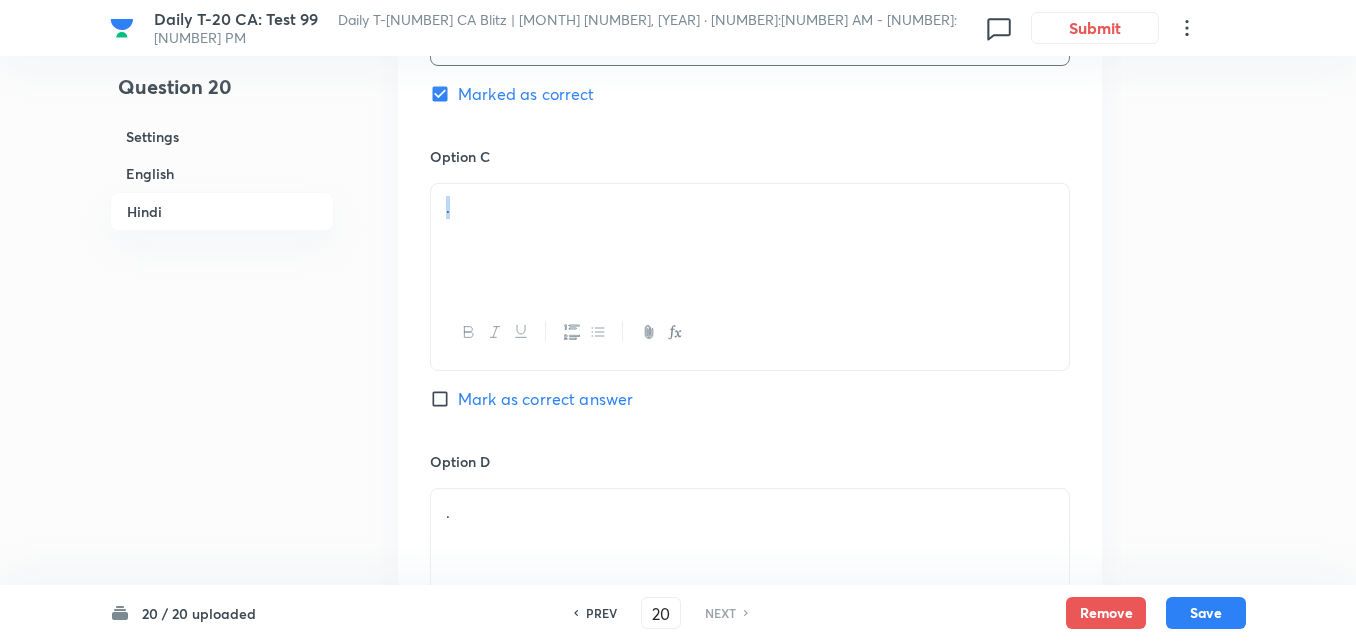 click on "." at bounding box center (750, 276) 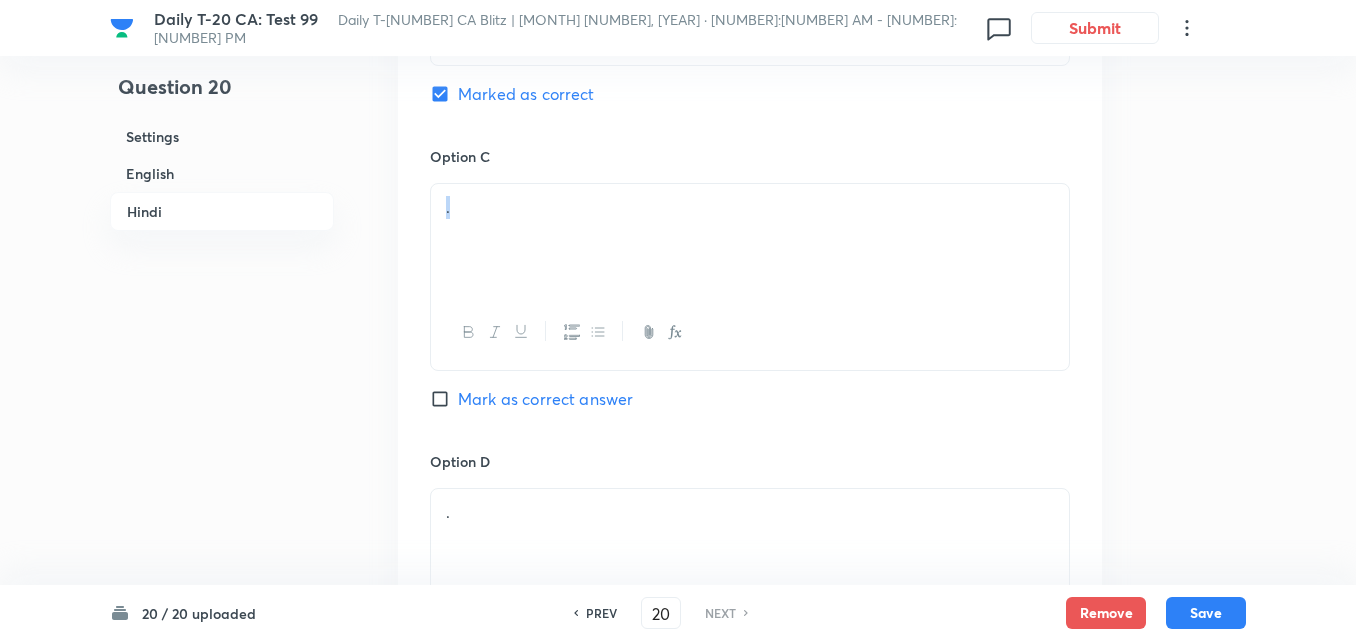 click on "." at bounding box center (750, 240) 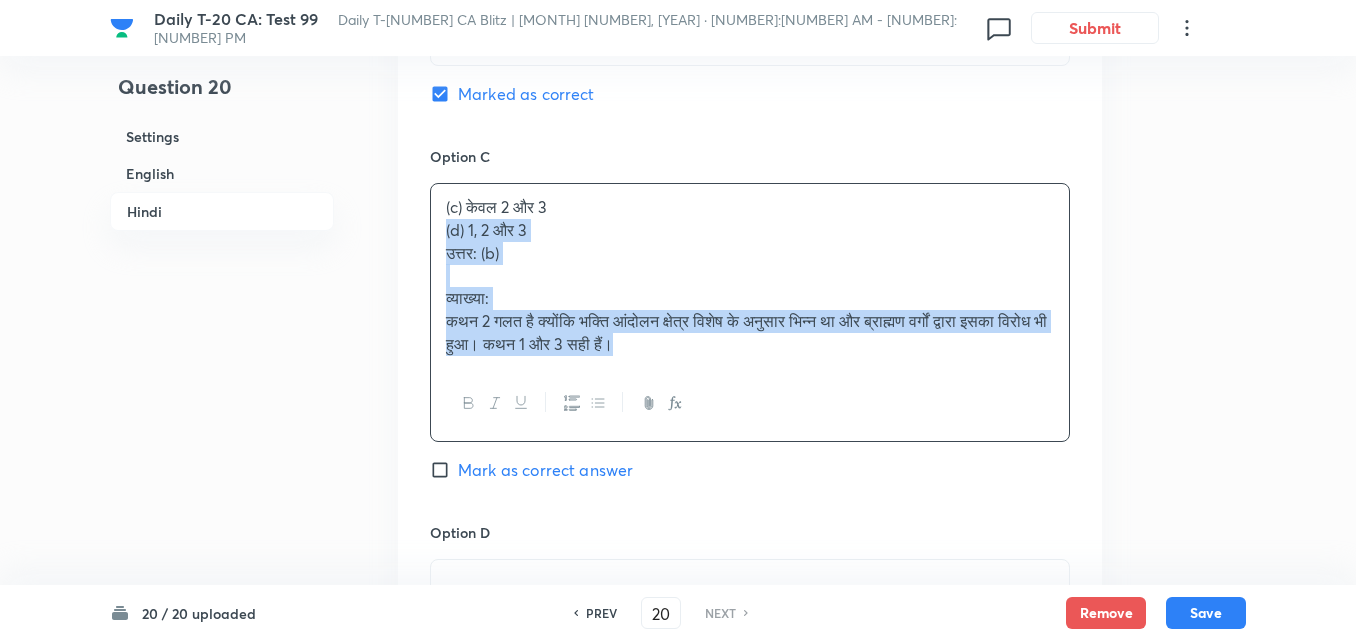 click on "Option A केवल 1 और 2 Mark as correct answer Option B केवल 1 और 3 Marked as correct Option C (c) केवल 2 और 3 (d) 1, 2 और 3 उत्तर: (b) व्याख्या: कथन 2 गलत है क्योंकि भक्ति आंदोलन क्षेत्र विशेष के अनुसार भिन्न था और ब्राह्मण वर्गों द्वारा इसका विरोध भी हुआ। कथन 1 और 3 सही हैं। Mark as correct answer Option D . Mark as correct answer" at bounding box center (750, 161) 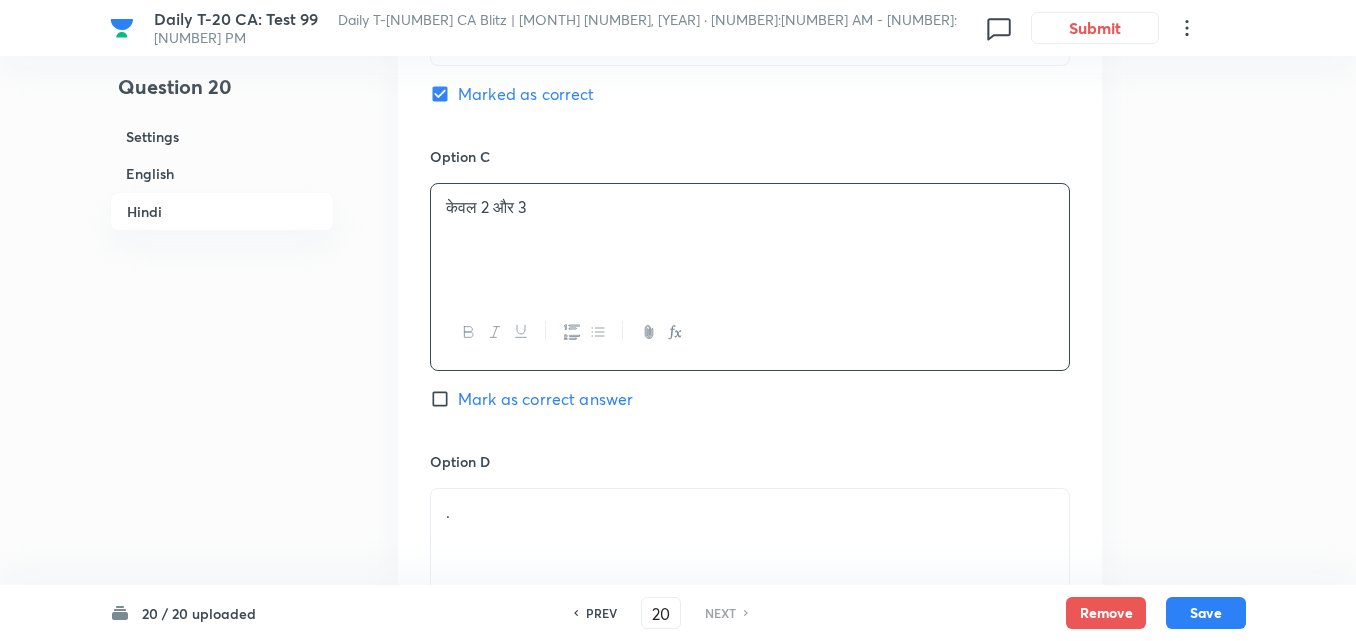 scroll, scrollTop: 4116, scrollLeft: 0, axis: vertical 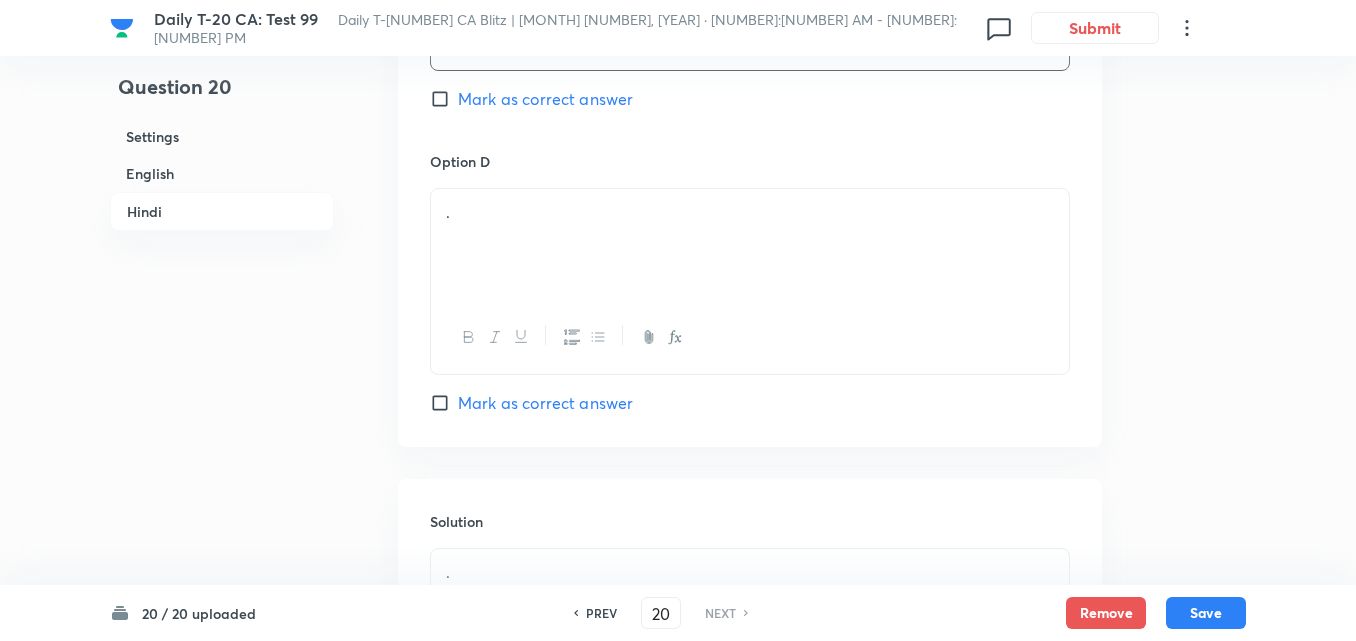 drag, startPoint x: 569, startPoint y: 243, endPoint x: 560, endPoint y: 234, distance: 12.727922 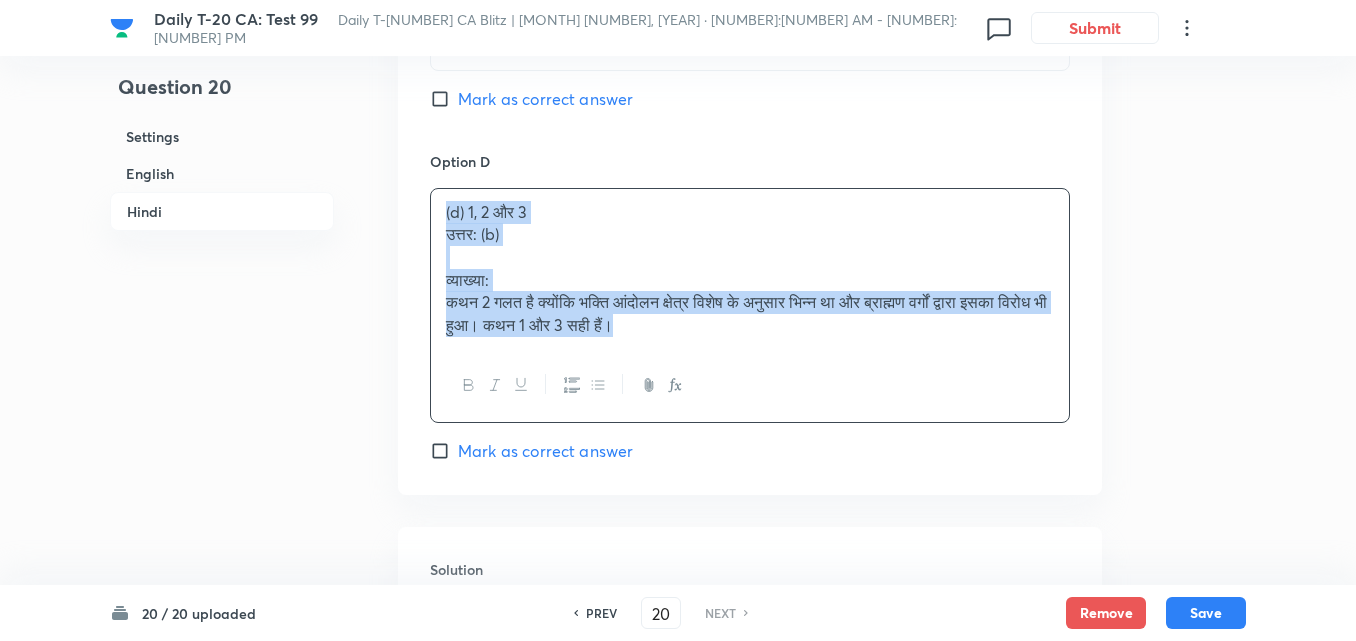 click on "Option A केवल [NUMBER] और [NUMBER] Mark as correct answer Option B केवल [NUMBER] और [NUMBER] Marked as correct Option C केवल [NUMBER] और [NUMBER] Mark as correct answer Option D (d) [NUMBER], [NUMBER] और [NUMBER] उत्तर: (b) व्याख्या: कथन [NUMBER] गलत है क्योंकि भक्ति आंदोलन क्षेत्र विशेष के अनुसार भिन्न था और ब्राह्मण वर्गों द्वारा इसका विरोध भी हुआ। कथन [NUMBER] और [NUMBER] सही हैं। Mark as correct answer" at bounding box center (750, -150) 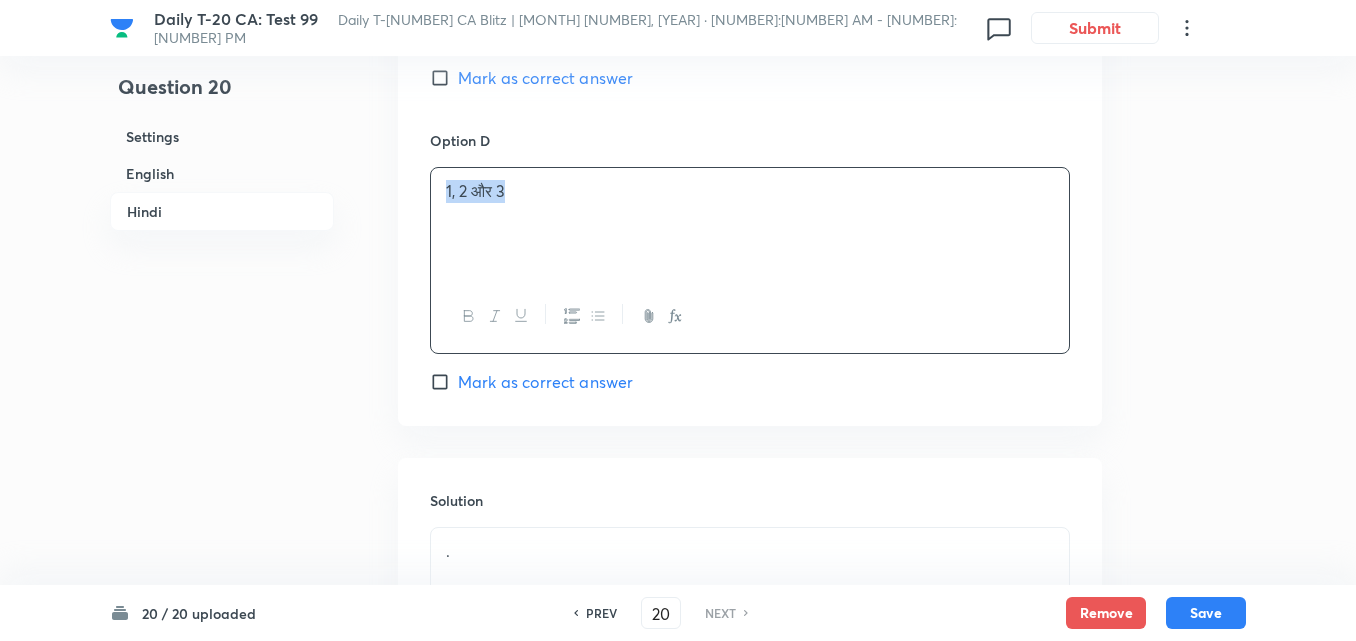 scroll, scrollTop: 4396, scrollLeft: 0, axis: vertical 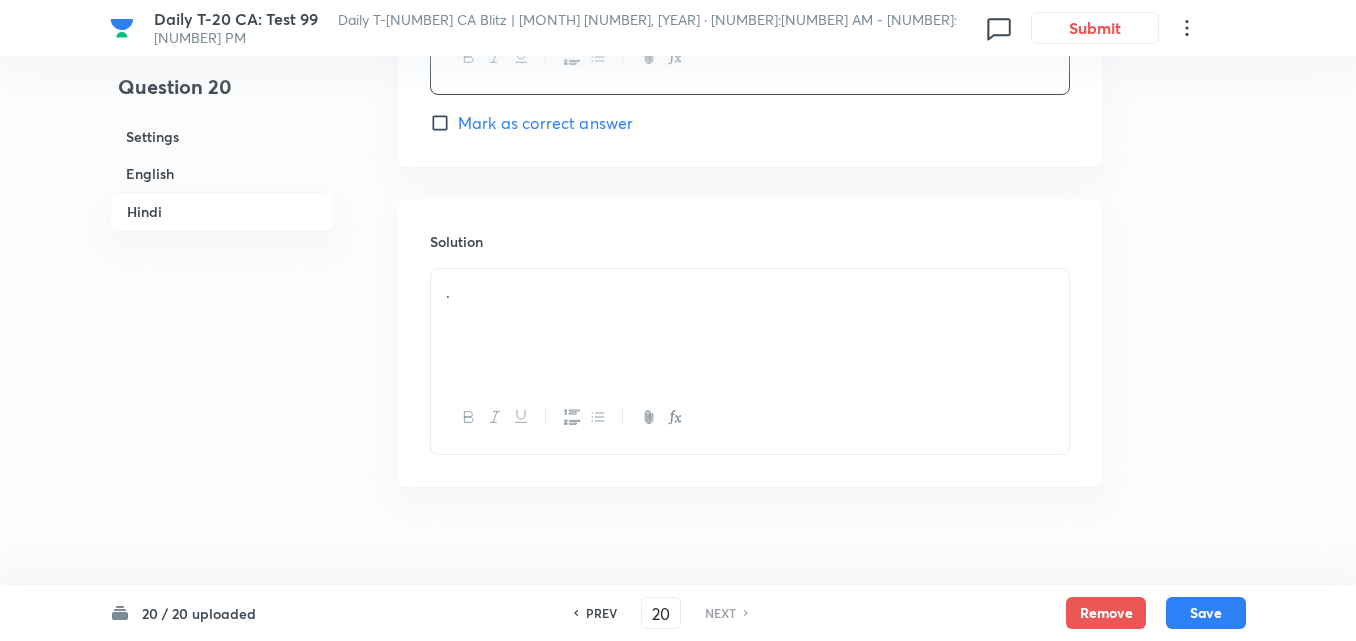 click on "." at bounding box center (750, 292) 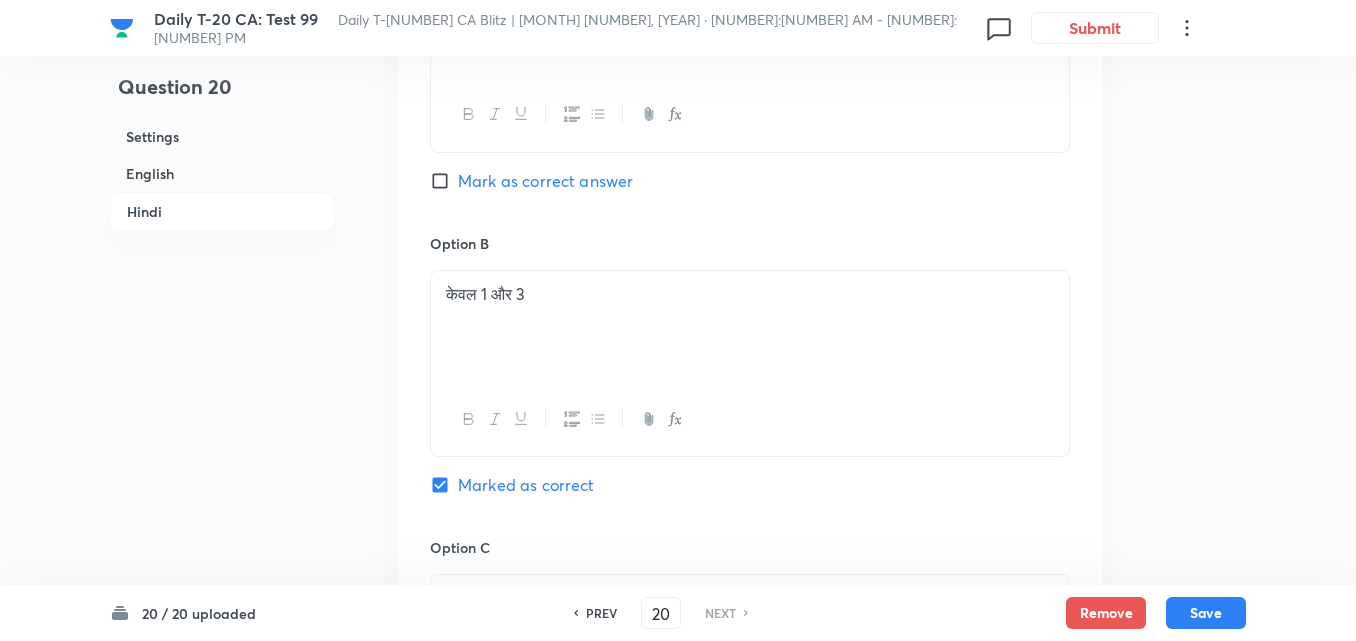 scroll, scrollTop: 3396, scrollLeft: 0, axis: vertical 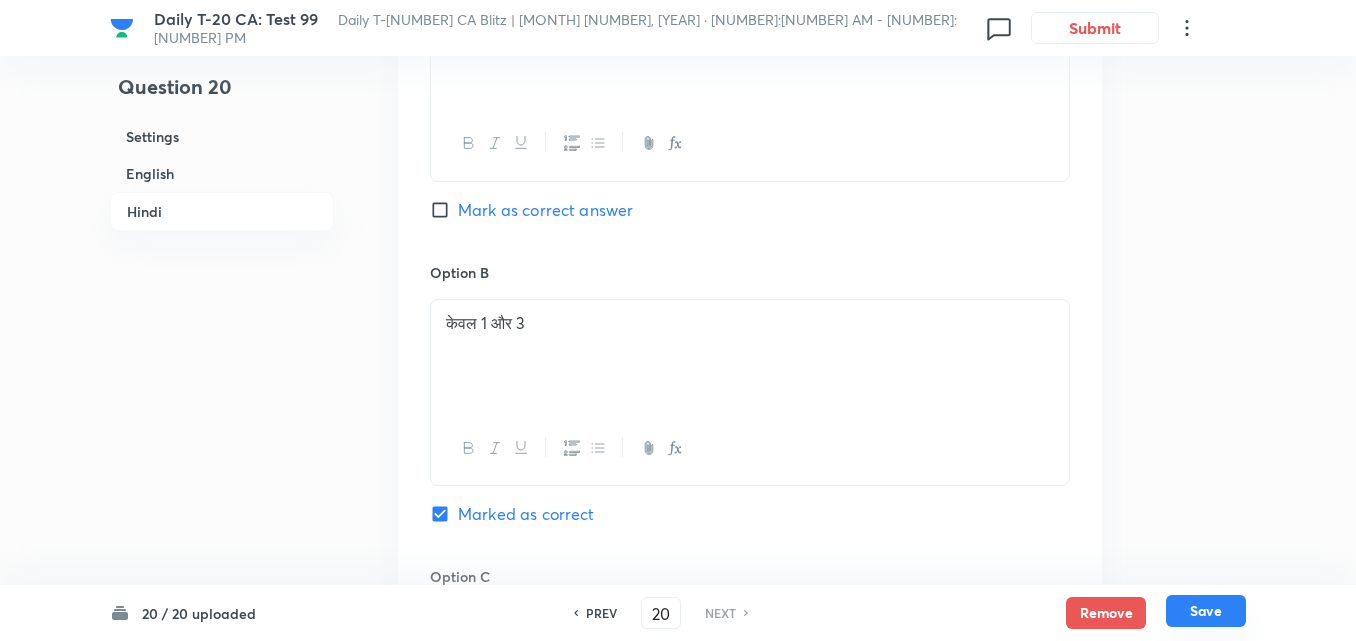 click on "Save" at bounding box center [1206, 611] 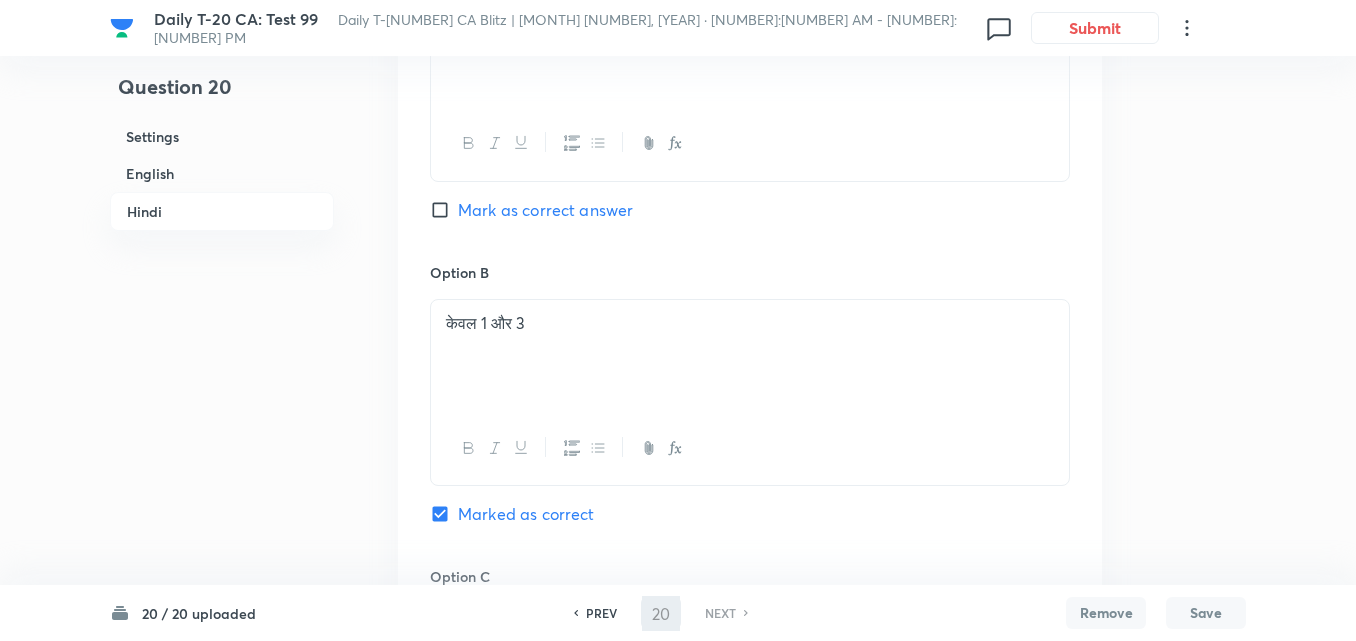 checkbox on "false" 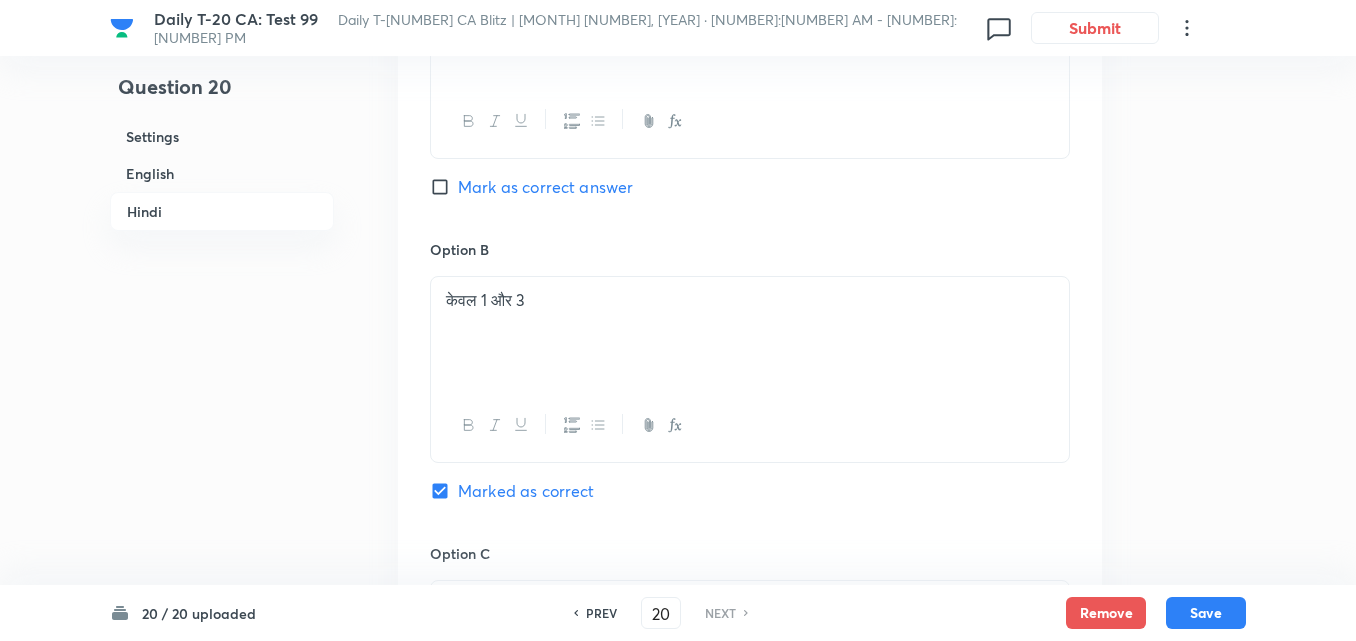 checkbox on "true" 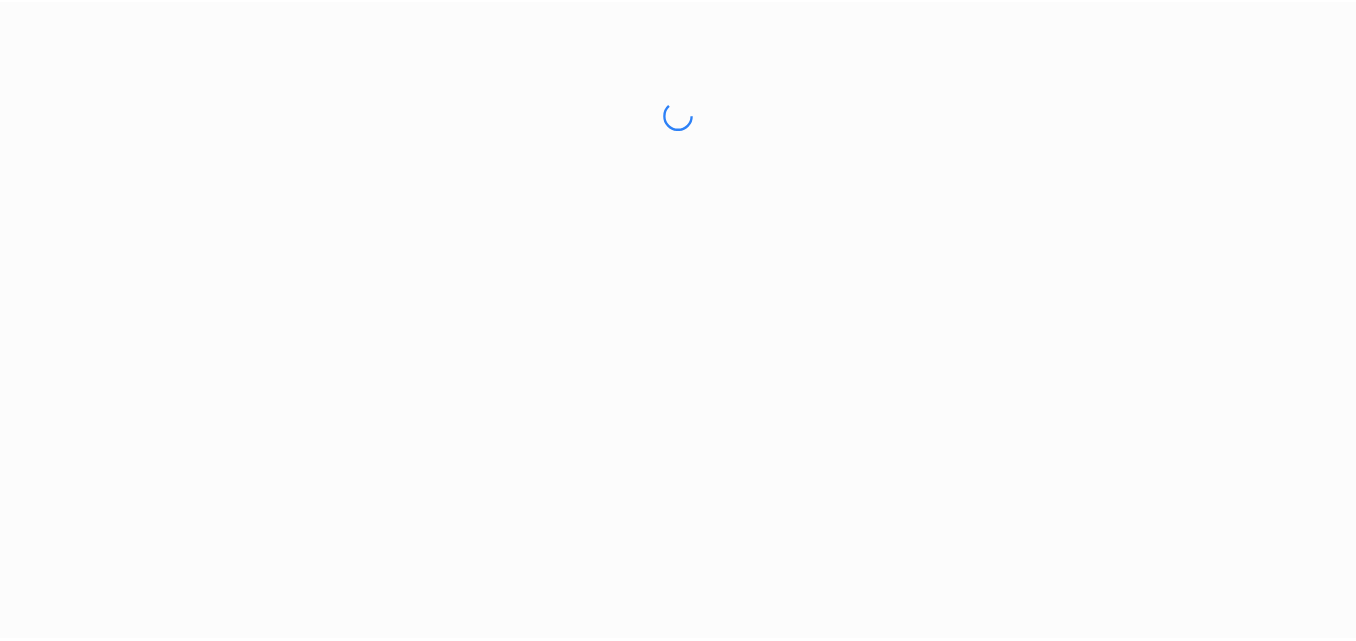 scroll, scrollTop: 0, scrollLeft: 0, axis: both 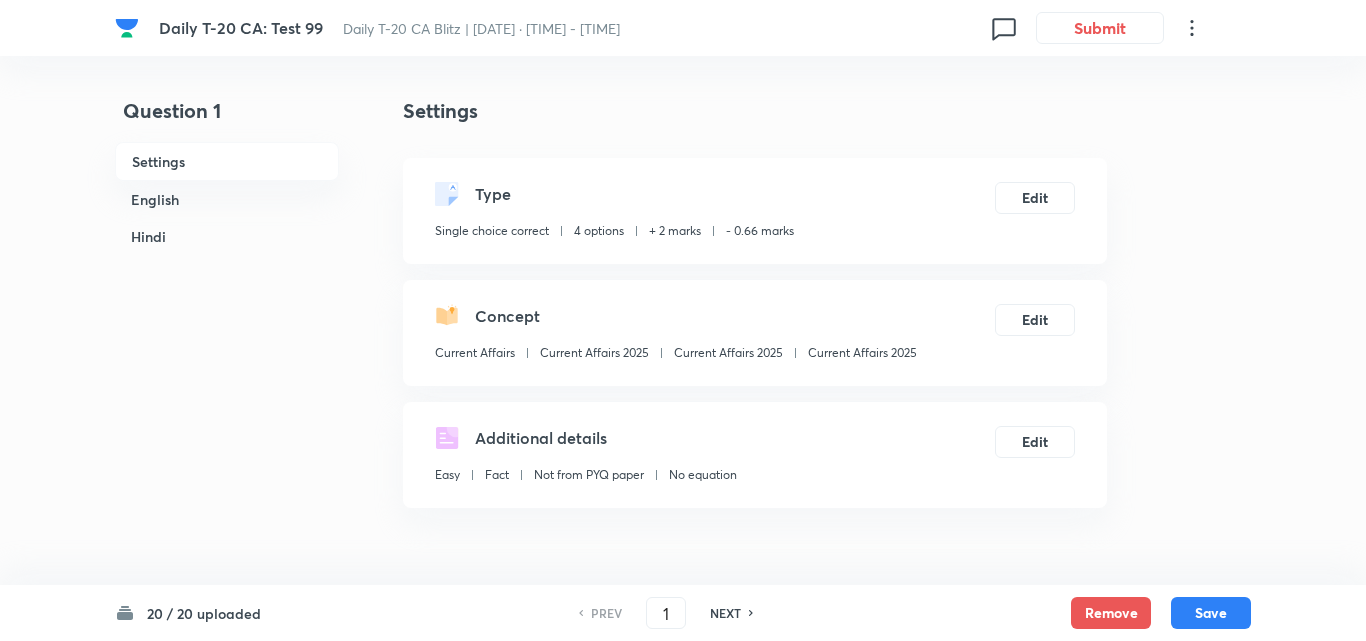 checkbox on "true" 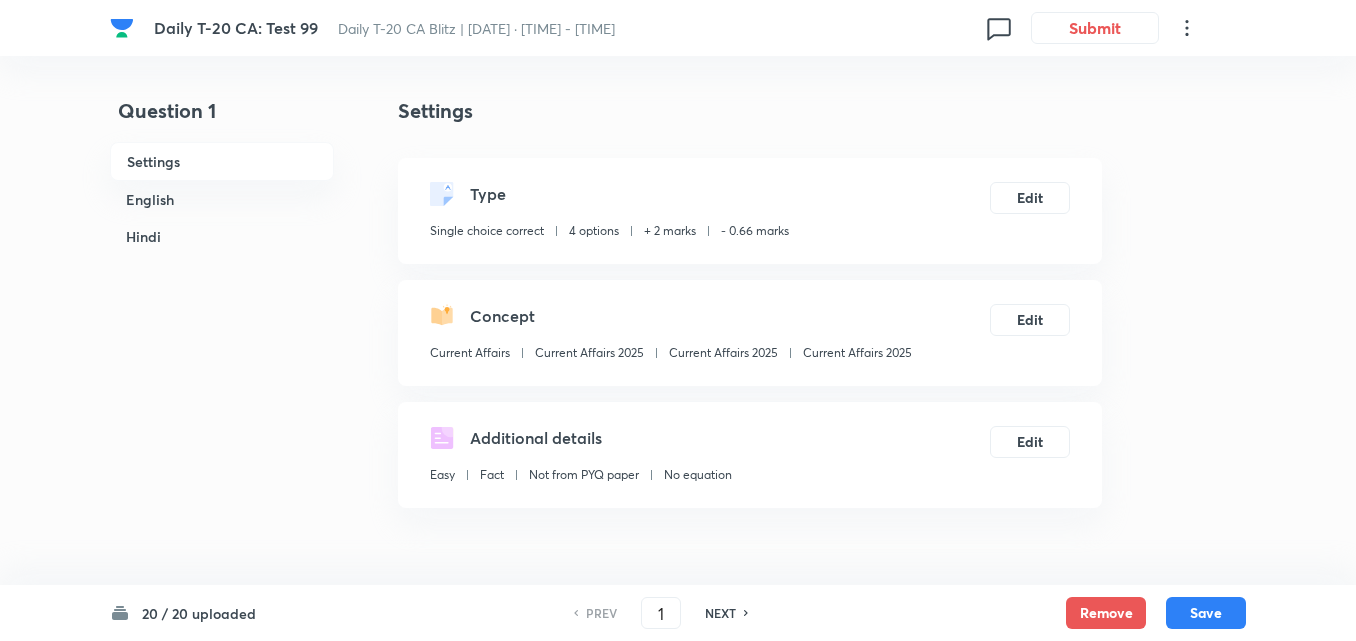 scroll, scrollTop: 4219, scrollLeft: 0, axis: vertical 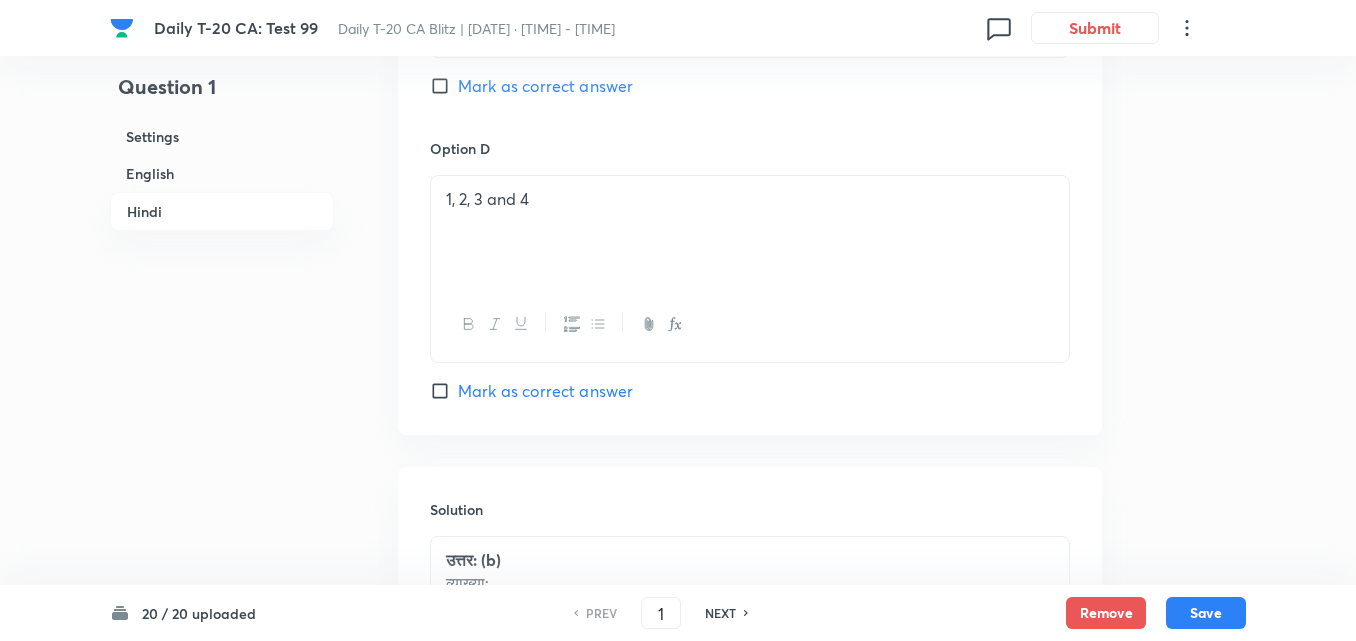 click on "English" at bounding box center (222, 173) 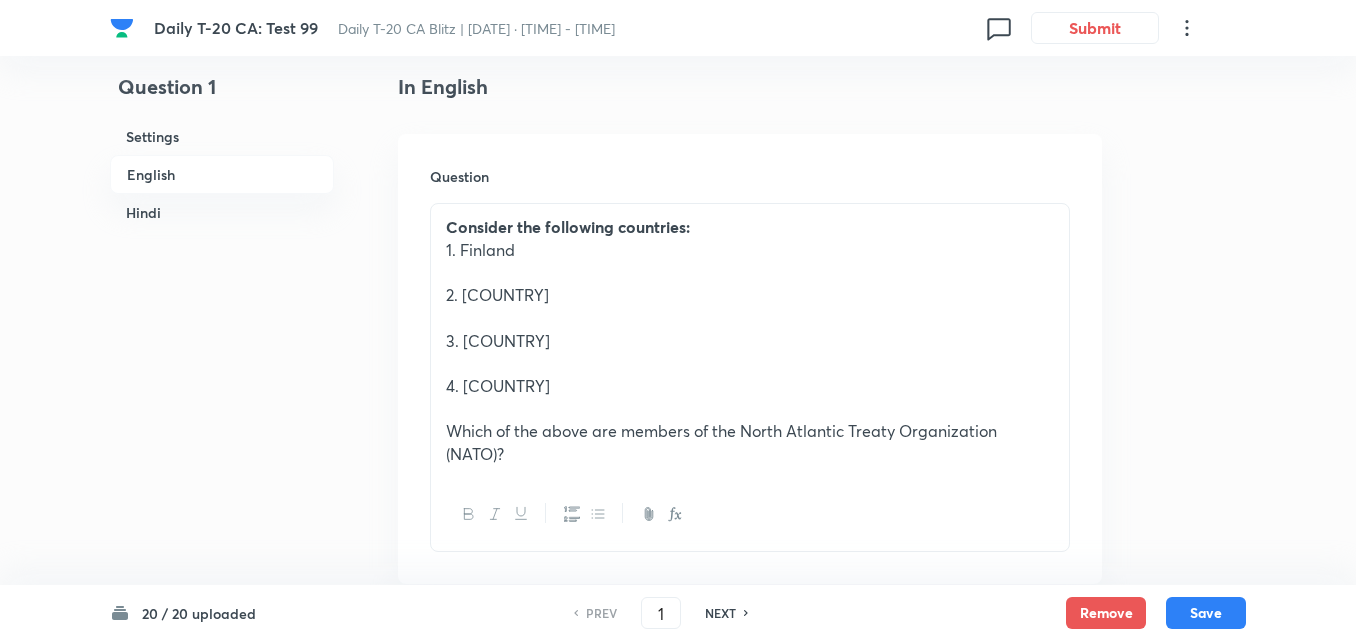 click on "Hindi" at bounding box center [222, 212] 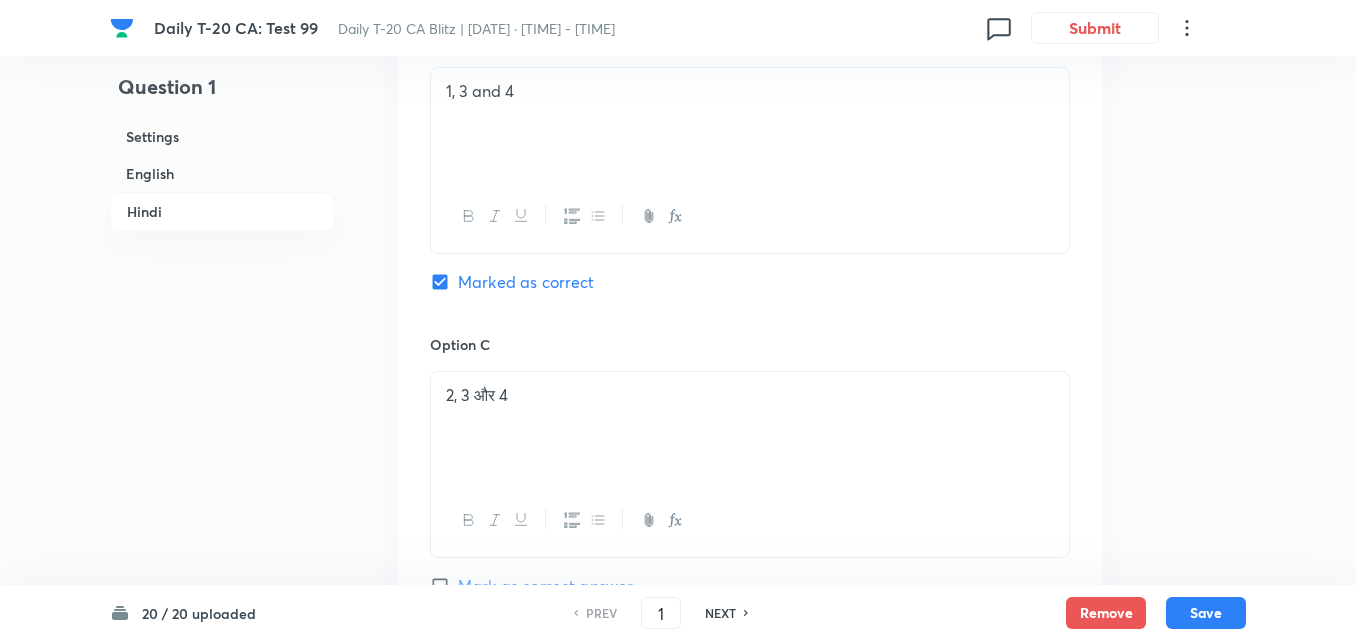 scroll, scrollTop: 4219, scrollLeft: 0, axis: vertical 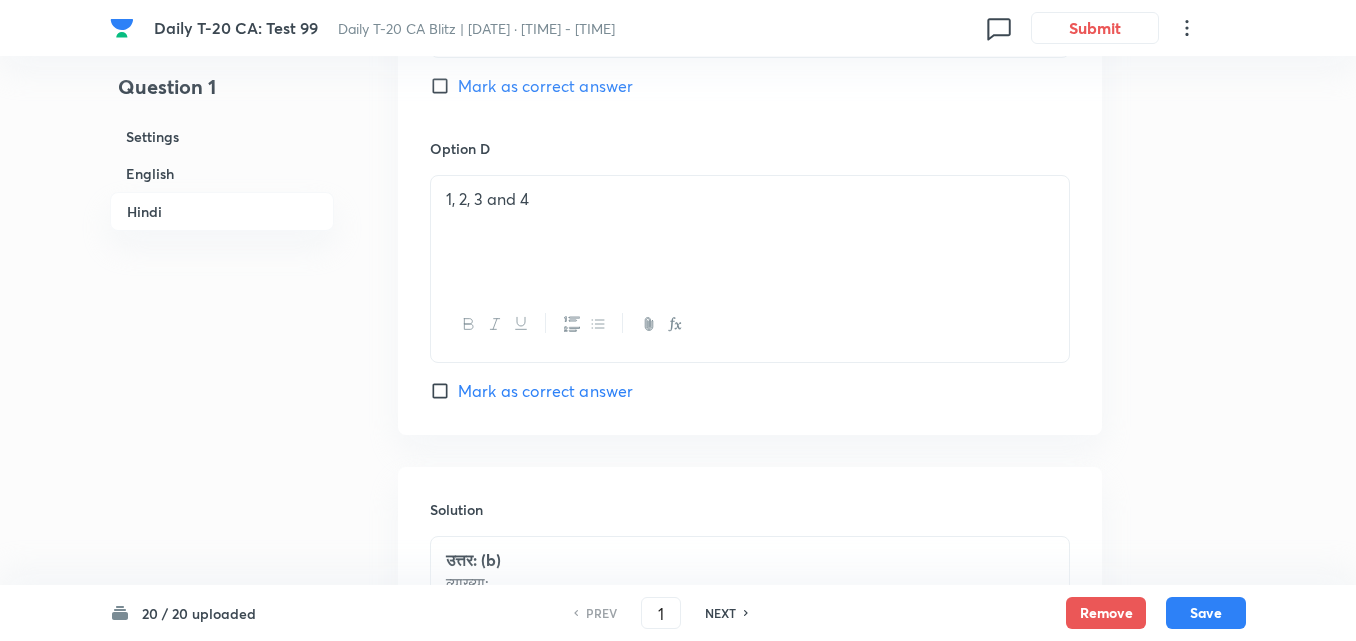 click on "NEXT" at bounding box center [720, 613] 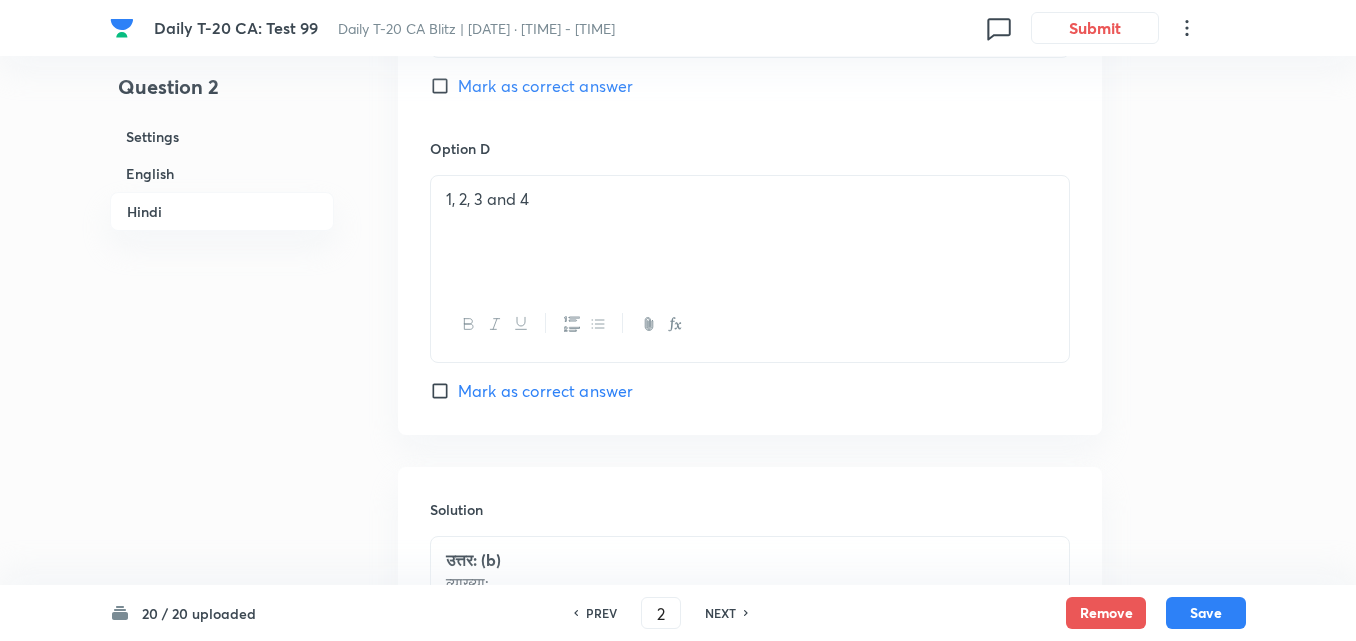 type on "2" 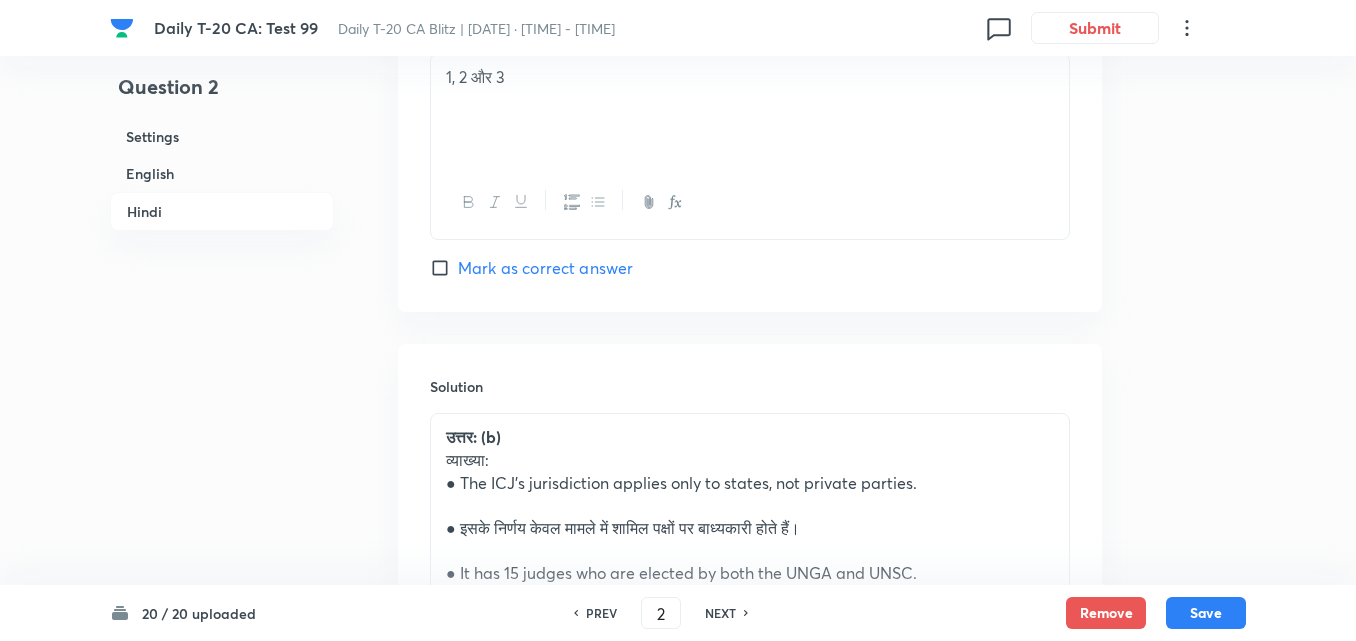 click on "NEXT" at bounding box center (720, 613) 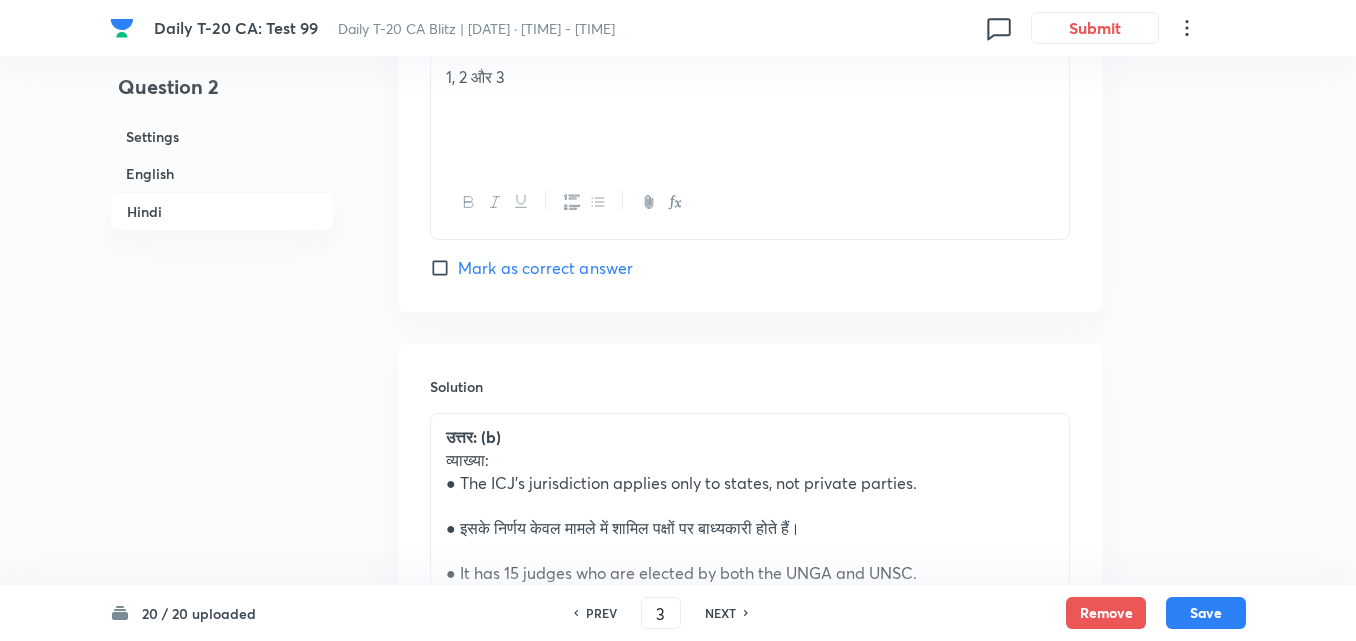 checkbox on "false" 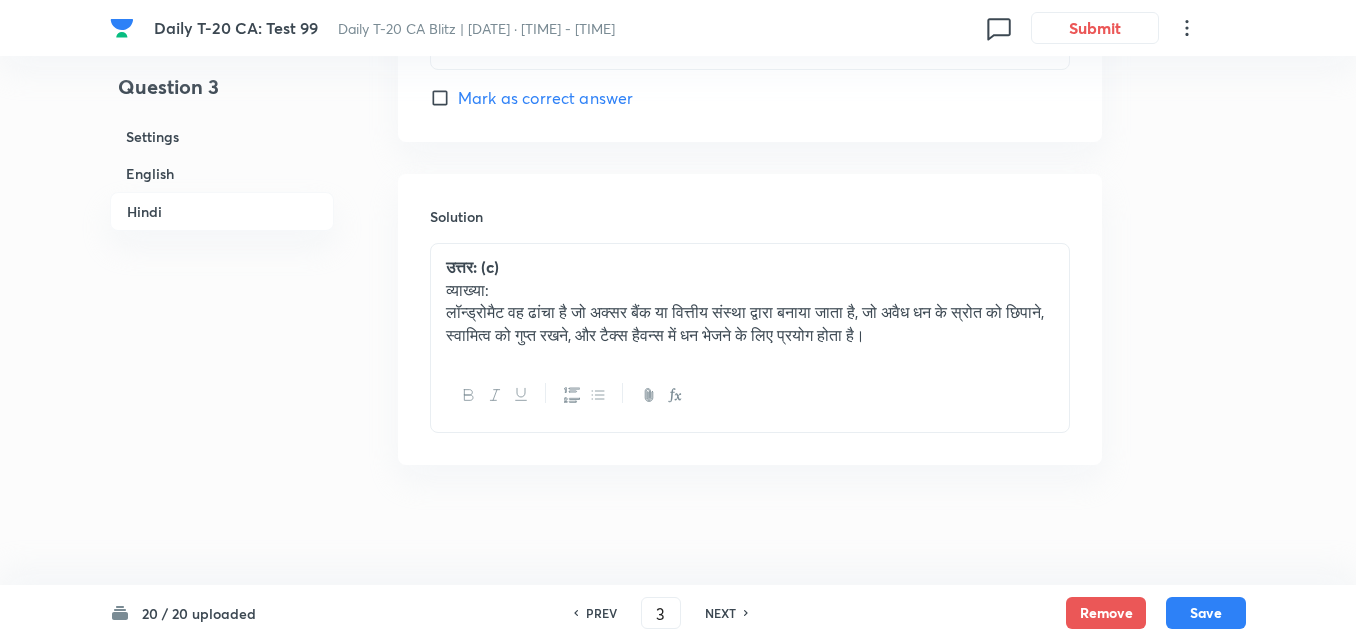 checkbox on "true" 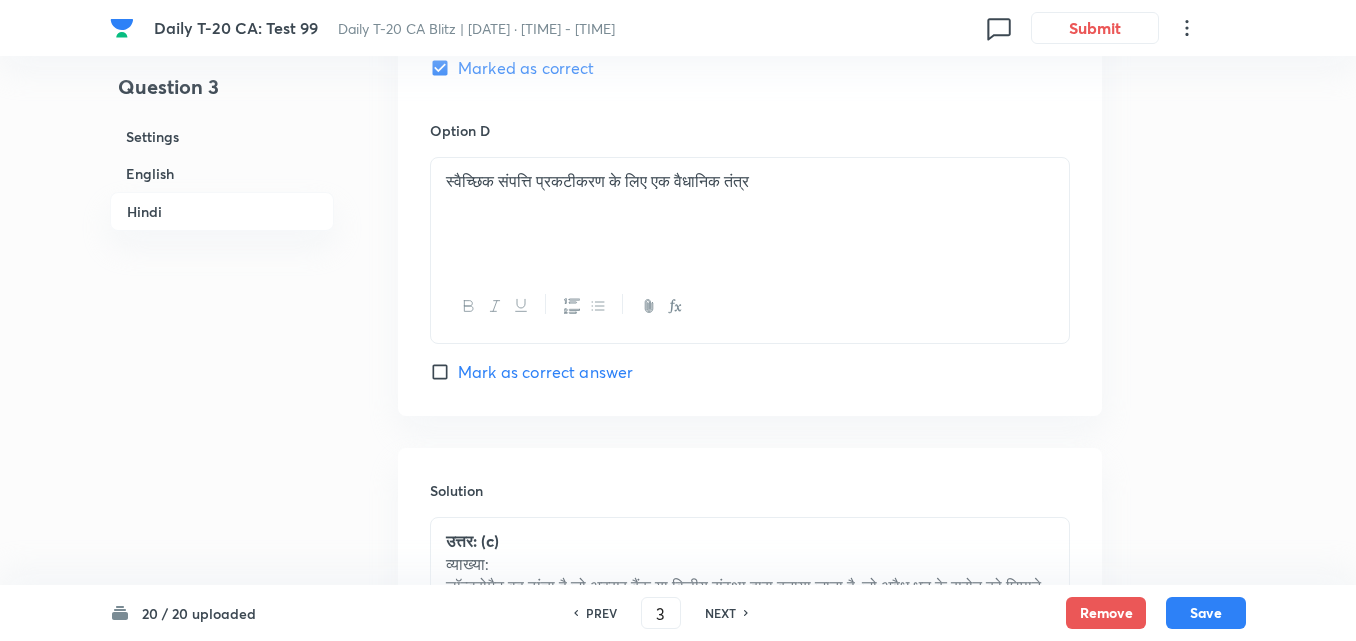 scroll, scrollTop: 4020, scrollLeft: 0, axis: vertical 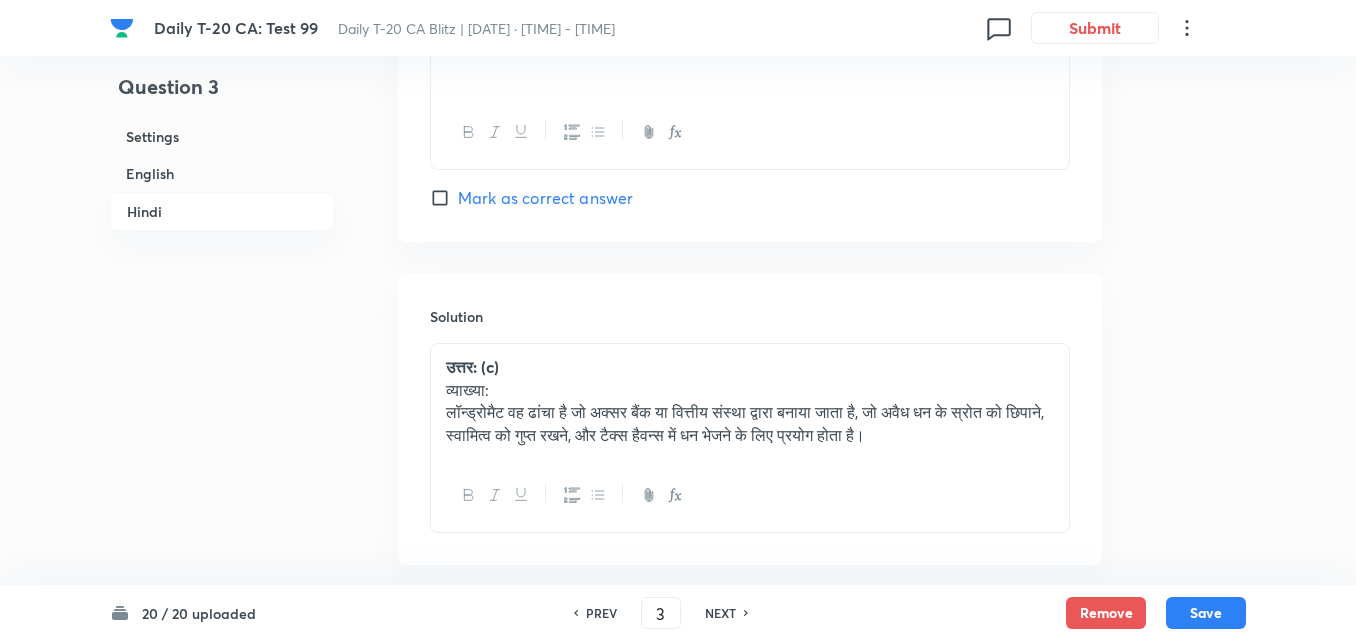 click on "NEXT" at bounding box center (720, 613) 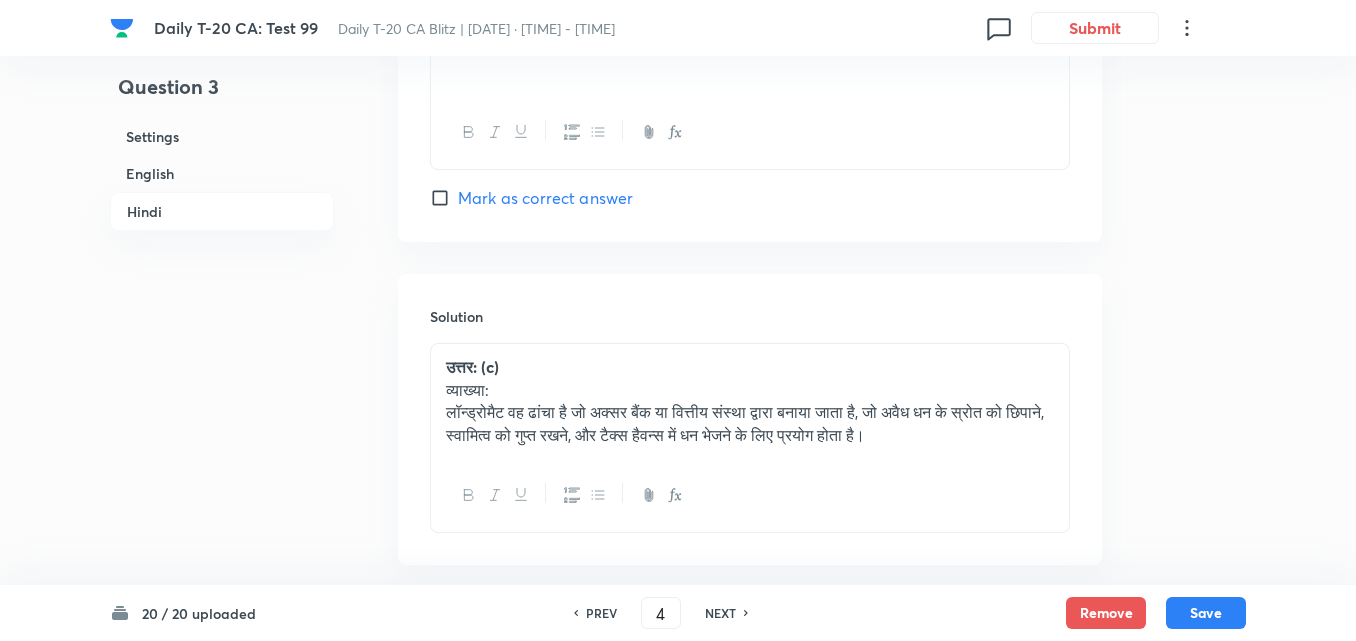 checkbox on "false" 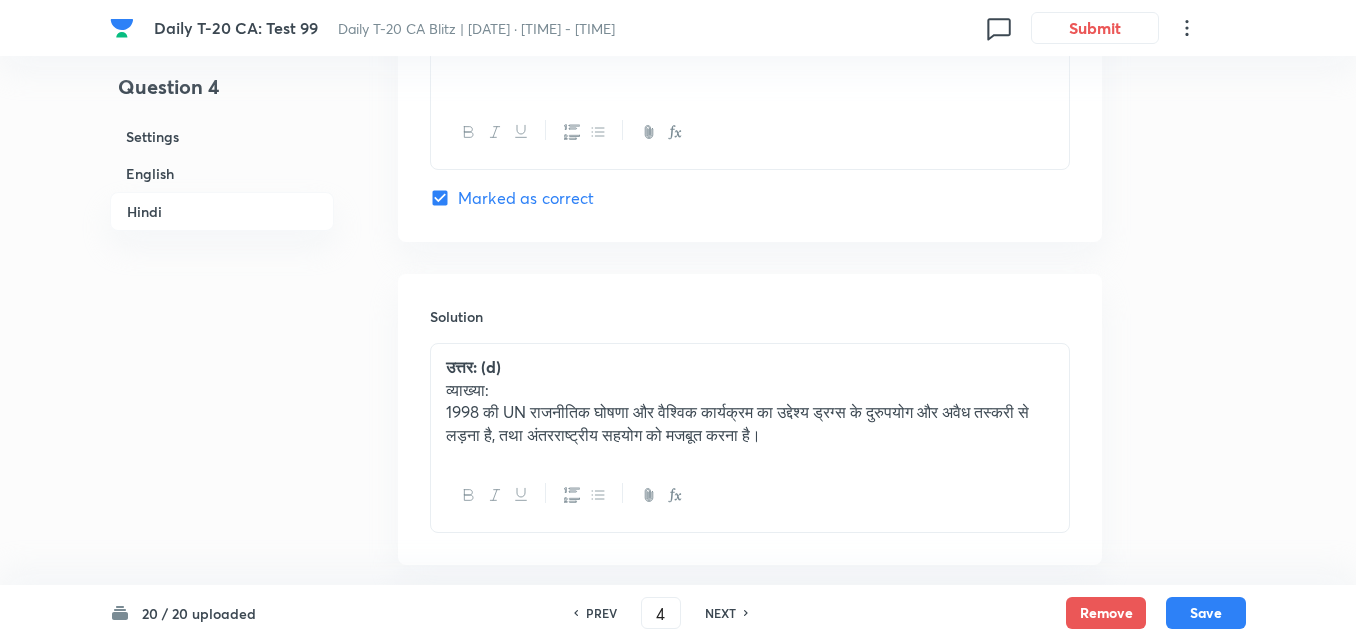 checkbox on "true" 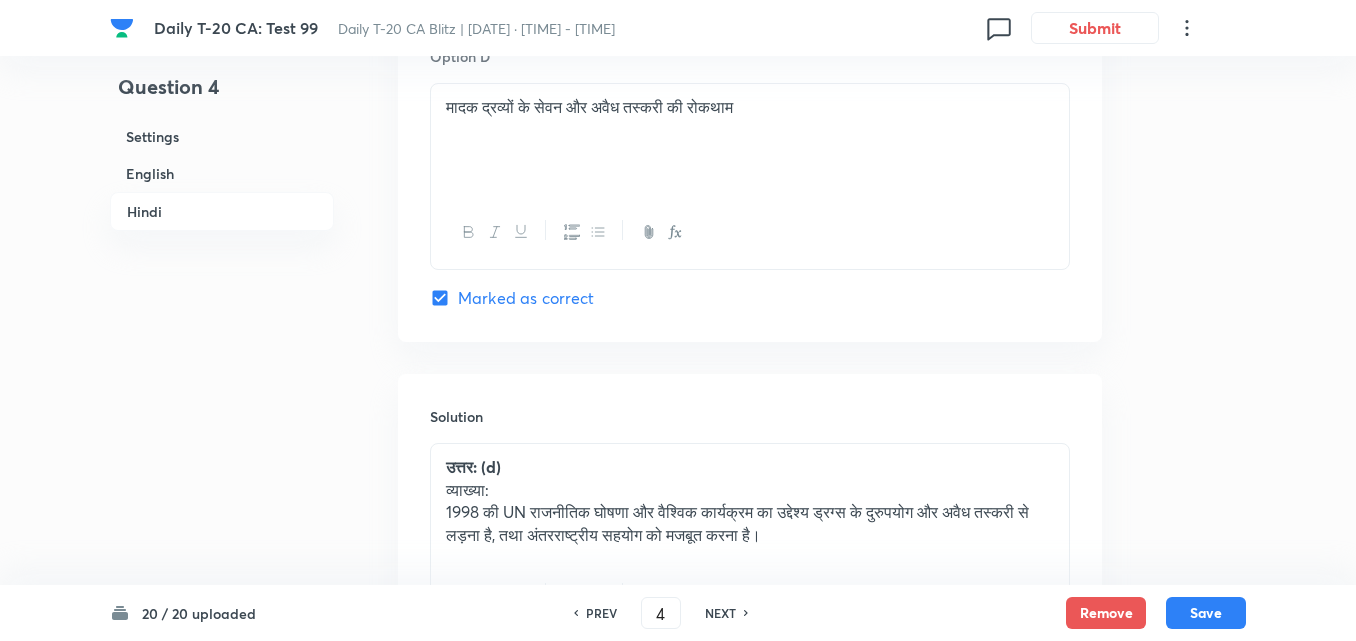 click on "NEXT" at bounding box center (720, 613) 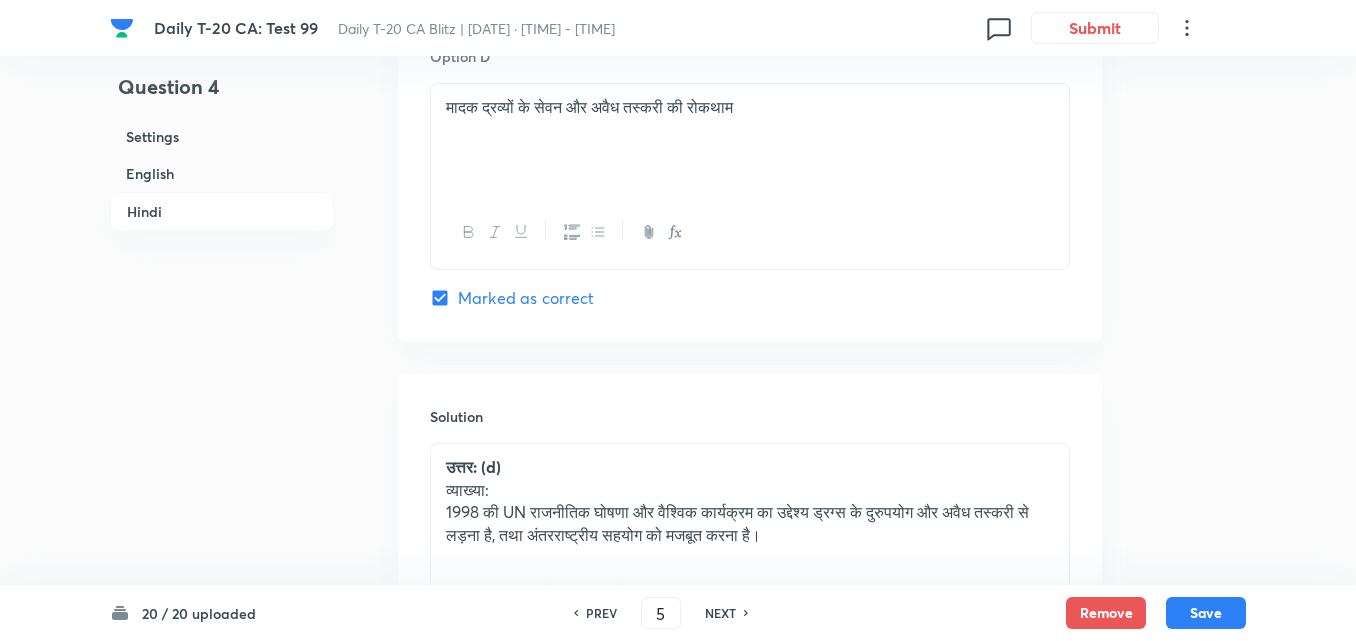 checkbox on "false" 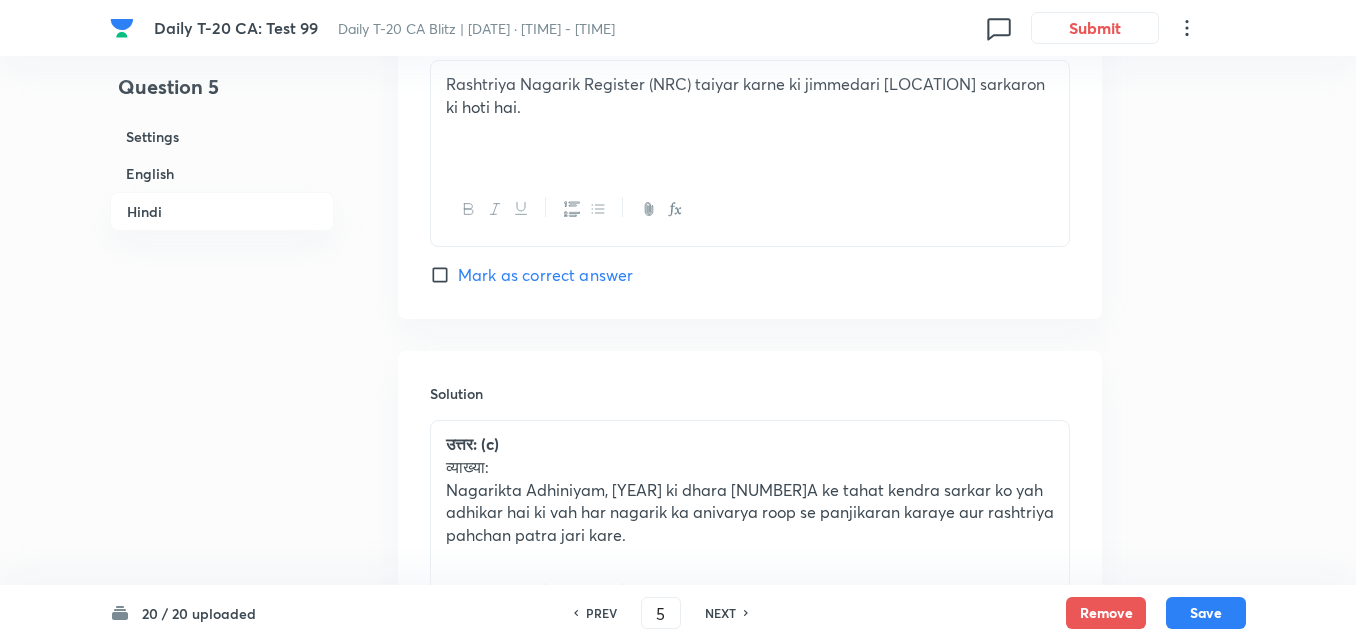 checkbox on "true" 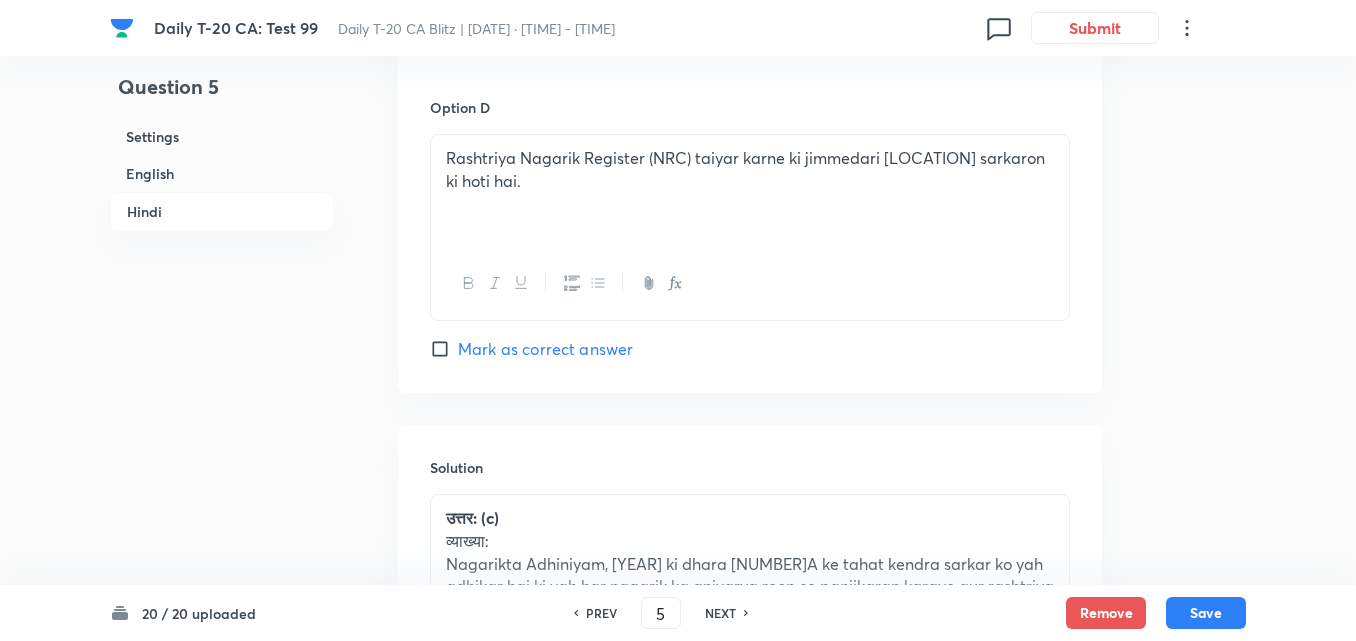 scroll, scrollTop: 3920, scrollLeft: 0, axis: vertical 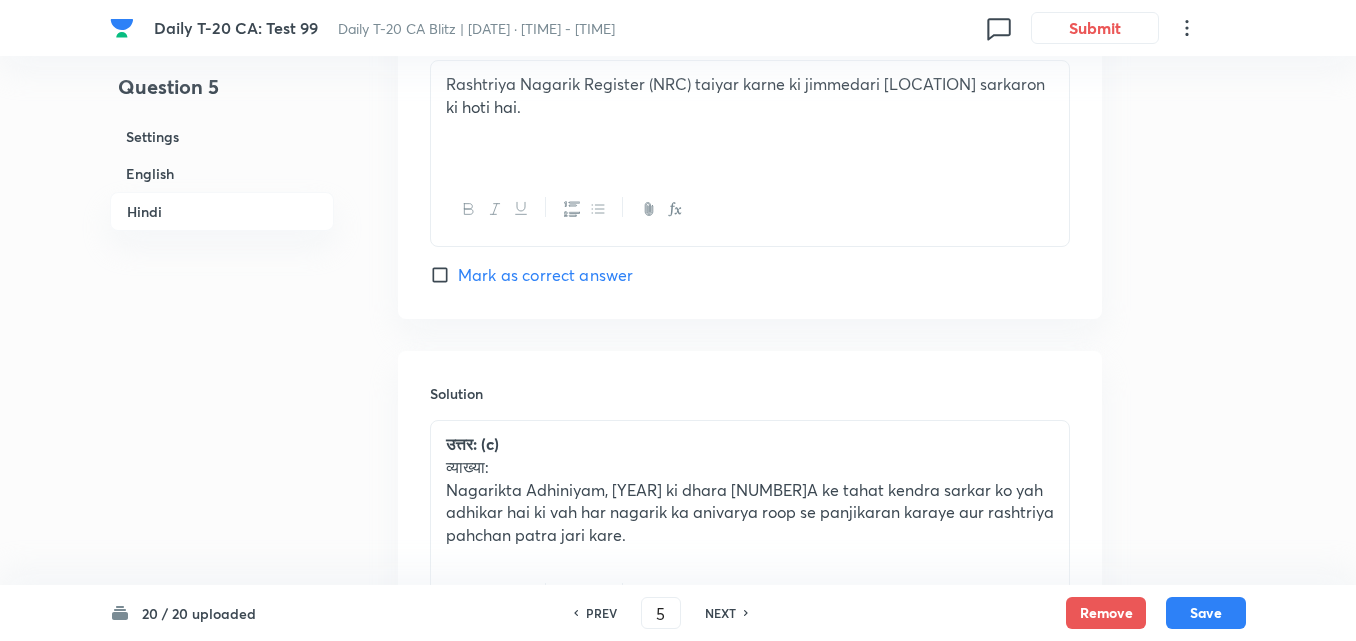 click on "NEXT" at bounding box center [720, 613] 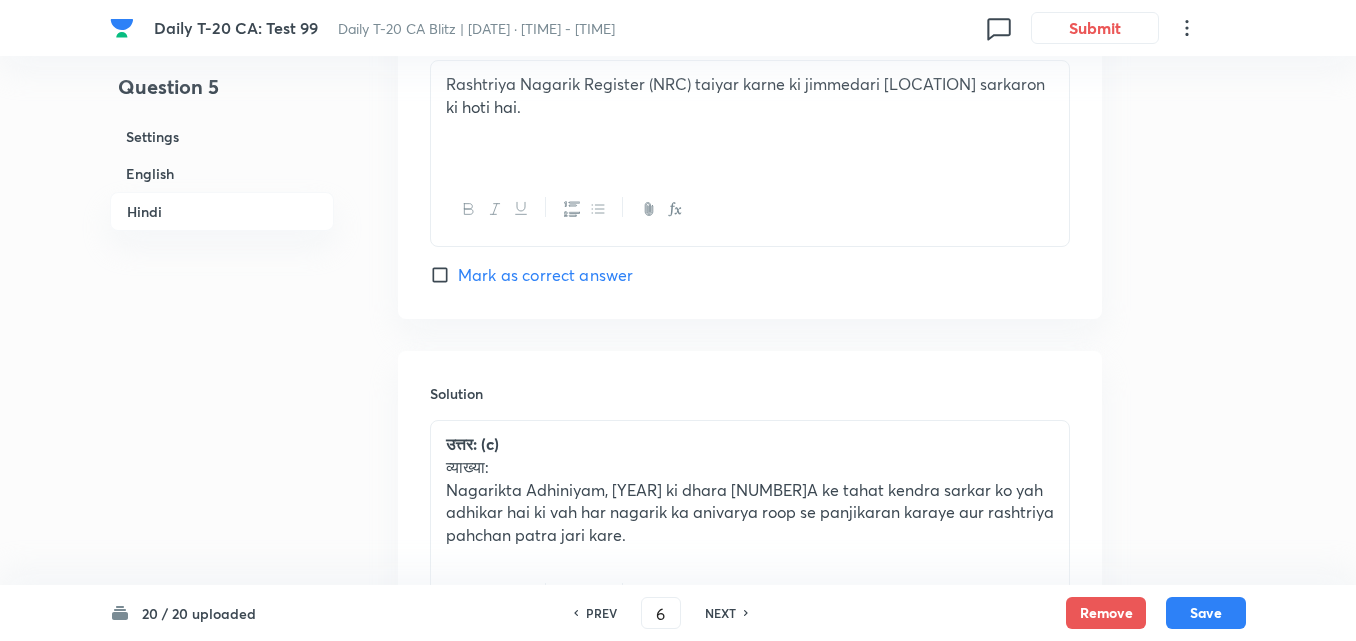 checkbox on "false" 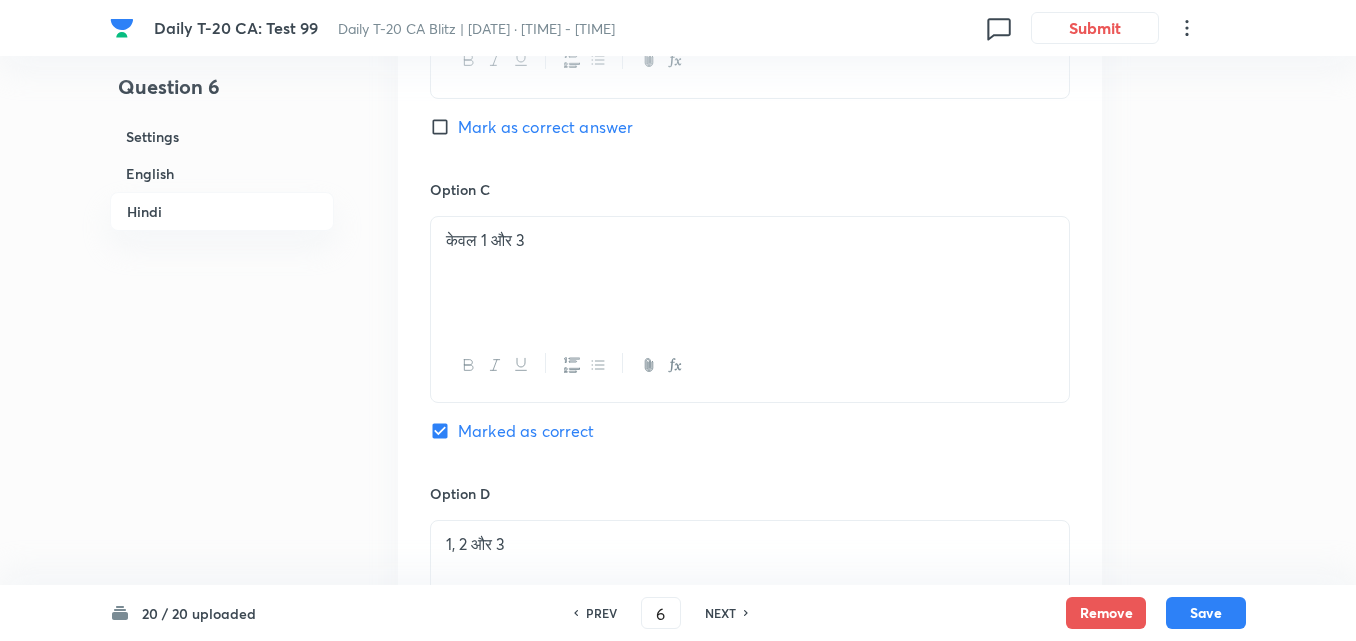 scroll, scrollTop: 4420, scrollLeft: 0, axis: vertical 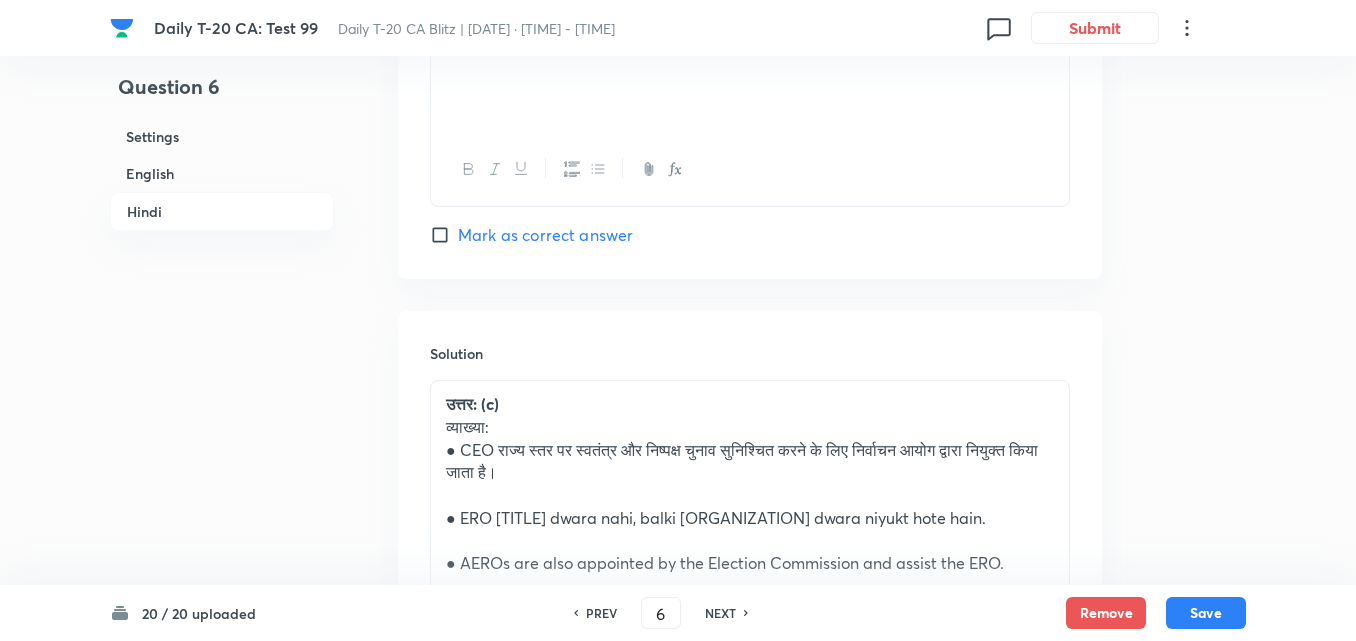 click on "NEXT" at bounding box center [720, 613] 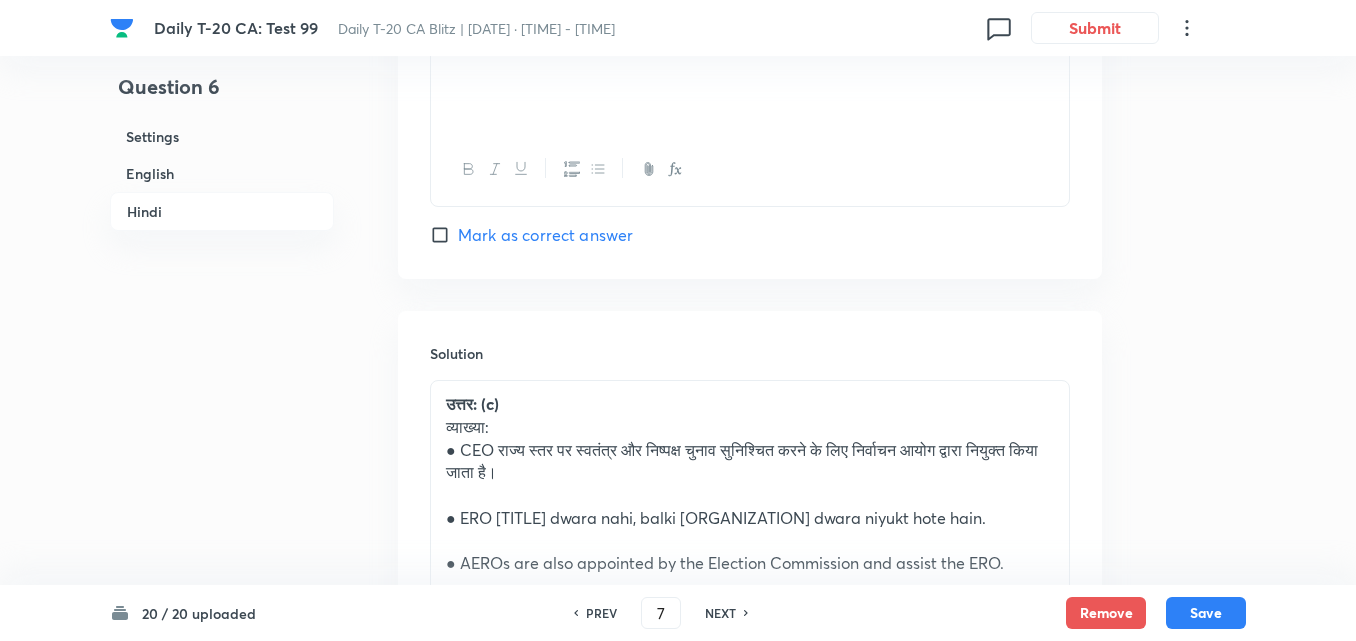 checkbox on "false" 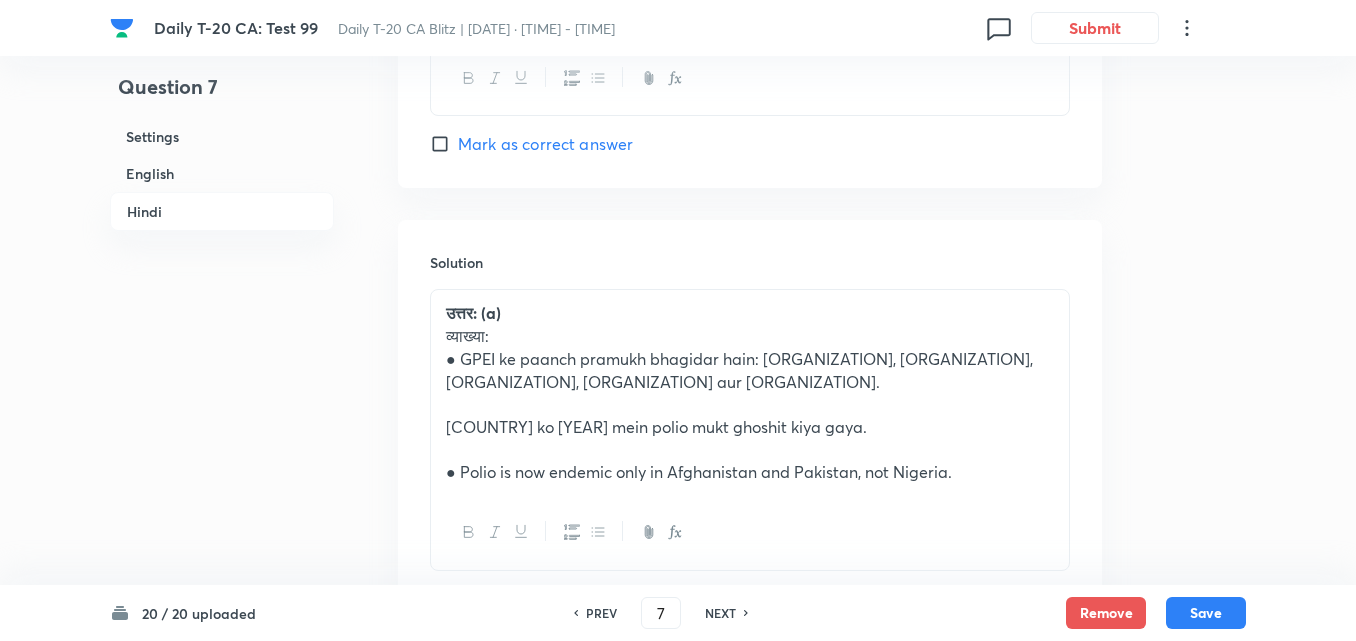 checkbox on "true" 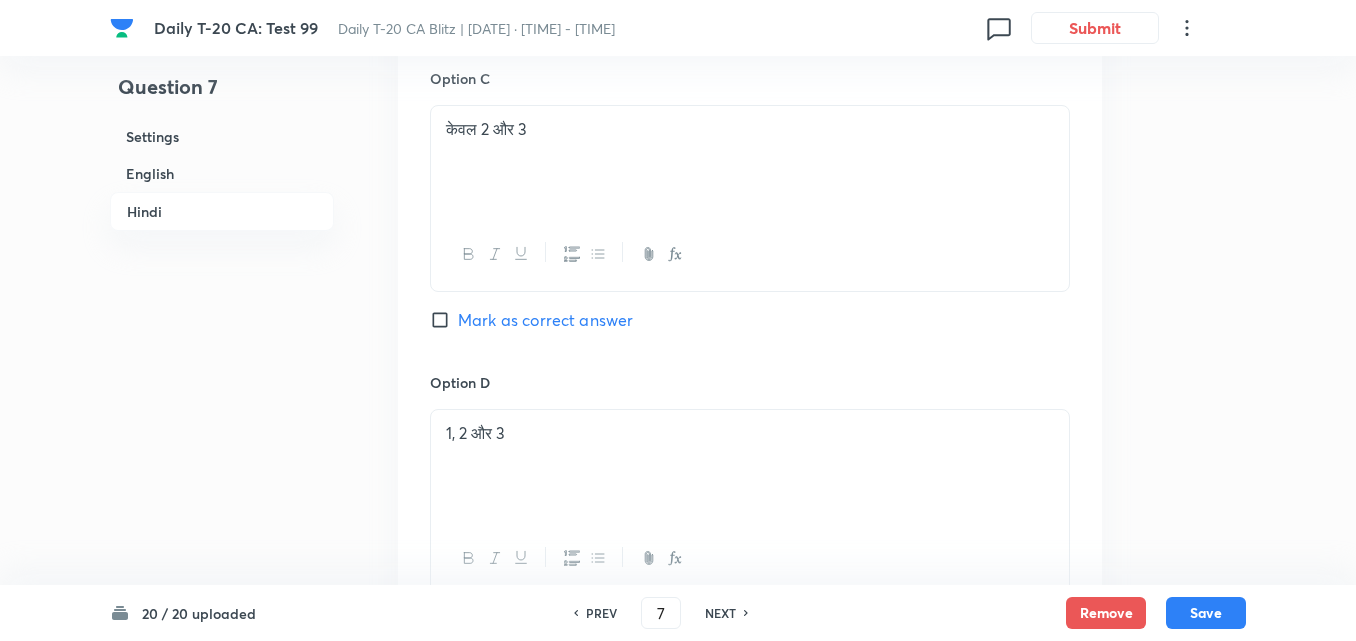 scroll, scrollTop: 4220, scrollLeft: 0, axis: vertical 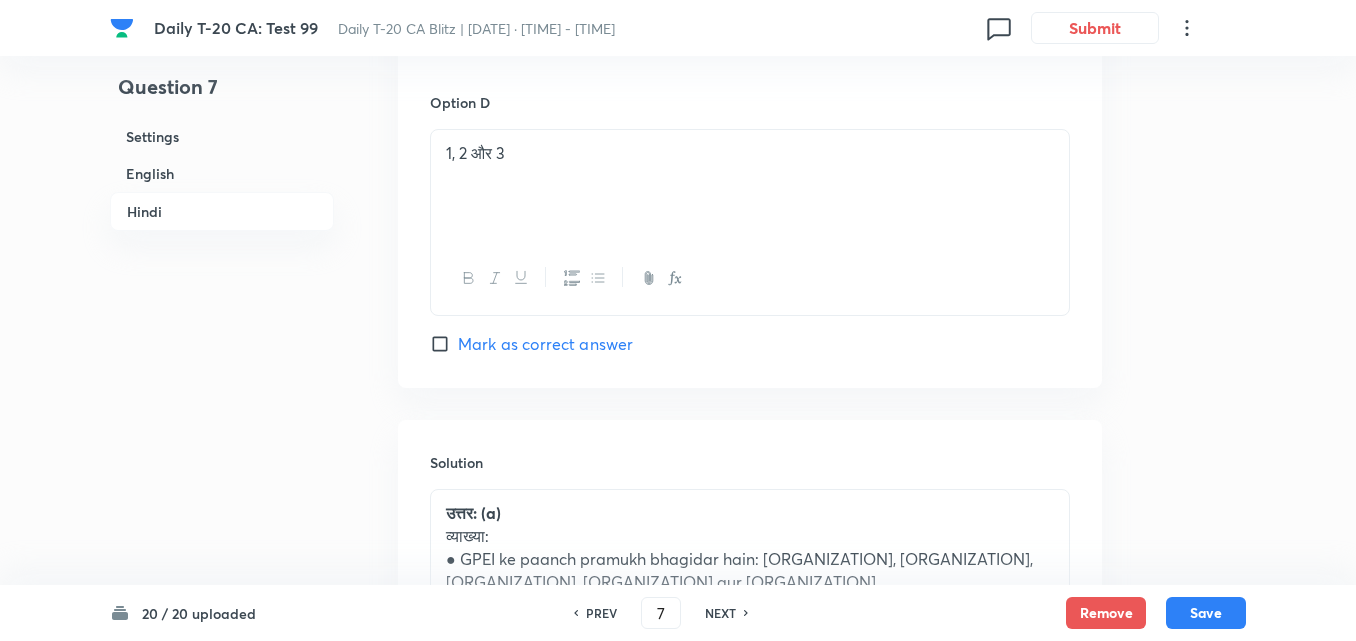click on "NEXT" at bounding box center [720, 613] 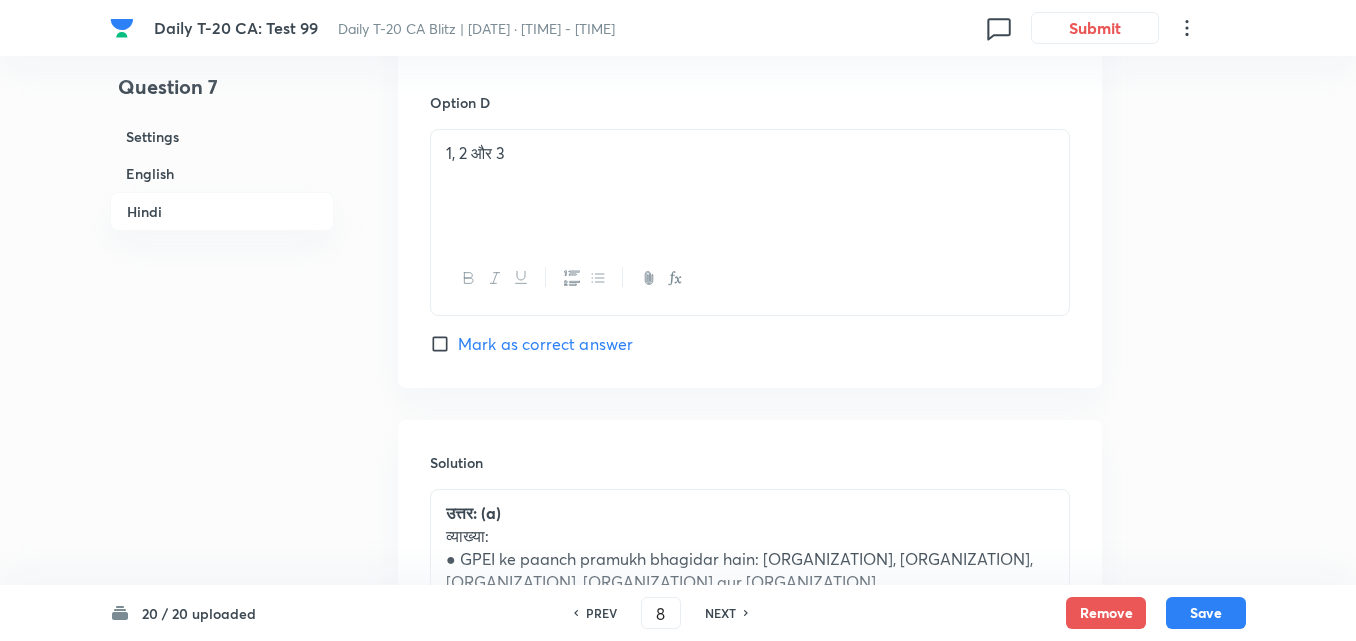 checkbox on "false" 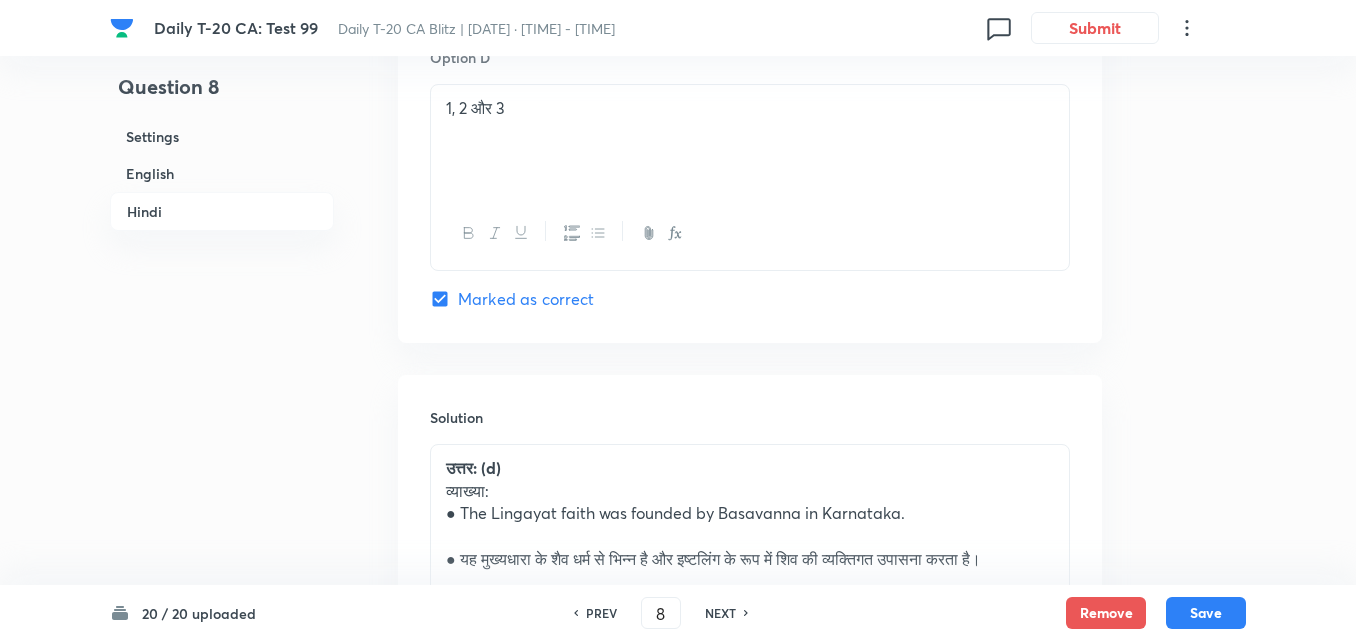 click on "NEXT" at bounding box center (720, 613) 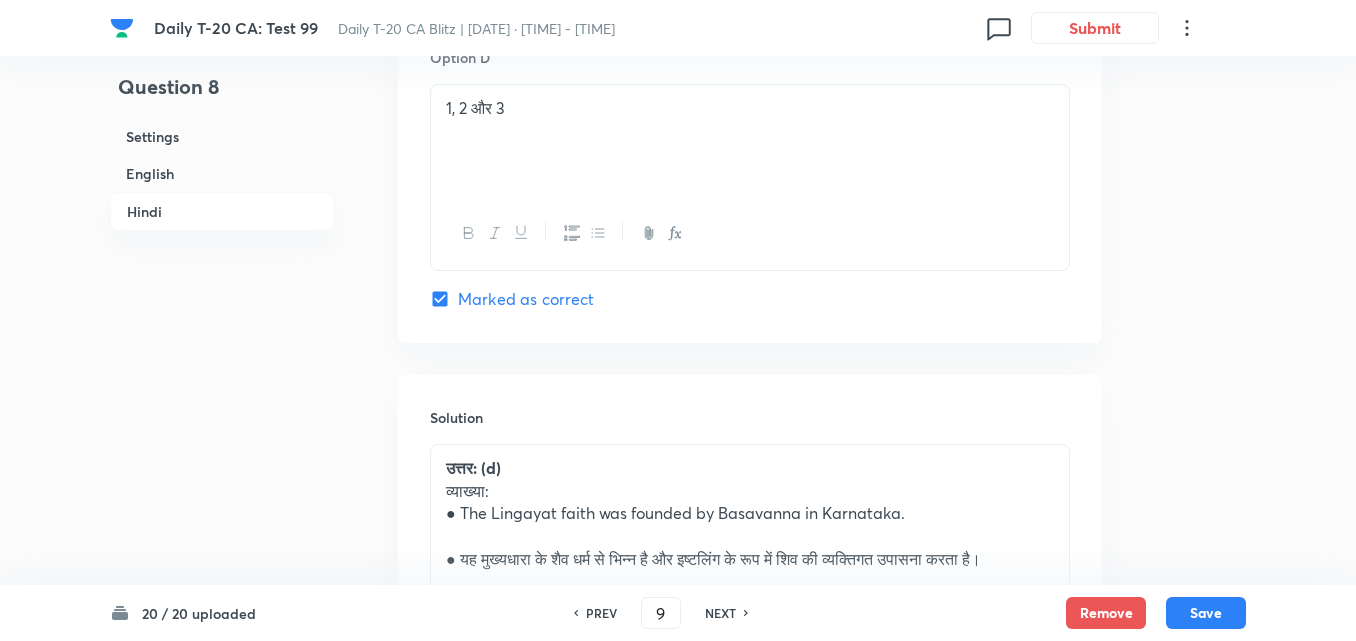 checkbox on "false" 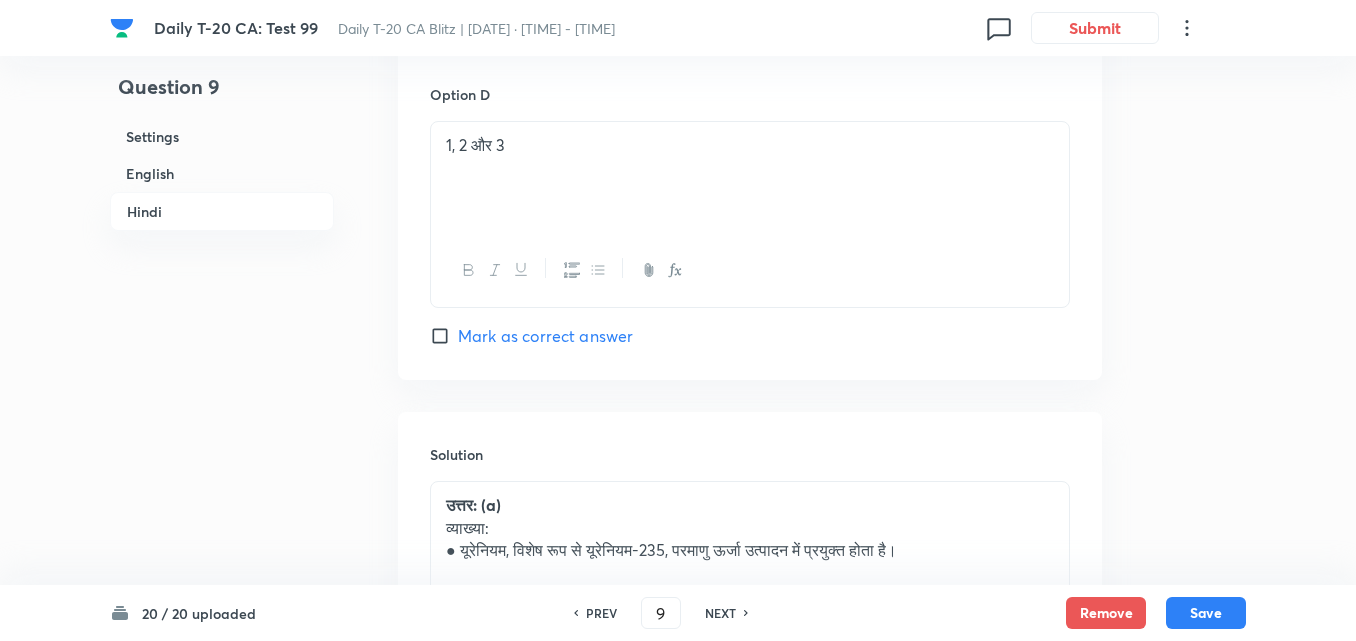 scroll, scrollTop: 4320, scrollLeft: 0, axis: vertical 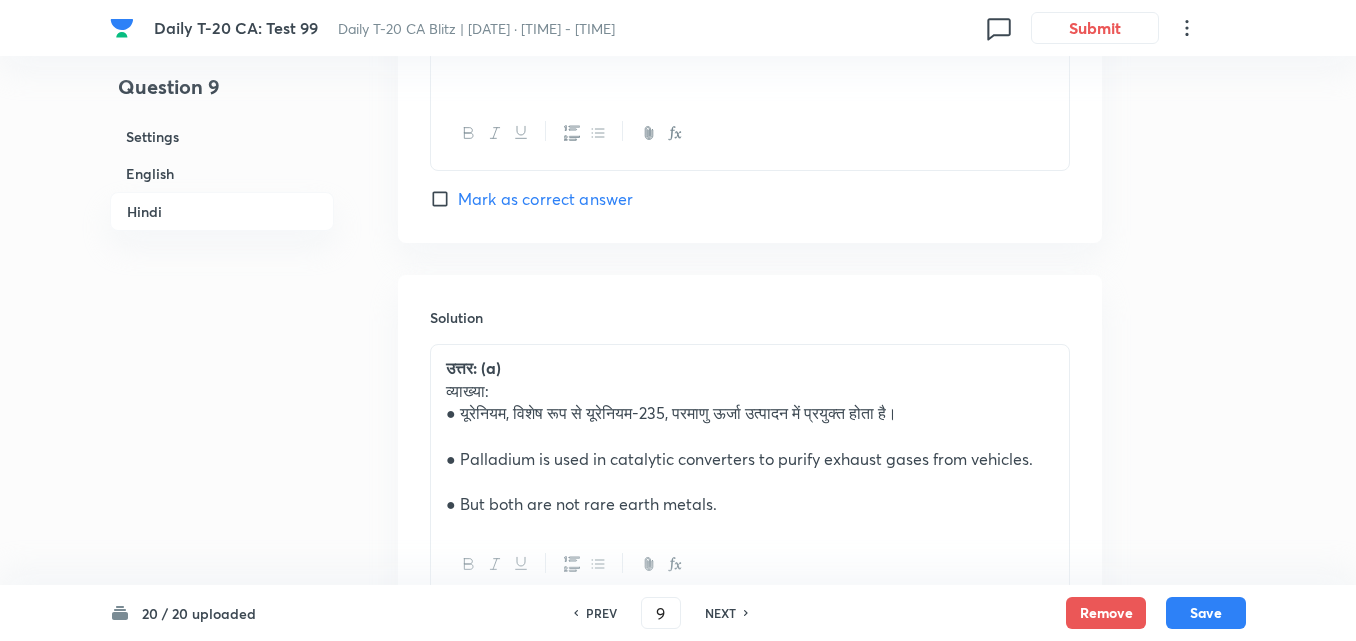 click on "NEXT" at bounding box center [720, 613] 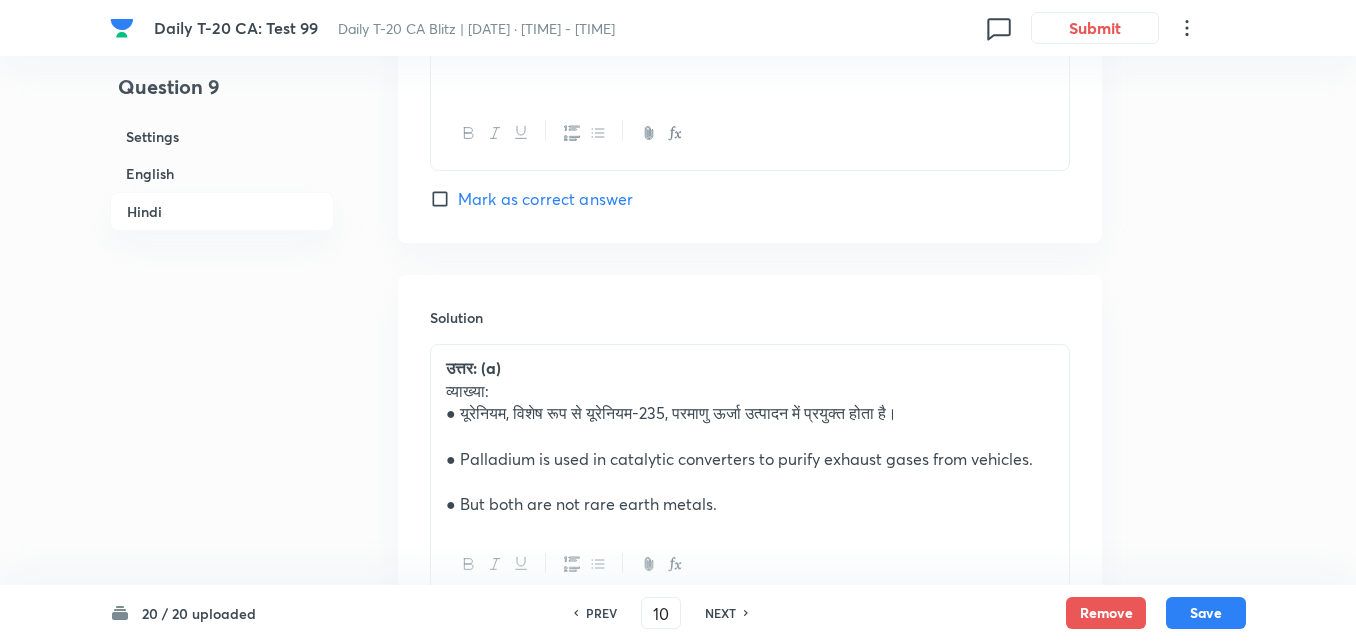 checkbox on "false" 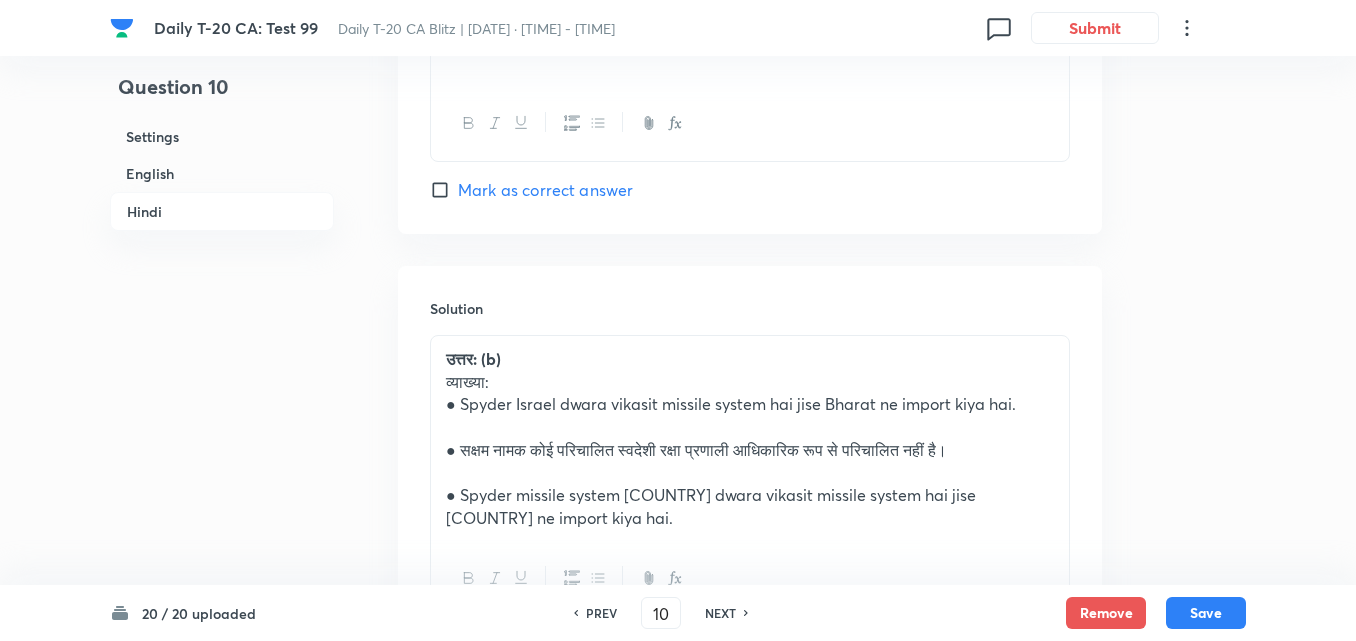 click on "NEXT" at bounding box center [720, 613] 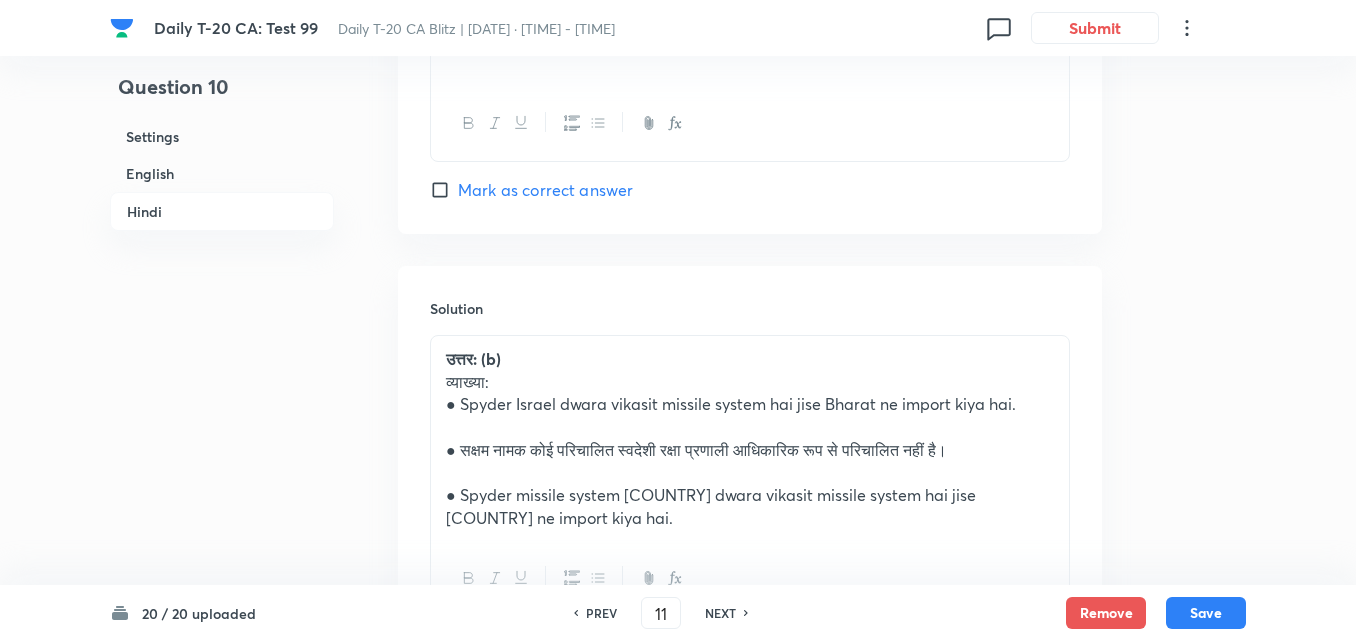 checkbox on "false" 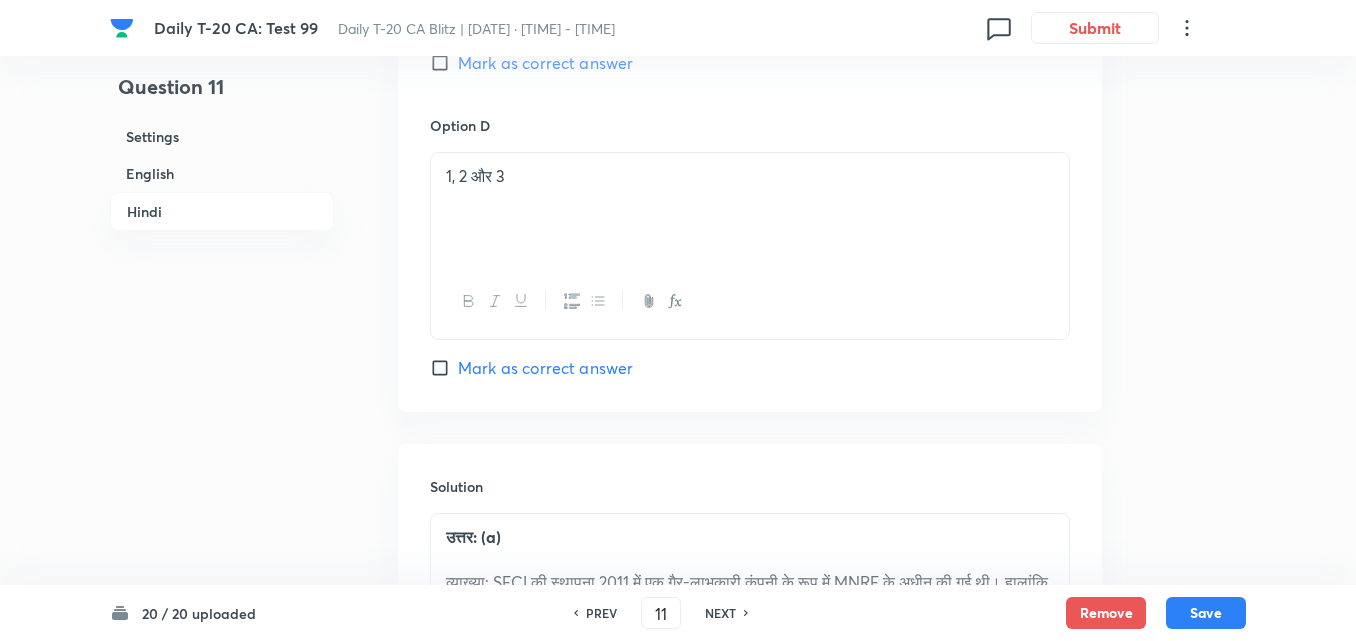 scroll, scrollTop: 4153, scrollLeft: 0, axis: vertical 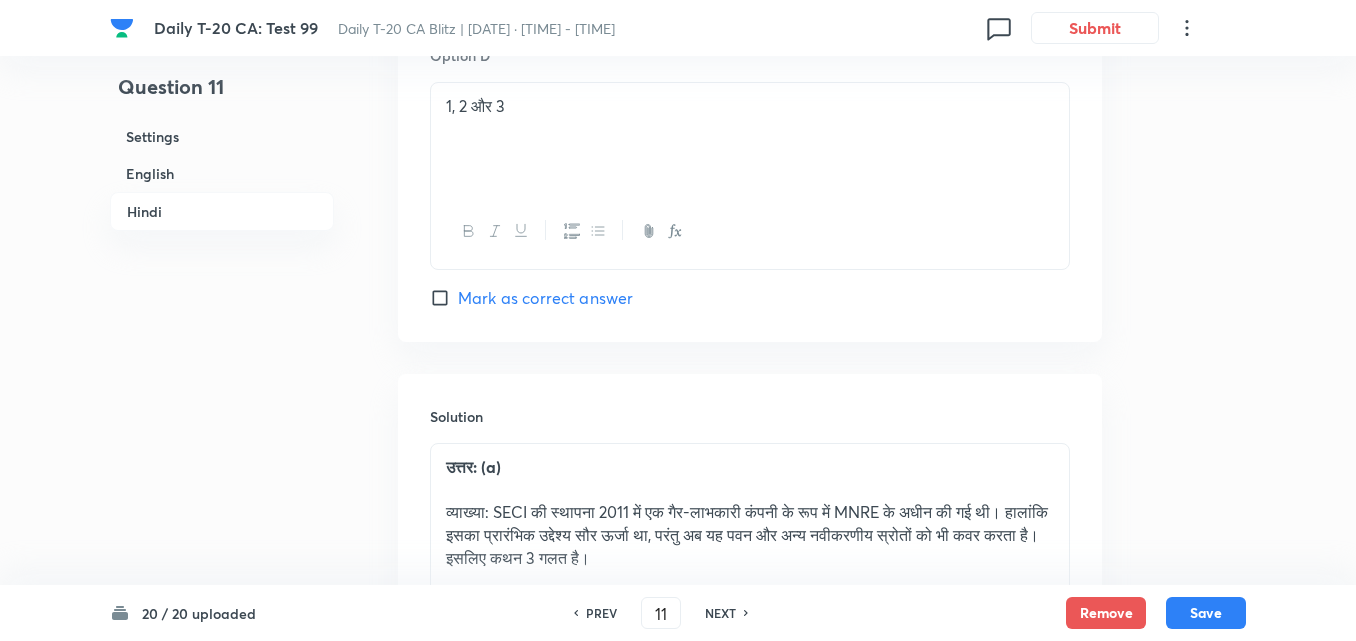 click on "NEXT" at bounding box center [720, 613] 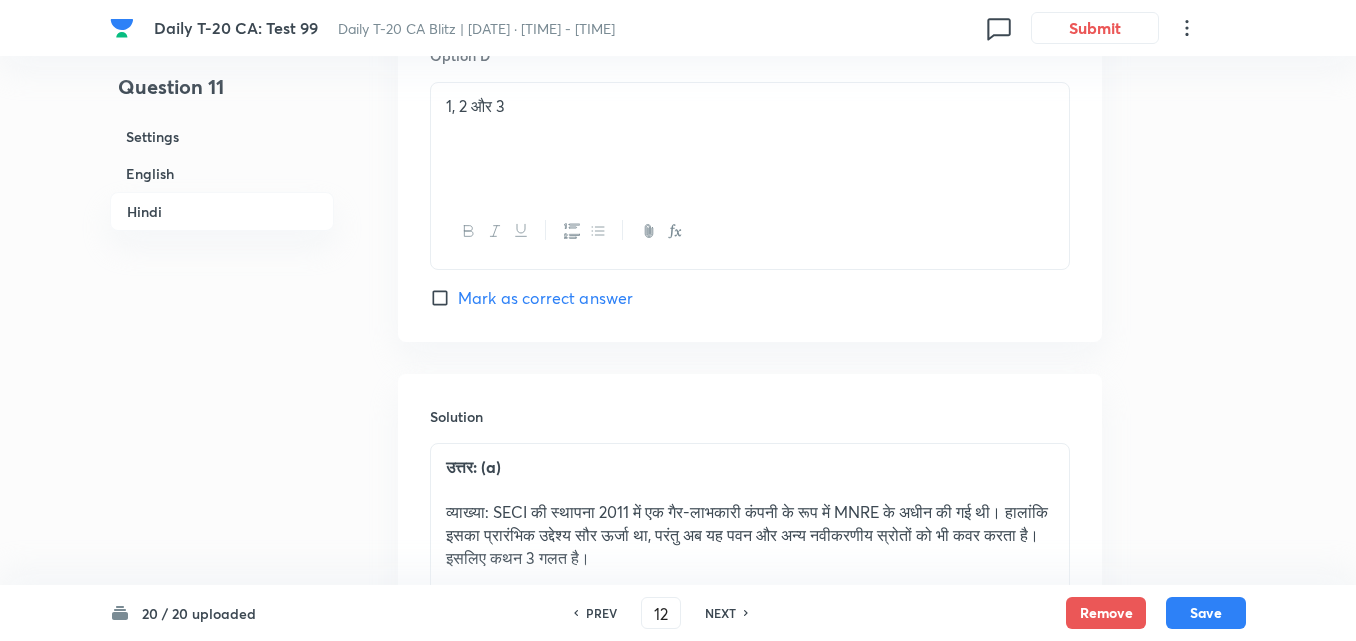 checkbox on "false" 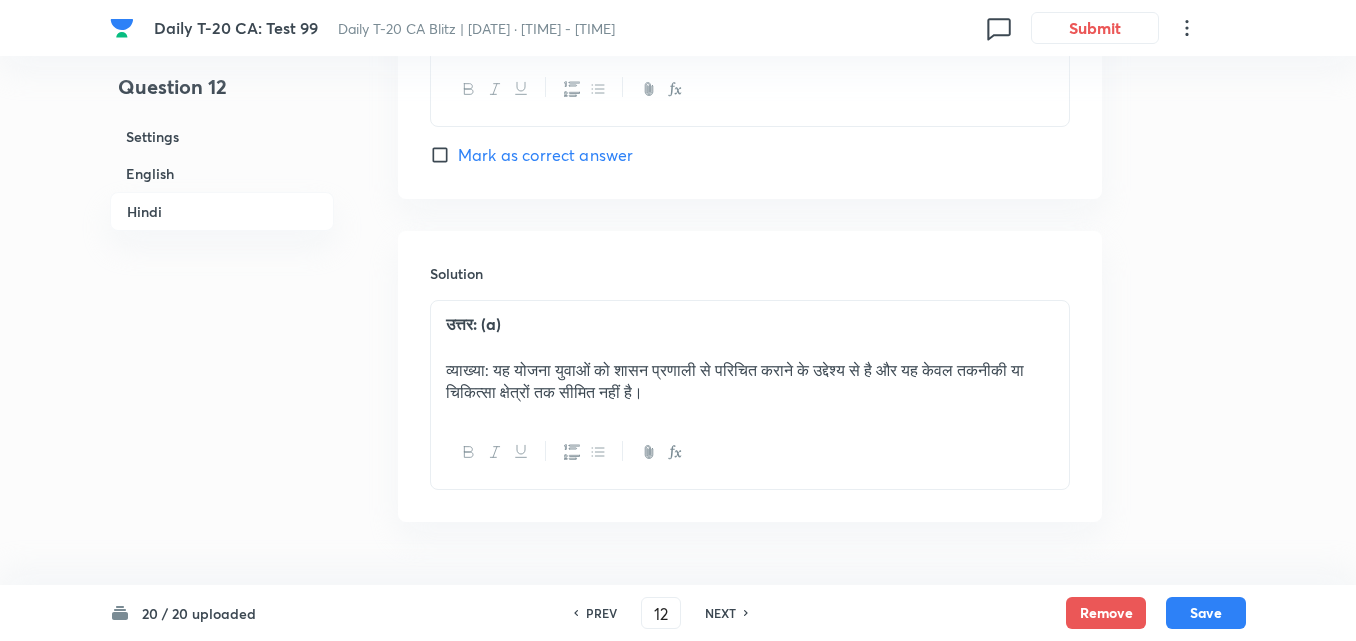 scroll, scrollTop: 4153, scrollLeft: 0, axis: vertical 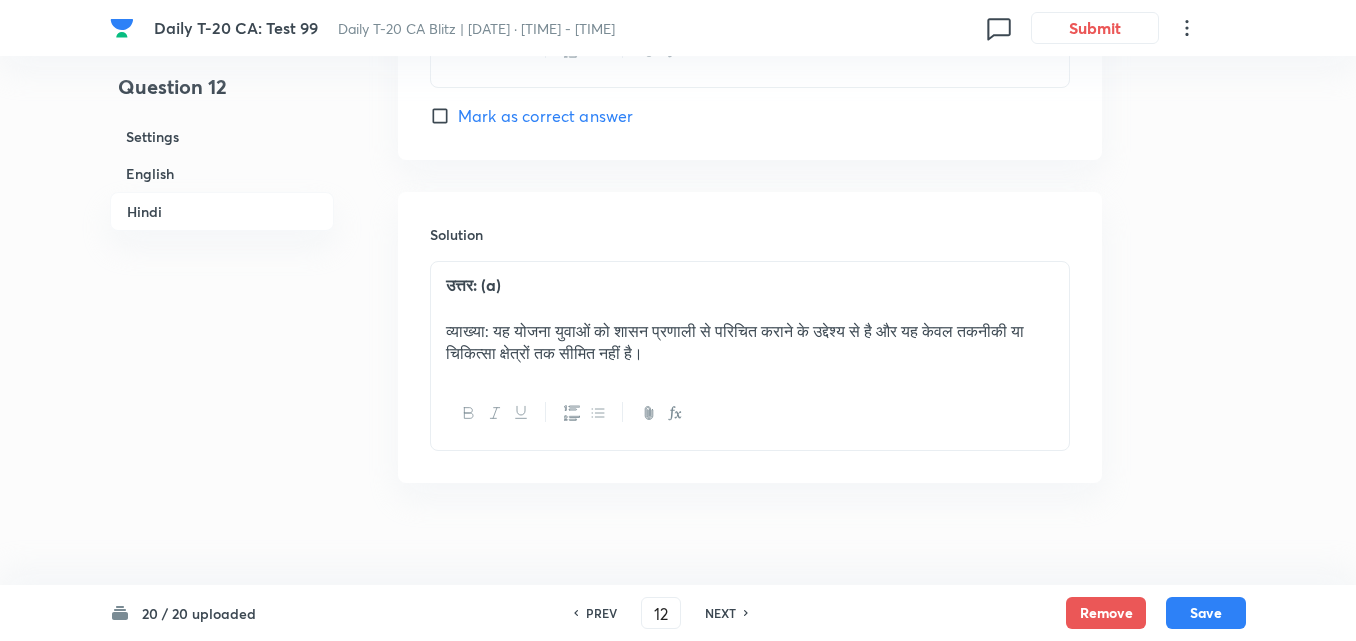 click on "NEXT" at bounding box center [720, 613] 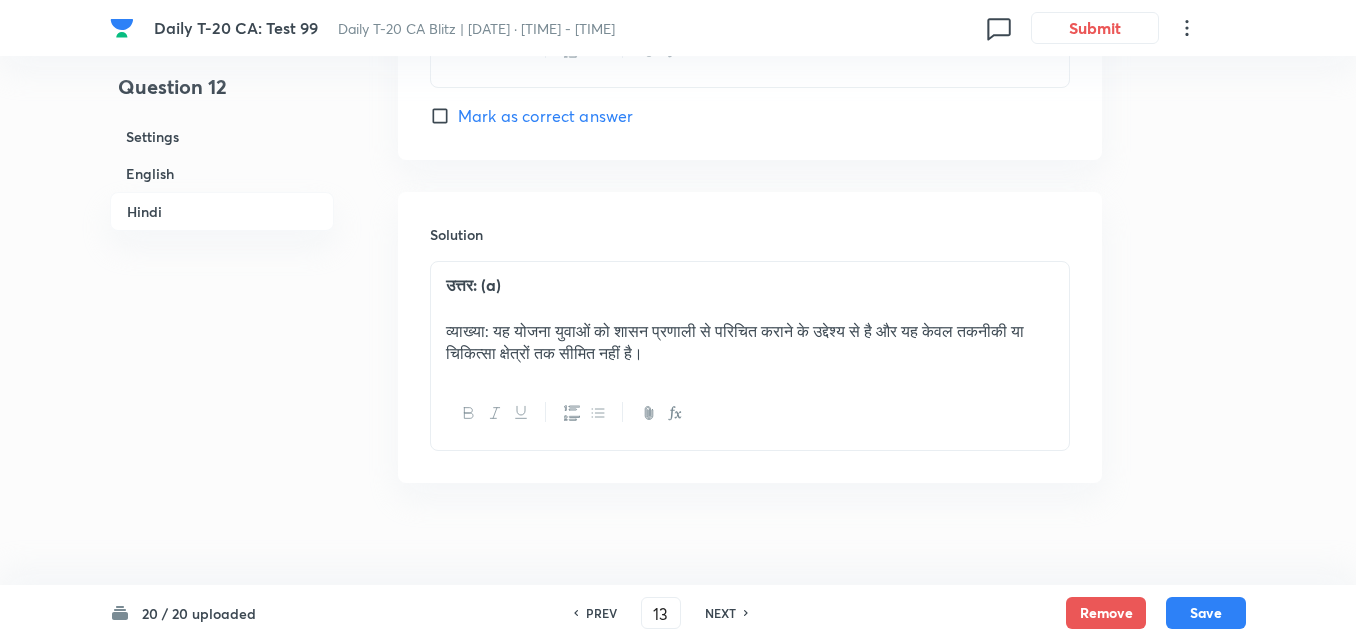 checkbox on "false" 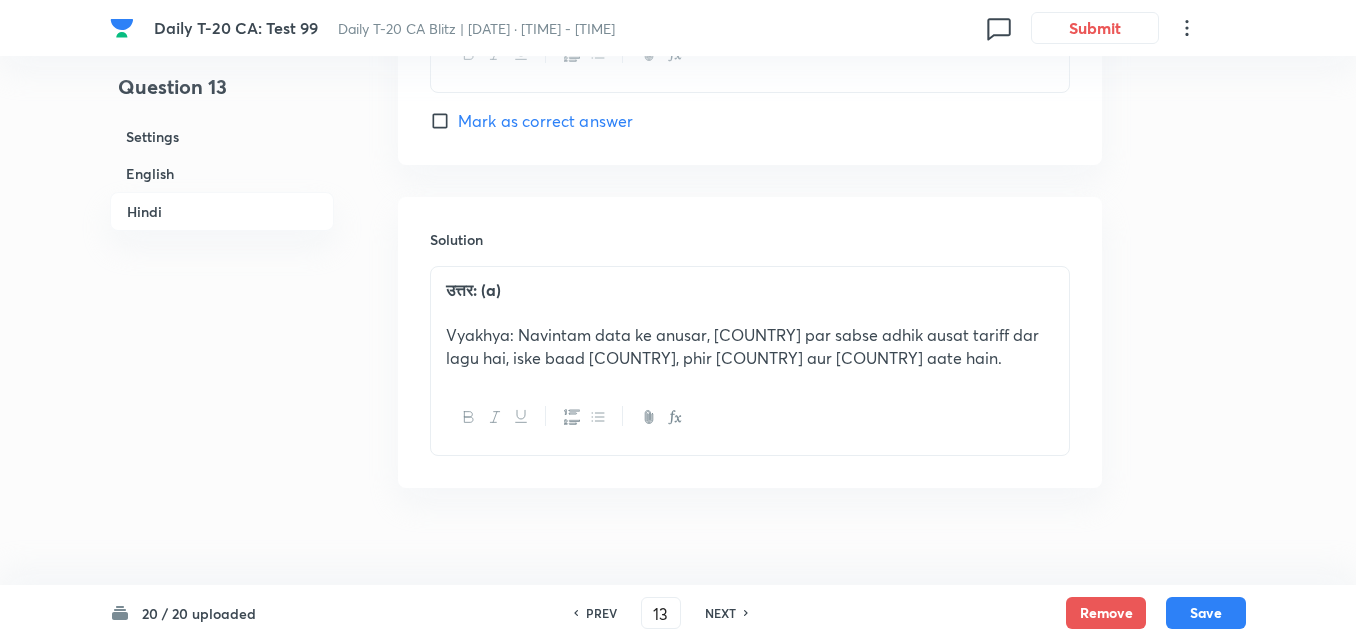 click on "NEXT" at bounding box center [720, 613] 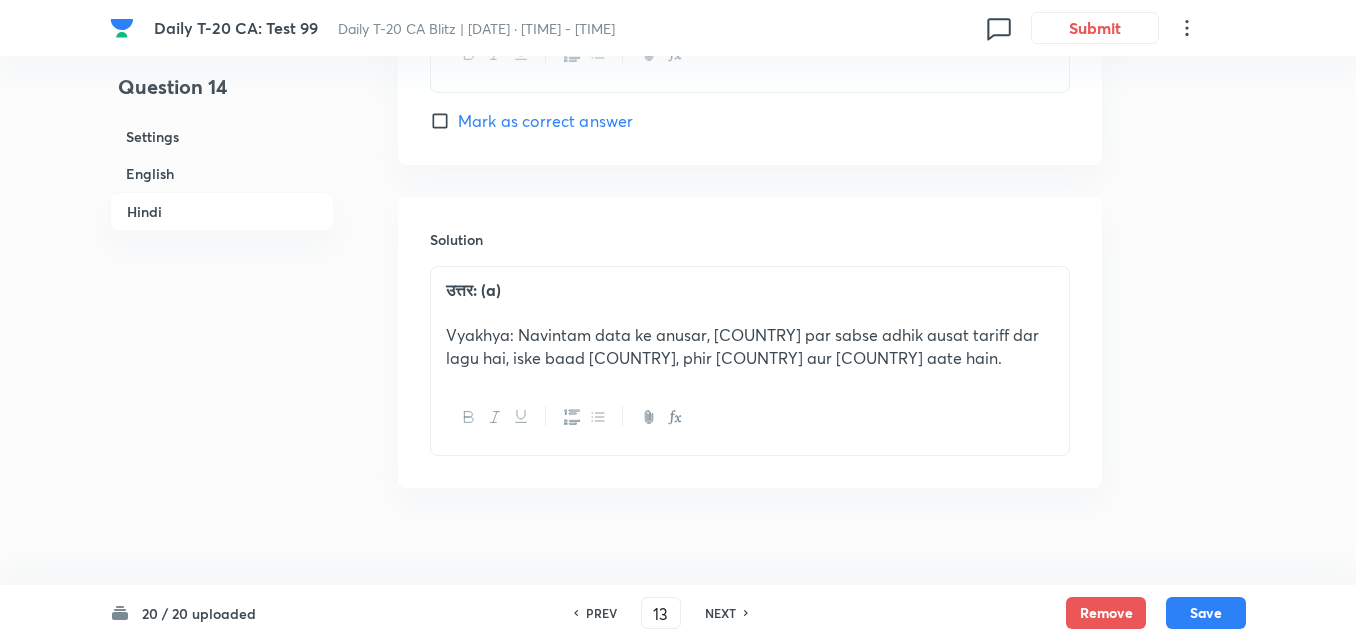 type on "14" 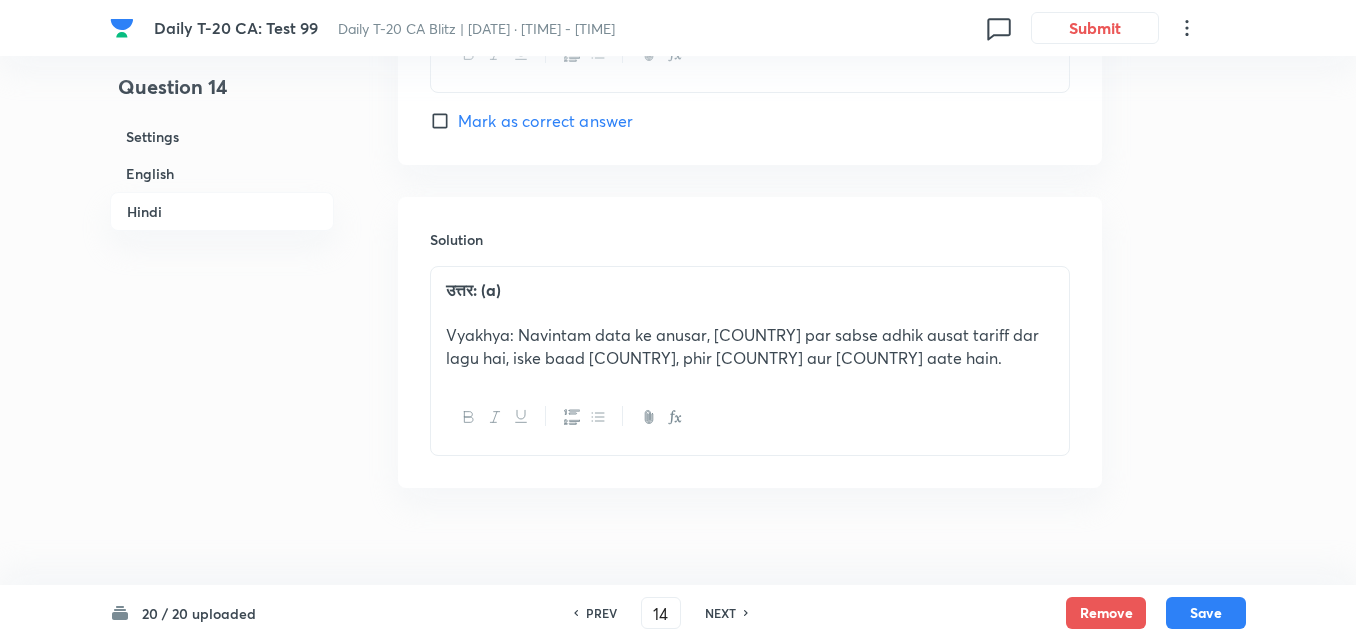 checkbox on "false" 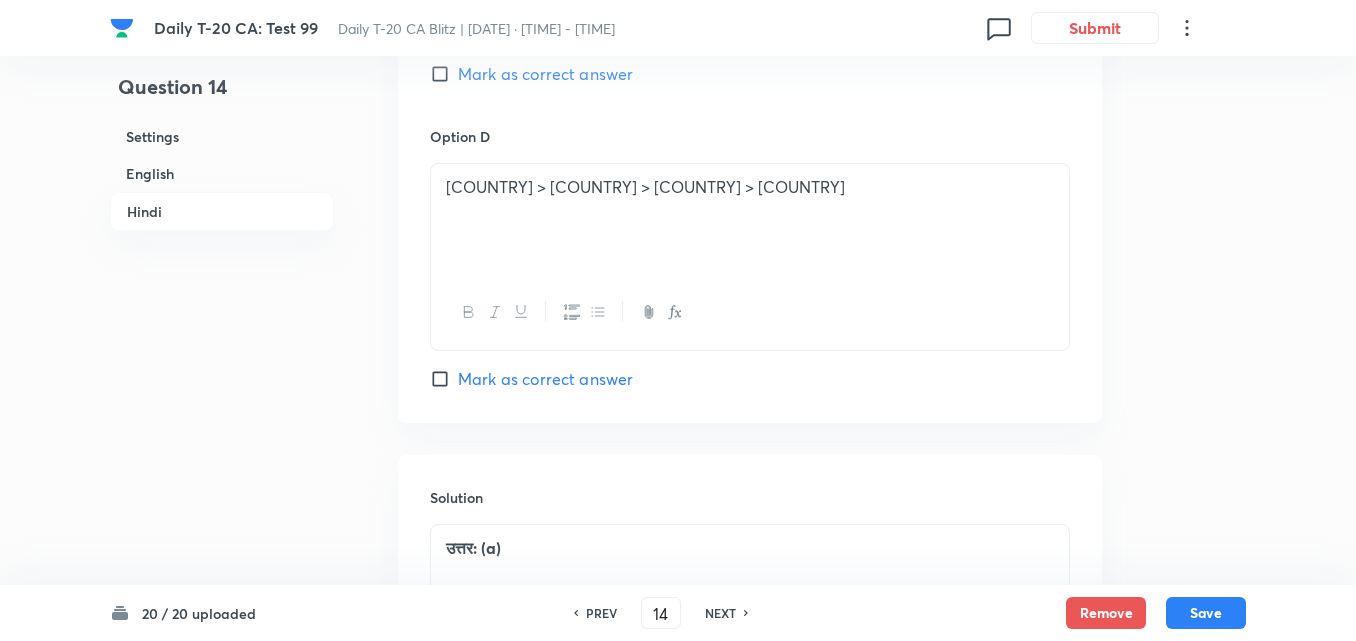 checkbox on "true" 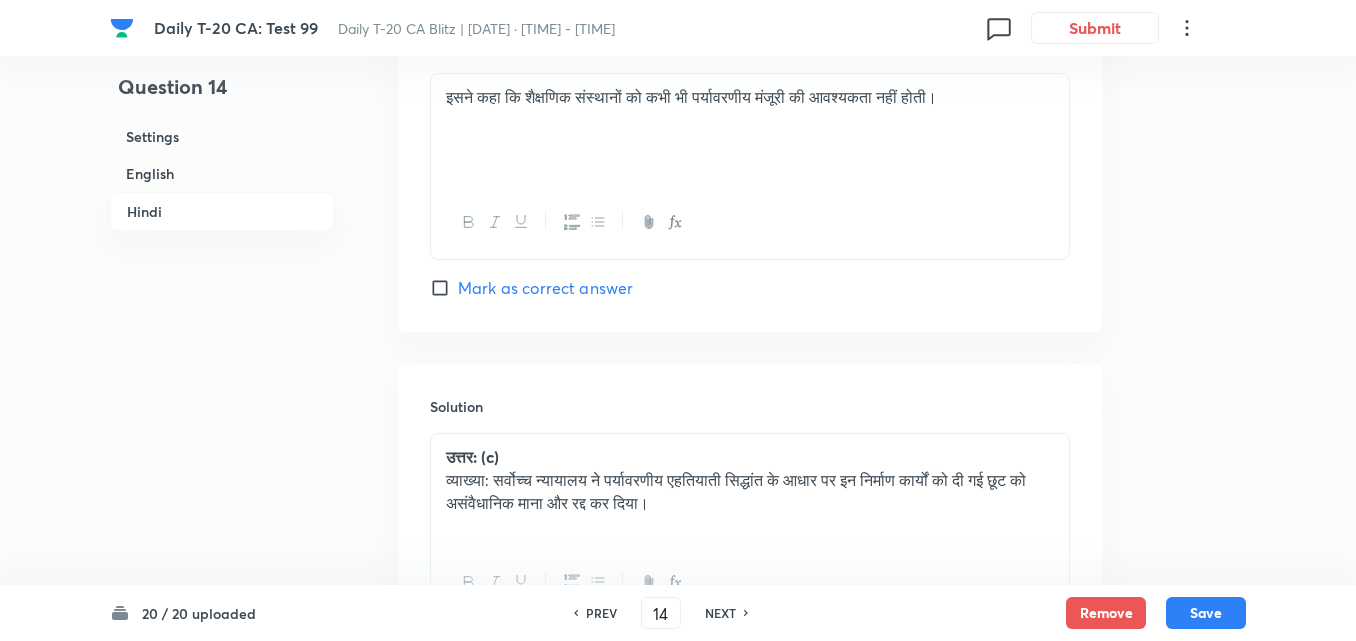scroll, scrollTop: 4095, scrollLeft: 0, axis: vertical 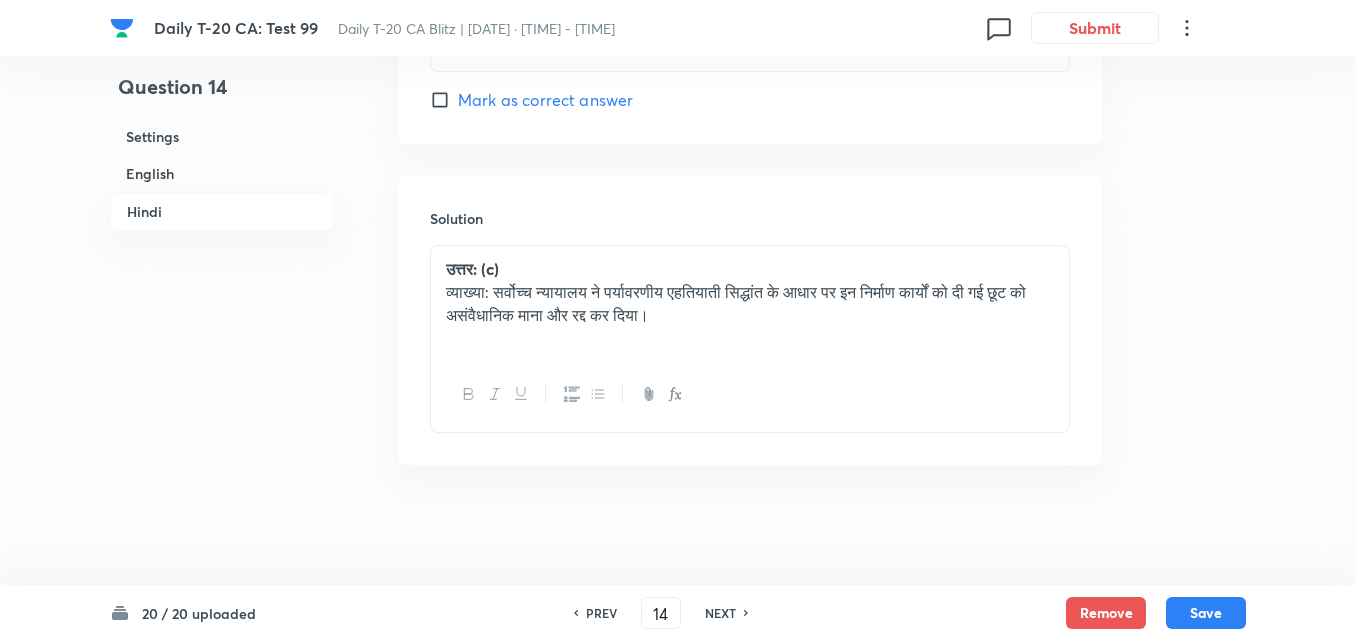 click on "NEXT" at bounding box center [720, 613] 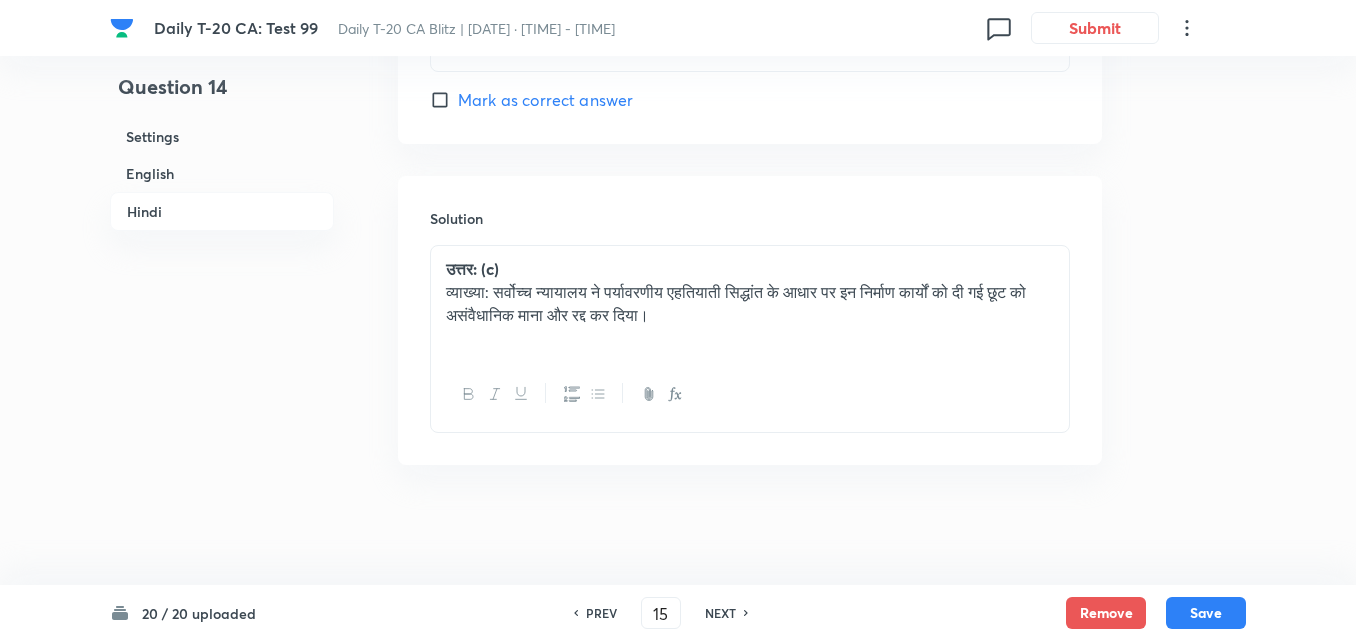 checkbox on "false" 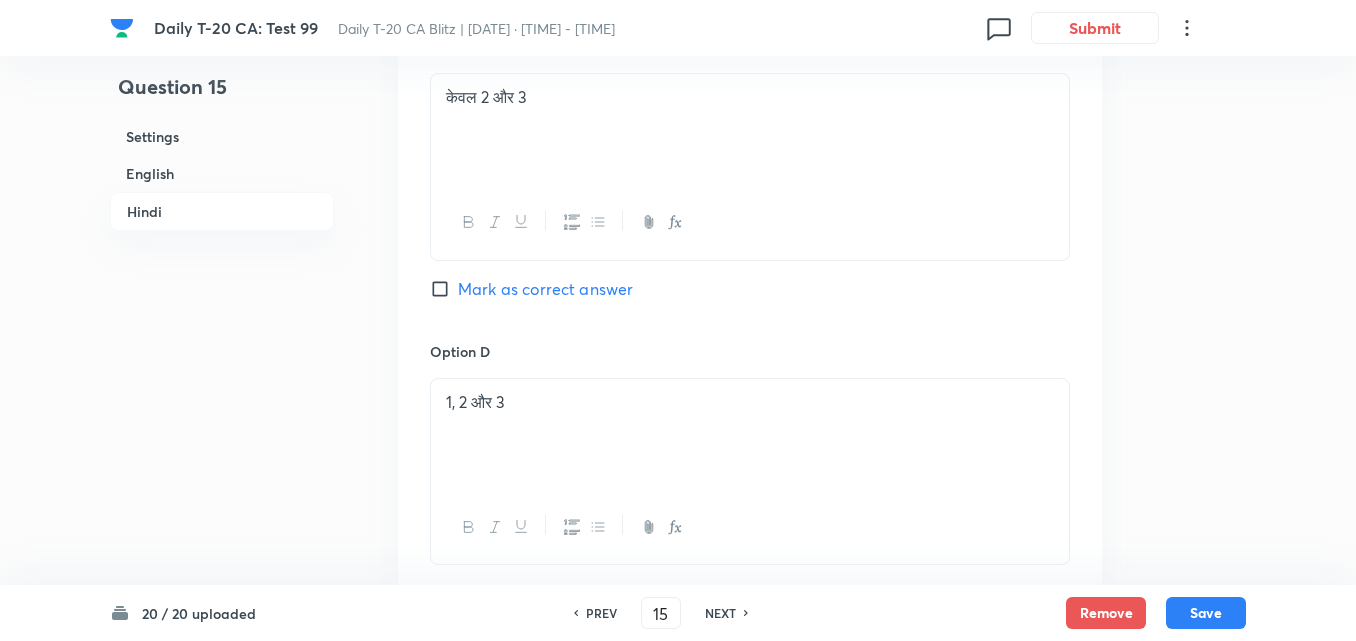 scroll, scrollTop: 4095, scrollLeft: 0, axis: vertical 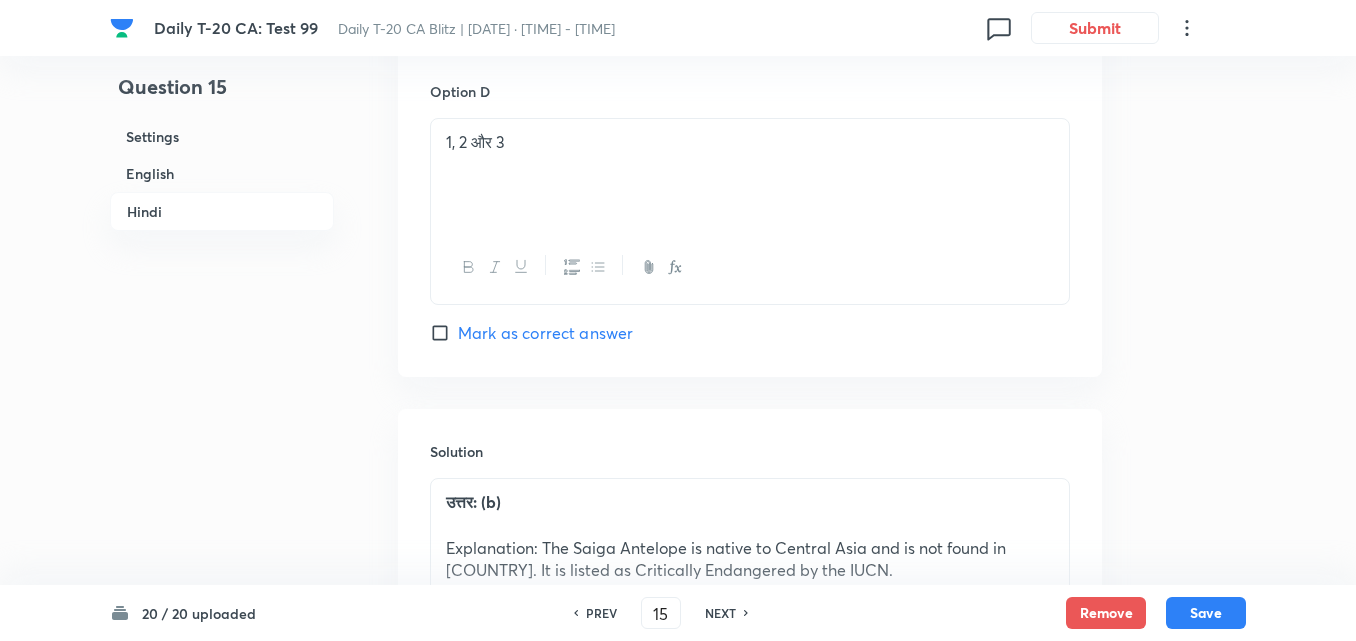 click on "NEXT" at bounding box center [720, 613] 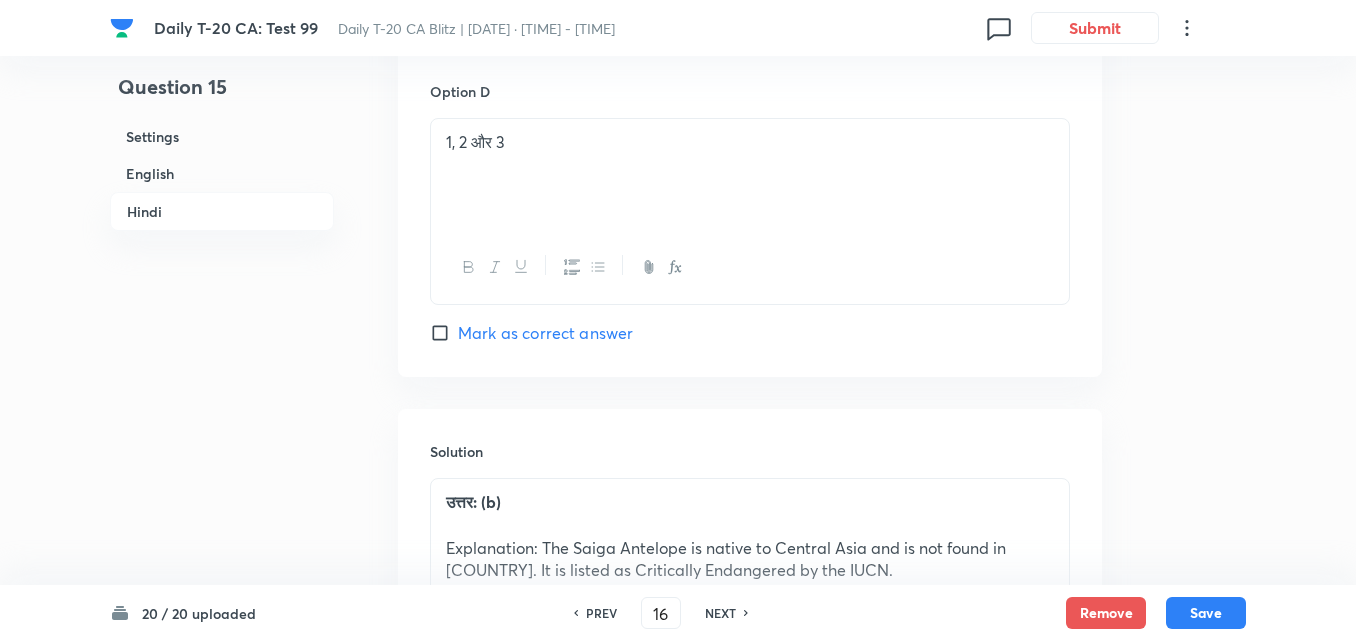 checkbox on "false" 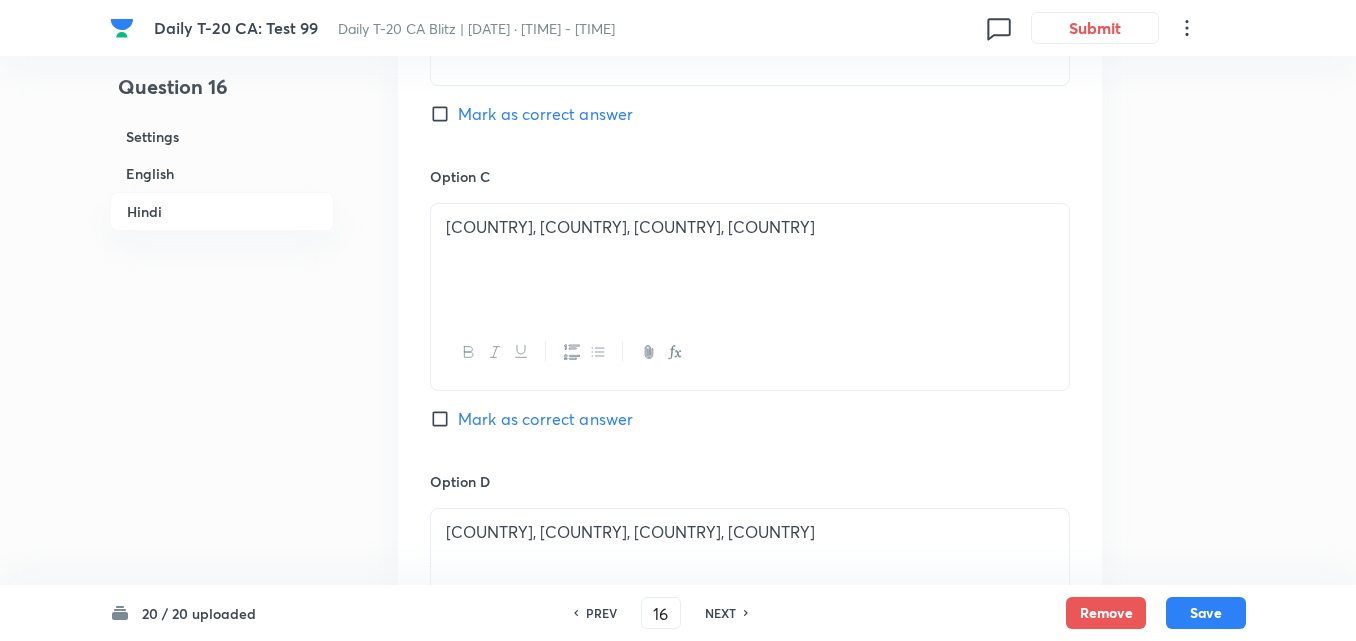 scroll, scrollTop: 3995, scrollLeft: 0, axis: vertical 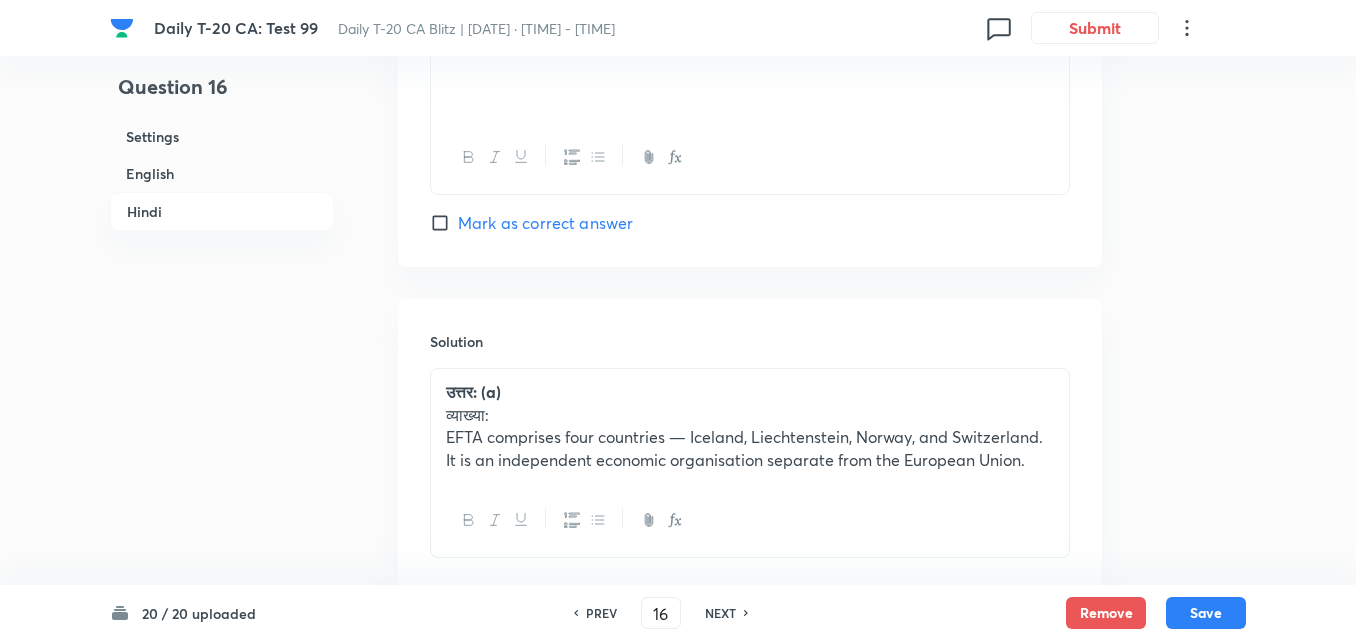 click on "NEXT" at bounding box center [720, 613] 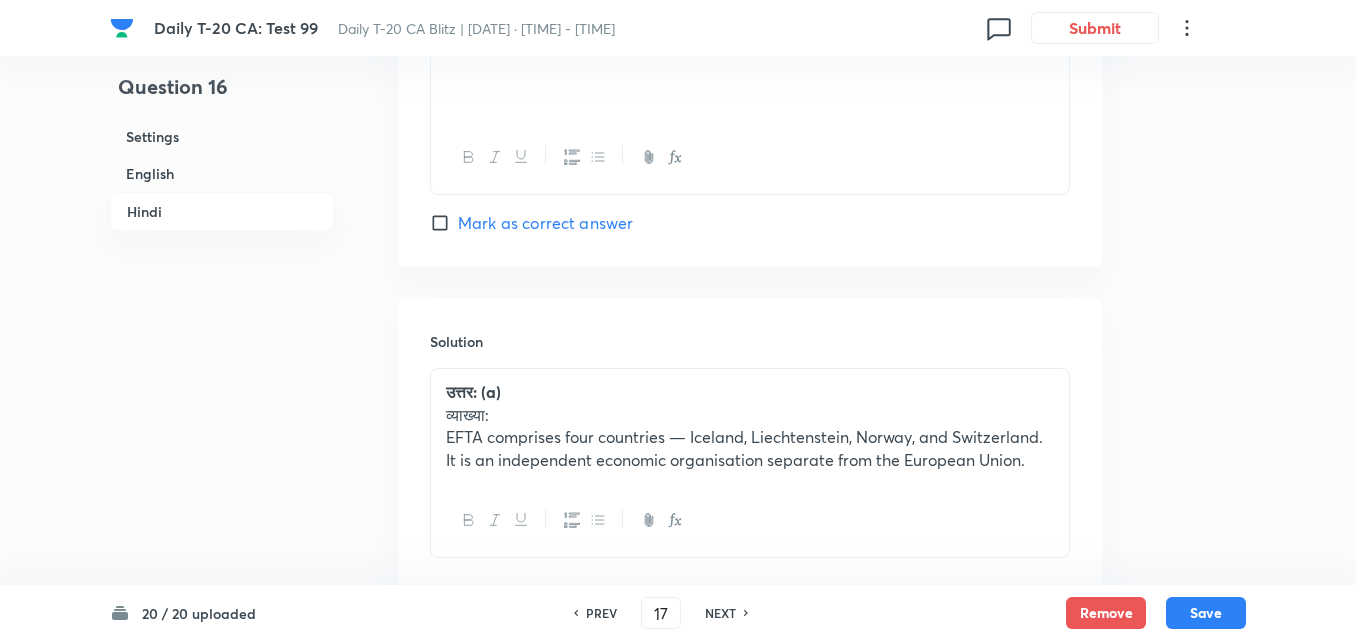 checkbox on "false" 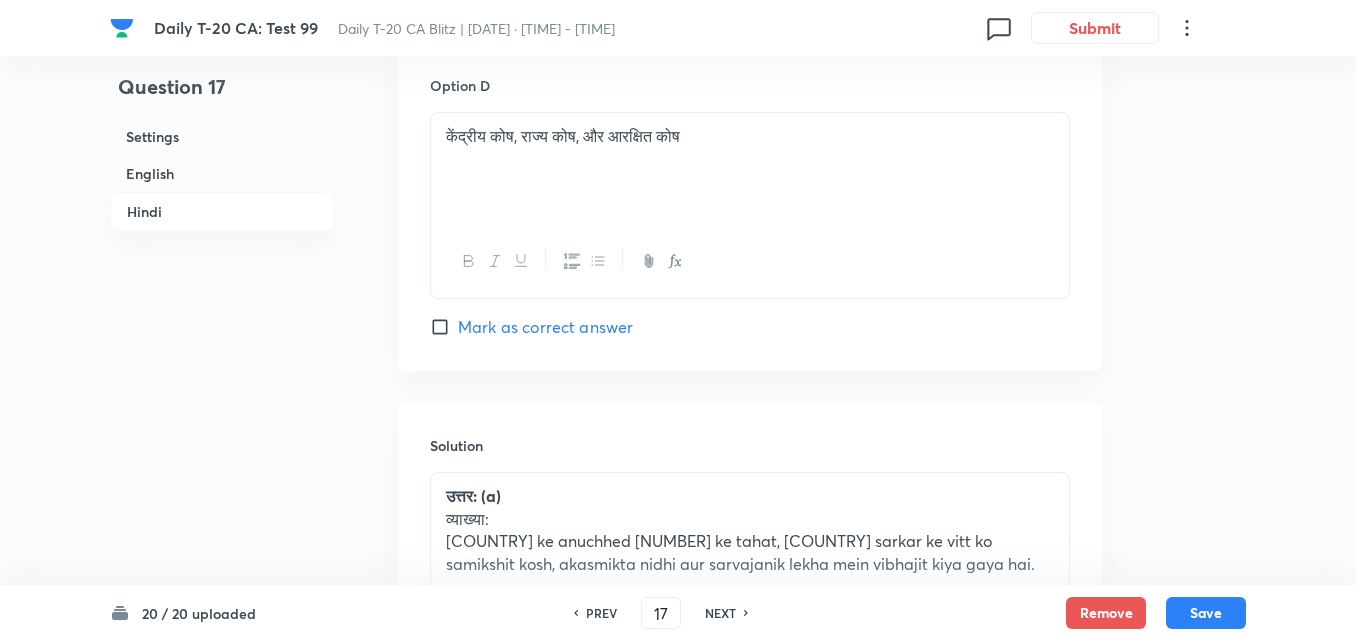 scroll, scrollTop: 3995, scrollLeft: 0, axis: vertical 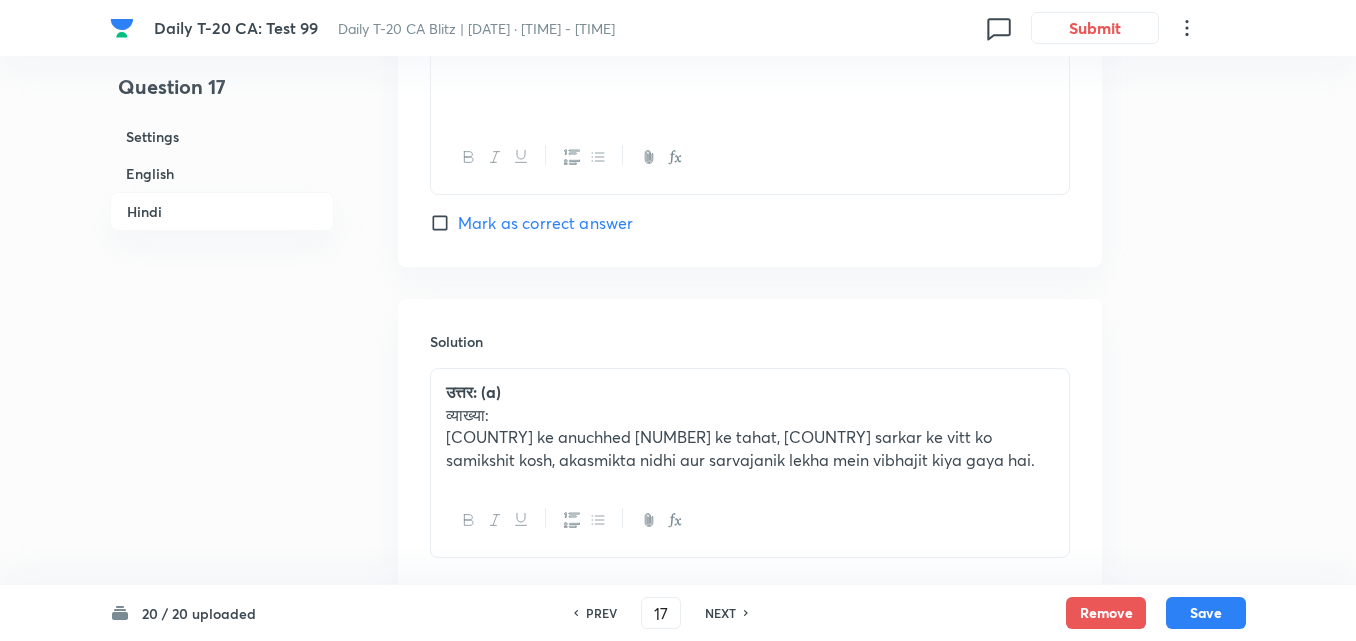 click on "NEXT" at bounding box center (720, 613) 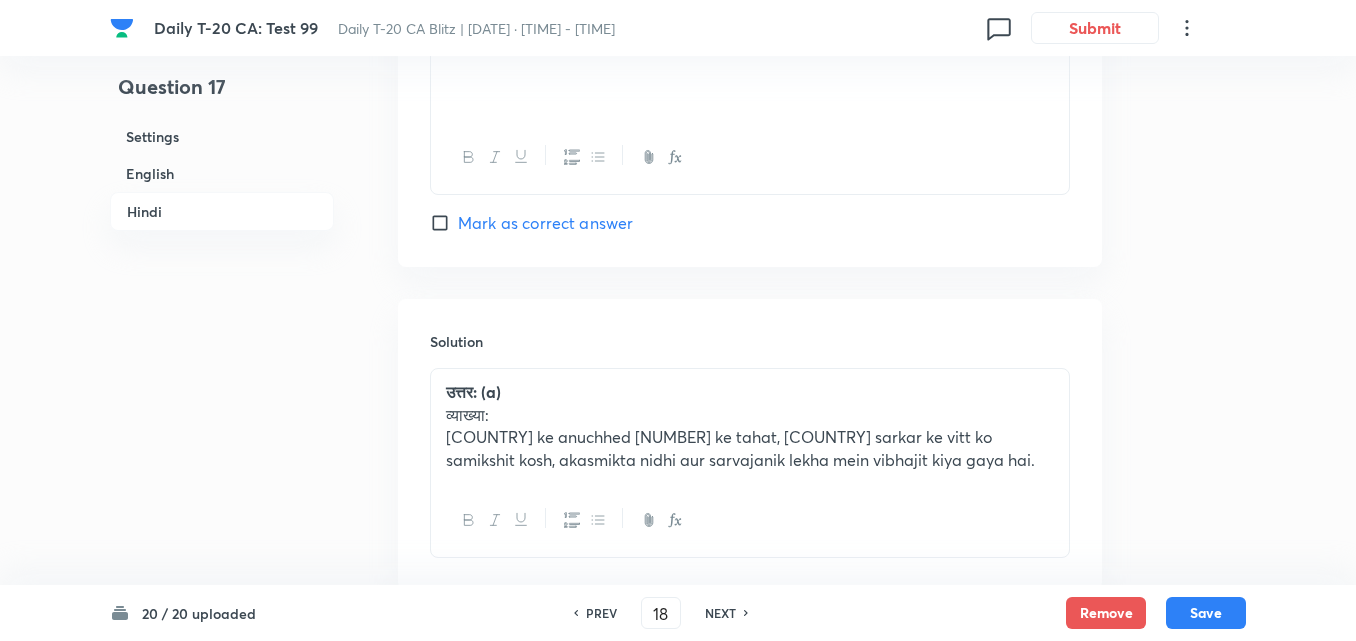 checkbox on "false" 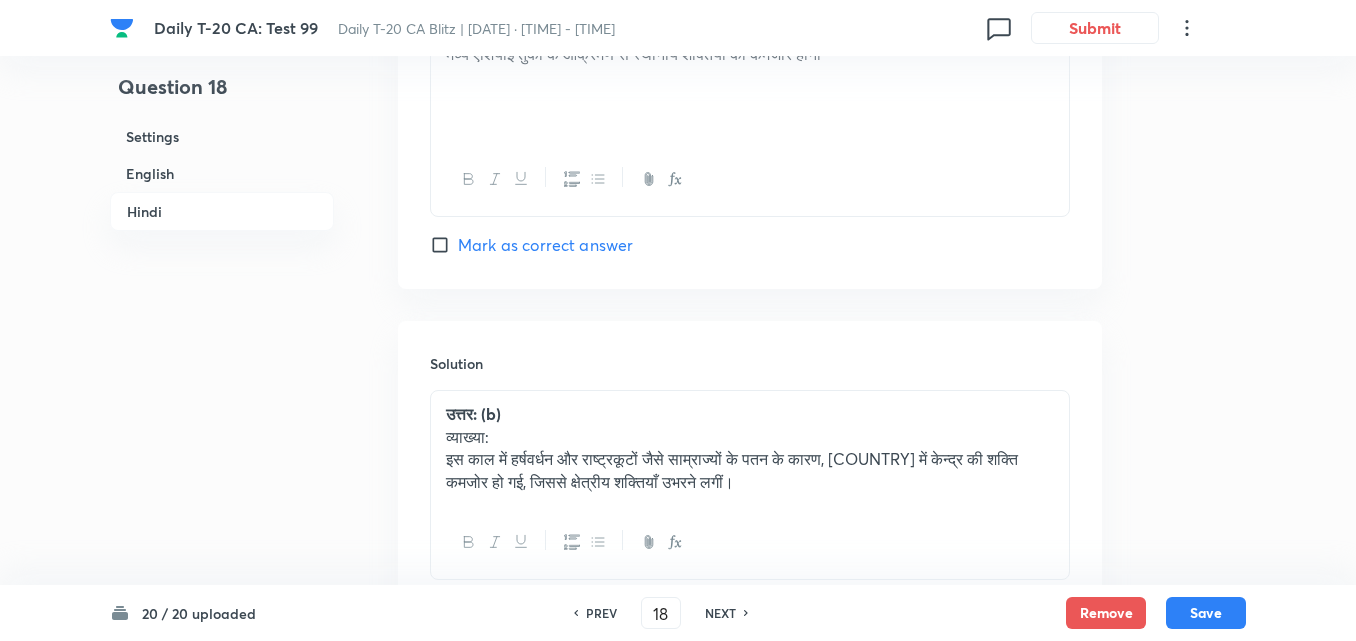scroll, scrollTop: 4120, scrollLeft: 0, axis: vertical 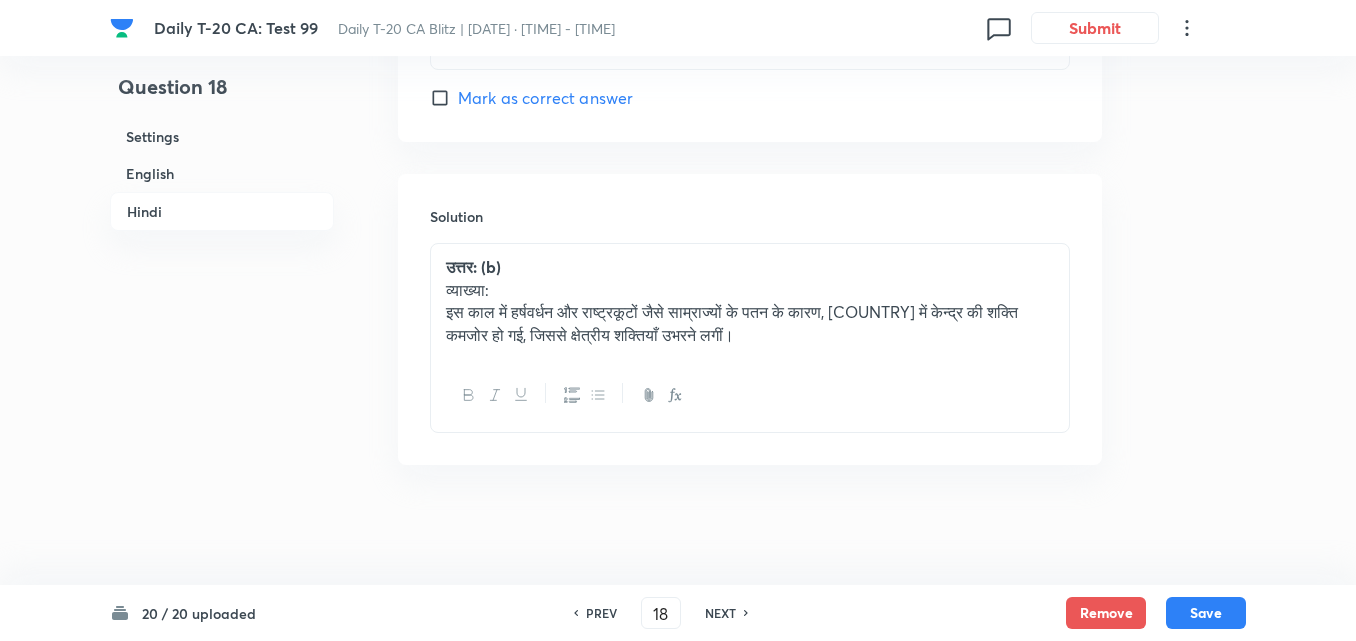 click on "NEXT" at bounding box center (720, 613) 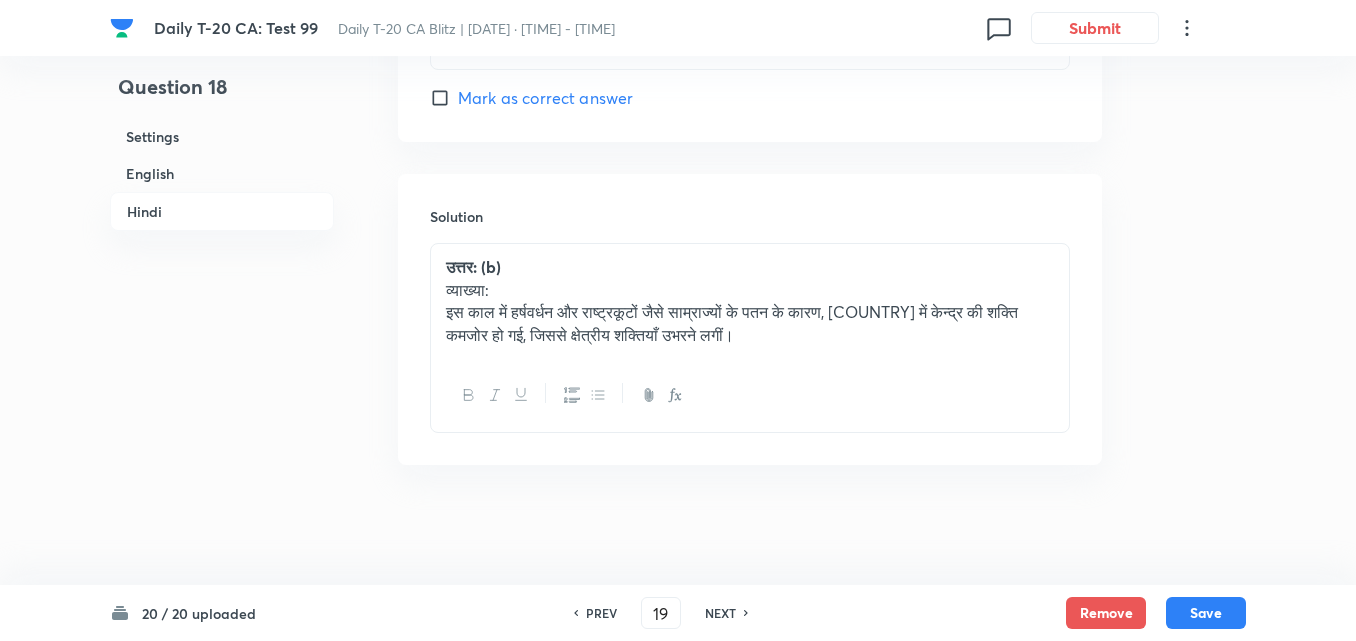 checkbox on "false" 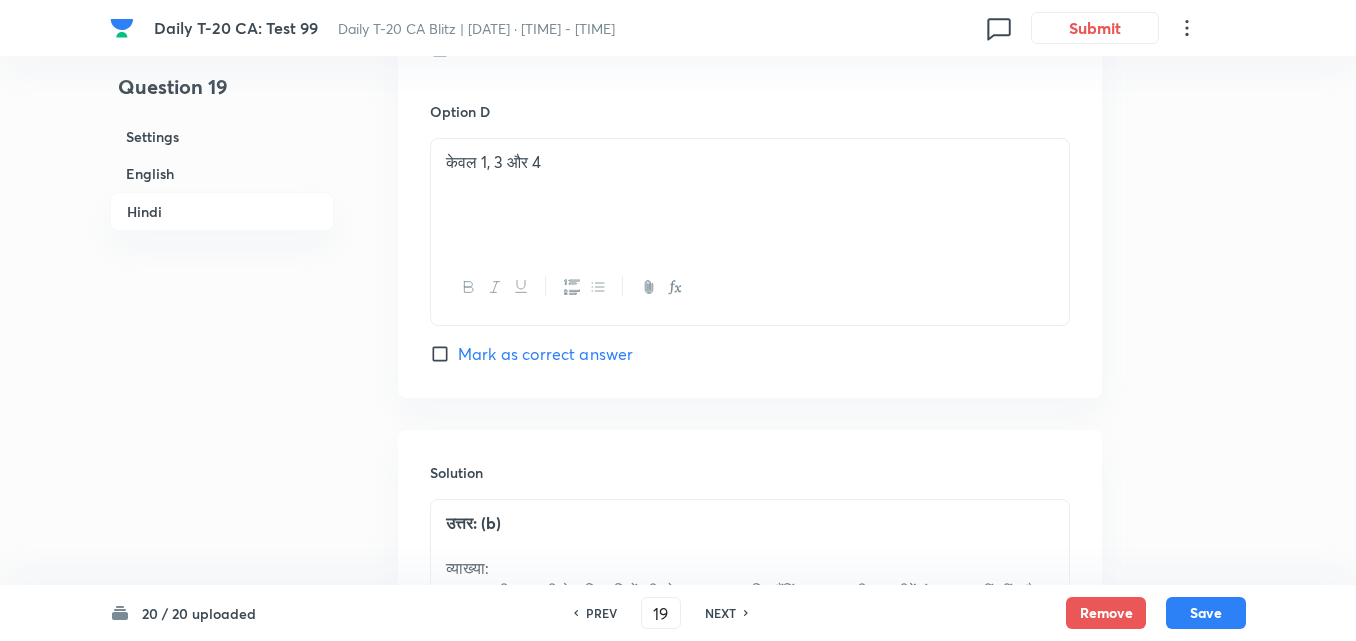 checkbox on "true" 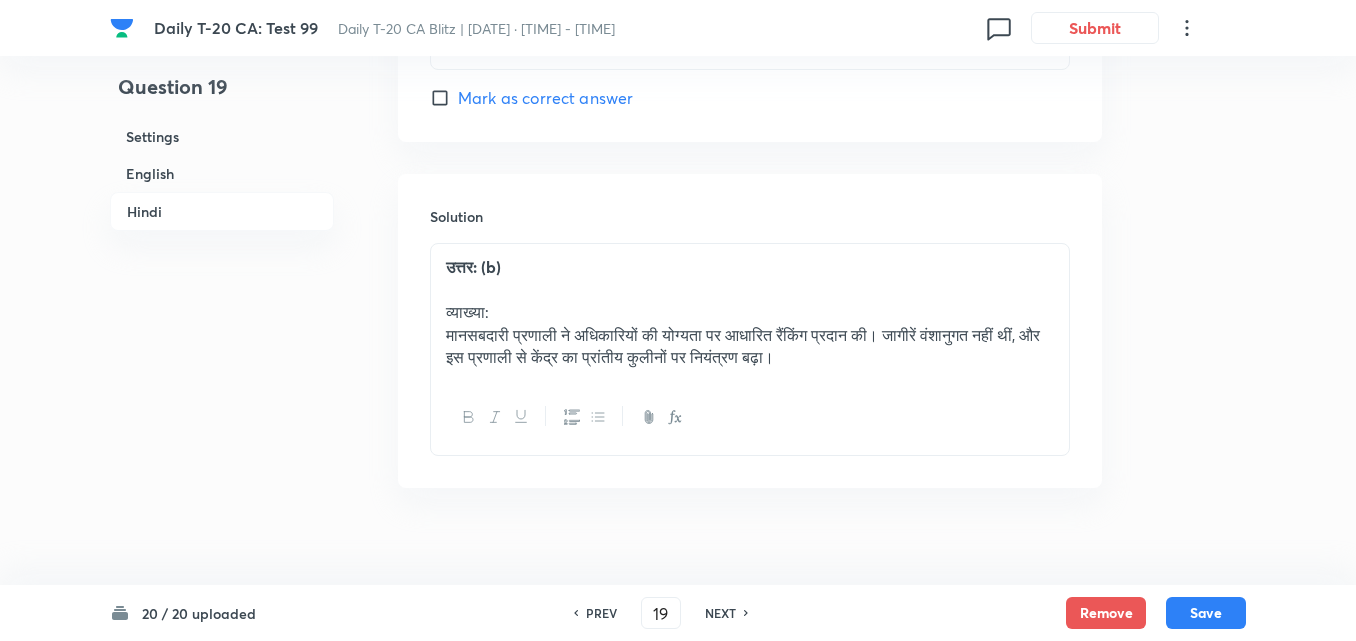 scroll, scrollTop: 4399, scrollLeft: 0, axis: vertical 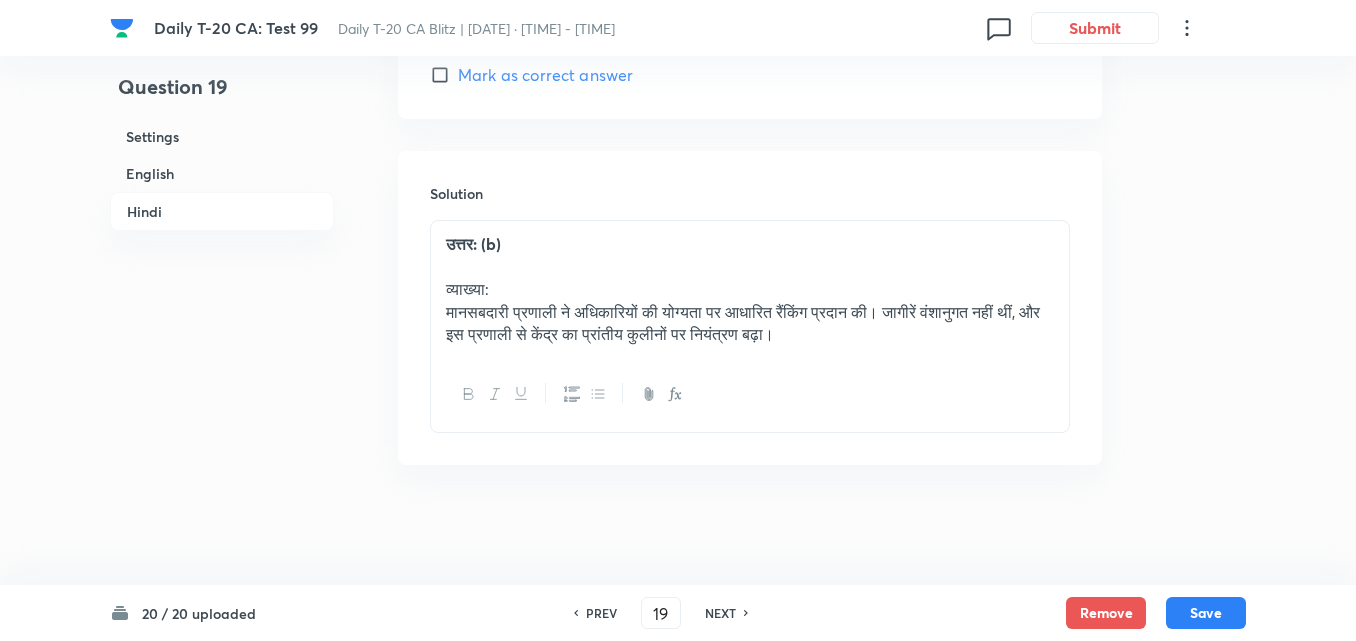 click on "NEXT" at bounding box center [720, 613] 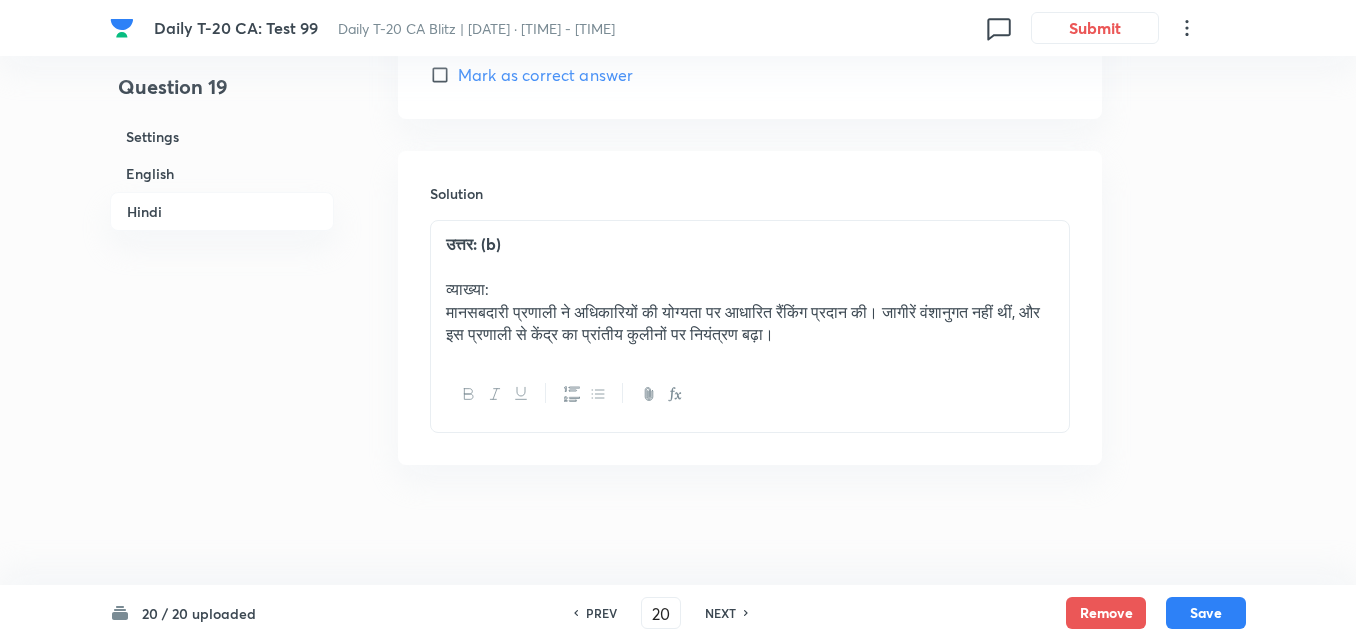 checkbox on "false" 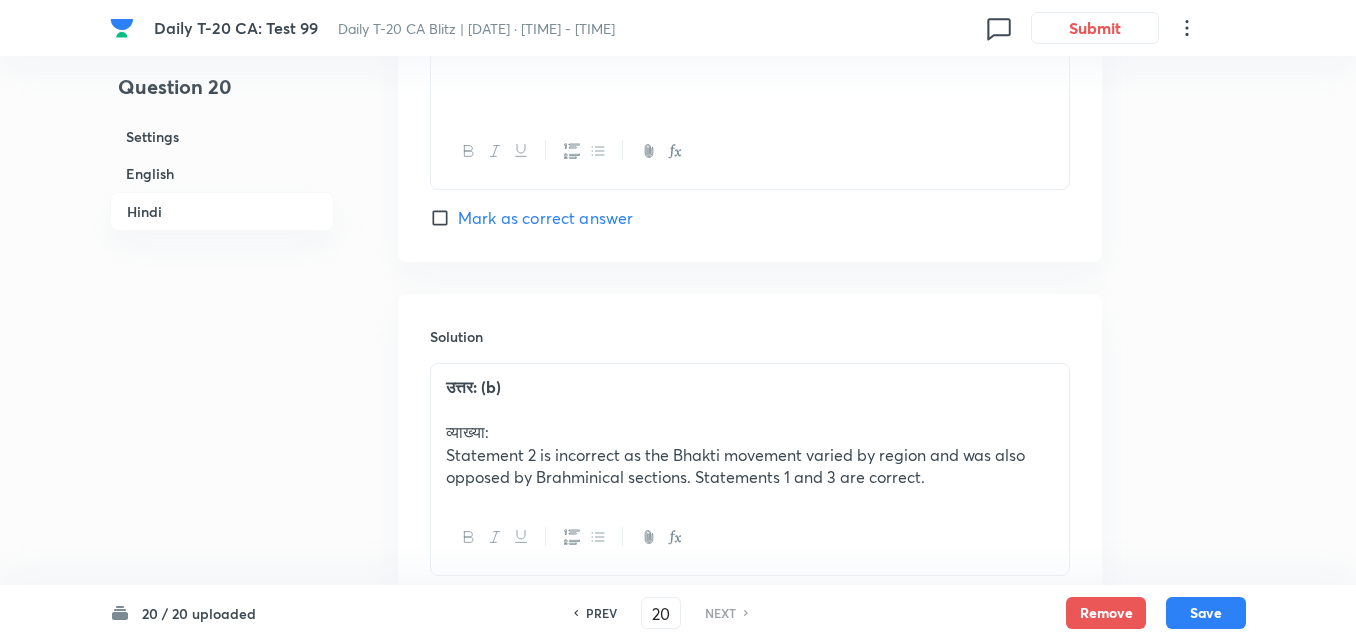 scroll, scrollTop: 4421, scrollLeft: 0, axis: vertical 